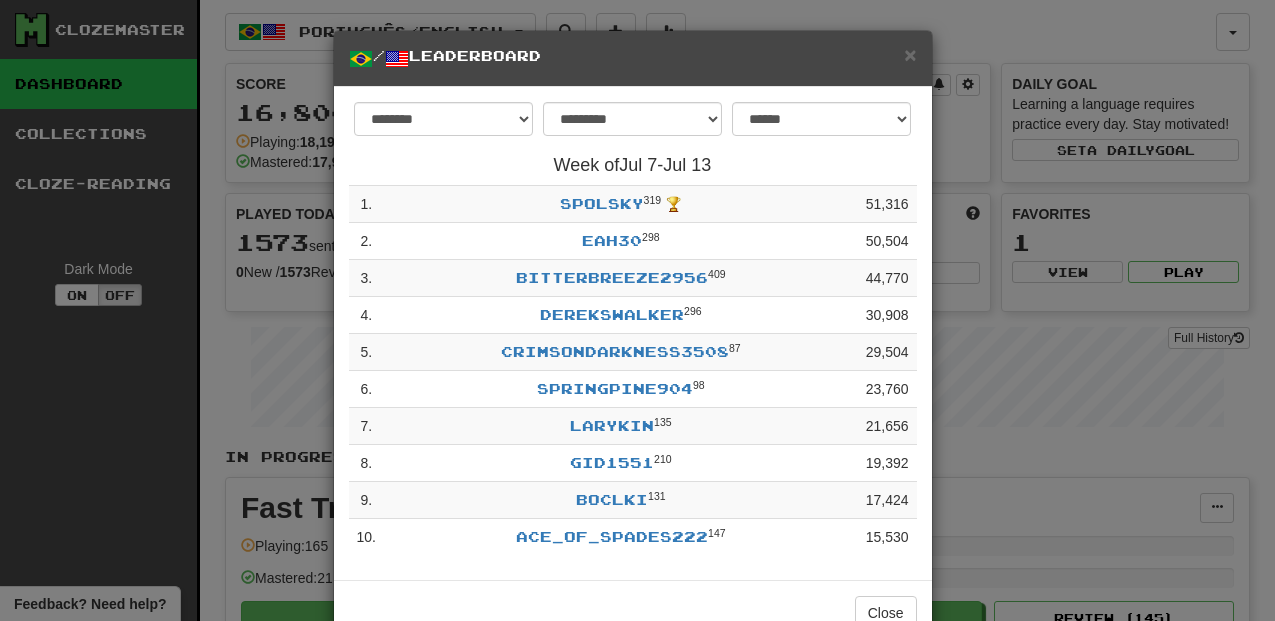 select on "**********" 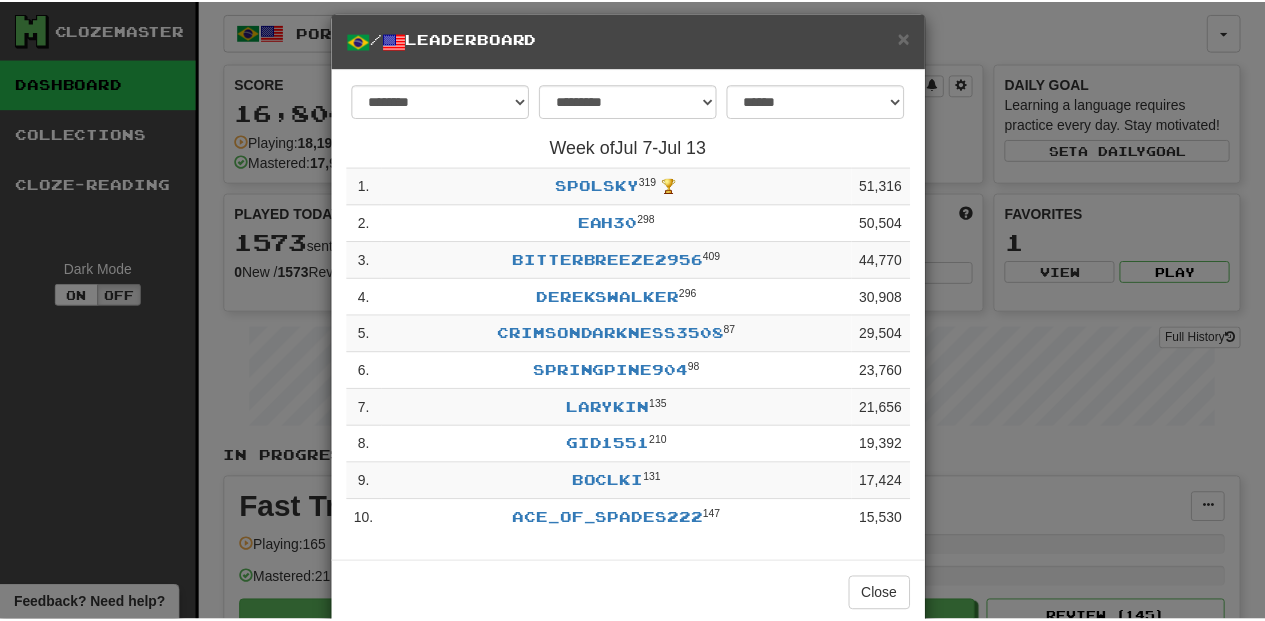 scroll, scrollTop: 0, scrollLeft: 0, axis: both 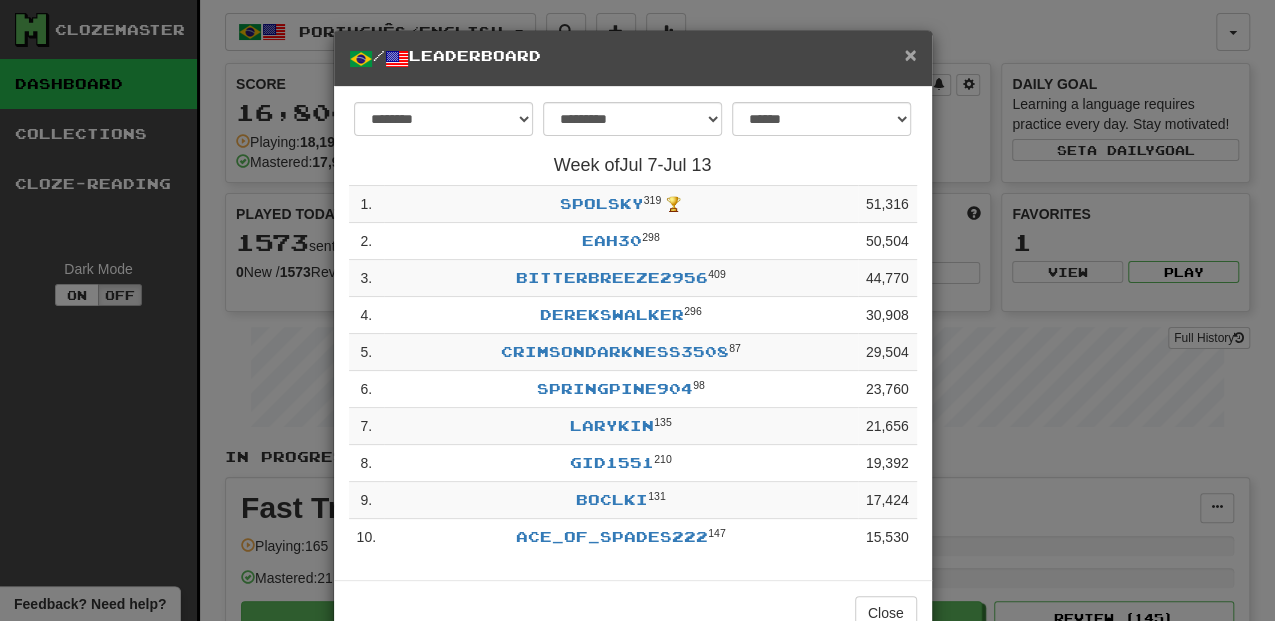 click on "×" at bounding box center [910, 54] 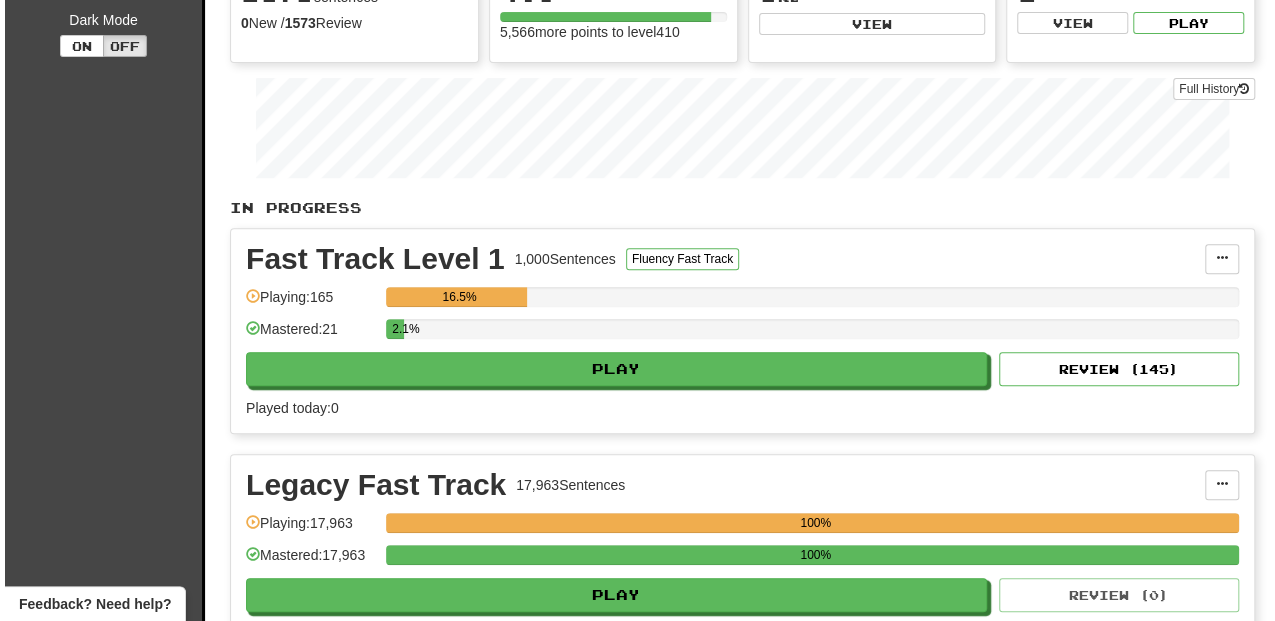 scroll, scrollTop: 266, scrollLeft: 0, axis: vertical 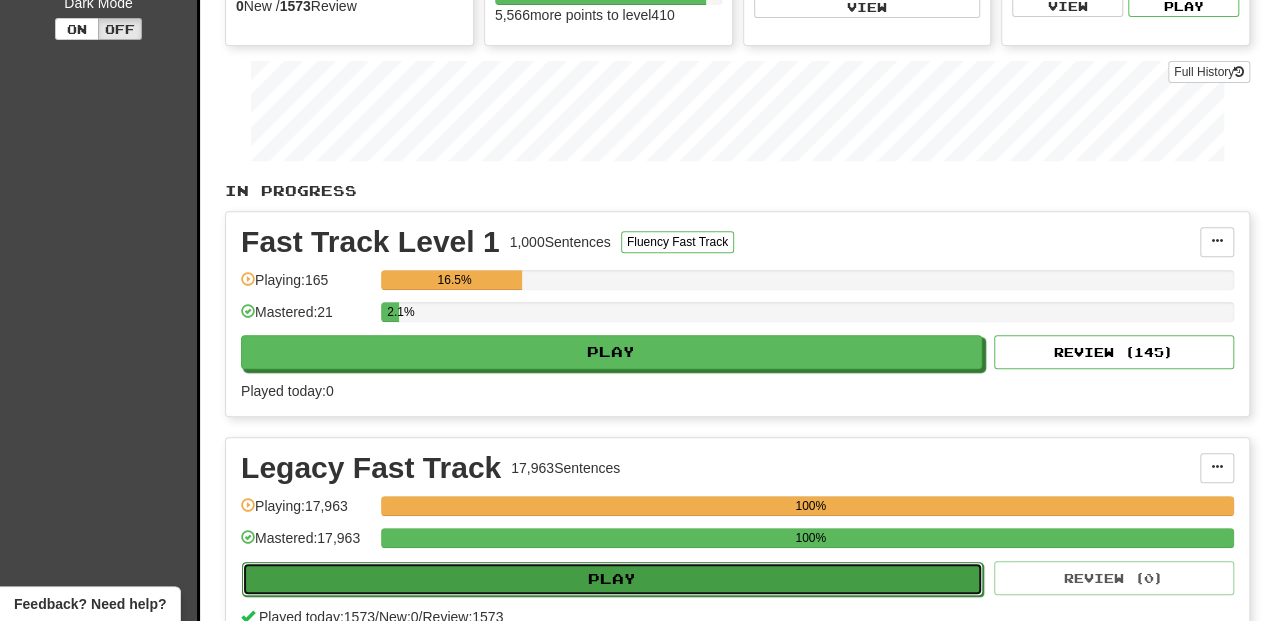click on "Play" at bounding box center [612, 579] 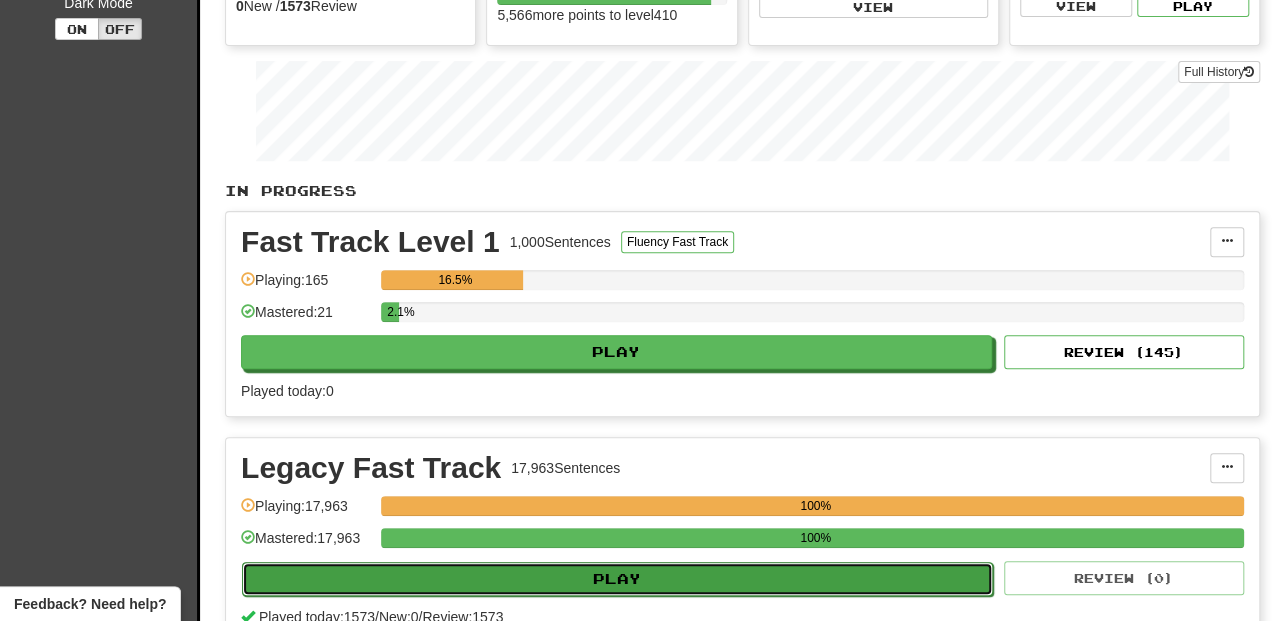 select on "**" 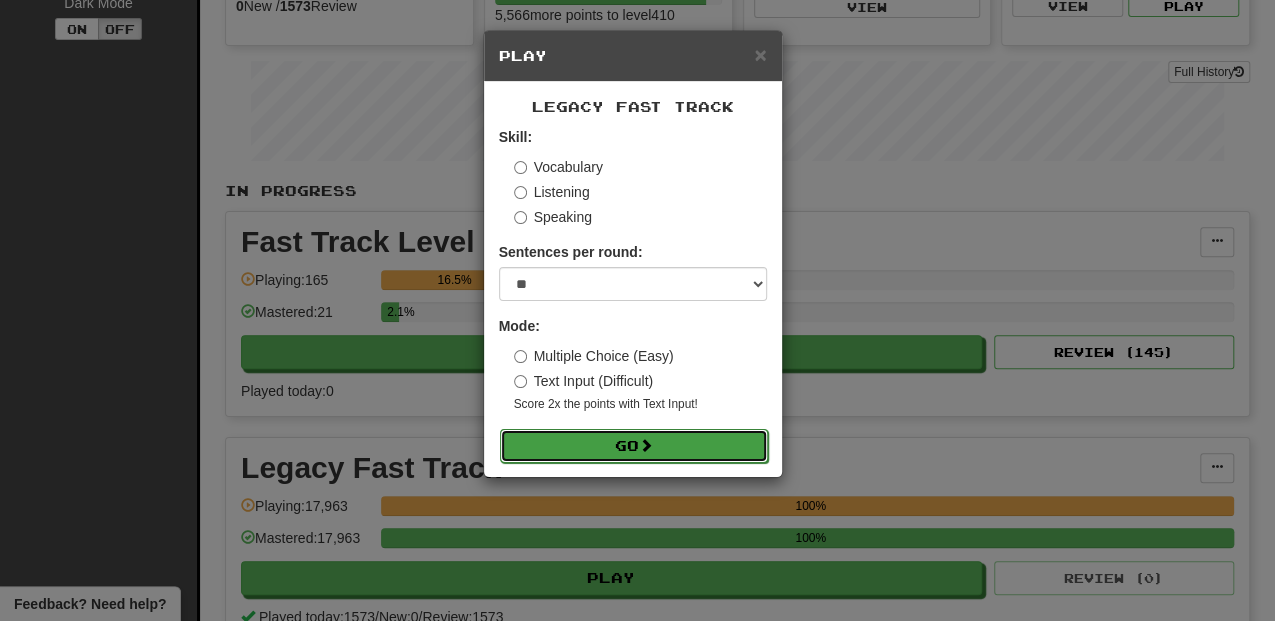 click on "Go" at bounding box center (634, 446) 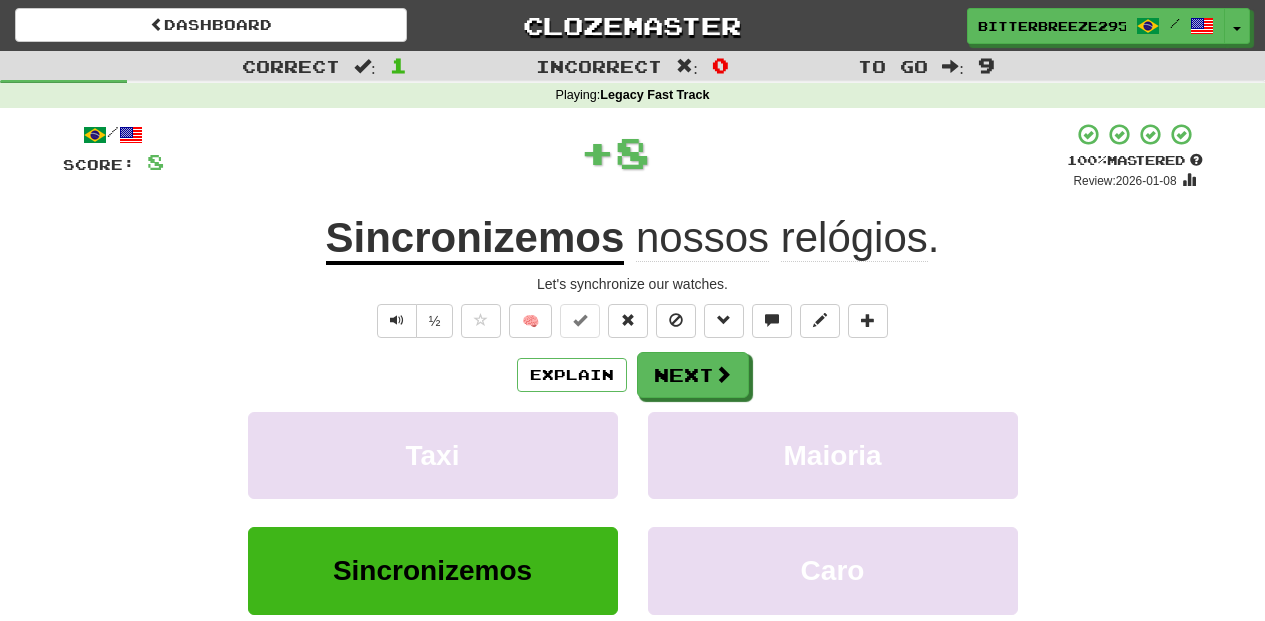scroll, scrollTop: 0, scrollLeft: 0, axis: both 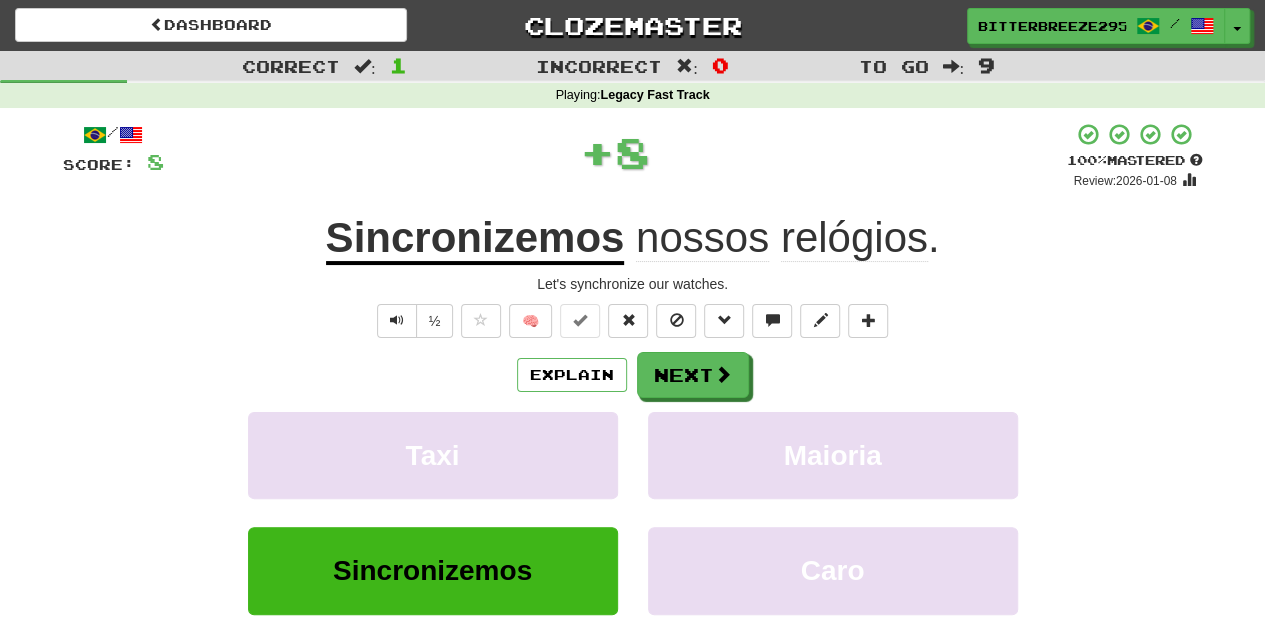 click on "Next" at bounding box center (693, 375) 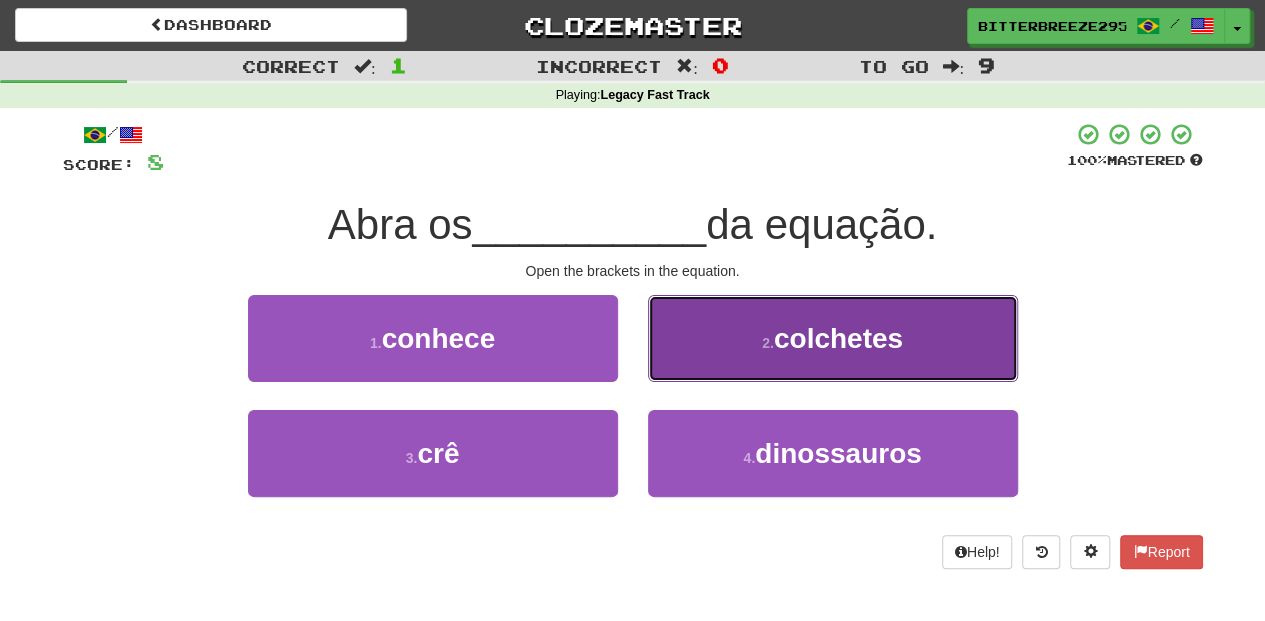 click on "2 .  colchetes" at bounding box center [833, 338] 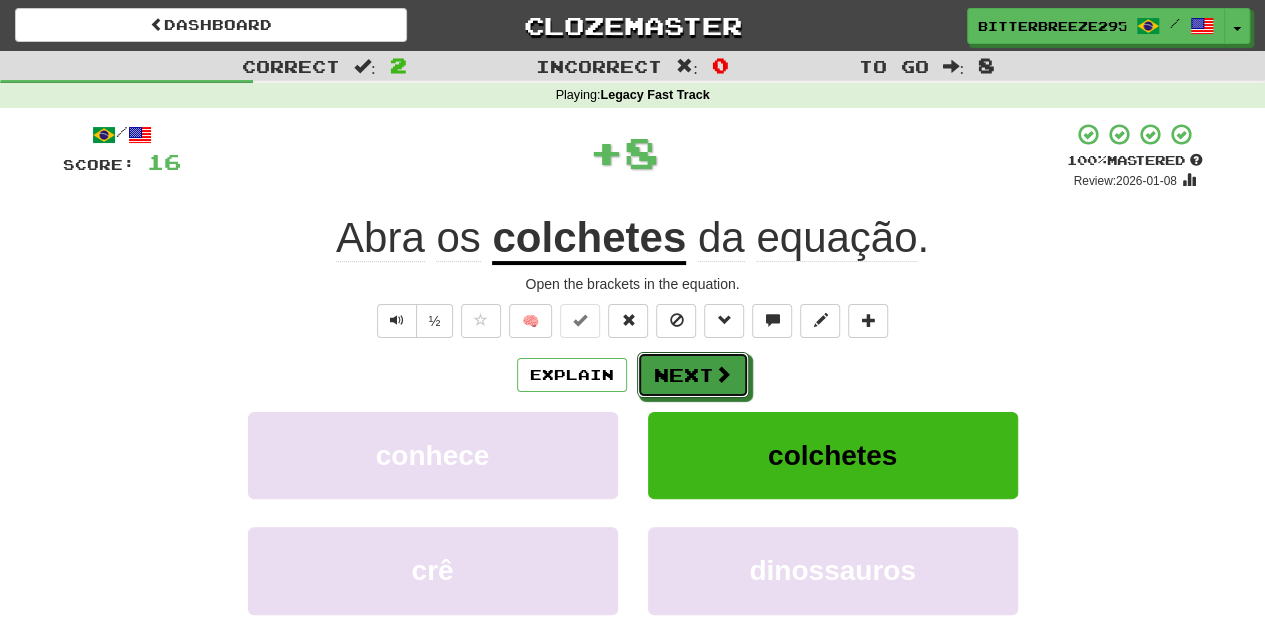 click on "Next" at bounding box center [693, 375] 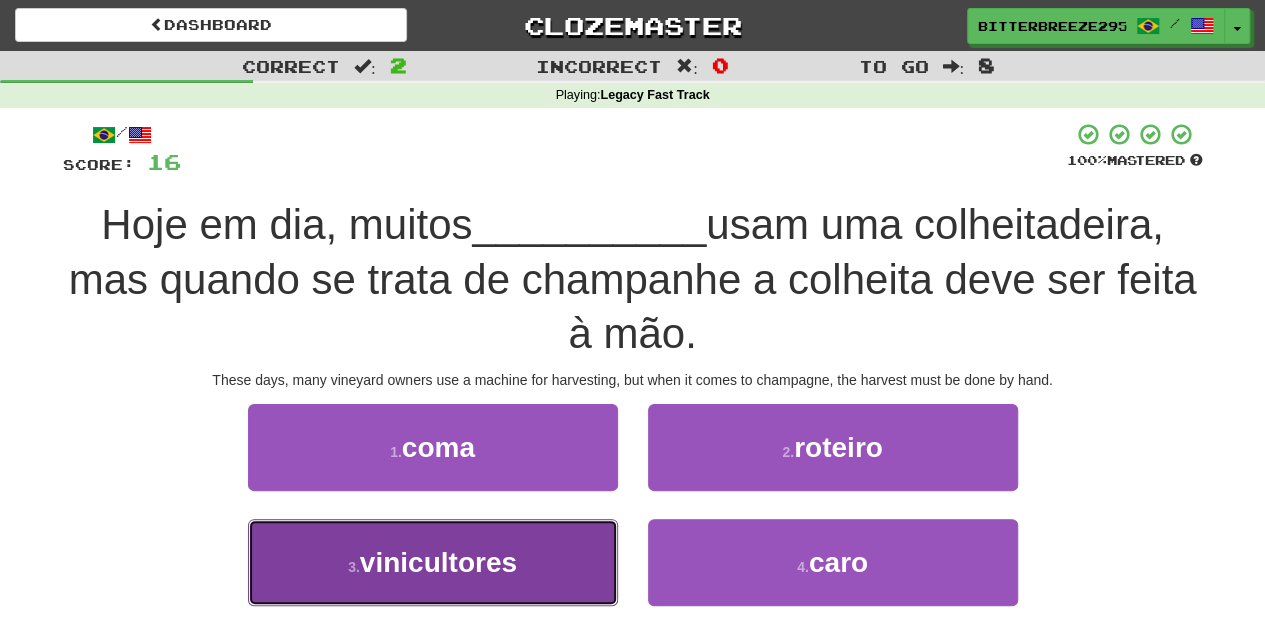 click on "3 .  vinicultores" at bounding box center [433, 562] 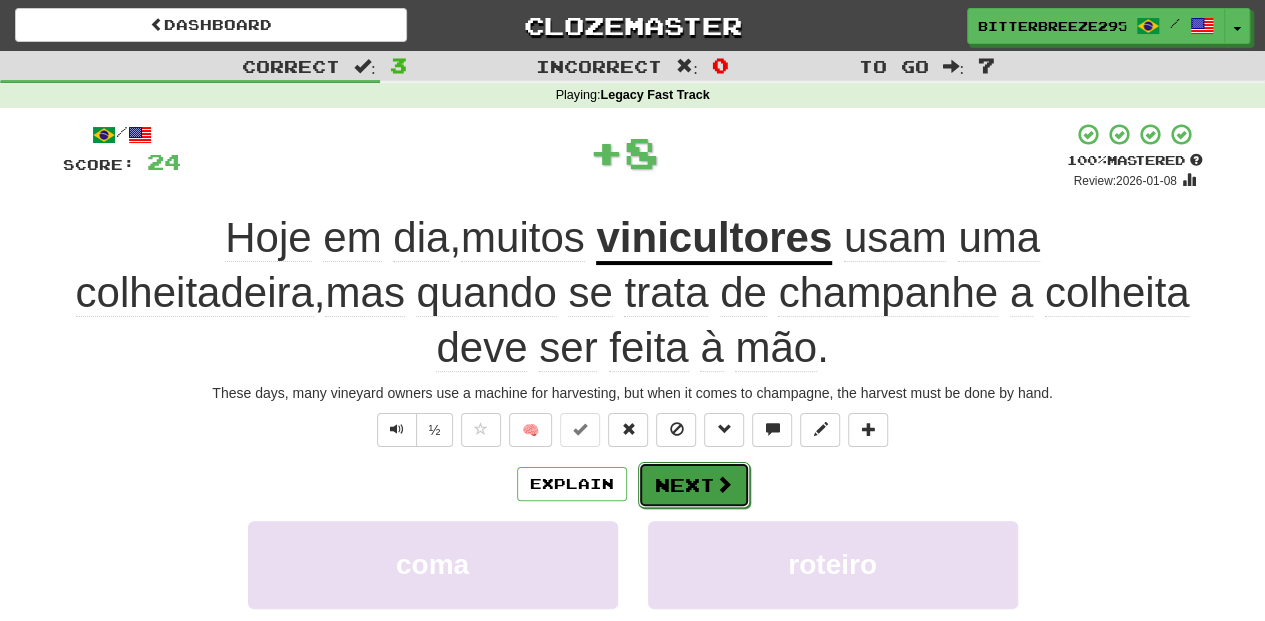 click on "Next" at bounding box center [694, 485] 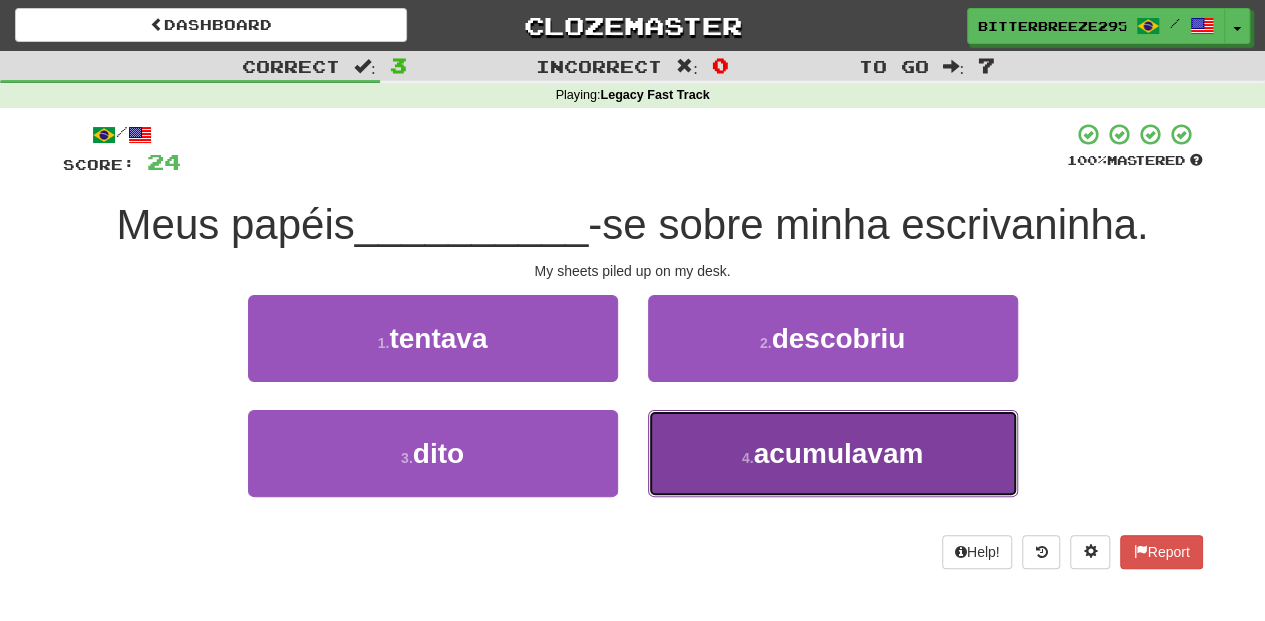 click on "acumulavam" at bounding box center (839, 453) 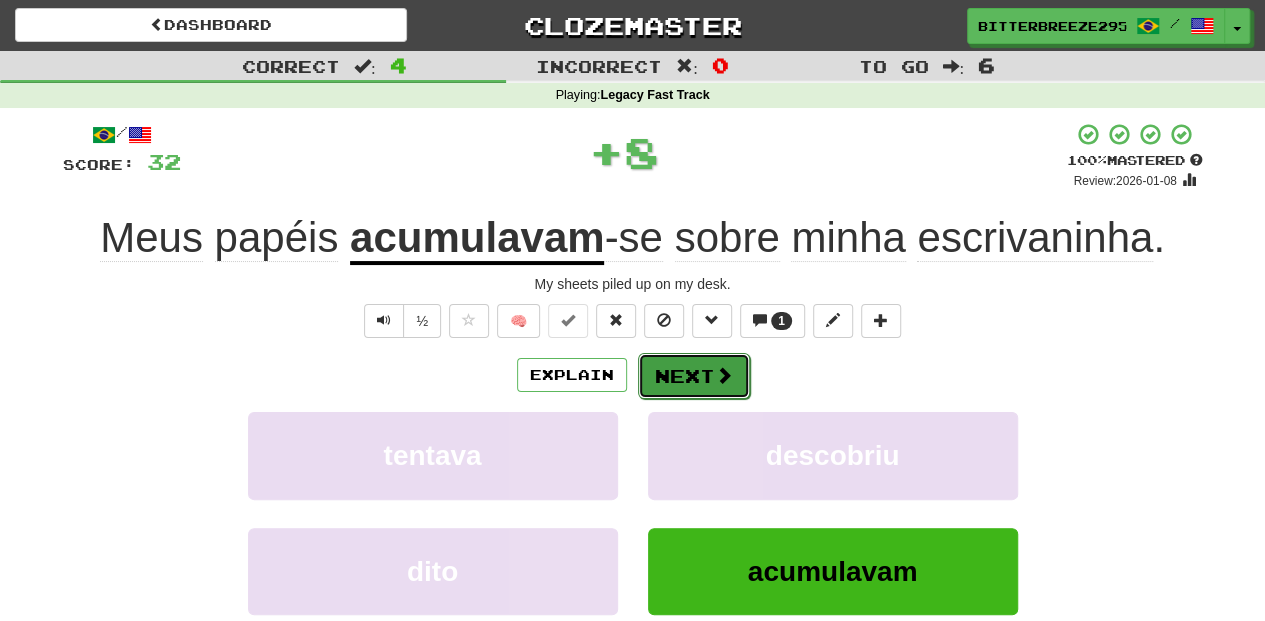 click on "Next" at bounding box center (694, 376) 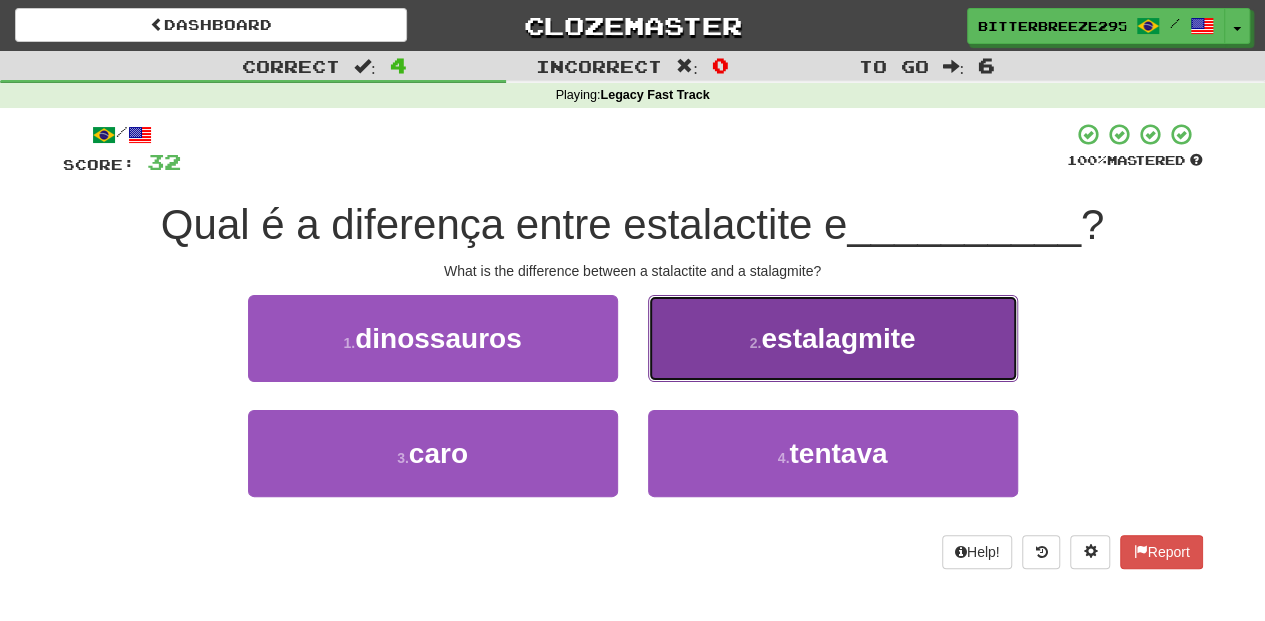 click on "2 .  estalagmite" at bounding box center (833, 338) 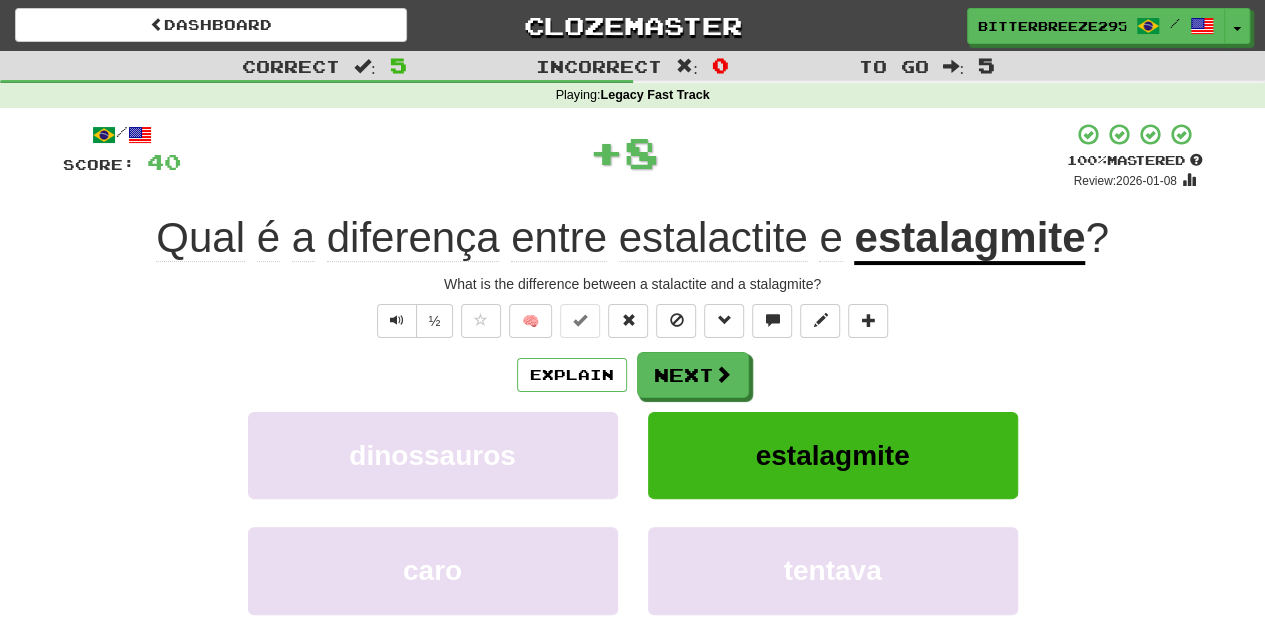 click on "Next" at bounding box center (693, 375) 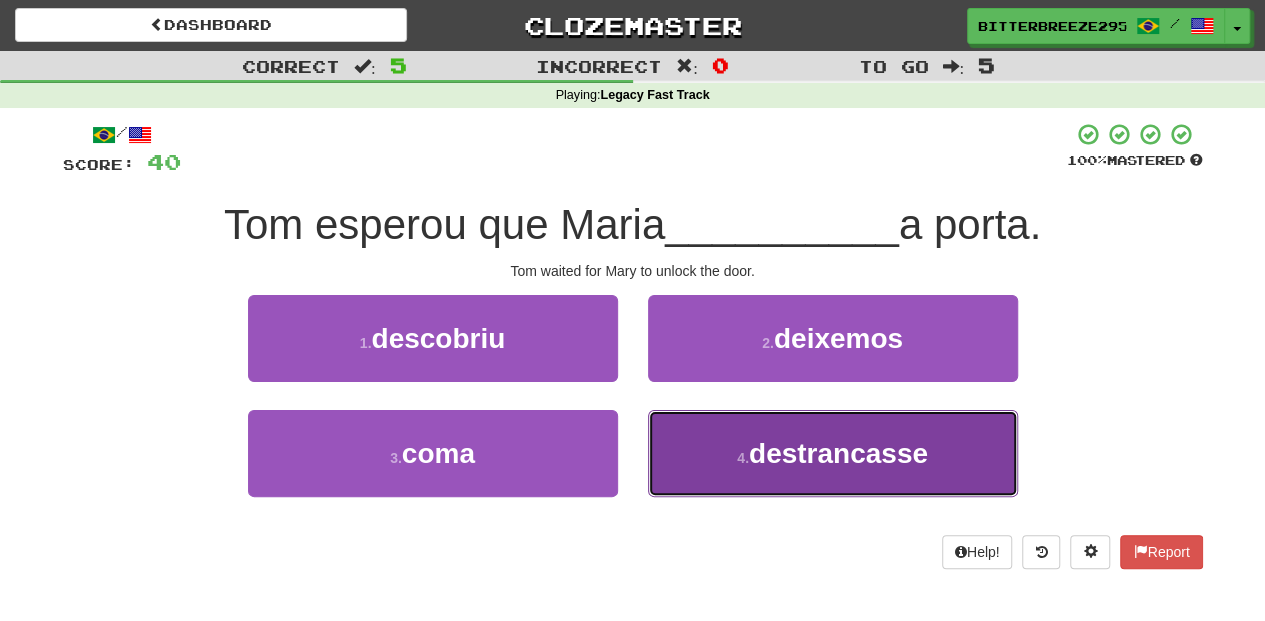 click on "4 .  destrancasse" at bounding box center (833, 453) 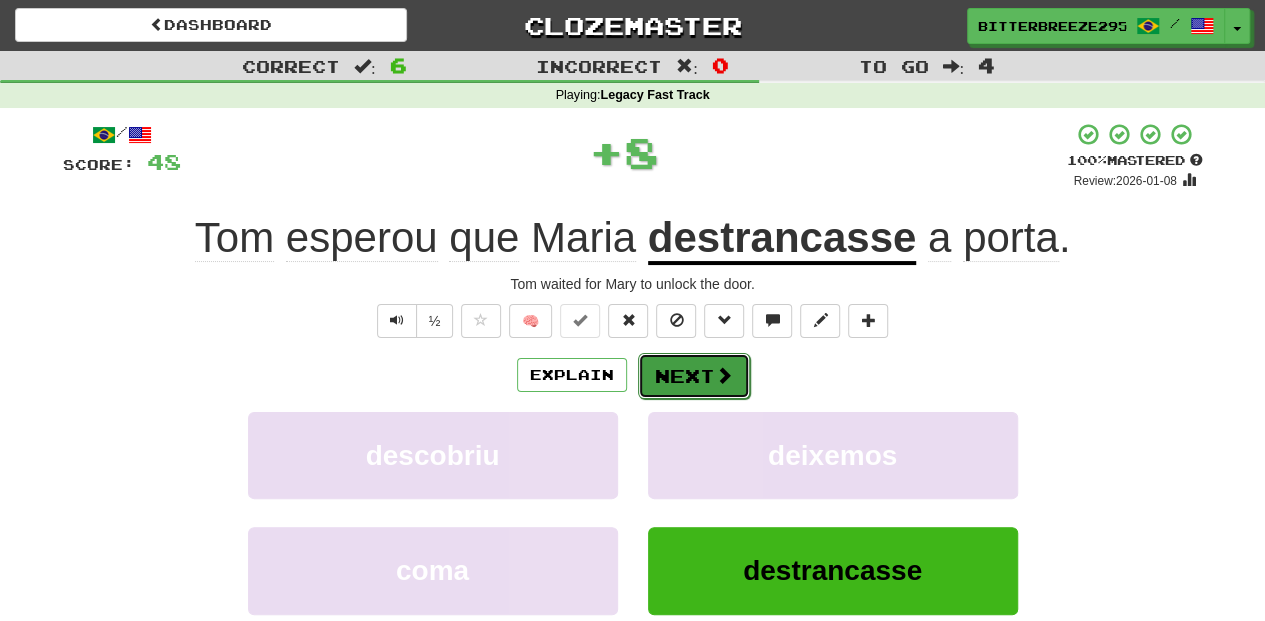 click on "Next" at bounding box center [694, 376] 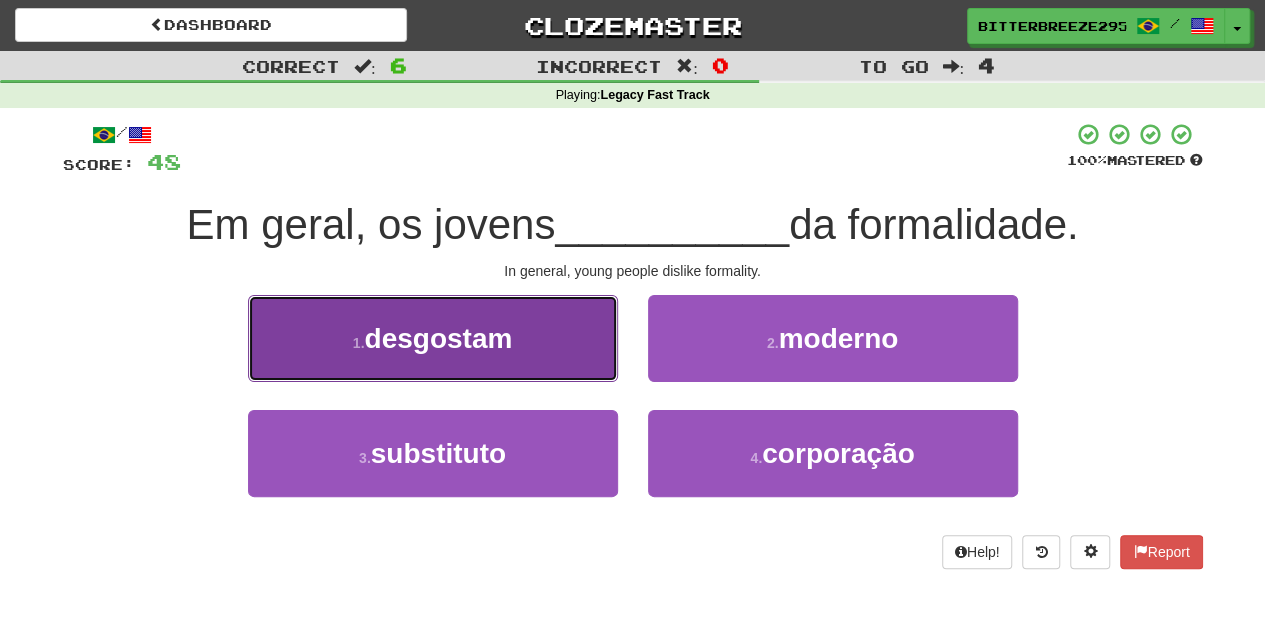 click on "1 .  desgostam" at bounding box center (433, 338) 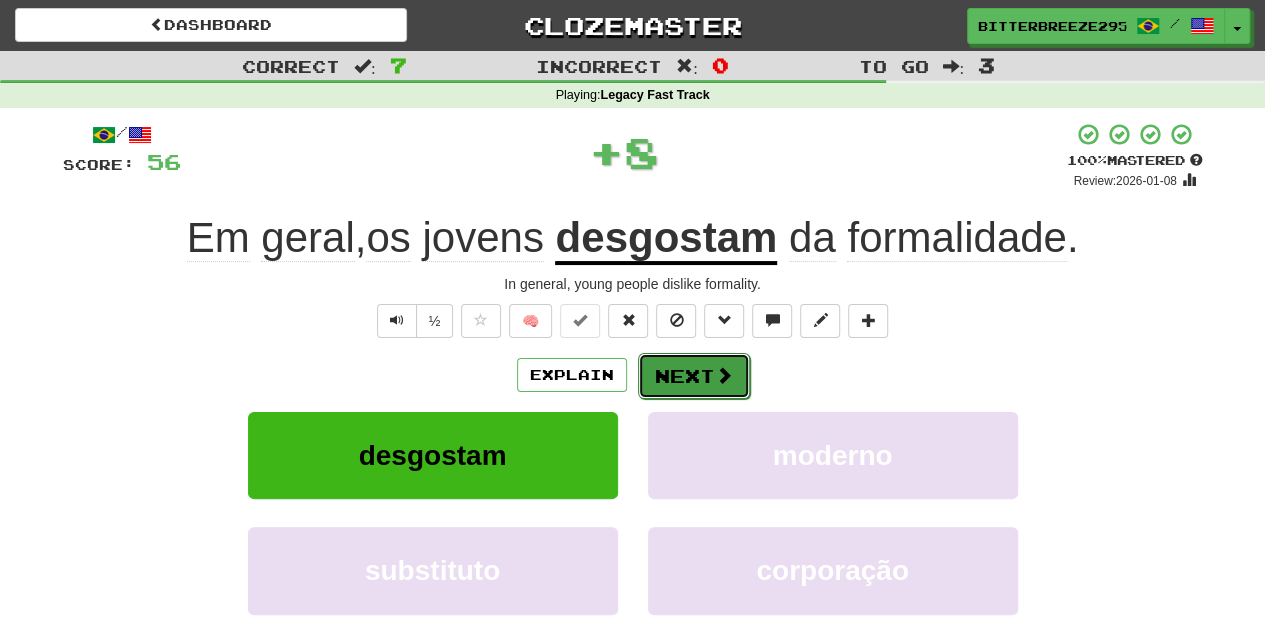 click on "Next" at bounding box center [694, 376] 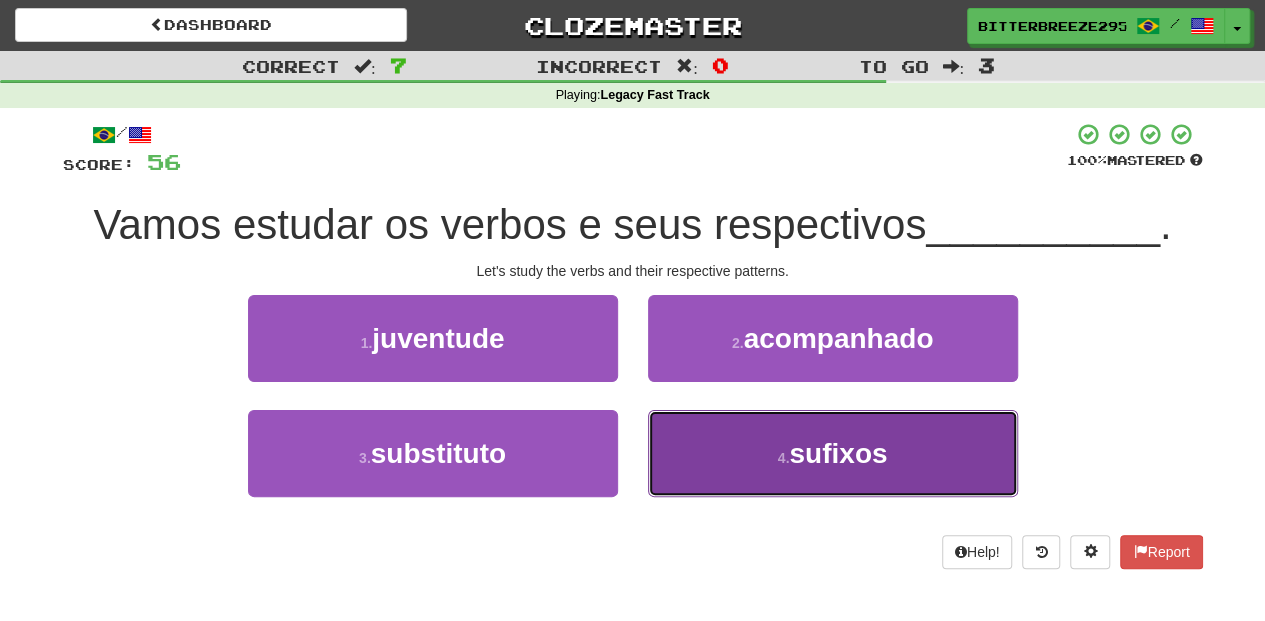 click on "4 .  sufixos" at bounding box center (833, 453) 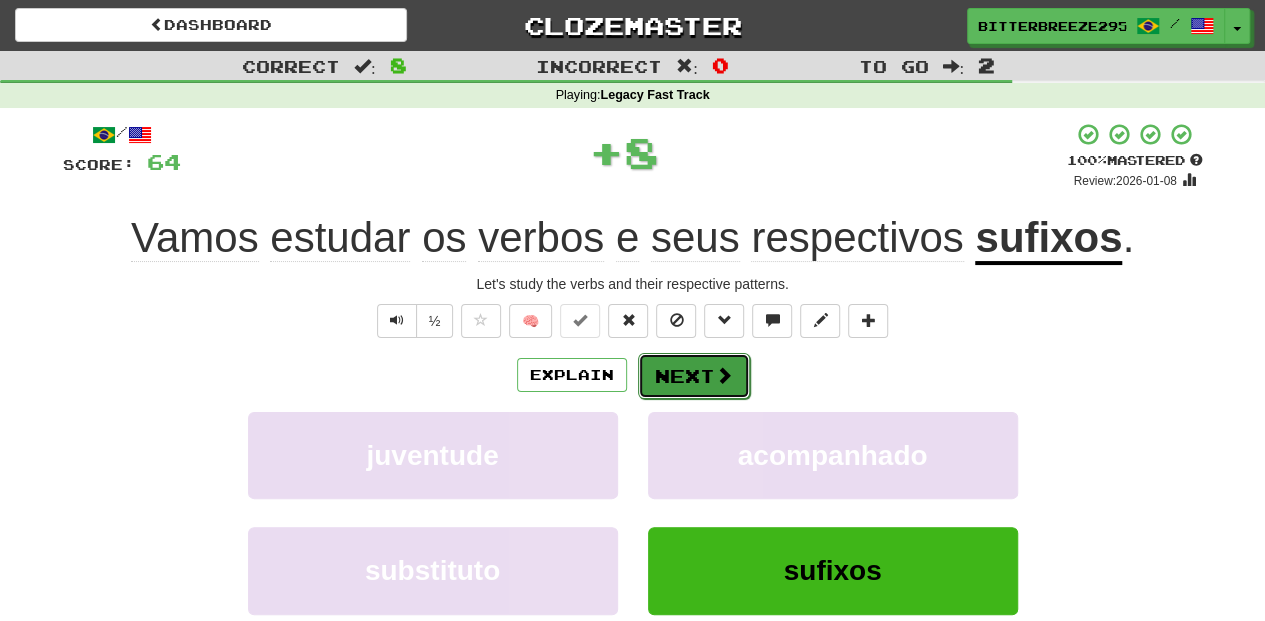 click on "Next" at bounding box center (694, 376) 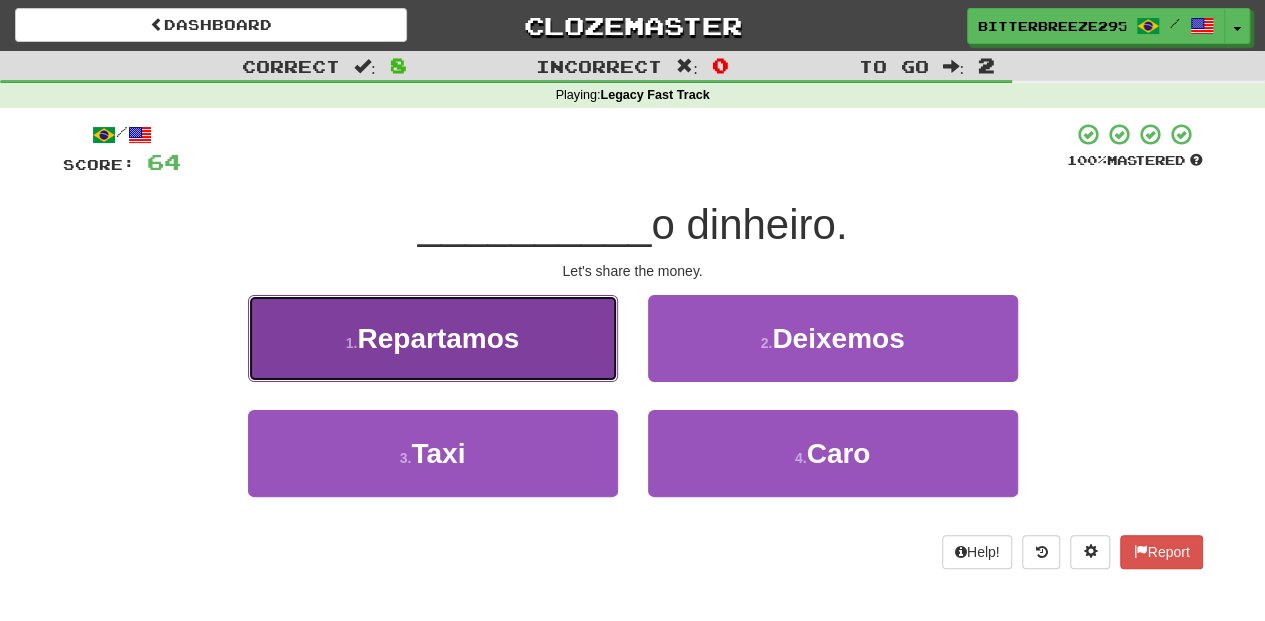 click on "1 .  Repartamos" at bounding box center [433, 338] 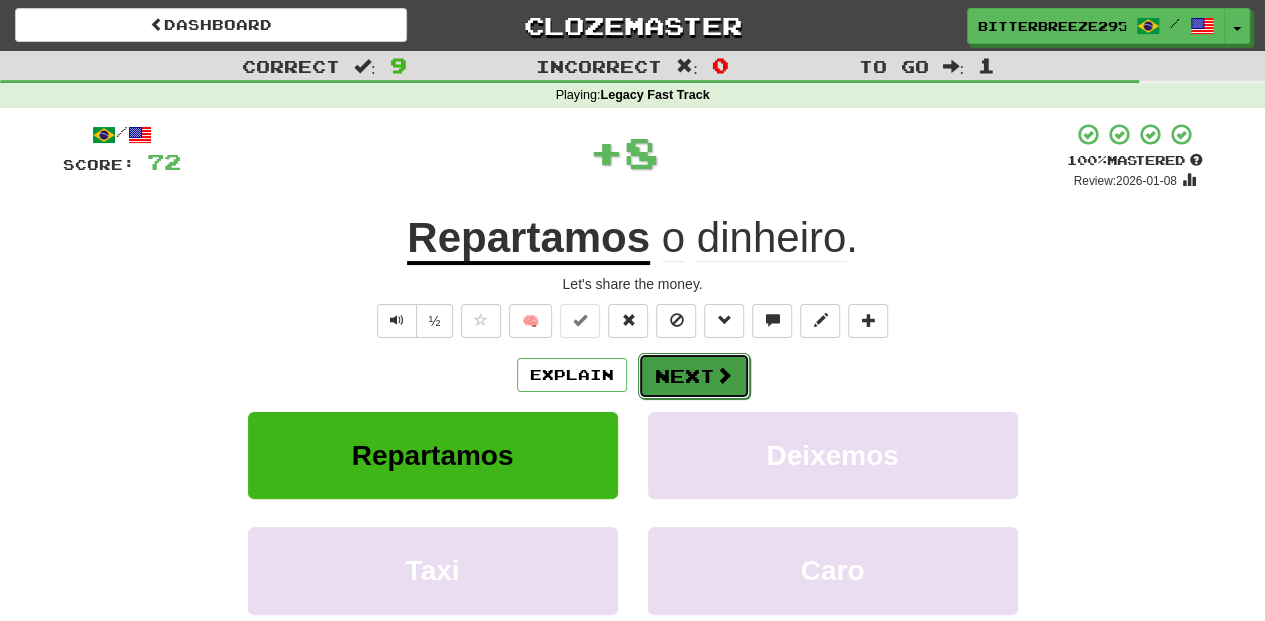 click on "Next" at bounding box center [694, 376] 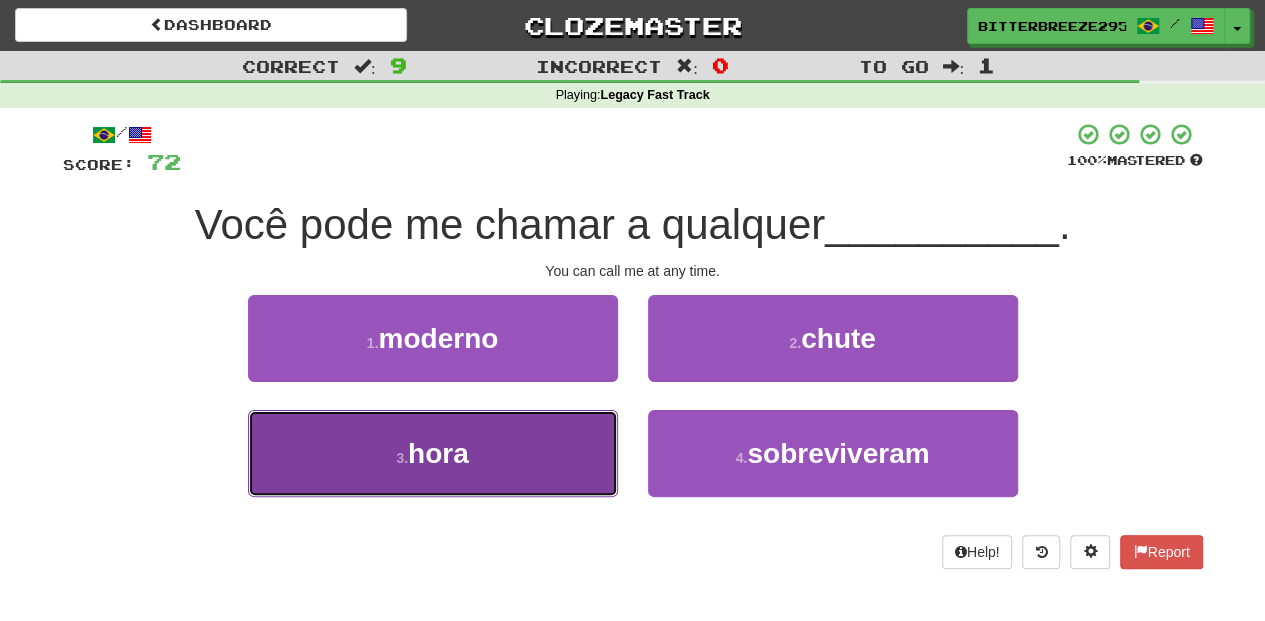 click on "3 .  hora" at bounding box center [433, 453] 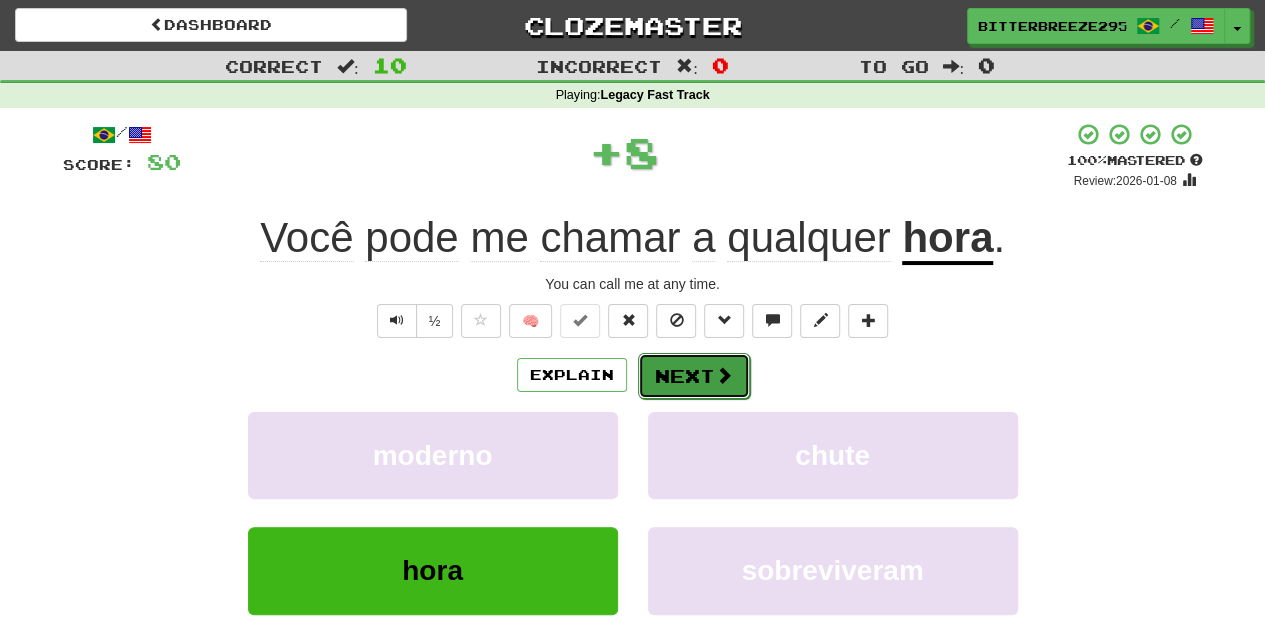 click on "Next" at bounding box center [694, 376] 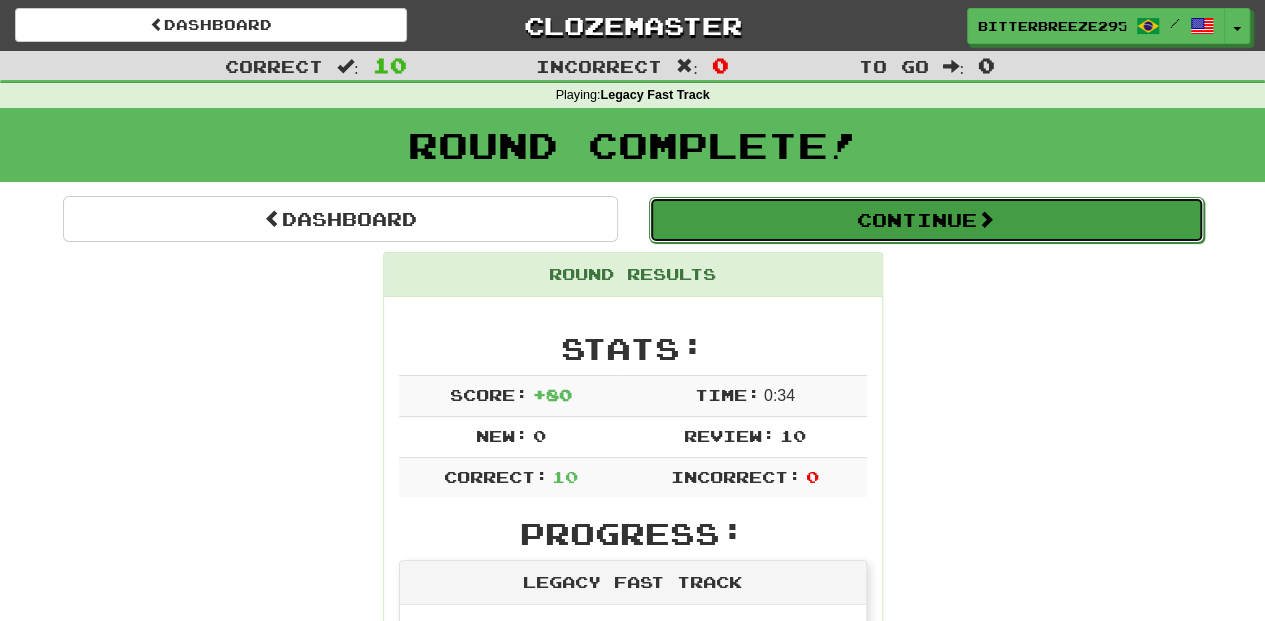 click on "Continue" at bounding box center (926, 220) 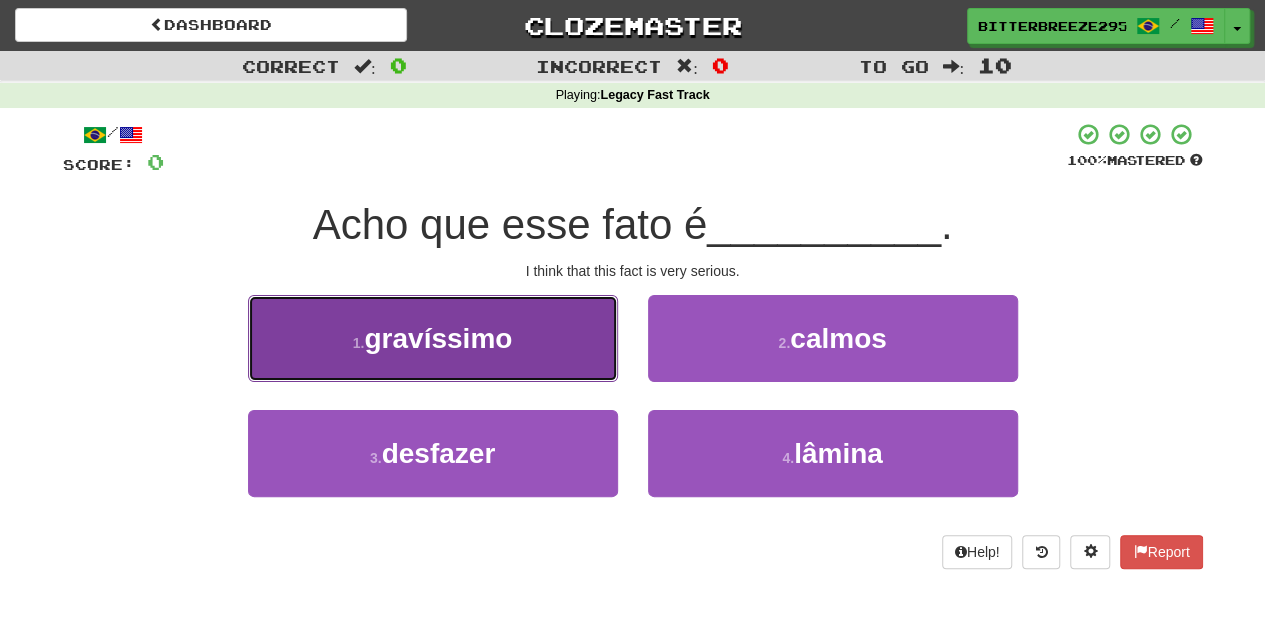 click on "1 .  gravíssimo" at bounding box center (433, 338) 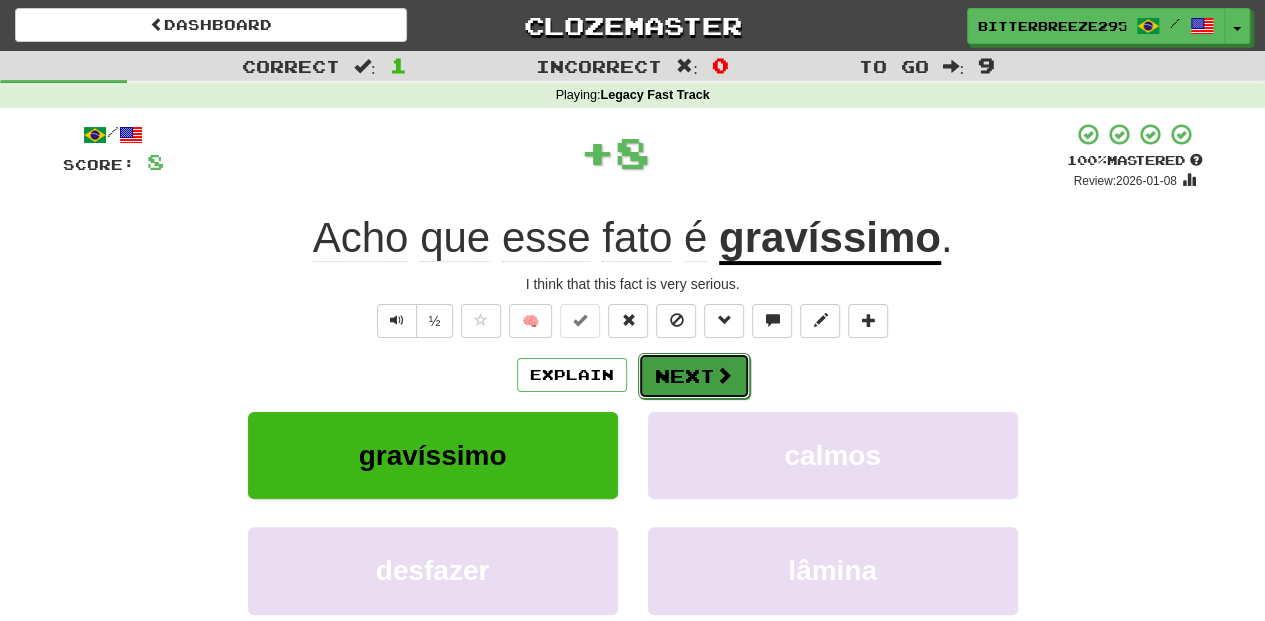 click on "Next" at bounding box center (694, 376) 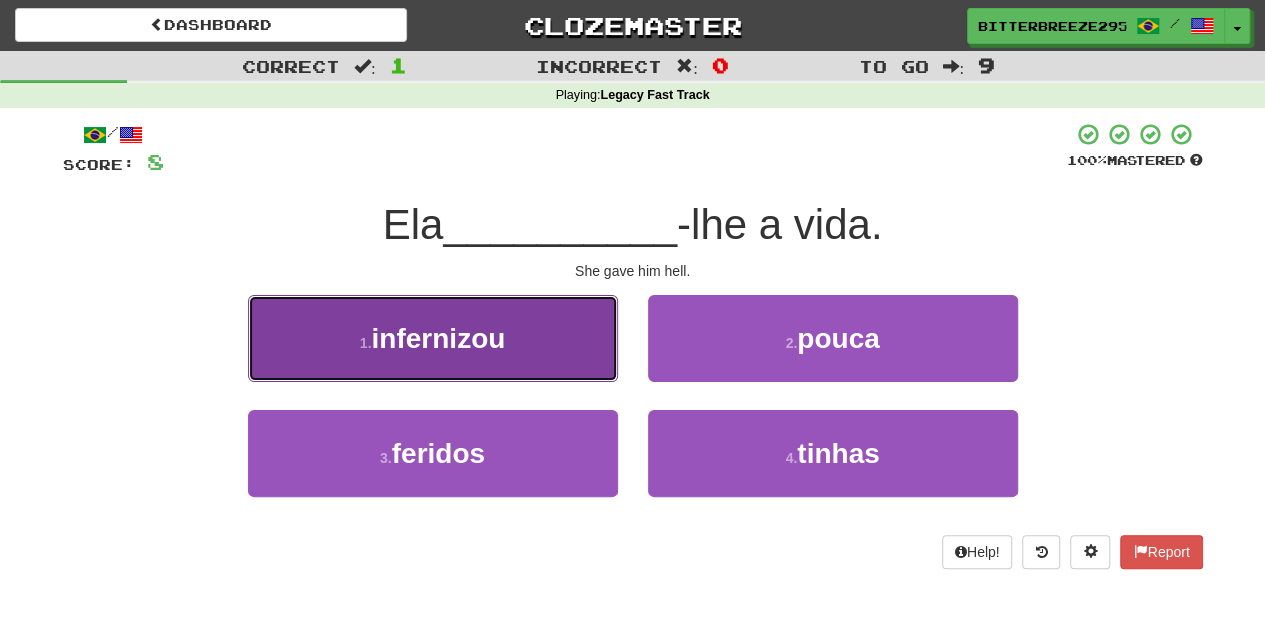 click on "1 .  infernizou" at bounding box center [433, 338] 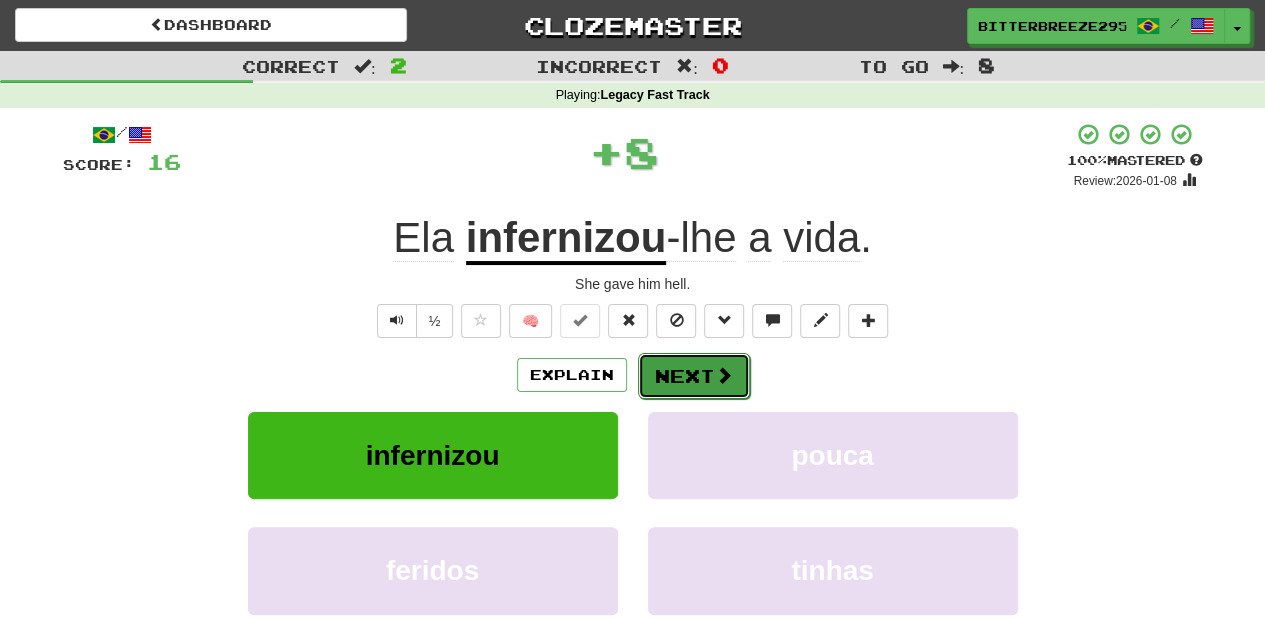 click on "Next" at bounding box center [694, 376] 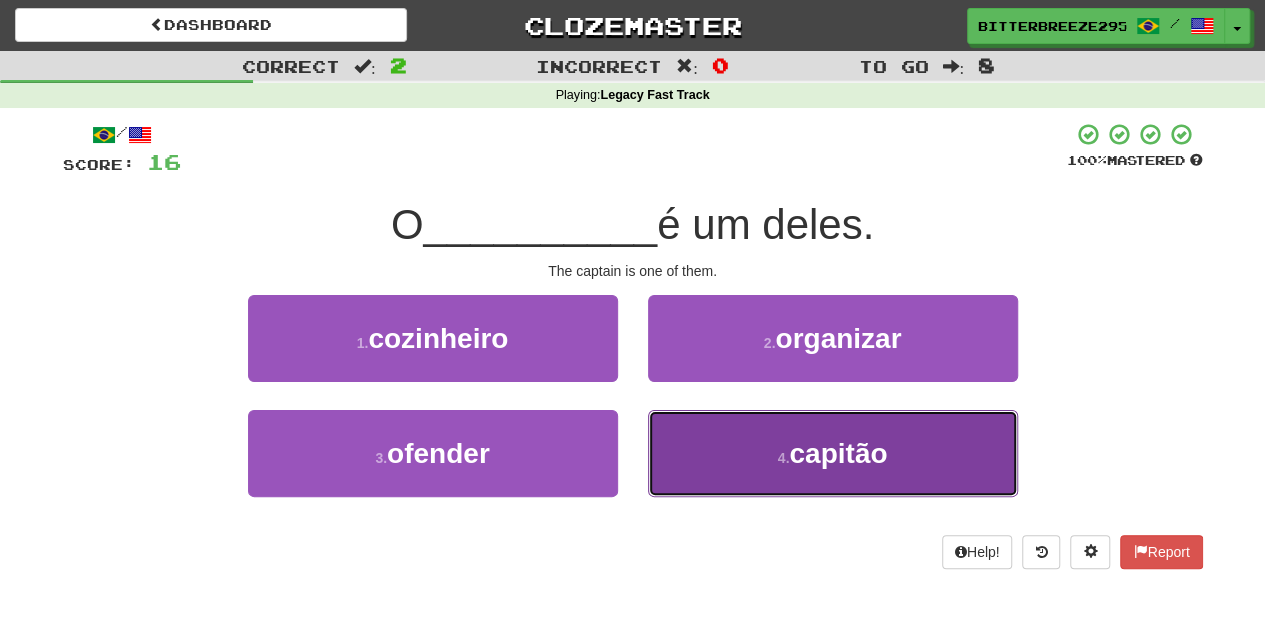 click on "4 .  capitão" at bounding box center [833, 453] 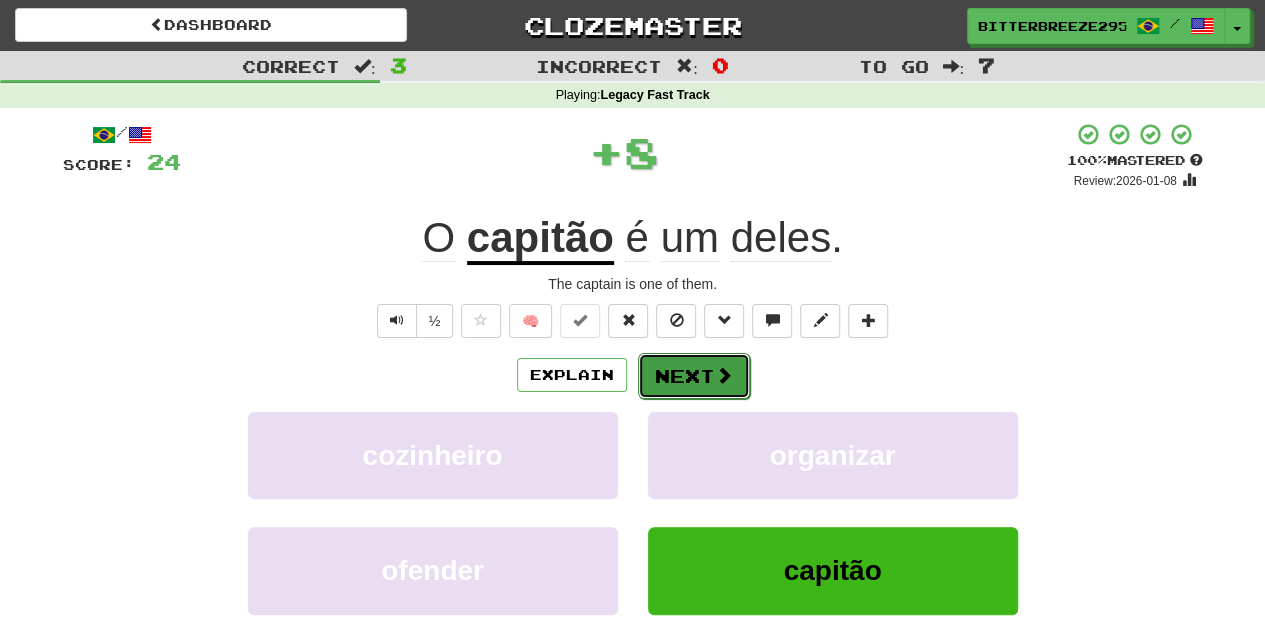 click on "Next" at bounding box center (694, 376) 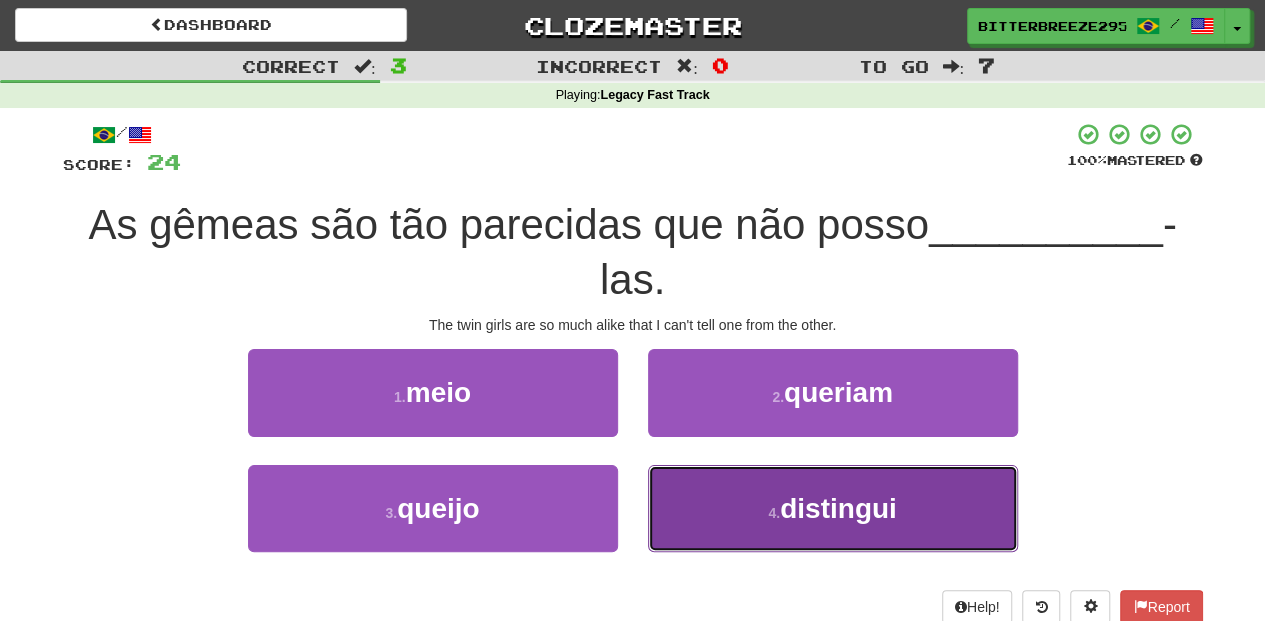 click on "4 .  distingui" at bounding box center [833, 508] 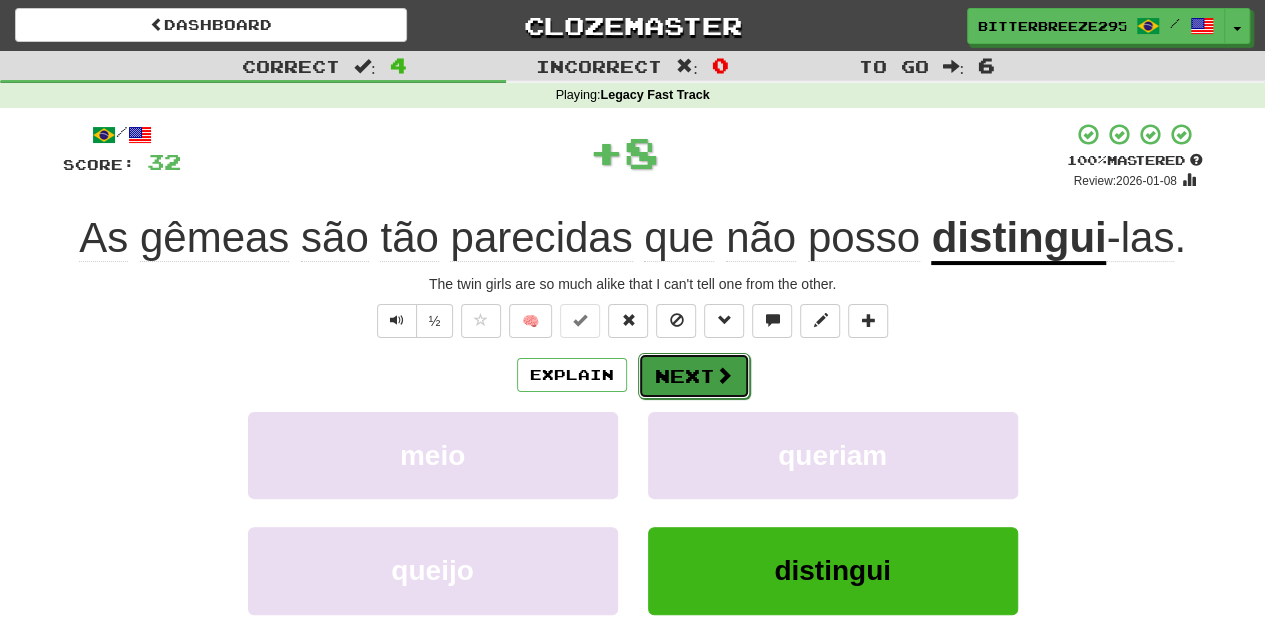 click on "Next" at bounding box center (694, 376) 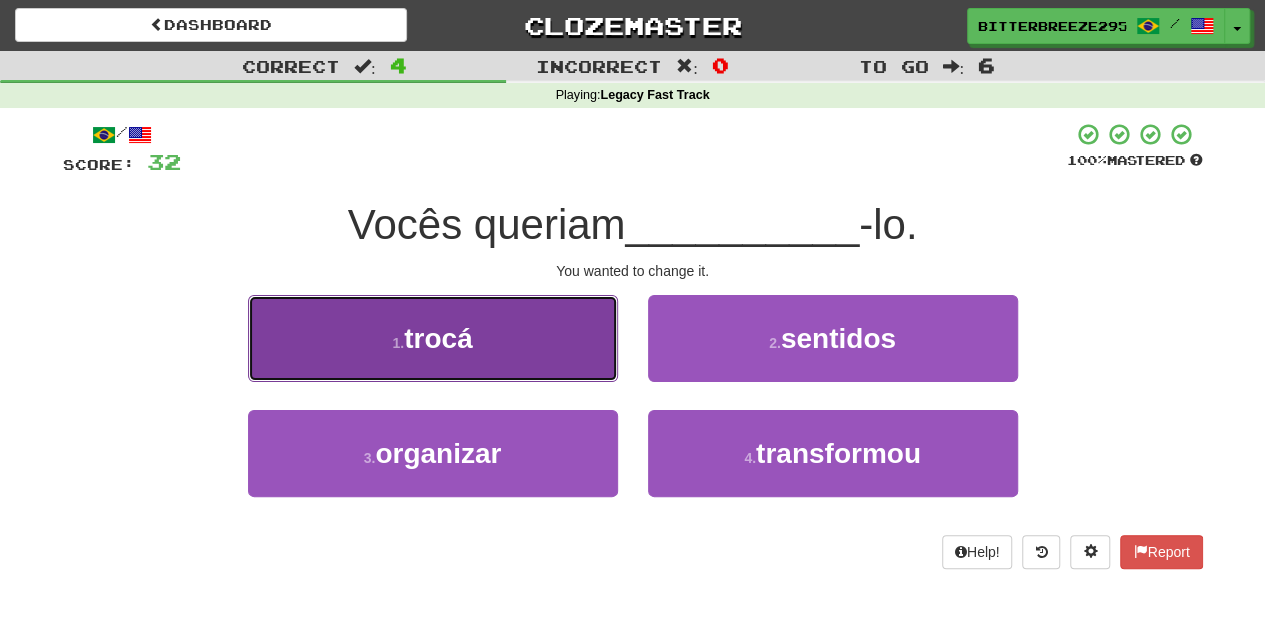 click on "1 .  trocá" at bounding box center [433, 338] 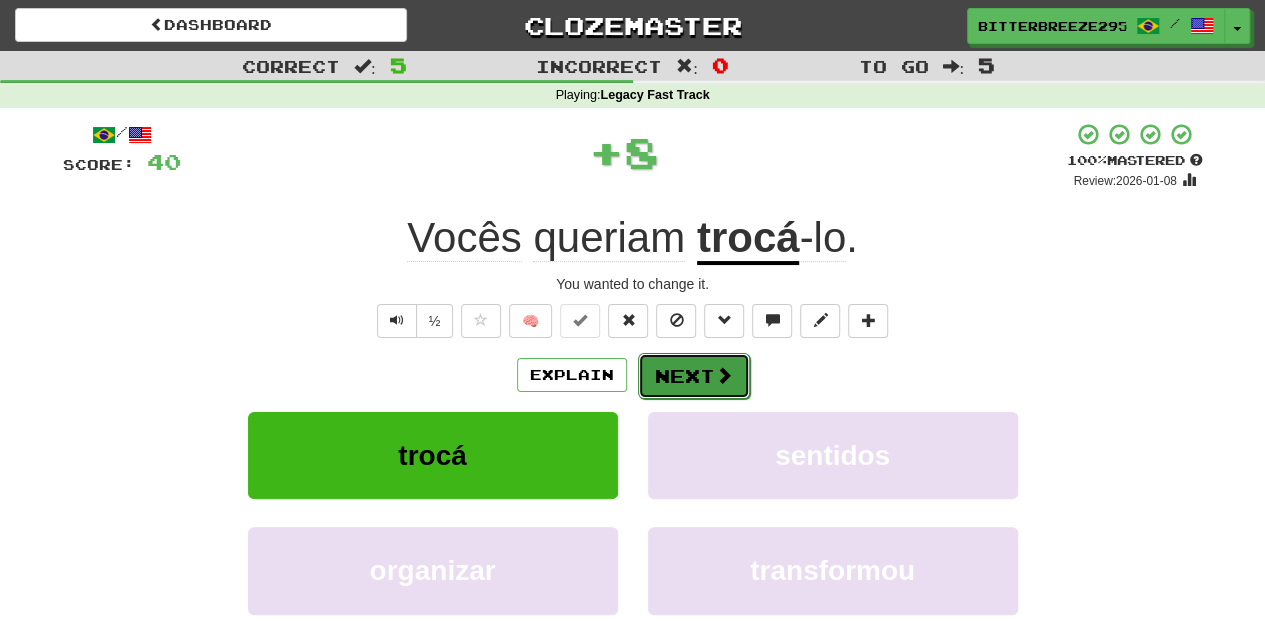 click on "Next" at bounding box center [694, 376] 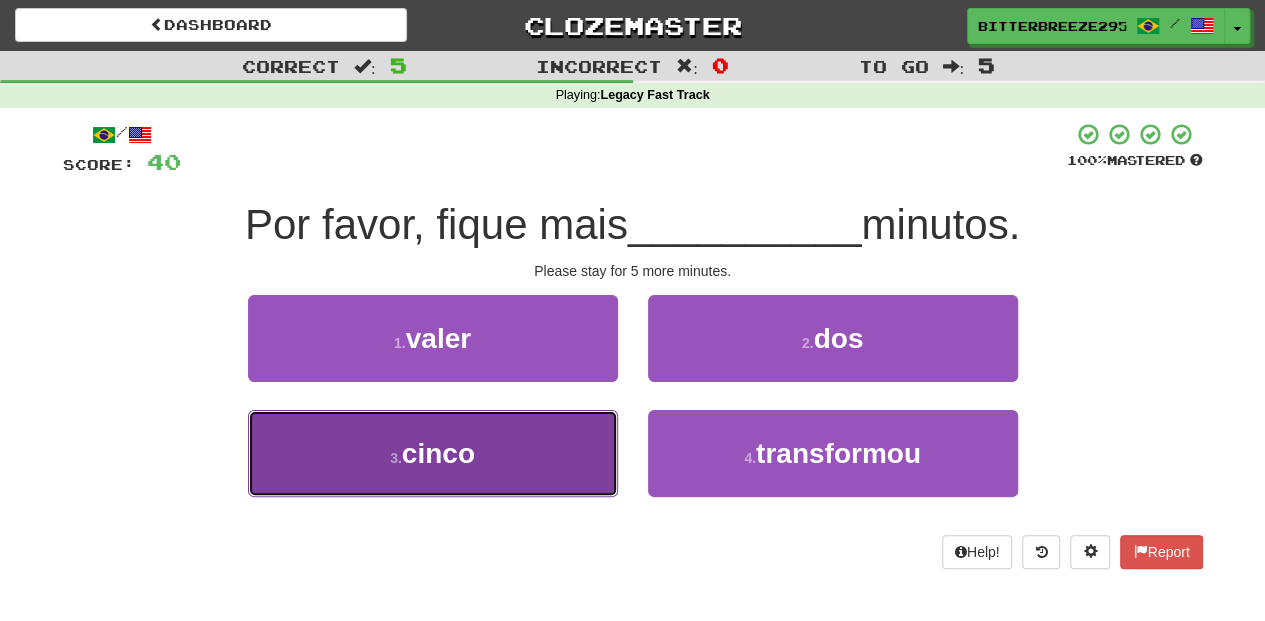 click on "3 .  cinco" at bounding box center [433, 453] 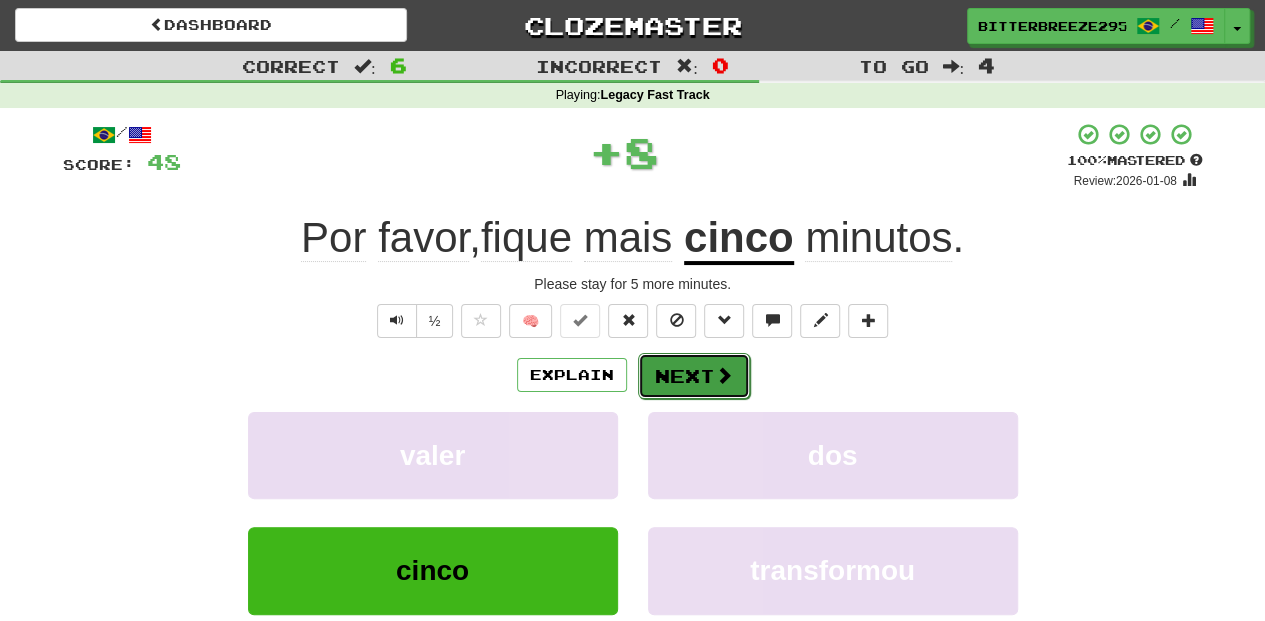 click on "Next" at bounding box center [694, 376] 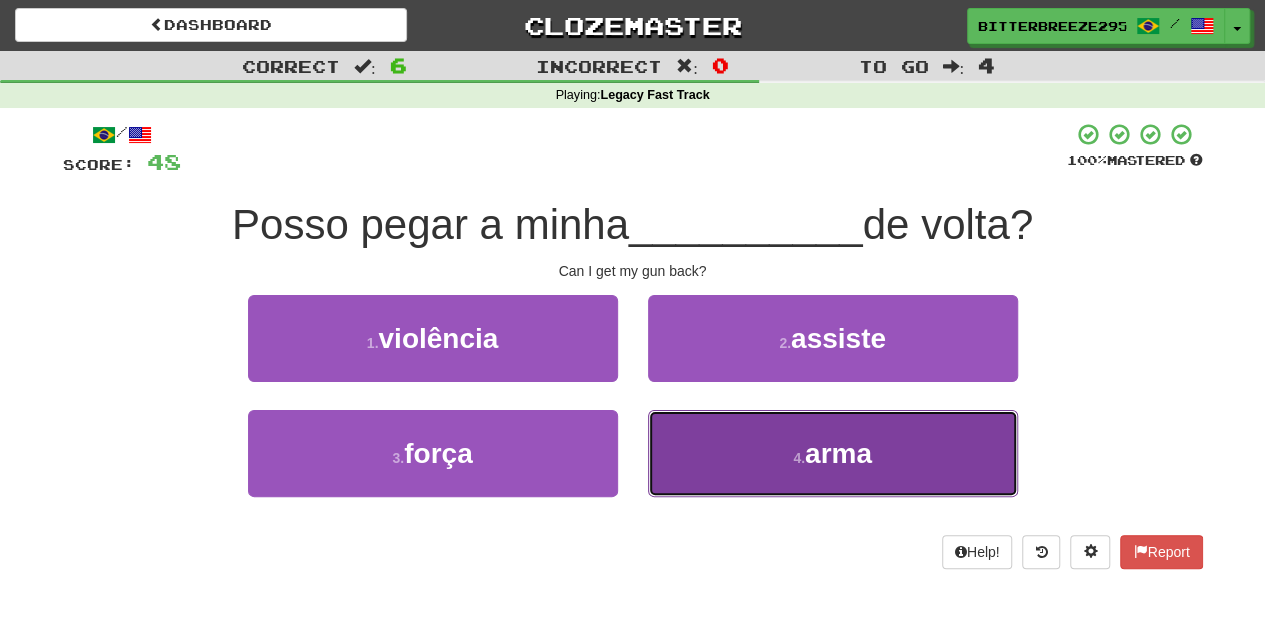 click on "4 .  arma" at bounding box center [833, 453] 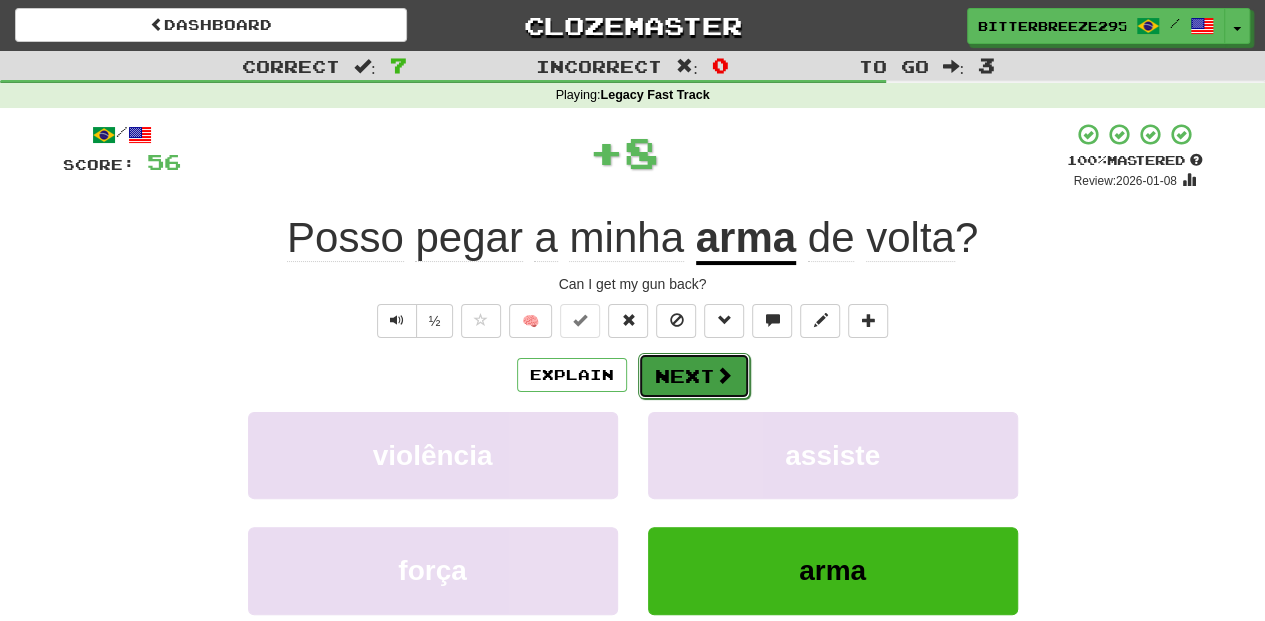 click on "Next" at bounding box center [694, 376] 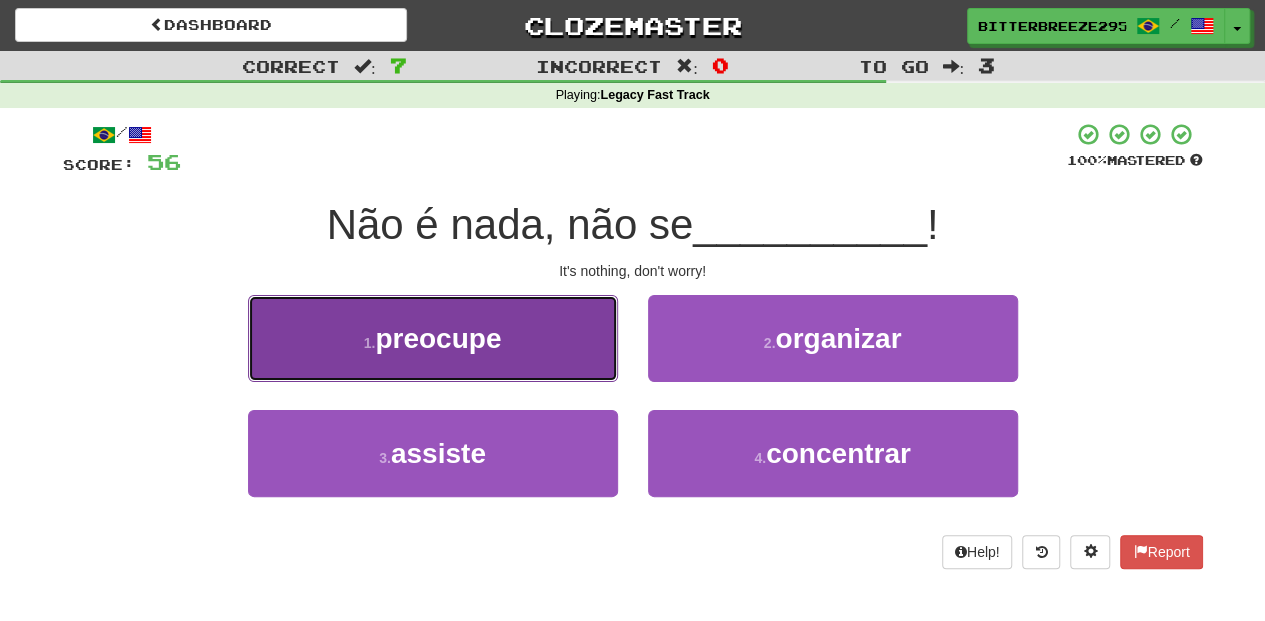 click on "1 .  preocupe" at bounding box center (433, 338) 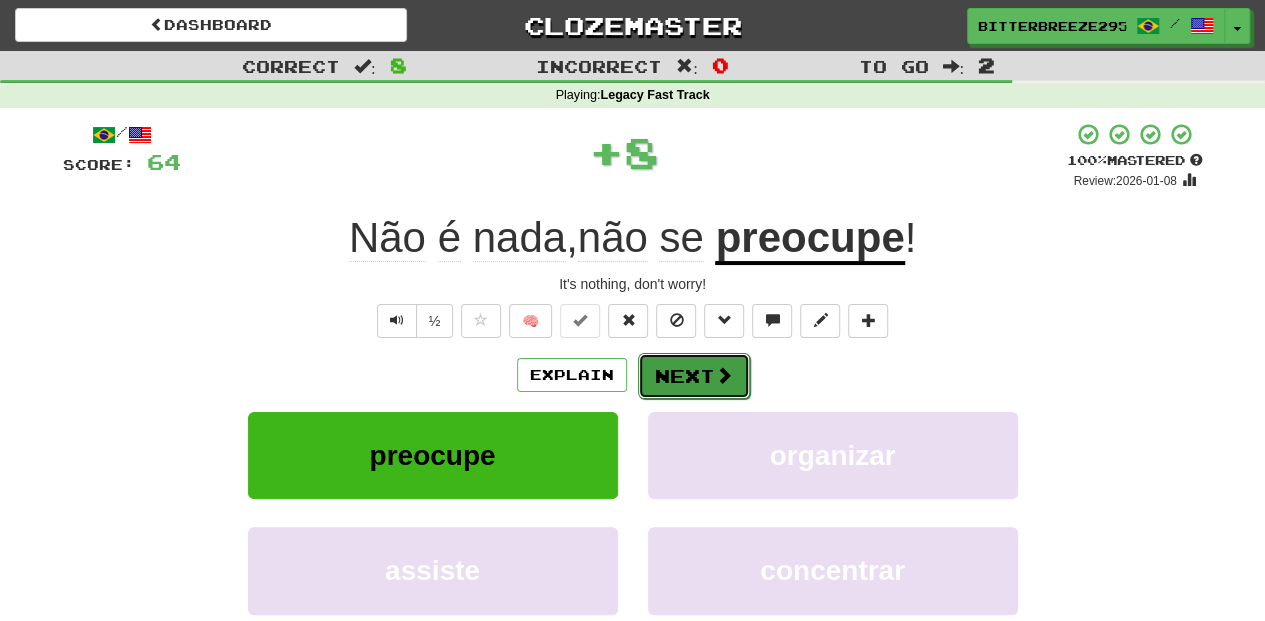 click on "Next" at bounding box center [694, 376] 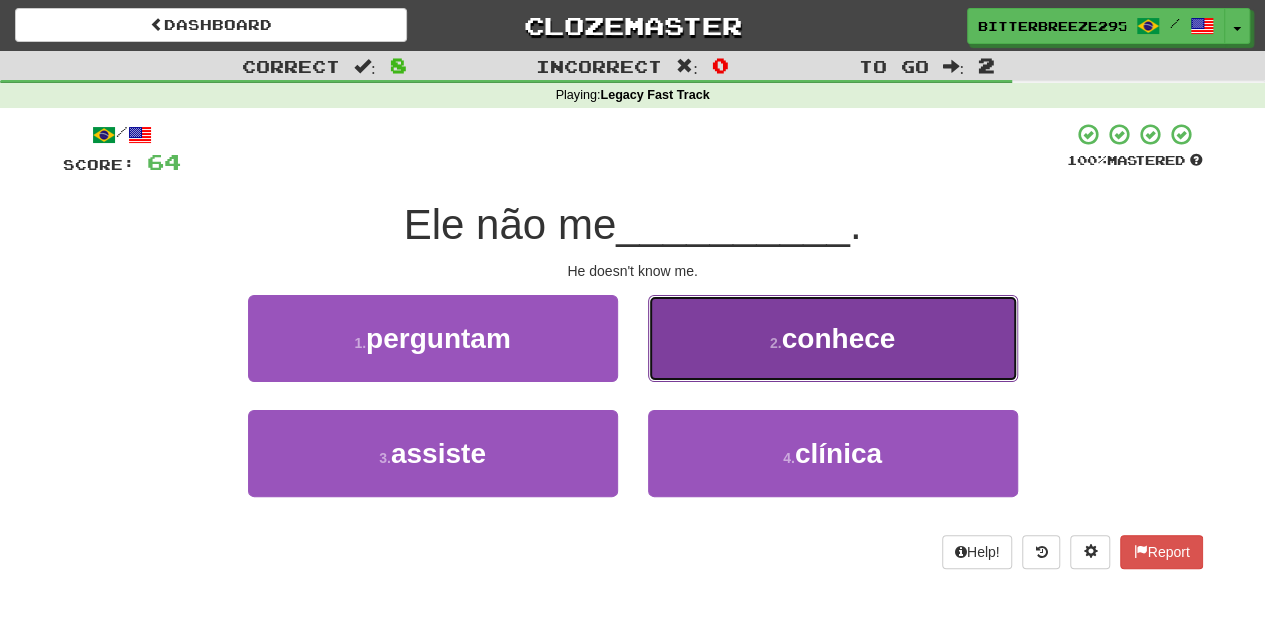 click on "2 .  conhece" at bounding box center (833, 338) 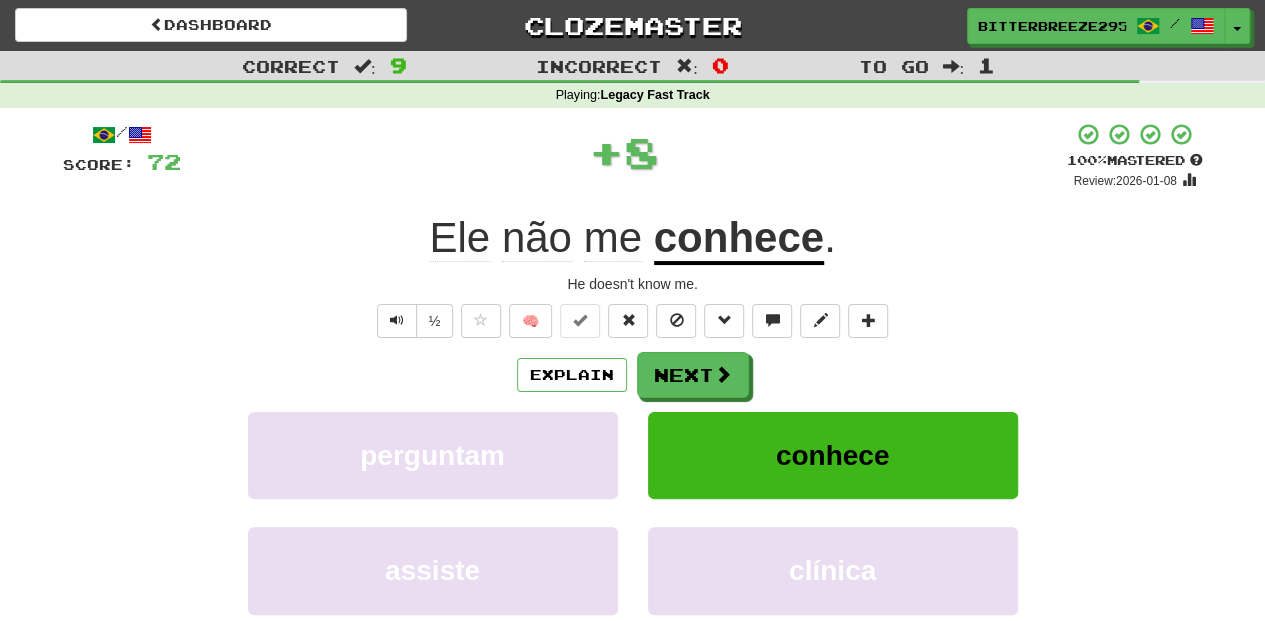 click on "Next" at bounding box center (693, 375) 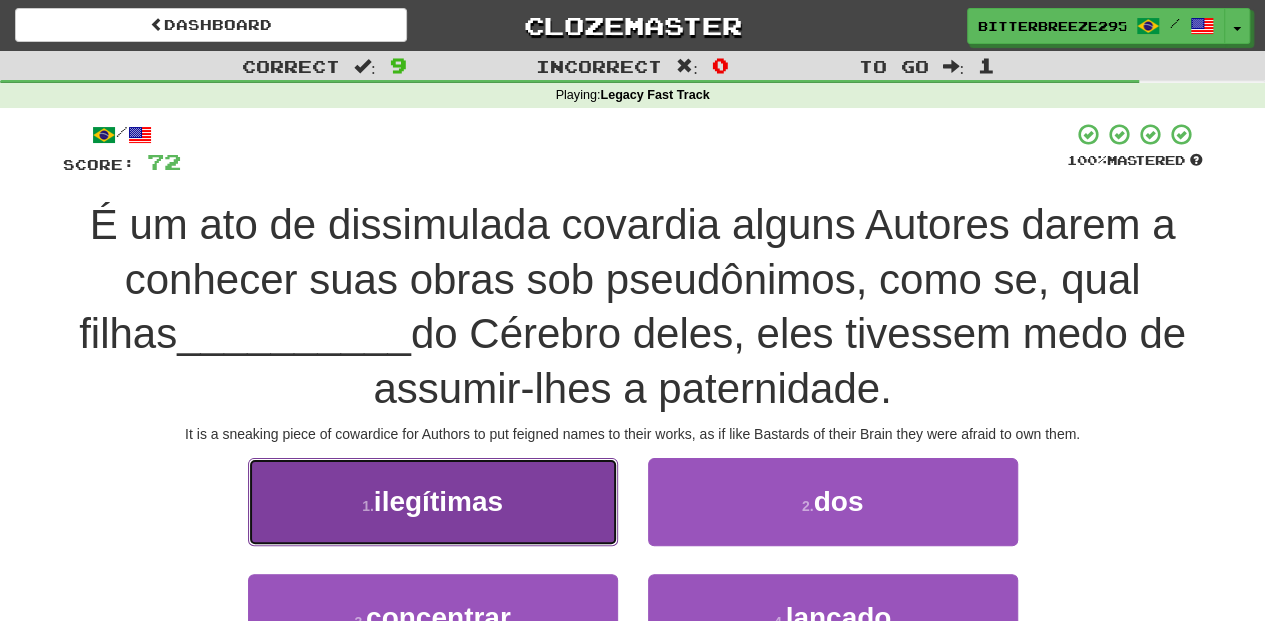 click on "1 .  ilegítimas" at bounding box center [433, 501] 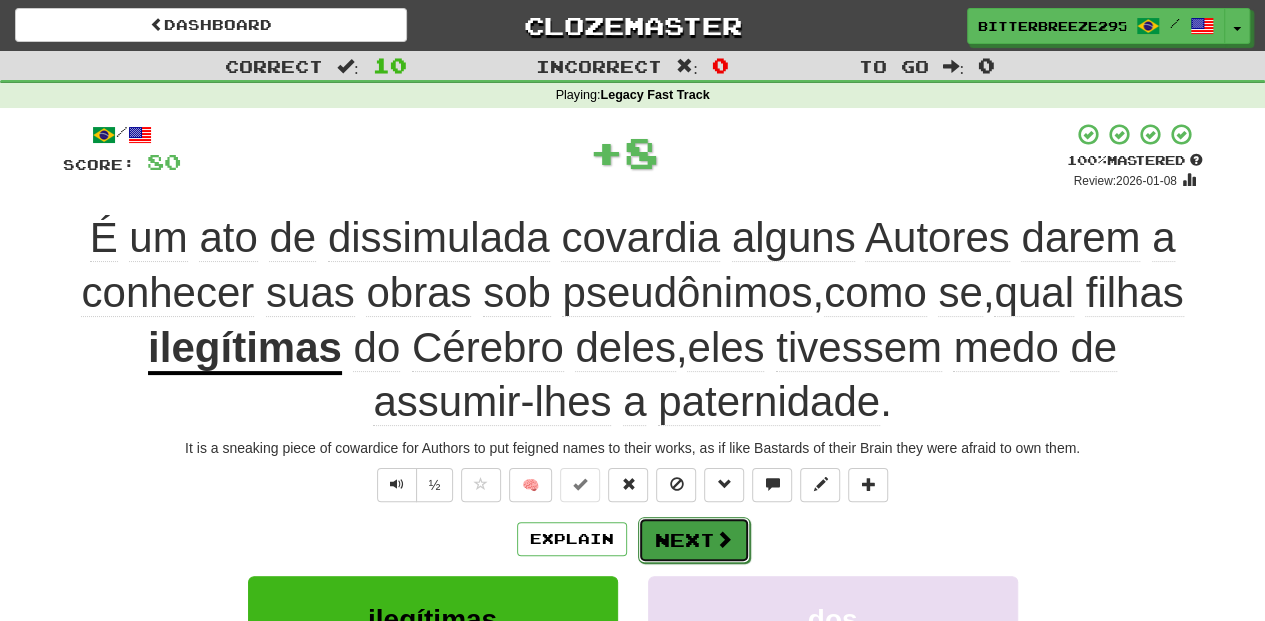 click on "Next" at bounding box center [694, 540] 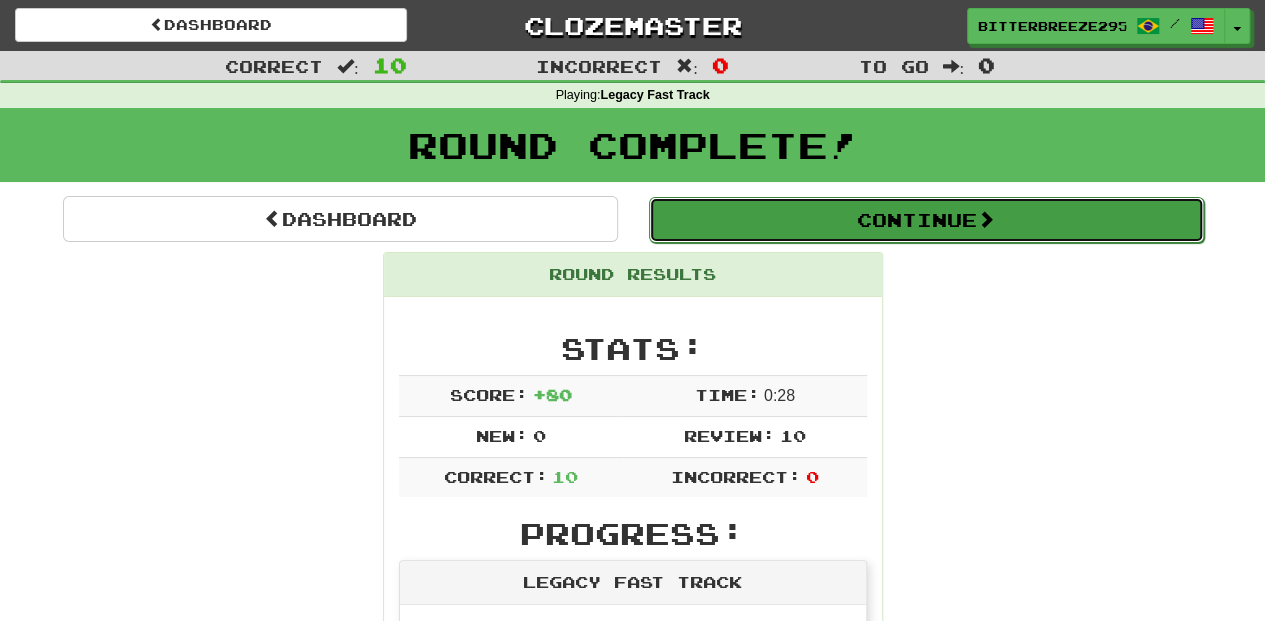 click on "Continue" at bounding box center (926, 220) 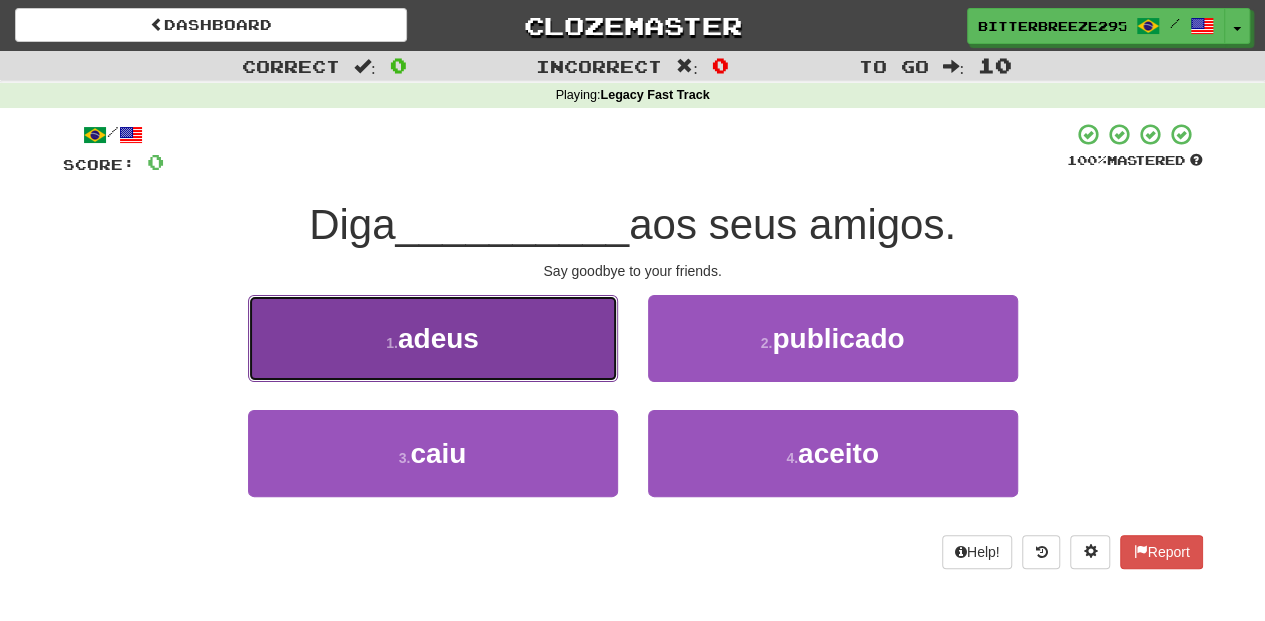 click on "1 .  adeus" at bounding box center [433, 338] 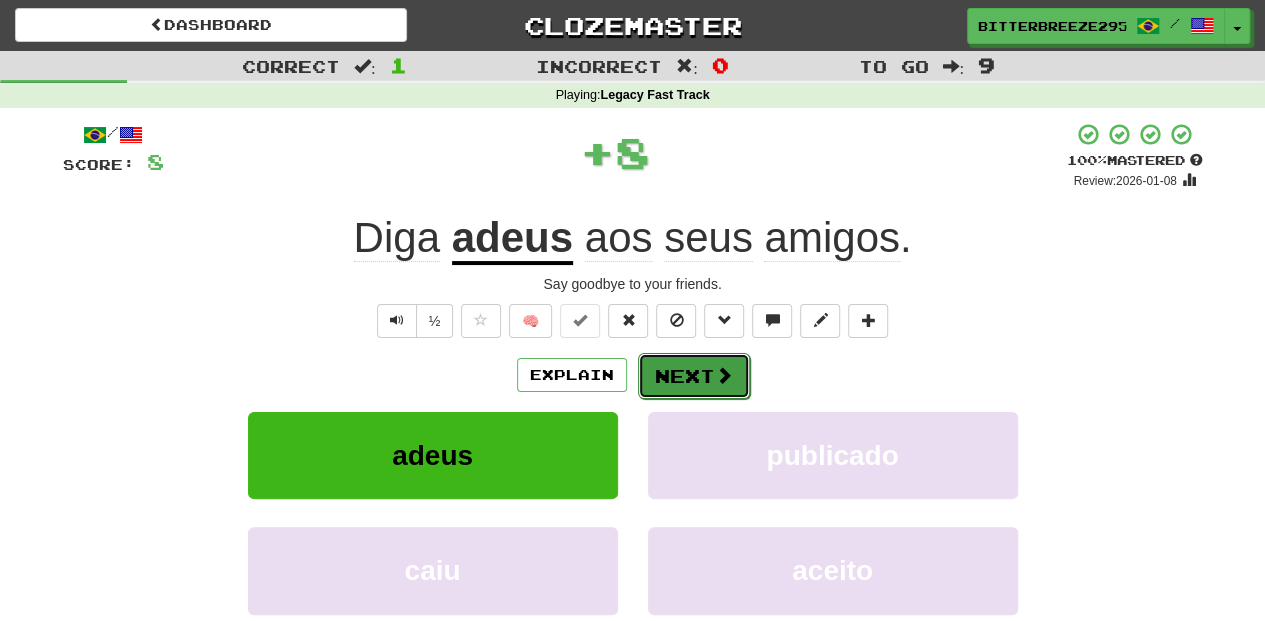 click on "Next" at bounding box center [694, 376] 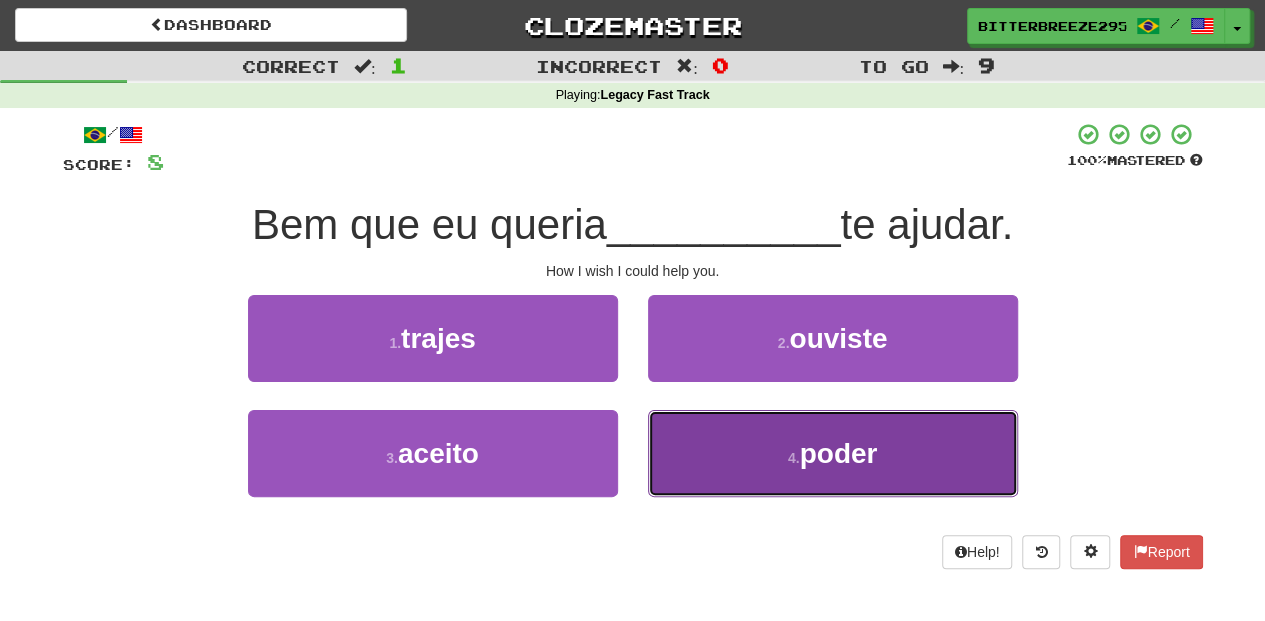 click on "4 .  poder" at bounding box center [833, 453] 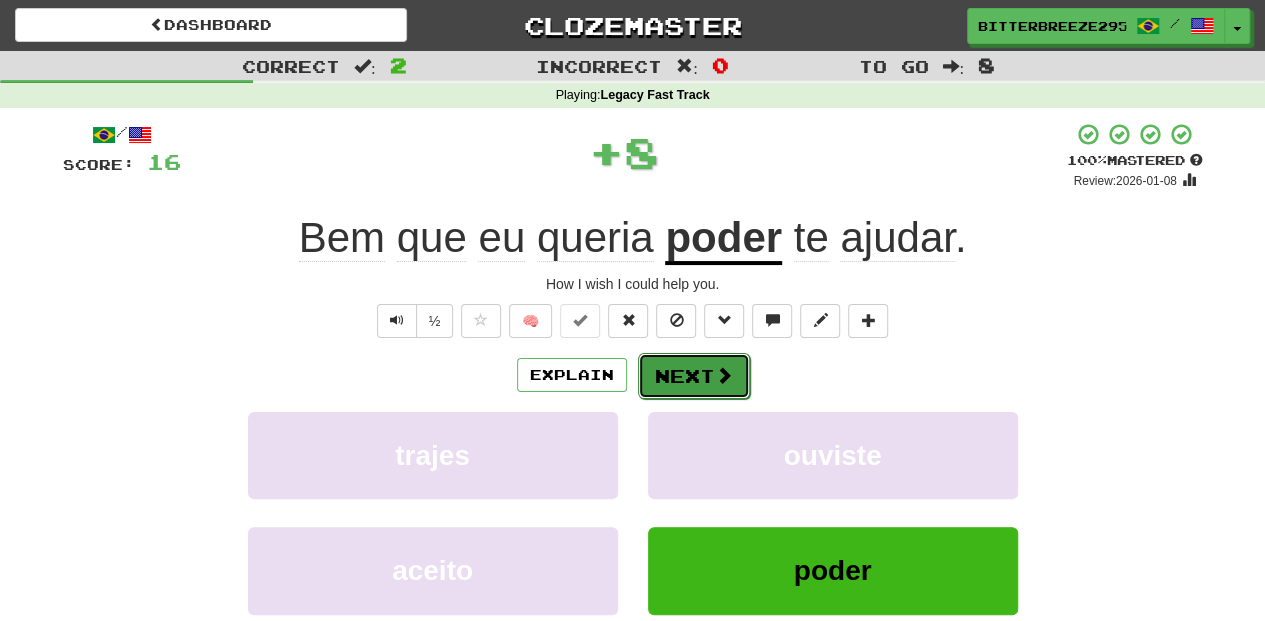 click on "Next" at bounding box center [694, 376] 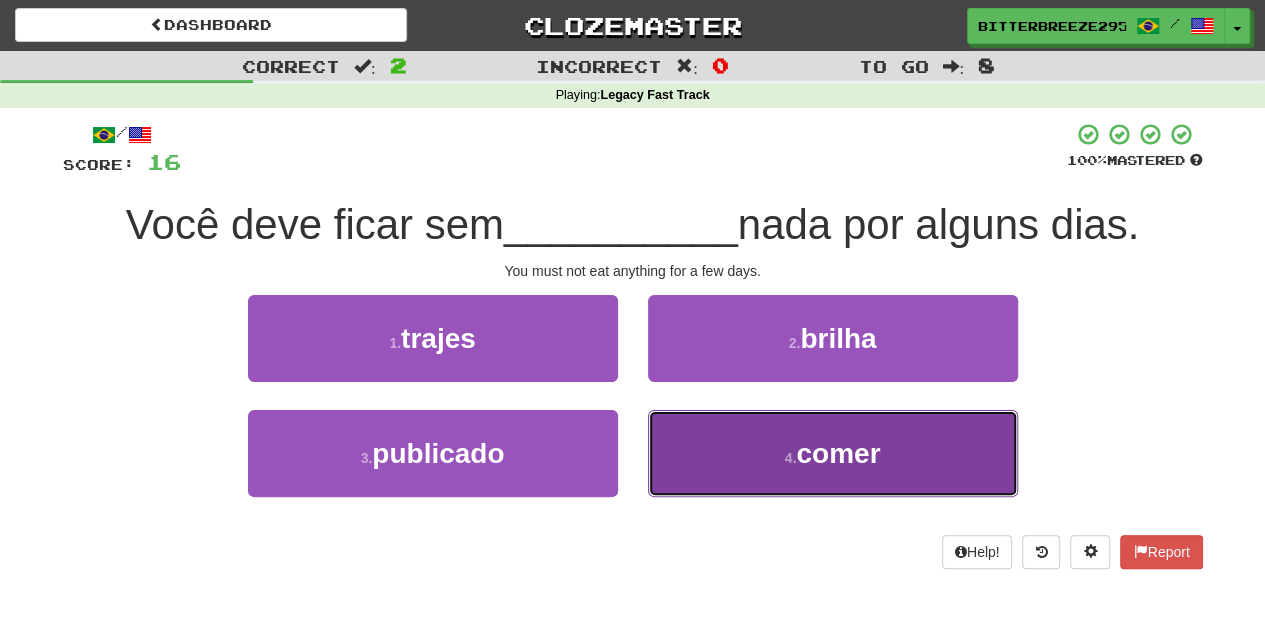 click on "4 .  comer" at bounding box center (833, 453) 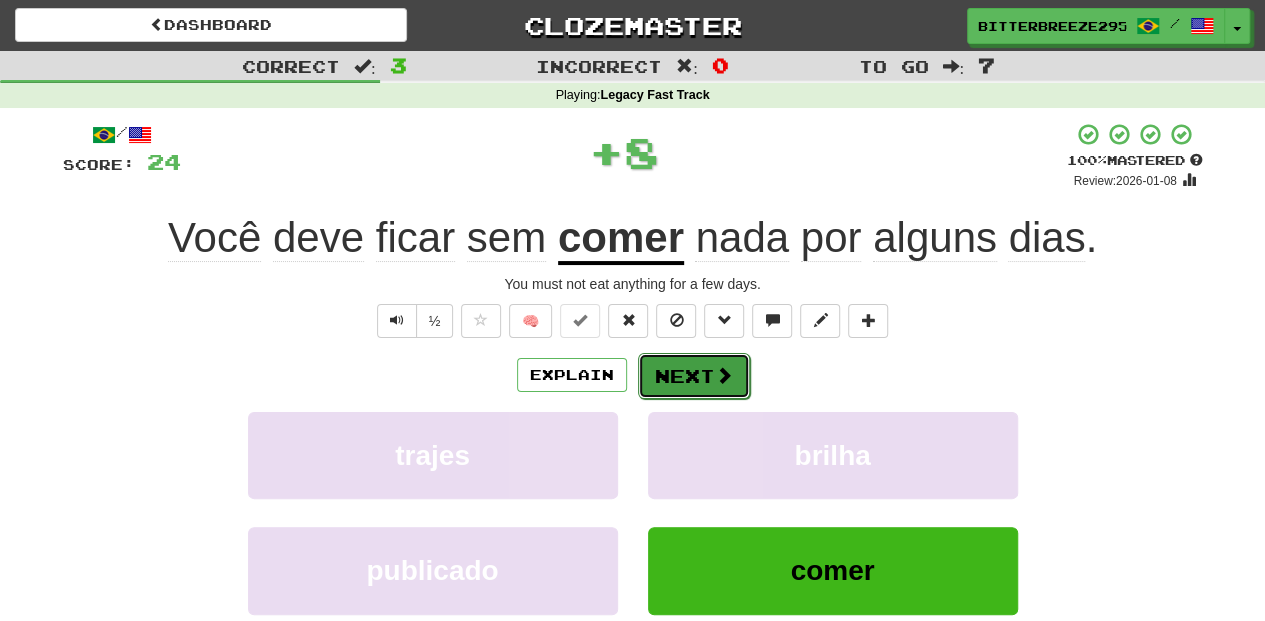 click on "Next" at bounding box center (694, 376) 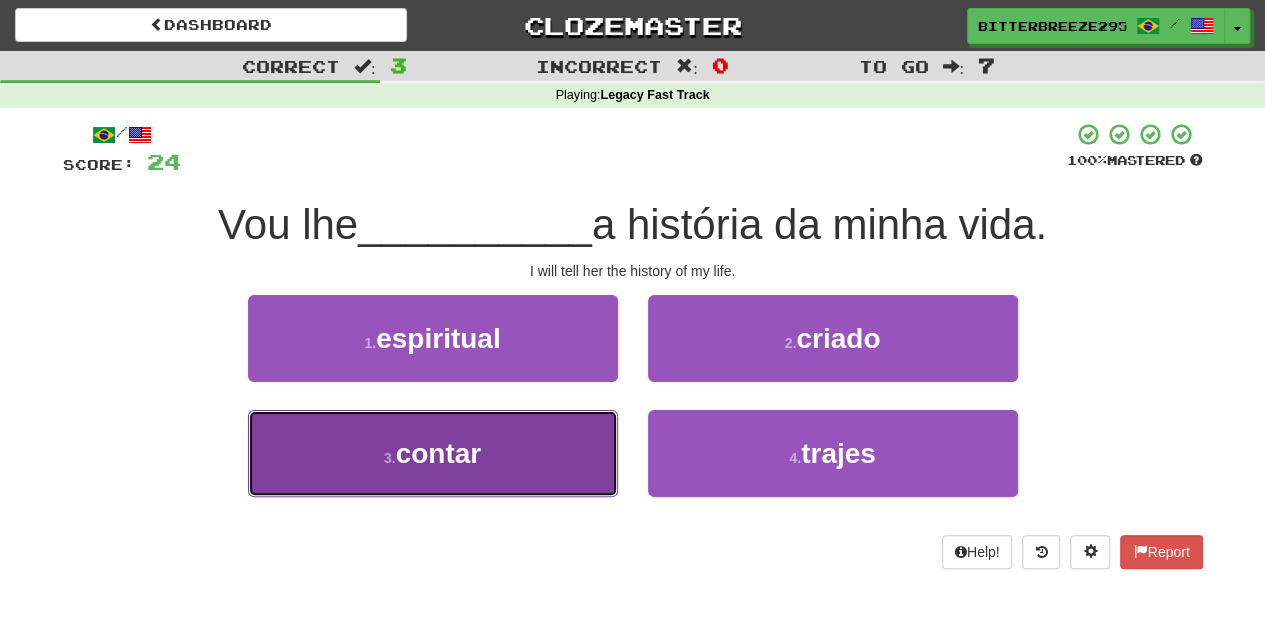 click on "3 .  contar" at bounding box center (433, 453) 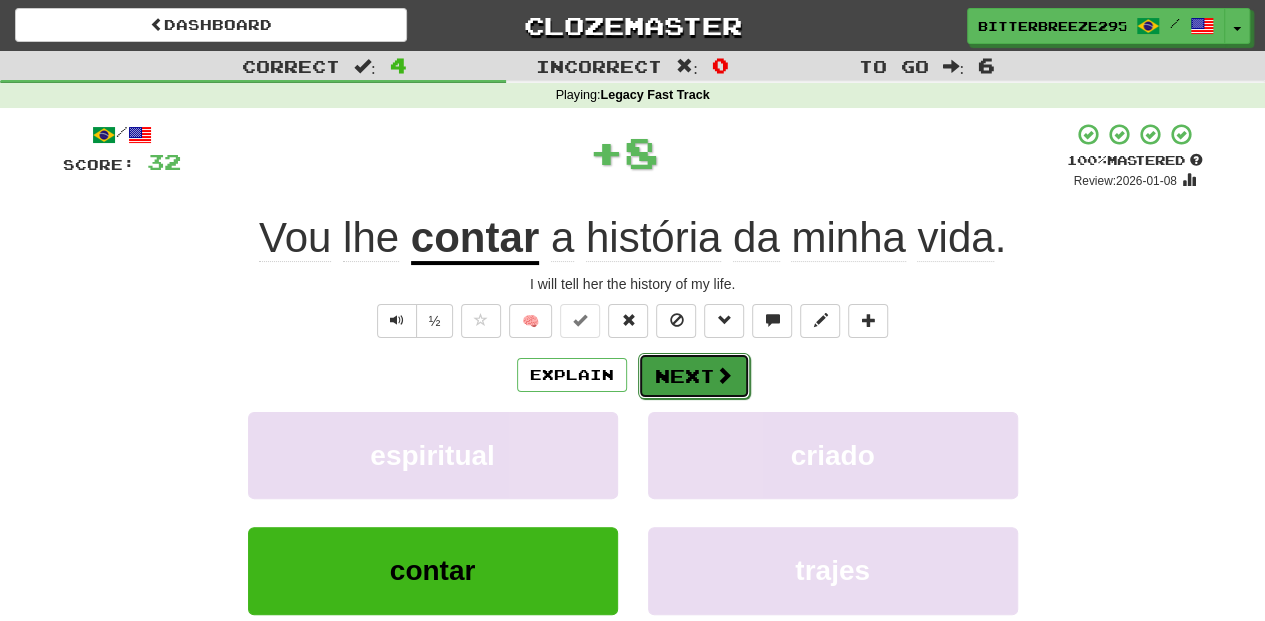 click on "Next" at bounding box center (694, 376) 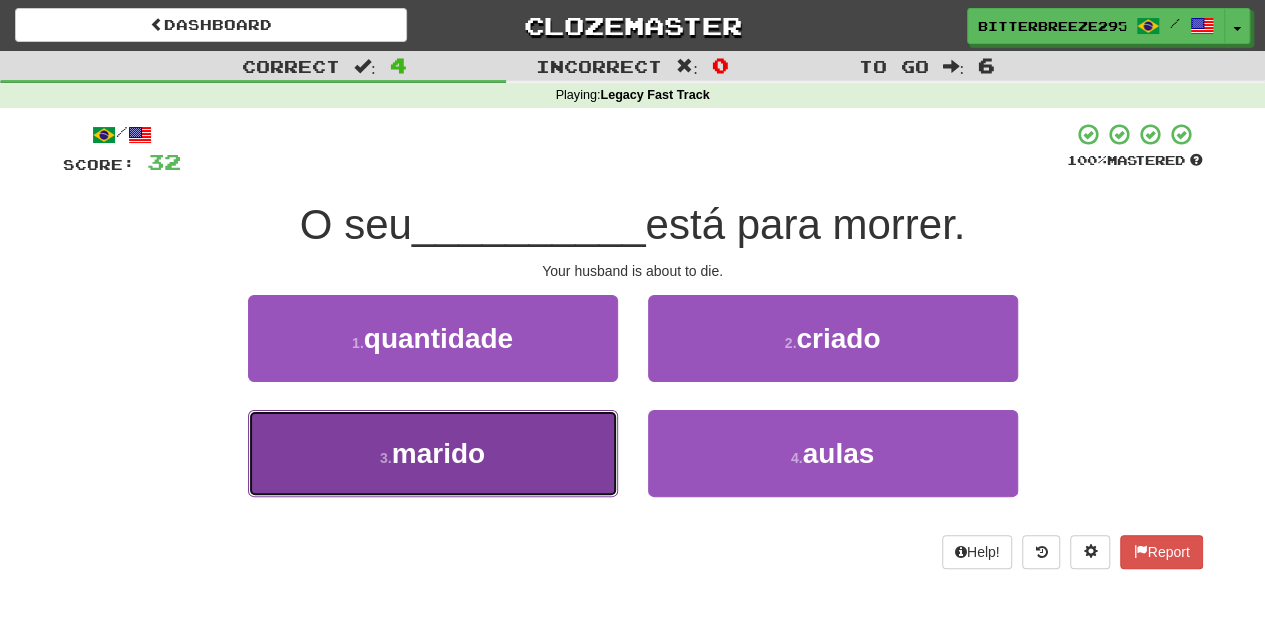 click on "3 .  marido" at bounding box center (433, 453) 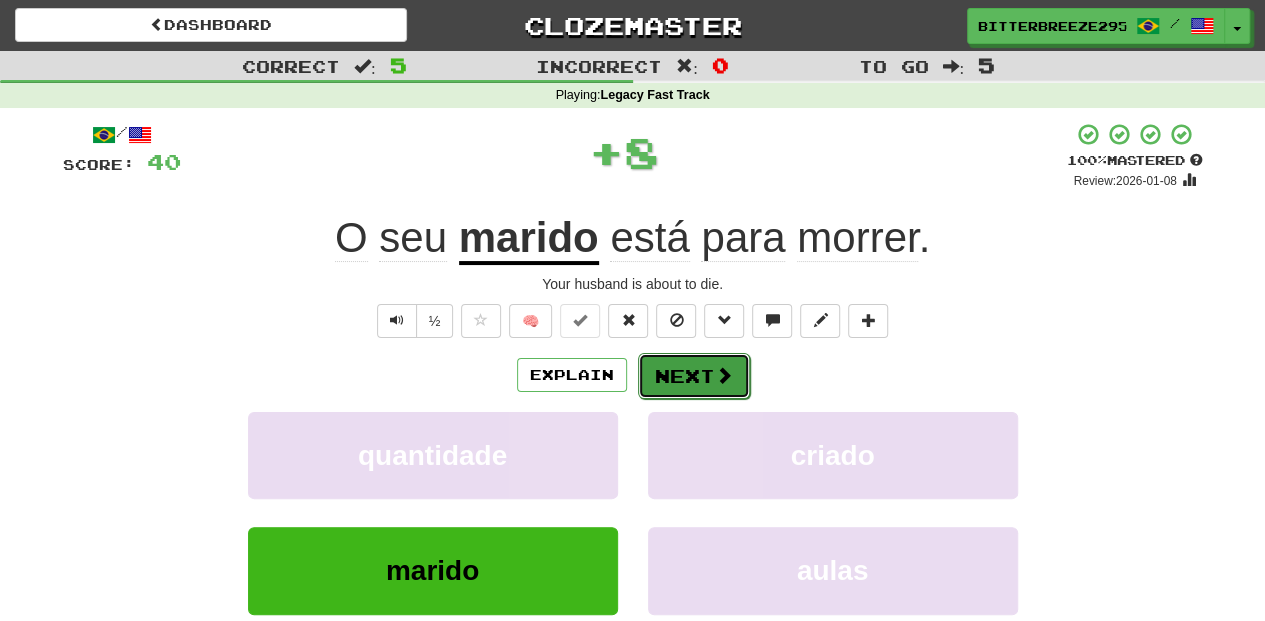 click on "Next" at bounding box center (694, 376) 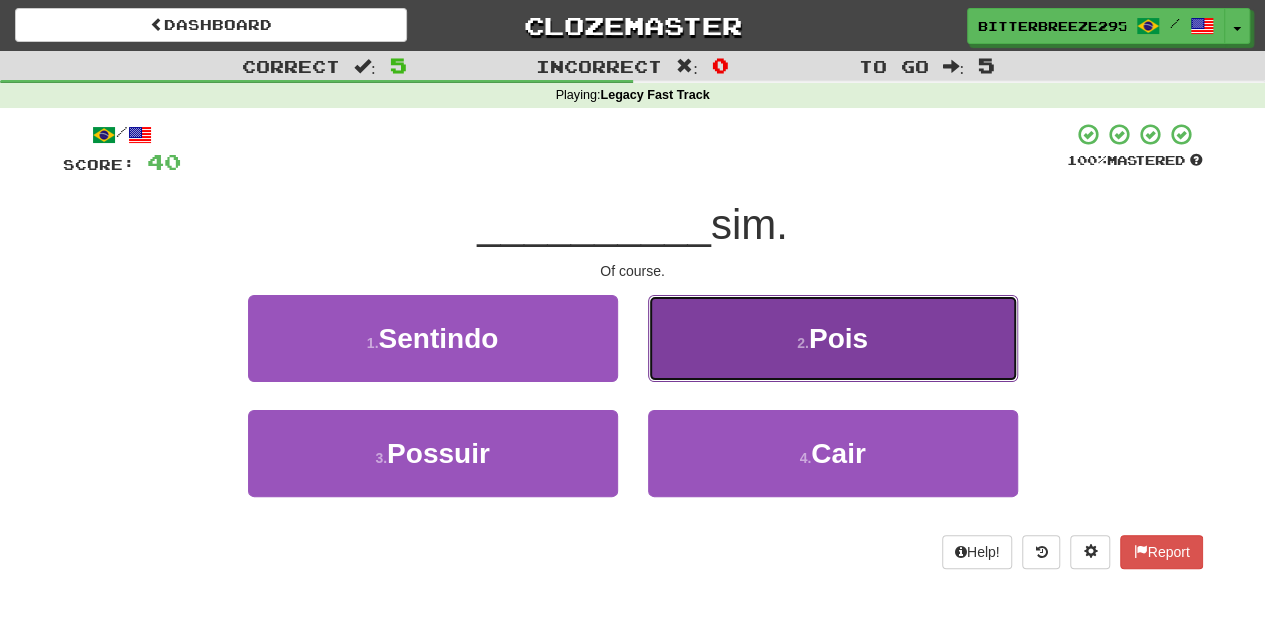 click on "2 .  Pois" at bounding box center (833, 338) 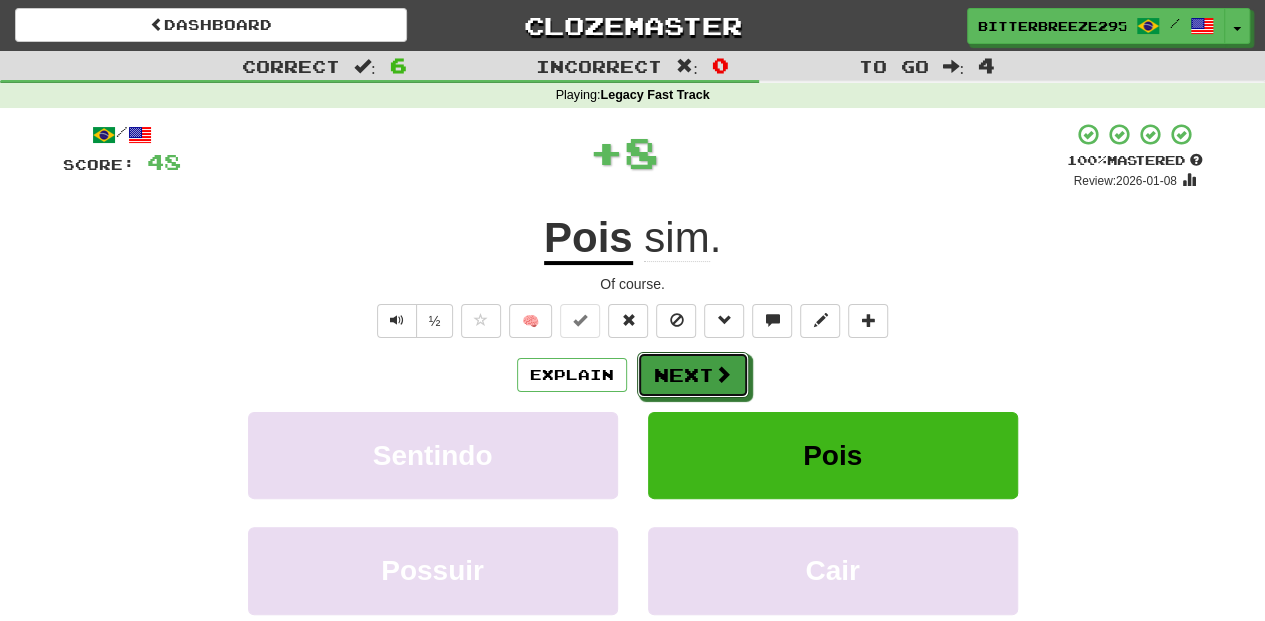 click on "Next" at bounding box center (693, 375) 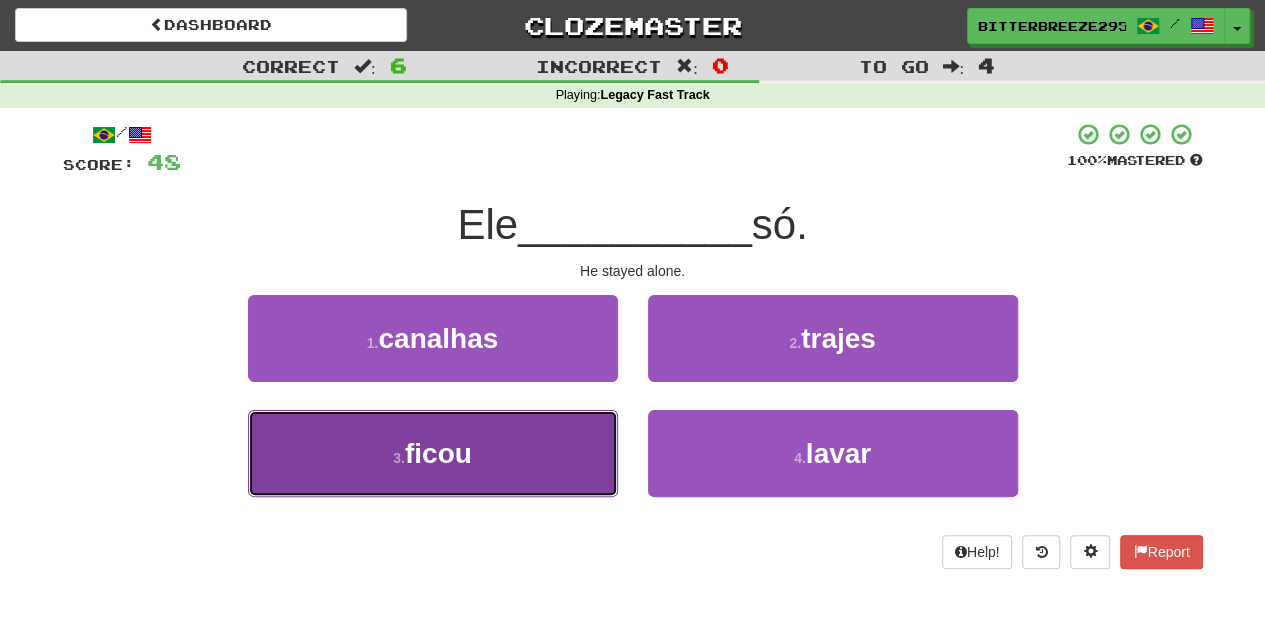 click on "3 .  ficou" at bounding box center (433, 453) 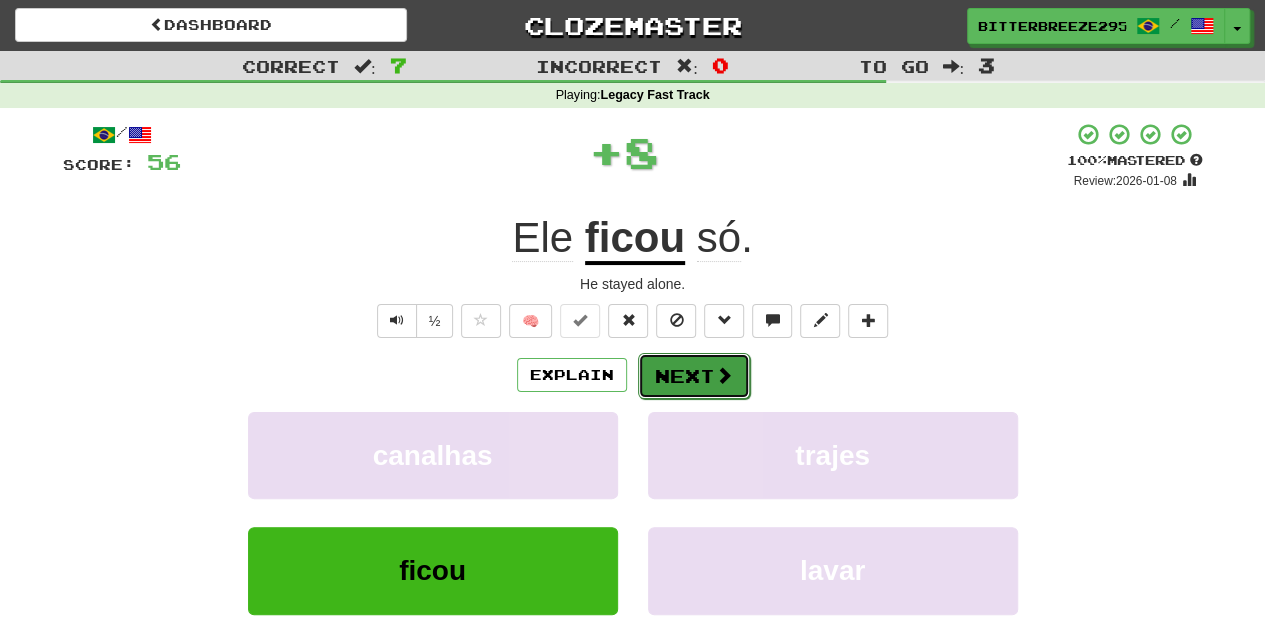 click on "Next" at bounding box center (694, 376) 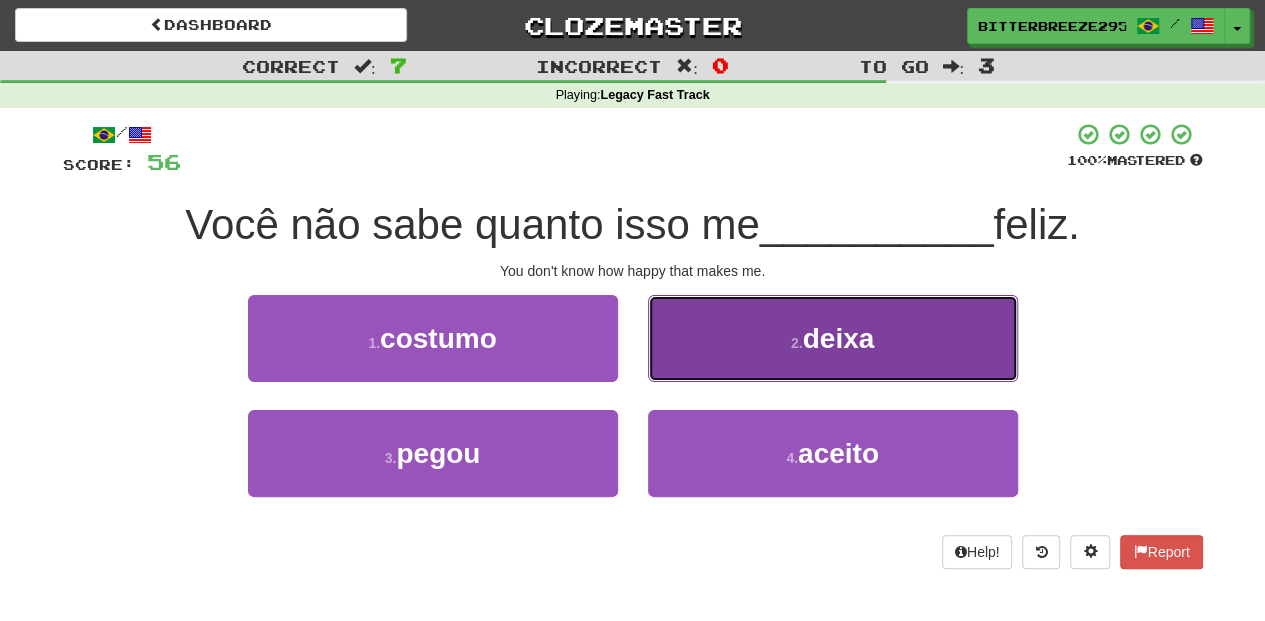 click on "2 .  deixa" at bounding box center [833, 338] 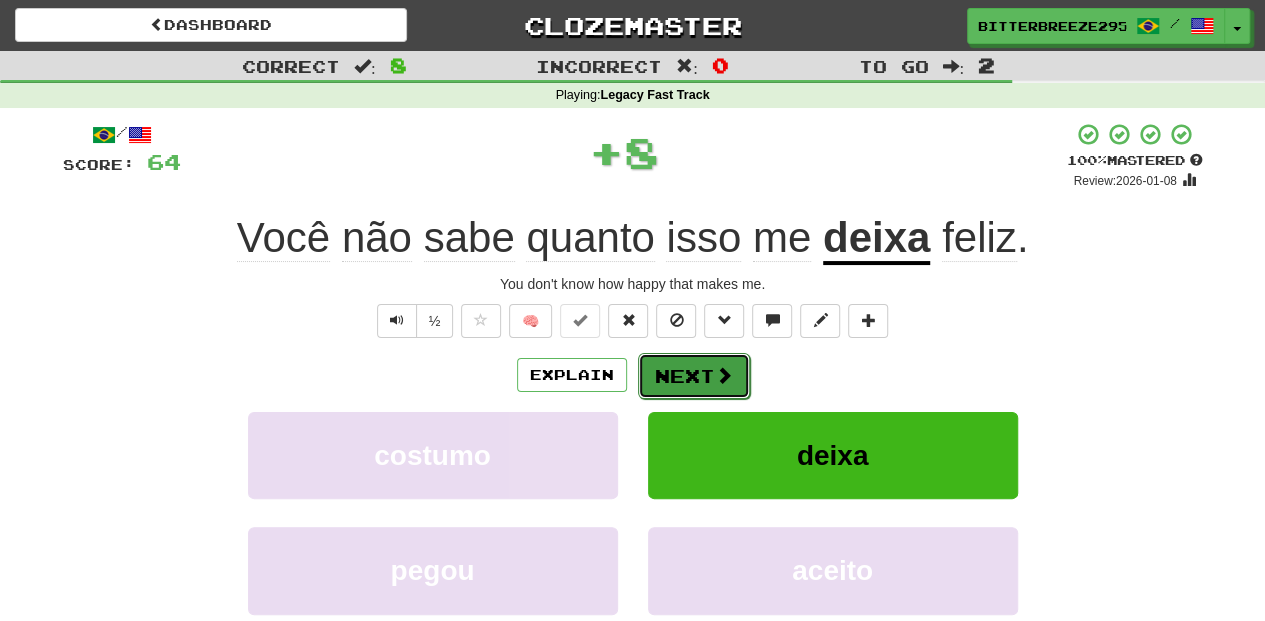 click on "Next" at bounding box center [694, 376] 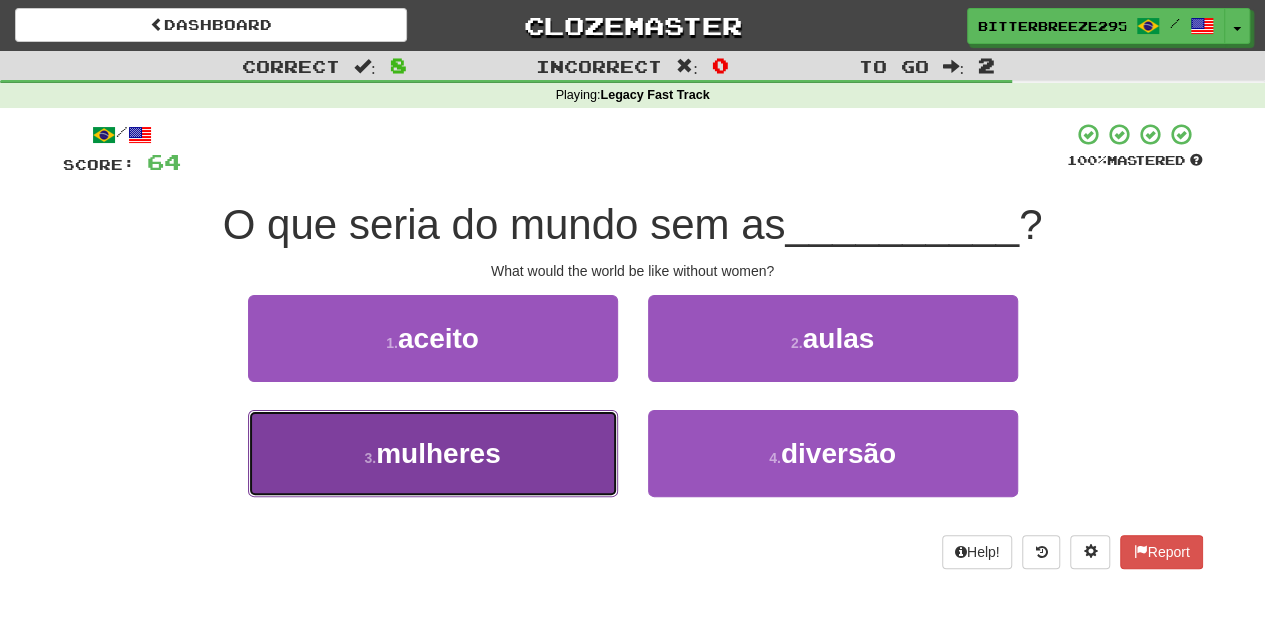 click on "3 .  mulheres" at bounding box center [433, 453] 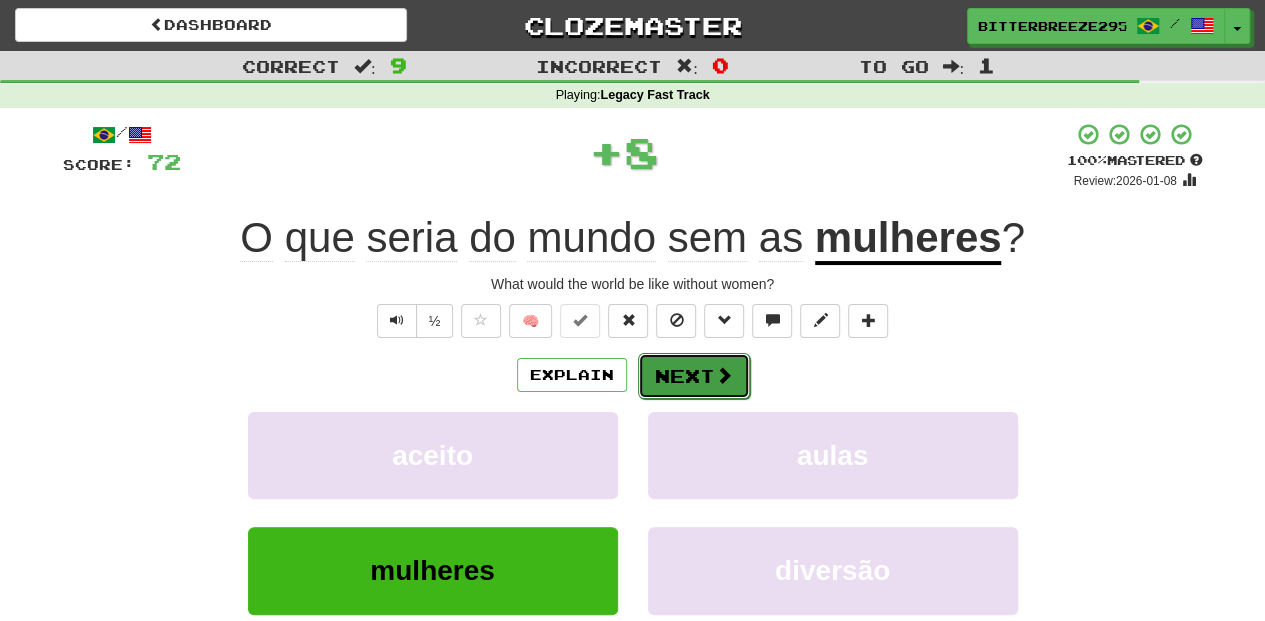 click on "Next" at bounding box center [694, 376] 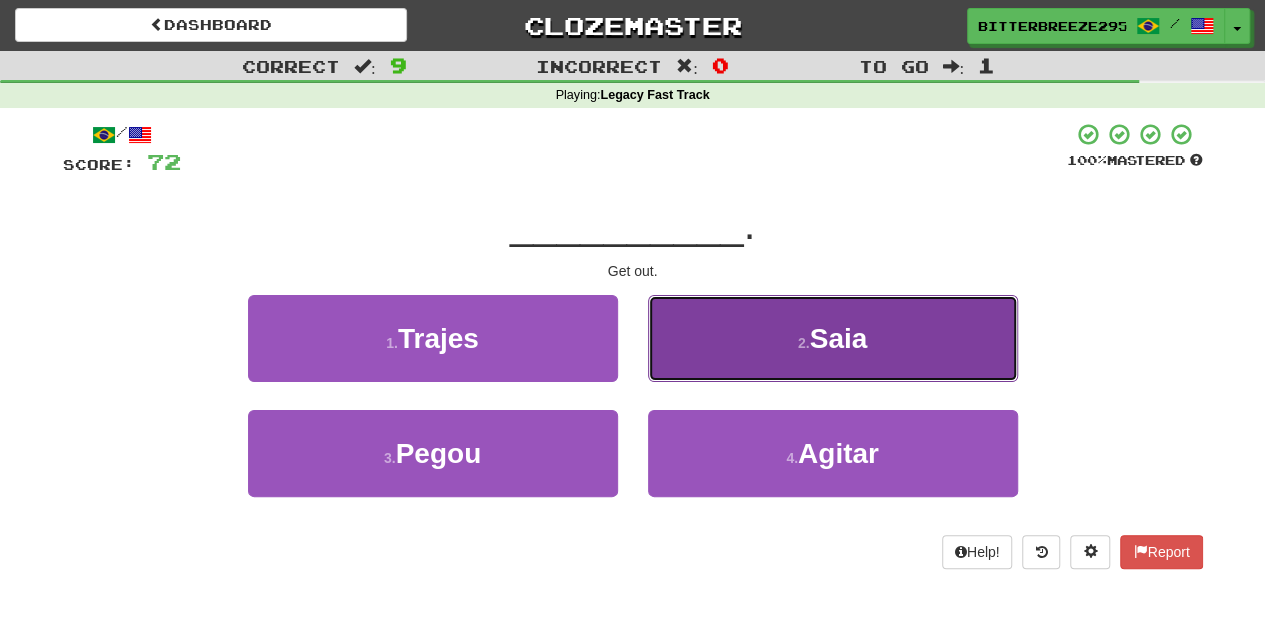 click on "2 .  Saia" at bounding box center (833, 338) 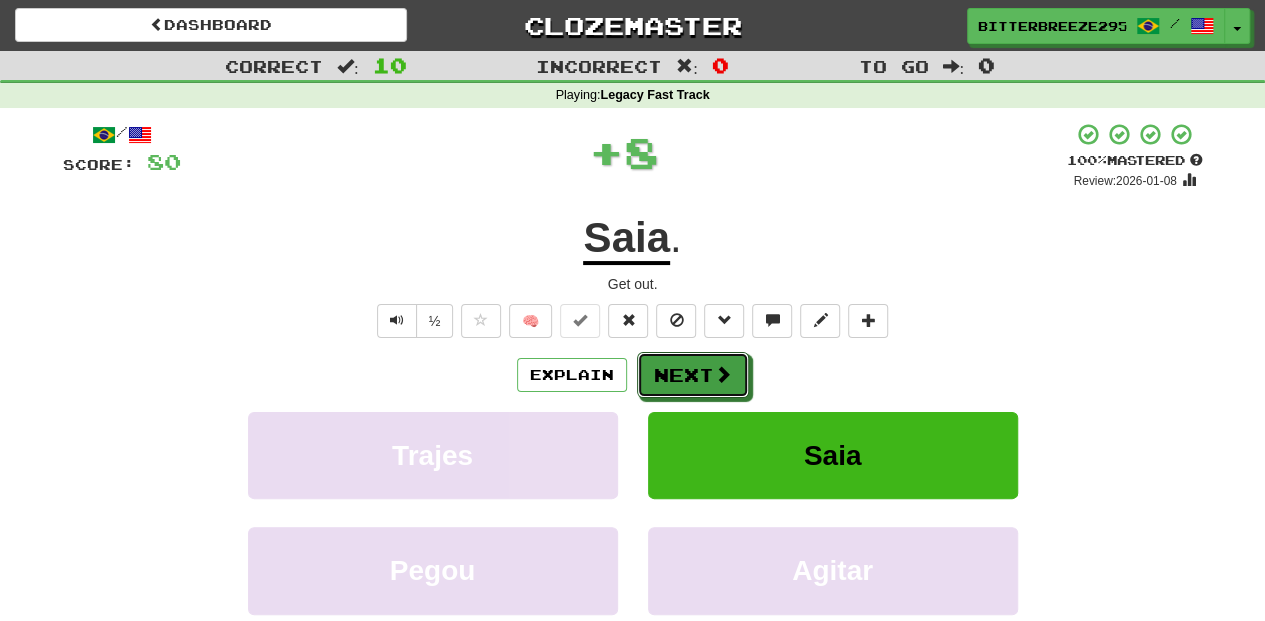 click on "Next" at bounding box center [693, 375] 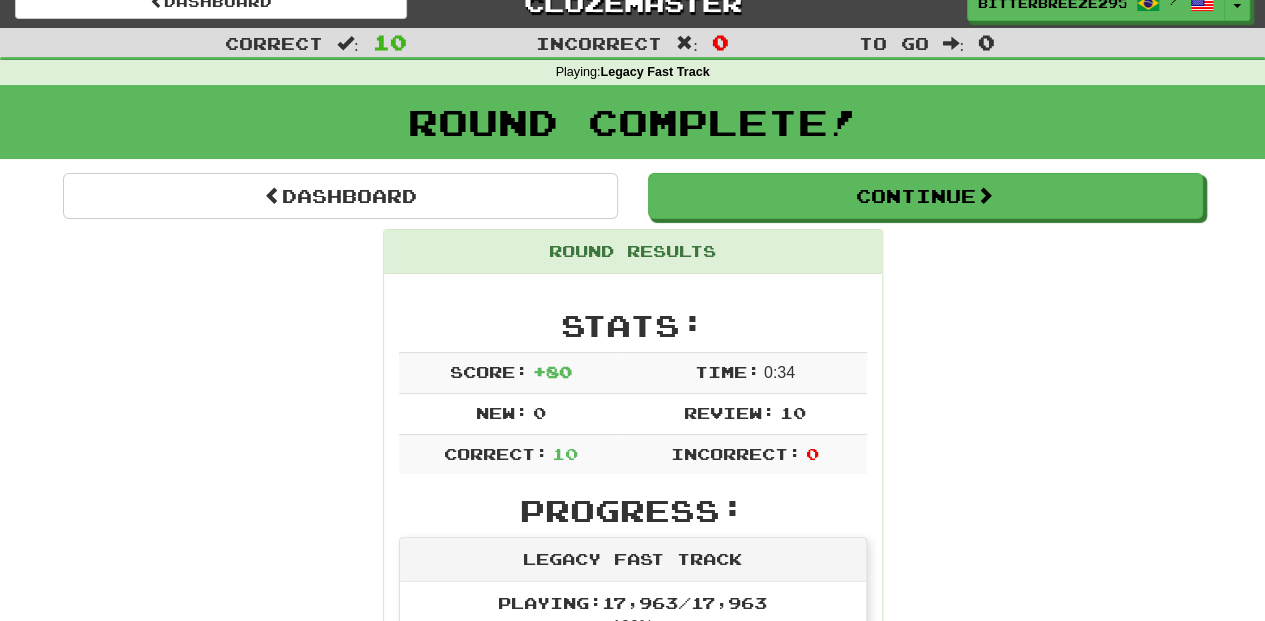 scroll, scrollTop: 0, scrollLeft: 0, axis: both 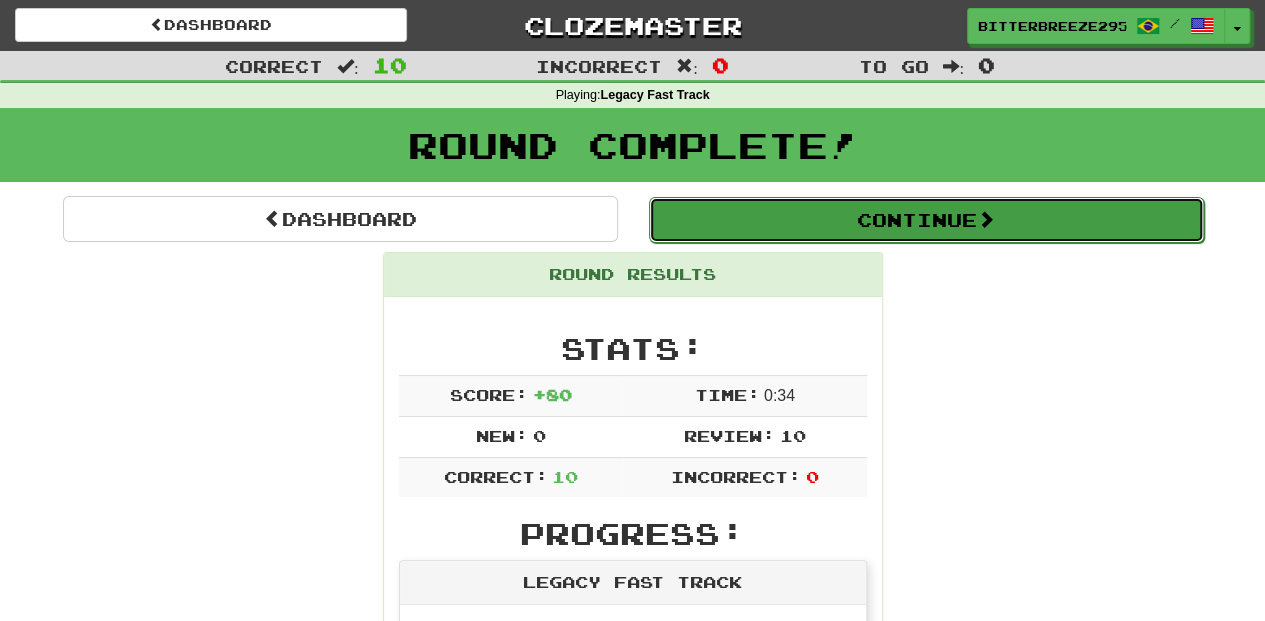 click on "Continue" at bounding box center (926, 220) 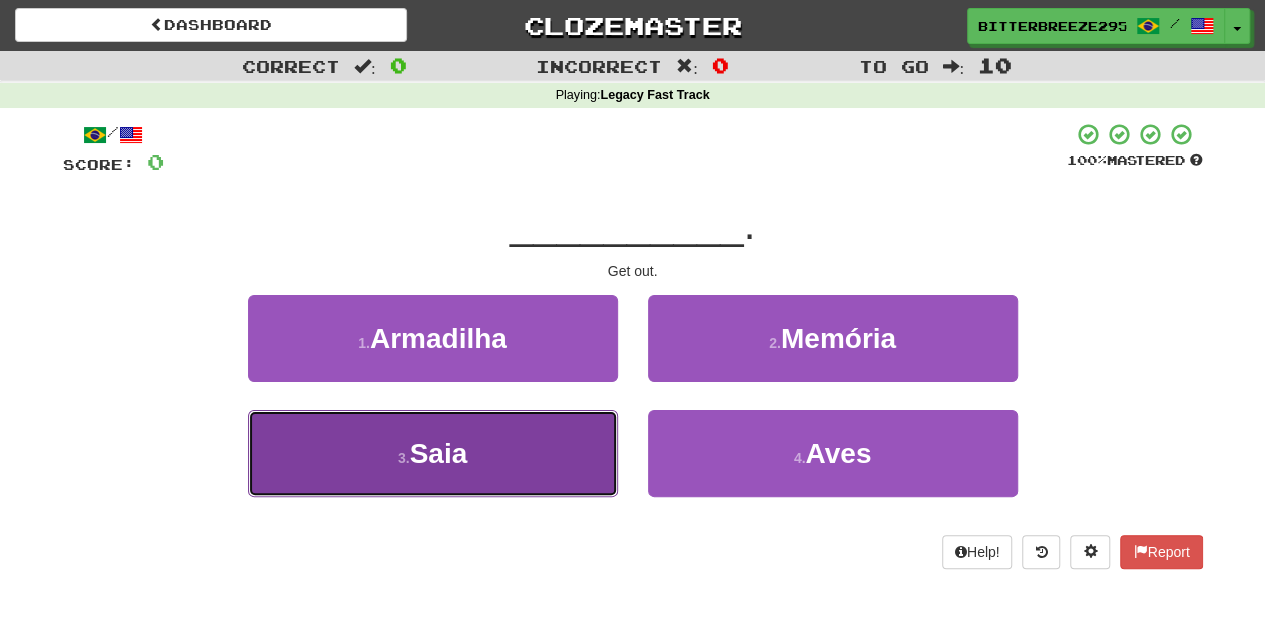 click on "3 .  Saia" at bounding box center [433, 453] 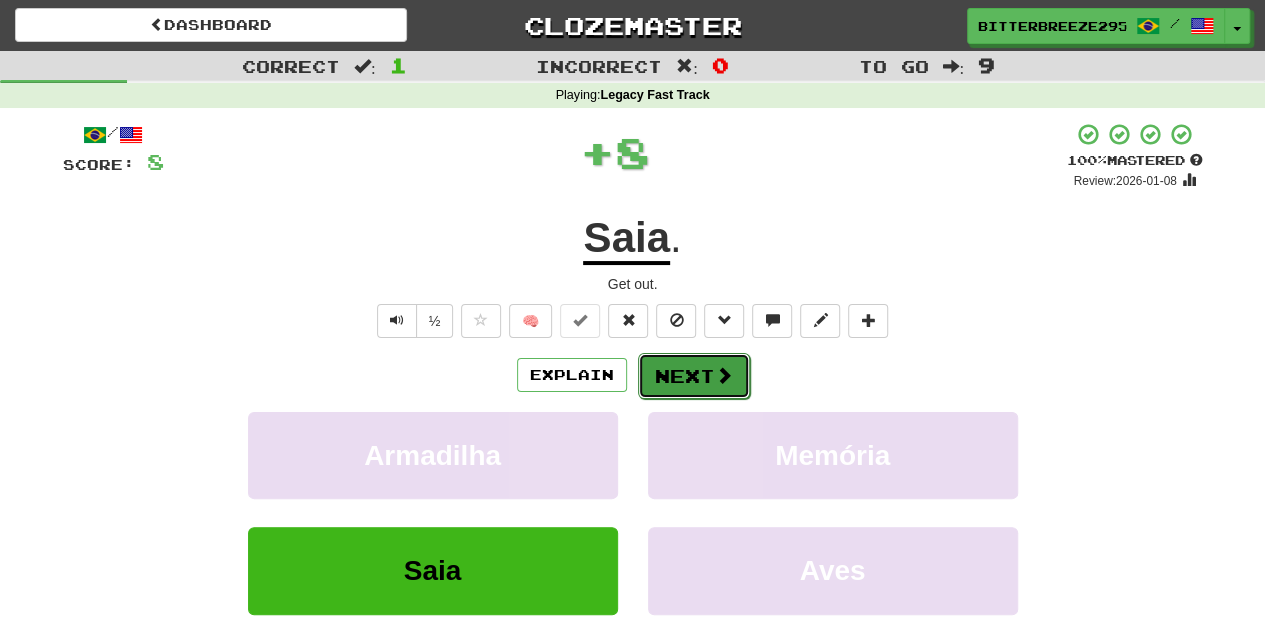 click on "Next" at bounding box center [694, 376] 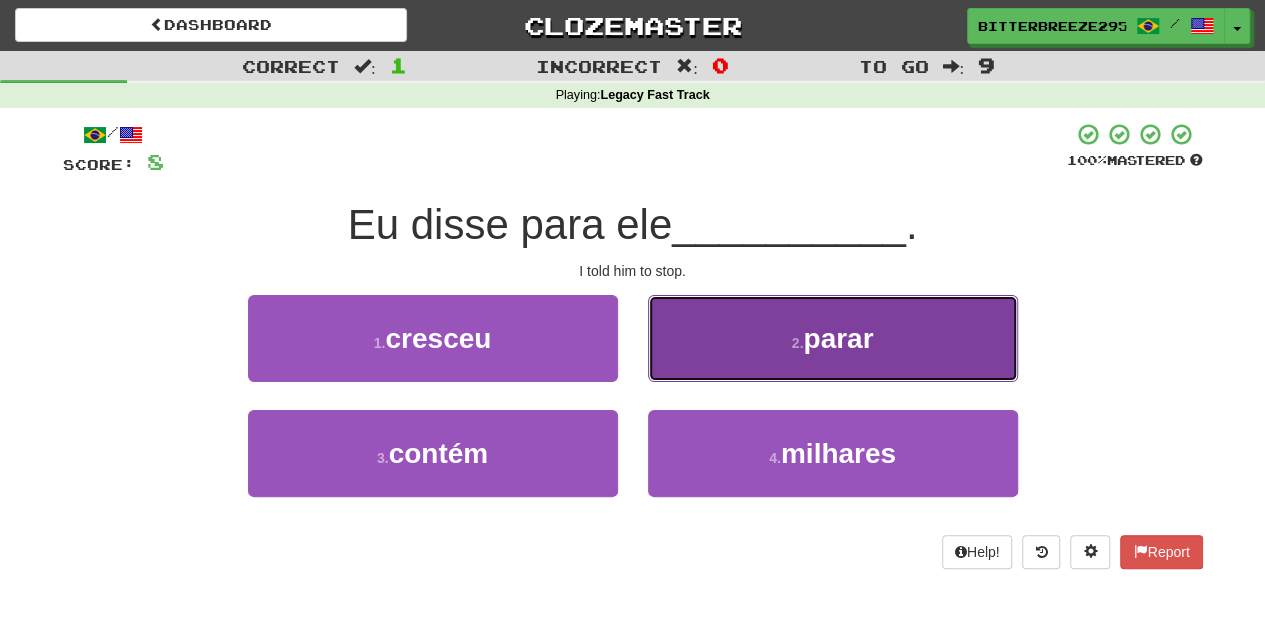click on "2 .  parar" at bounding box center [833, 338] 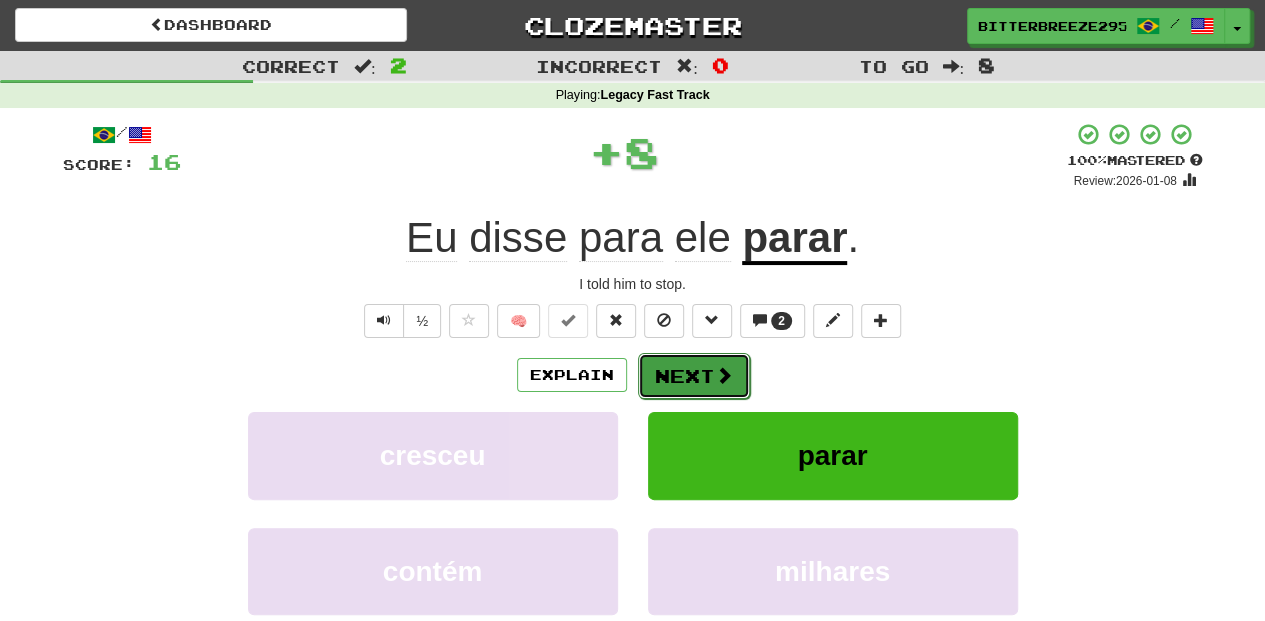 click on "Next" at bounding box center [694, 376] 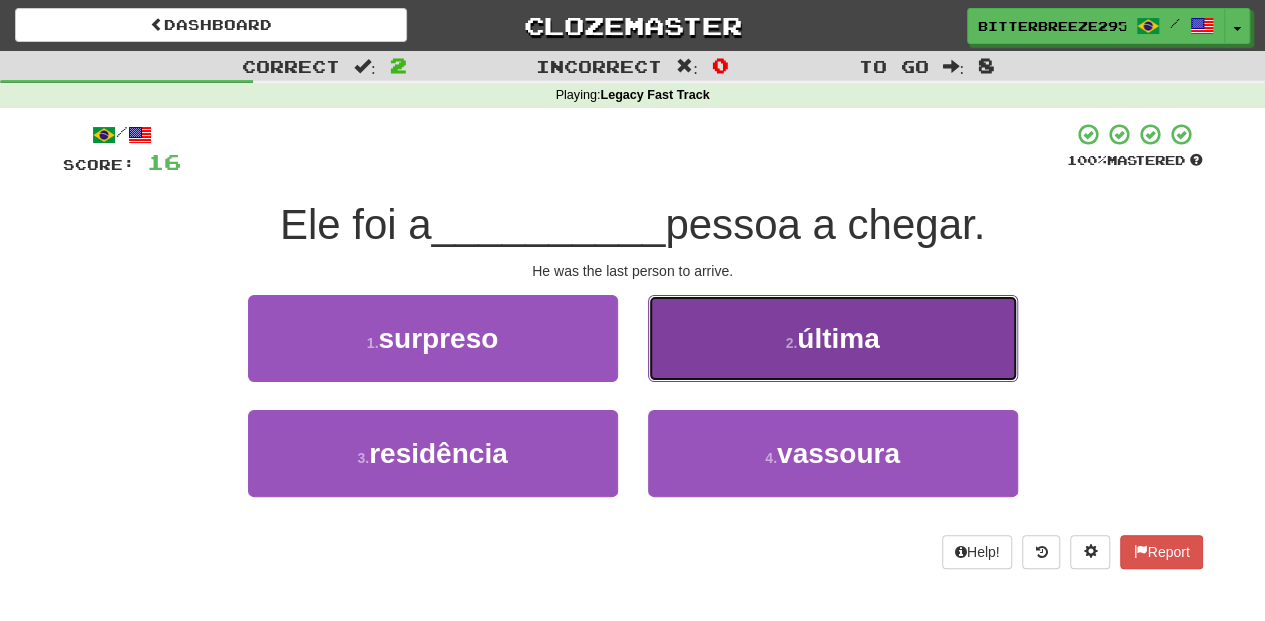 click on "2 .  última" at bounding box center [833, 338] 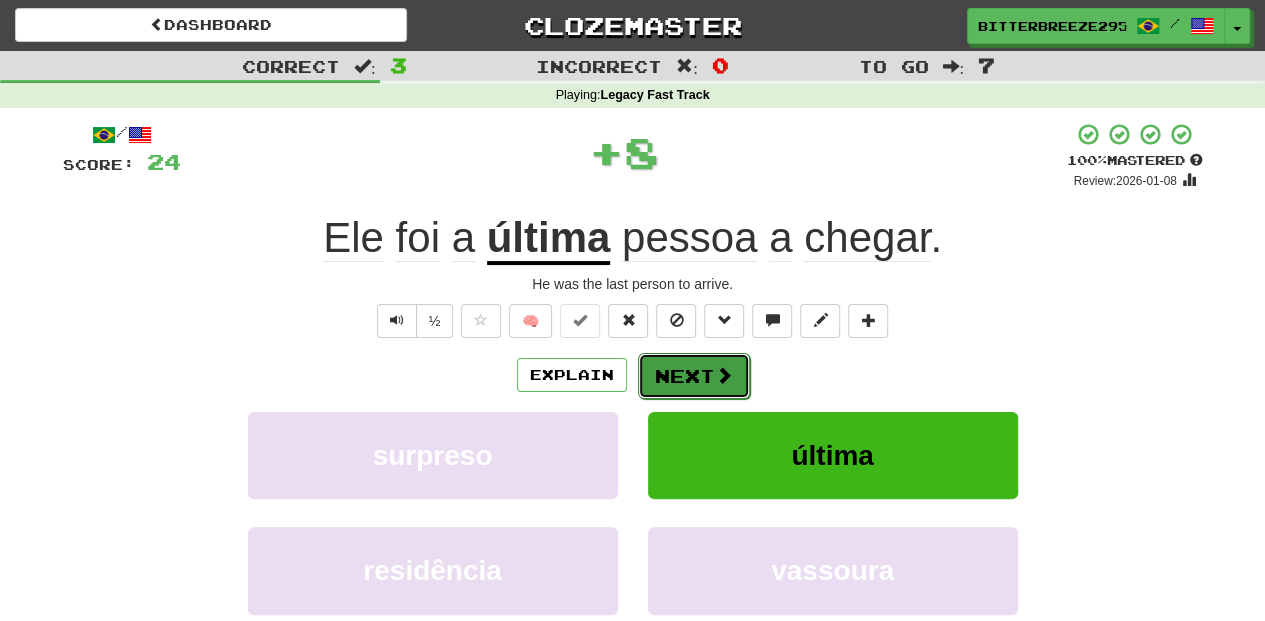 click on "Next" at bounding box center [694, 376] 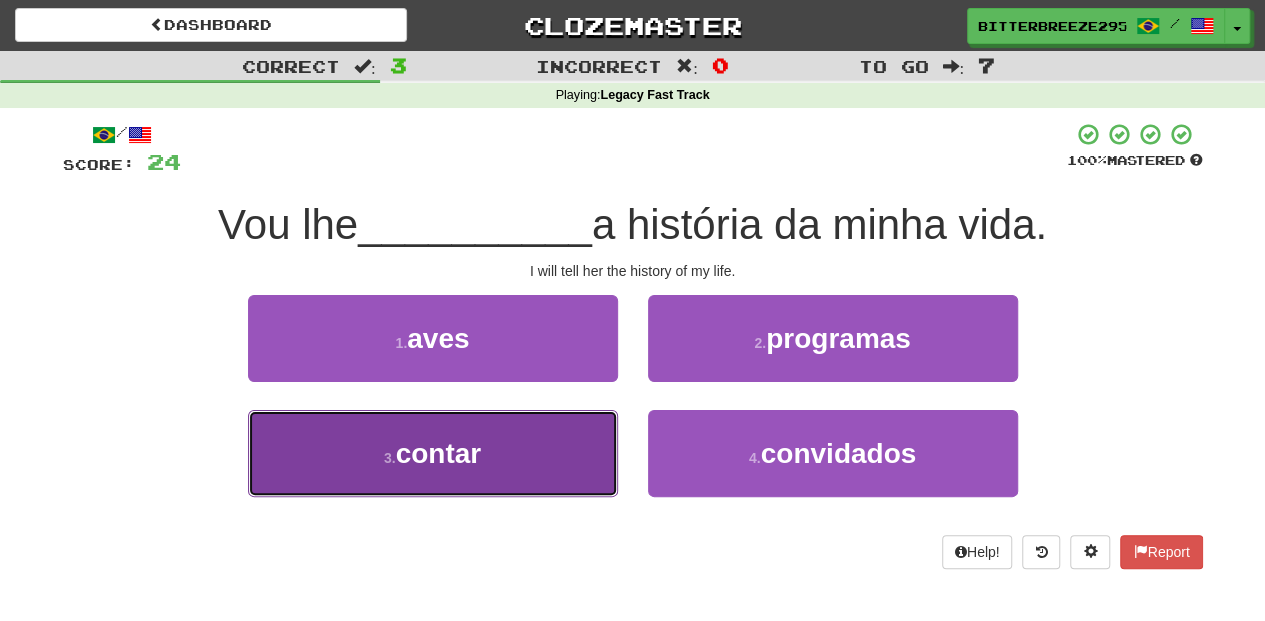 click on "3 .  contar" at bounding box center (433, 453) 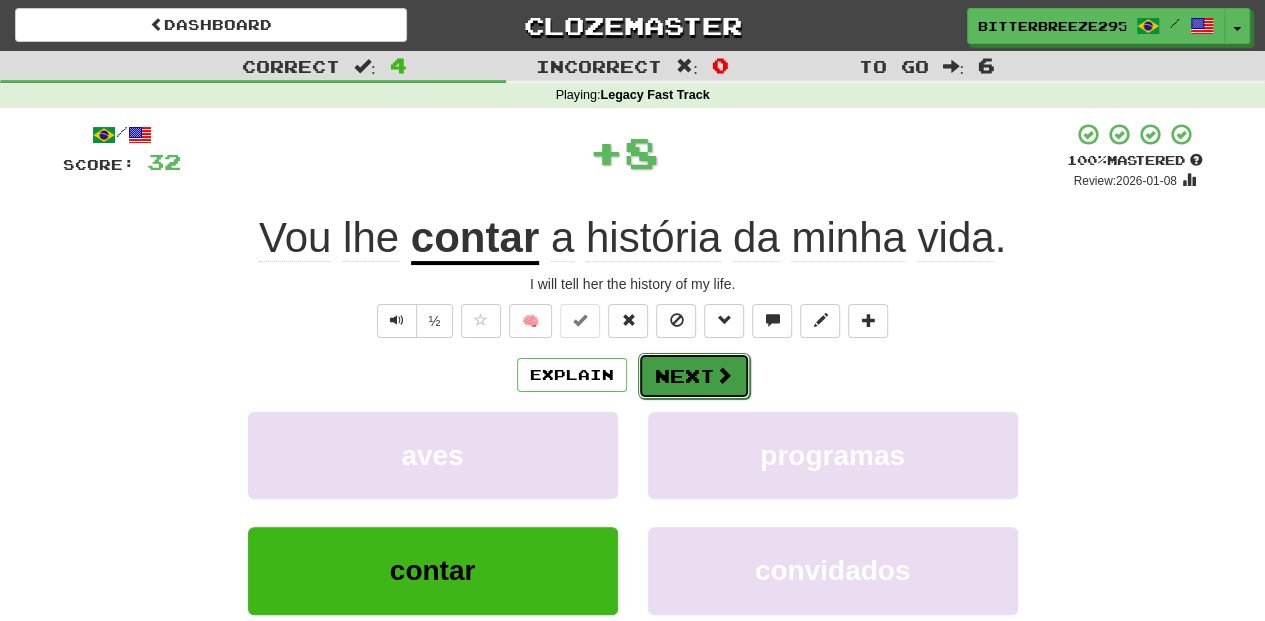 click on "Next" at bounding box center (694, 376) 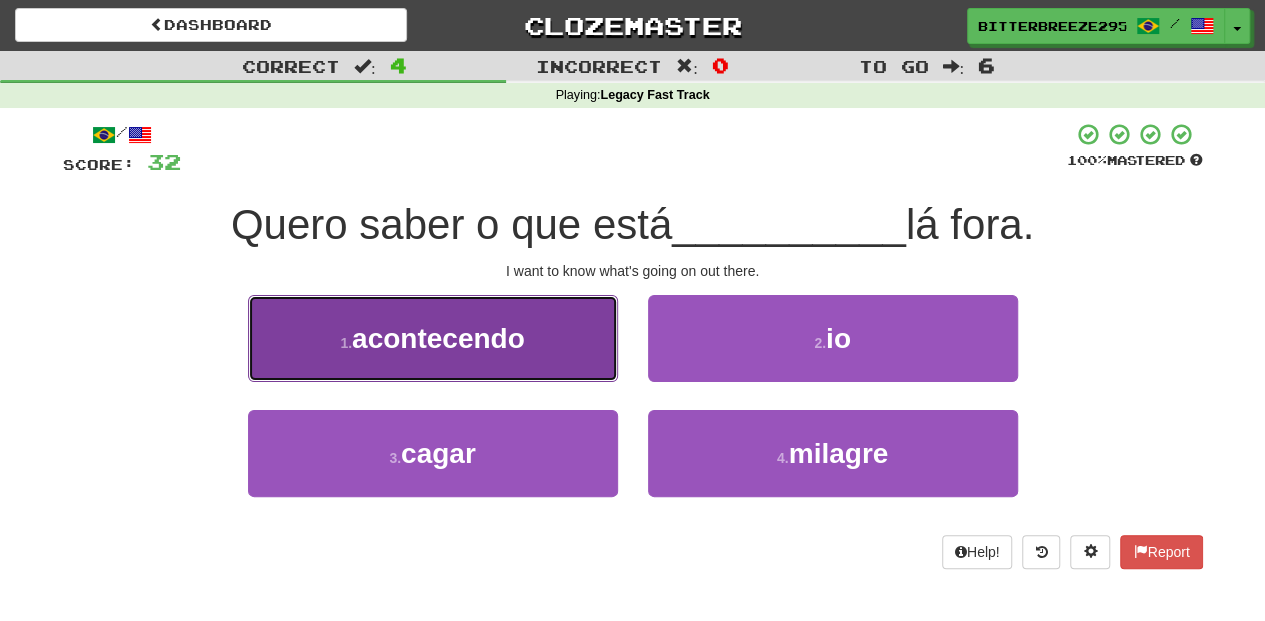 click on "1 .  acontecendo" at bounding box center (433, 338) 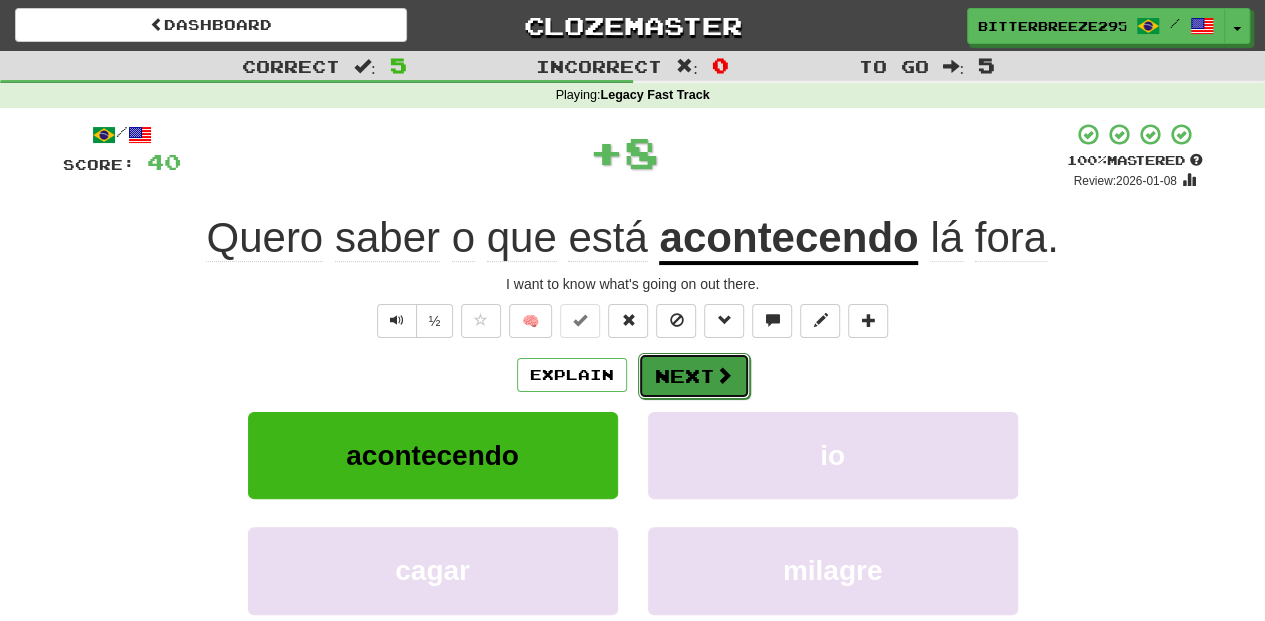 click on "Next" at bounding box center [694, 376] 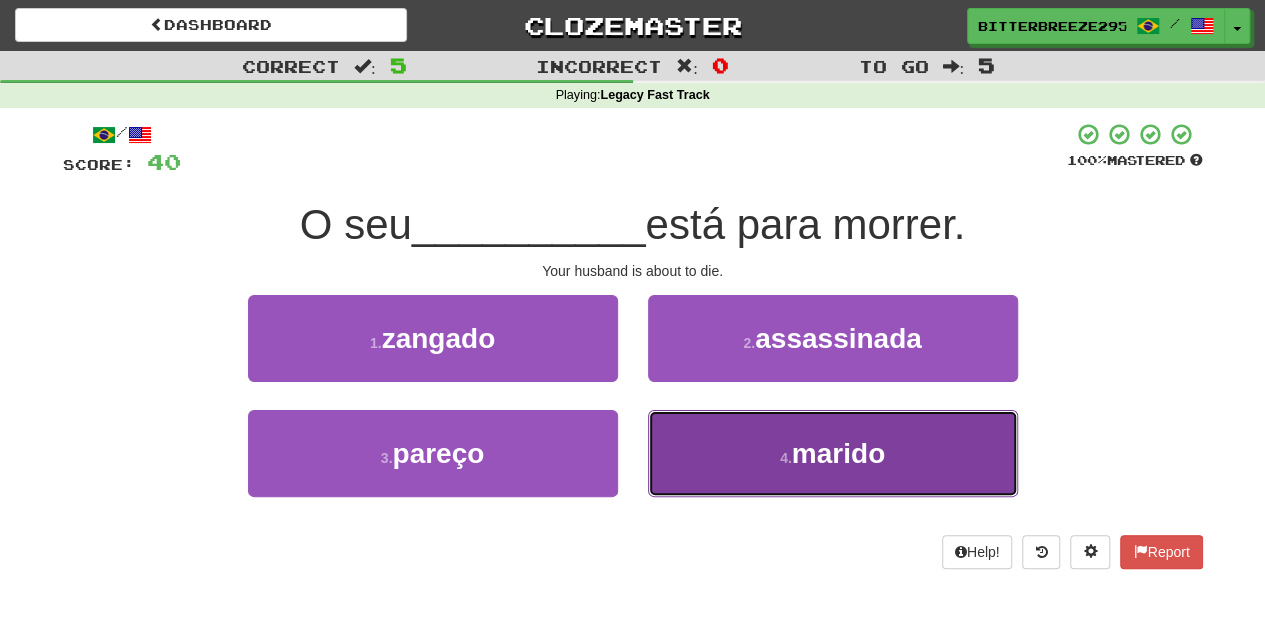 click on "4 .  marido" at bounding box center [833, 453] 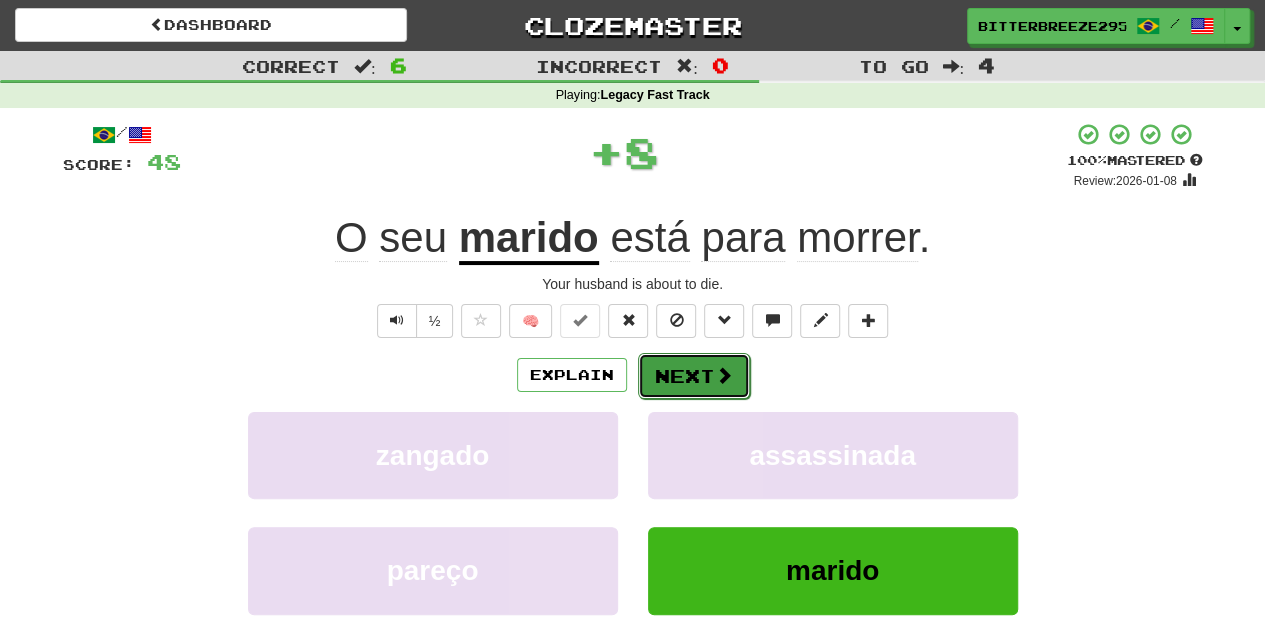 click on "Next" at bounding box center (694, 376) 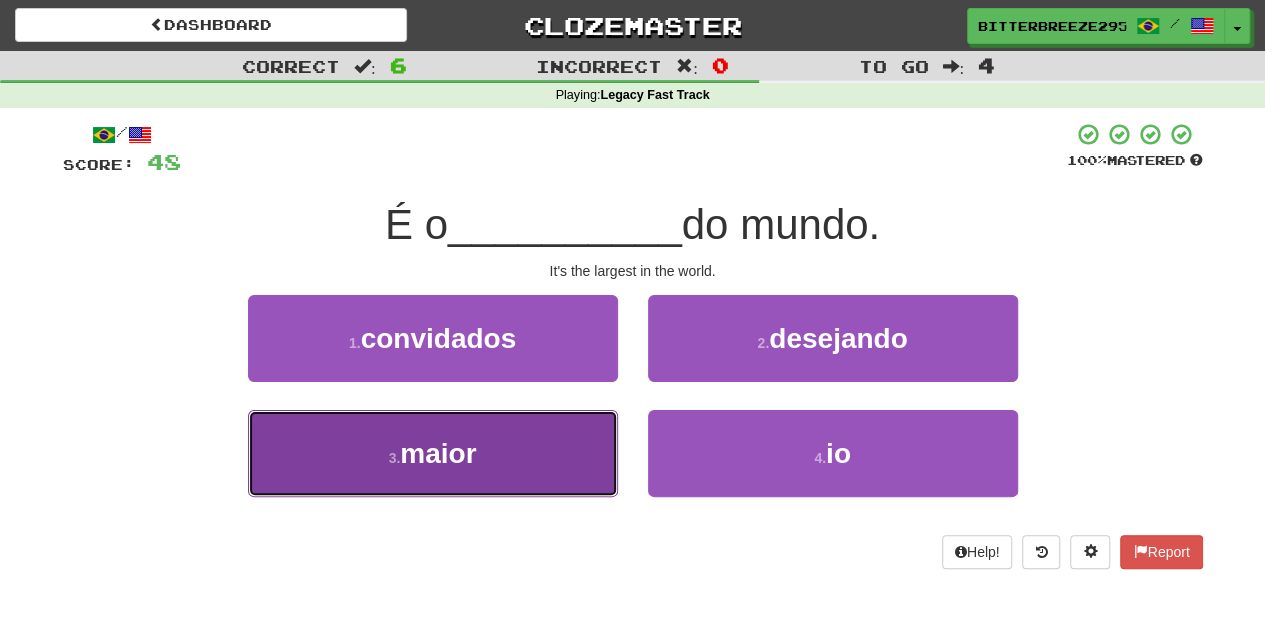 click on "3 .  maior" at bounding box center [433, 453] 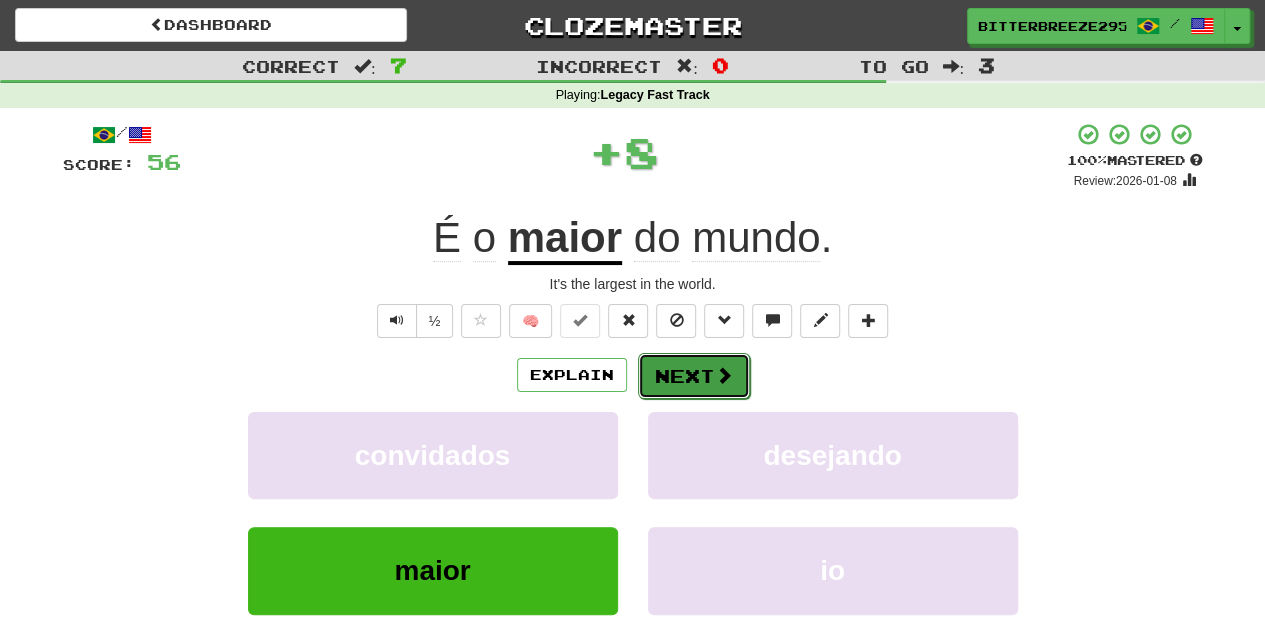 click on "Next" at bounding box center [694, 376] 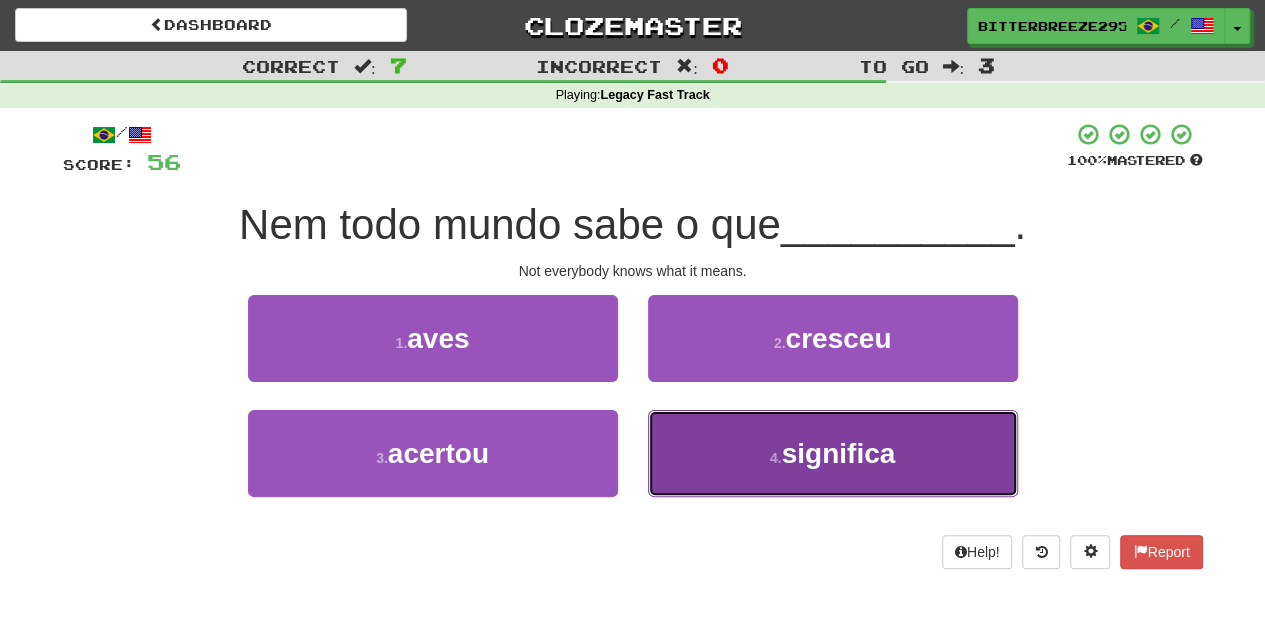 click on "4 .  significa" at bounding box center (833, 453) 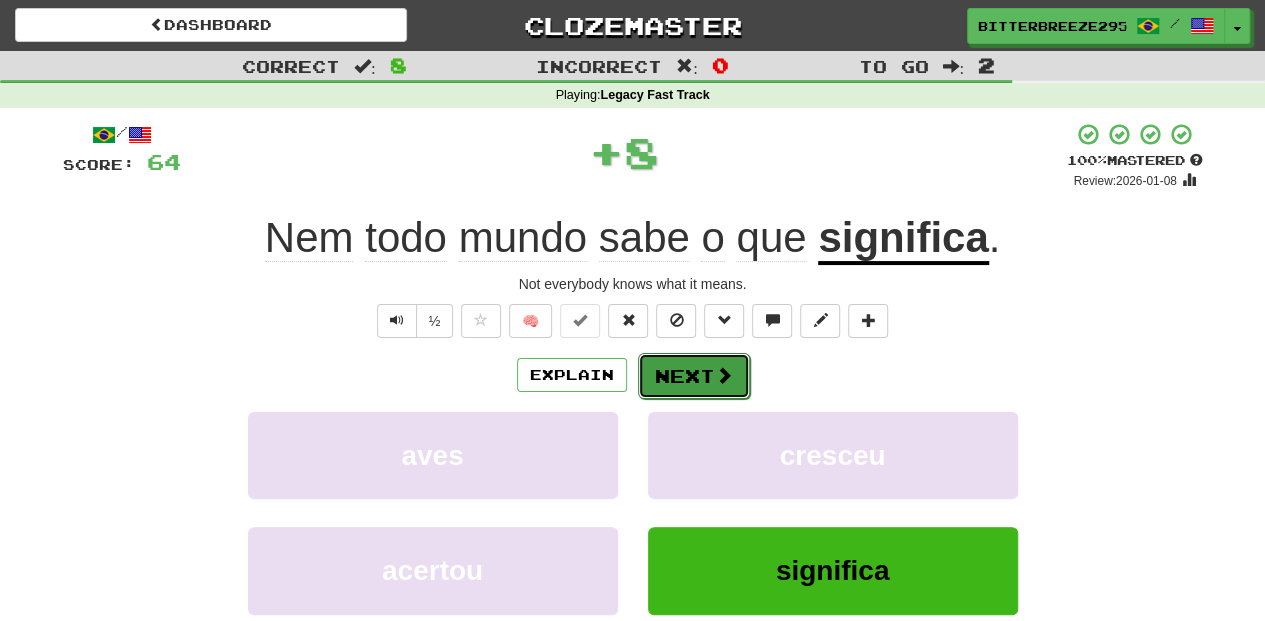 click on "Next" at bounding box center [694, 376] 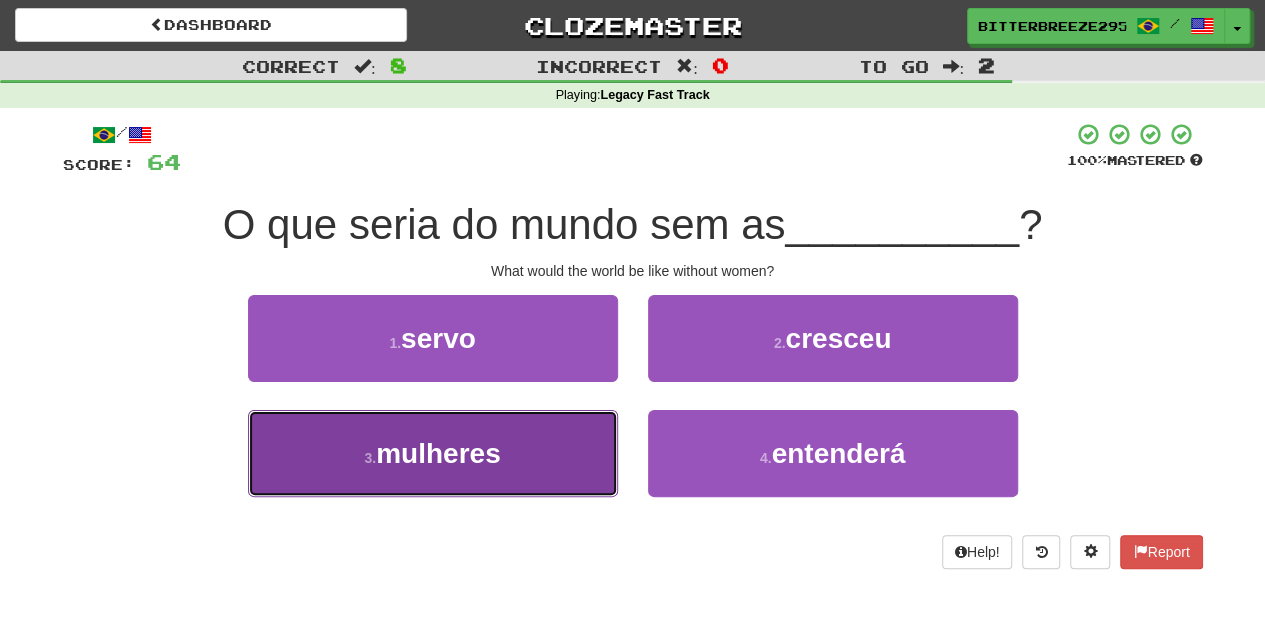 click on "3 .  mulheres" at bounding box center (433, 453) 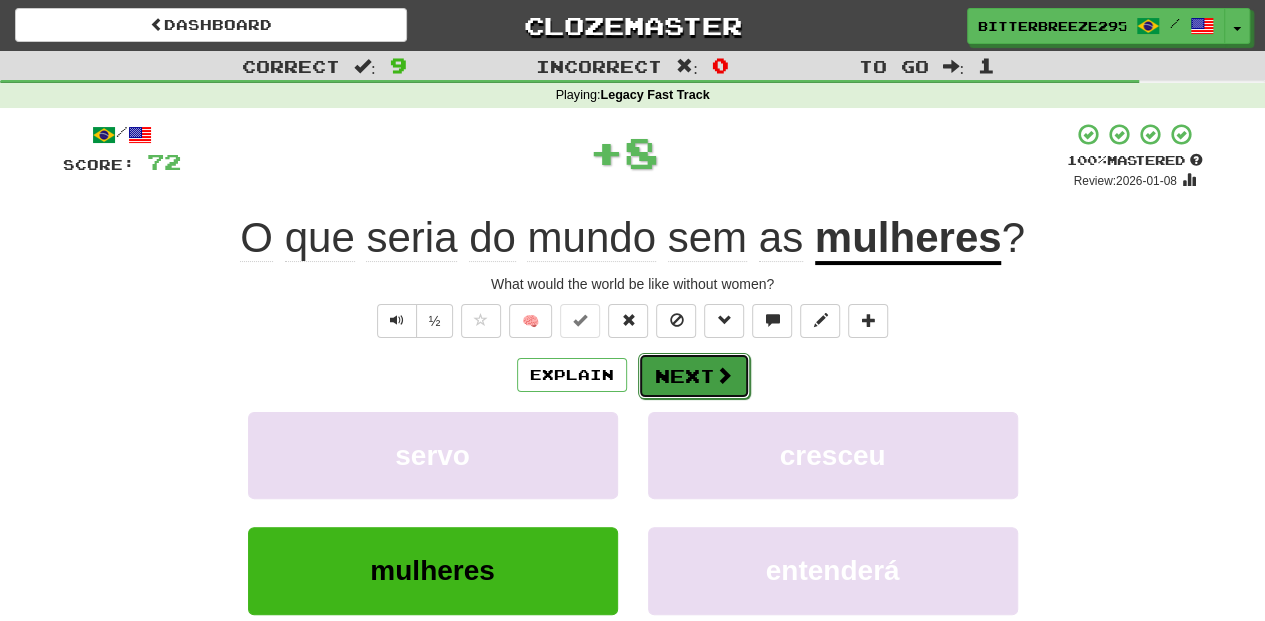 click on "Next" at bounding box center [694, 376] 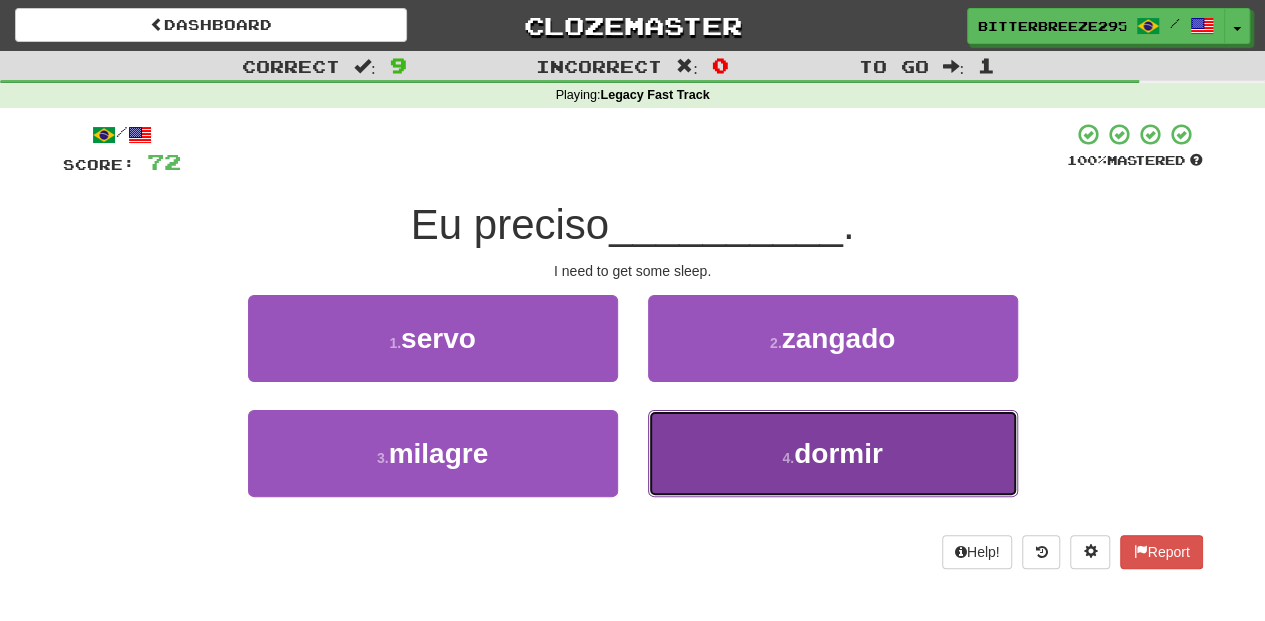click on "4 .  dormir" at bounding box center [833, 453] 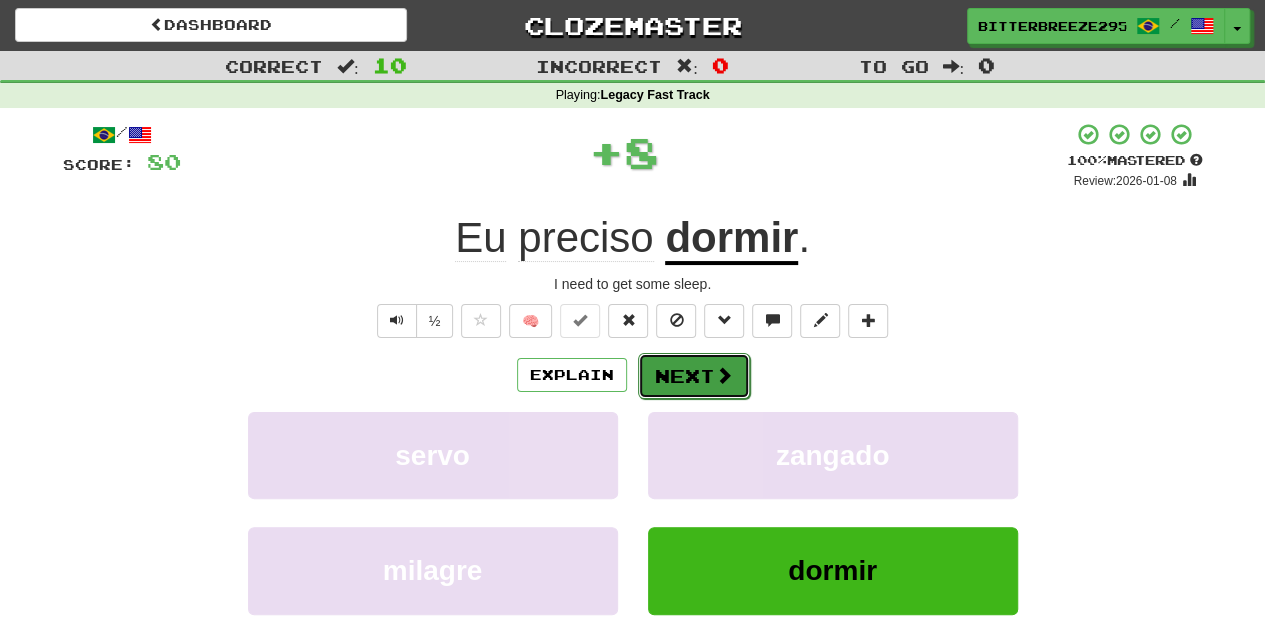 click on "Next" at bounding box center (694, 376) 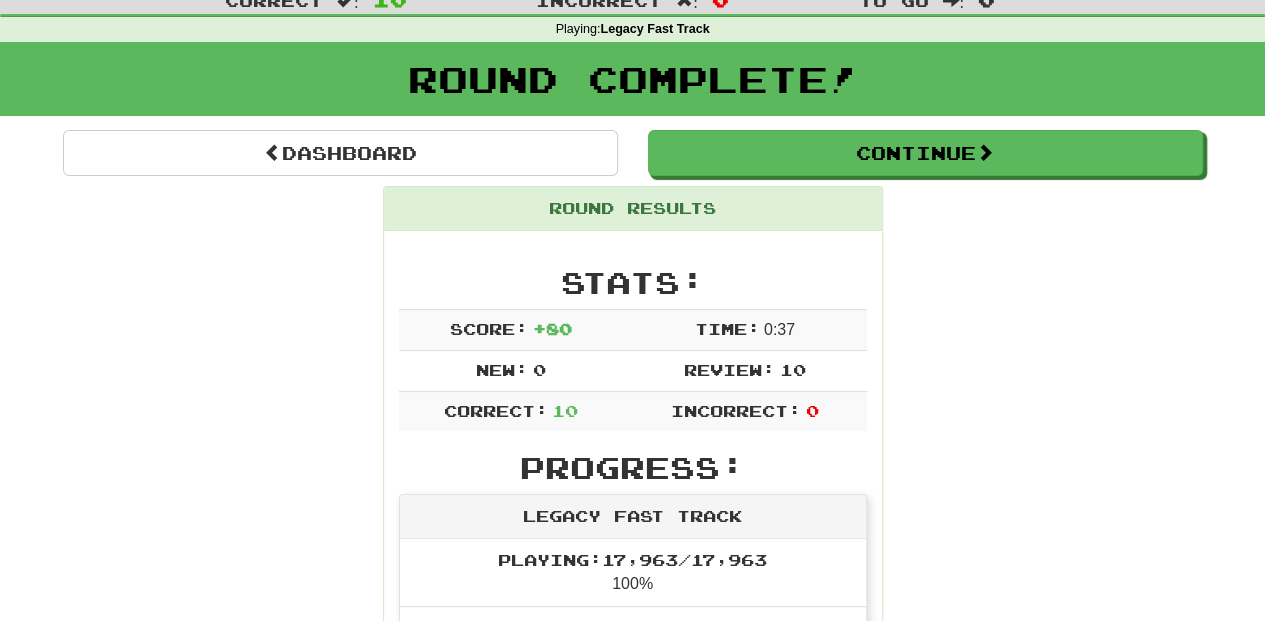 scroll, scrollTop: 0, scrollLeft: 0, axis: both 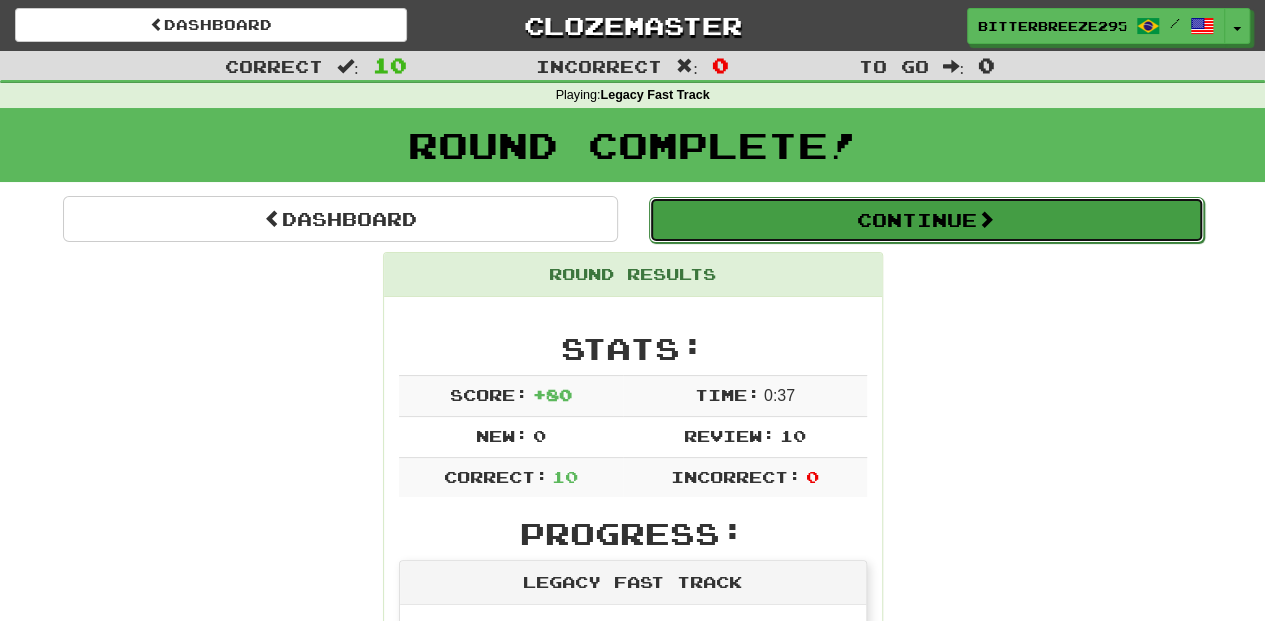 click on "Continue" at bounding box center [926, 220] 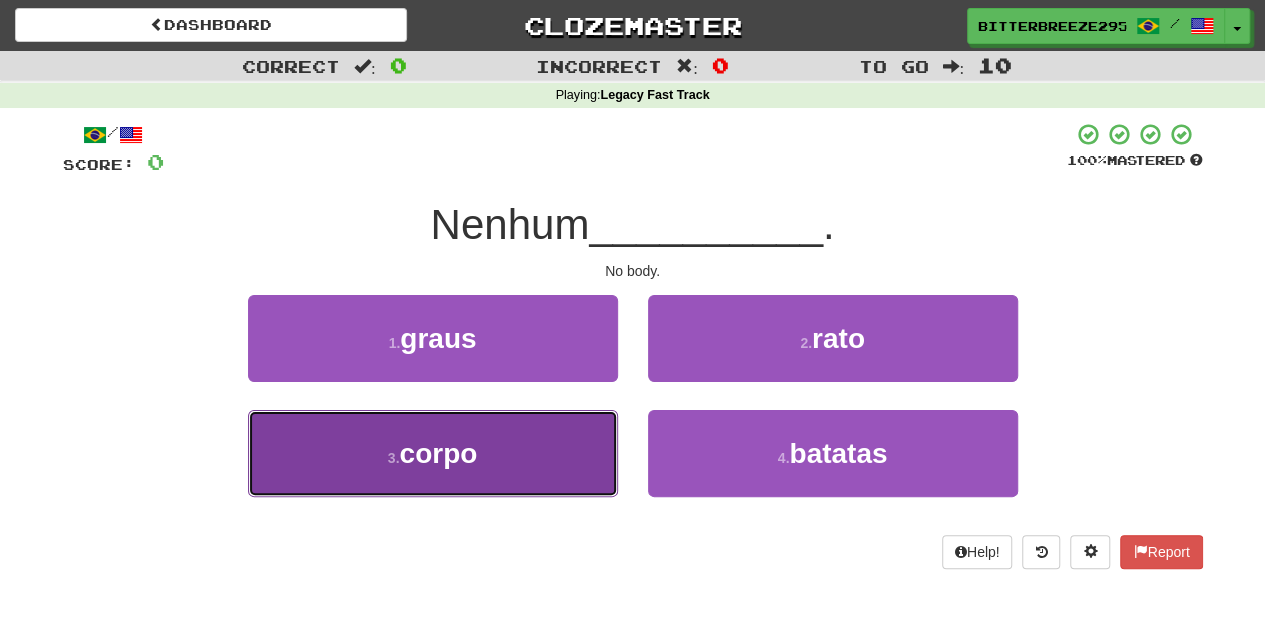 click on "3 .  corpo" at bounding box center [433, 453] 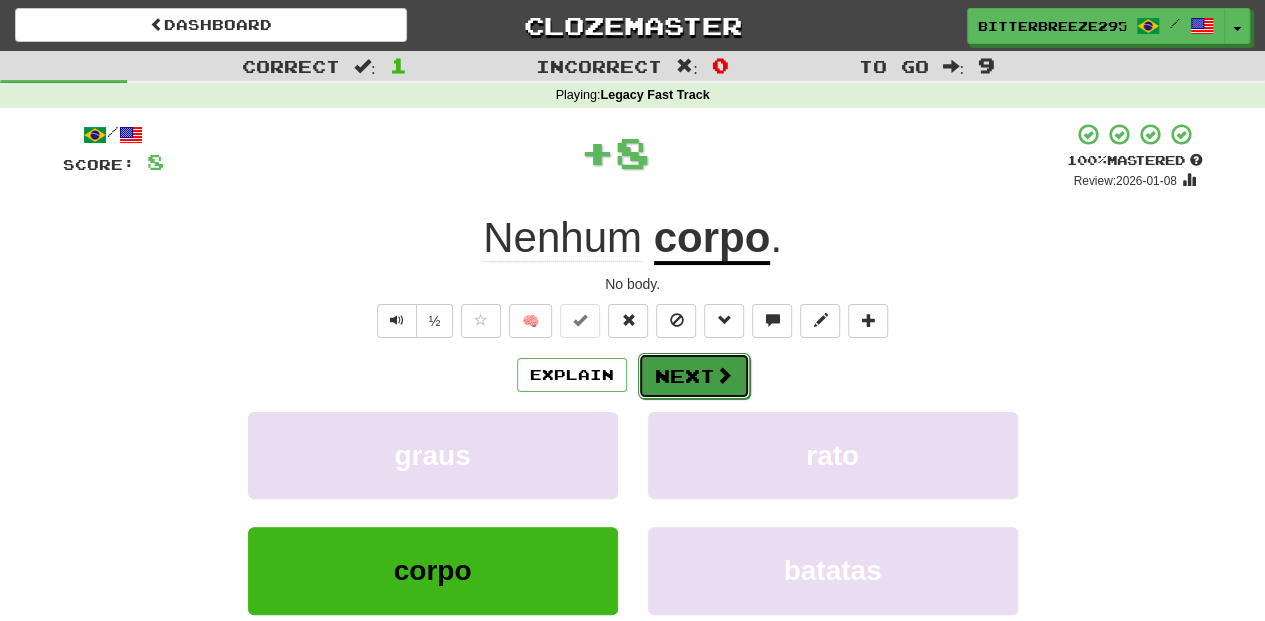 click on "Next" at bounding box center (694, 376) 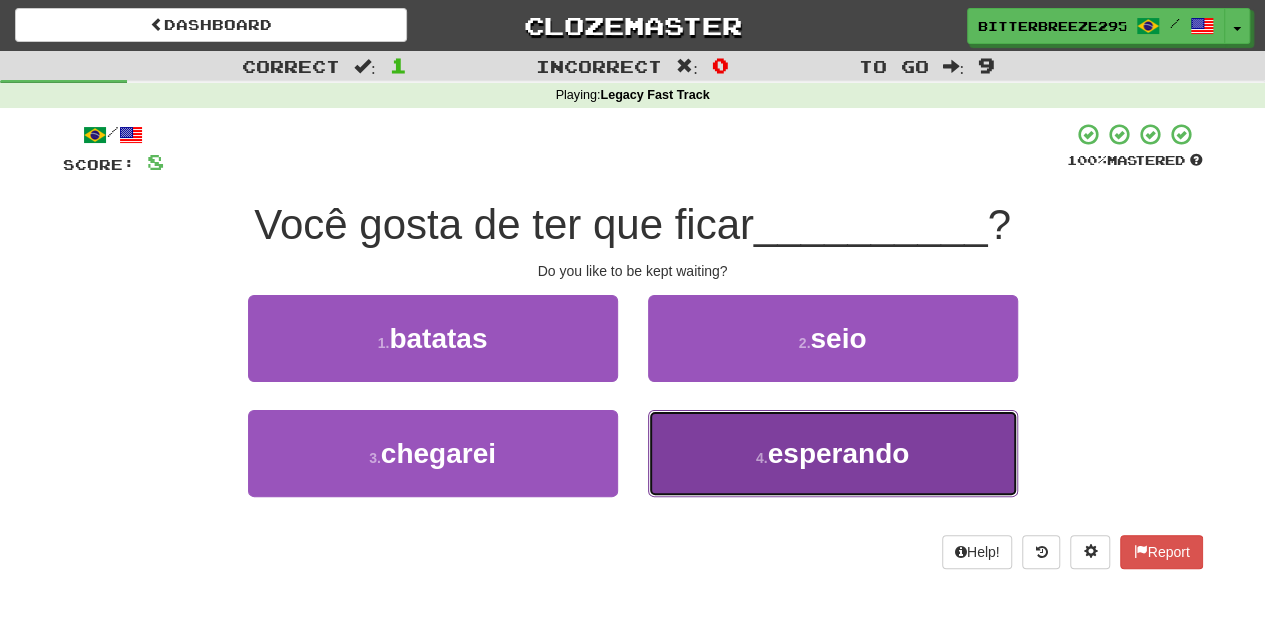 click on "4 .  esperando" at bounding box center (833, 453) 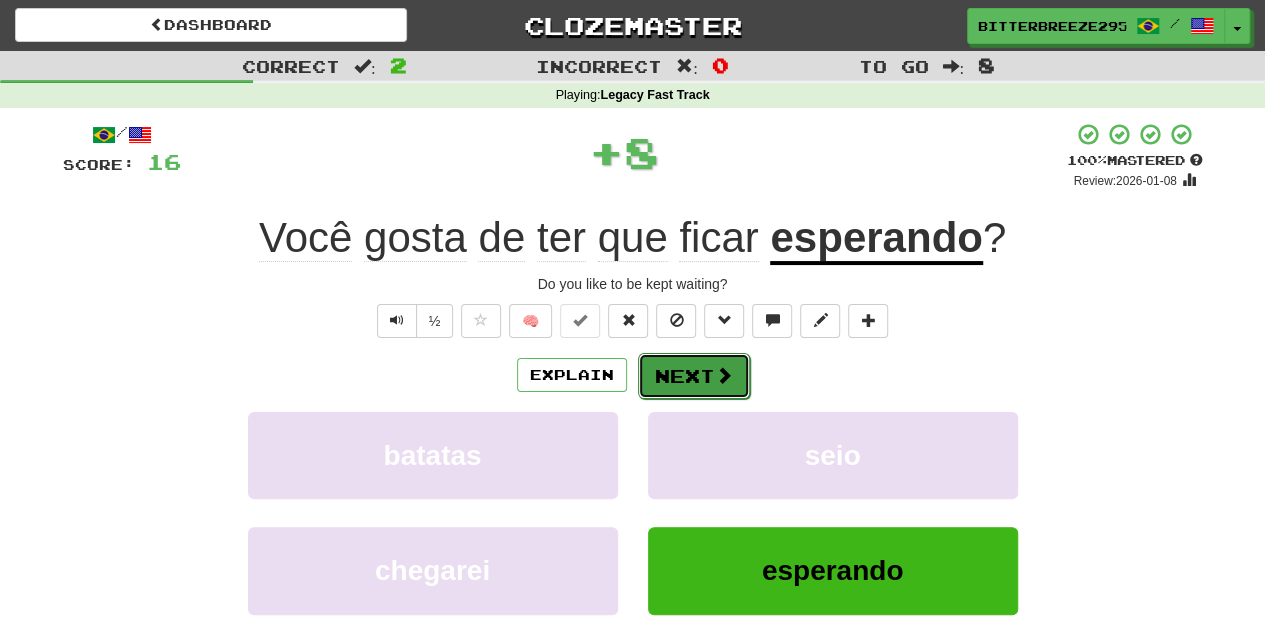 click on "Next" at bounding box center (694, 376) 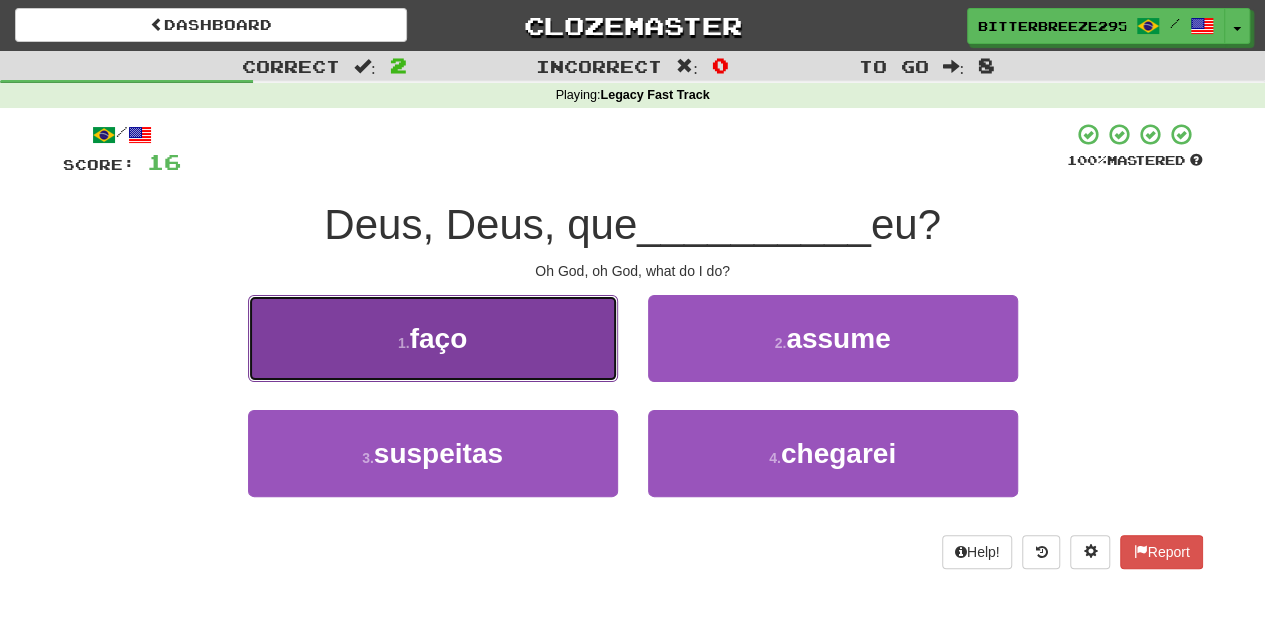 click on "1 .  faço" at bounding box center (433, 338) 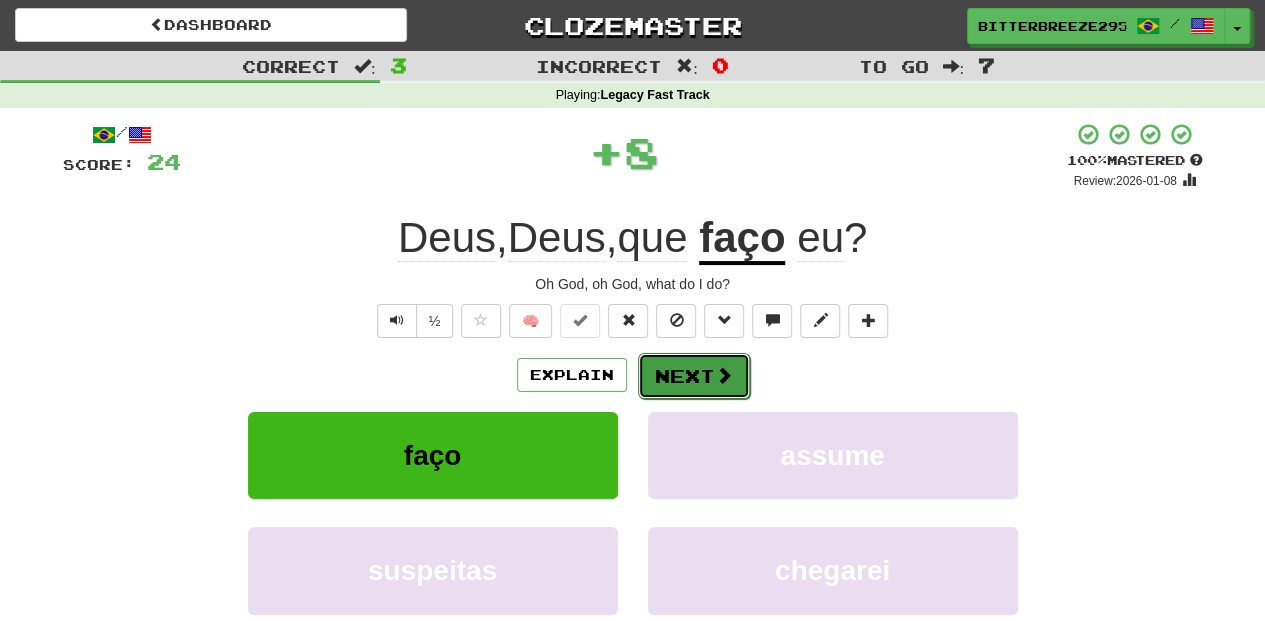 click on "Next" at bounding box center (694, 376) 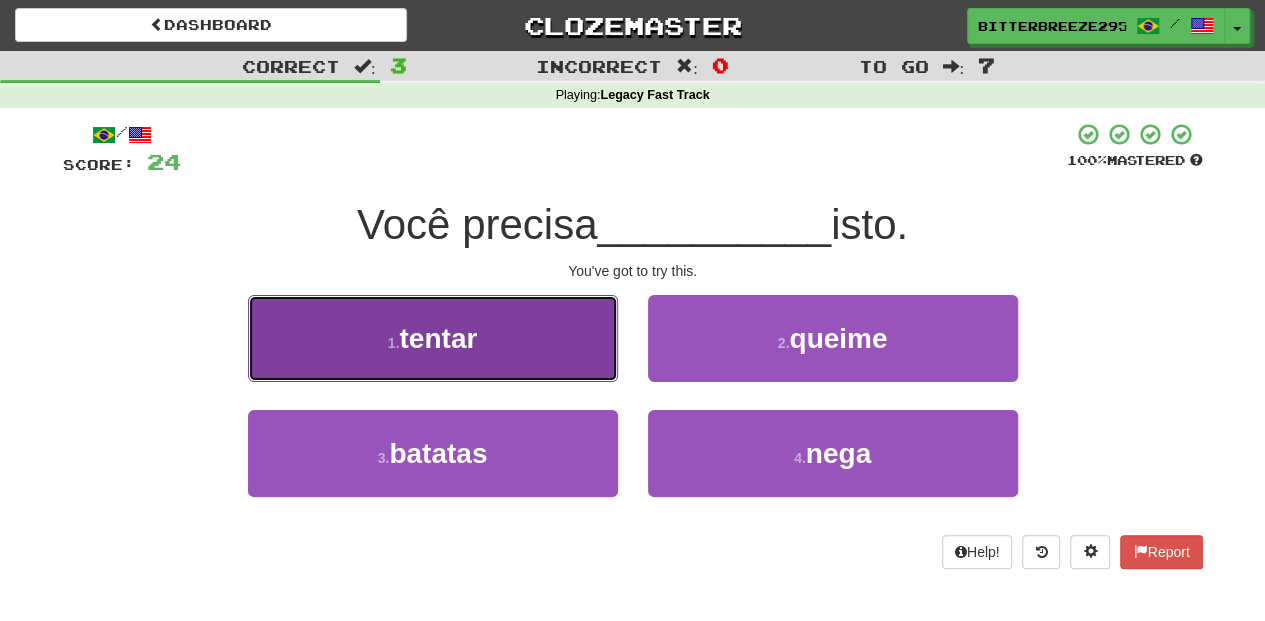 click on "1 .  tentar" at bounding box center [433, 338] 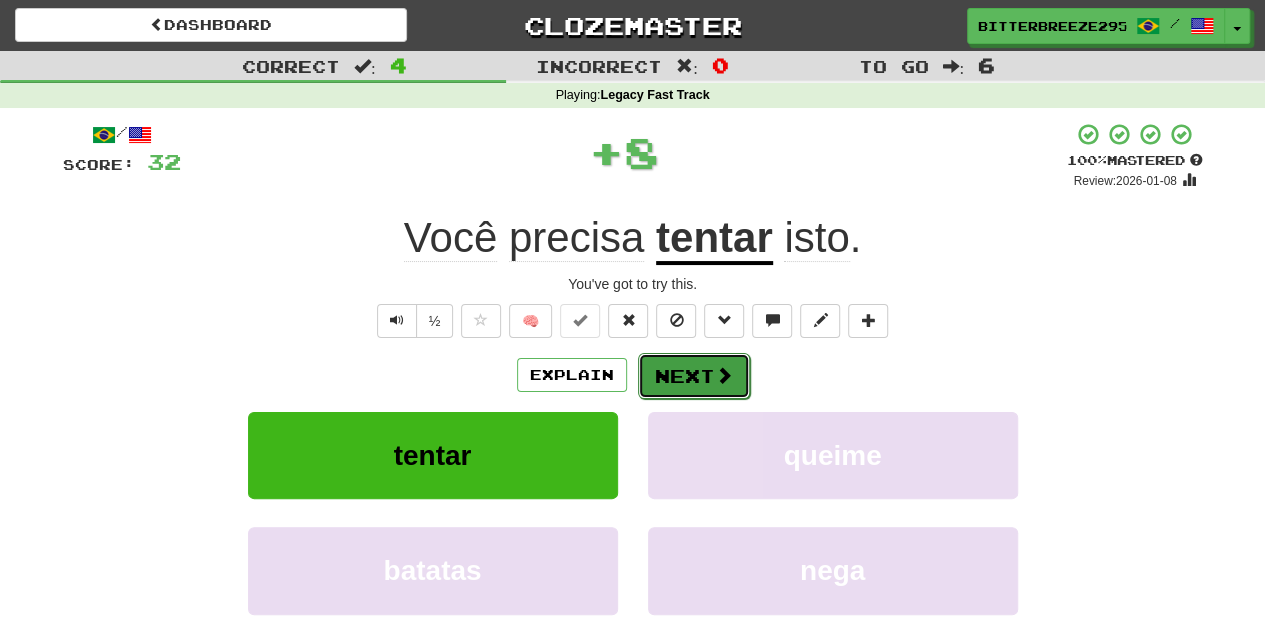 click on "Next" at bounding box center (694, 376) 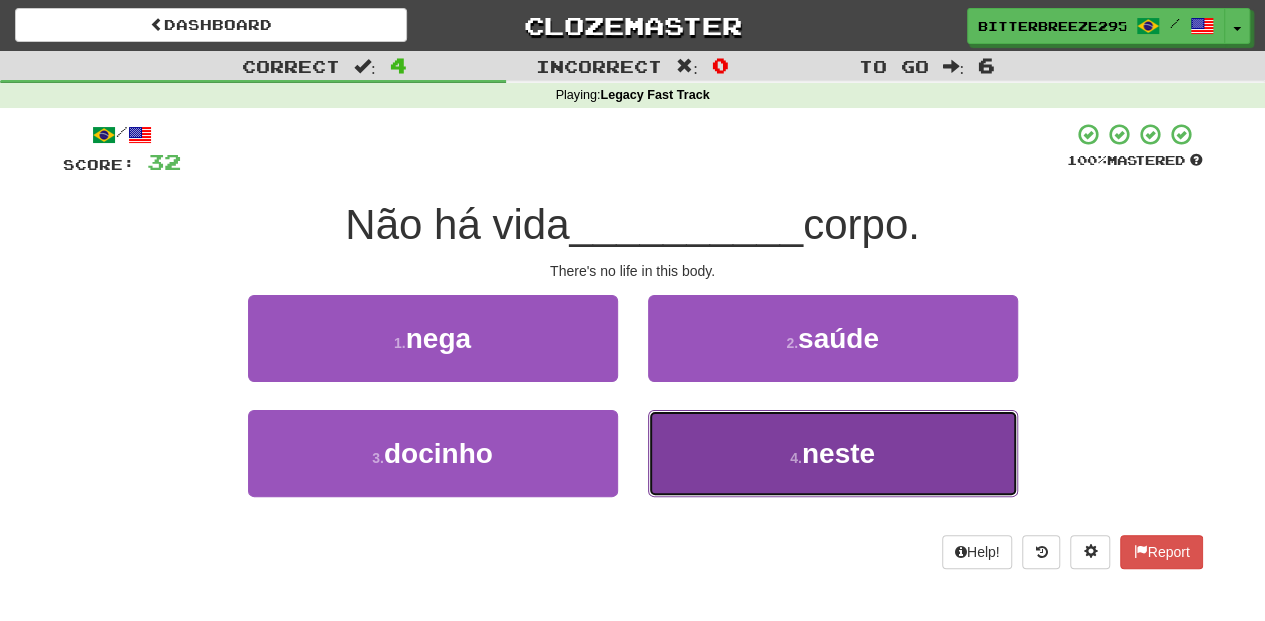 click on "4 .  neste" at bounding box center [833, 453] 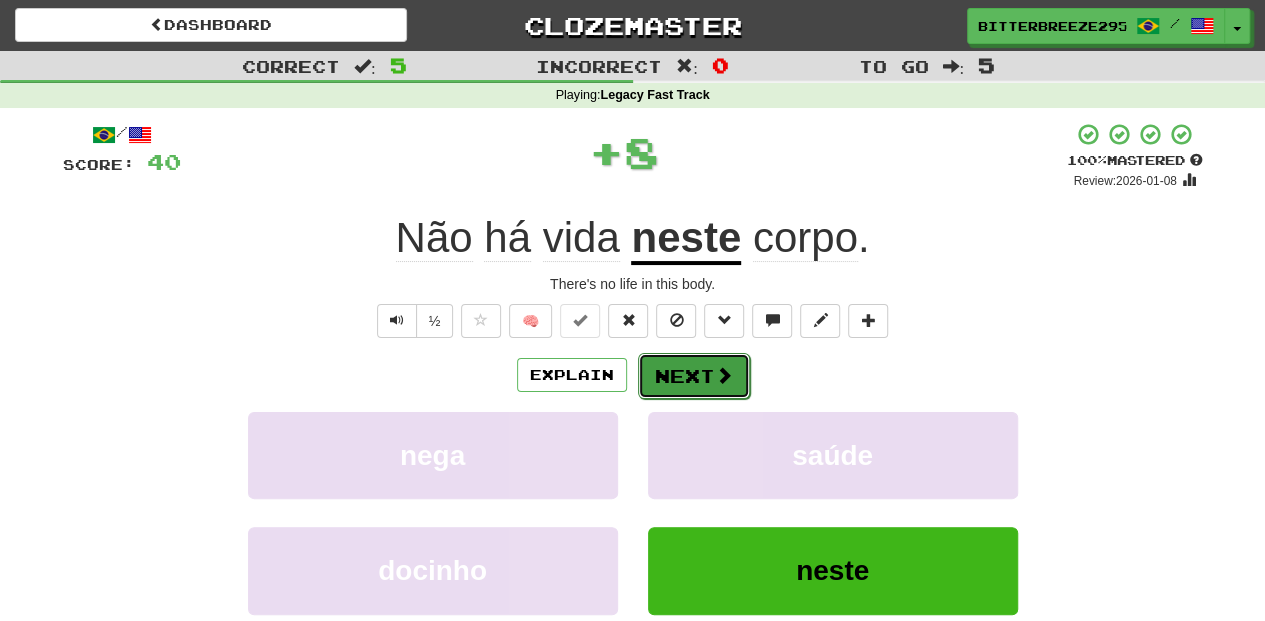 click on "Next" at bounding box center [694, 376] 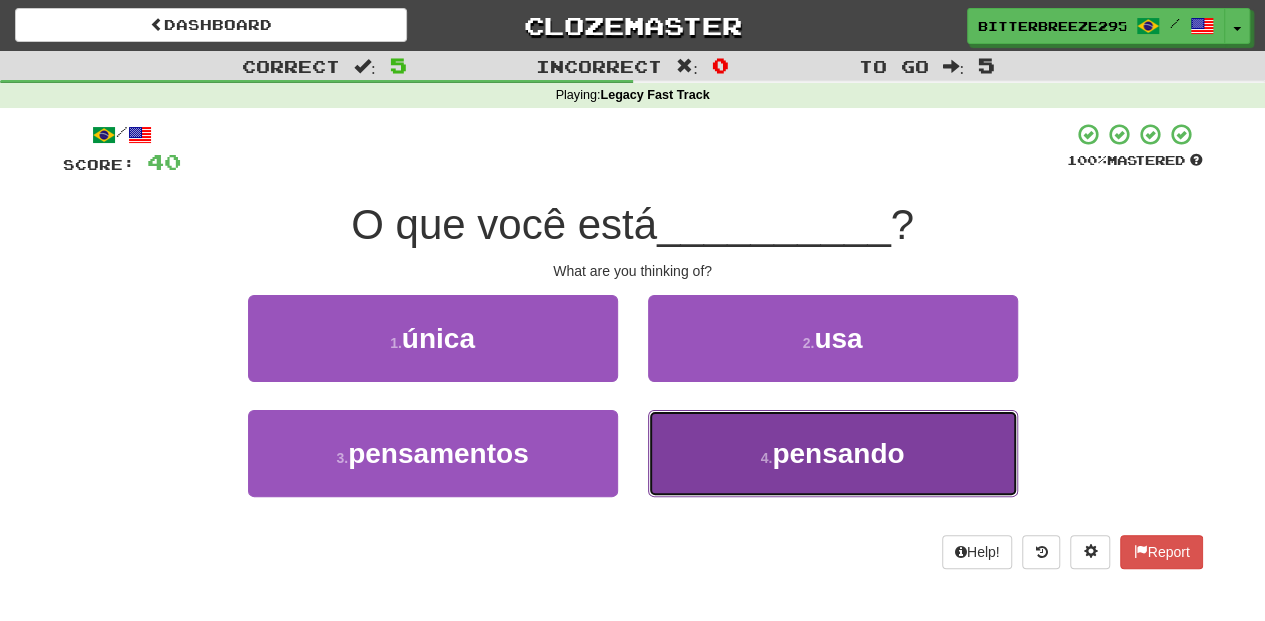 click on "4 .  pensando" at bounding box center [833, 453] 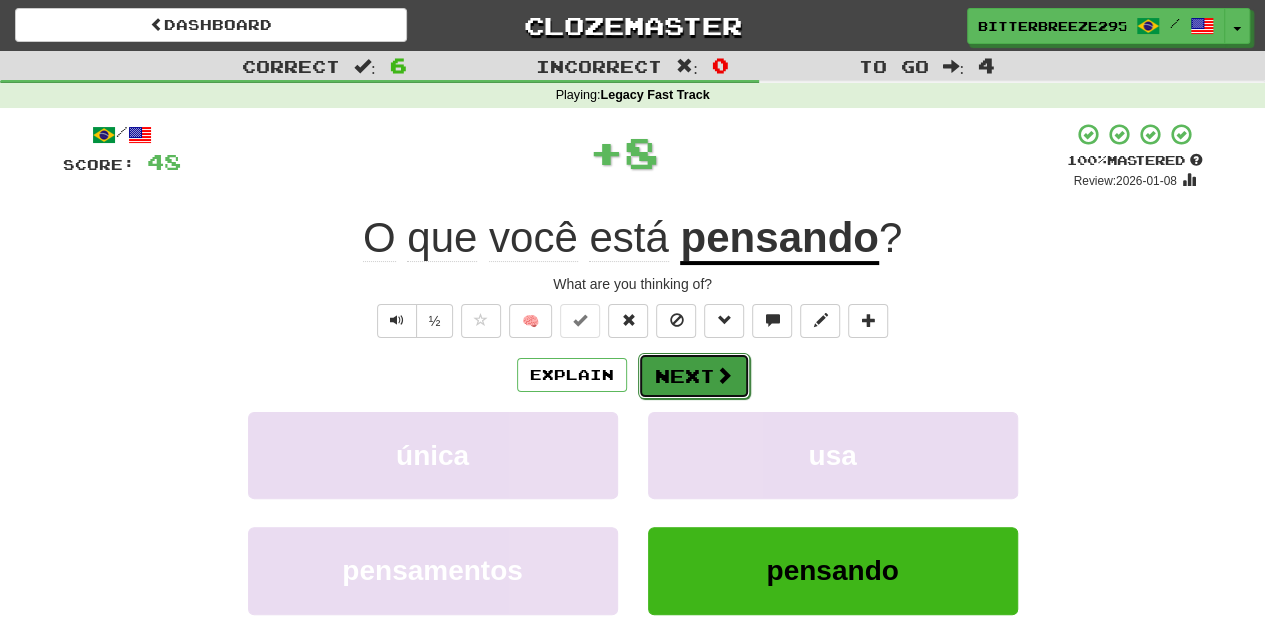 click on "Next" at bounding box center [694, 376] 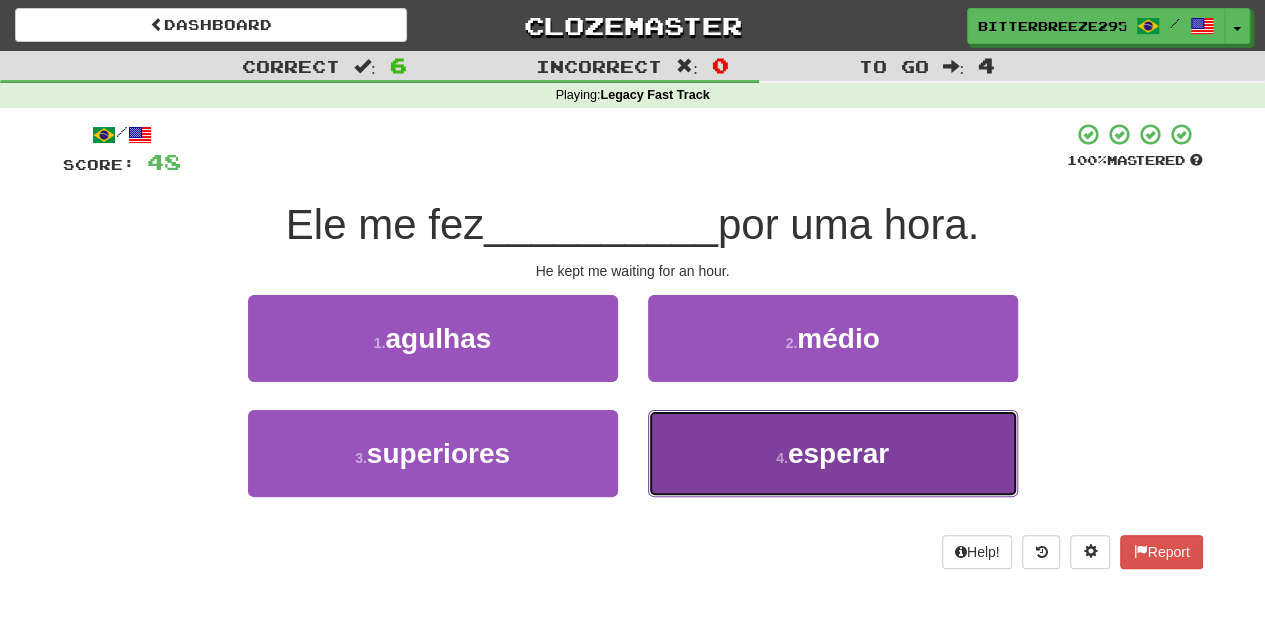 click on "4 .  esperar" at bounding box center [833, 453] 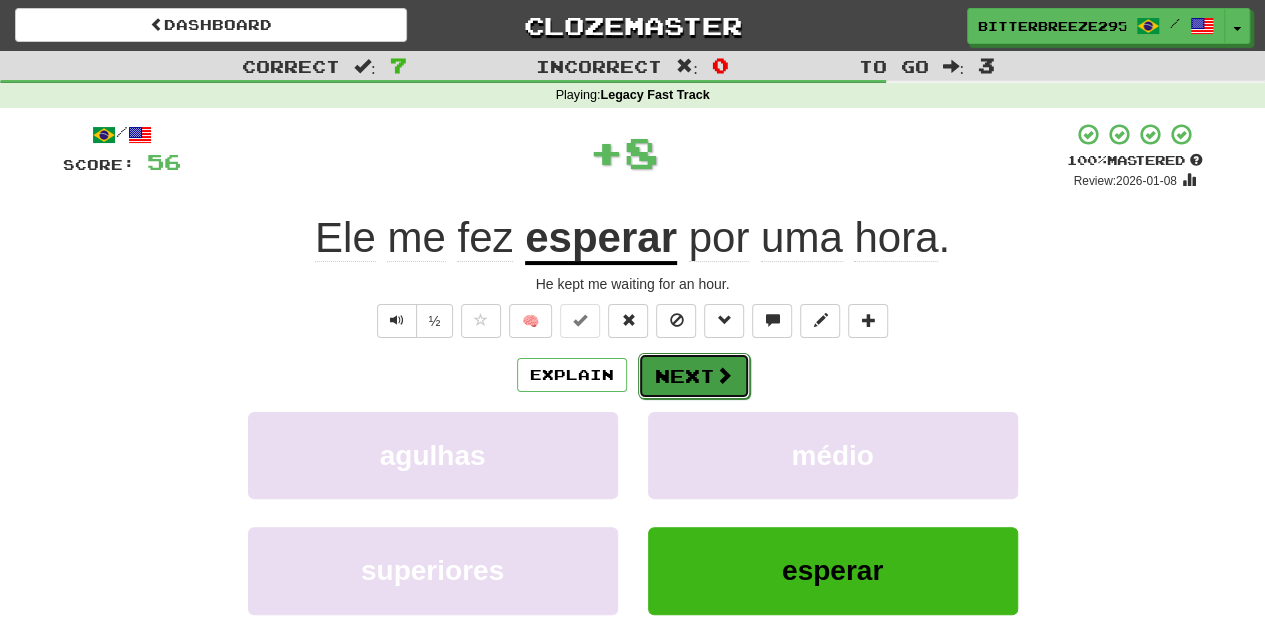 click on "Next" at bounding box center [694, 376] 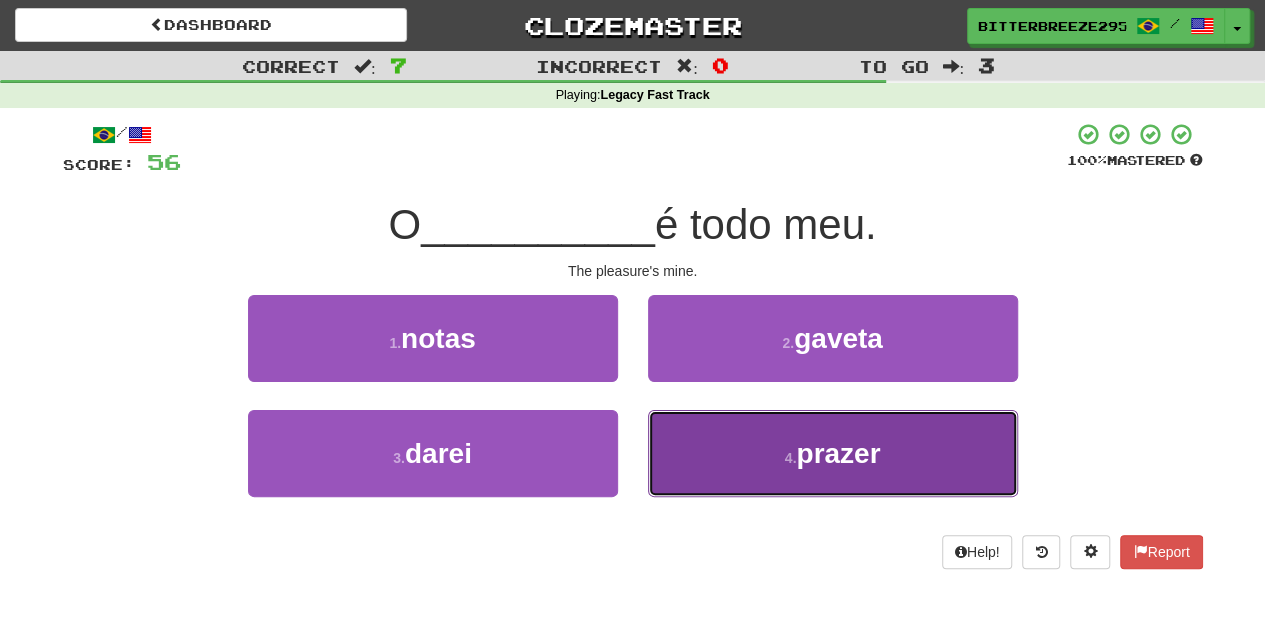 click on "4 .  prazer" at bounding box center (833, 453) 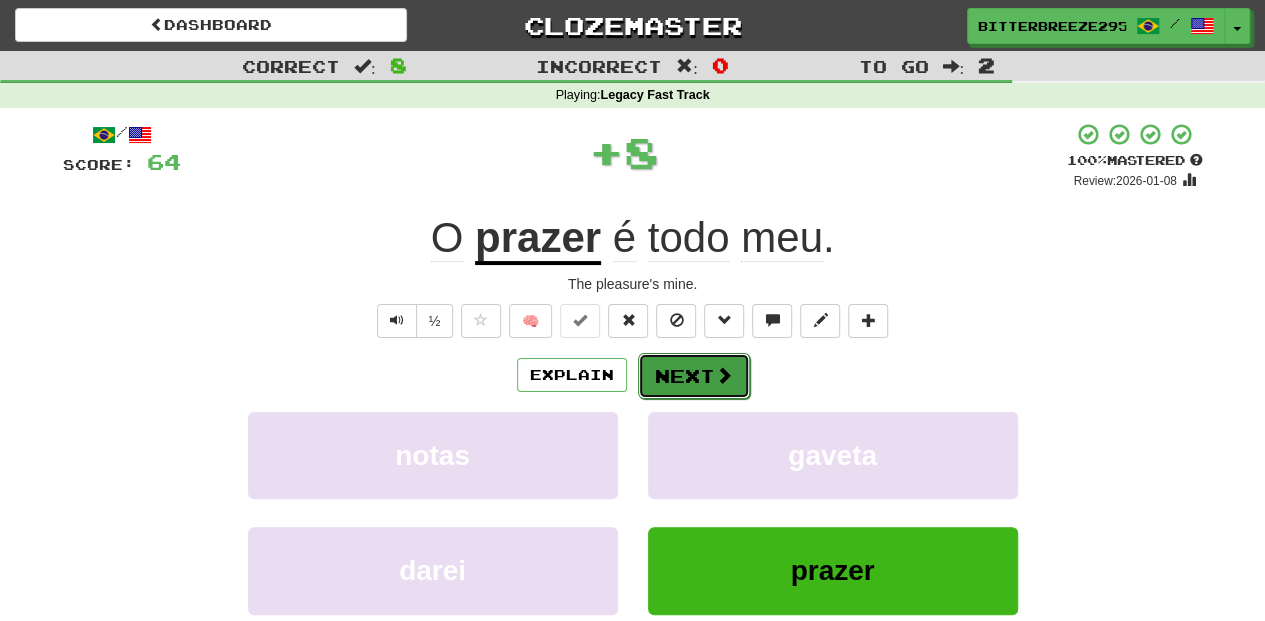 click on "Next" at bounding box center (694, 376) 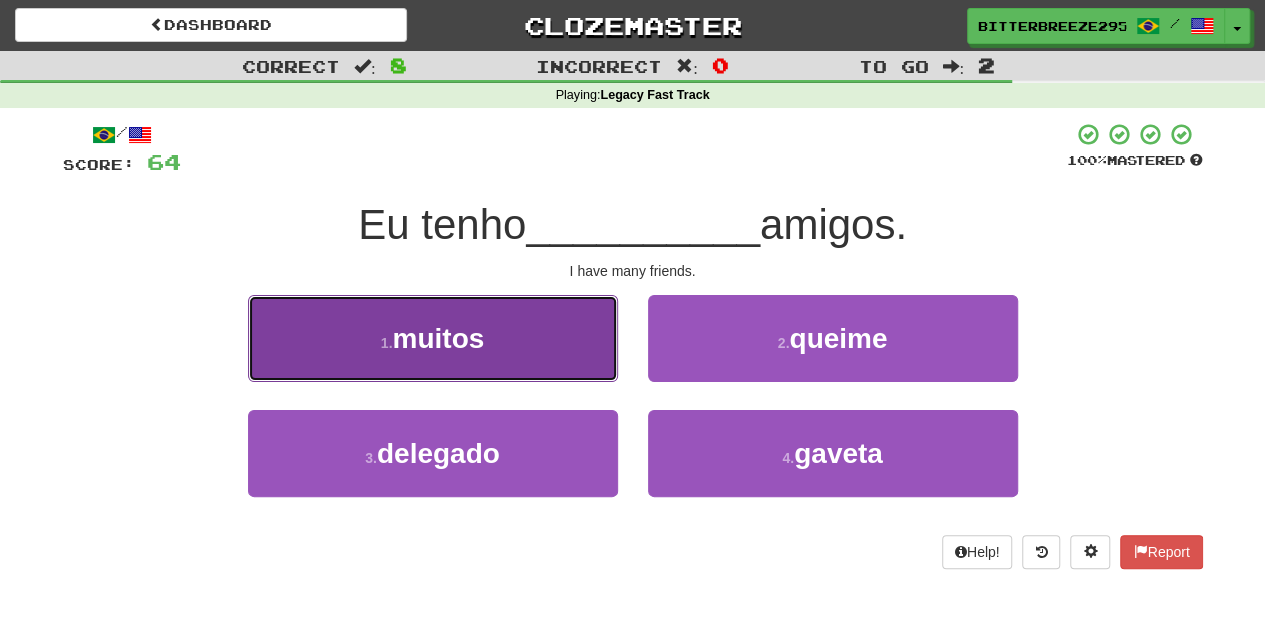 click on "1 .  muitos" at bounding box center (433, 338) 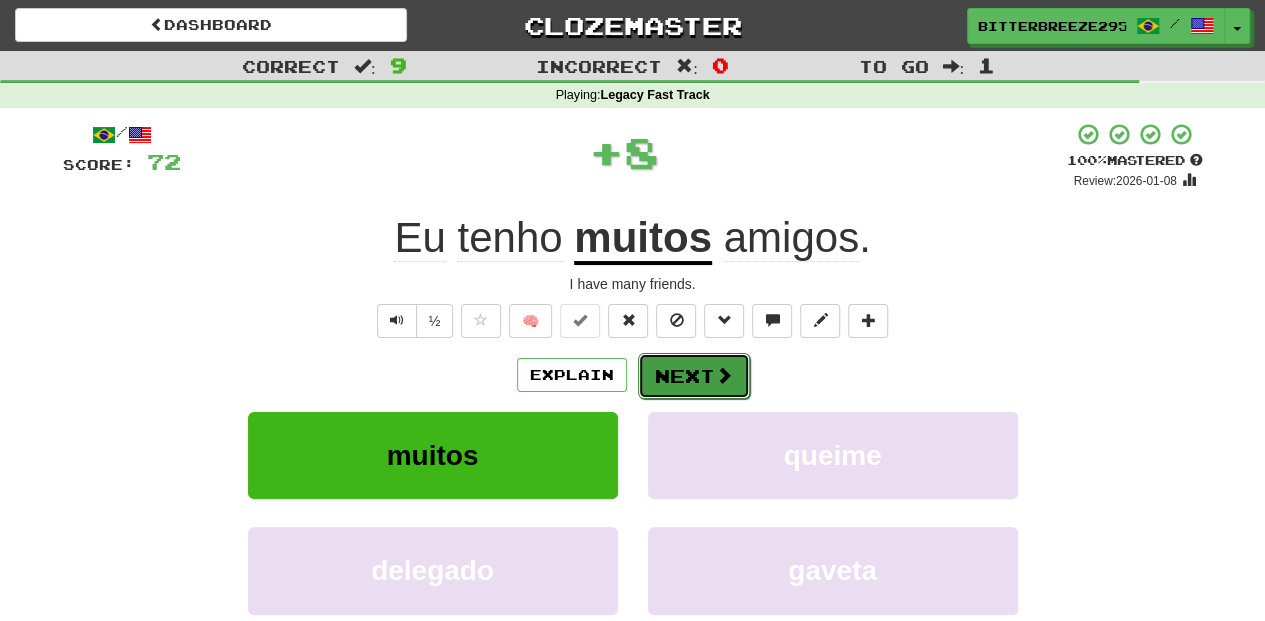 click on "Next" at bounding box center (694, 376) 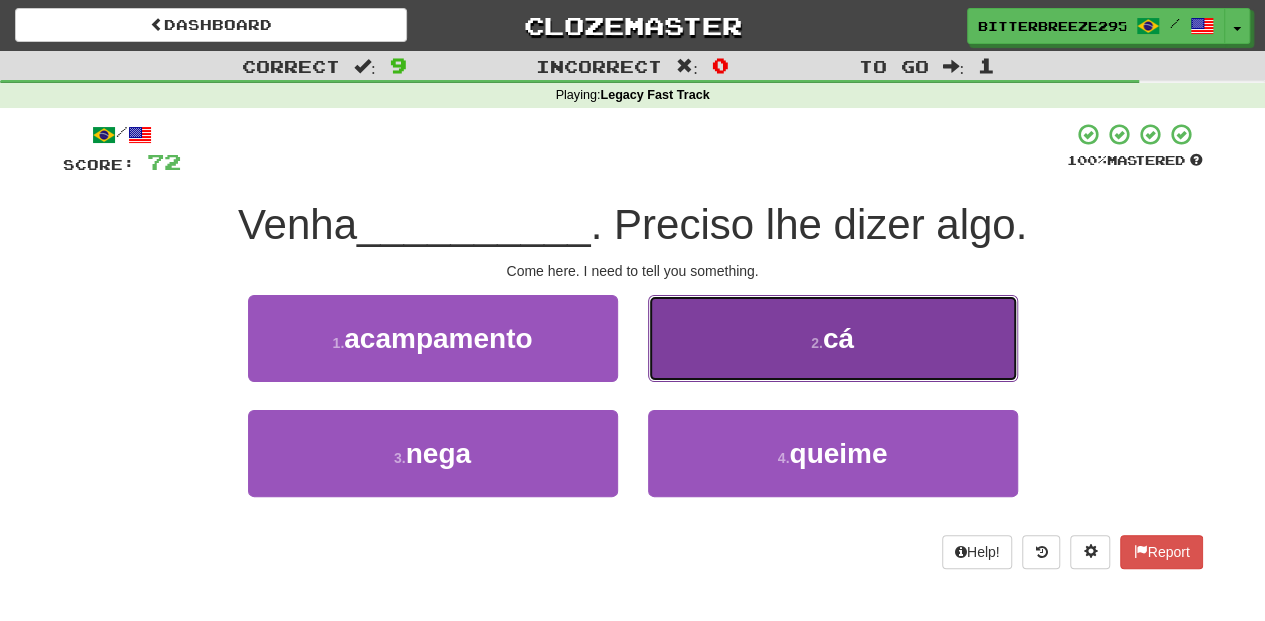 click on "2 .  cá" at bounding box center [833, 338] 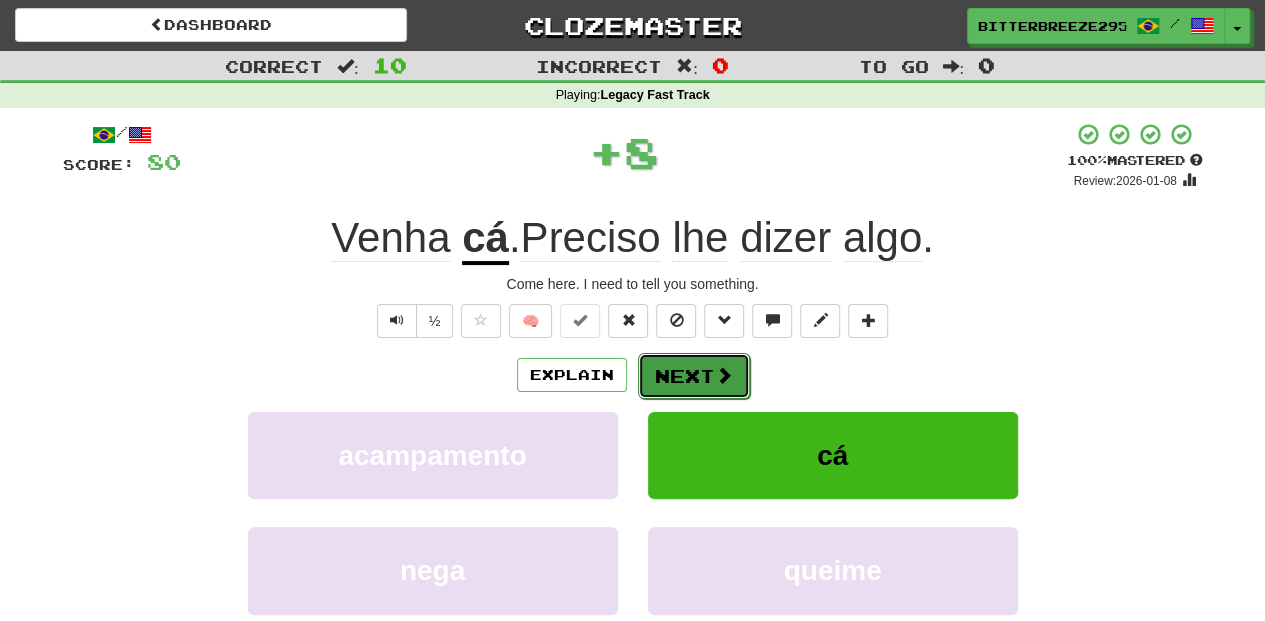 click on "Next" at bounding box center (694, 376) 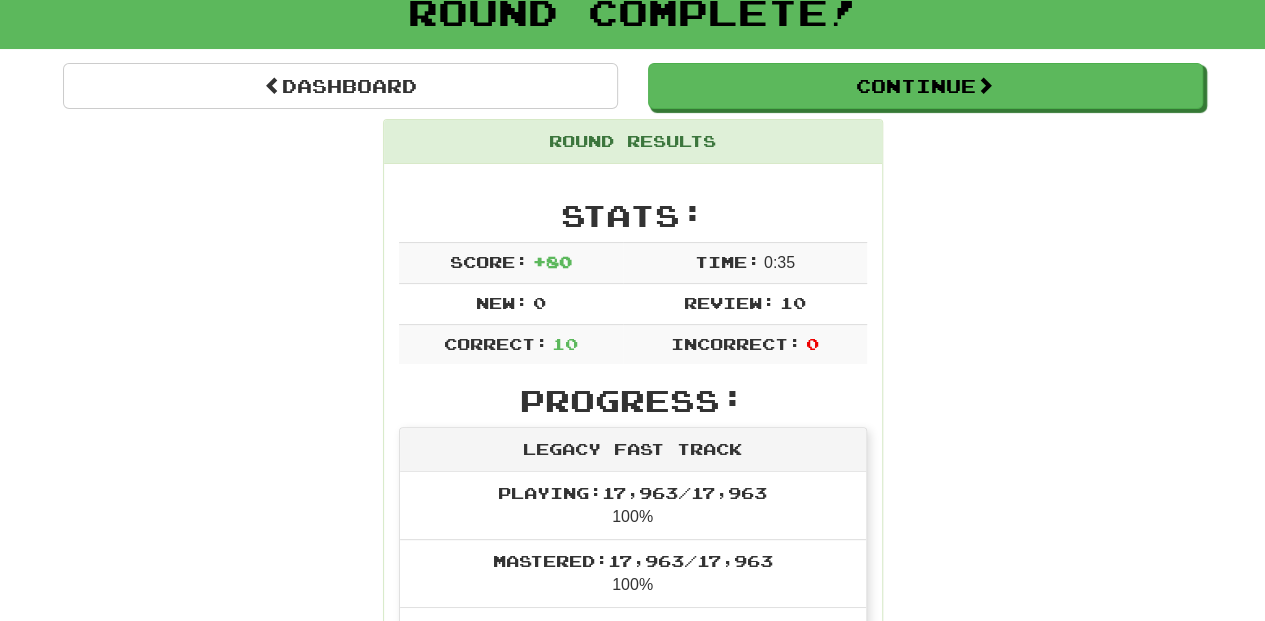 scroll, scrollTop: 0, scrollLeft: 0, axis: both 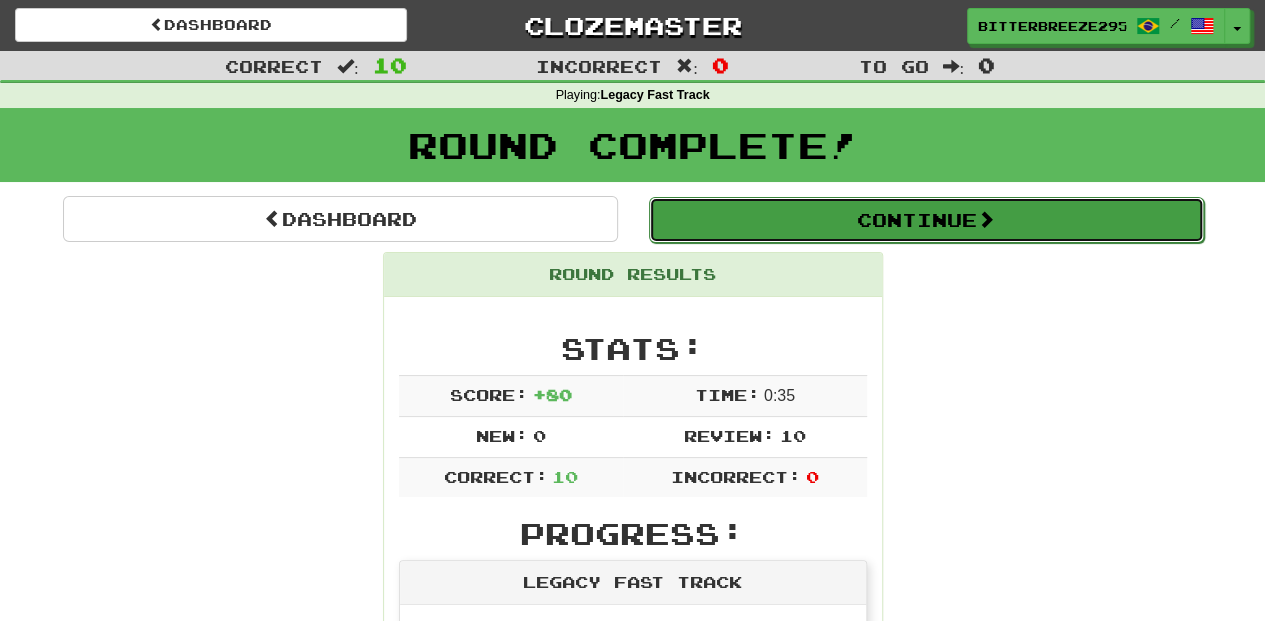 click on "Continue" at bounding box center [926, 220] 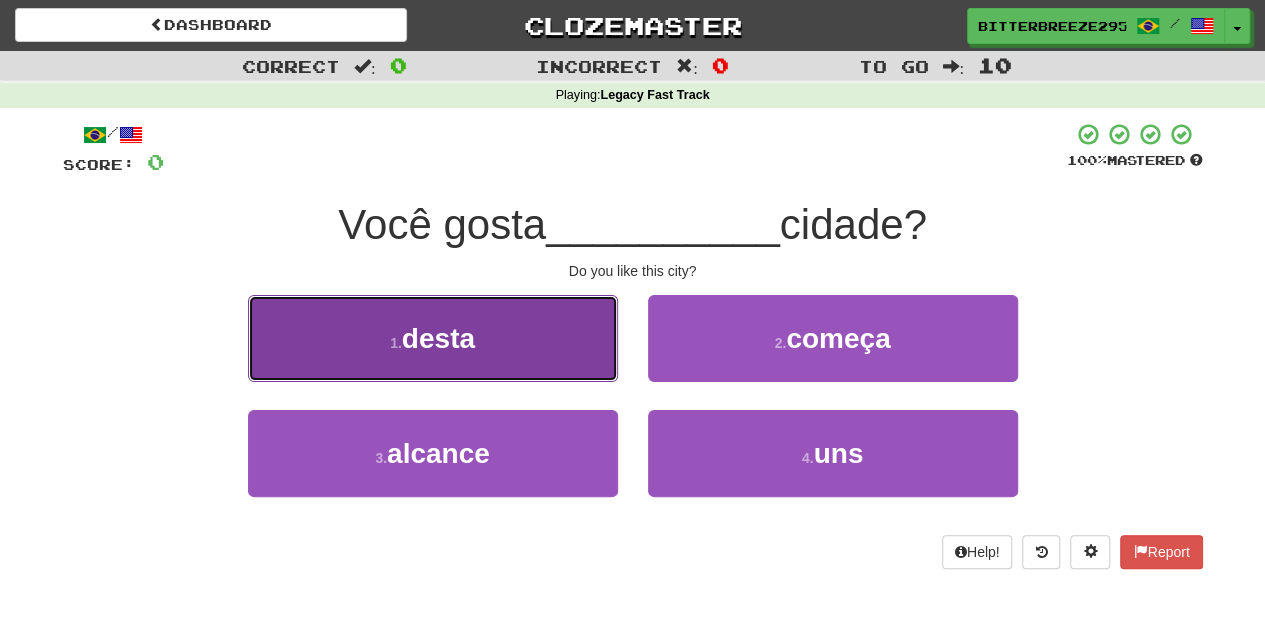 click on "1 .  desta" at bounding box center [433, 338] 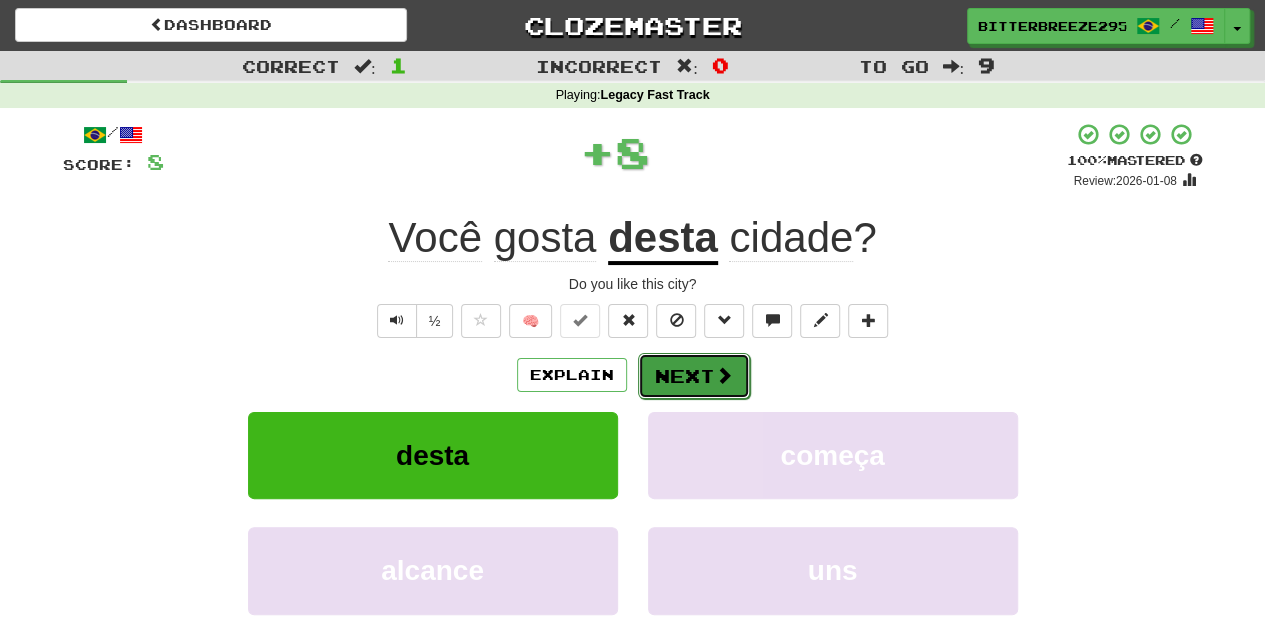 click on "Next" at bounding box center [694, 376] 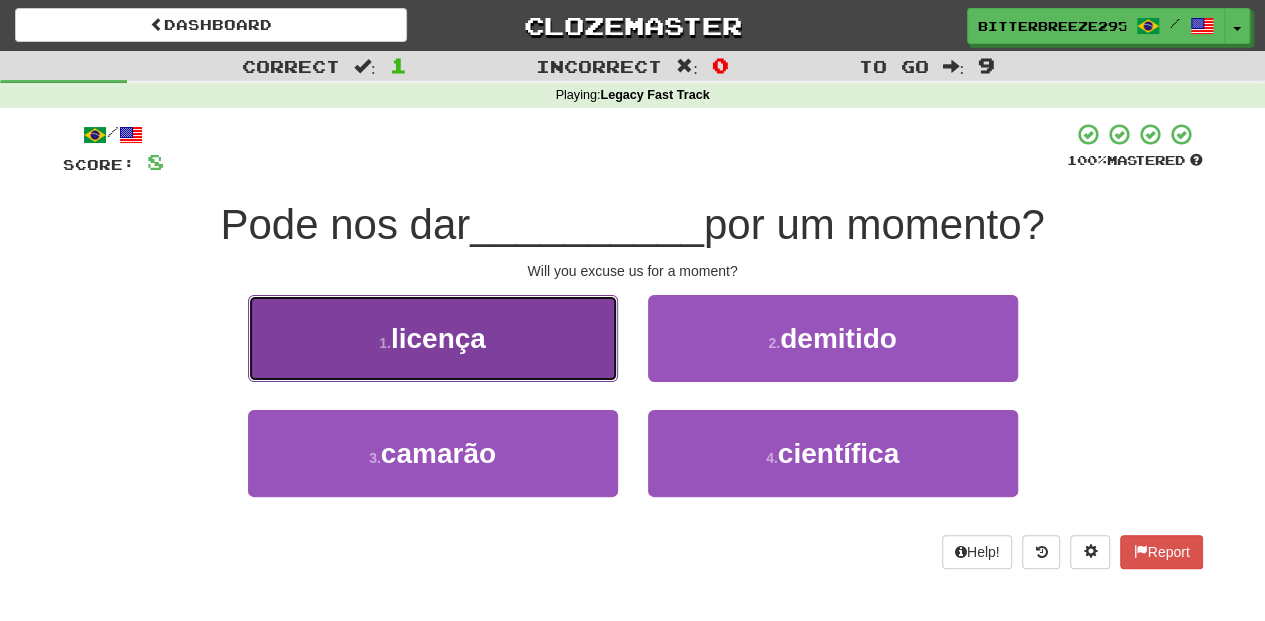 click on "1 .  licença" at bounding box center [433, 338] 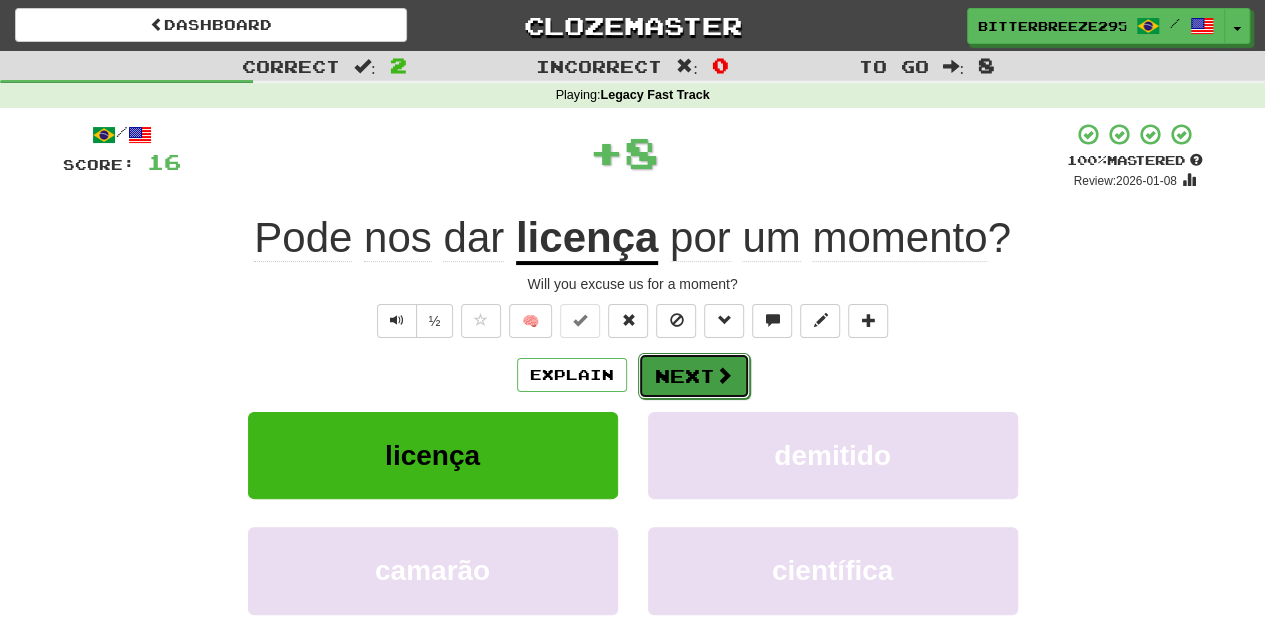 click on "Next" at bounding box center [694, 376] 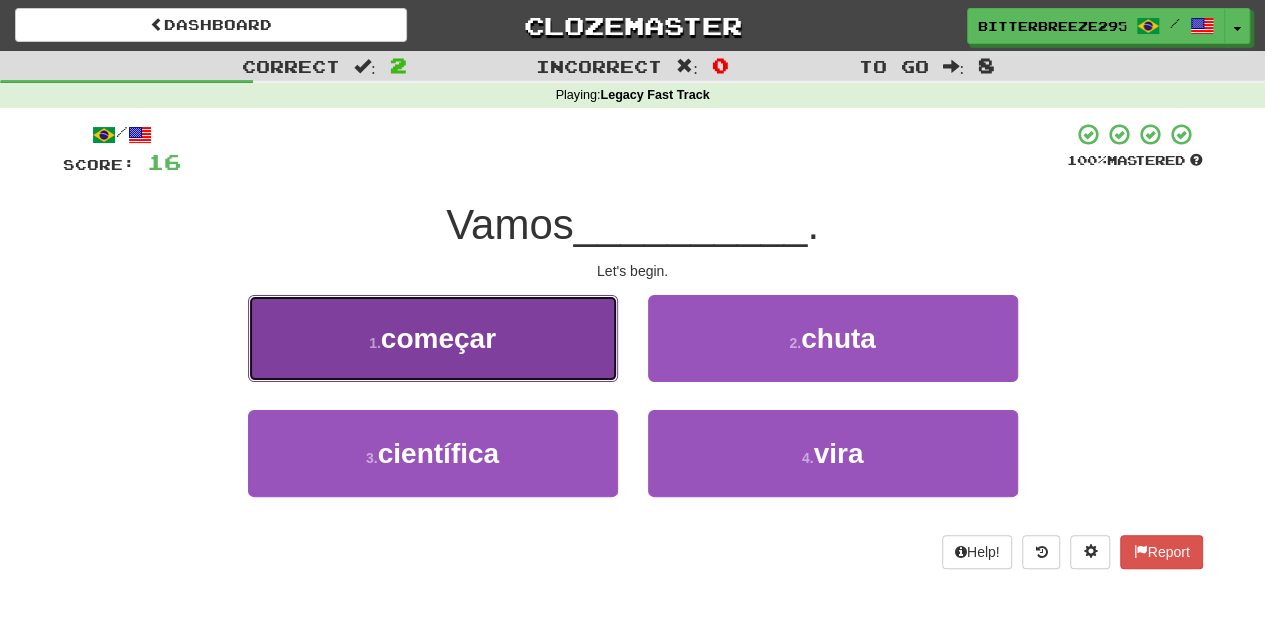click on "1 .  começar" at bounding box center [433, 338] 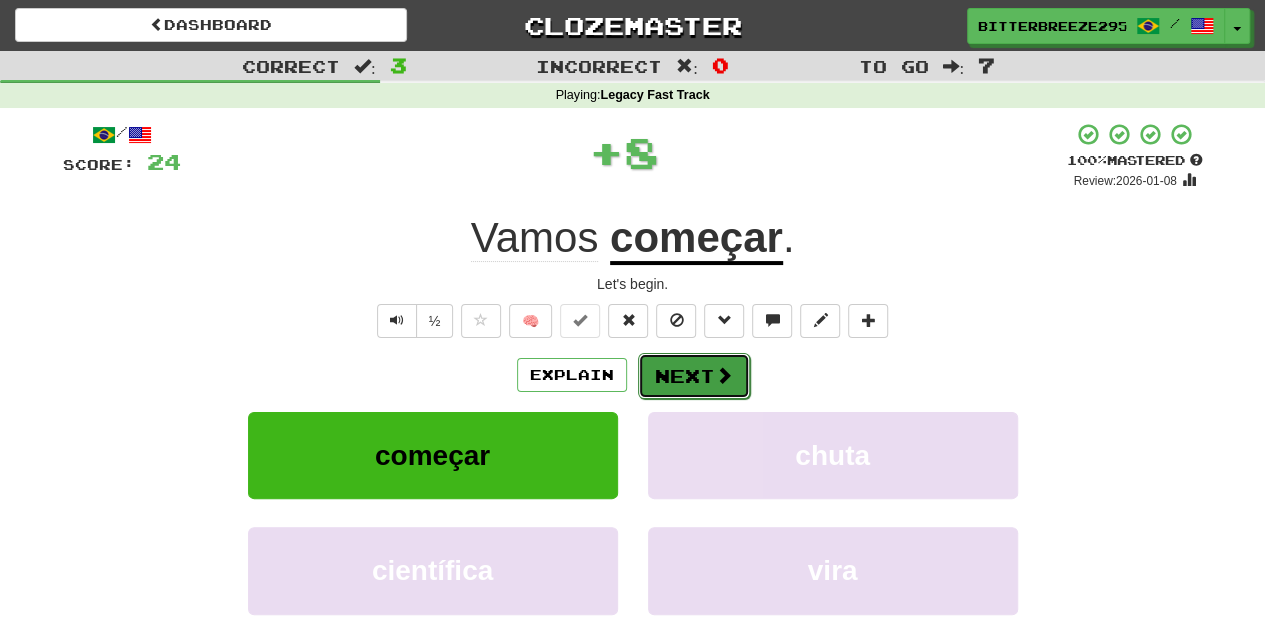 click on "Next" at bounding box center [694, 376] 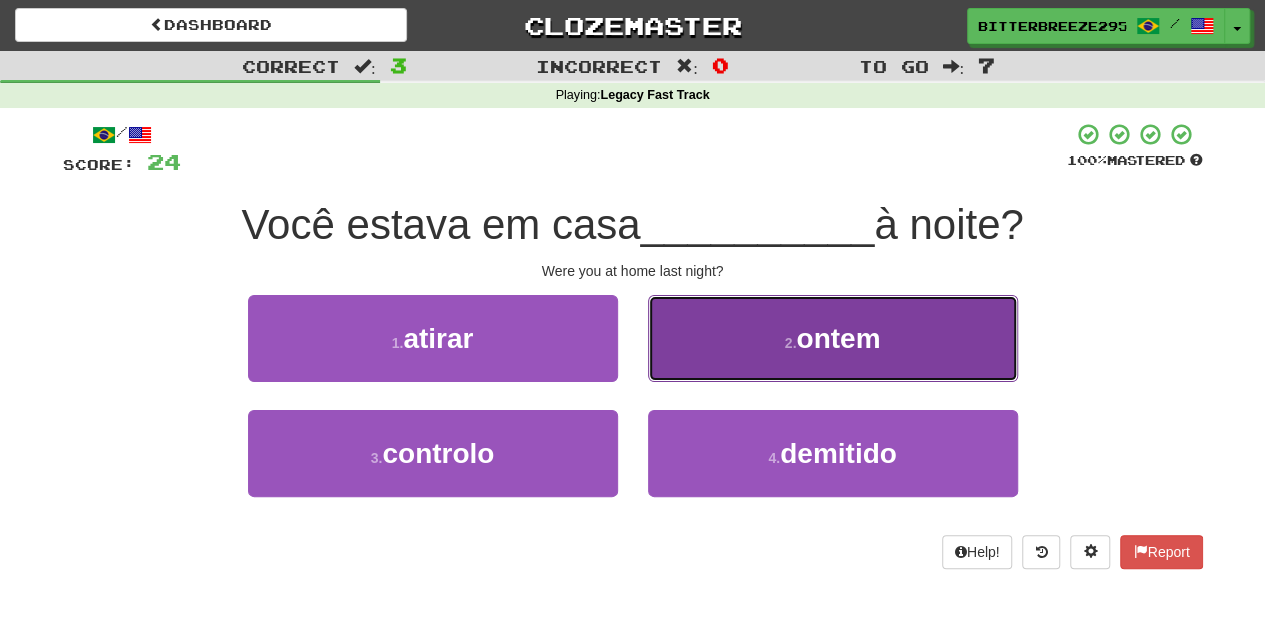 click on "2 .  ontem" at bounding box center (833, 338) 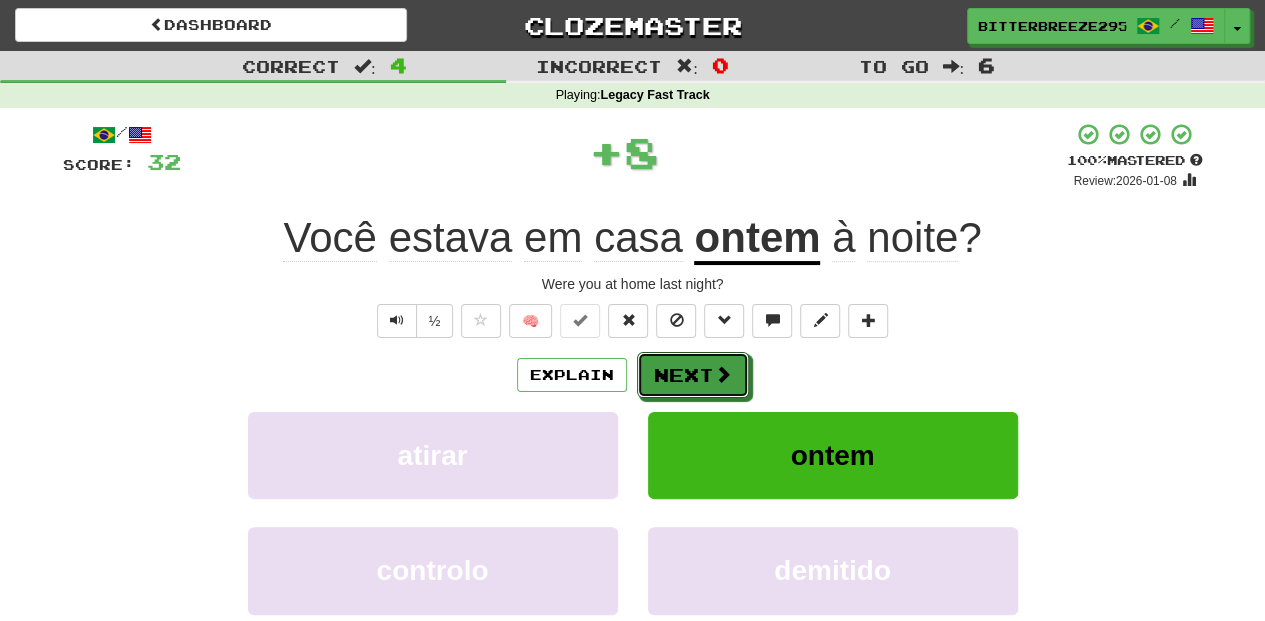 click on "Next" at bounding box center [693, 375] 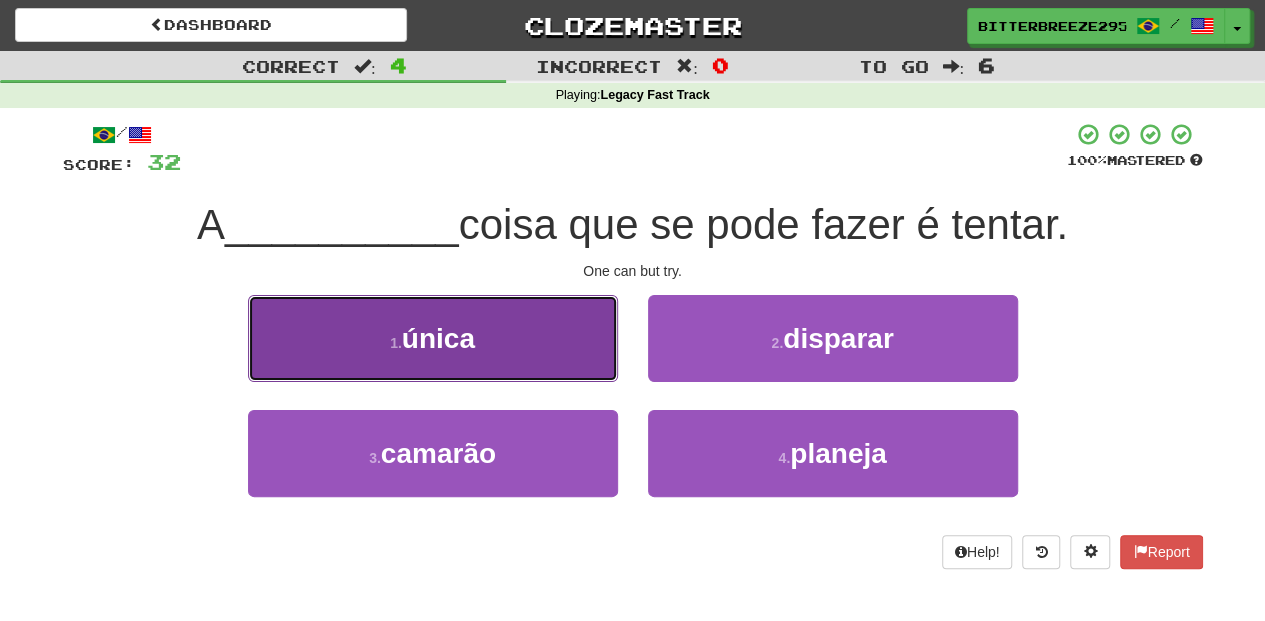 click on "1 .  única" at bounding box center (433, 338) 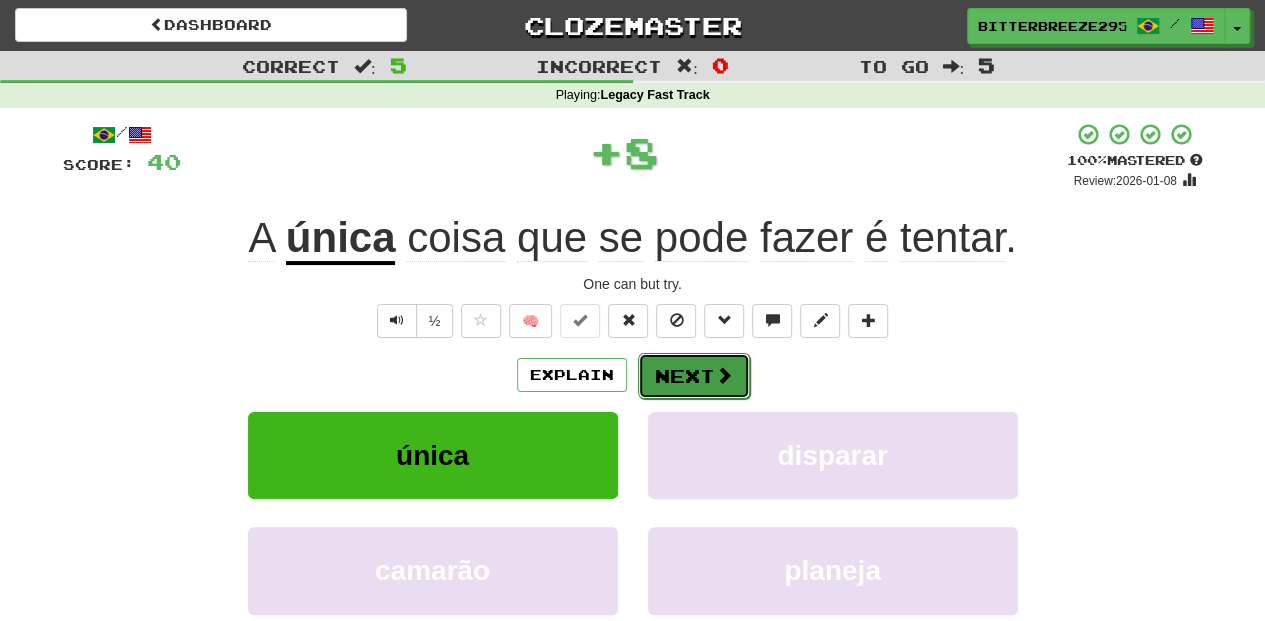 click on "Next" at bounding box center (694, 376) 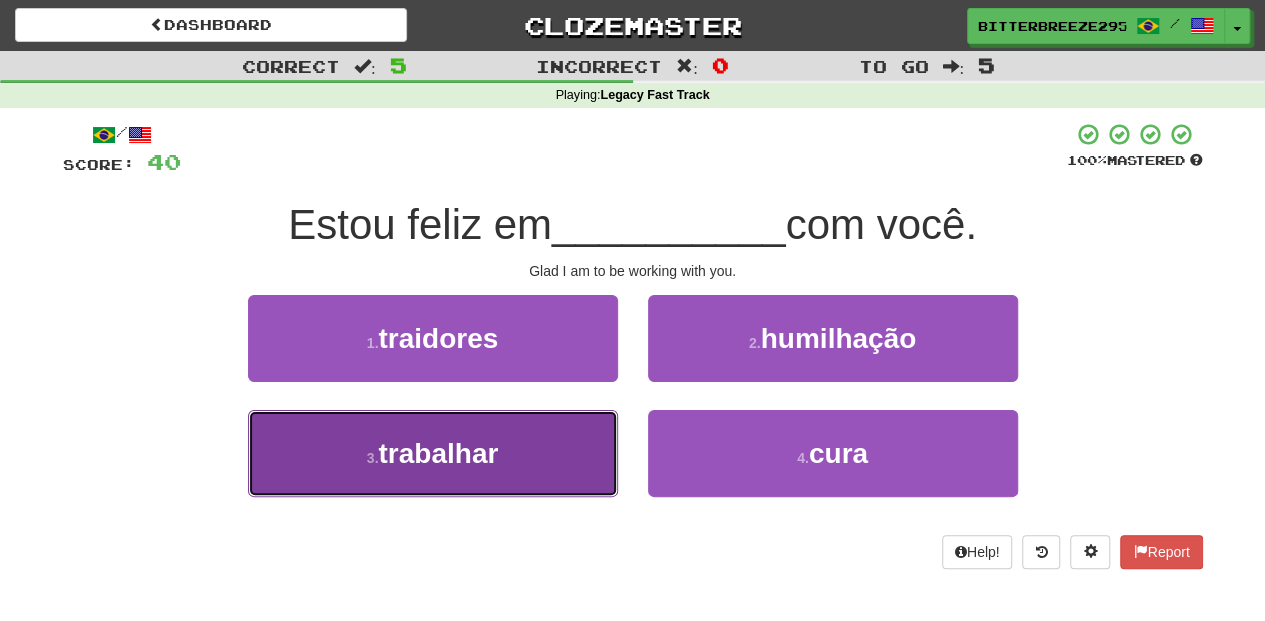 click on "3 .  trabalhar" at bounding box center (433, 453) 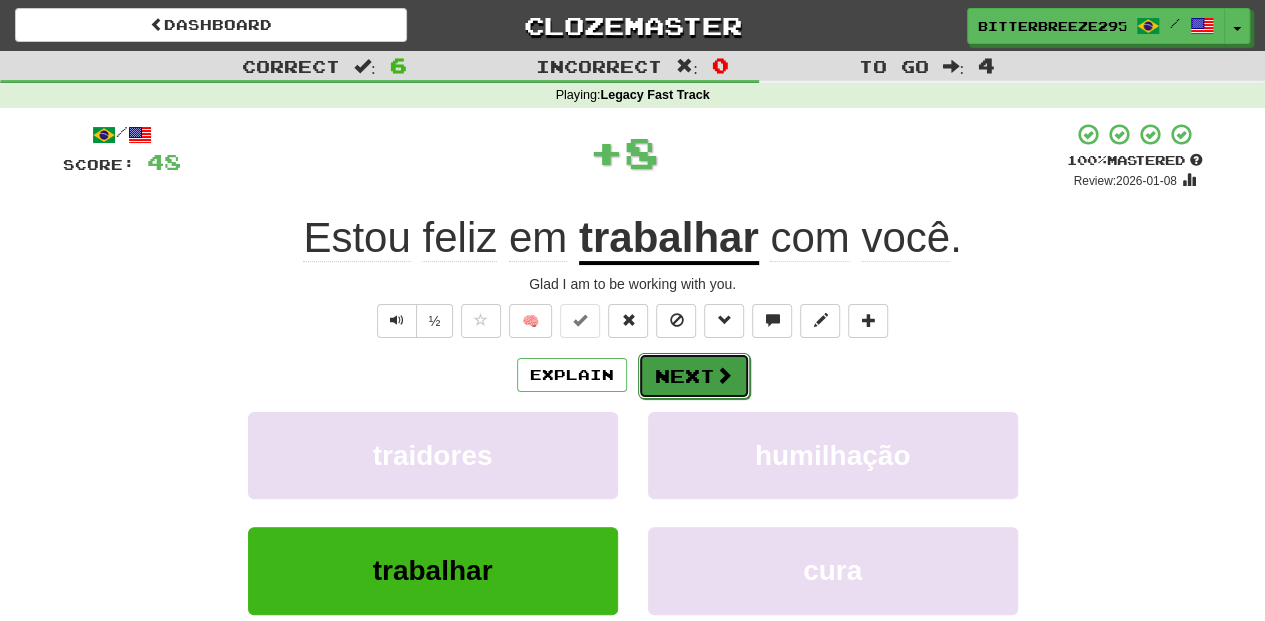 click on "Next" at bounding box center [694, 376] 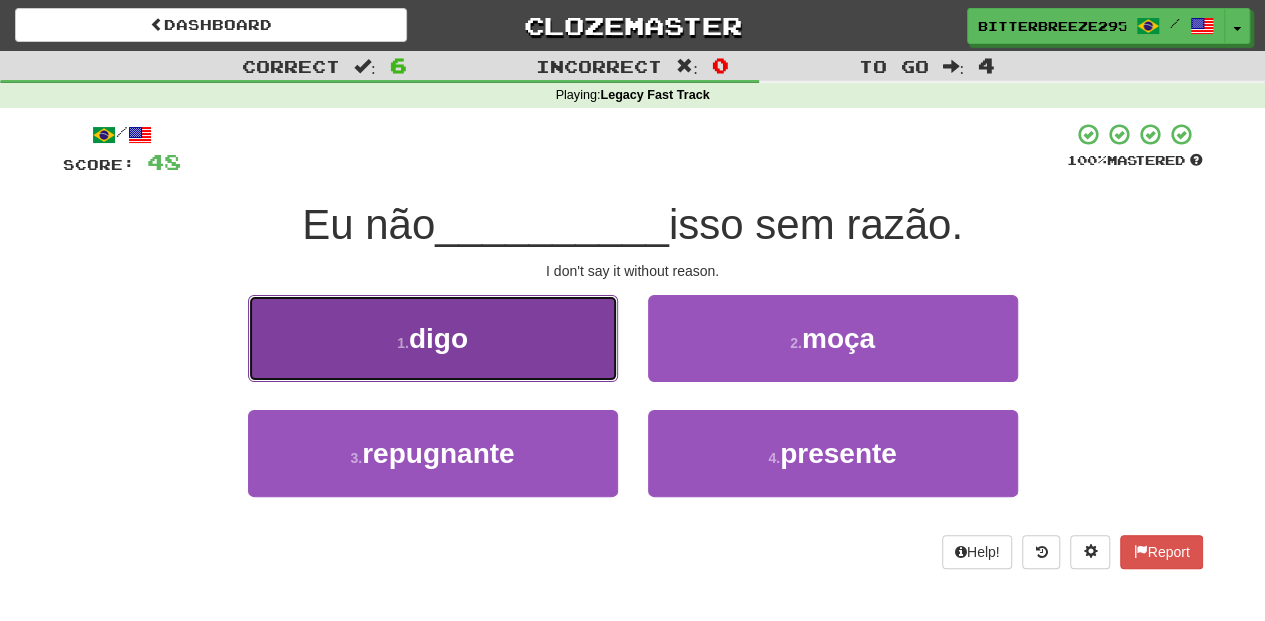 click on "1 .  digo" at bounding box center (433, 338) 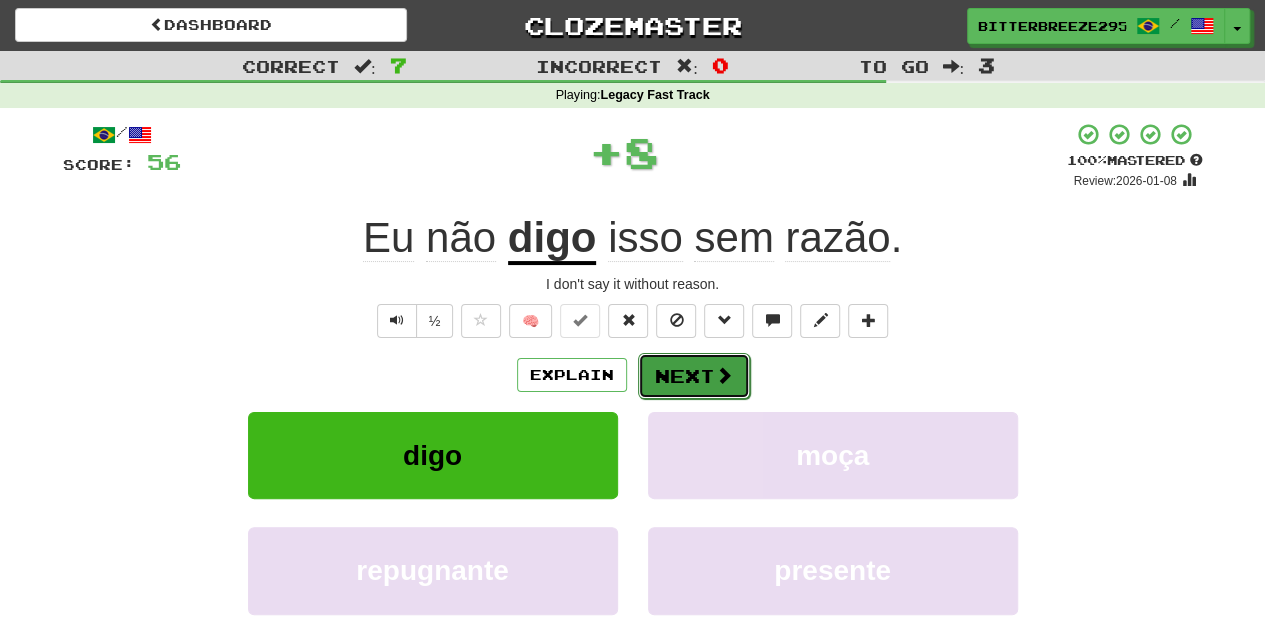 click on "Next" at bounding box center [694, 376] 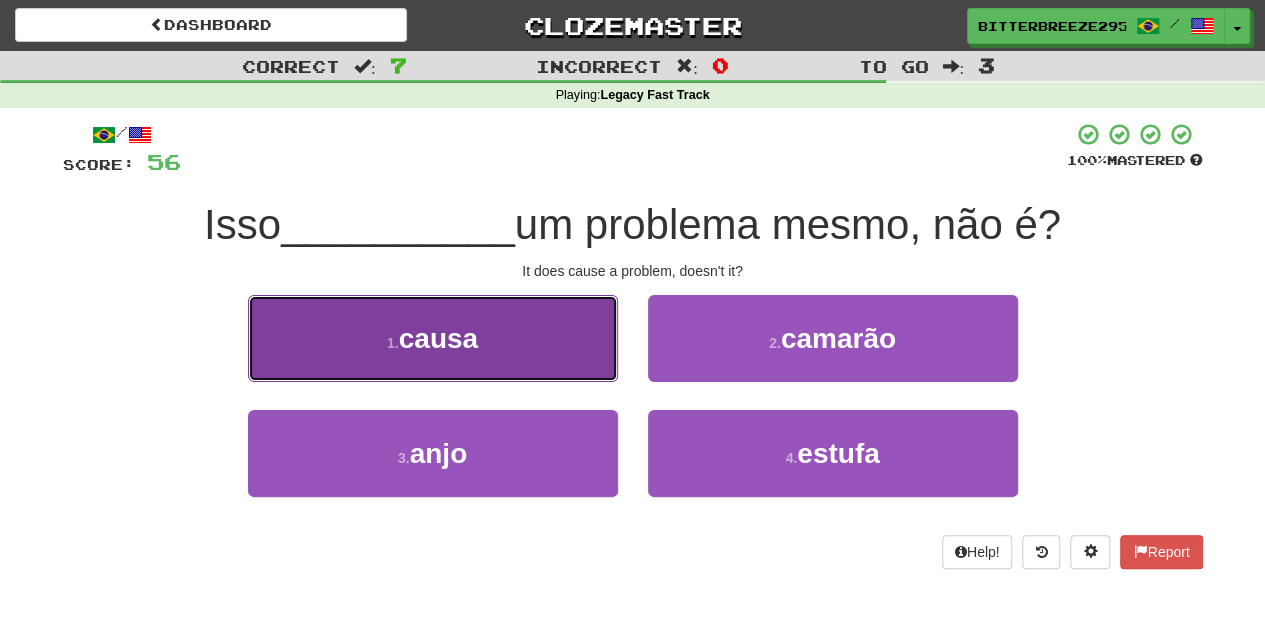 click on "1 .  causa" at bounding box center [433, 338] 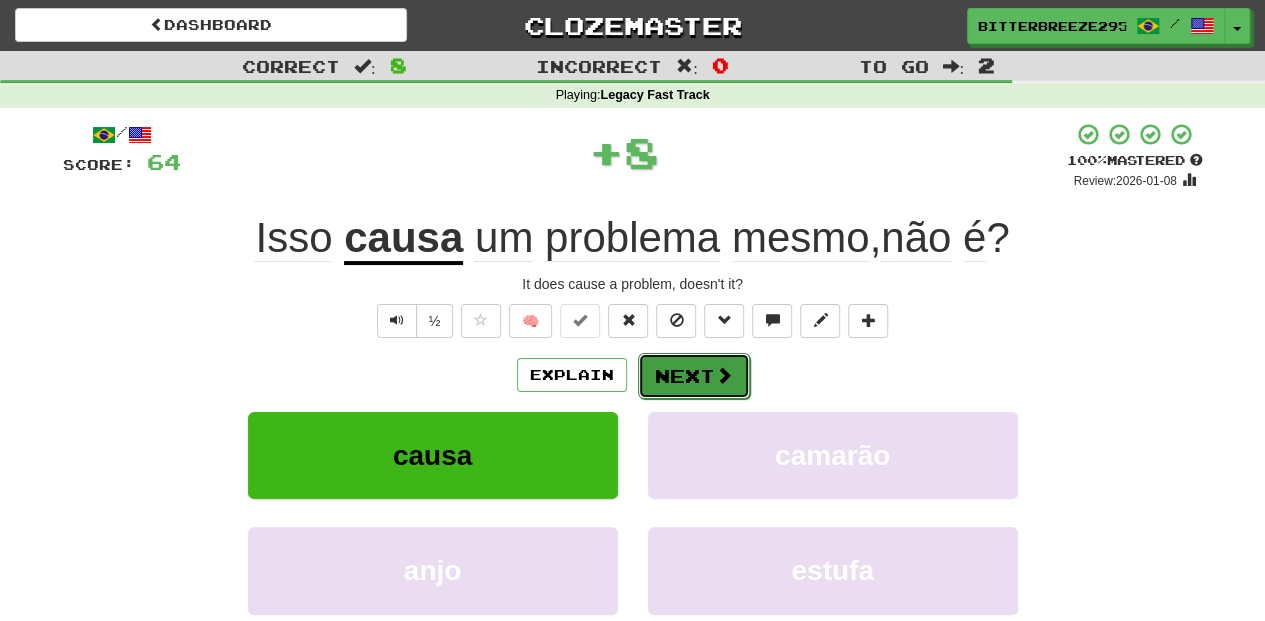 click on "Next" at bounding box center [694, 376] 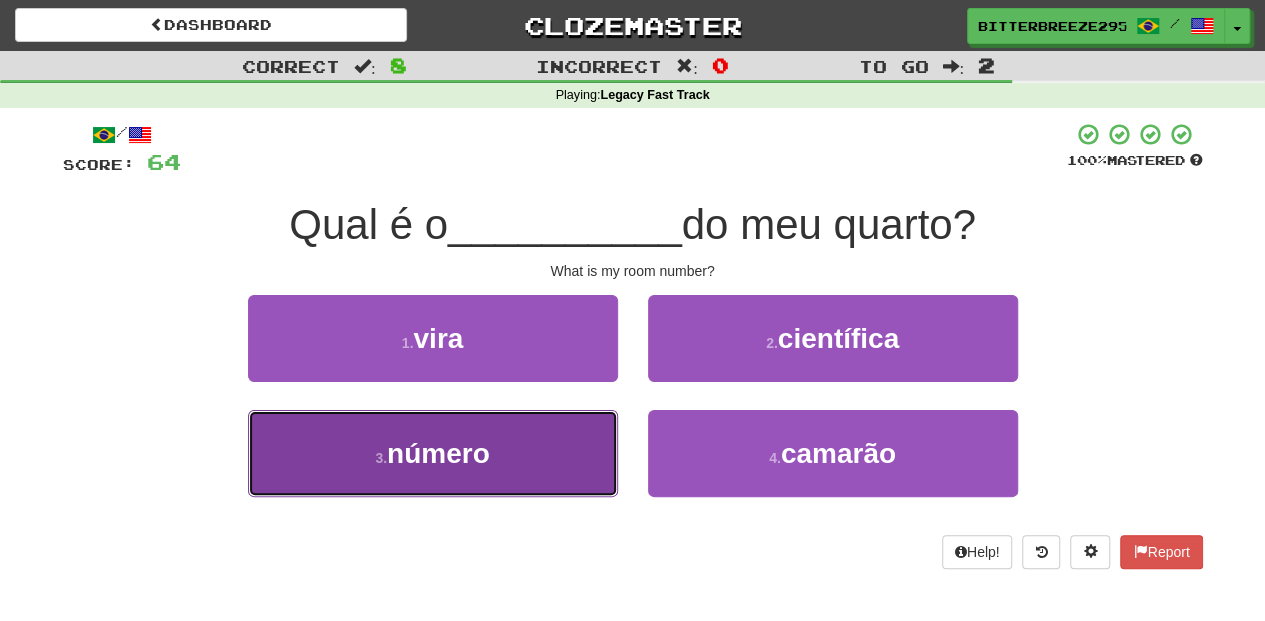click on "3 .  número" at bounding box center [433, 453] 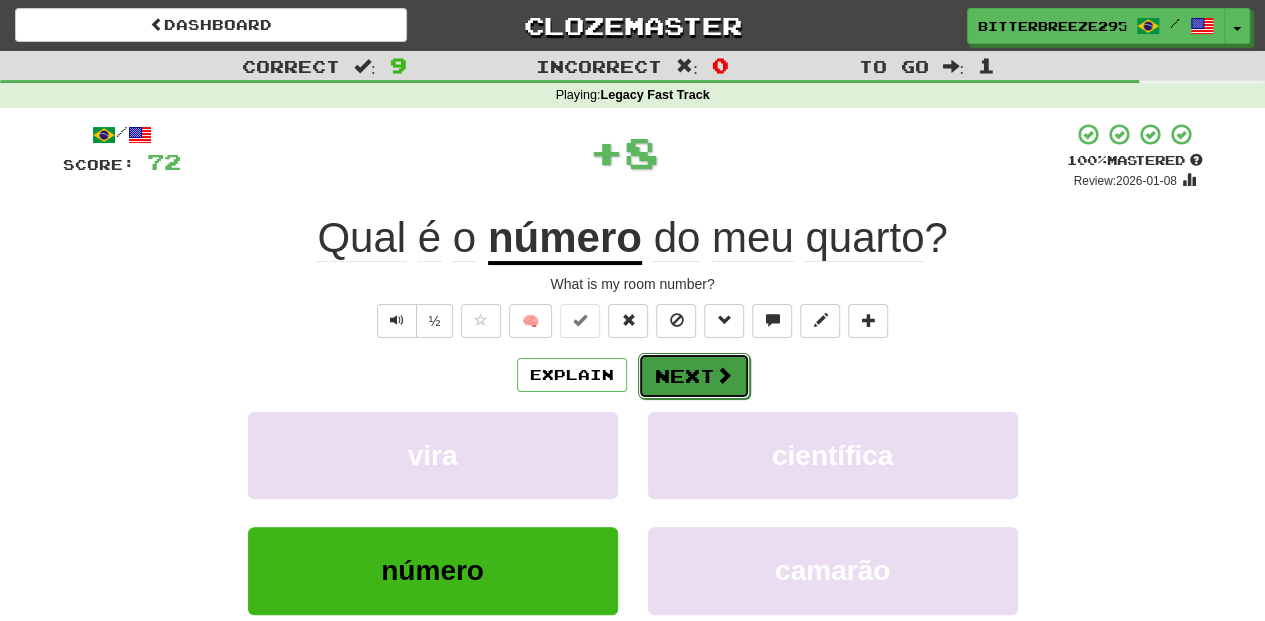click on "Next" at bounding box center (694, 376) 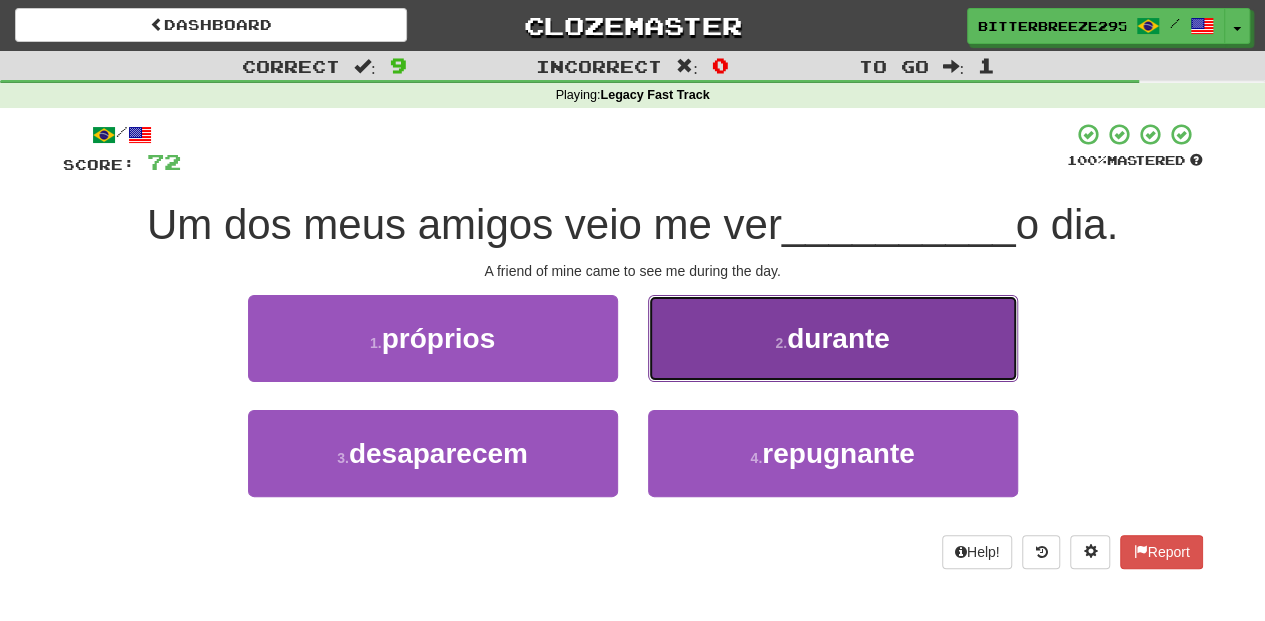 click on "2 .  durante" at bounding box center [833, 338] 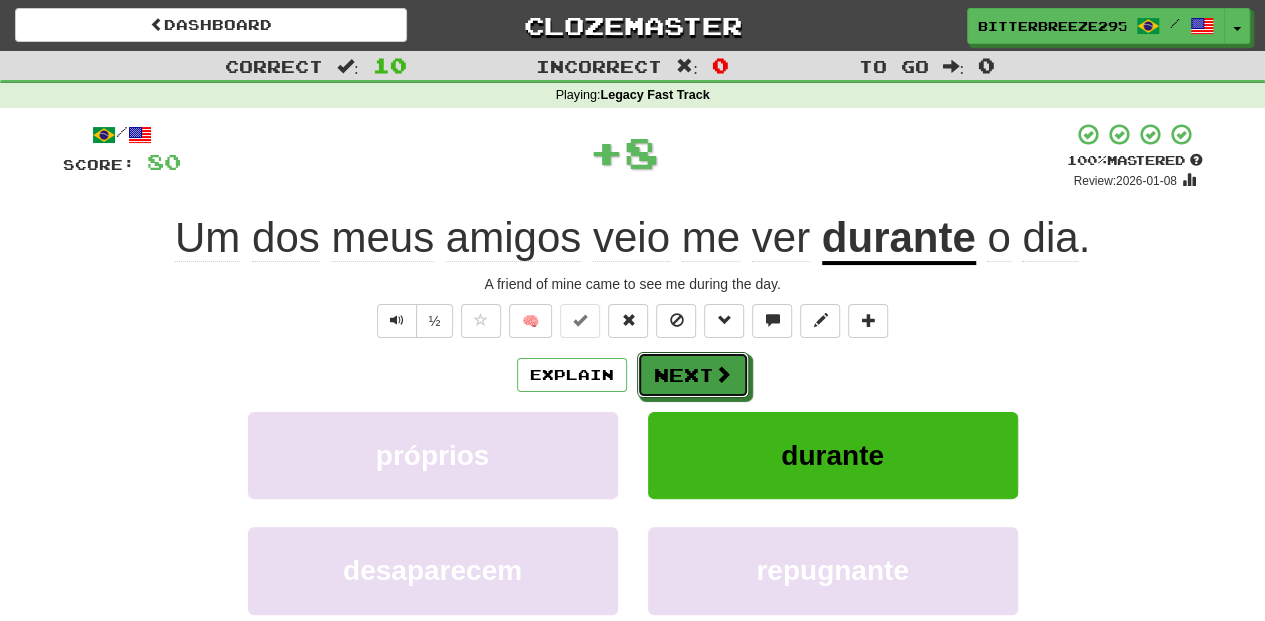 click on "Next" at bounding box center (693, 375) 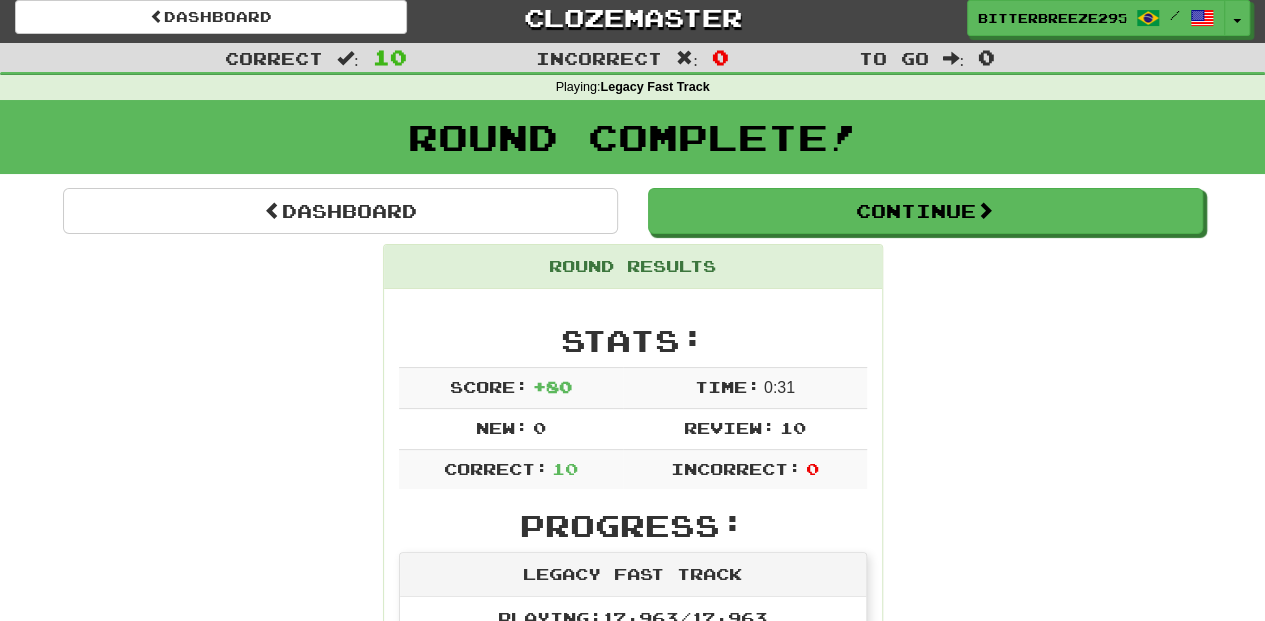 scroll, scrollTop: 0, scrollLeft: 0, axis: both 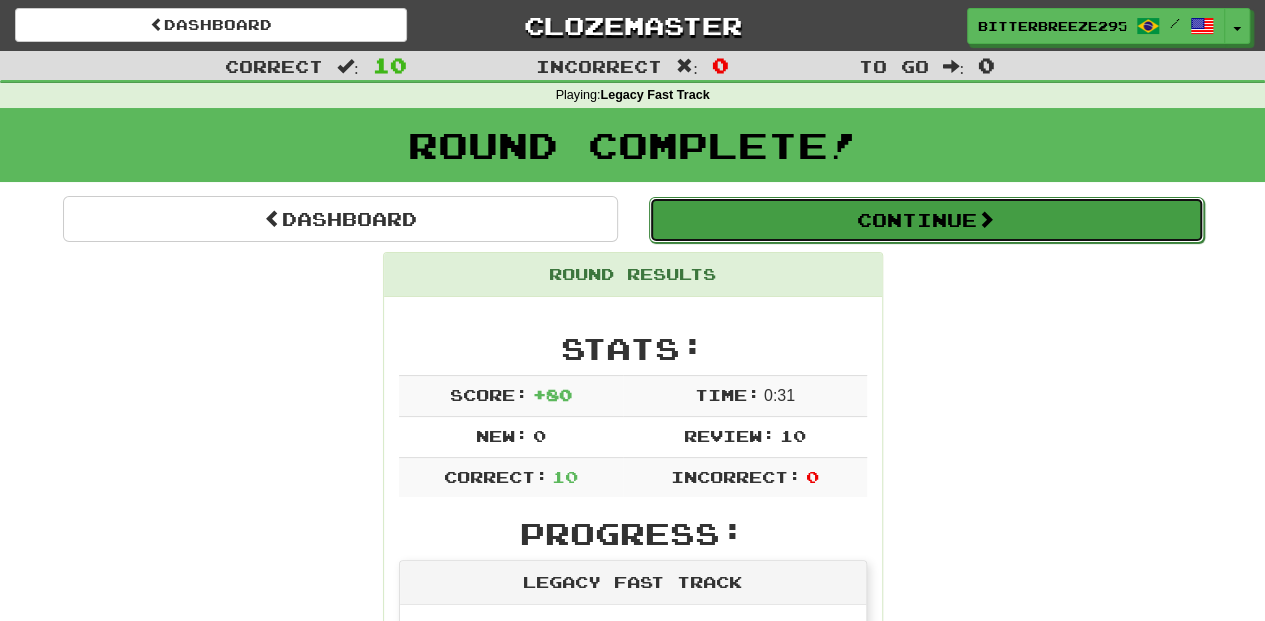 click on "Continue" at bounding box center [926, 220] 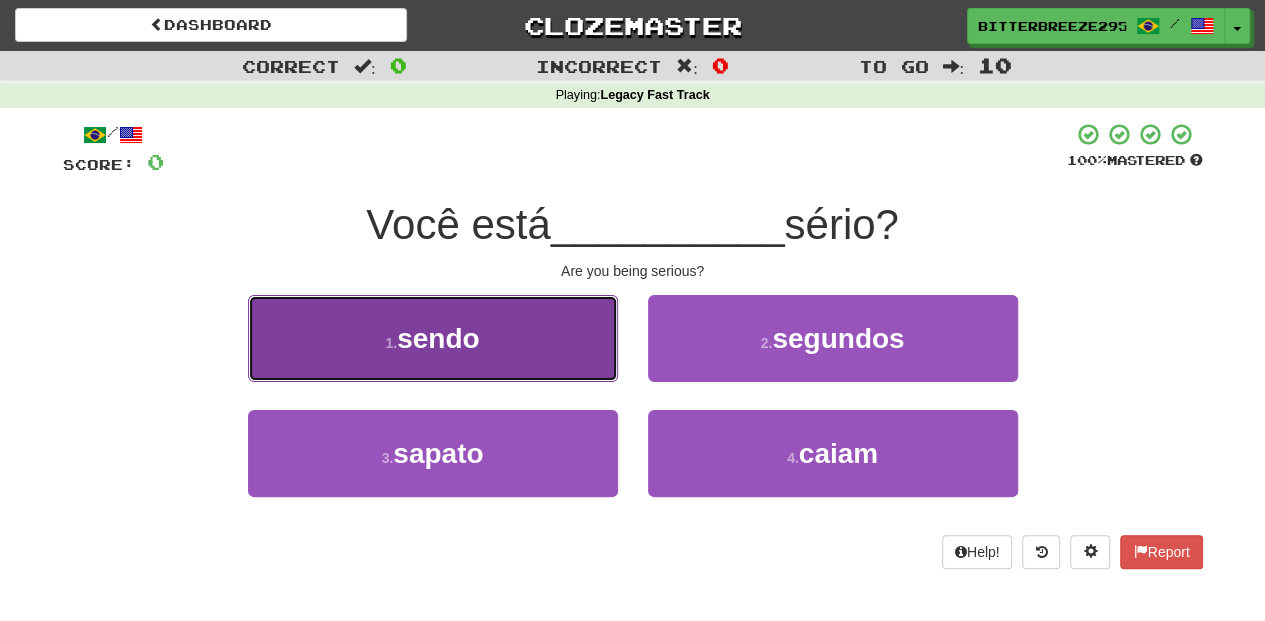 click on "1 .  sendo" at bounding box center (433, 338) 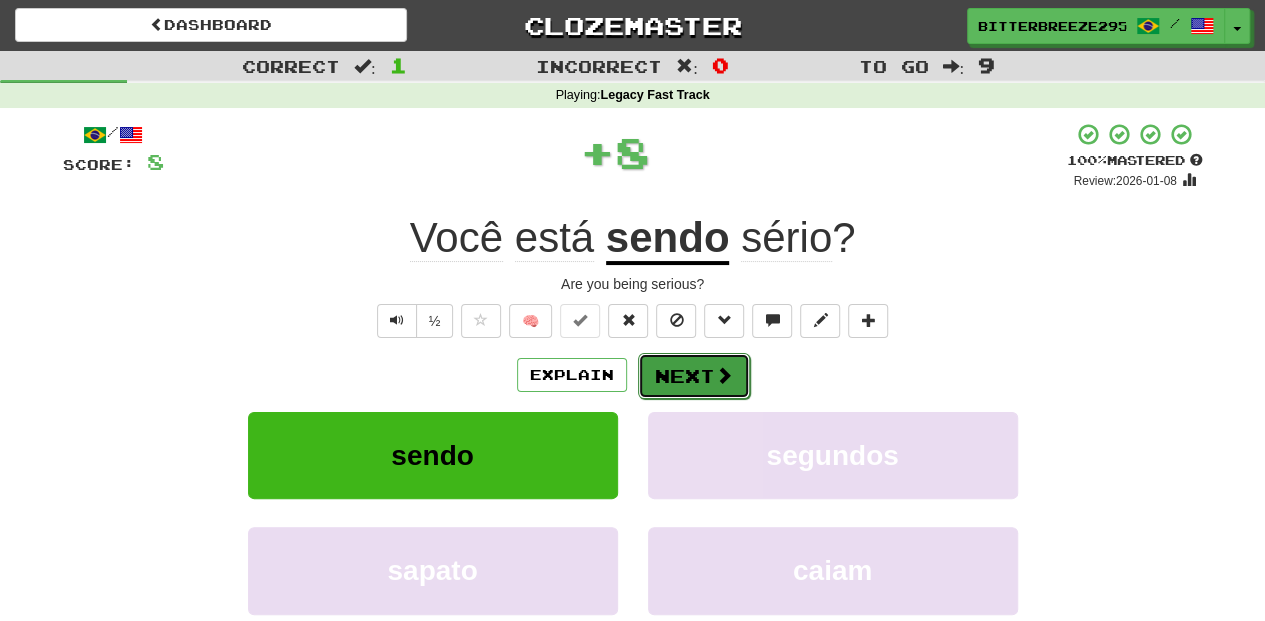 click on "Next" at bounding box center (694, 376) 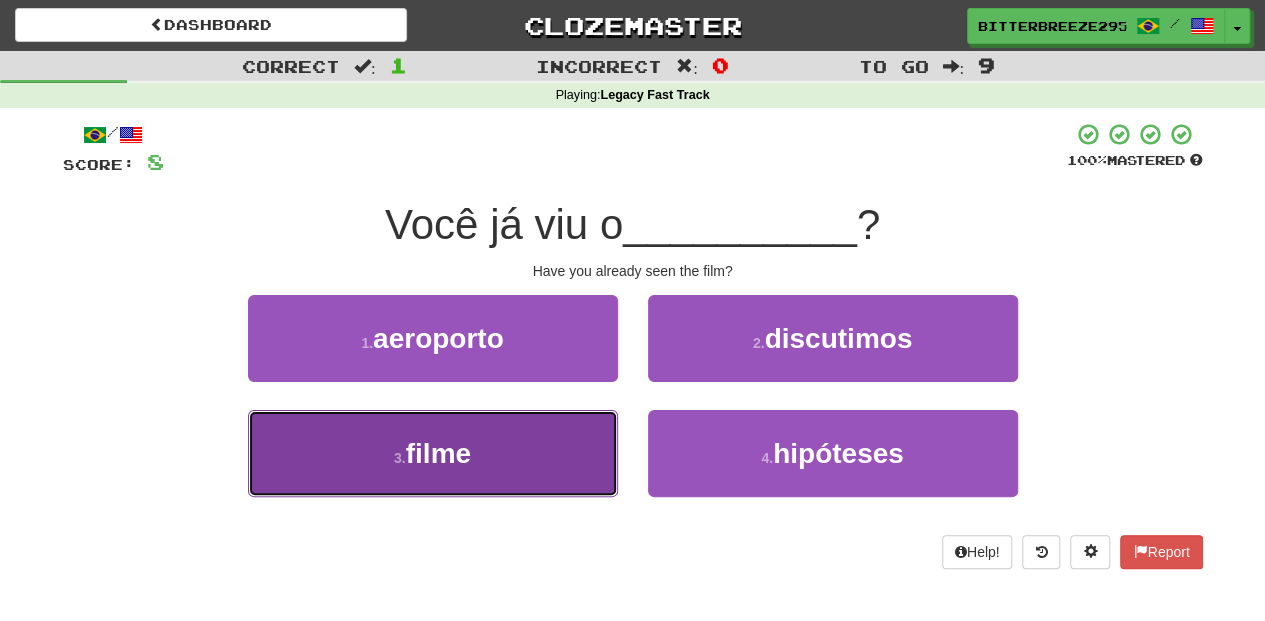 click on "3 .  filme" at bounding box center [433, 453] 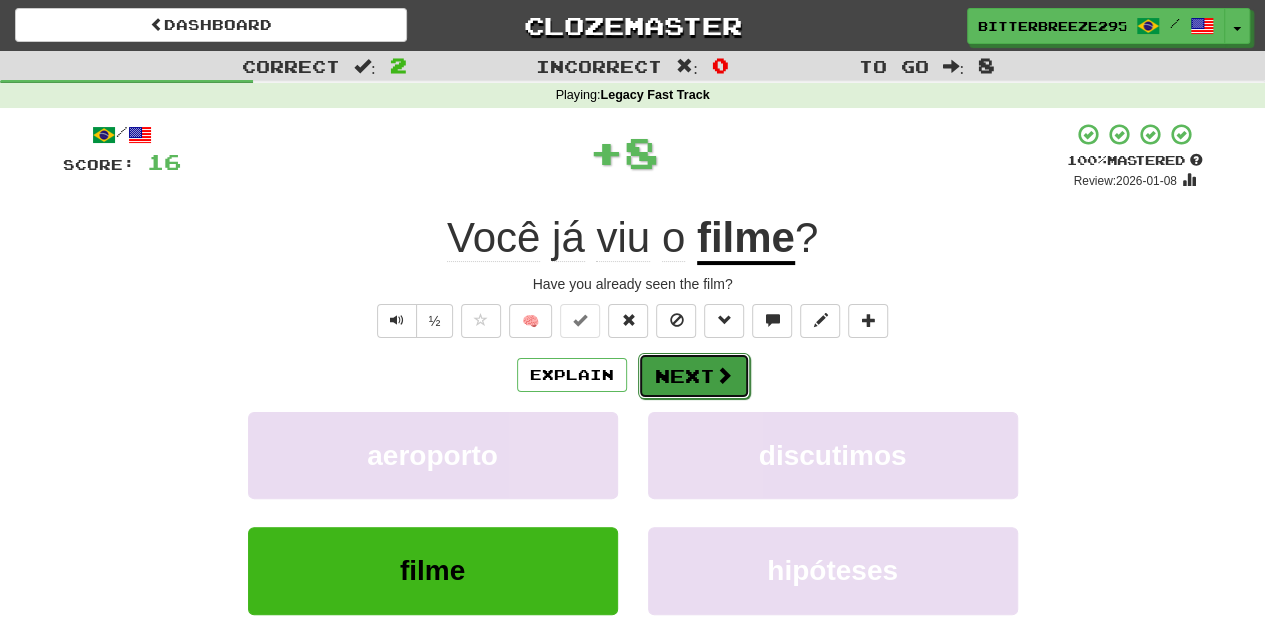 click on "Next" at bounding box center [694, 376] 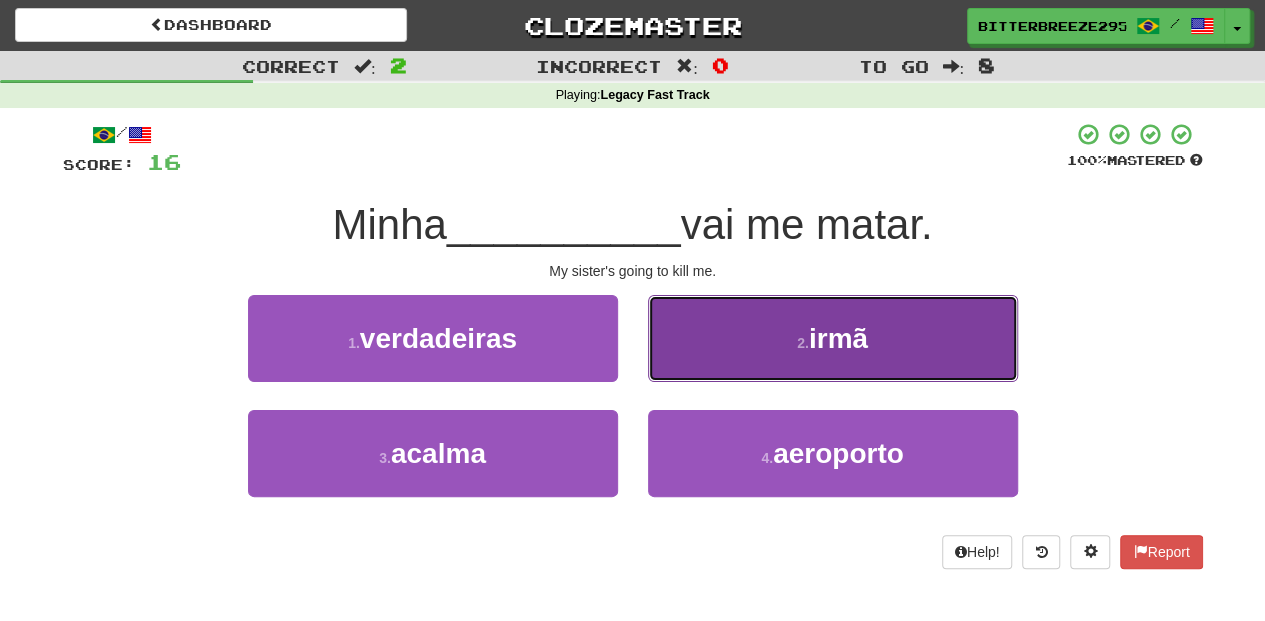 click on "2 .  irmã" at bounding box center (833, 338) 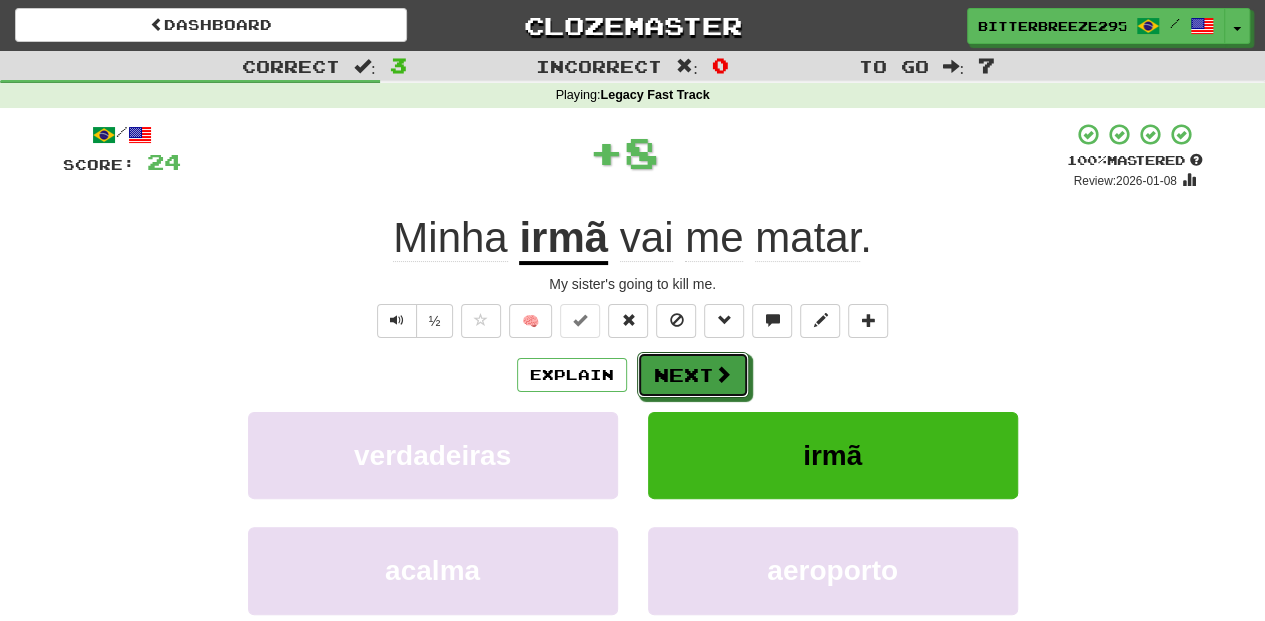 click on "Next" at bounding box center (693, 375) 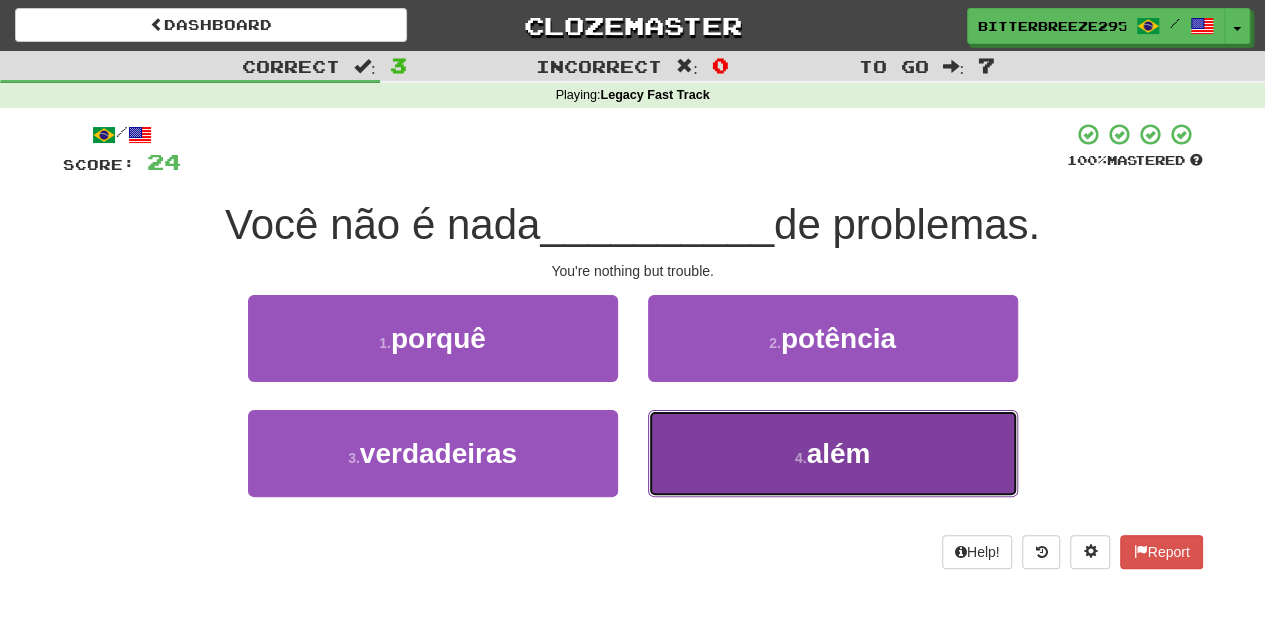 click on "4 .  além" at bounding box center (833, 453) 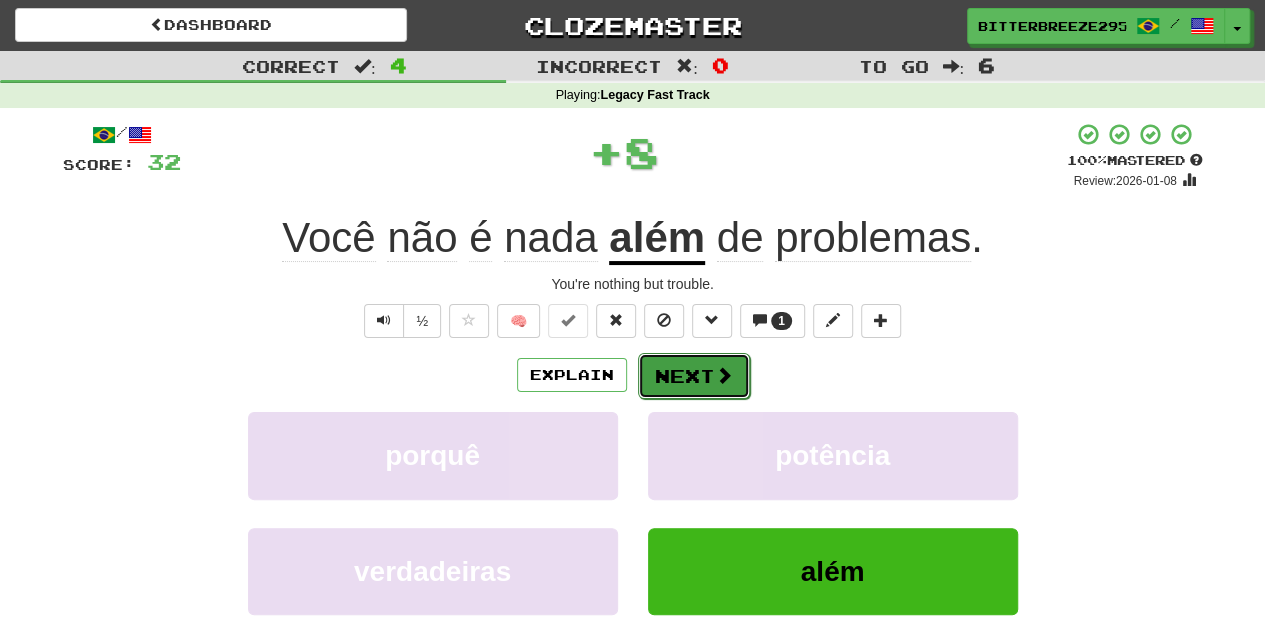 click on "Next" at bounding box center (694, 376) 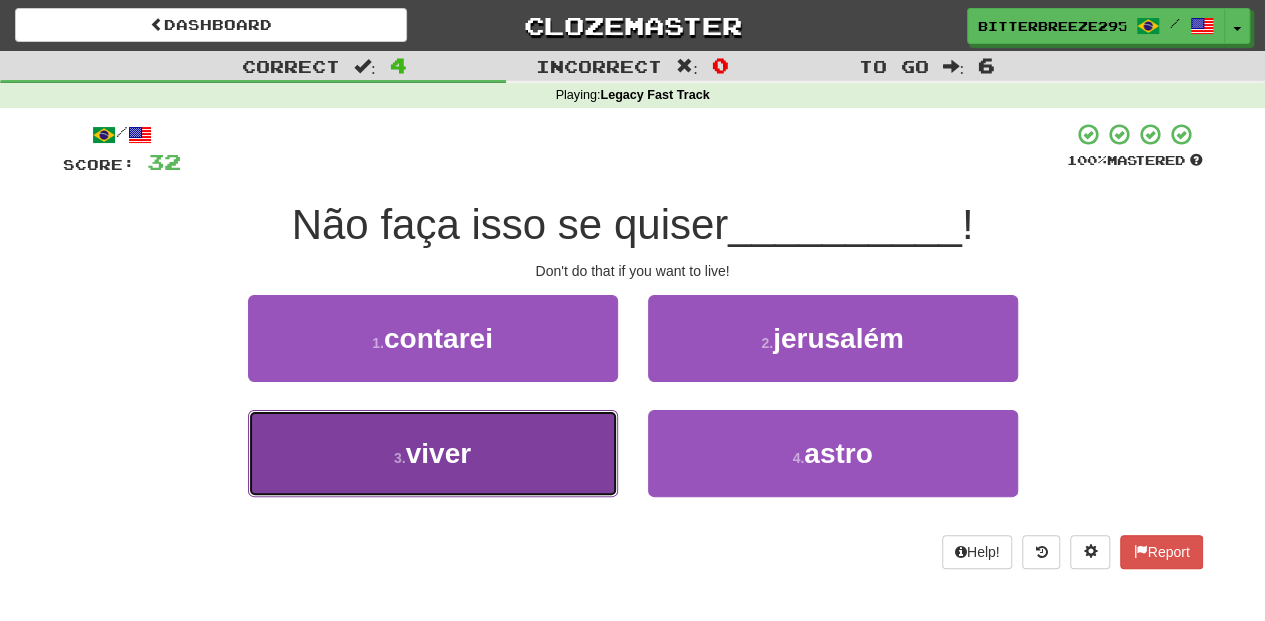 click on "3 .  viver" at bounding box center (433, 453) 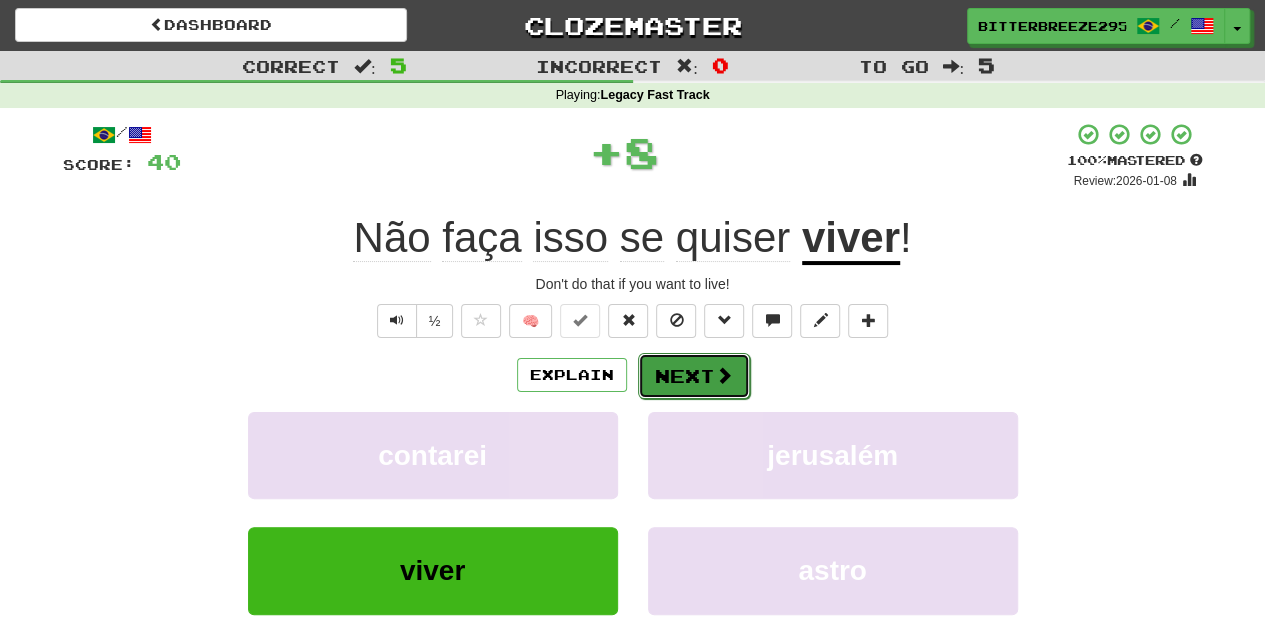 click on "Next" at bounding box center [694, 376] 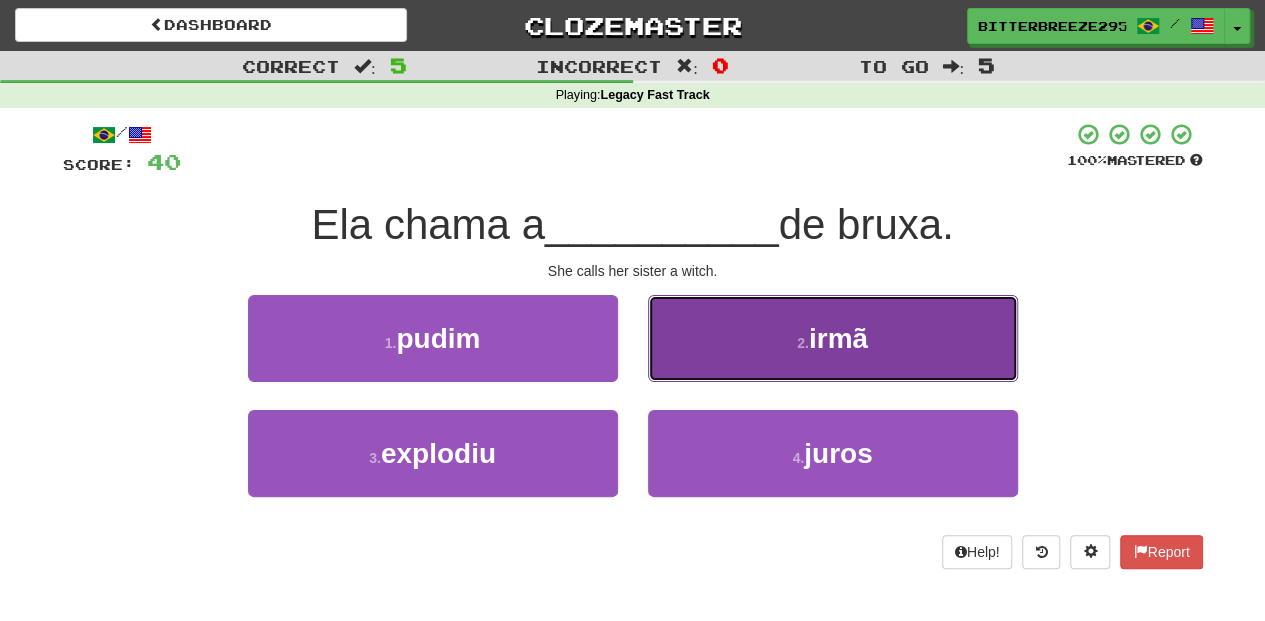 click on "2 .  irmã" at bounding box center [833, 338] 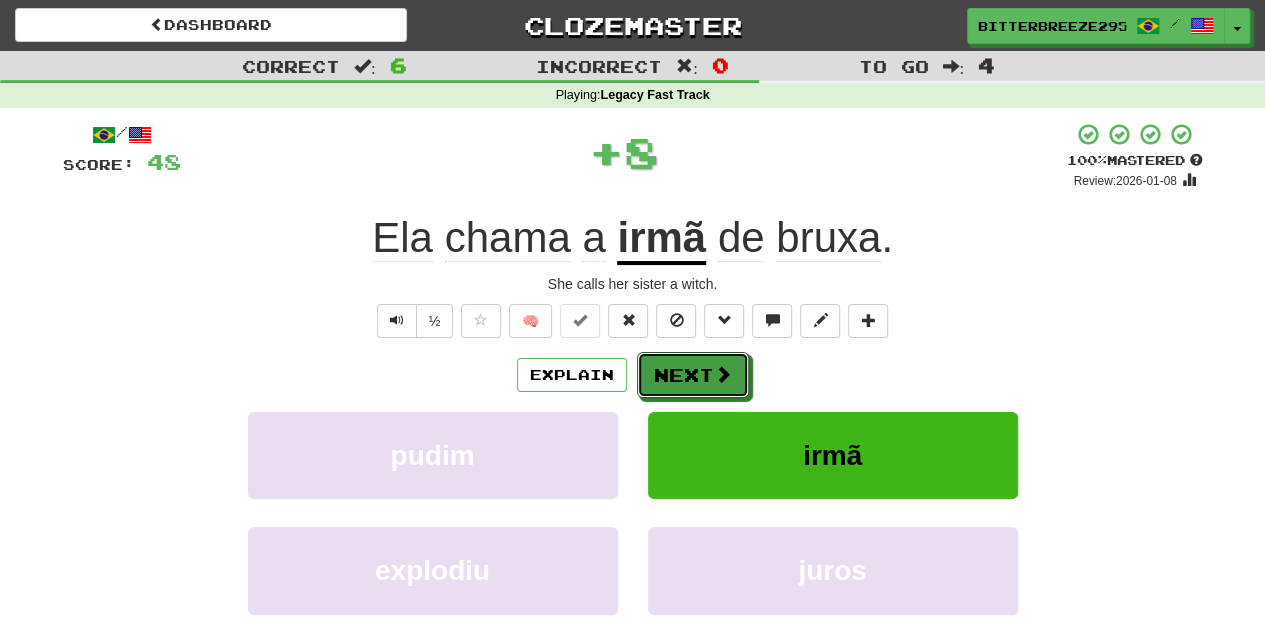 click on "Next" at bounding box center [693, 375] 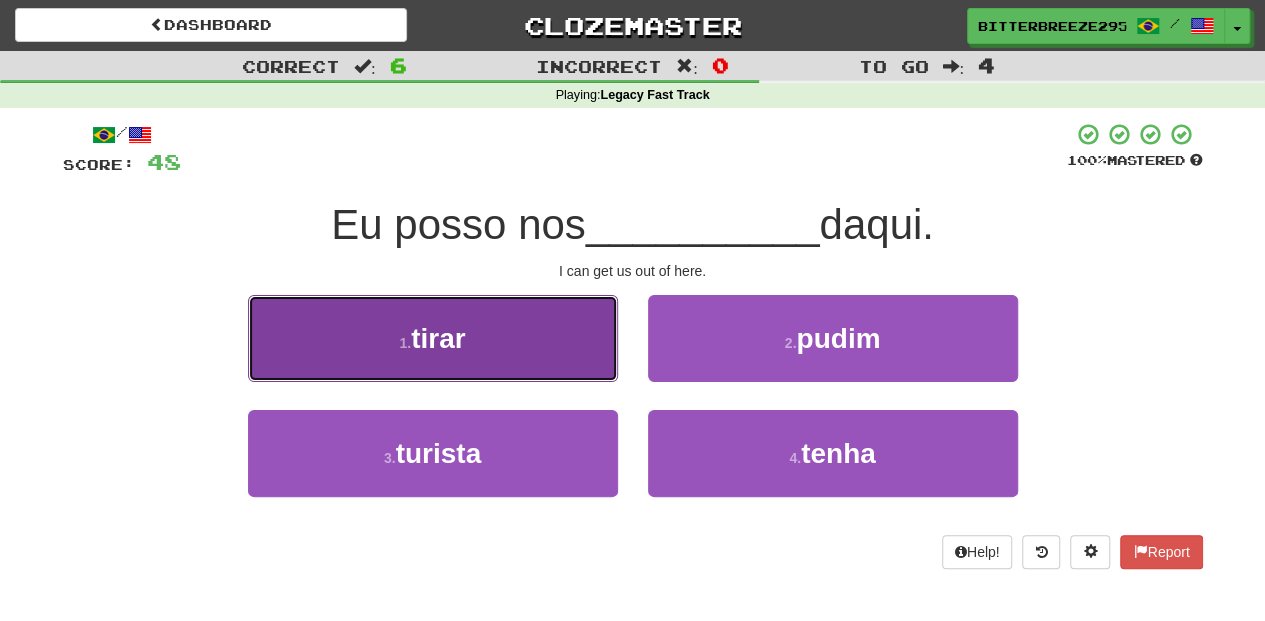 click on "1 .  tirar" at bounding box center [433, 338] 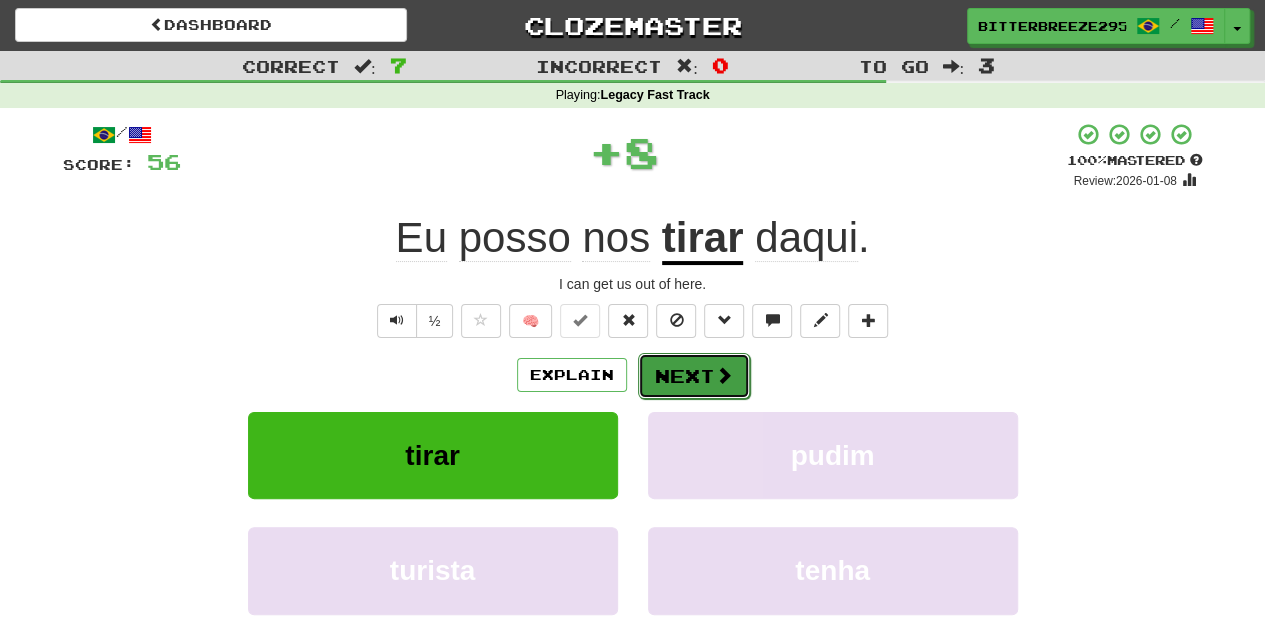 click on "Next" at bounding box center (694, 376) 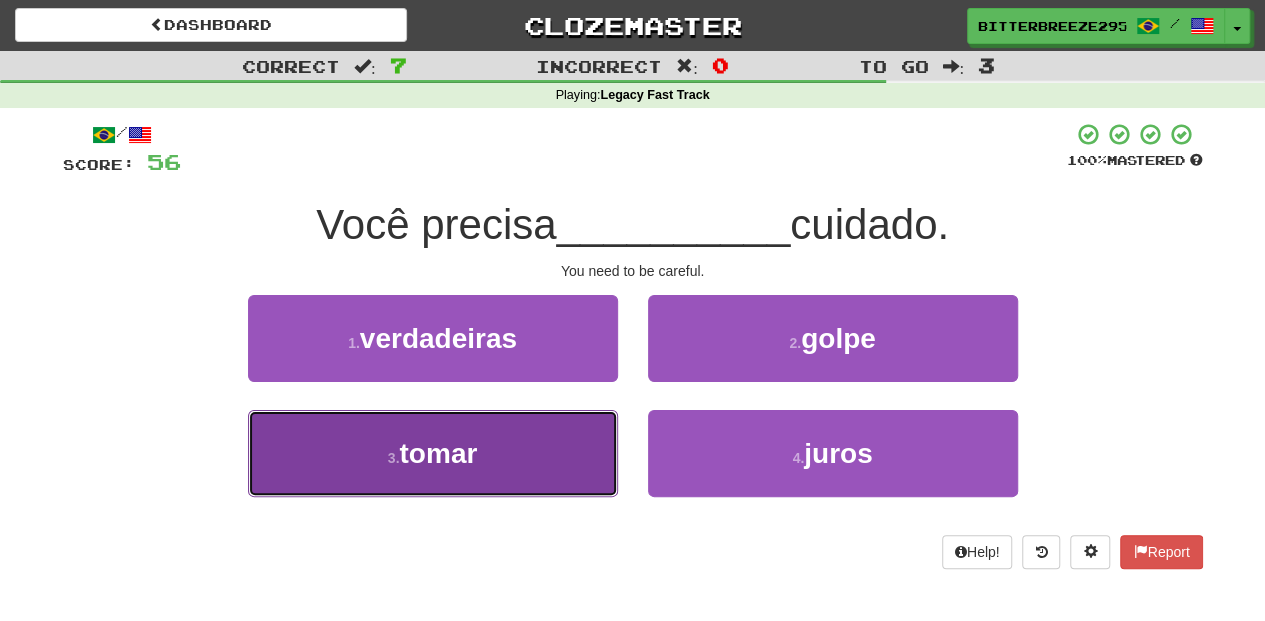 click on "3 .  tomar" at bounding box center [433, 453] 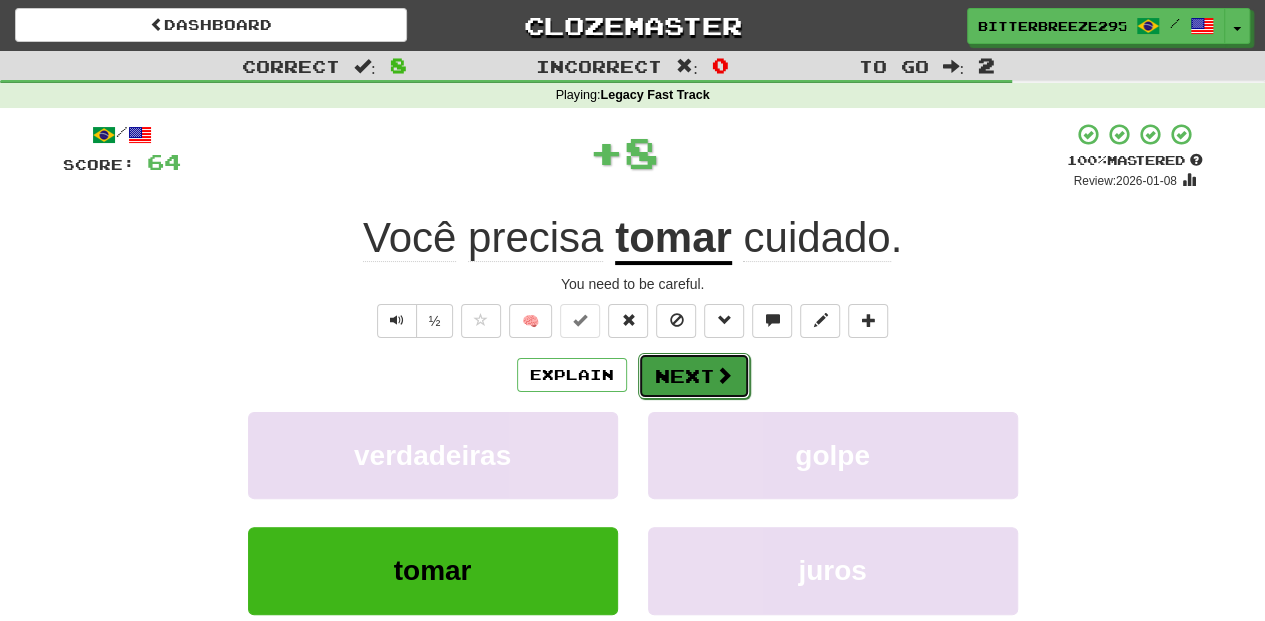 click on "Next" at bounding box center [694, 376] 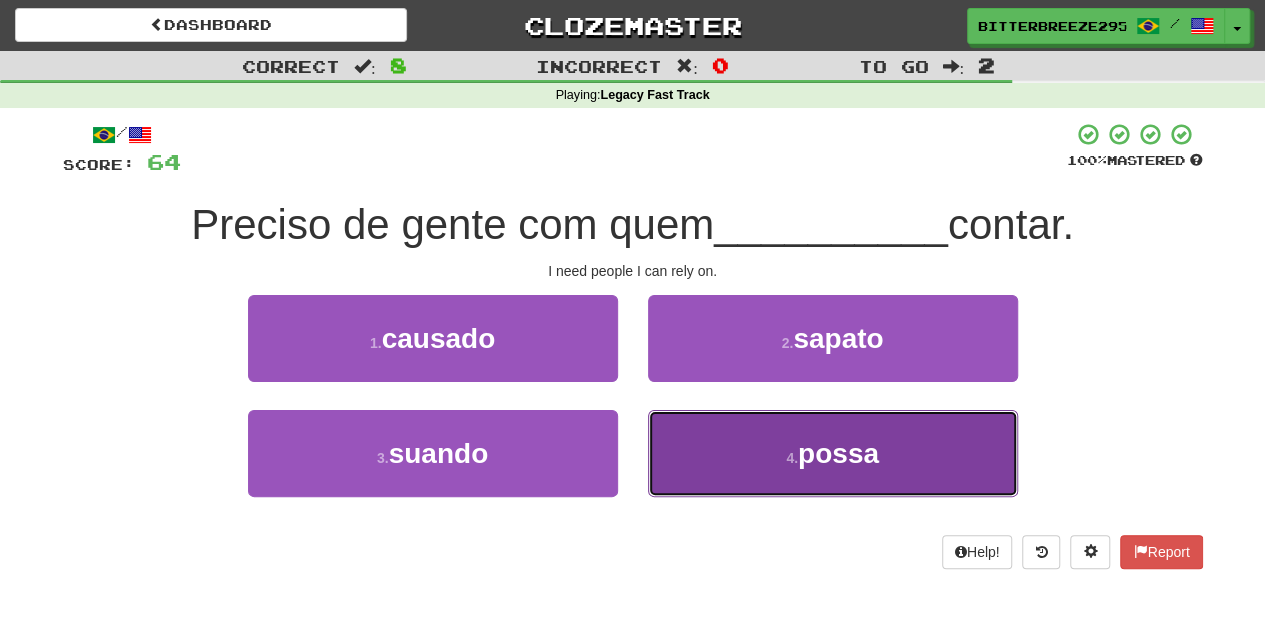 click on "4 .  possa" at bounding box center [833, 453] 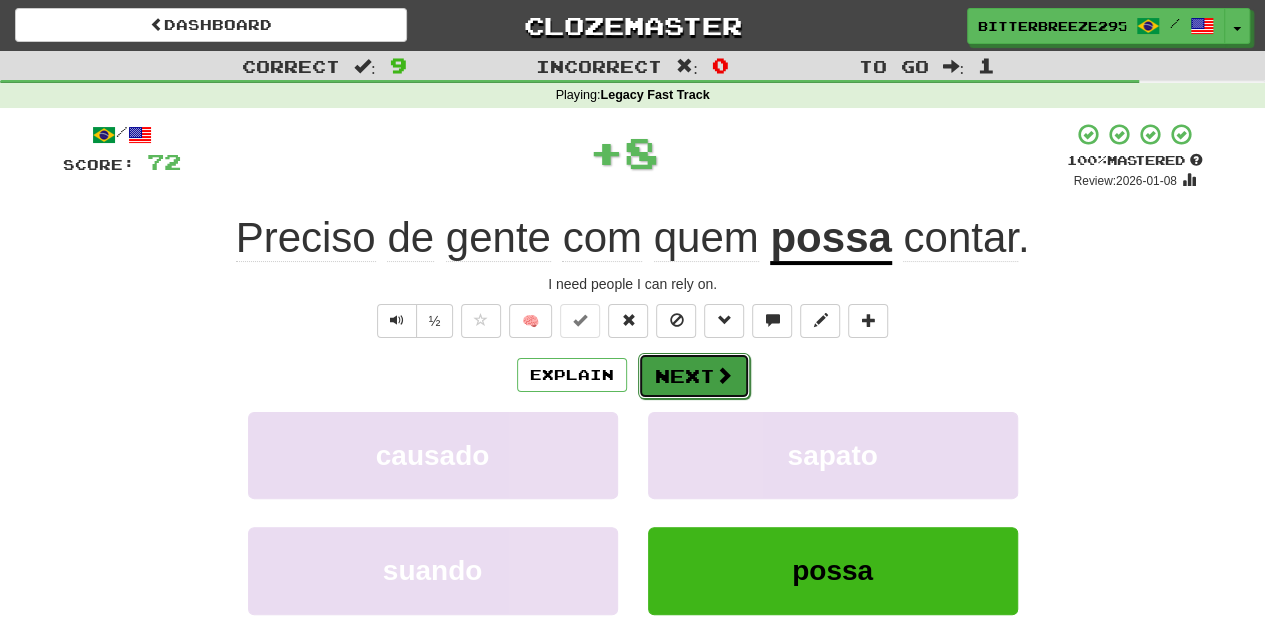 click on "Next" at bounding box center (694, 376) 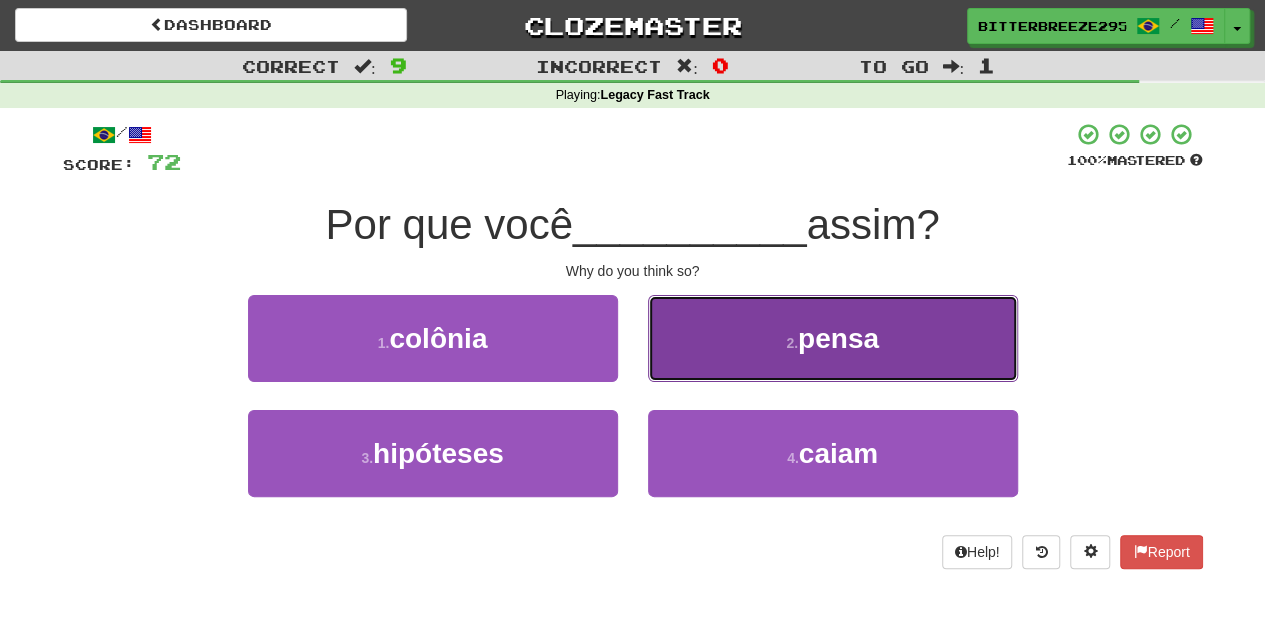click on "2 .  pensa" at bounding box center [833, 338] 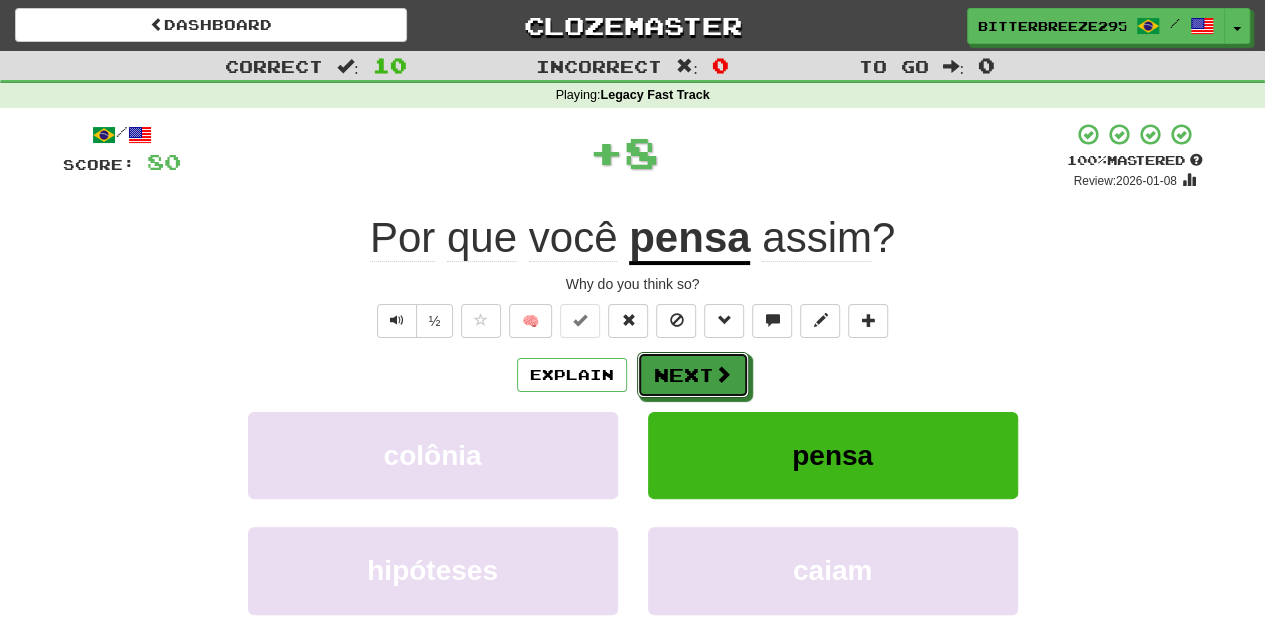 click on "Next" at bounding box center (693, 375) 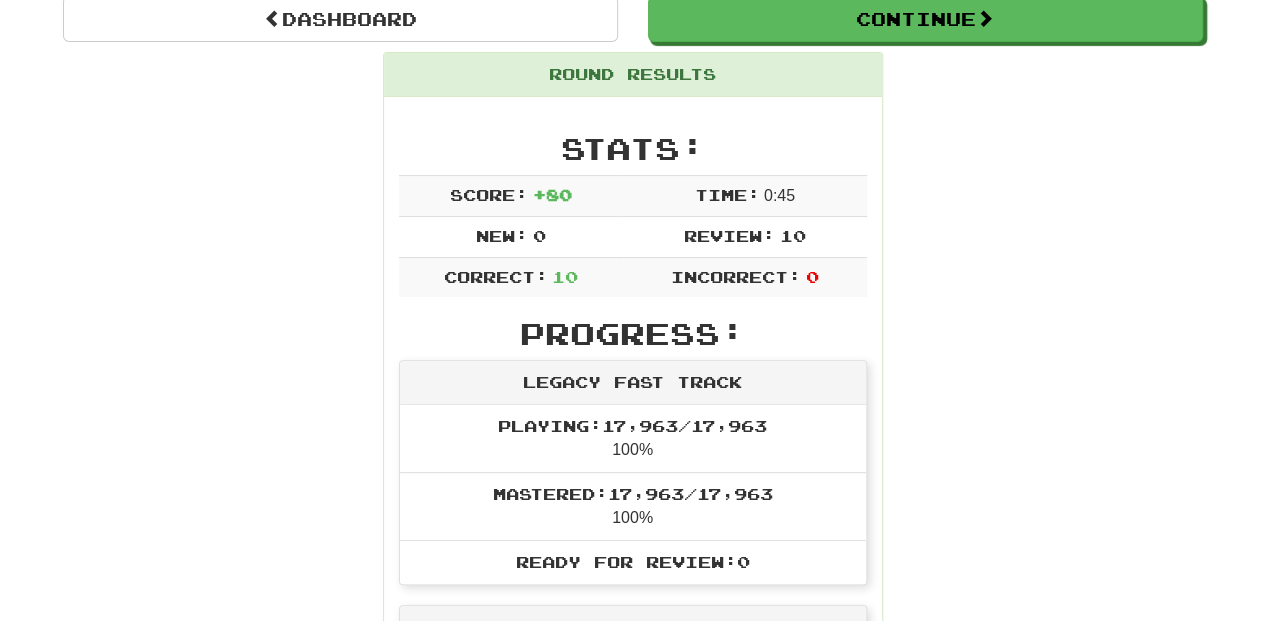 scroll, scrollTop: 0, scrollLeft: 0, axis: both 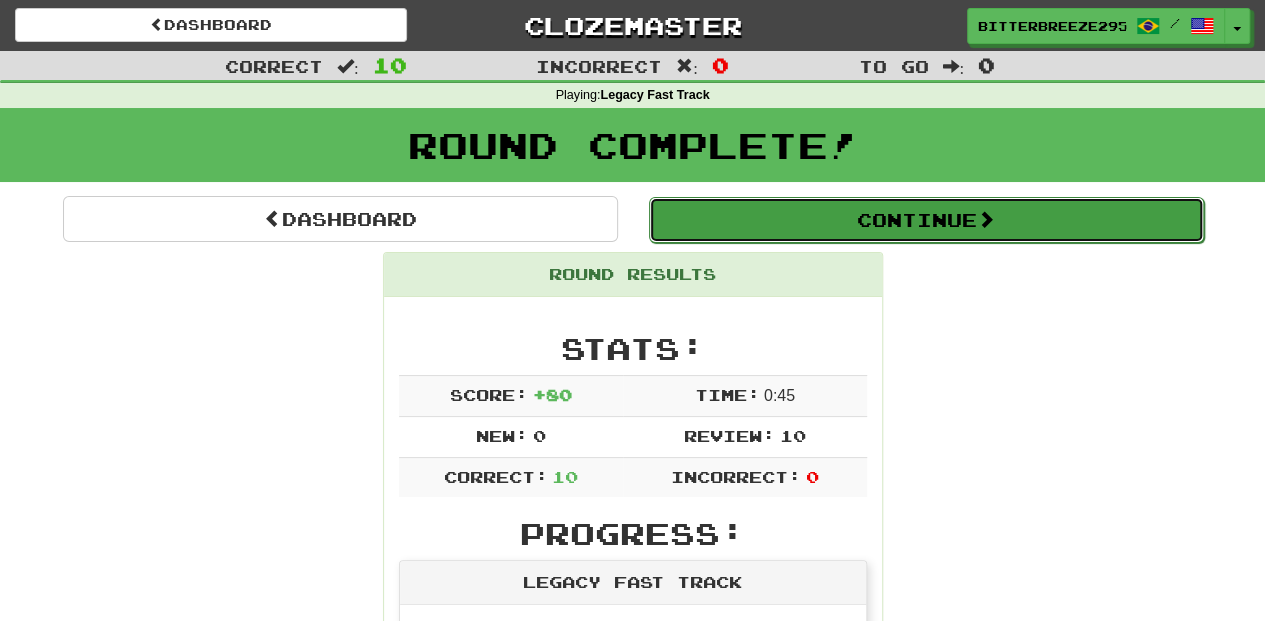 click on "Continue" at bounding box center (926, 220) 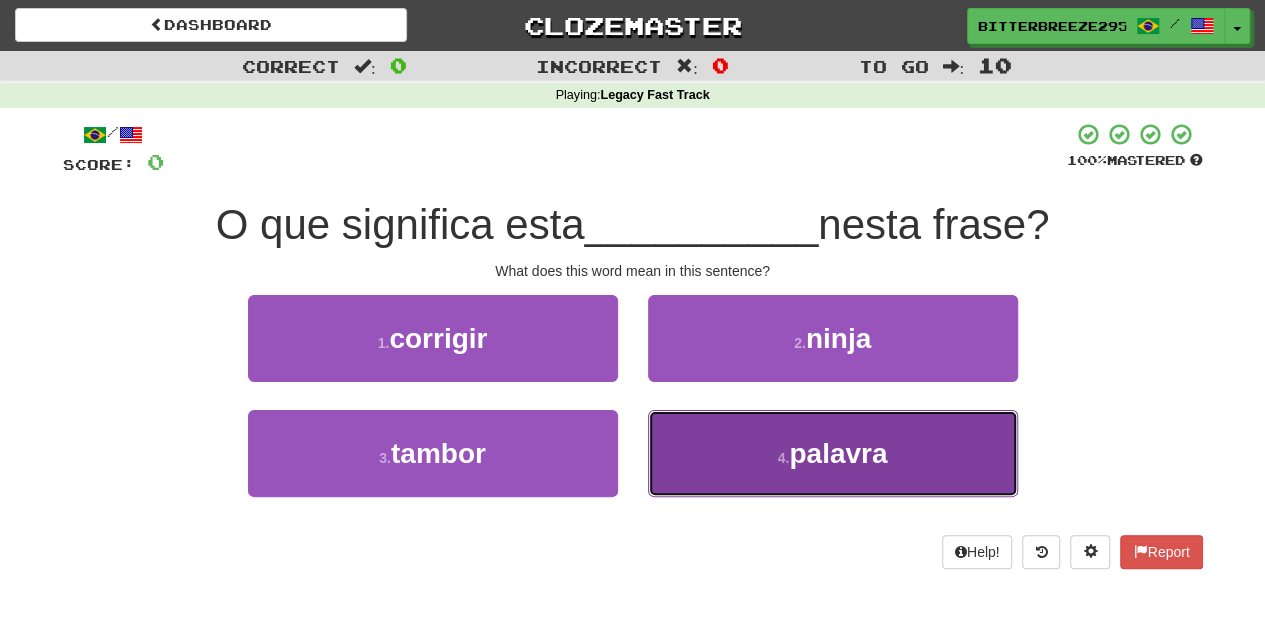 click on "4 .  palavra" at bounding box center [833, 453] 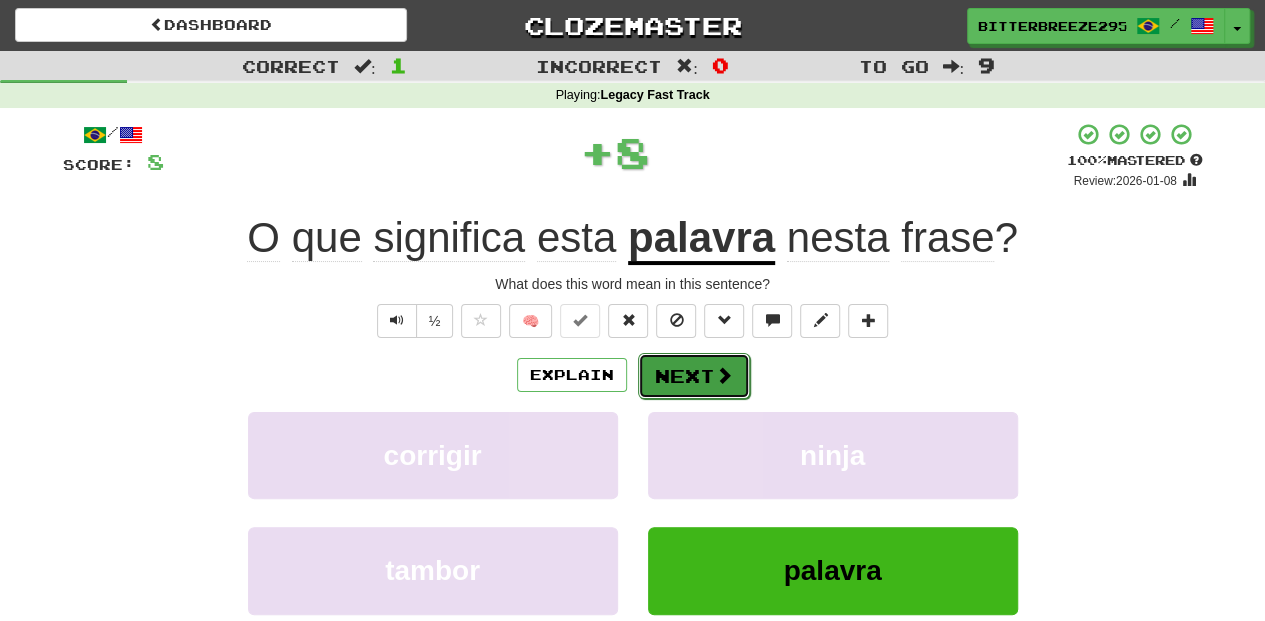 click on "Next" at bounding box center [694, 376] 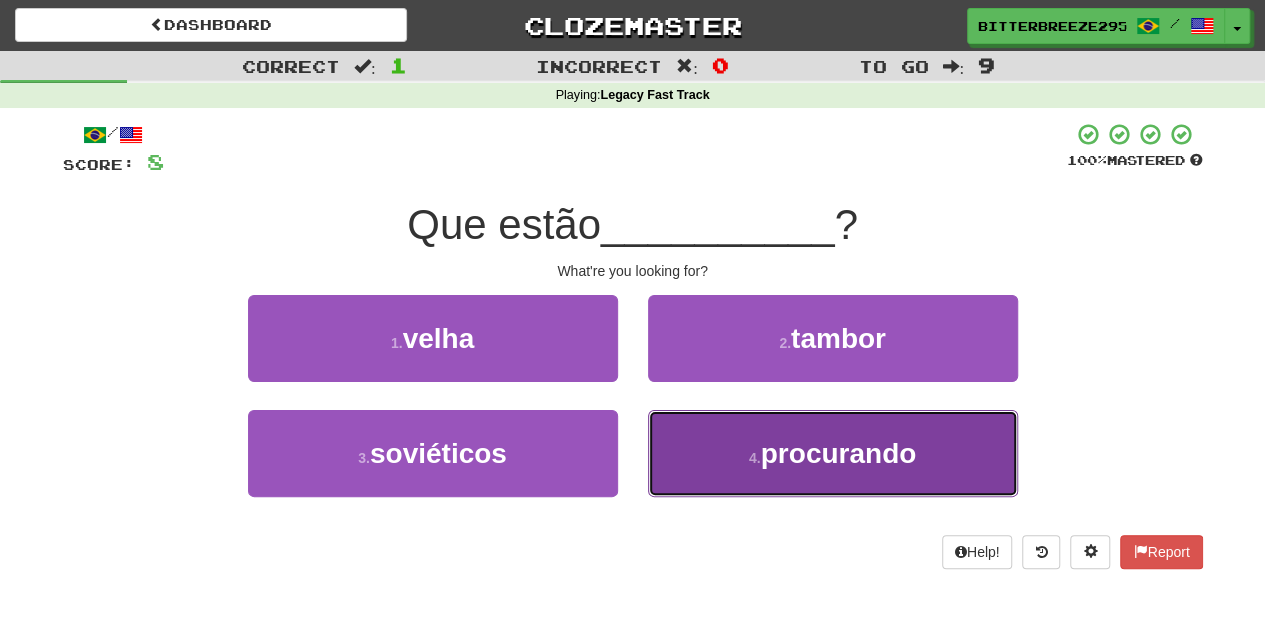 click on "4 .  procurando" at bounding box center [833, 453] 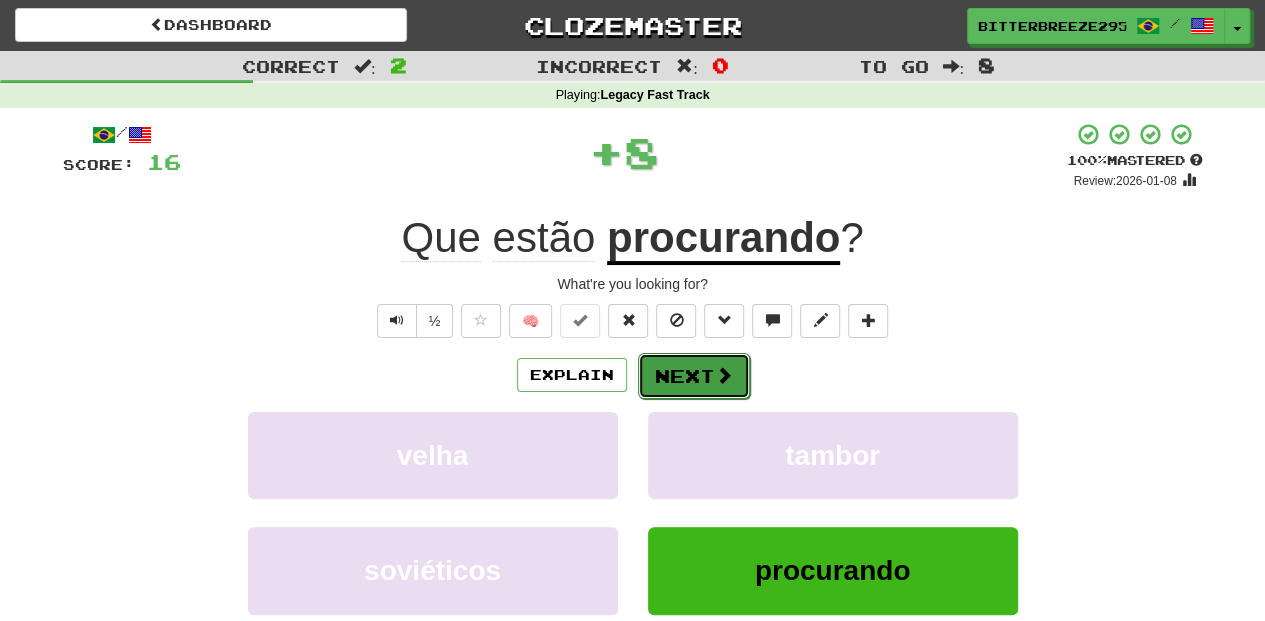 click on "Next" at bounding box center [694, 376] 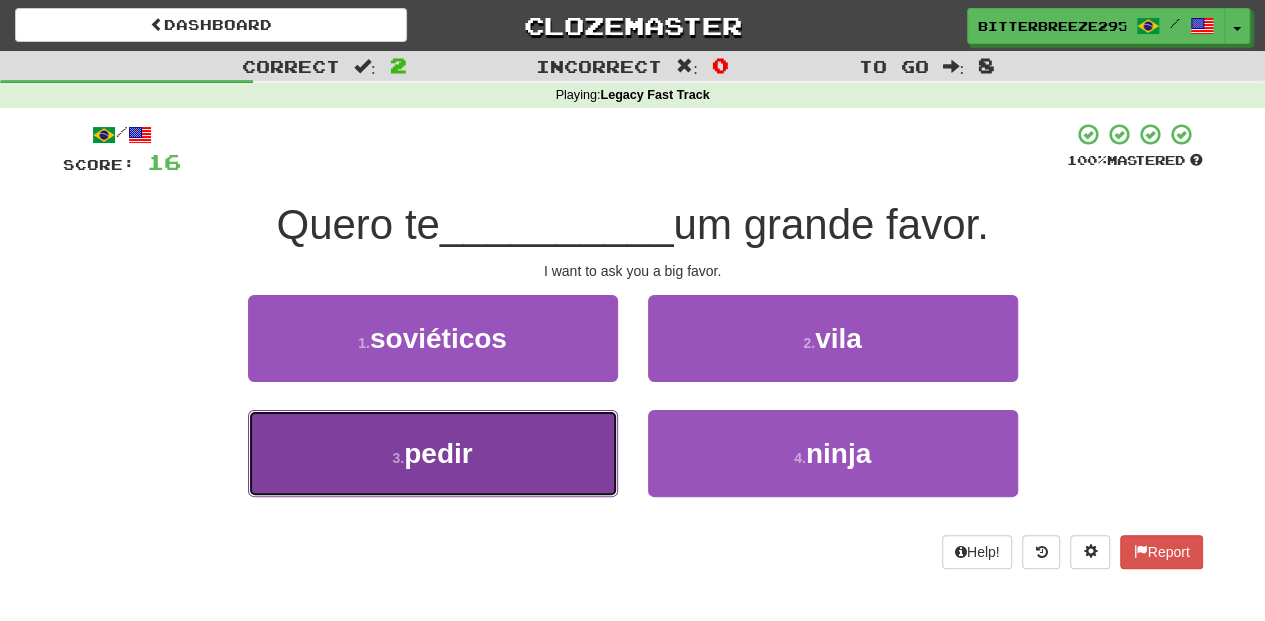 click on "3 .  pedir" at bounding box center [433, 453] 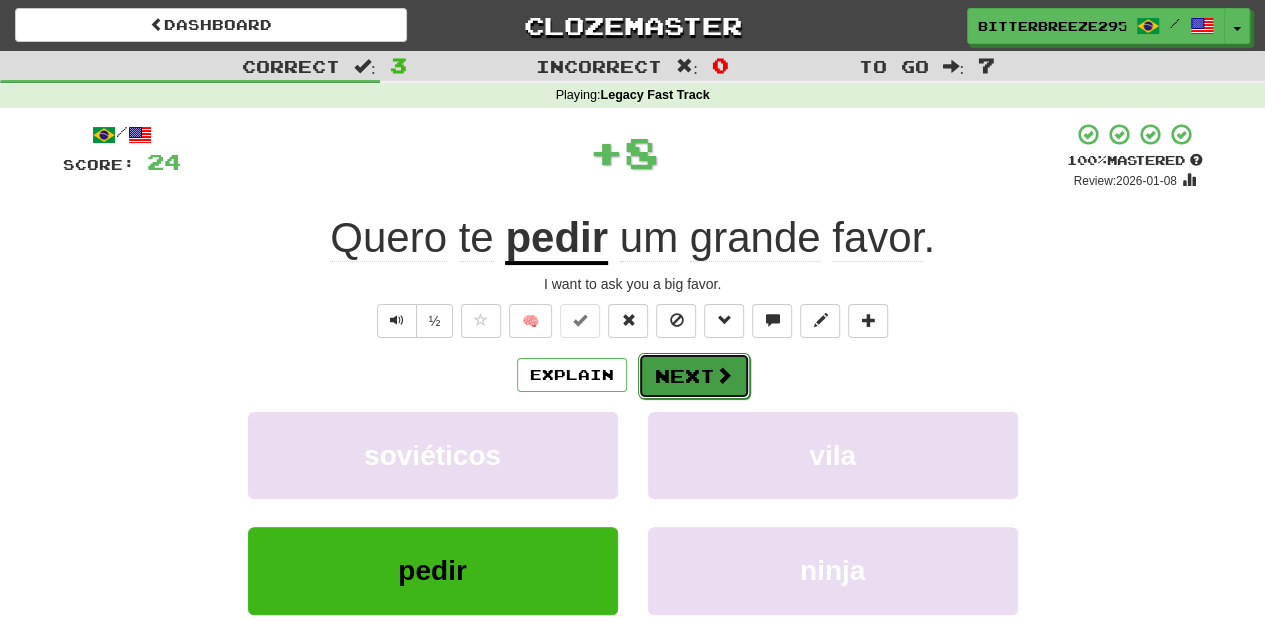 click on "Next" at bounding box center (694, 376) 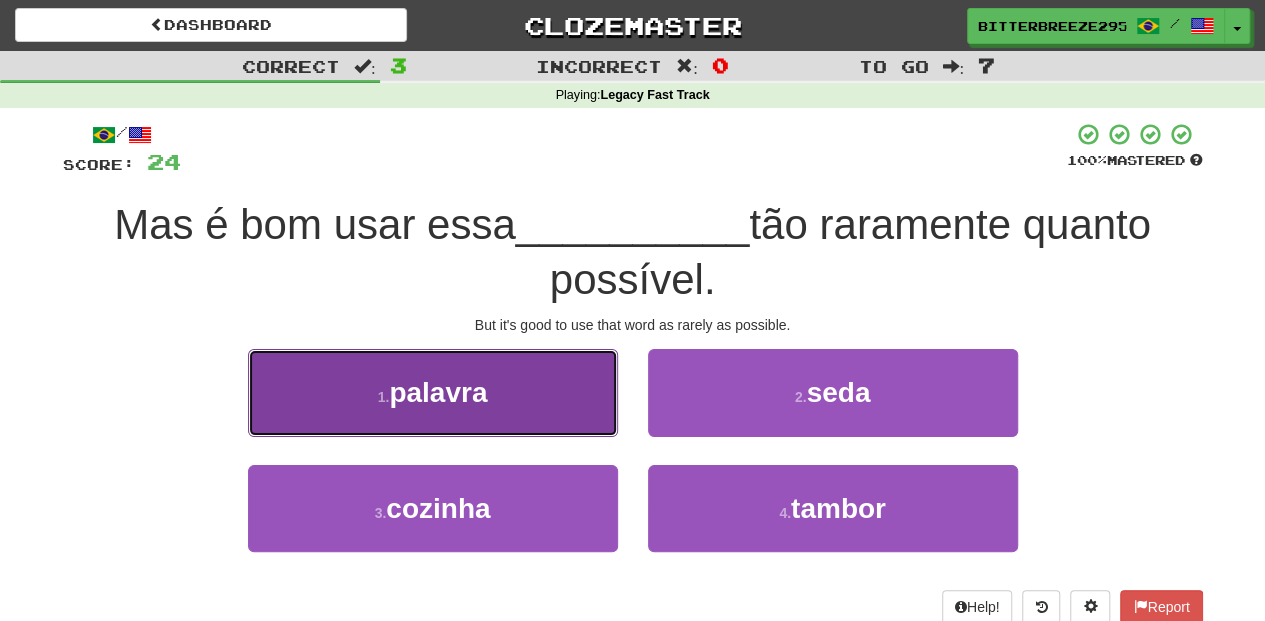 click on "1 .  palavra" at bounding box center (433, 392) 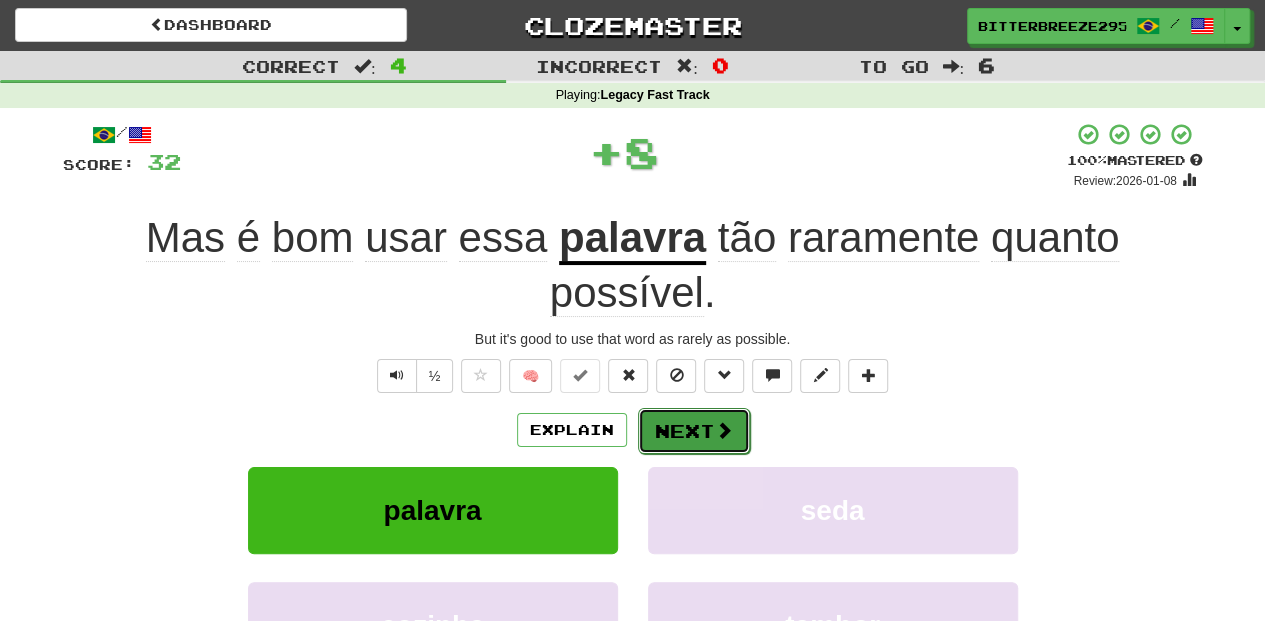 click on "Next" at bounding box center [694, 431] 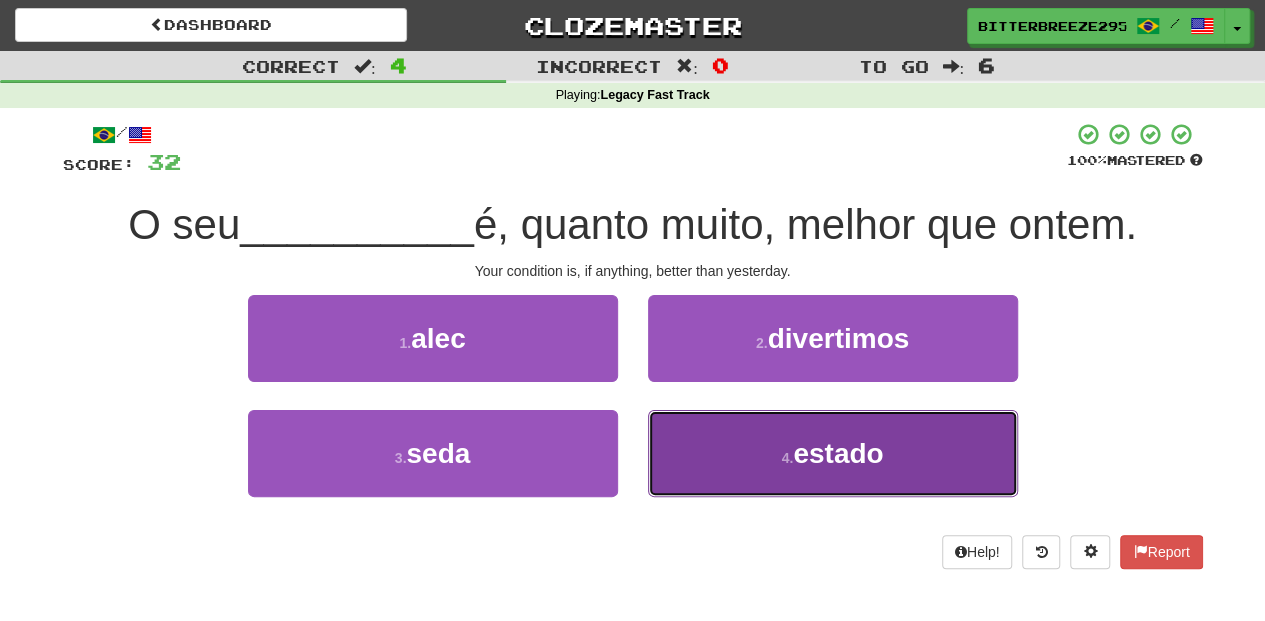 click on "4 .  estado" at bounding box center [833, 453] 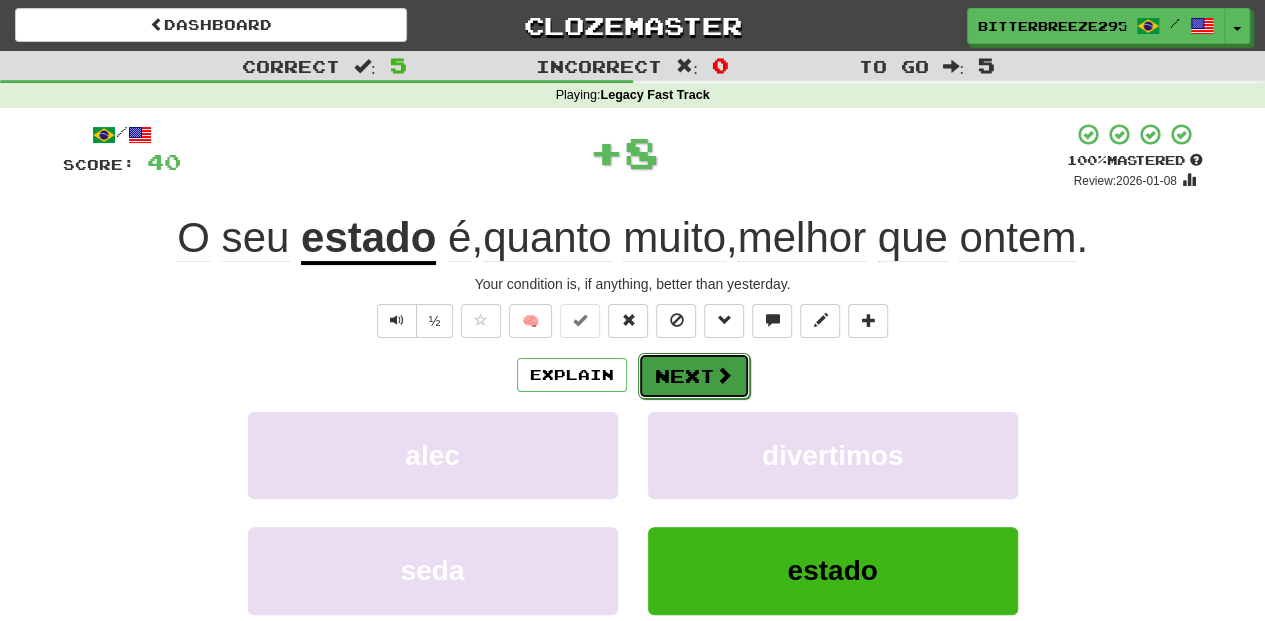 click on "Next" at bounding box center (694, 376) 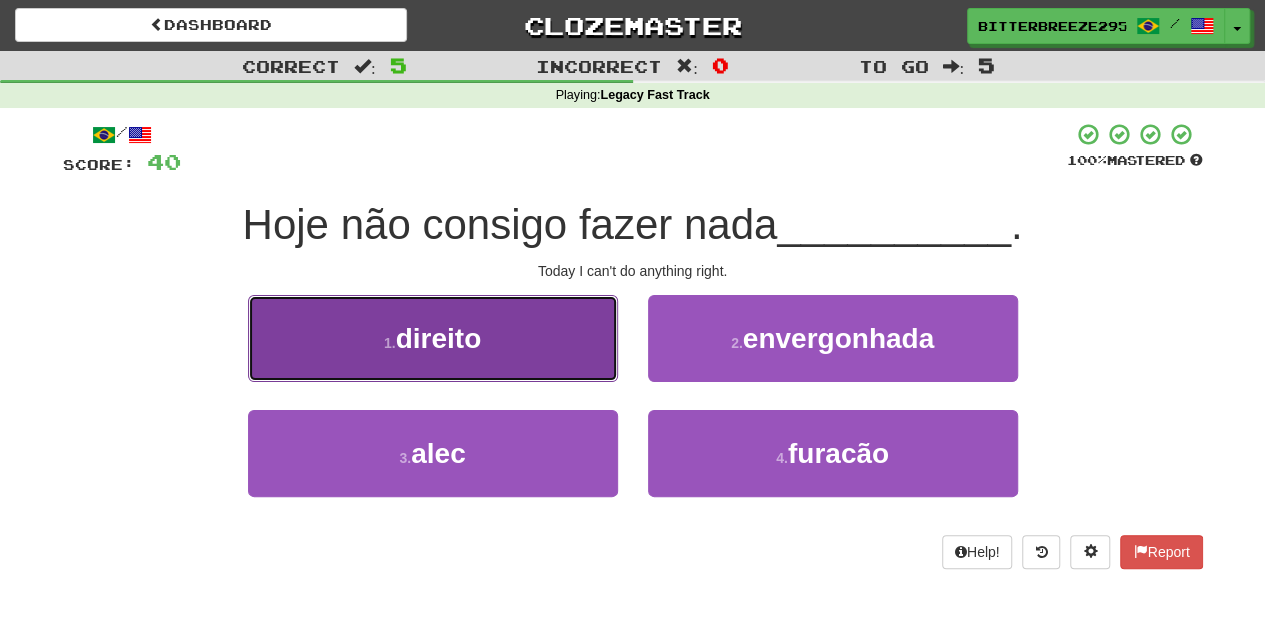 click on "1 .  direito" at bounding box center [433, 338] 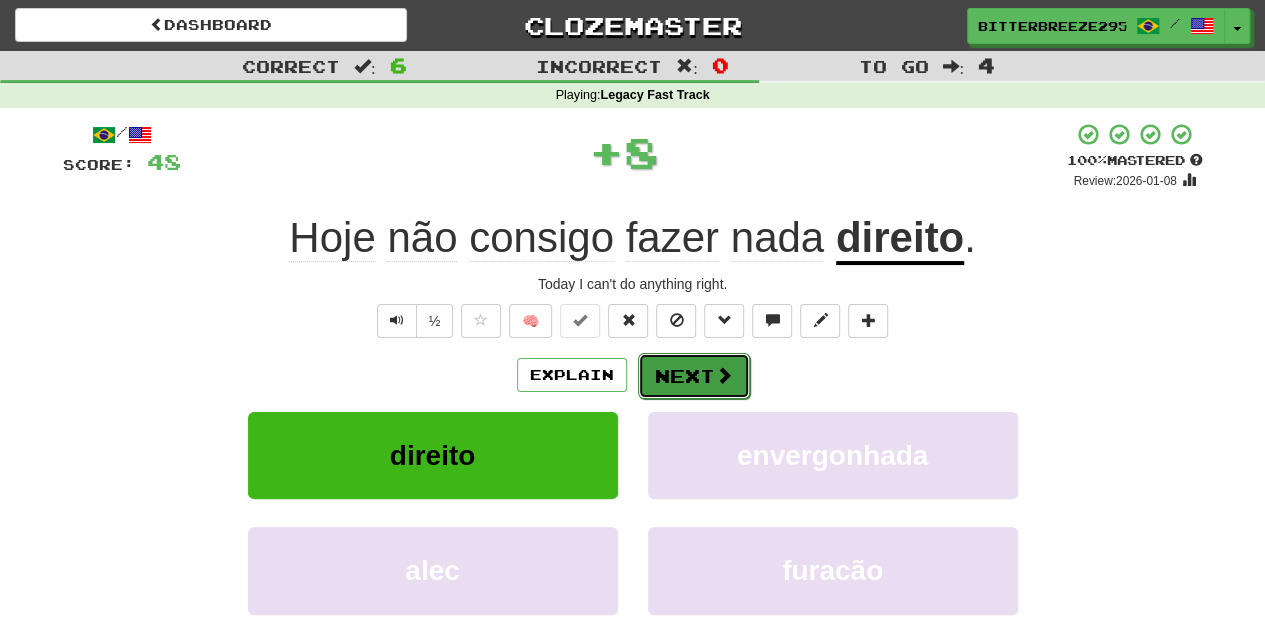 click on "Next" at bounding box center (694, 376) 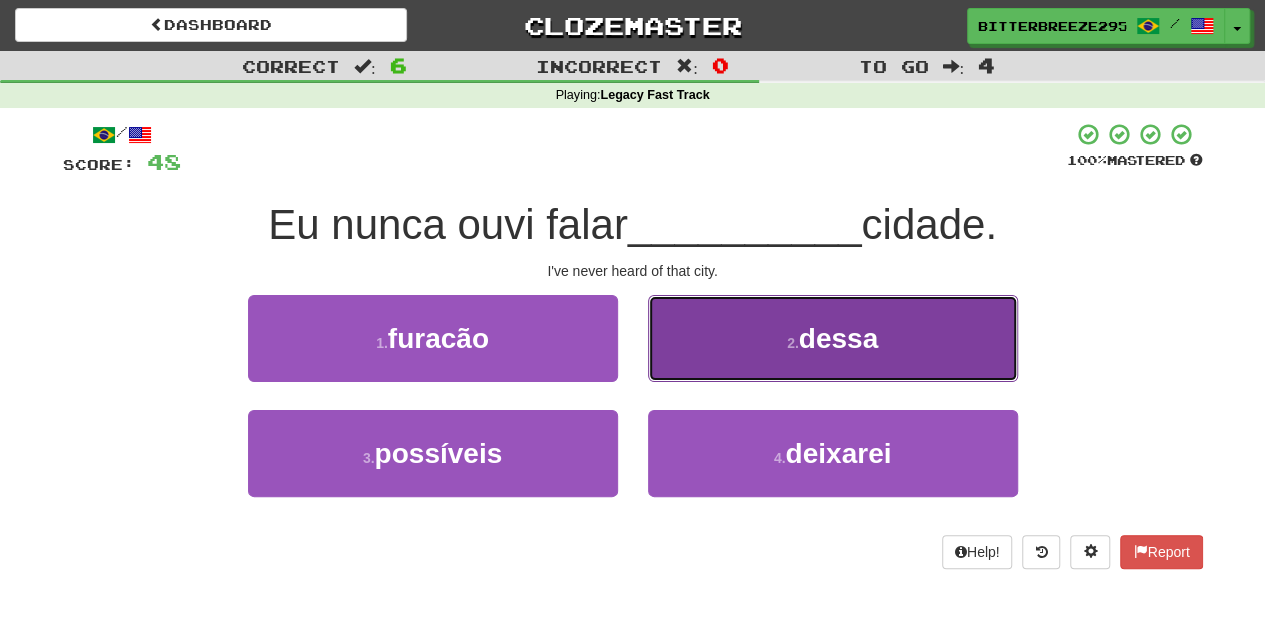 click on "2 .  dessa" at bounding box center [833, 338] 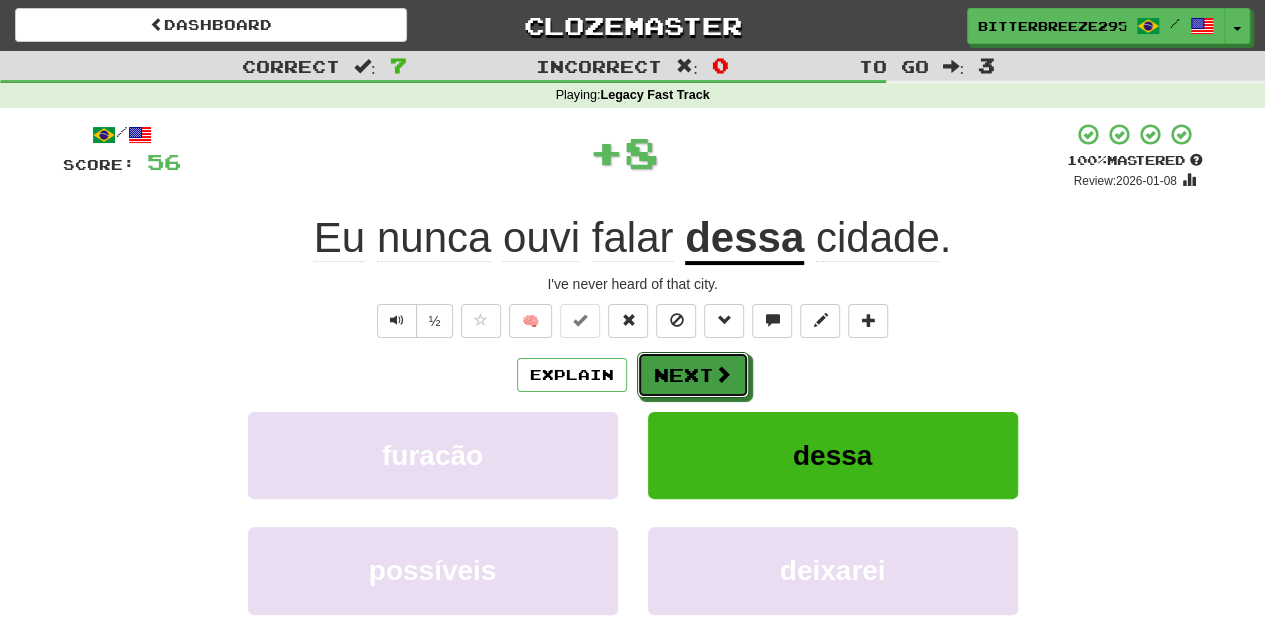 click on "Next" at bounding box center [693, 375] 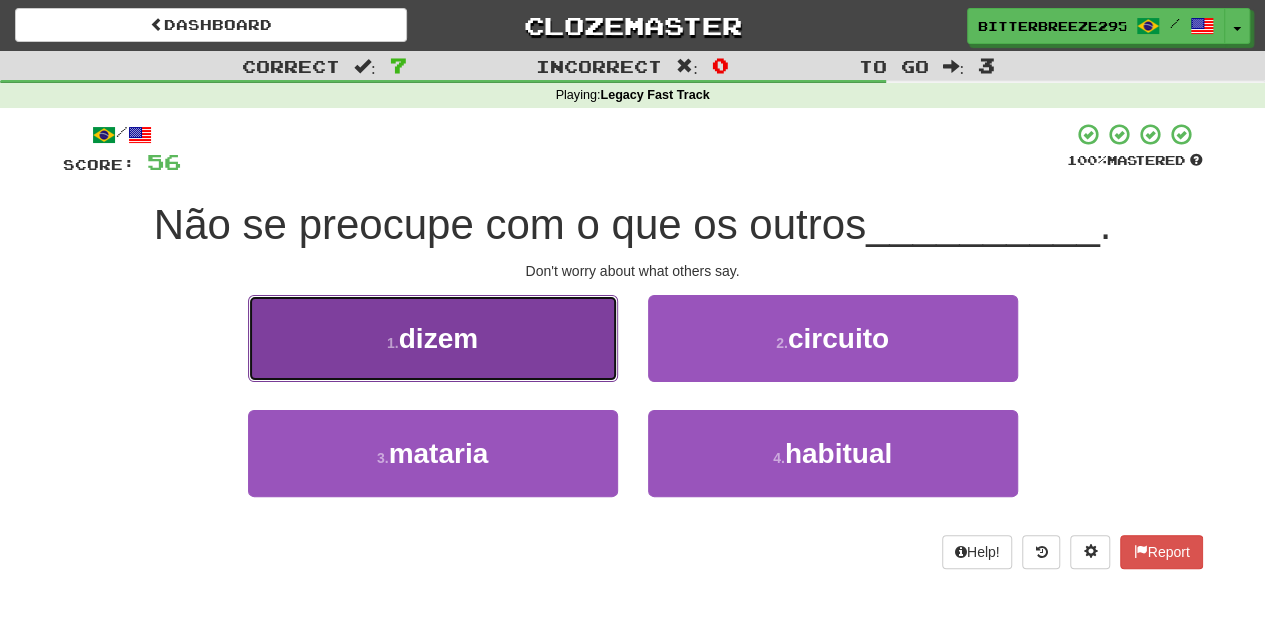 click on "1 .  dizem" at bounding box center [433, 338] 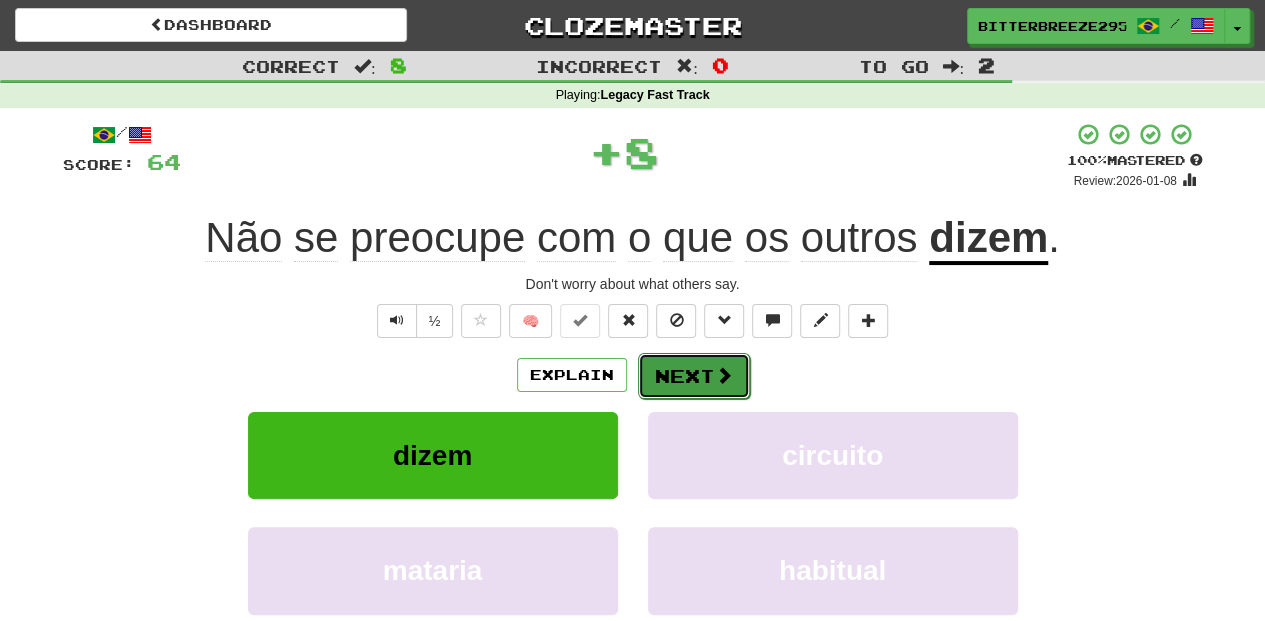 click on "Next" at bounding box center (694, 376) 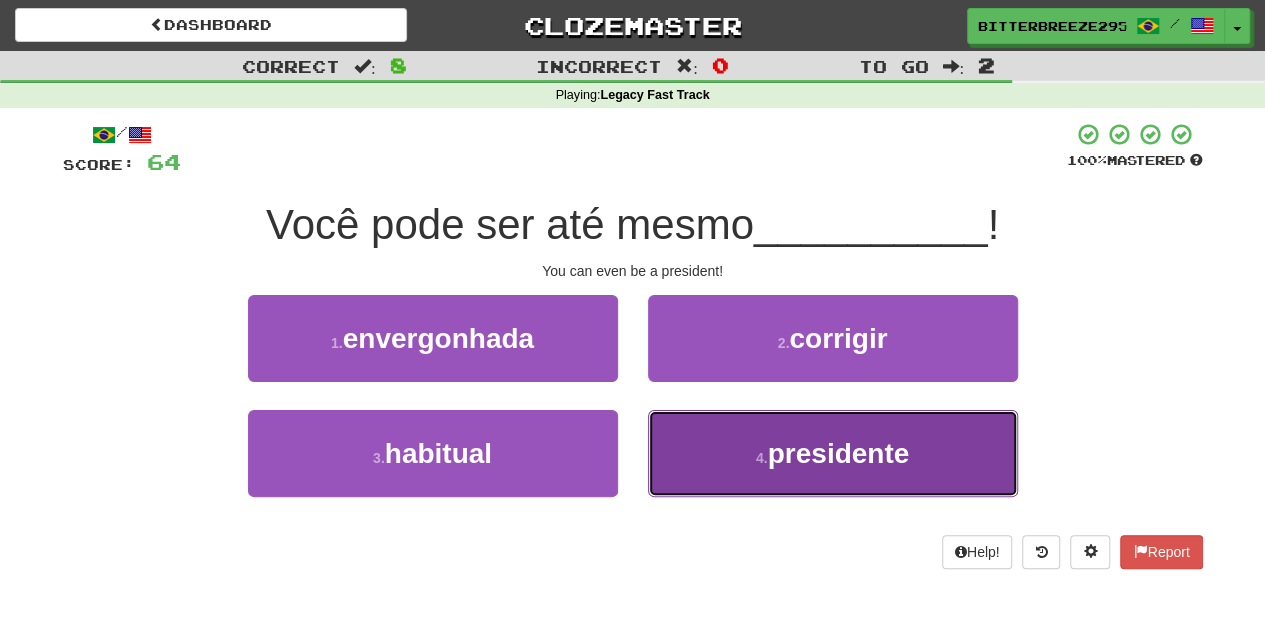 click on "4 .  presidente" at bounding box center (833, 453) 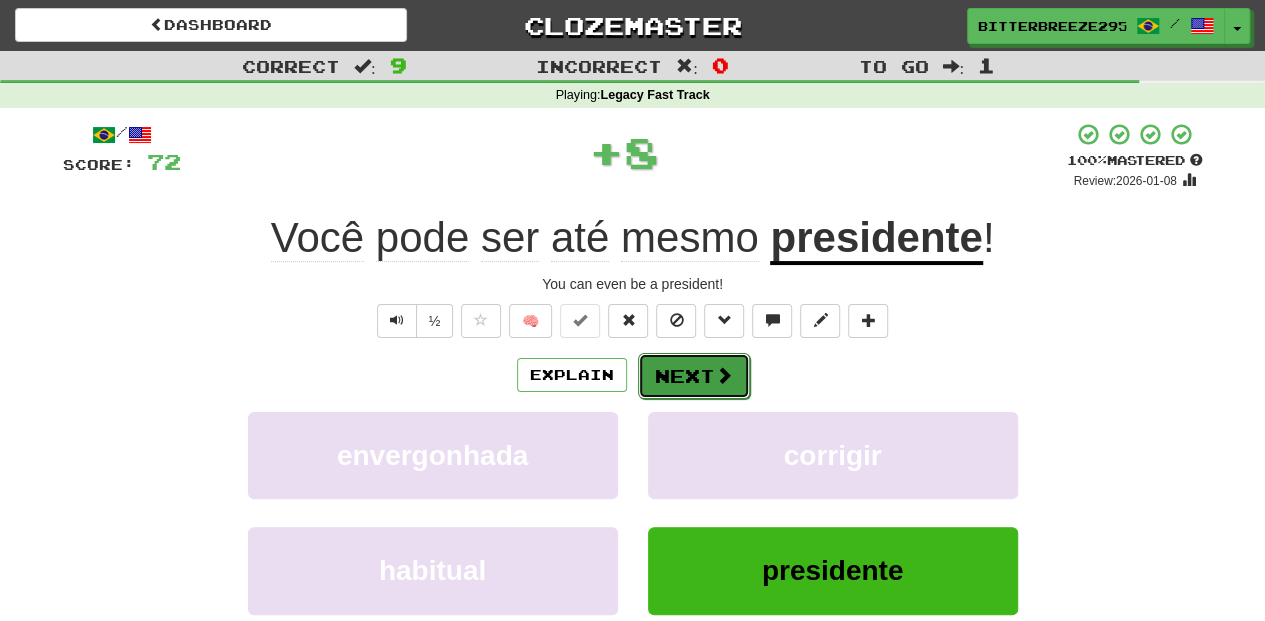 click on "Next" at bounding box center (694, 376) 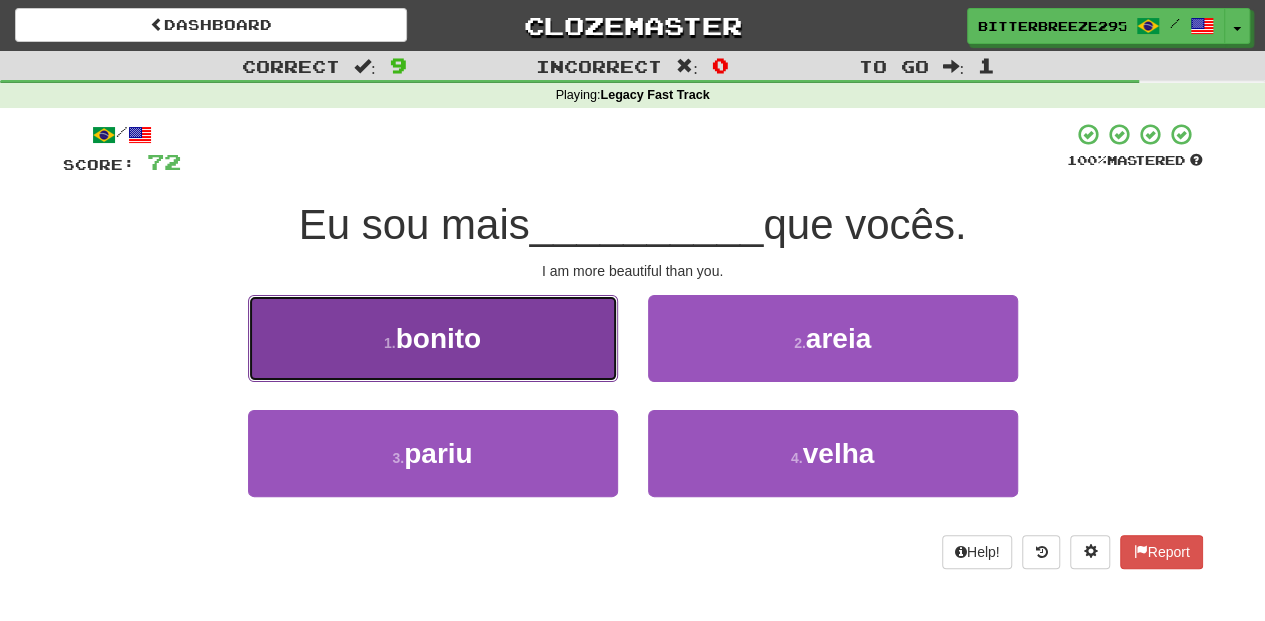 click on "1 .  bonito" at bounding box center [433, 338] 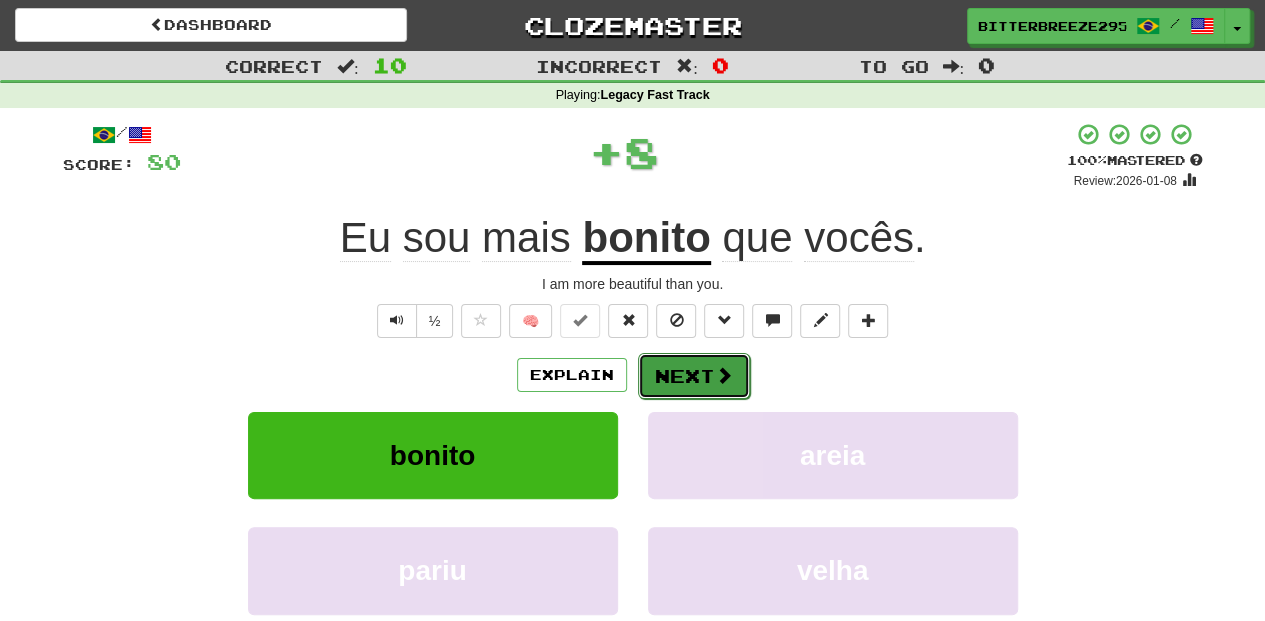 click on "Next" at bounding box center [694, 376] 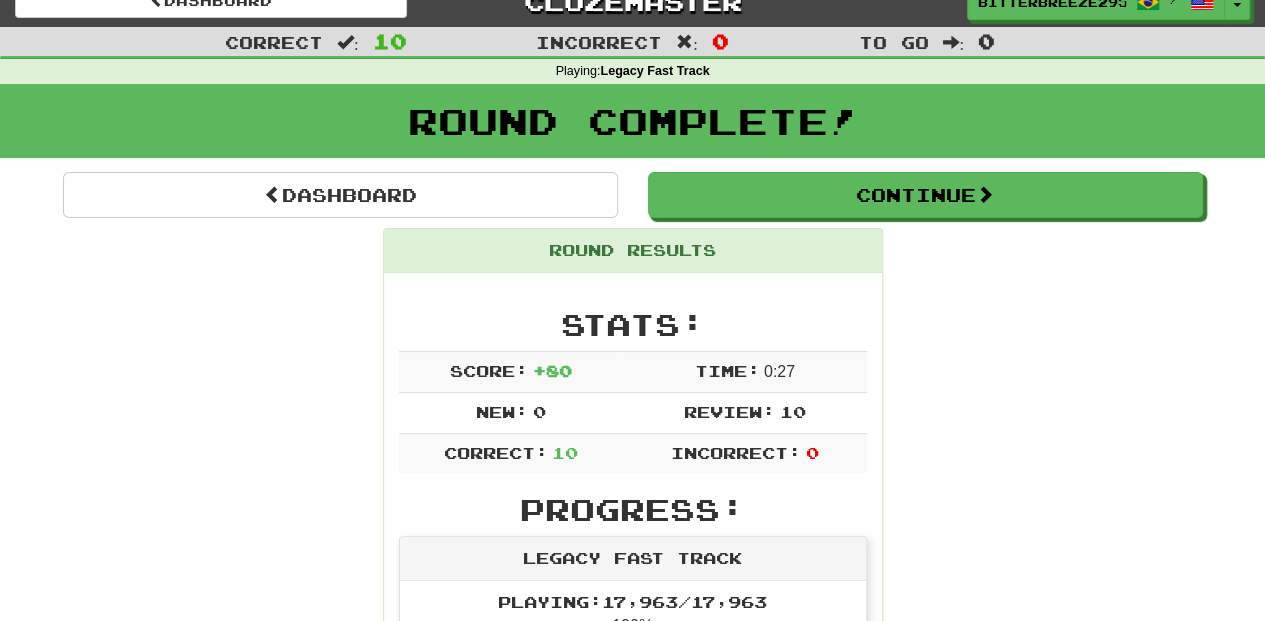 scroll, scrollTop: 0, scrollLeft: 0, axis: both 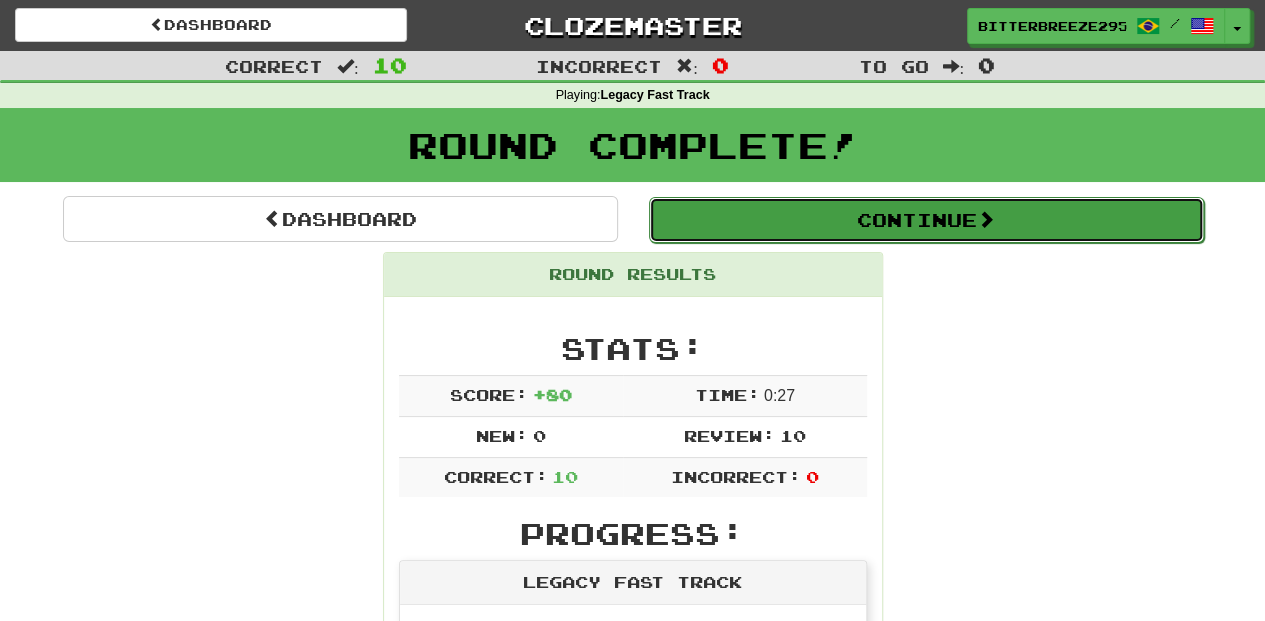 click on "Continue" at bounding box center (926, 220) 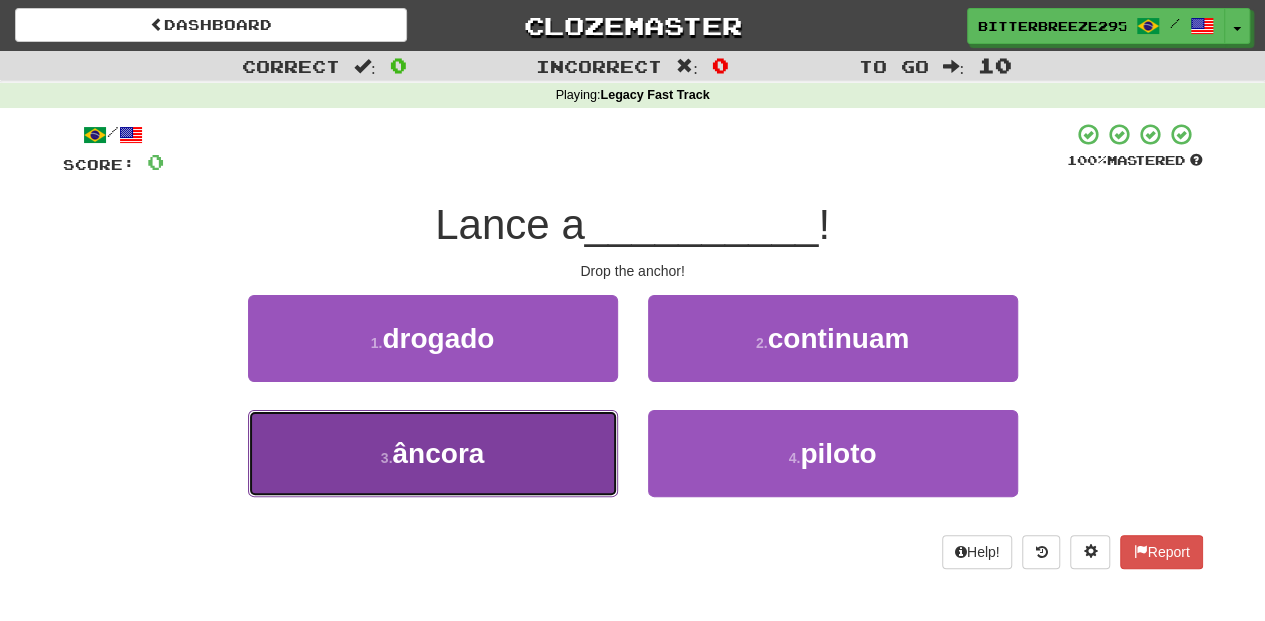 click on "3 .  âncora" at bounding box center (433, 453) 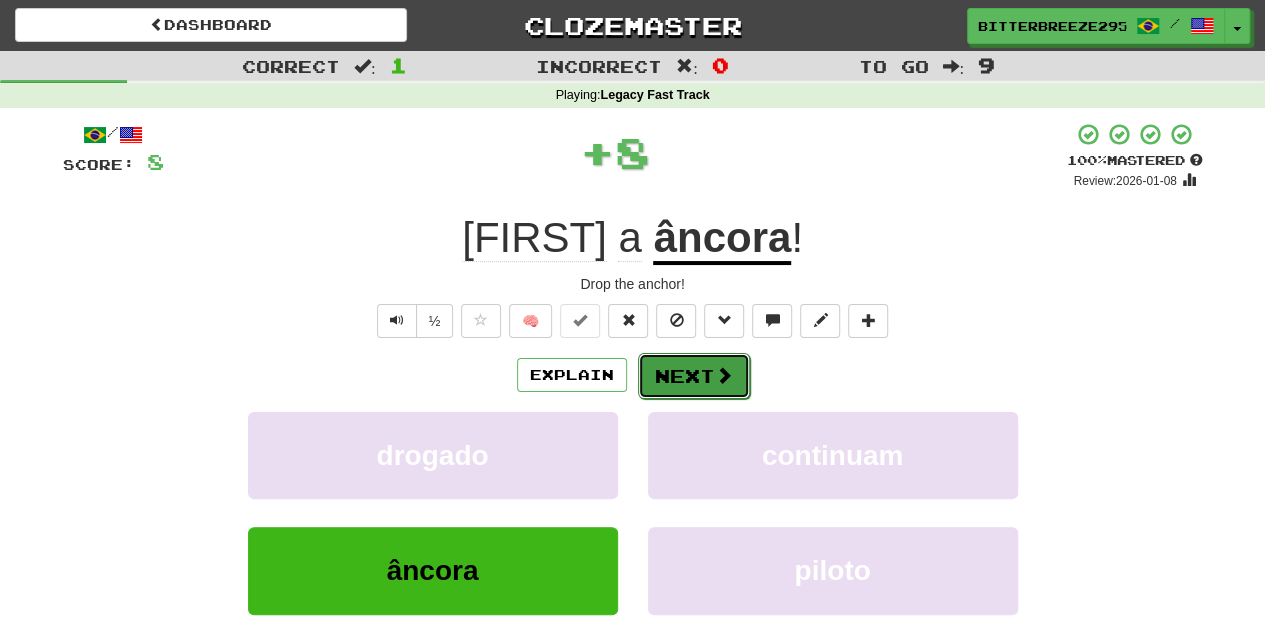 click on "Next" at bounding box center [694, 376] 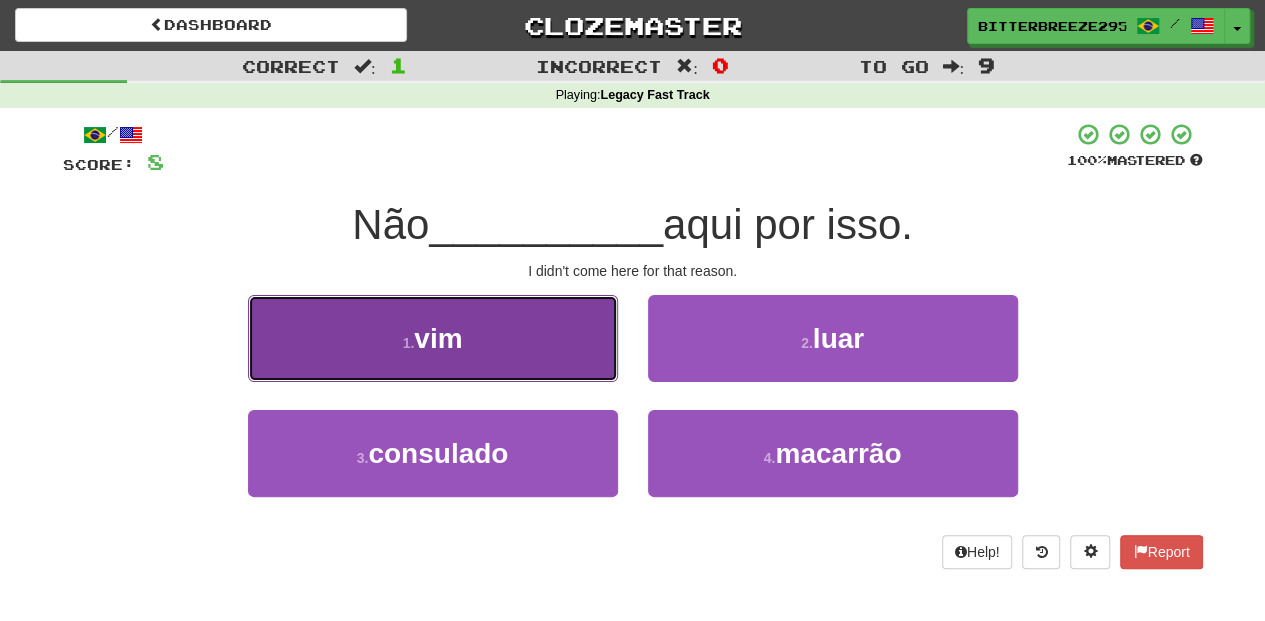 click on "1 .  vim" at bounding box center [433, 338] 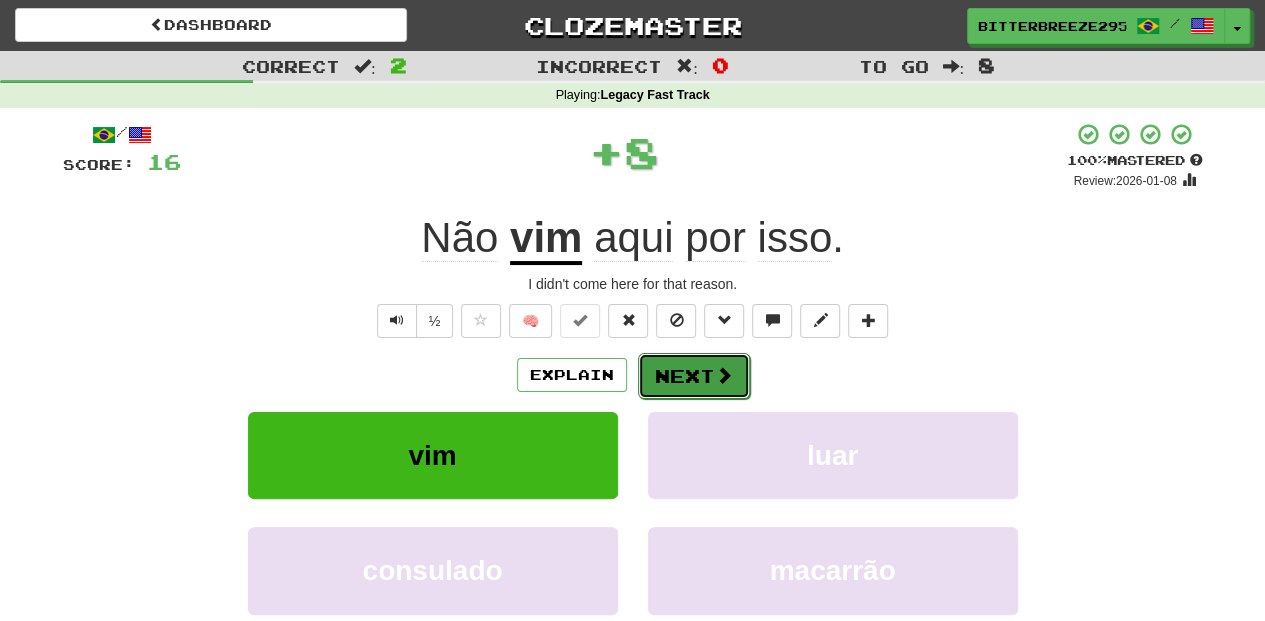 click on "Next" at bounding box center [694, 376] 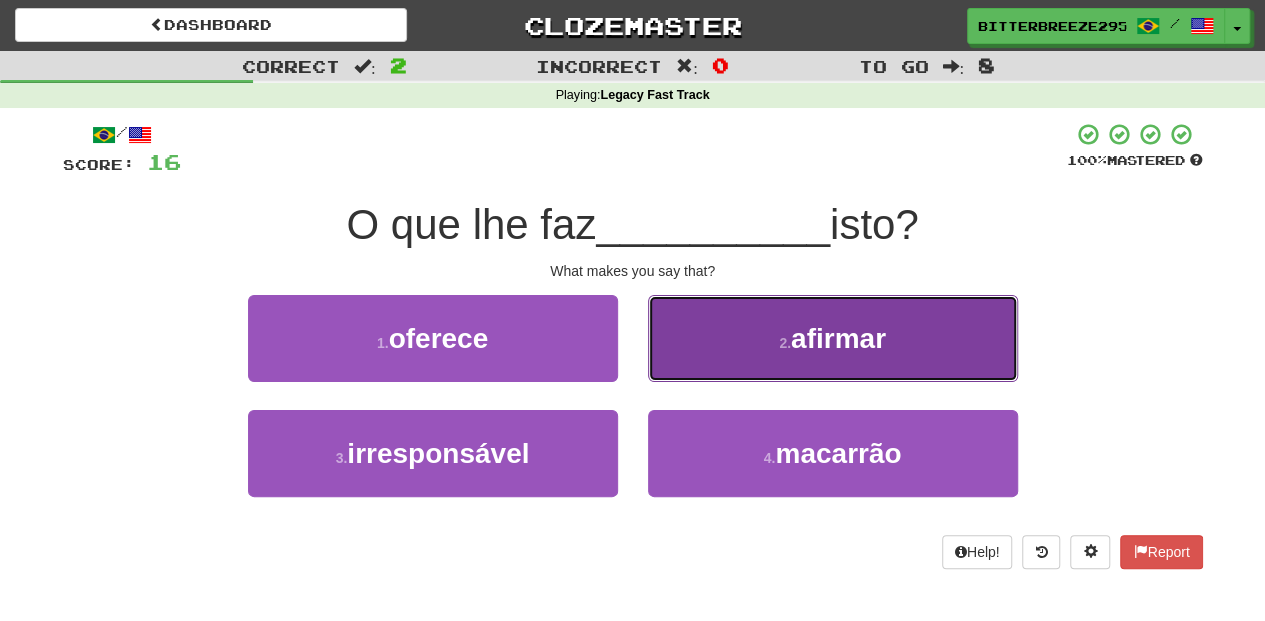 click on "2 .  afirmar" at bounding box center [833, 338] 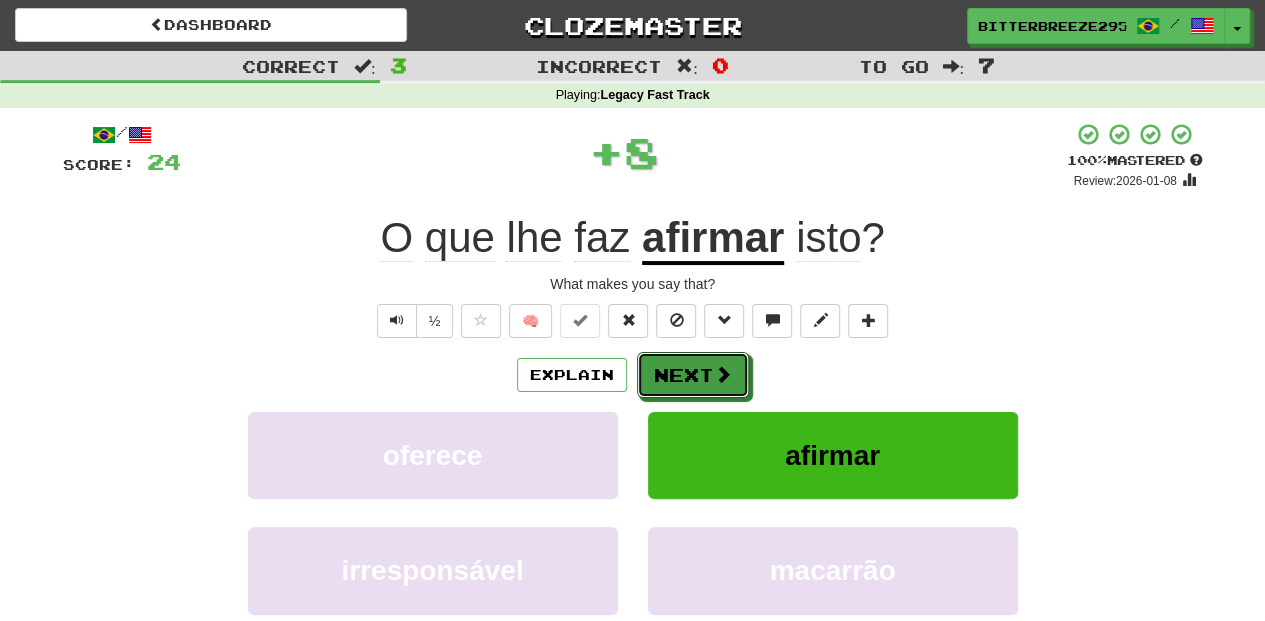 click on "Next" at bounding box center (693, 375) 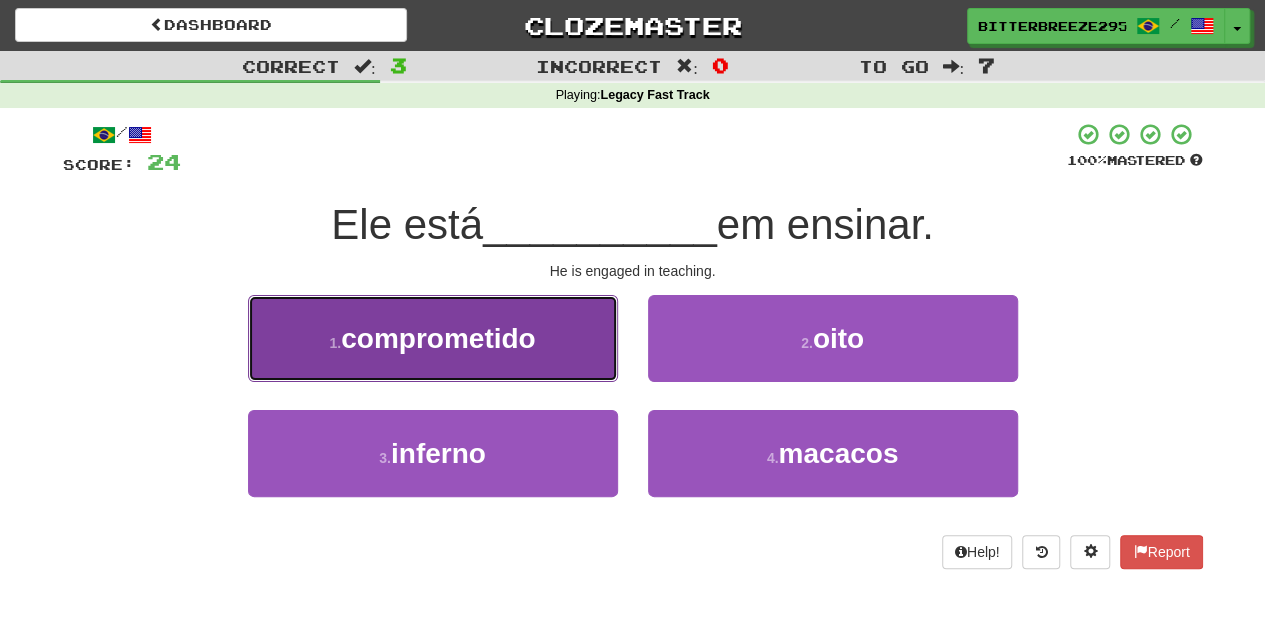 click on "1 .  comprometido" at bounding box center (433, 338) 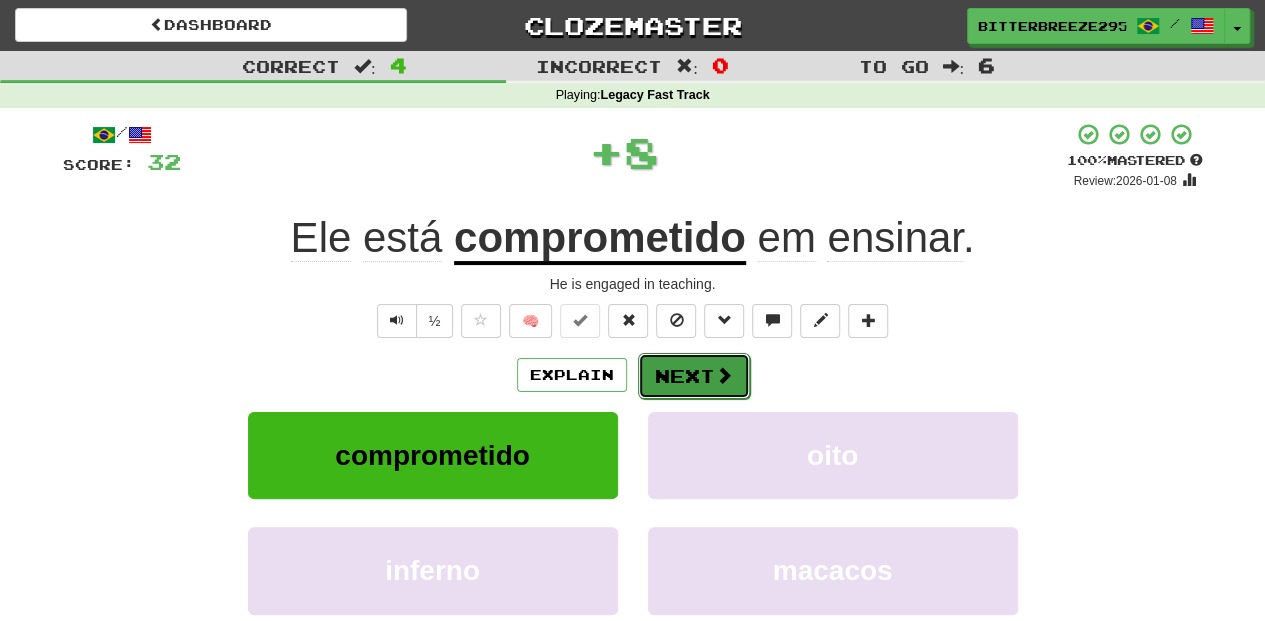 click on "Next" at bounding box center [694, 376] 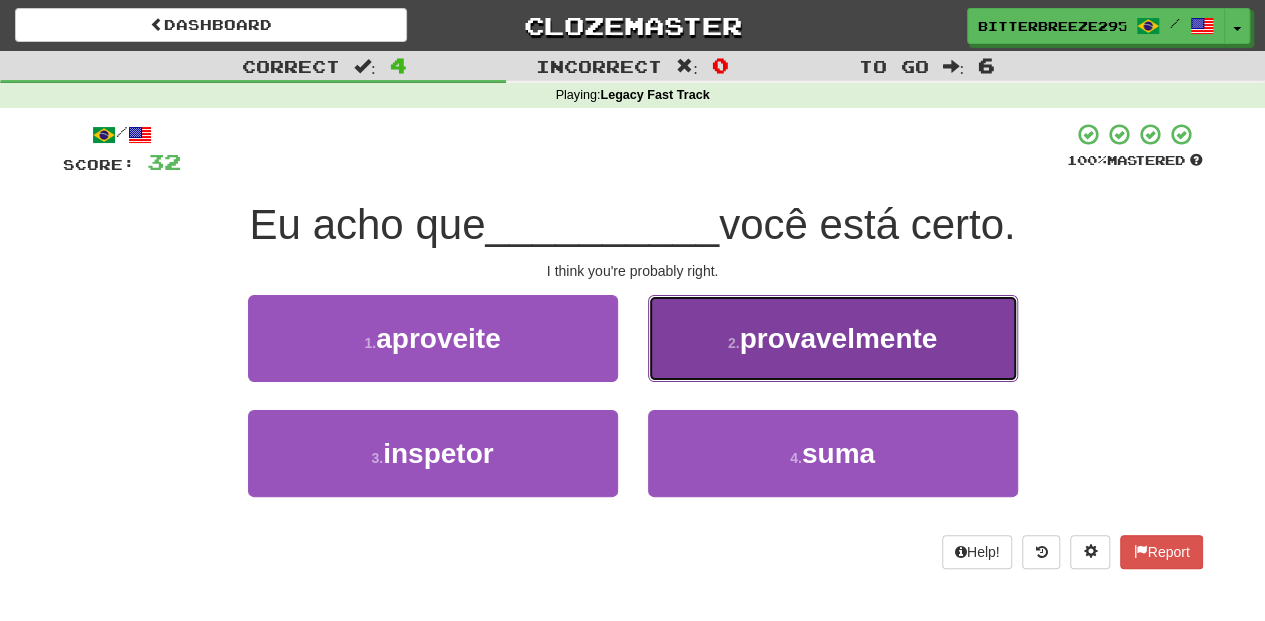 click on "2 .  provavelmente" at bounding box center (833, 338) 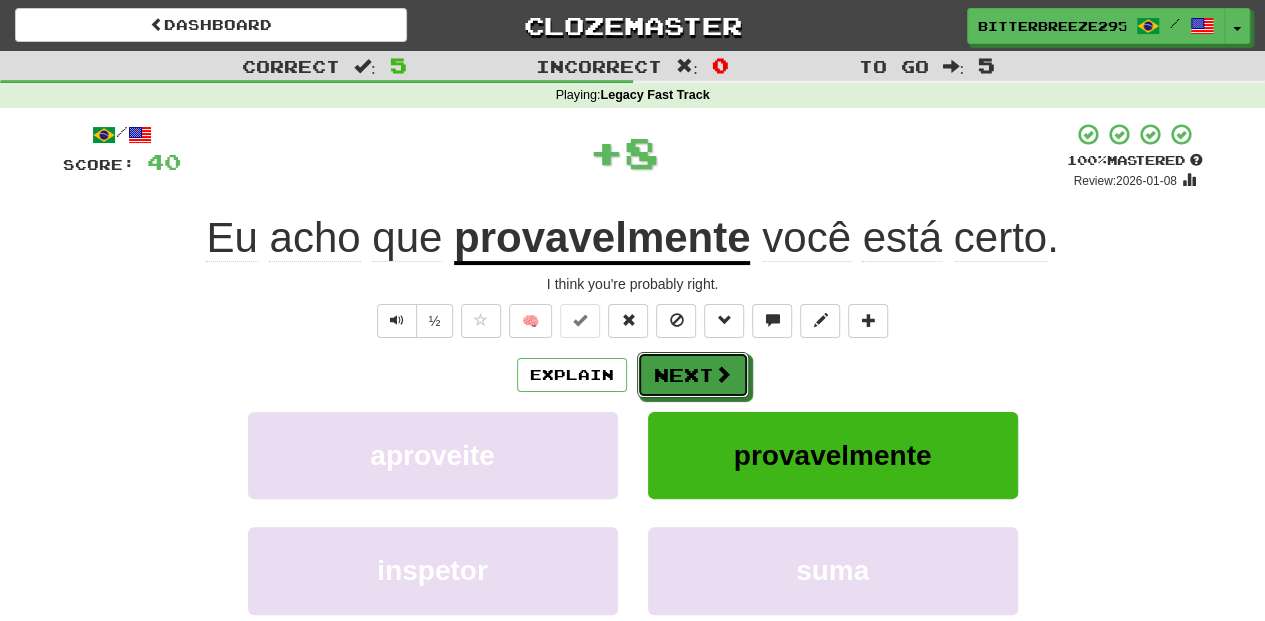 click on "Next" at bounding box center [693, 375] 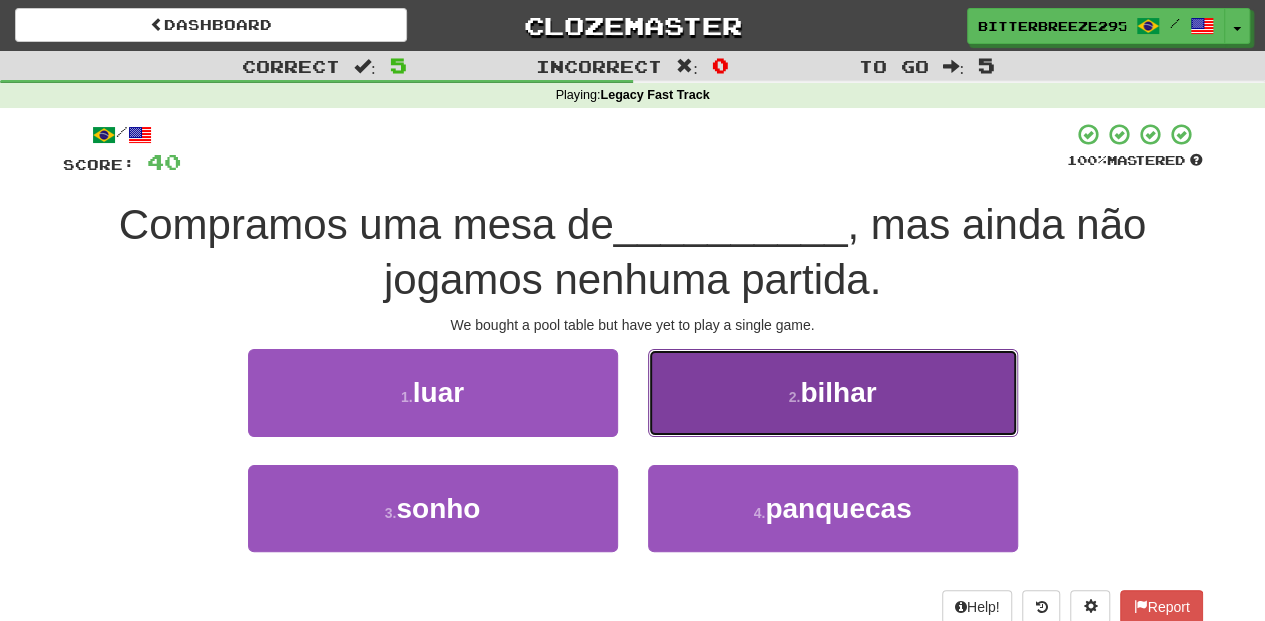 click on "2 .  bilhar" at bounding box center (833, 392) 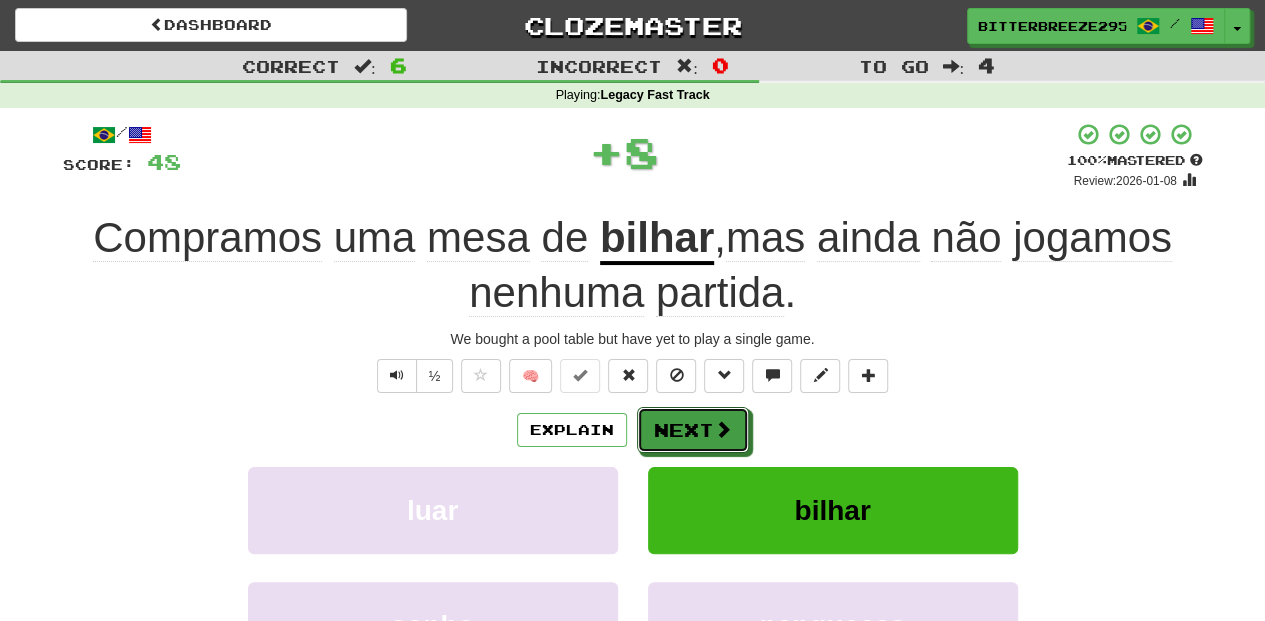 click on "Next" at bounding box center [693, 430] 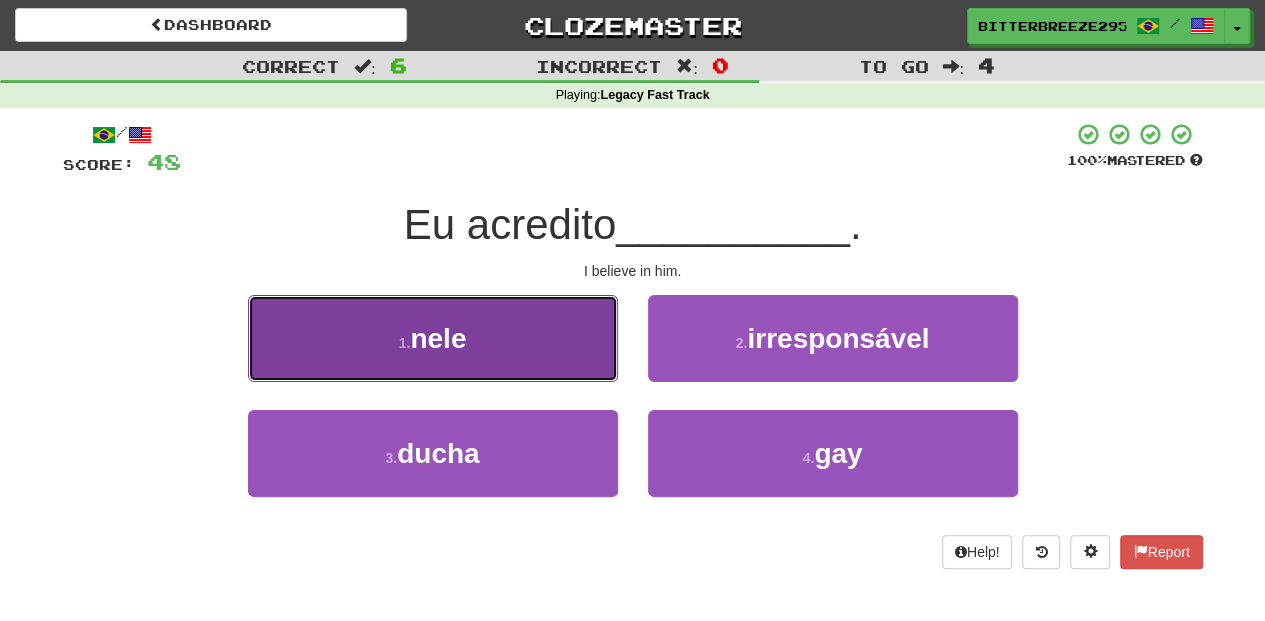 click on "1 .  nele" at bounding box center (433, 338) 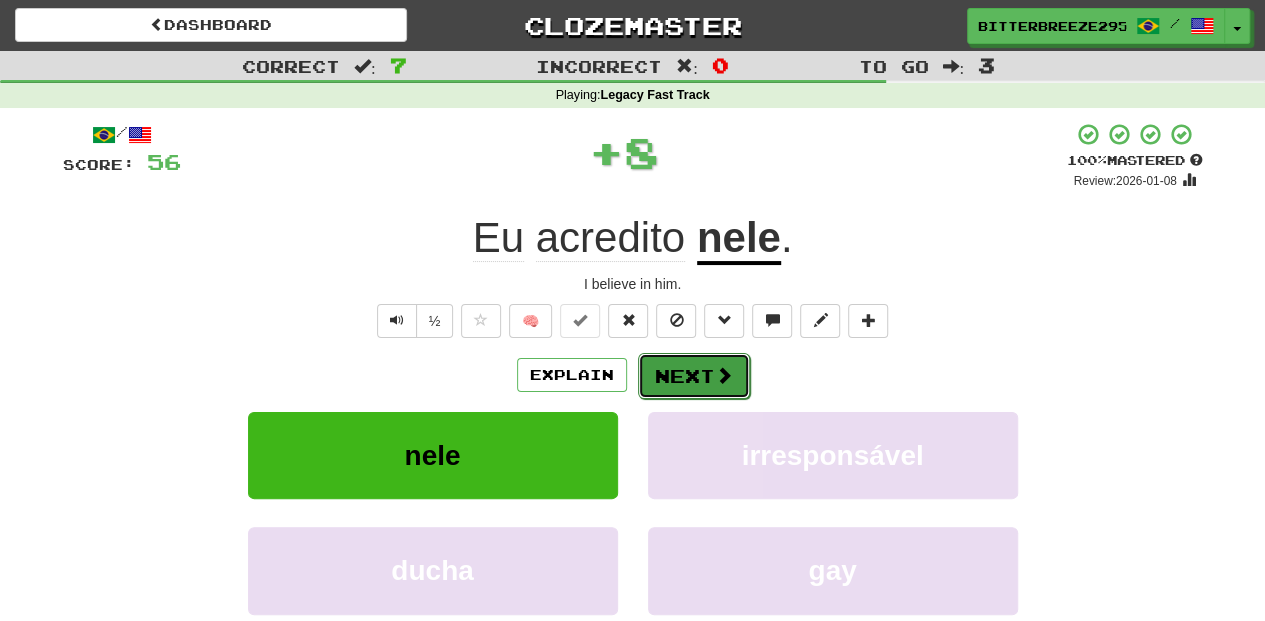click on "Next" at bounding box center (694, 376) 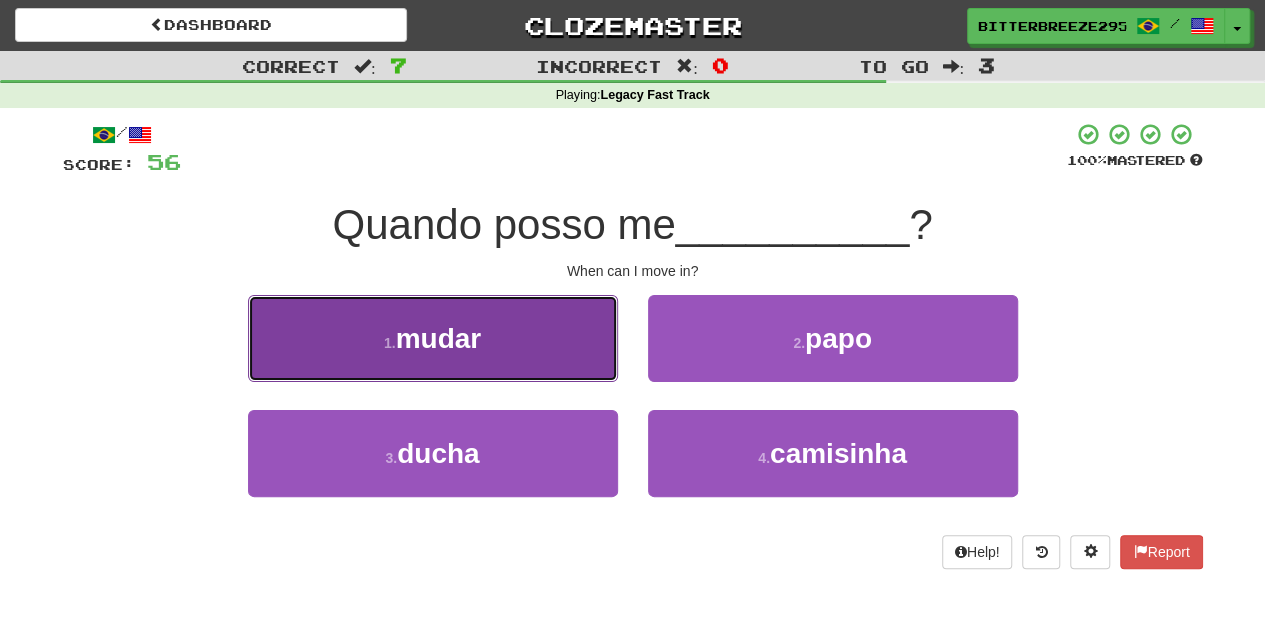 click on "1 .  mudar" at bounding box center [433, 338] 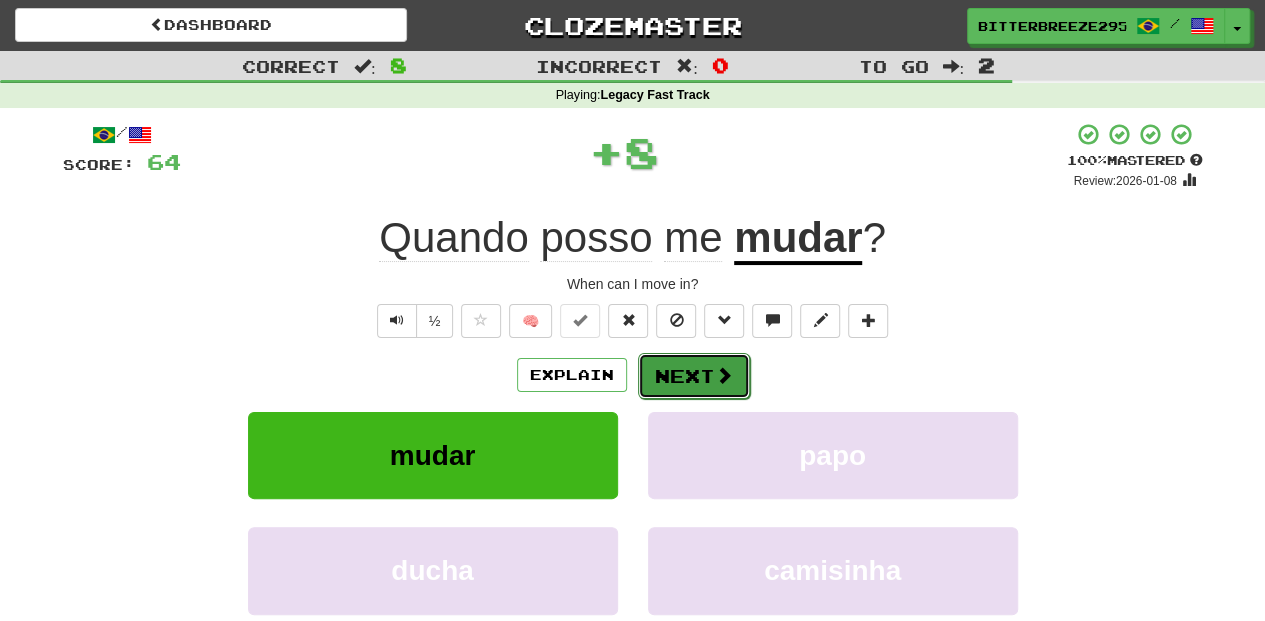click on "Next" at bounding box center [694, 376] 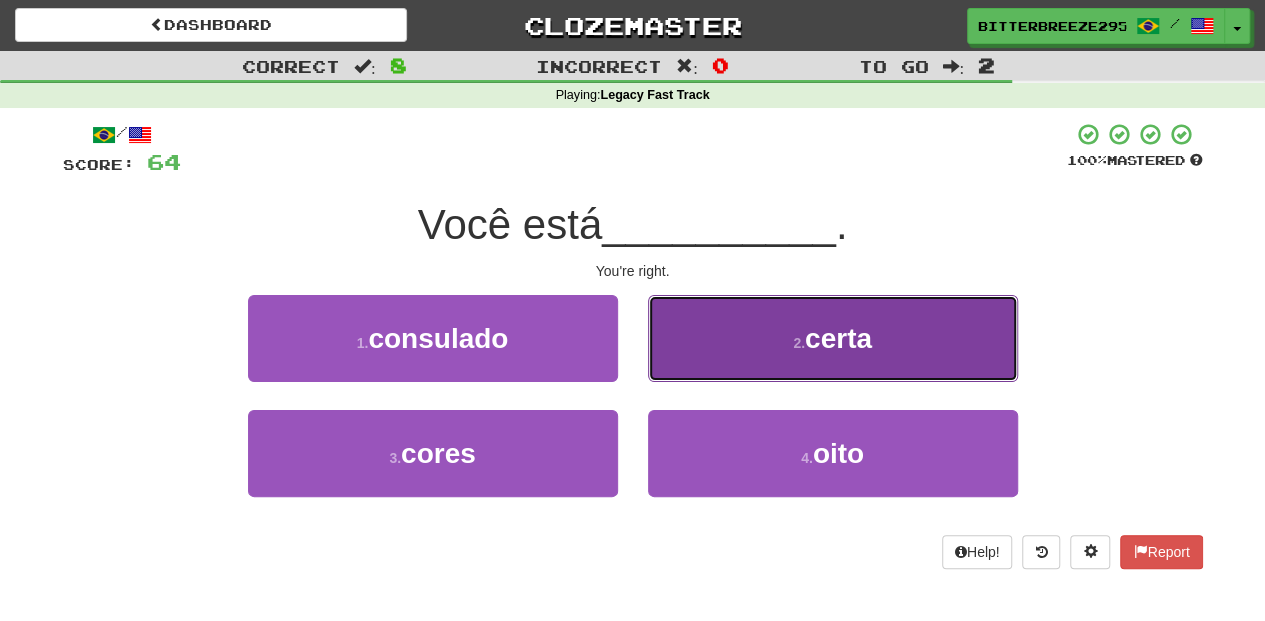 click on "2 .  certa" at bounding box center [833, 338] 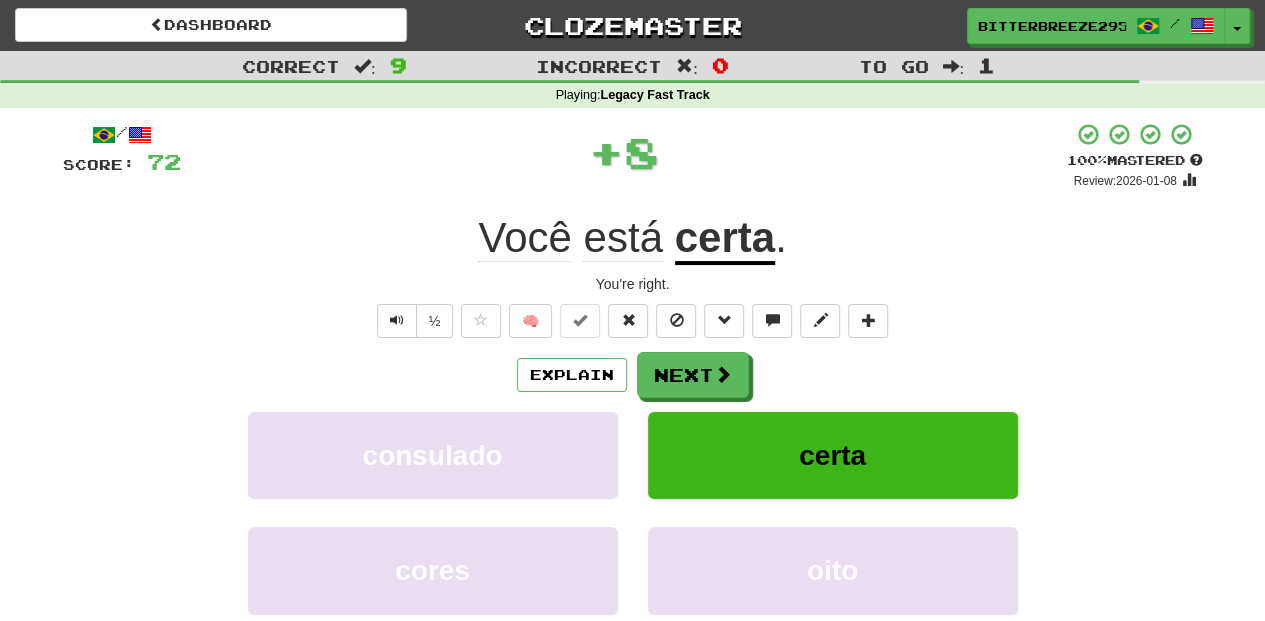 click on "Next" at bounding box center [693, 375] 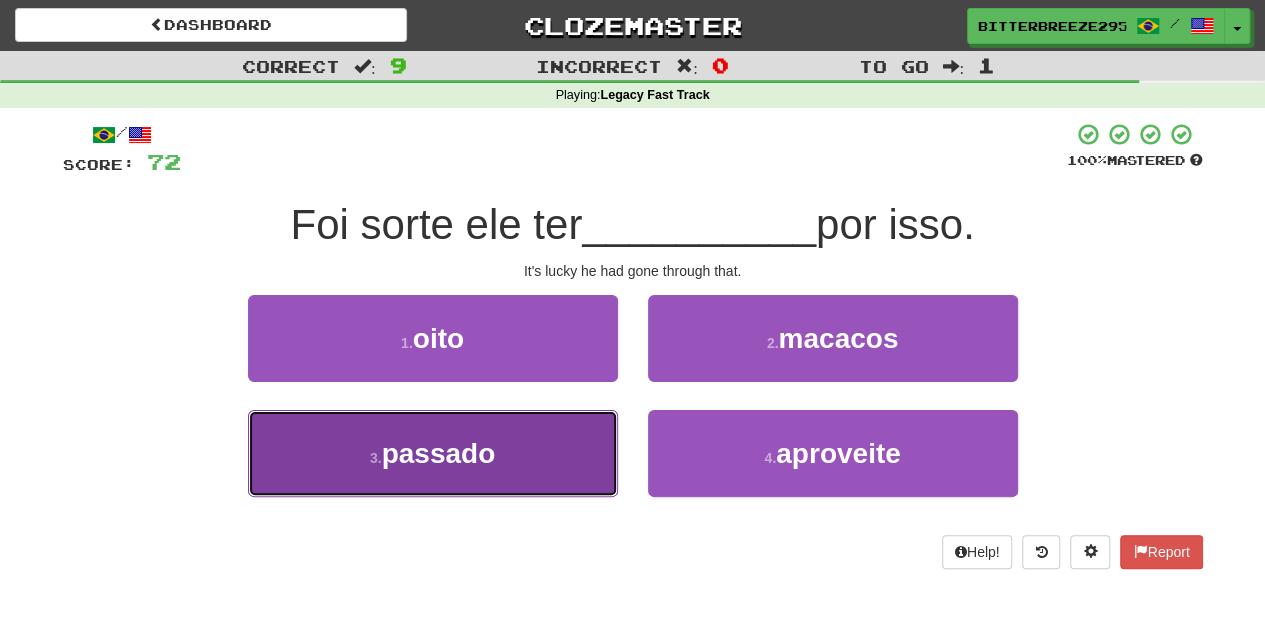 click on "3 .  passado" at bounding box center [433, 453] 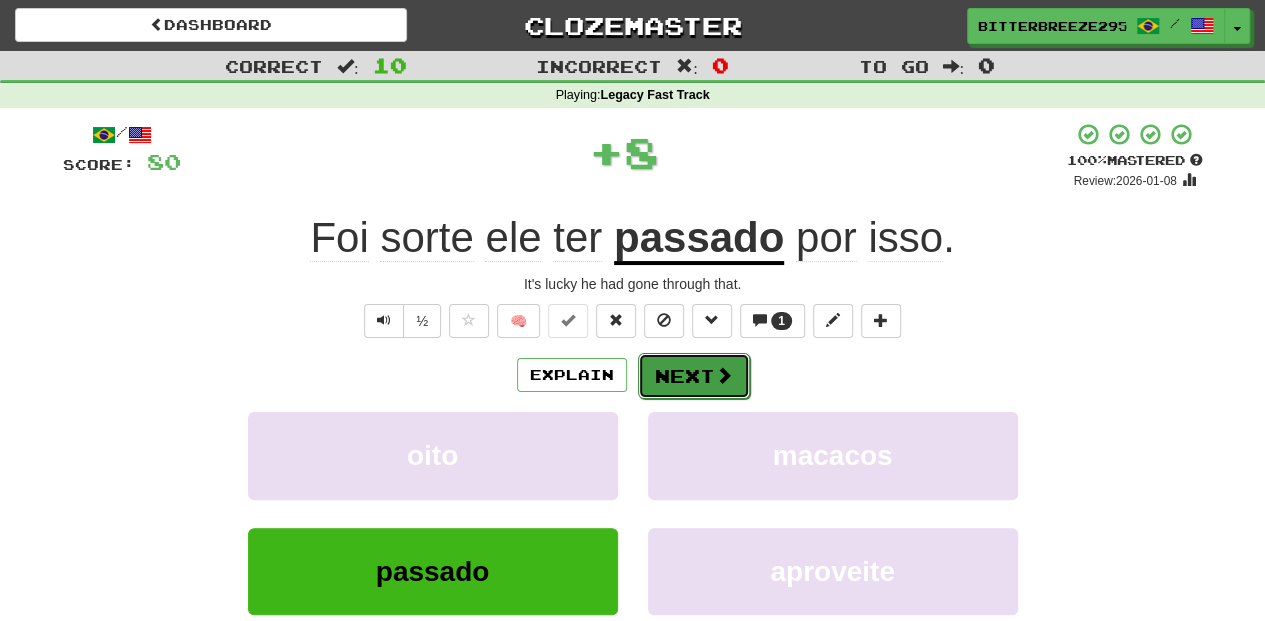 click on "Next" at bounding box center [694, 376] 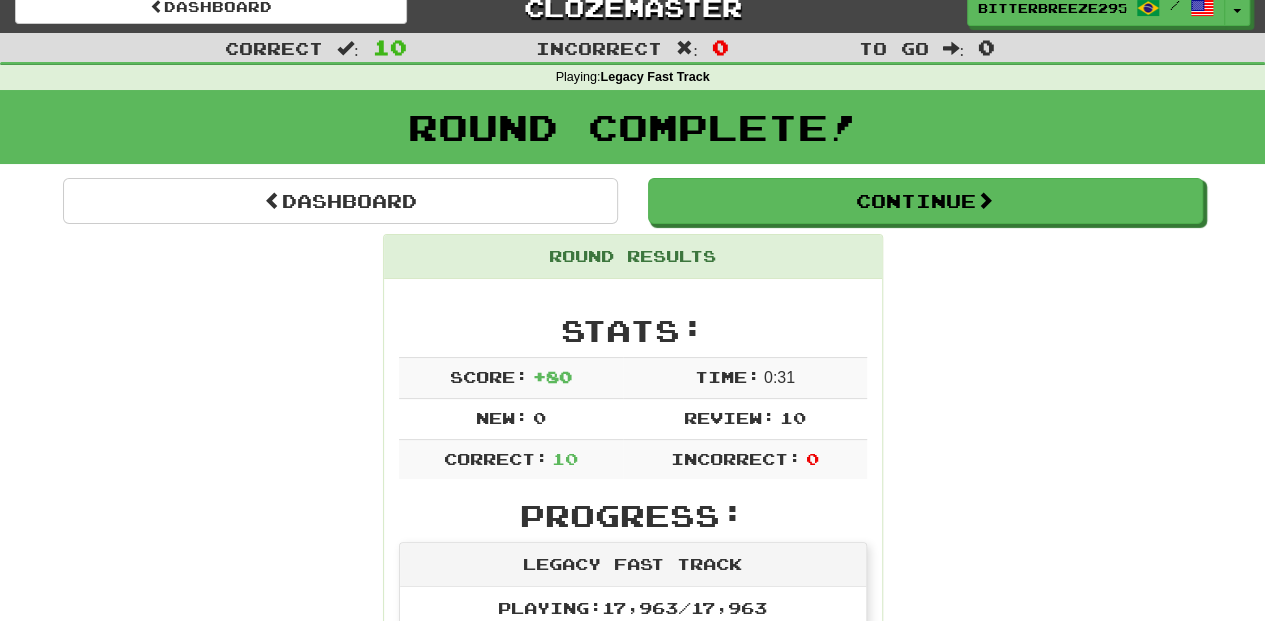 scroll, scrollTop: 0, scrollLeft: 0, axis: both 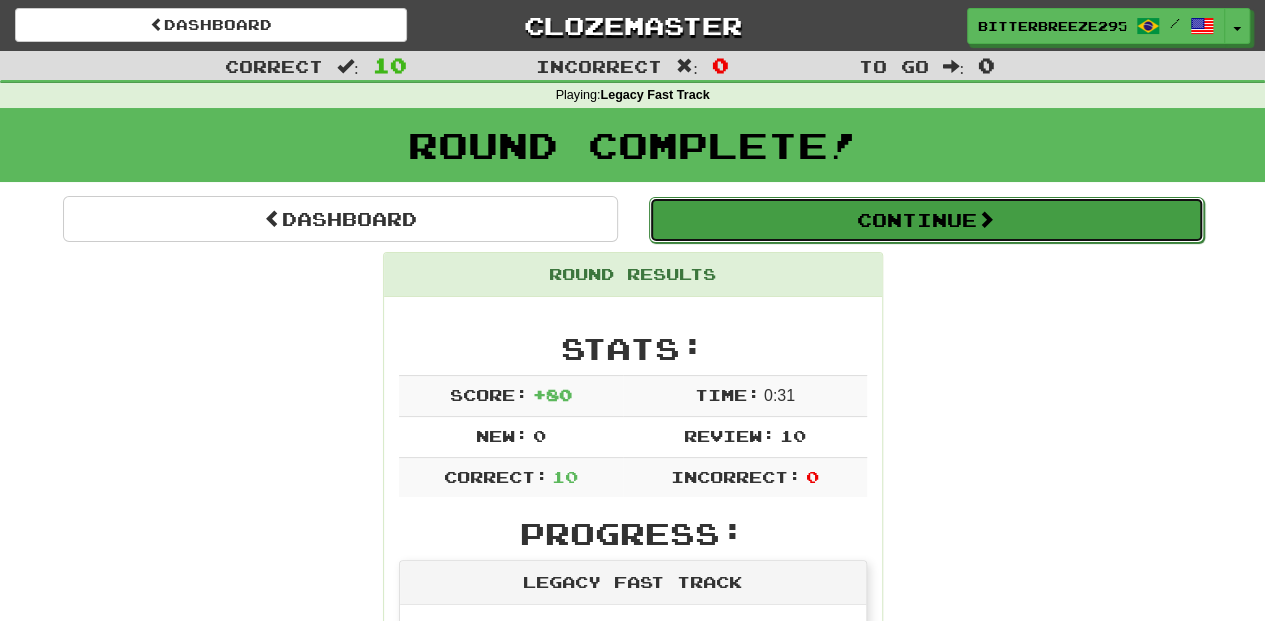 click on "Continue" at bounding box center (926, 220) 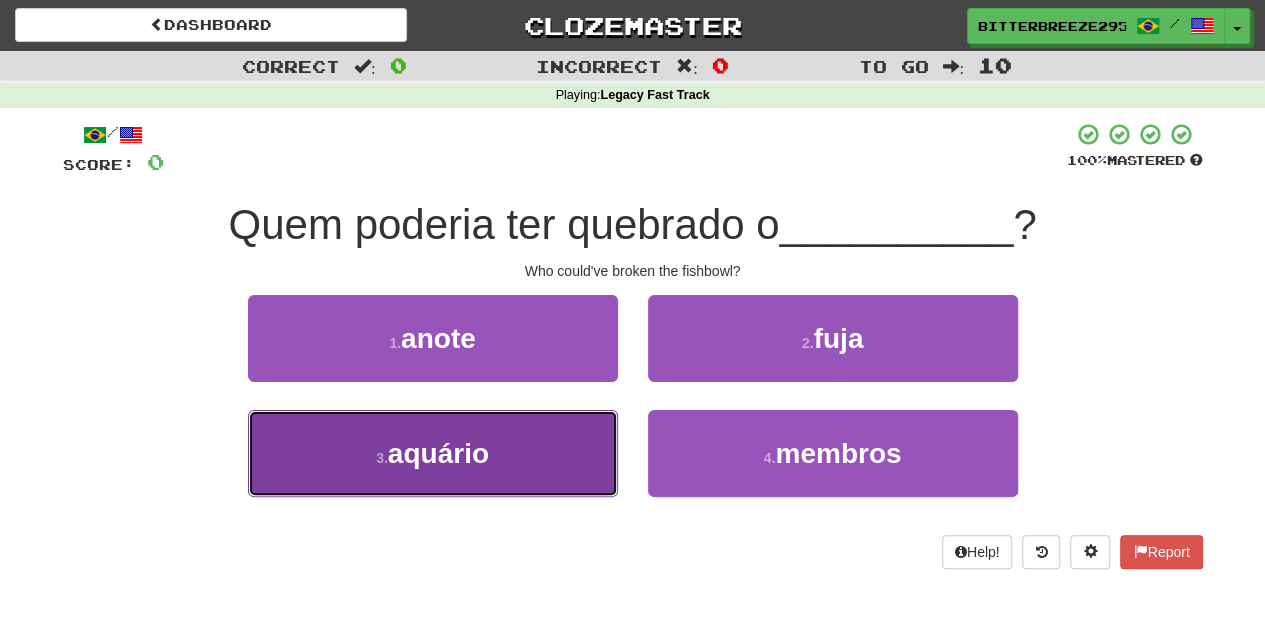 click on "3 .  aquário" at bounding box center (433, 453) 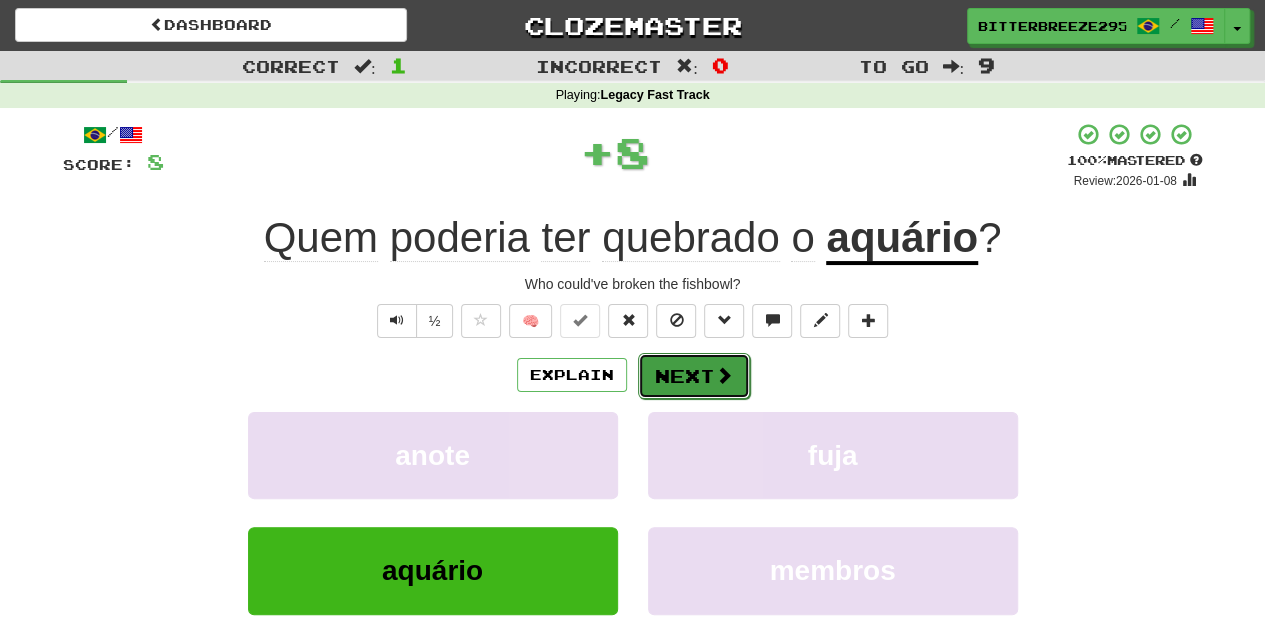 click on "Next" at bounding box center [694, 376] 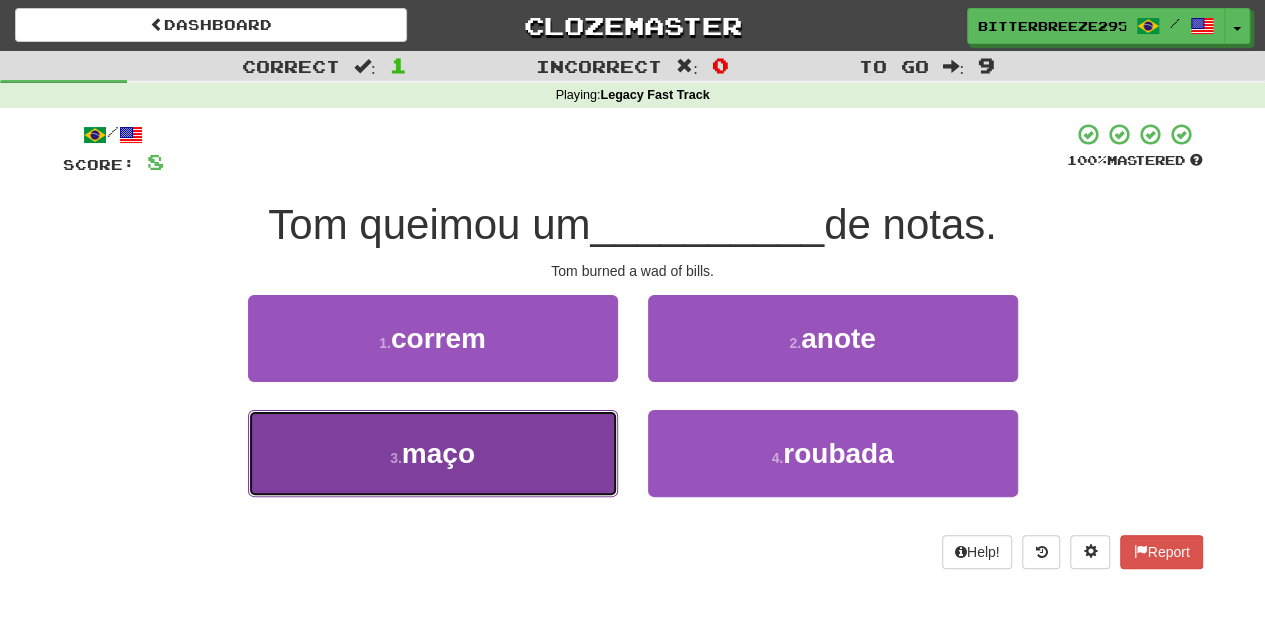 click on "3 .  maço" at bounding box center [433, 453] 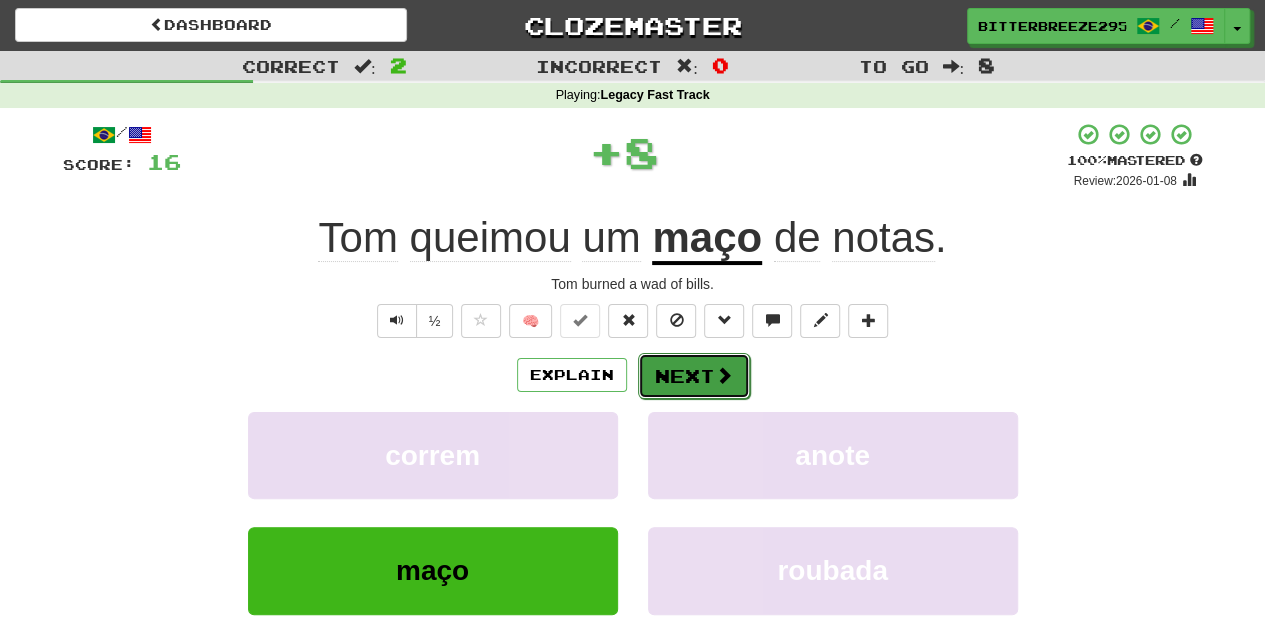 click on "Next" at bounding box center (694, 376) 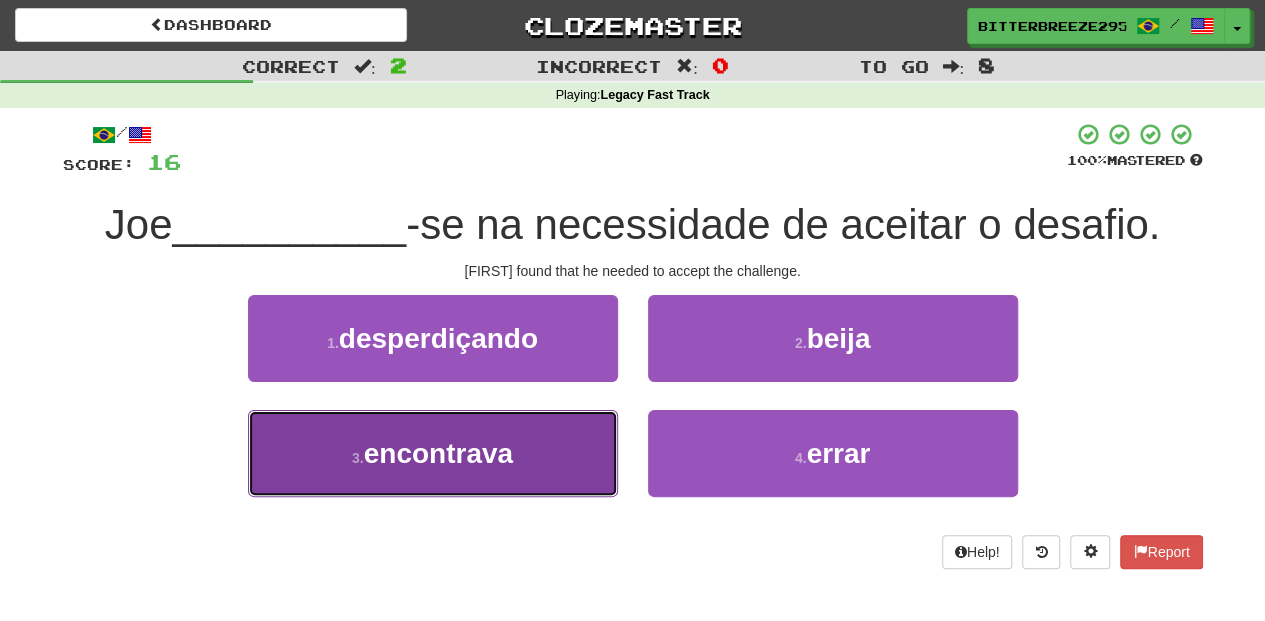 click on "3 .  encontrava" at bounding box center (433, 453) 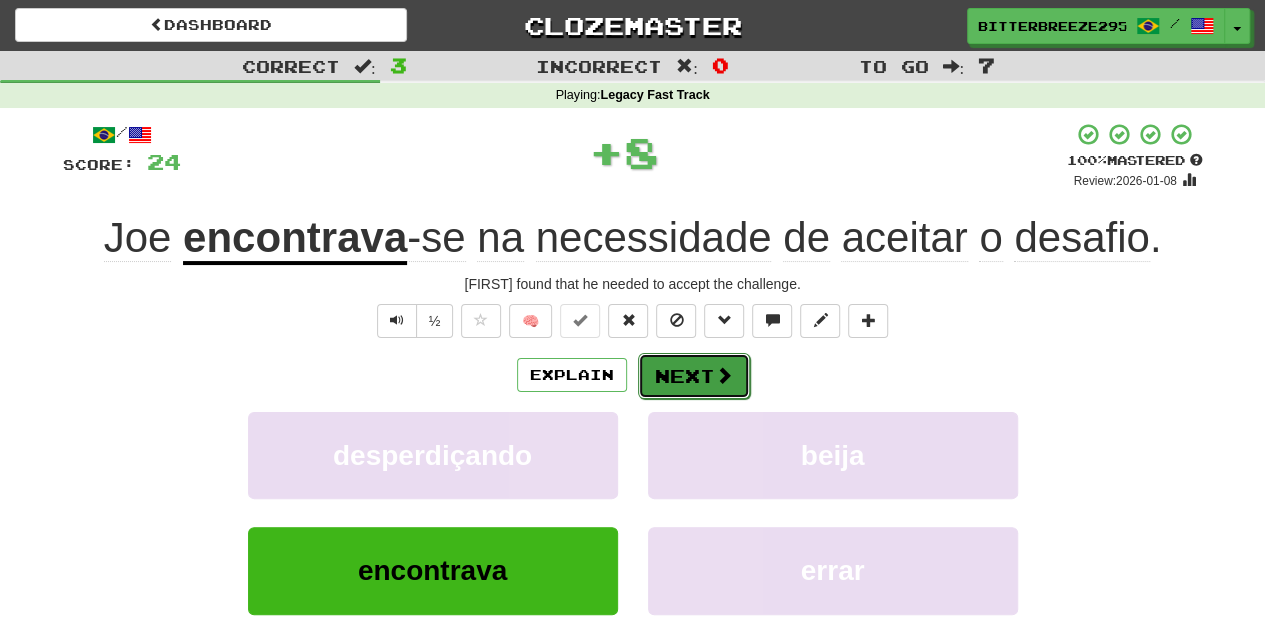 click on "Next" at bounding box center [694, 376] 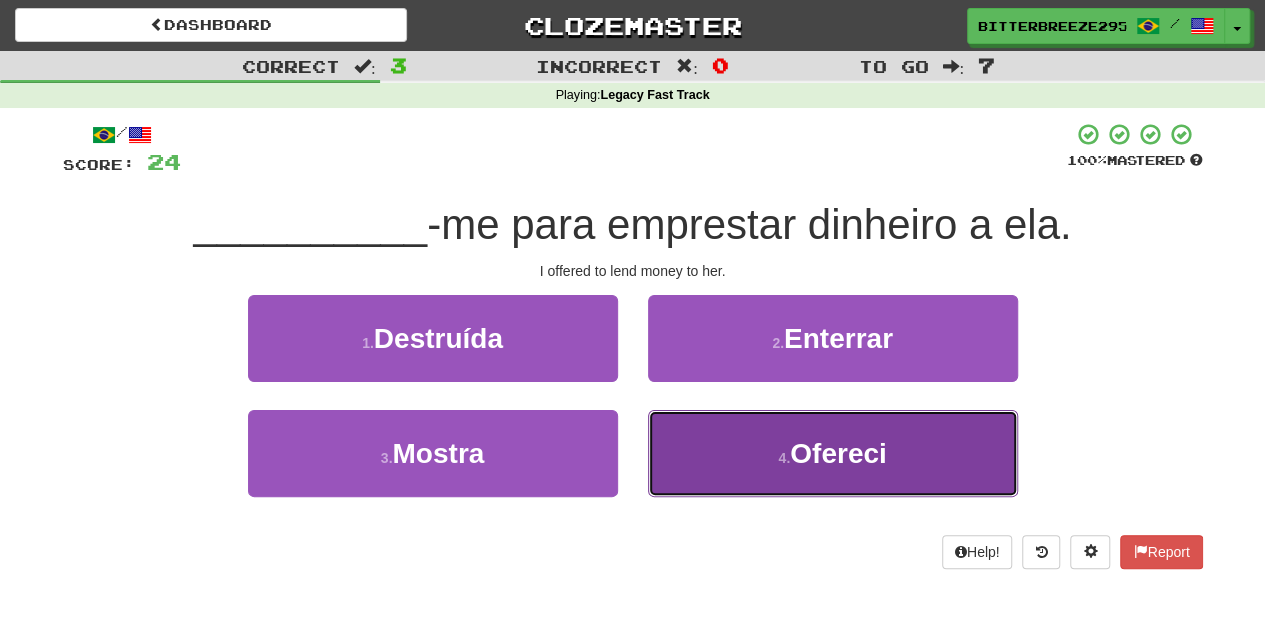 click on "4 .  Ofereci" at bounding box center [833, 453] 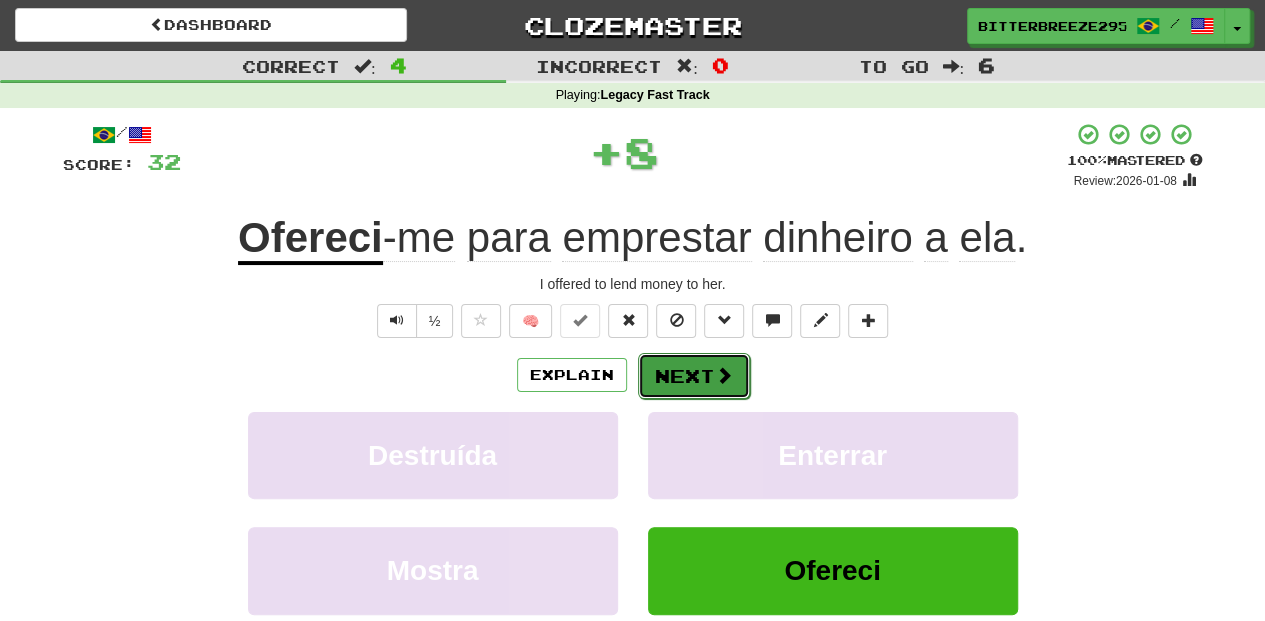 click on "Next" at bounding box center (694, 376) 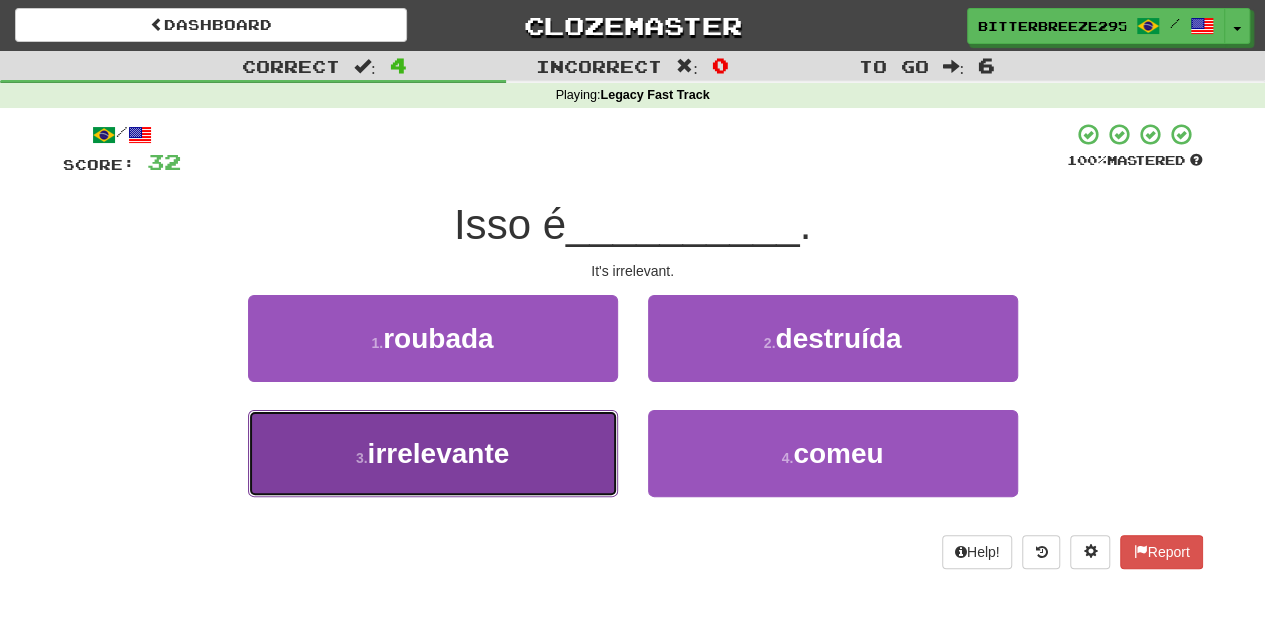 click on "3 .  irrelevante" at bounding box center (433, 453) 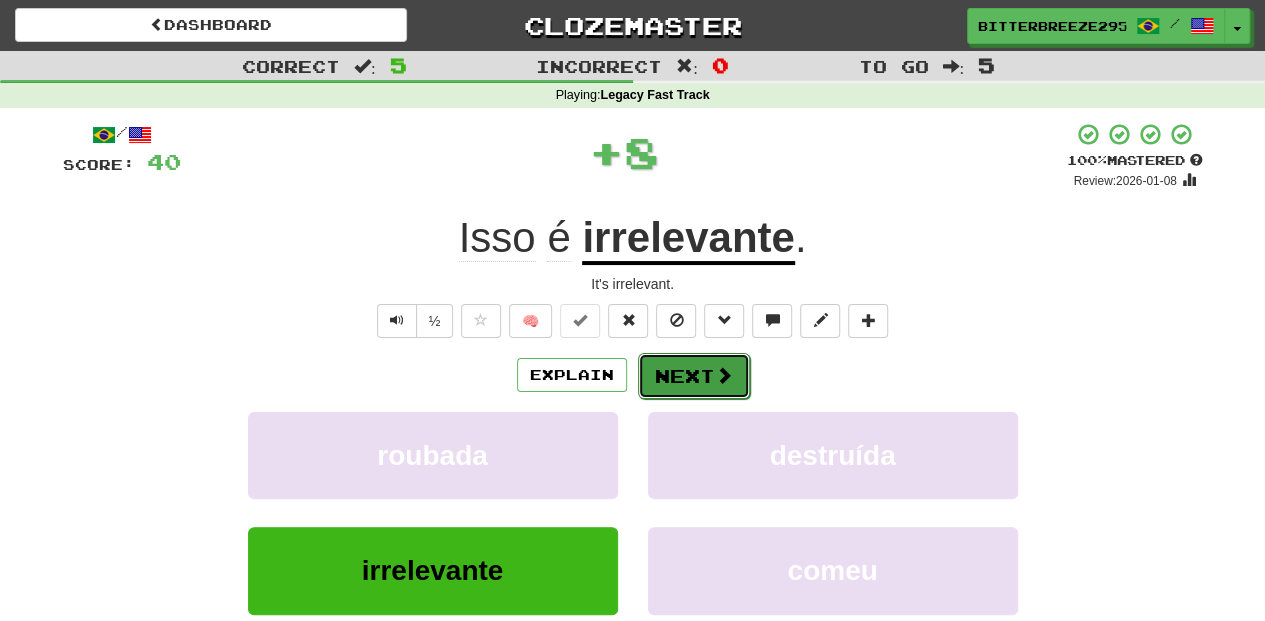 click on "Next" at bounding box center [694, 376] 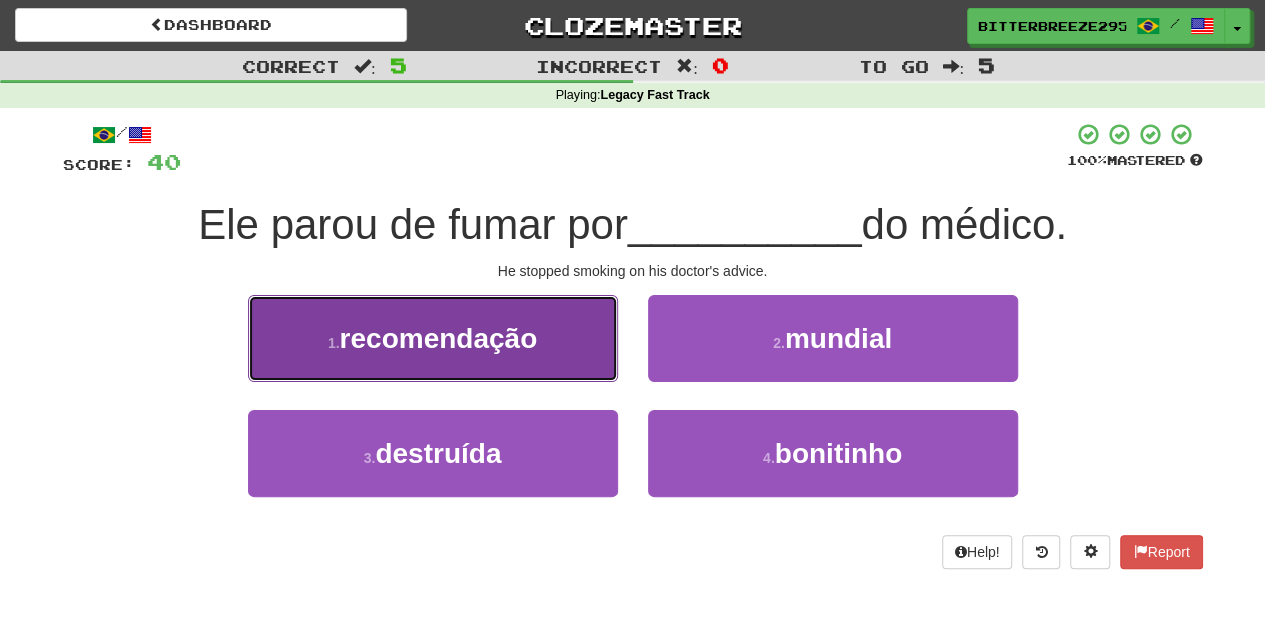 click on "1 .  recomendação" at bounding box center [433, 338] 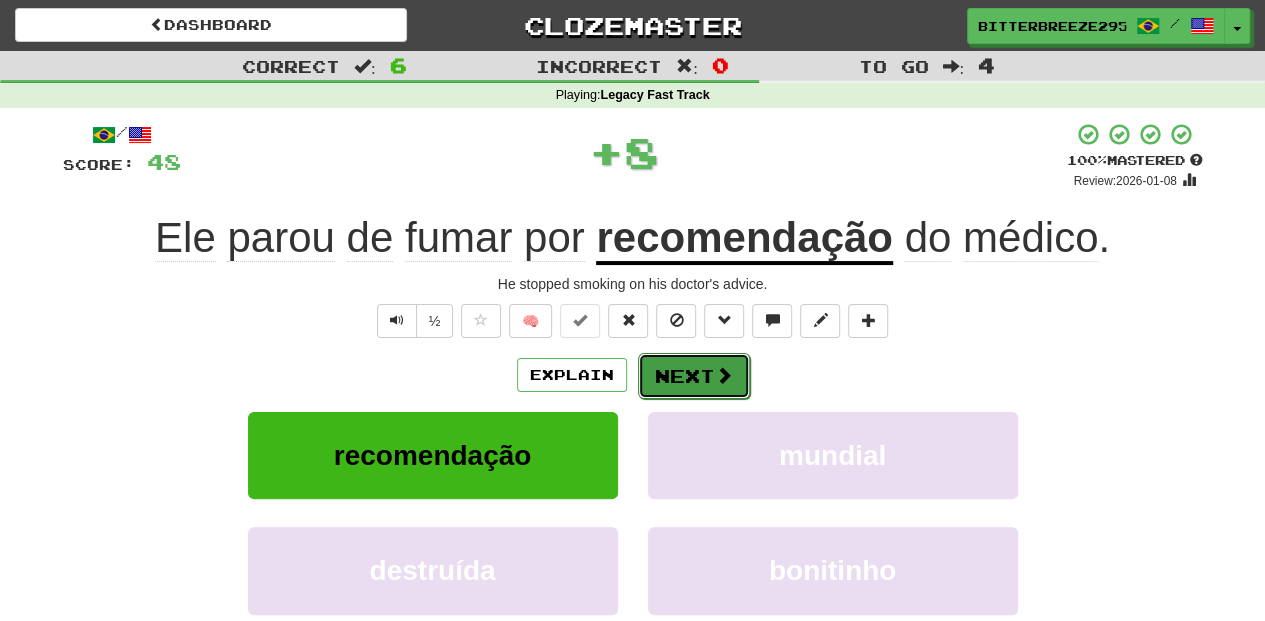 click on "Next" at bounding box center (694, 376) 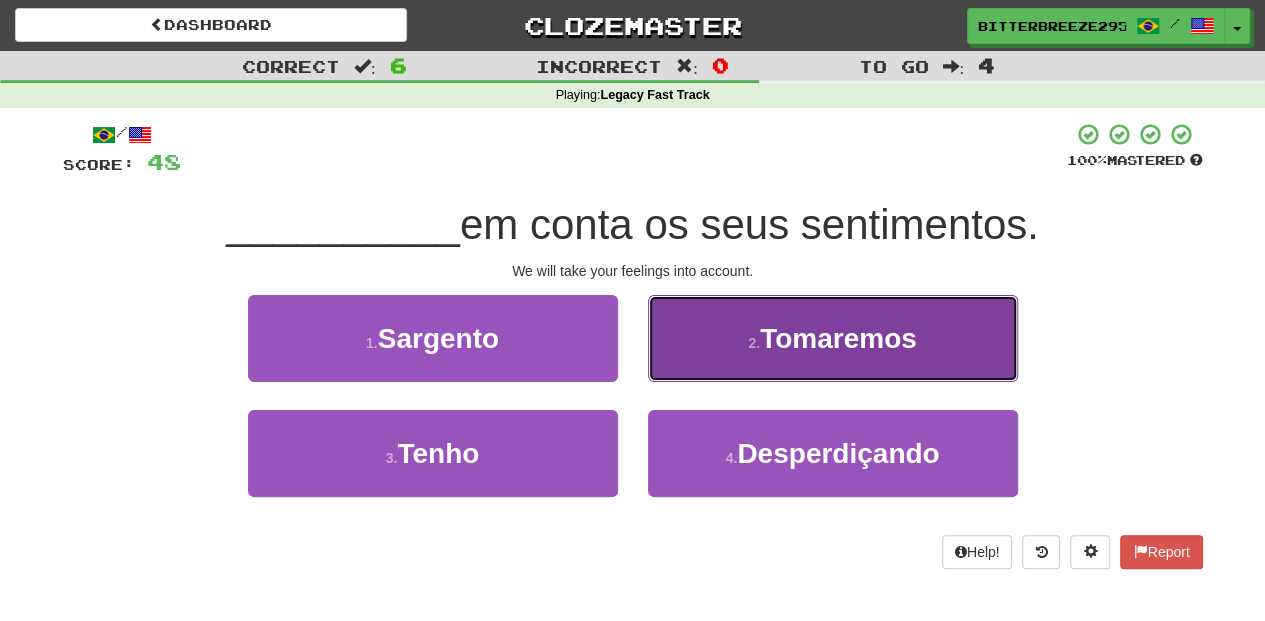 click on "2 .  Tomaremos" at bounding box center (833, 338) 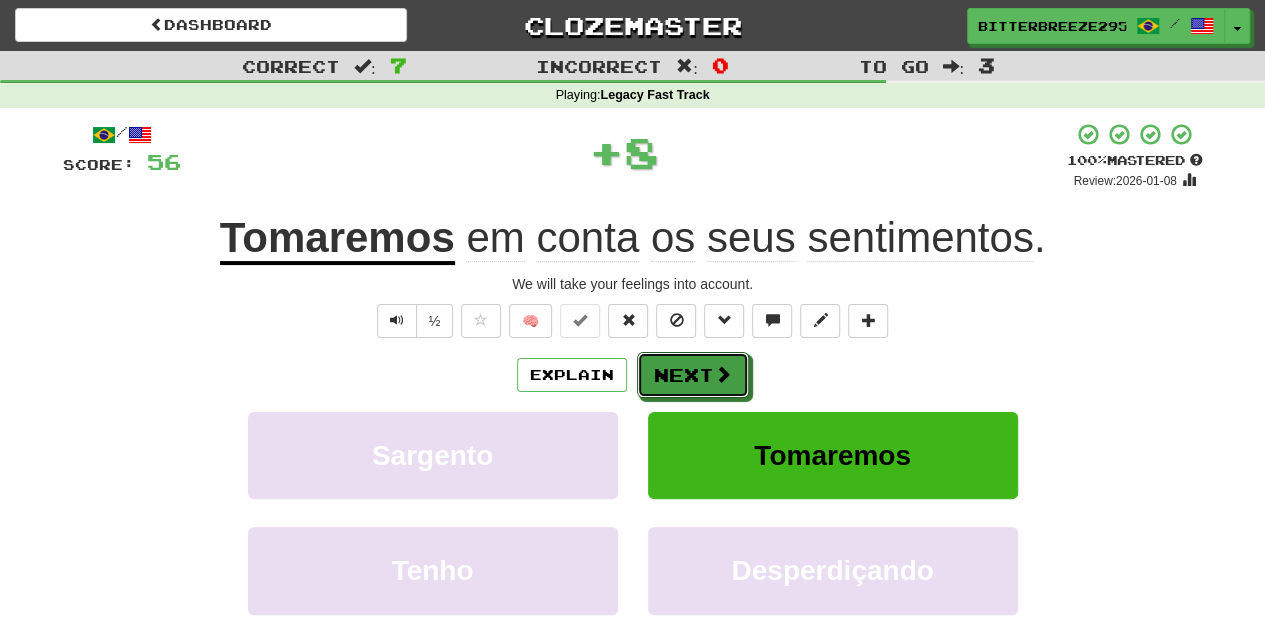click on "Next" at bounding box center [693, 375] 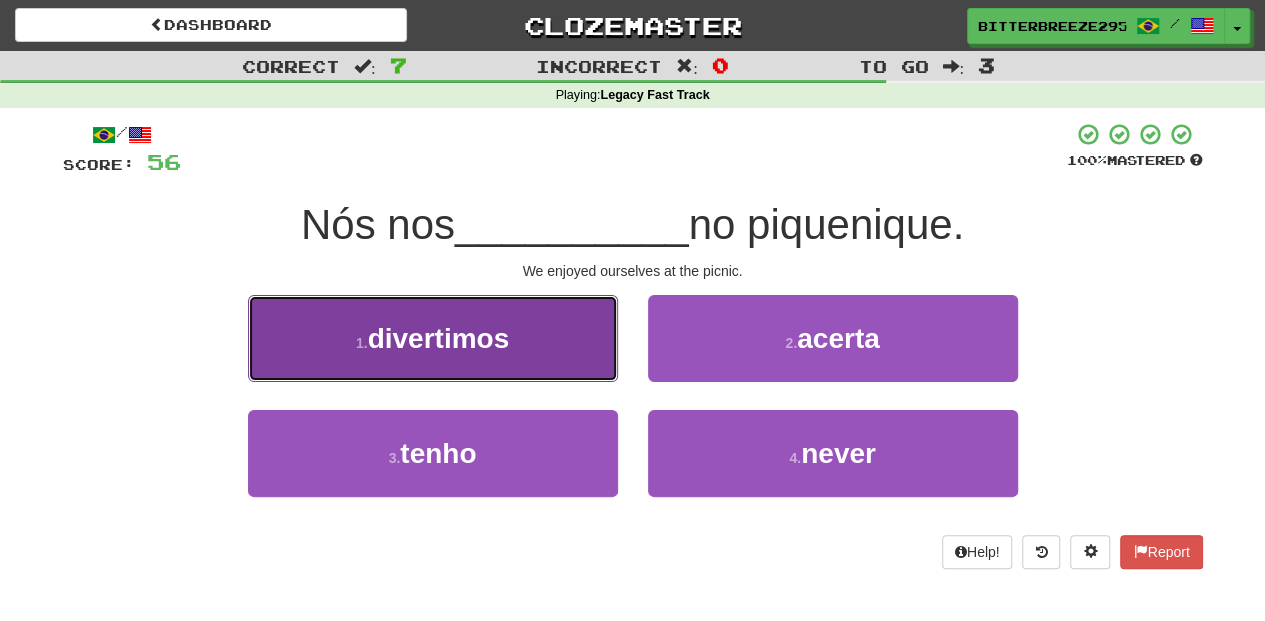 click on "1 .  divertimos" at bounding box center (433, 338) 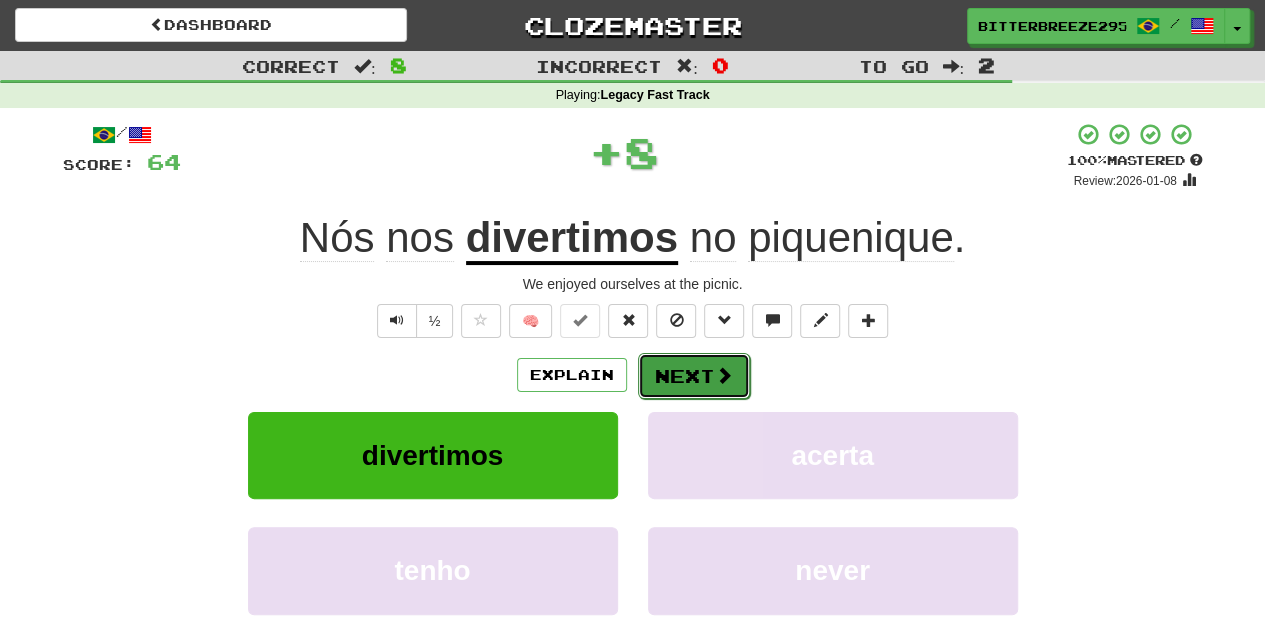 click on "Next" at bounding box center [694, 376] 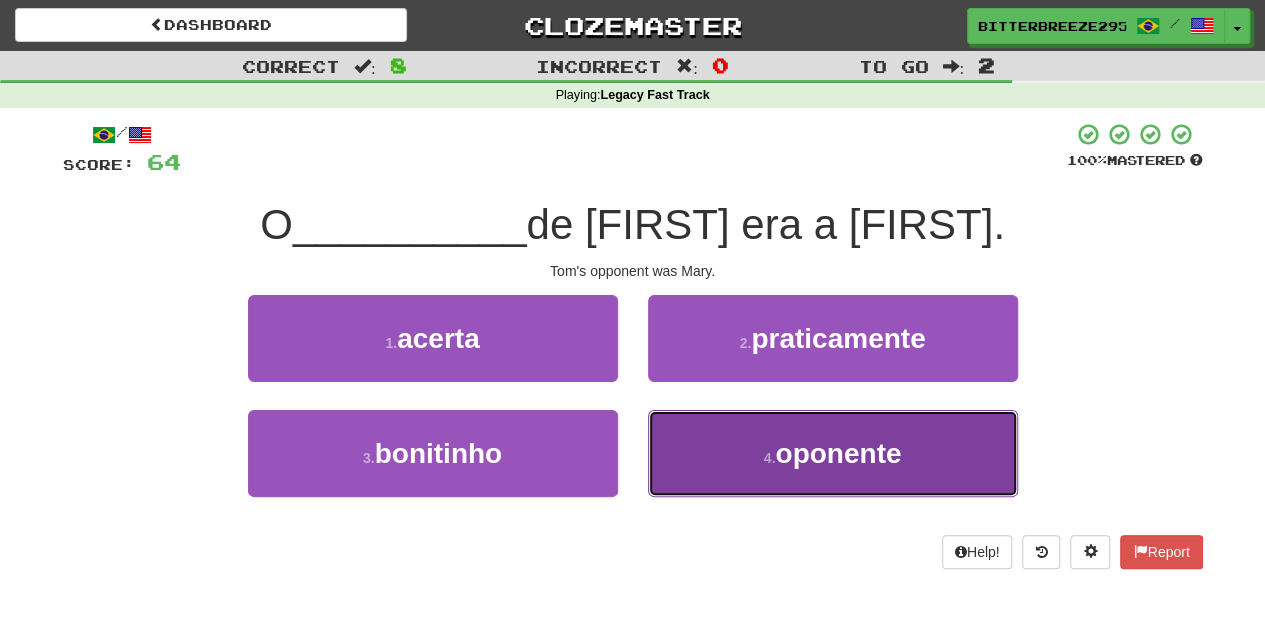click on "4 .  oponente" at bounding box center [833, 453] 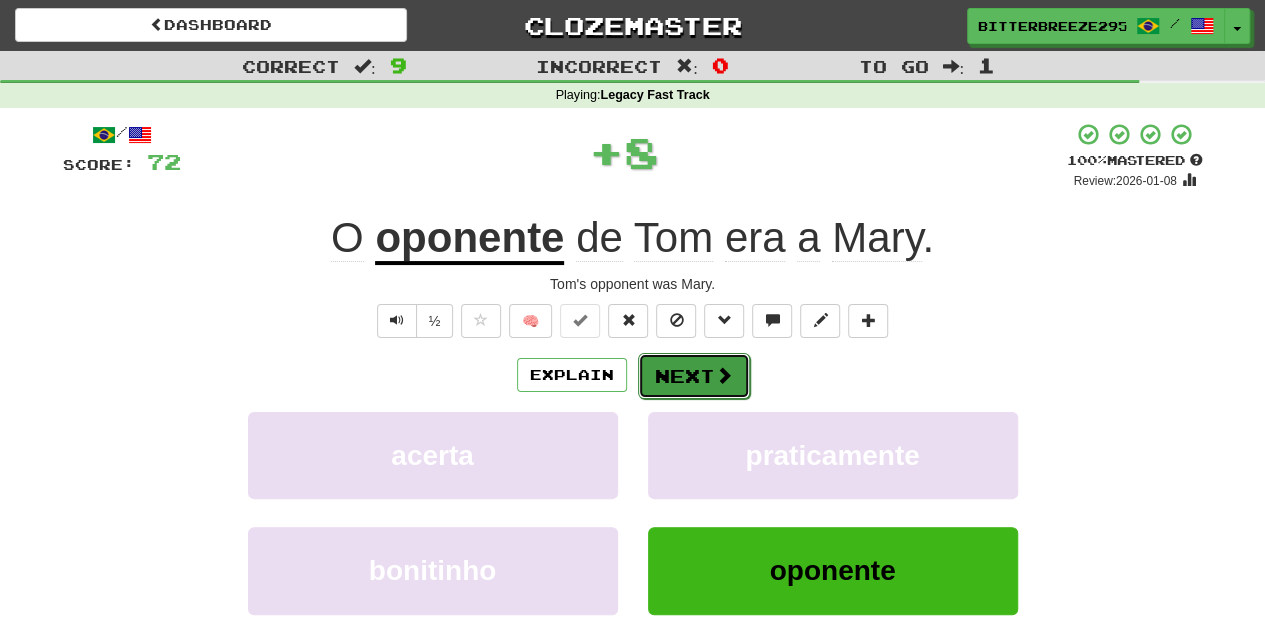 click on "Next" at bounding box center [694, 376] 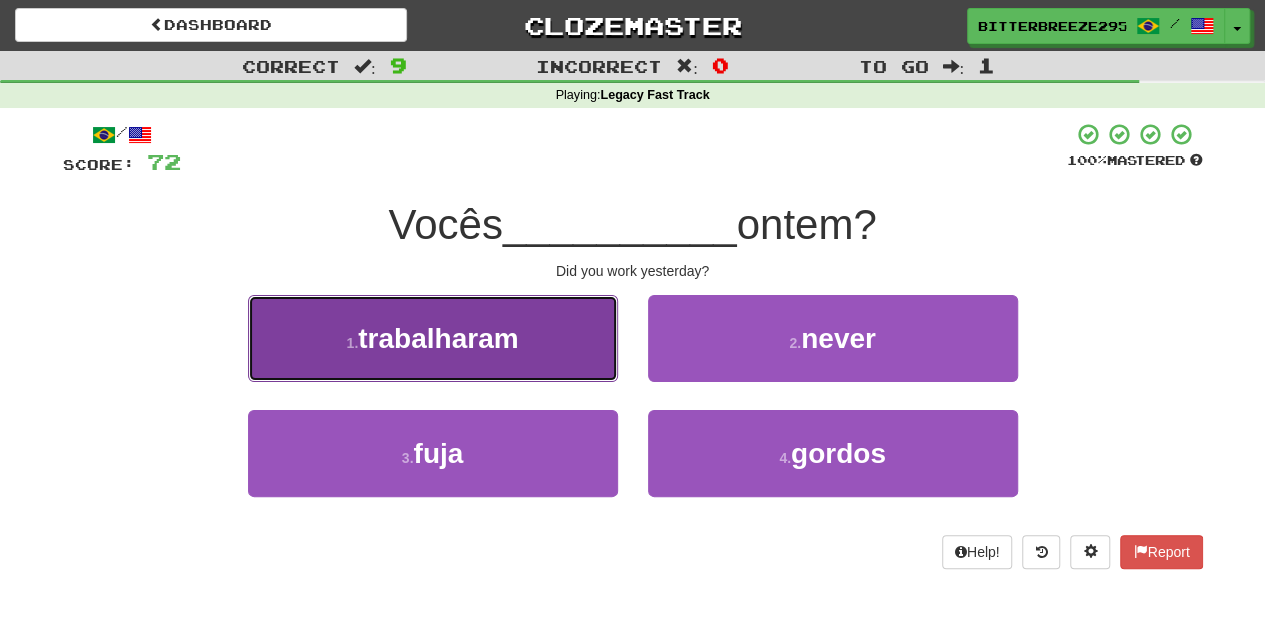 click on "1 .  trabalharam" at bounding box center [433, 338] 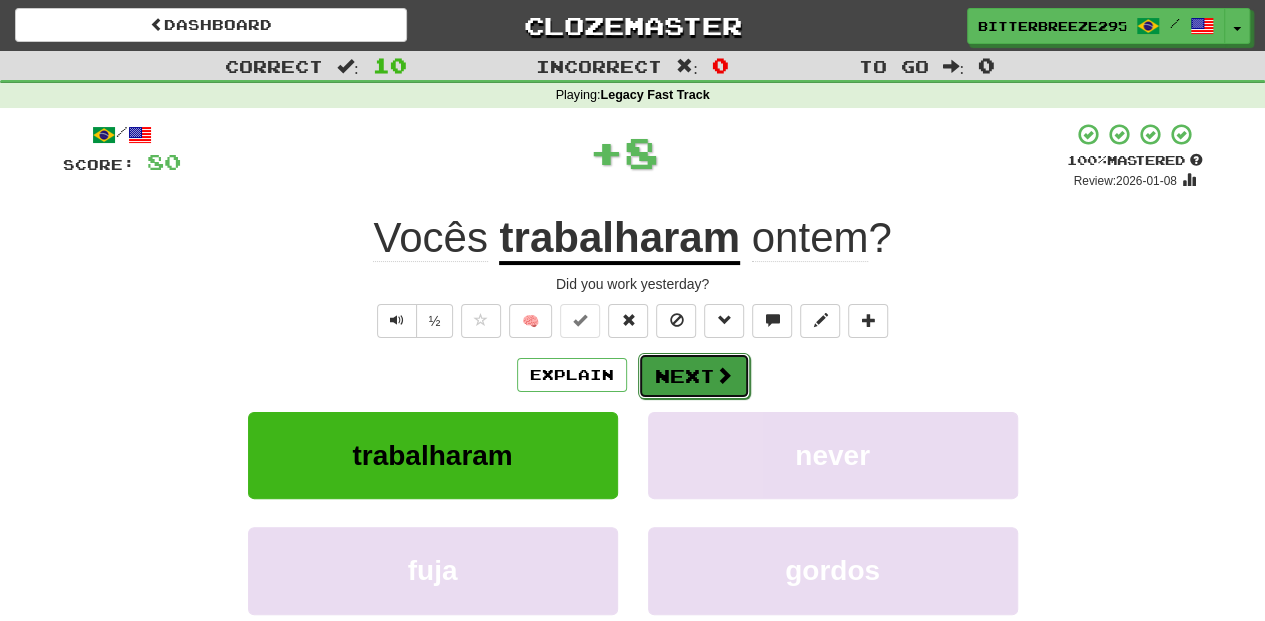 click on "Next" at bounding box center [694, 376] 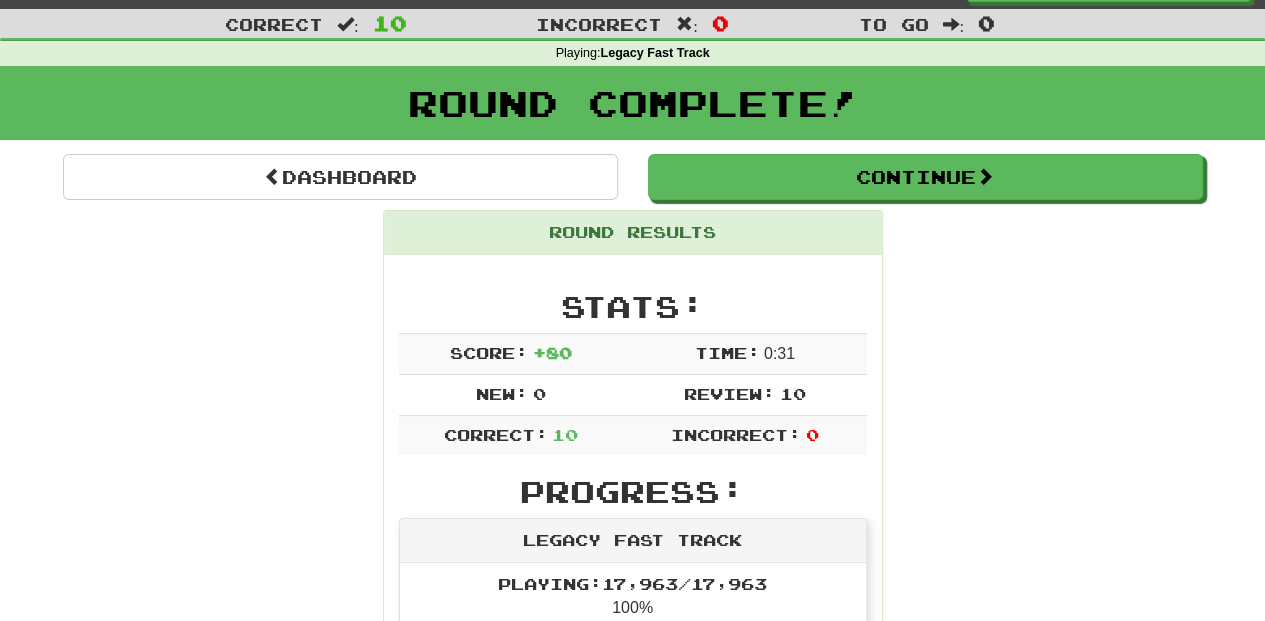 scroll, scrollTop: 0, scrollLeft: 0, axis: both 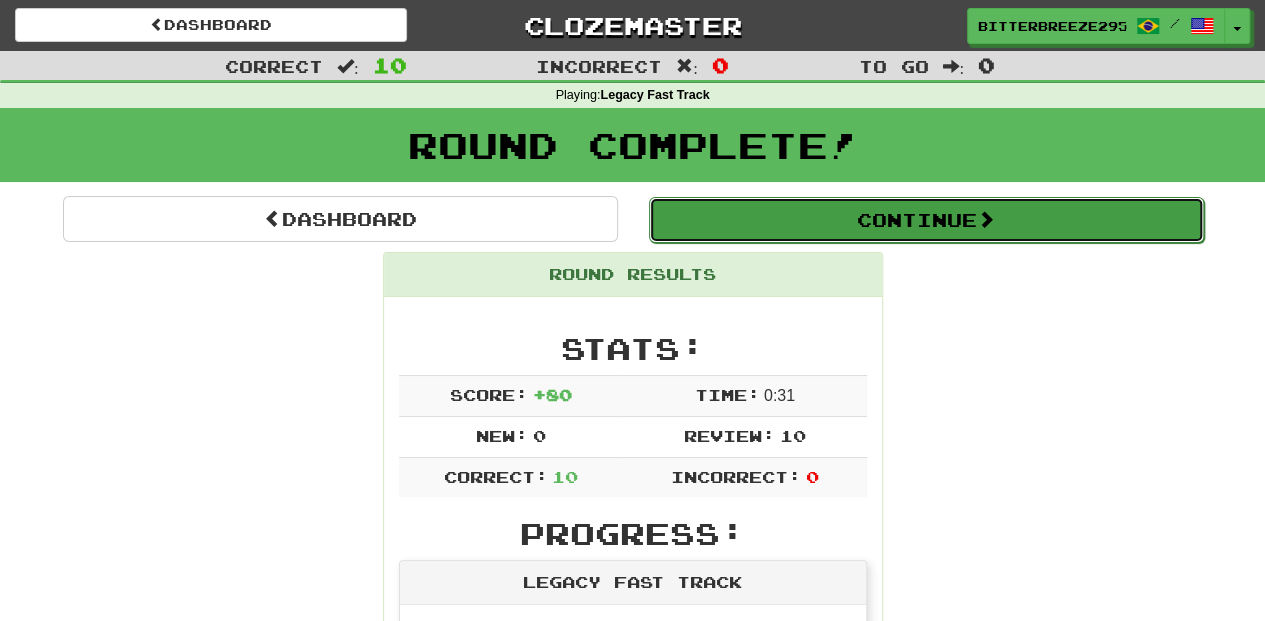 click on "Continue" at bounding box center [926, 220] 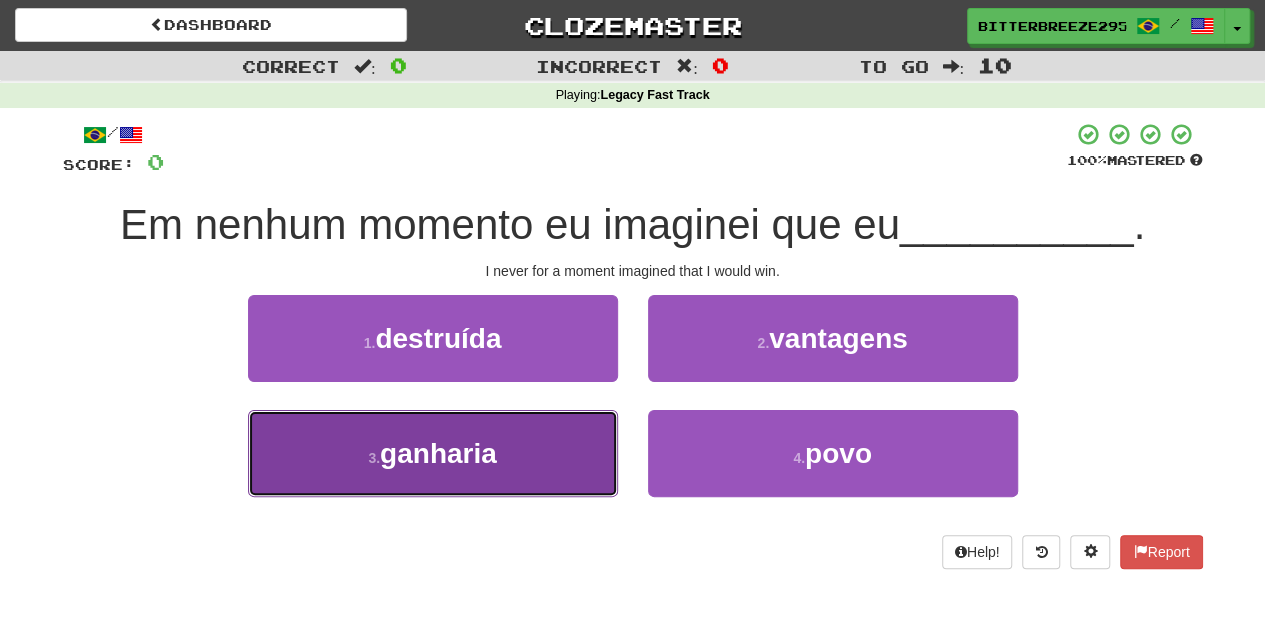 click on "3 .  ganharia" at bounding box center (433, 453) 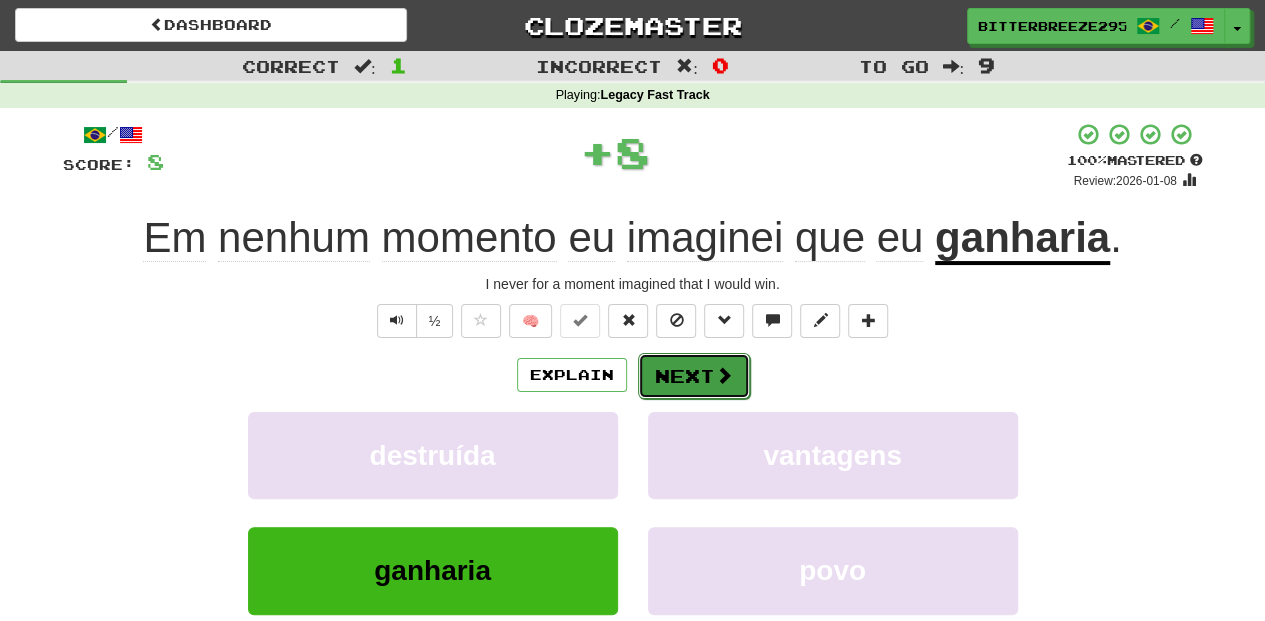 click on "Next" at bounding box center (694, 376) 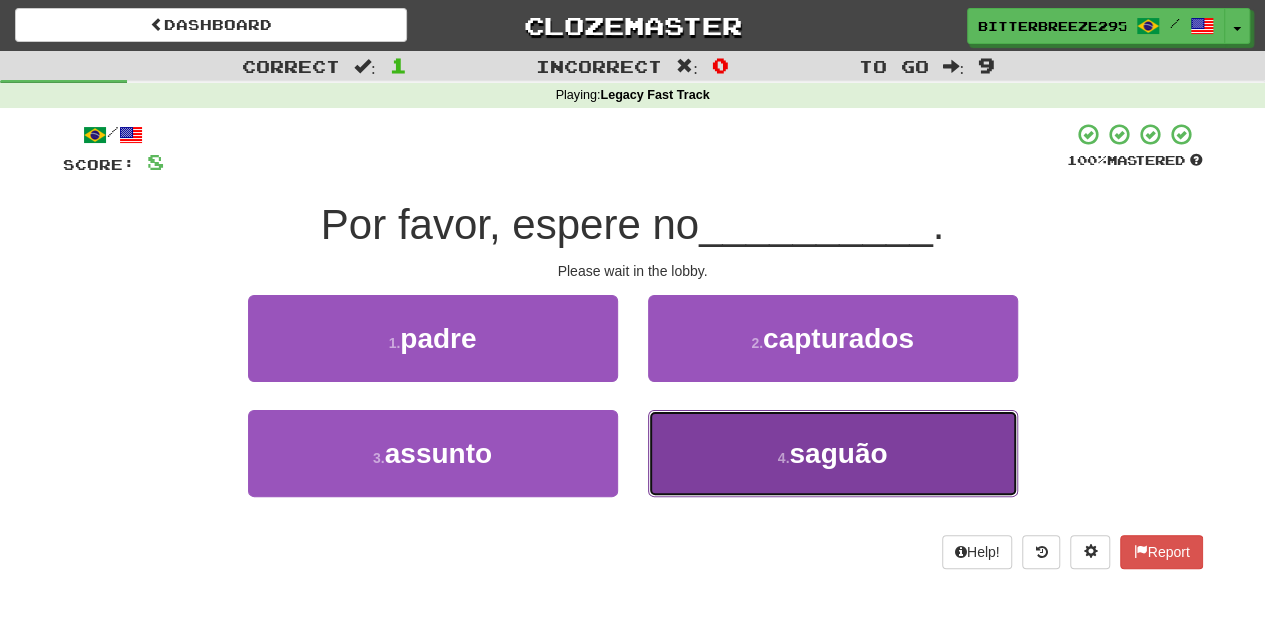 click on "4 .  saguão" at bounding box center [833, 453] 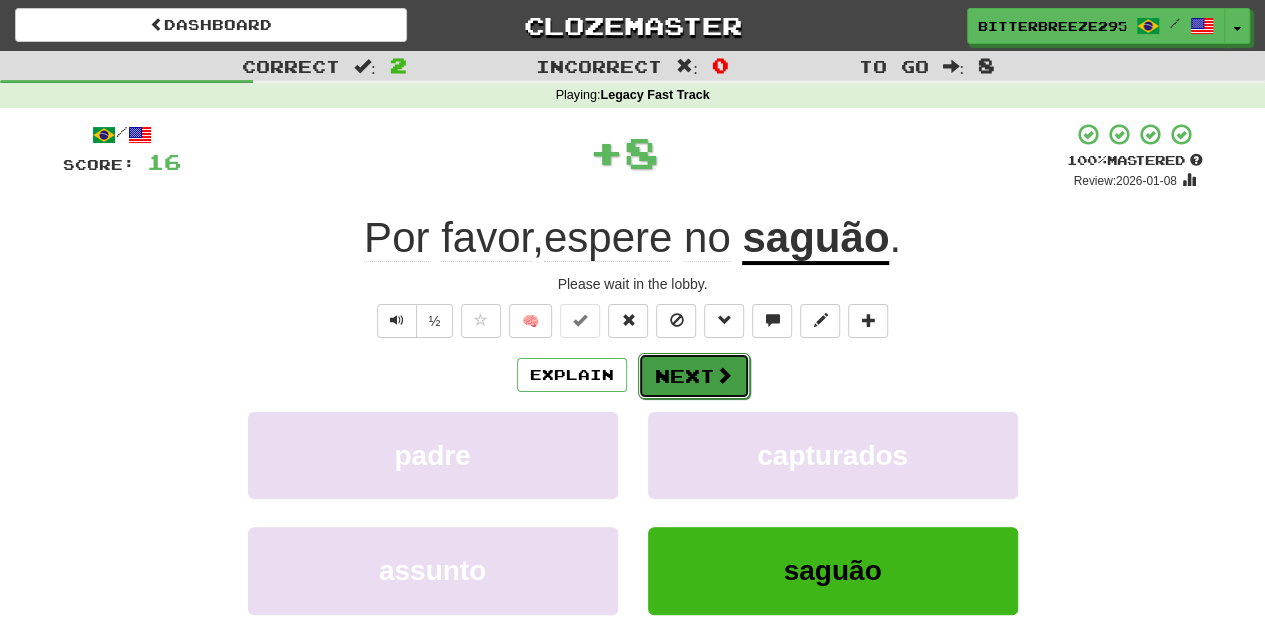 click on "Next" at bounding box center (694, 376) 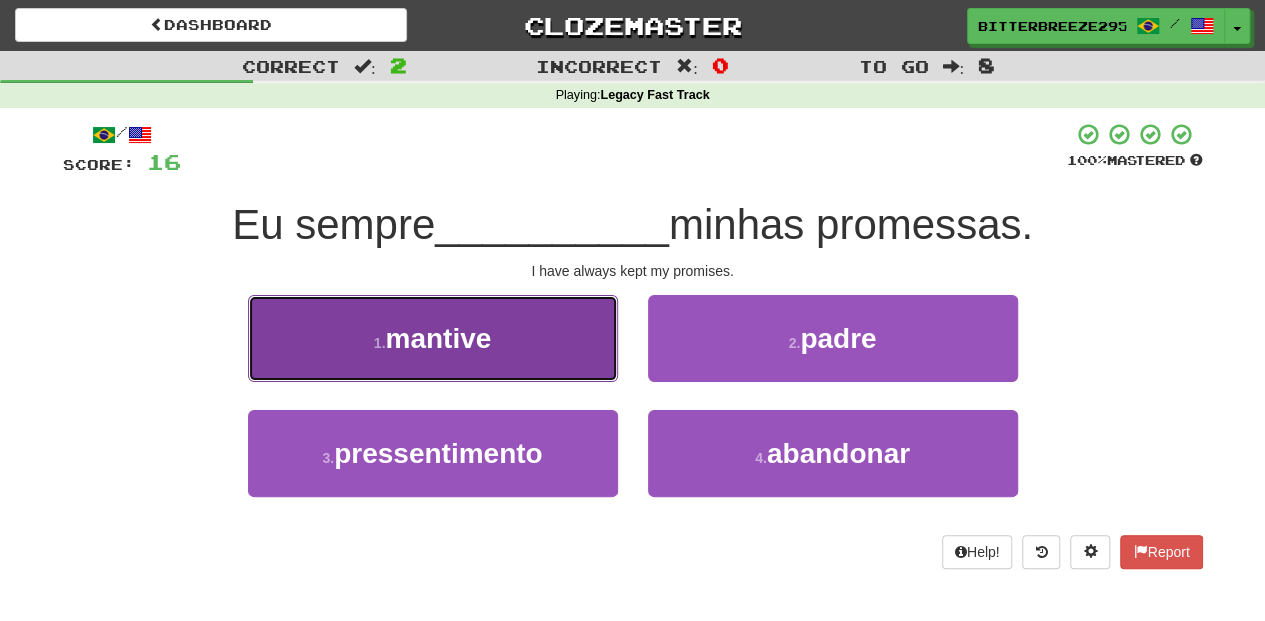 click on "1 .  mantive" at bounding box center [433, 338] 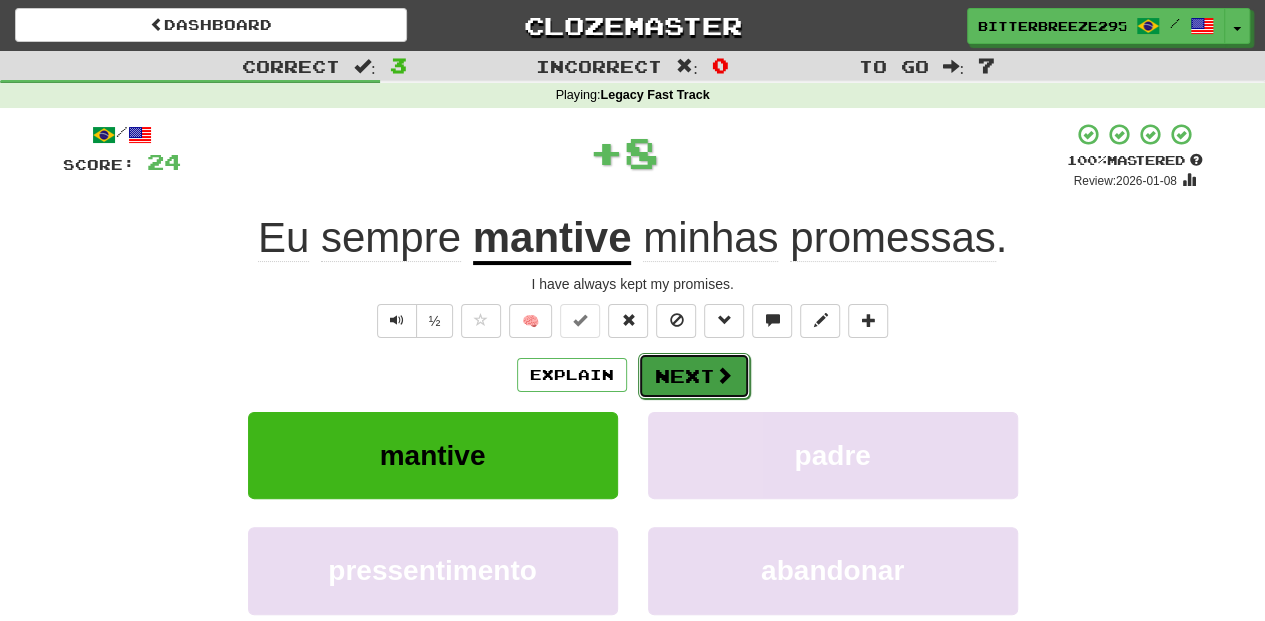 click on "Next" at bounding box center [694, 376] 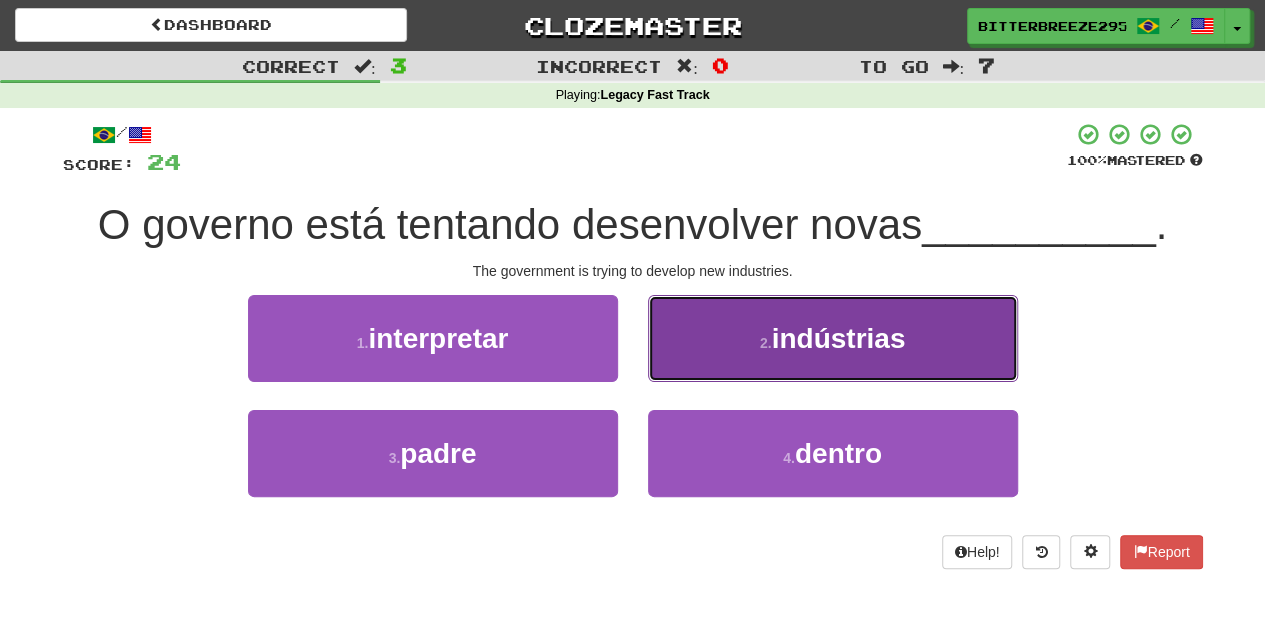 click on "2 .  indústrias" at bounding box center [833, 338] 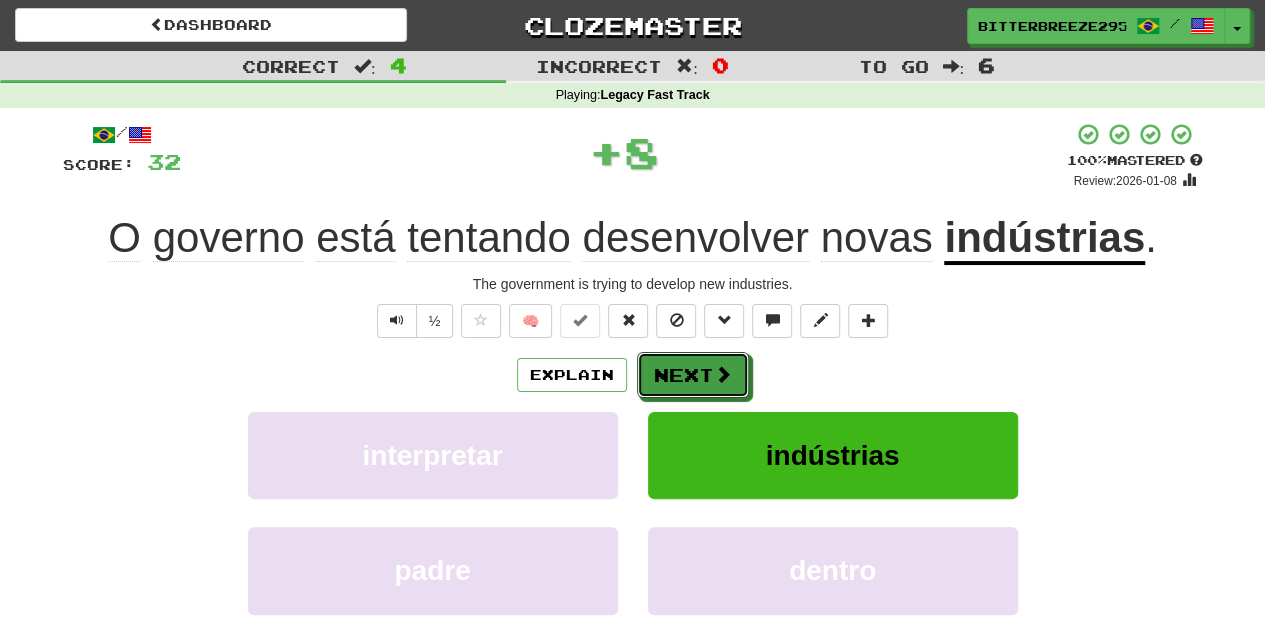 click on "Next" at bounding box center [693, 375] 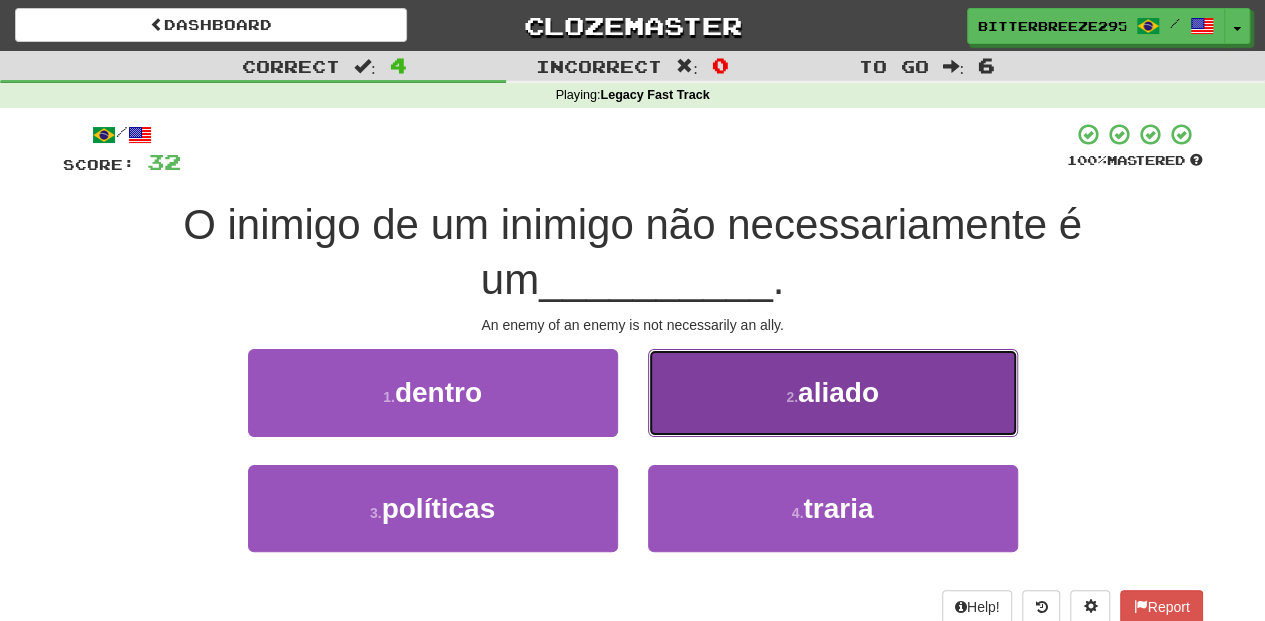 click on "2 .  aliado" at bounding box center (833, 392) 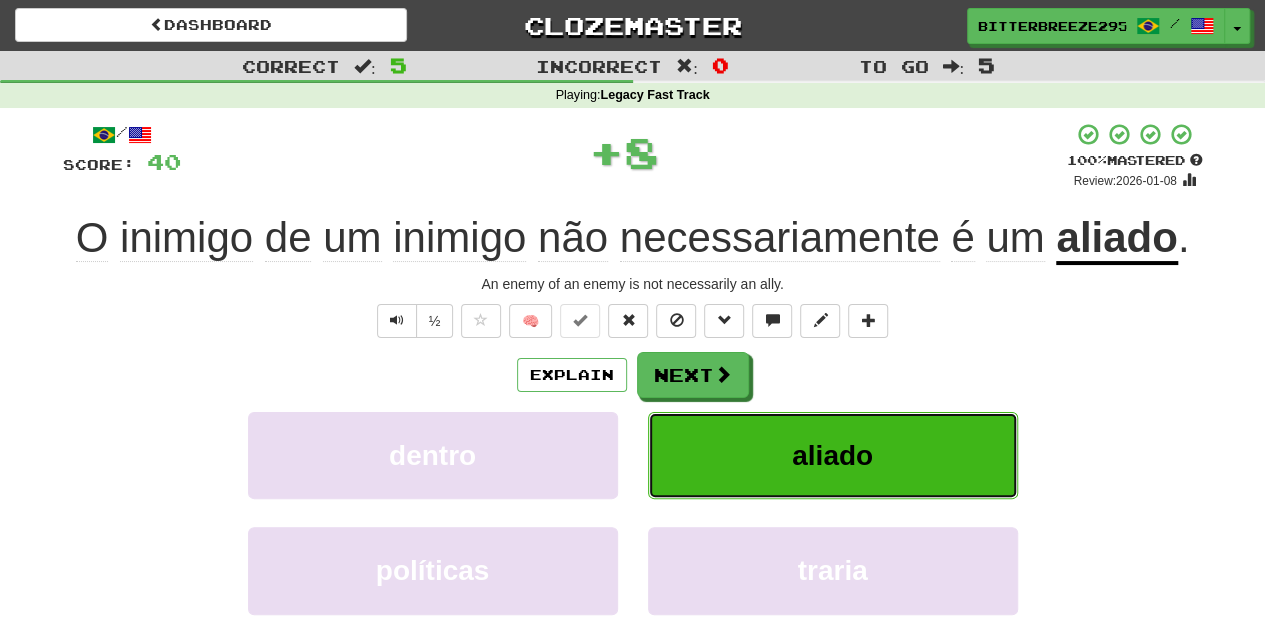 click on "aliado" at bounding box center [833, 455] 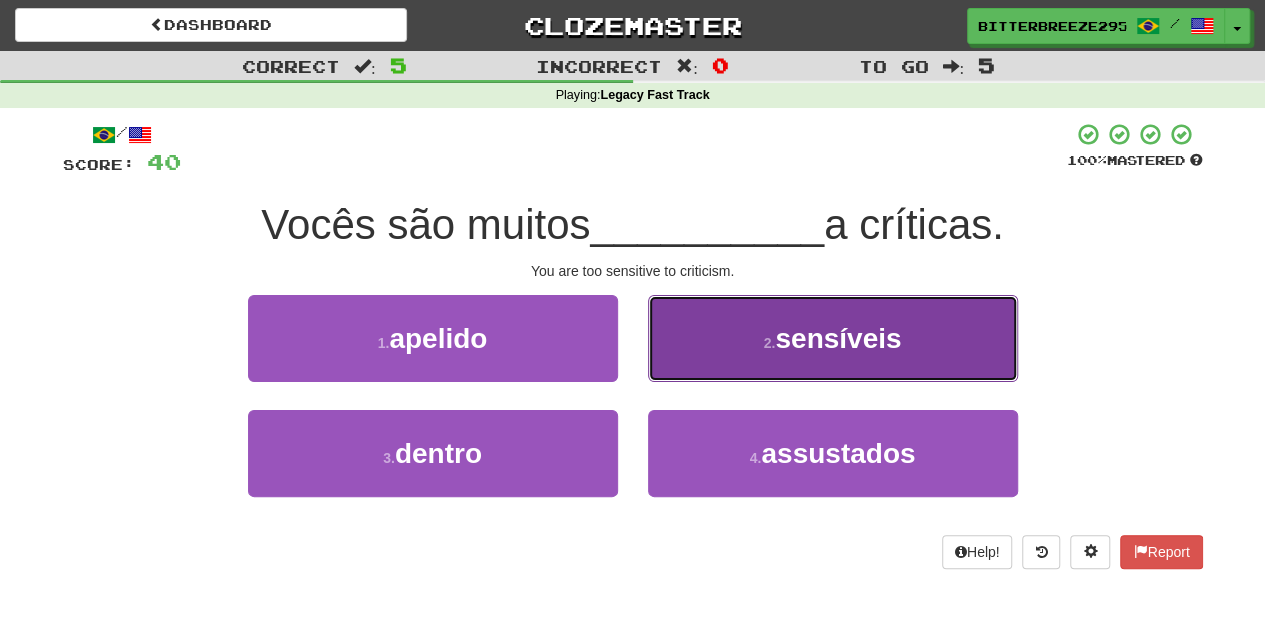 click on "2 .  sensíveis" at bounding box center (833, 338) 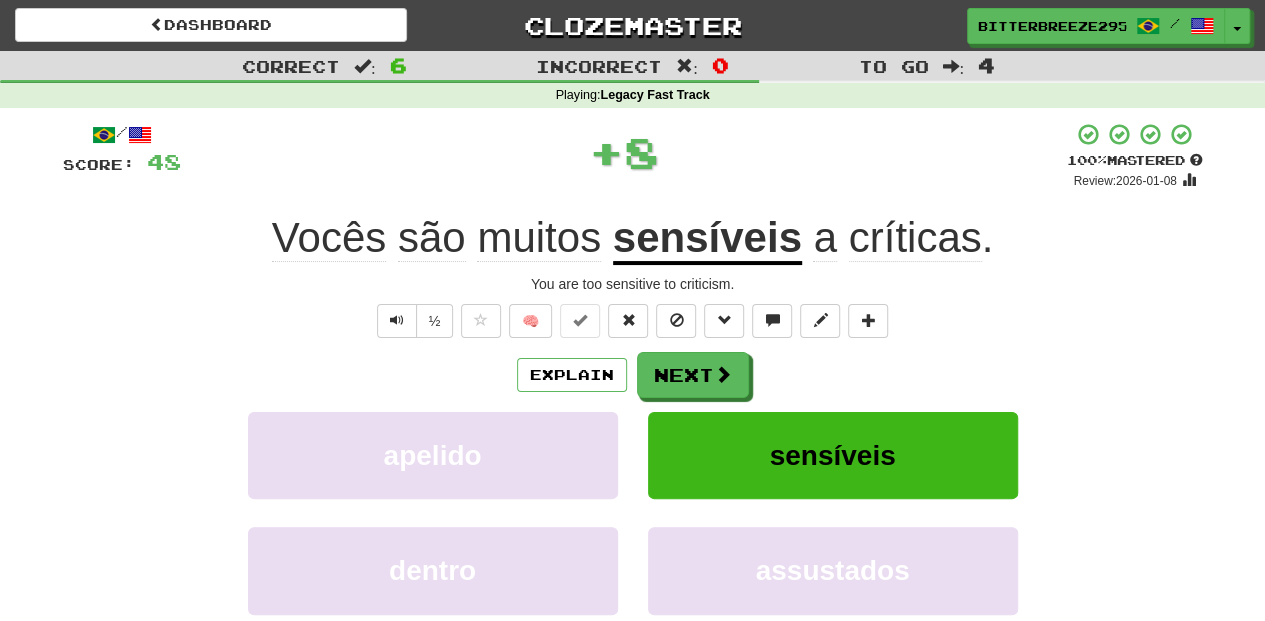 click on "Next" at bounding box center (693, 375) 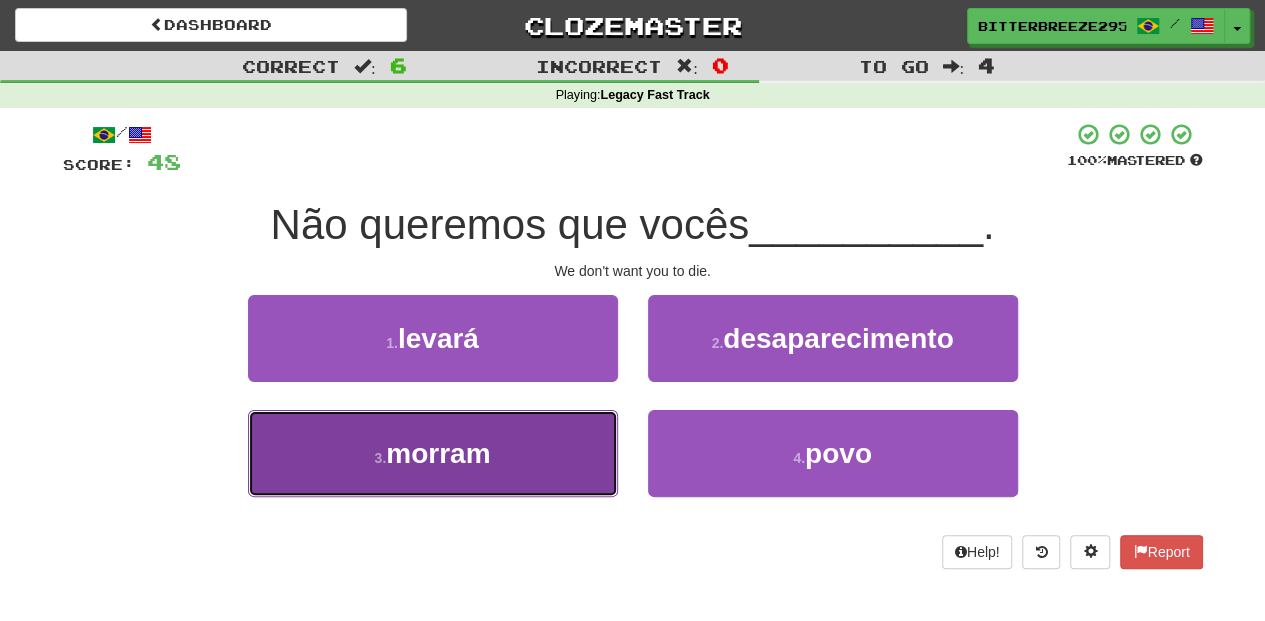 click on "3 .  morram" at bounding box center [433, 453] 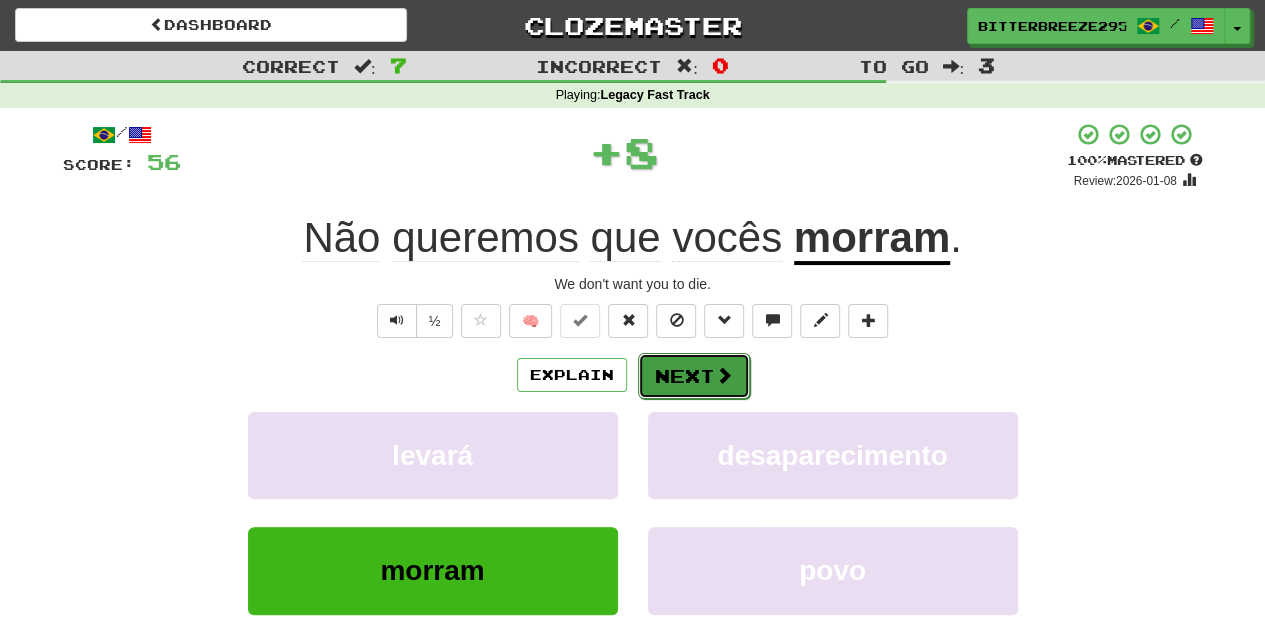 click on "Next" at bounding box center [694, 376] 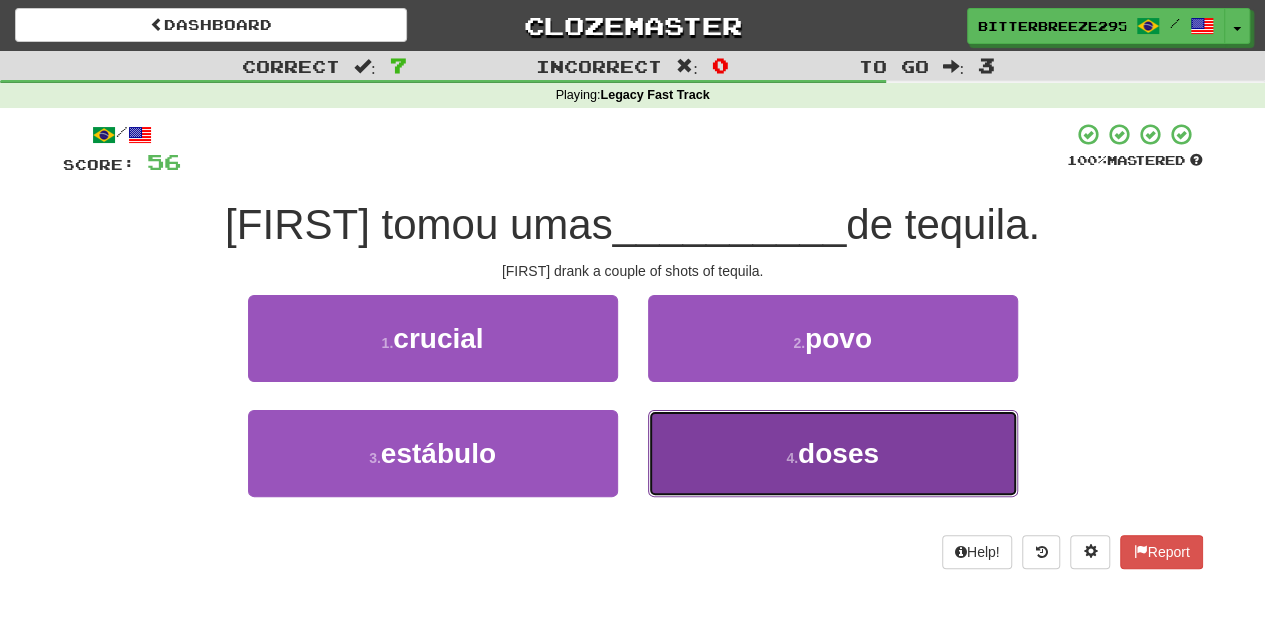 click on "4 .  doses" at bounding box center [833, 453] 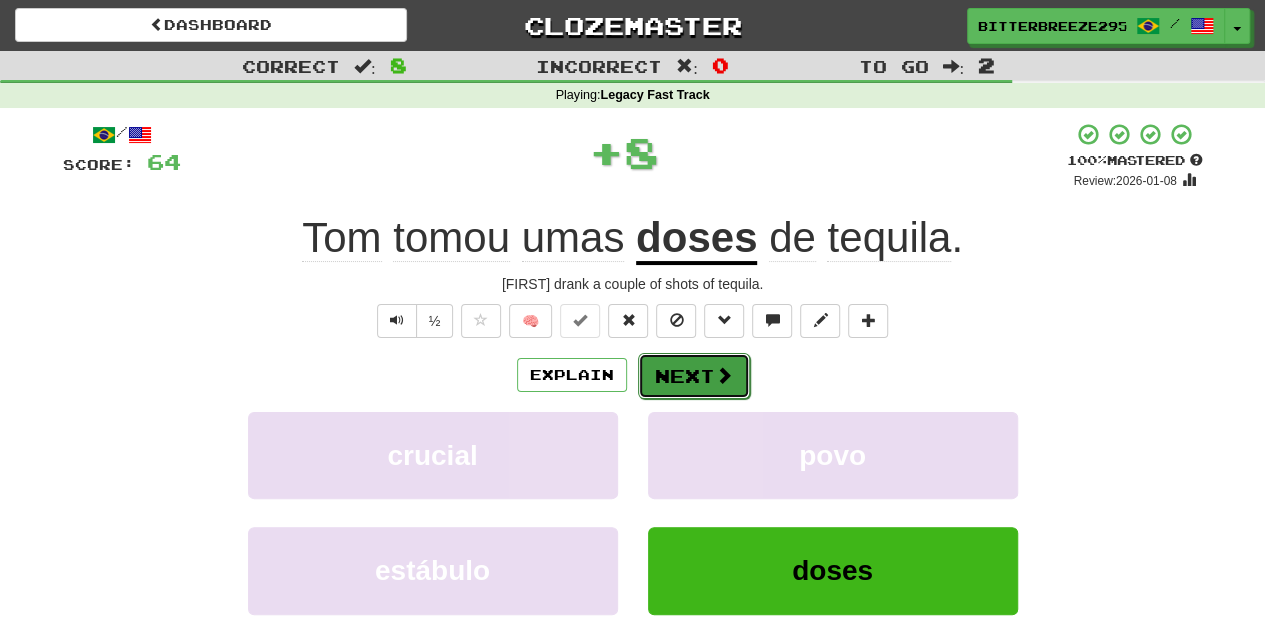 click on "Next" at bounding box center [694, 376] 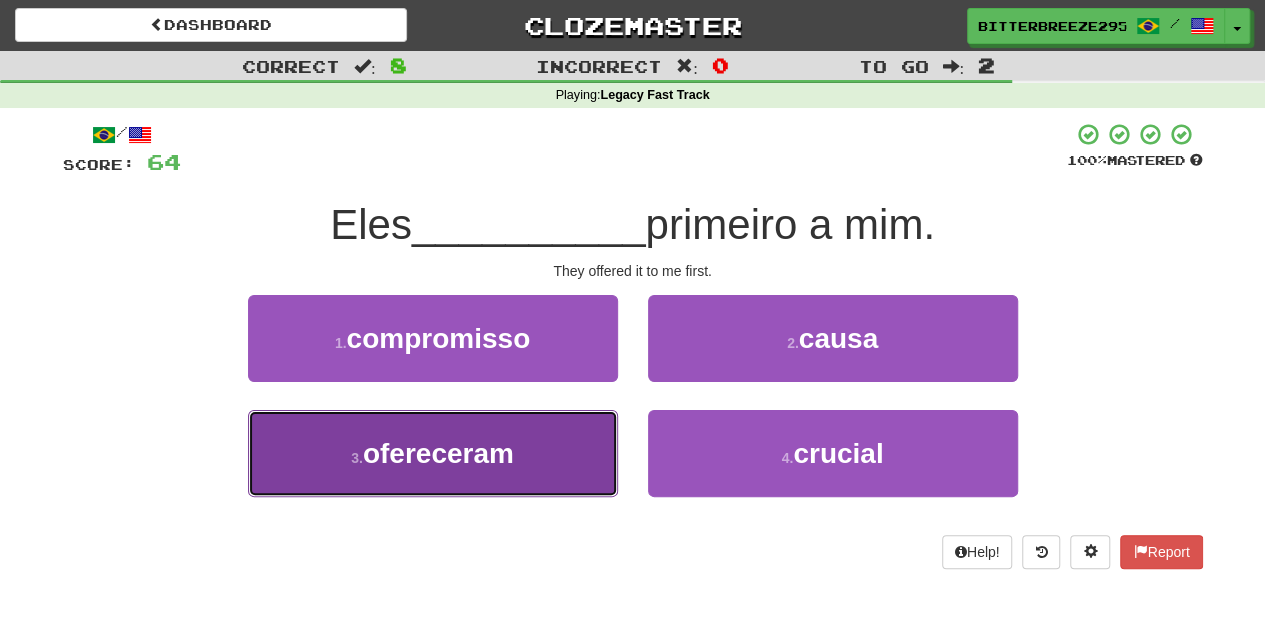 click on "3 .  ofereceram" at bounding box center (433, 453) 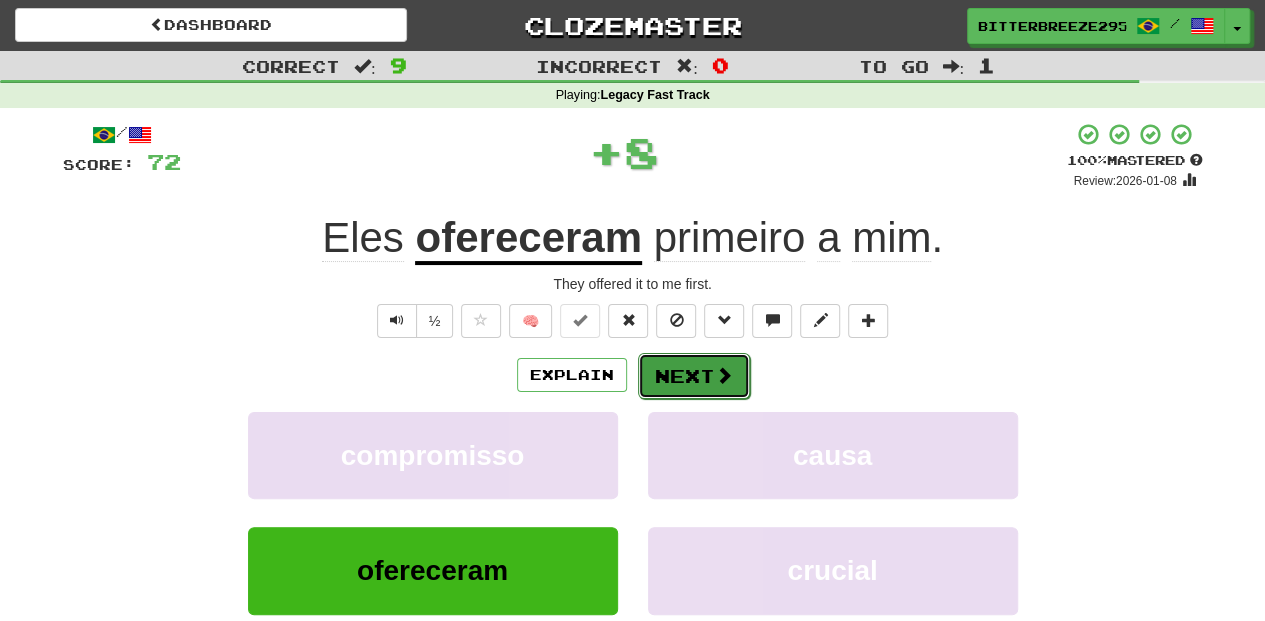 click on "Next" at bounding box center (694, 376) 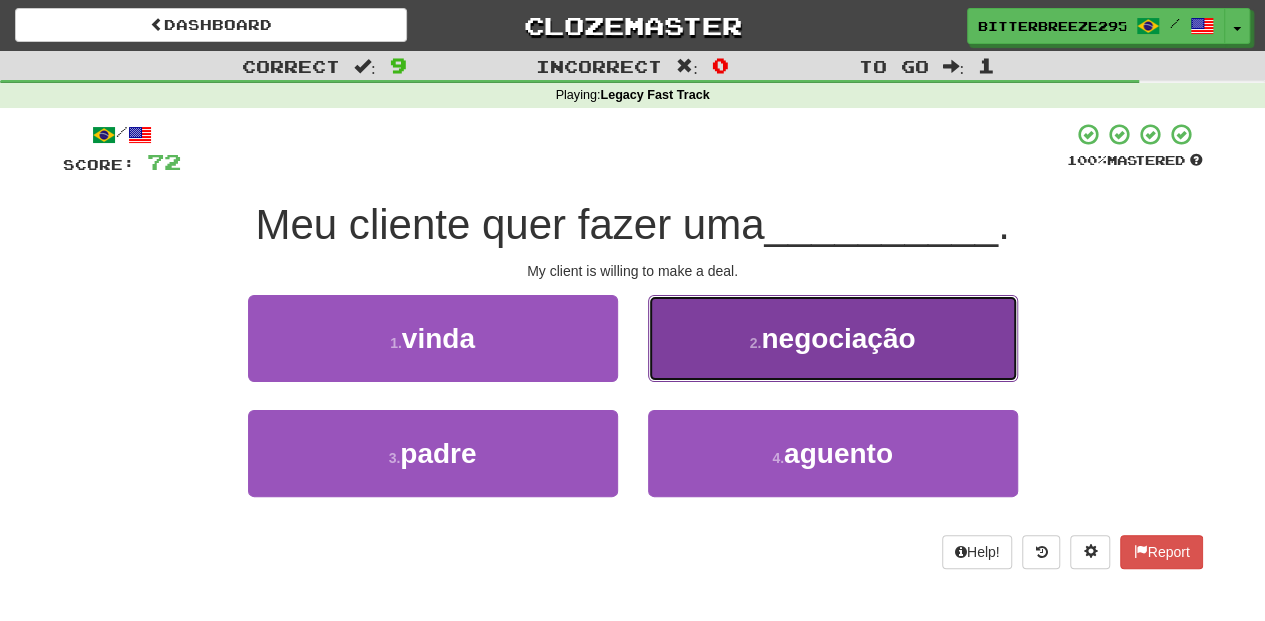 click on "2 .  negociação" at bounding box center (833, 338) 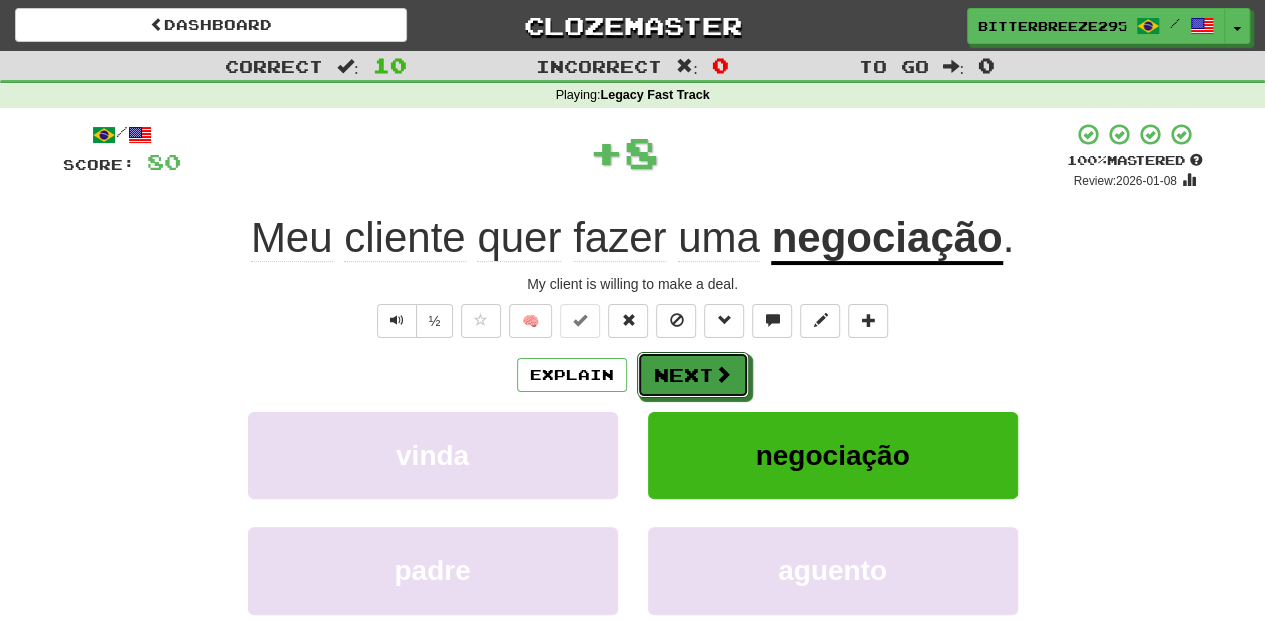 click at bounding box center (723, 374) 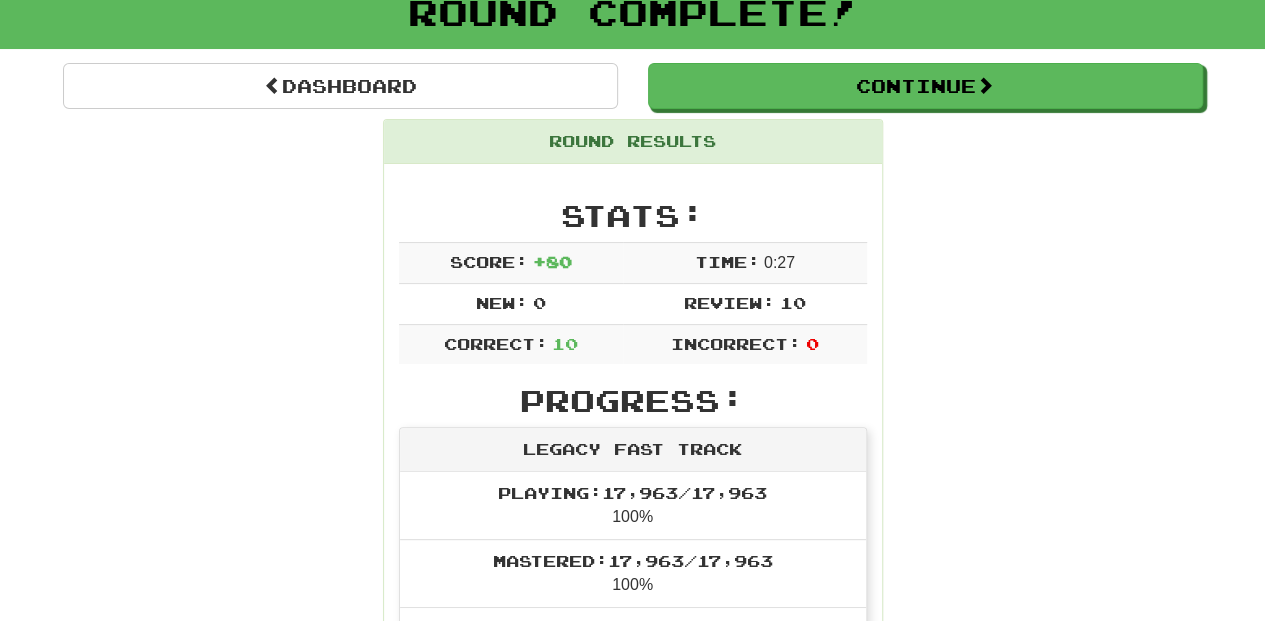 scroll, scrollTop: 0, scrollLeft: 0, axis: both 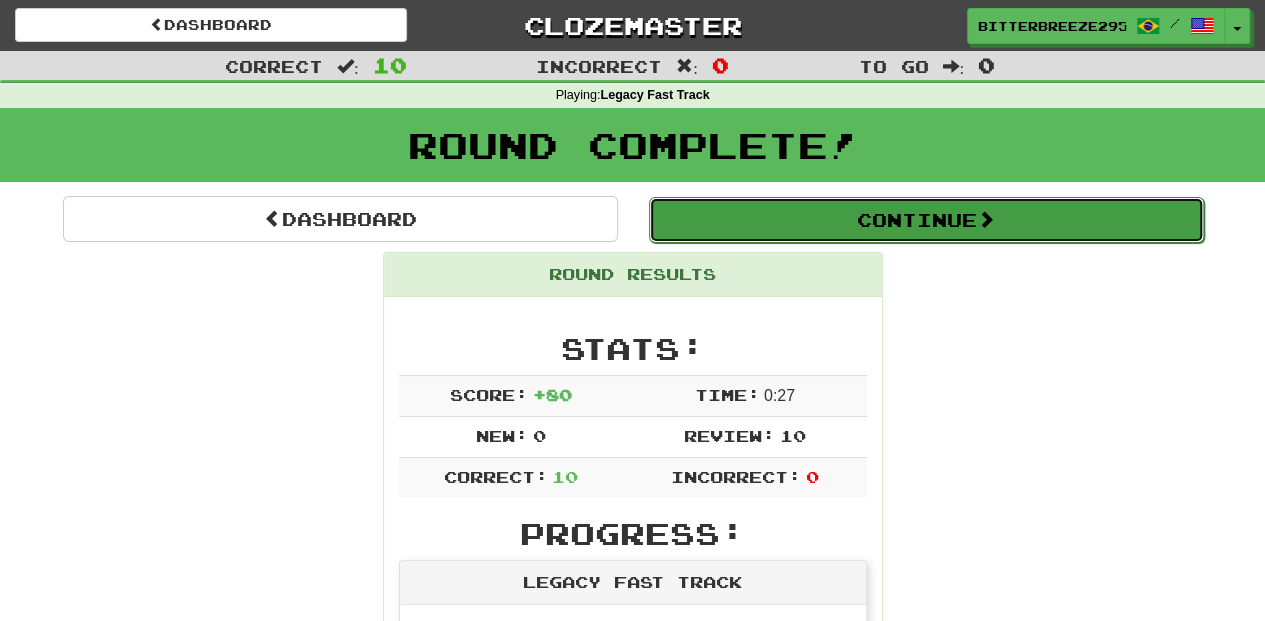 click on "Continue" at bounding box center (926, 220) 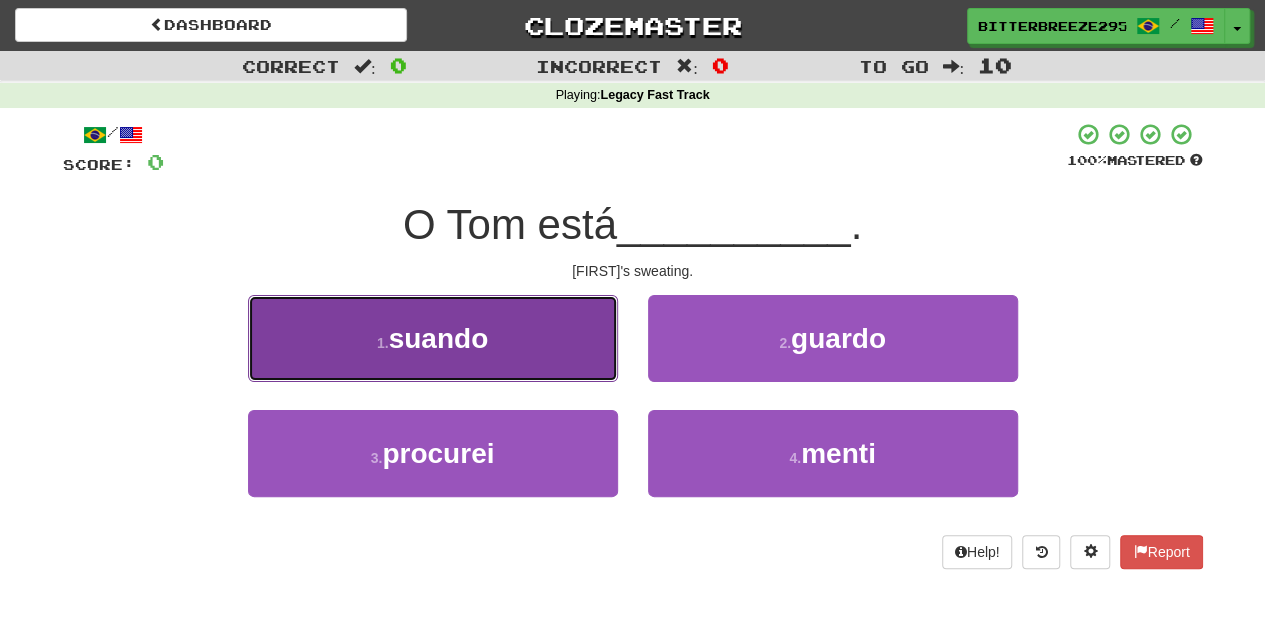 click on "1 .  suando" at bounding box center [433, 338] 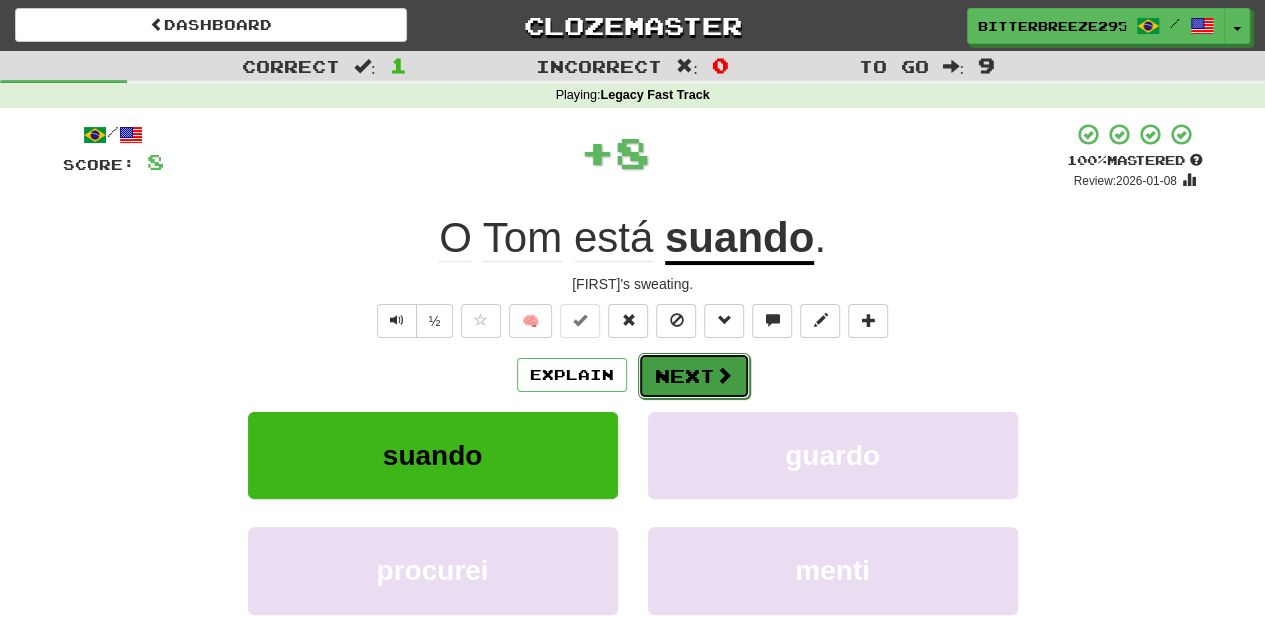click on "Next" at bounding box center (694, 376) 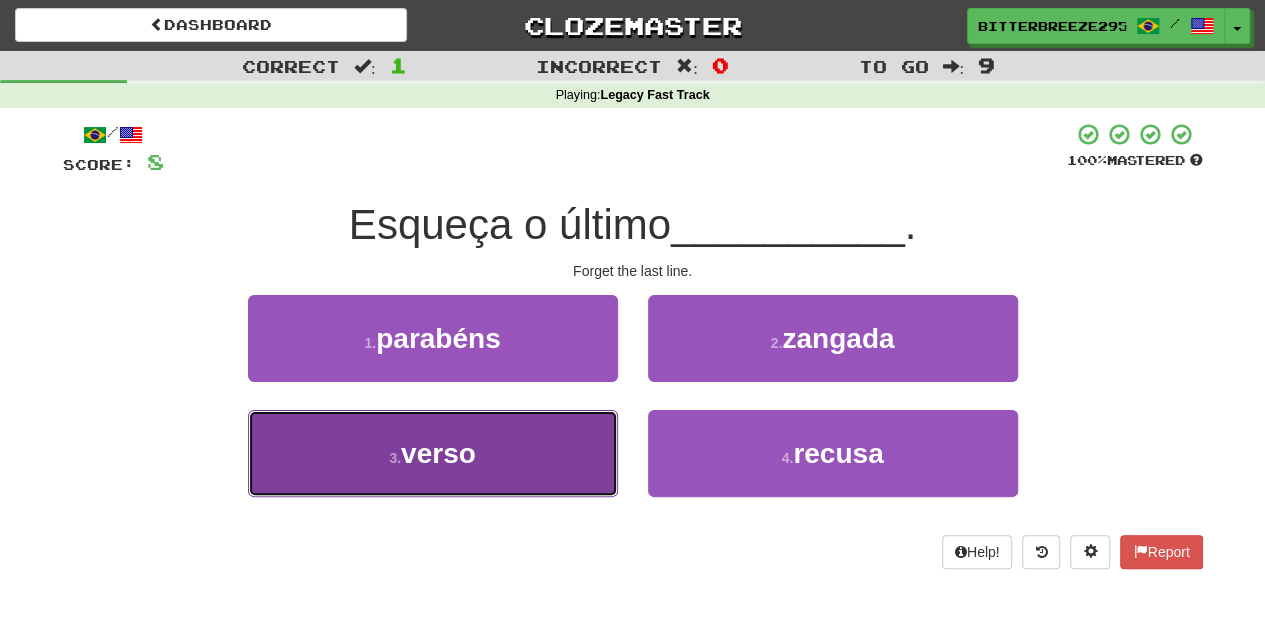 click on "3 .  verso" at bounding box center [433, 453] 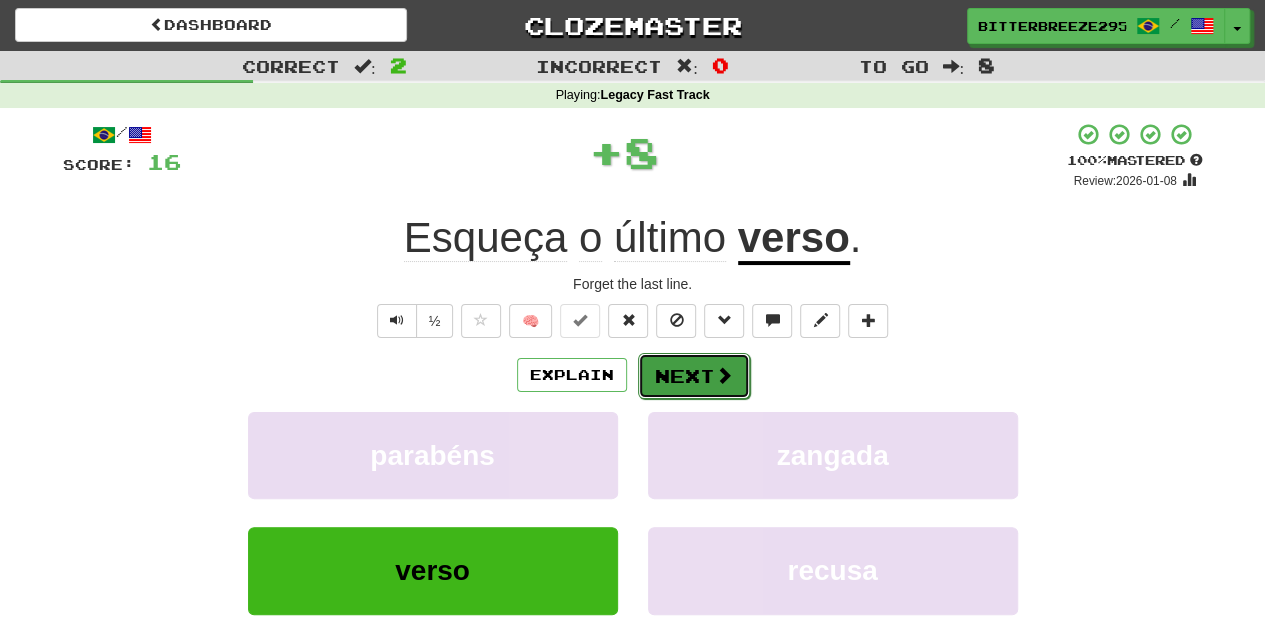click on "Next" at bounding box center [694, 376] 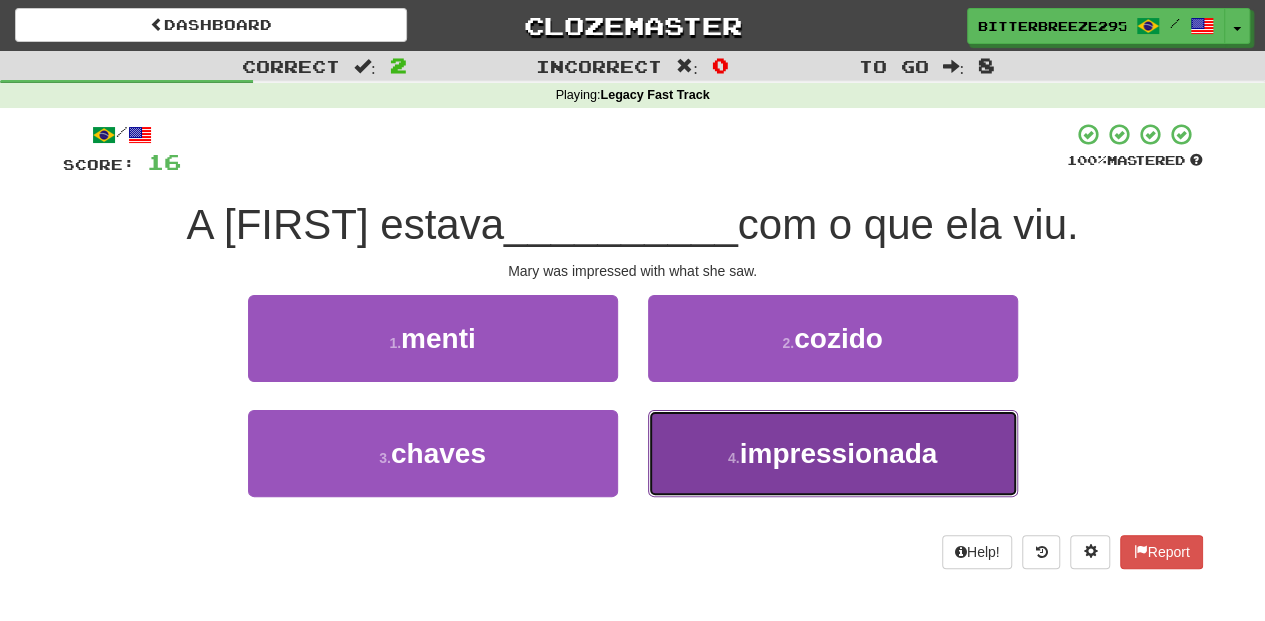 click on "4 .  impressionada" at bounding box center (833, 453) 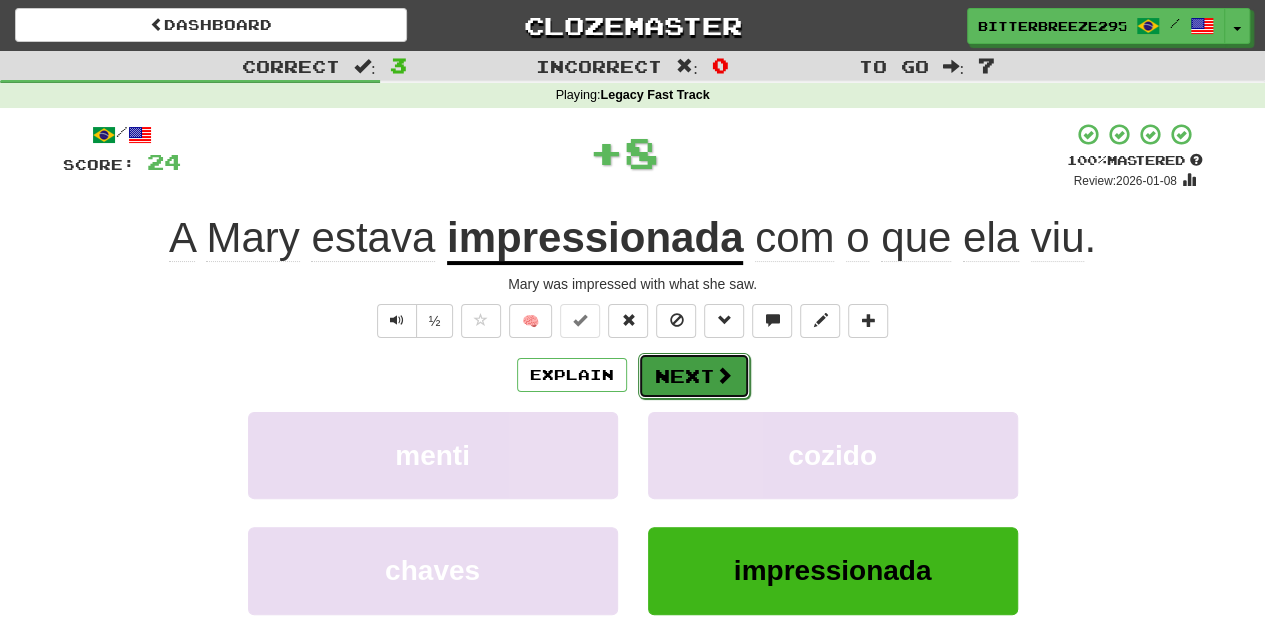 click on "Next" at bounding box center (694, 376) 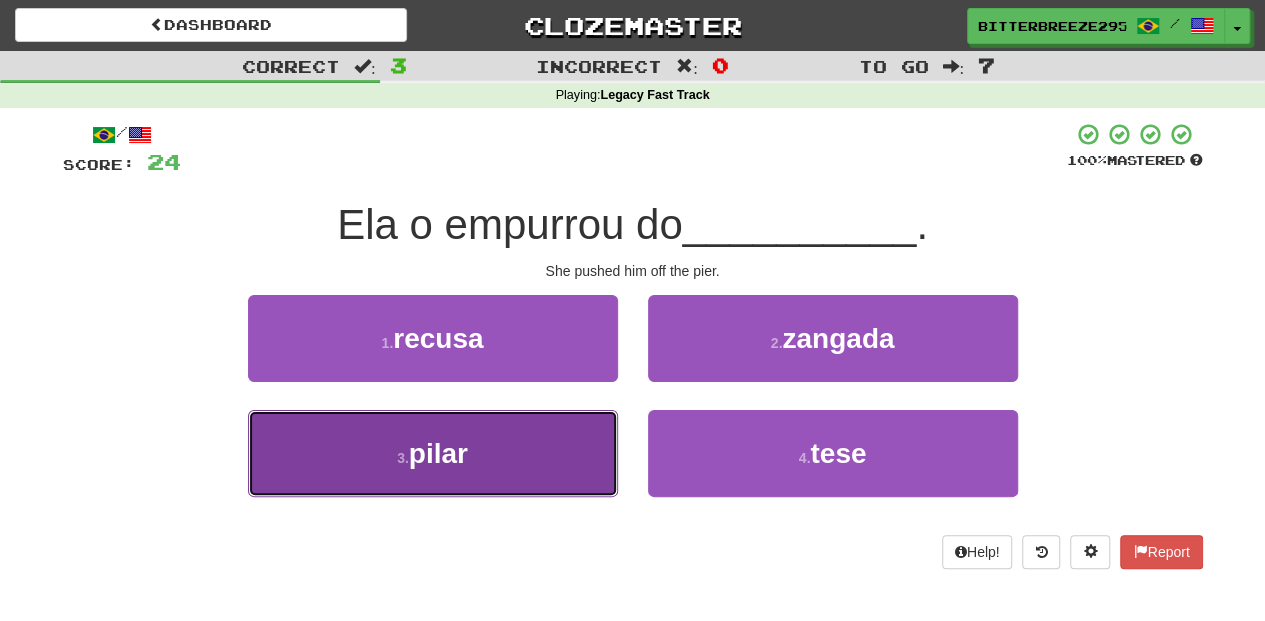drag, startPoint x: 542, startPoint y: 432, endPoint x: 590, endPoint y: 411, distance: 52.392746 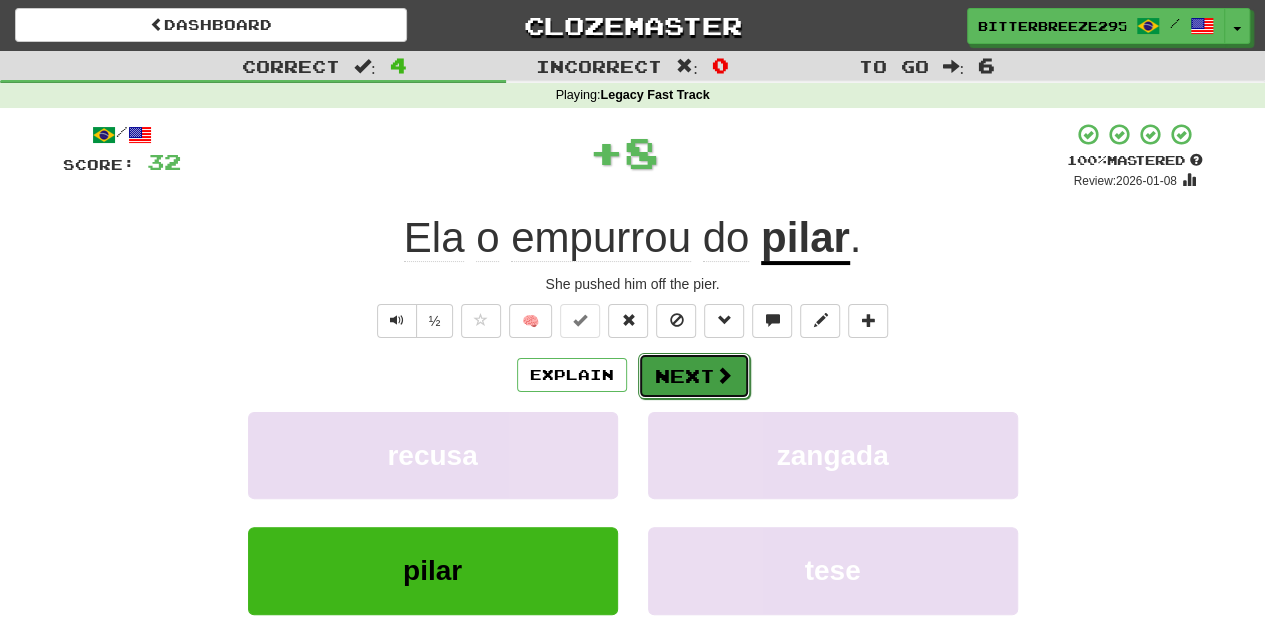 click on "Next" at bounding box center (694, 376) 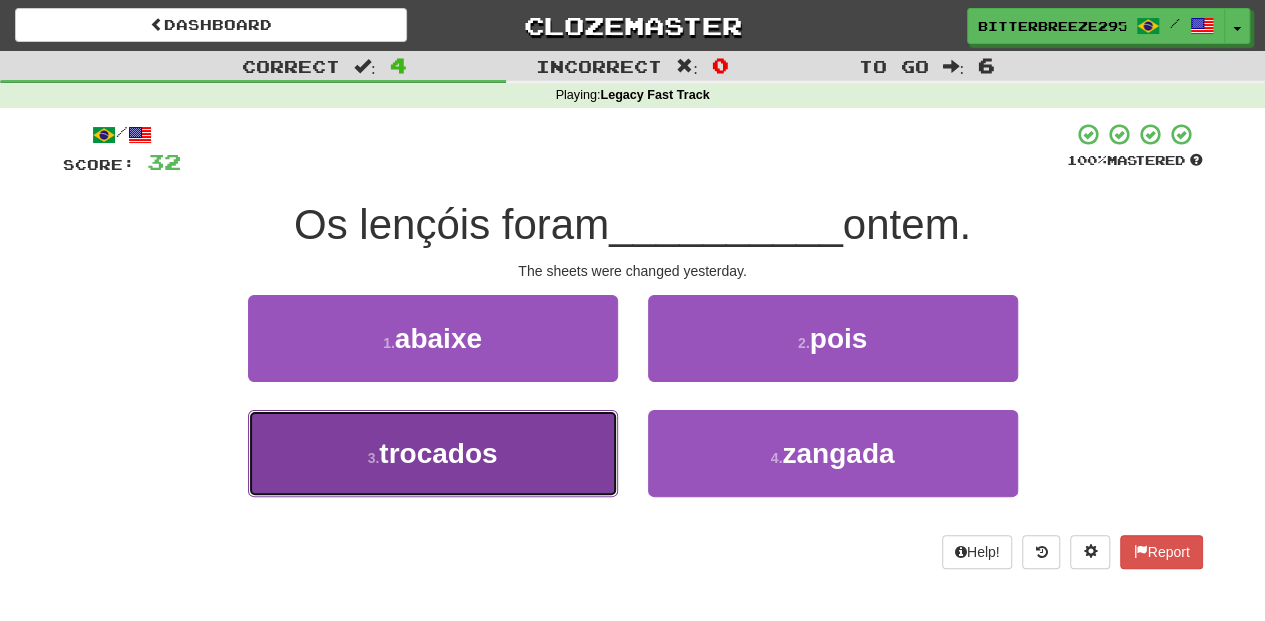 click on "3 .  trocados" at bounding box center (433, 453) 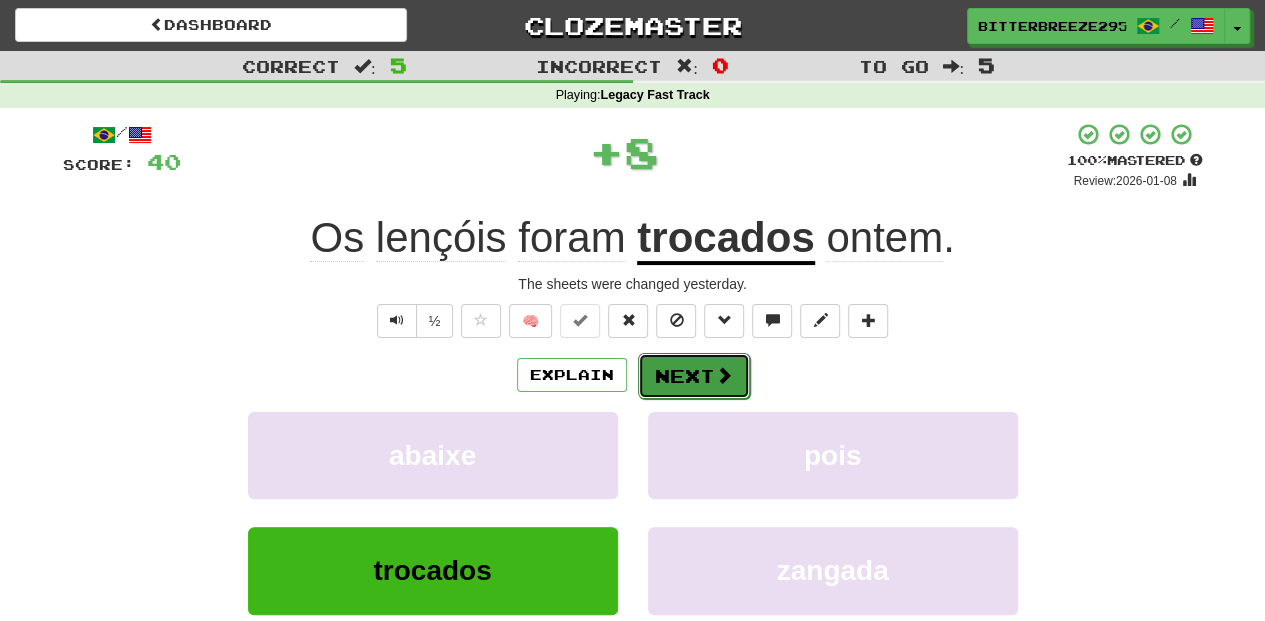 click on "Next" at bounding box center (694, 376) 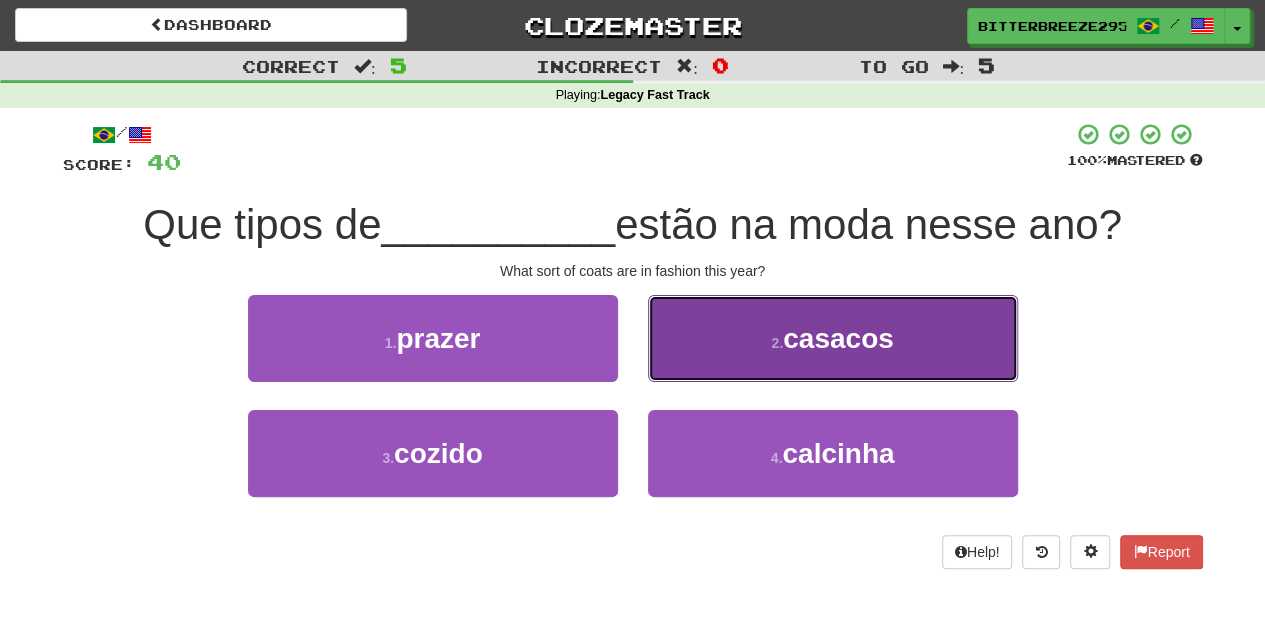 click on "2 .  casacos" at bounding box center (833, 338) 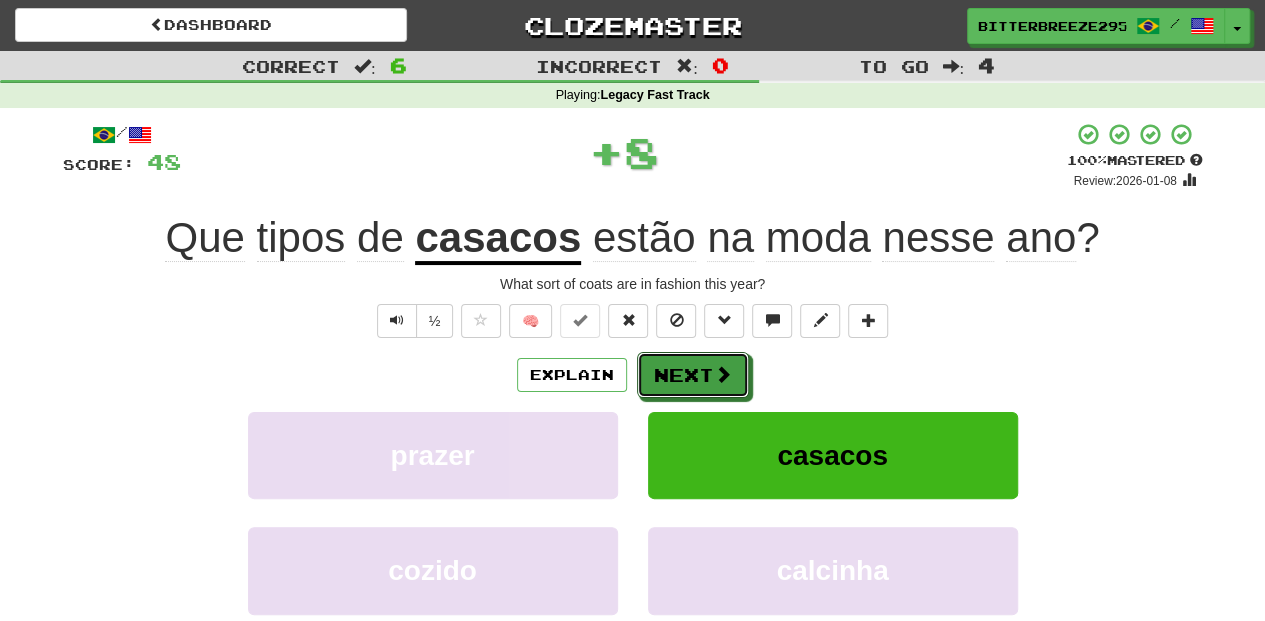 click on "Next" at bounding box center (693, 375) 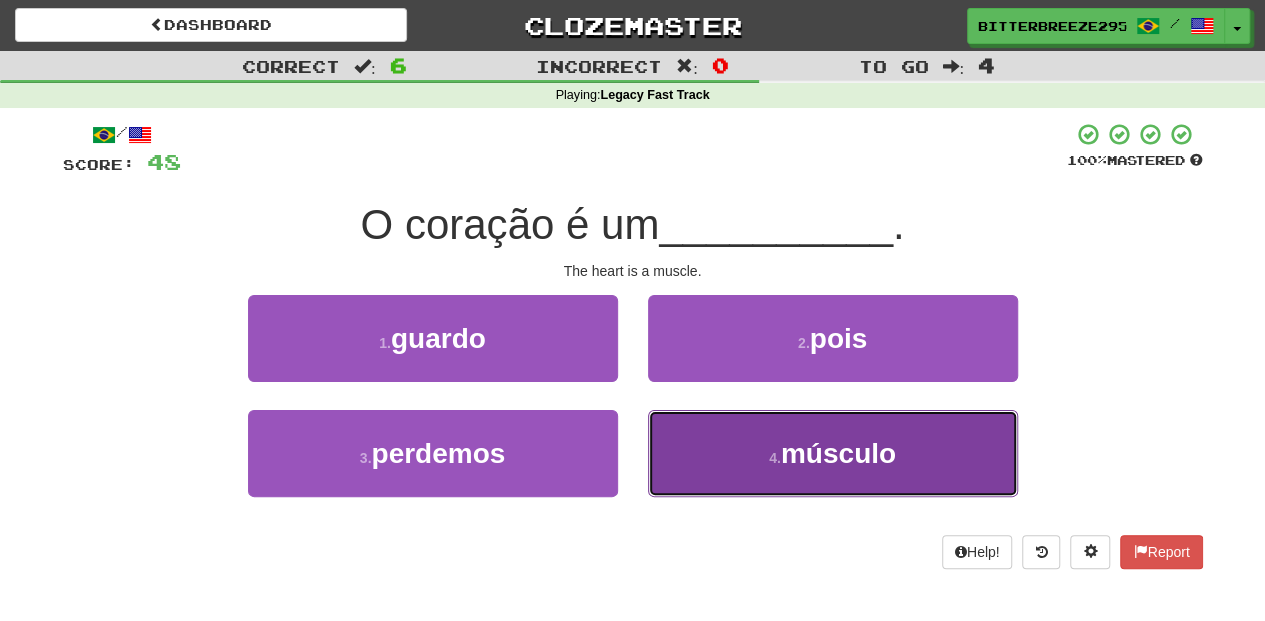 click on "4 .  músculo" at bounding box center [833, 453] 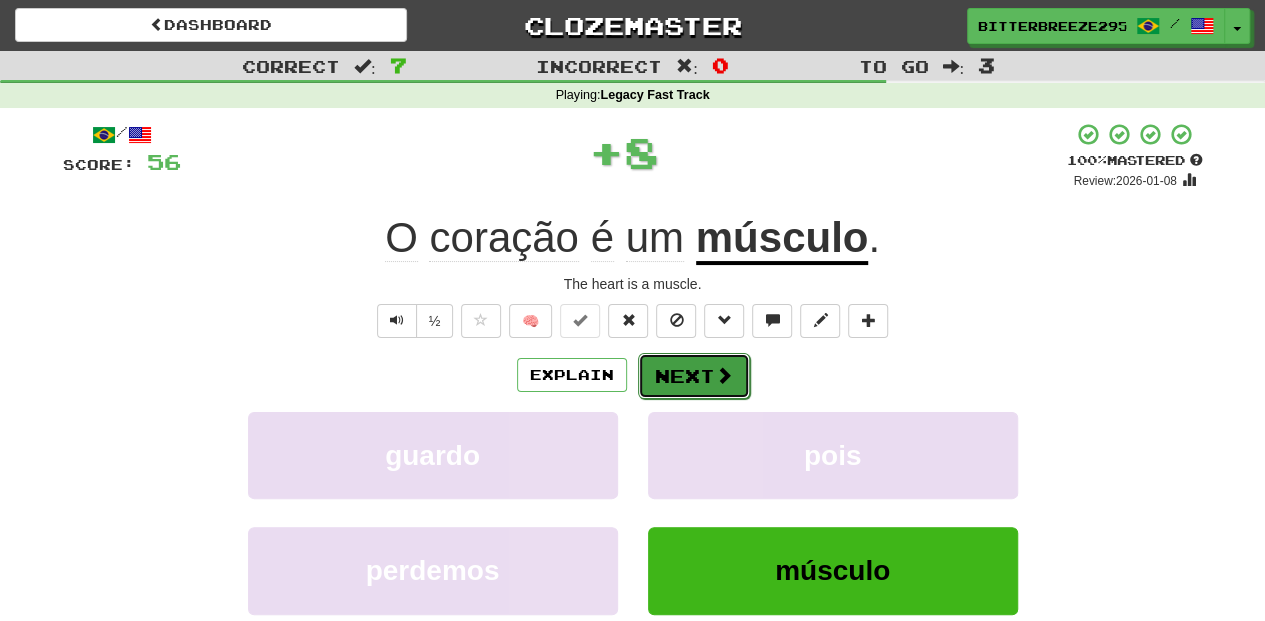 click on "Next" at bounding box center [694, 376] 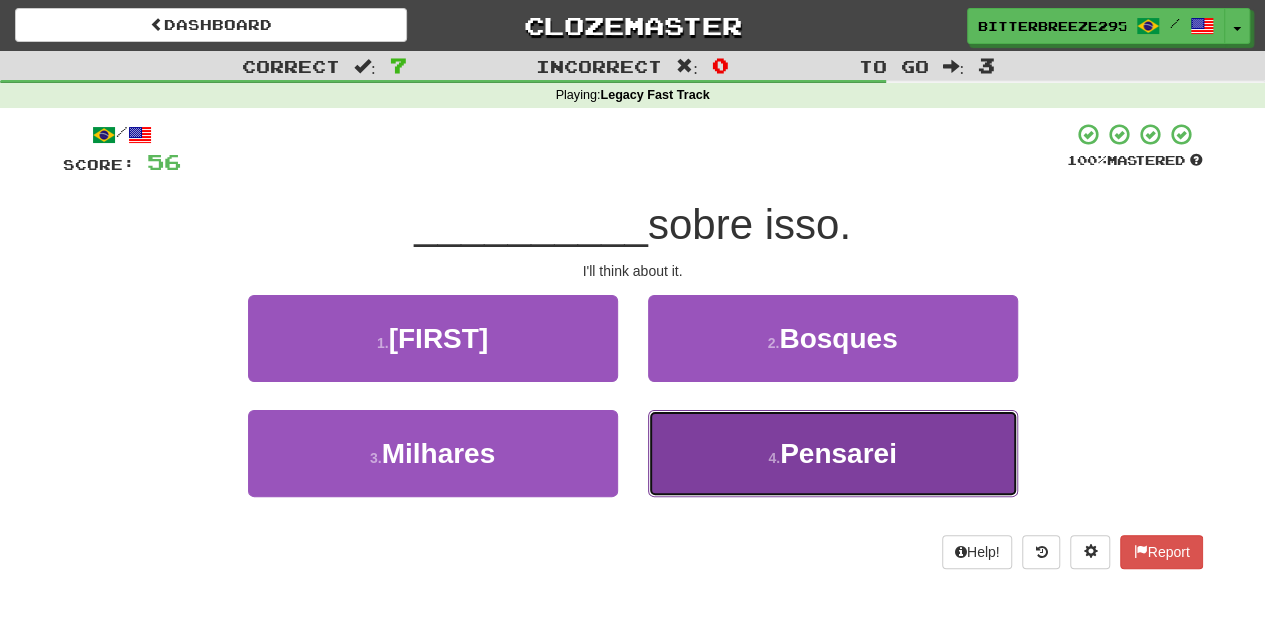 click on "4 .  Pensarei" at bounding box center [833, 453] 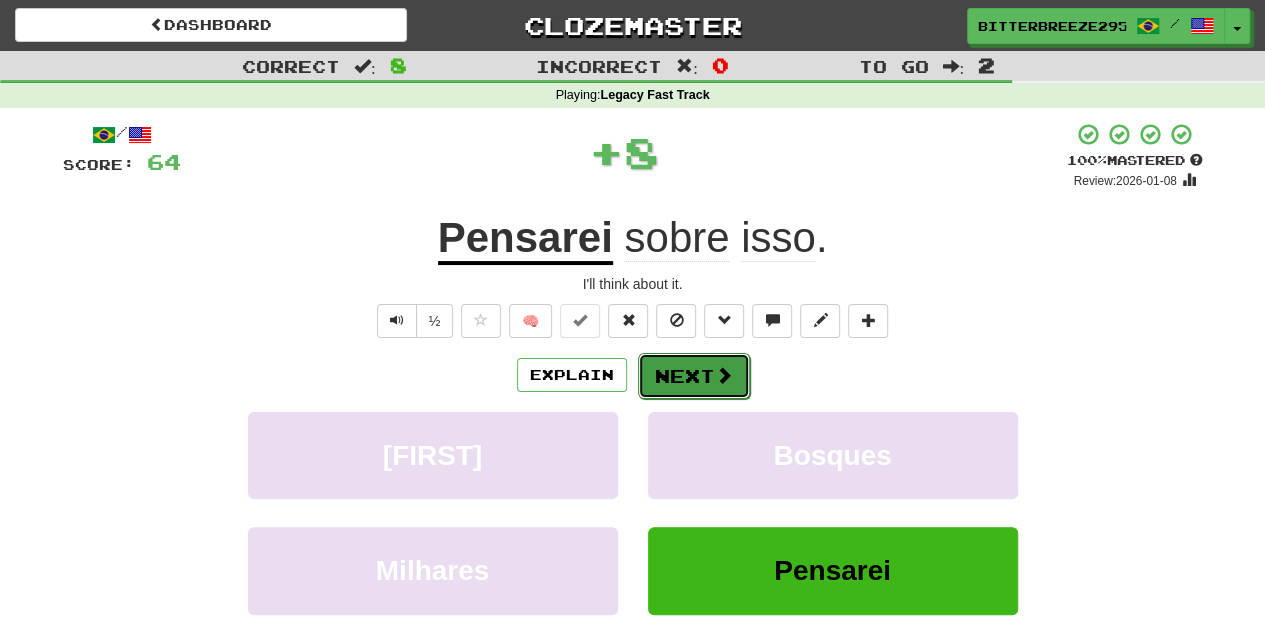 click on "Next" at bounding box center [694, 376] 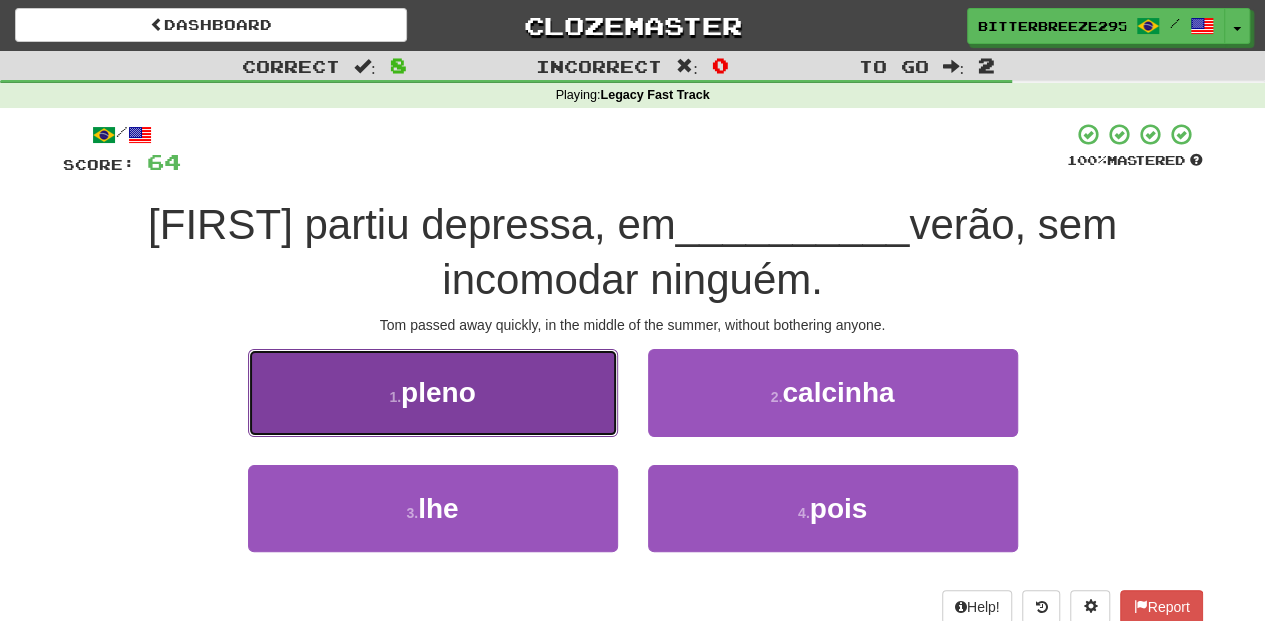 click on "1 .  pleno" at bounding box center (433, 392) 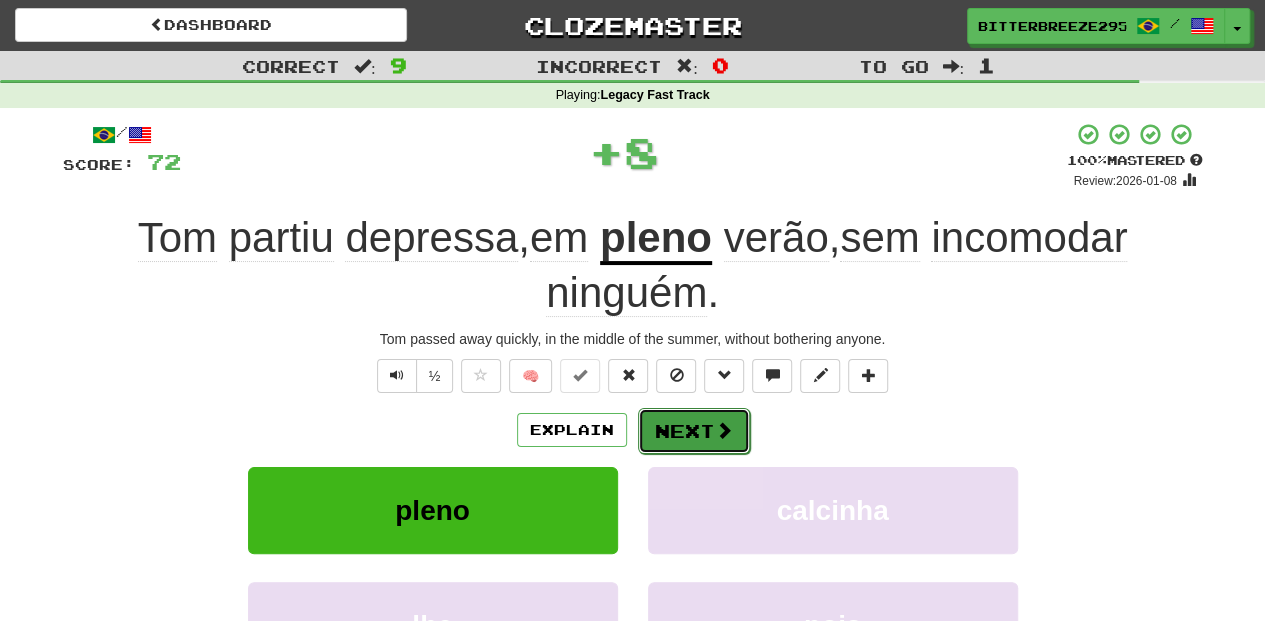 click on "Next" at bounding box center (694, 431) 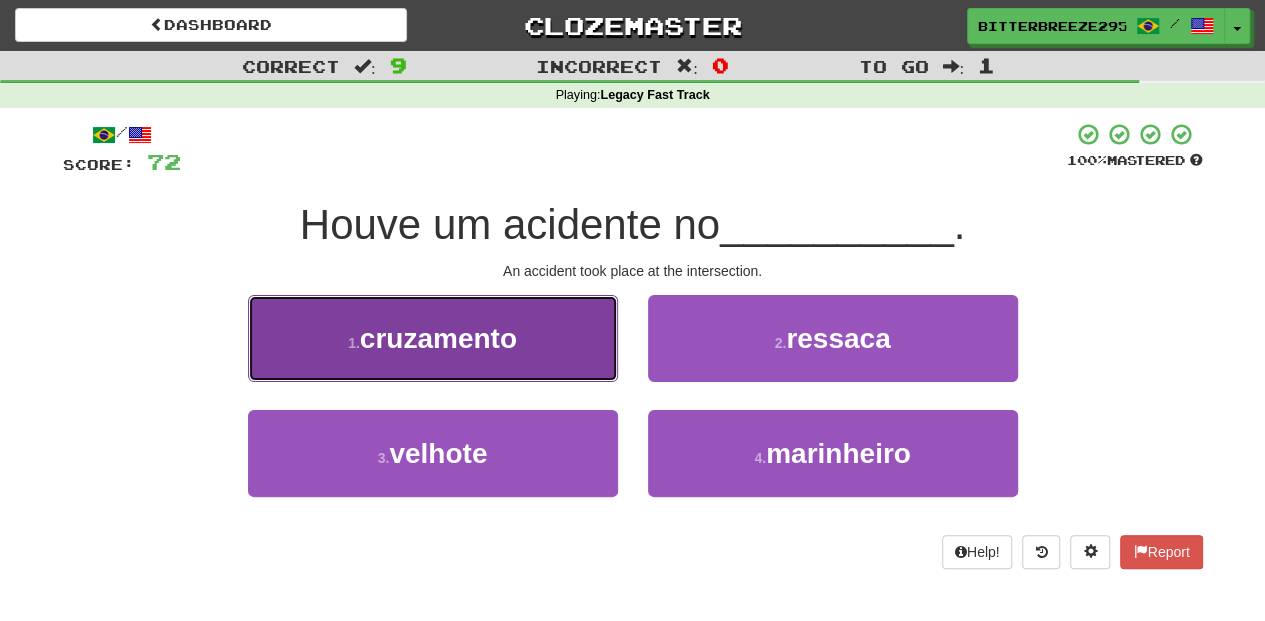 click on "1 .  cruzamento" at bounding box center (433, 338) 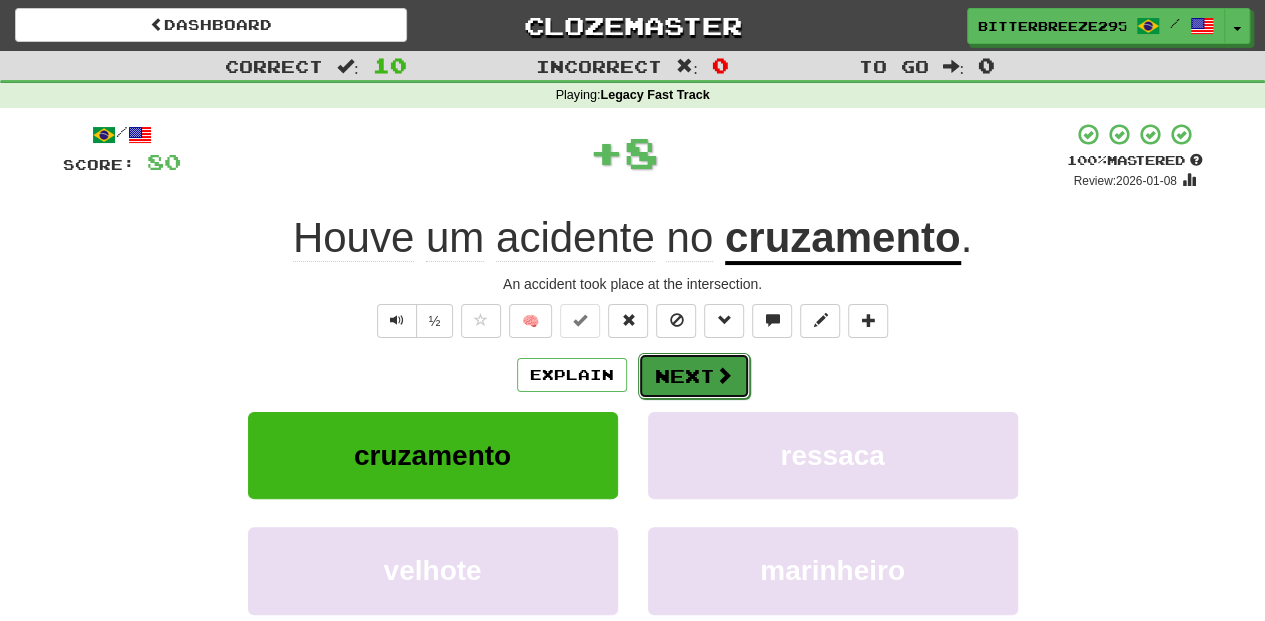 click on "Next" at bounding box center (694, 376) 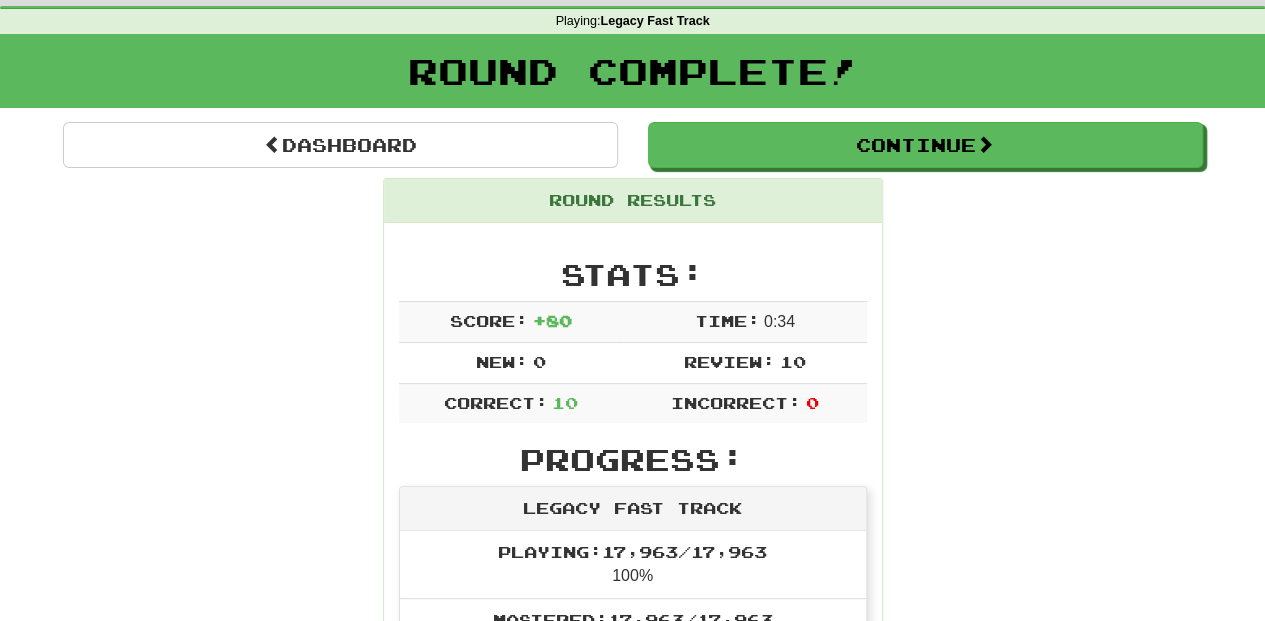 scroll, scrollTop: 66, scrollLeft: 0, axis: vertical 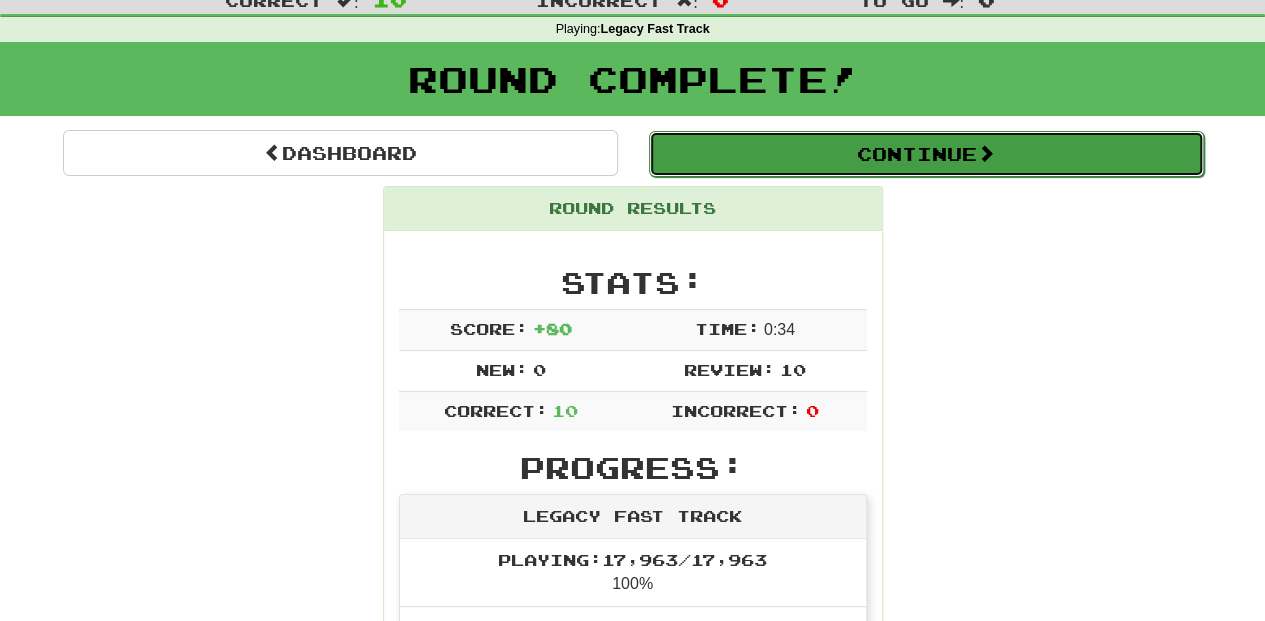 click on "Continue" at bounding box center (926, 154) 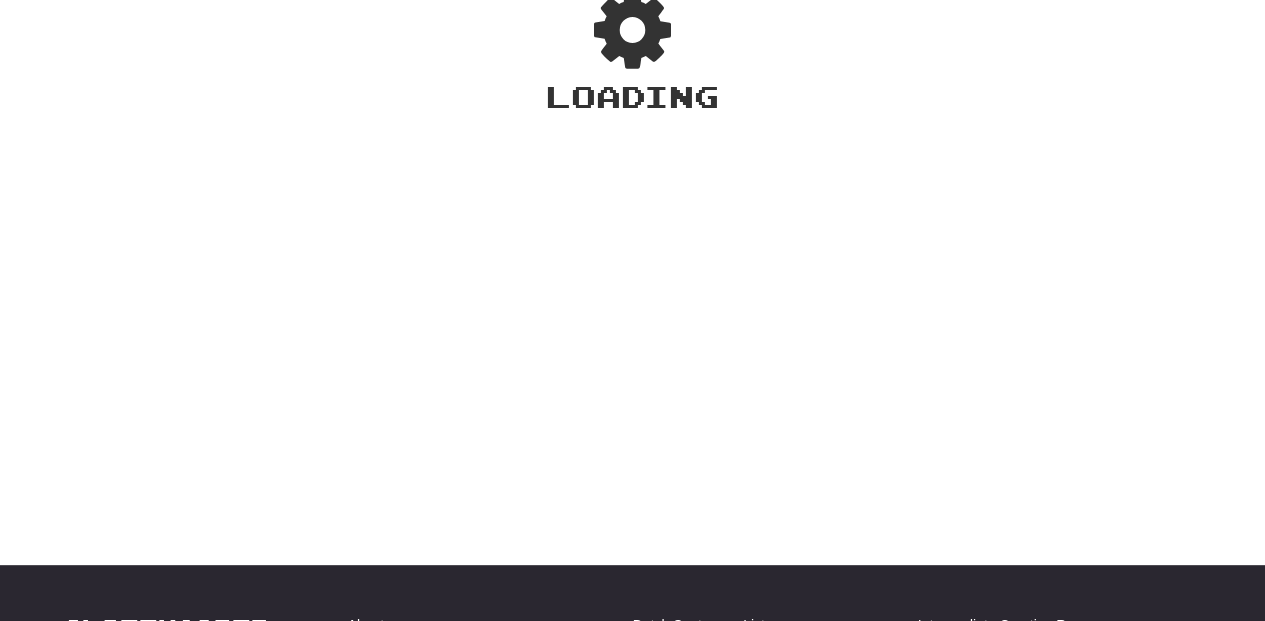scroll, scrollTop: 66, scrollLeft: 0, axis: vertical 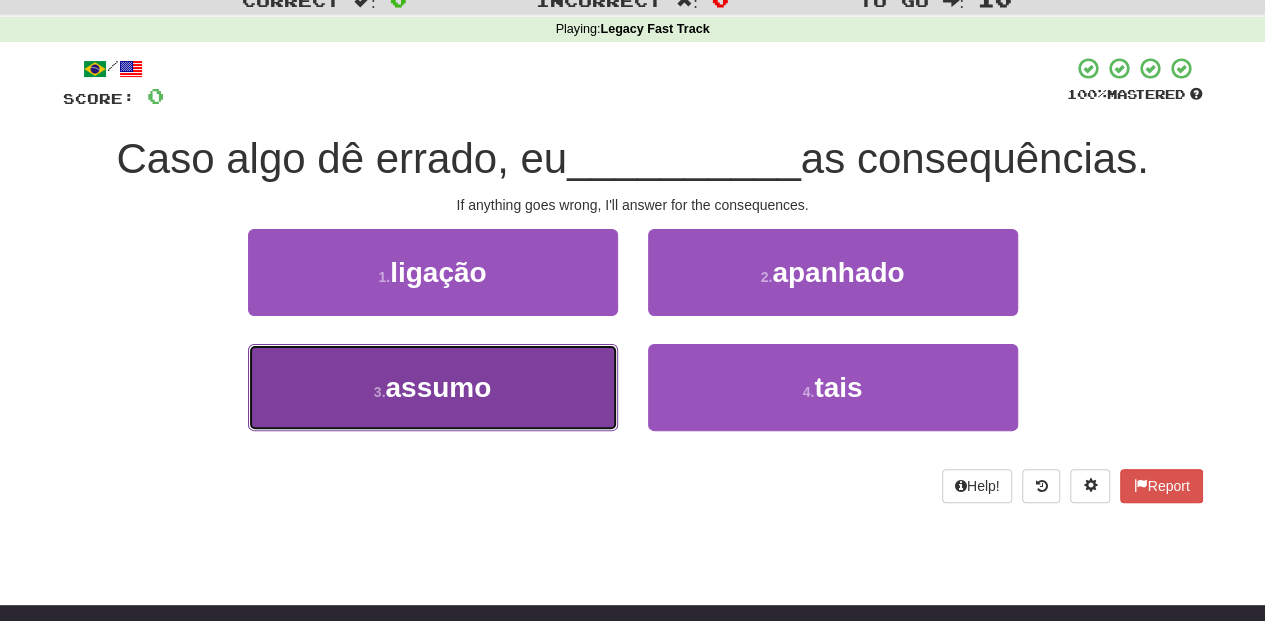 click on "3 .  assumo" at bounding box center (433, 387) 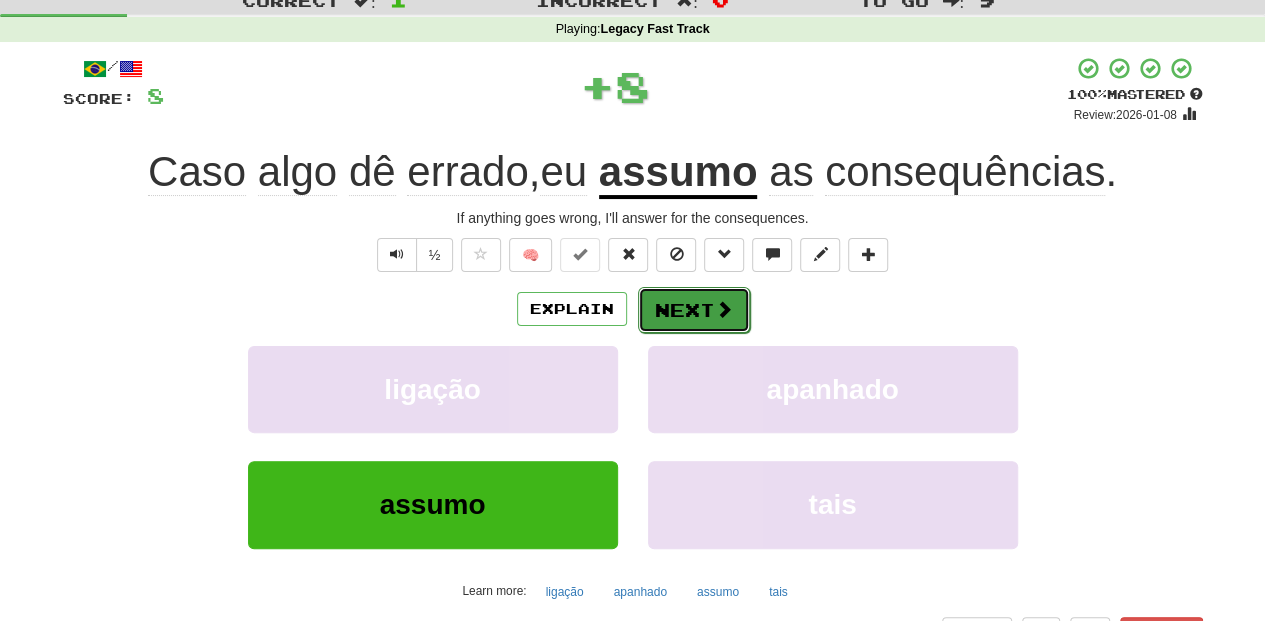 click on "Next" at bounding box center [694, 310] 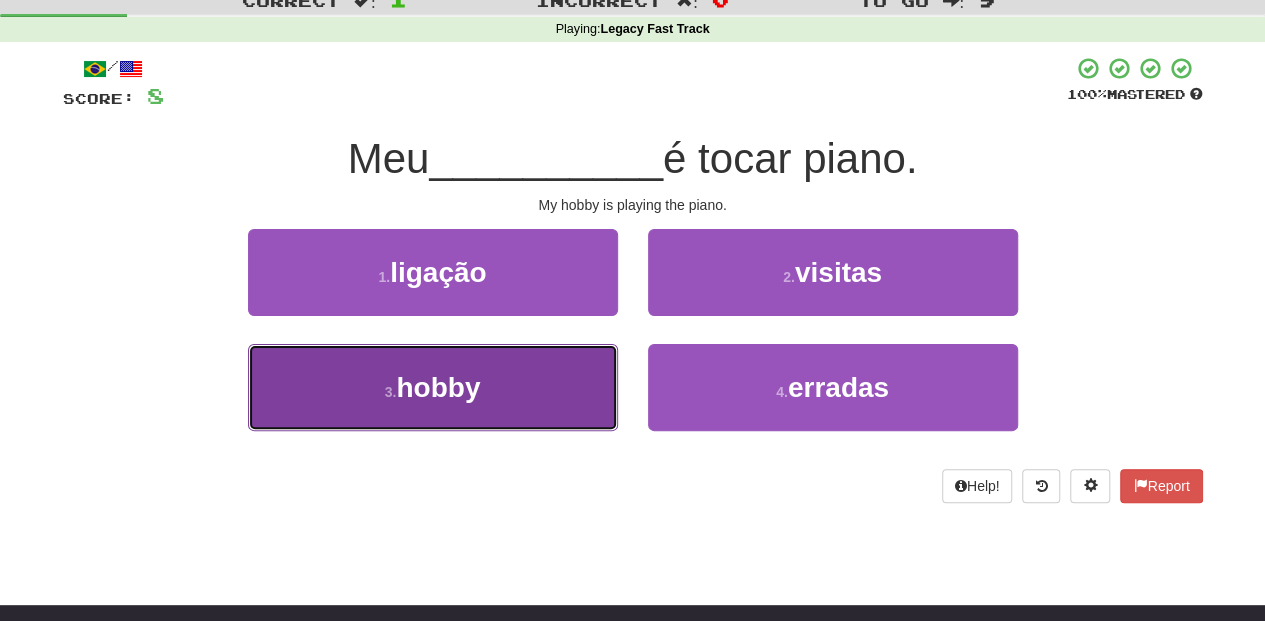 click on "3 .  hobby" at bounding box center (433, 387) 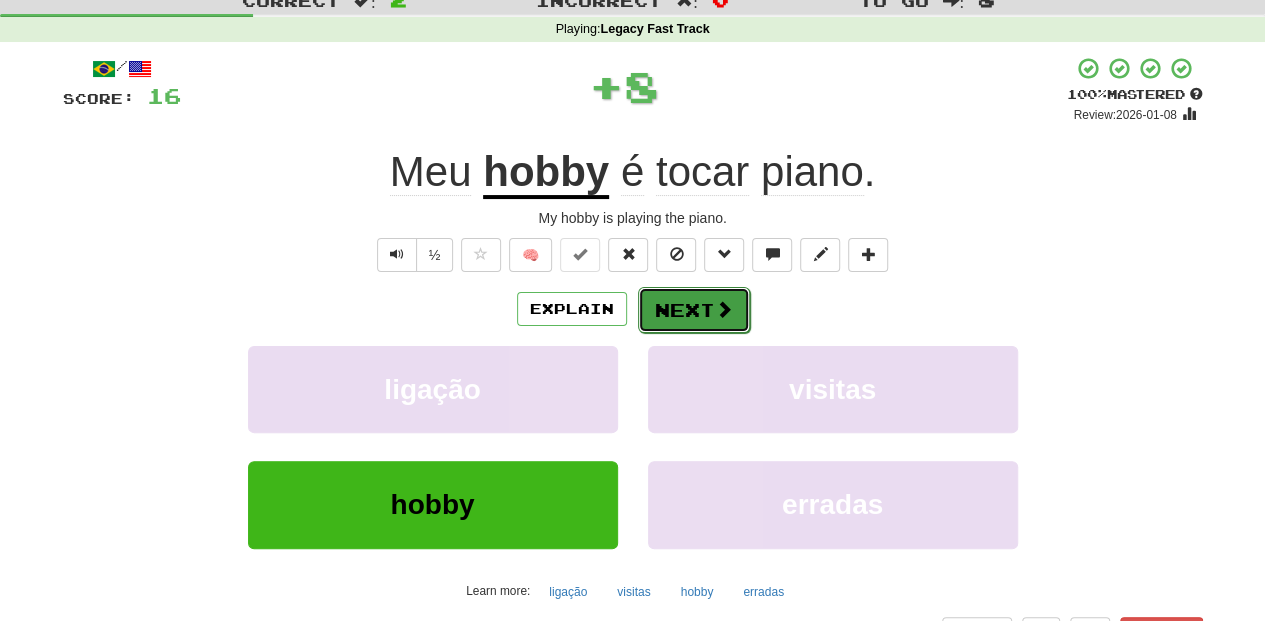 click on "Next" at bounding box center (694, 310) 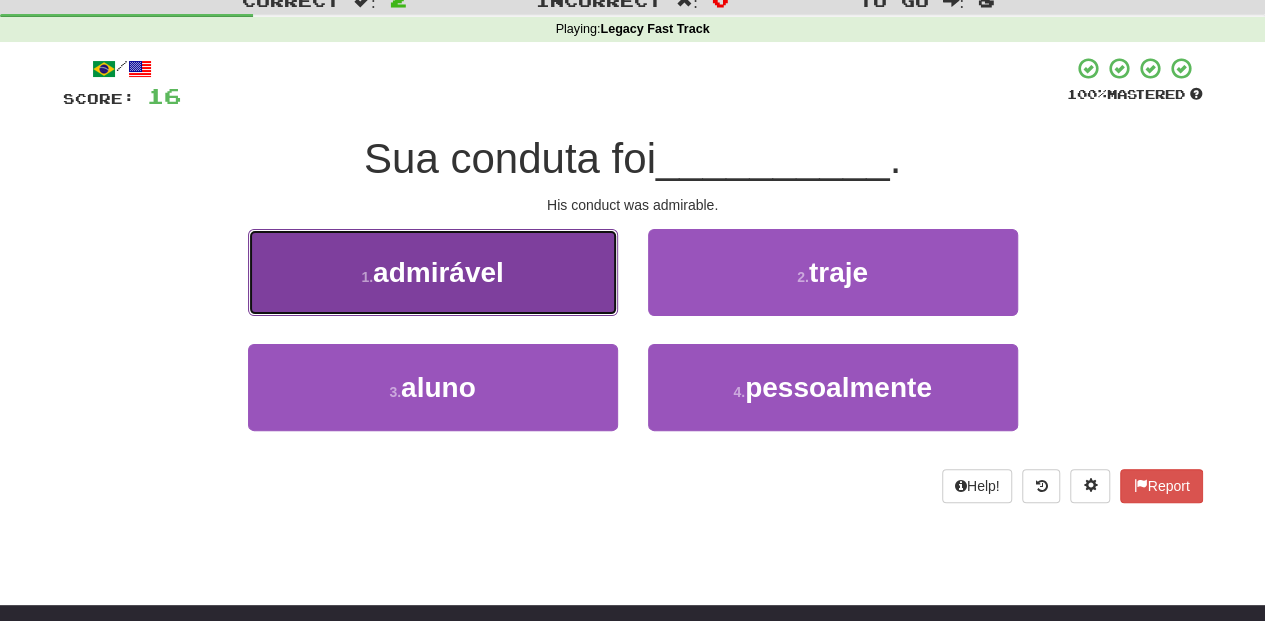 click on "1 .  admirável" at bounding box center [433, 272] 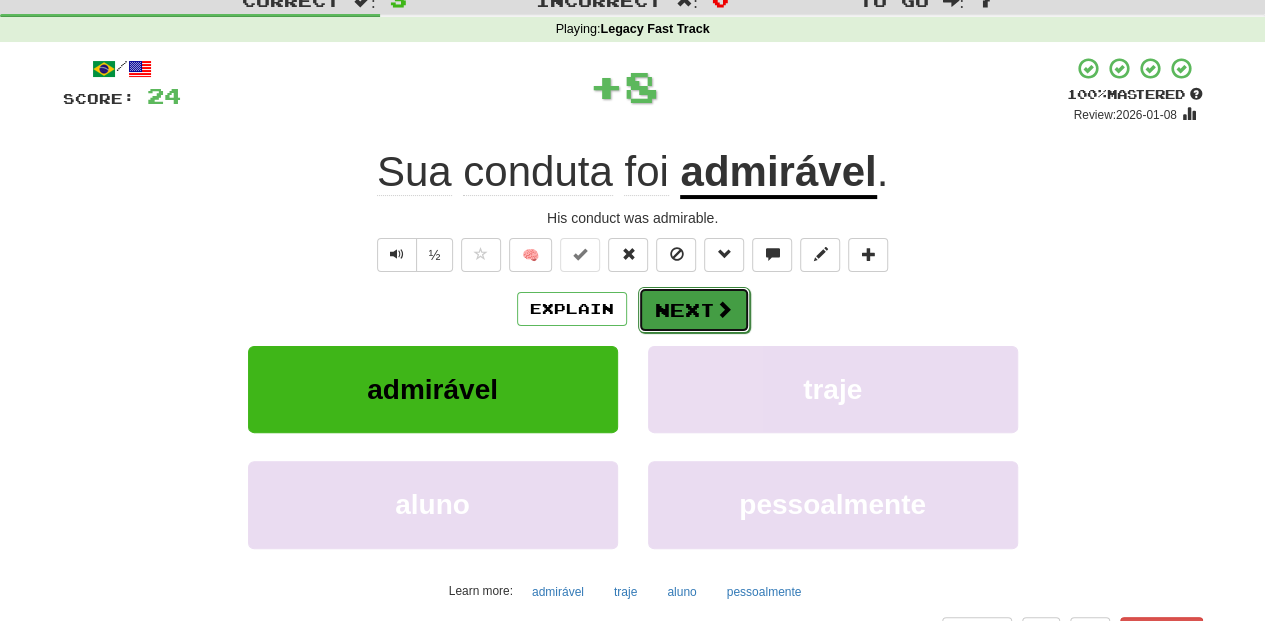 click on "Next" at bounding box center [694, 310] 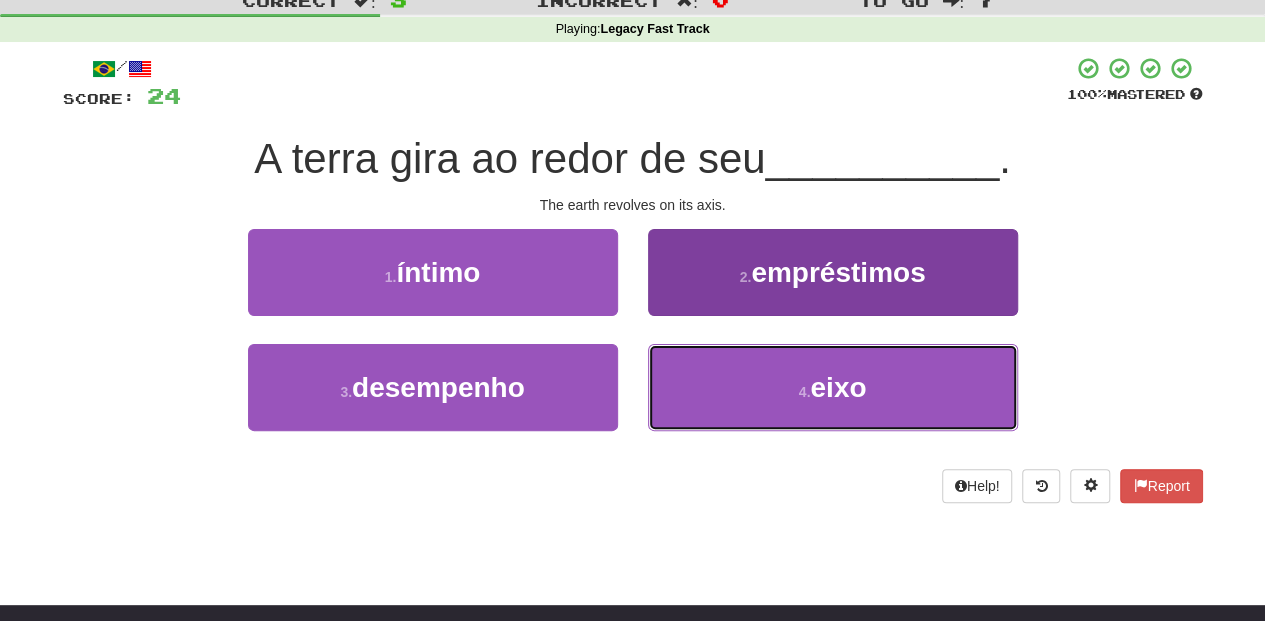 click on "4 .  eixo" at bounding box center (833, 387) 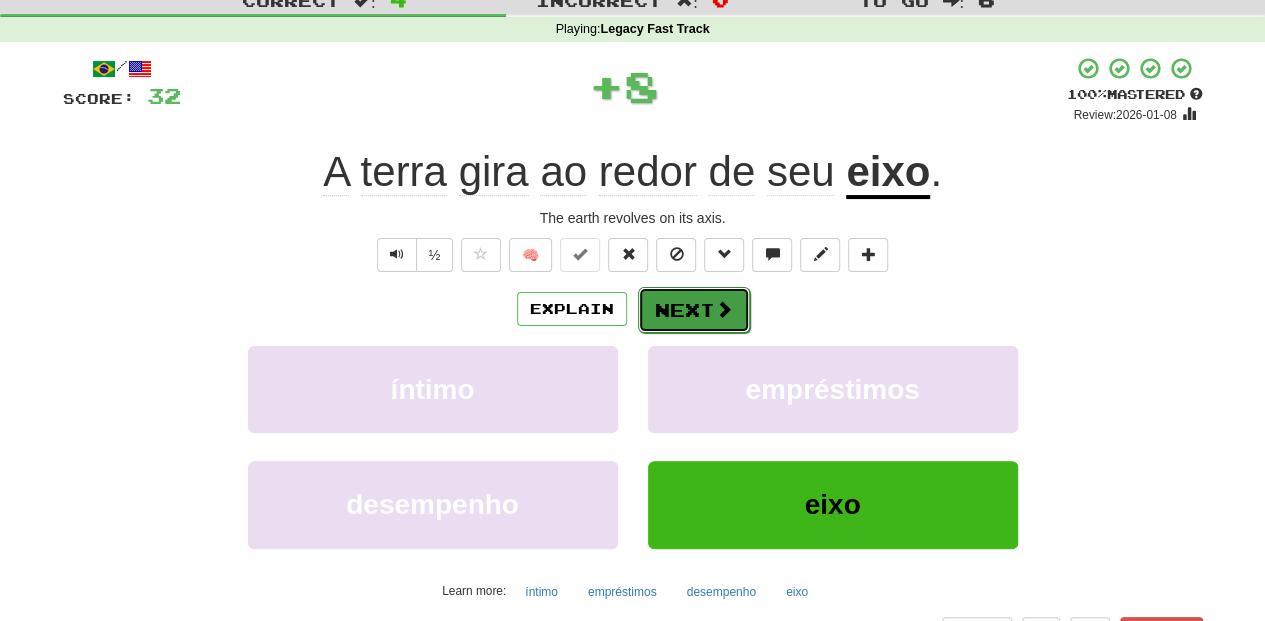 click on "Next" at bounding box center [694, 310] 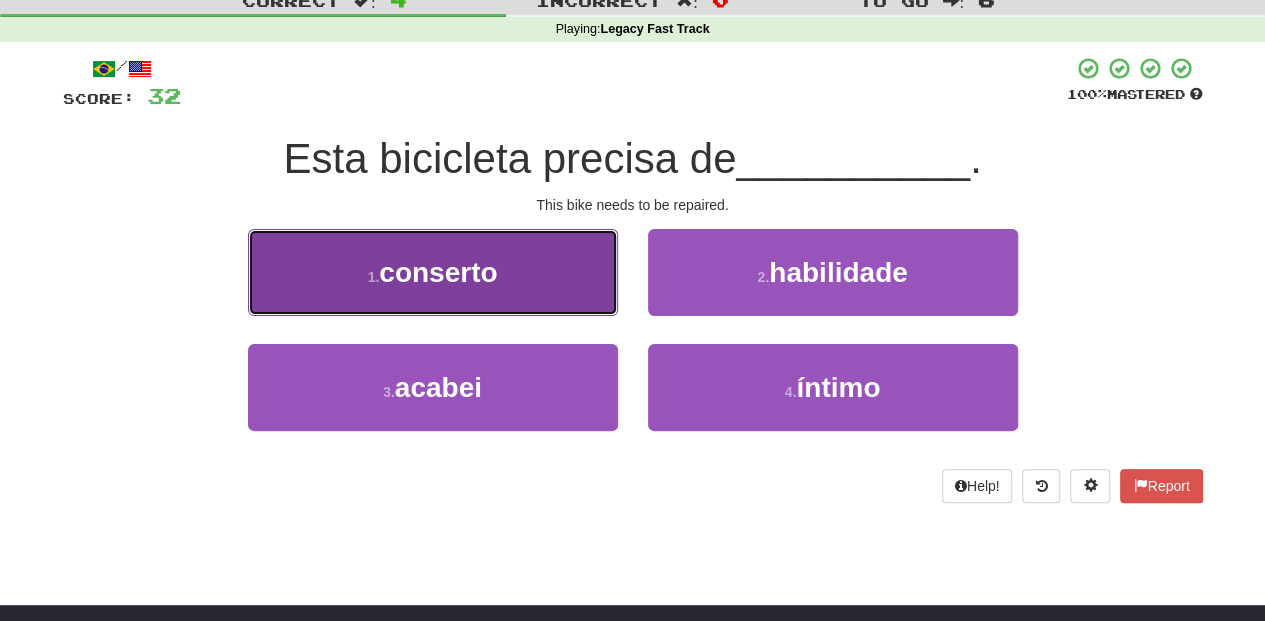 click on "1 .  conserto" at bounding box center [433, 272] 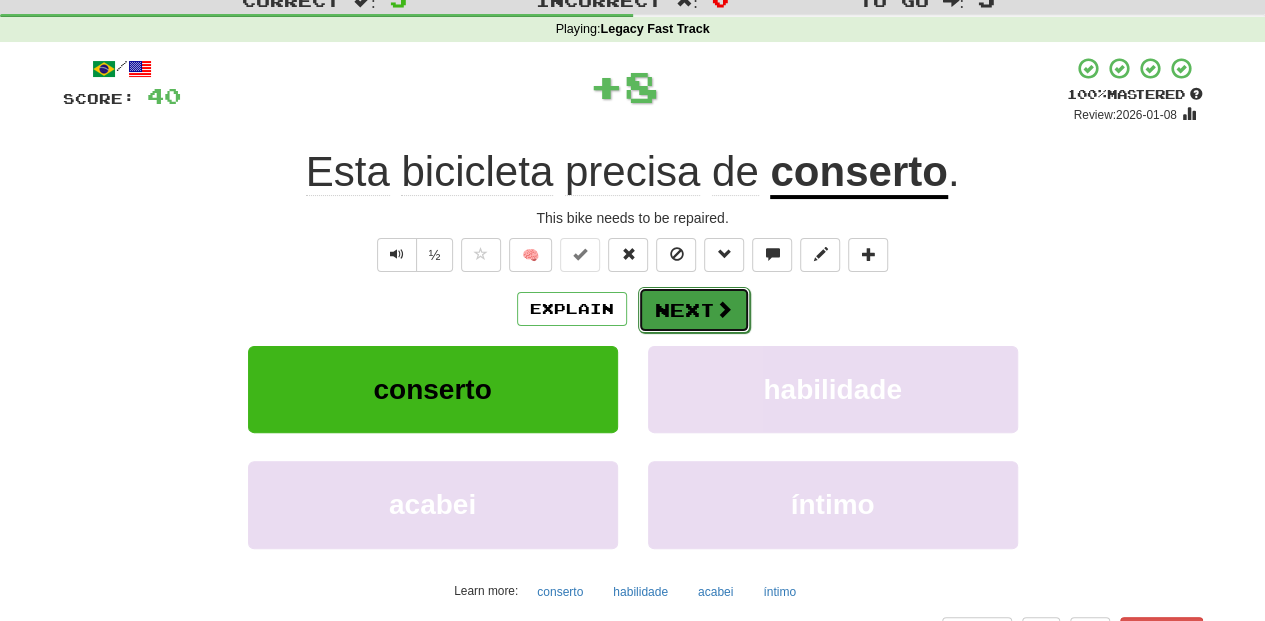 click on "Next" at bounding box center [694, 310] 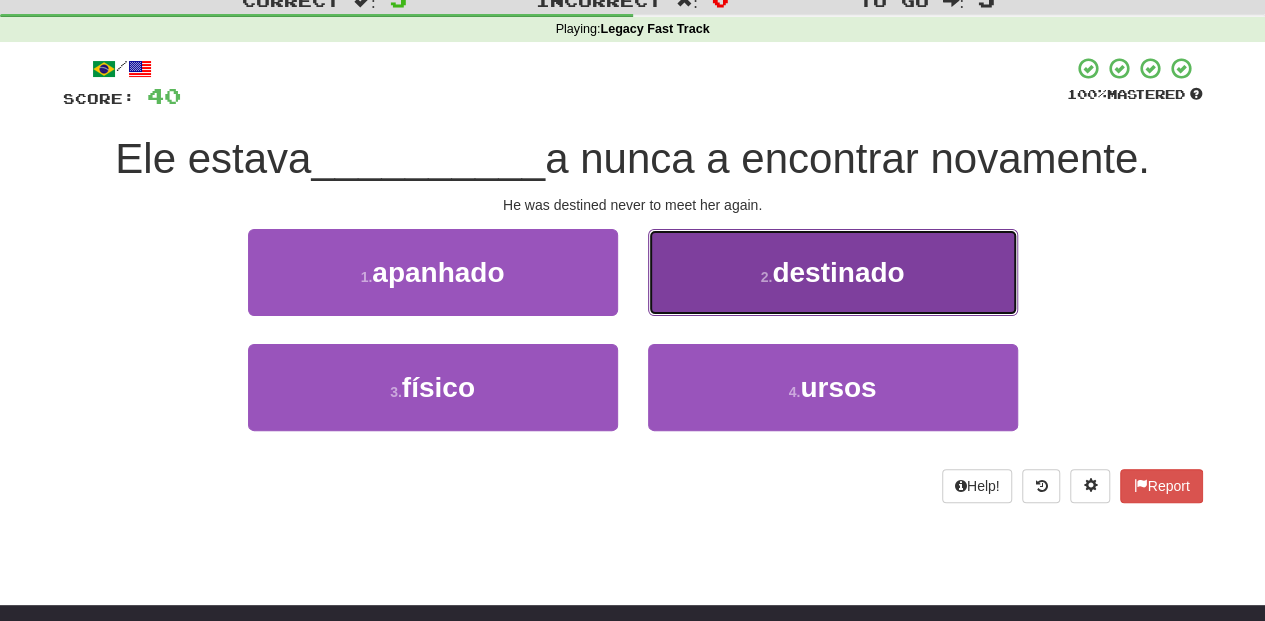 click on "2 .  destinado" at bounding box center (833, 272) 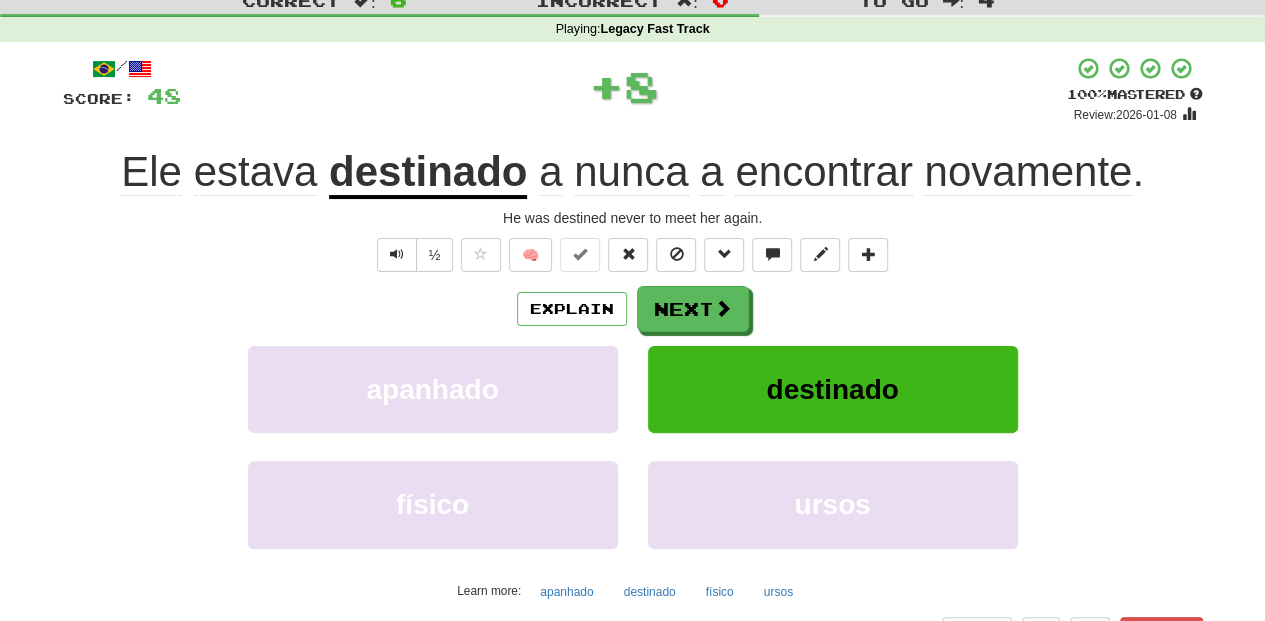 click on "Next" at bounding box center [693, 309] 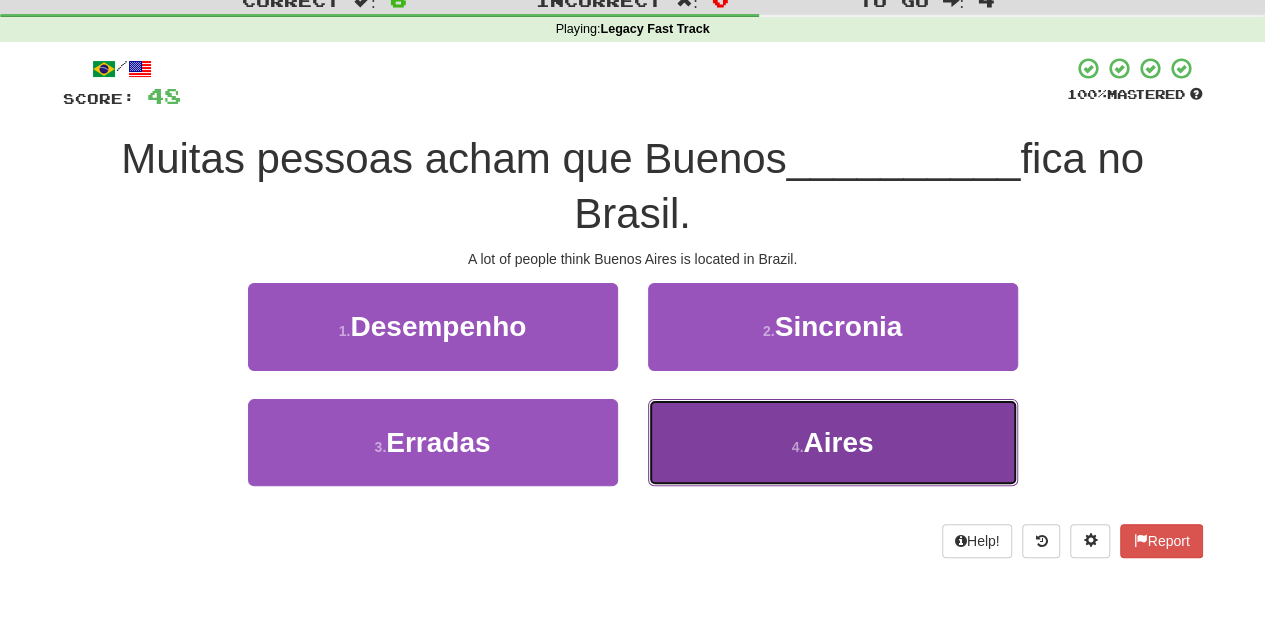 click on "4 .  Aires" at bounding box center (833, 442) 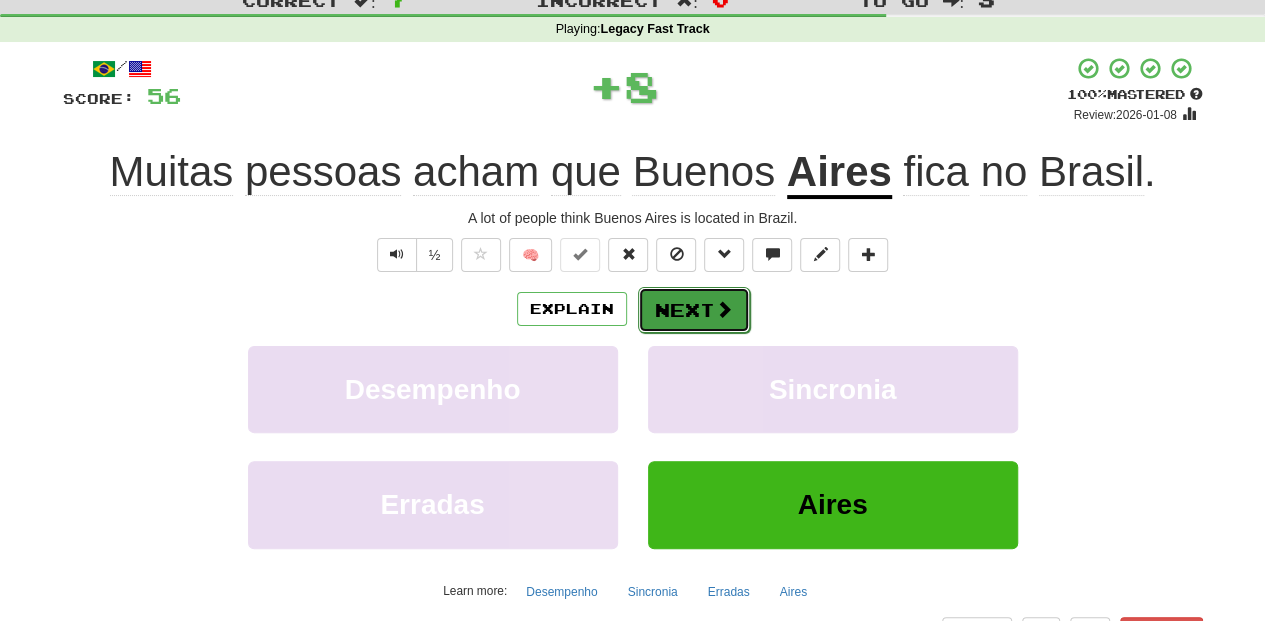 click on "Next" at bounding box center (694, 310) 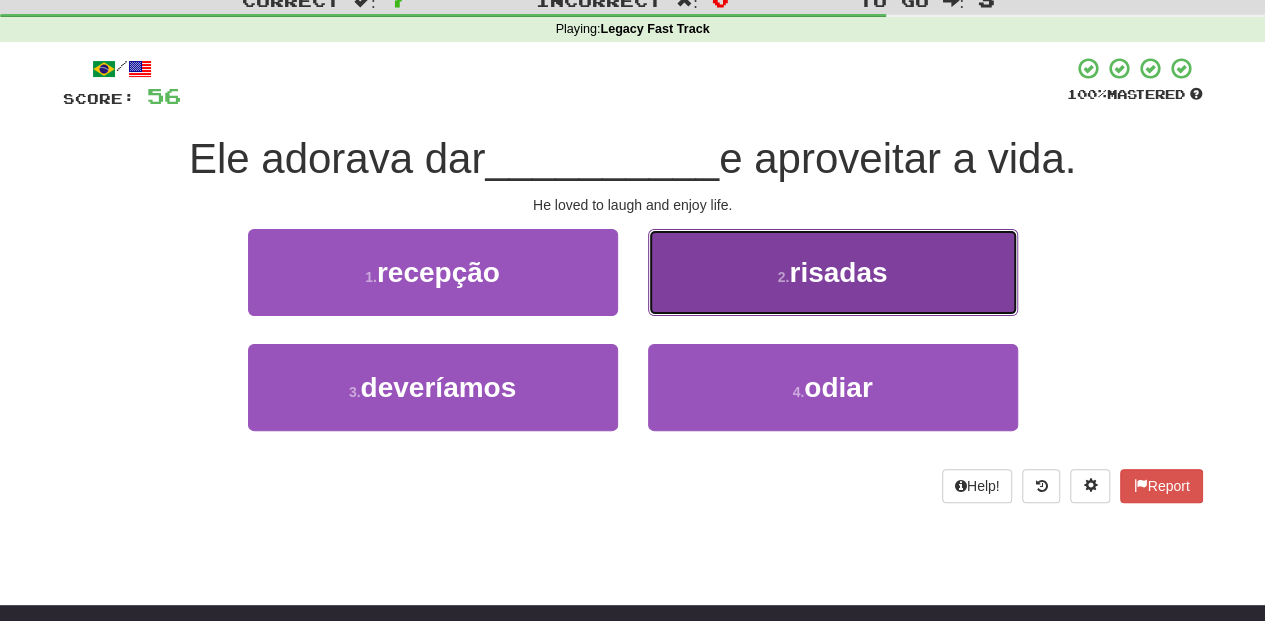 click on "2 .  risadas" at bounding box center (833, 272) 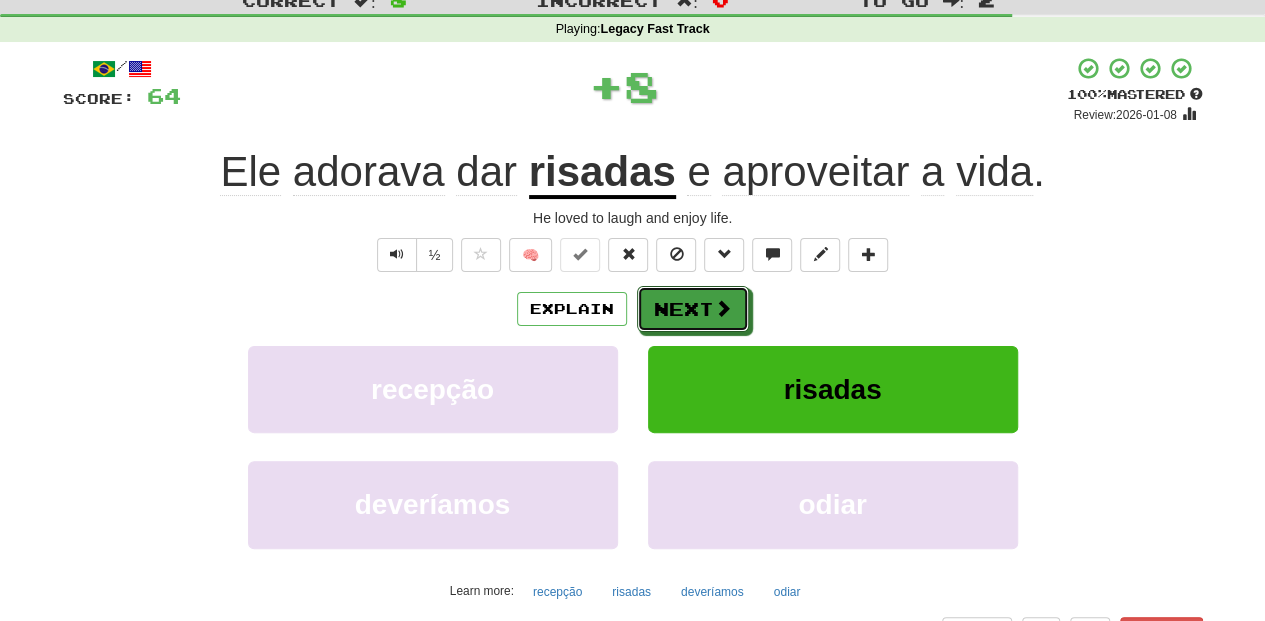 click on "Next" at bounding box center (693, 309) 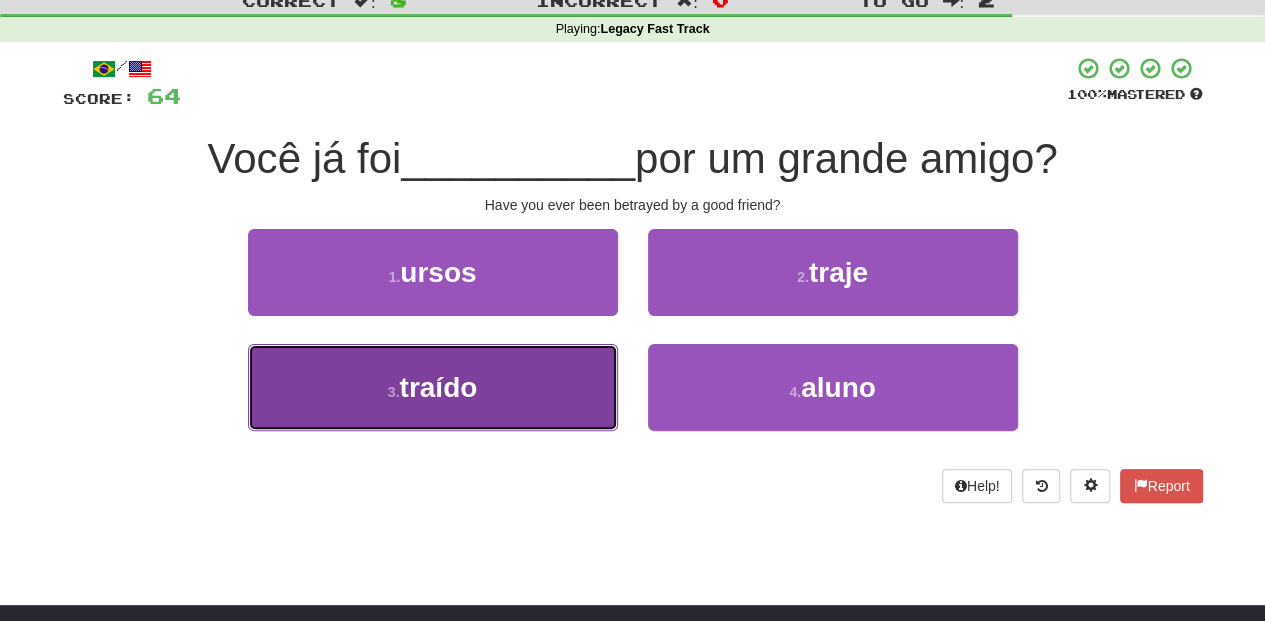 click on "3 .  traído" at bounding box center [433, 387] 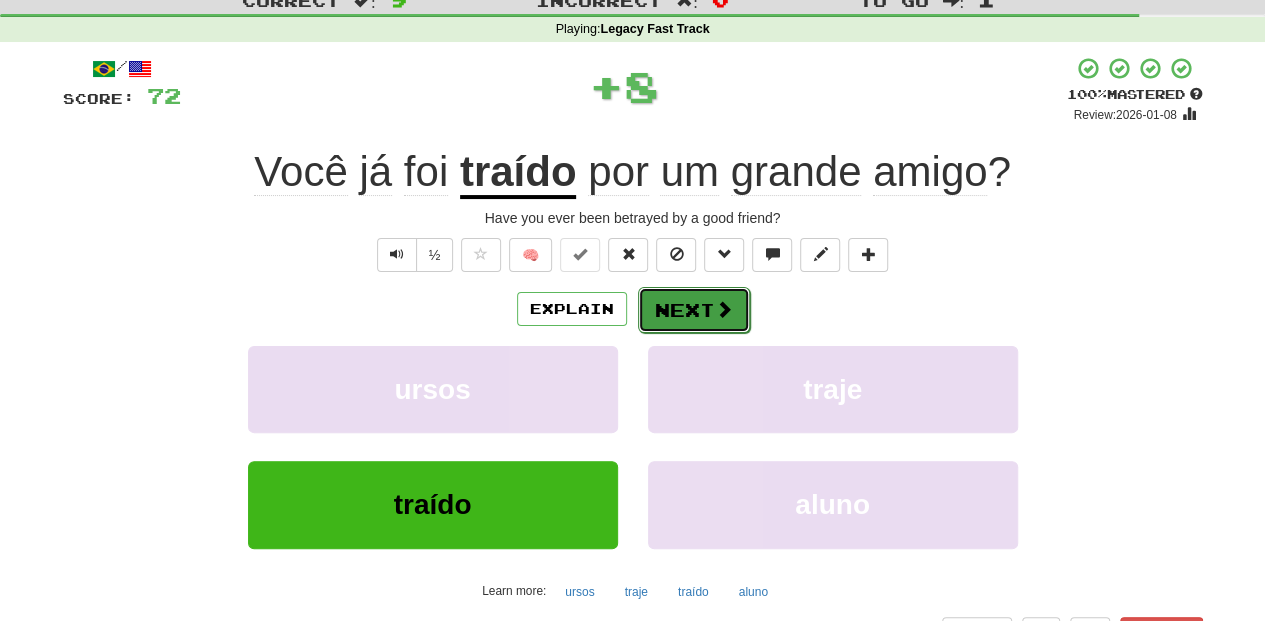 click on "Next" at bounding box center (694, 310) 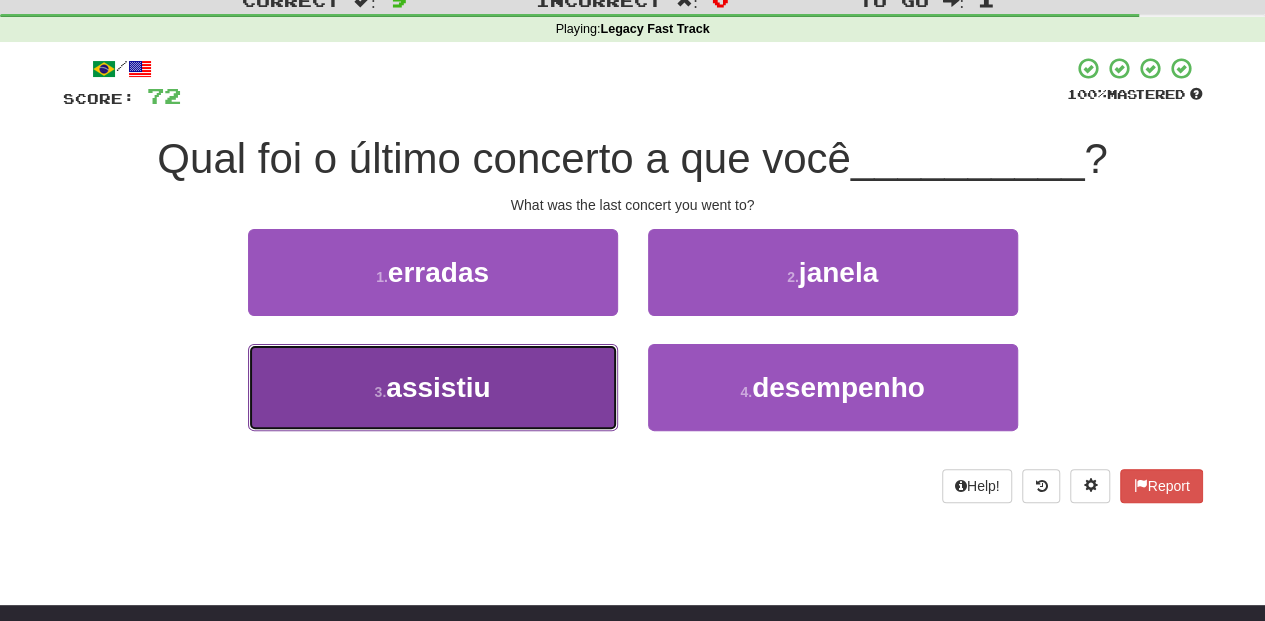 click on "3 .  assistiu" at bounding box center [433, 387] 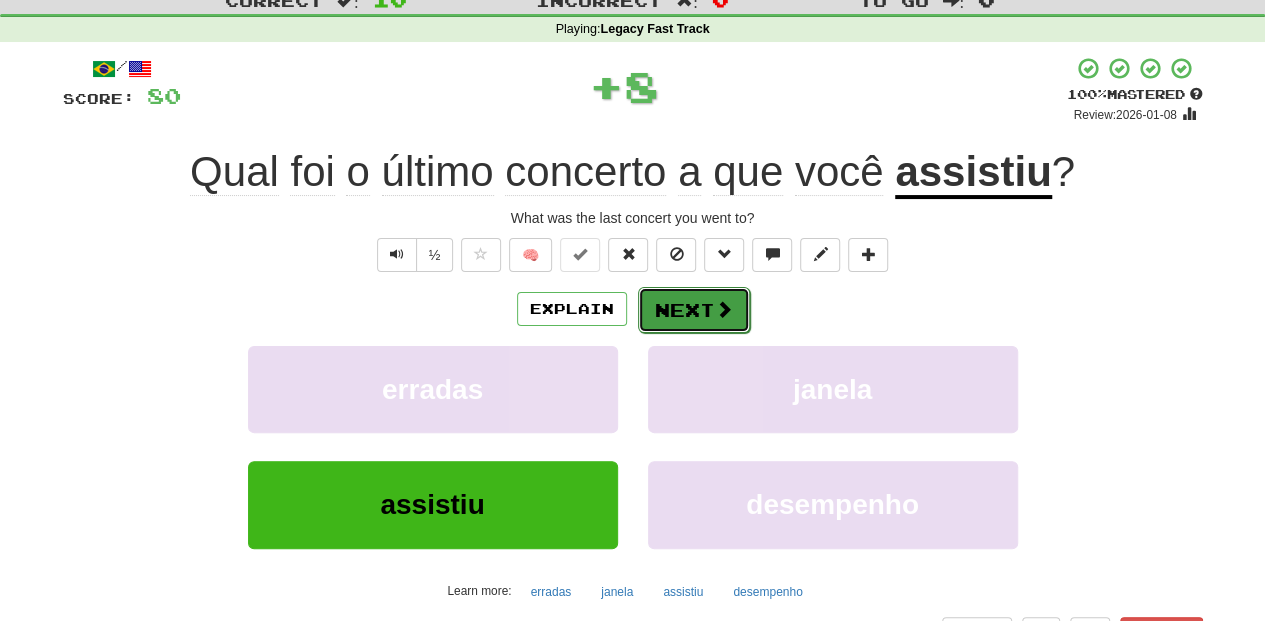click on "Next" at bounding box center (694, 310) 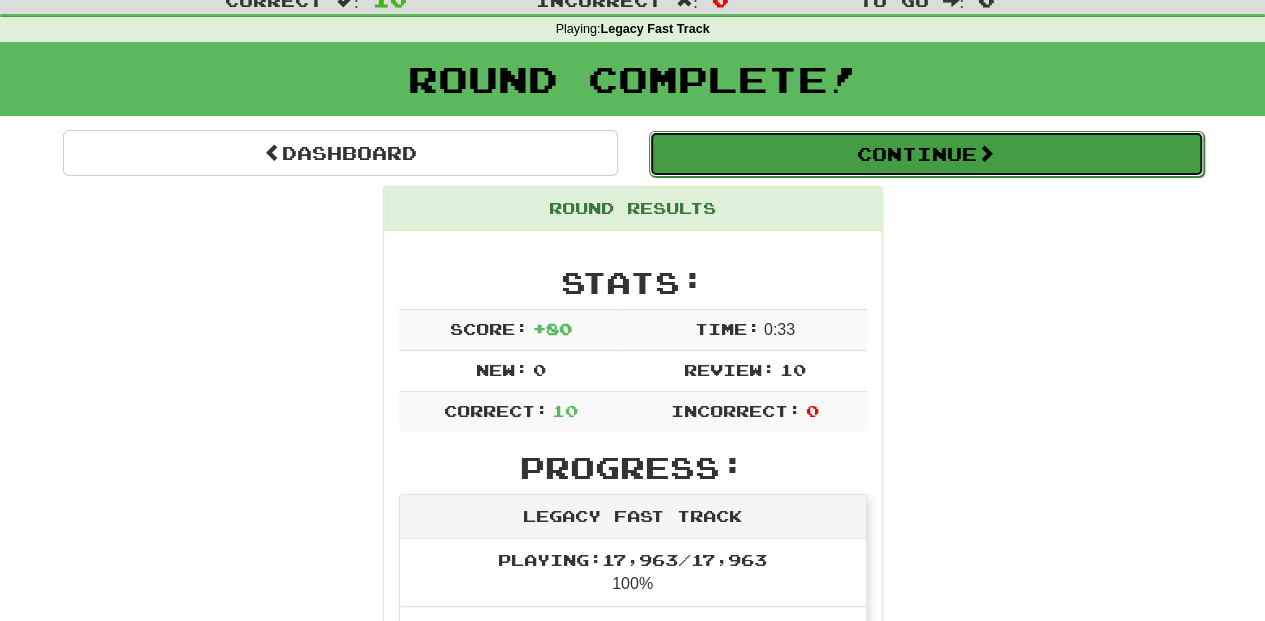 click on "Continue" at bounding box center [926, 154] 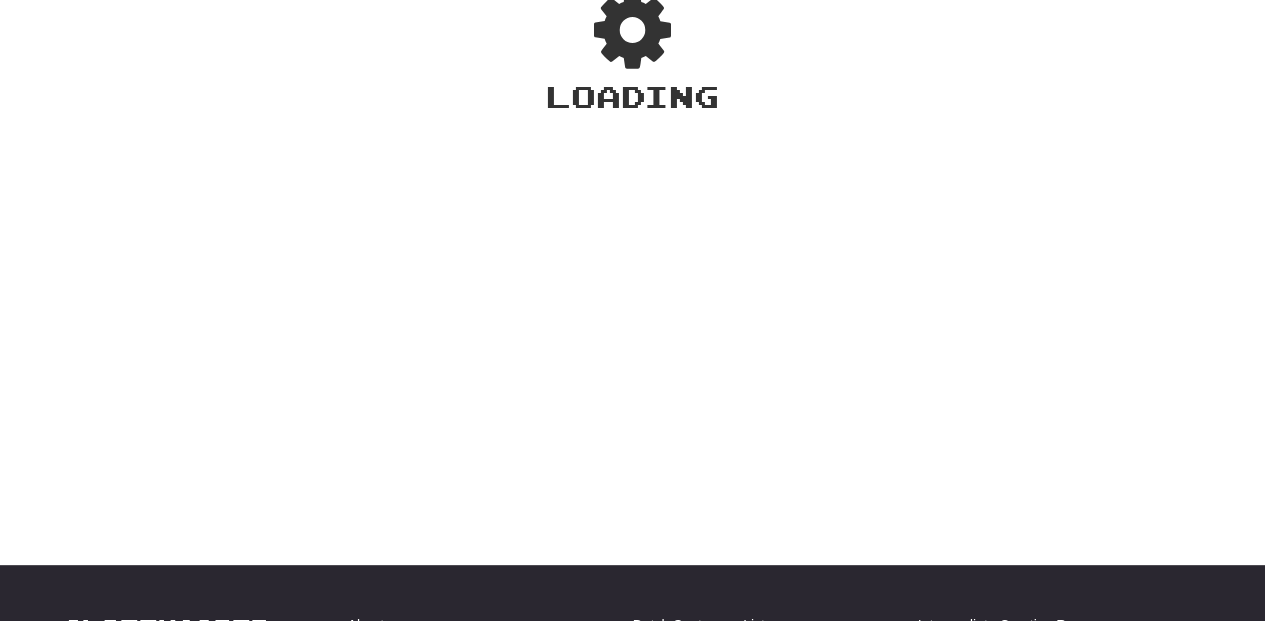 scroll, scrollTop: 66, scrollLeft: 0, axis: vertical 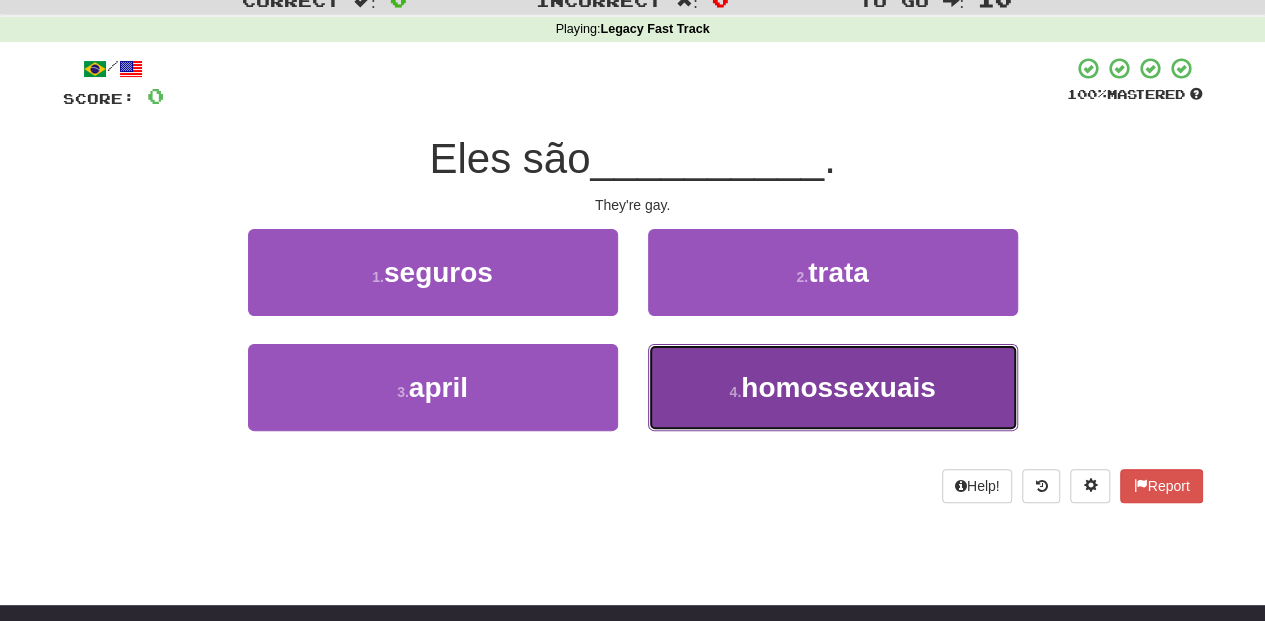 click on "4 .  homossexuais" at bounding box center [833, 387] 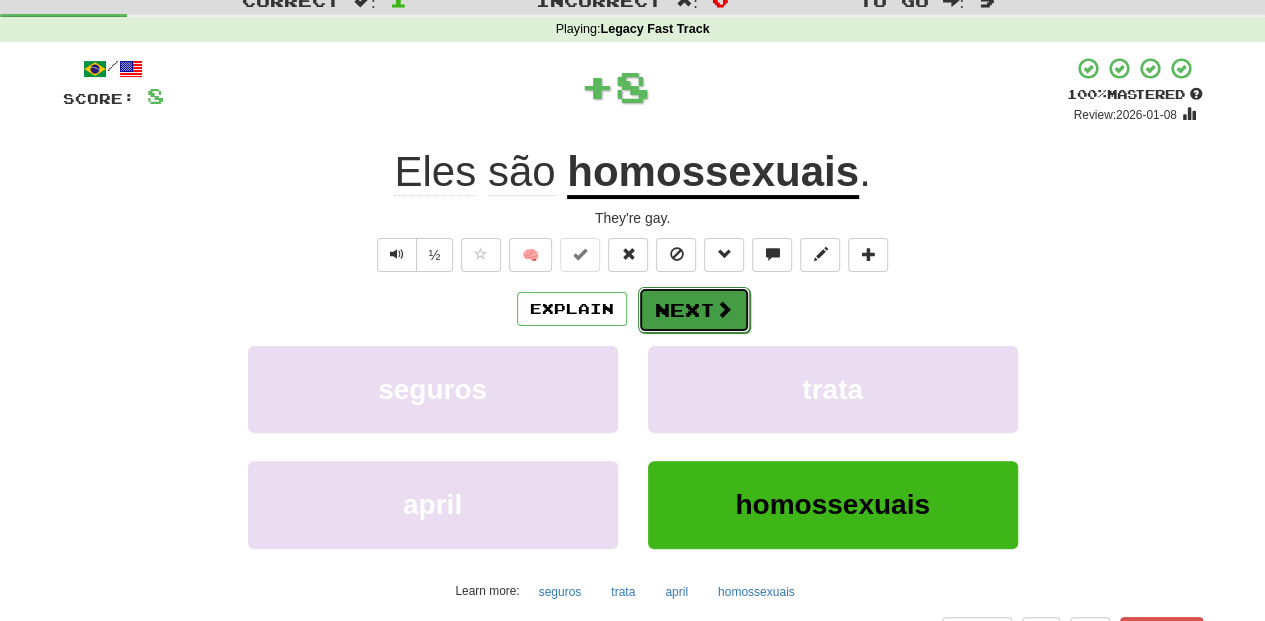 click on "Next" at bounding box center (694, 310) 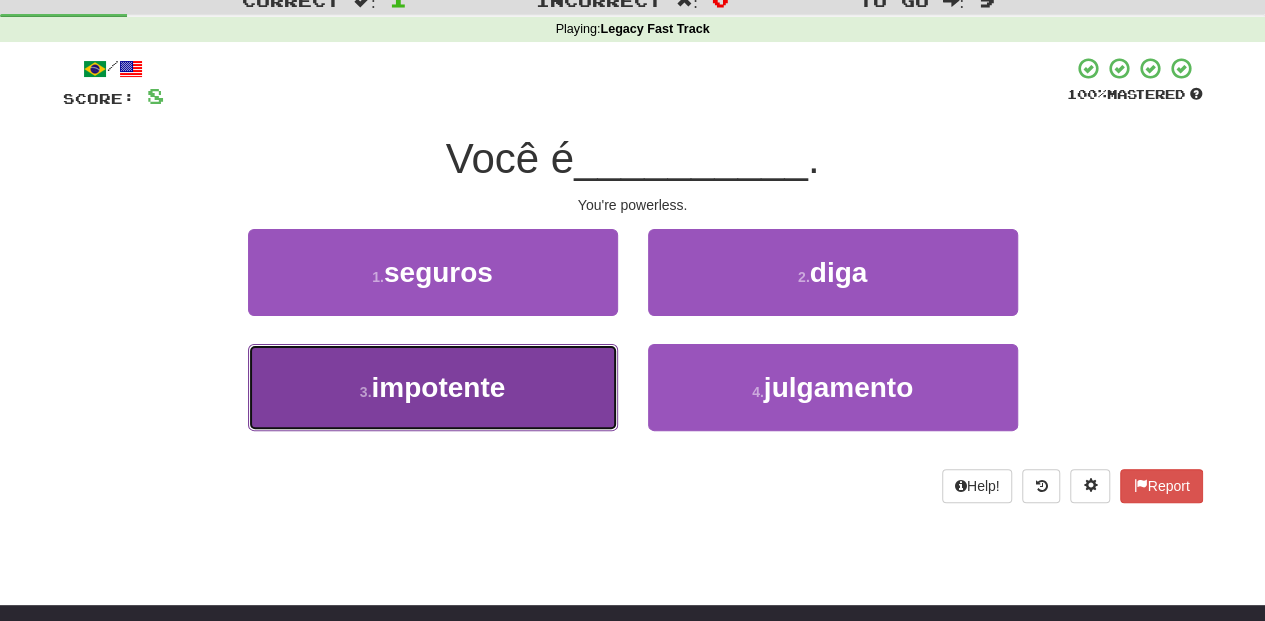 click on "3 .  impotente" at bounding box center (433, 387) 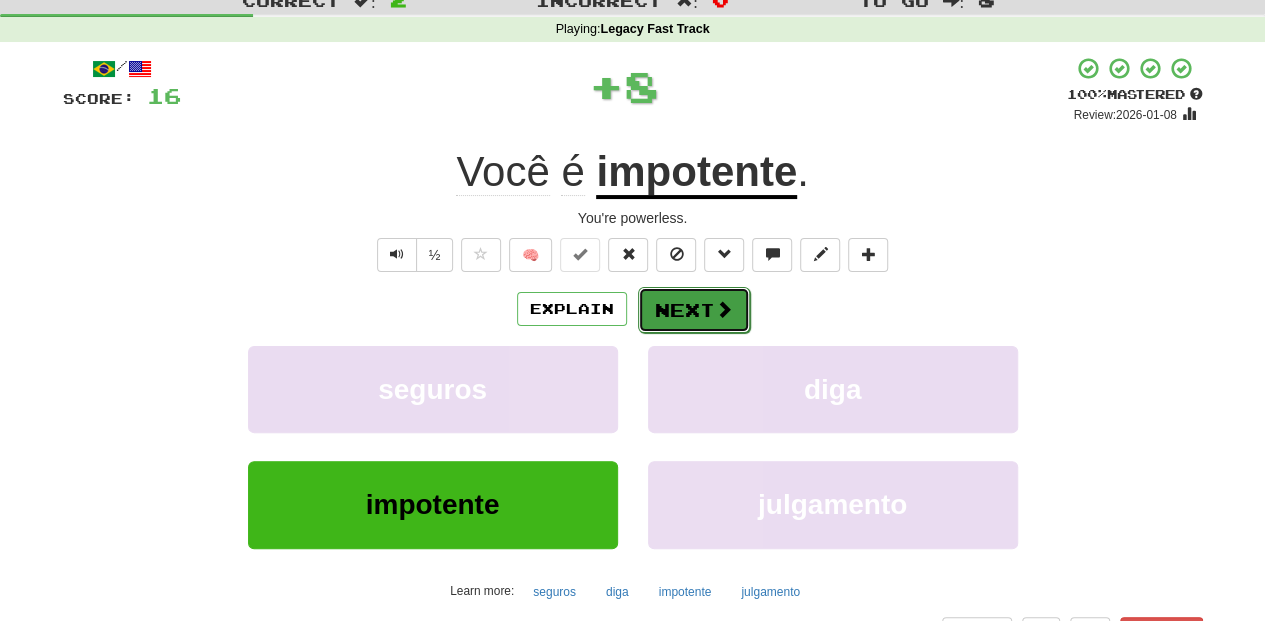 click on "Next" at bounding box center (694, 310) 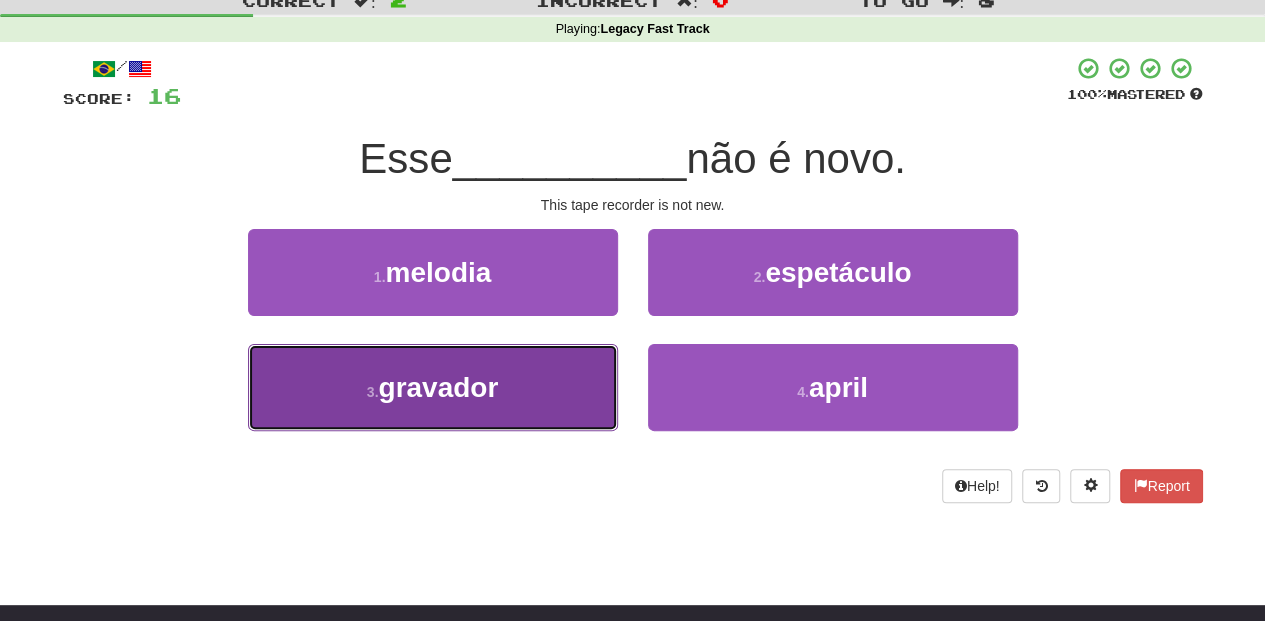 click on "3 .  gravador" at bounding box center (433, 387) 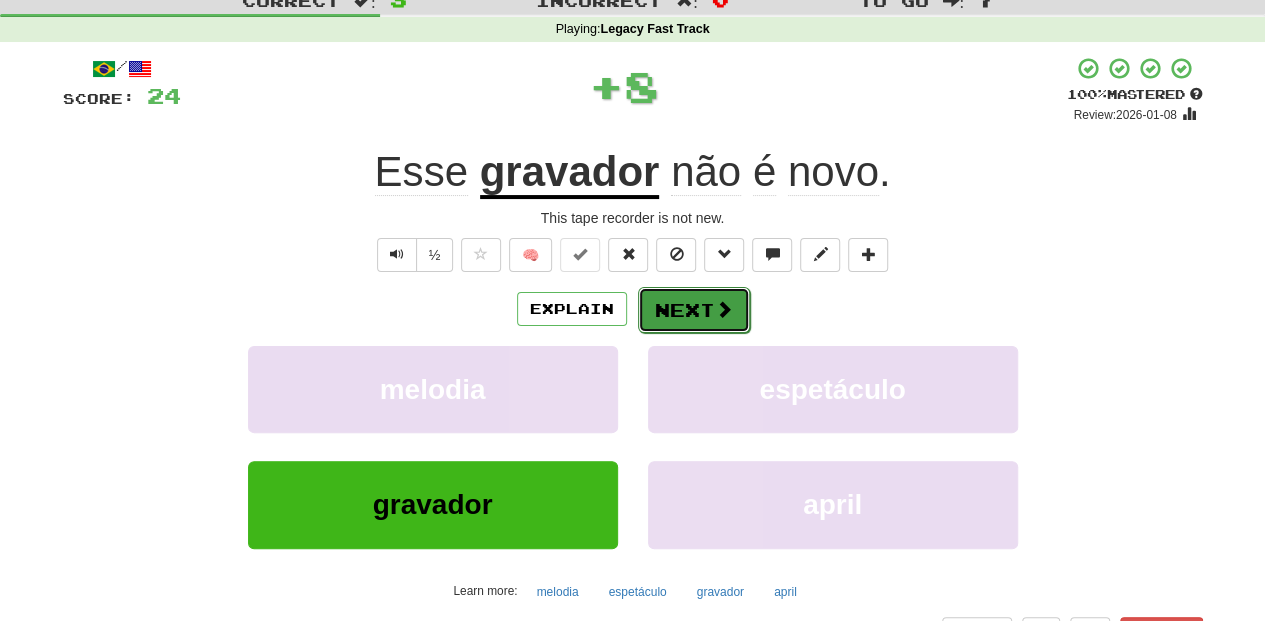 click on "Next" at bounding box center [694, 310] 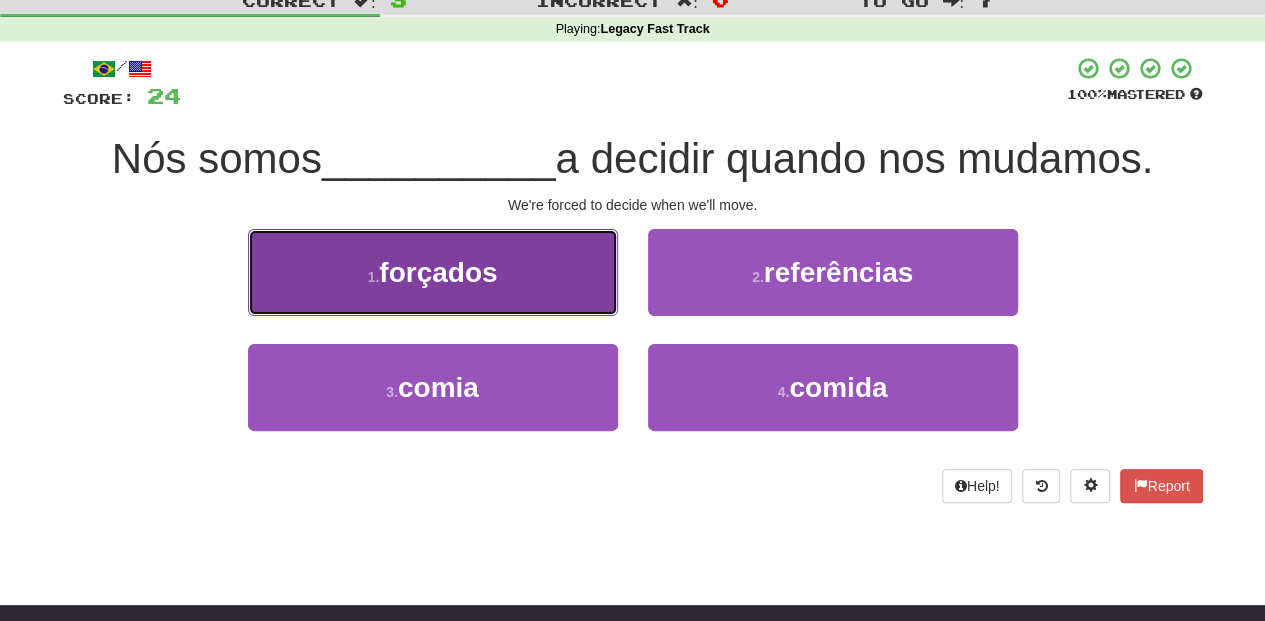 click on "1 .  forçados" at bounding box center [433, 272] 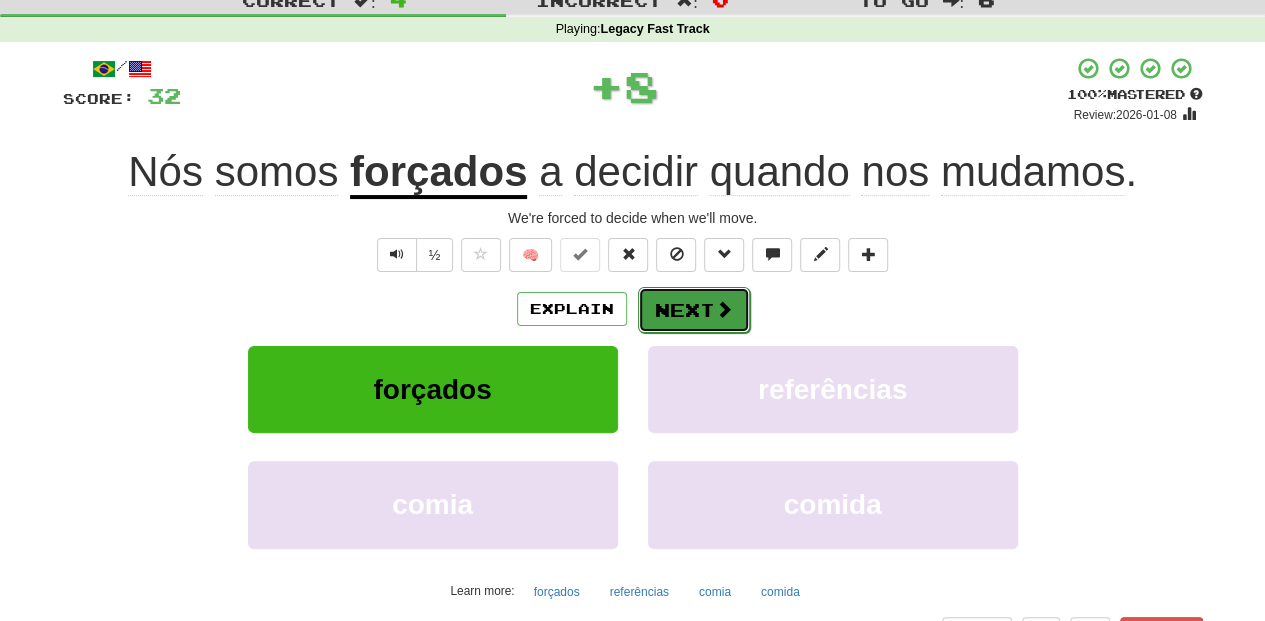 click on "Next" at bounding box center [694, 310] 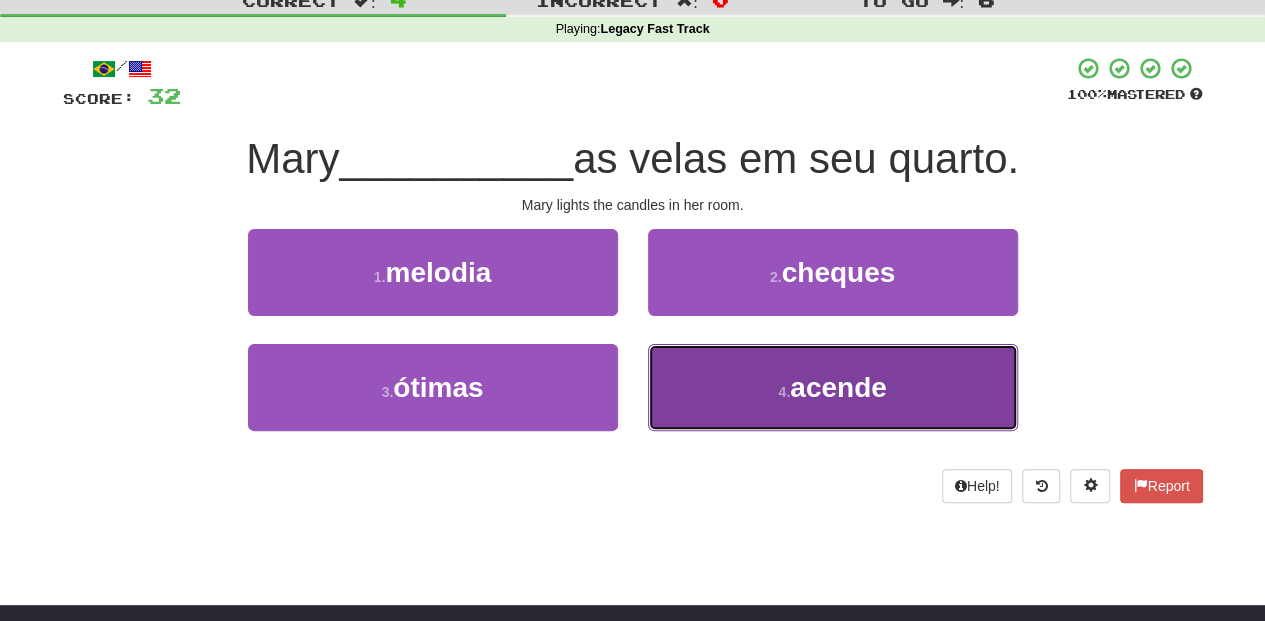 click on "4 .  acende" at bounding box center [833, 387] 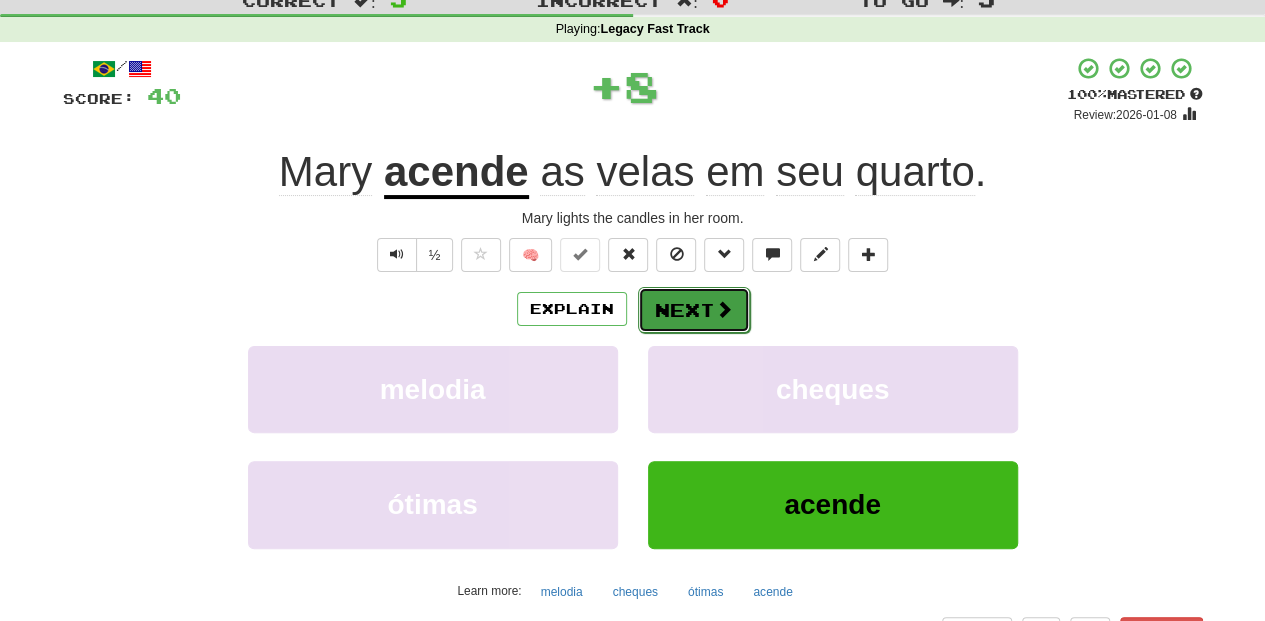 click on "Next" at bounding box center [694, 310] 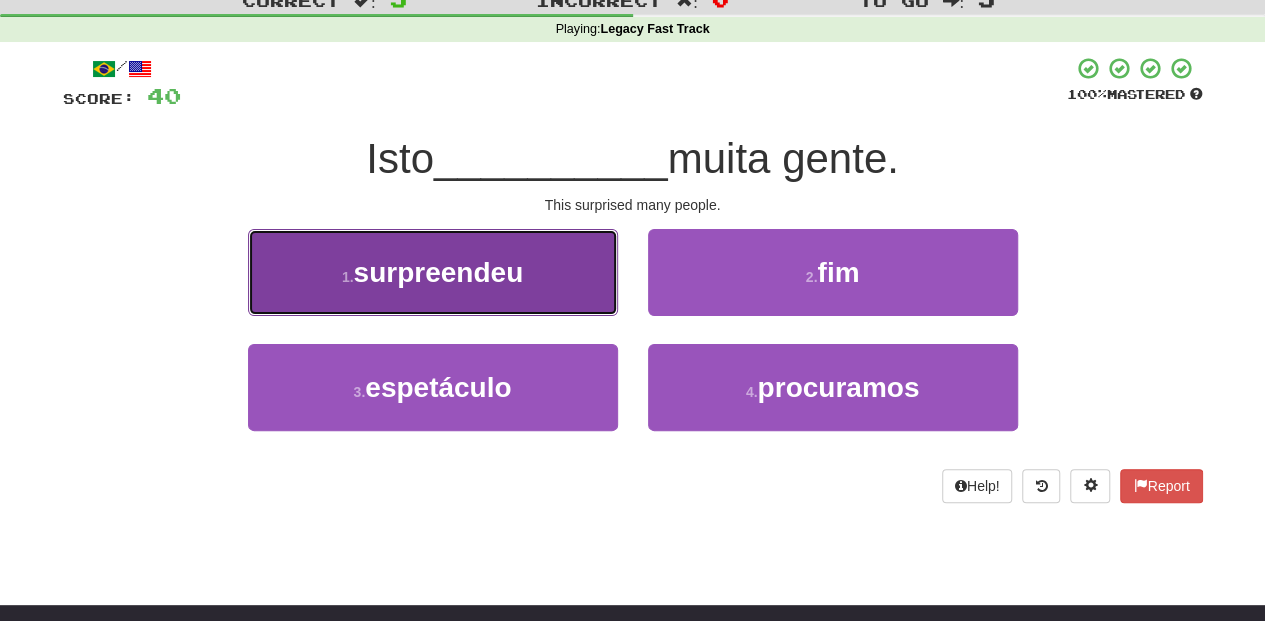 click on "surpreendeu" at bounding box center [439, 272] 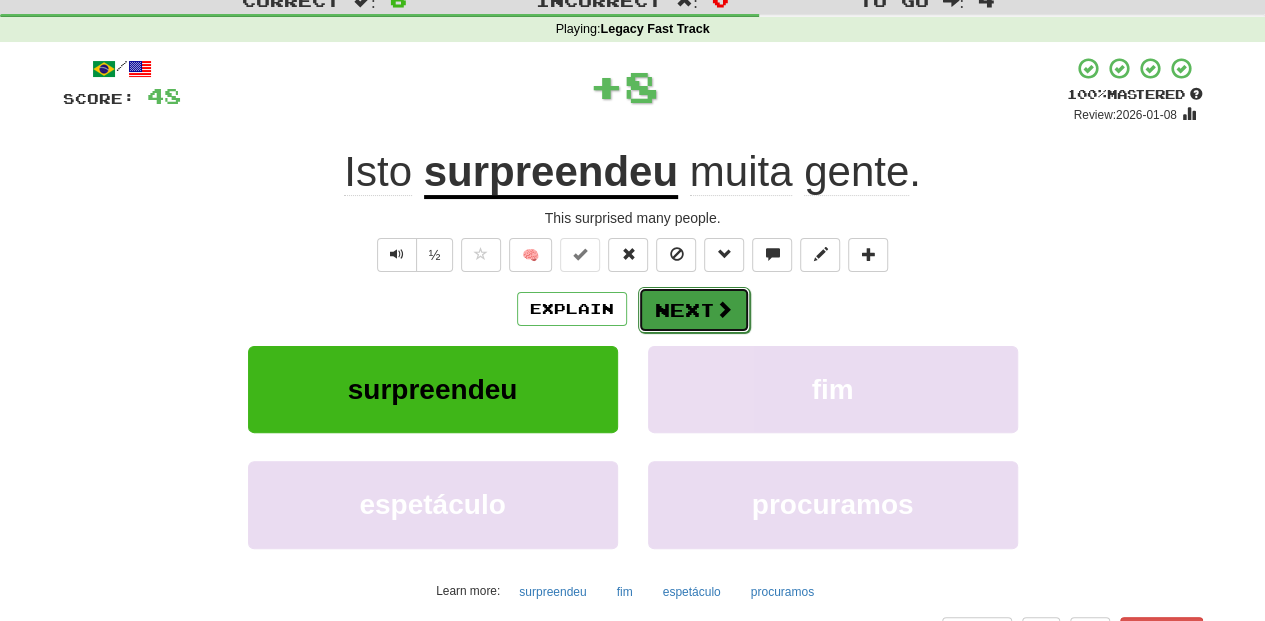 click on "Next" at bounding box center [694, 310] 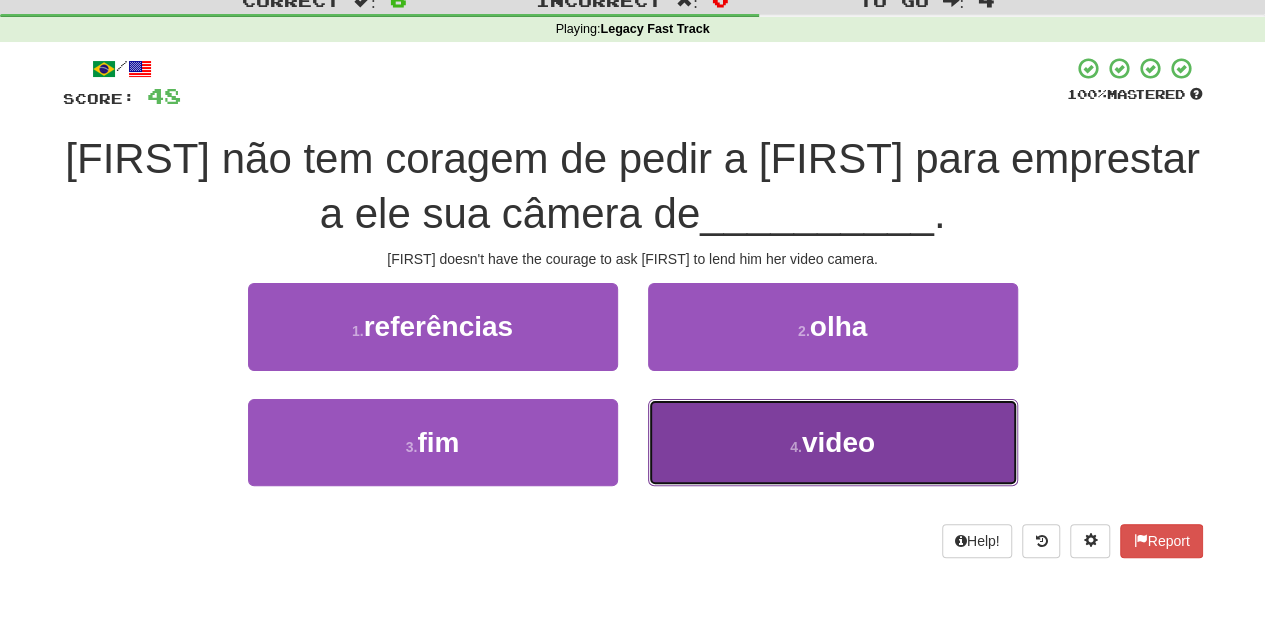 click on "4 .  video" at bounding box center [833, 442] 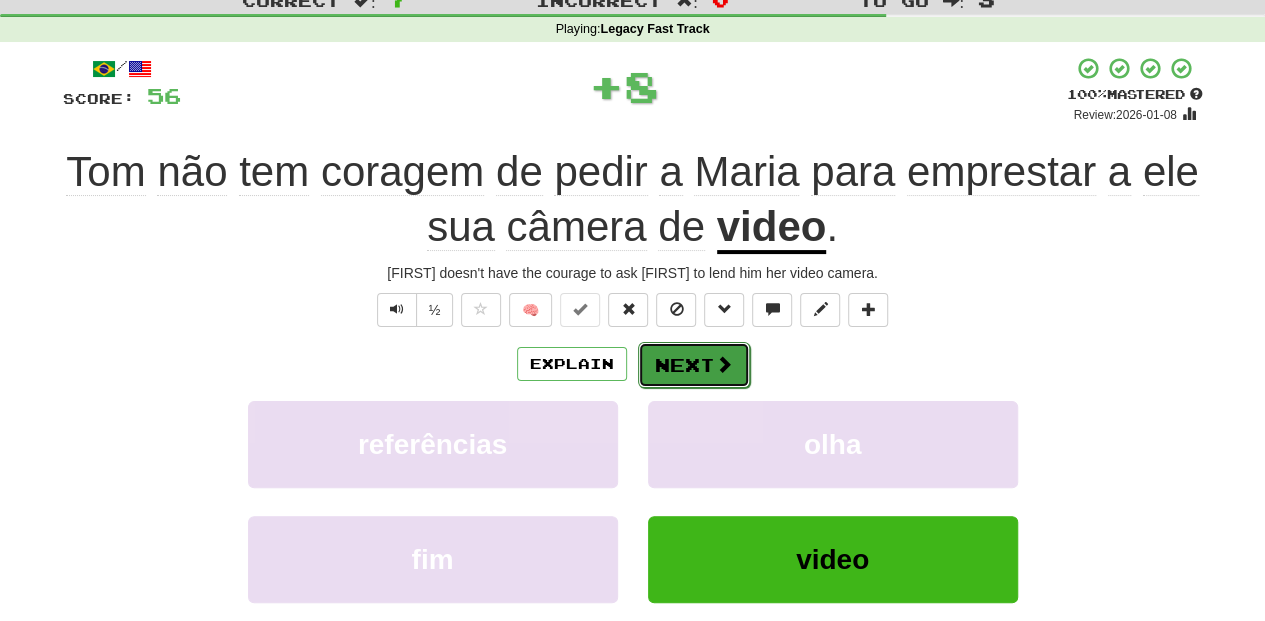 click on "Next" at bounding box center (694, 365) 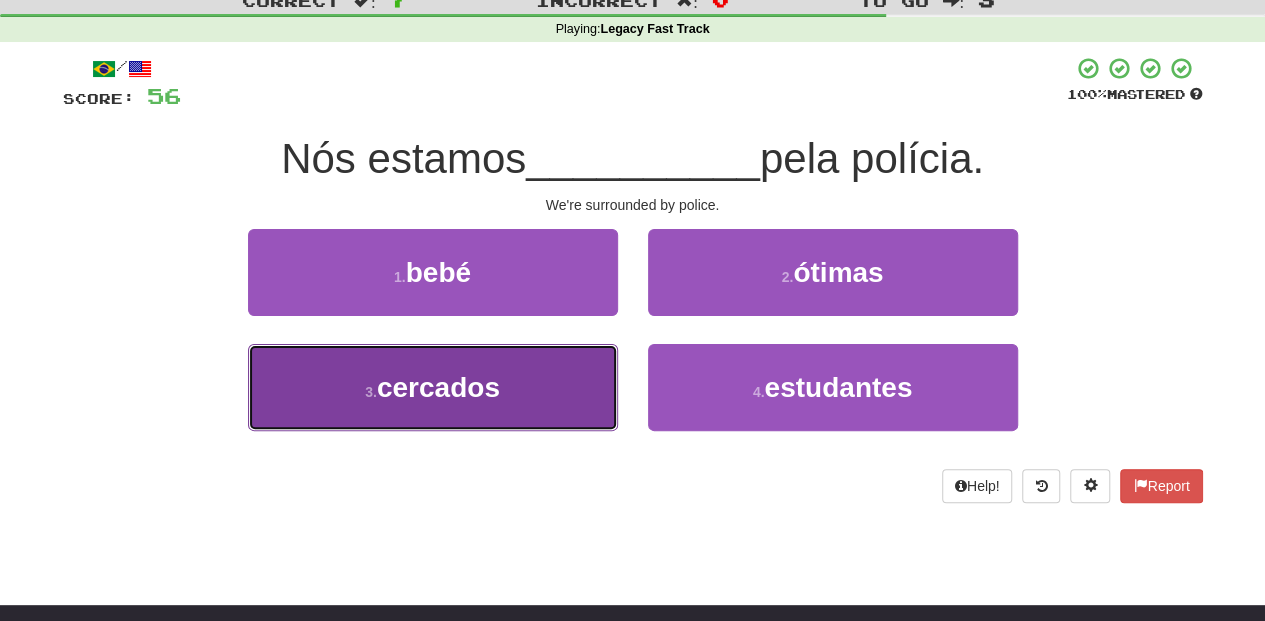 click on "3 .  cercados" at bounding box center [433, 387] 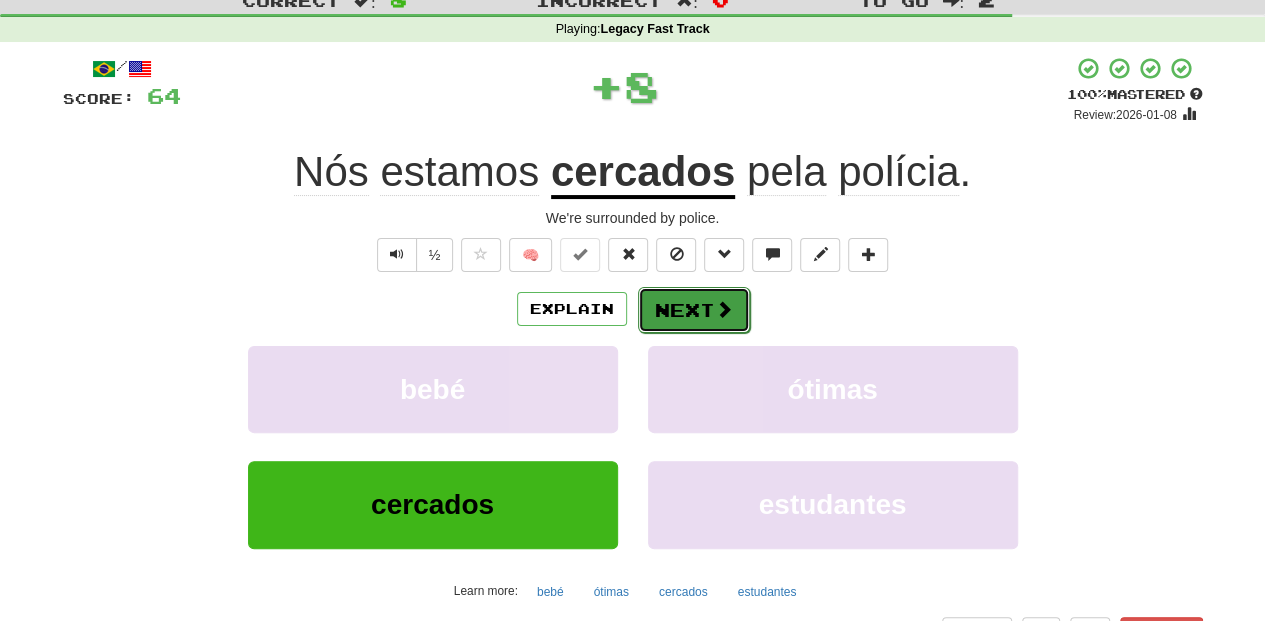 click on "Next" at bounding box center (694, 310) 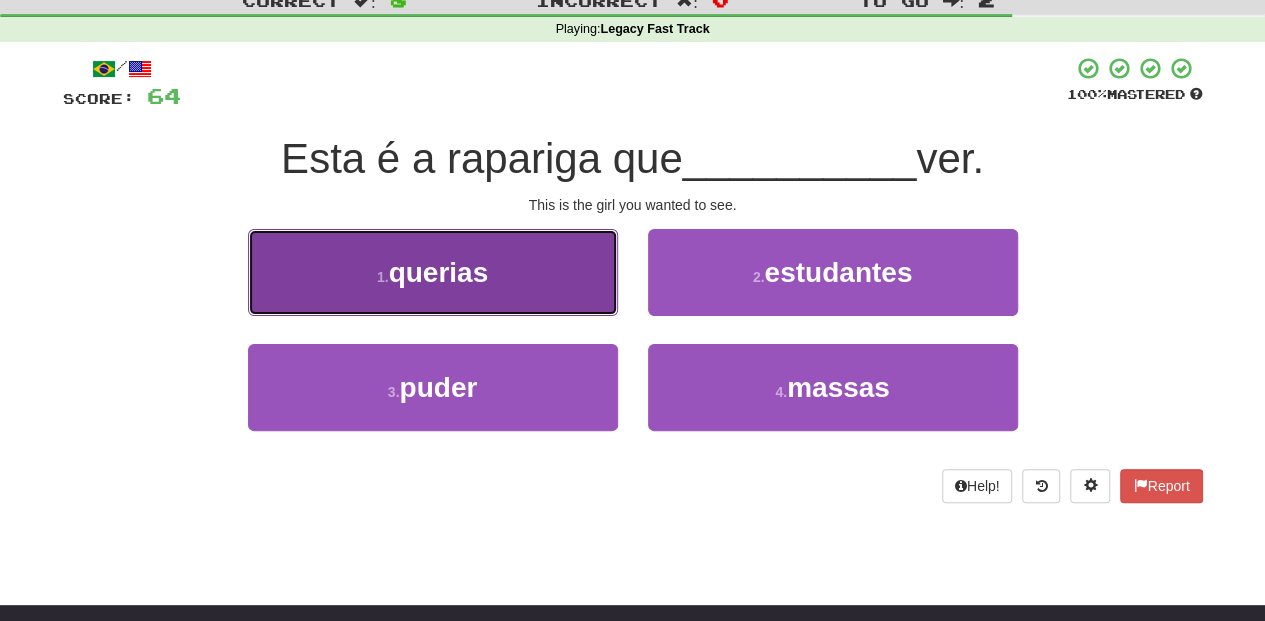 click on "1 .  querias" at bounding box center [433, 272] 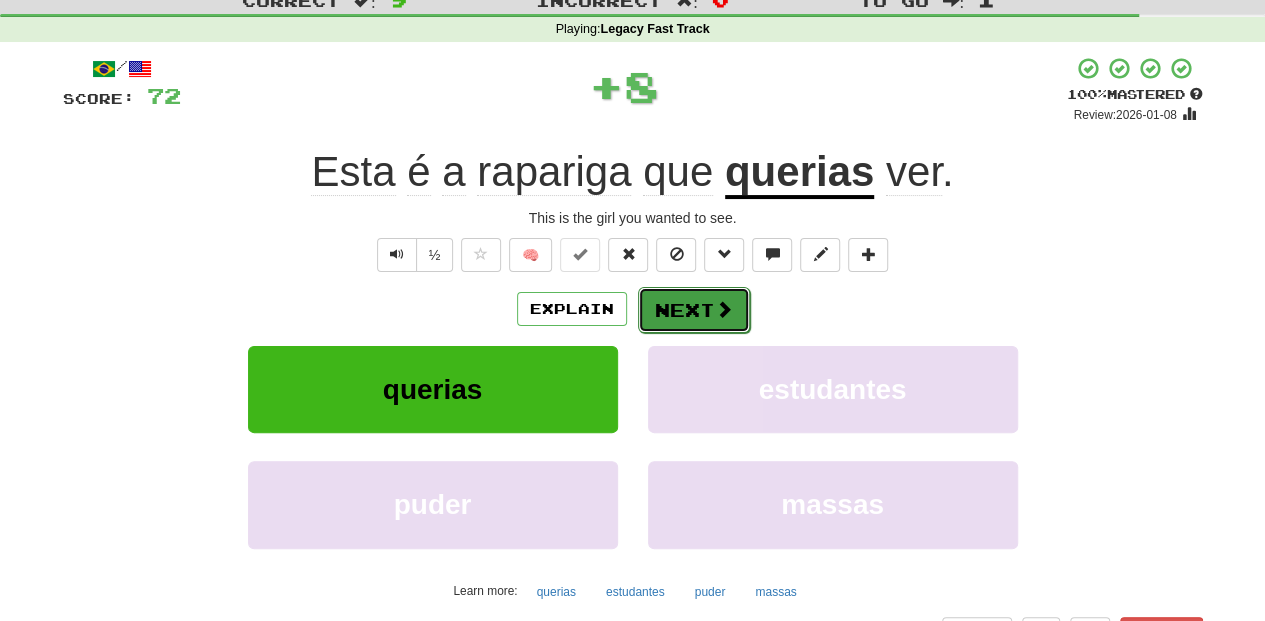 click on "Next" at bounding box center [694, 310] 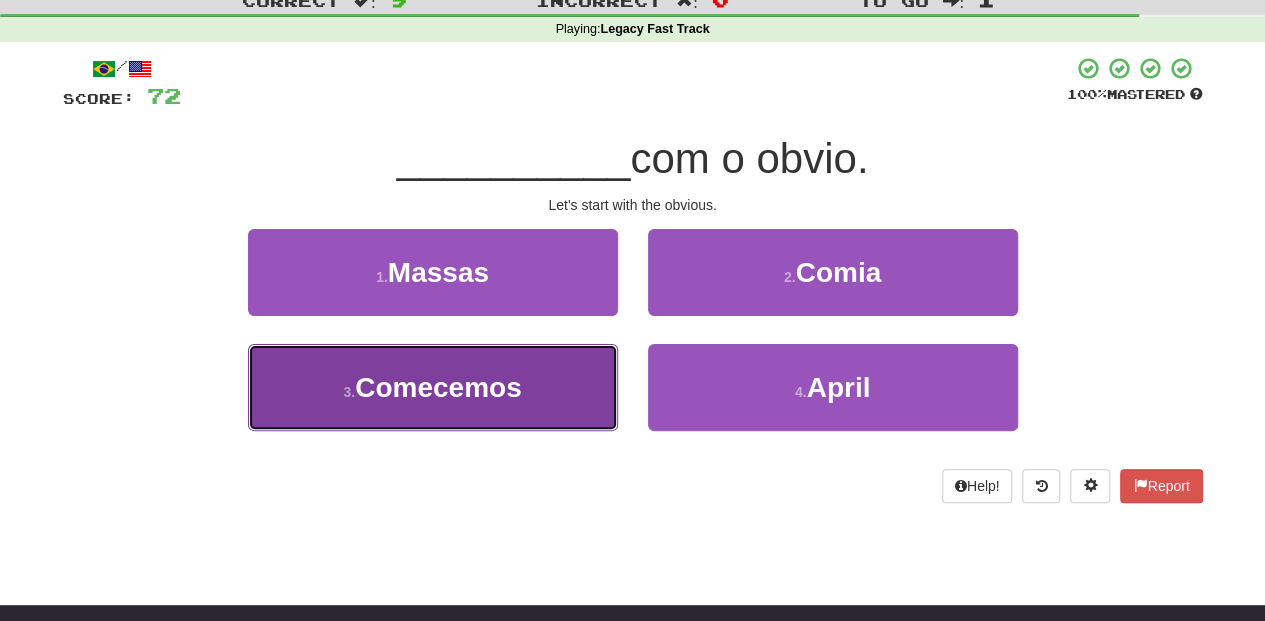 click on "3 .  Comecemos" at bounding box center [433, 387] 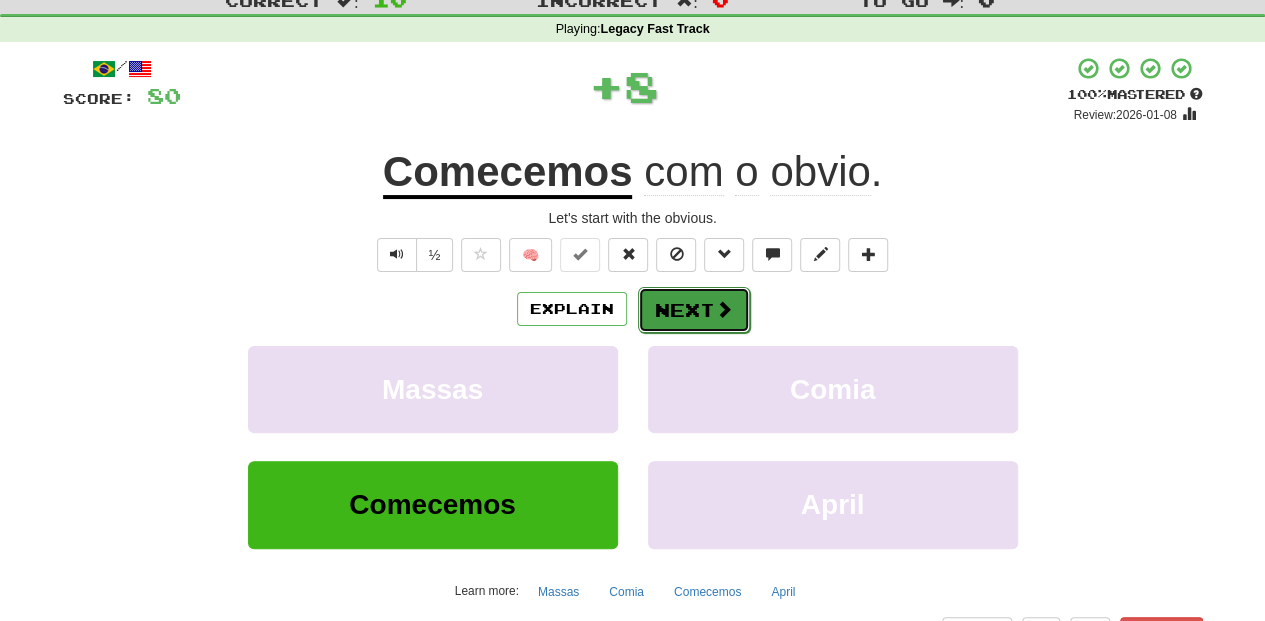 click on "Next" at bounding box center [694, 310] 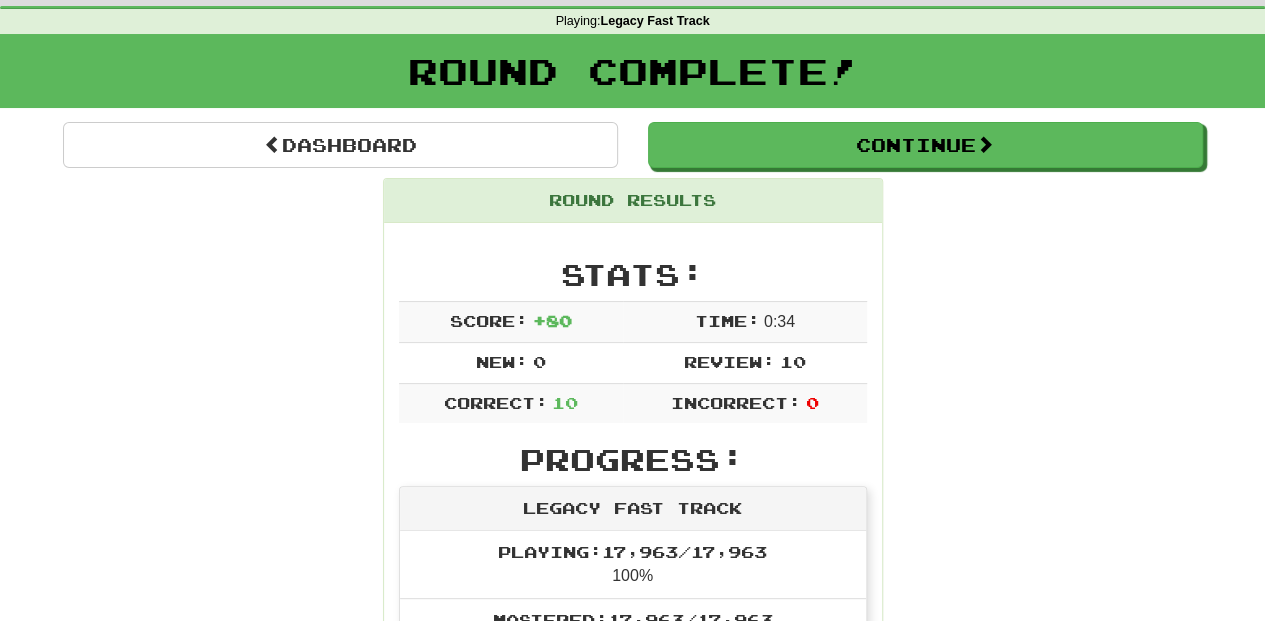 scroll, scrollTop: 66, scrollLeft: 0, axis: vertical 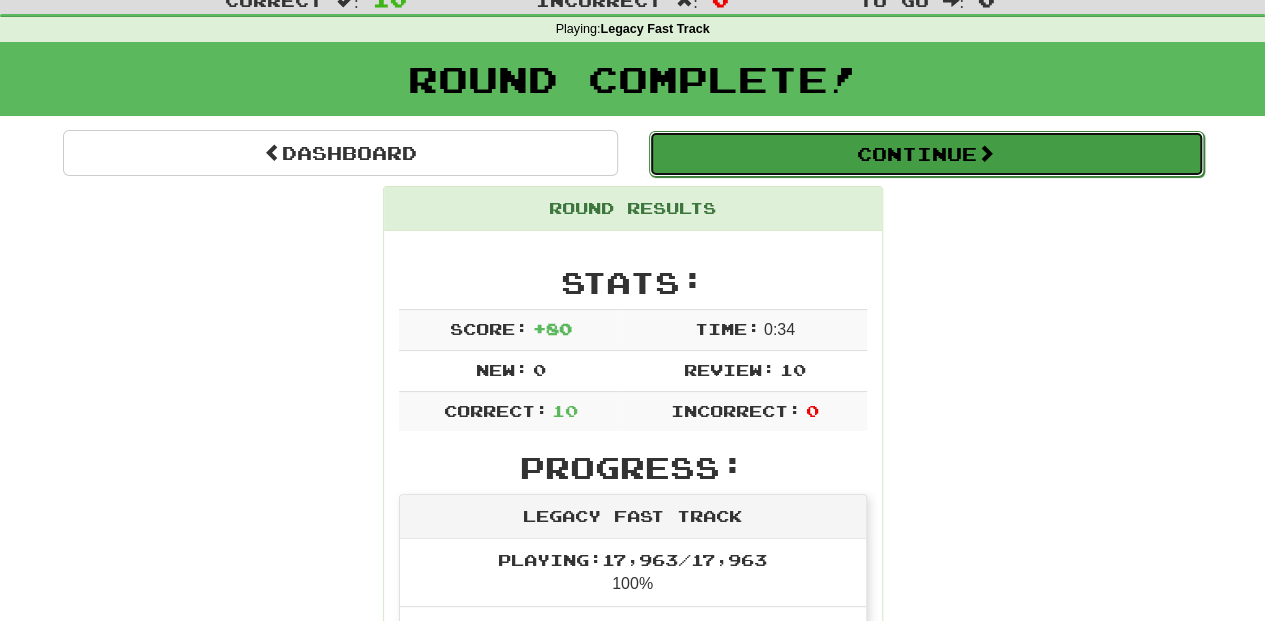 click on "Continue" at bounding box center (926, 154) 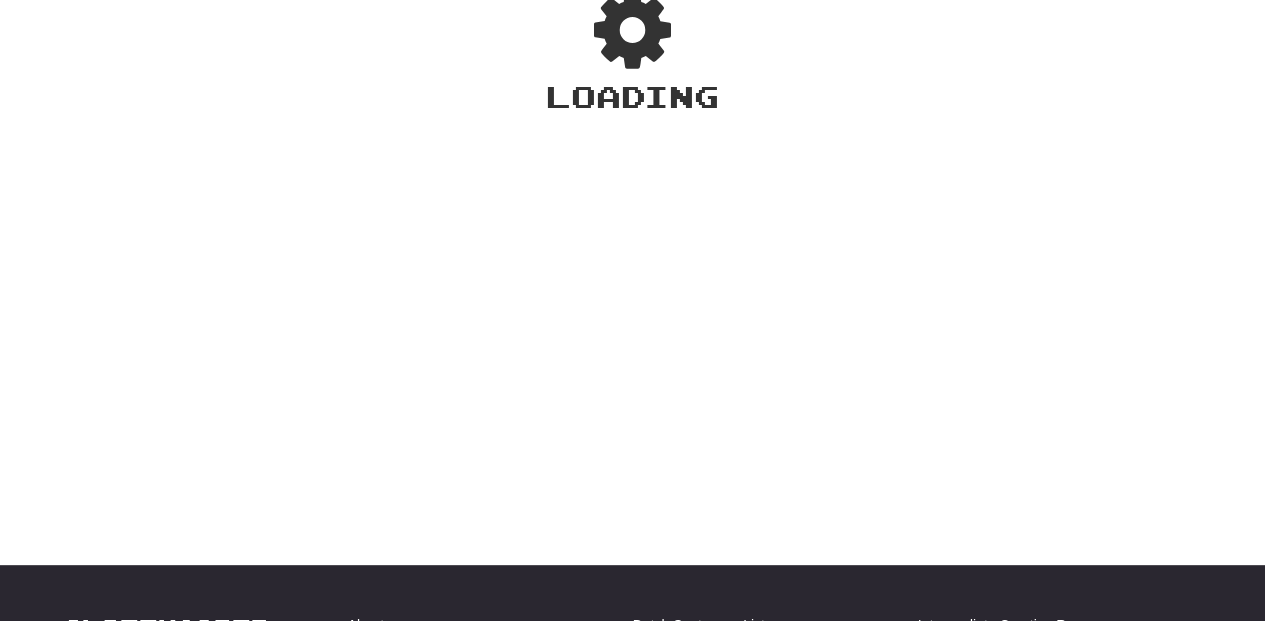 scroll, scrollTop: 66, scrollLeft: 0, axis: vertical 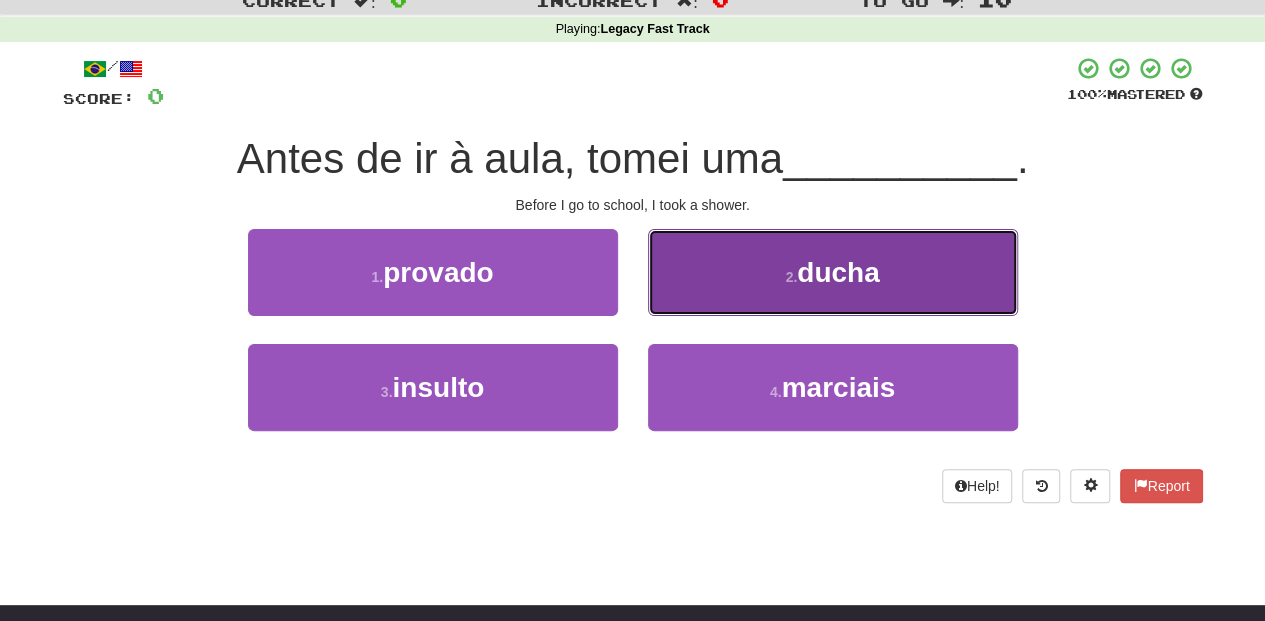 click on "2 .  ducha" at bounding box center (833, 272) 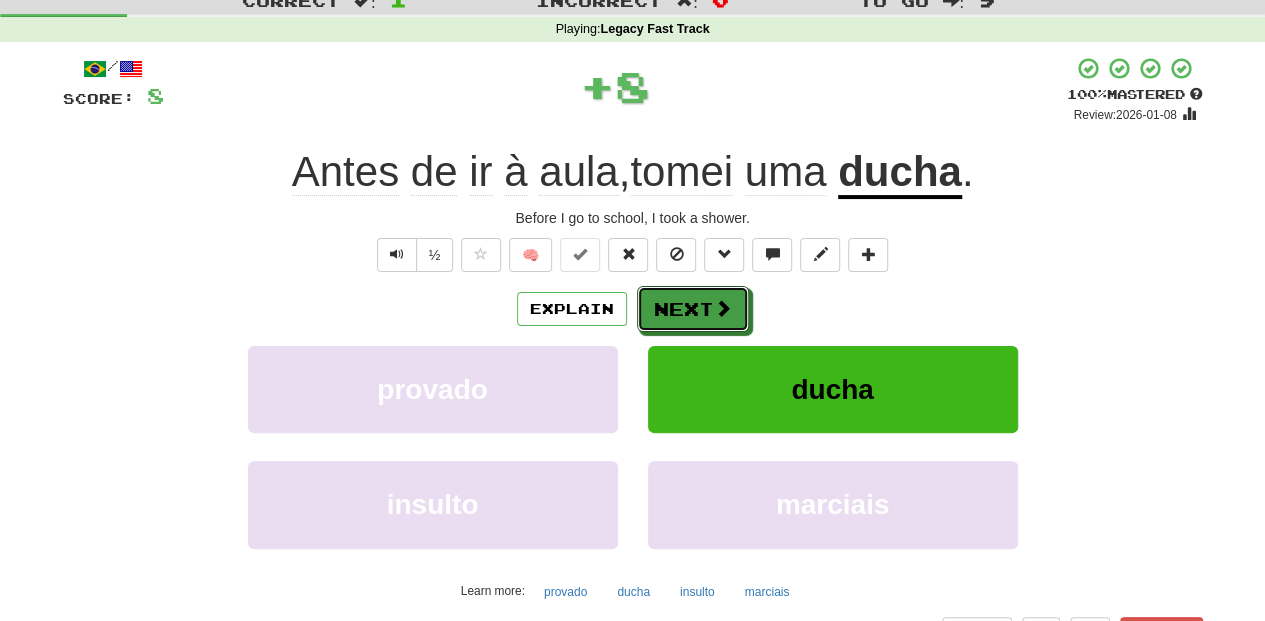 click on "Next" at bounding box center (693, 309) 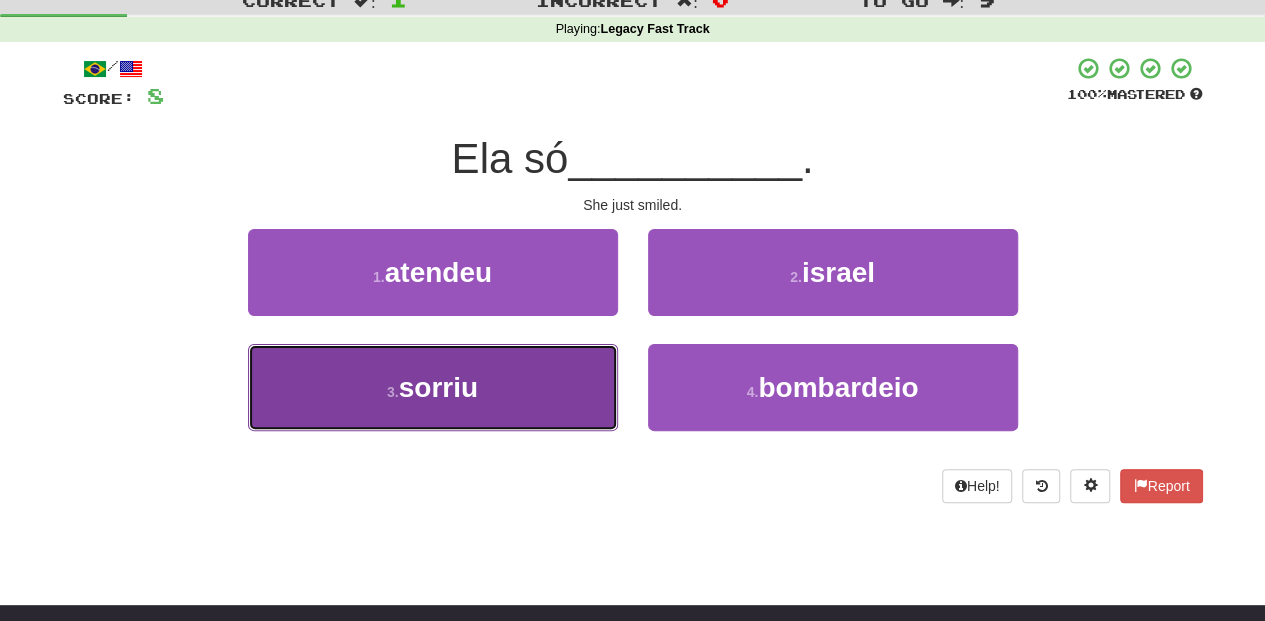 click on "3 .  sorriu" at bounding box center (433, 387) 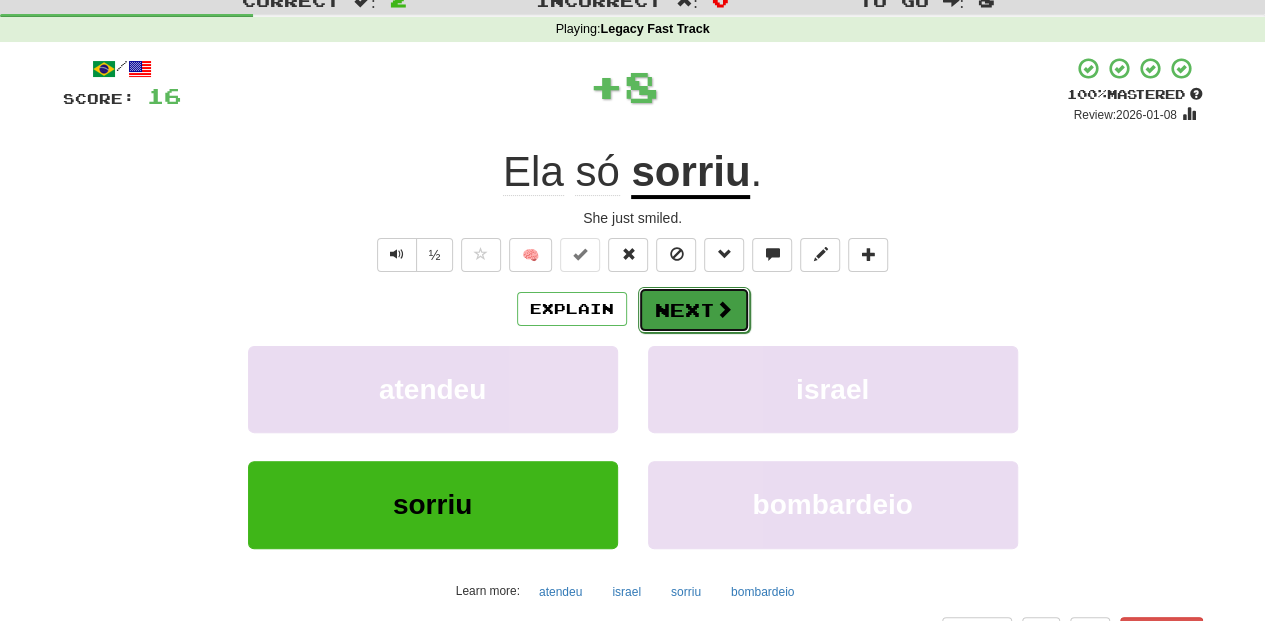 click on "Next" at bounding box center [694, 310] 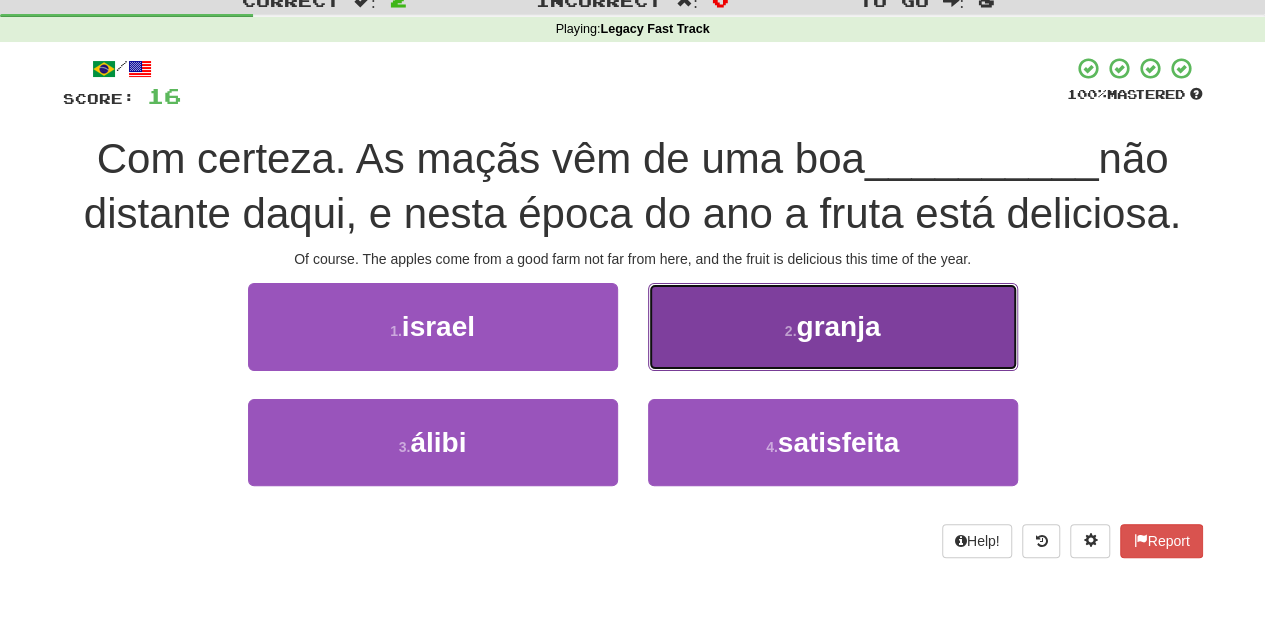 click on "2 .  granja" at bounding box center [833, 326] 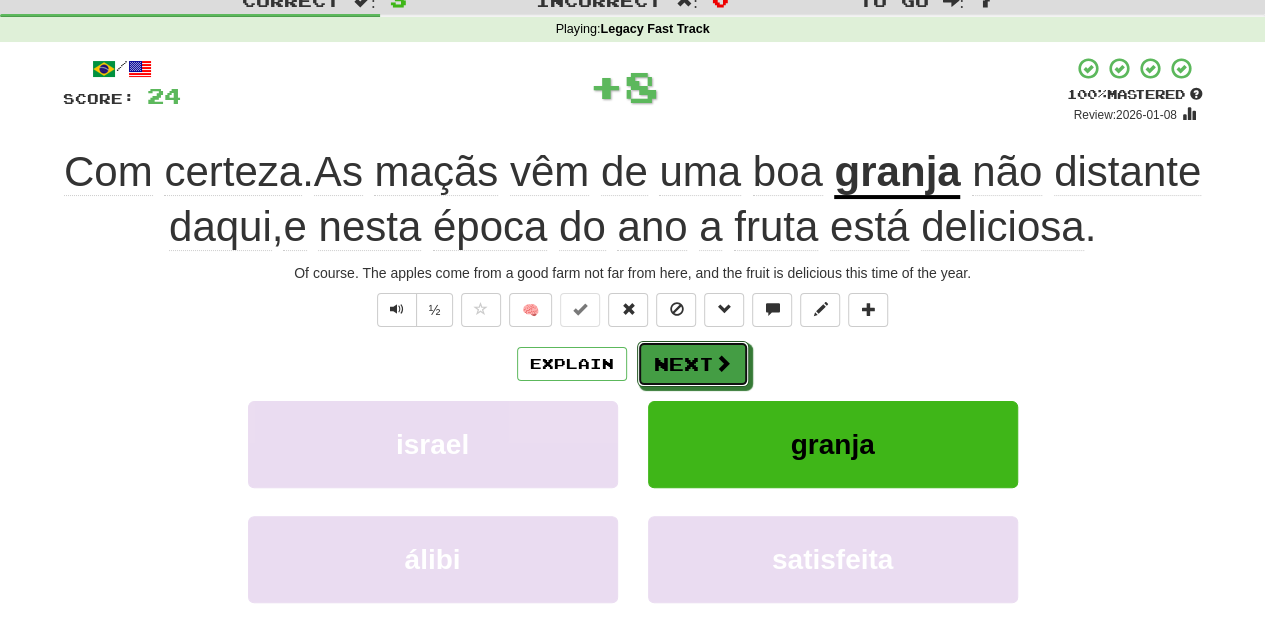 click on "Next" at bounding box center [693, 364] 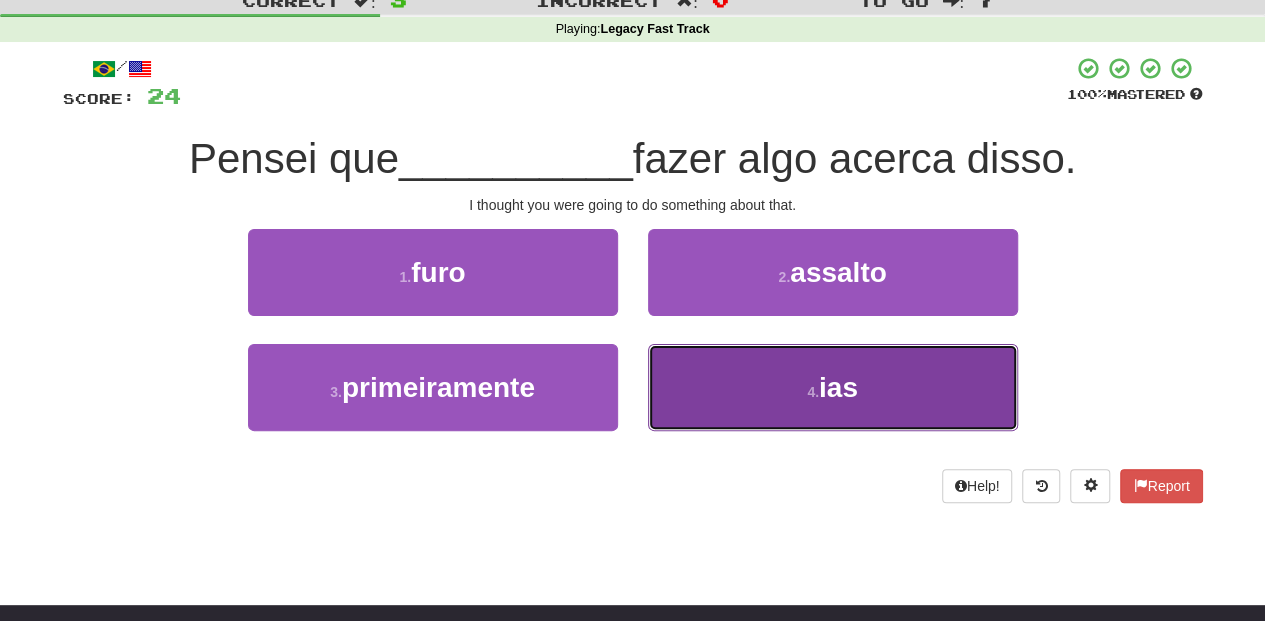 click on "4 .  ias" at bounding box center [833, 387] 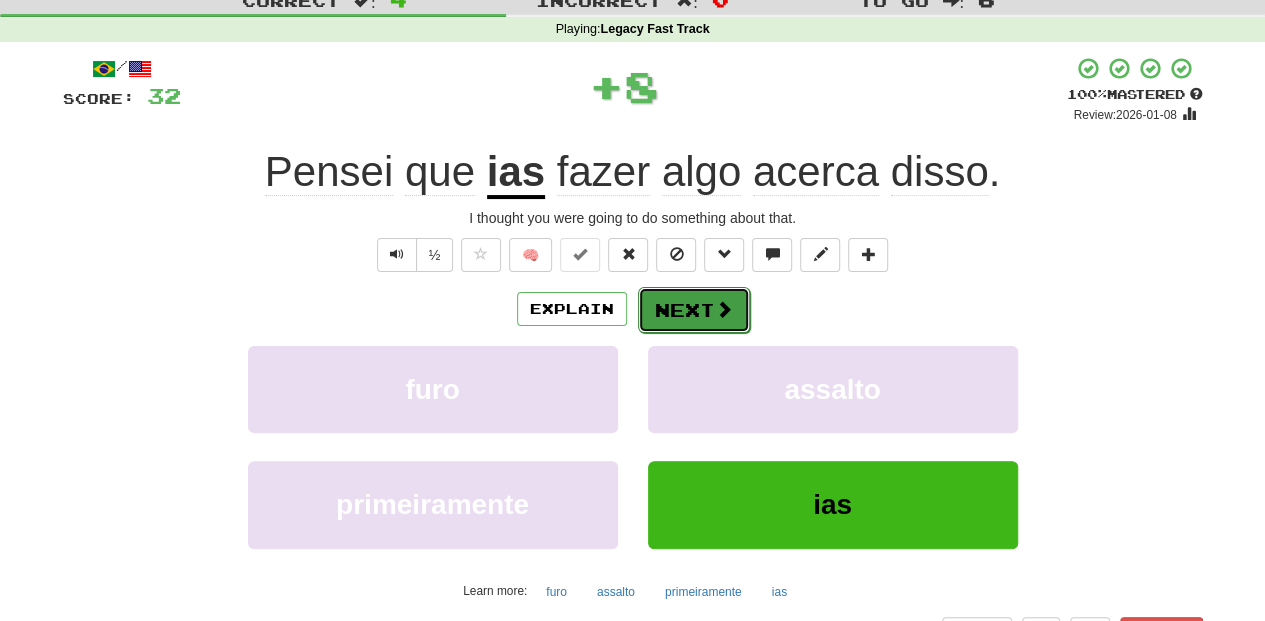 click on "Next" at bounding box center [694, 310] 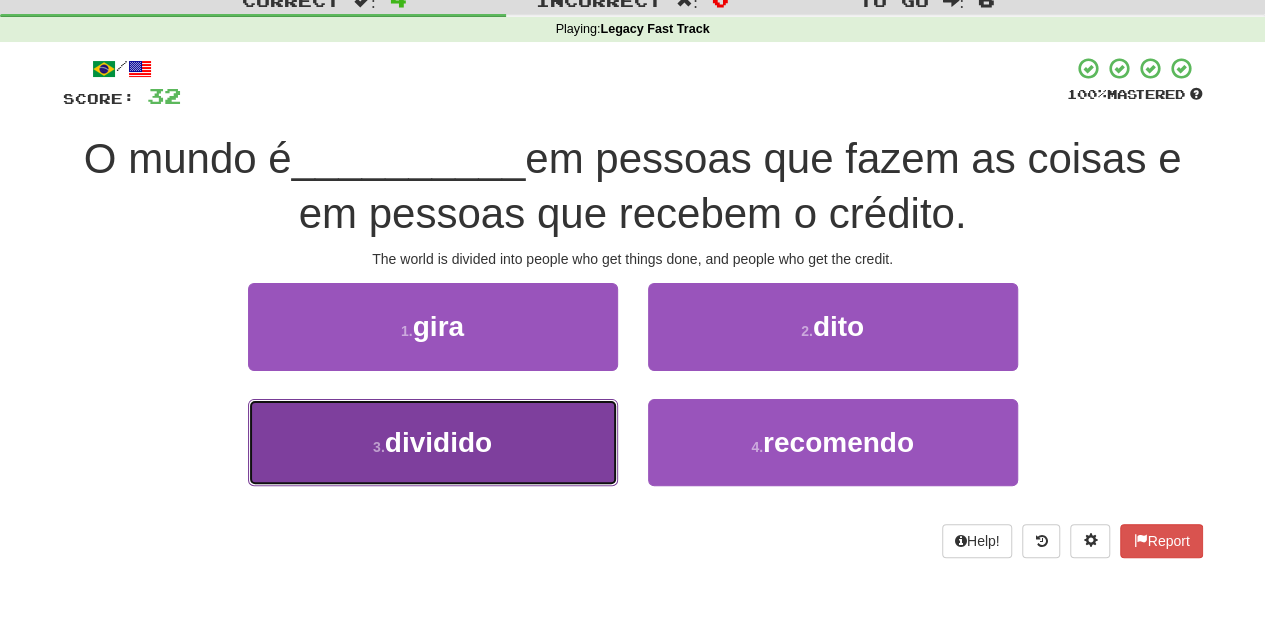 click on "3 .  dividido" at bounding box center (433, 442) 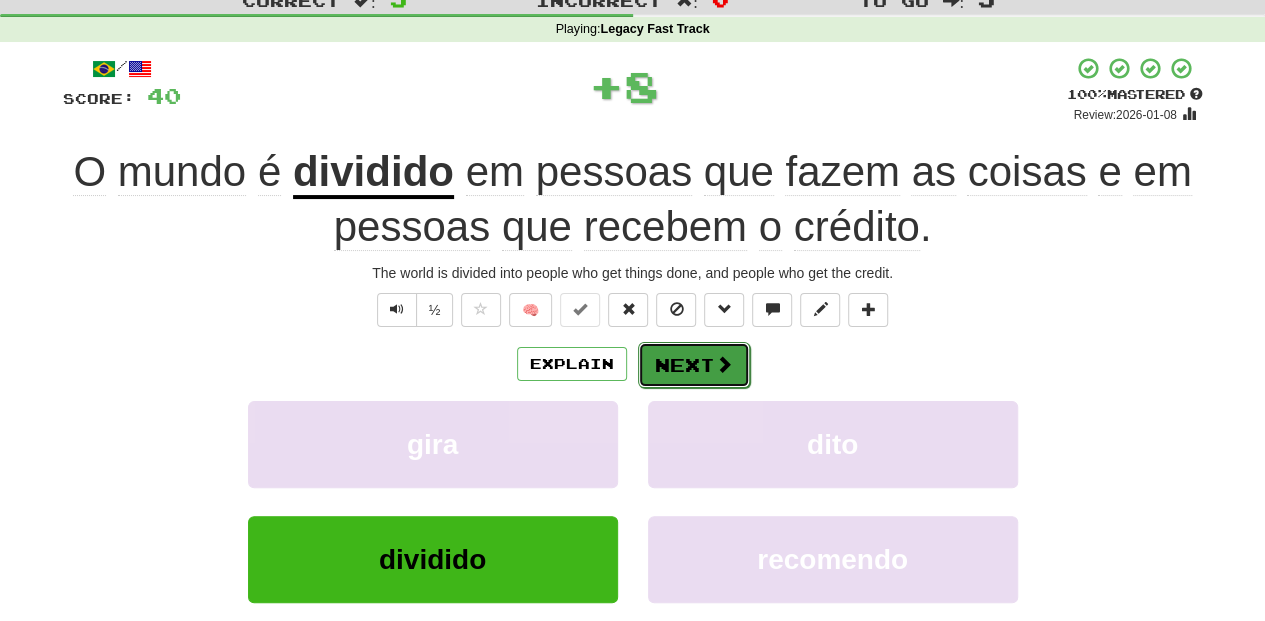click on "Next" at bounding box center (694, 365) 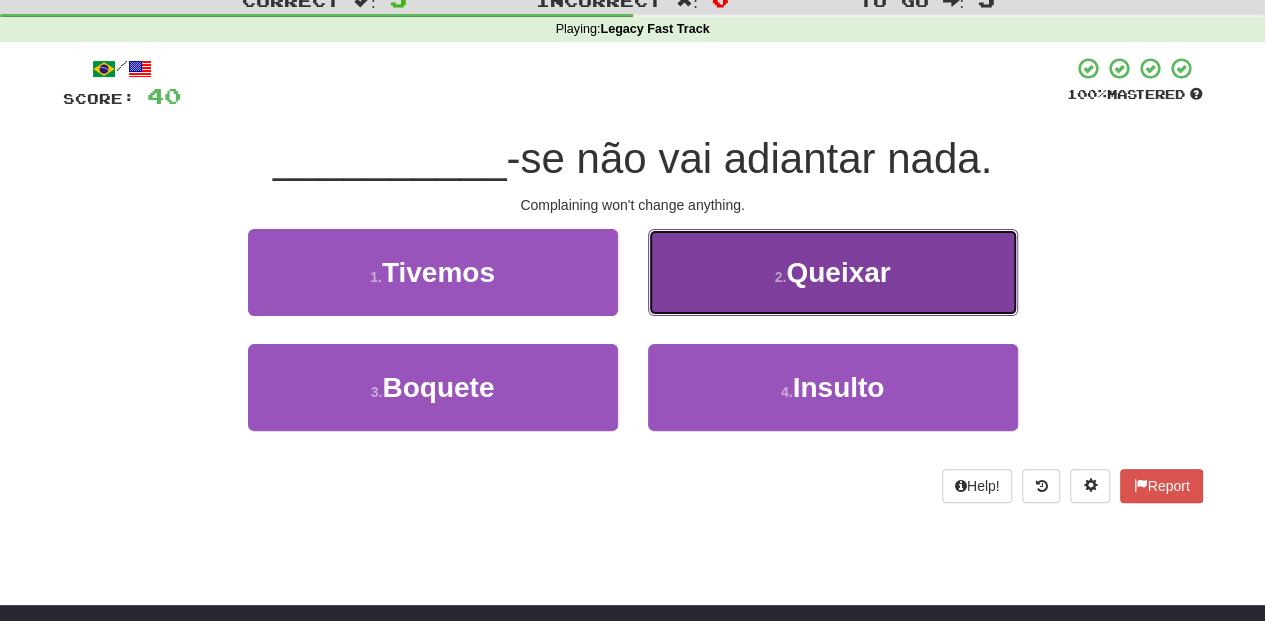 click on "2 .  Queixar" at bounding box center (833, 272) 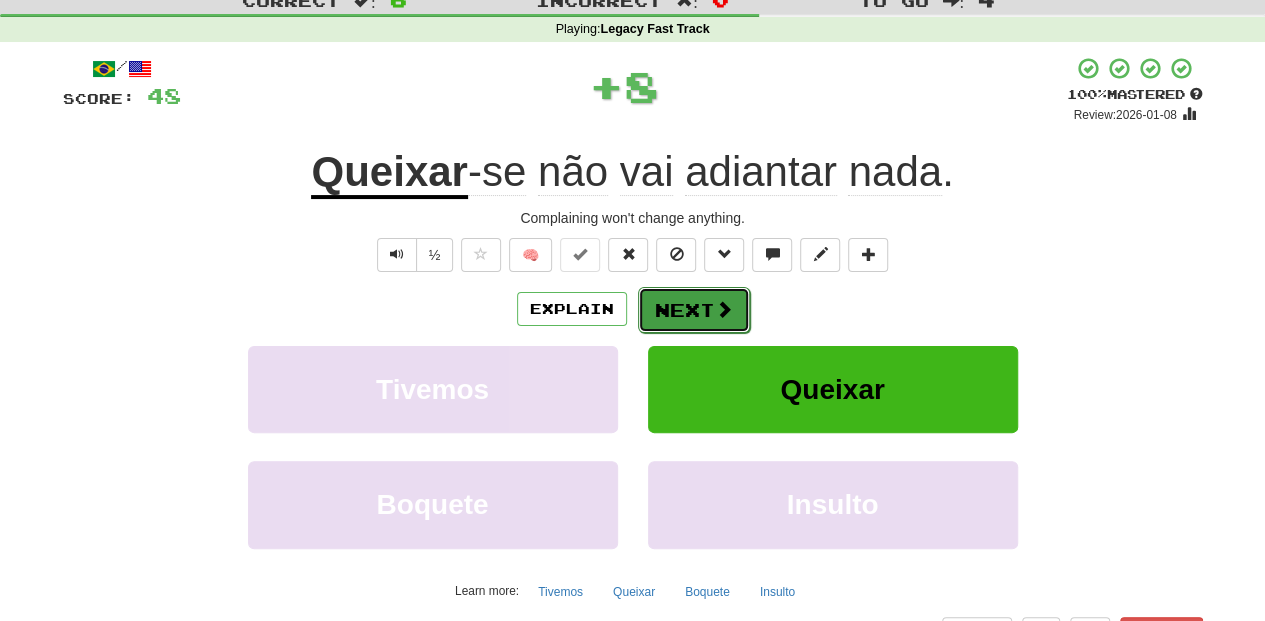 click on "Next" at bounding box center [694, 310] 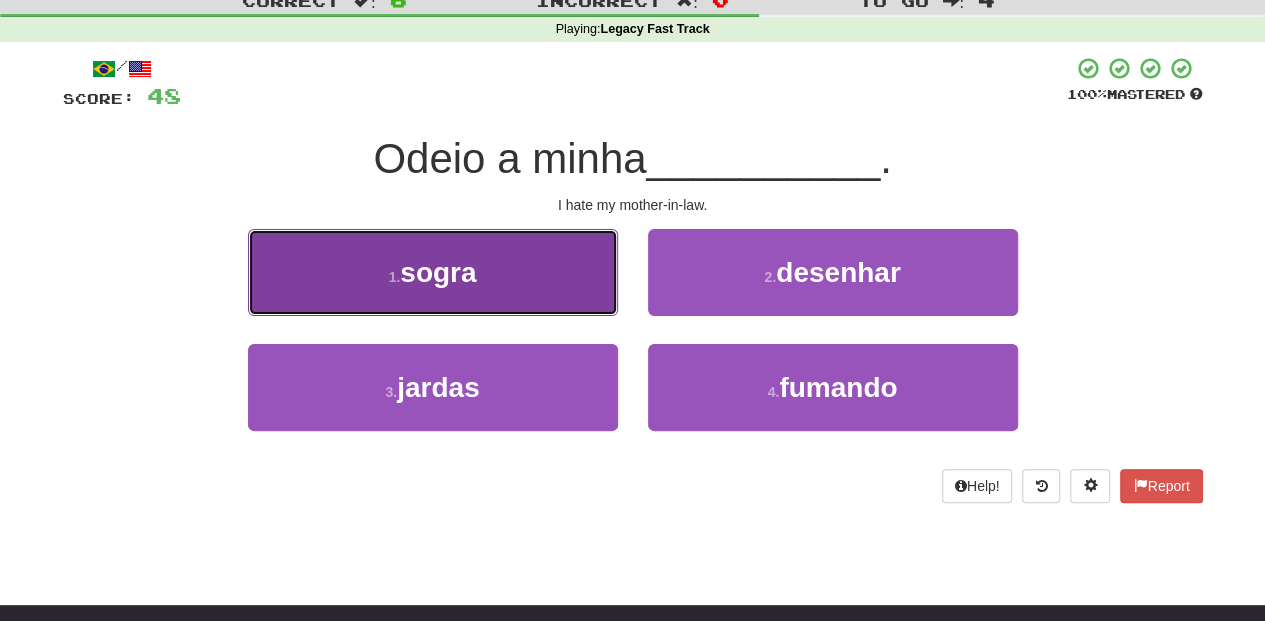 click on "1 .  sogra" at bounding box center [433, 272] 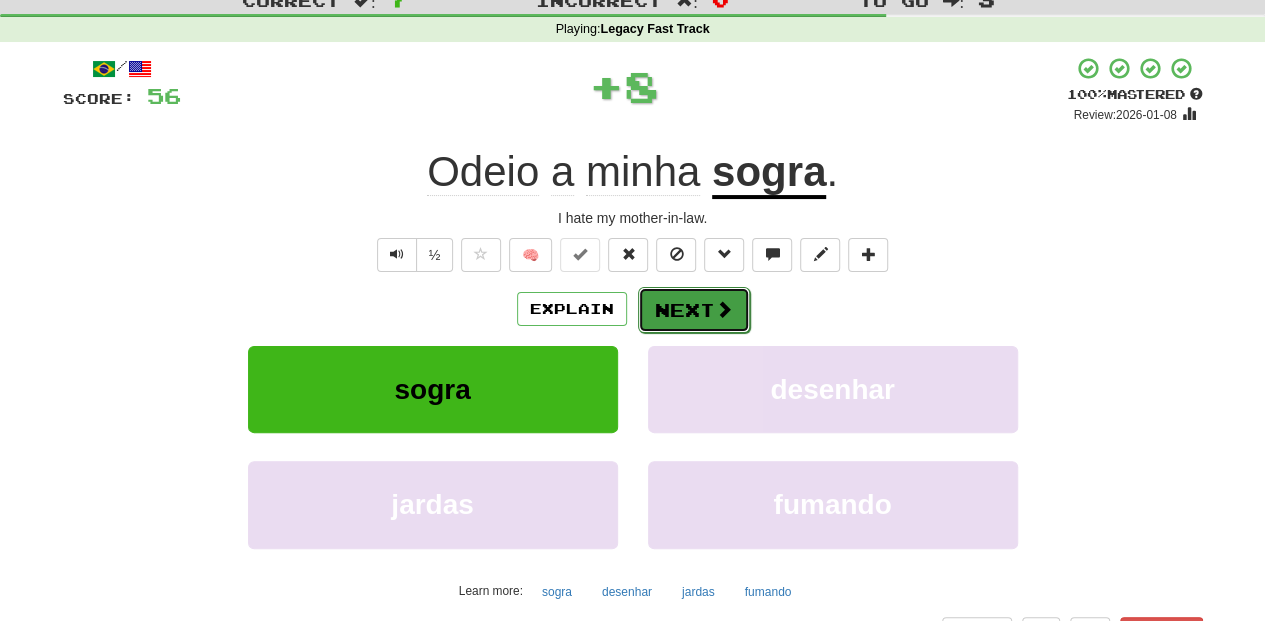 click on "Next" at bounding box center (694, 310) 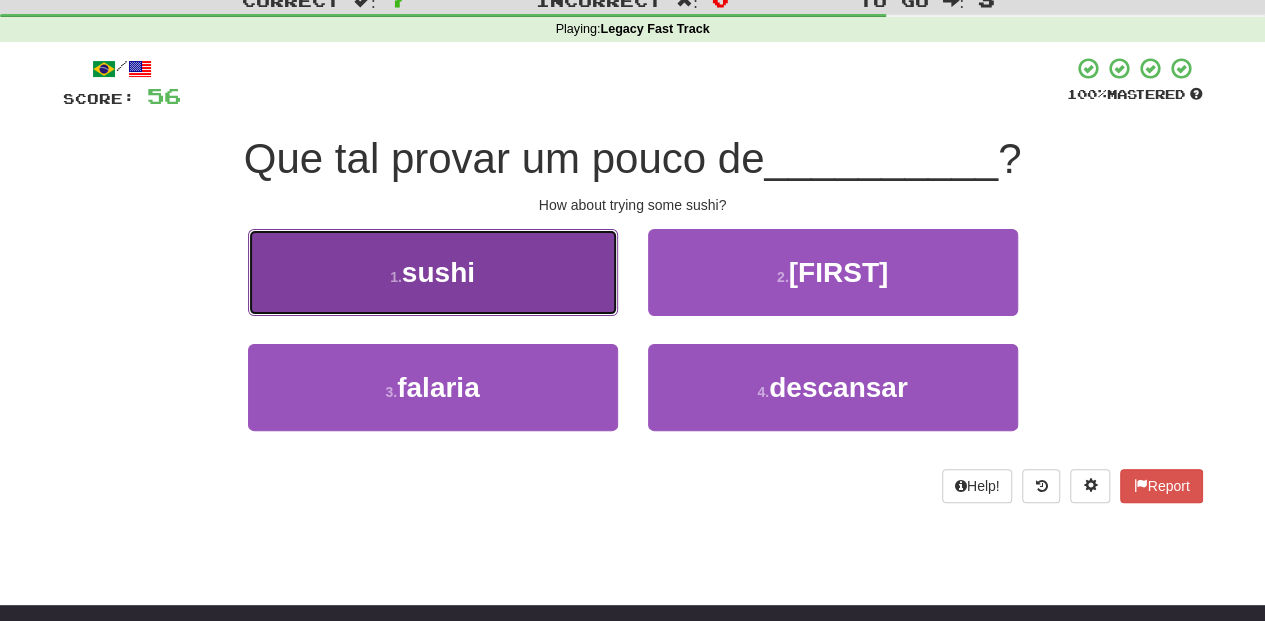 click on "1 .  sushi" at bounding box center (433, 272) 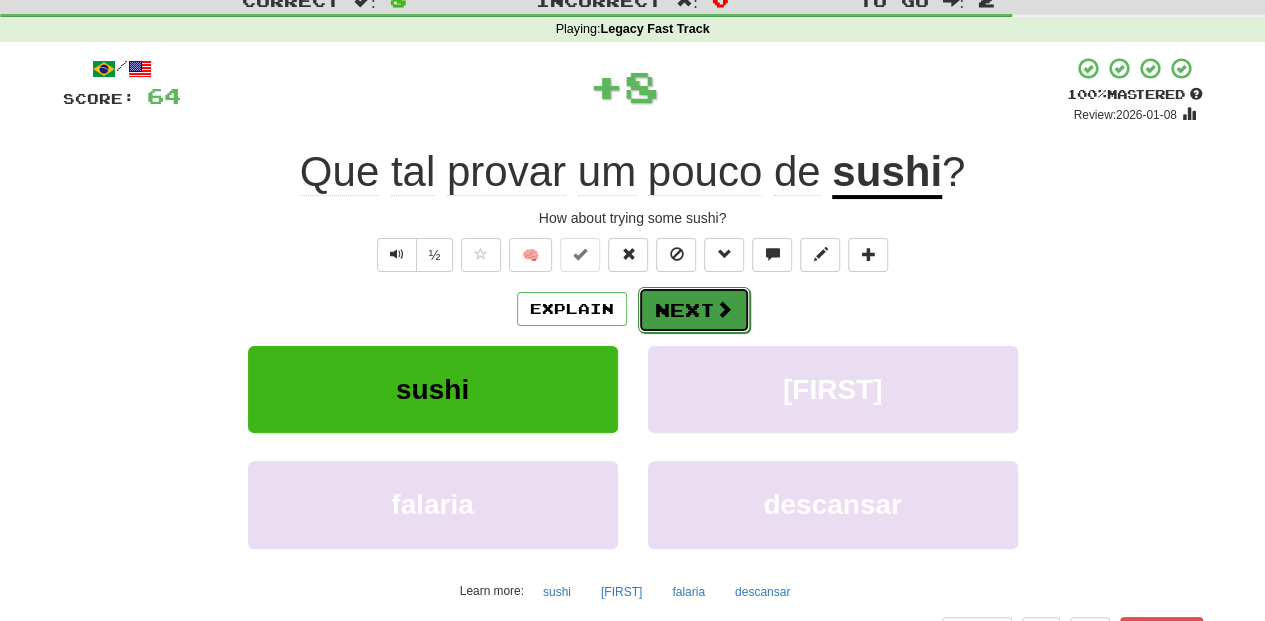 click on "Next" at bounding box center [694, 310] 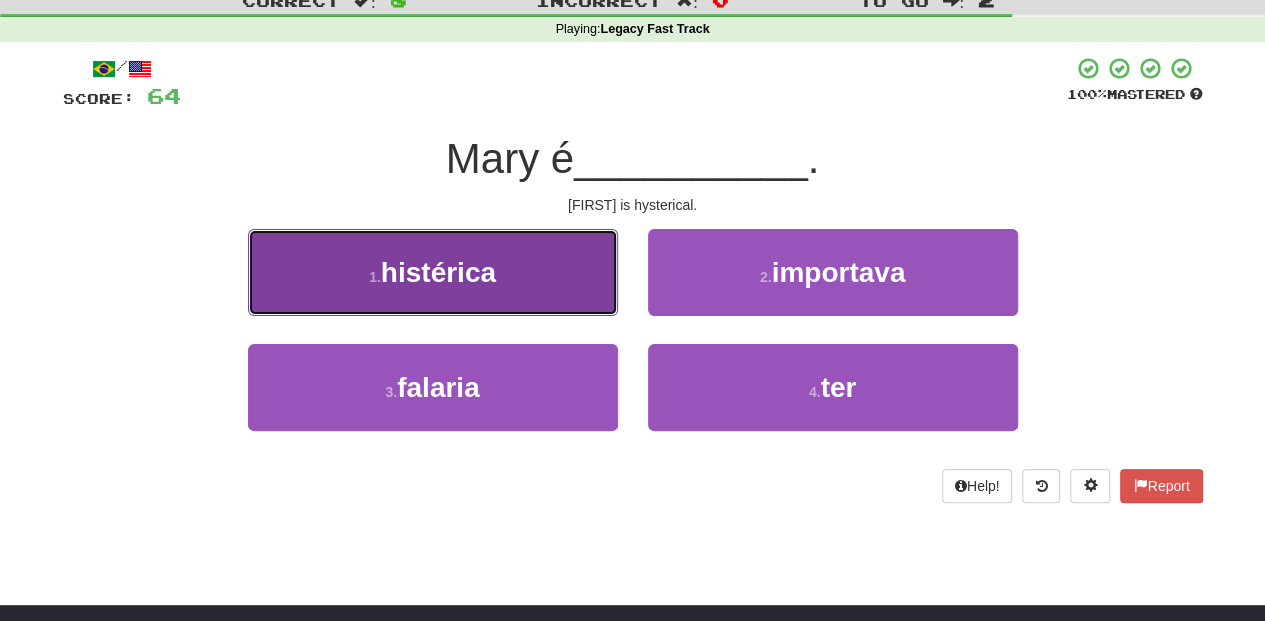 click on "1 .  histérica" at bounding box center (433, 272) 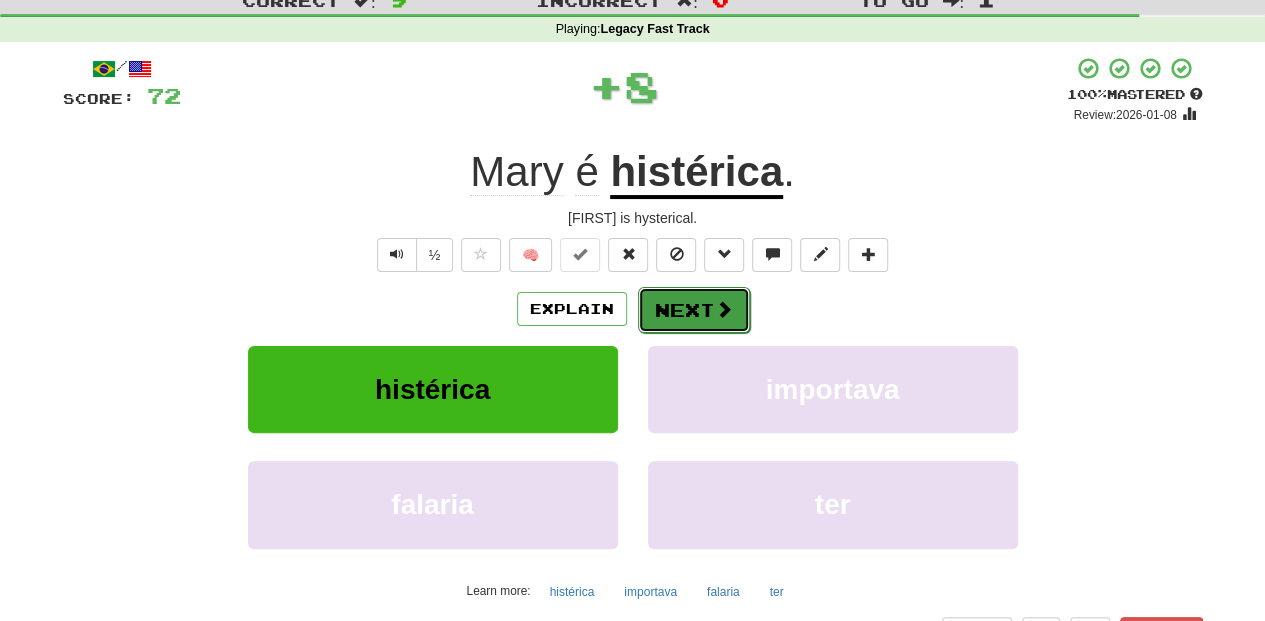 click on "Next" at bounding box center [694, 310] 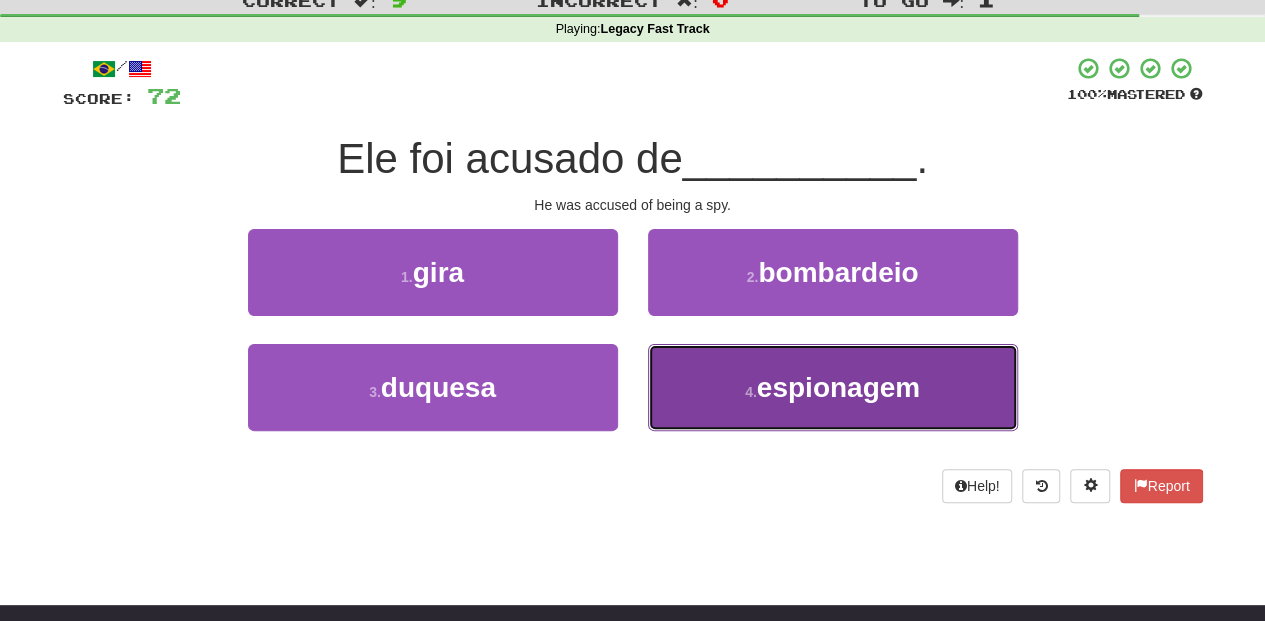 click on "4 .  espionagem" at bounding box center [833, 387] 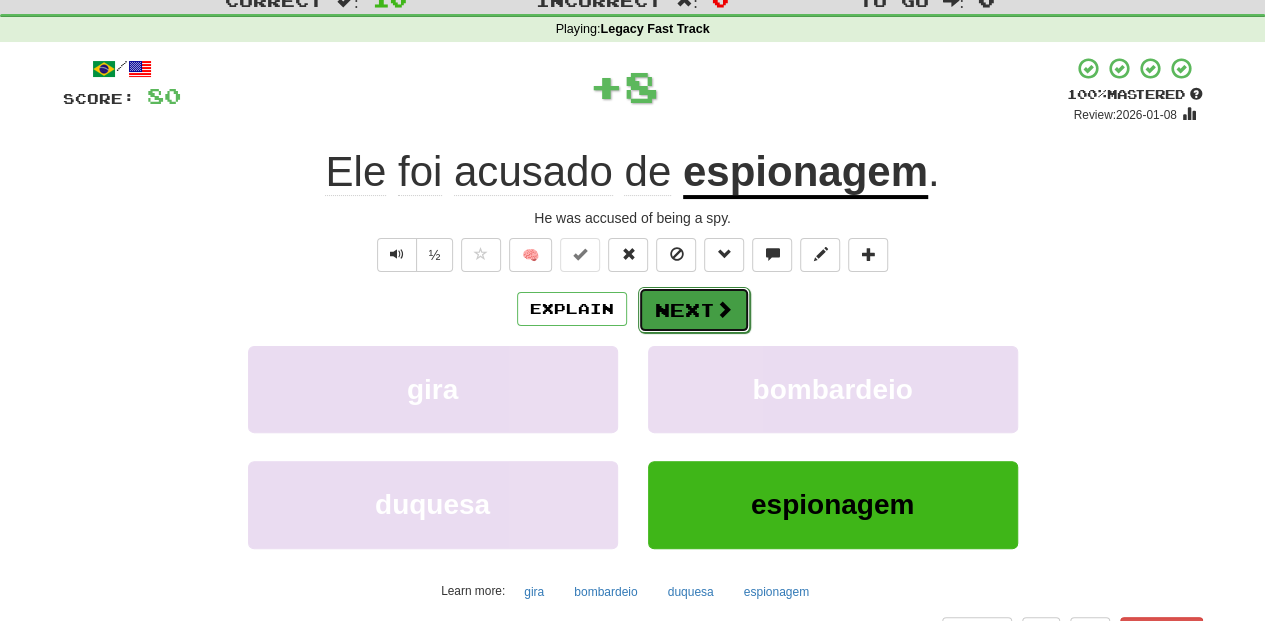 click on "Next" at bounding box center [694, 310] 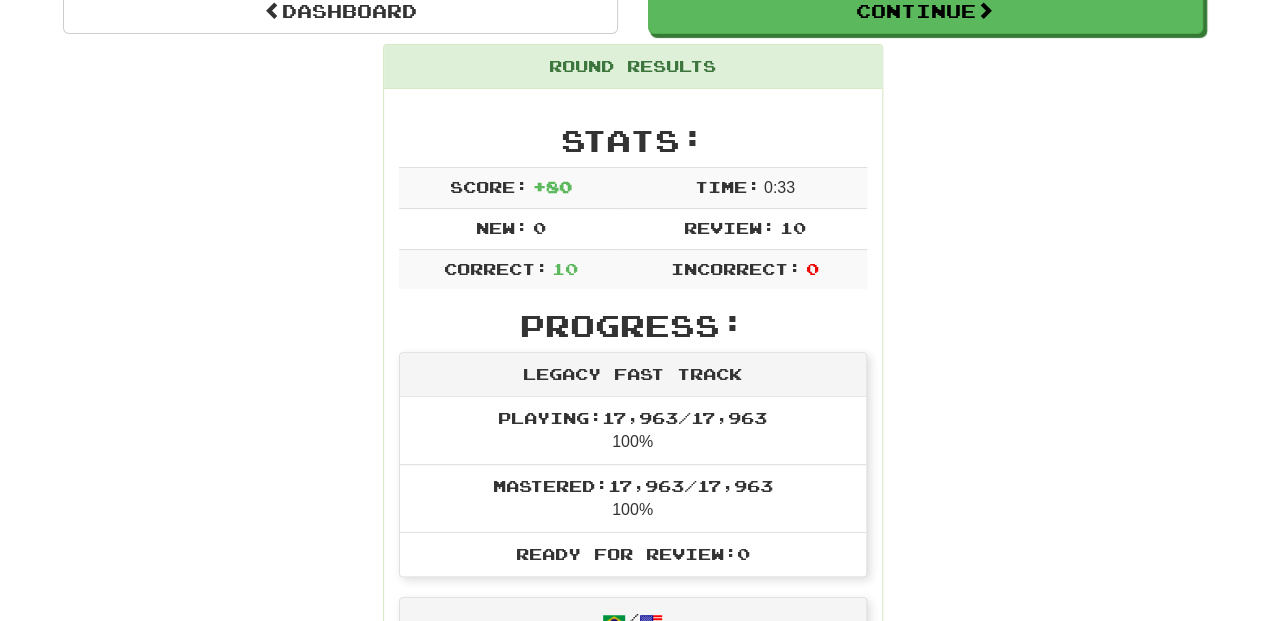 scroll, scrollTop: 66, scrollLeft: 0, axis: vertical 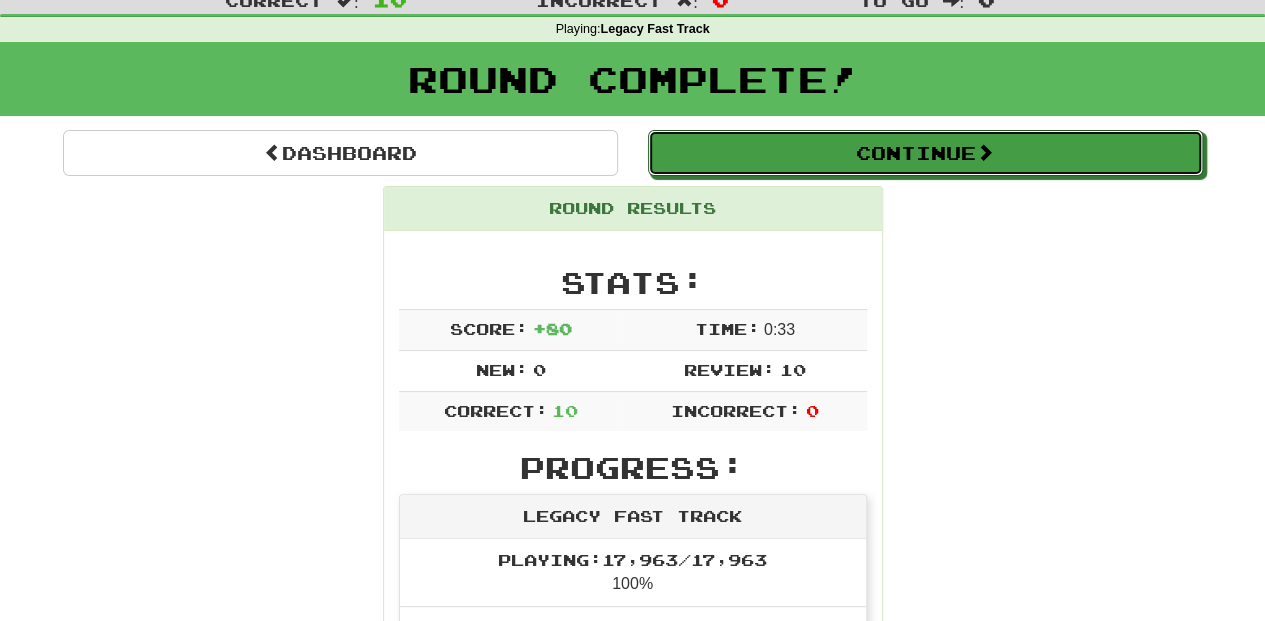 click on "Continue" at bounding box center [925, 153] 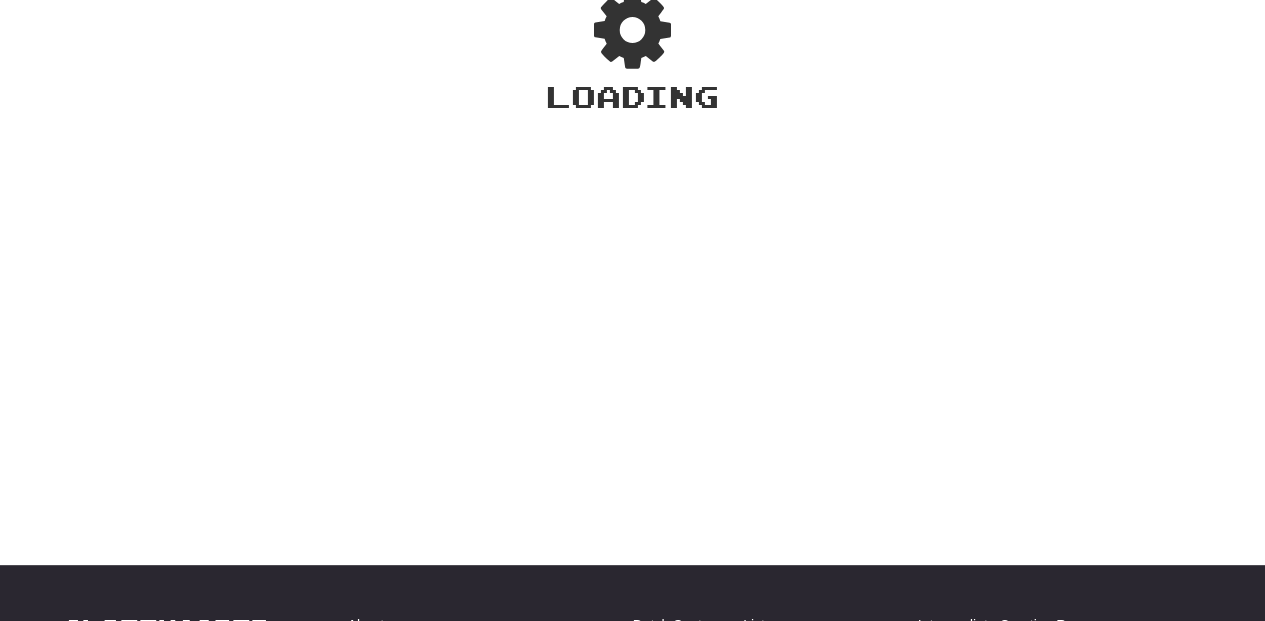 scroll, scrollTop: 66, scrollLeft: 0, axis: vertical 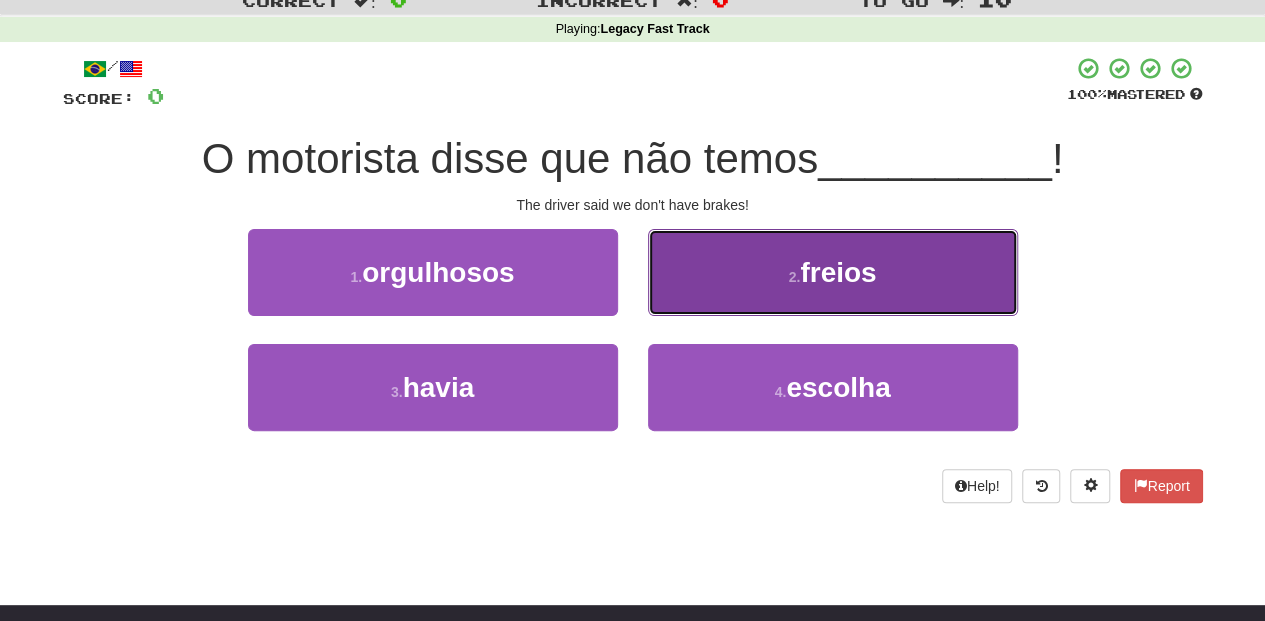 click on "2 .  freios" at bounding box center [833, 272] 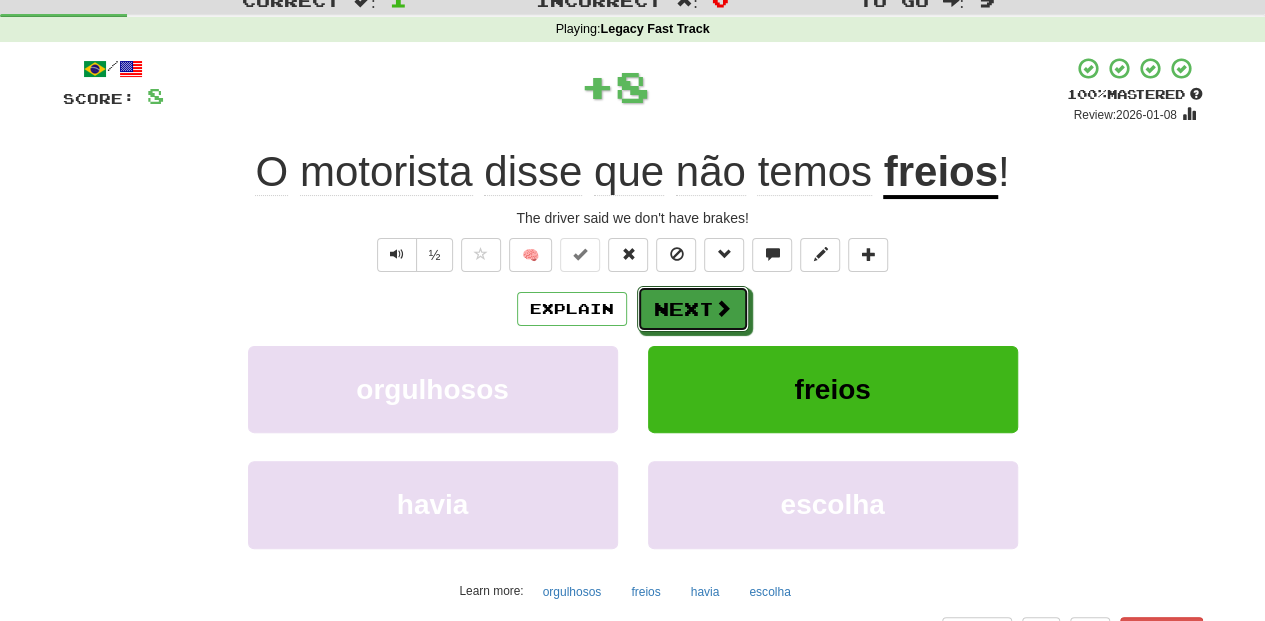 click on "Next" at bounding box center (693, 309) 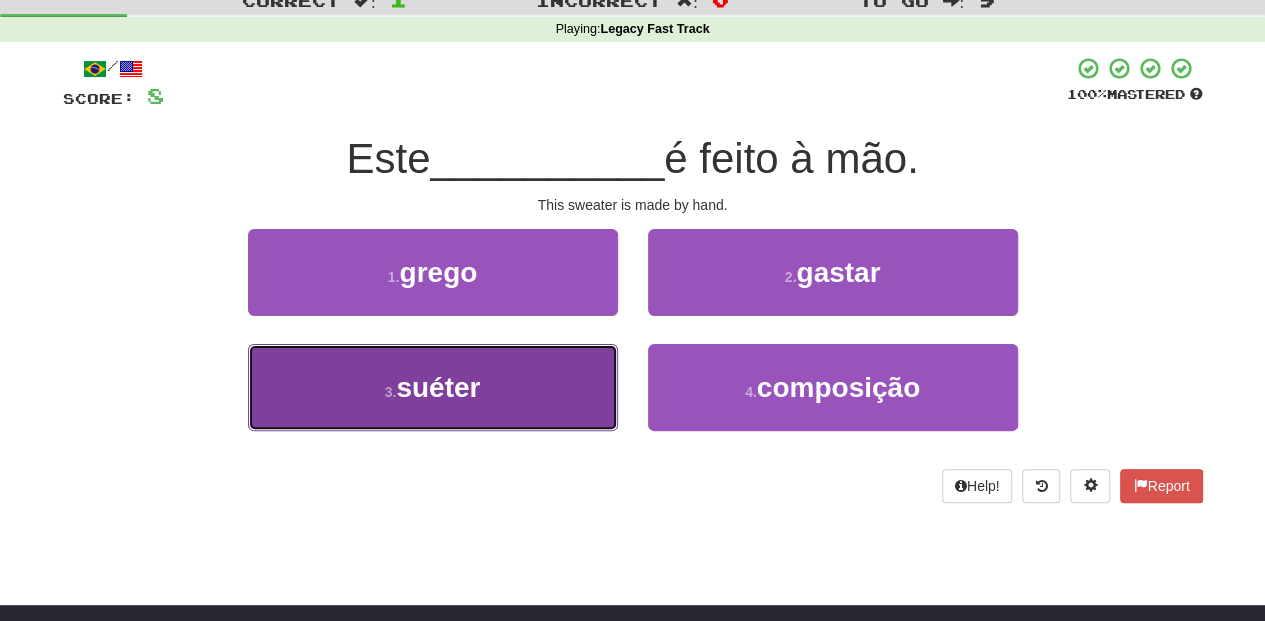 click on "3 .  suéter" at bounding box center (433, 387) 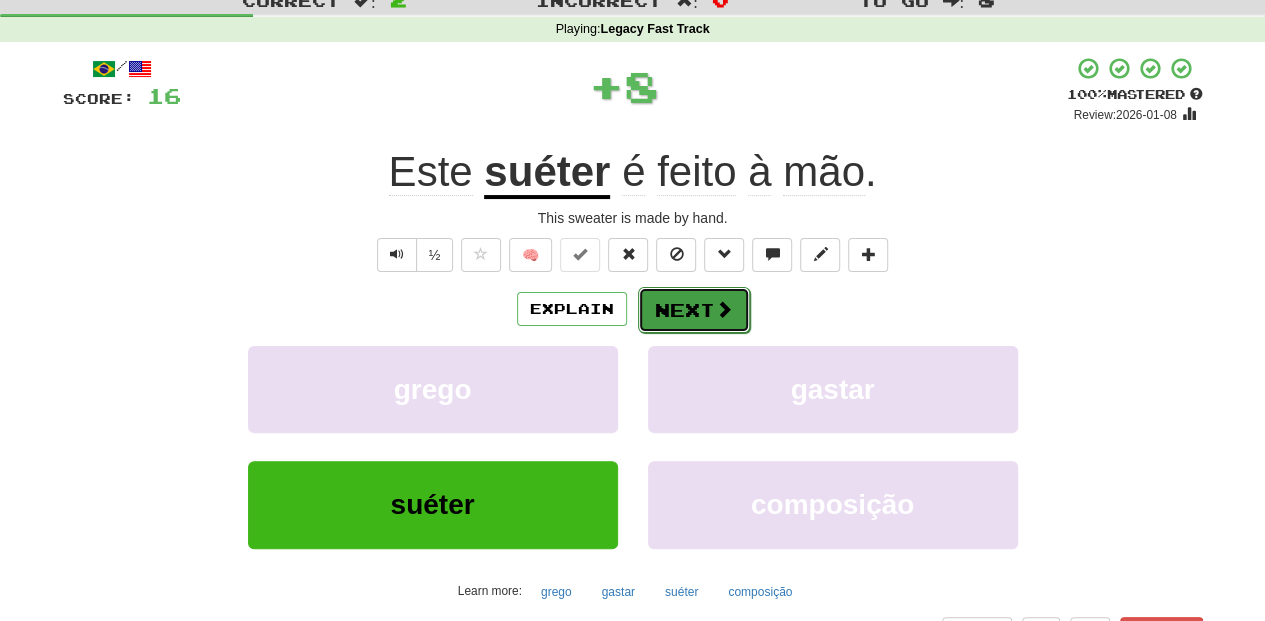 click on "Next" at bounding box center [694, 310] 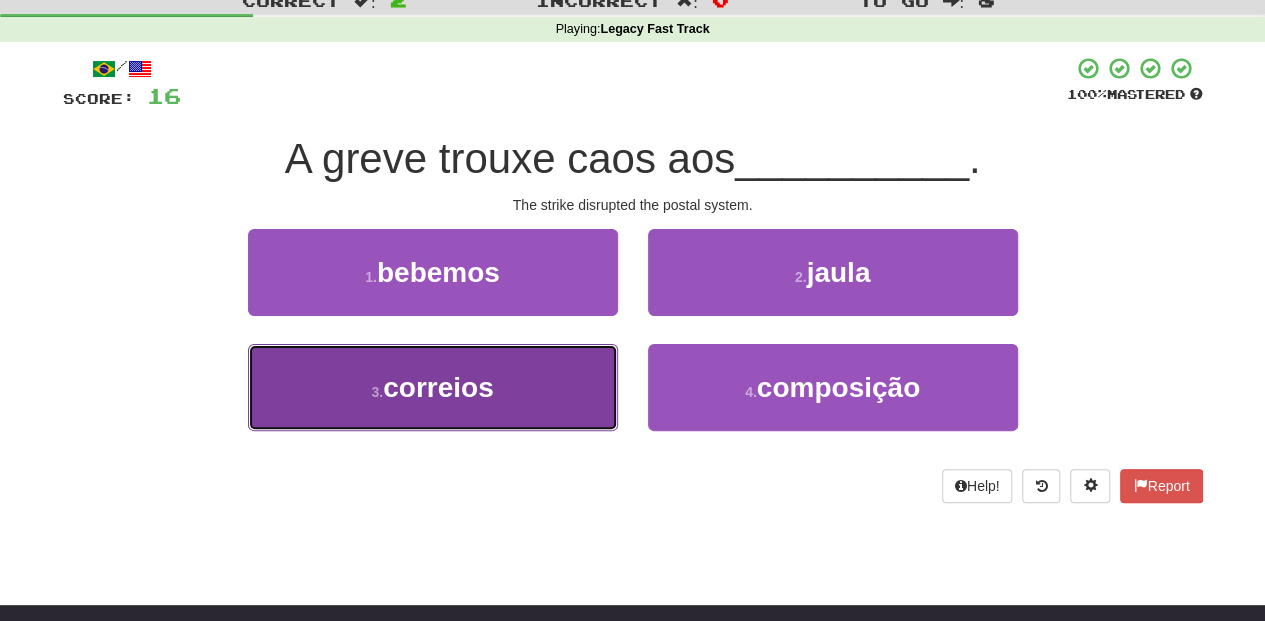 click on "3 .  correios" at bounding box center [433, 387] 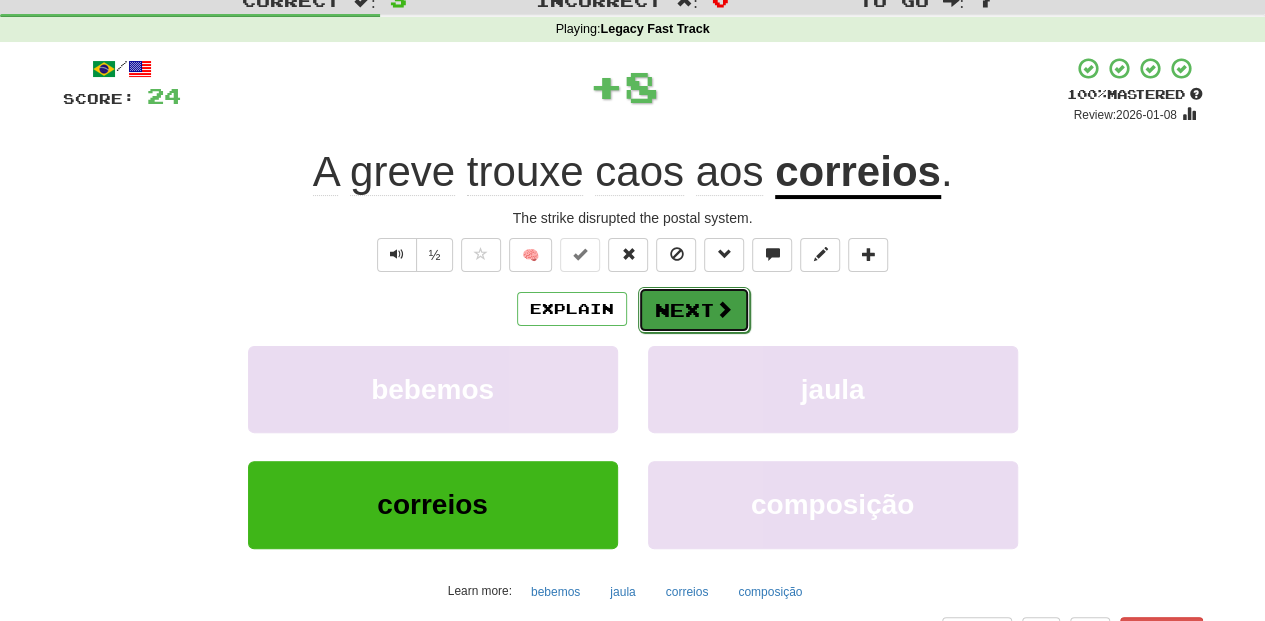 click on "Next" at bounding box center (694, 310) 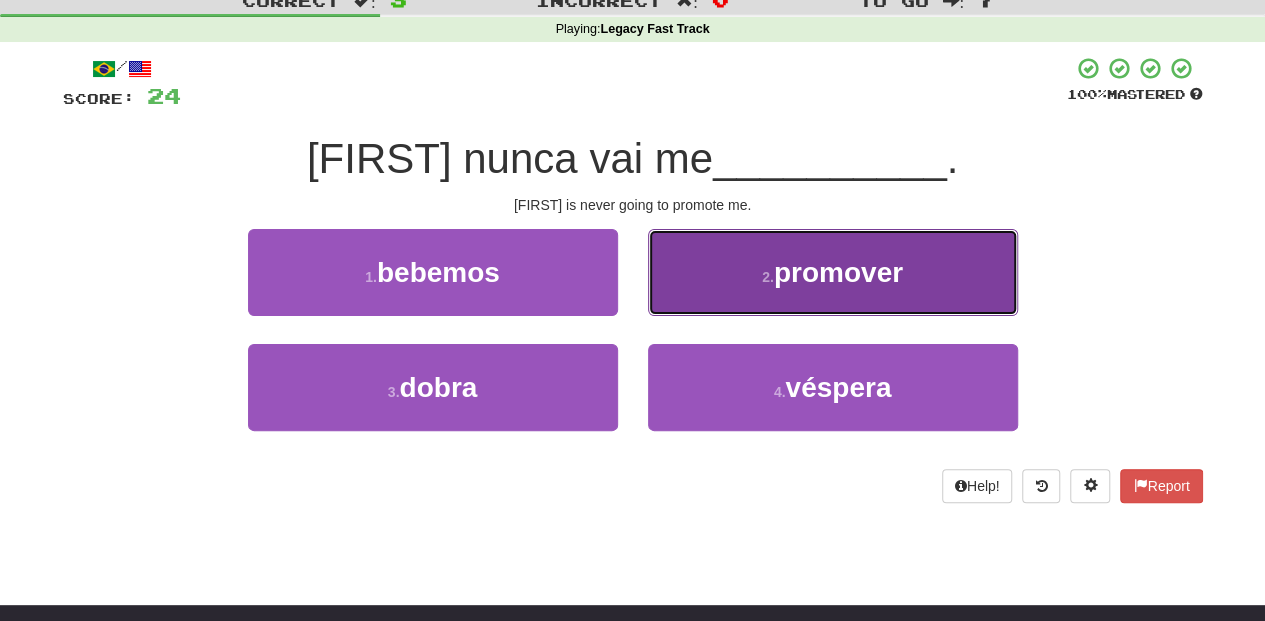 click on "2 .  promover" at bounding box center [833, 272] 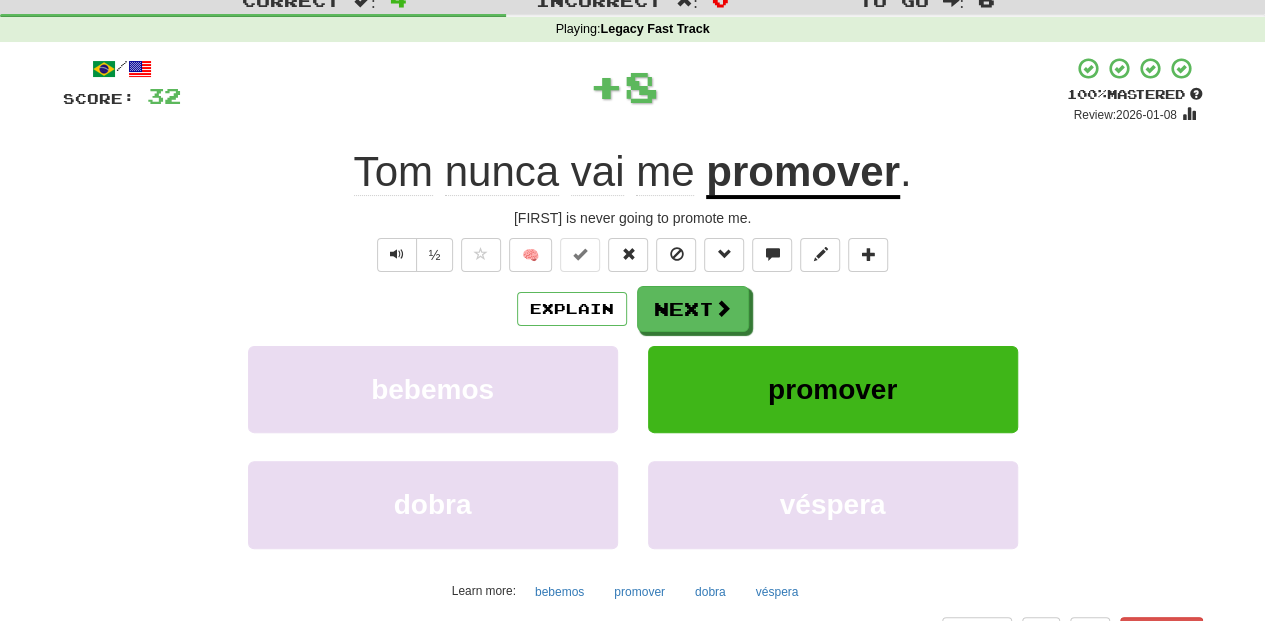 click on "Next" at bounding box center [693, 309] 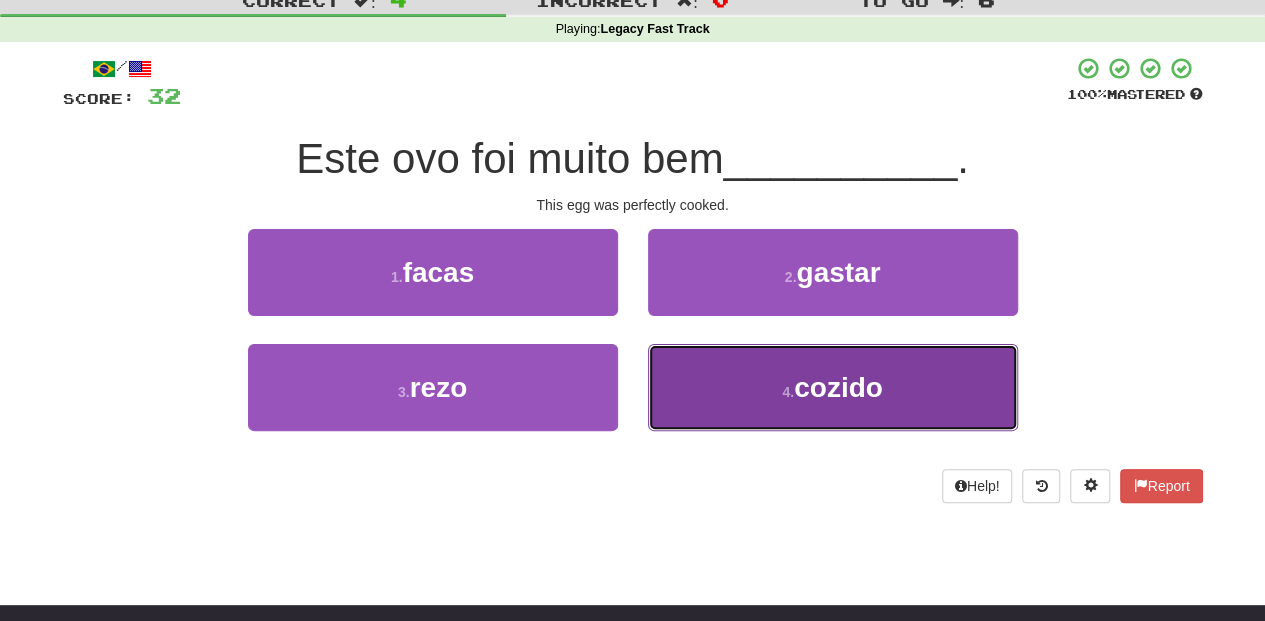 click on "4 .  cozido" at bounding box center (833, 387) 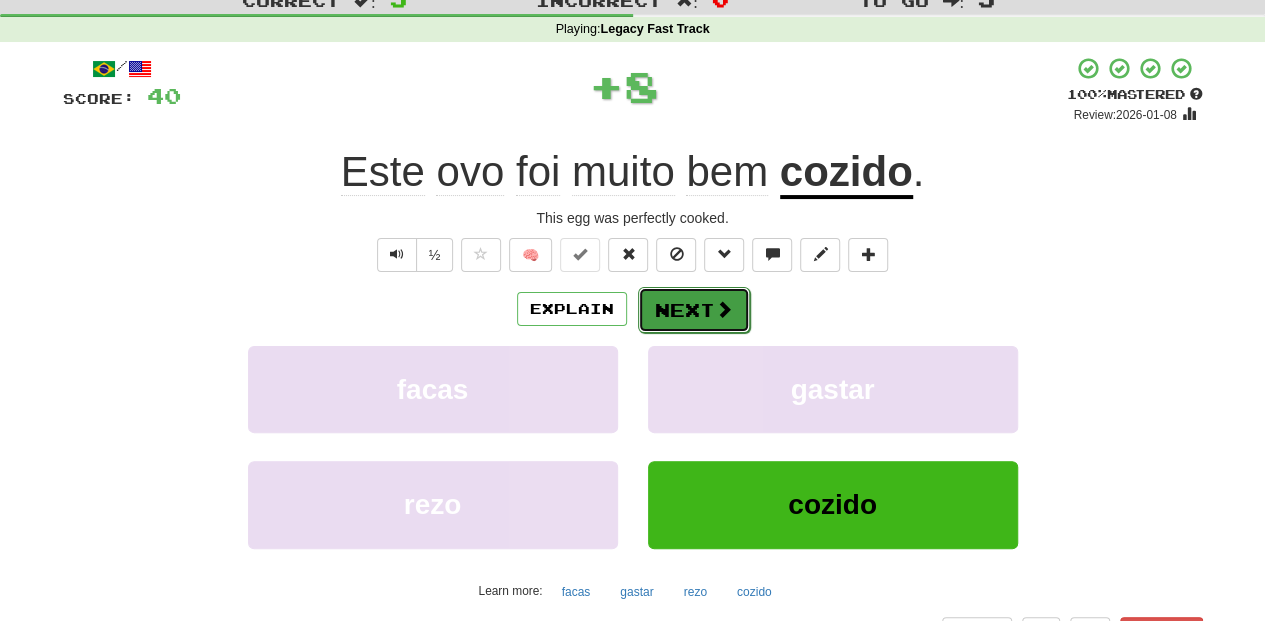 click on "Next" at bounding box center [694, 310] 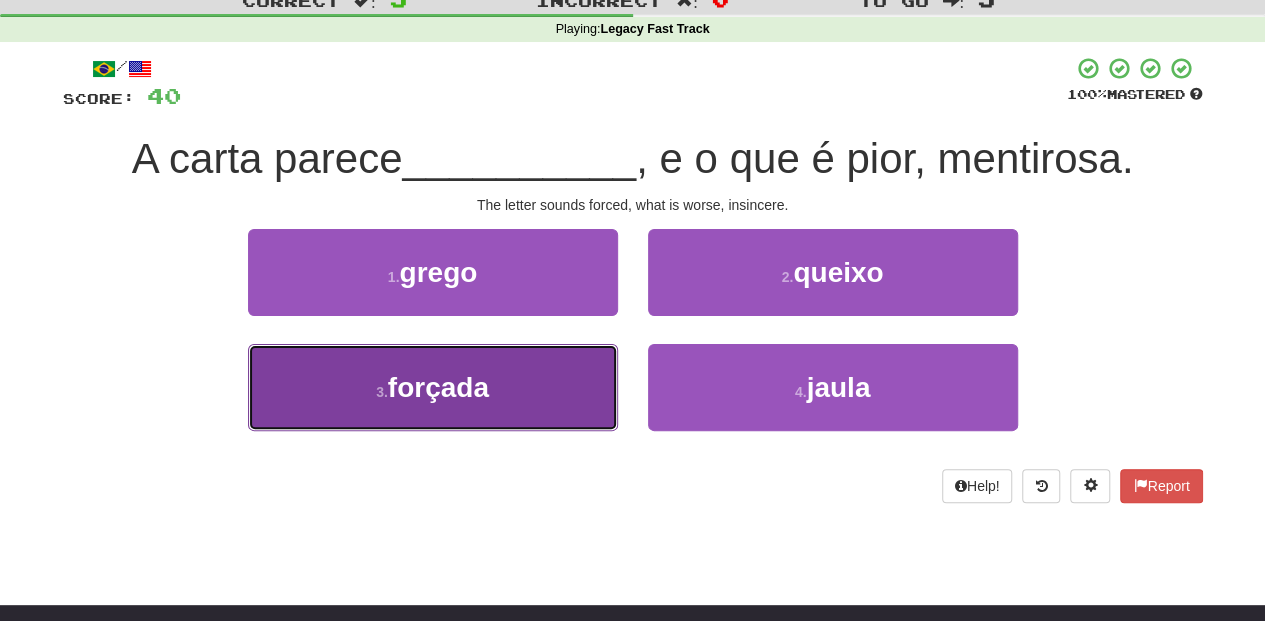 click on "3 .  forçada" at bounding box center (433, 387) 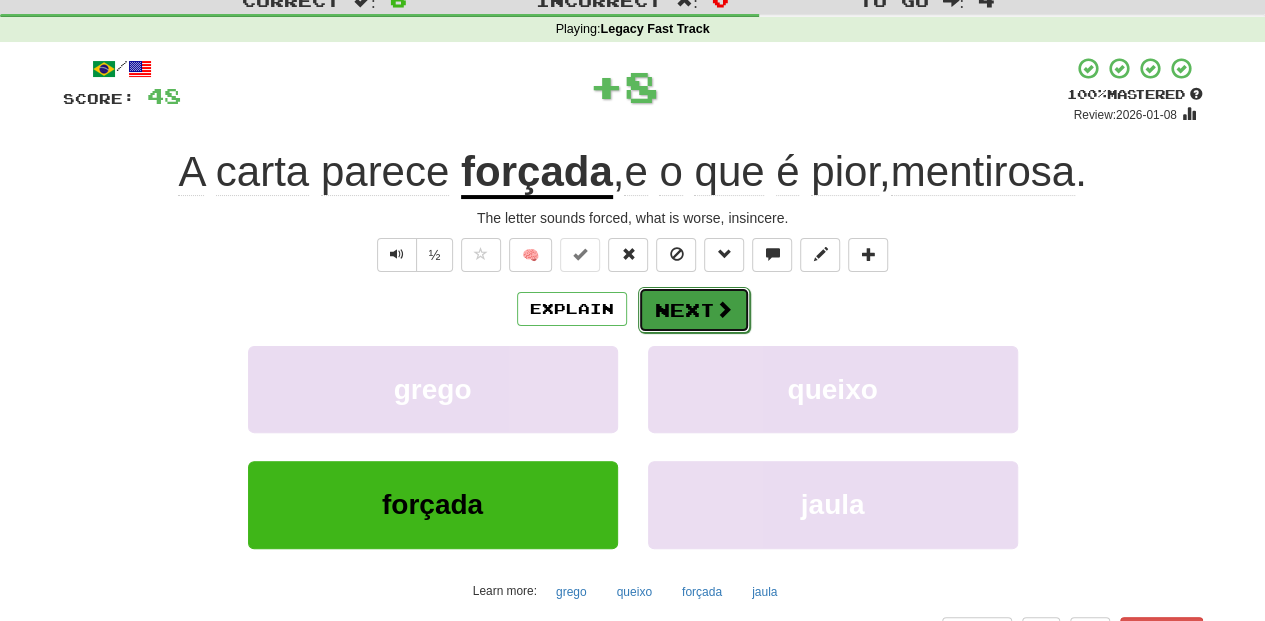 click on "Next" at bounding box center (694, 310) 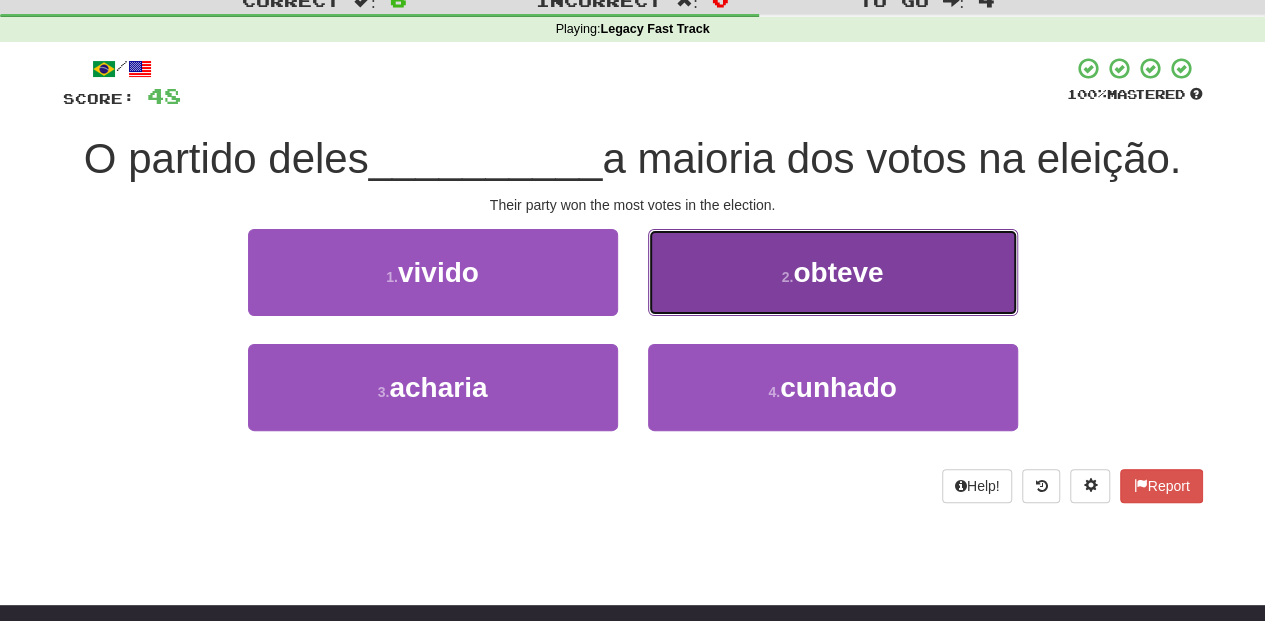 click on "2 .  obteve" at bounding box center [833, 272] 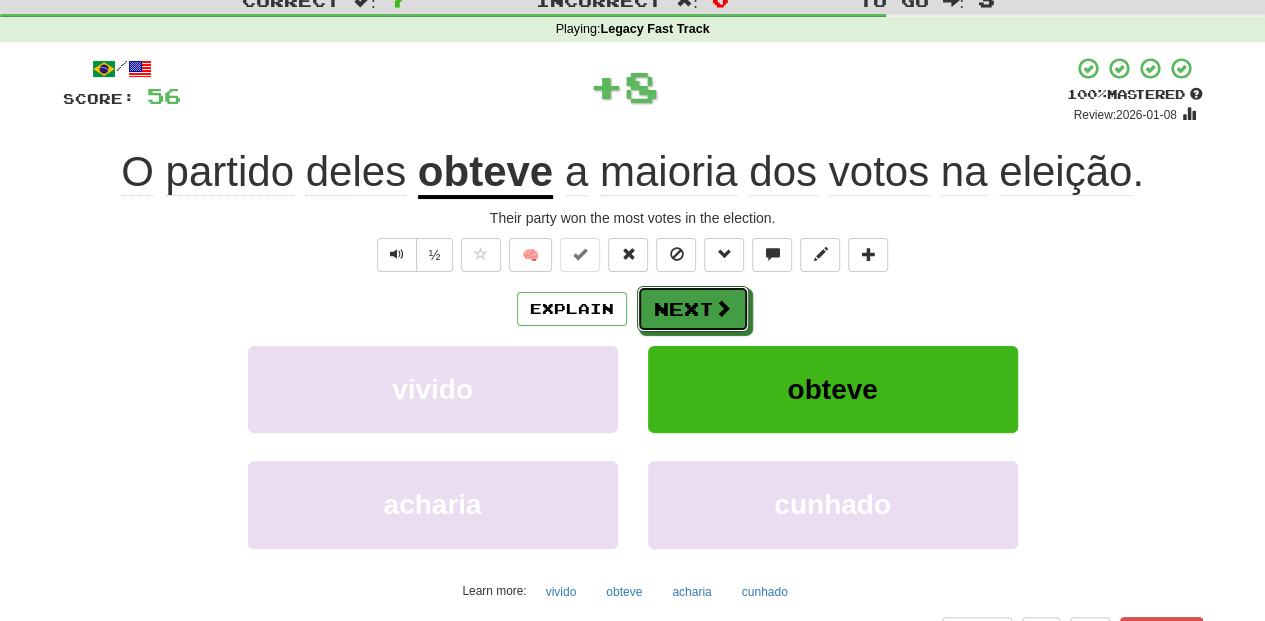 click on "Next" at bounding box center [693, 309] 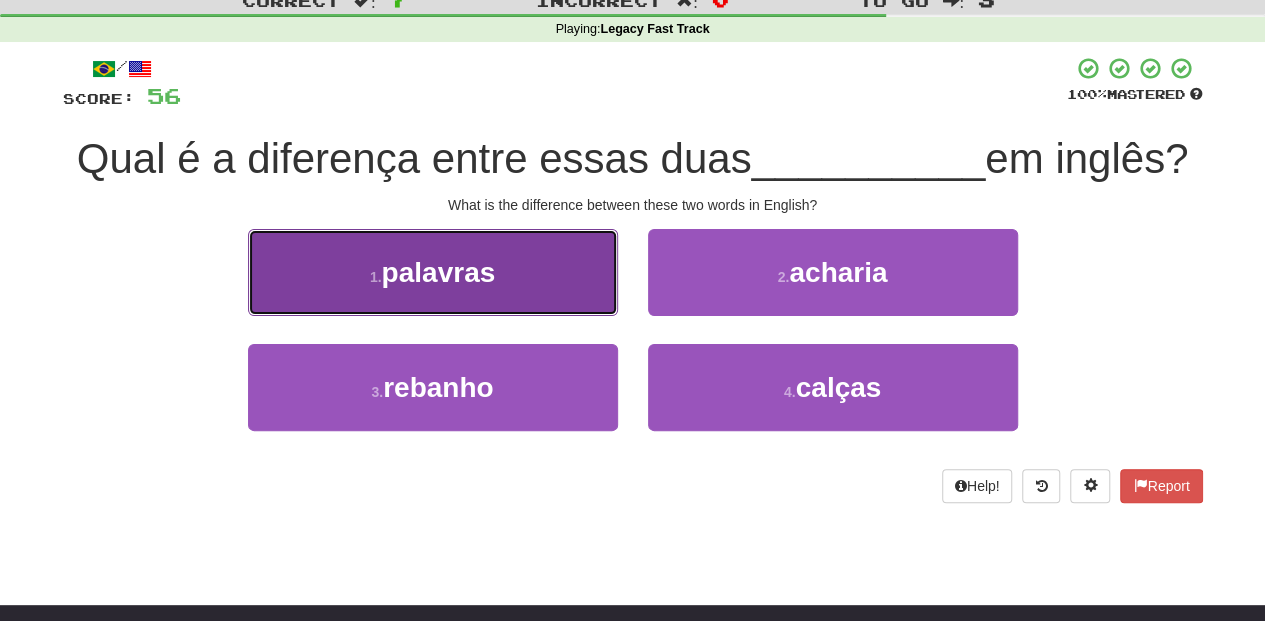 click on "1 .  palavras" at bounding box center [433, 272] 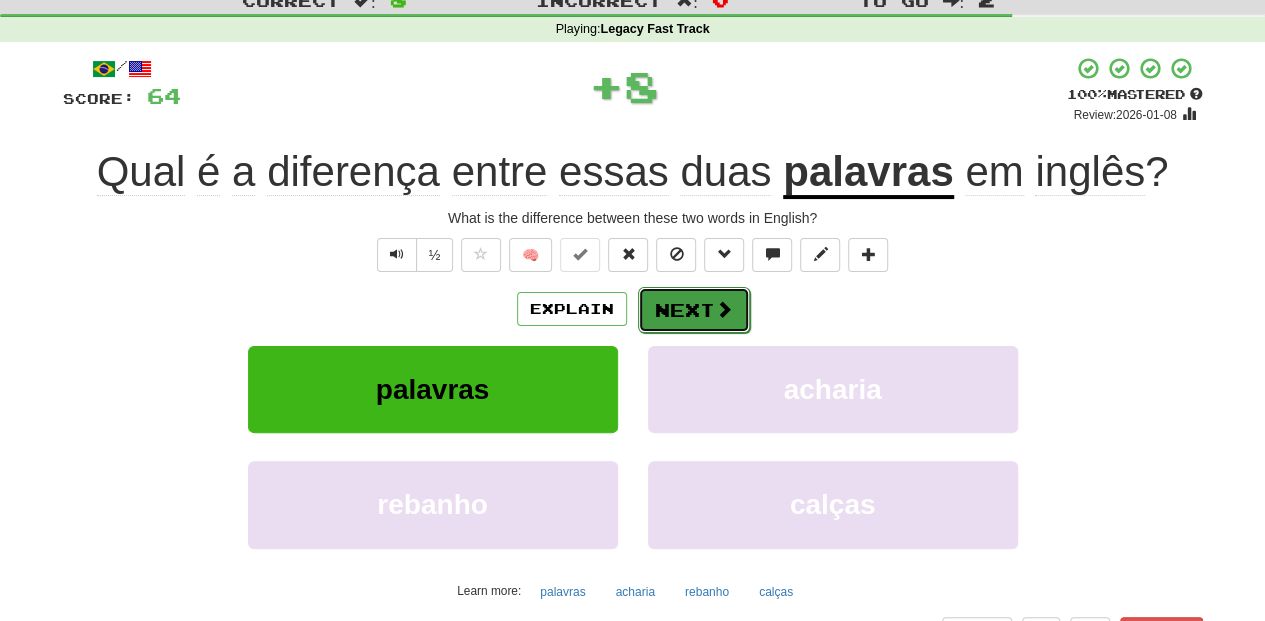 click on "Next" at bounding box center (694, 310) 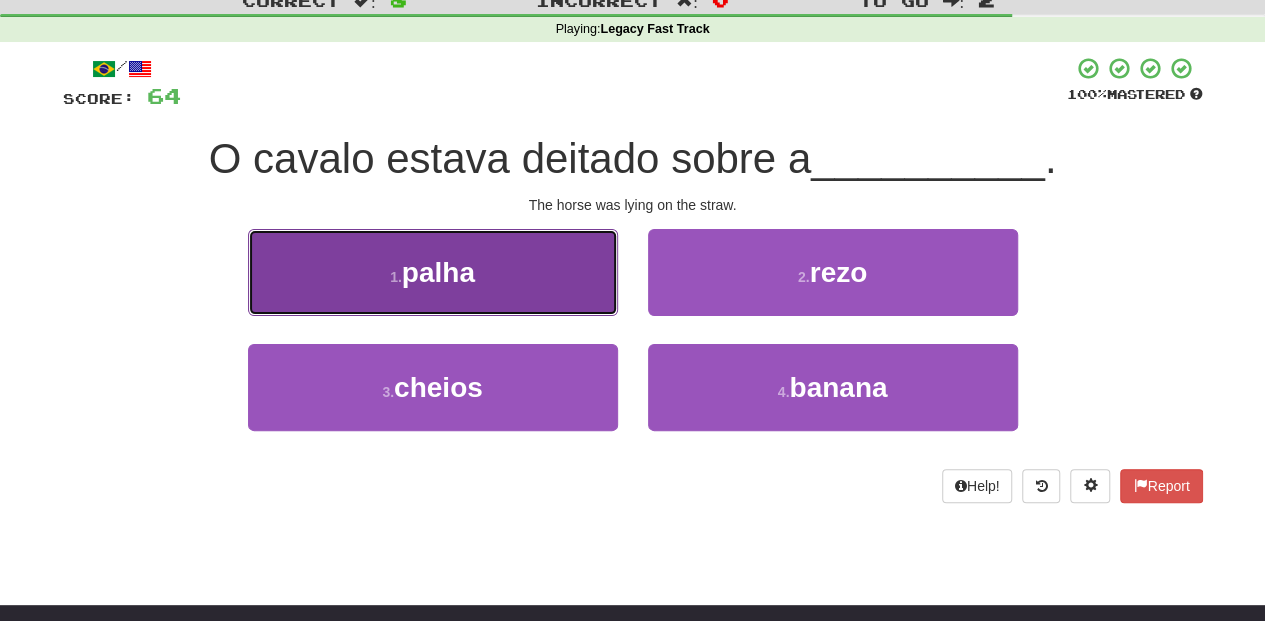 click on "1 .  palha" at bounding box center (433, 272) 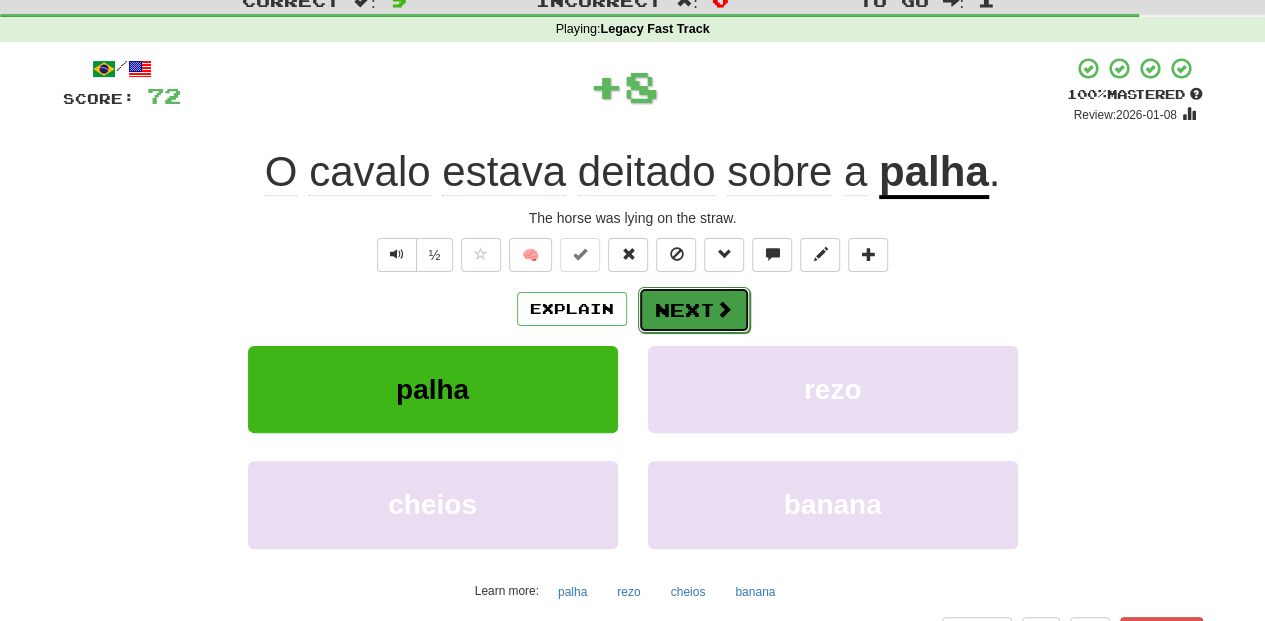 click on "Next" at bounding box center (694, 310) 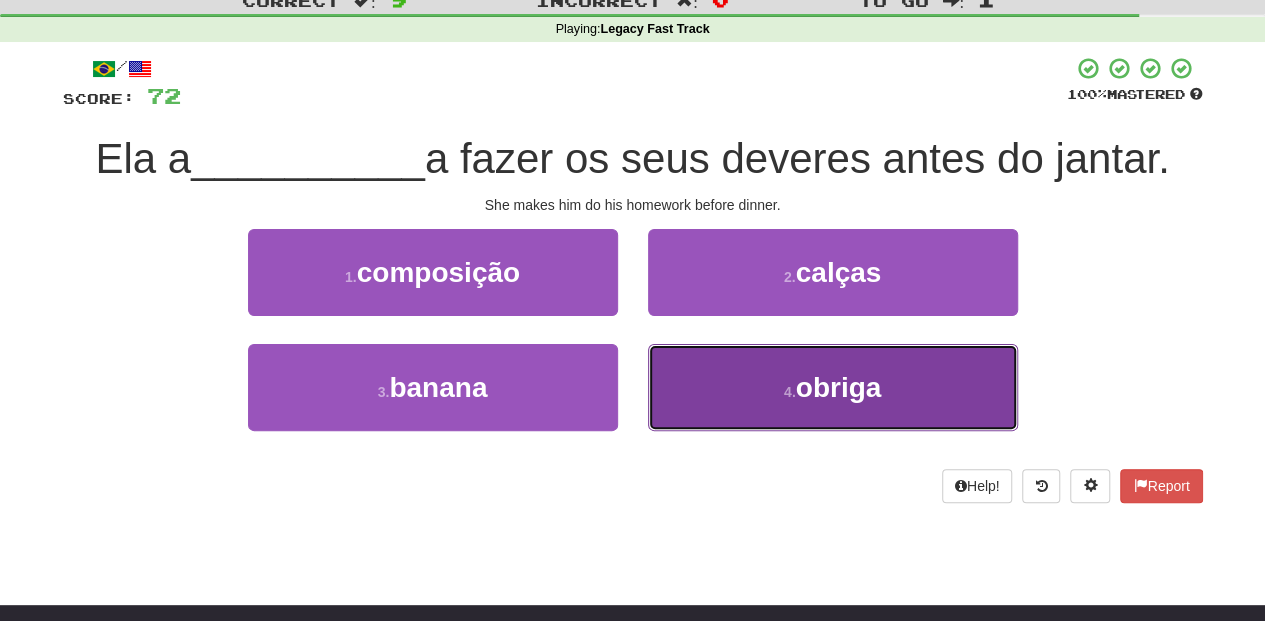 click on "4 .  obriga" at bounding box center (833, 387) 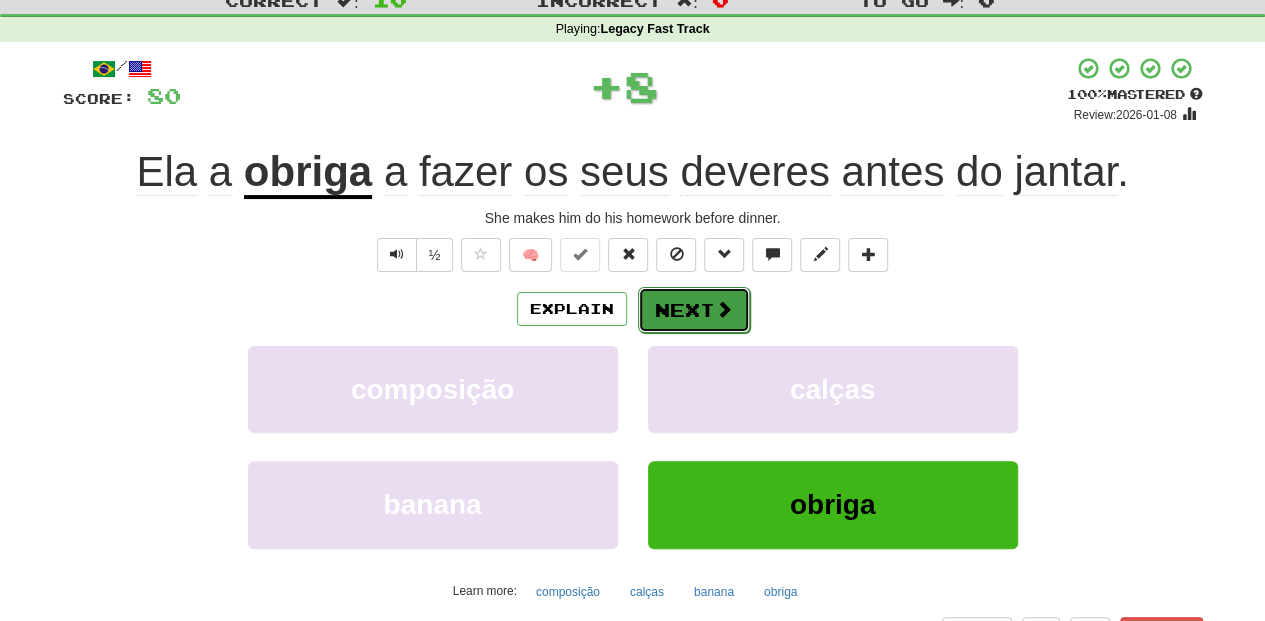 click on "Next" at bounding box center [694, 310] 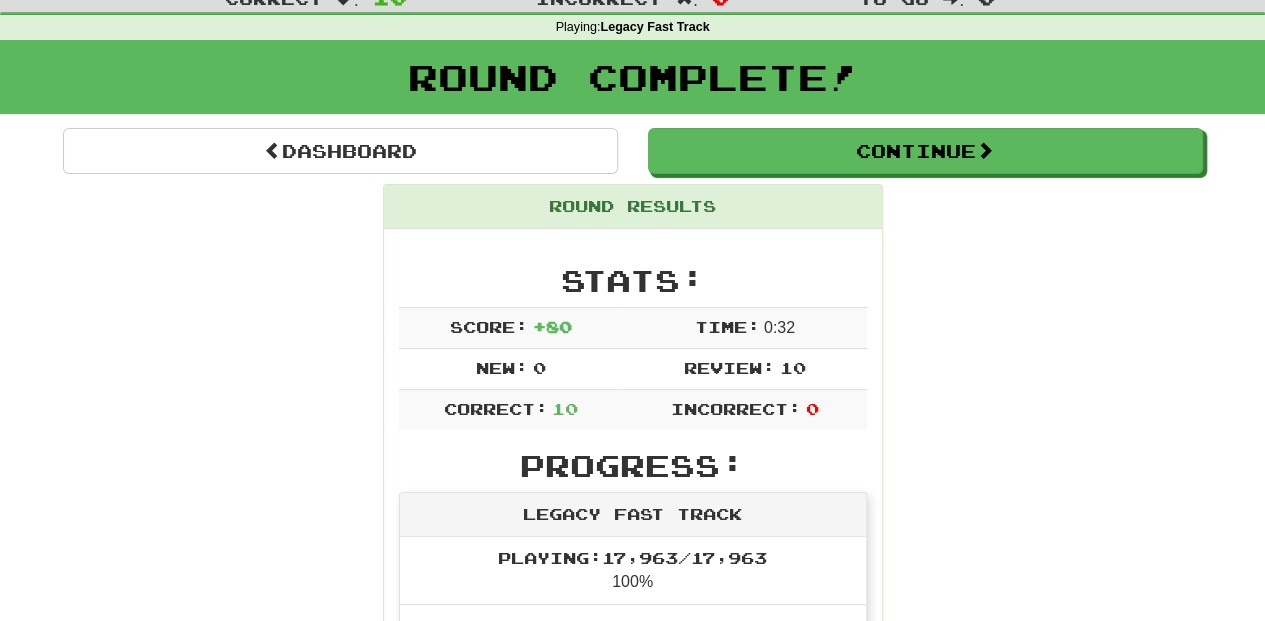 scroll, scrollTop: 66, scrollLeft: 0, axis: vertical 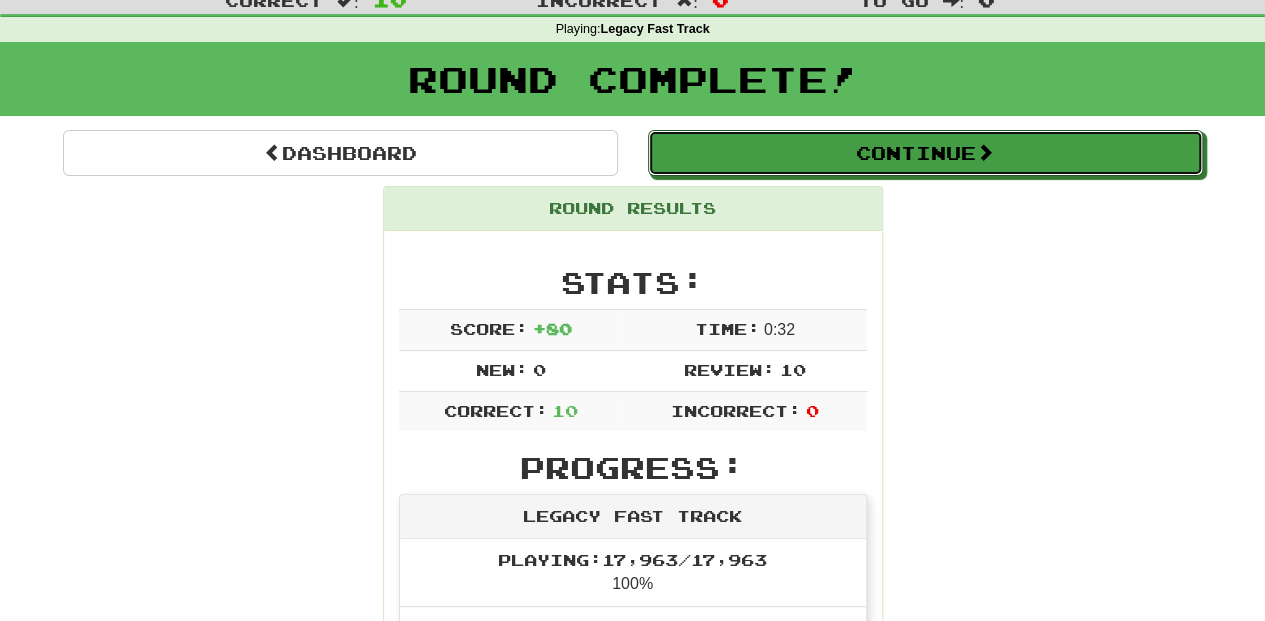click on "Continue" at bounding box center [925, 153] 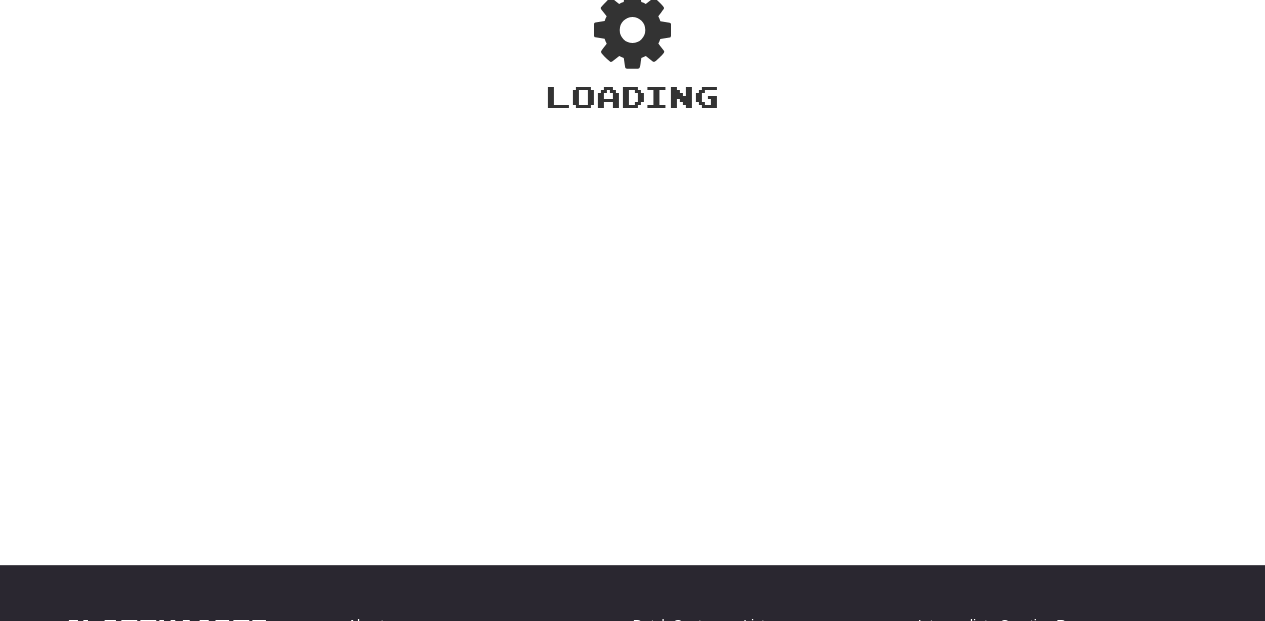 scroll, scrollTop: 66, scrollLeft: 0, axis: vertical 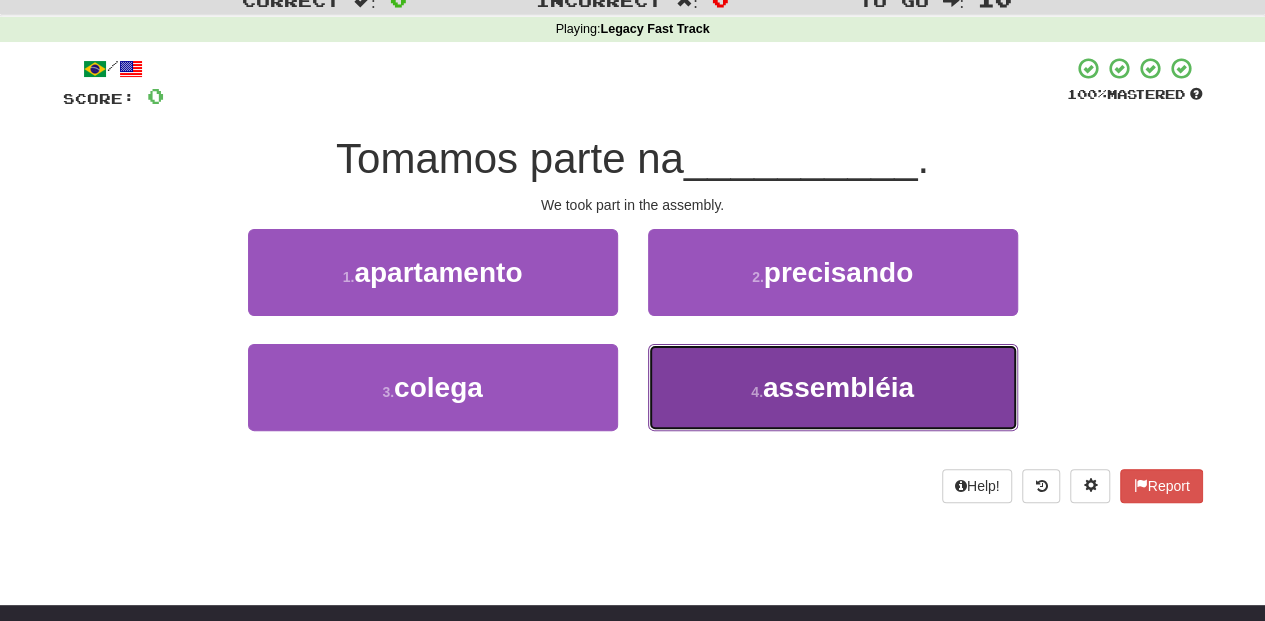 click on "4 .  assembléia" at bounding box center [833, 387] 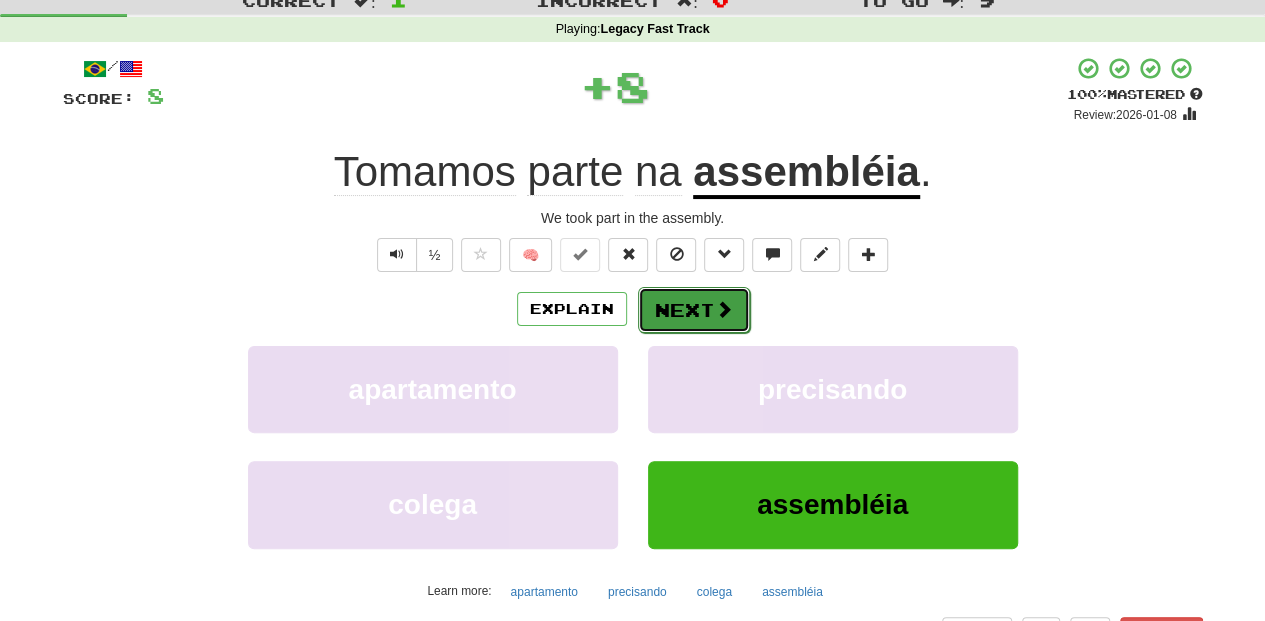 click on "Next" at bounding box center (694, 310) 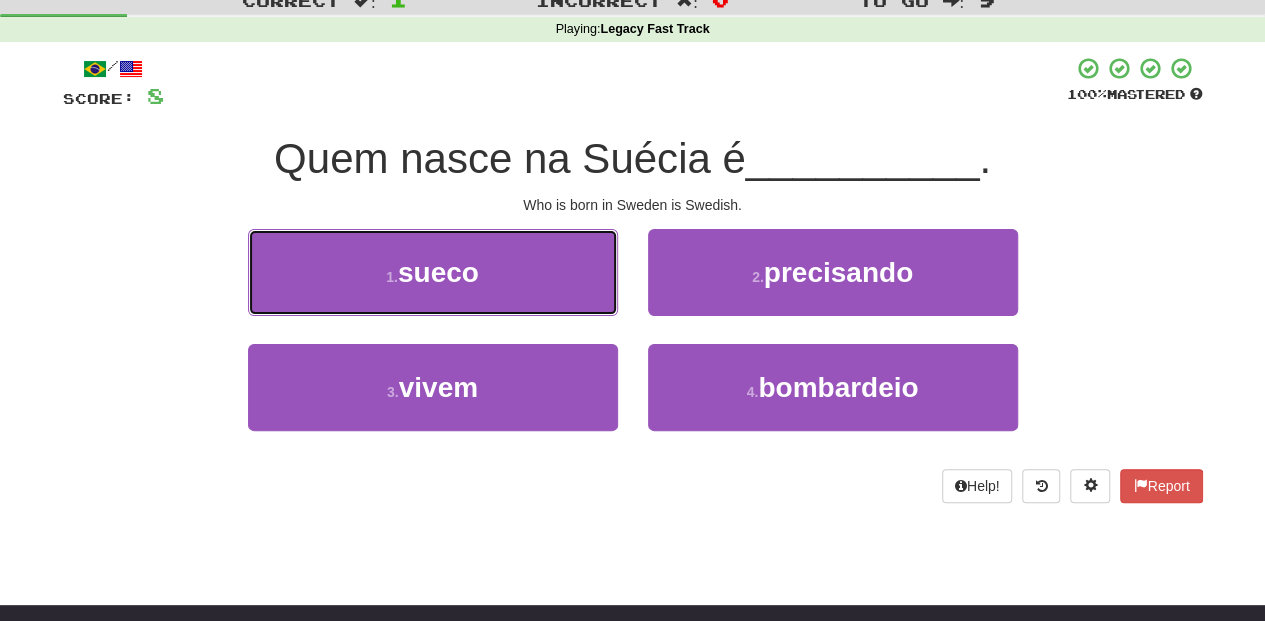 drag, startPoint x: 542, startPoint y: 278, endPoint x: 555, endPoint y: 281, distance: 13.341664 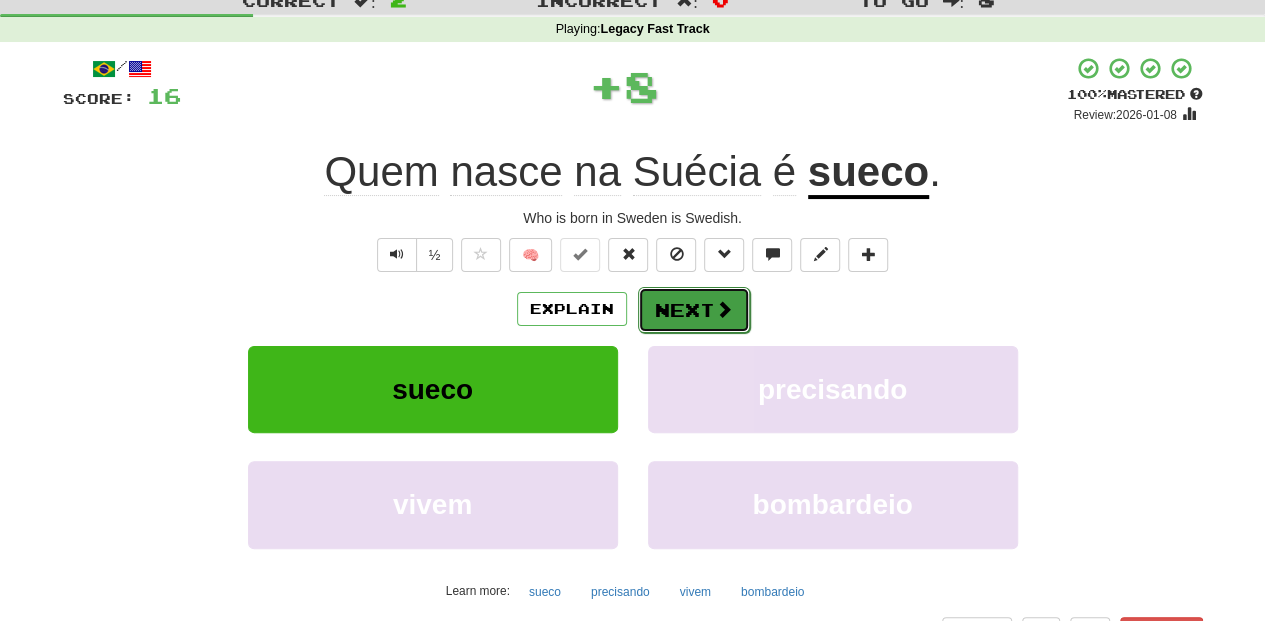 click on "Next" at bounding box center [694, 310] 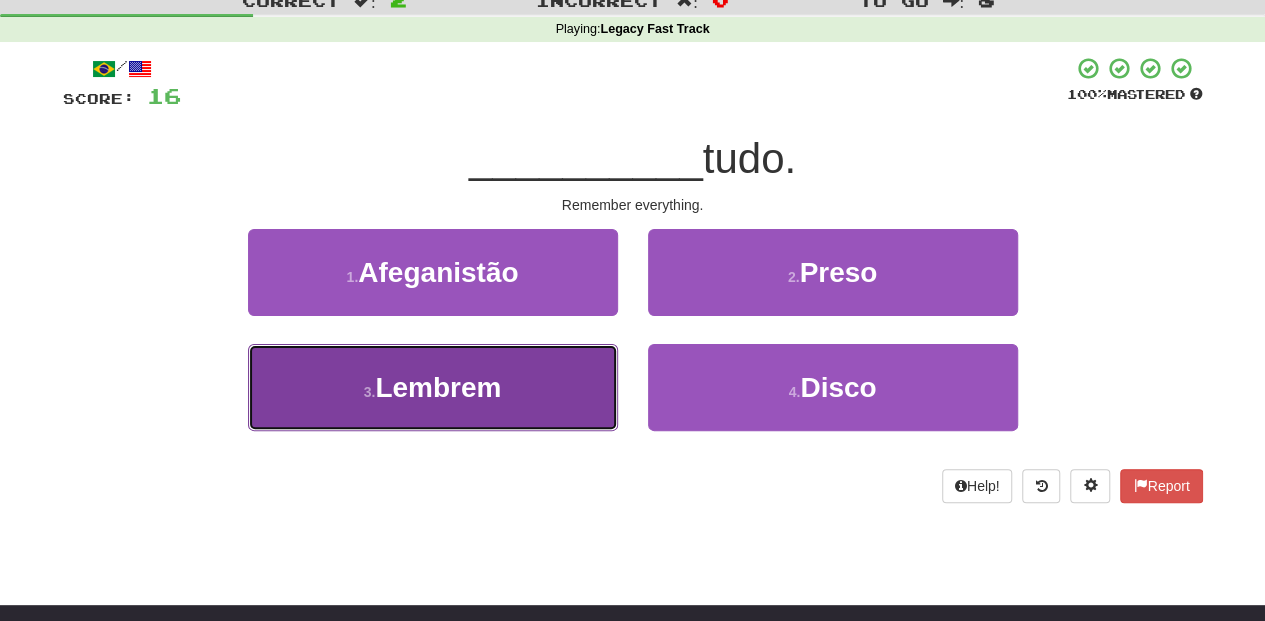 click on "3 .  Lembrem" at bounding box center (433, 387) 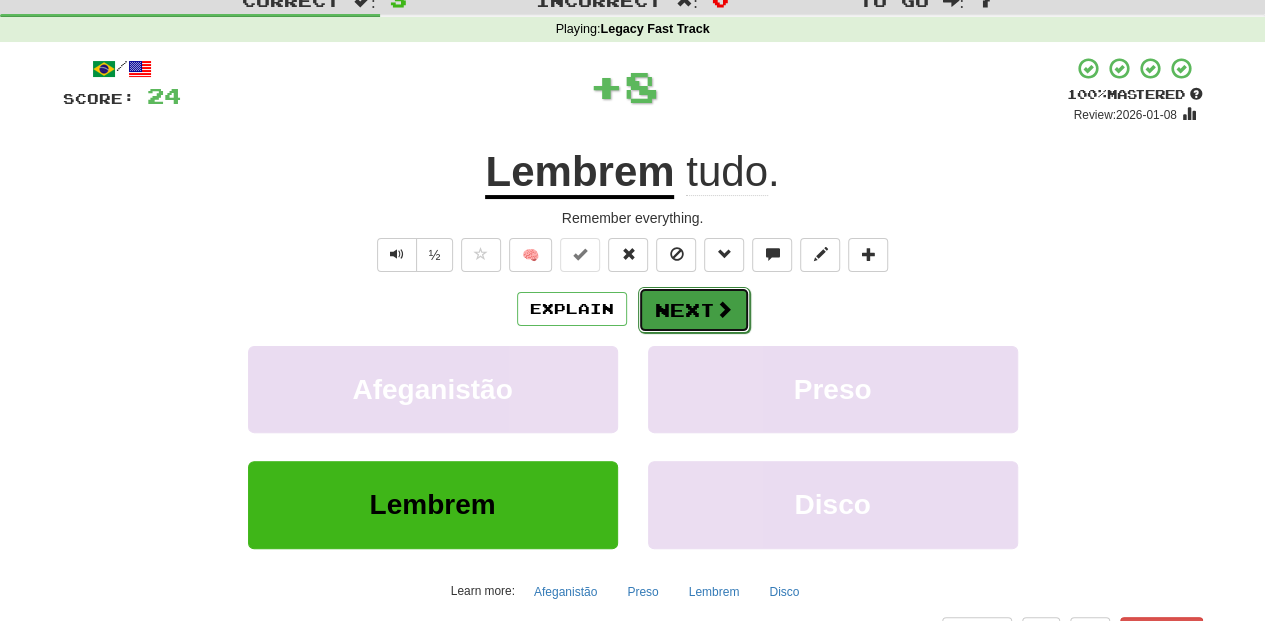 click on "Next" at bounding box center [694, 310] 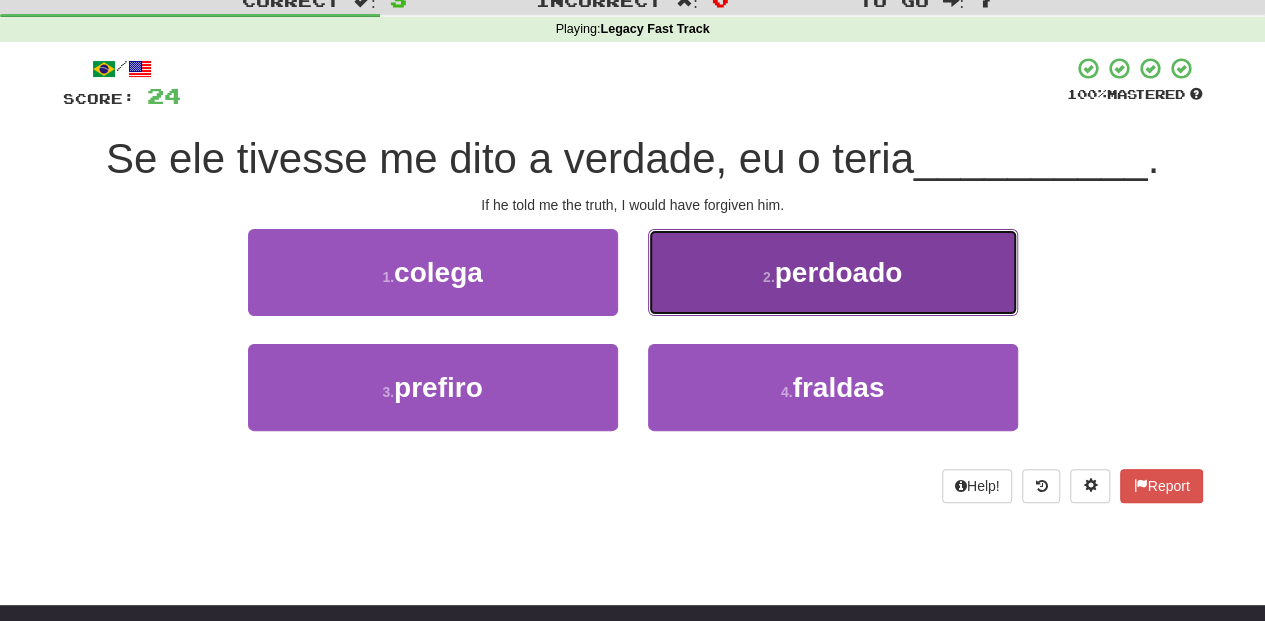 click on "2 .  perdoado" at bounding box center (833, 272) 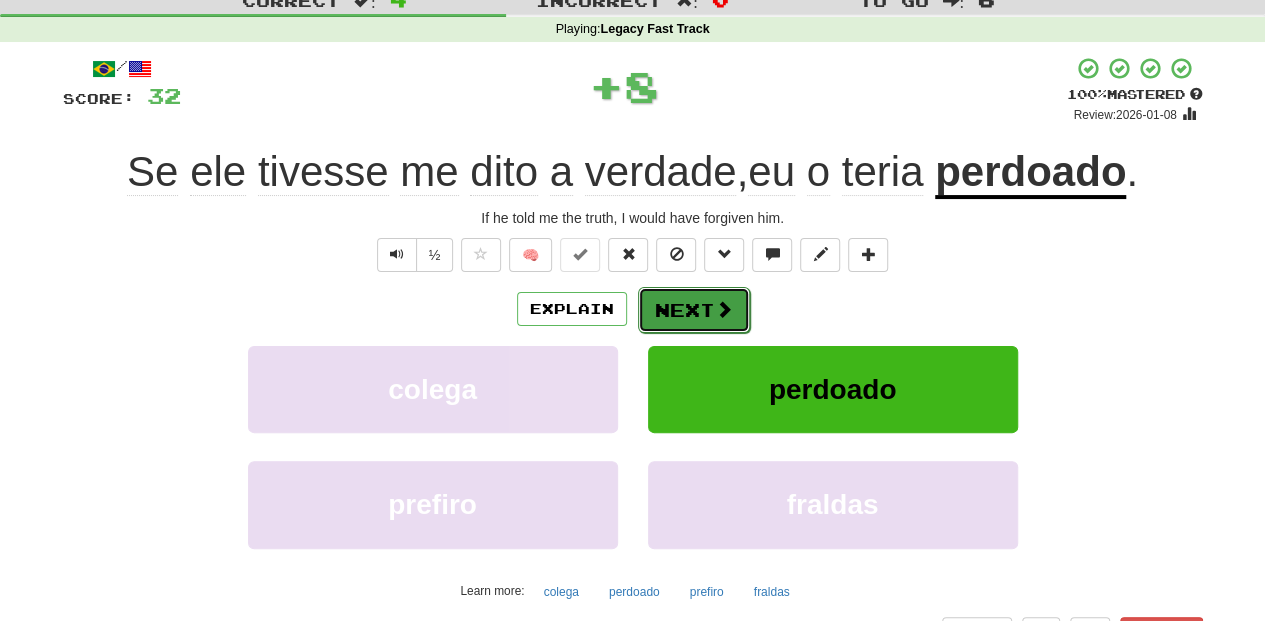 click on "Next" at bounding box center [694, 310] 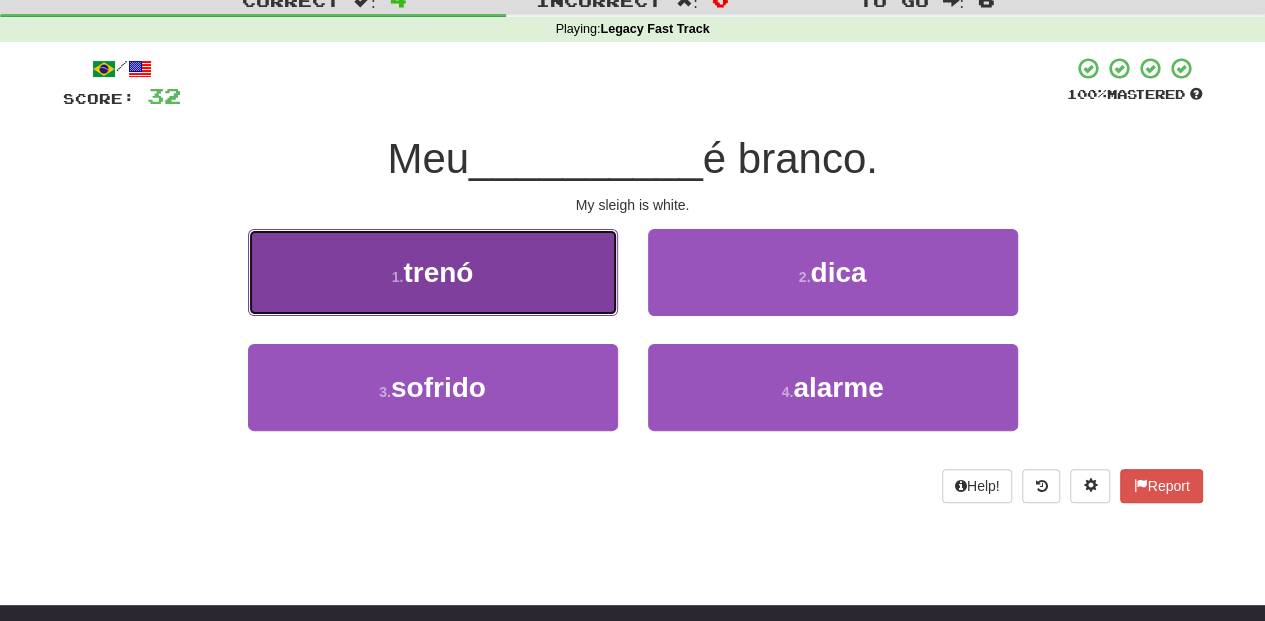 click on "1 .  trenó" at bounding box center [433, 272] 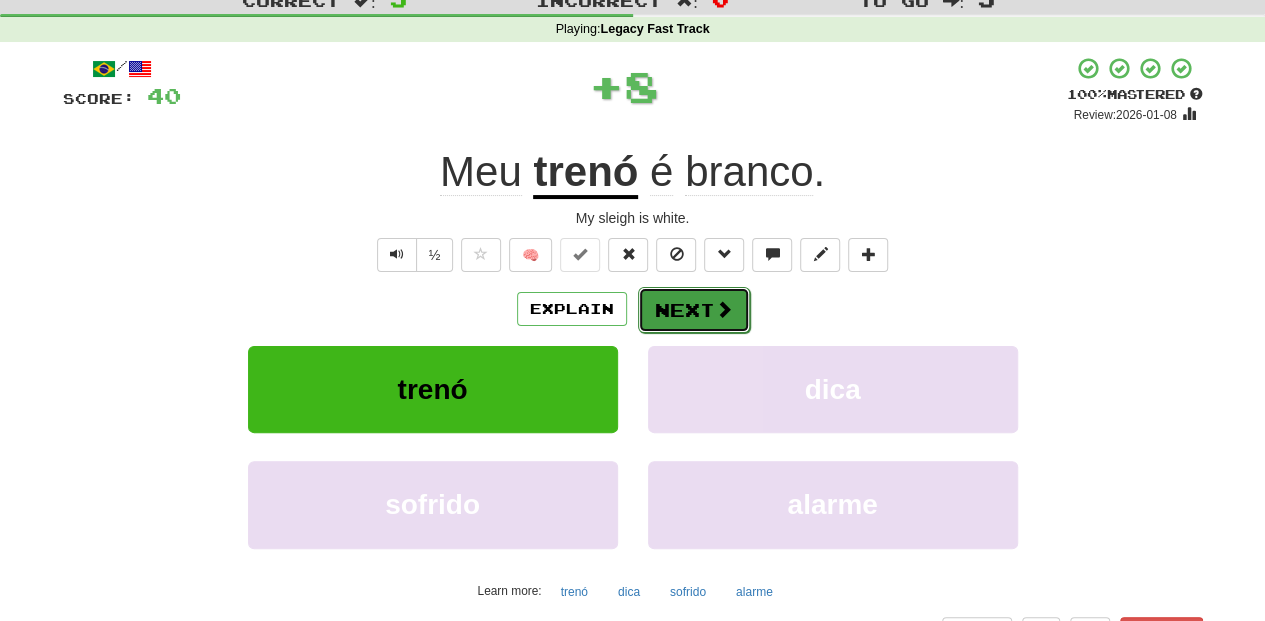click on "Next" at bounding box center (694, 310) 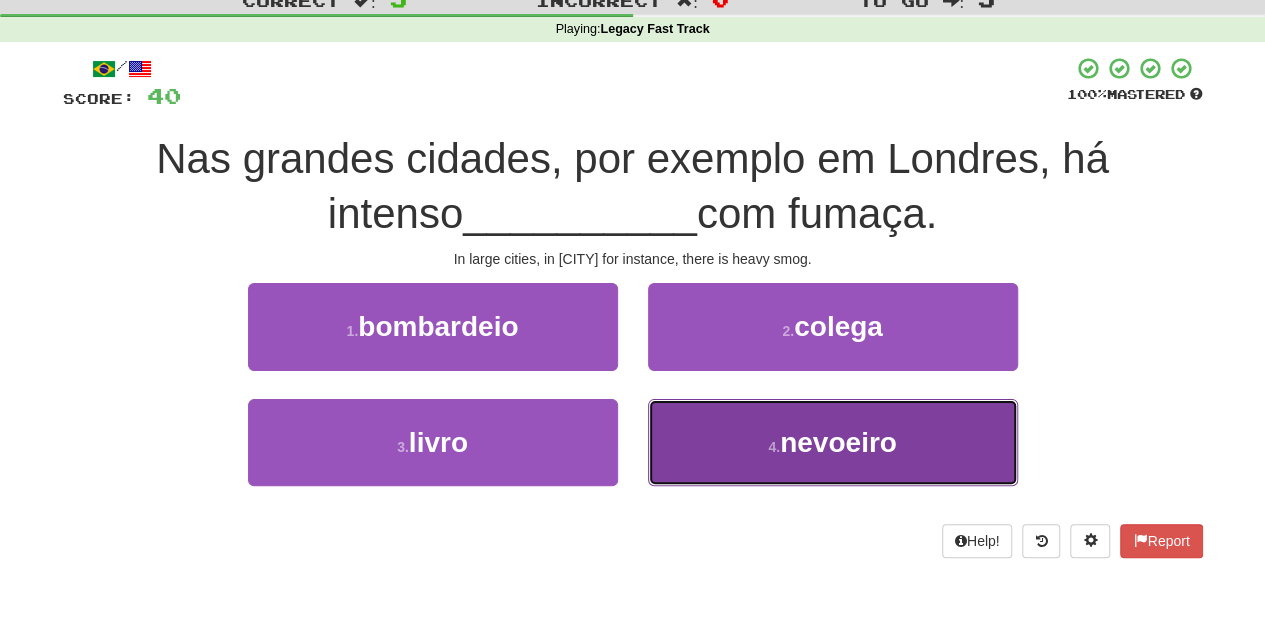 click on "4 .  nevoeiro" at bounding box center [833, 442] 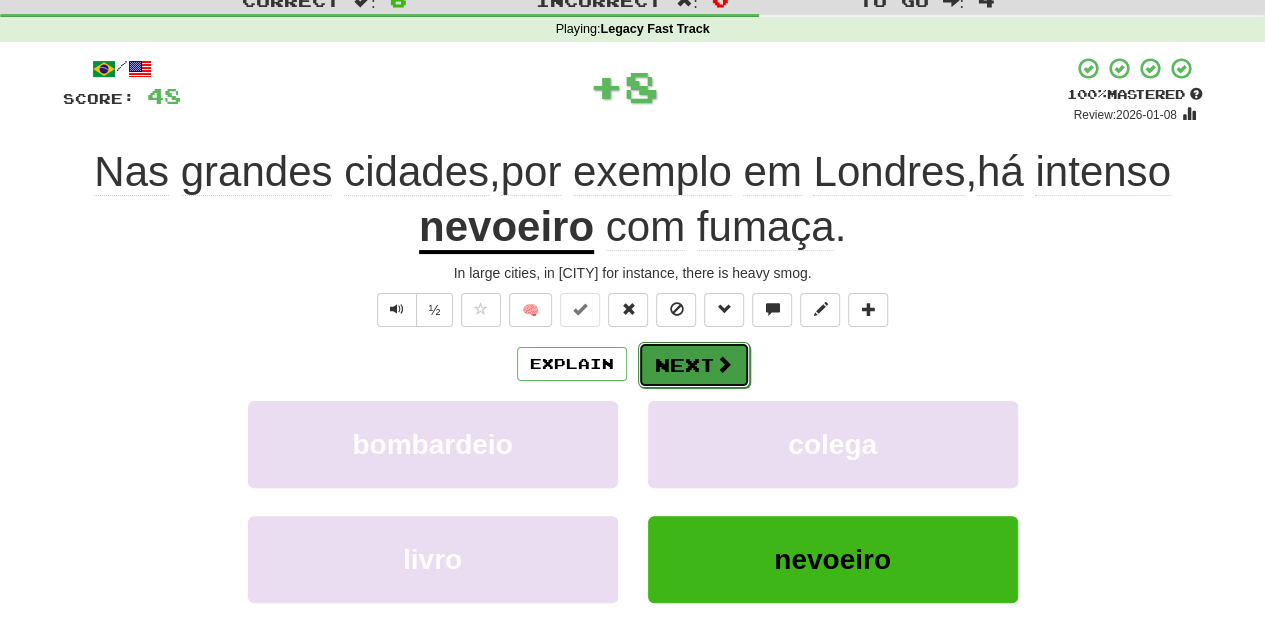 click on "Next" at bounding box center [694, 365] 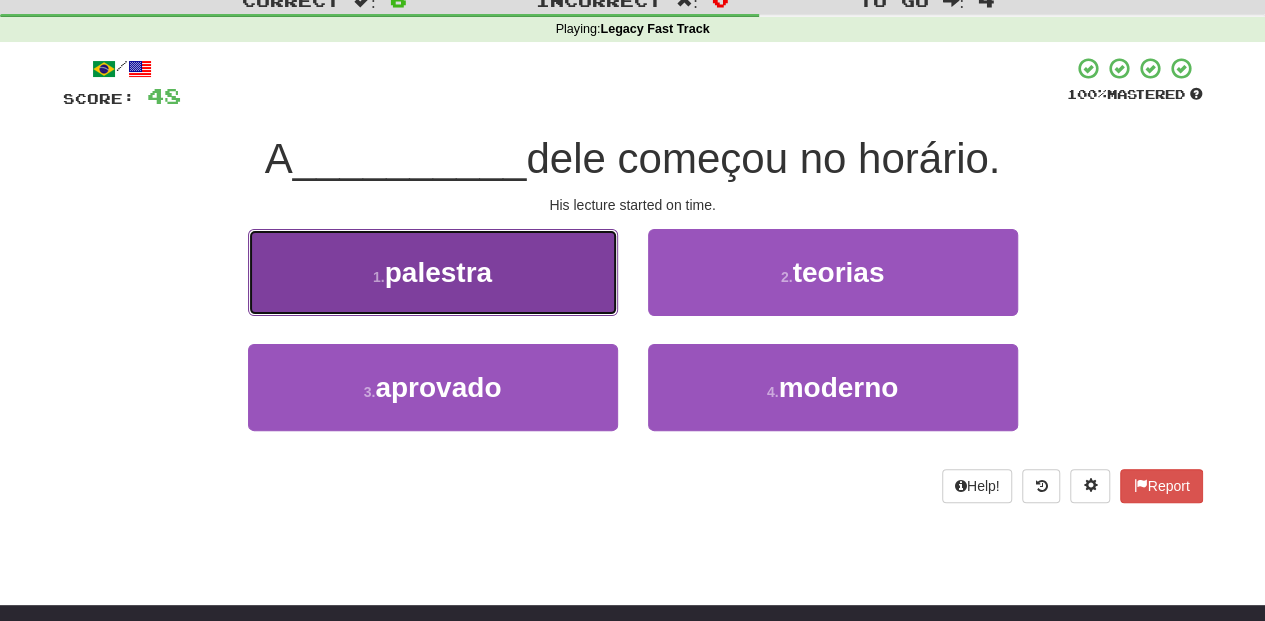 click on "1 .  palestra" at bounding box center [433, 272] 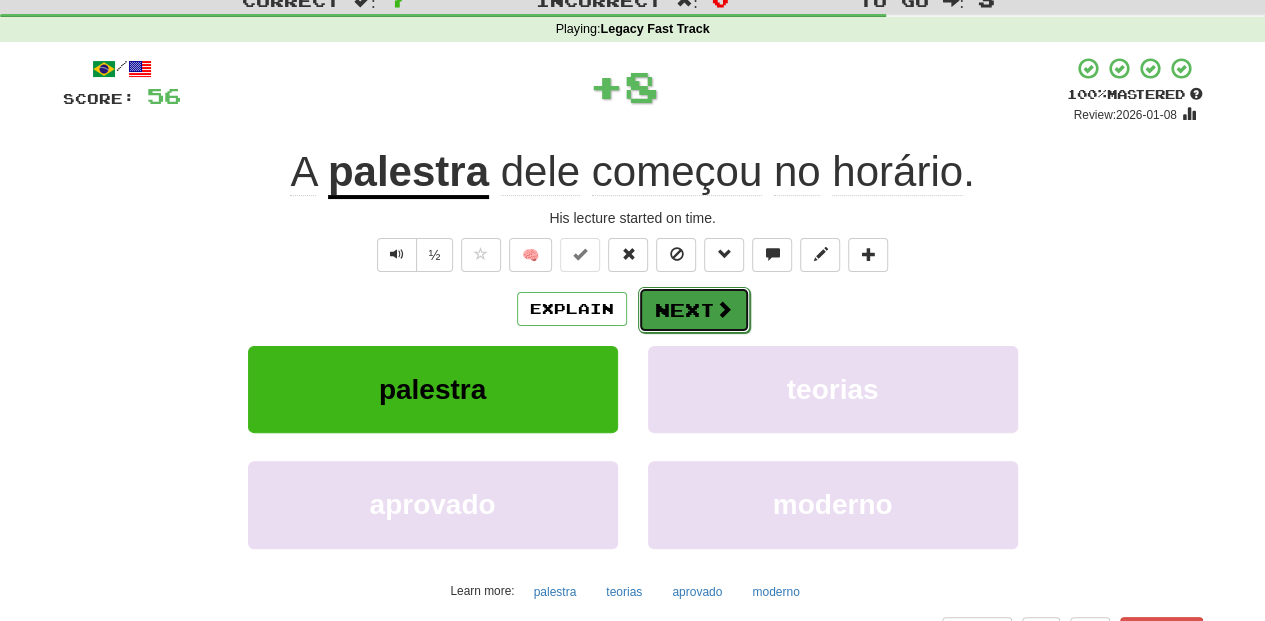 click on "Next" at bounding box center [694, 310] 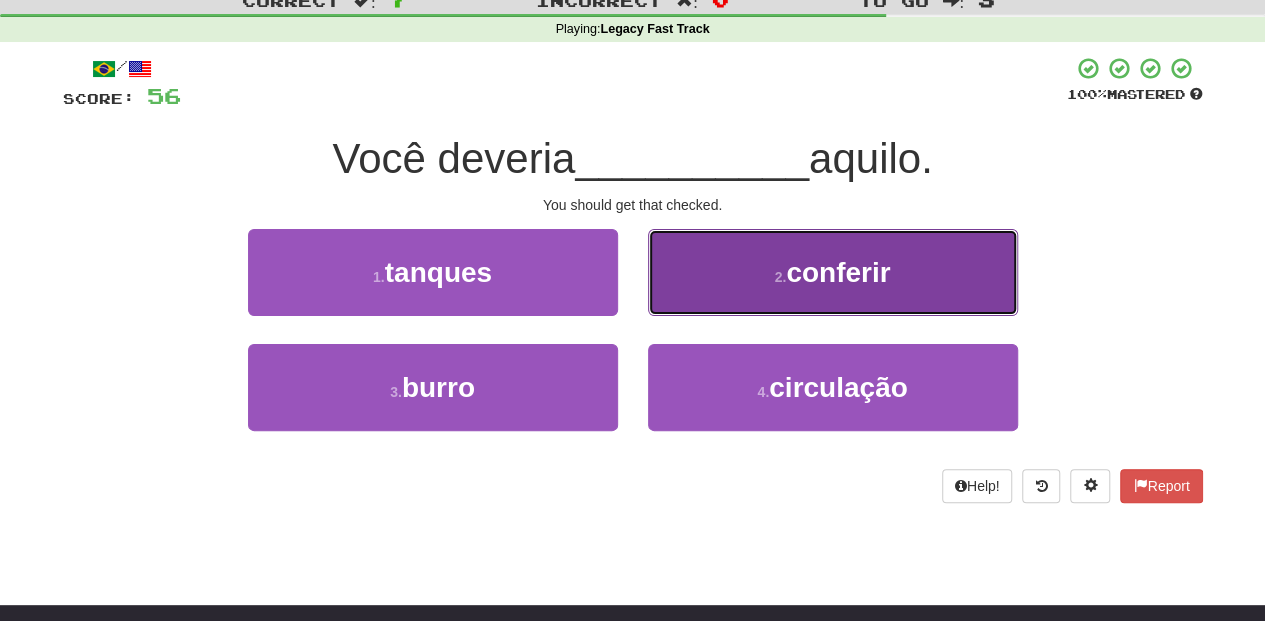 click on "2 .  conferir" at bounding box center (833, 272) 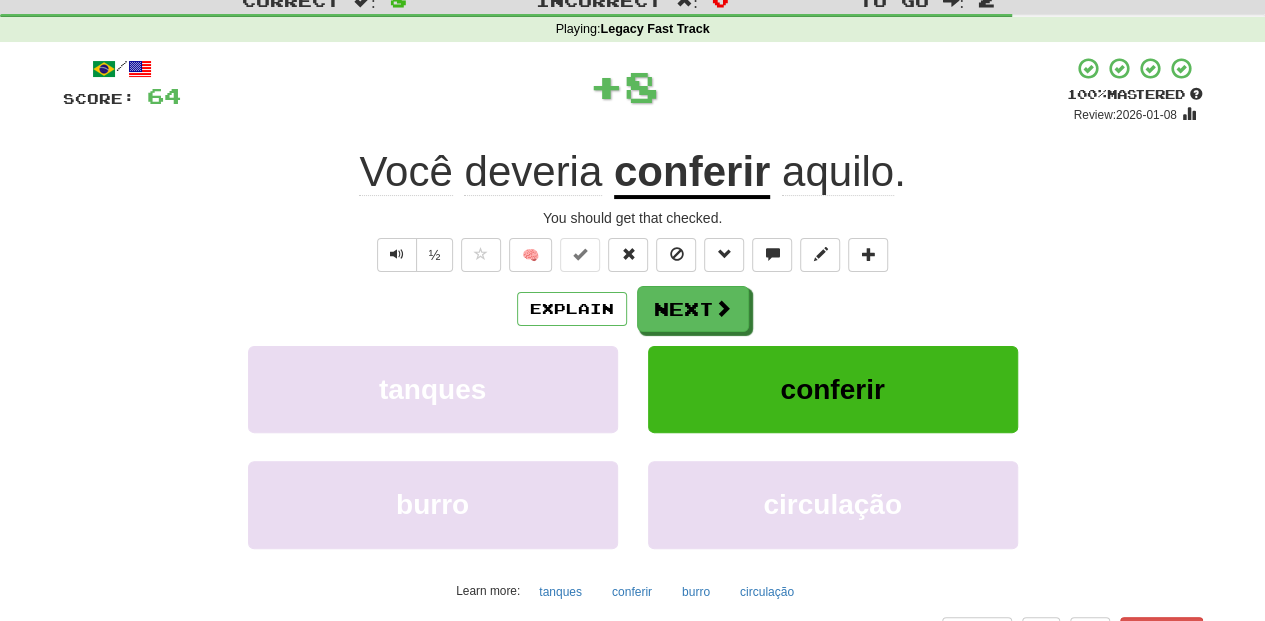 click on "Next" at bounding box center [693, 309] 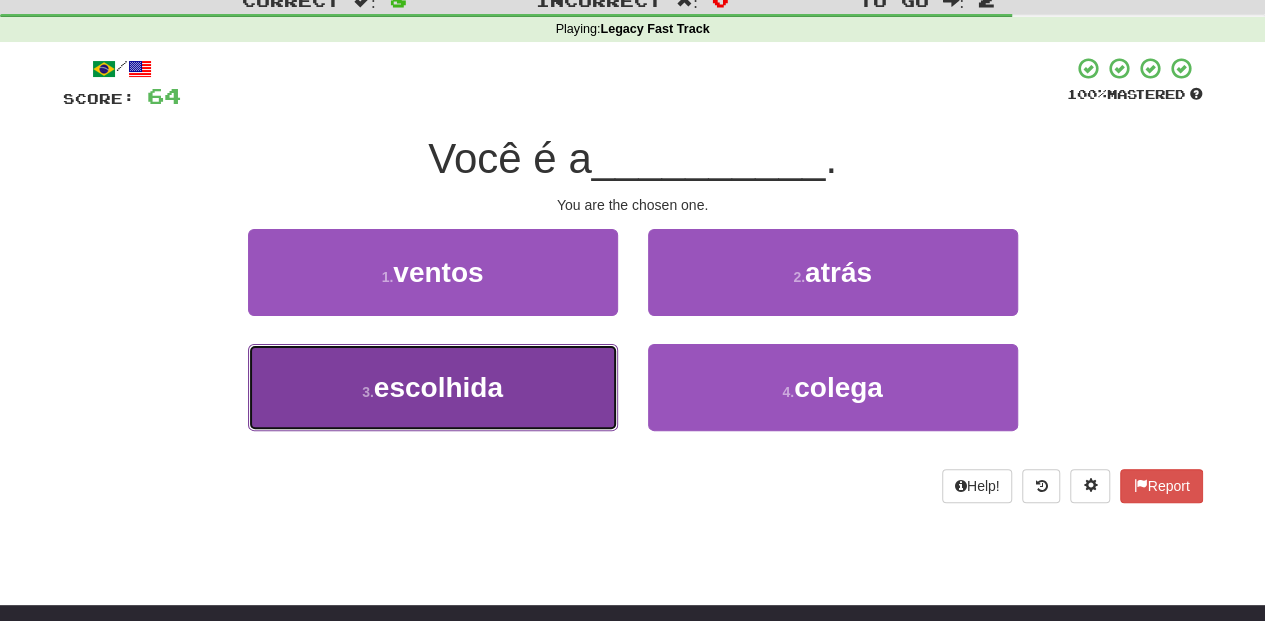 click on "3 .  escolhida" at bounding box center [433, 387] 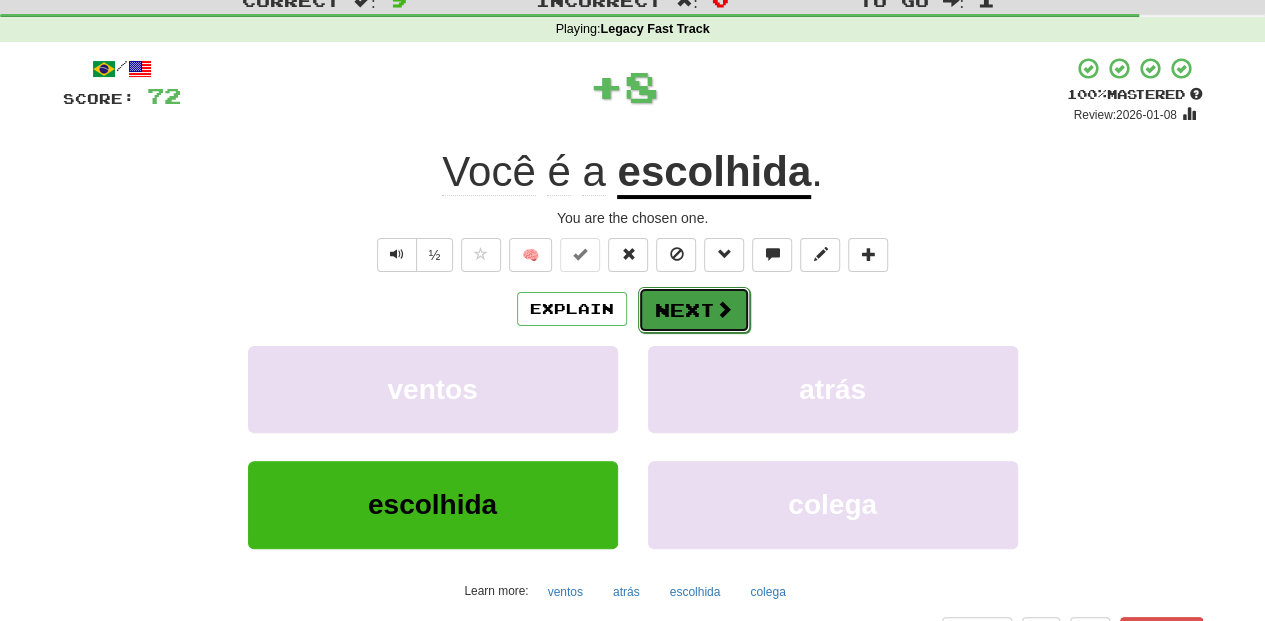 click on "Next" at bounding box center [694, 310] 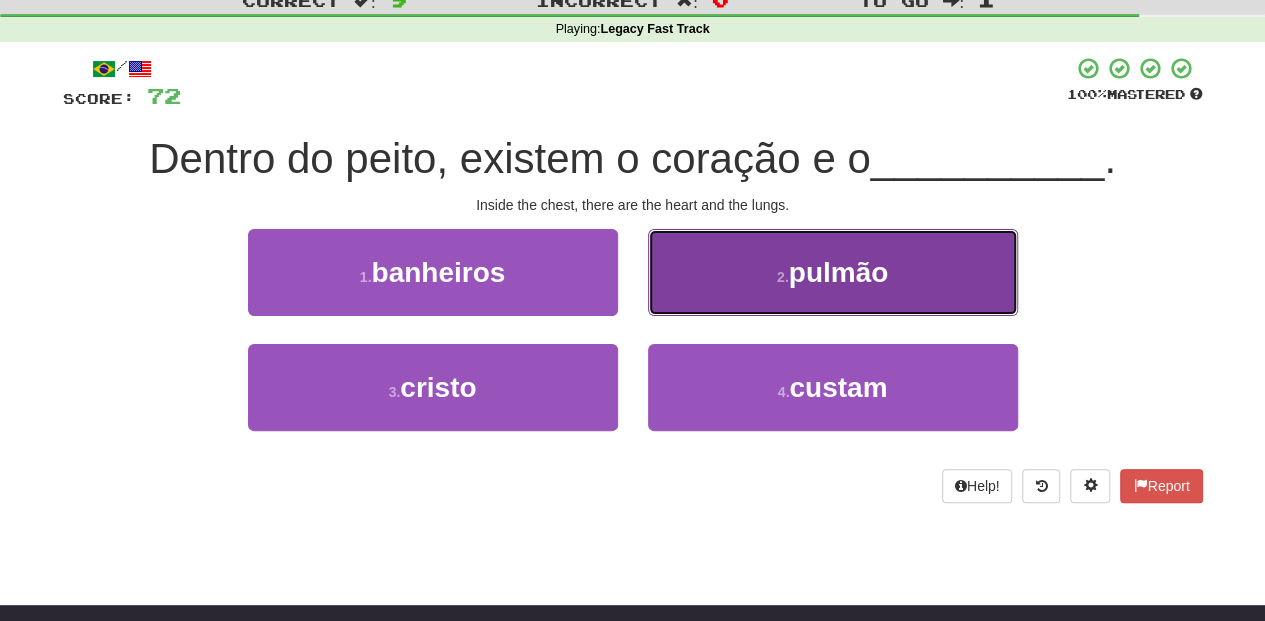 click on "2 .  pulmão" at bounding box center (833, 272) 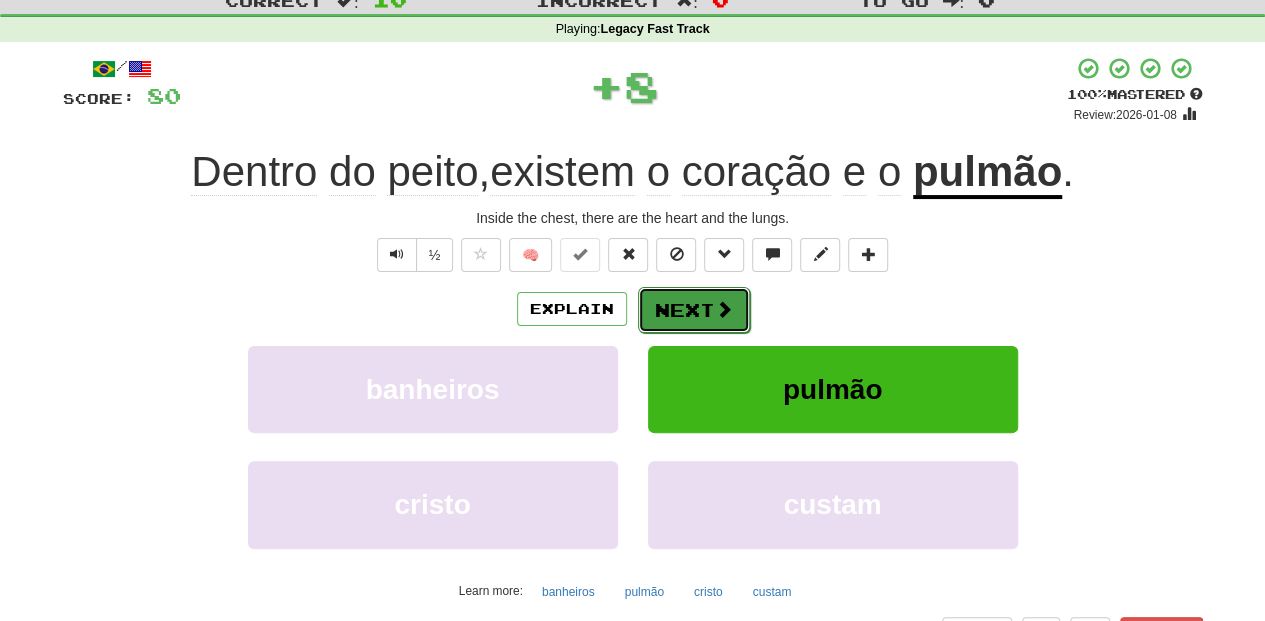 click on "Next" at bounding box center [694, 310] 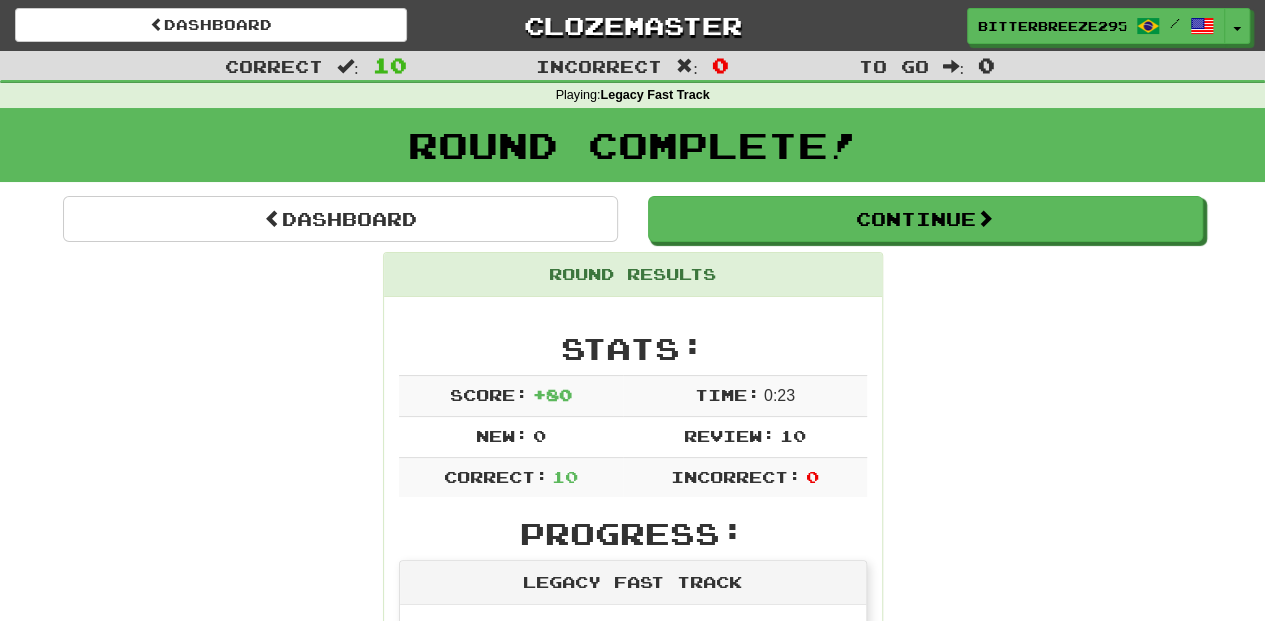 scroll, scrollTop: 0, scrollLeft: 0, axis: both 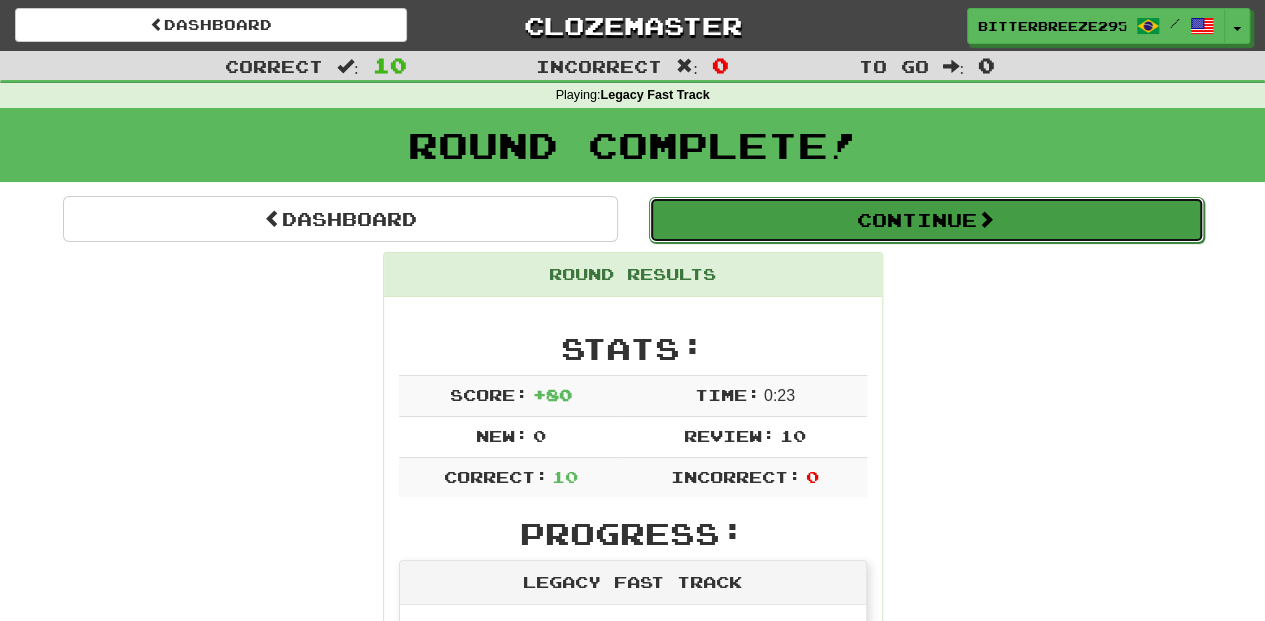 click on "Continue" at bounding box center (926, 220) 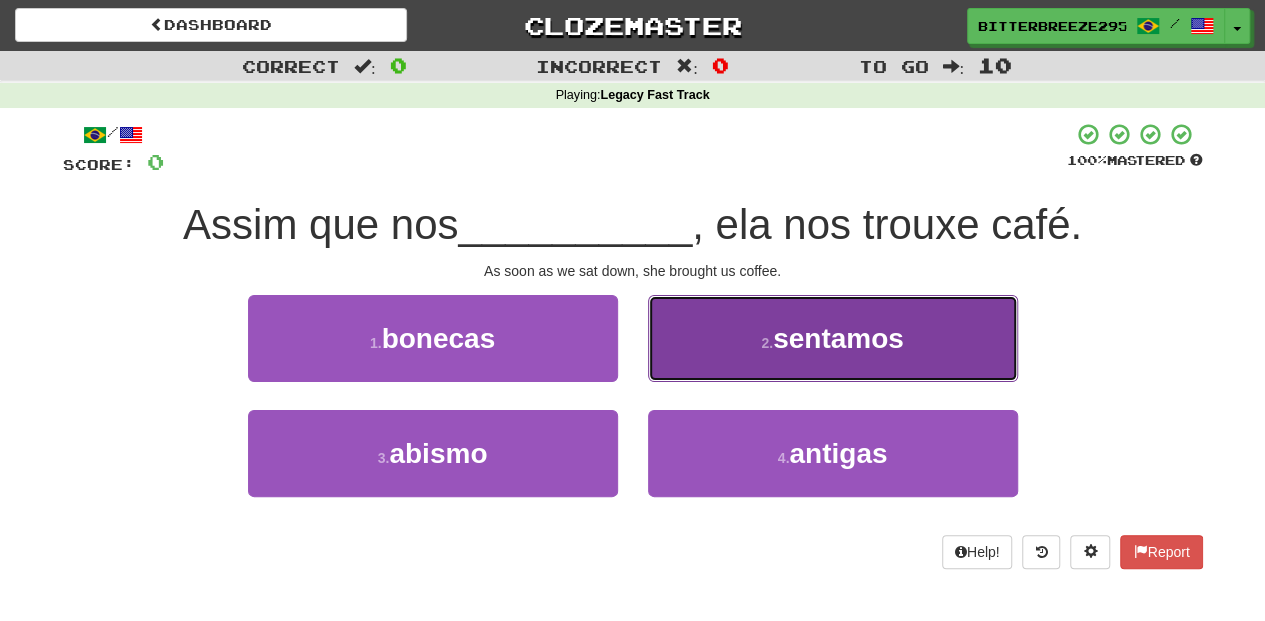click on "2 .  sentamos" at bounding box center [833, 338] 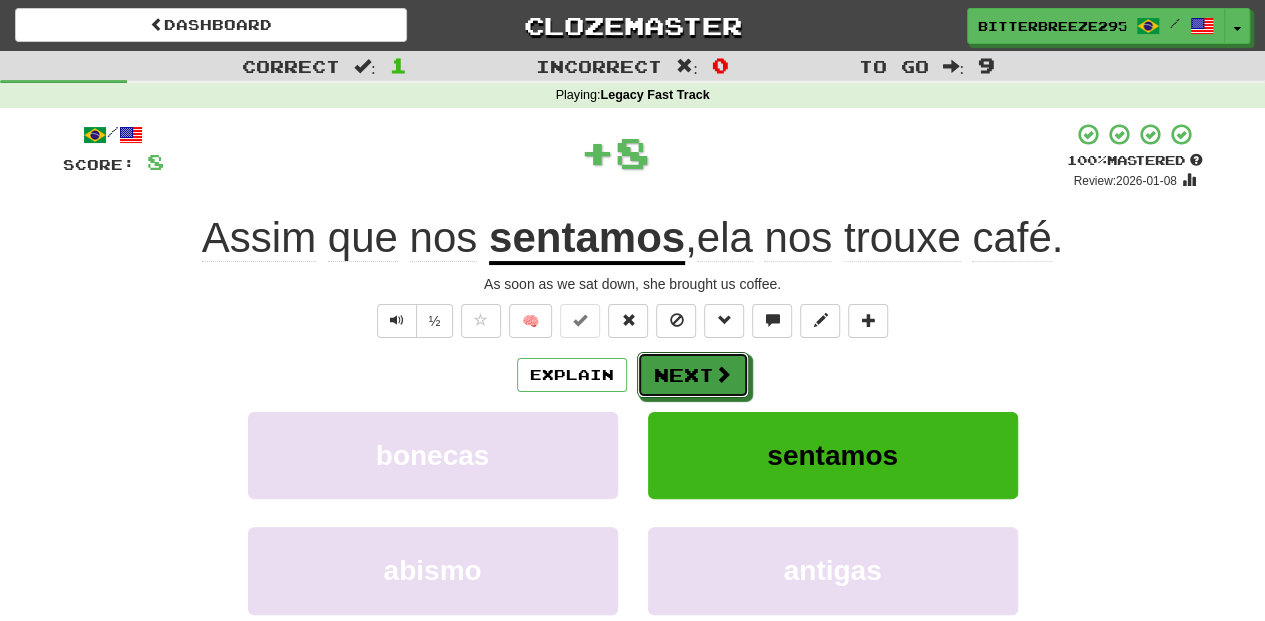 click on "Next" at bounding box center [693, 375] 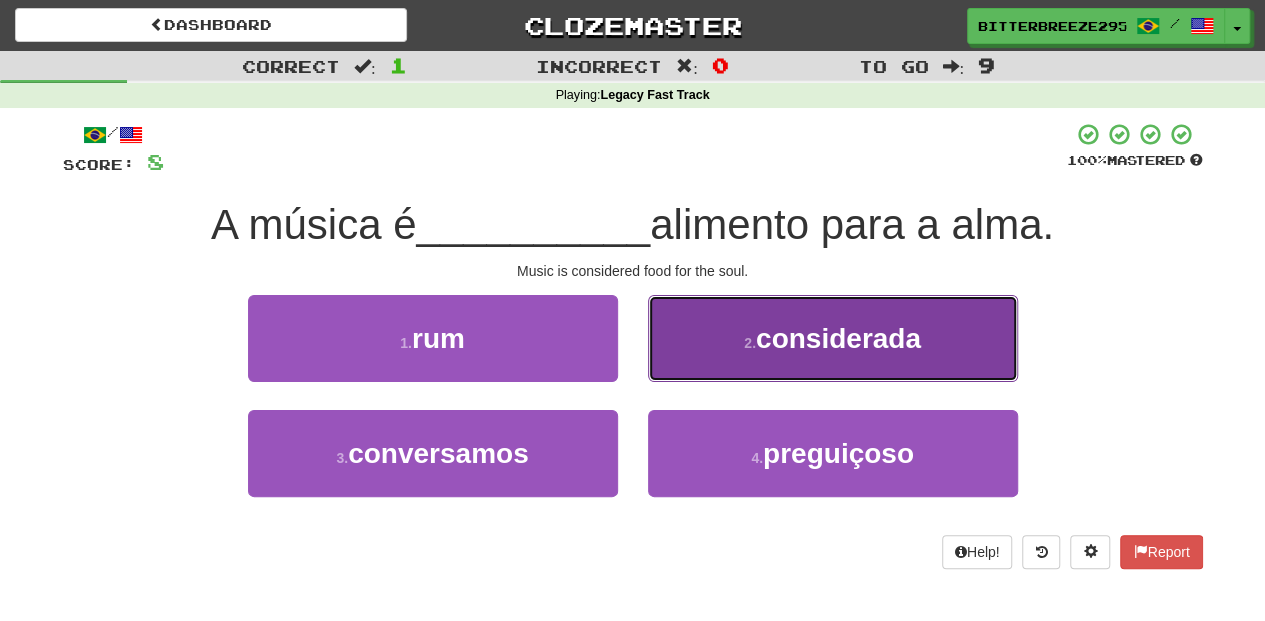 click on "2 .  considerada" at bounding box center [833, 338] 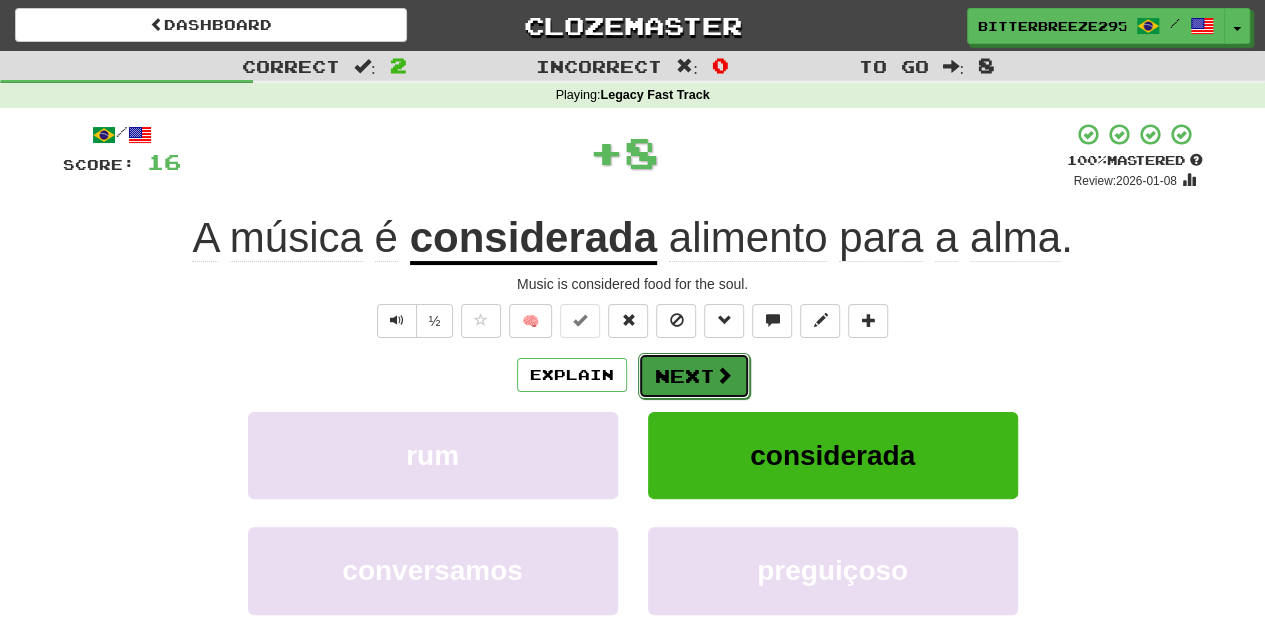 click on "Next" at bounding box center (694, 376) 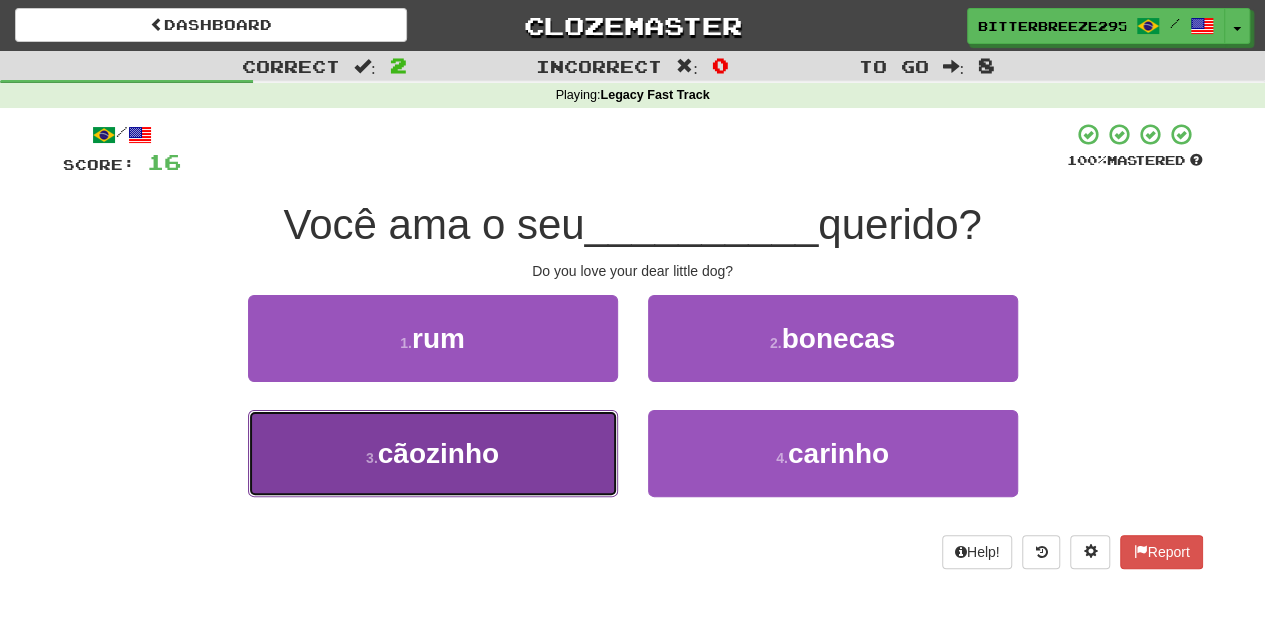 click on "3 .  cãozinho" at bounding box center (433, 453) 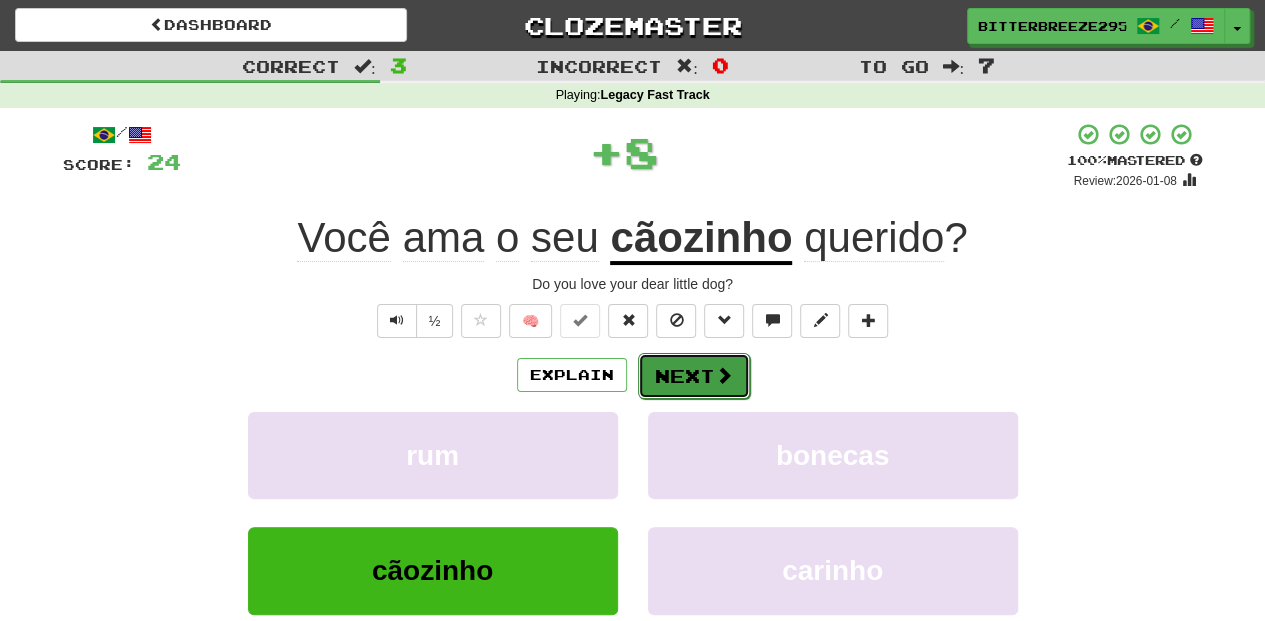 click on "Next" at bounding box center (694, 376) 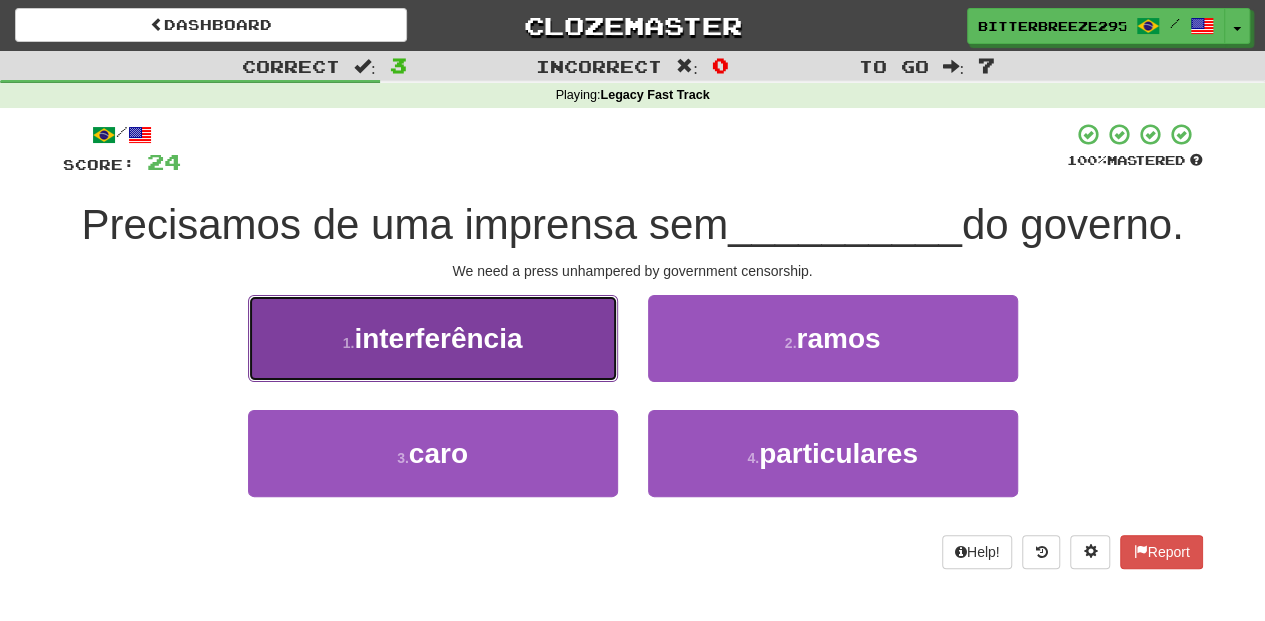 click on "1 .  interferência" at bounding box center (433, 338) 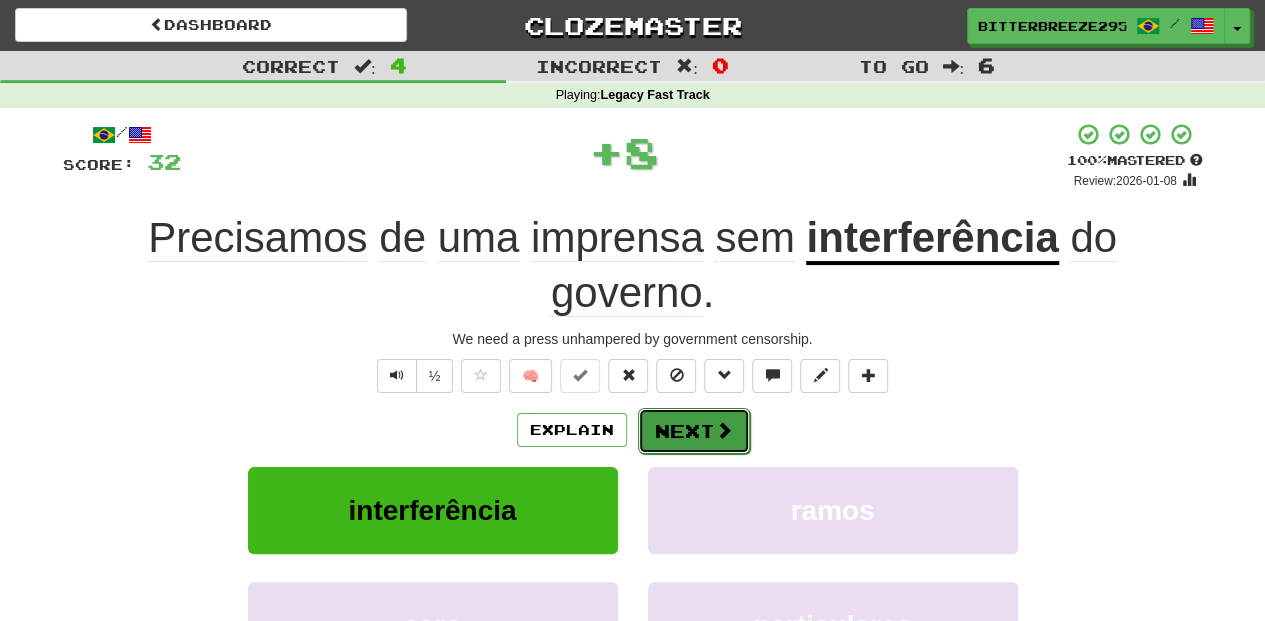 click on "Next" at bounding box center (694, 431) 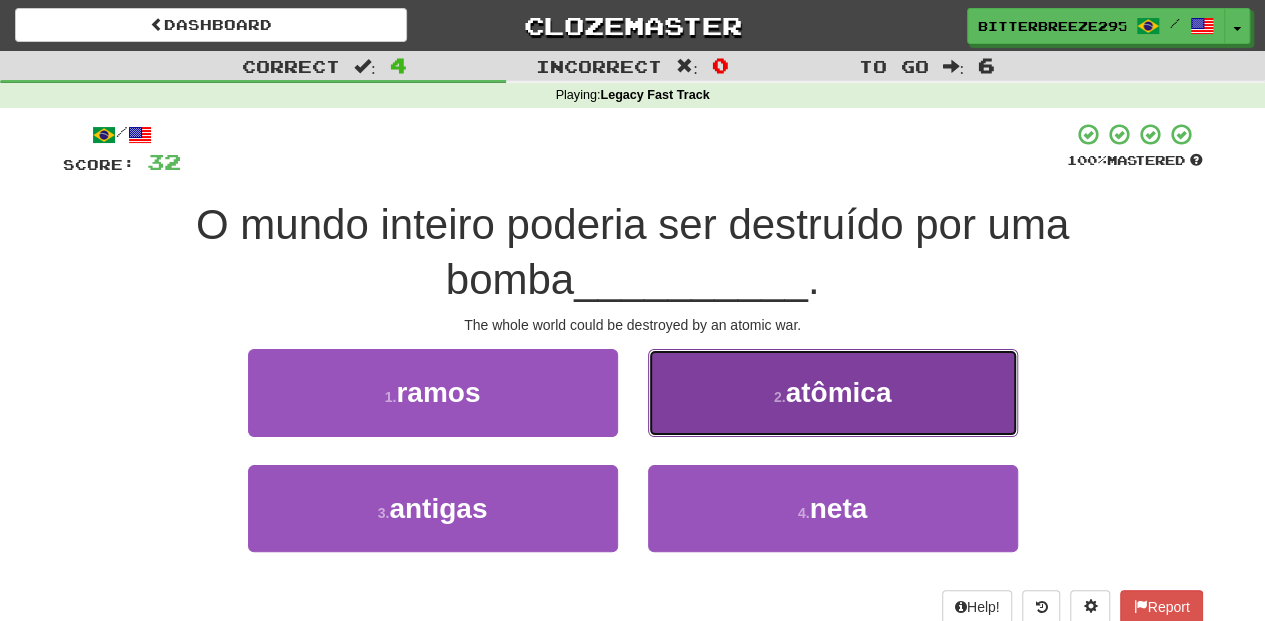 click on "2 .  atômica" at bounding box center [833, 392] 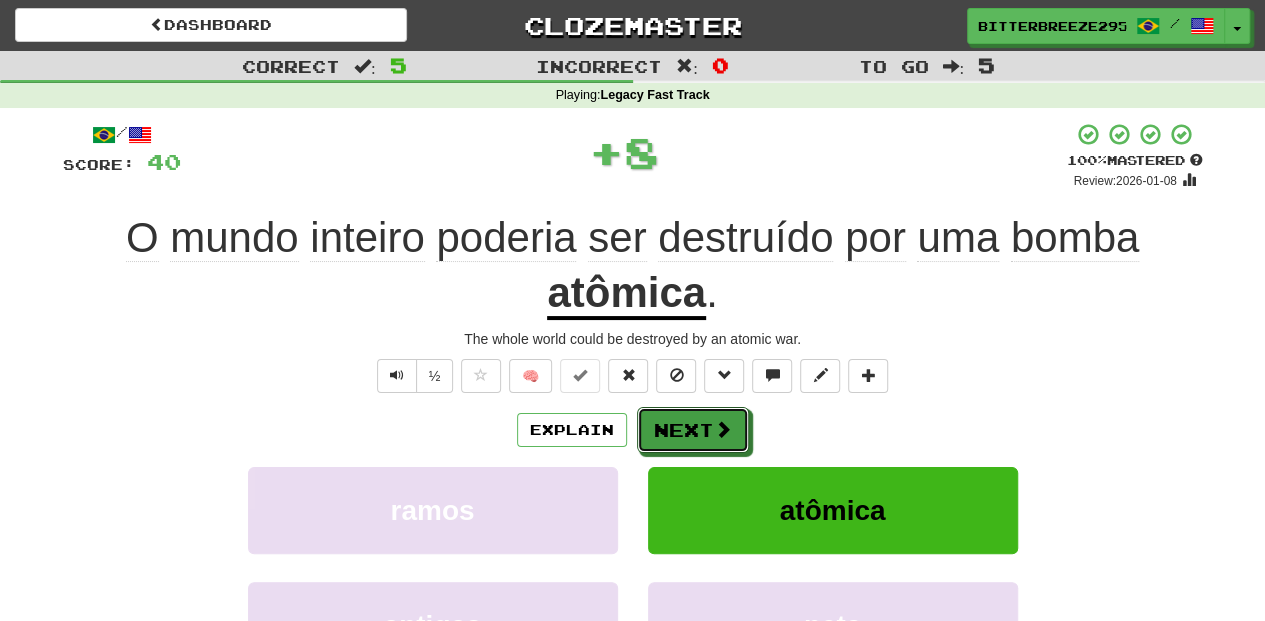 click on "Next" at bounding box center (693, 430) 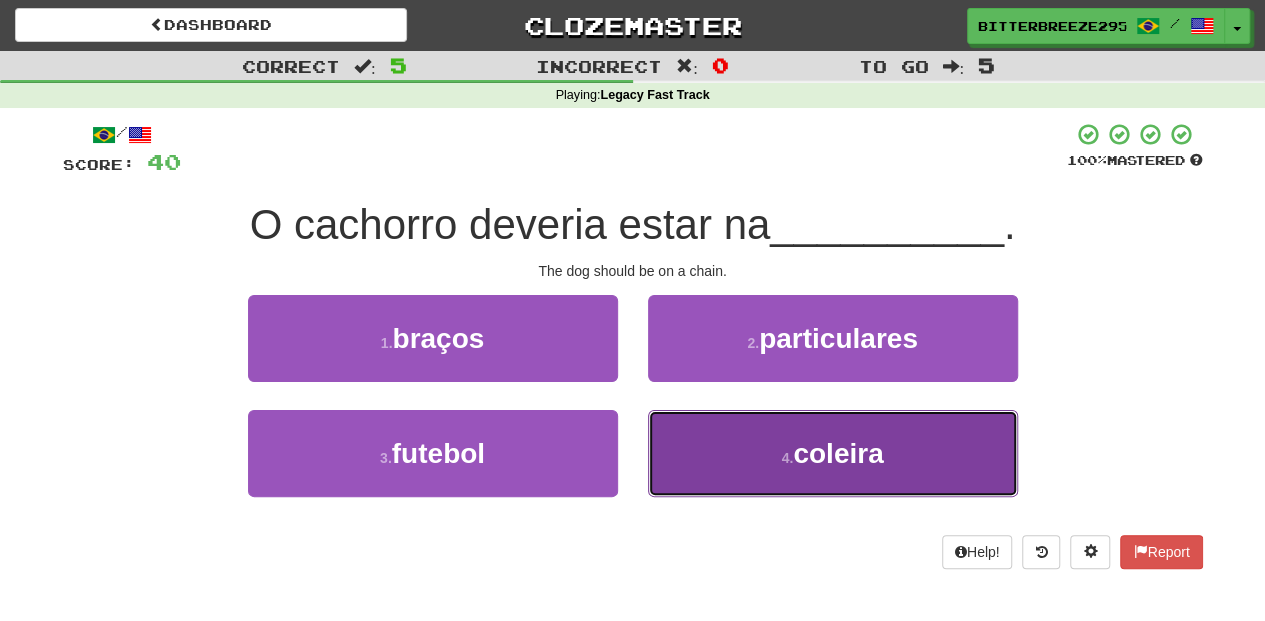 click on "4 .  coleira" at bounding box center (833, 453) 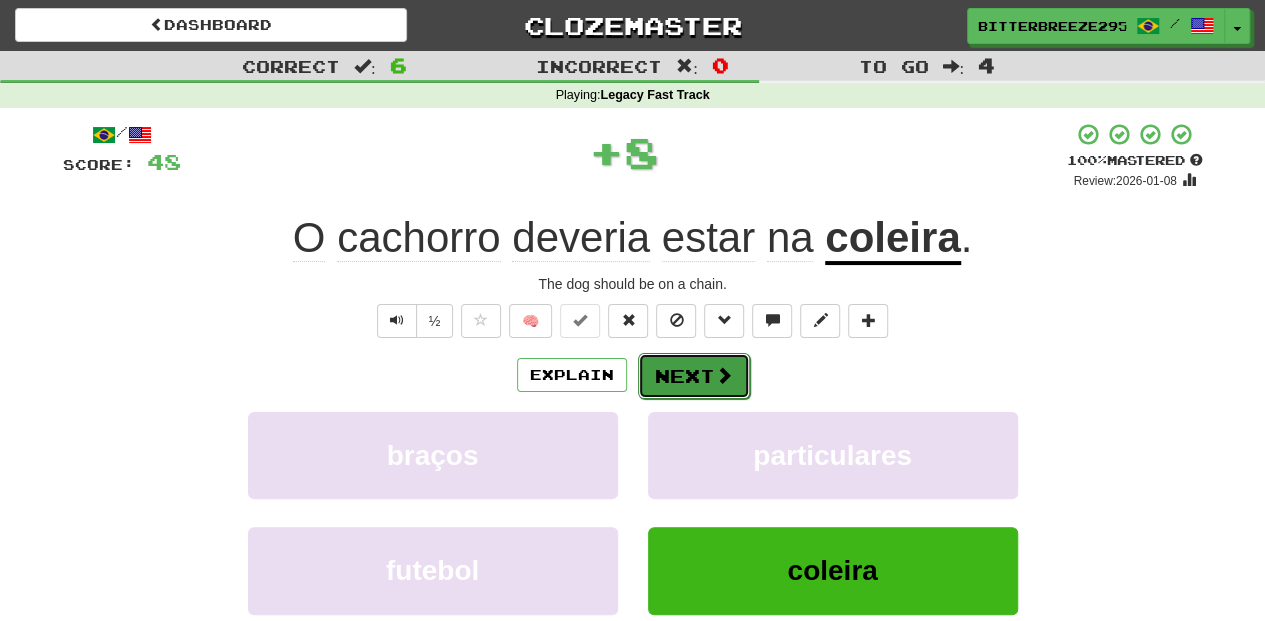 click on "Next" at bounding box center [694, 376] 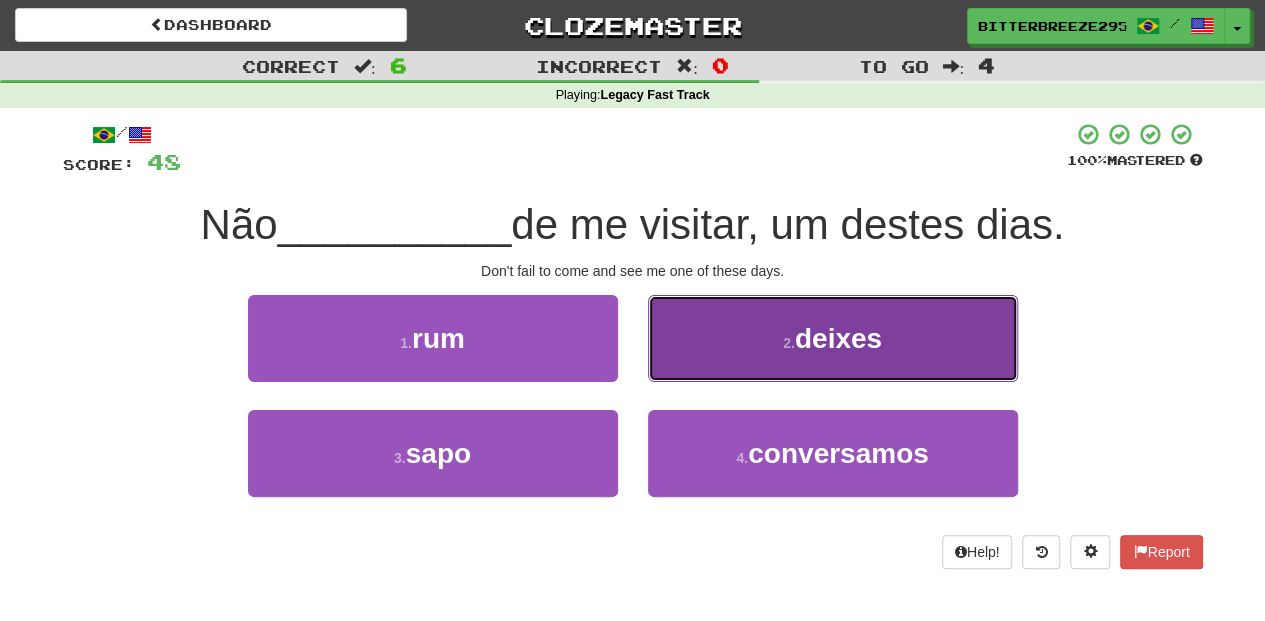 click on "2 .  deixes" at bounding box center (833, 338) 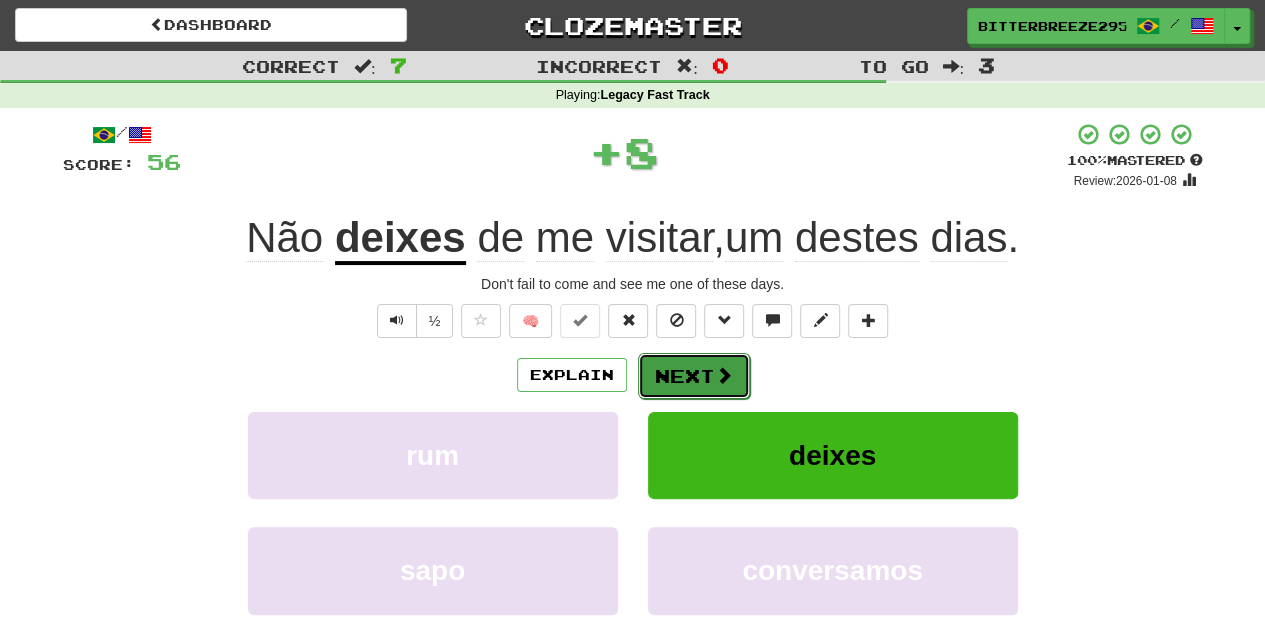 click on "Next" at bounding box center (694, 376) 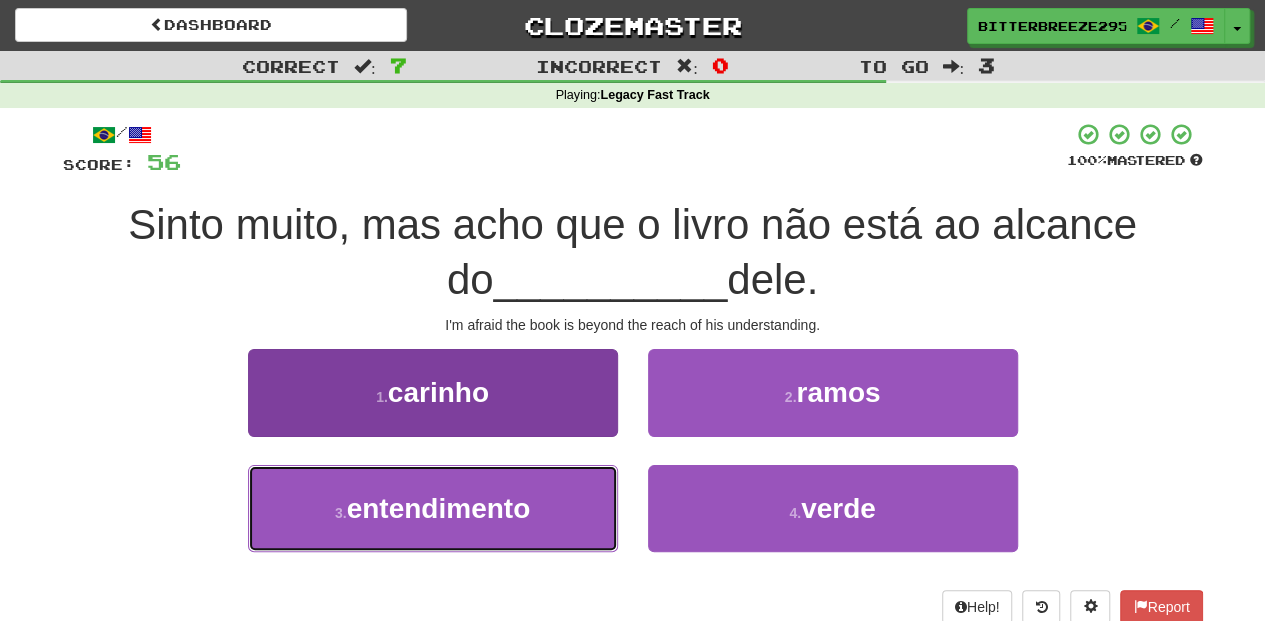 click on "3 .  entendimento" at bounding box center (433, 508) 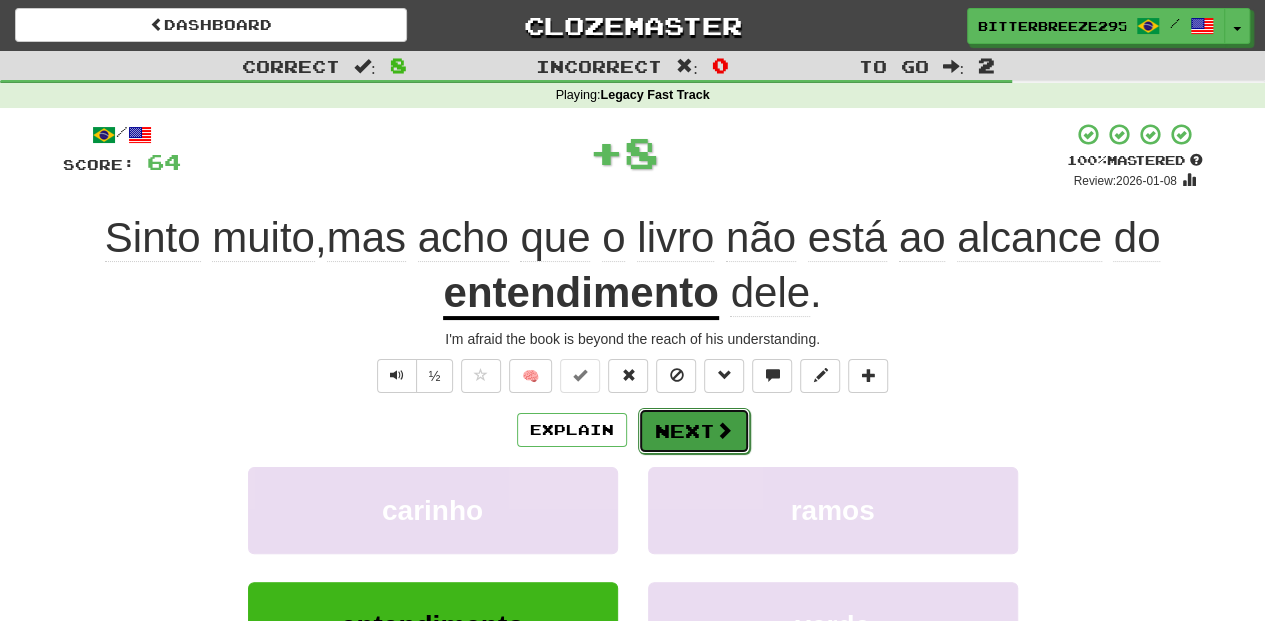 click on "Next" at bounding box center (694, 431) 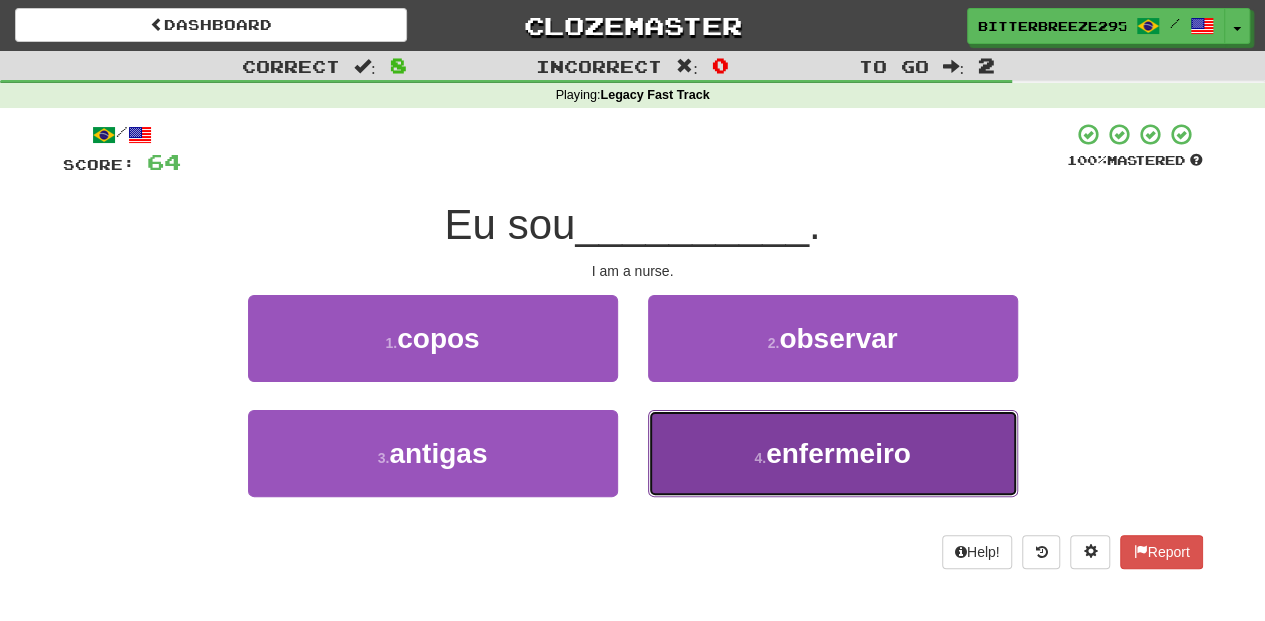 click on "4 .  enfermeiro" at bounding box center (833, 453) 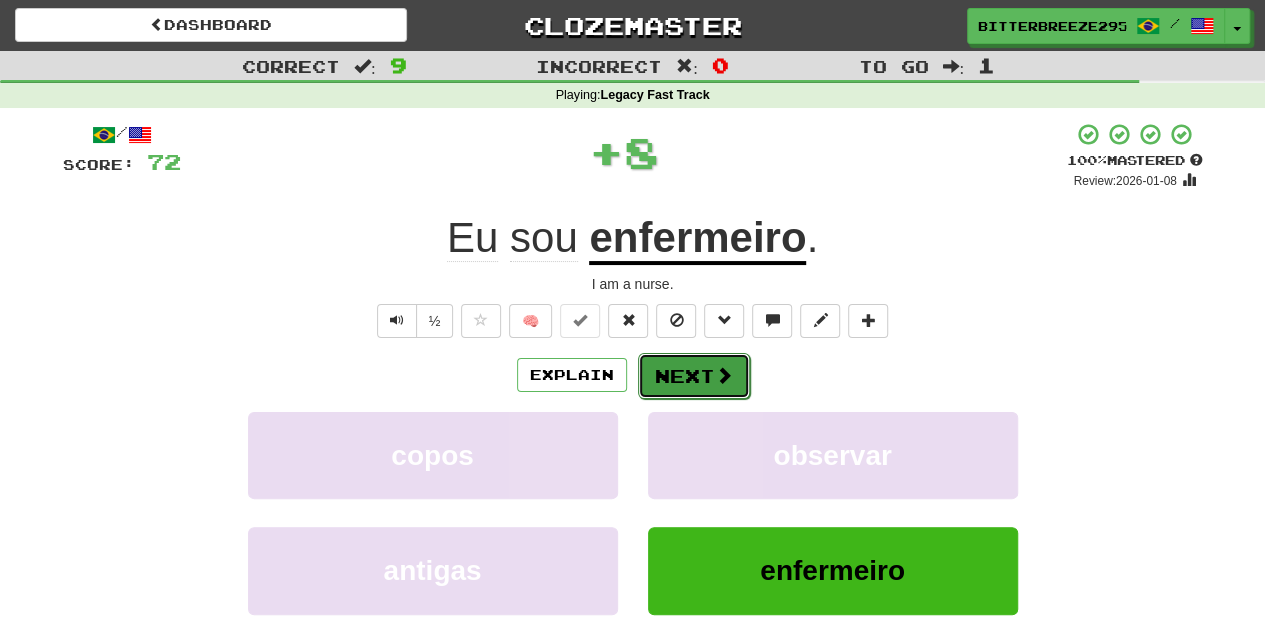 click on "Next" at bounding box center [694, 376] 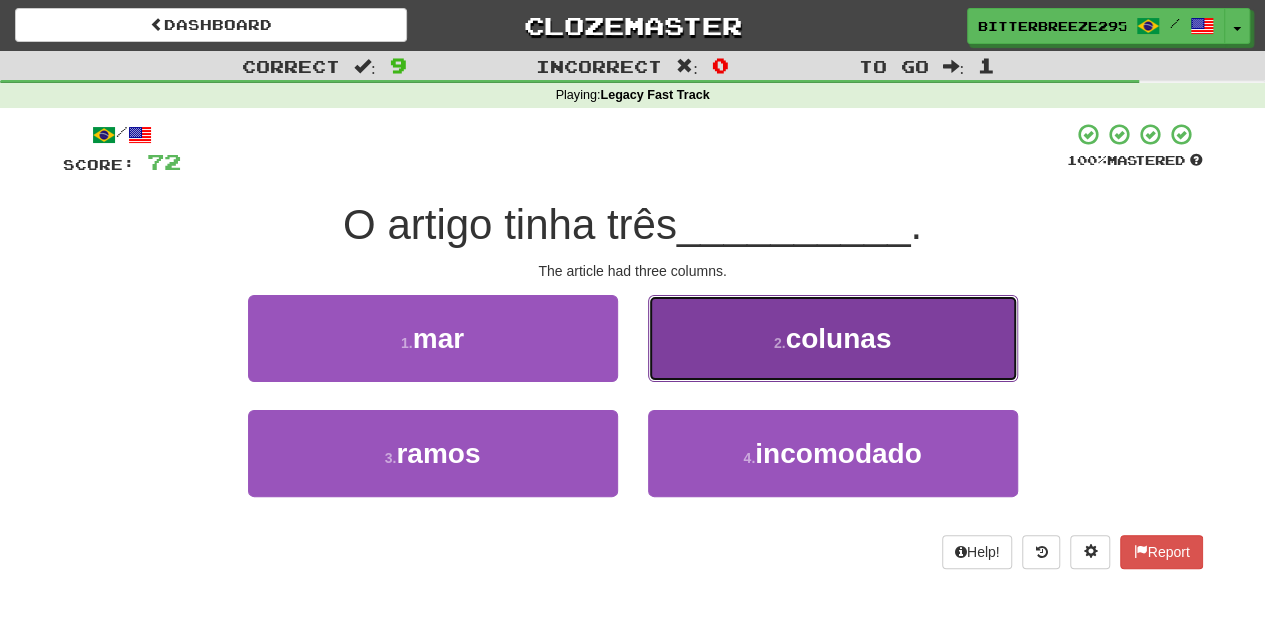 click on "2 .  colunas" at bounding box center [833, 338] 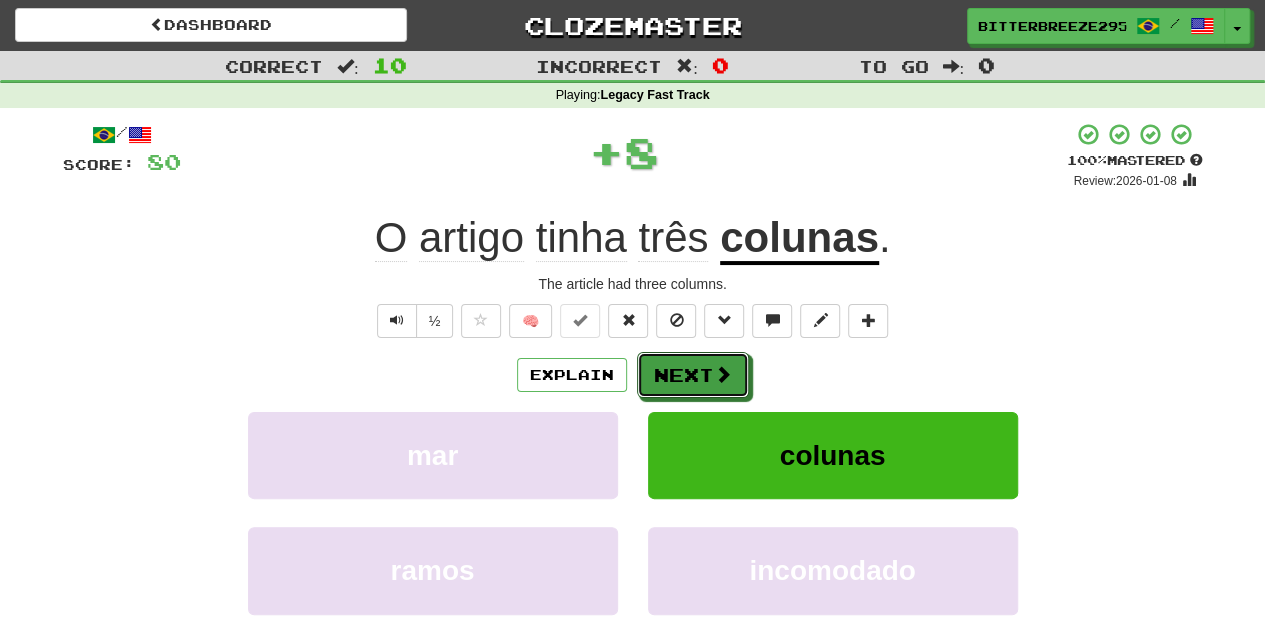 click on "Next" at bounding box center (693, 375) 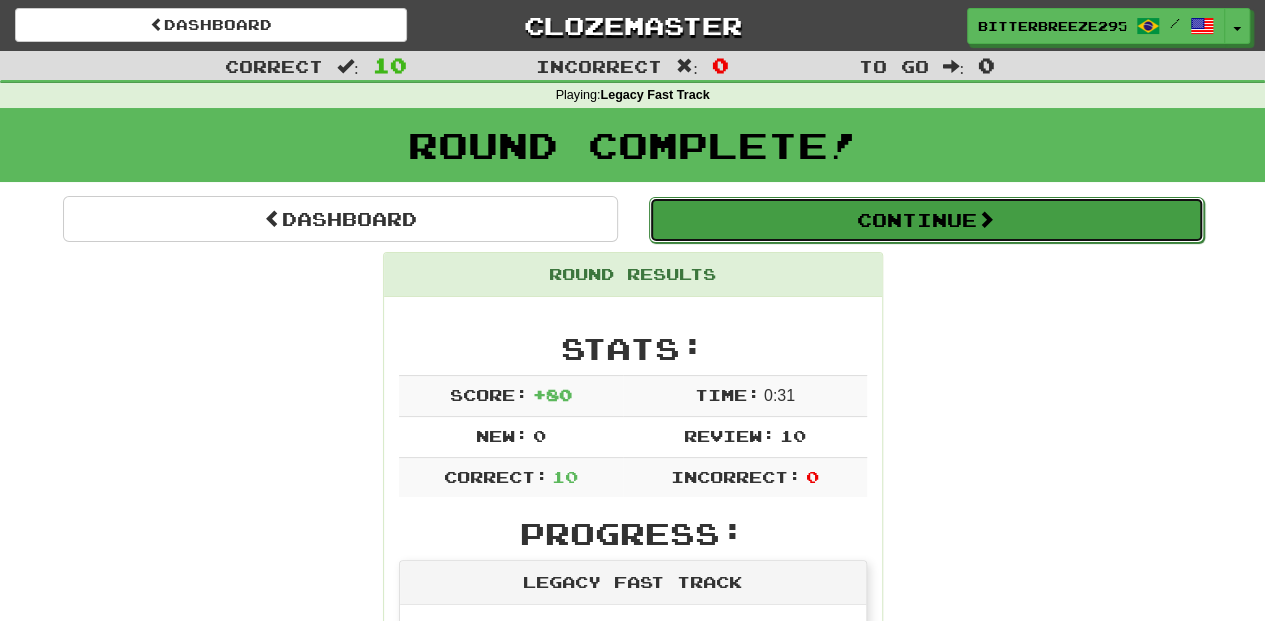 click on "Continue" at bounding box center [926, 220] 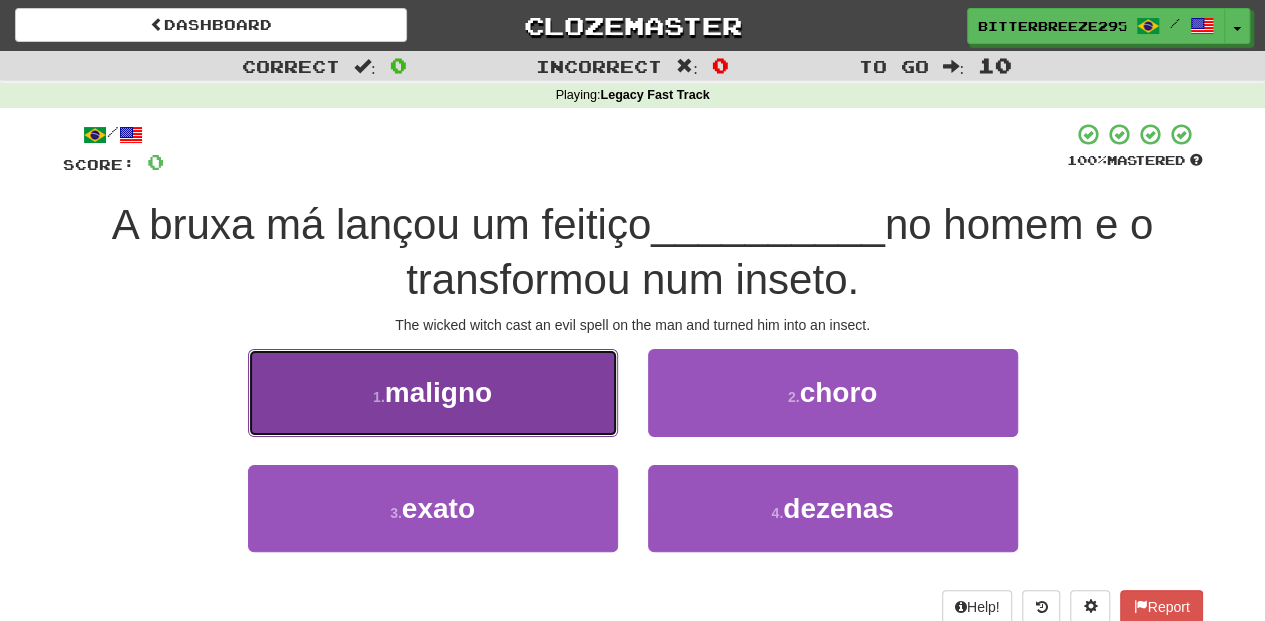 click on "1 .  maligno" at bounding box center [433, 392] 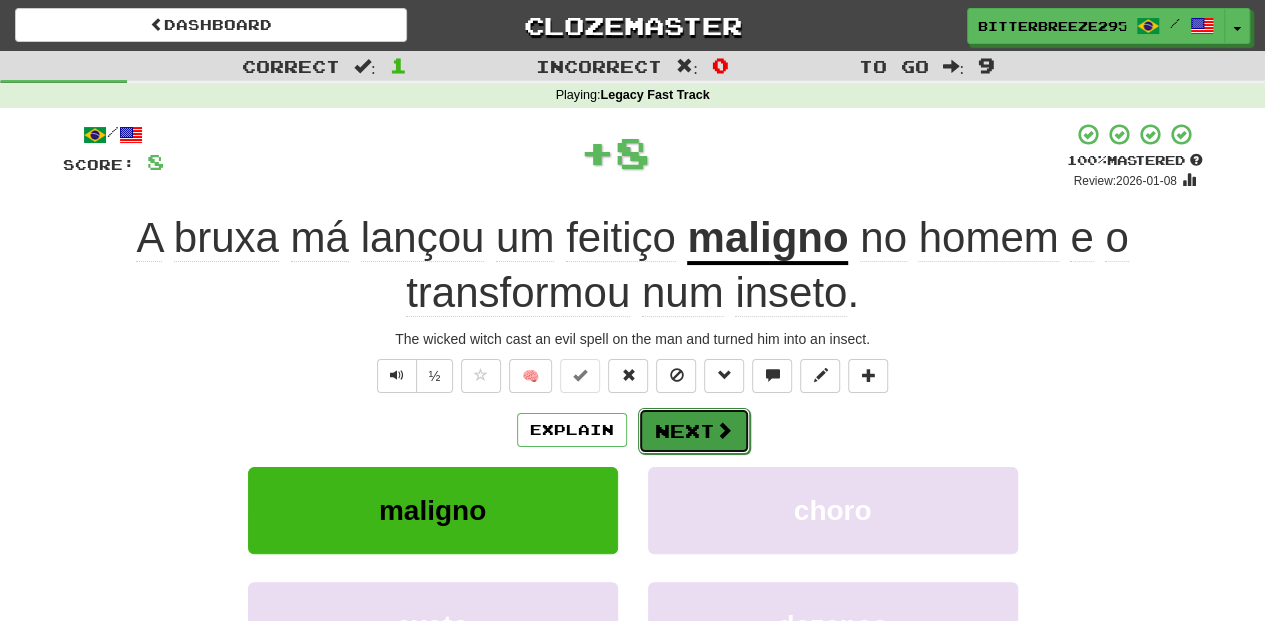 click on "Next" at bounding box center [694, 431] 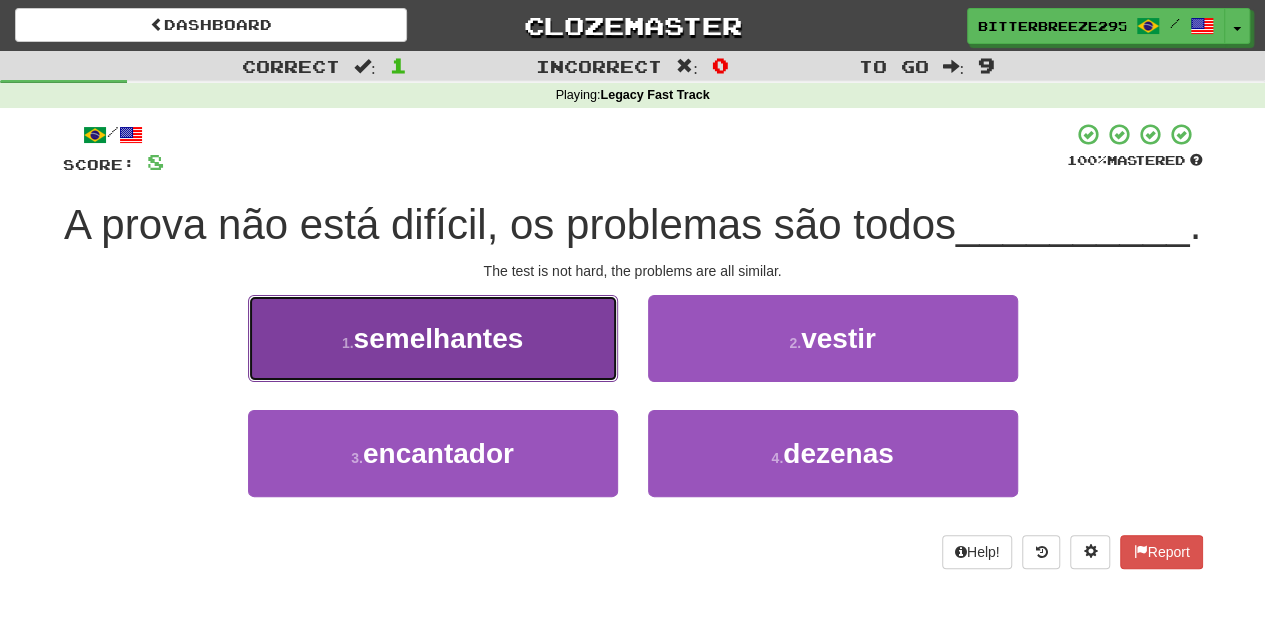 click on "1 .  semelhantes" at bounding box center (433, 338) 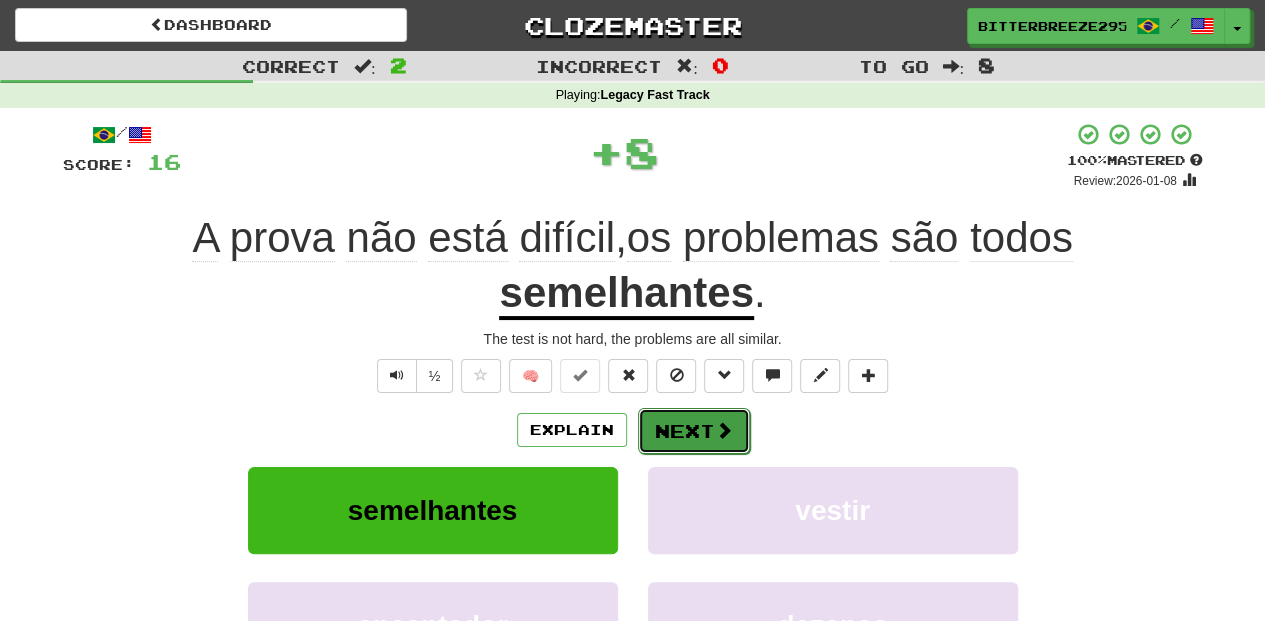 click on "Next" at bounding box center (694, 431) 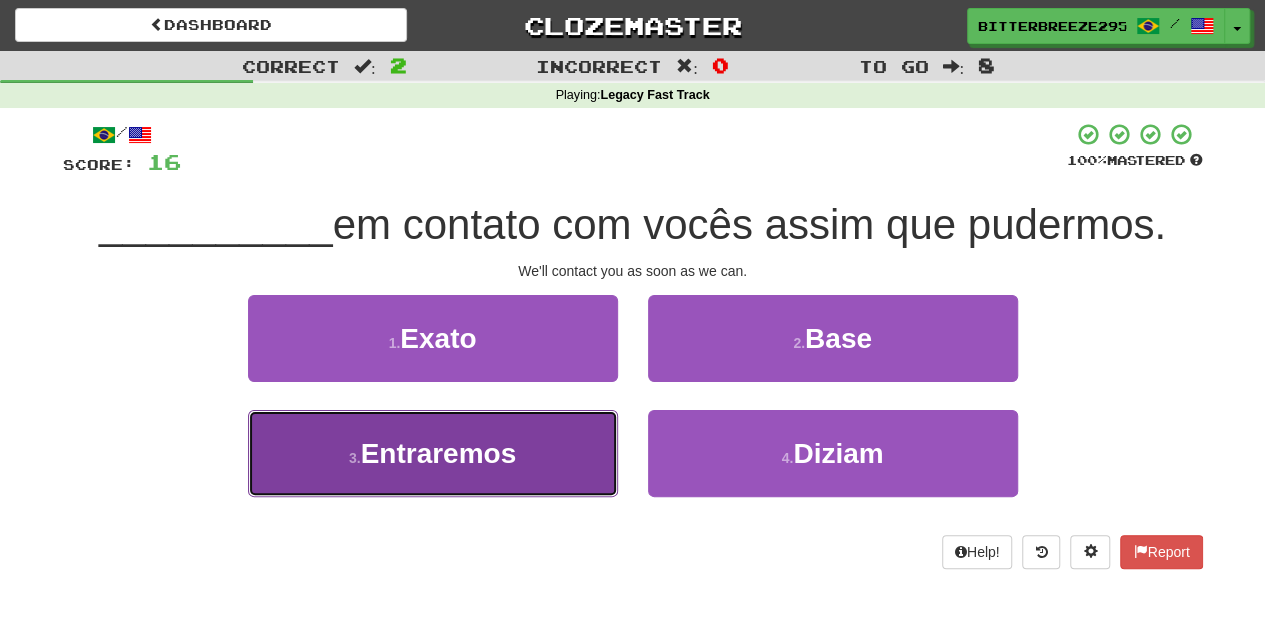 click on "3 .  Entraremos" at bounding box center (433, 453) 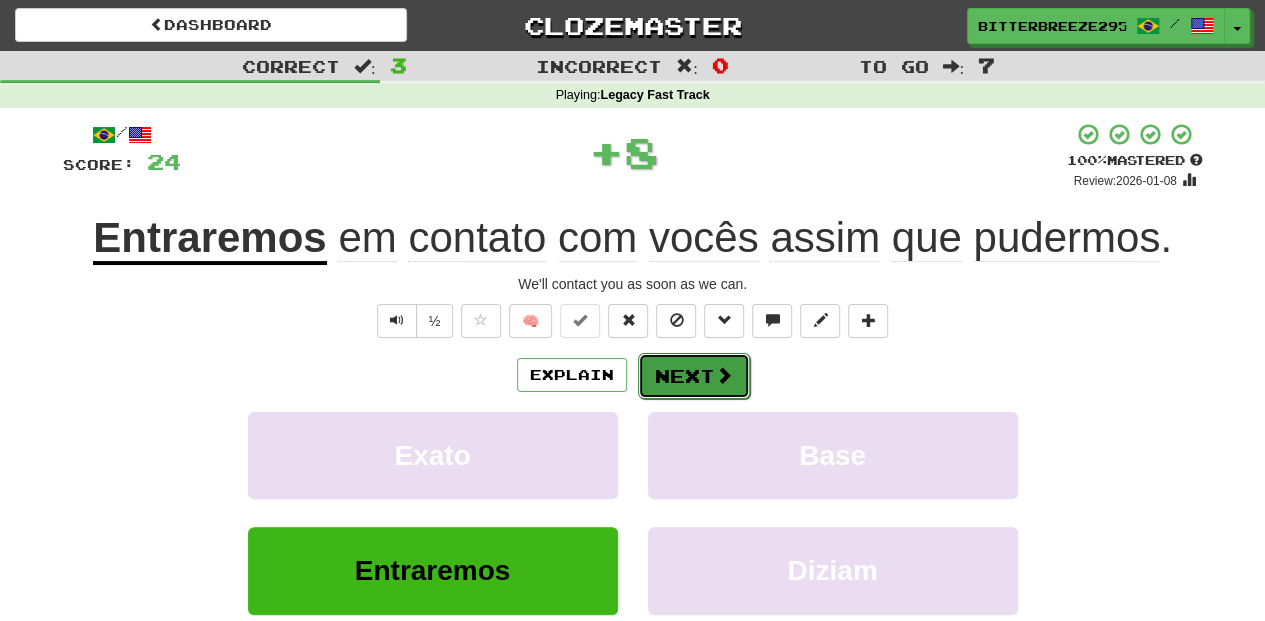 click on "Next" at bounding box center (694, 376) 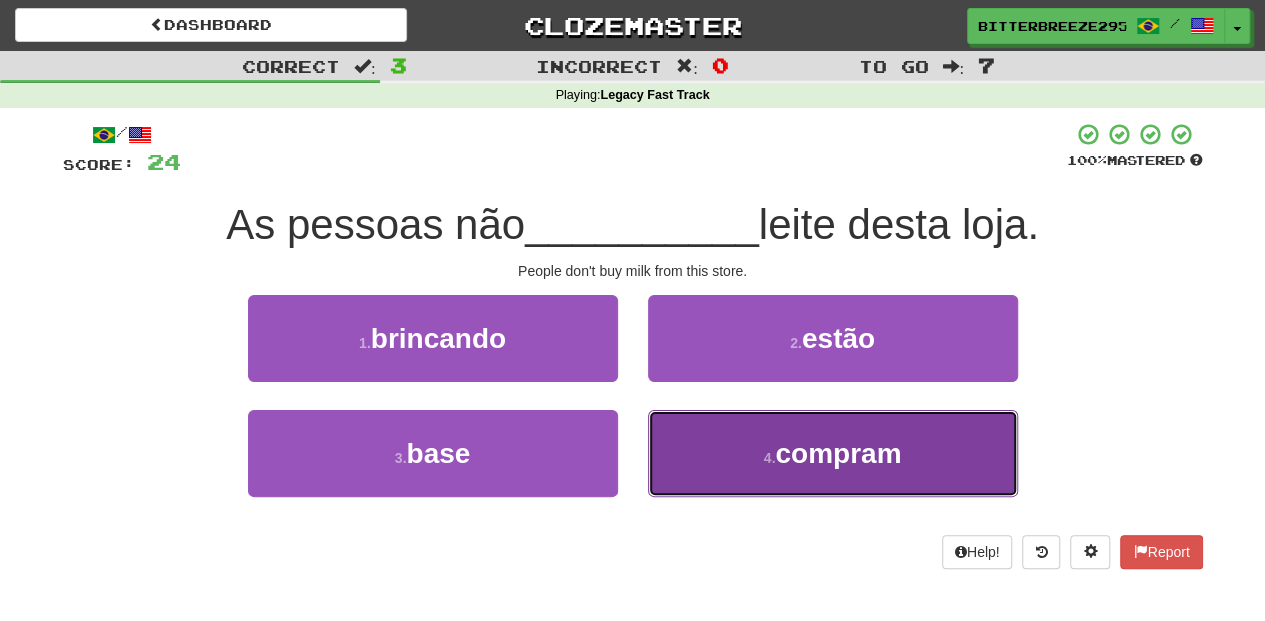 click on "4 .  compram" at bounding box center [833, 453] 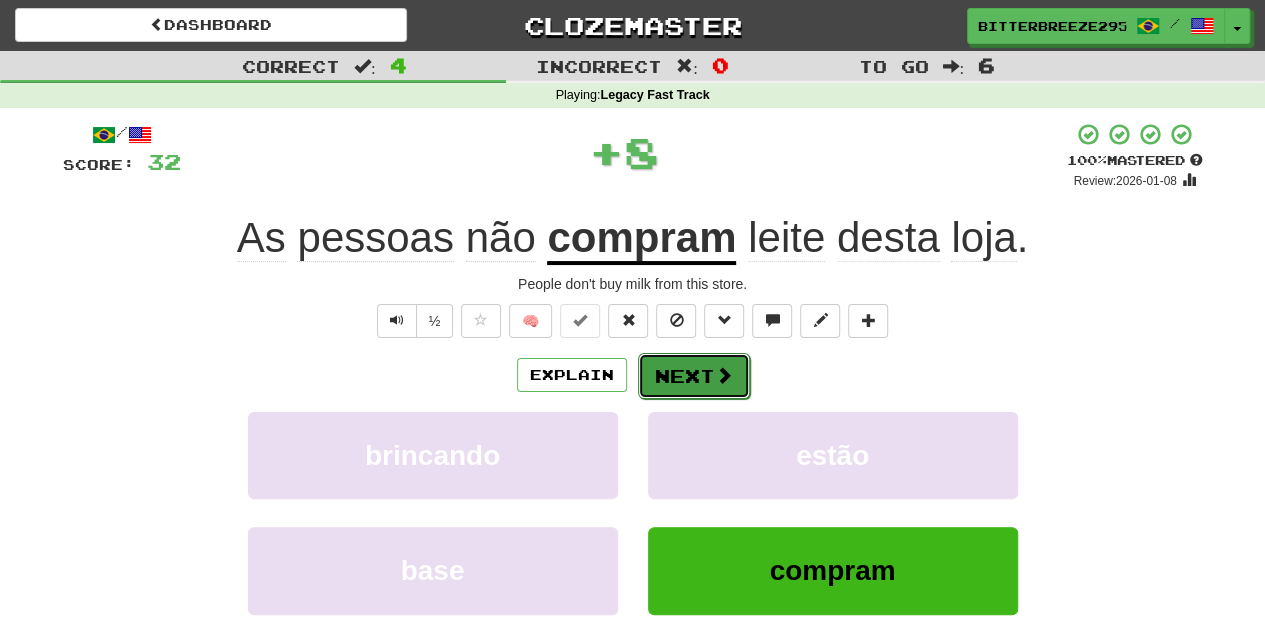 click on "Next" at bounding box center (694, 376) 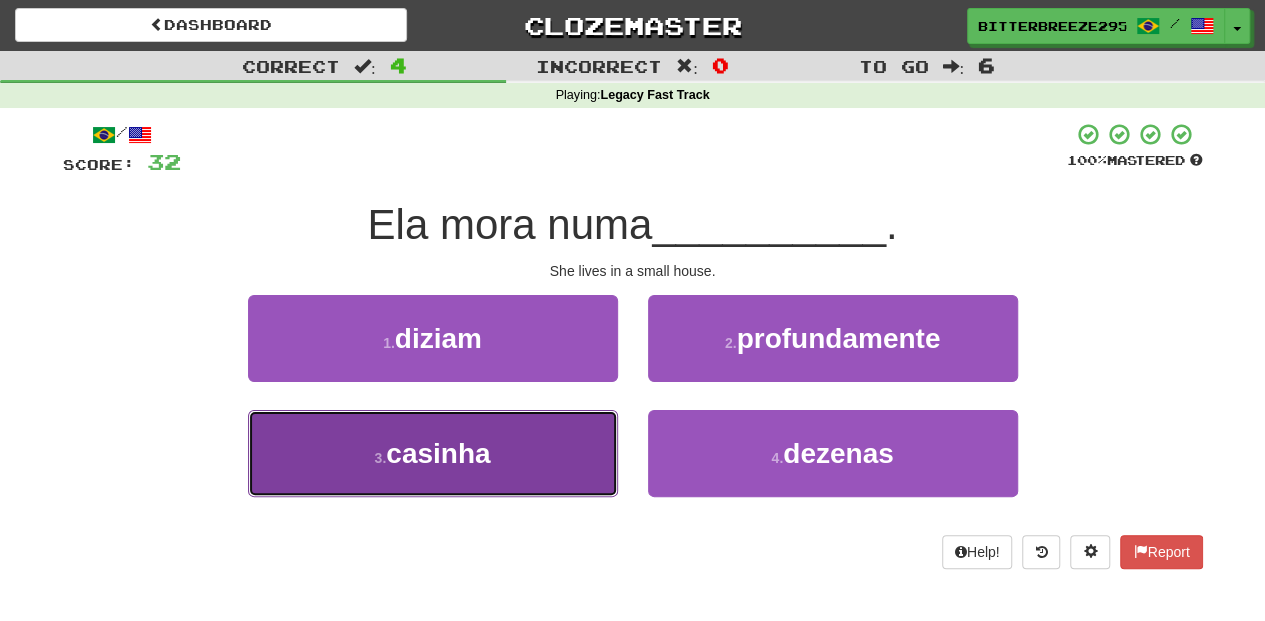 click on "3 .  casinha" at bounding box center [433, 453] 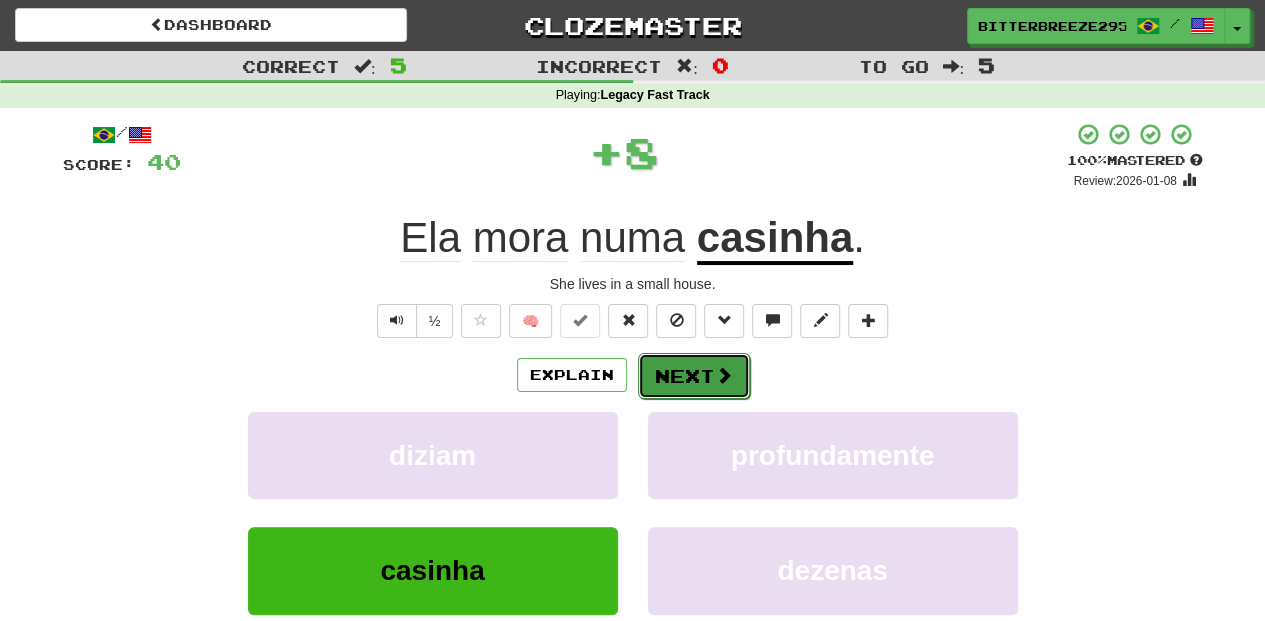 click on "Next" at bounding box center [694, 376] 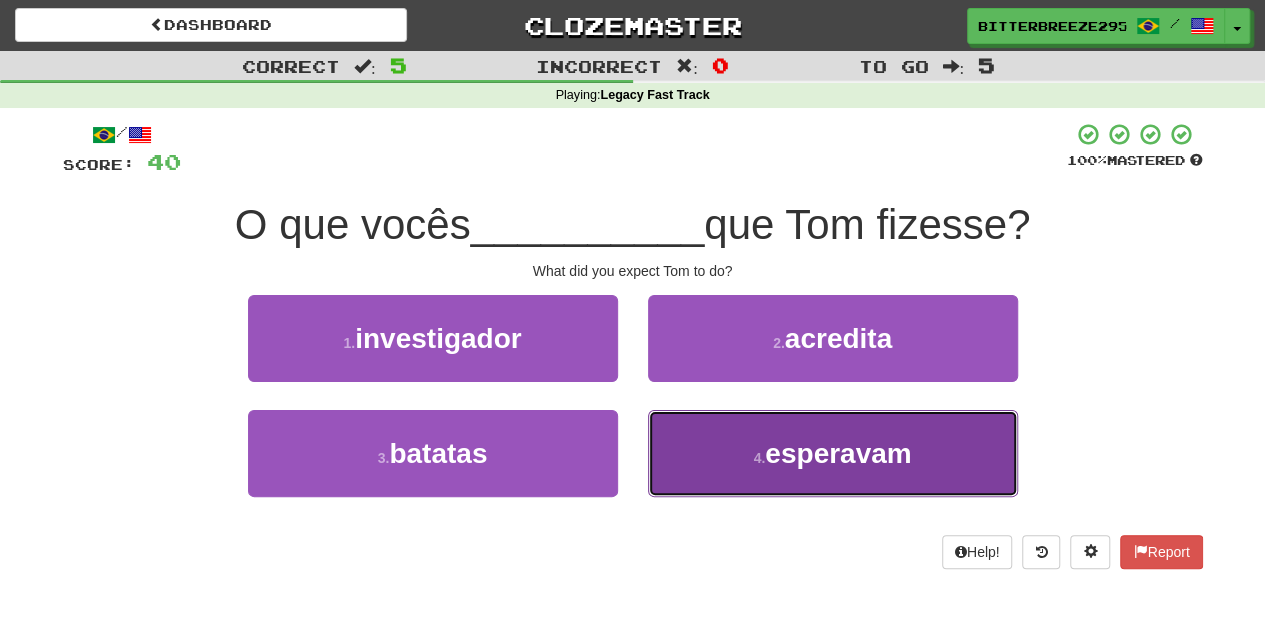 click on "4 .  esperavam" at bounding box center [833, 453] 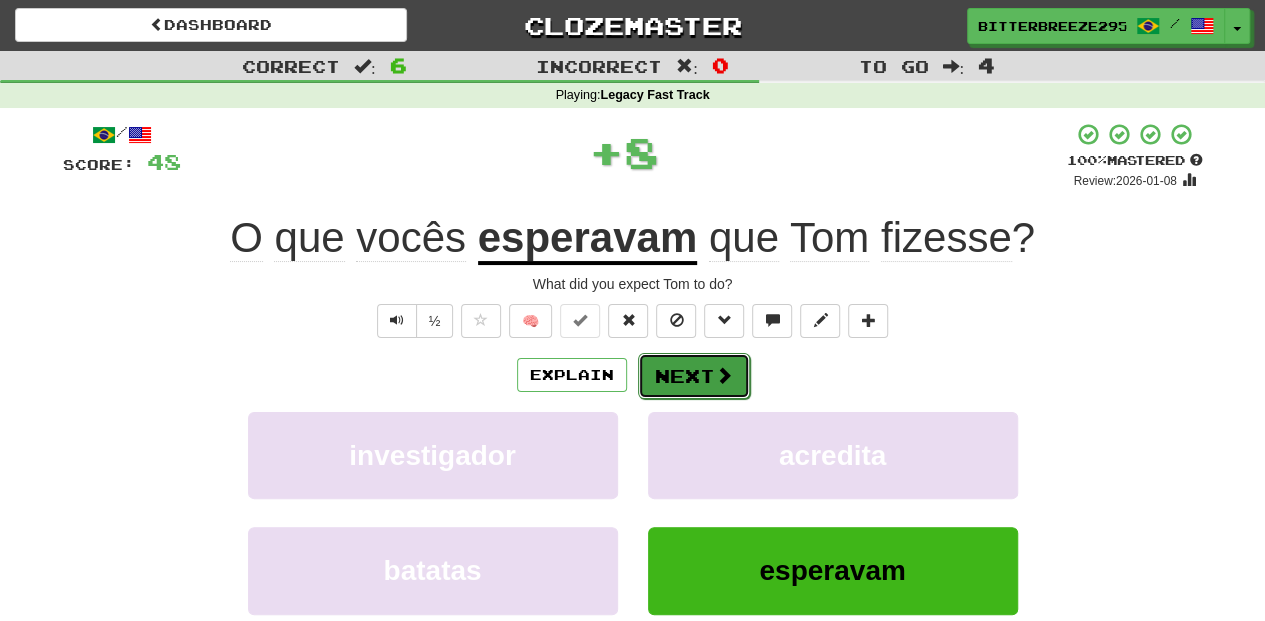 click on "Next" at bounding box center [694, 376] 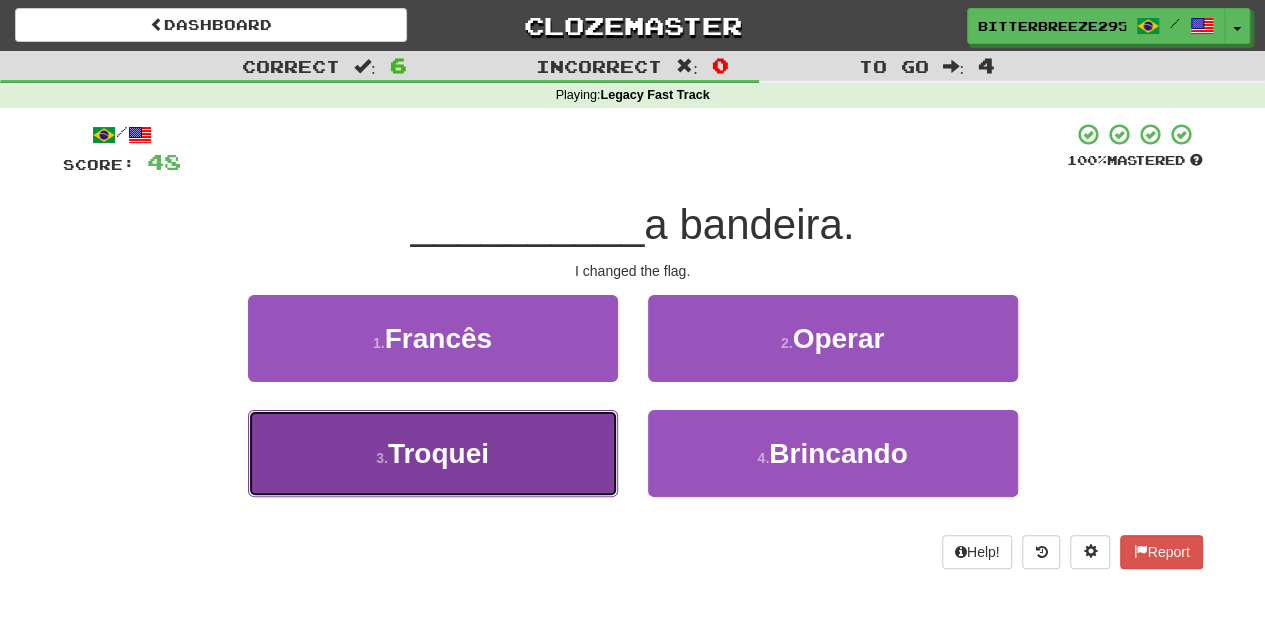 click on "3 .  Troquei" at bounding box center (433, 453) 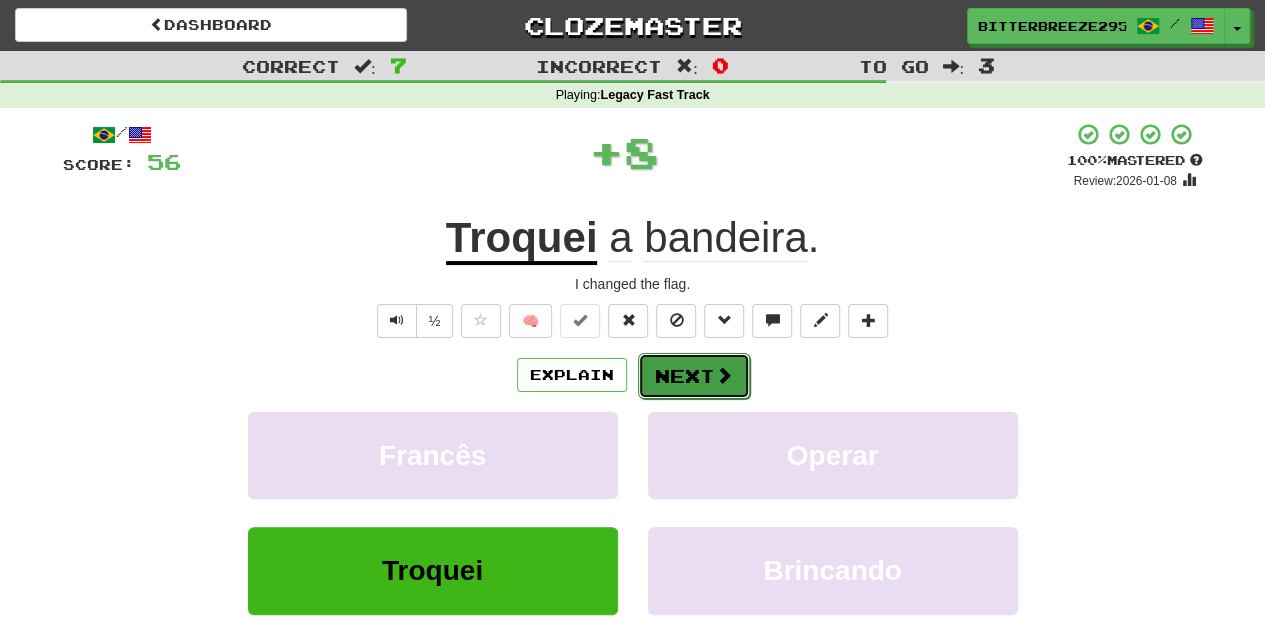 click on "Next" at bounding box center [694, 376] 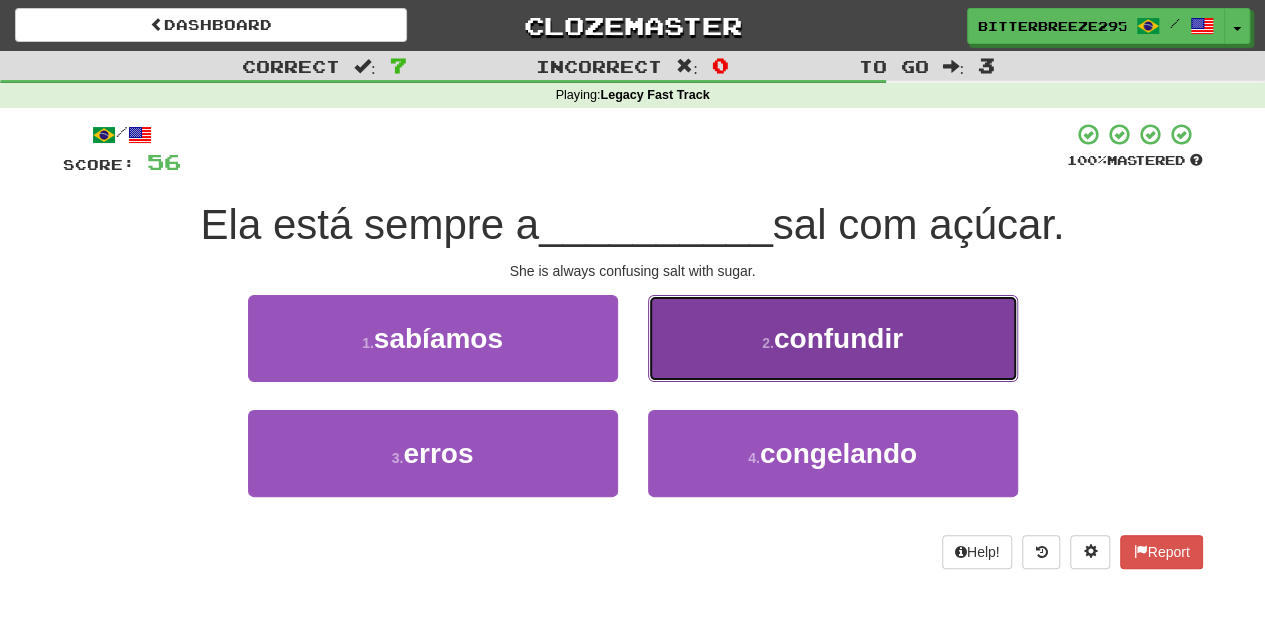 click on "2 .  confundir" at bounding box center (833, 338) 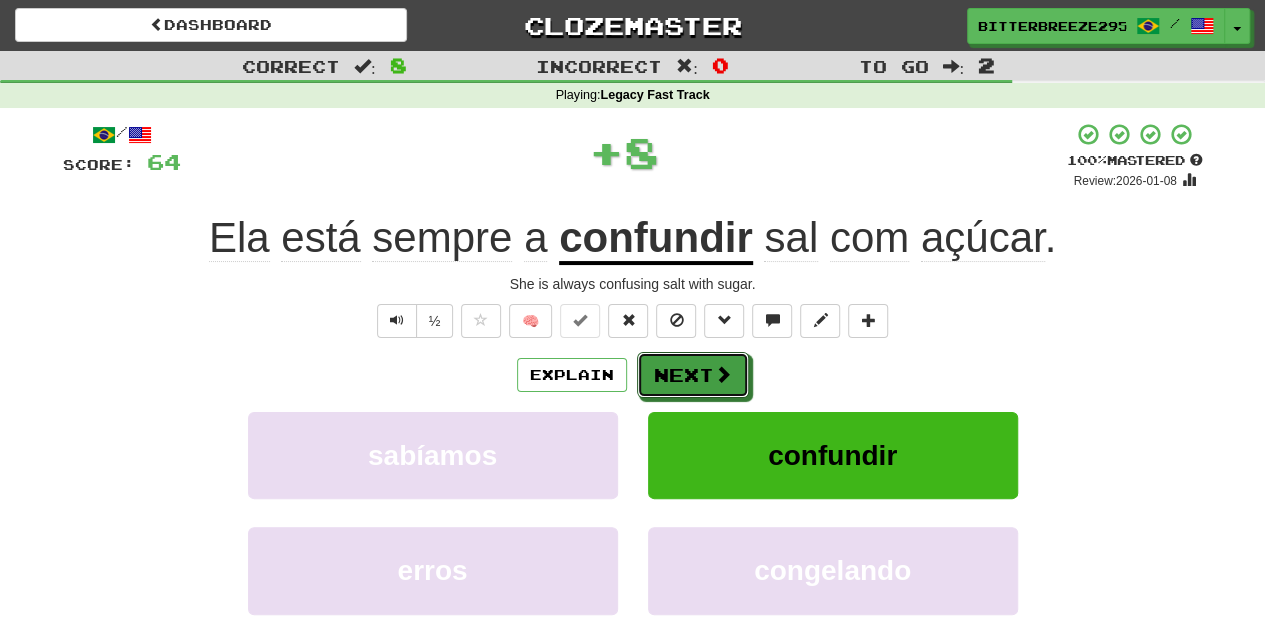 click on "Next" at bounding box center [693, 375] 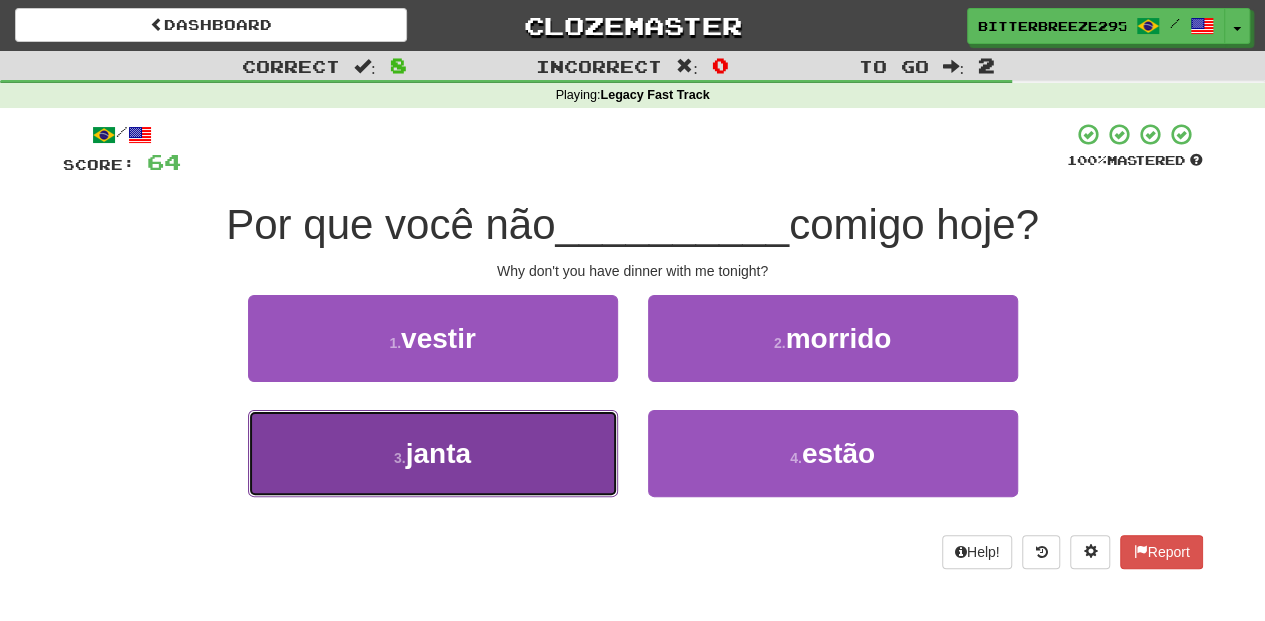 click on "3 .  janta" at bounding box center (433, 453) 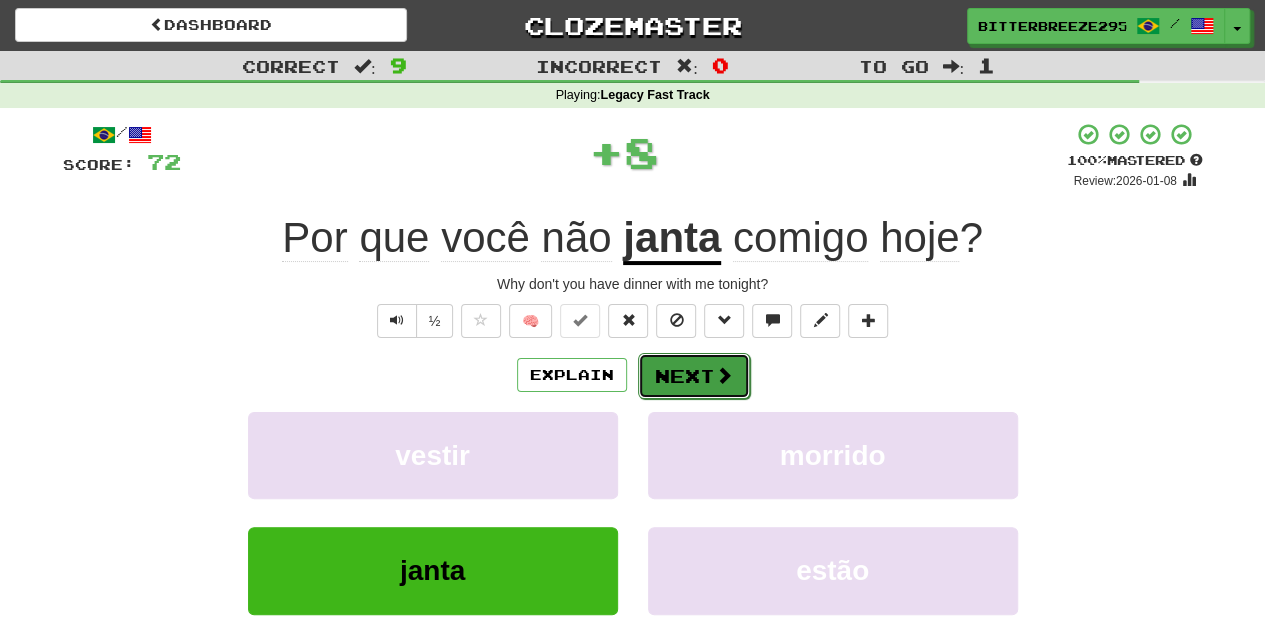 click on "Next" at bounding box center (694, 376) 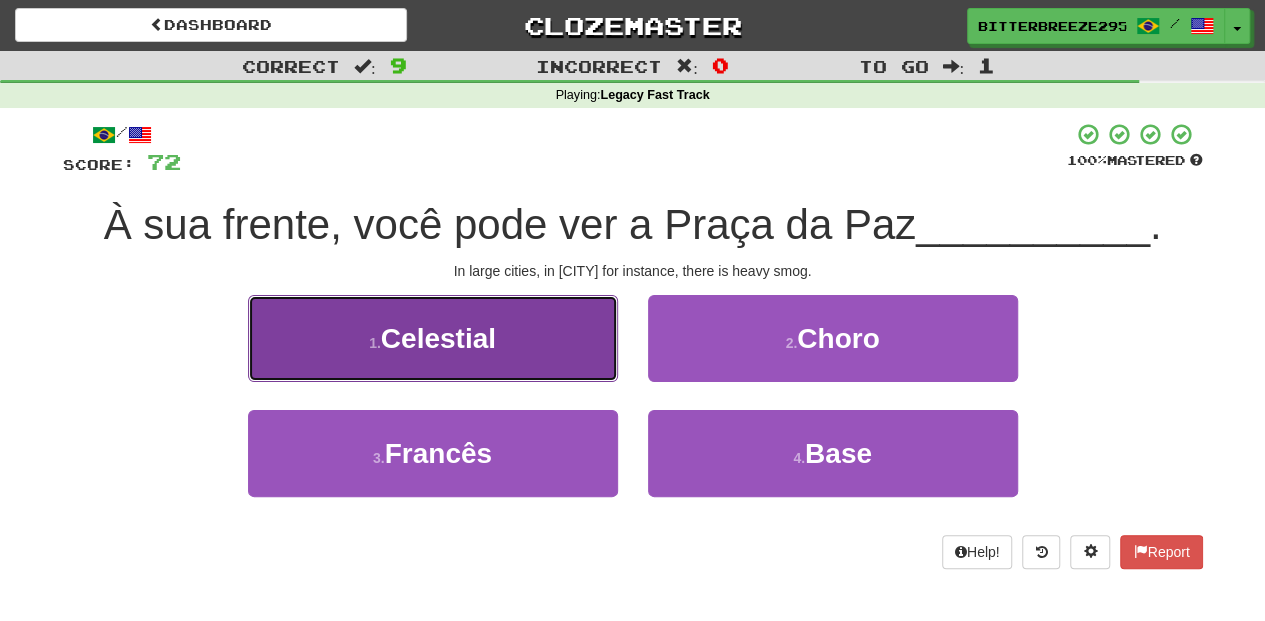 click on "1 .  Celestial" at bounding box center [433, 338] 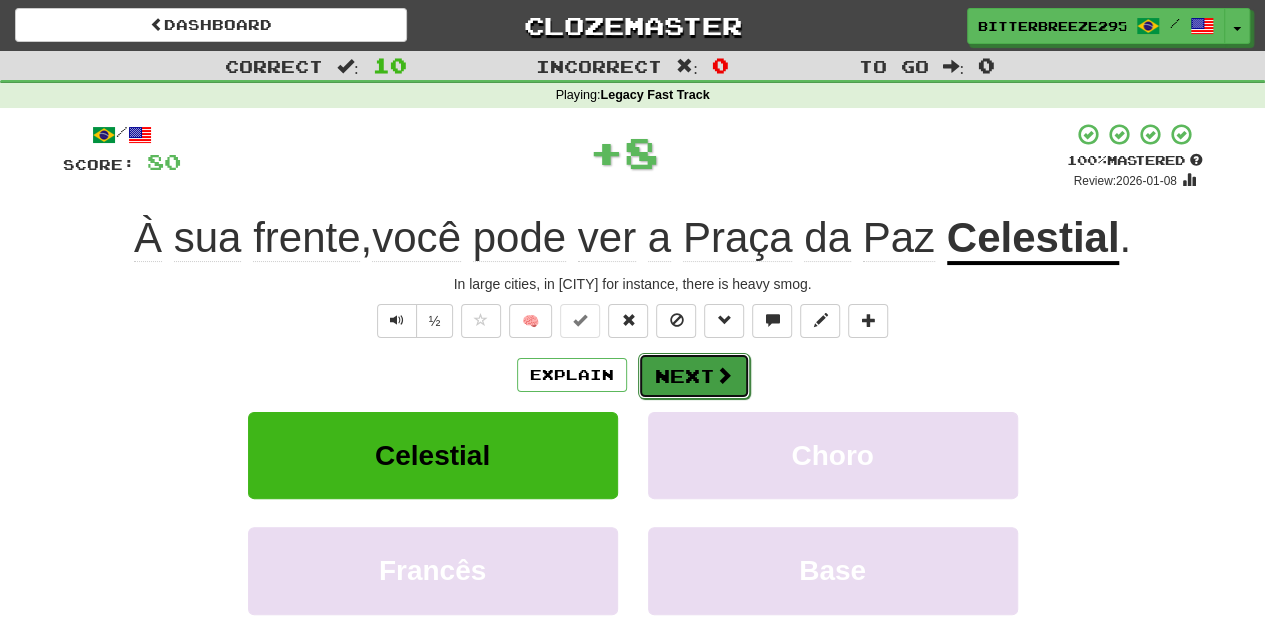click on "Next" at bounding box center (694, 376) 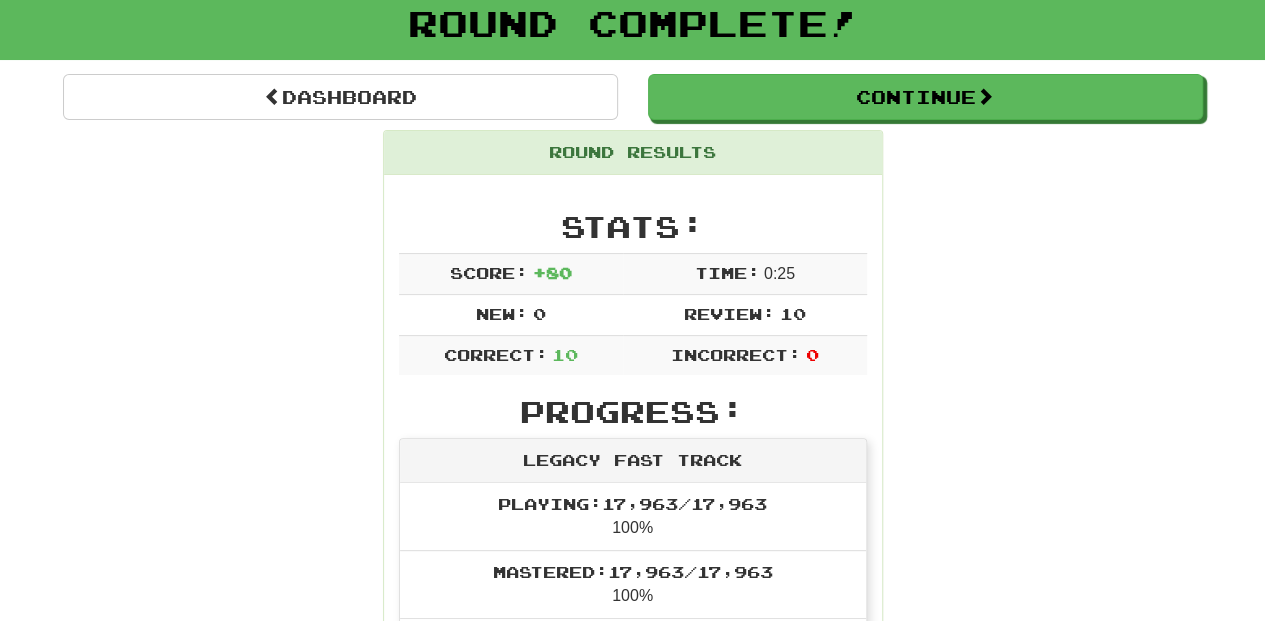 scroll, scrollTop: 0, scrollLeft: 0, axis: both 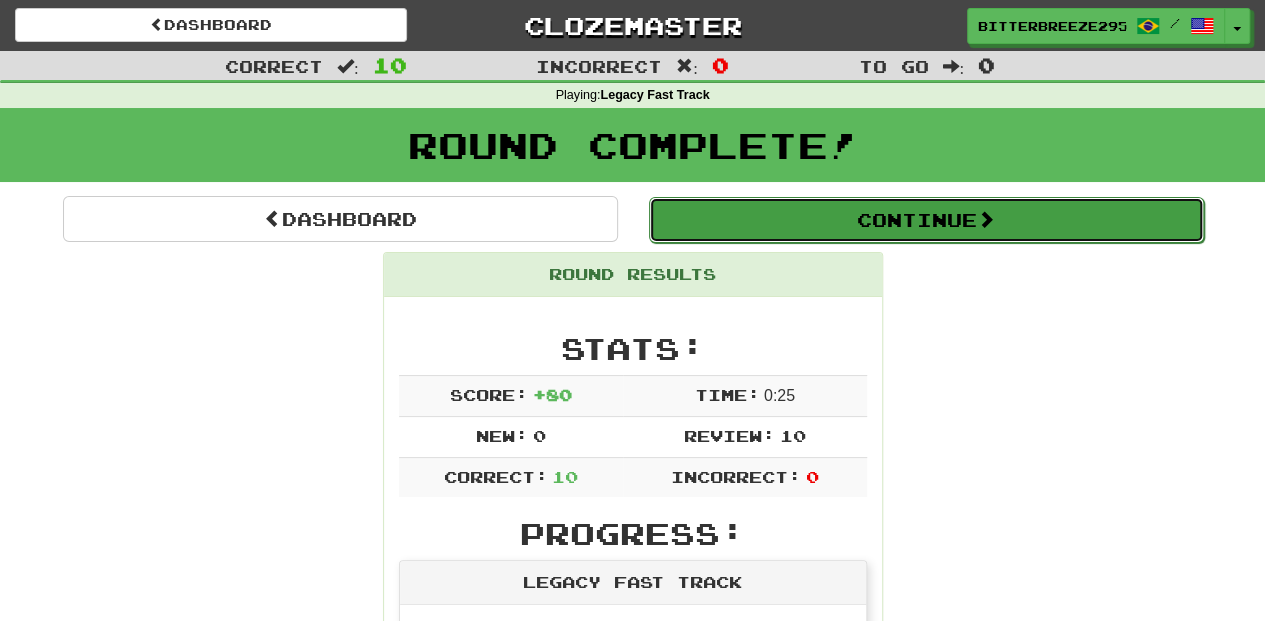 click on "Continue" at bounding box center [926, 220] 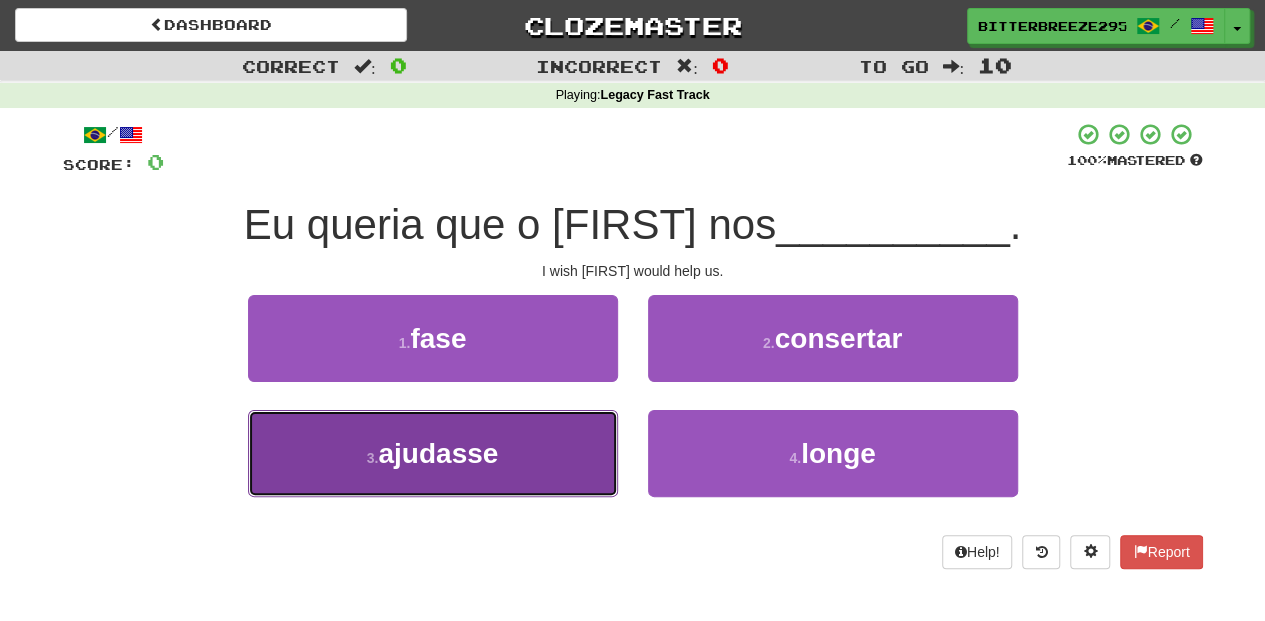 click on "3 .  ajudasse" at bounding box center (433, 453) 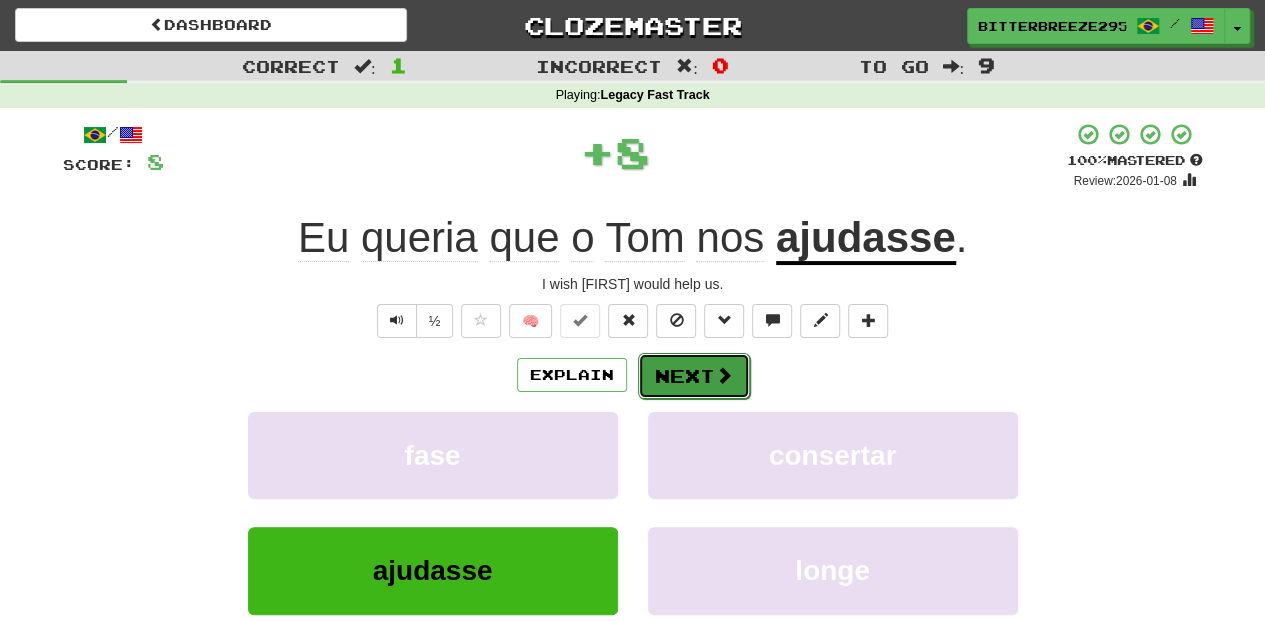 click on "Next" at bounding box center (694, 376) 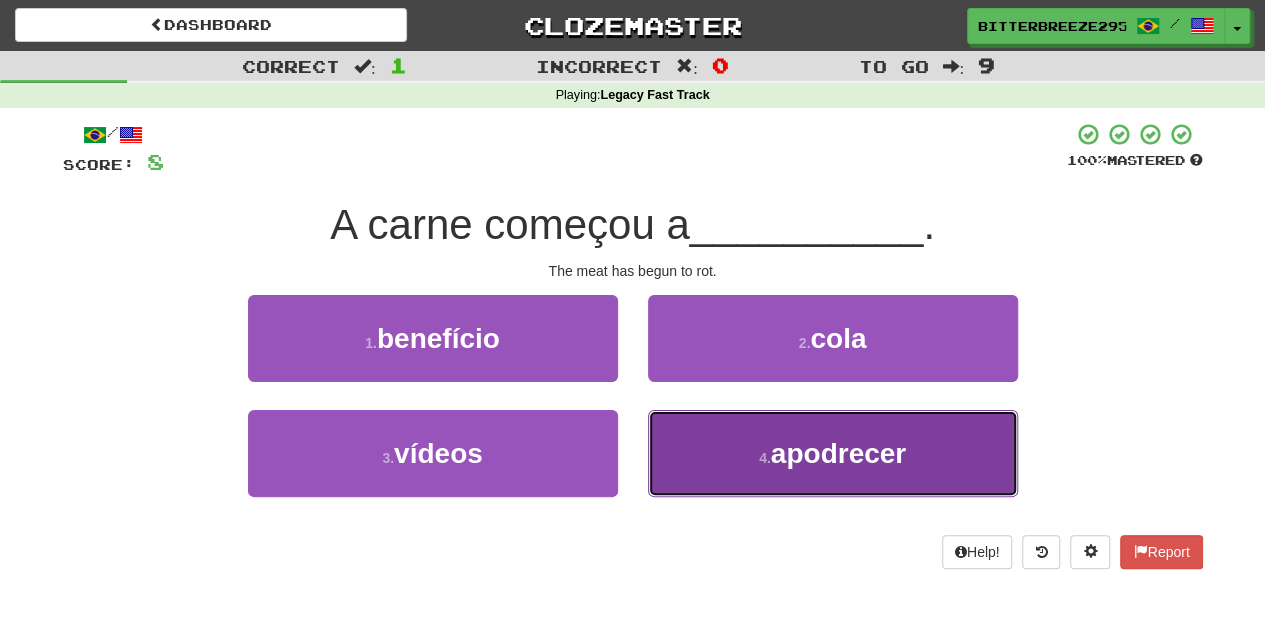 click on "4 .  apodrecer" at bounding box center (833, 453) 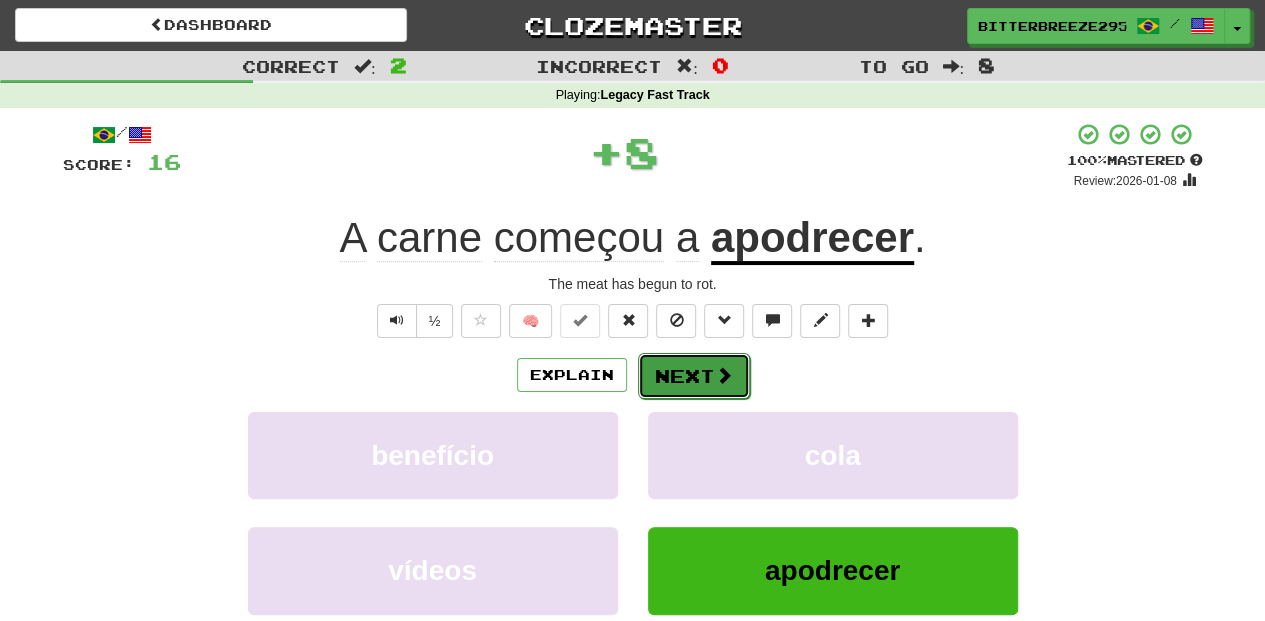 click on "Next" at bounding box center (694, 376) 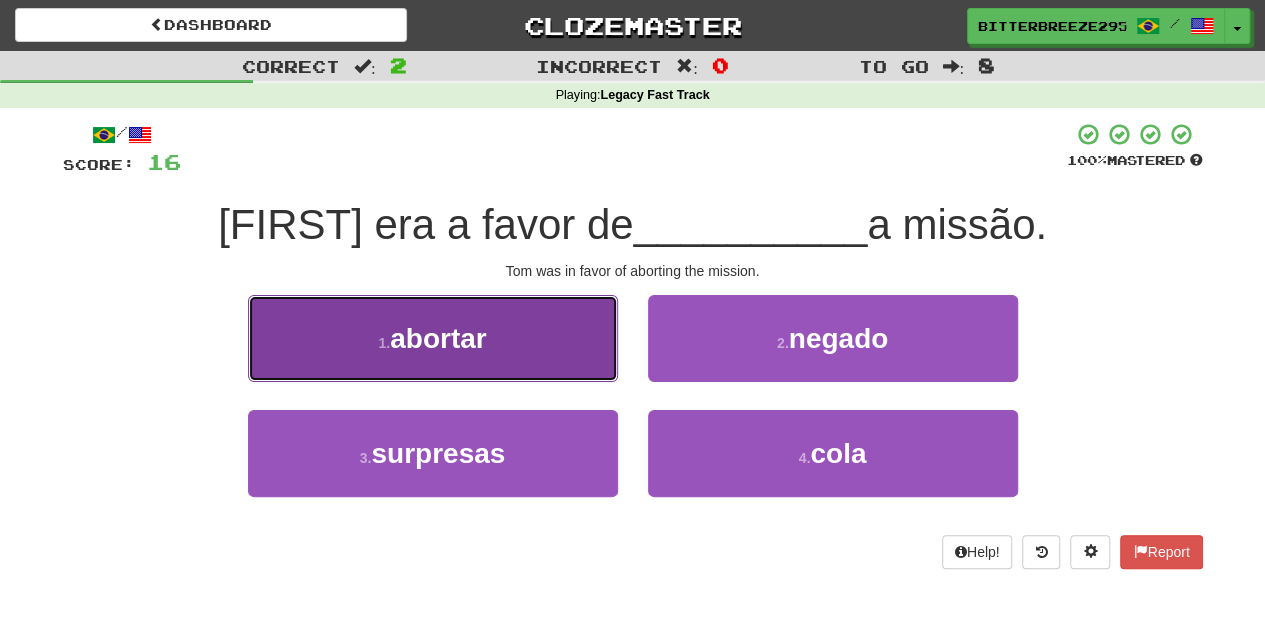 click on "1 .  abortar" at bounding box center [433, 338] 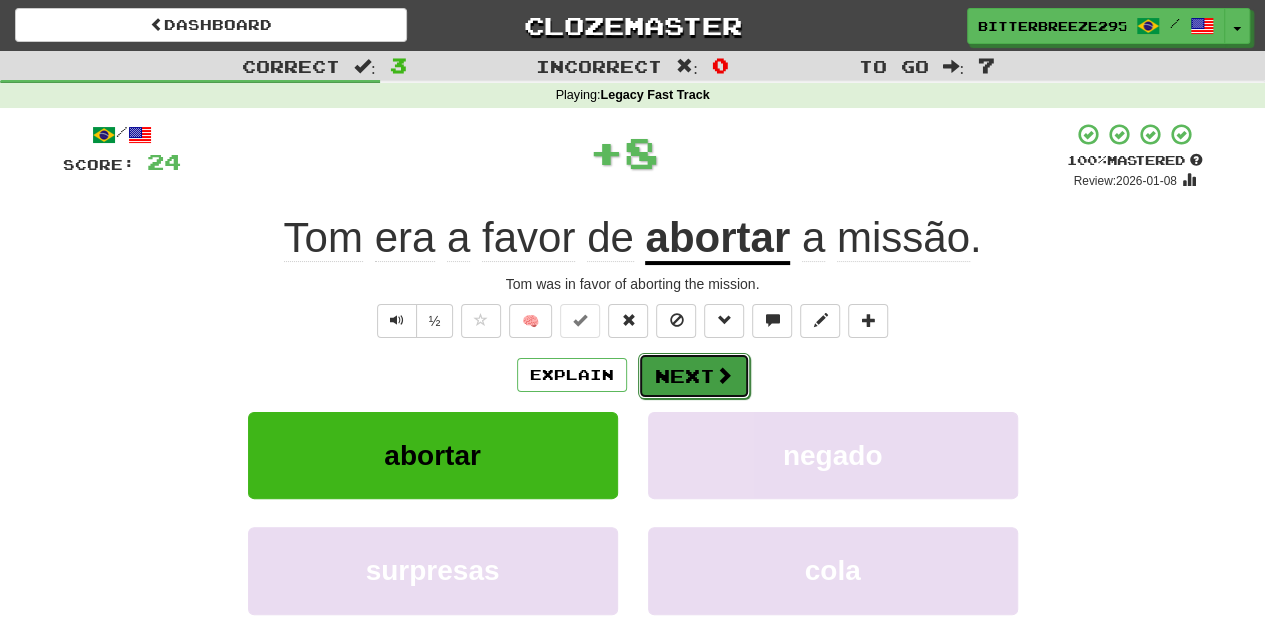 click on "Next" at bounding box center [694, 376] 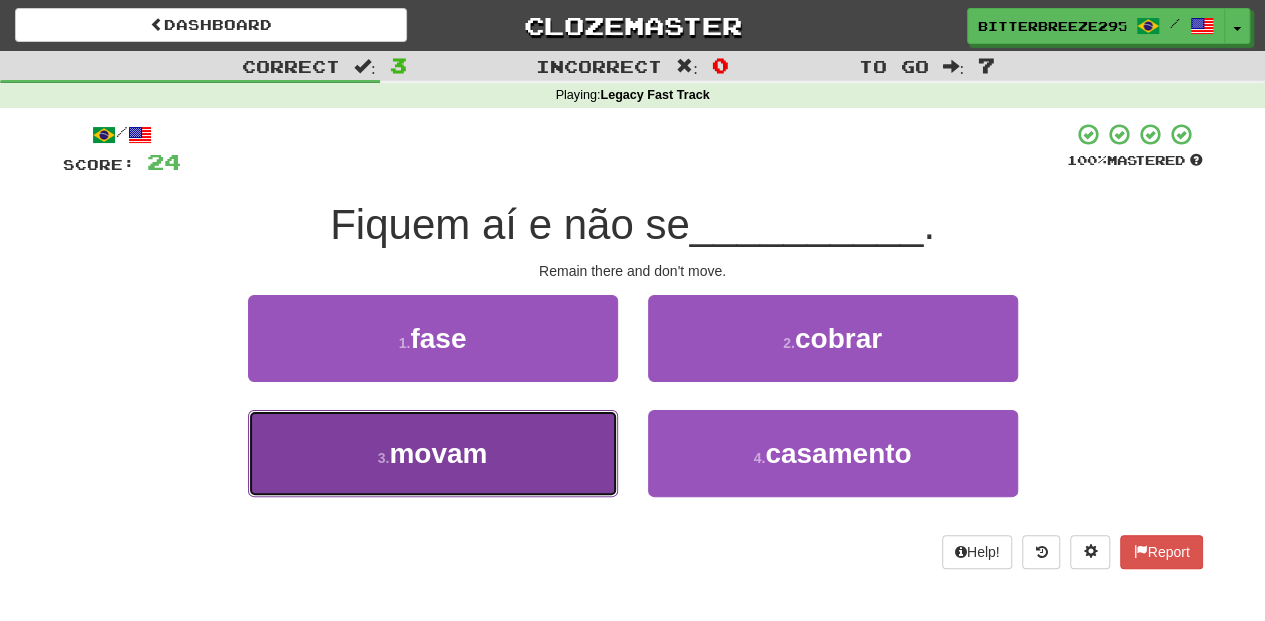 click on "3 .  movam" at bounding box center (433, 453) 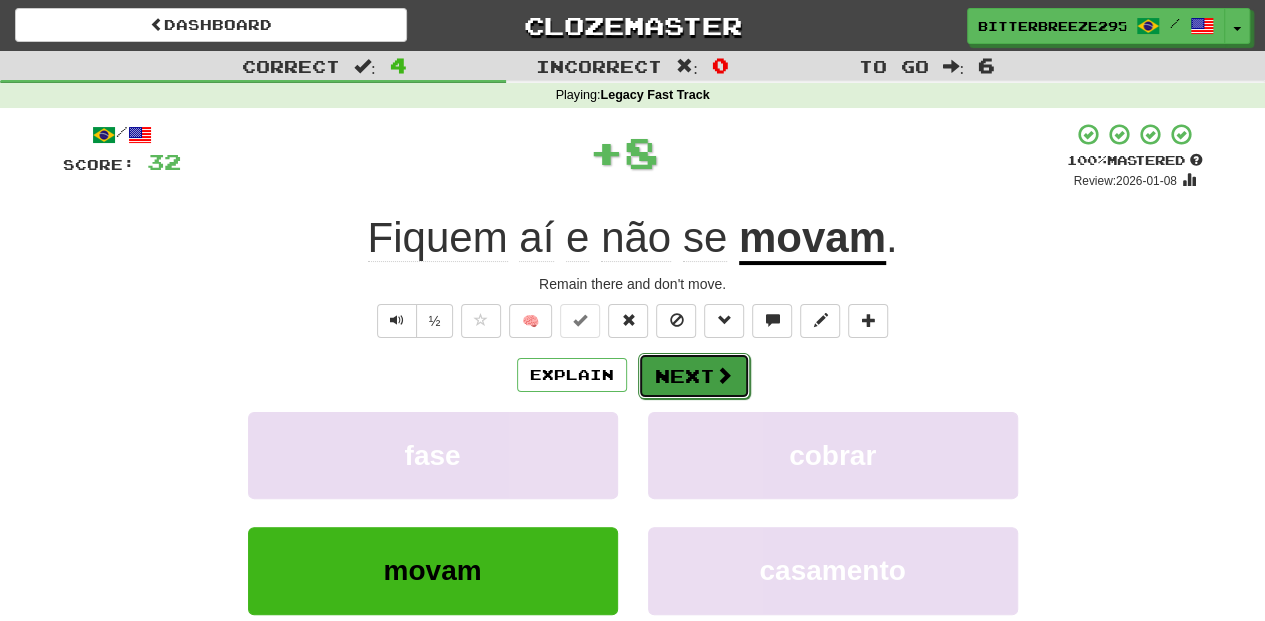 click on "Next" at bounding box center (694, 376) 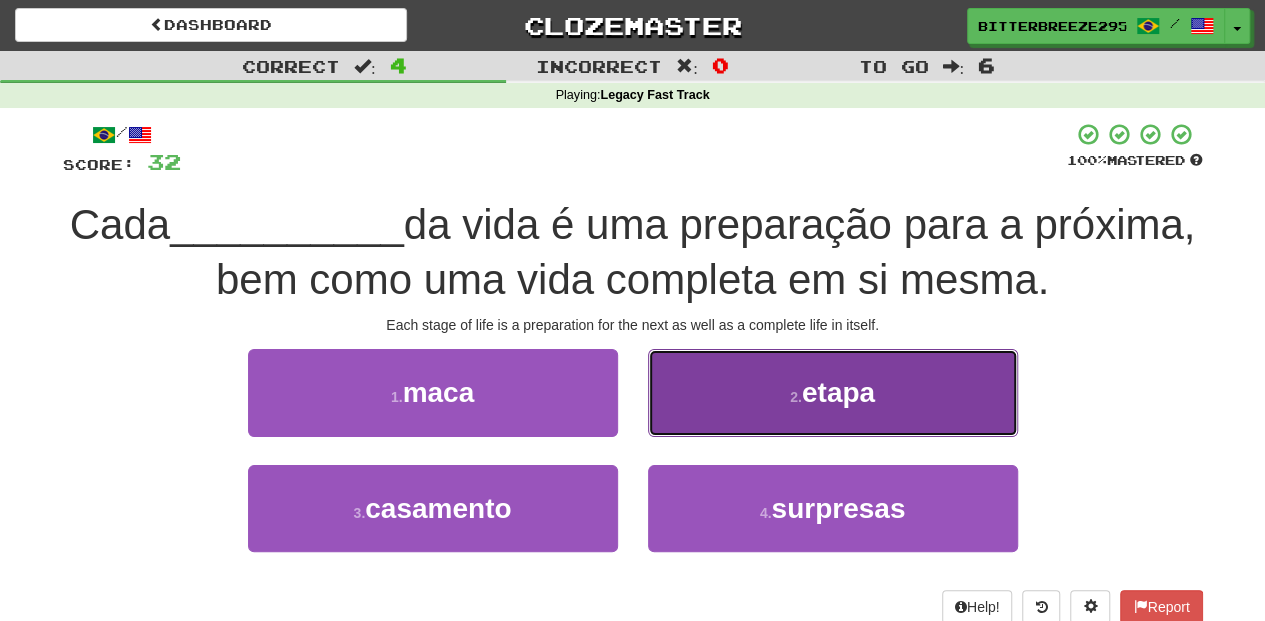click on "2 .  etapa" at bounding box center [833, 392] 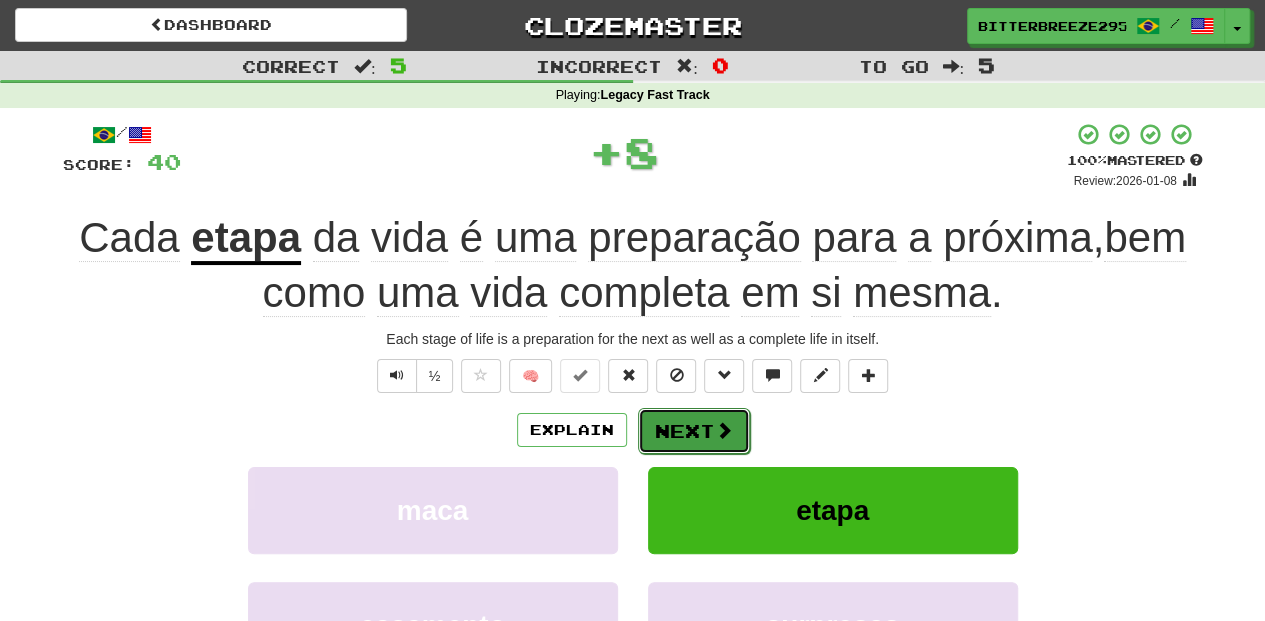 click on "Next" at bounding box center [694, 431] 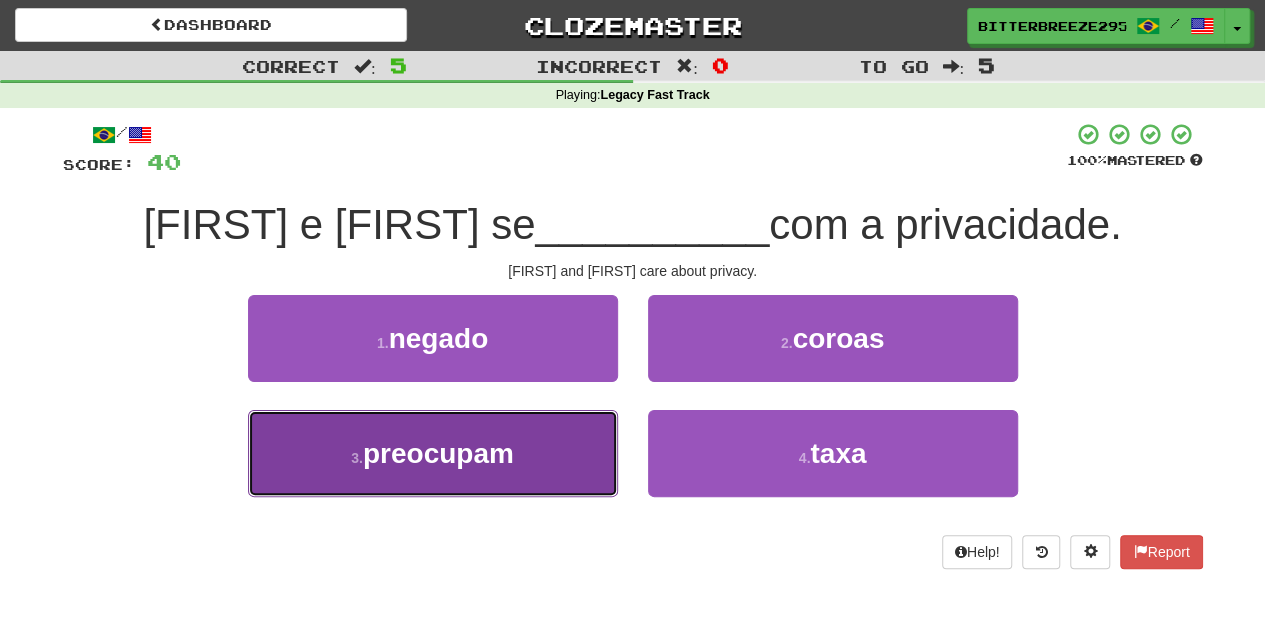 click on "3 .  preocupam" at bounding box center (433, 453) 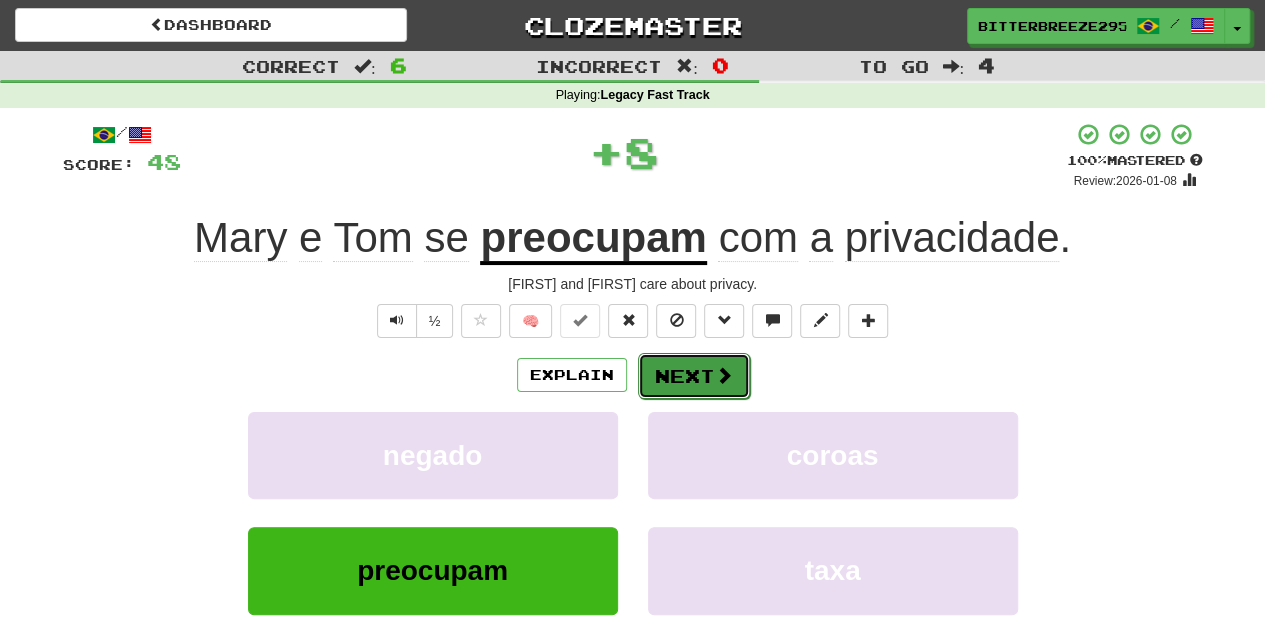 click on "Next" at bounding box center [694, 376] 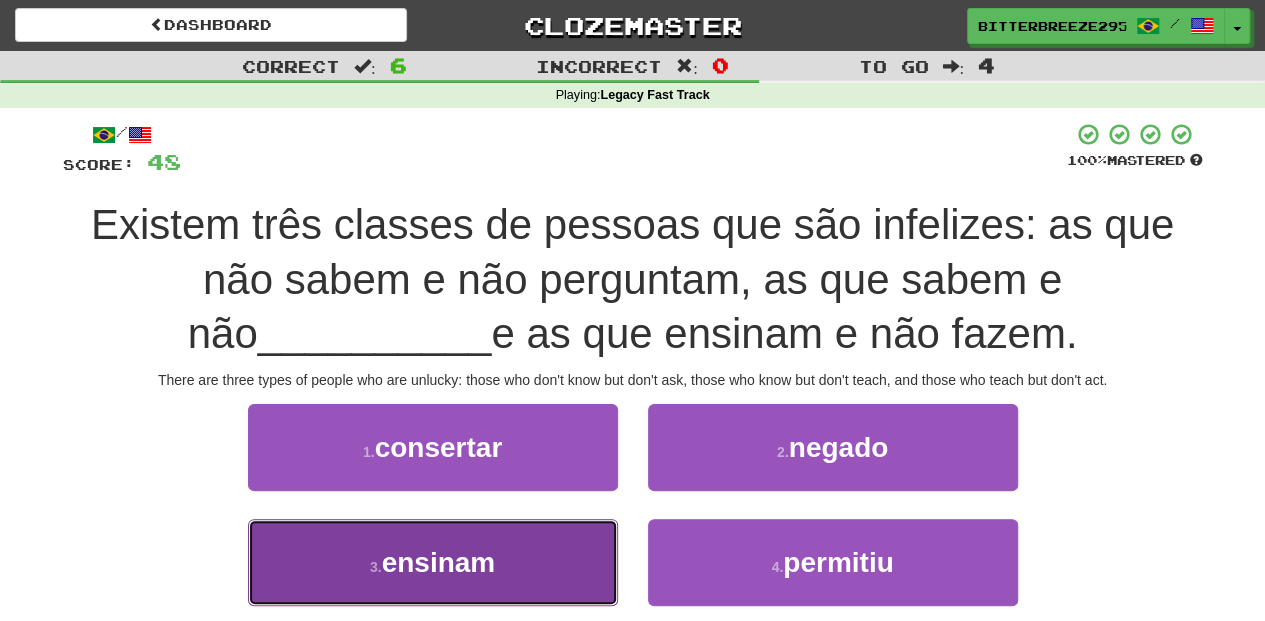 click on "3 .  ensinam" at bounding box center [433, 562] 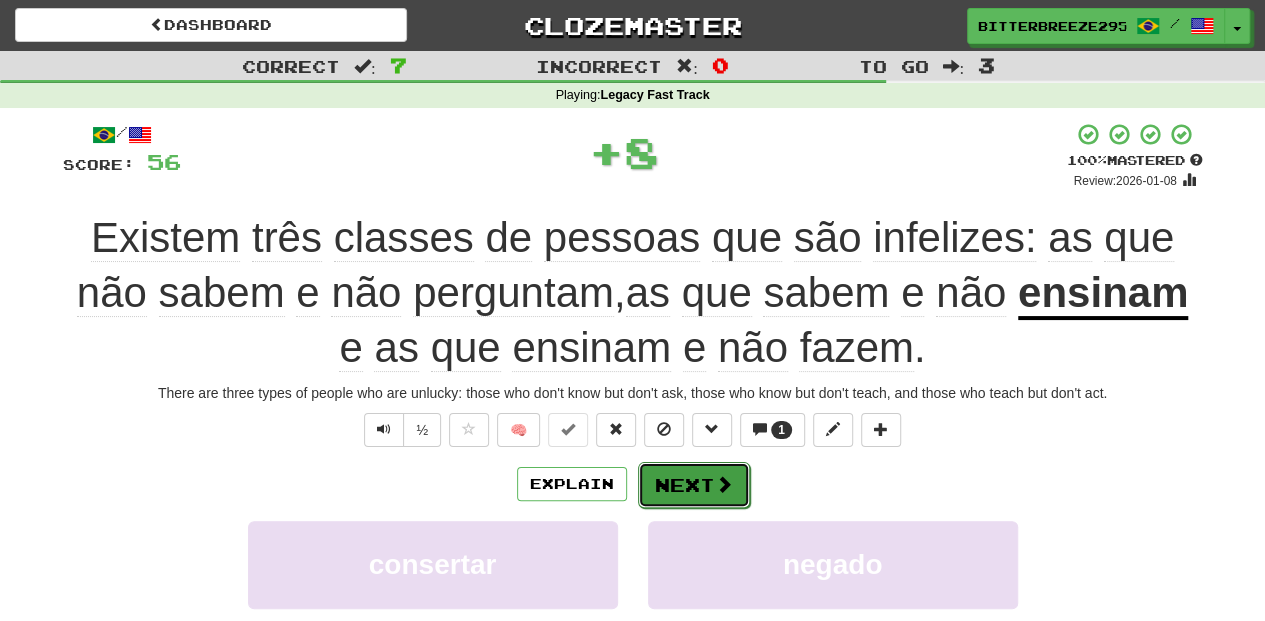 click on "Next" at bounding box center [694, 485] 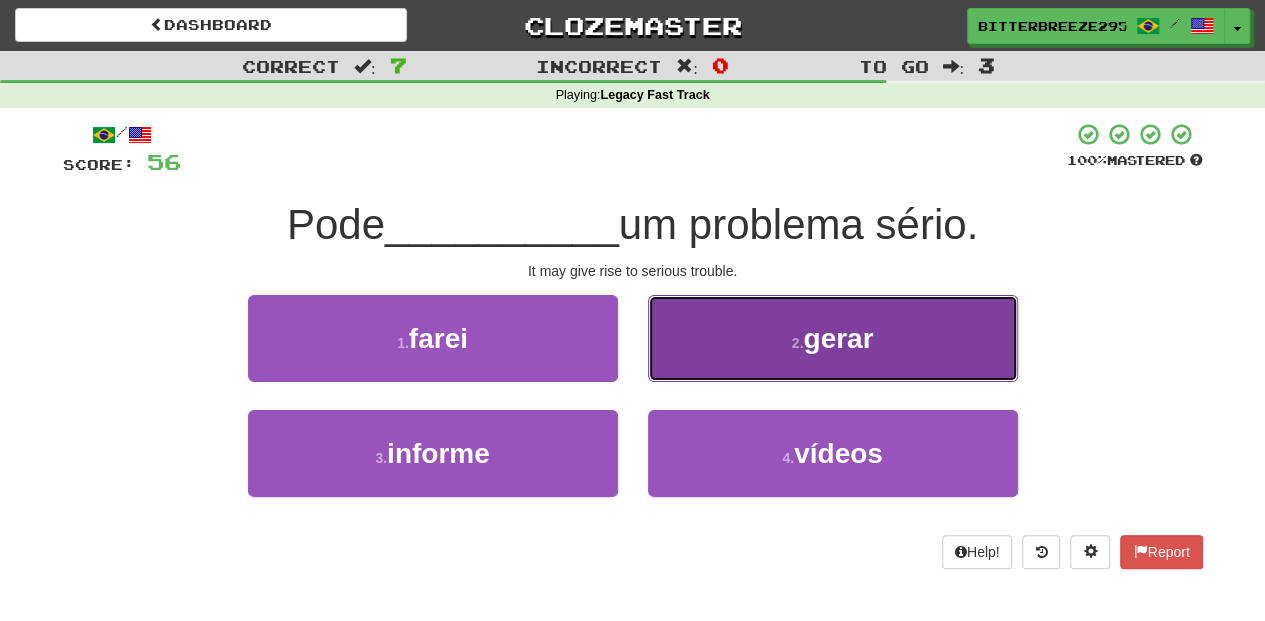 click on "2 .  gerar" at bounding box center (833, 338) 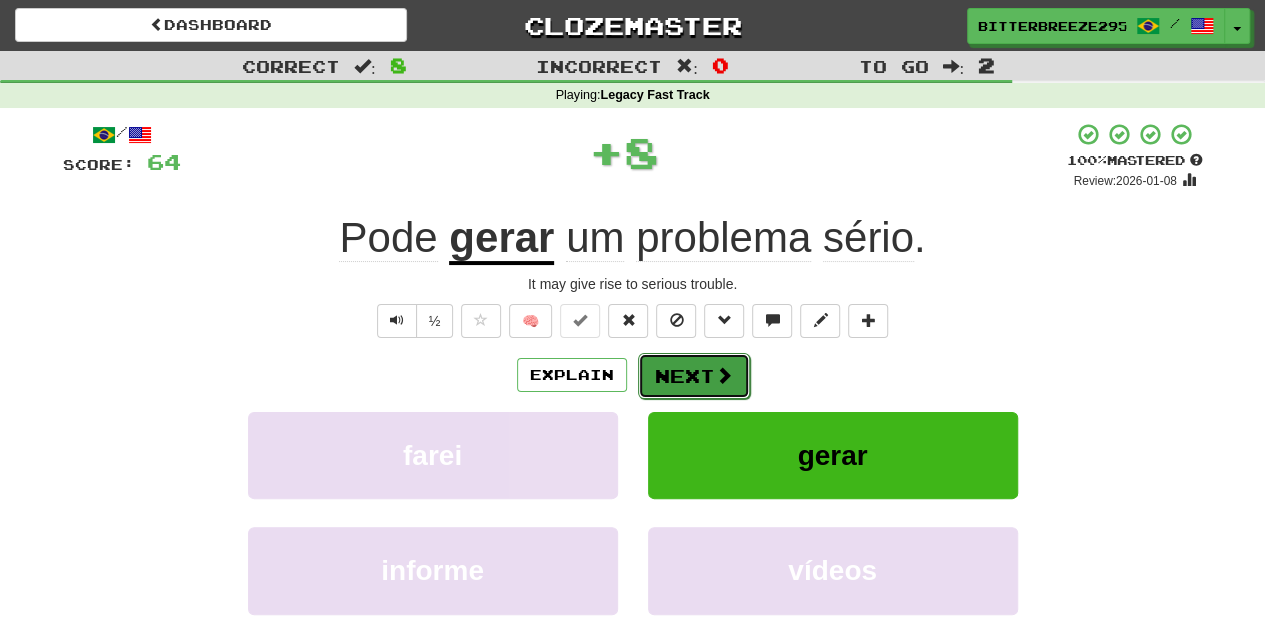 click on "Next" at bounding box center [694, 376] 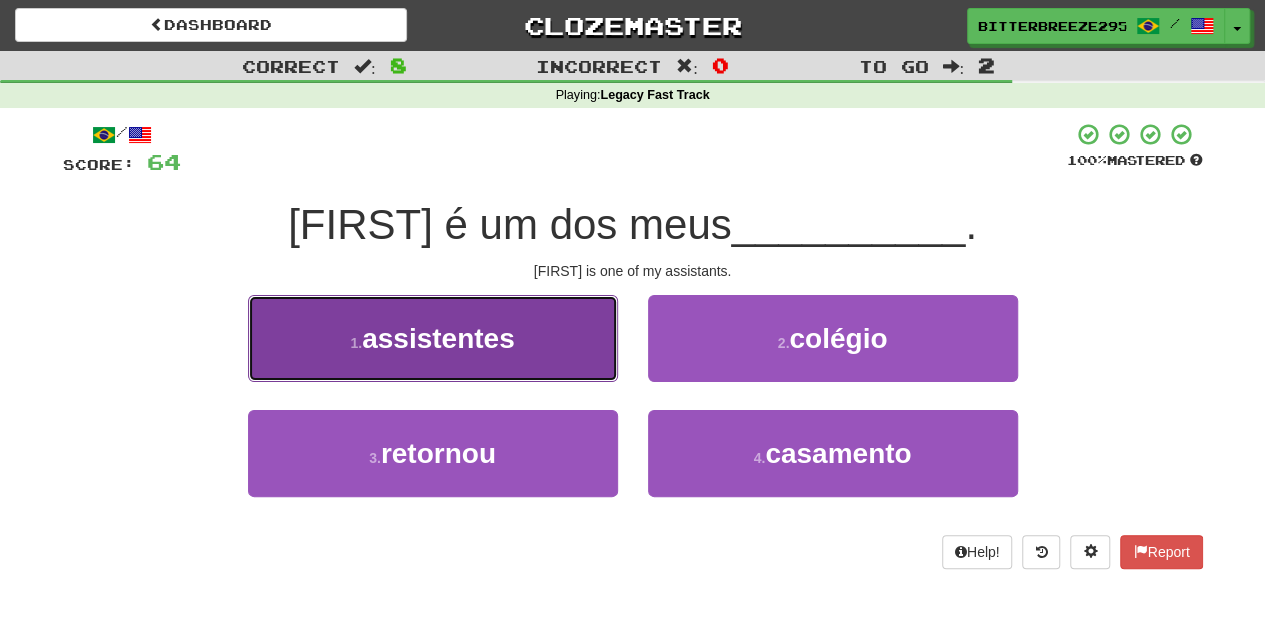 click on "1 .  assistentes" at bounding box center [433, 338] 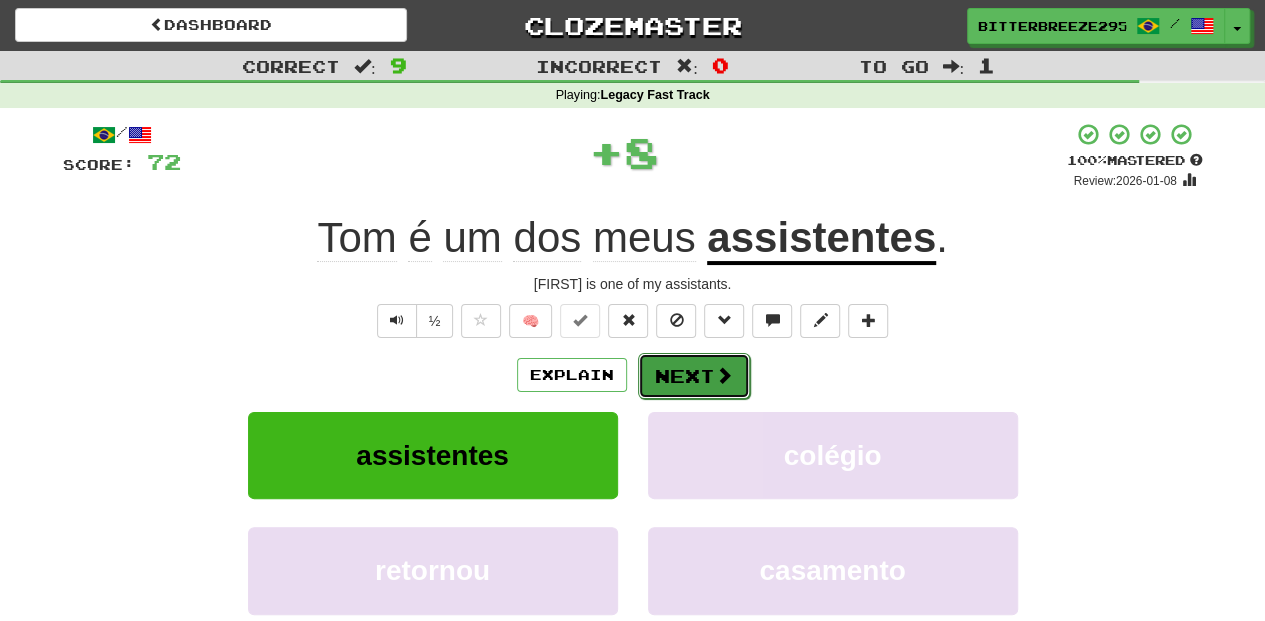click on "Next" at bounding box center [694, 376] 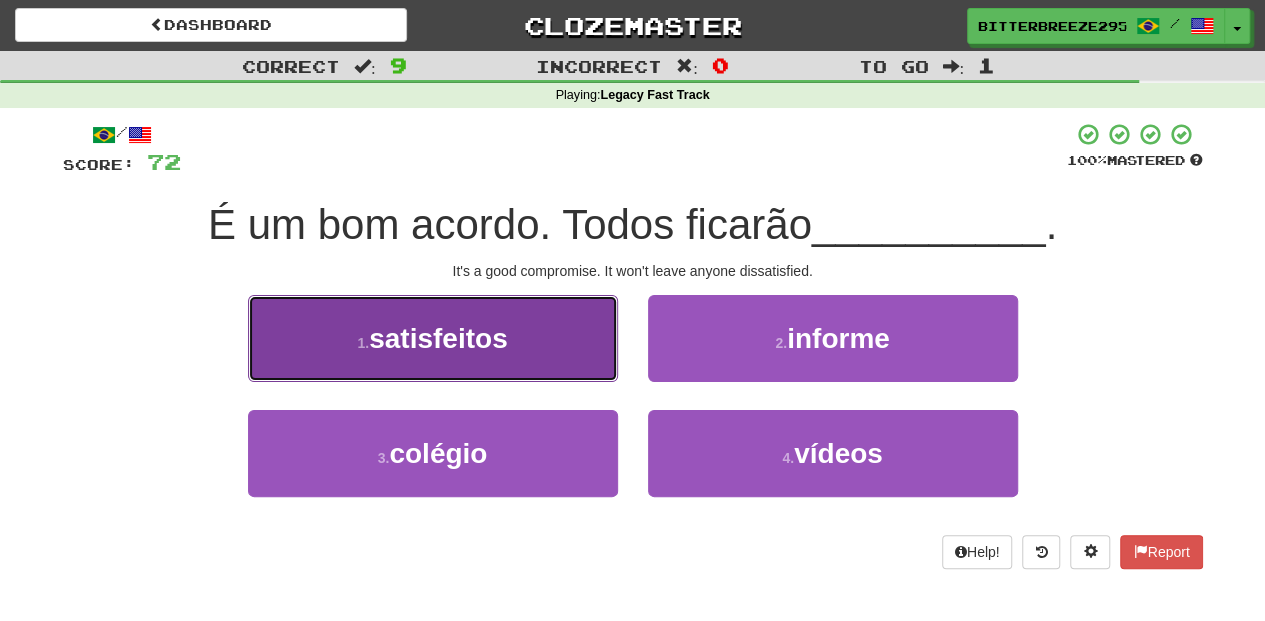 click on "1 .  satisfeitos" at bounding box center (433, 338) 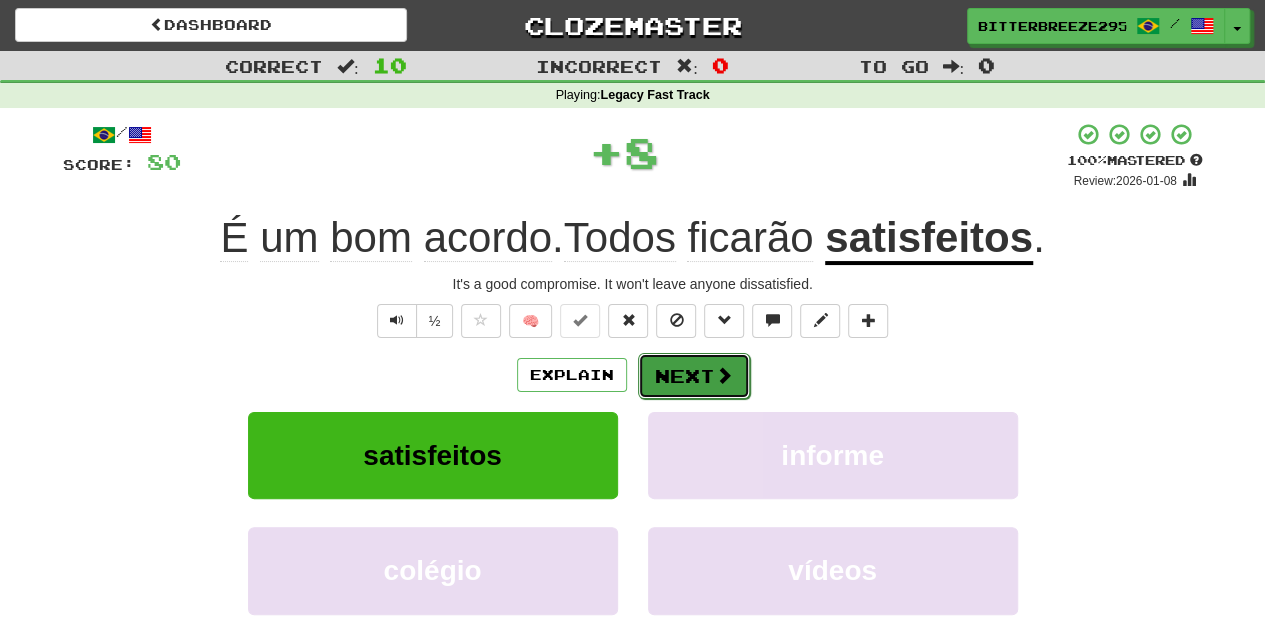 click on "Next" at bounding box center (694, 376) 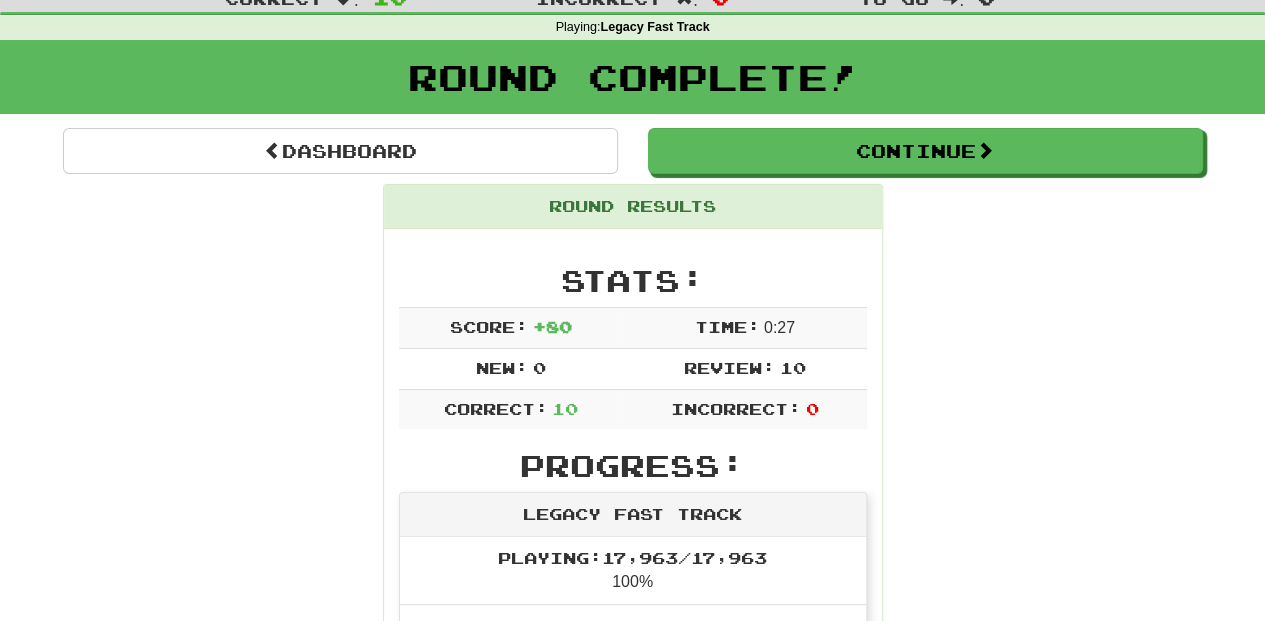 scroll, scrollTop: 66, scrollLeft: 0, axis: vertical 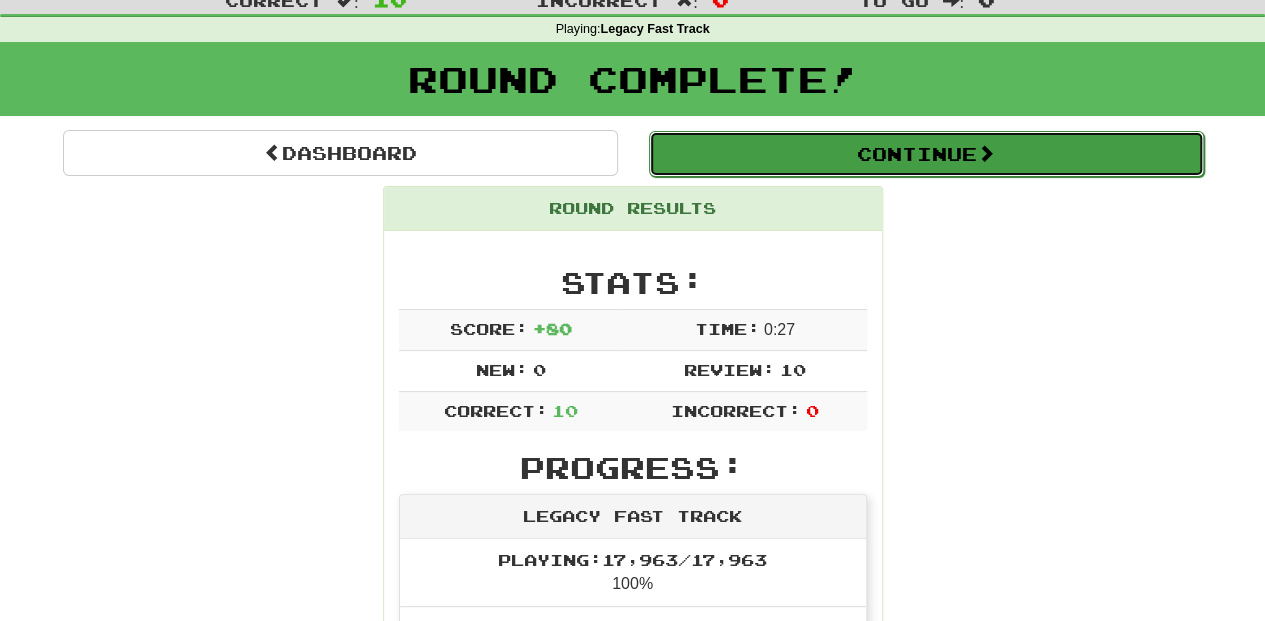 click on "Continue" at bounding box center (926, 154) 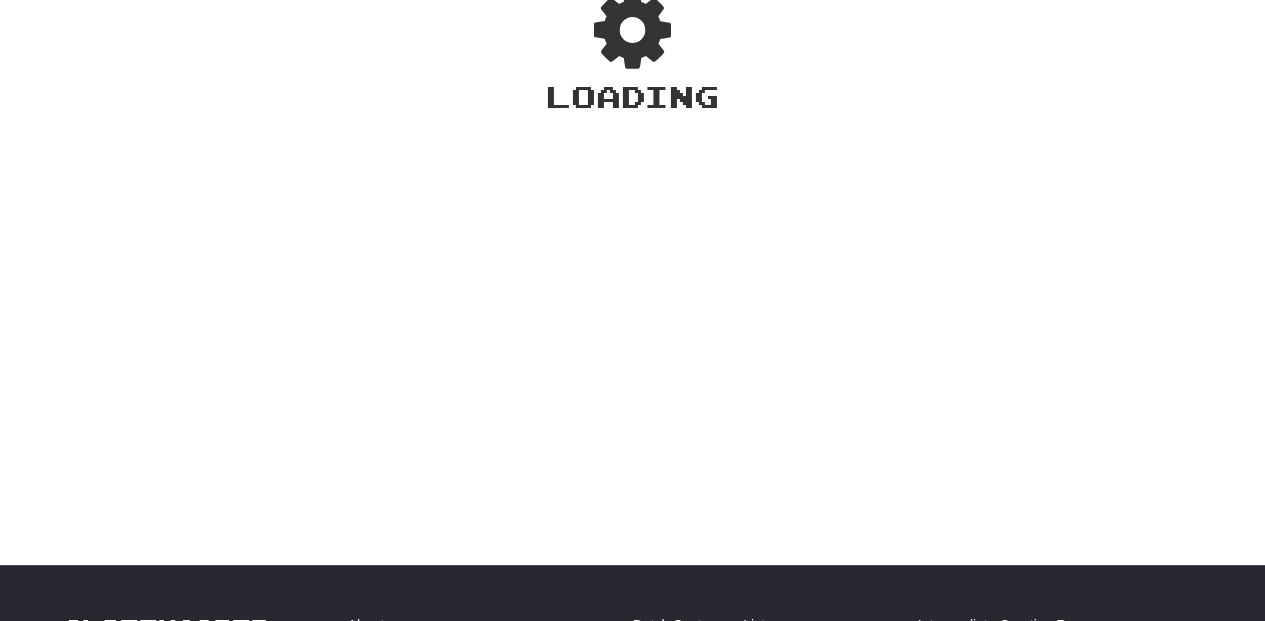 scroll, scrollTop: 66, scrollLeft: 0, axis: vertical 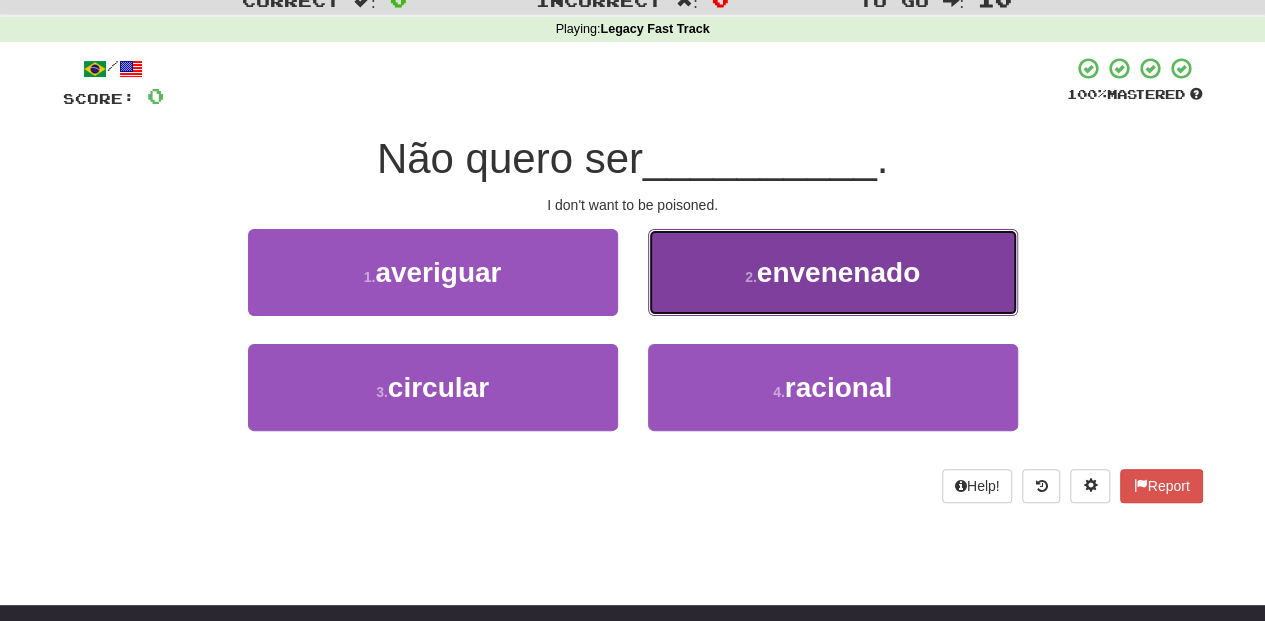drag, startPoint x: 715, startPoint y: 252, endPoint x: 708, endPoint y: 272, distance: 21.189621 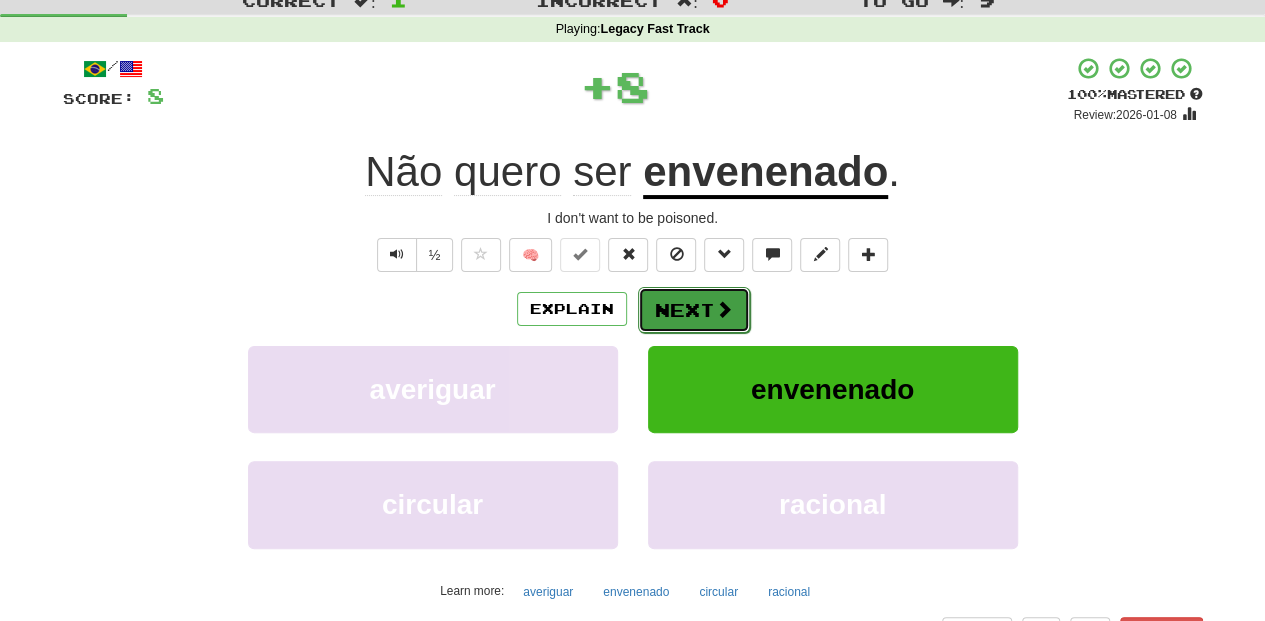 drag, startPoint x: 698, startPoint y: 304, endPoint x: 695, endPoint y: 320, distance: 16.27882 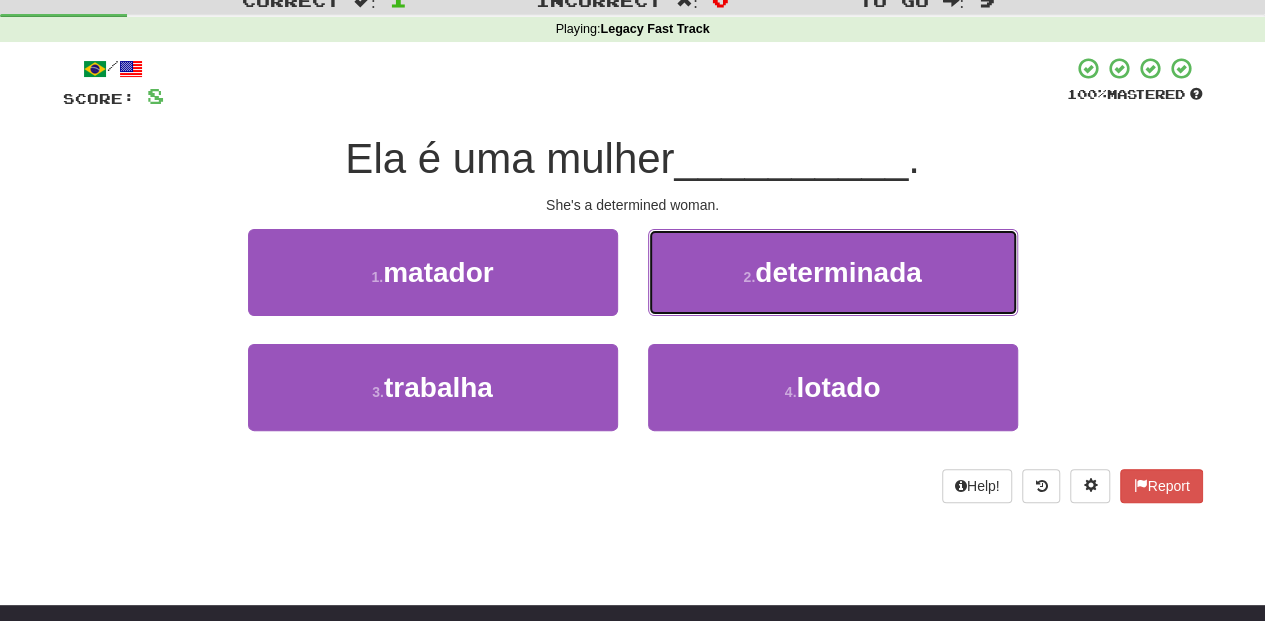 click on "2 .  determinada" at bounding box center [833, 272] 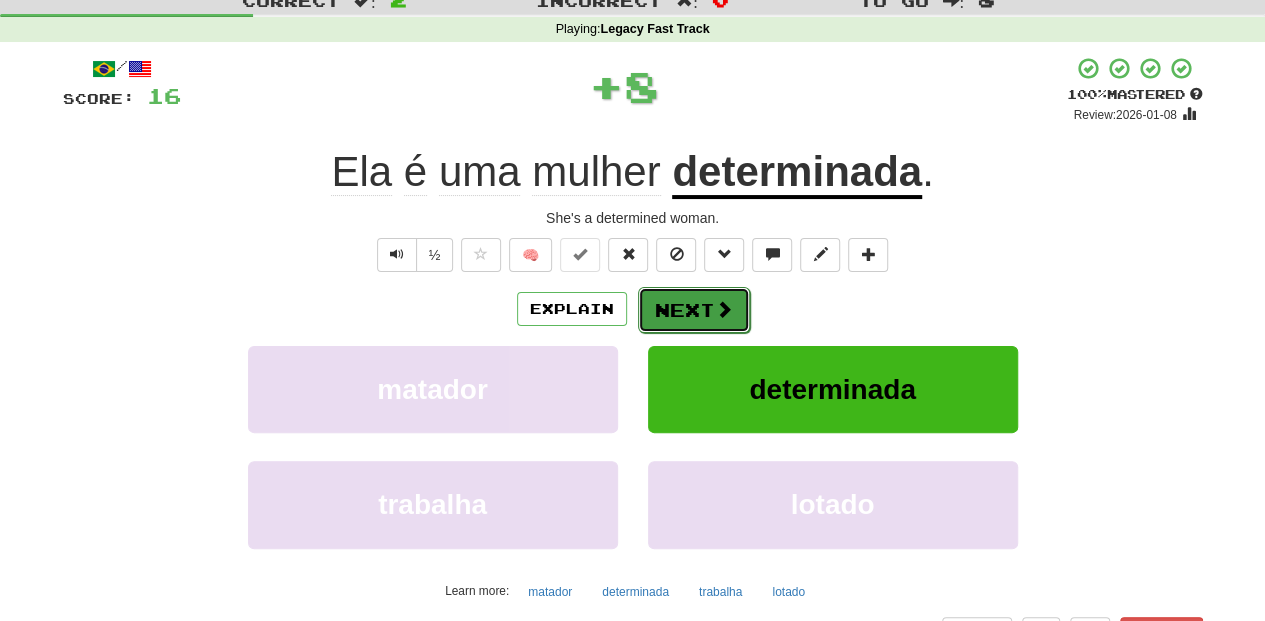 click on "Next" at bounding box center [694, 310] 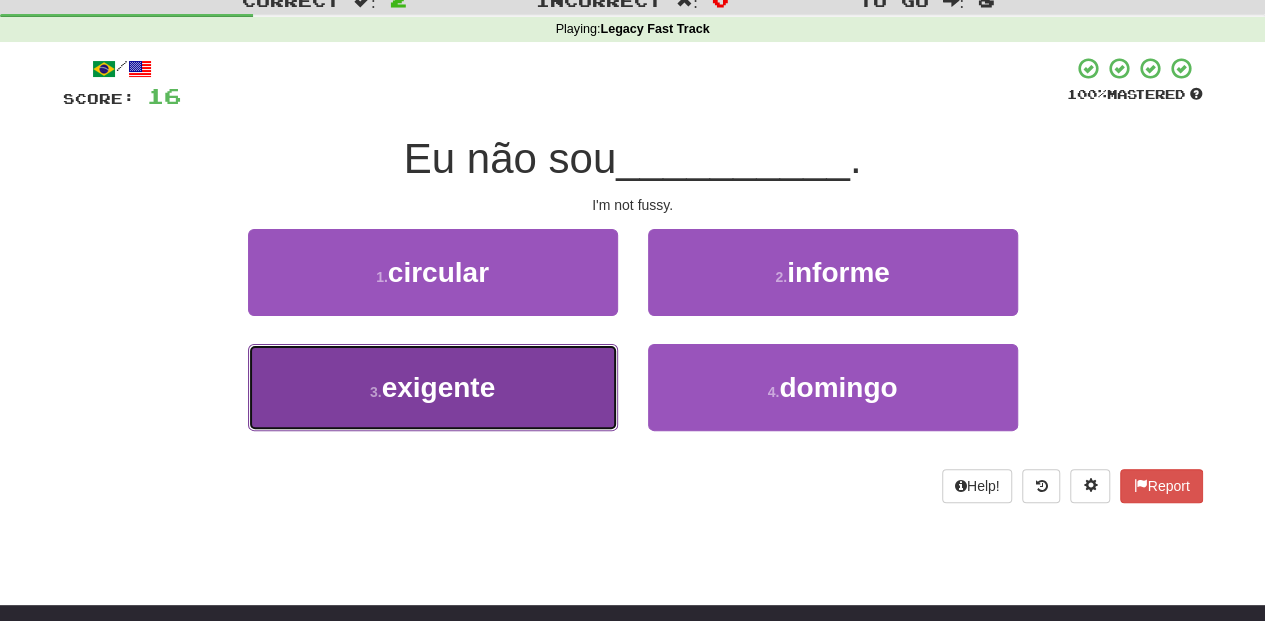 click on "3 .  exigente" at bounding box center (433, 387) 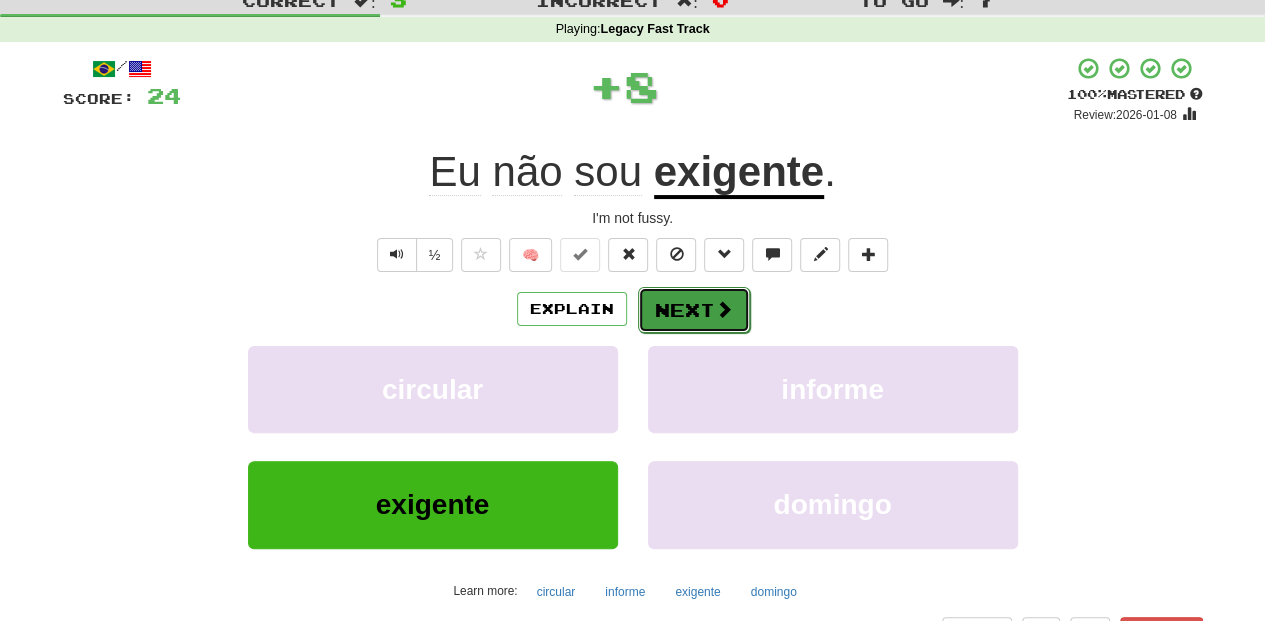 click on "Next" at bounding box center [694, 310] 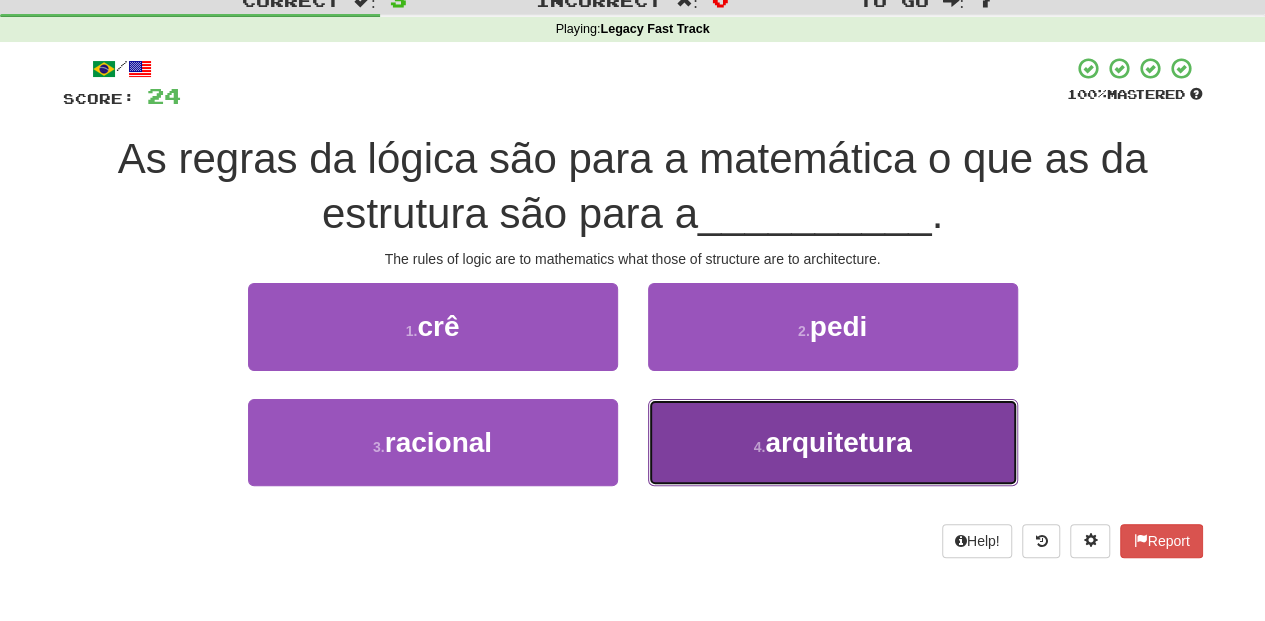 click on "4 .  arquitetura" at bounding box center (833, 442) 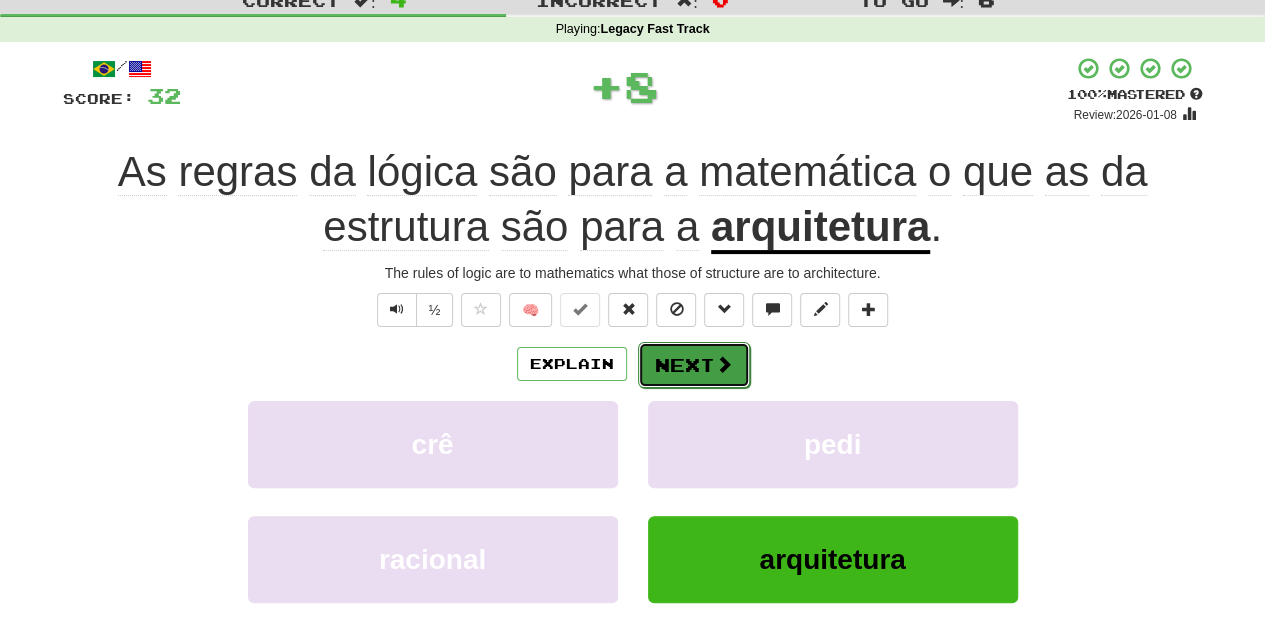 click on "Next" at bounding box center (694, 365) 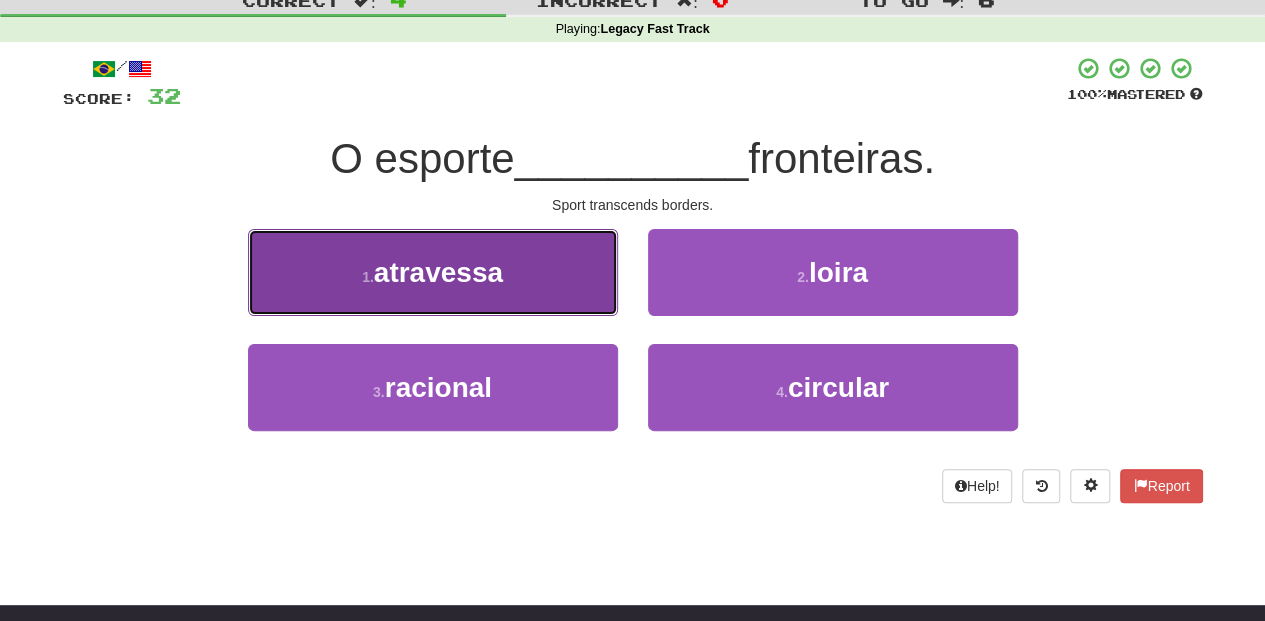 click on "1 .  atravessa" at bounding box center [433, 272] 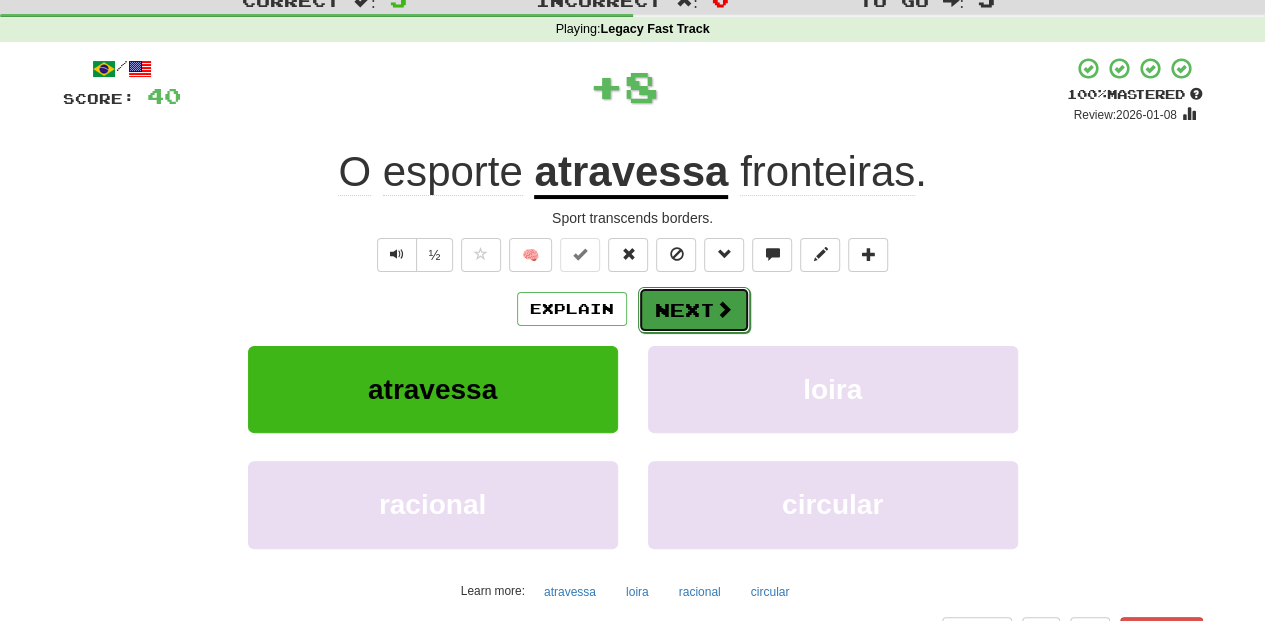 click on "Next" at bounding box center (694, 310) 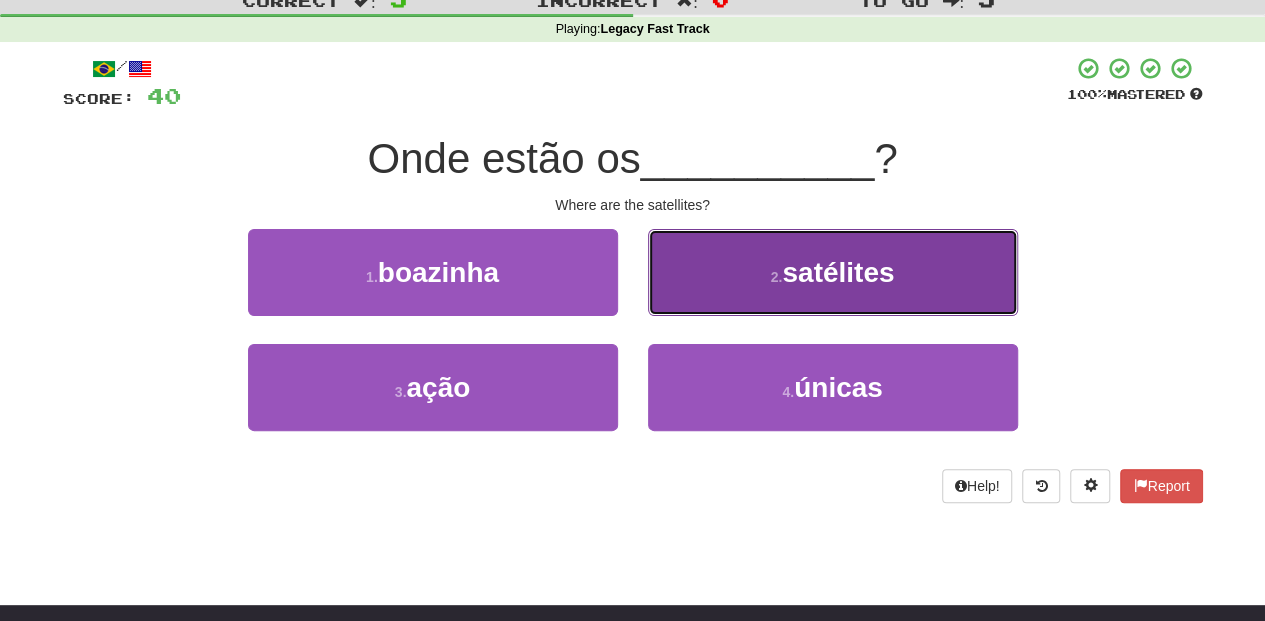 click on "2 .  satélites" at bounding box center (833, 272) 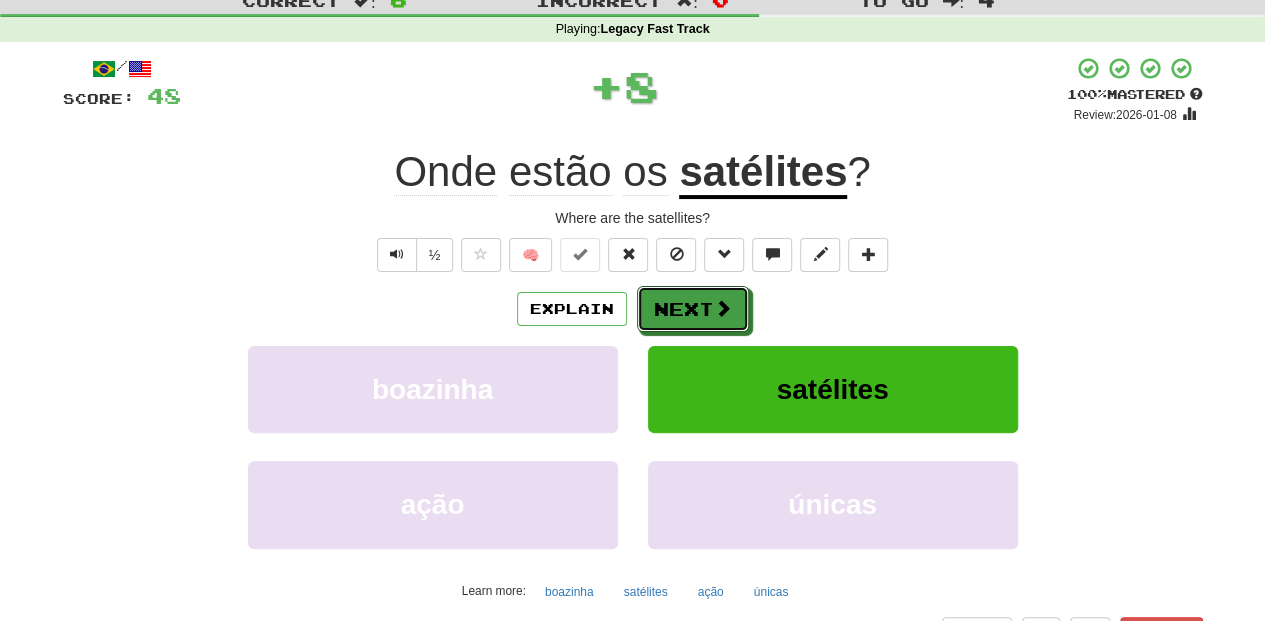 click on "Next" at bounding box center [693, 309] 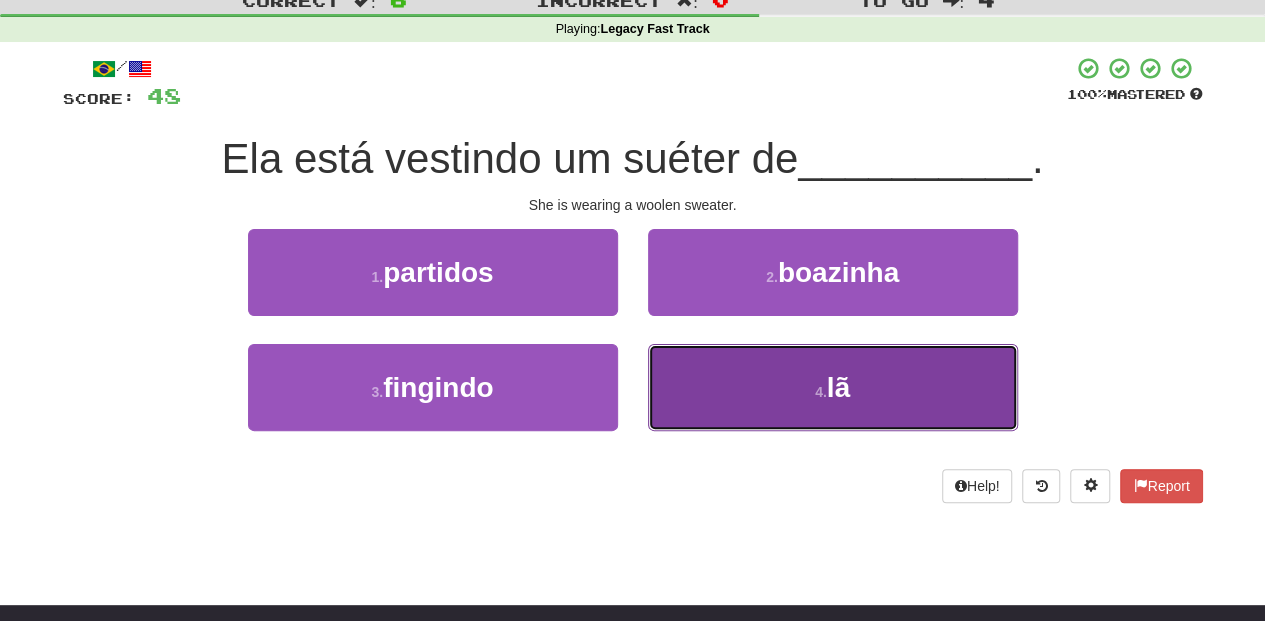 click on "4 .  lã" at bounding box center (833, 387) 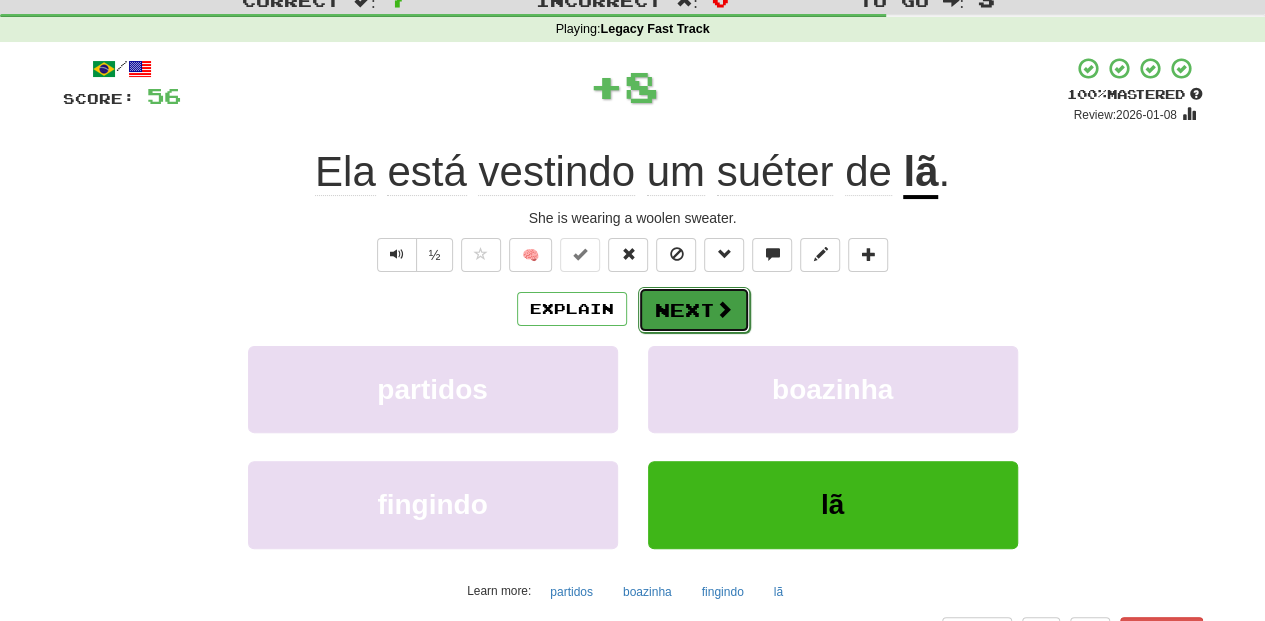 click on "Next" at bounding box center [694, 310] 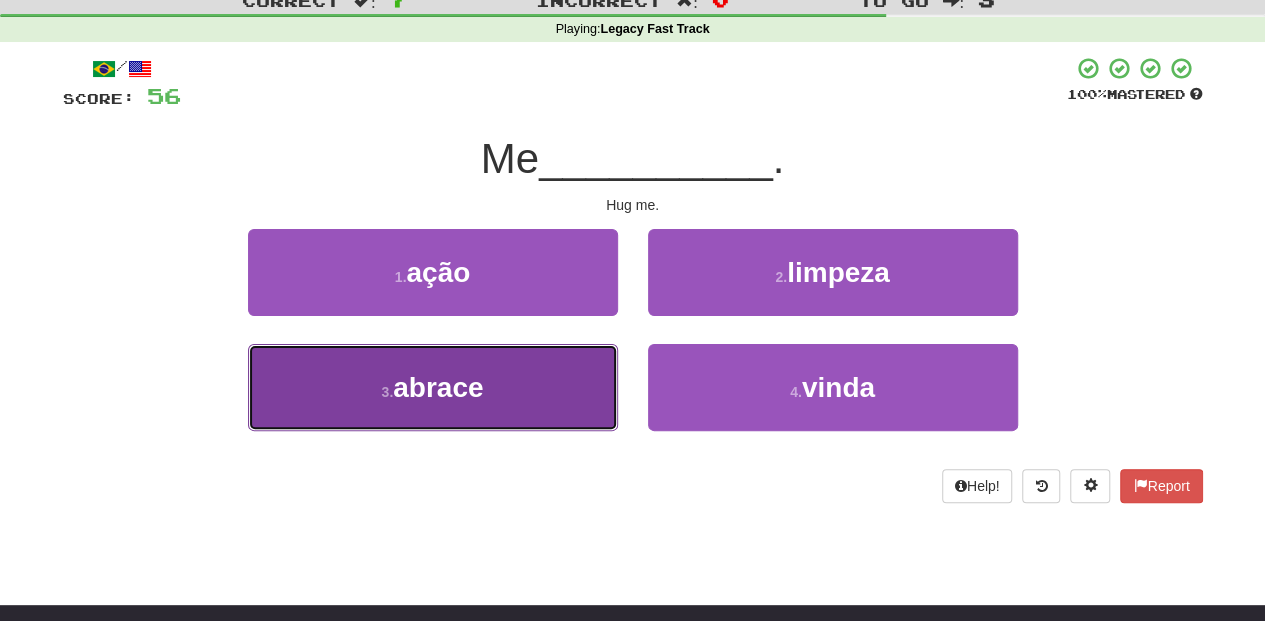 click on "3 .  abrace" at bounding box center (433, 387) 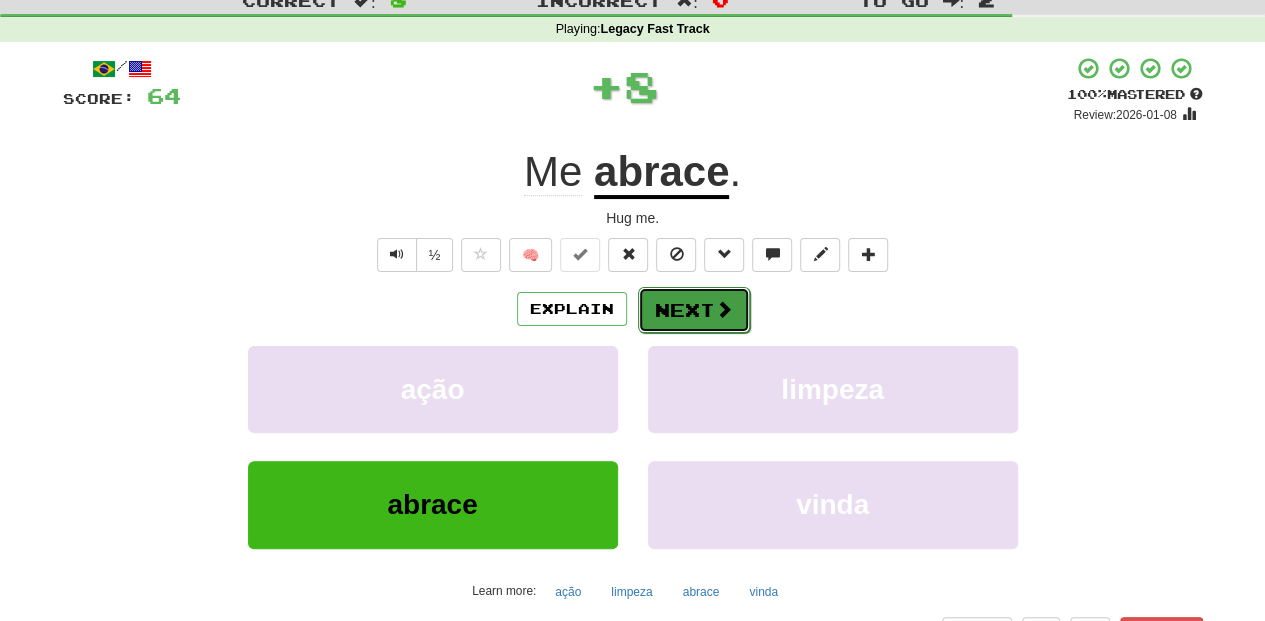 click on "Next" at bounding box center [694, 310] 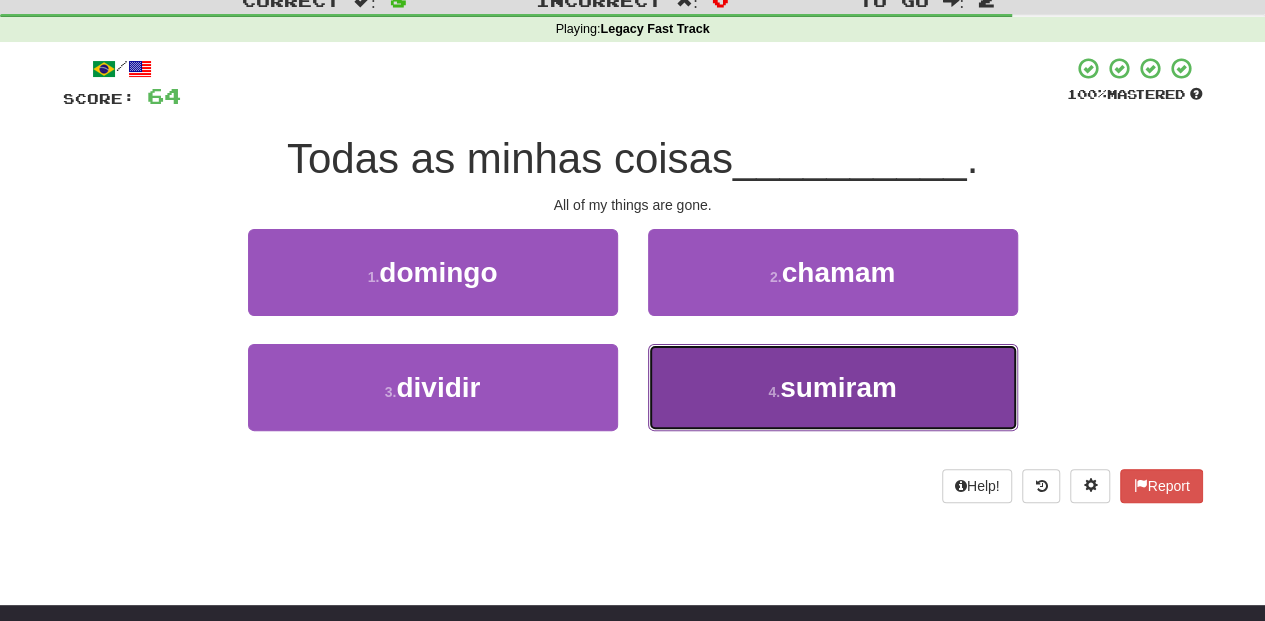 click on "4 .  sumiram" at bounding box center (833, 387) 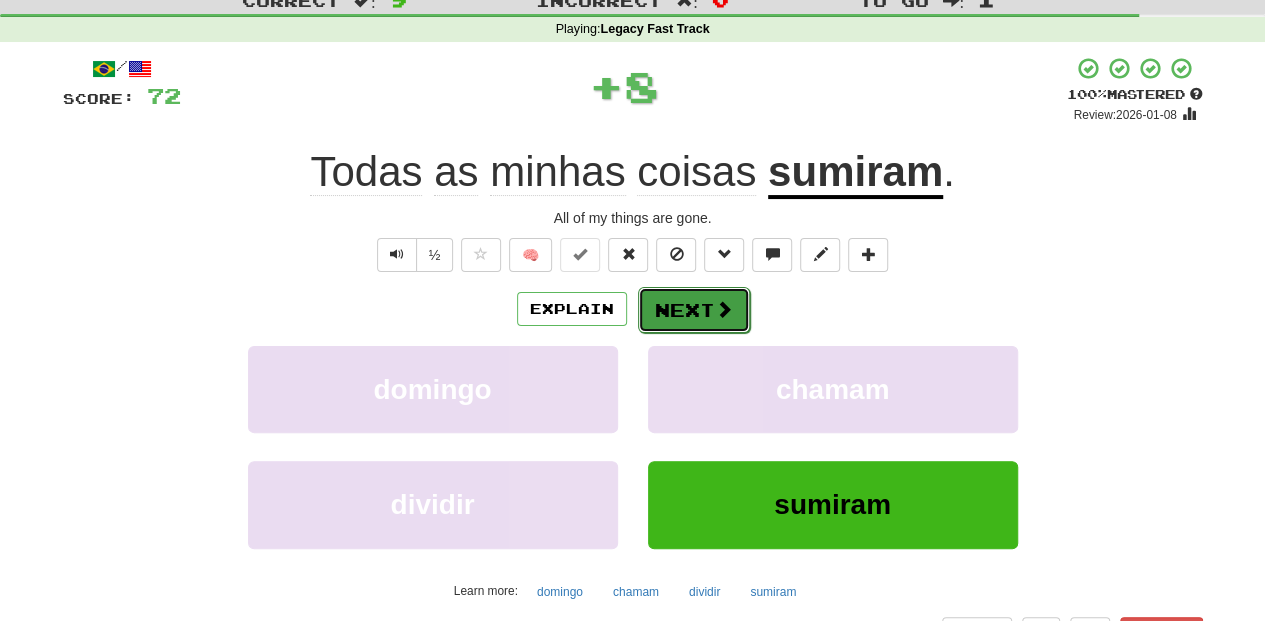 click on "Next" at bounding box center (694, 310) 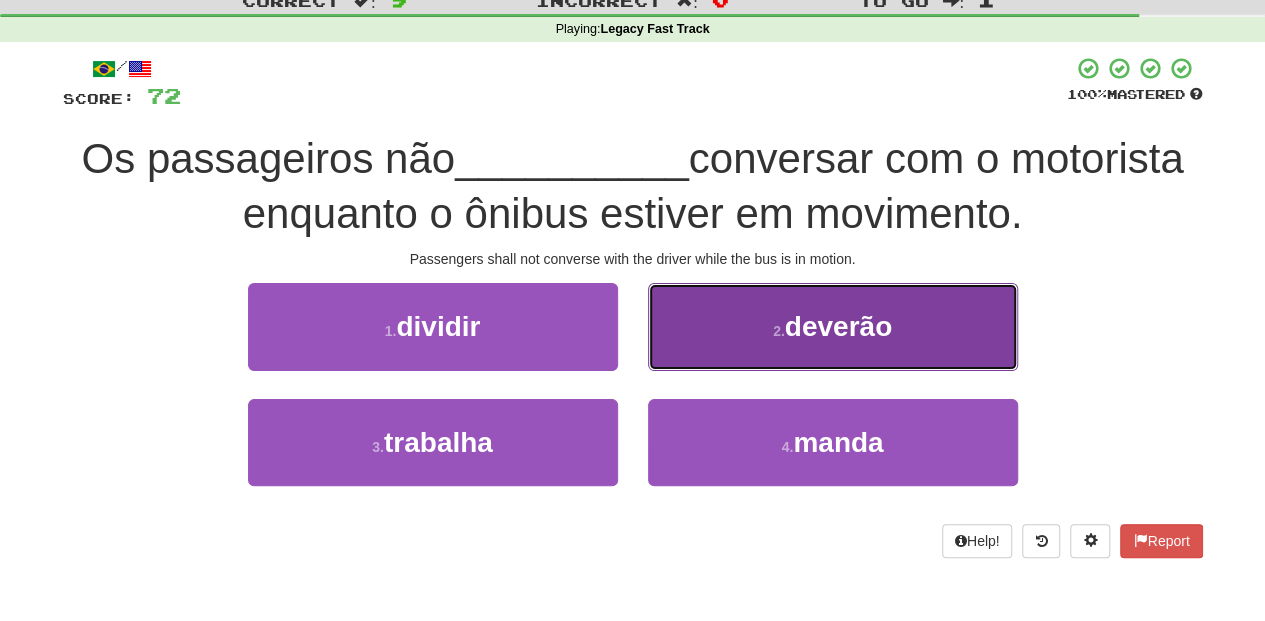 click on "2 .  deverão" at bounding box center [833, 326] 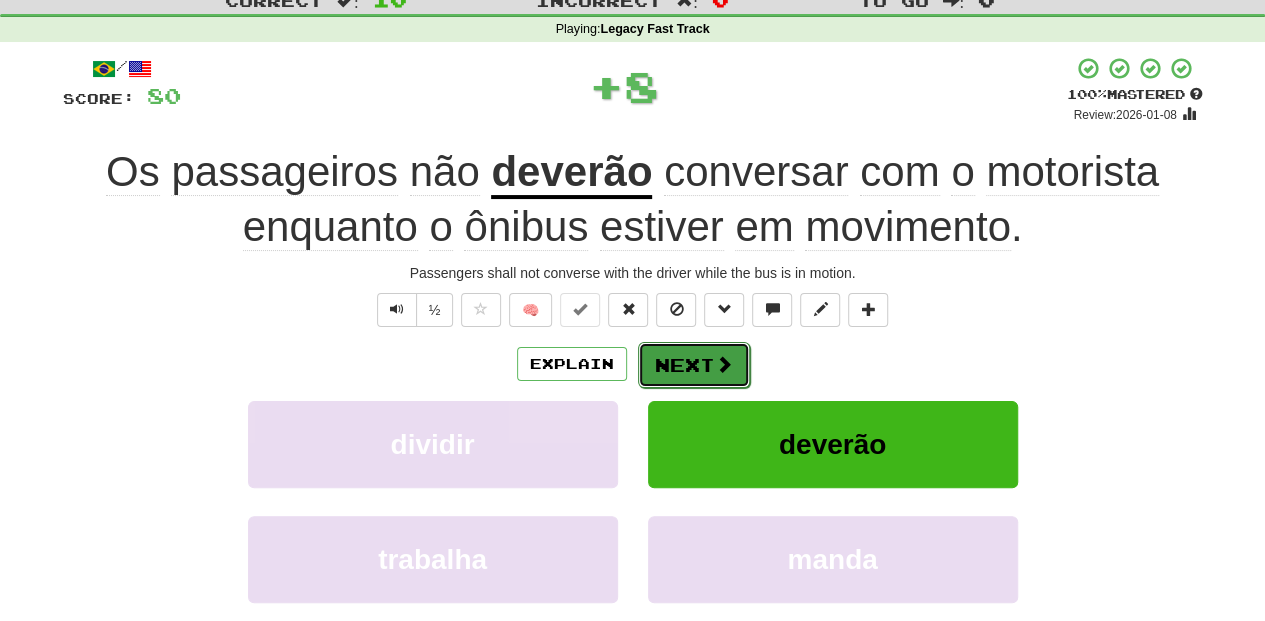 click on "Next" at bounding box center (694, 365) 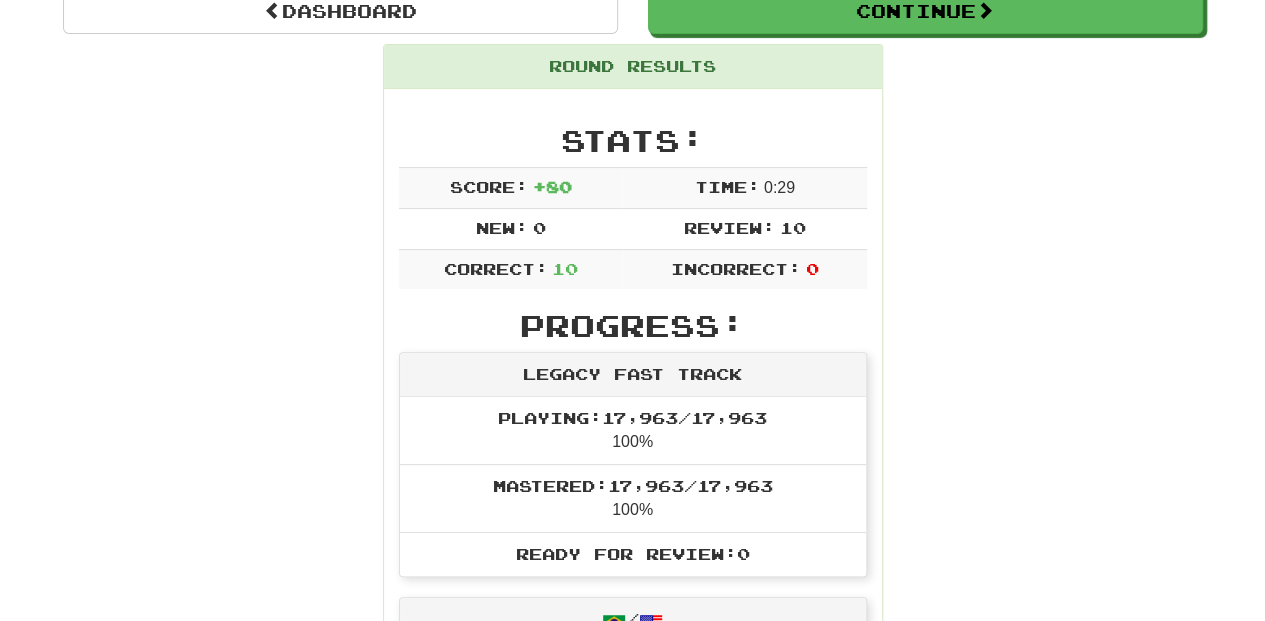 scroll, scrollTop: 200, scrollLeft: 0, axis: vertical 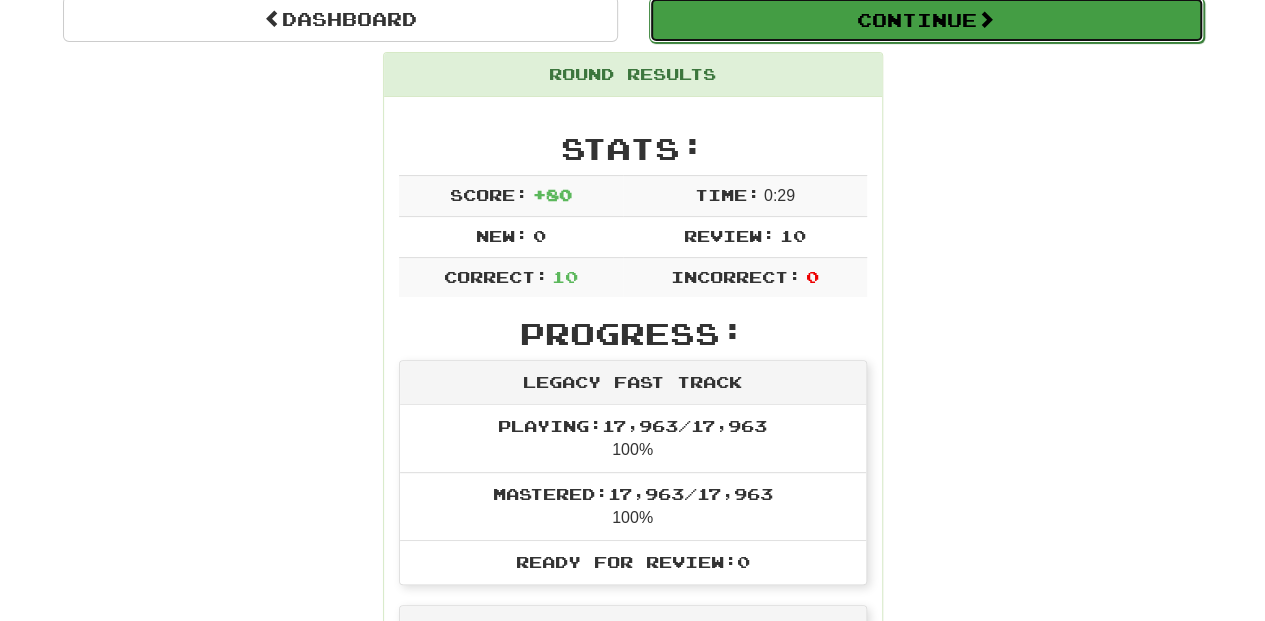 click on "Continue" at bounding box center [926, 20] 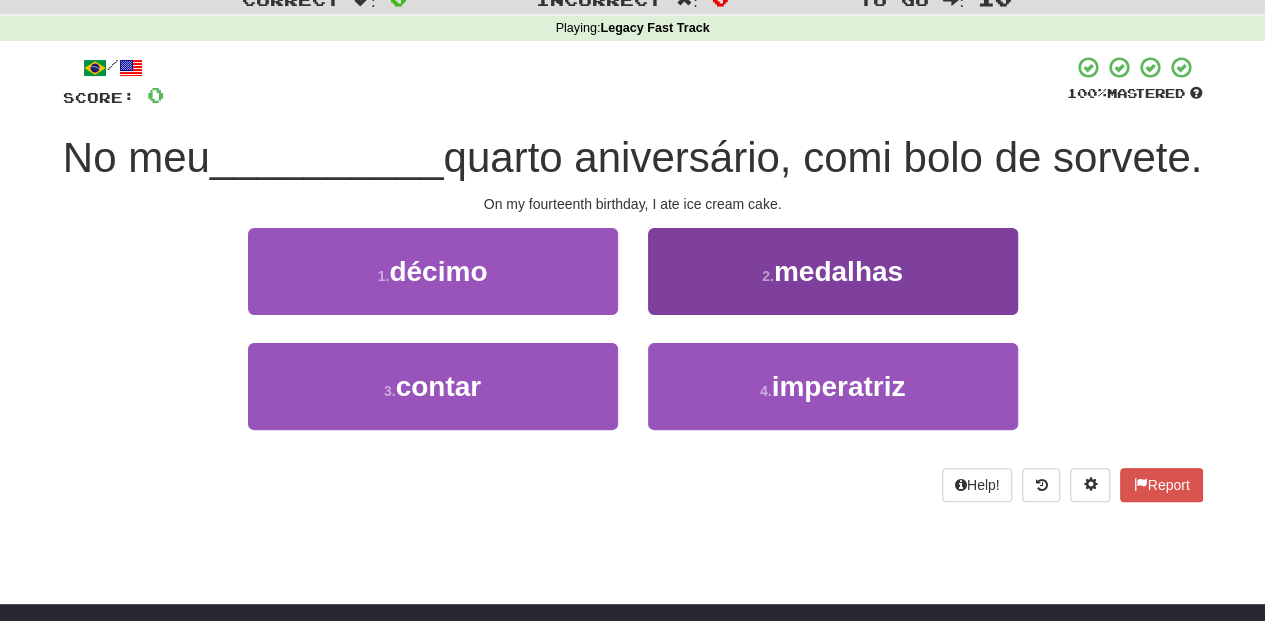 scroll, scrollTop: 66, scrollLeft: 0, axis: vertical 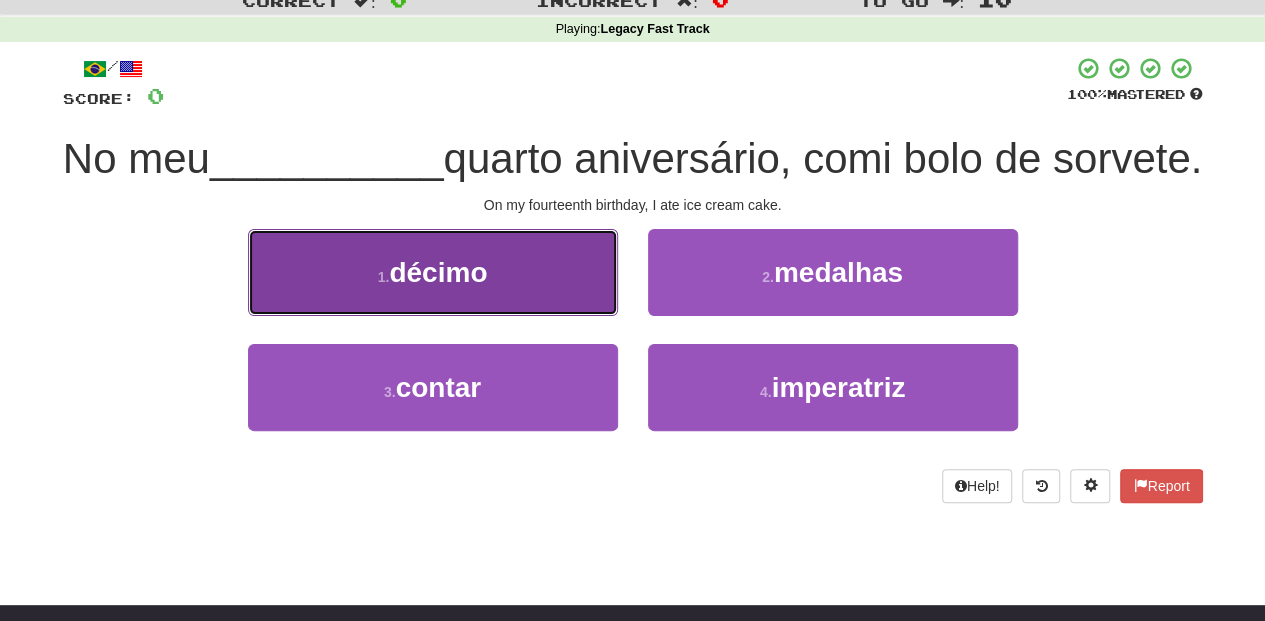 click on "1 .  décimo" at bounding box center [433, 272] 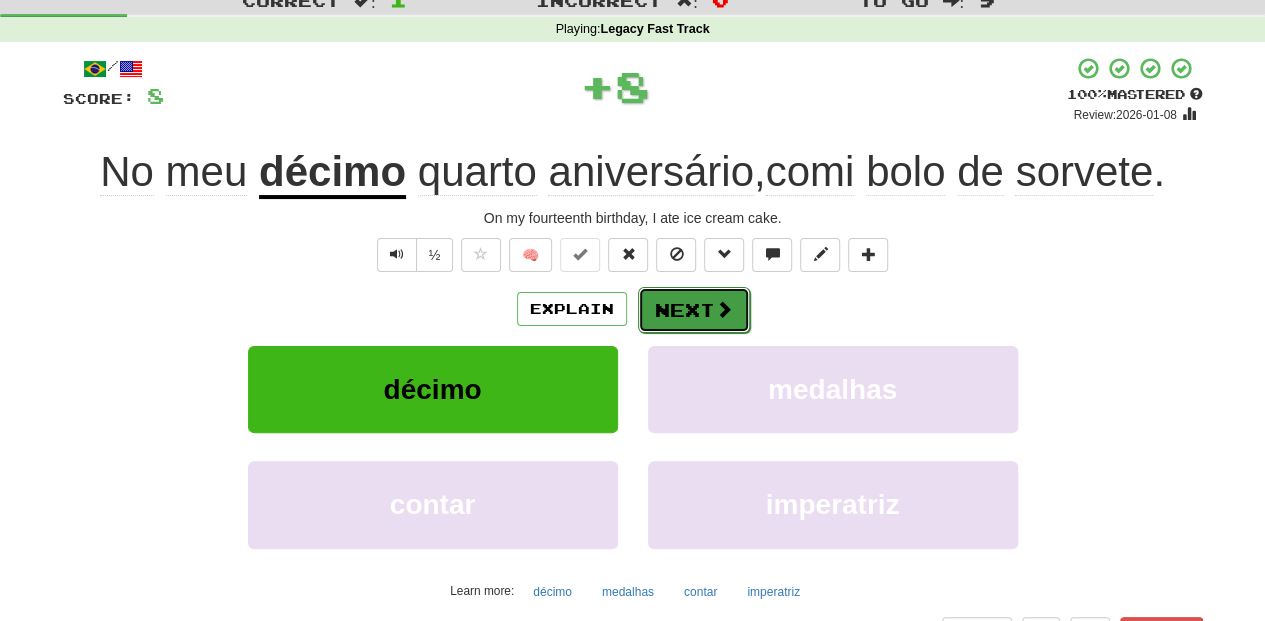 click on "Next" at bounding box center (694, 310) 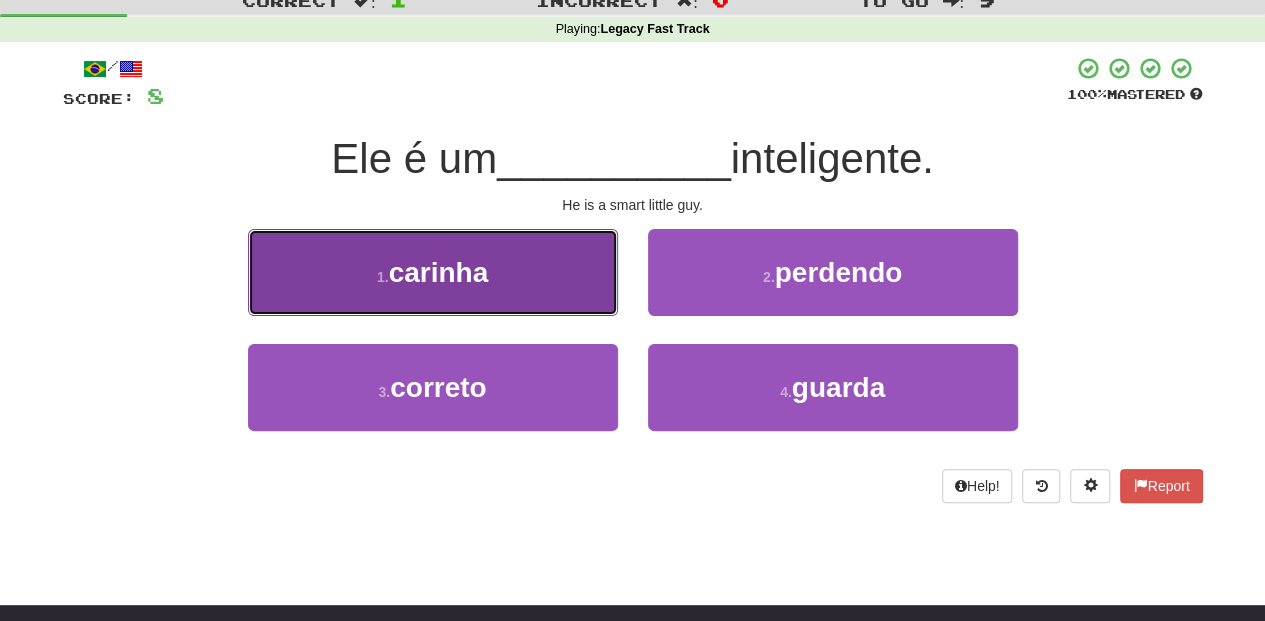 click on "1 .  carinha" at bounding box center (433, 272) 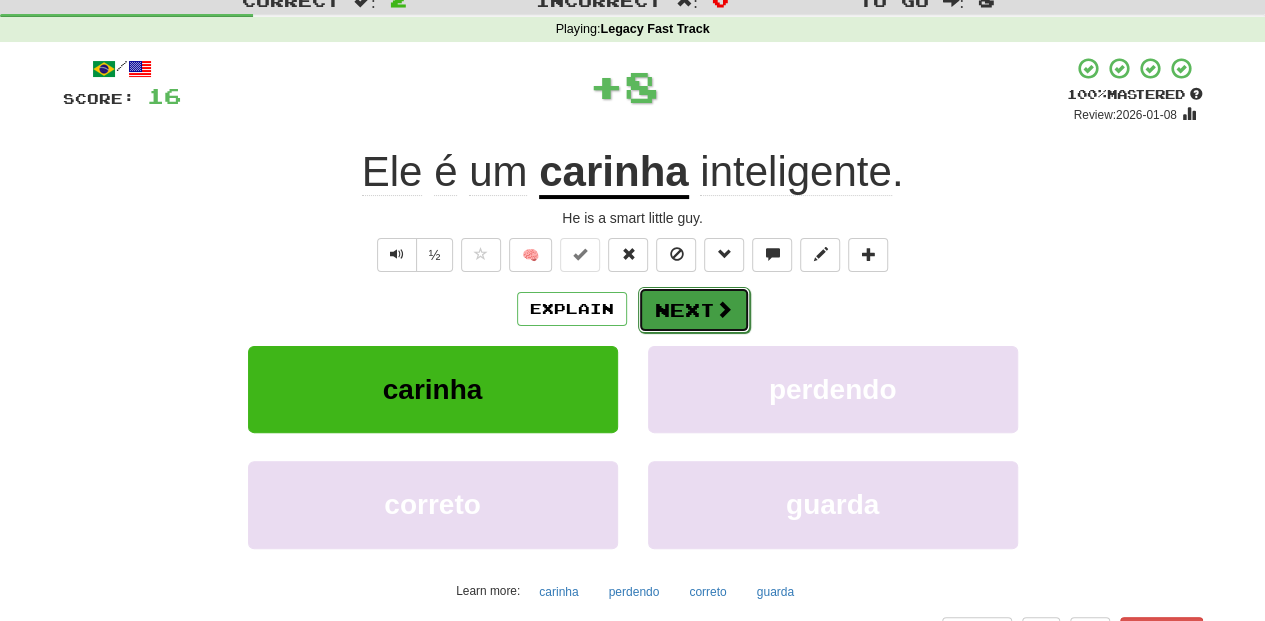 click on "Next" at bounding box center [694, 310] 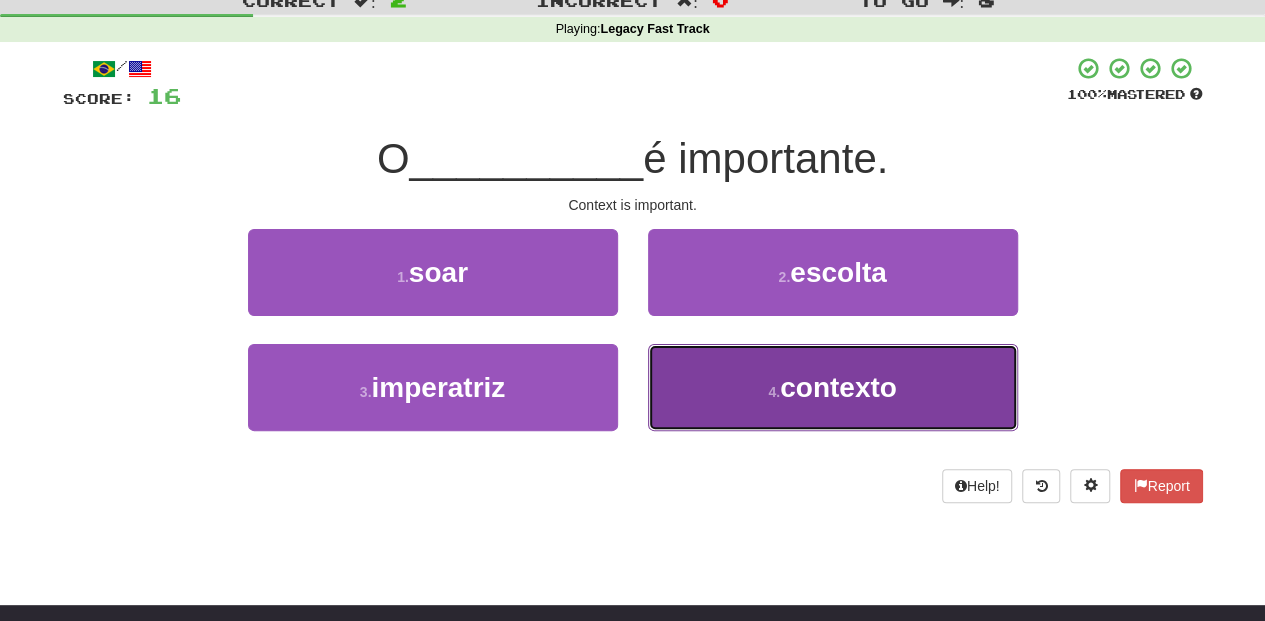 click on "4 .  contexto" at bounding box center [833, 387] 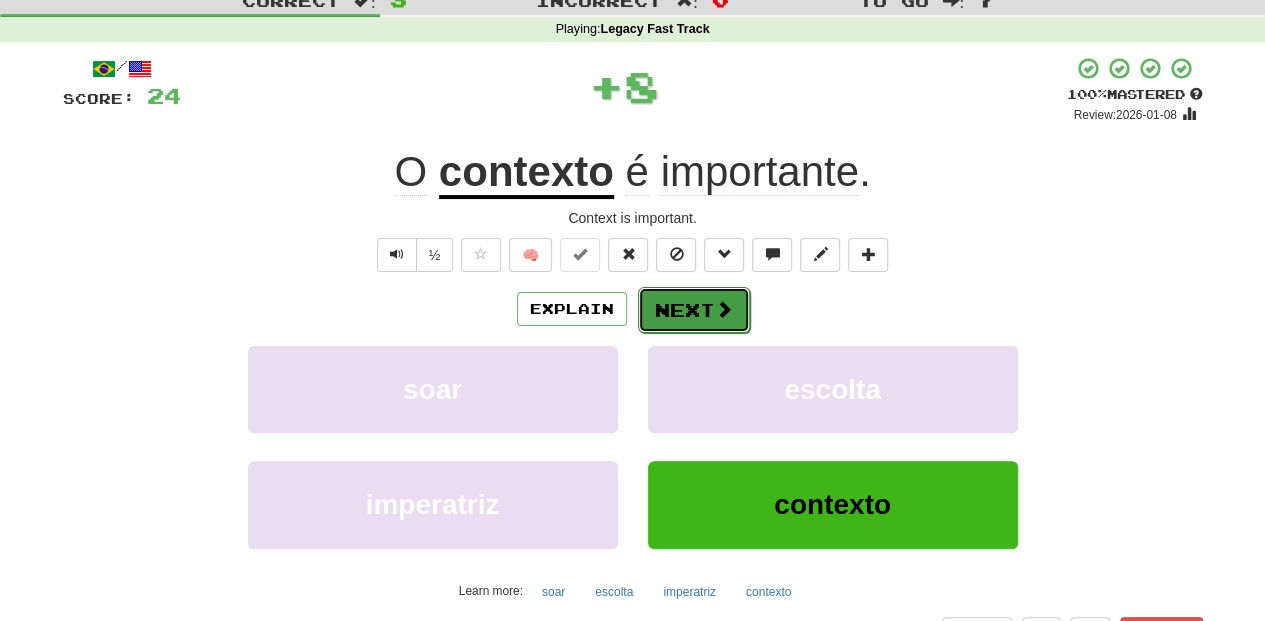 click on "Next" at bounding box center (694, 310) 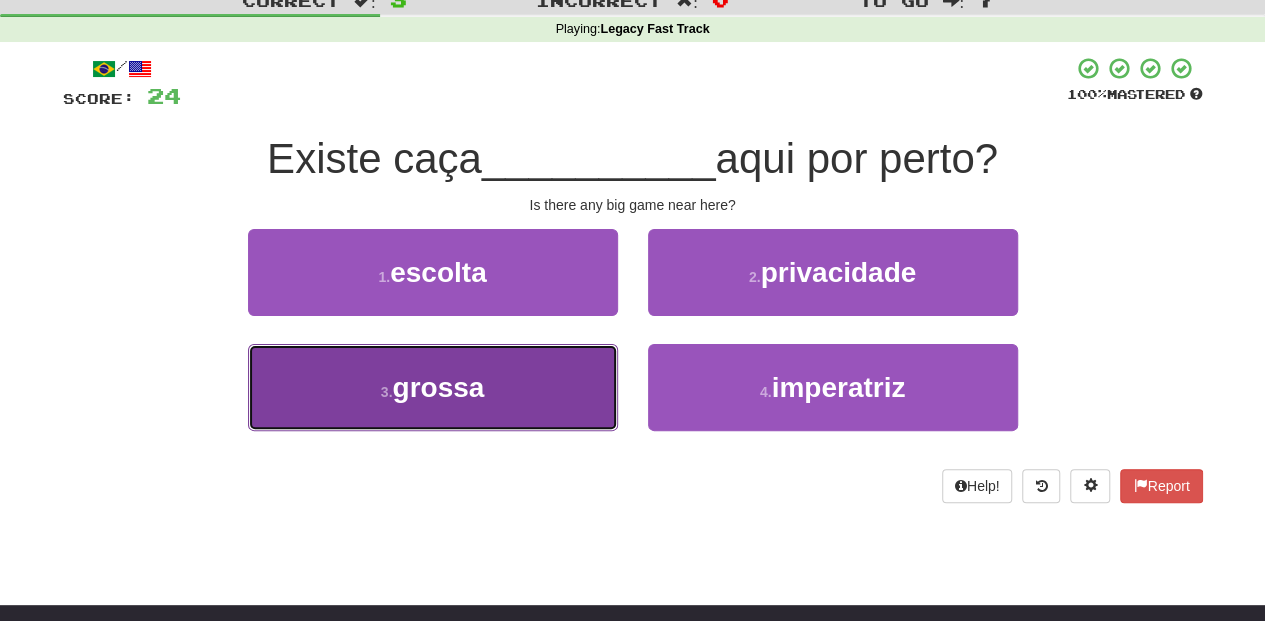 click on "3 .  grossa" at bounding box center (433, 387) 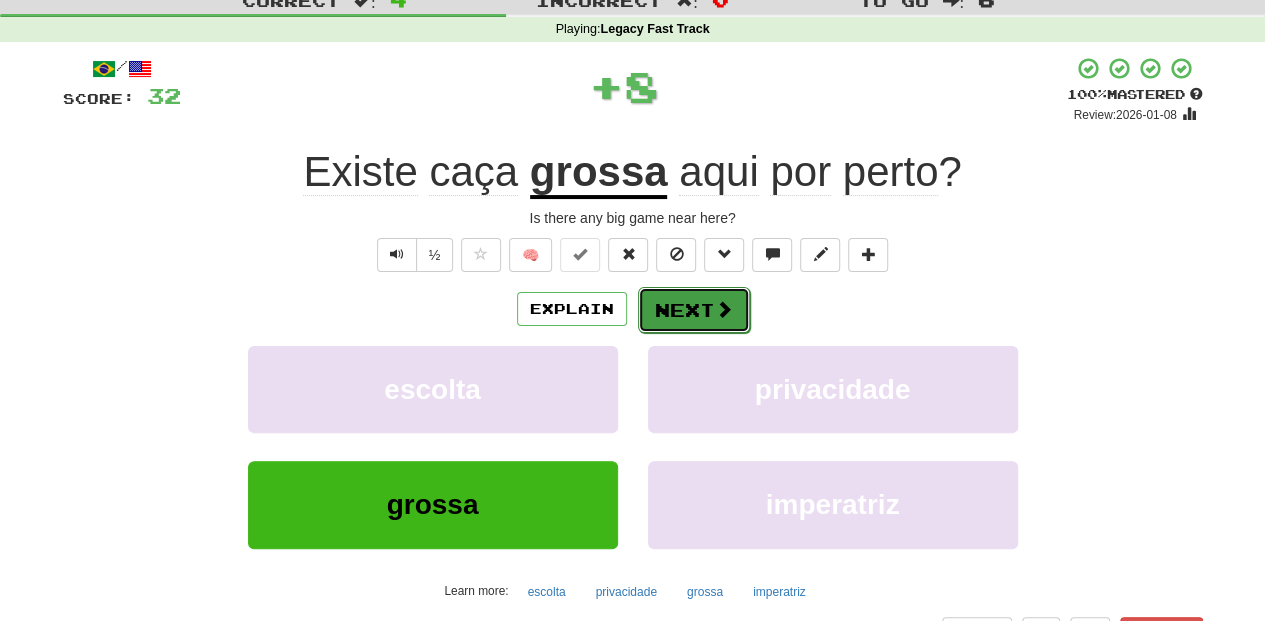 click on "Next" at bounding box center [694, 310] 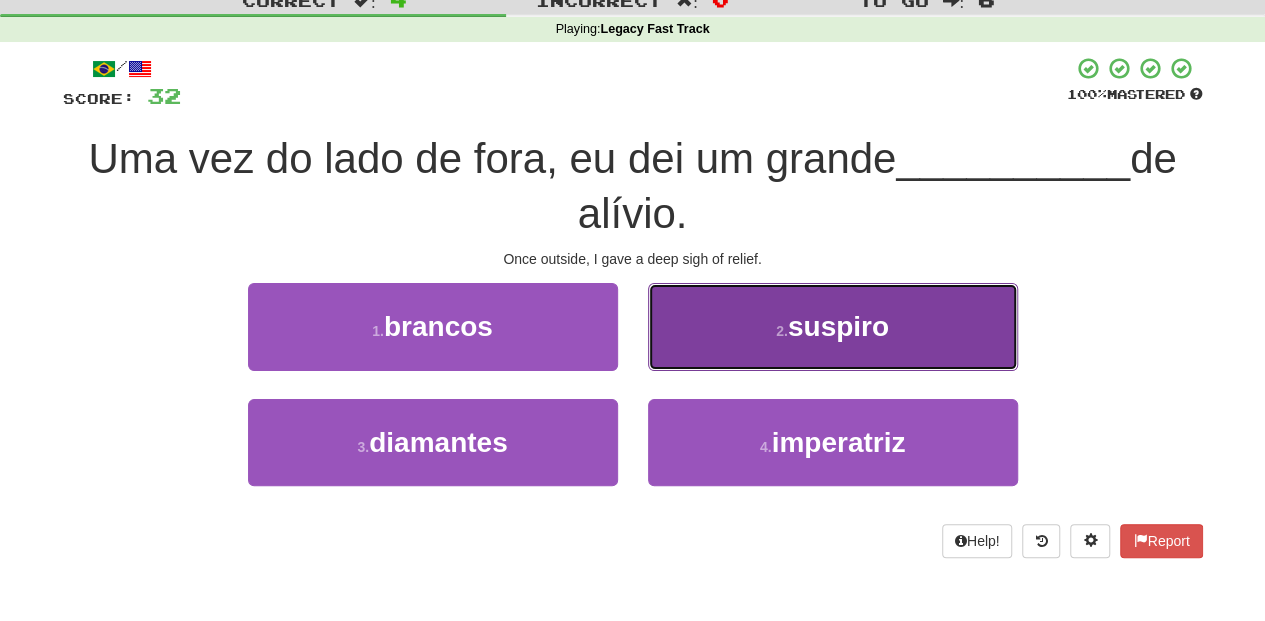 click on "2 .  suspiro" at bounding box center (833, 326) 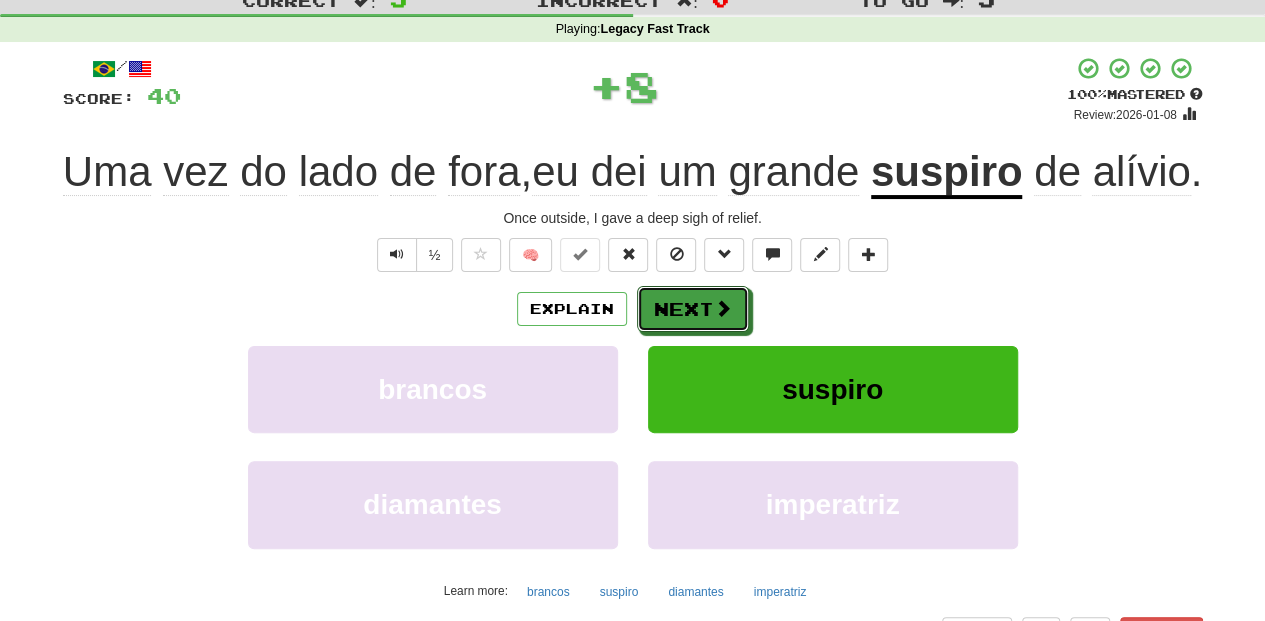 click on "Next" at bounding box center (693, 309) 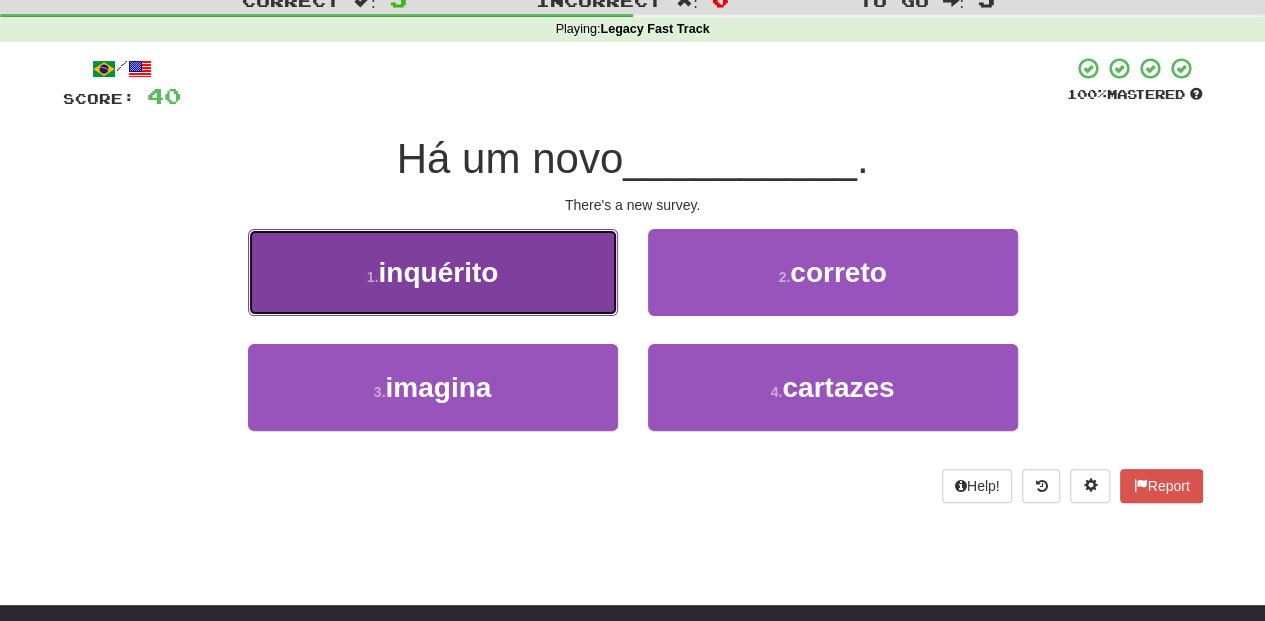 click on "1 .  inquérito" at bounding box center [433, 272] 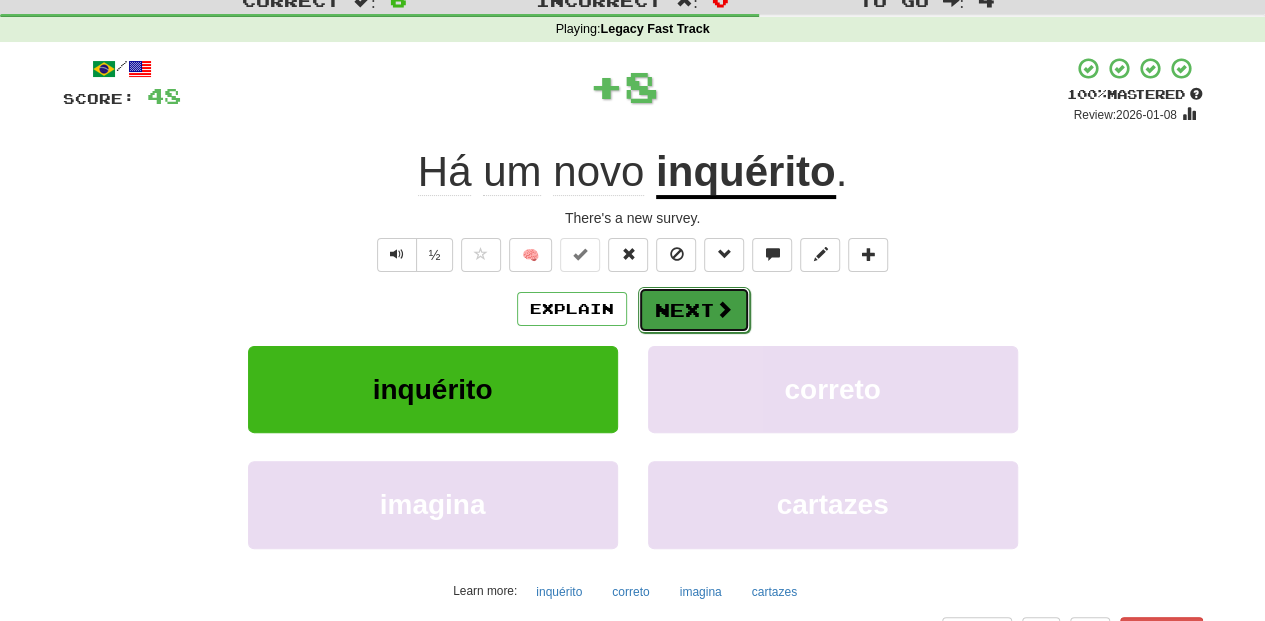 click on "Next" at bounding box center [694, 310] 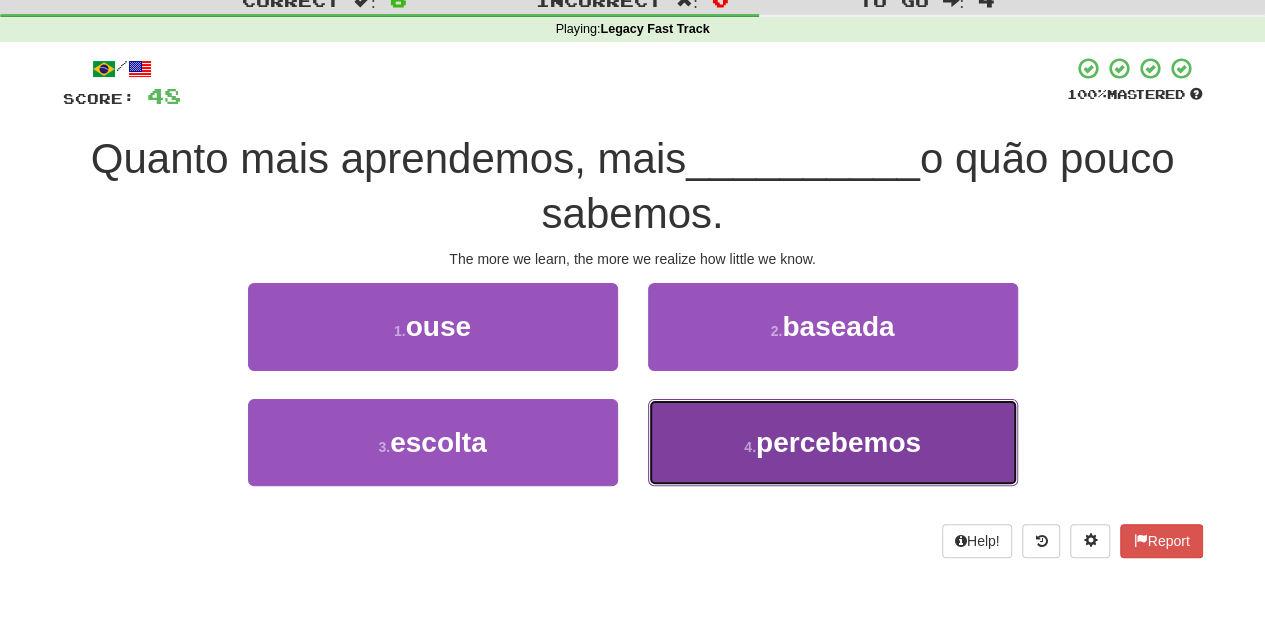 click on "4 .  percebemos" at bounding box center (833, 442) 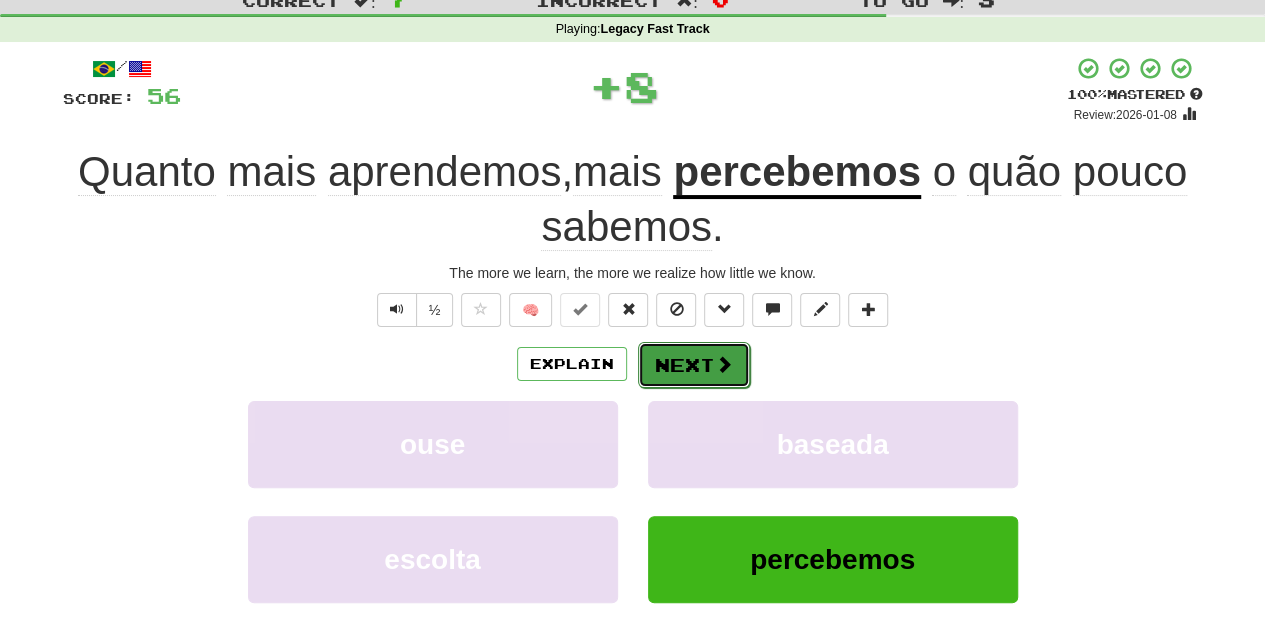click on "Next" at bounding box center [694, 365] 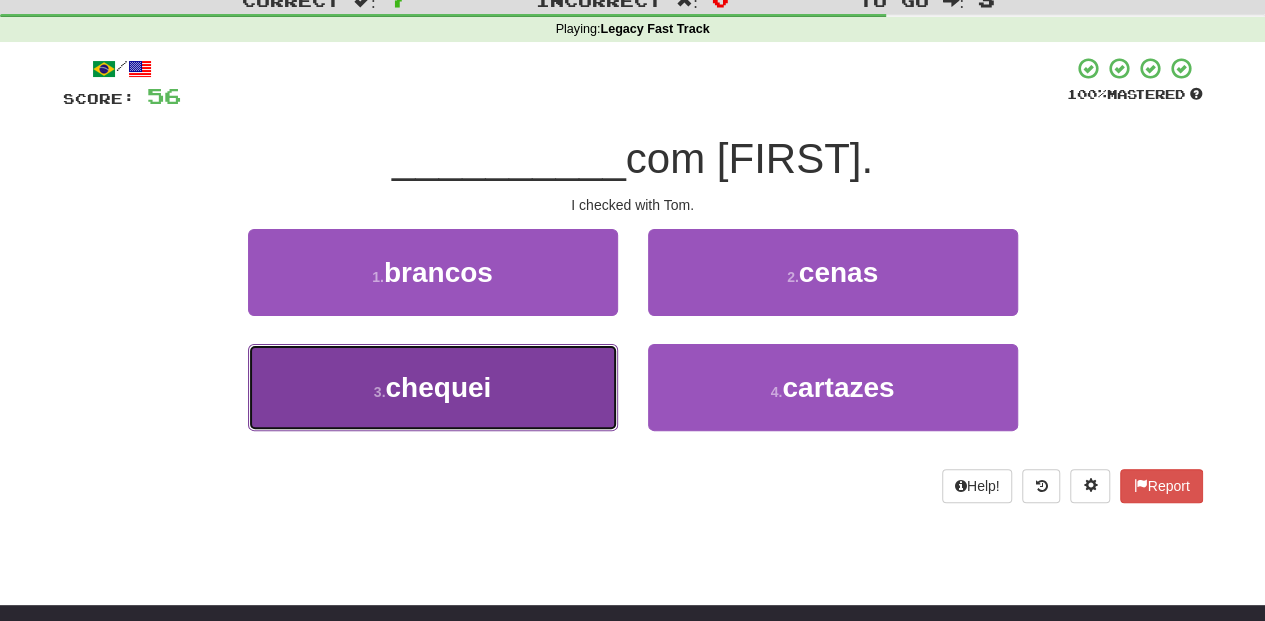 click on "3 .  chequei" at bounding box center (433, 387) 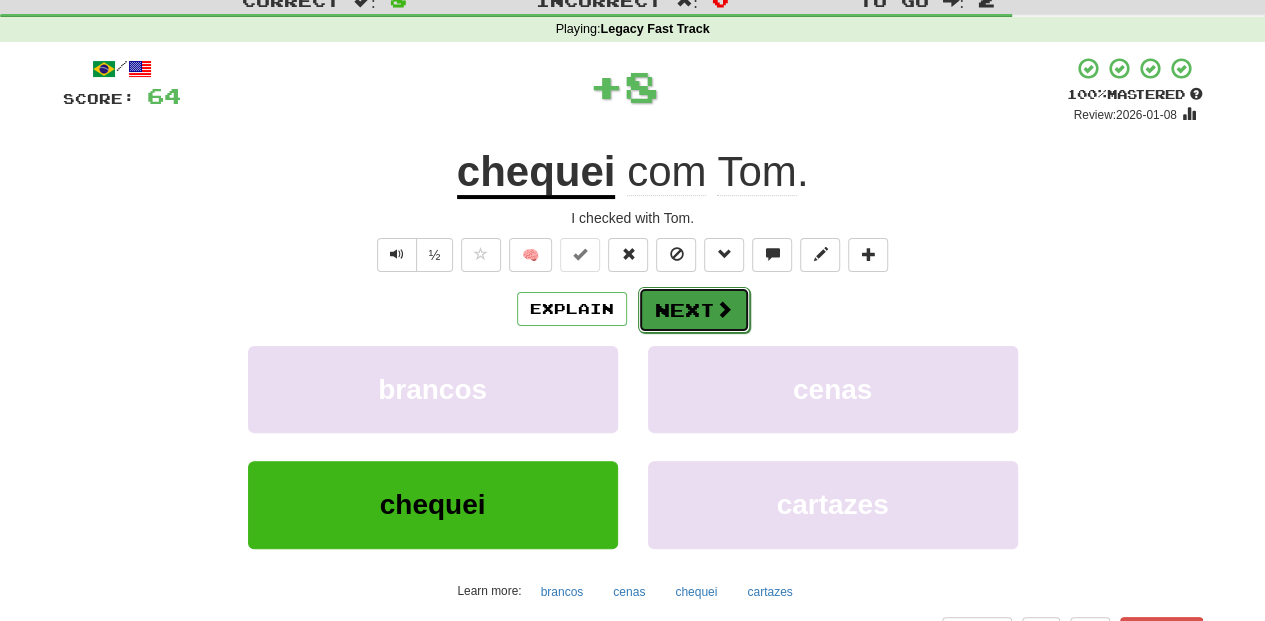 click on "Next" at bounding box center (694, 310) 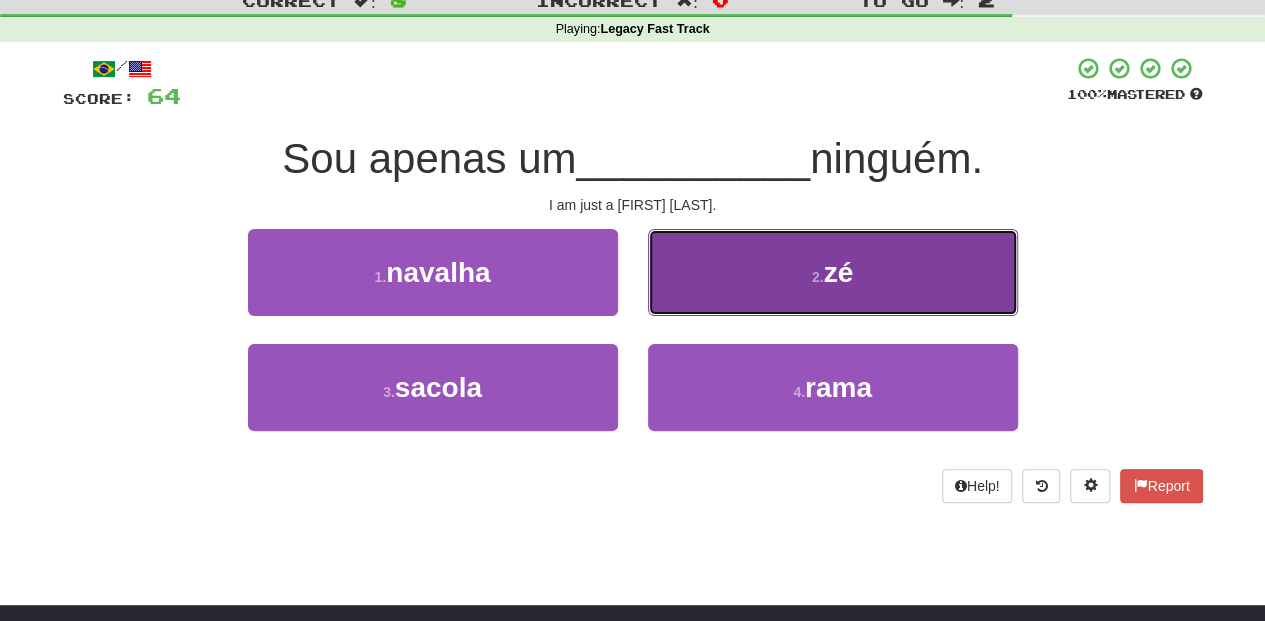 click on "2 .  [FIRST]" at bounding box center [833, 272] 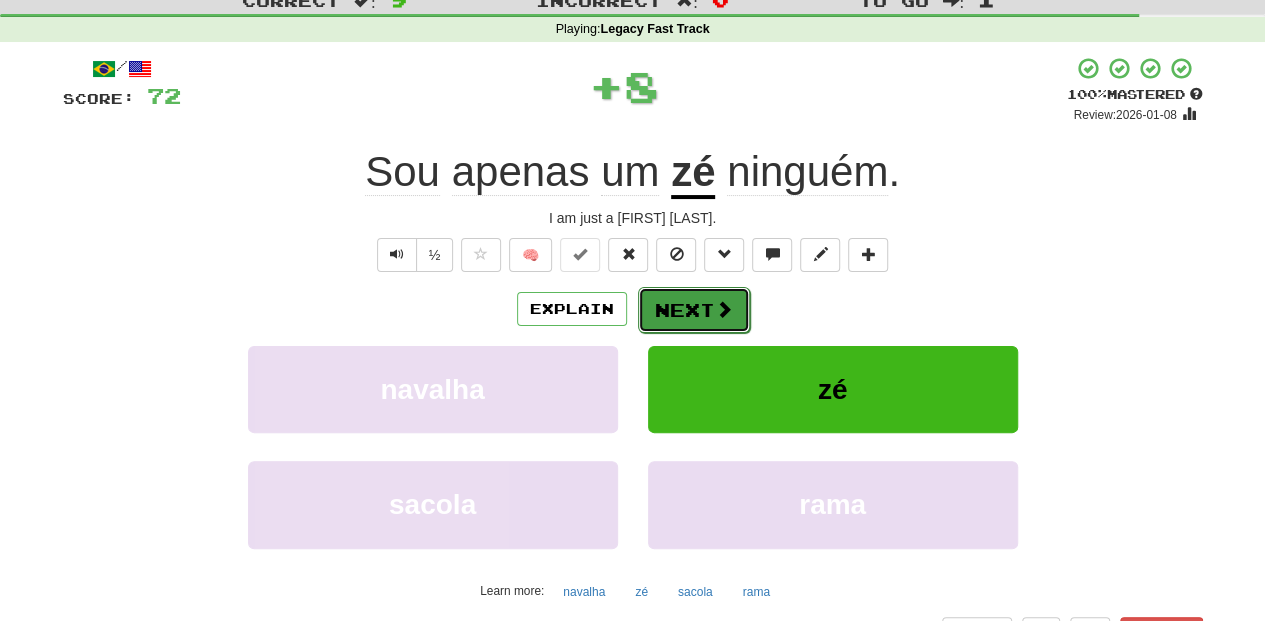 click on "Next" at bounding box center [694, 310] 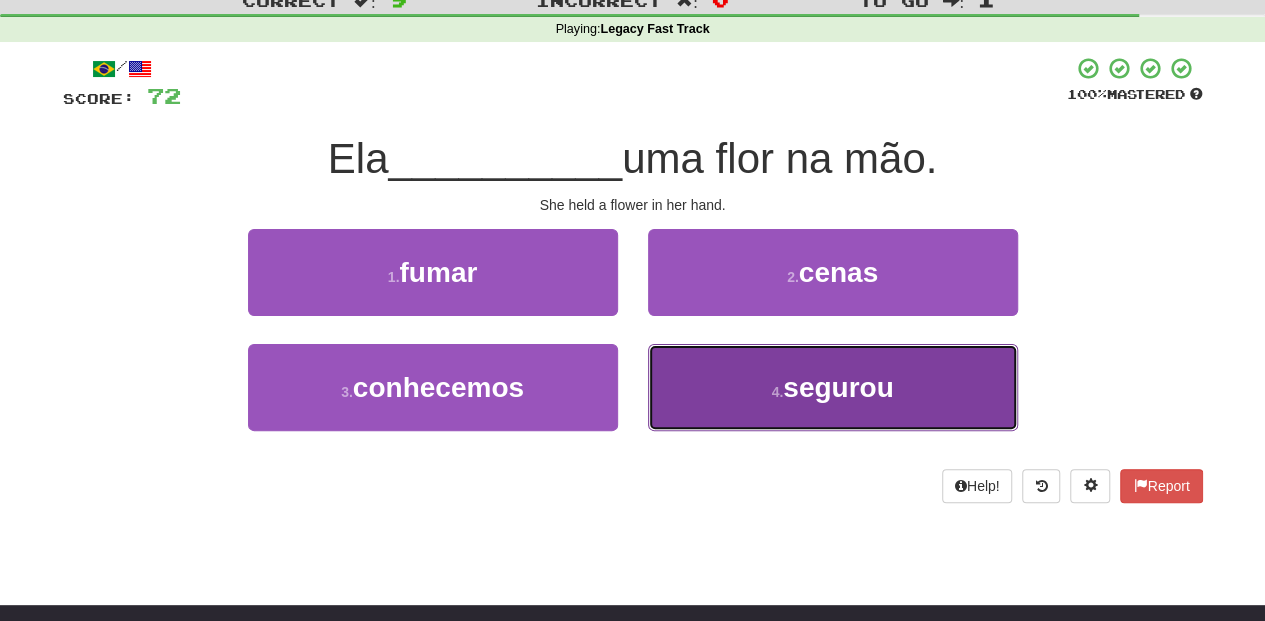 click on "4 .  segurou" at bounding box center (833, 387) 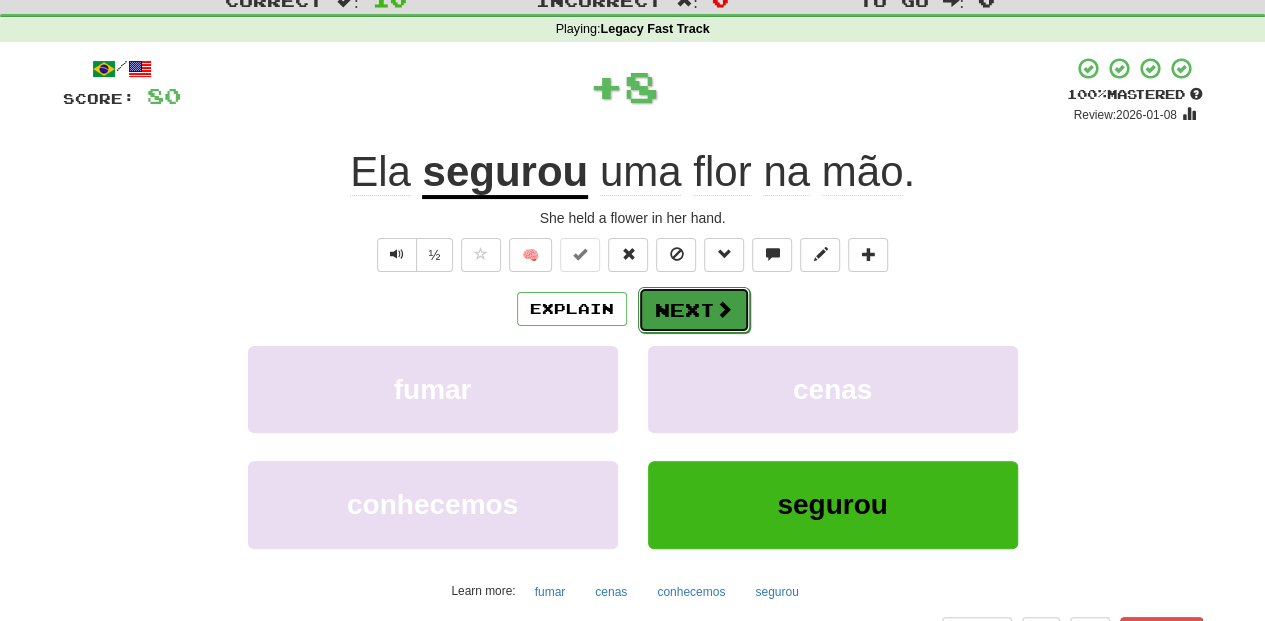 click on "Next" at bounding box center (694, 310) 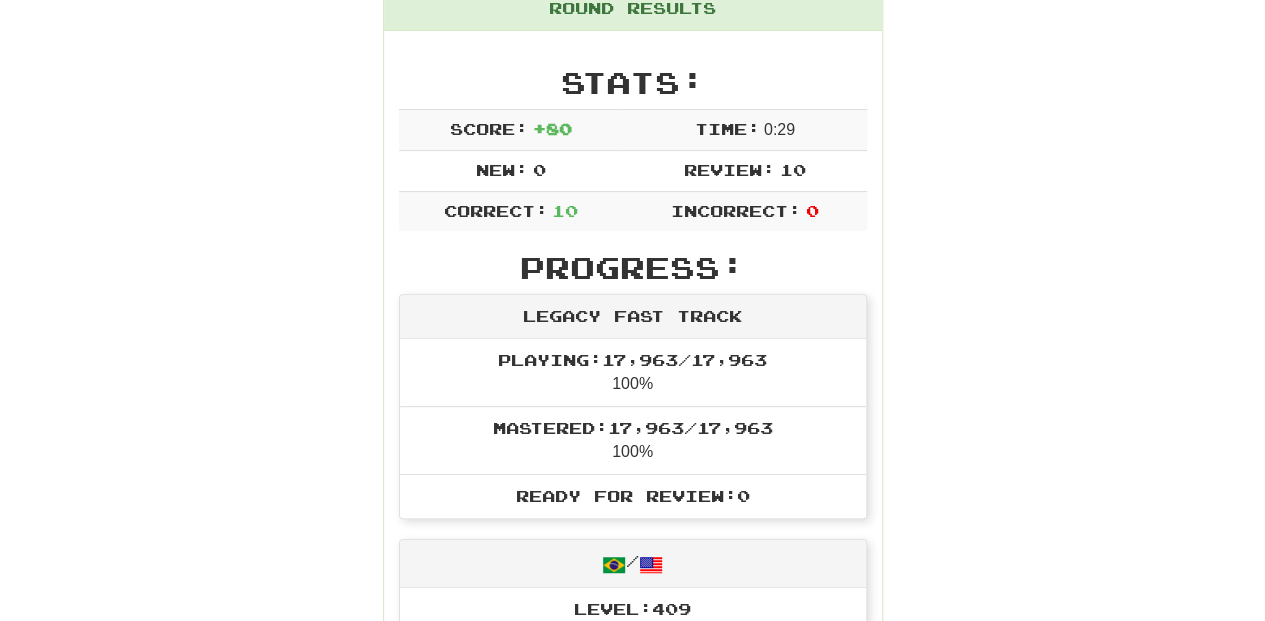 scroll, scrollTop: 66, scrollLeft: 0, axis: vertical 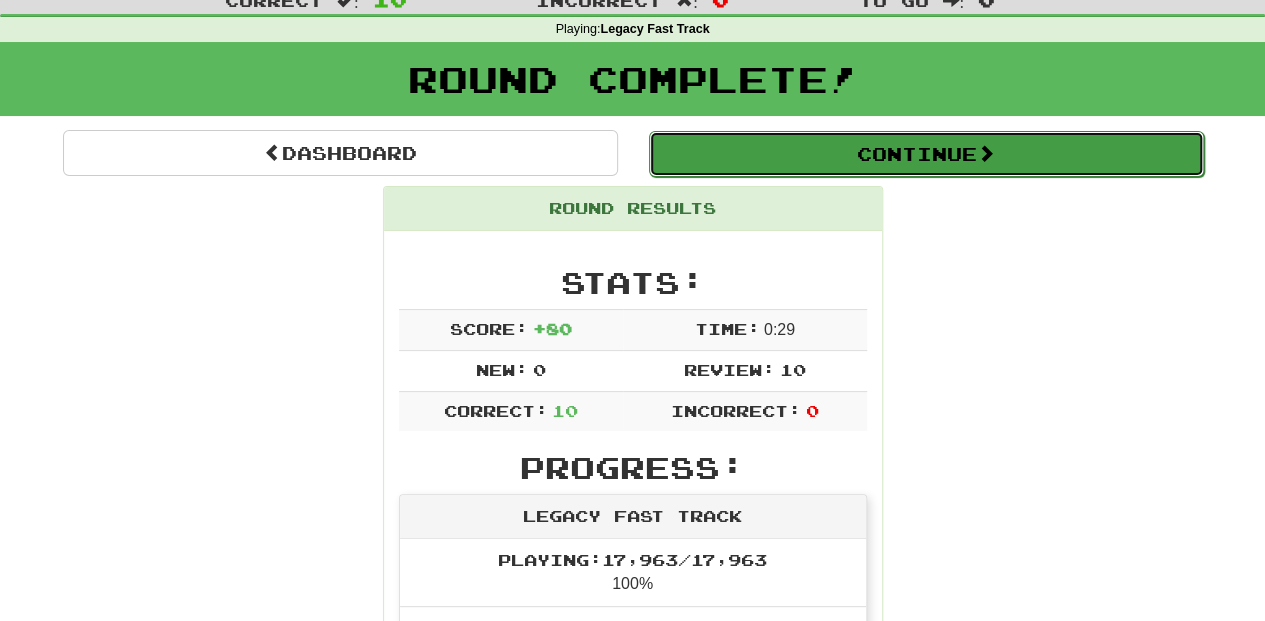 click on "Continue" at bounding box center [926, 154] 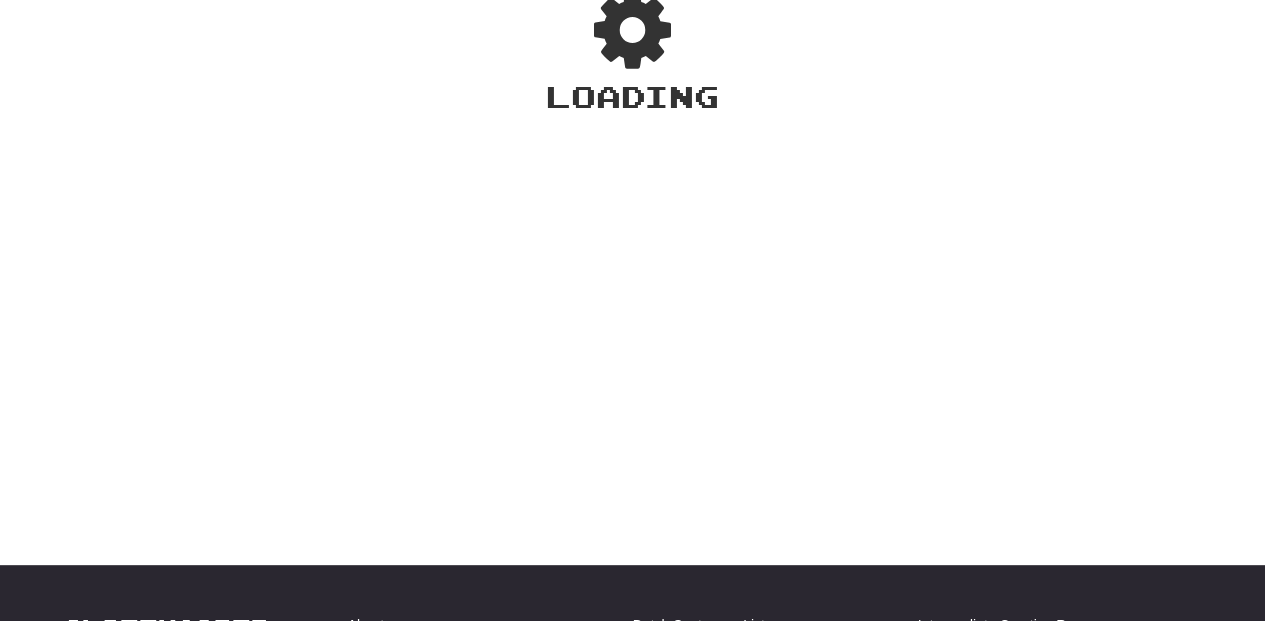 scroll, scrollTop: 66, scrollLeft: 0, axis: vertical 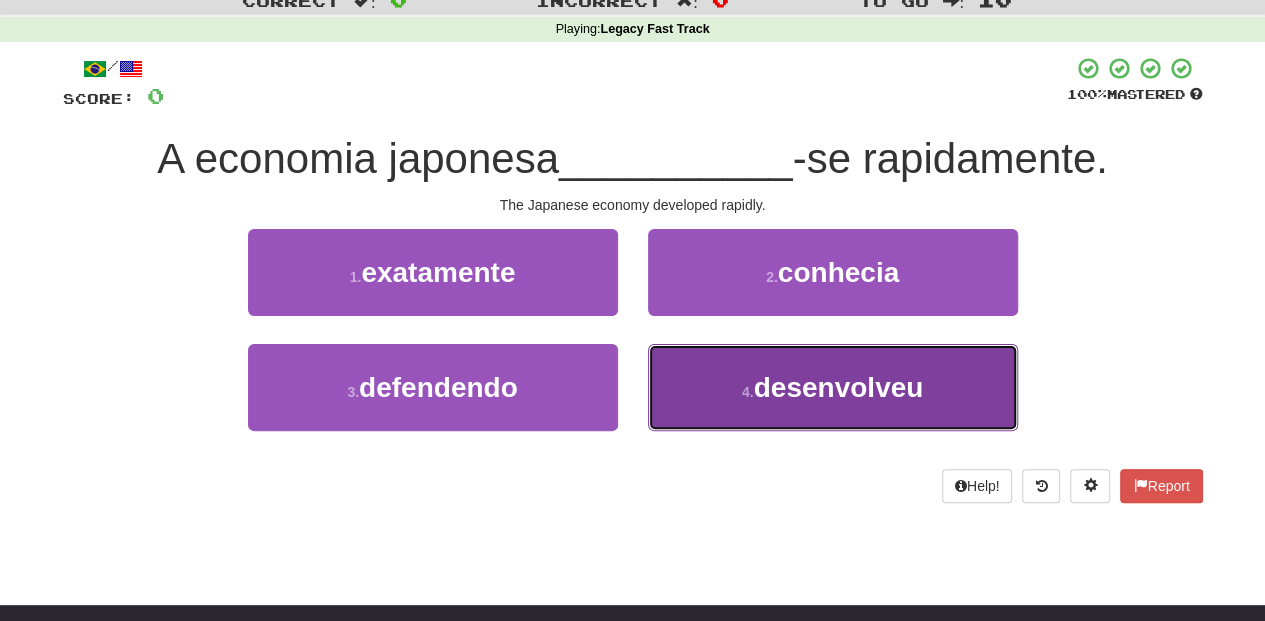 click on "4 .  desenvolveu" at bounding box center [833, 387] 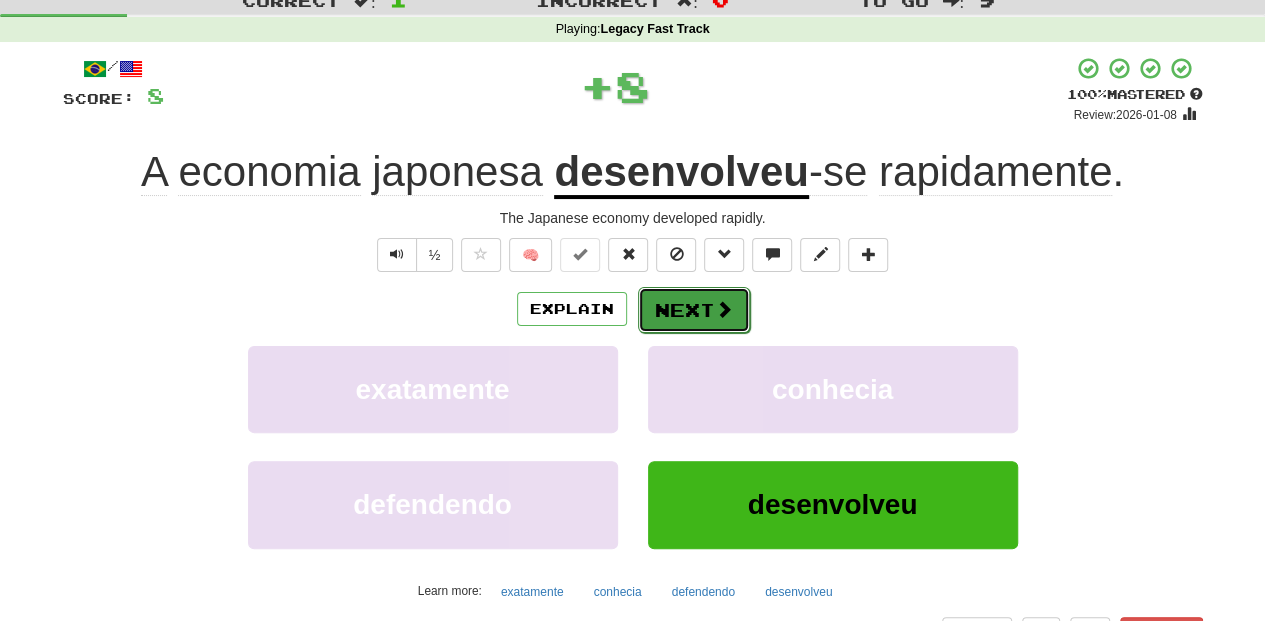 click on "Next" at bounding box center [694, 310] 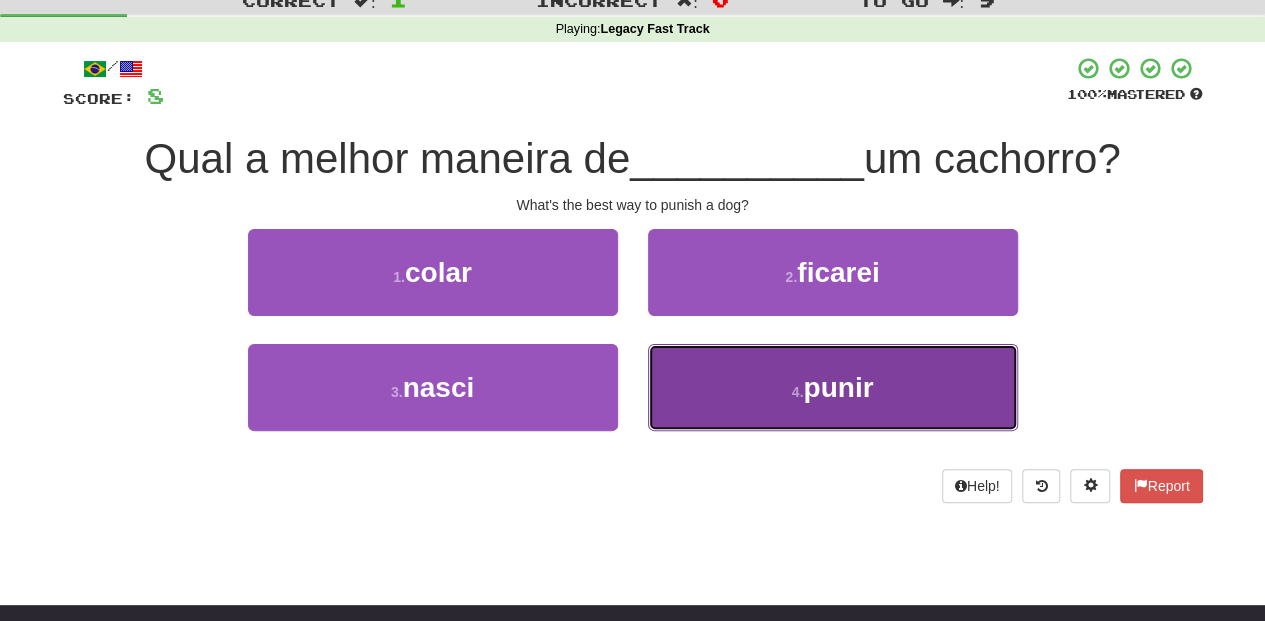 click on "4 .  punir" at bounding box center (833, 387) 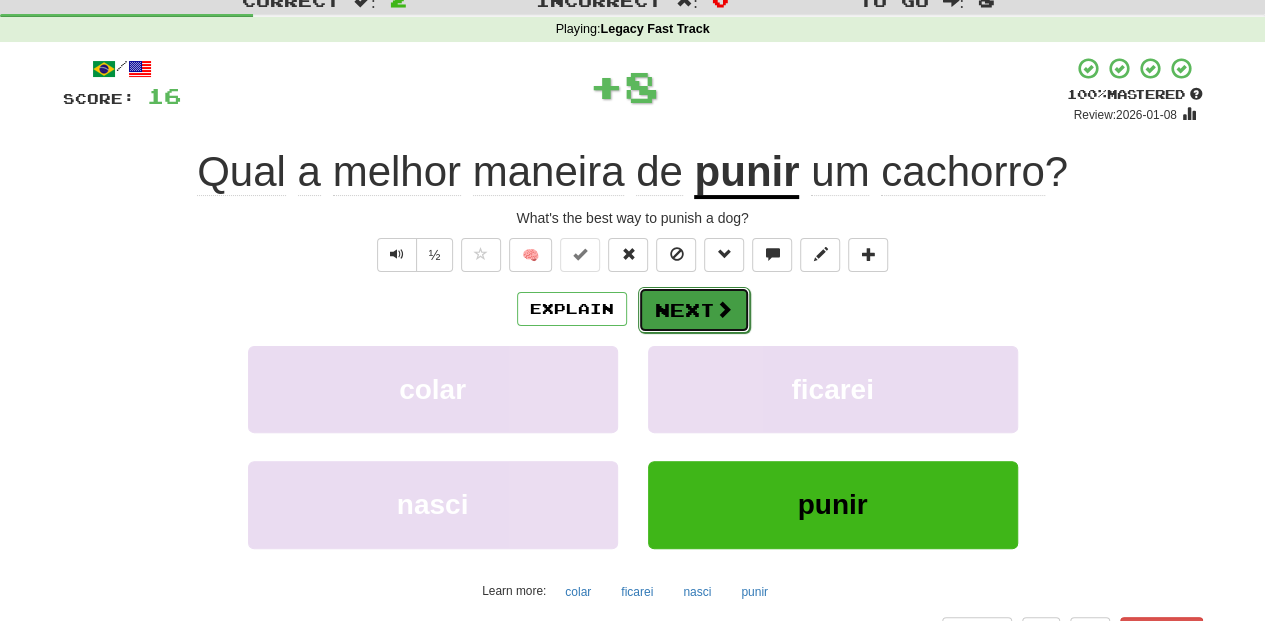 click on "Next" at bounding box center [694, 310] 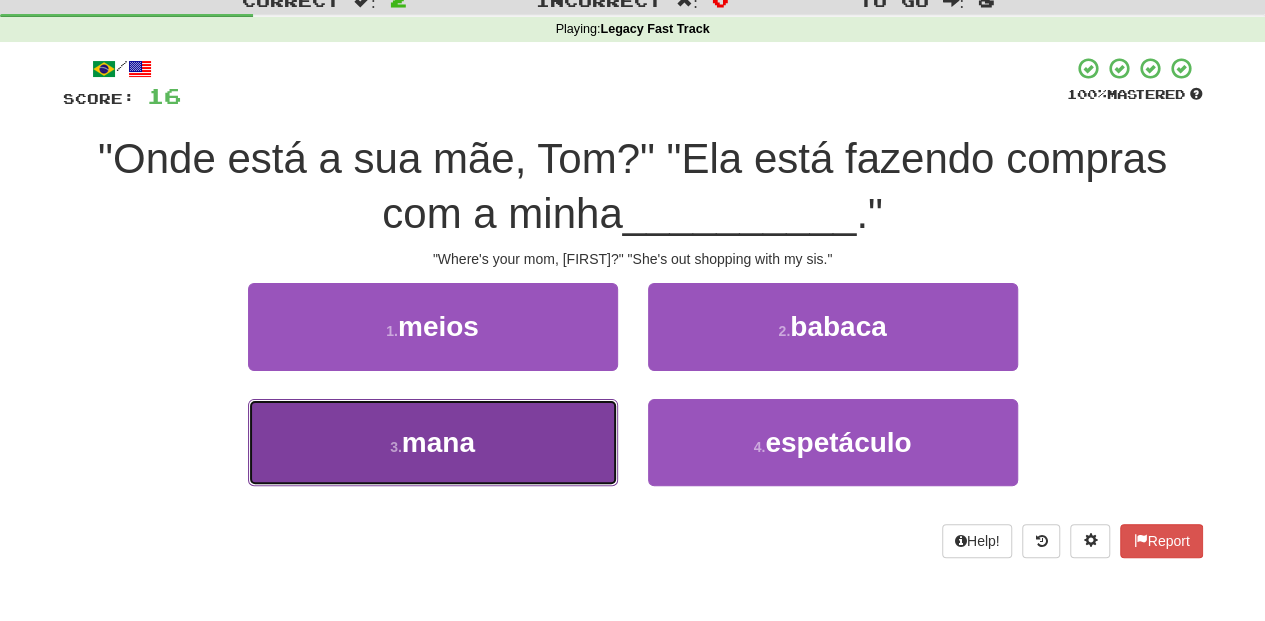 click on "3 .  mana" at bounding box center (433, 442) 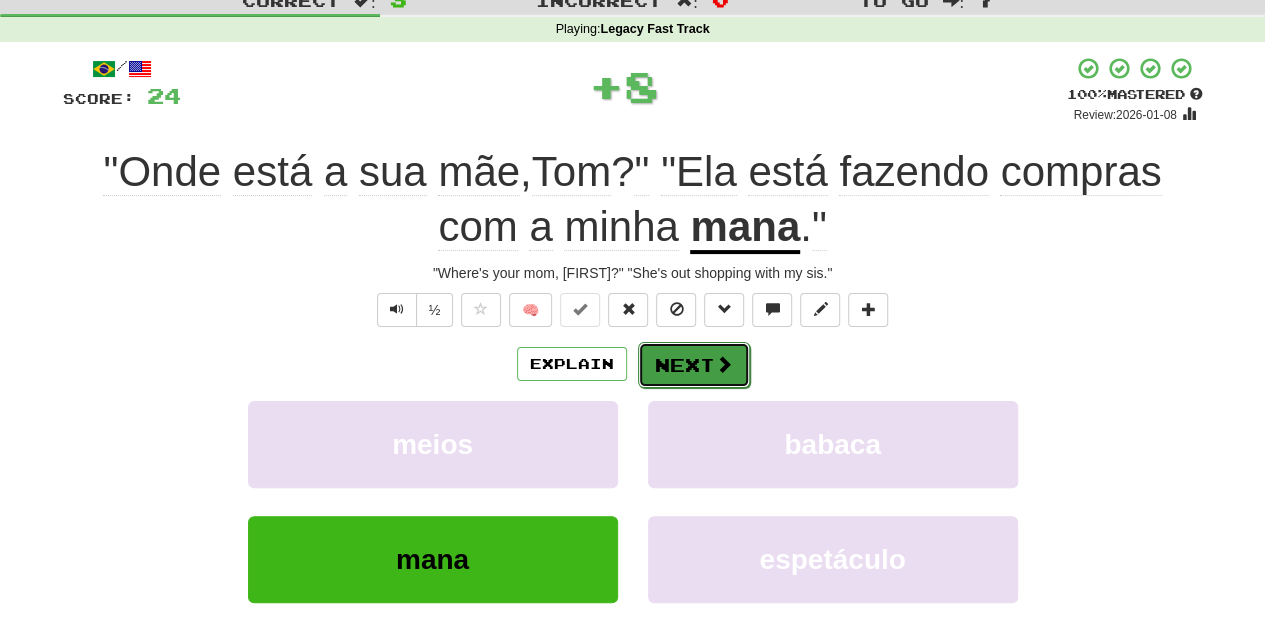 click on "Next" at bounding box center [694, 365] 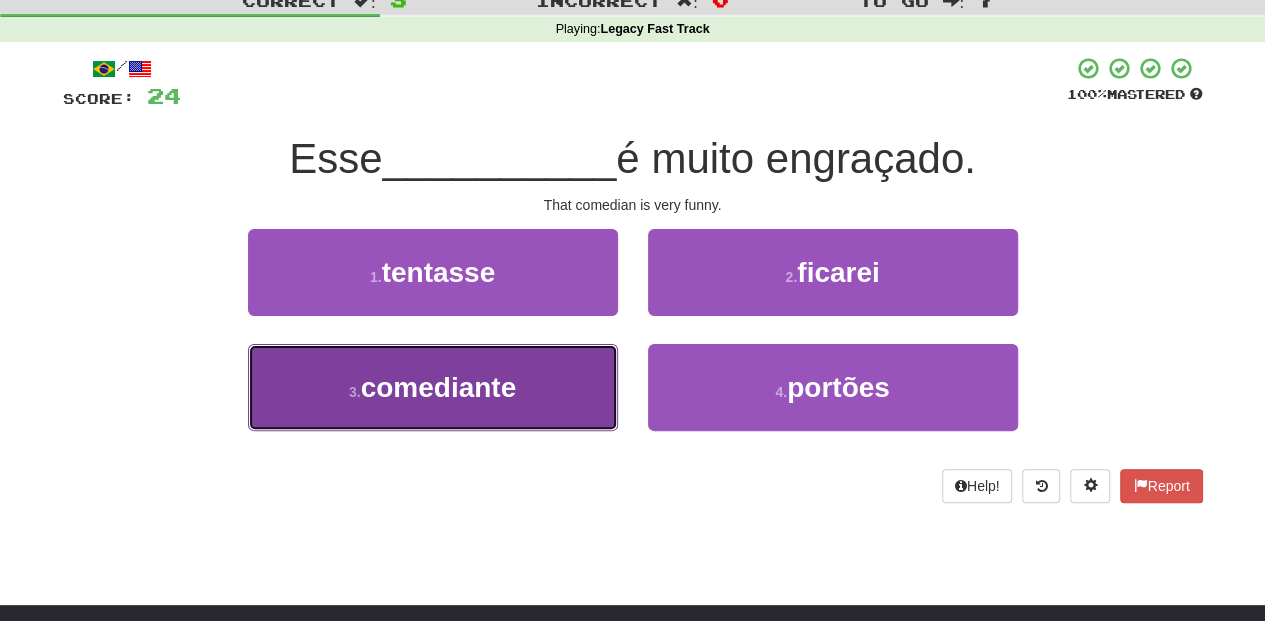 click on "3 .  comediante" at bounding box center [433, 387] 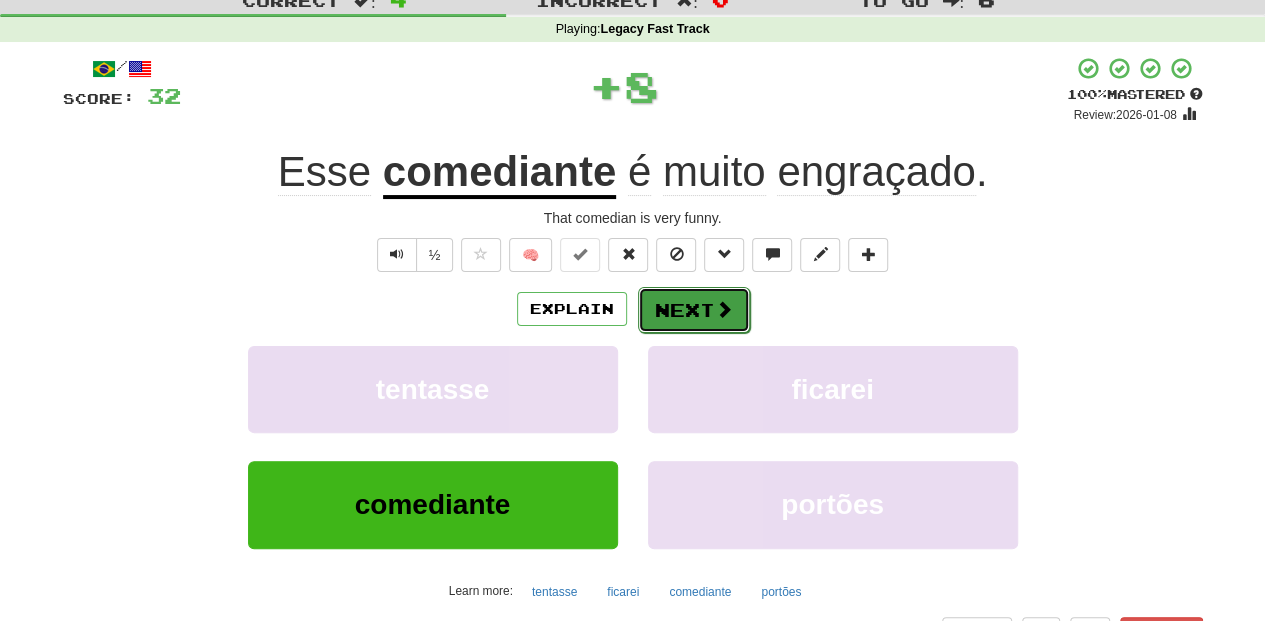 click on "Next" at bounding box center [694, 310] 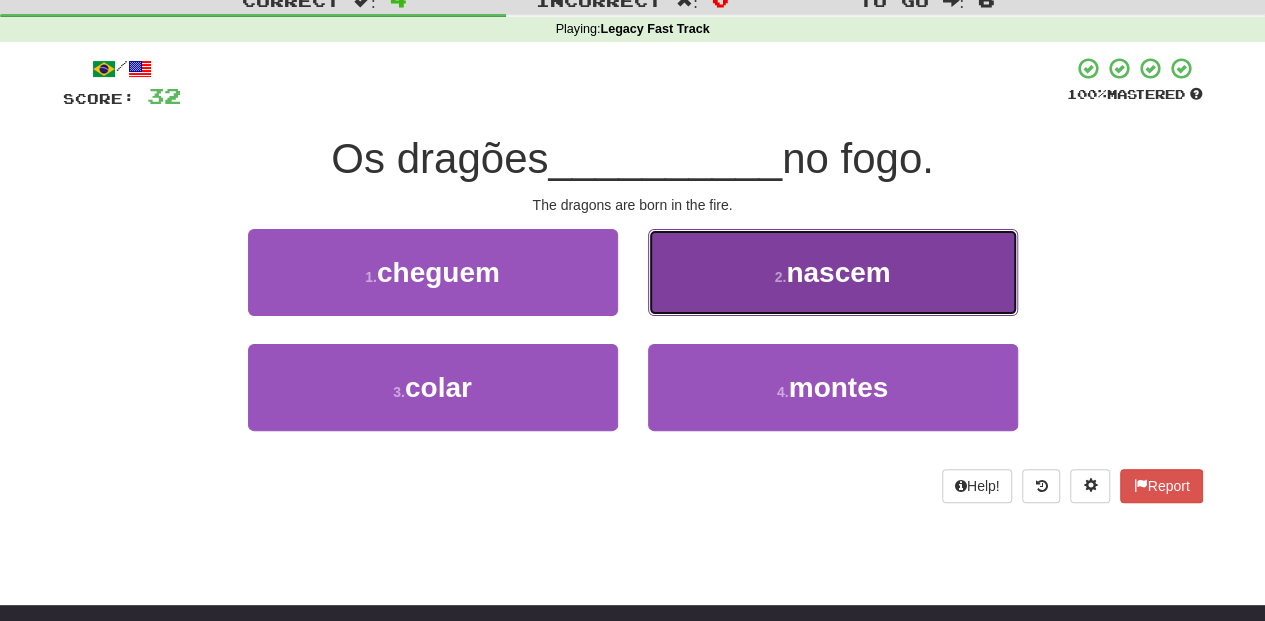 click on "2 .  nascem" at bounding box center [833, 272] 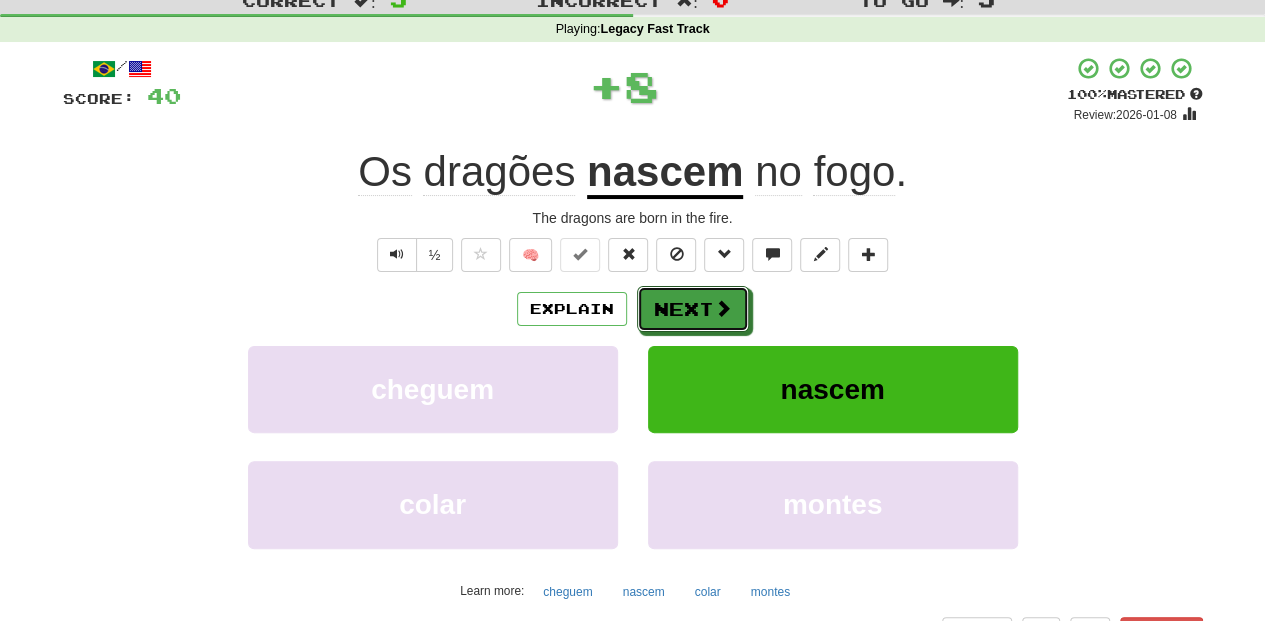 click on "Next" at bounding box center (693, 309) 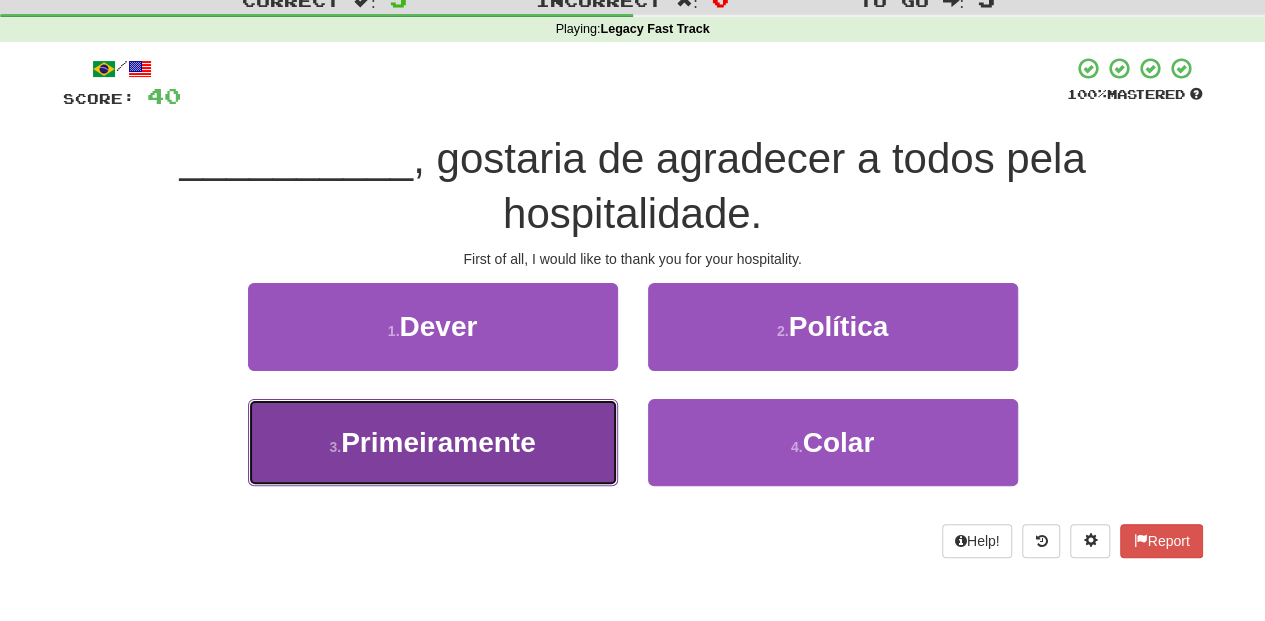 click on "3 .  Primeiramente" at bounding box center (433, 442) 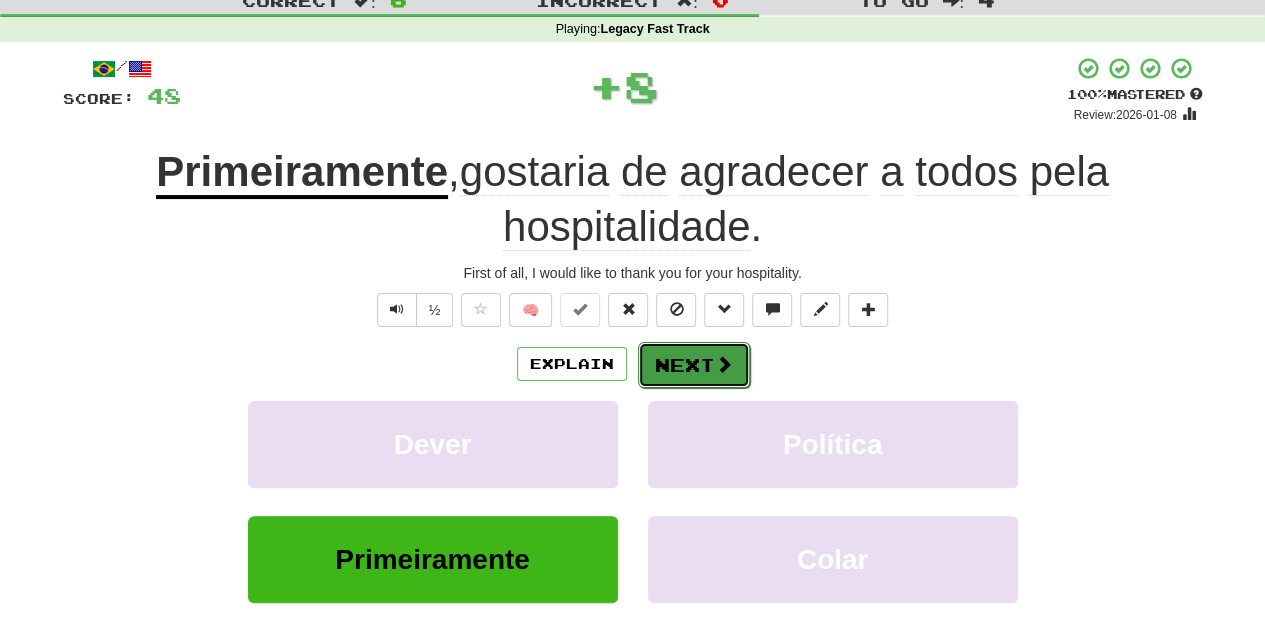 click on "Next" at bounding box center [694, 365] 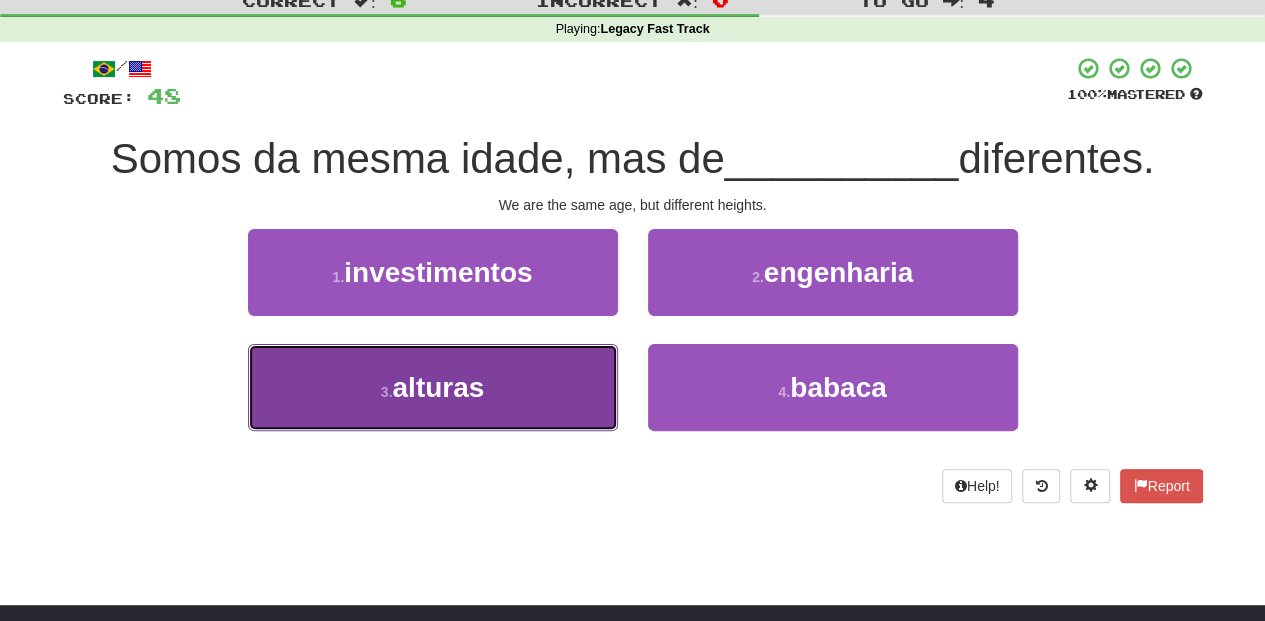 click on "3 .  alturas" at bounding box center [433, 387] 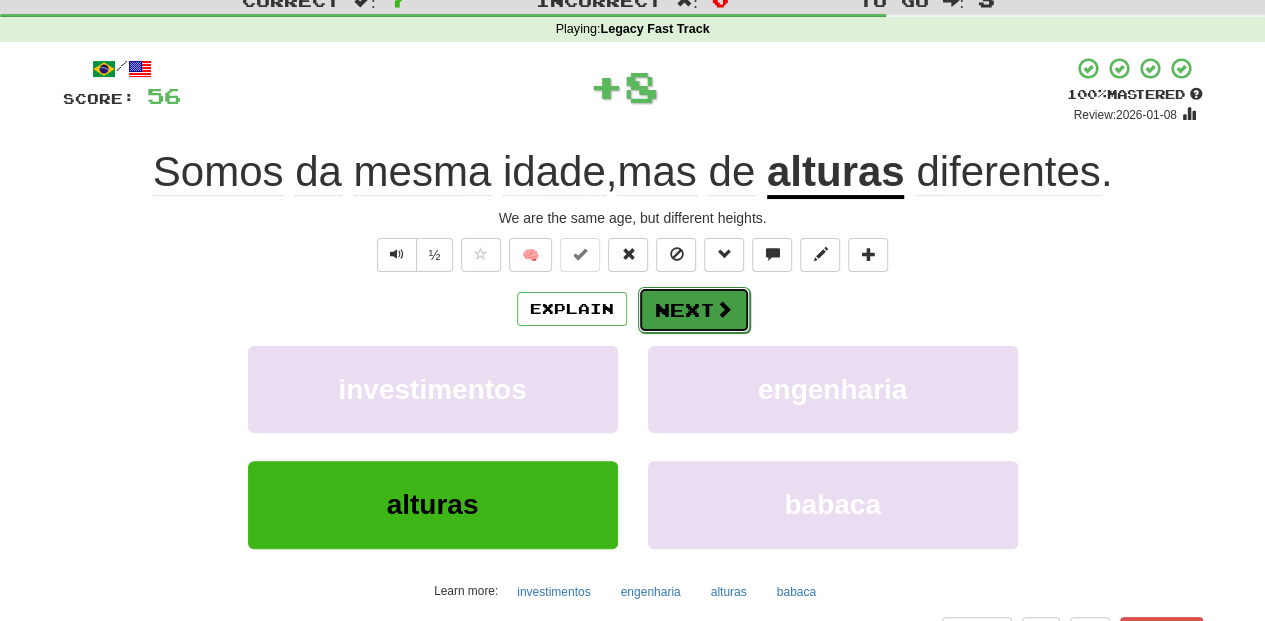 click on "Next" at bounding box center (694, 310) 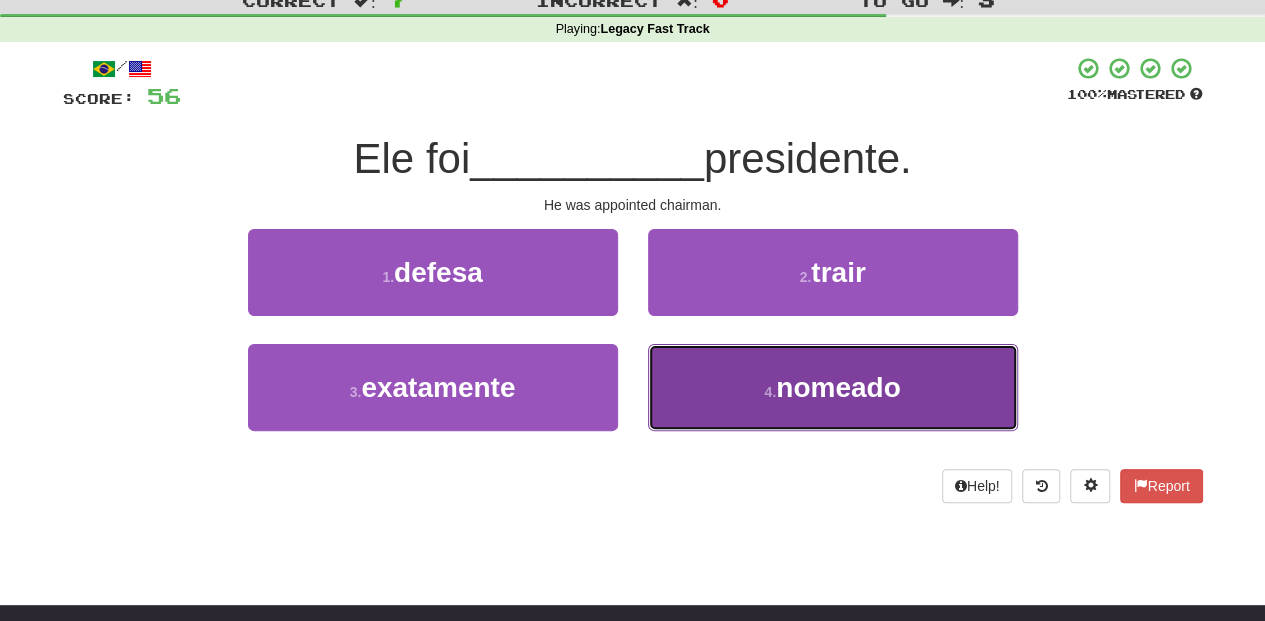 click on "4 .  nomeado" at bounding box center (833, 387) 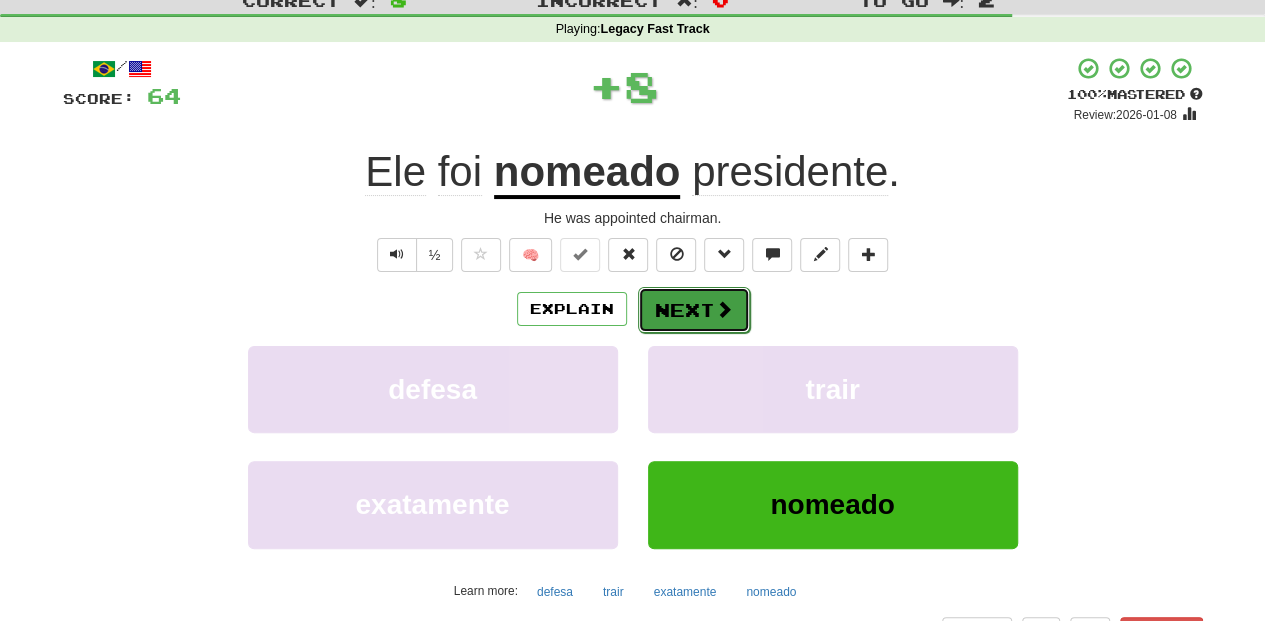 click on "Next" at bounding box center (694, 310) 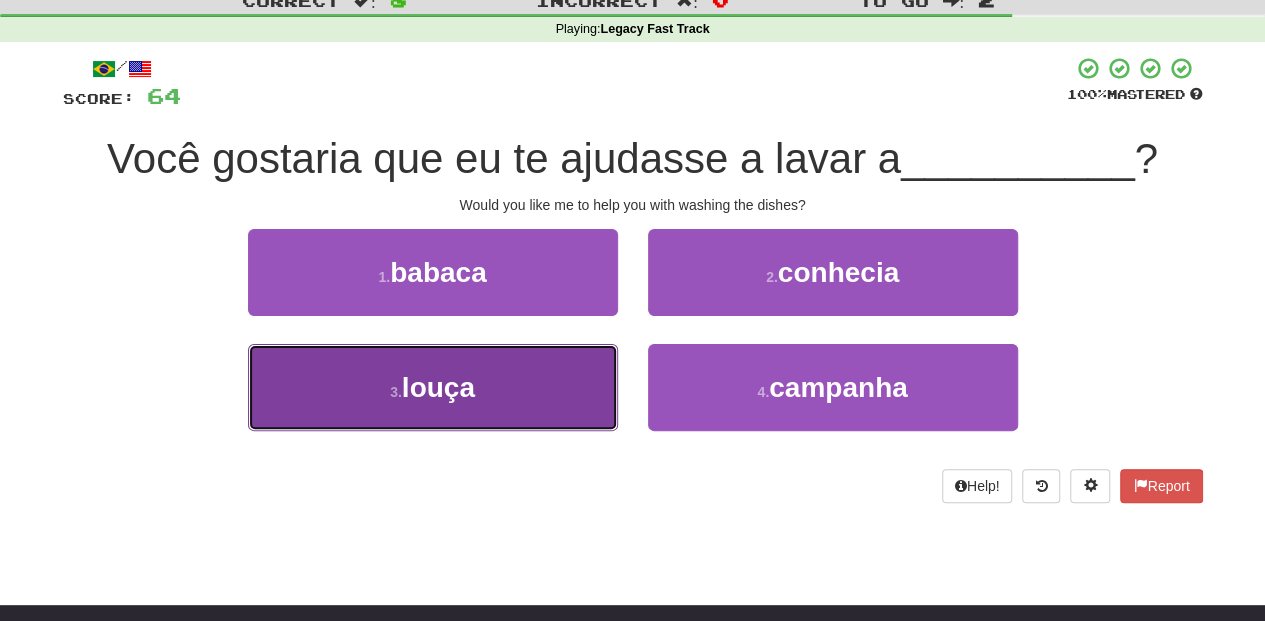 click on "3 .  louça" at bounding box center (433, 387) 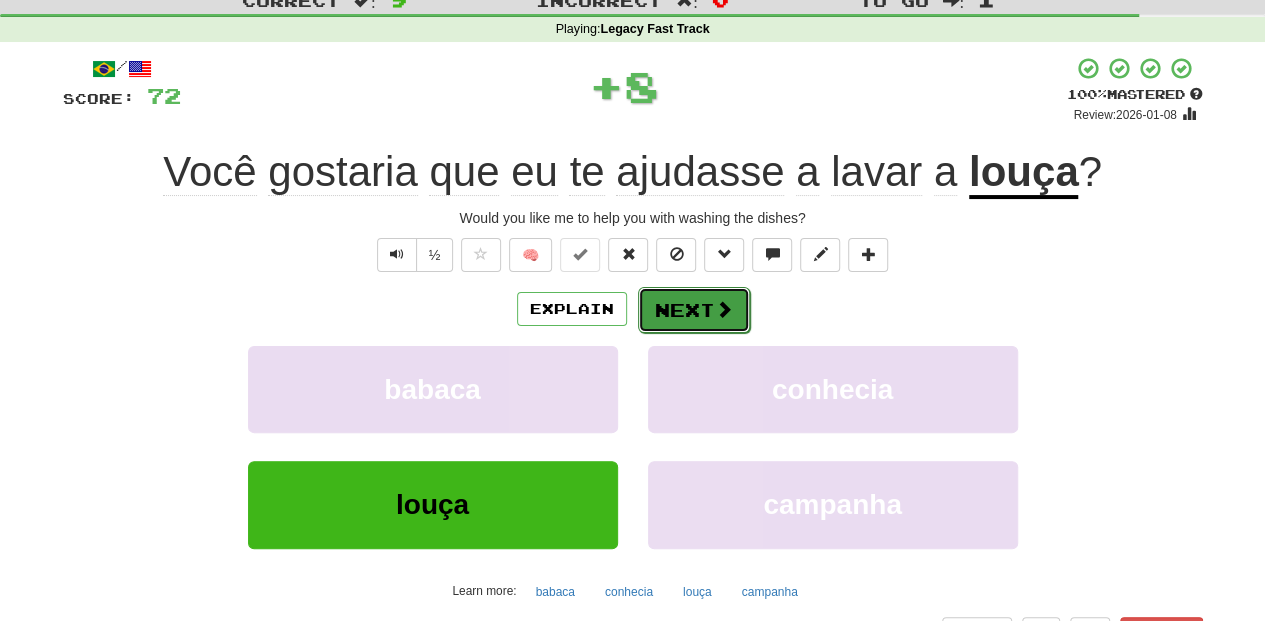 click on "Next" at bounding box center [694, 310] 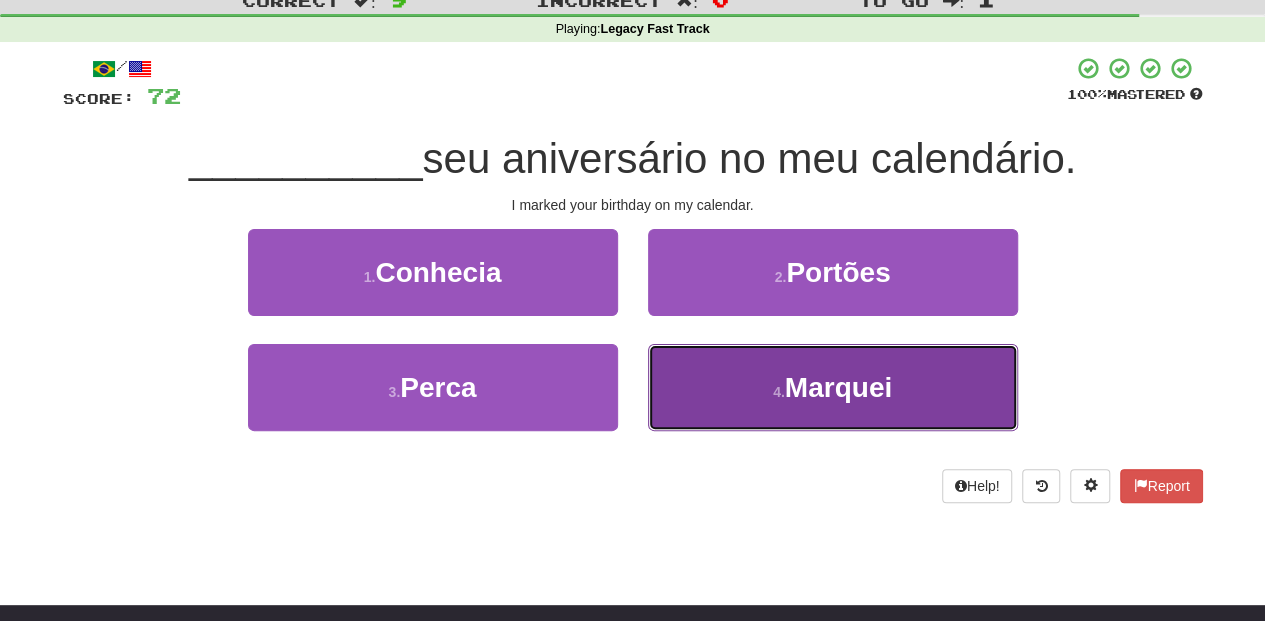 click on "4 .  Marquei" at bounding box center (833, 387) 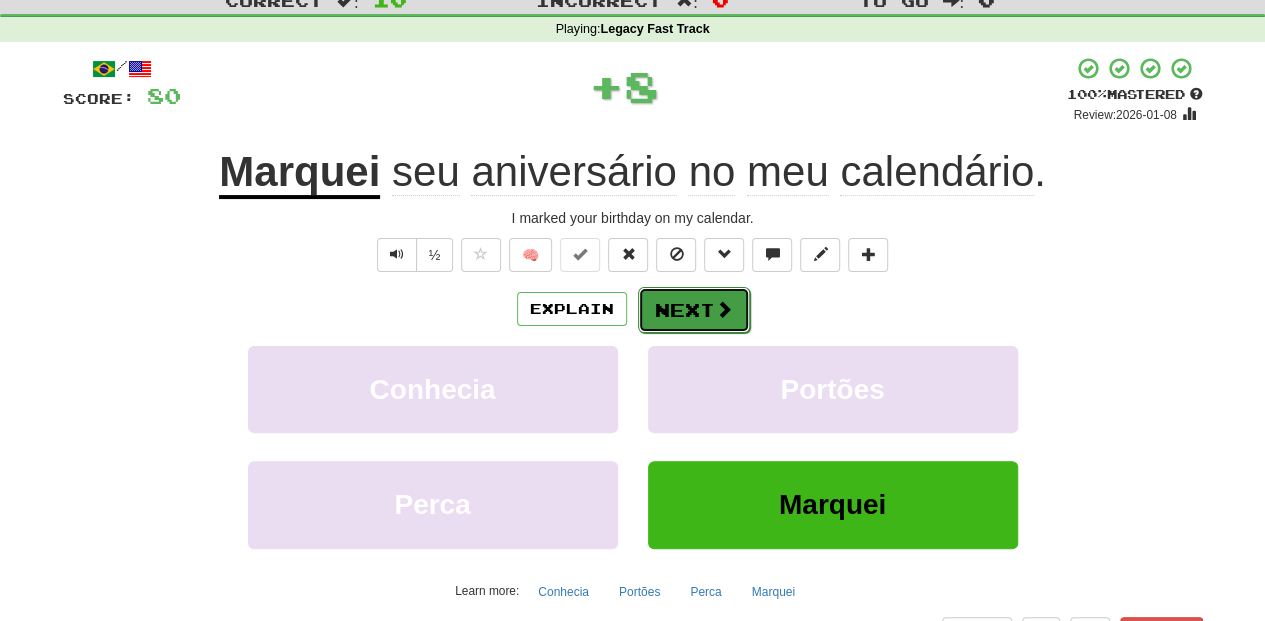 click on "Next" at bounding box center (694, 310) 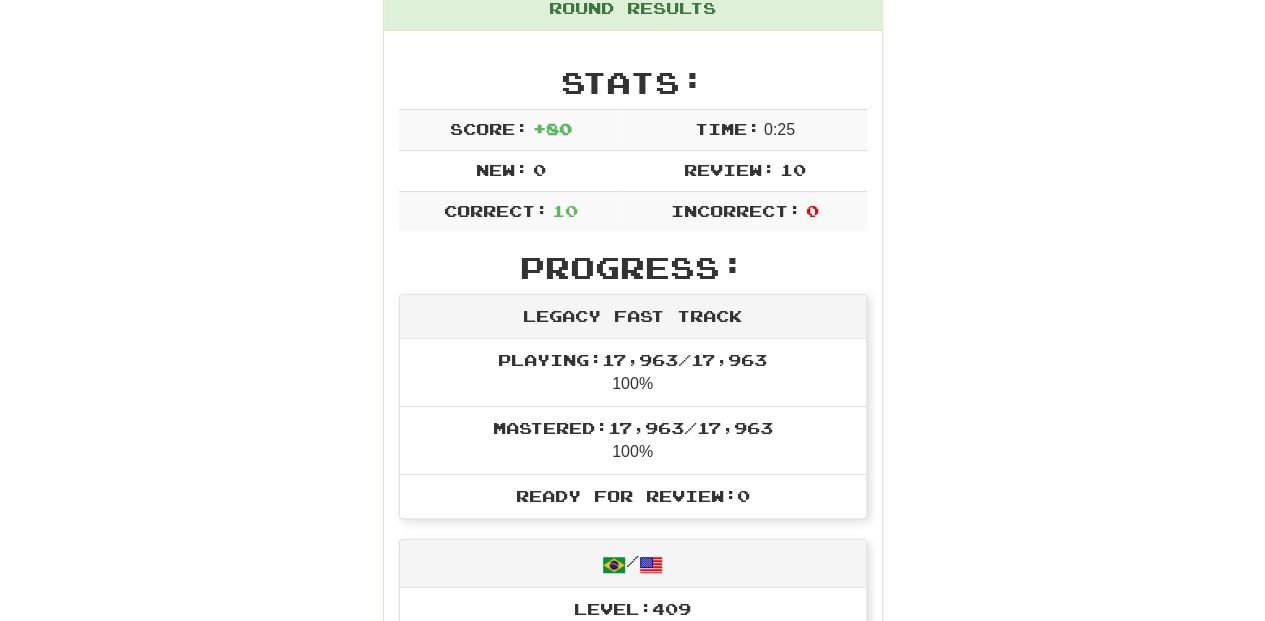 scroll, scrollTop: 66, scrollLeft: 0, axis: vertical 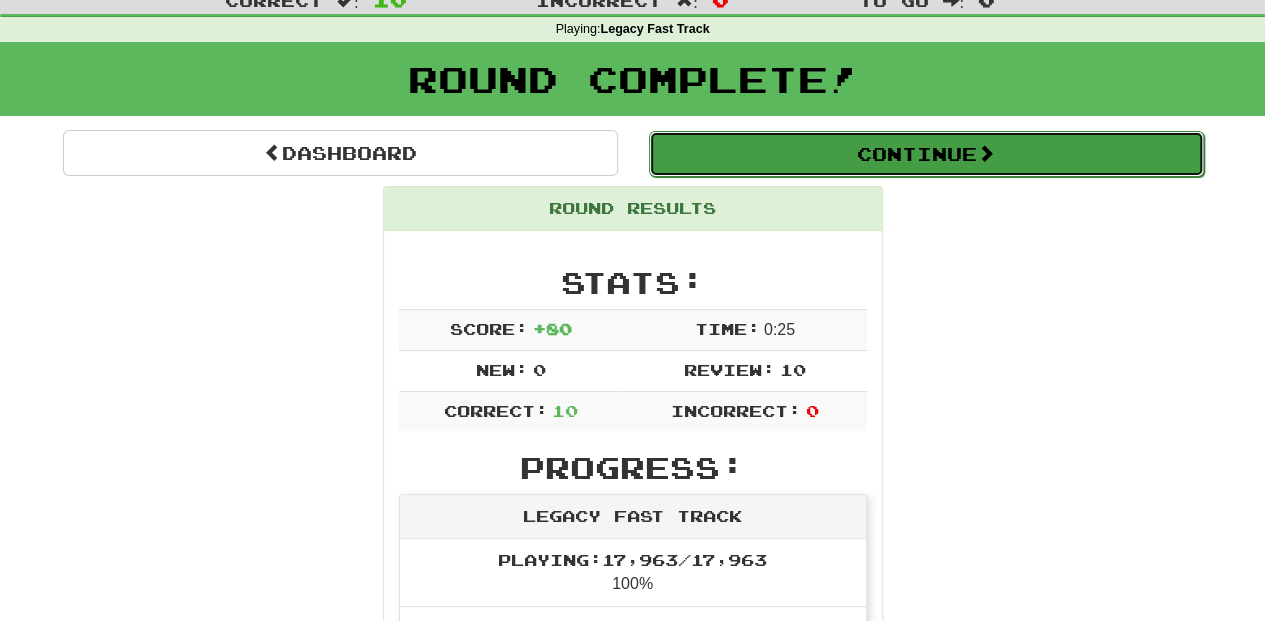 click on "Continue" at bounding box center (926, 154) 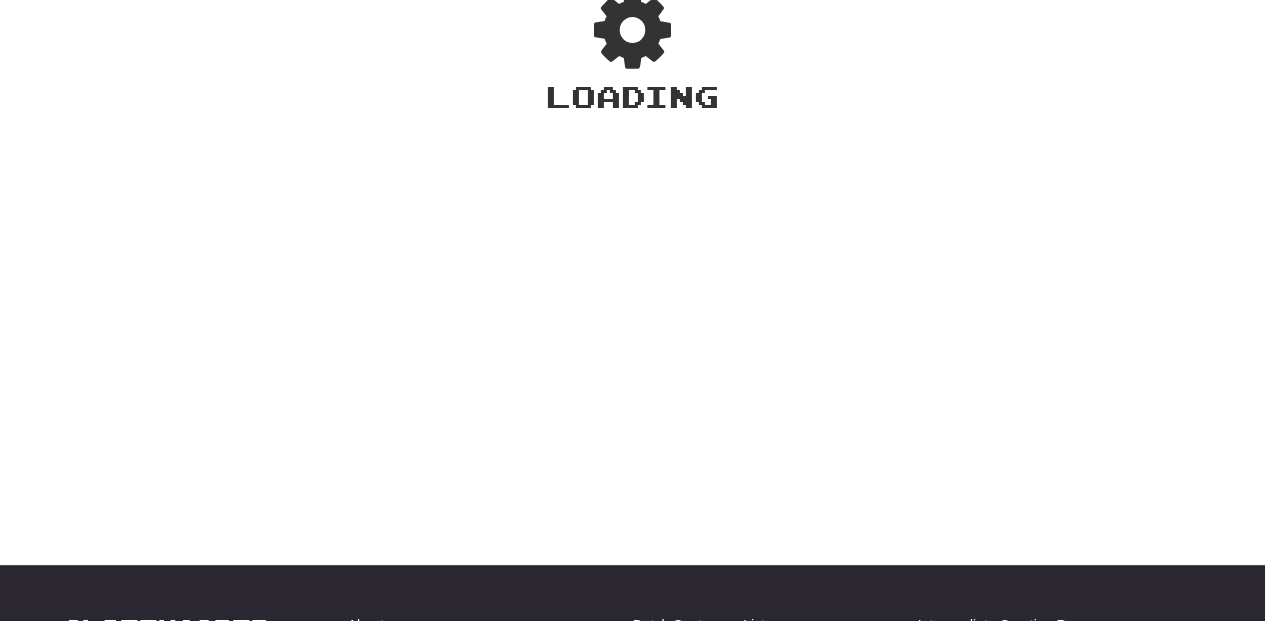 scroll, scrollTop: 66, scrollLeft: 0, axis: vertical 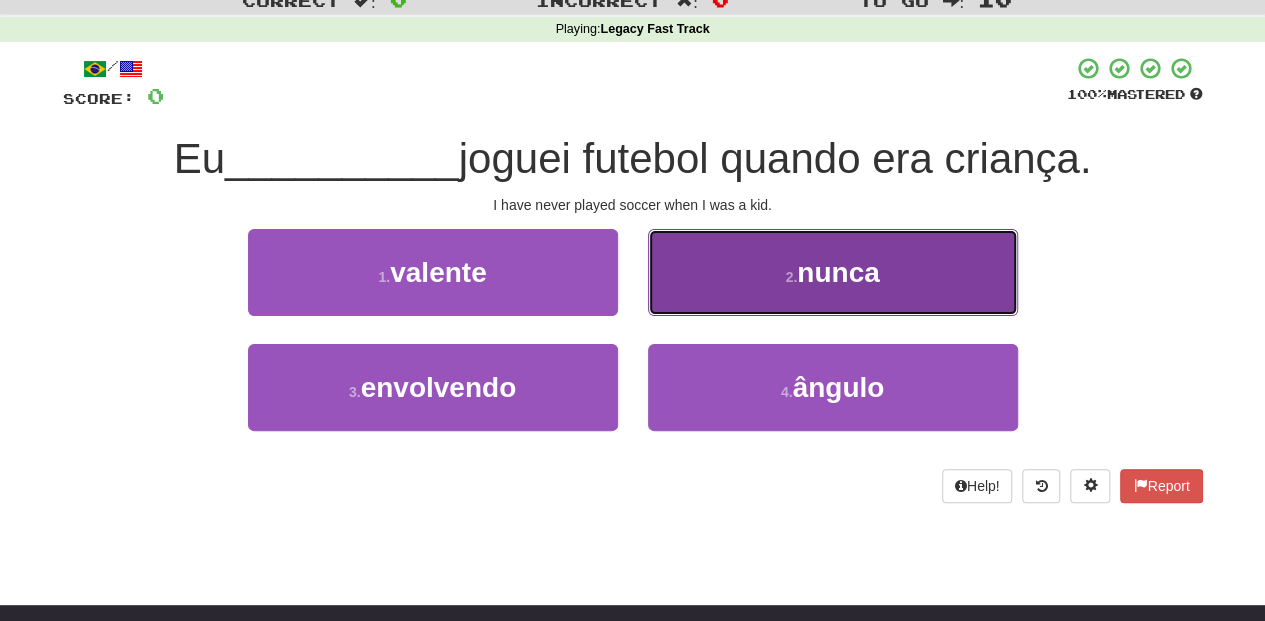 click on "2 .  nunca" at bounding box center (833, 272) 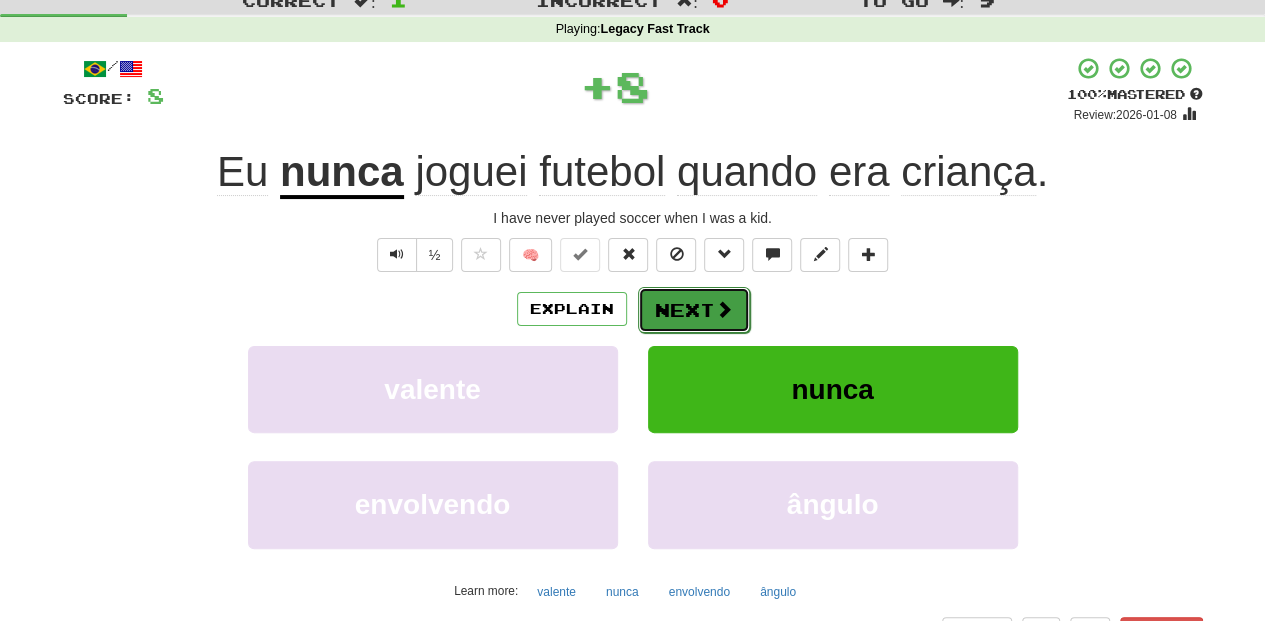 click on "Next" at bounding box center [694, 310] 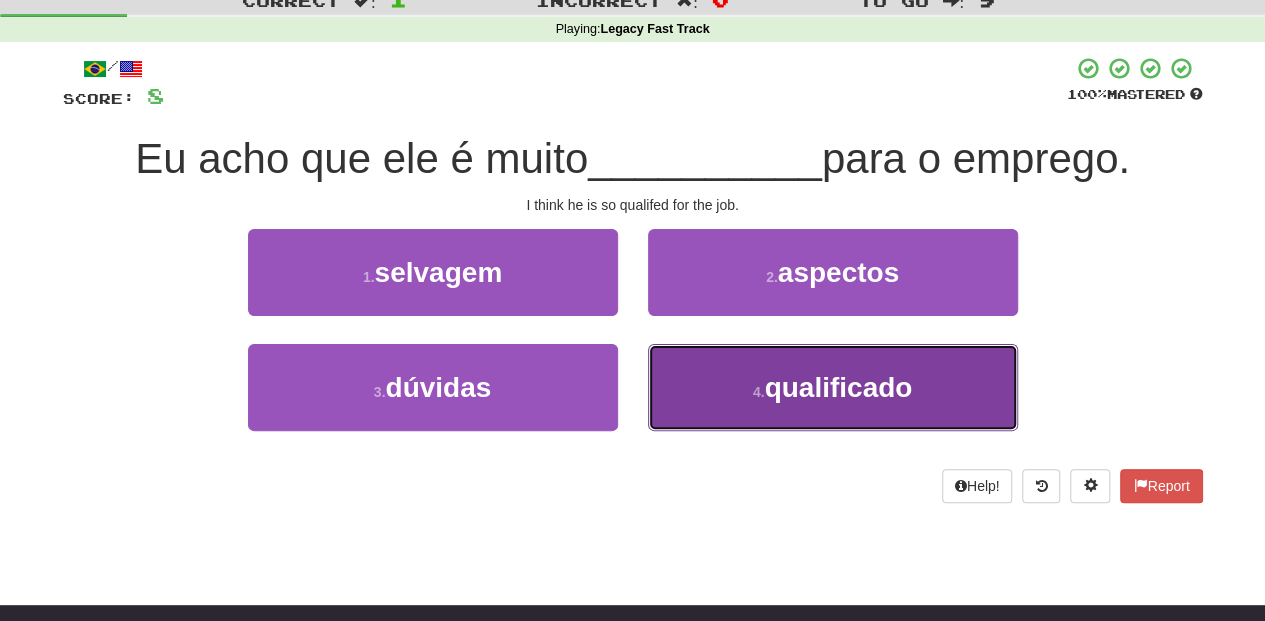 click on "4 .  qualificado" at bounding box center (833, 387) 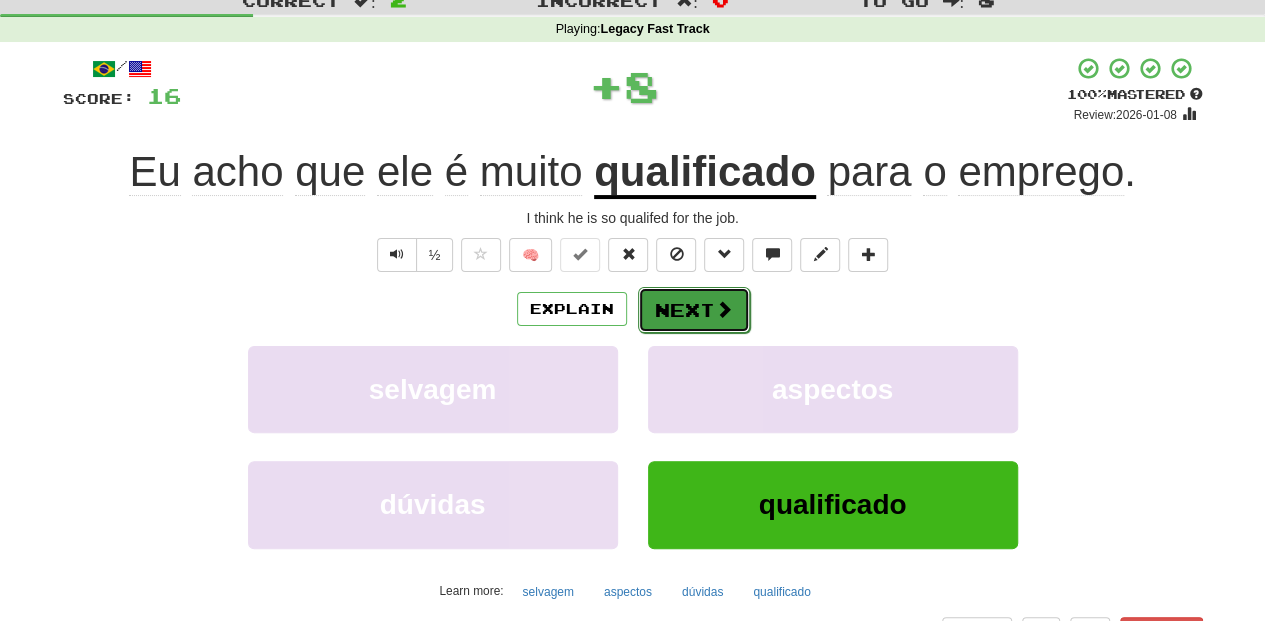 click on "Next" at bounding box center (694, 310) 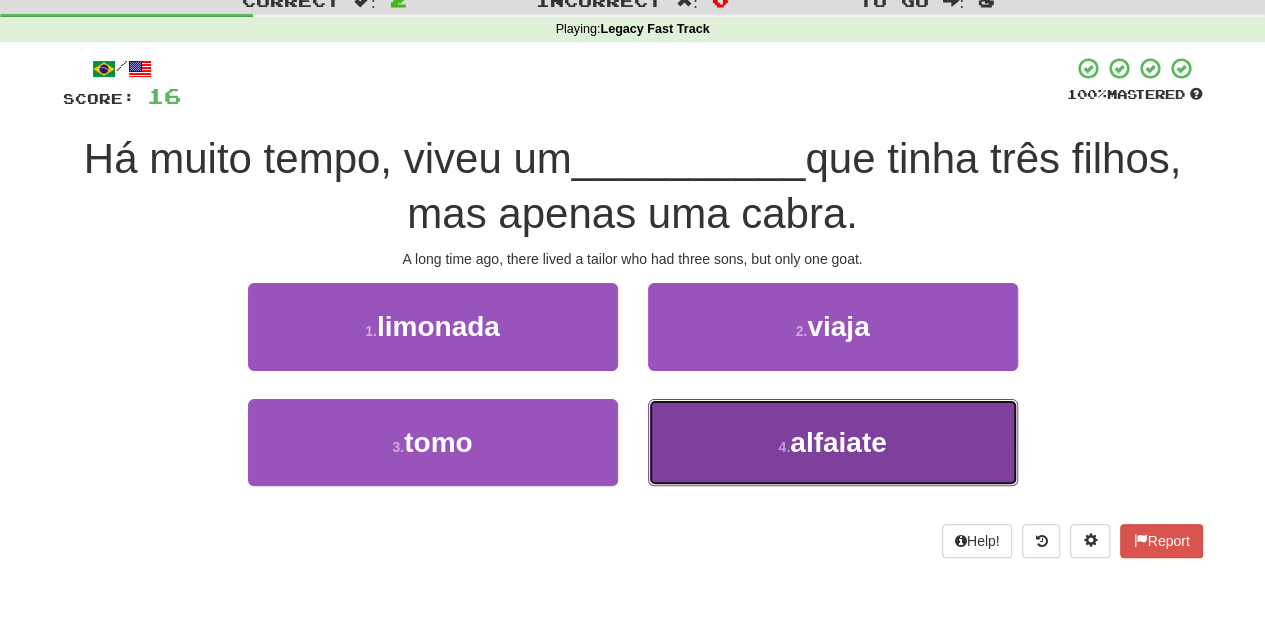 click on "4 .  alfaiate" at bounding box center (833, 442) 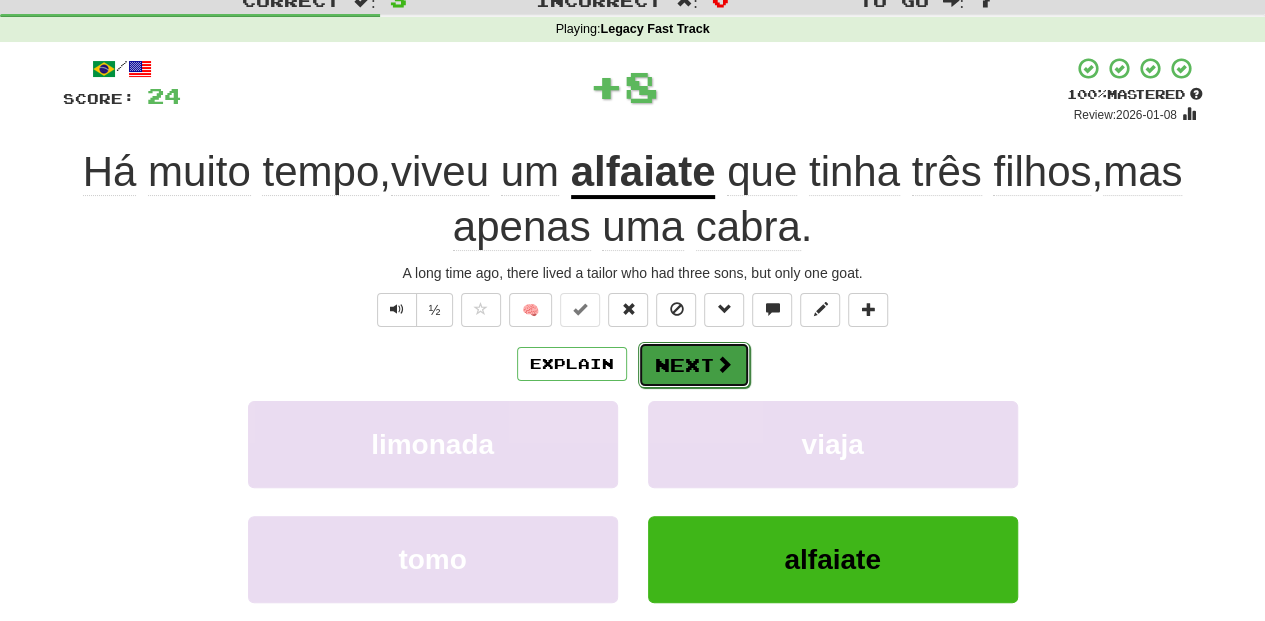 click on "Next" at bounding box center (694, 365) 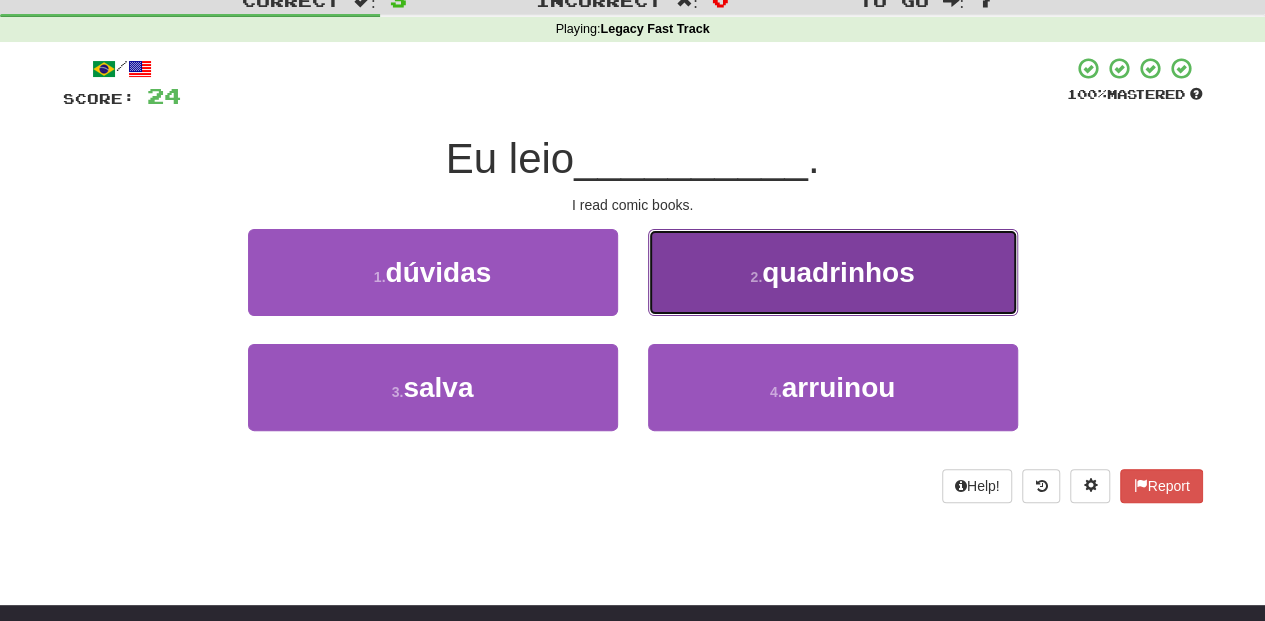 click on "2 .  quadrinhos" at bounding box center (833, 272) 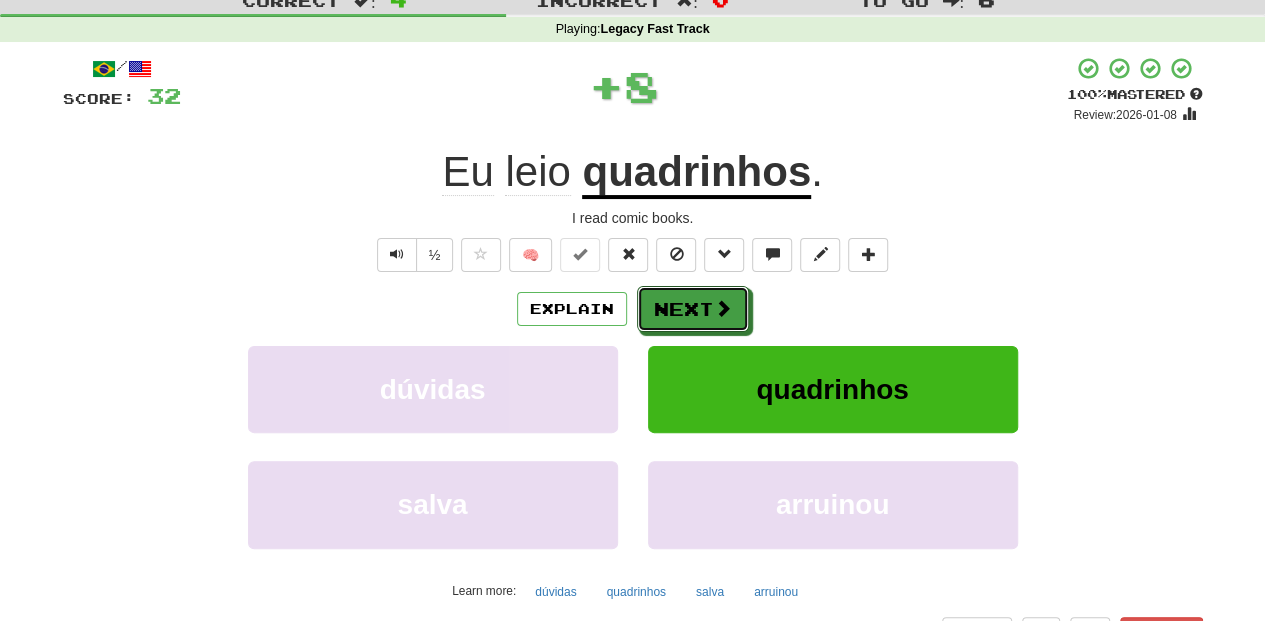 click on "Next" at bounding box center [693, 309] 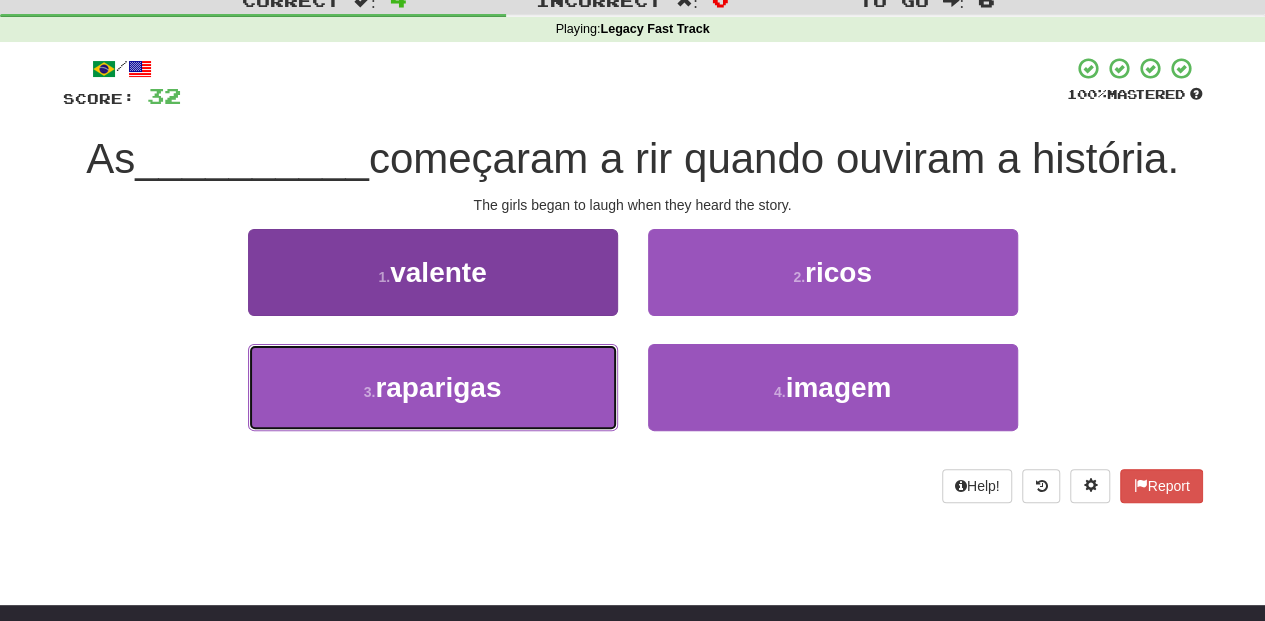 click on "3 .  raparigas" at bounding box center [433, 387] 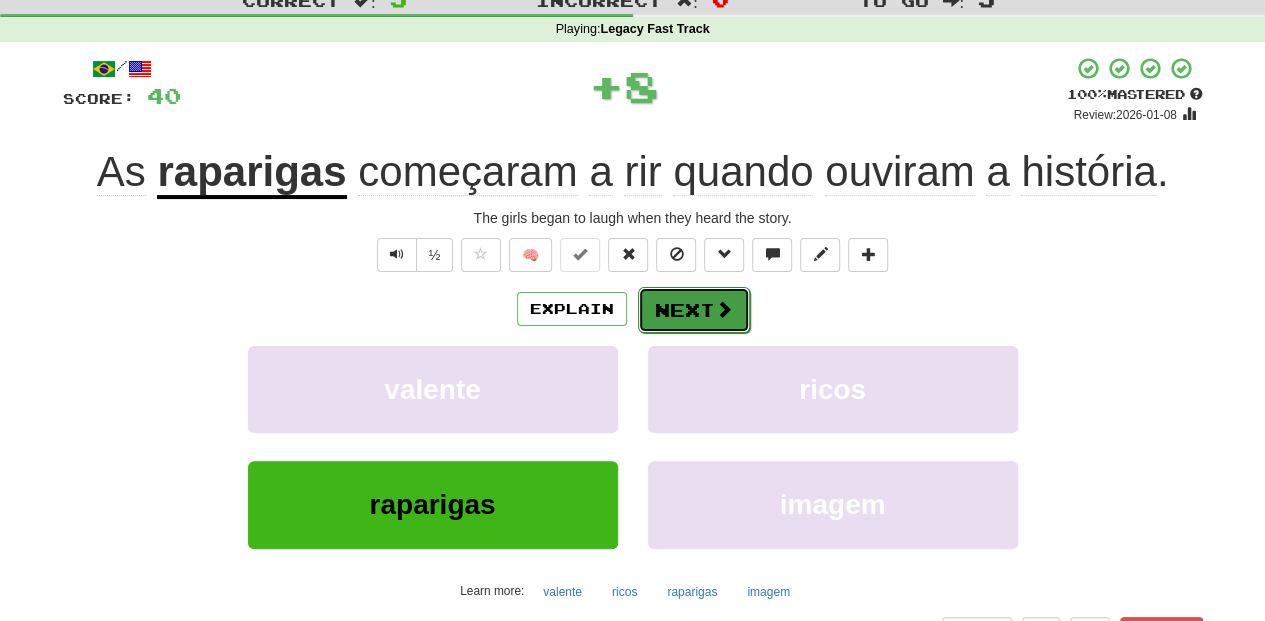 click on "Next" at bounding box center (694, 310) 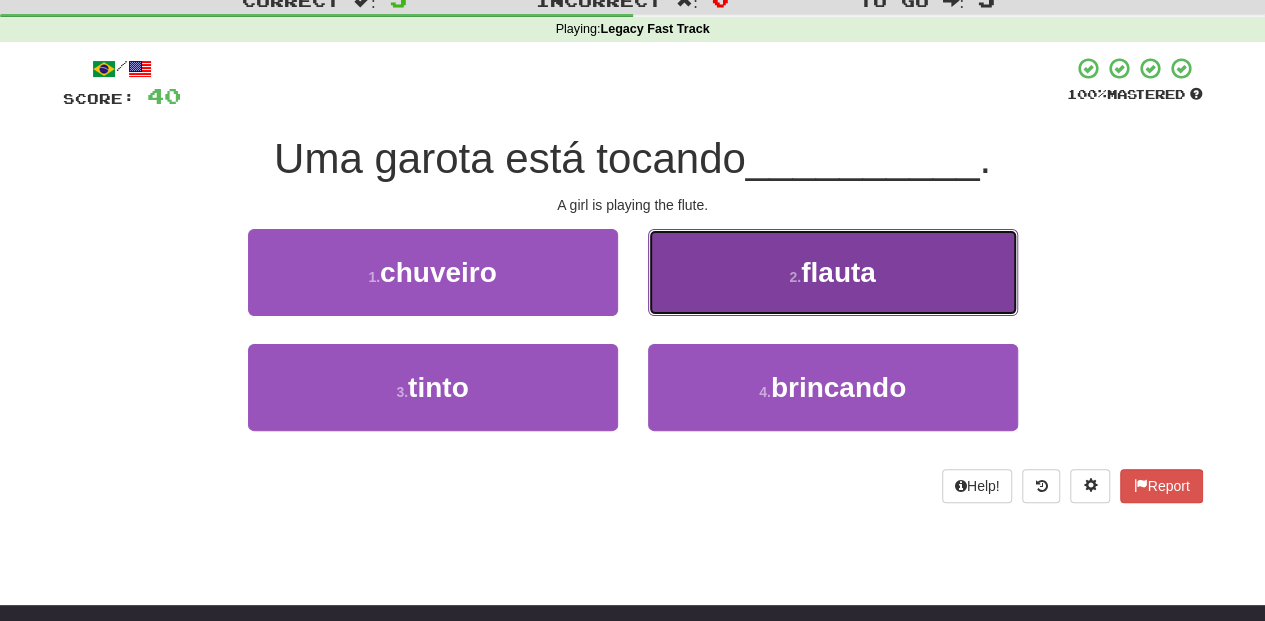 click on "2 .  flauta" at bounding box center [833, 272] 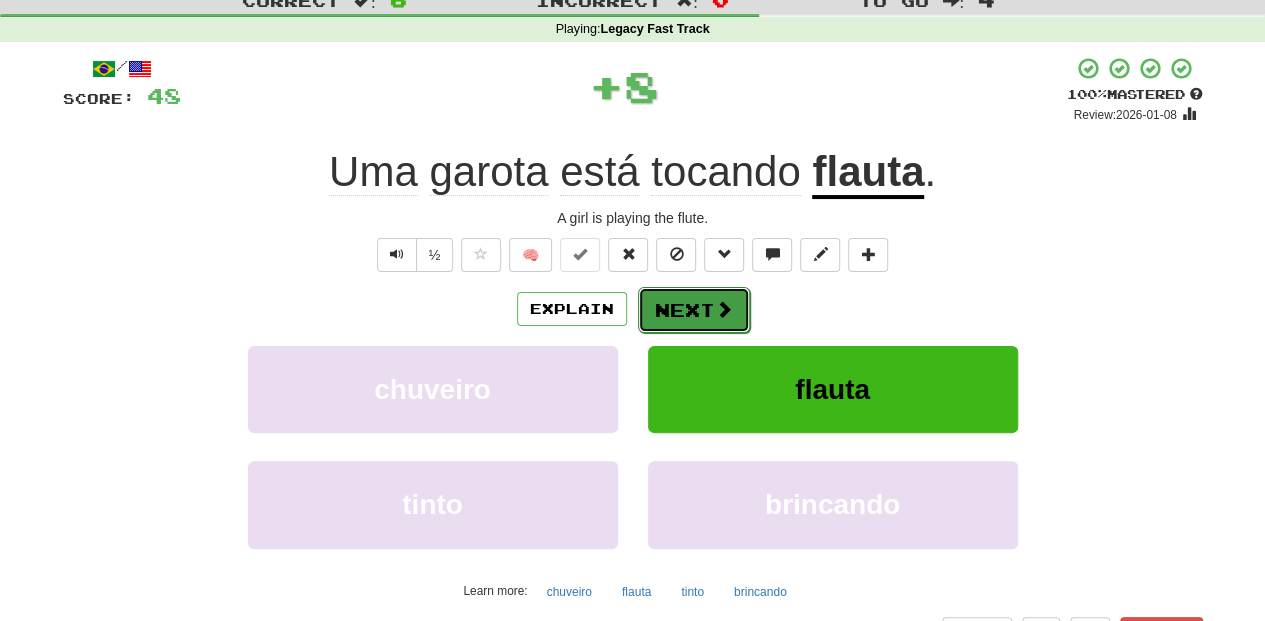 click on "Next" at bounding box center (694, 310) 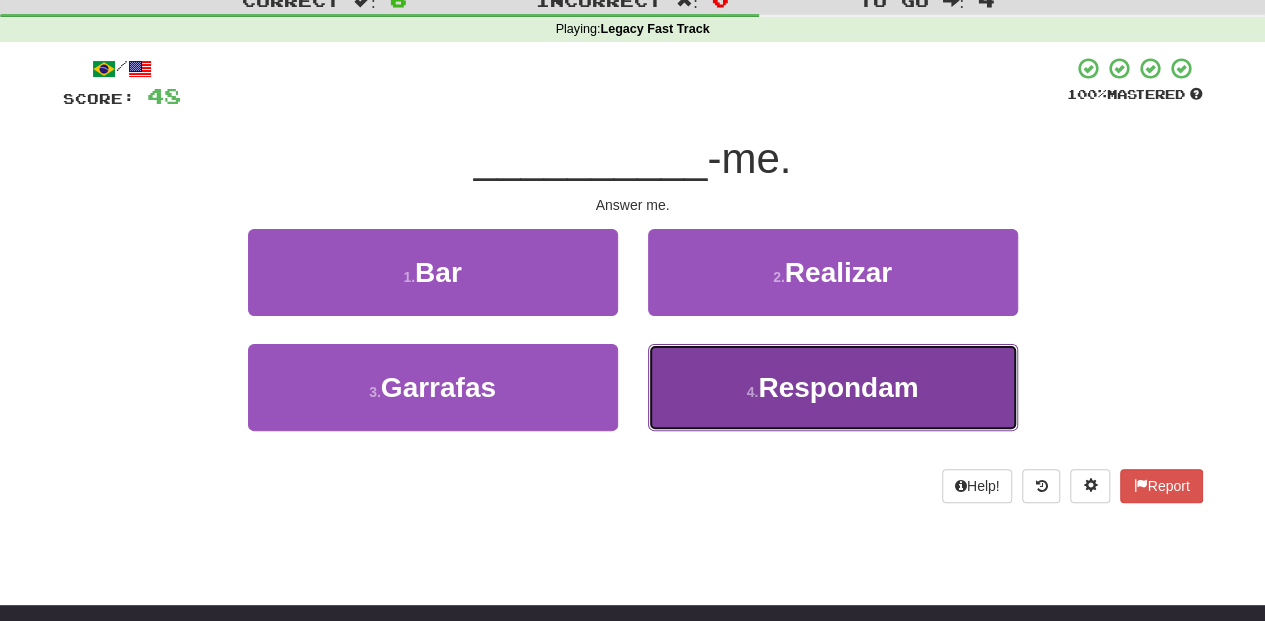 click on "4 .  Respondam" at bounding box center [833, 387] 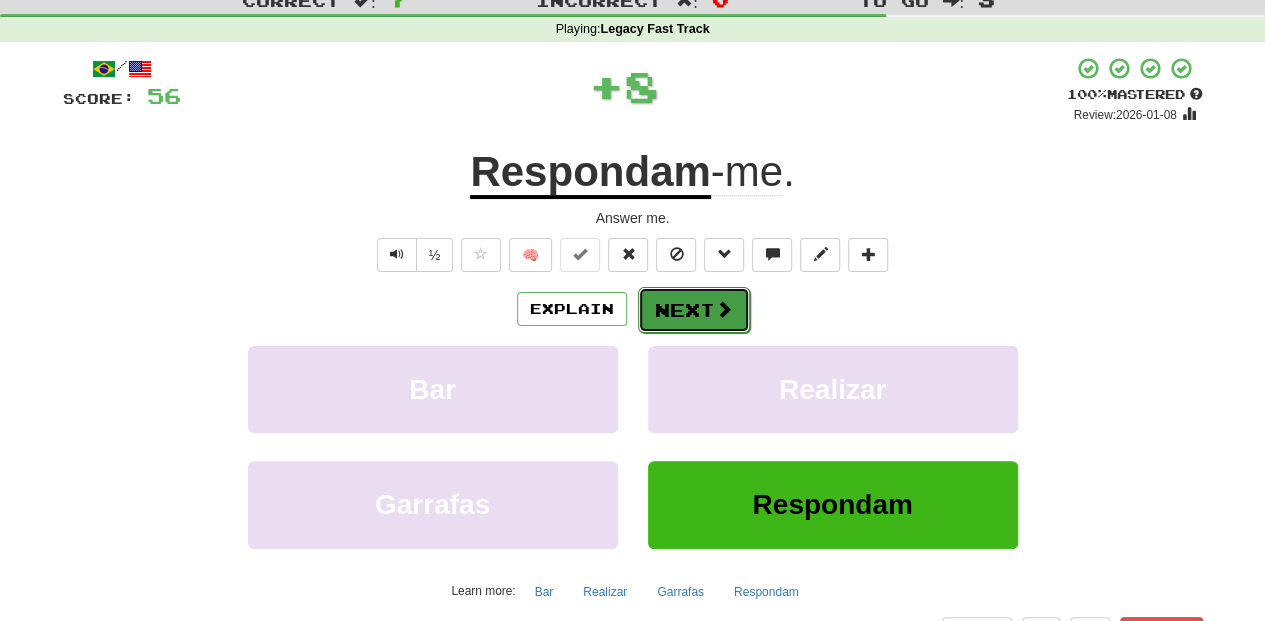 click on "Next" at bounding box center (694, 310) 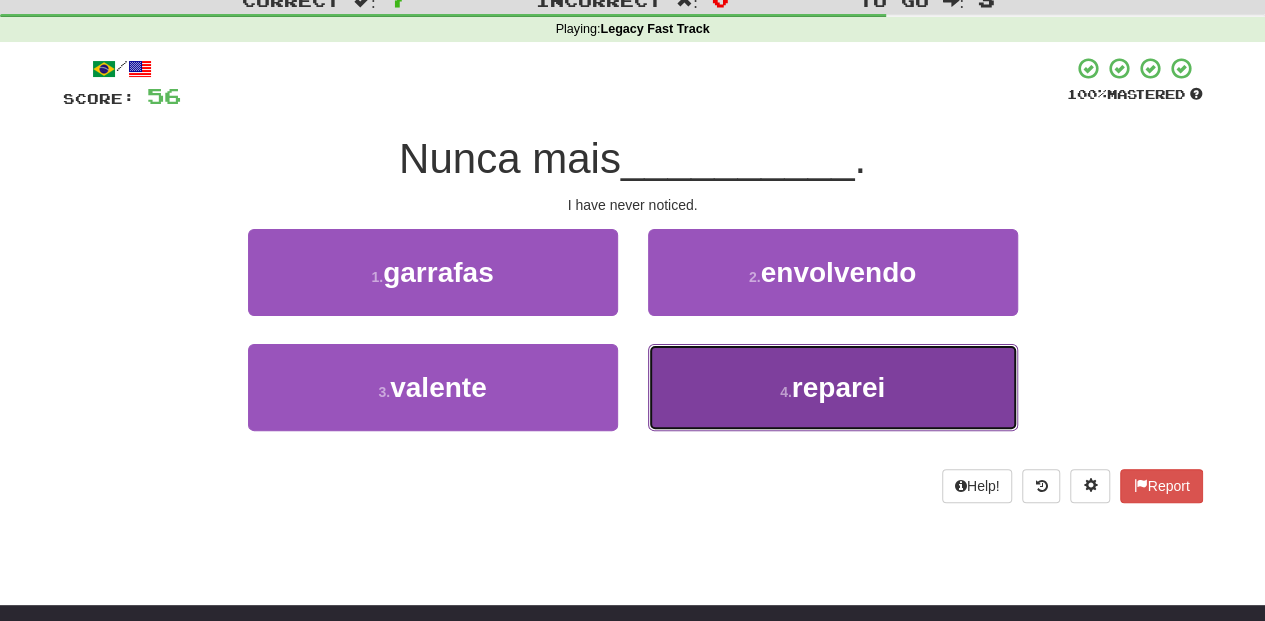 click on "4 .  reparei" at bounding box center [833, 387] 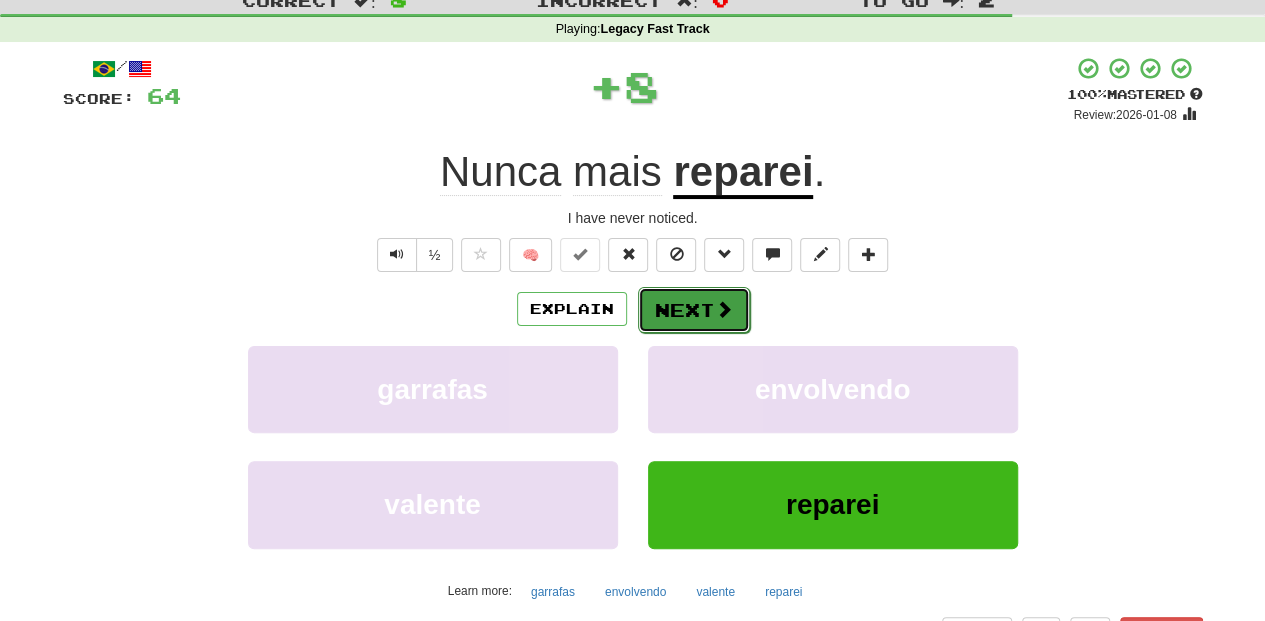 click on "Next" at bounding box center [694, 310] 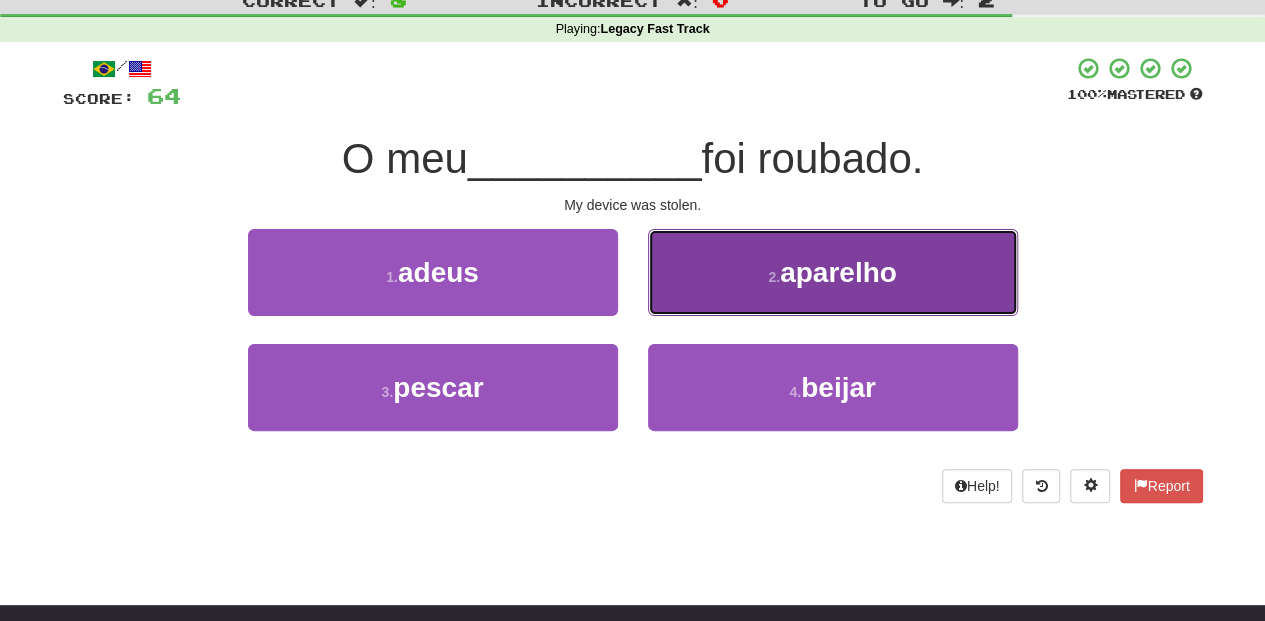 click on "2 .  aparelho" at bounding box center [833, 272] 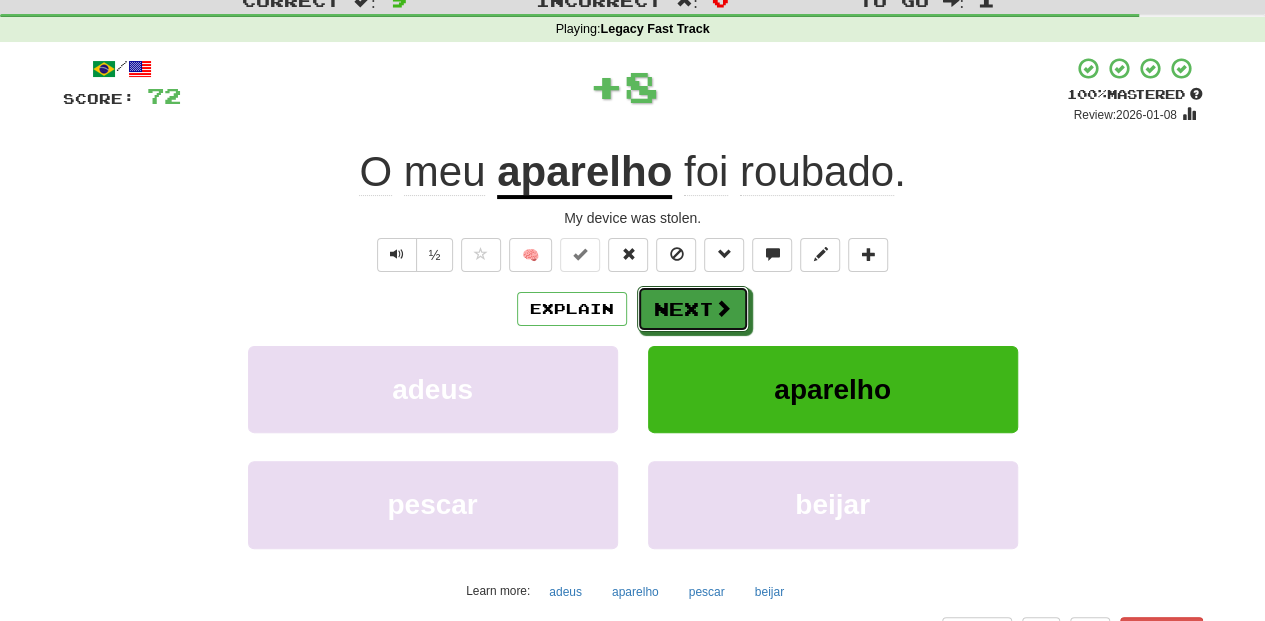 click on "Next" at bounding box center [693, 309] 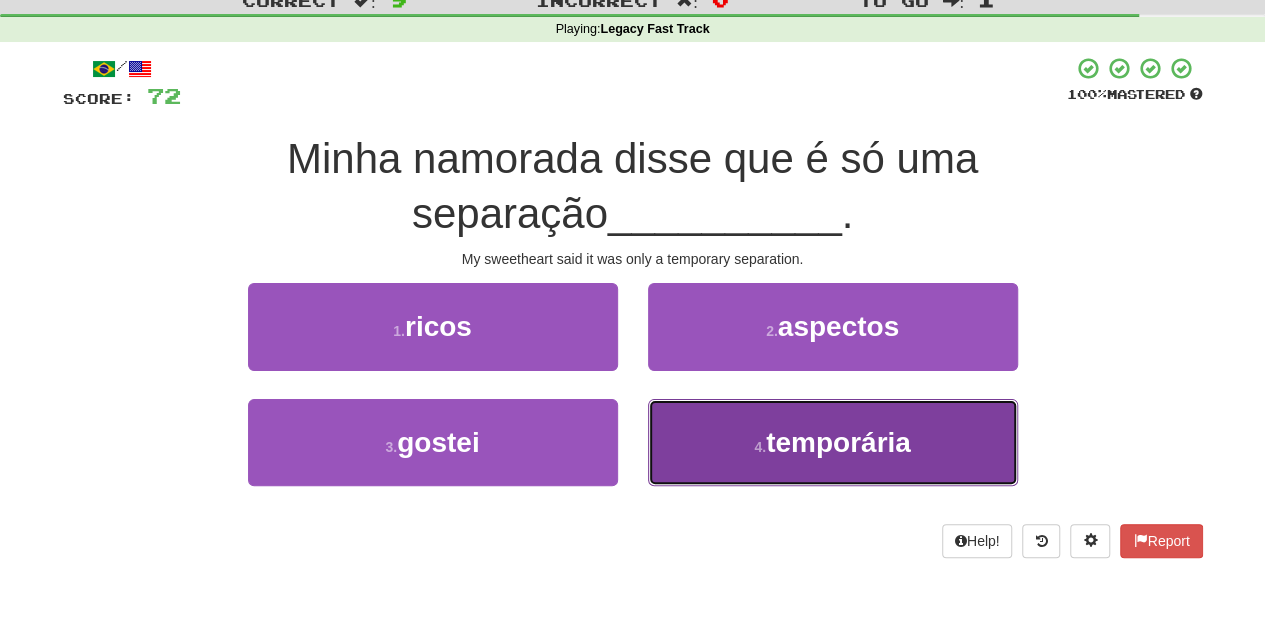 click on "4 .  temporária" at bounding box center (833, 442) 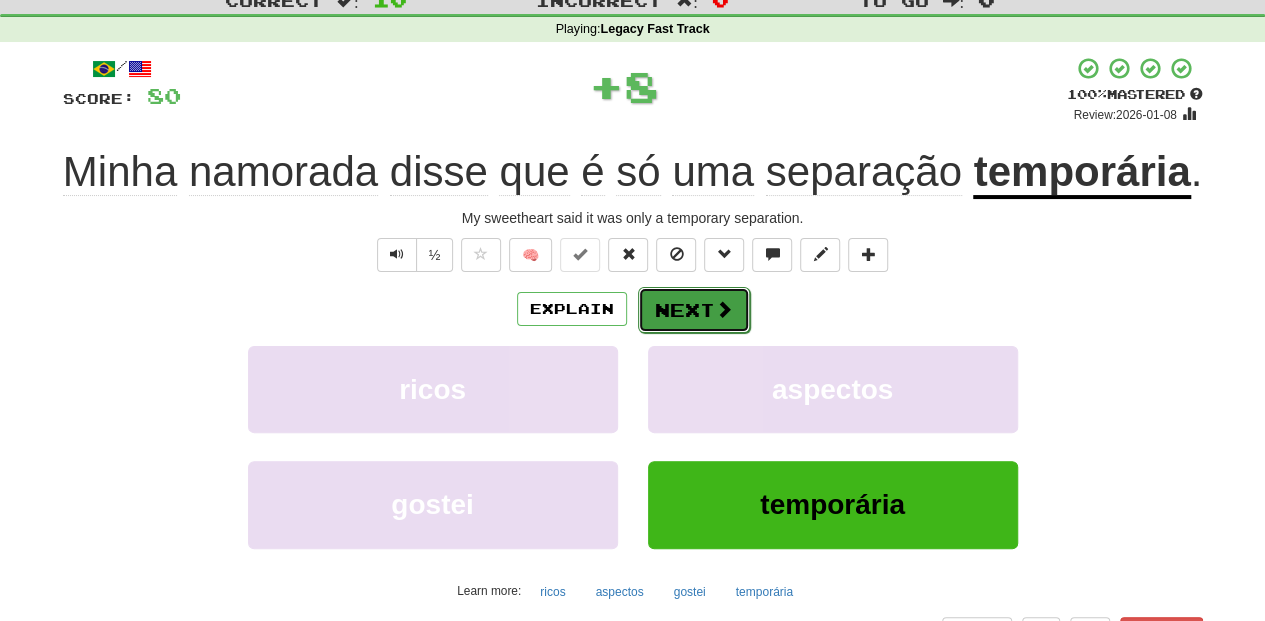 click on "Next" at bounding box center [694, 310] 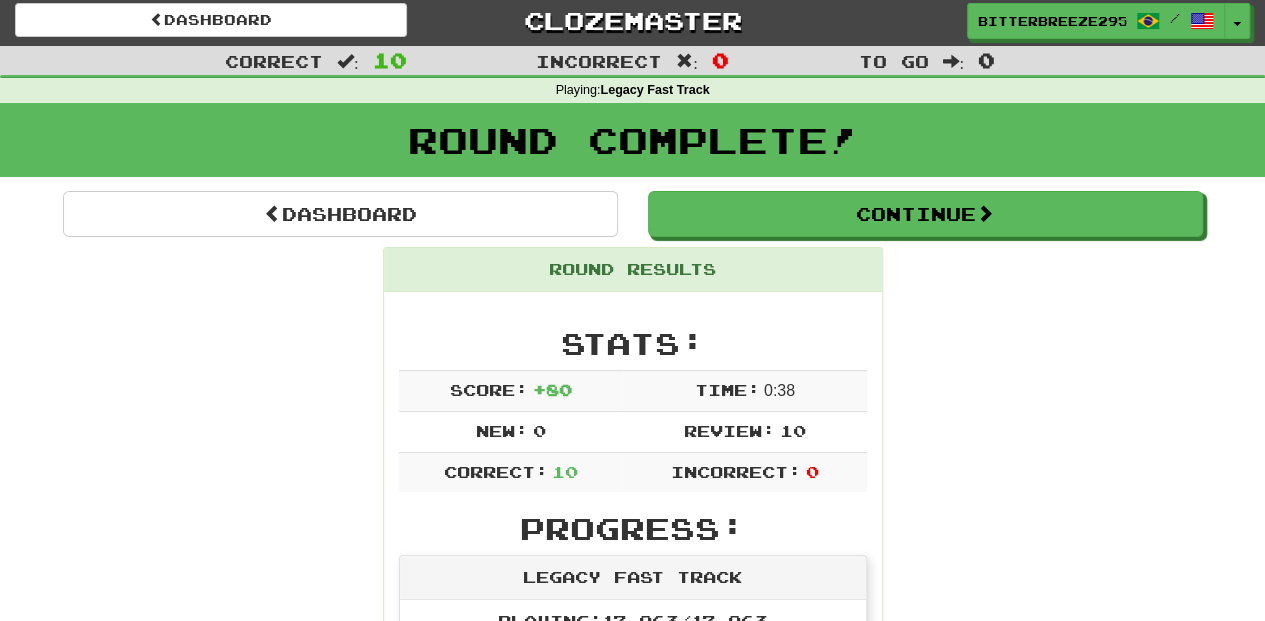 scroll, scrollTop: 0, scrollLeft: 0, axis: both 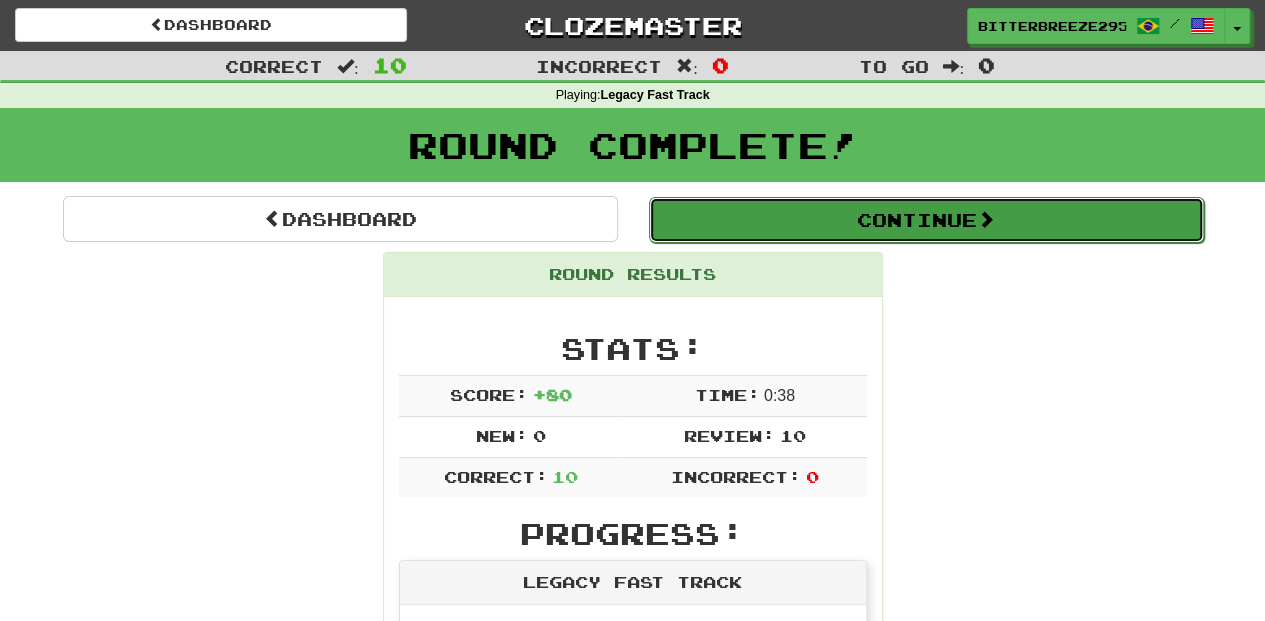 click on "Continue" at bounding box center (926, 220) 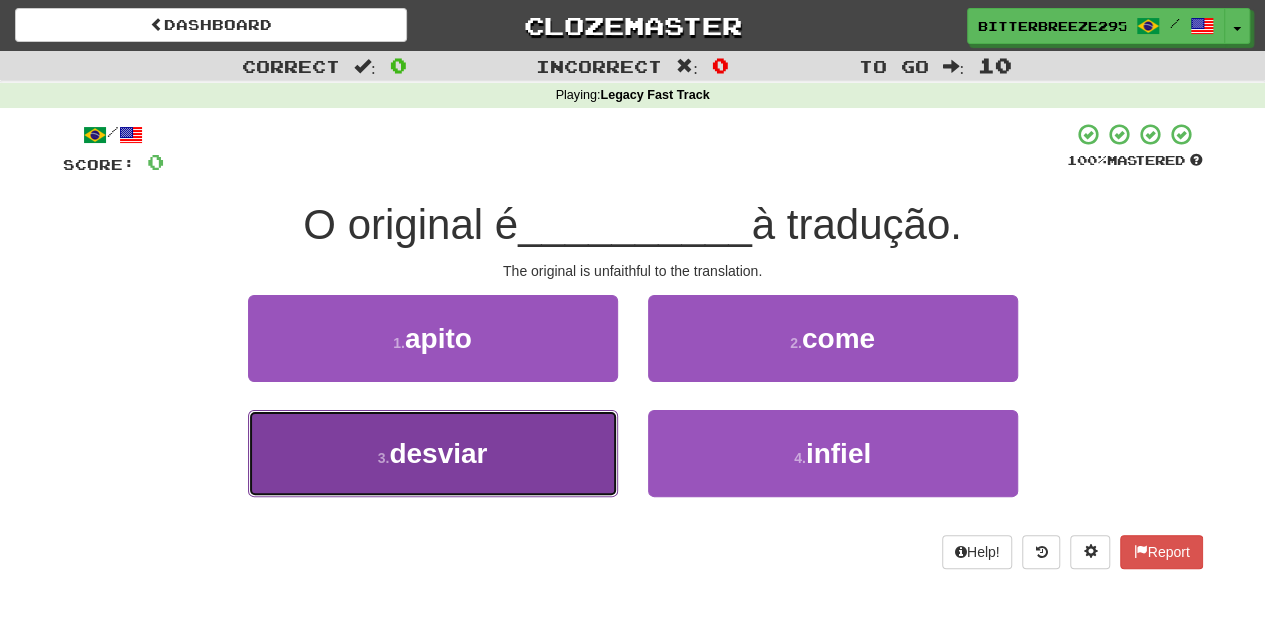 click on "3 .  desviar" at bounding box center (433, 453) 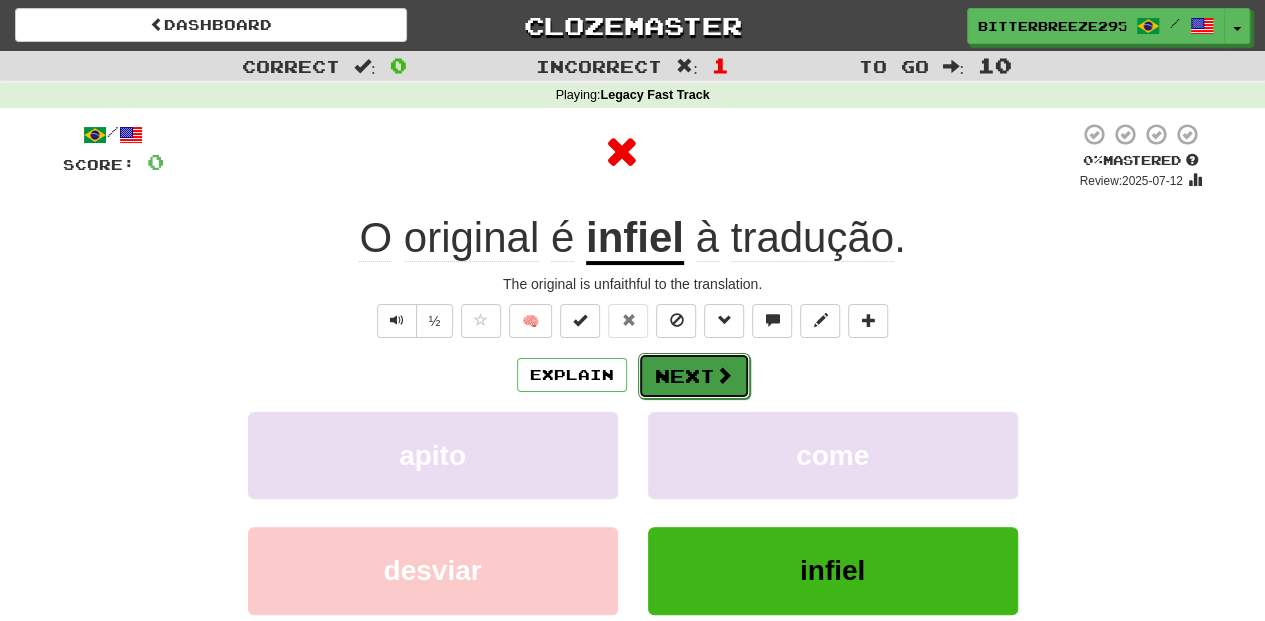 click on "Next" at bounding box center (694, 376) 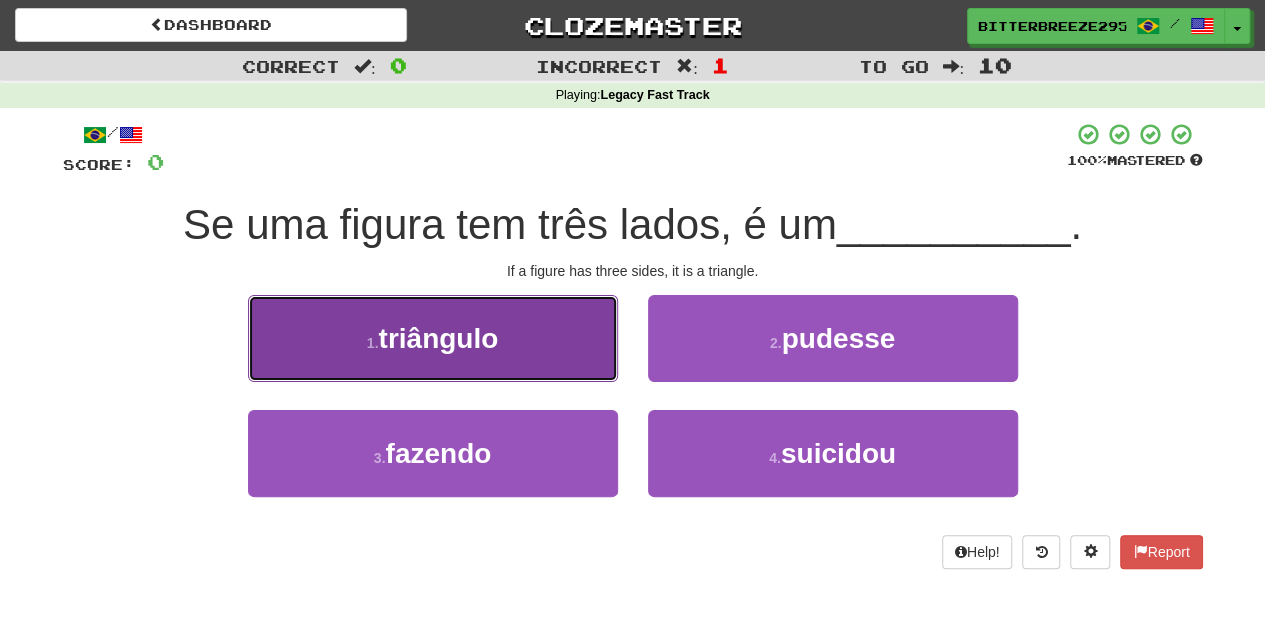 click on "1 .  triângulo" at bounding box center (433, 338) 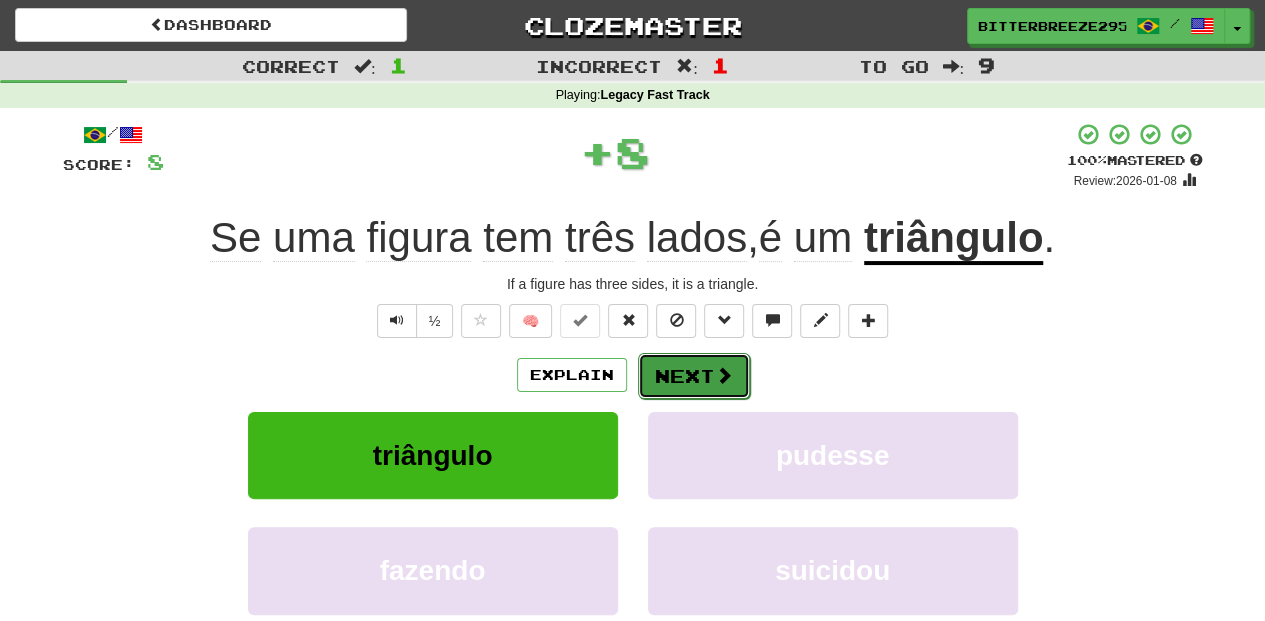 click on "Next" at bounding box center [694, 376] 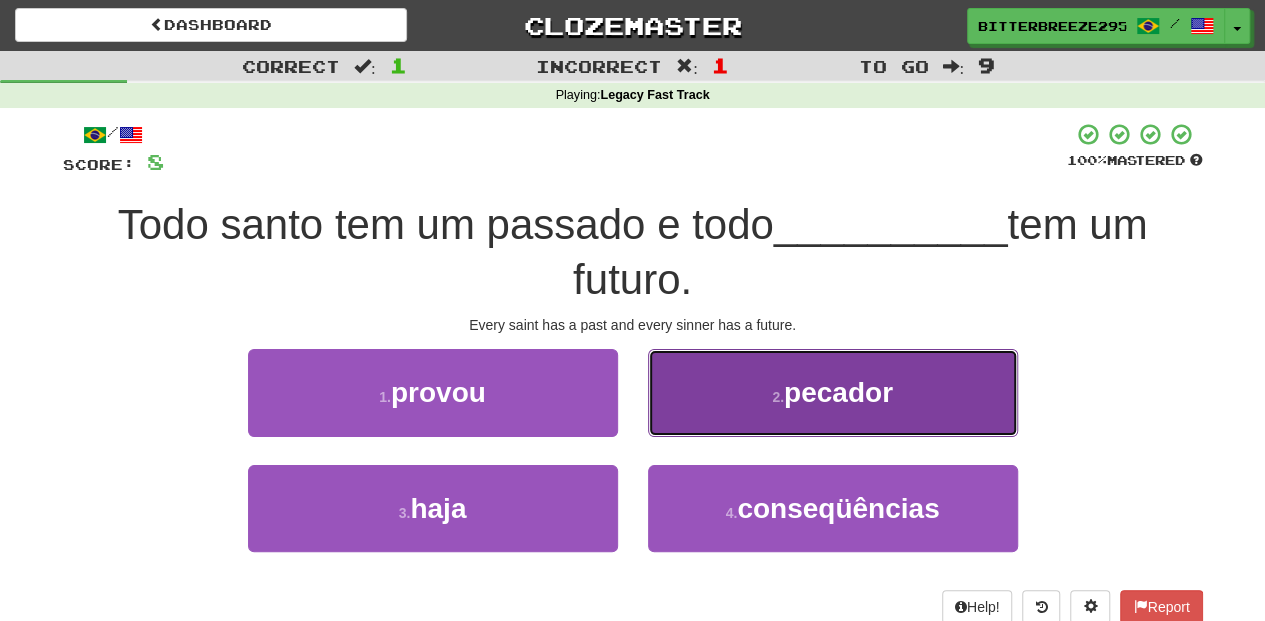 click on "2 .  pecador" at bounding box center (833, 392) 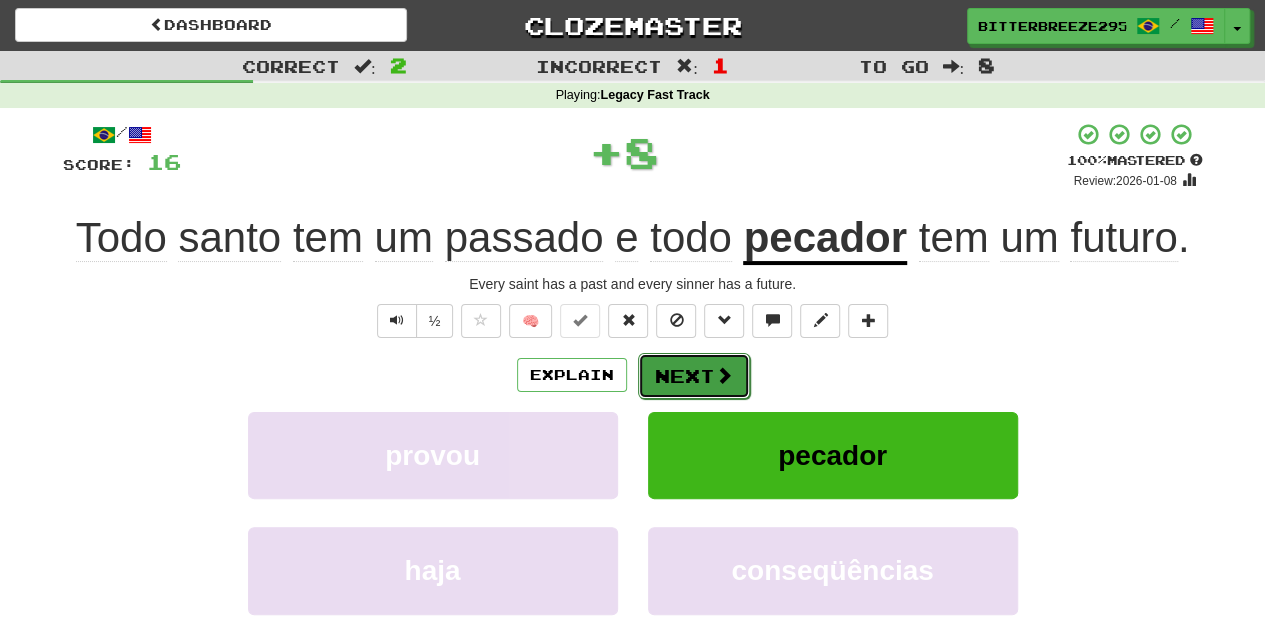 click on "Next" at bounding box center (694, 376) 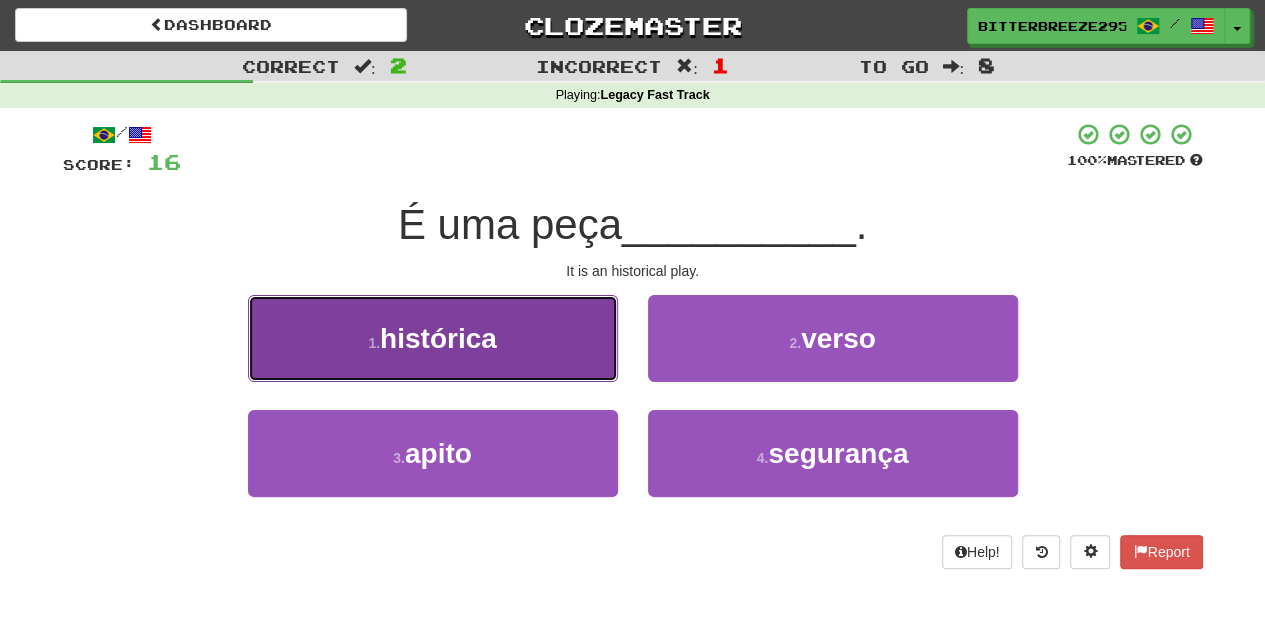 click on "1 .  histórica" at bounding box center [433, 338] 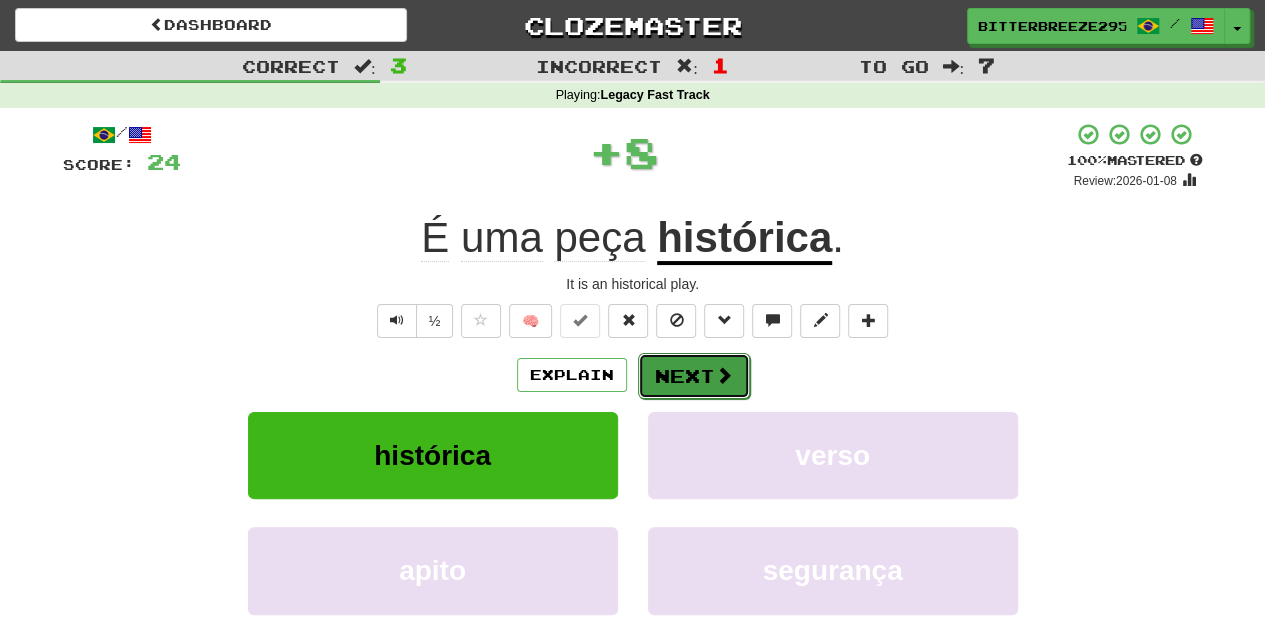 click on "Next" at bounding box center (694, 376) 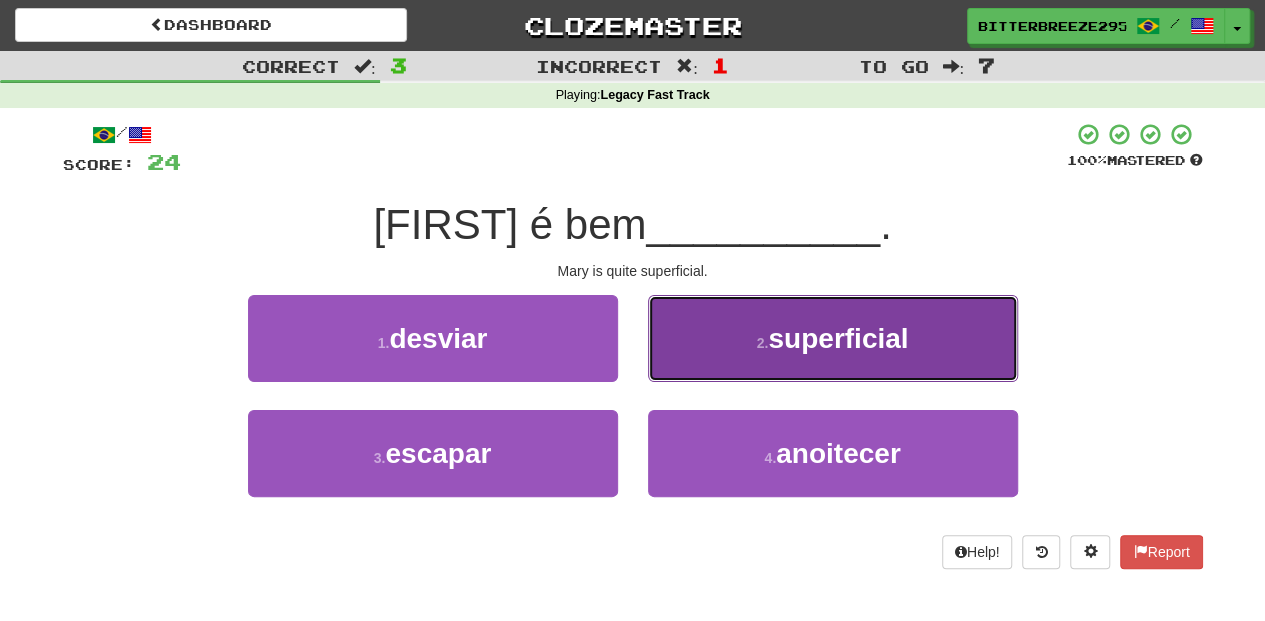 click on "2 .  superficial" at bounding box center (833, 338) 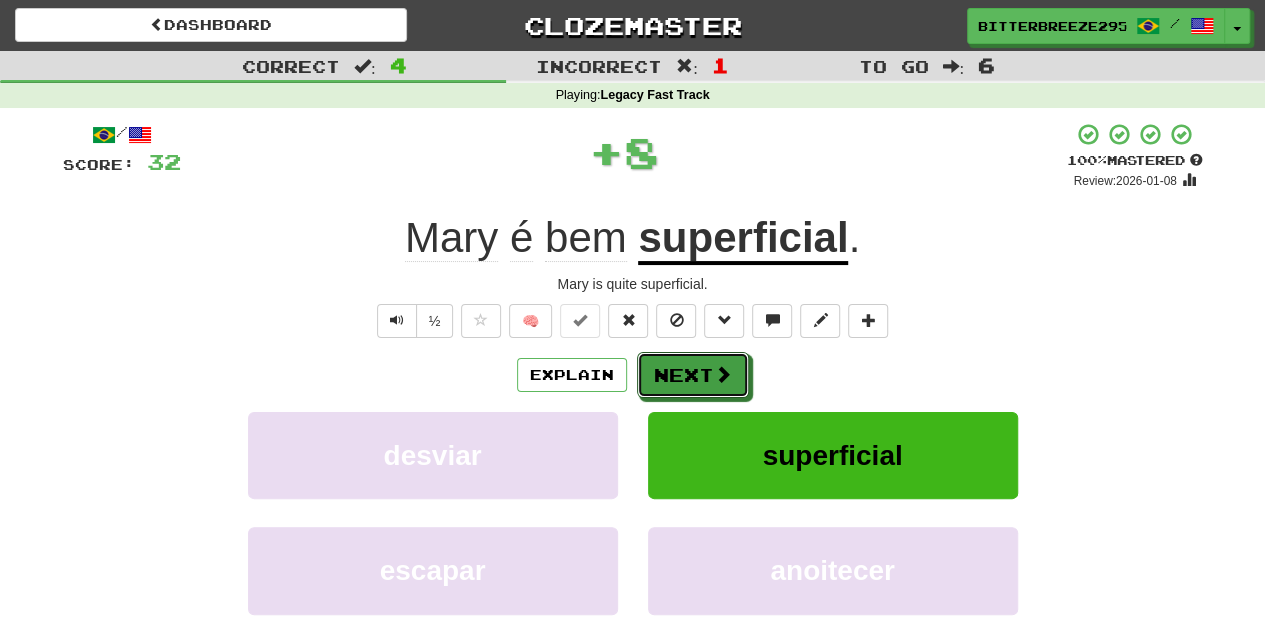 click on "Next" at bounding box center (693, 375) 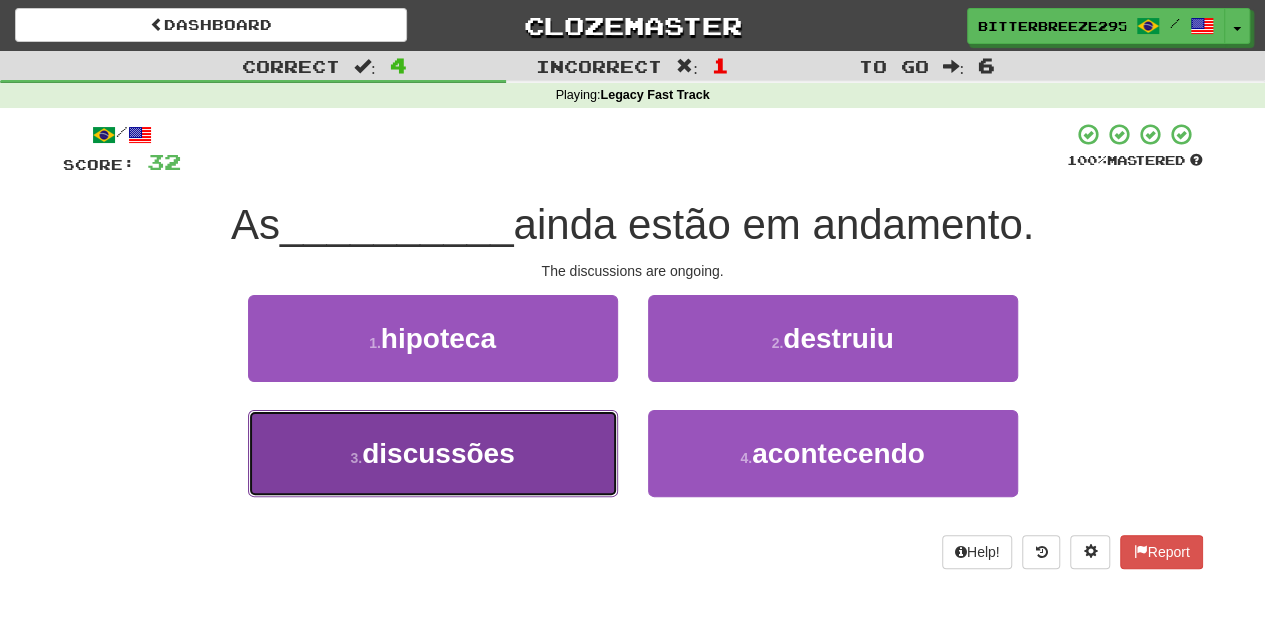 click on "3 .  discussões" at bounding box center (433, 453) 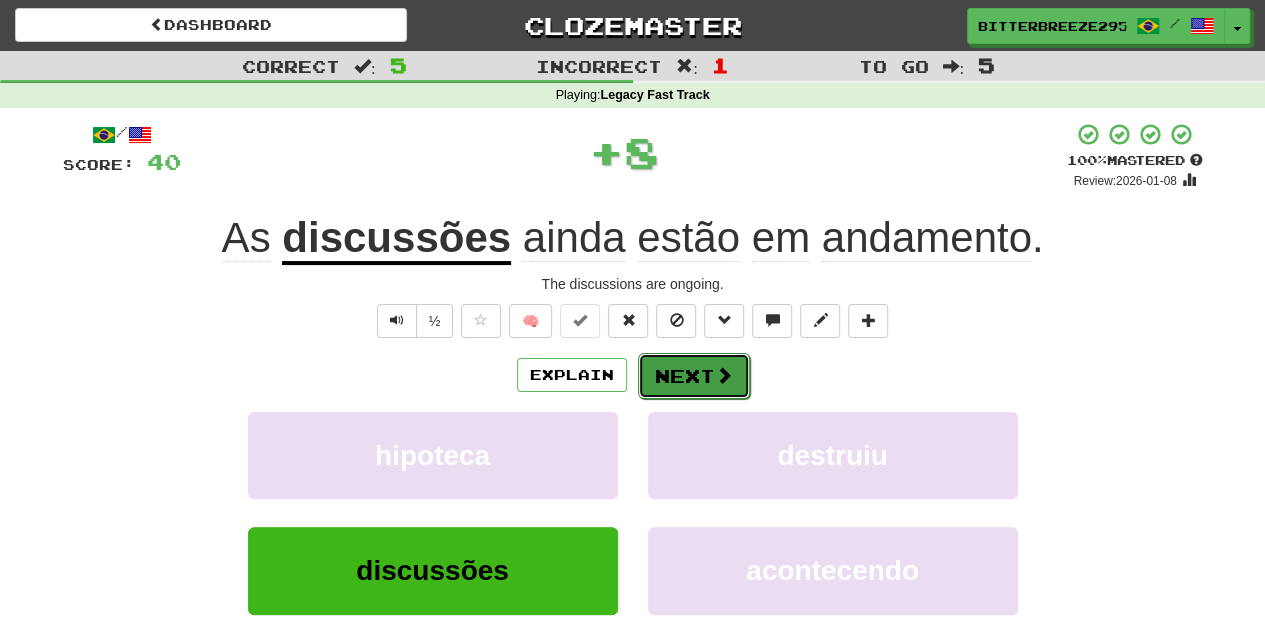 click on "Next" at bounding box center (694, 376) 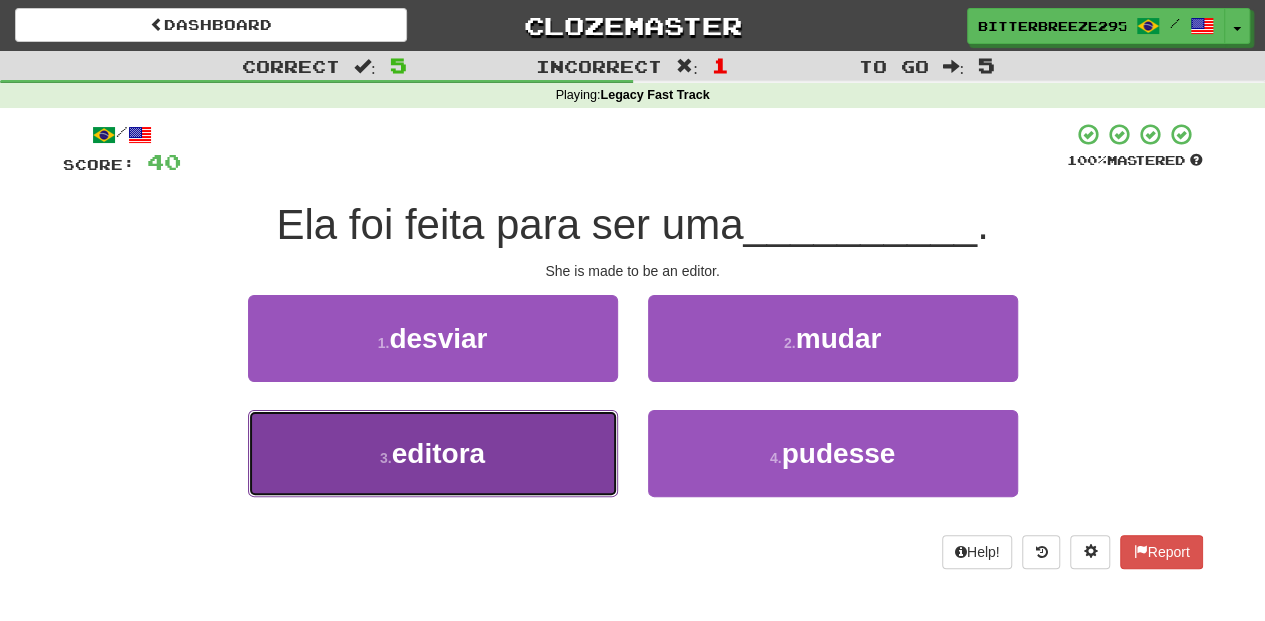 click on "3 .  editora" at bounding box center [433, 453] 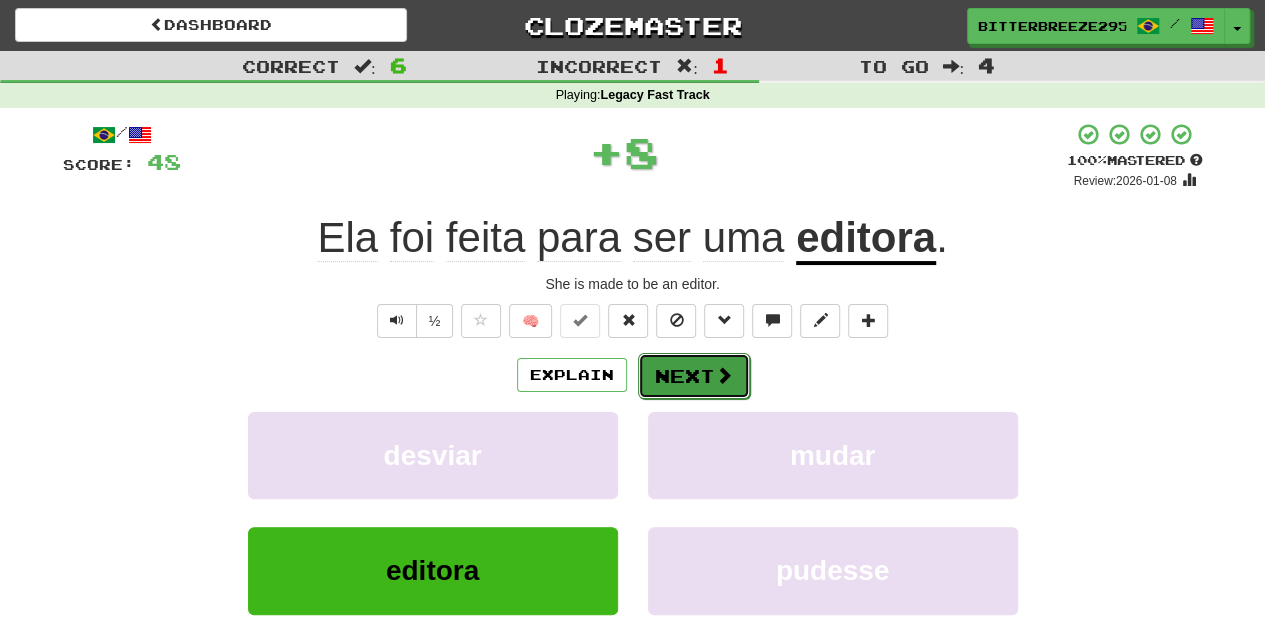 click on "Next" at bounding box center (694, 376) 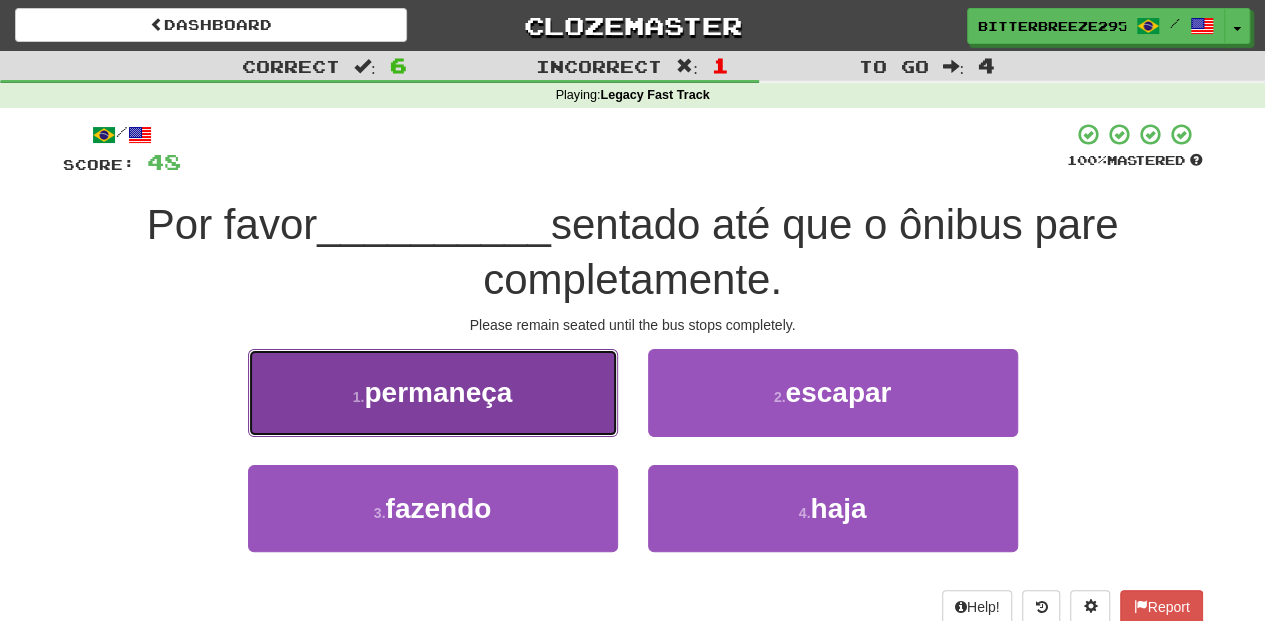 click on "1 .  permaneça" at bounding box center (433, 392) 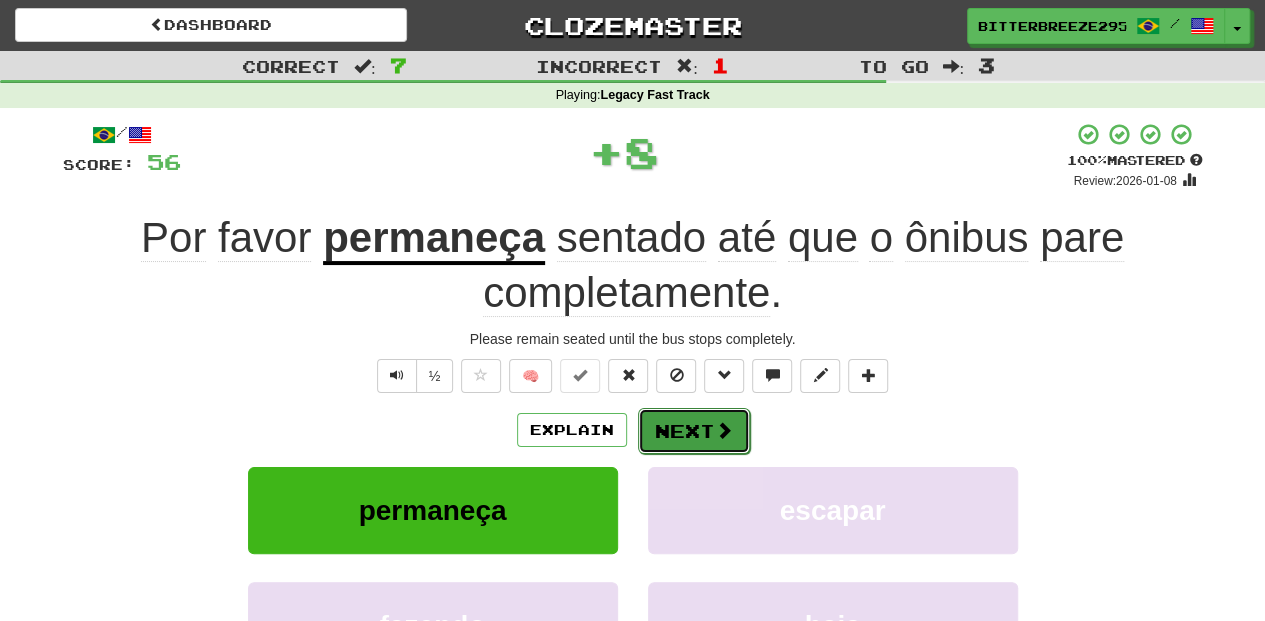 click on "Next" at bounding box center [694, 431] 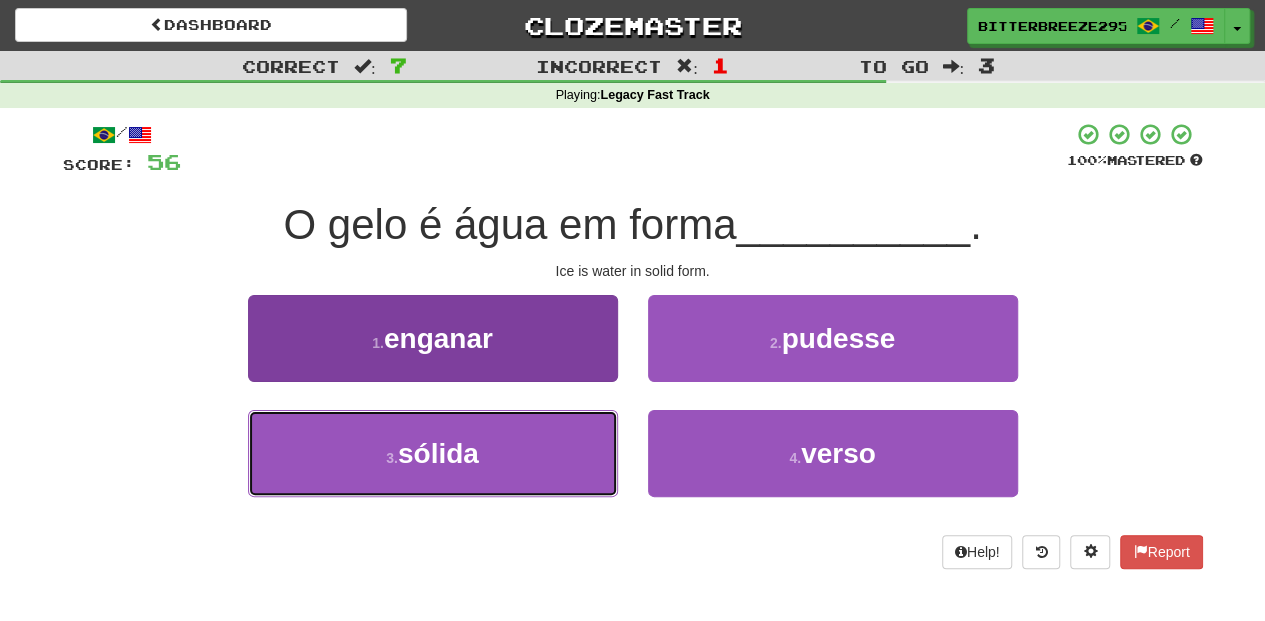 click on "3 .  sólida" at bounding box center [433, 453] 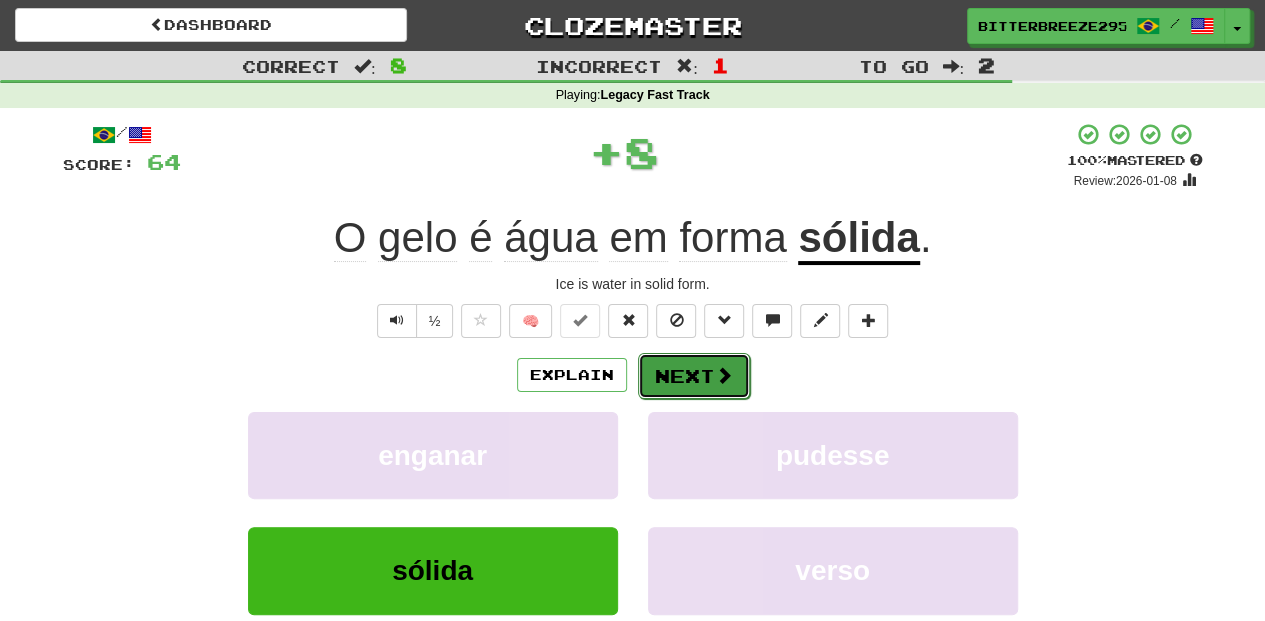 click on "Next" at bounding box center [694, 376] 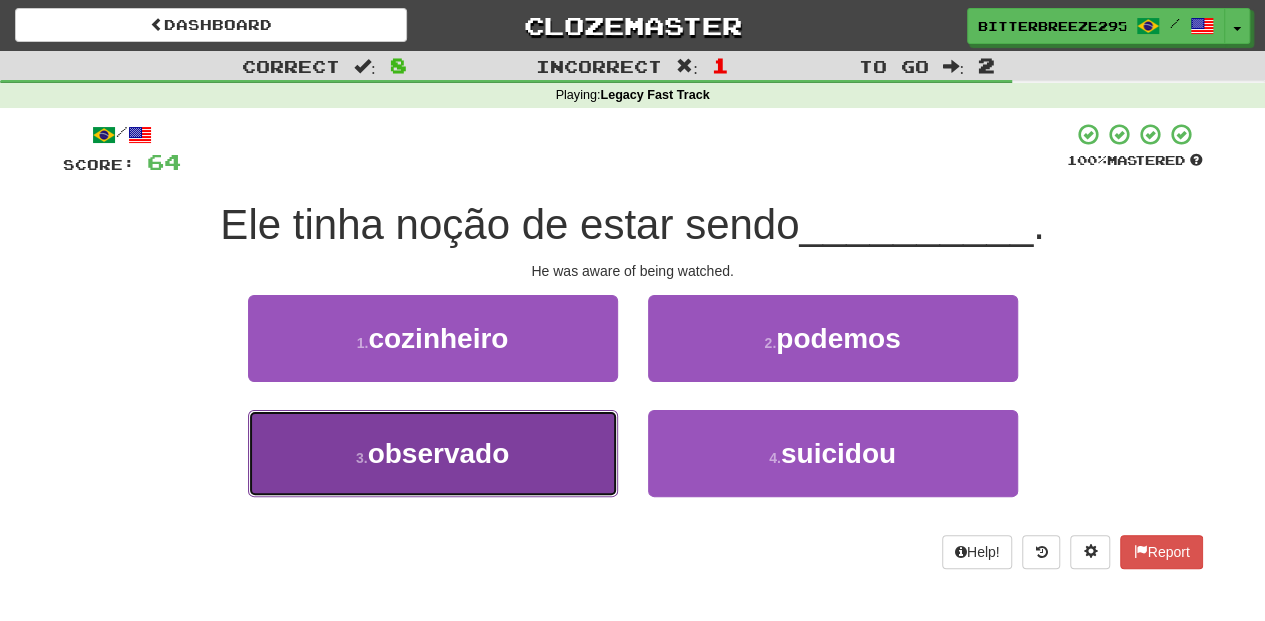 click on "3 .  observado" at bounding box center [433, 453] 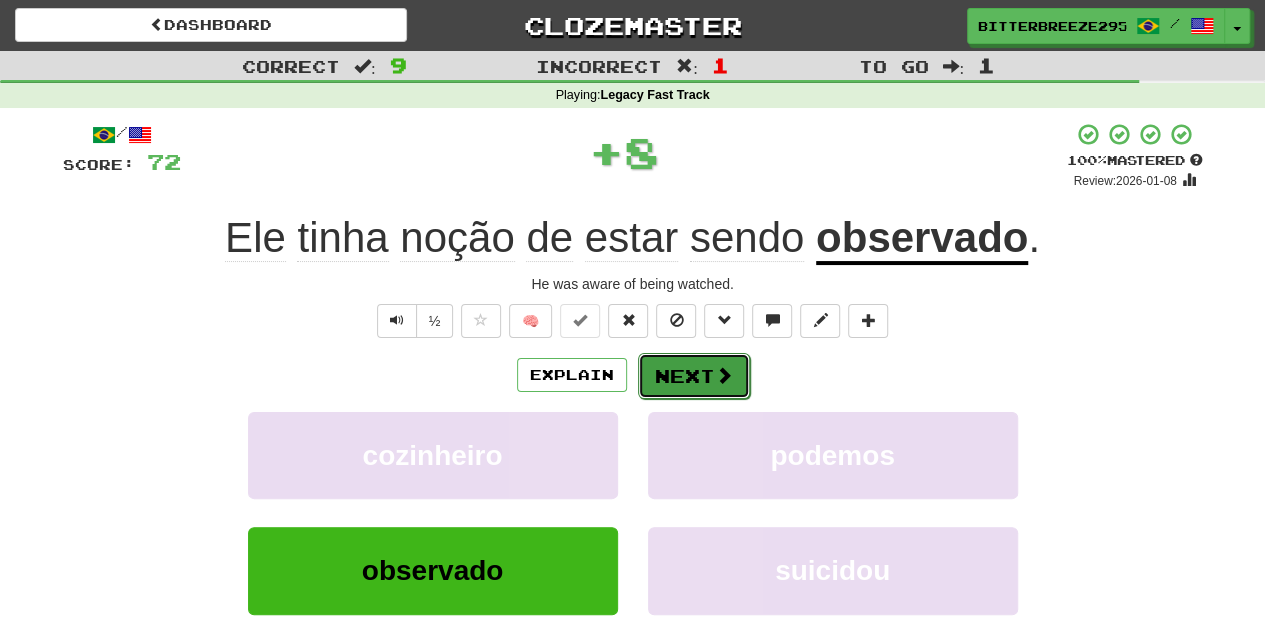 click on "Next" at bounding box center [694, 376] 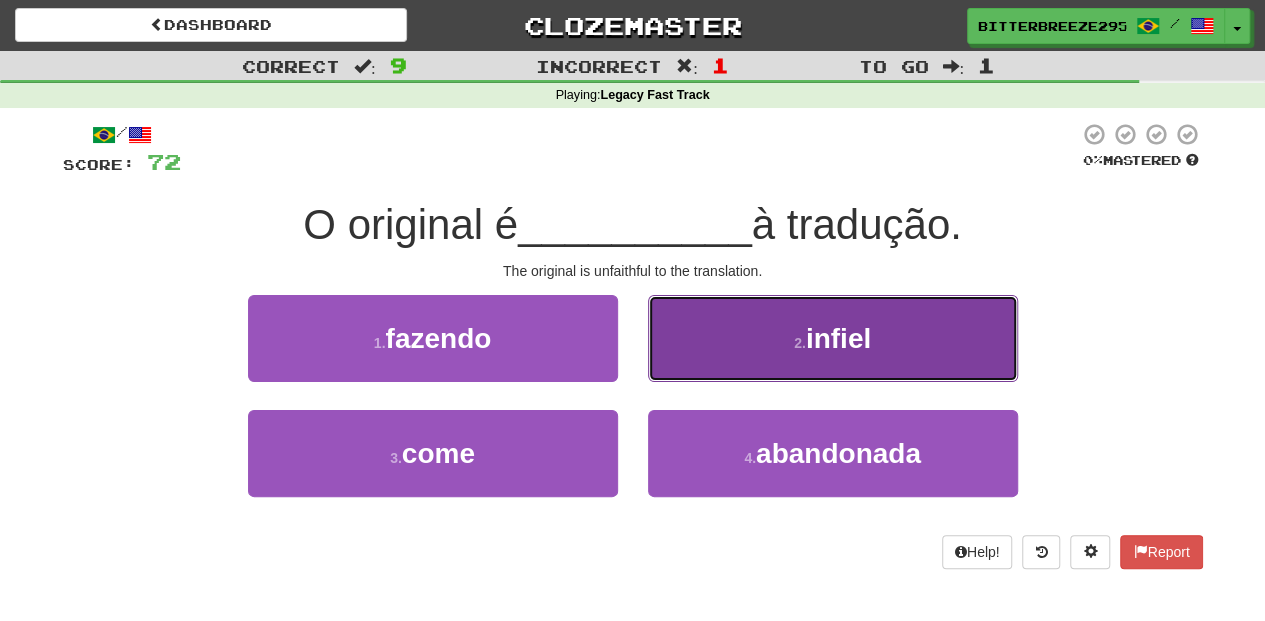 click on "2 .  infiel" at bounding box center [833, 338] 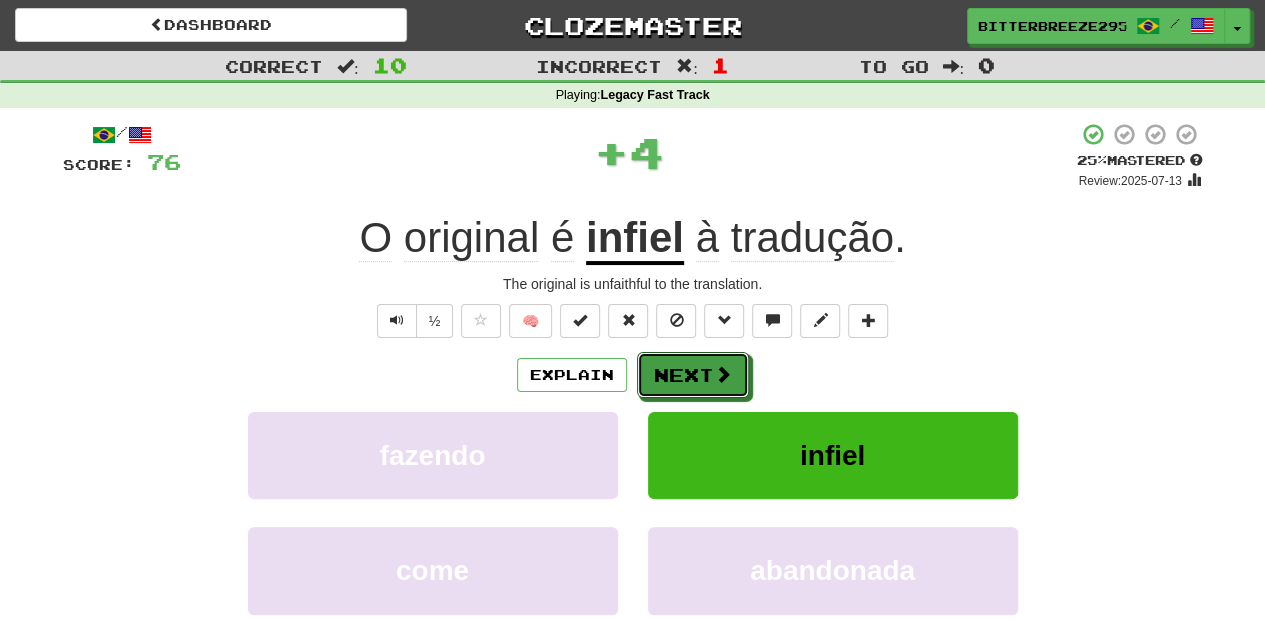 click on "Next" at bounding box center [693, 375] 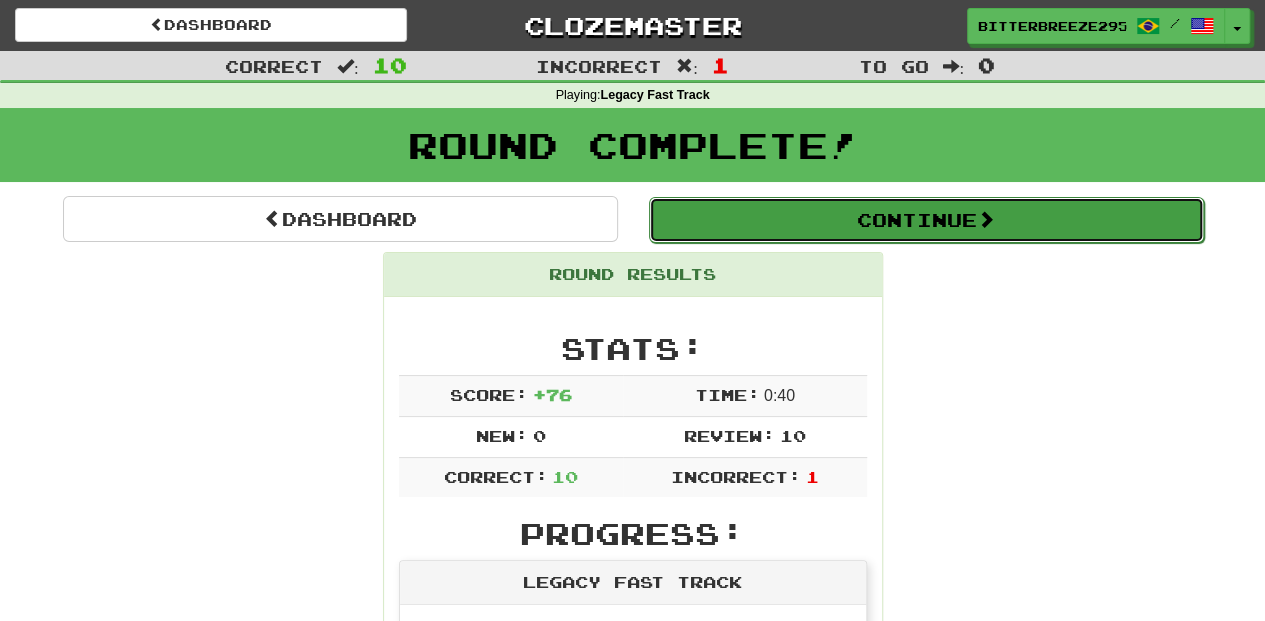 click on "Continue" at bounding box center (926, 220) 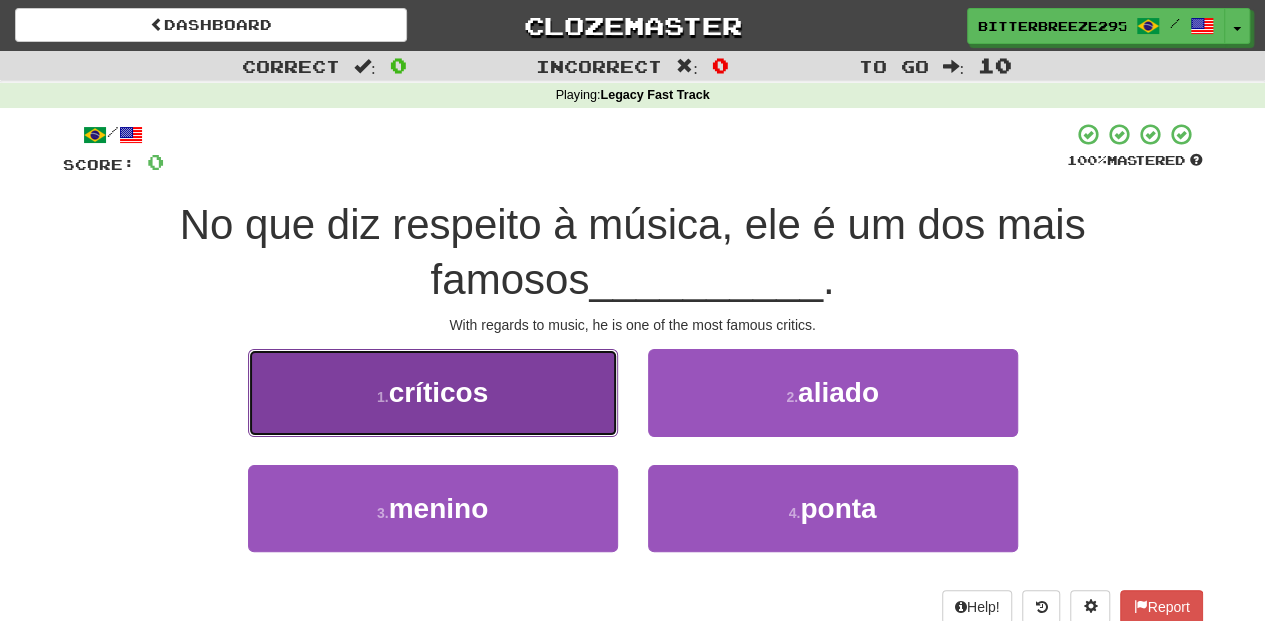 click on "1 .  críticos" at bounding box center (433, 392) 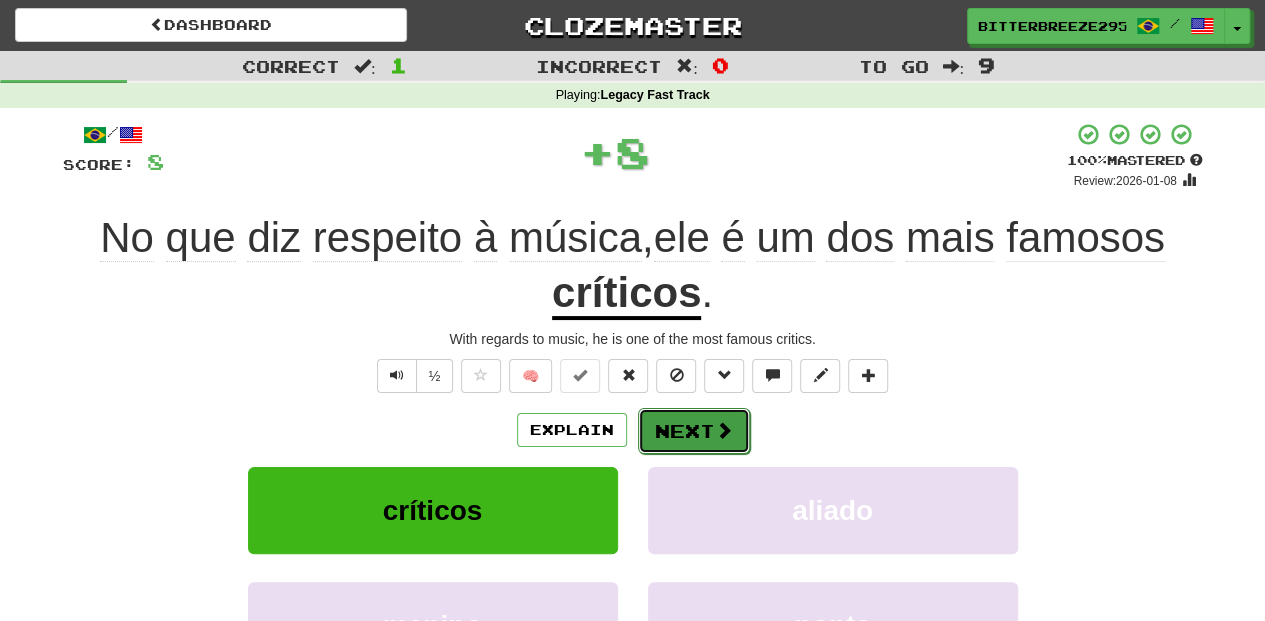 click on "Next" at bounding box center [694, 431] 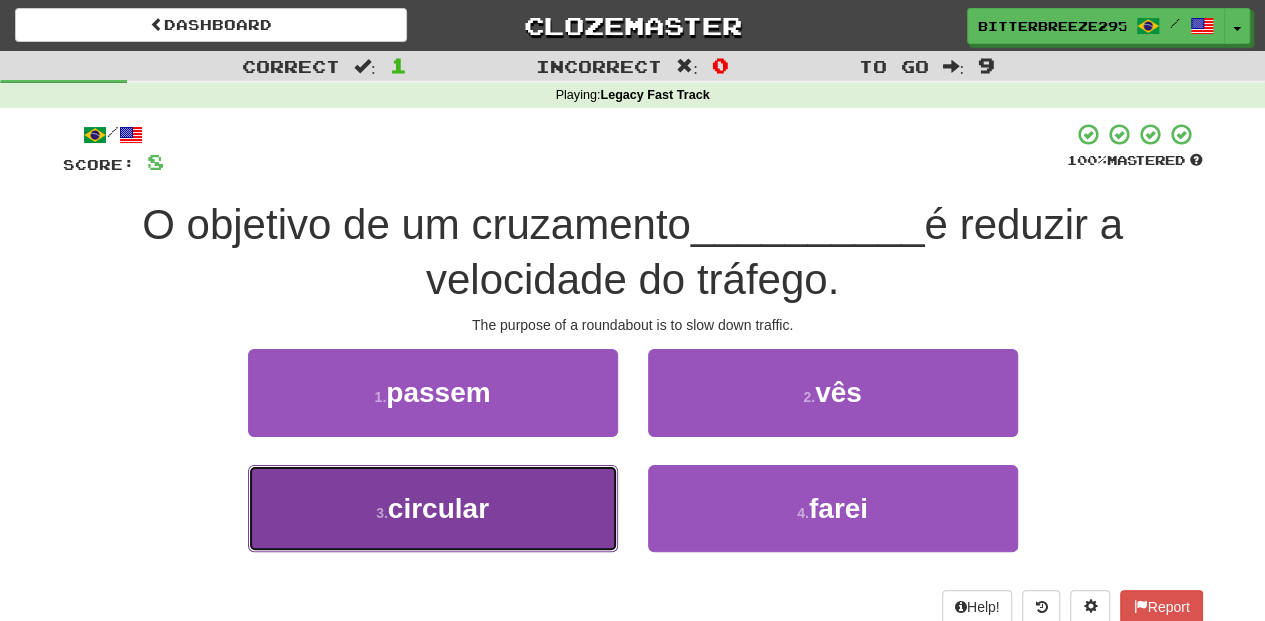 click on "3 .  circular" at bounding box center [433, 508] 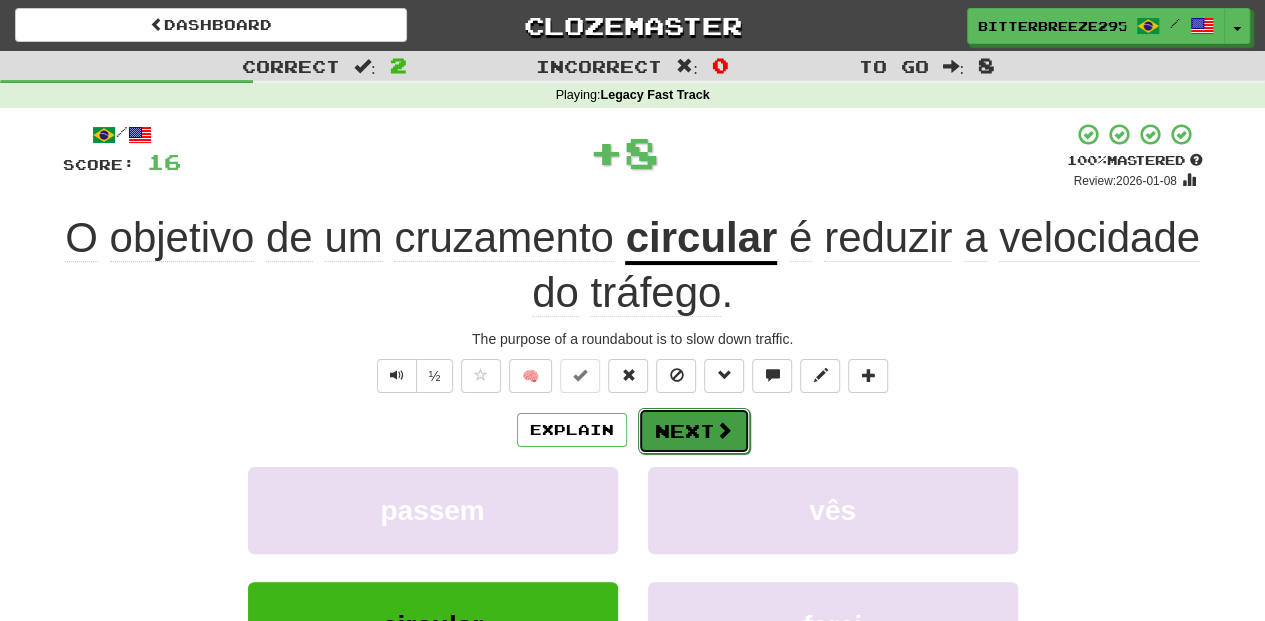 click on "Next" at bounding box center [694, 431] 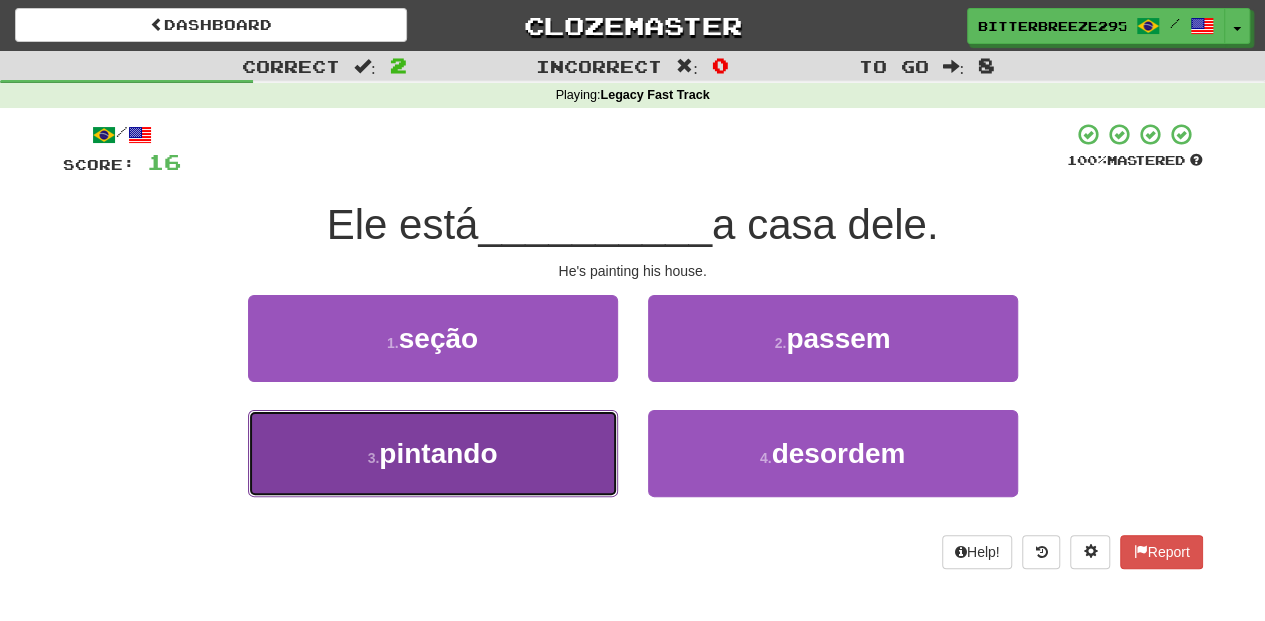 click on "3 .  pintando" at bounding box center [433, 453] 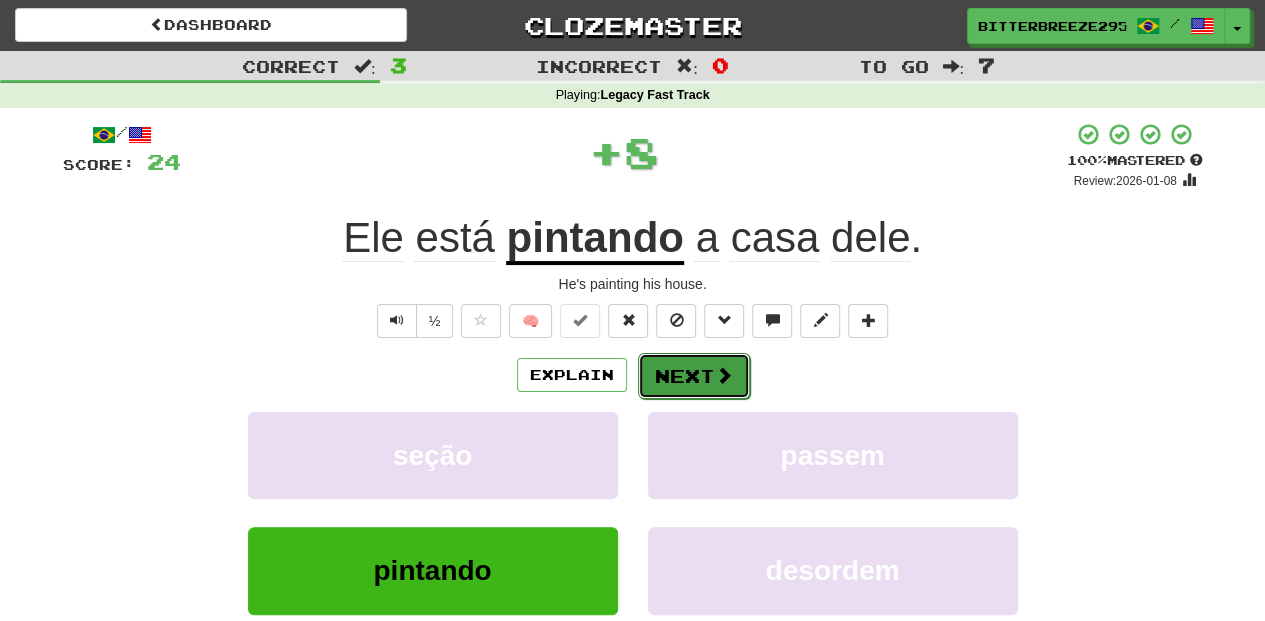 click on "Next" at bounding box center [694, 376] 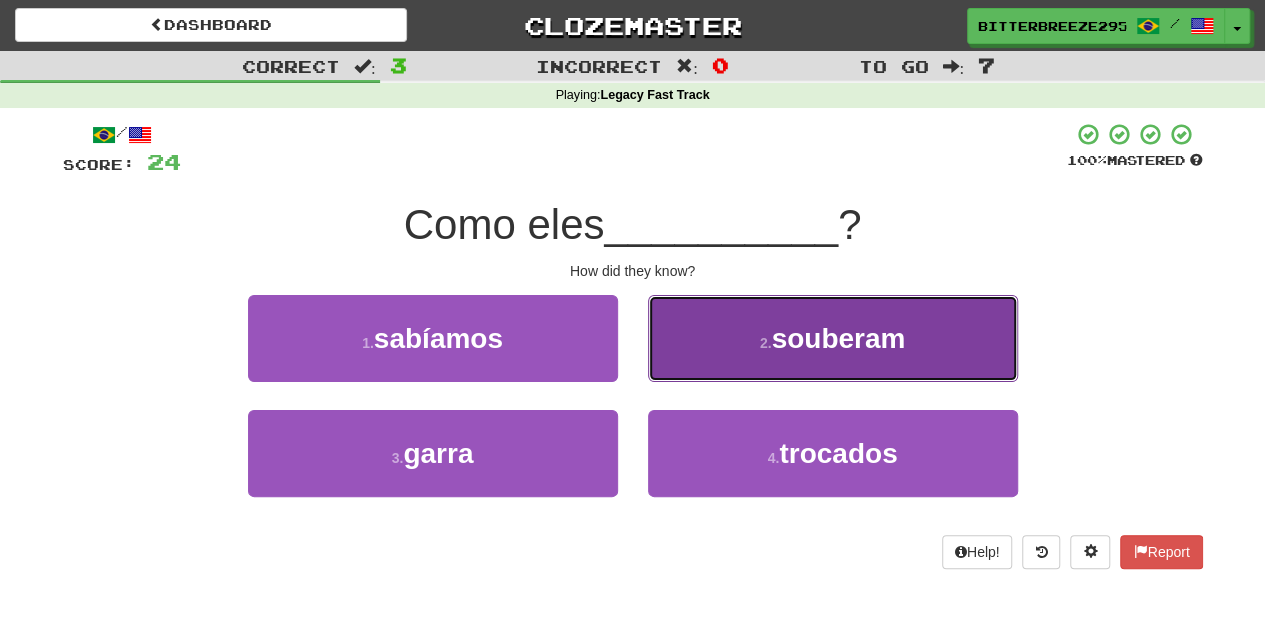 click on "2 .  souberam" at bounding box center [833, 338] 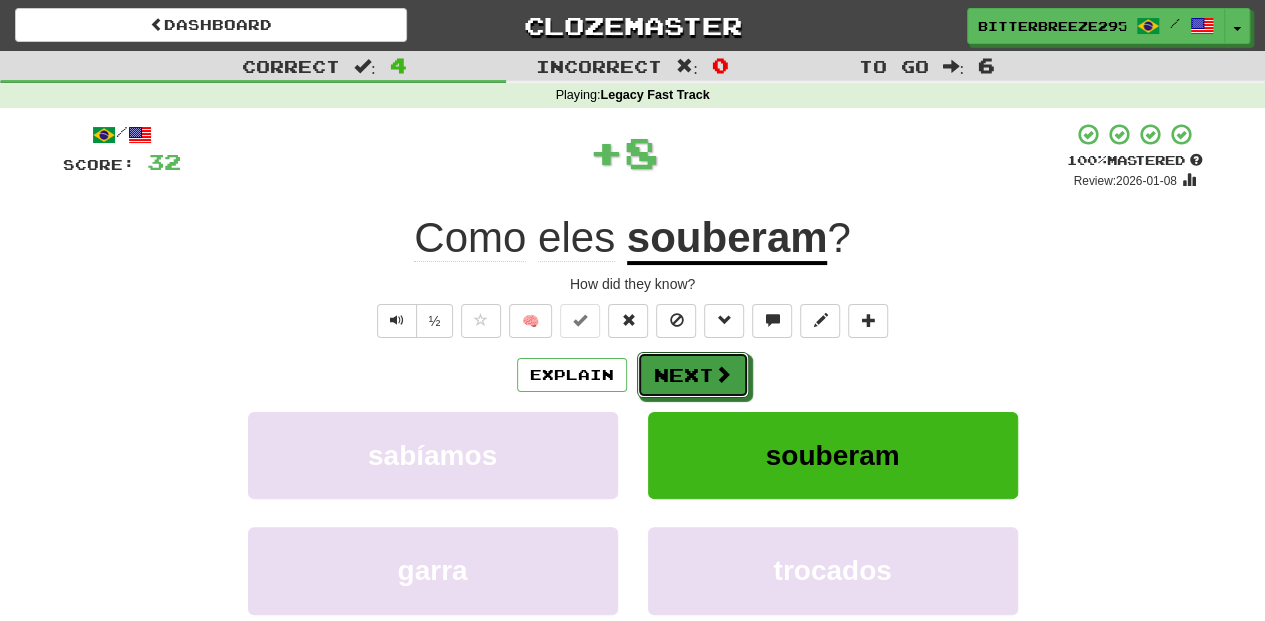 click on "Next" at bounding box center (693, 375) 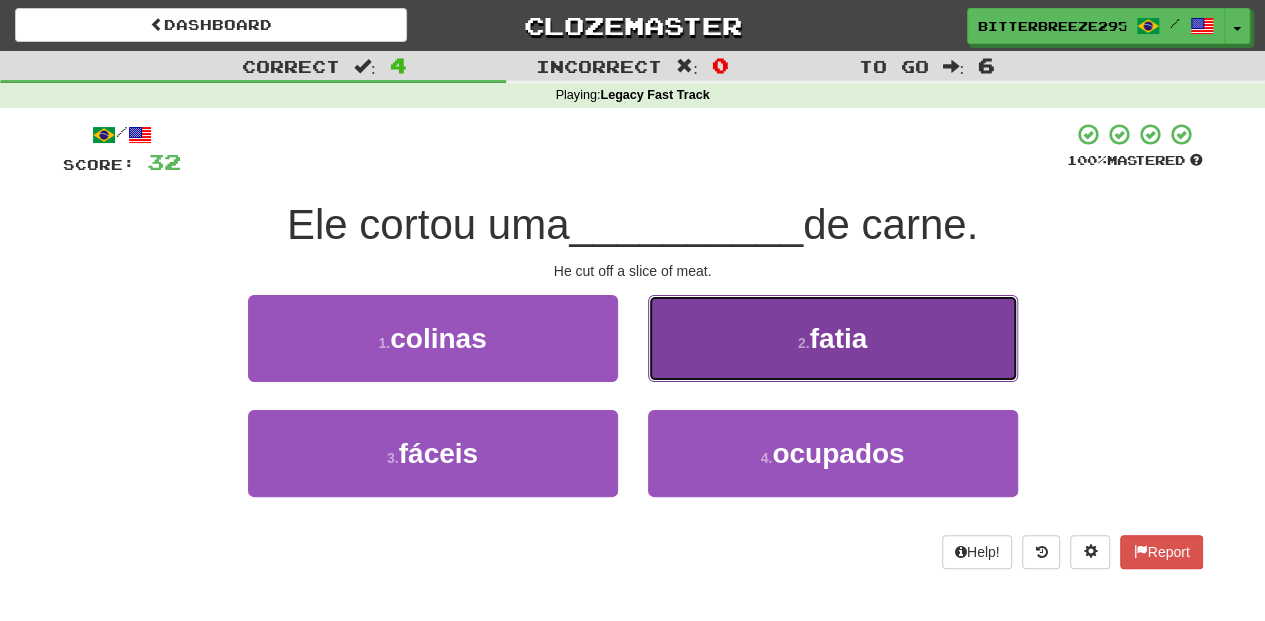 click on "2 .  fatia" at bounding box center (833, 338) 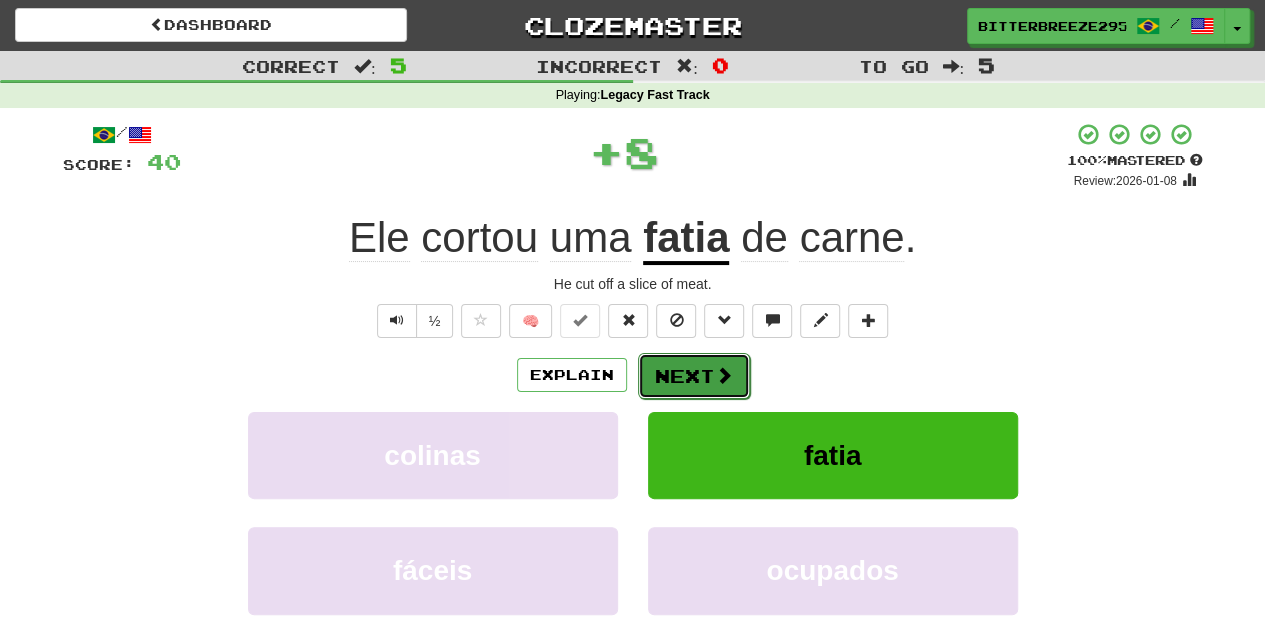 click on "Next" at bounding box center [694, 376] 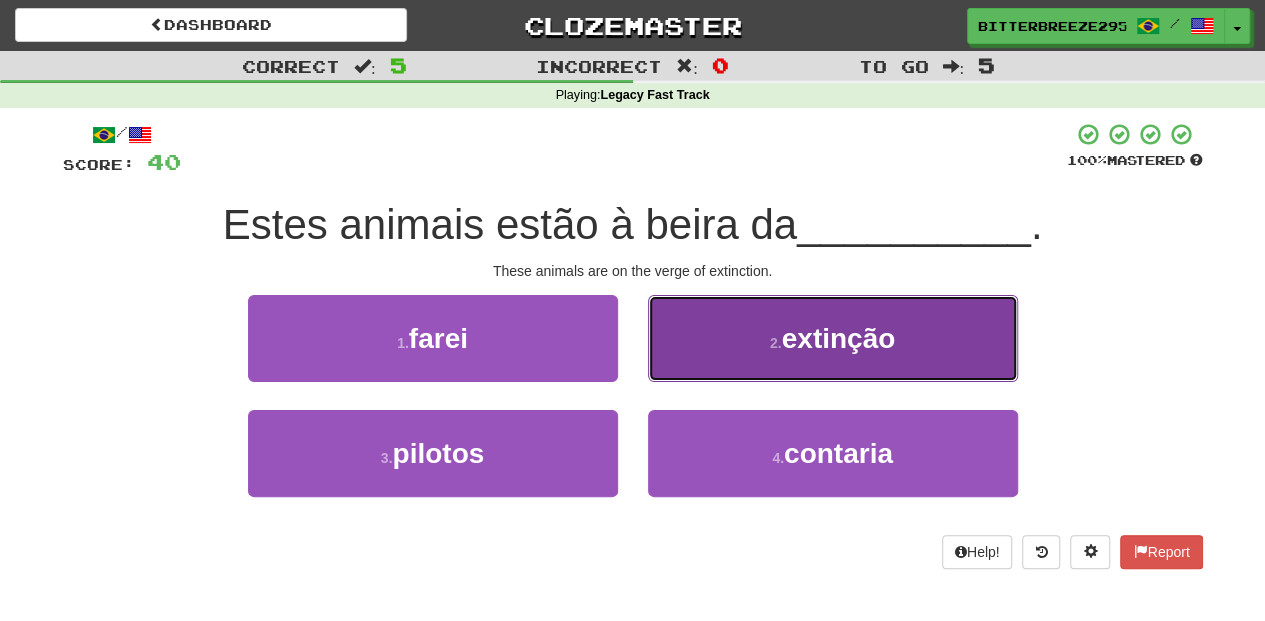 click on "2 .  extinção" at bounding box center [833, 338] 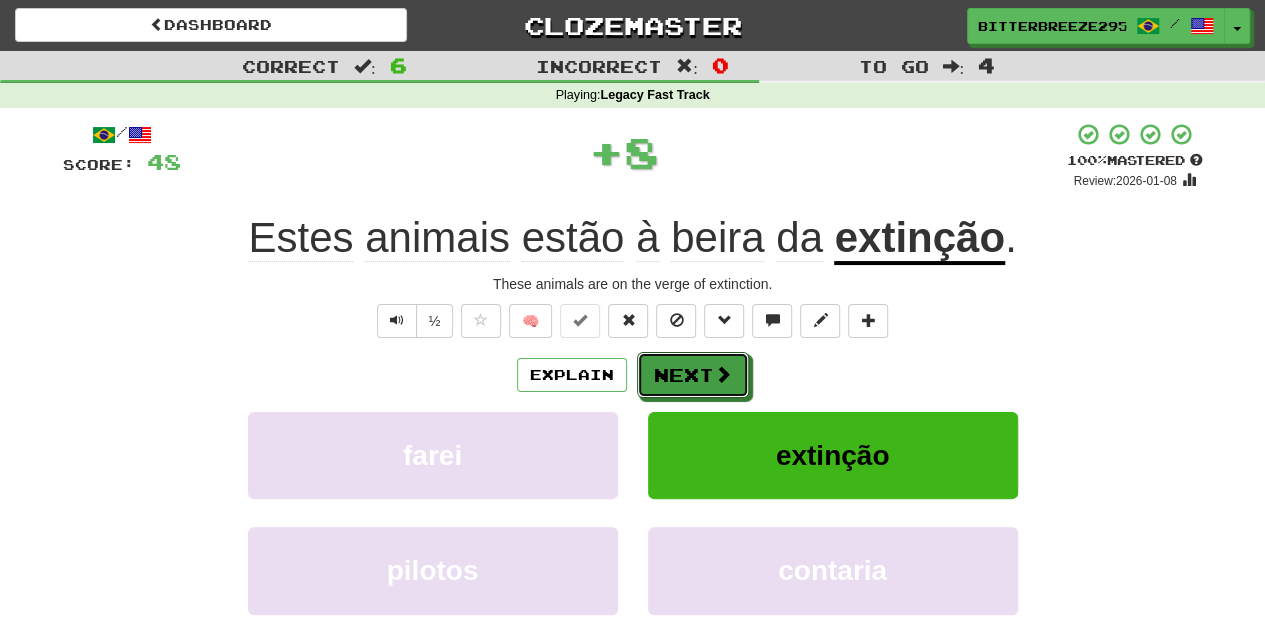 click on "Next" at bounding box center (693, 375) 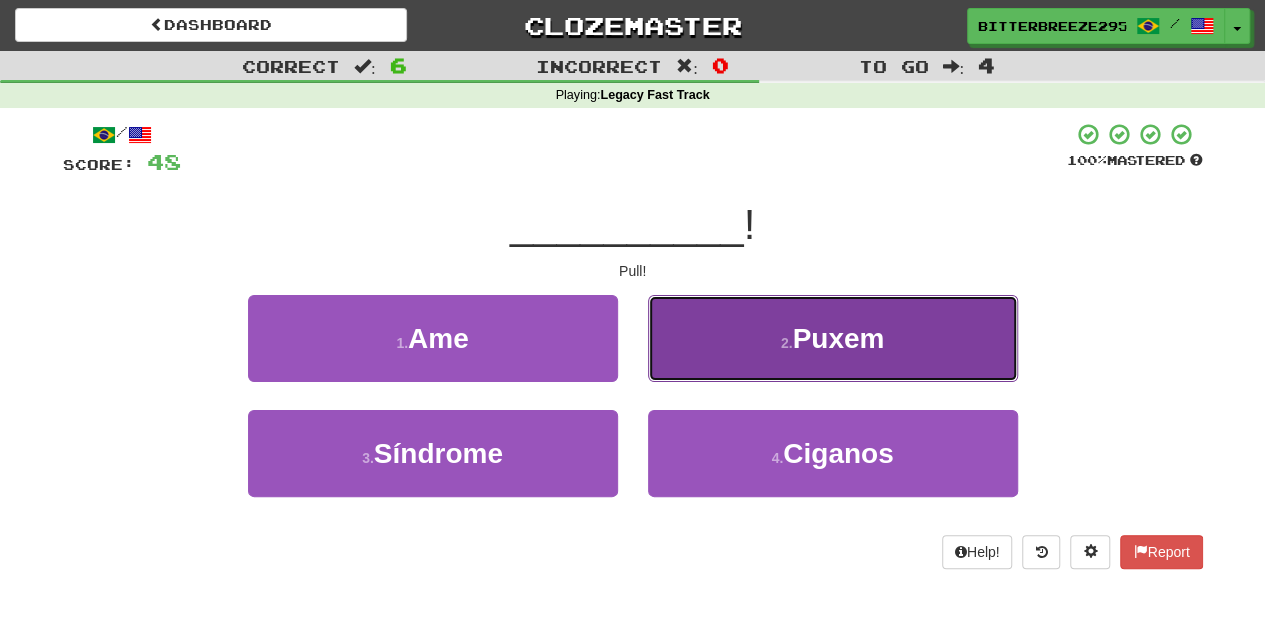 click on "2 .  Puxem" at bounding box center [833, 338] 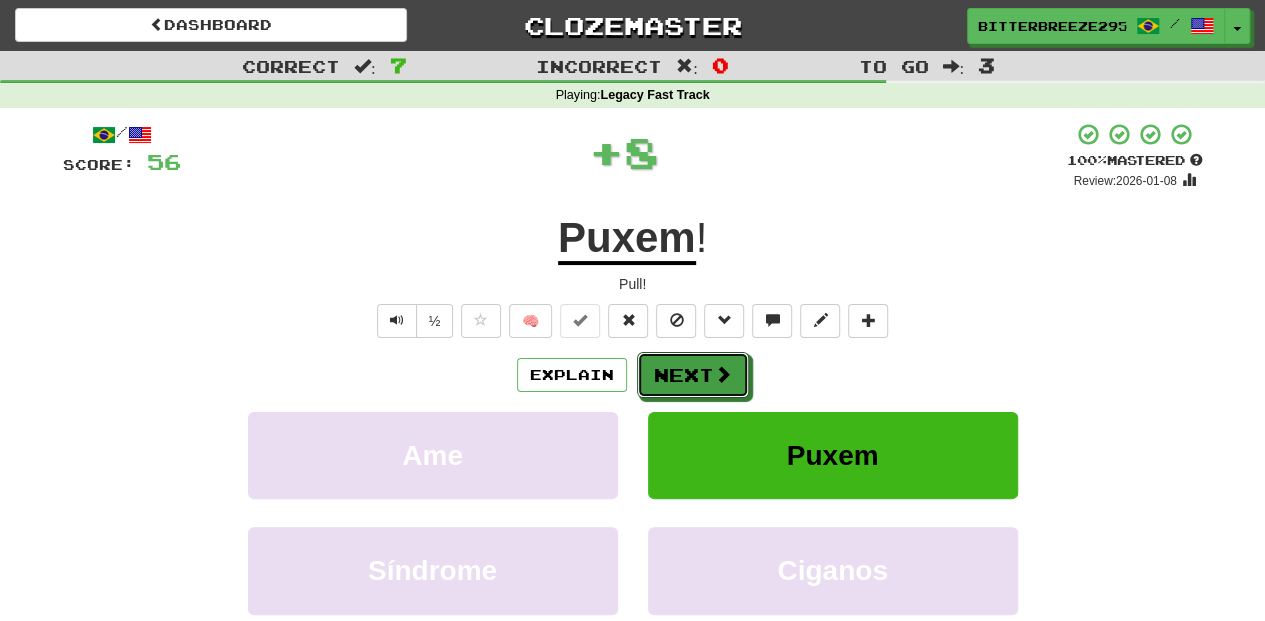 click on "Next" at bounding box center (693, 375) 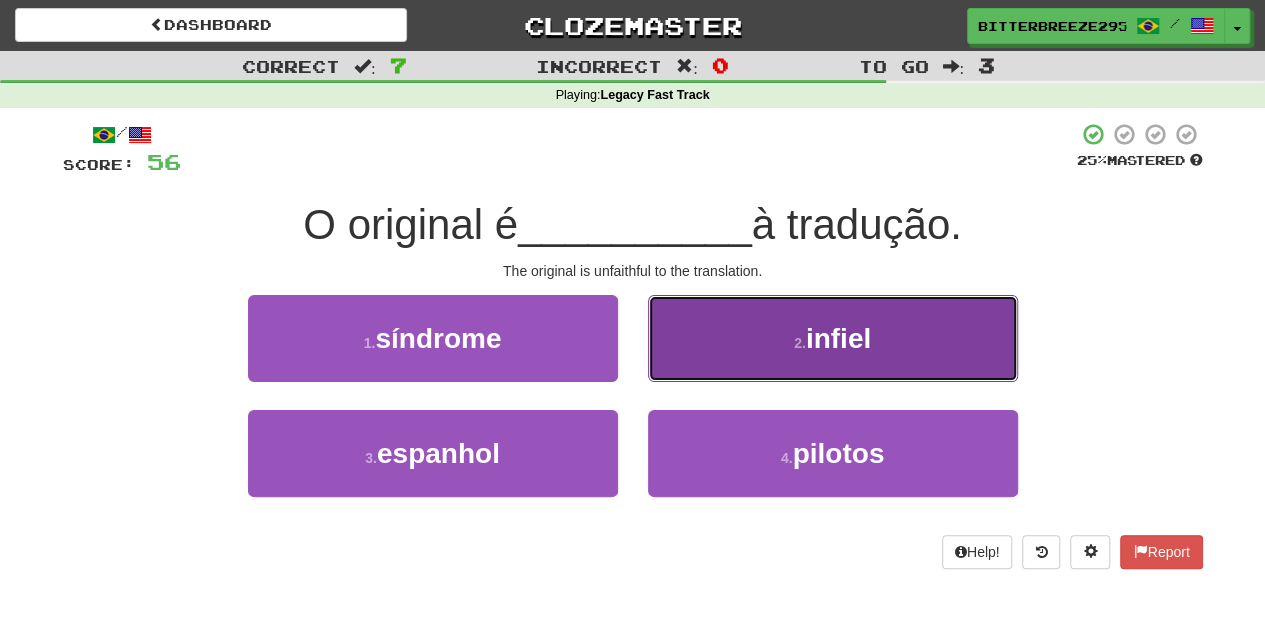 click on "2 .  infiel" at bounding box center [833, 338] 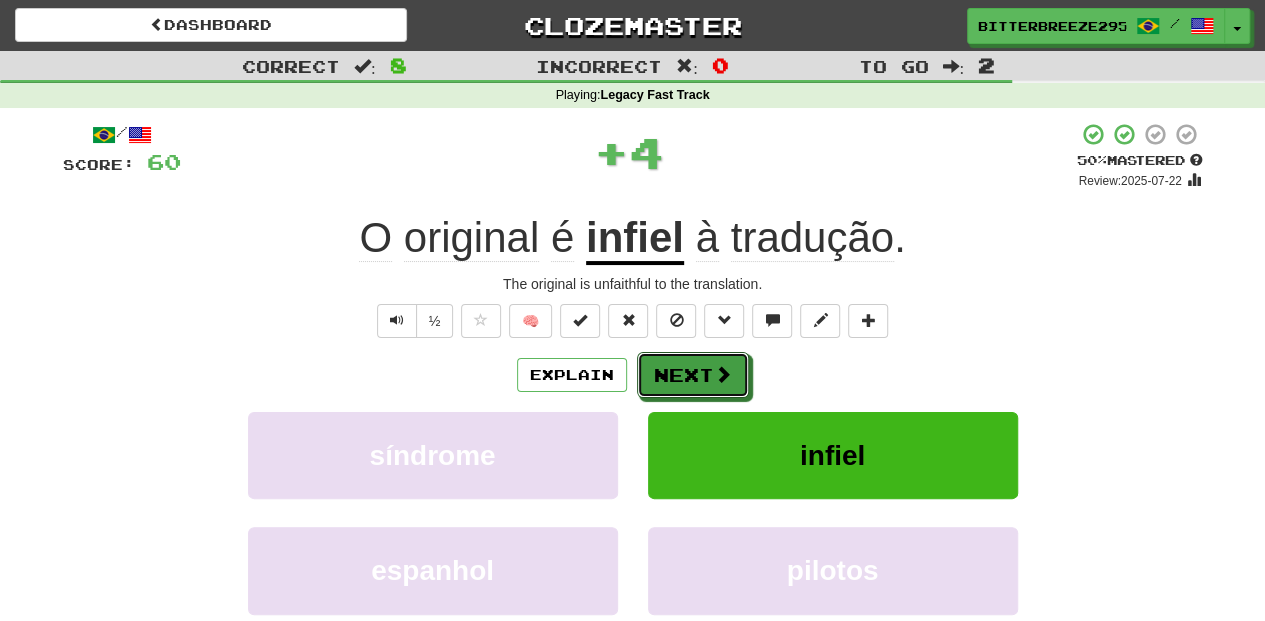 click on "Next" at bounding box center [693, 375] 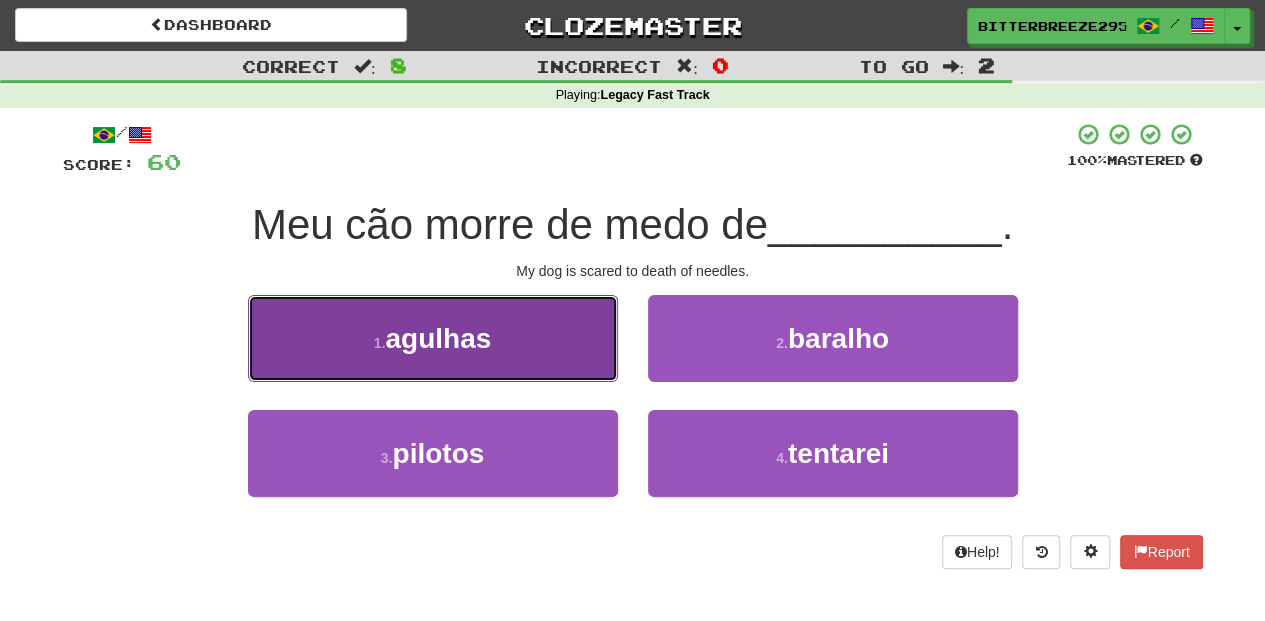 click on "1 .  agulhas" at bounding box center [433, 338] 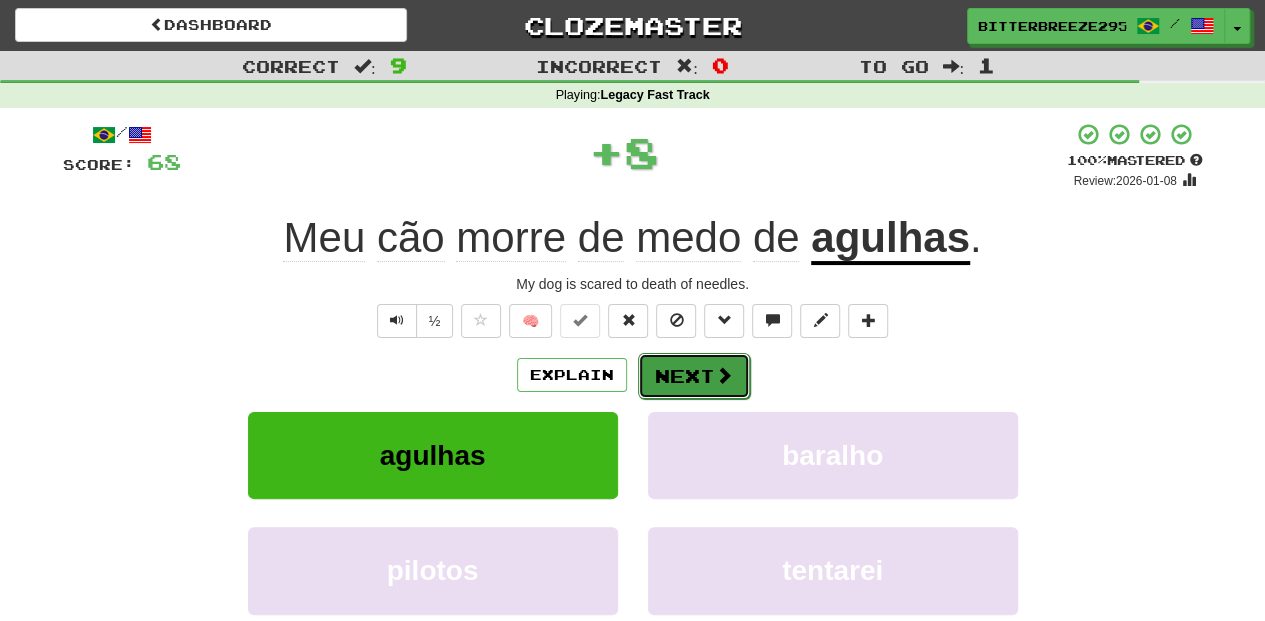 click on "Next" at bounding box center [694, 376] 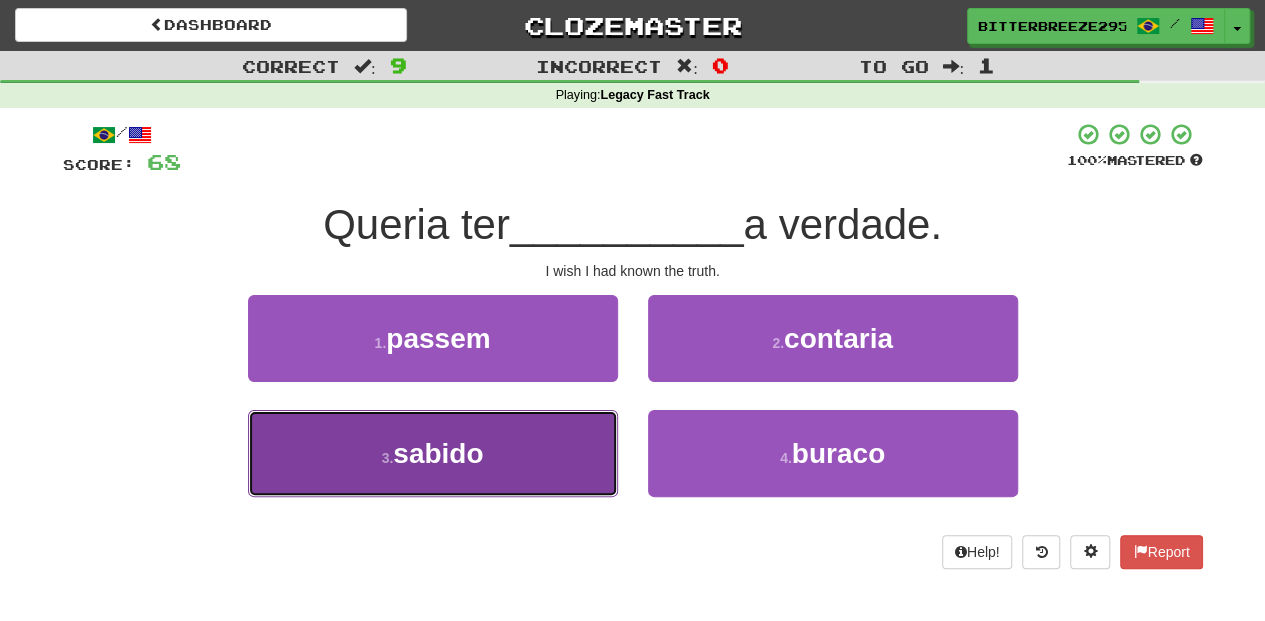 click on "3 .  sabido" at bounding box center [433, 453] 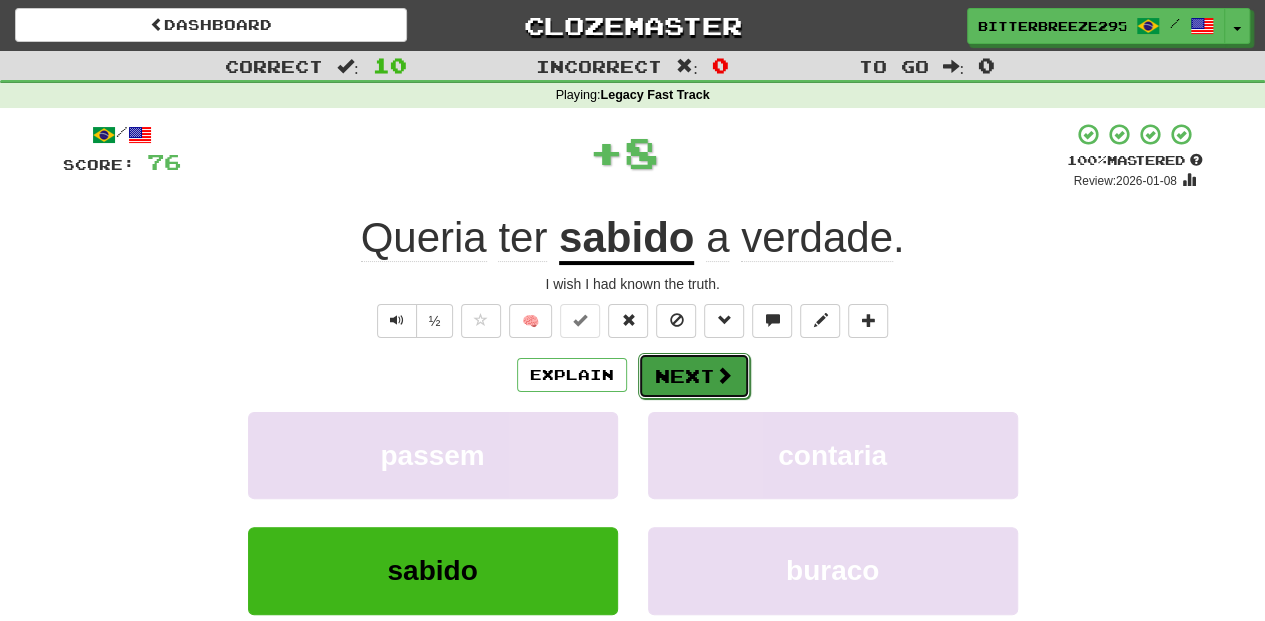 click on "Next" at bounding box center [694, 376] 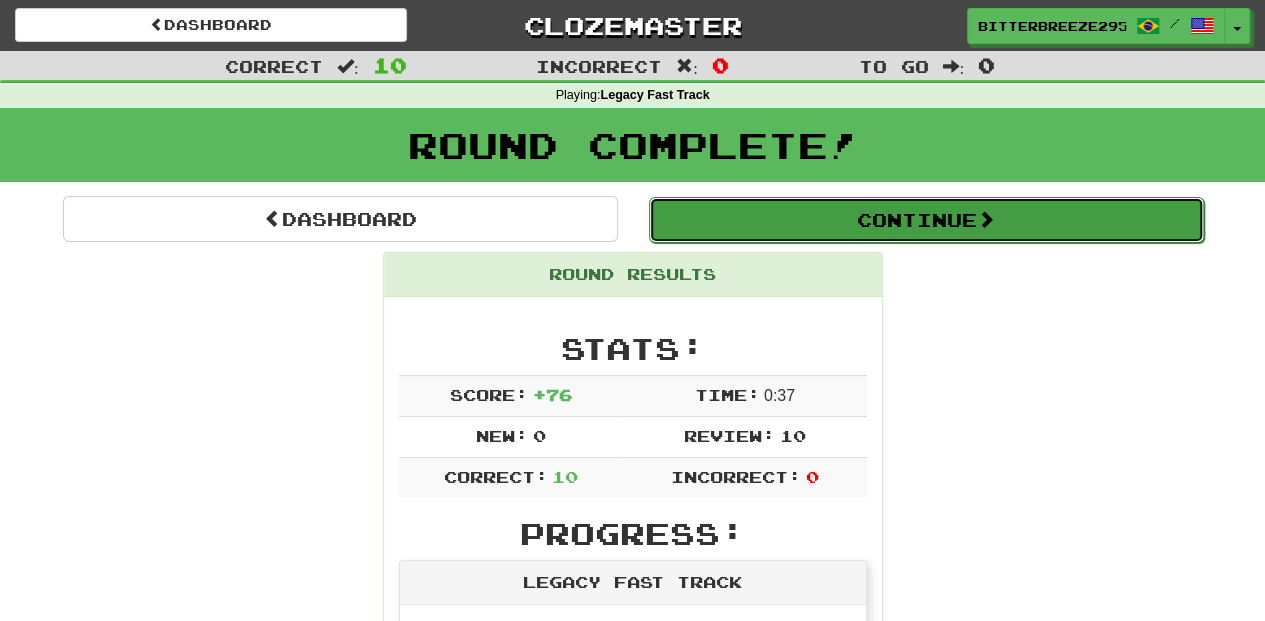 click on "Continue" at bounding box center [926, 220] 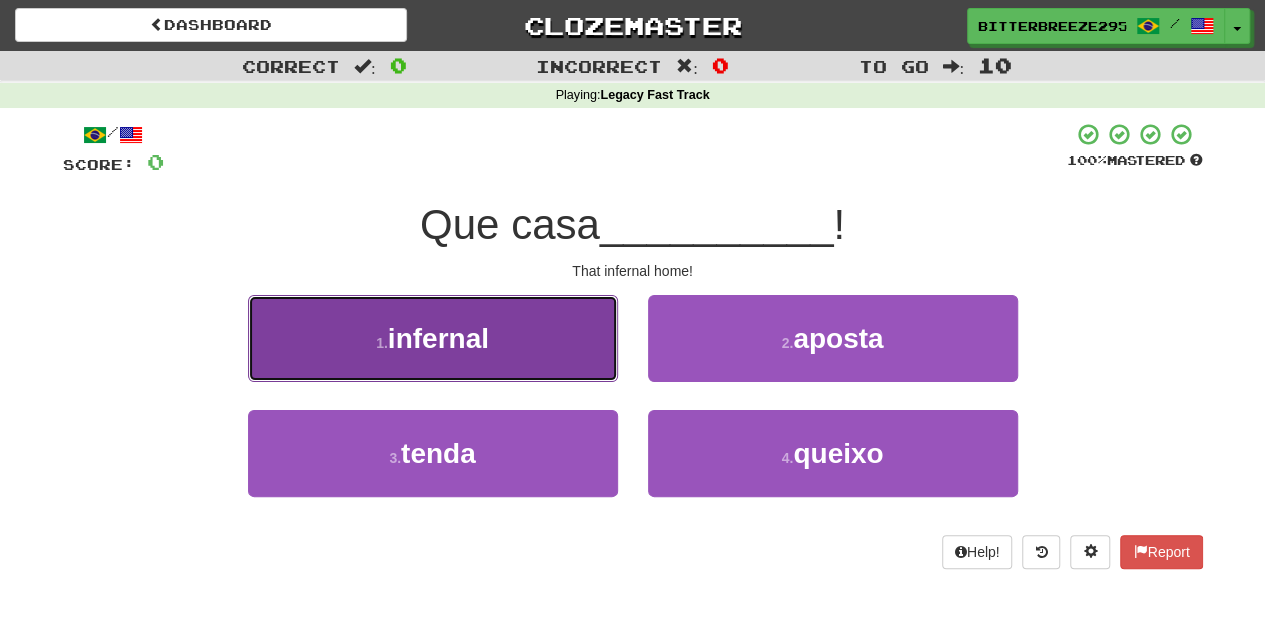 click on "1 .  infernal" at bounding box center [433, 338] 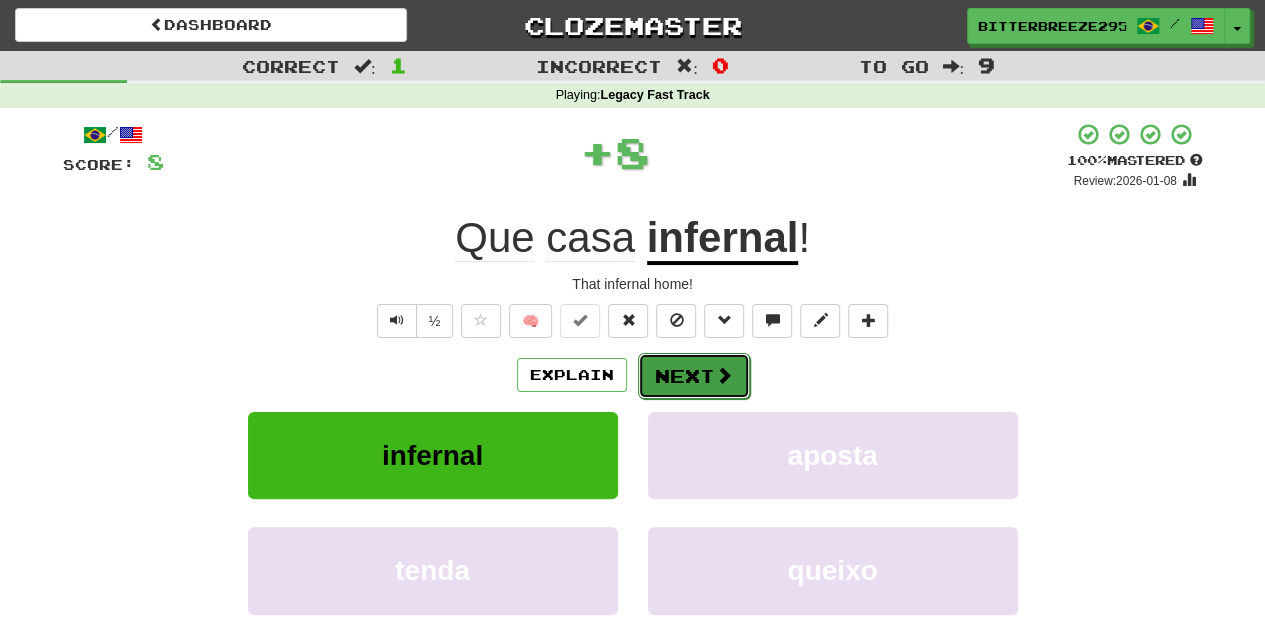 click on "Next" at bounding box center (694, 376) 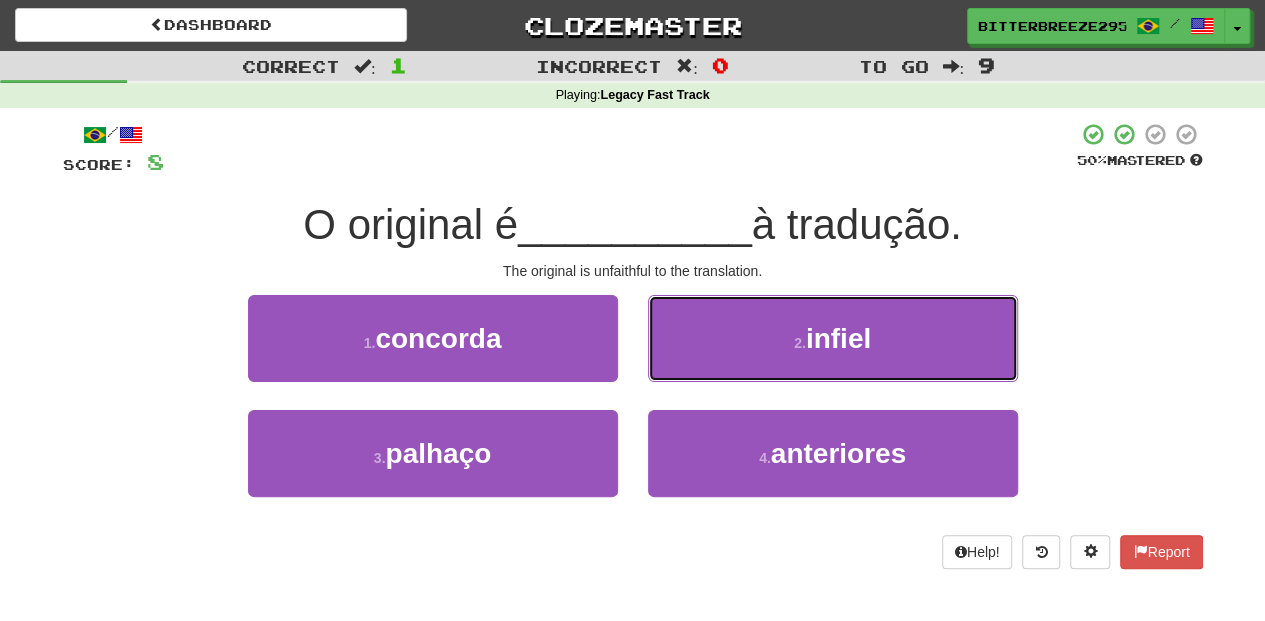 click on "2 .  infiel" at bounding box center [833, 338] 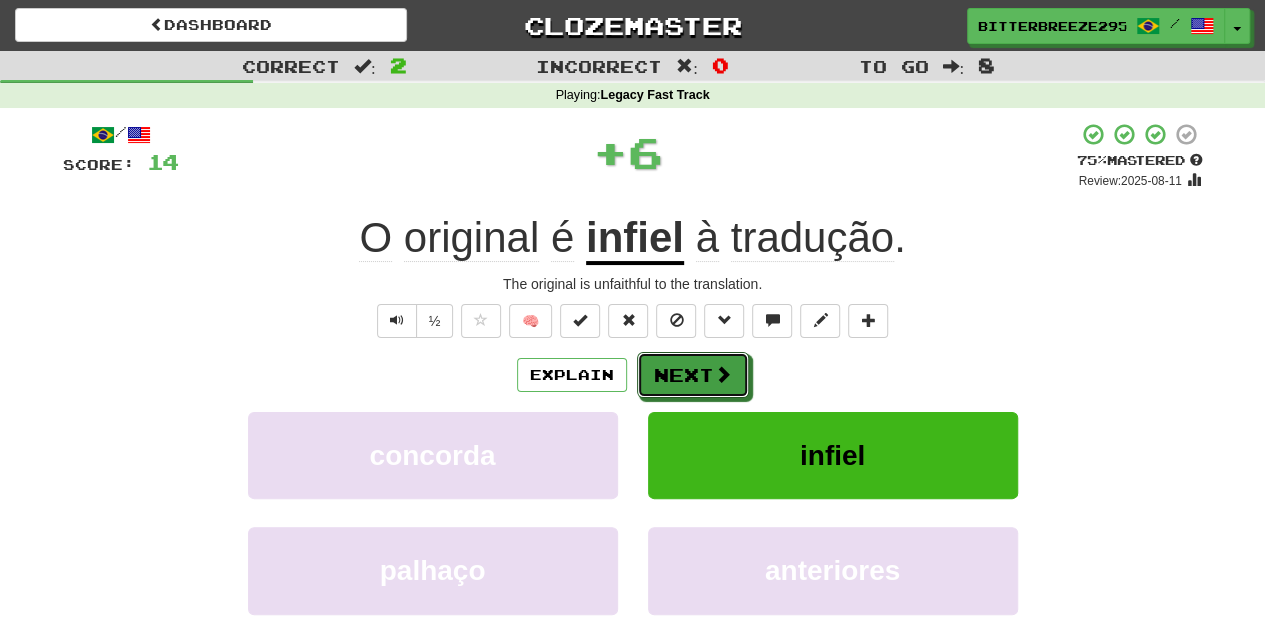 click on "Next" at bounding box center (693, 375) 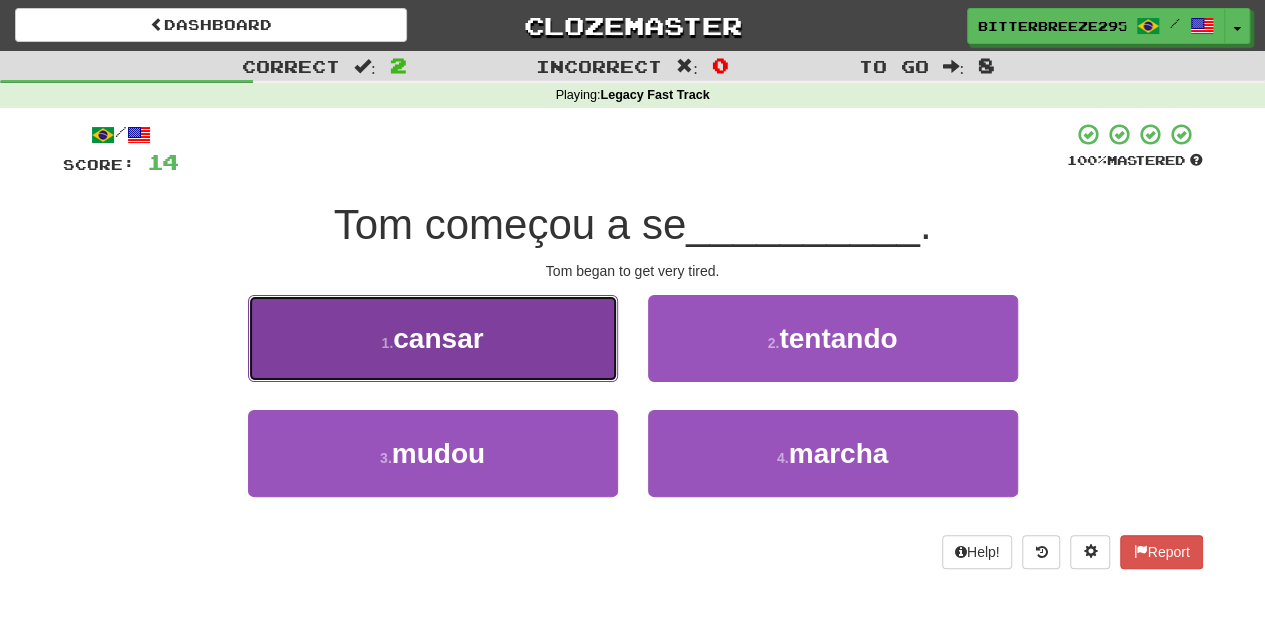 click on "1 .  cansar" at bounding box center [433, 338] 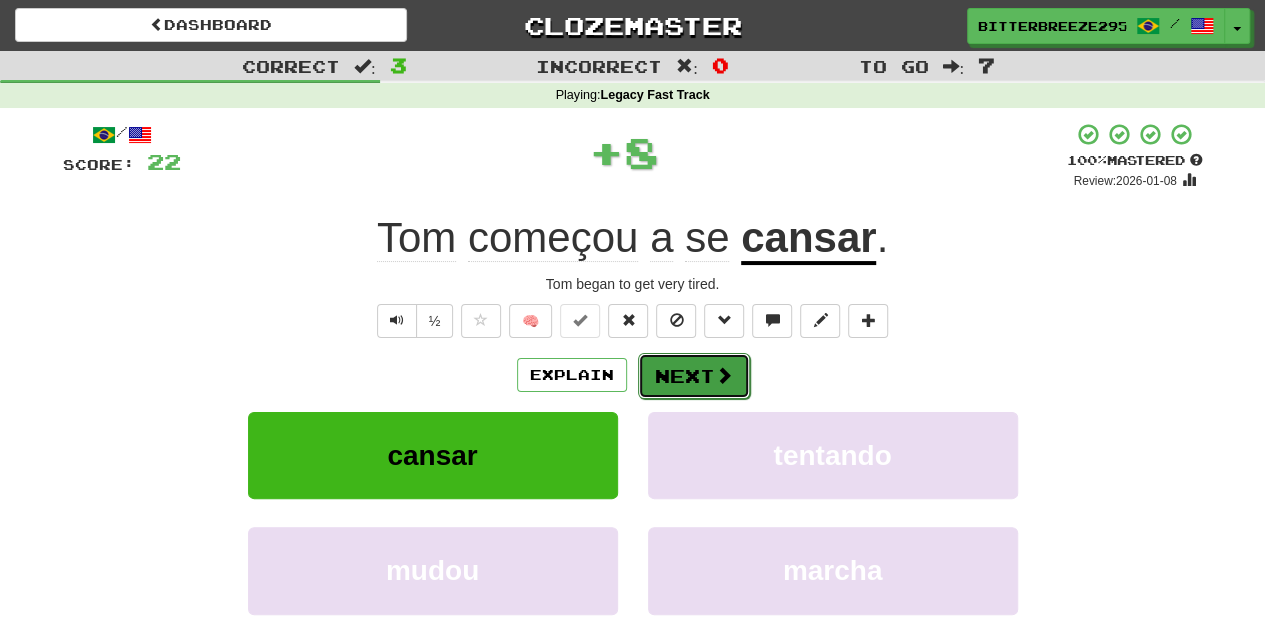 click on "Next" at bounding box center (694, 376) 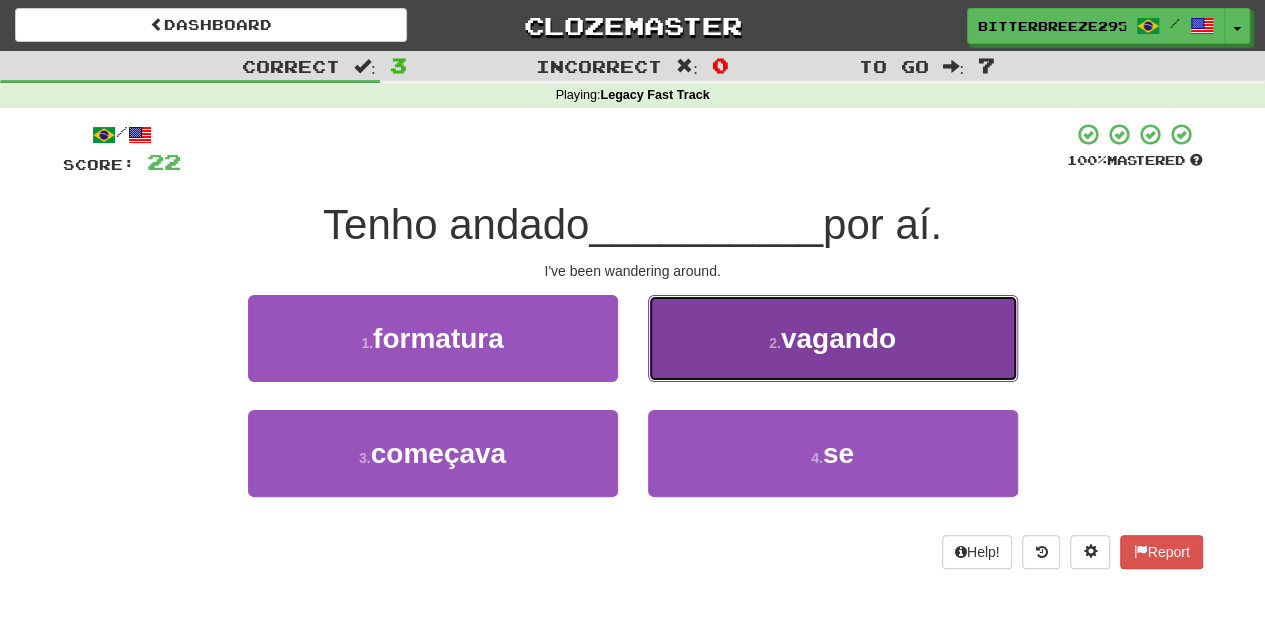 click on "2 .  vagando" at bounding box center (833, 338) 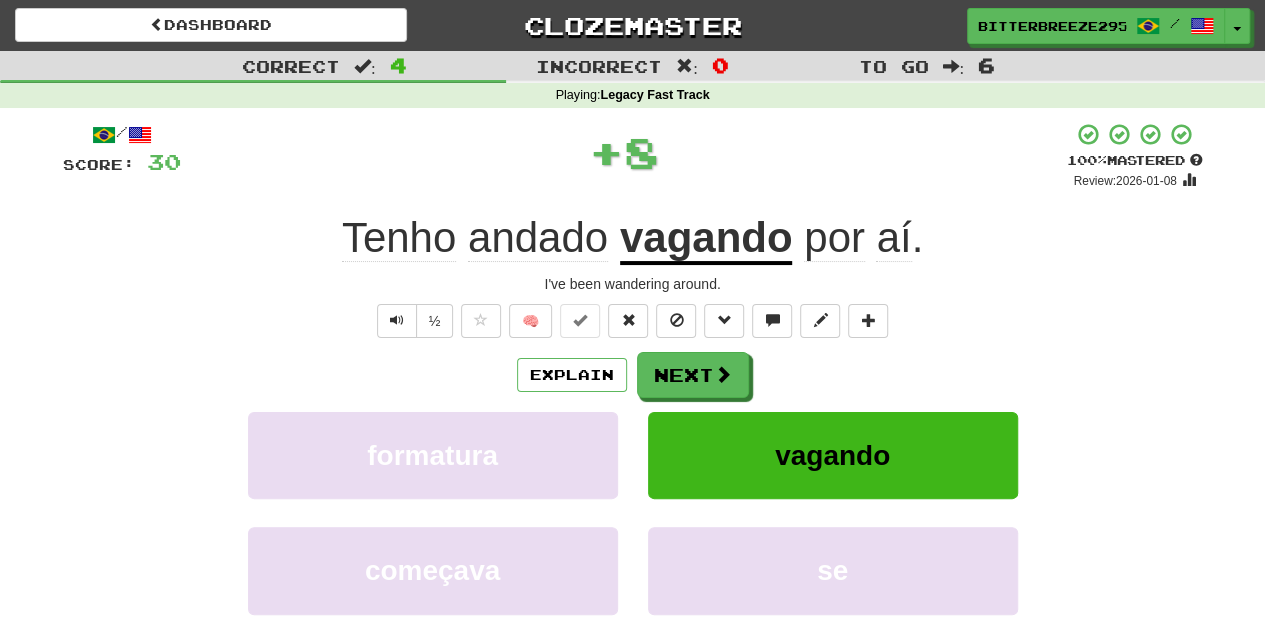 click on "Next" at bounding box center (693, 375) 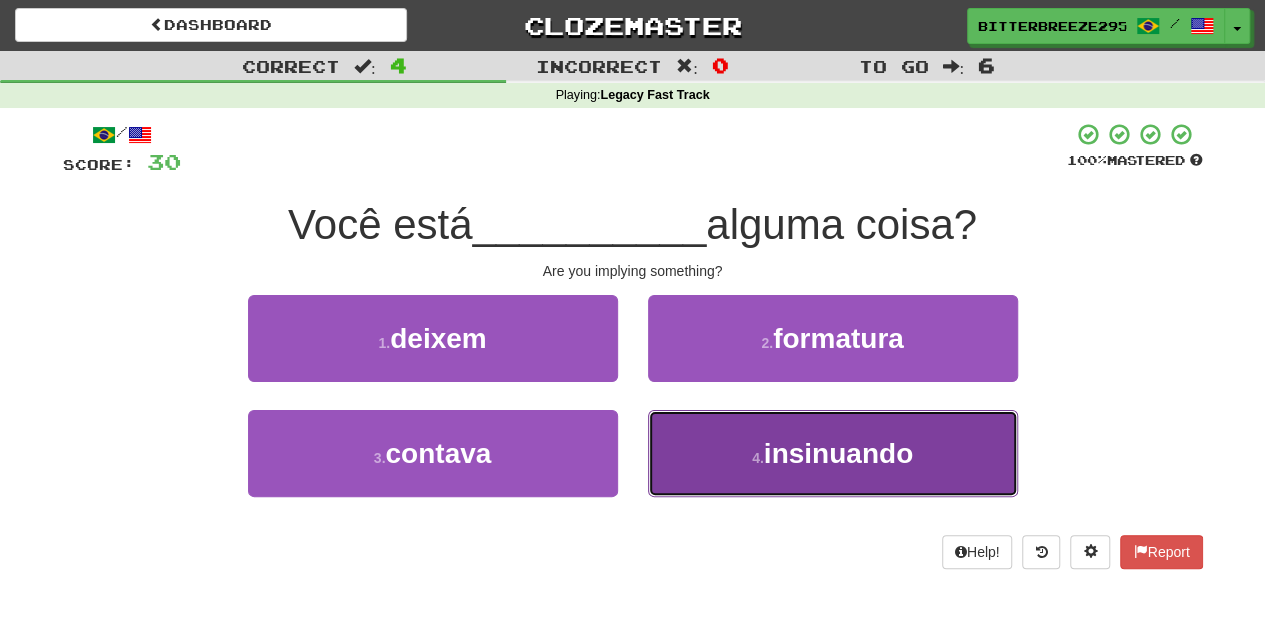 click on "4 .  insinuando" at bounding box center [833, 453] 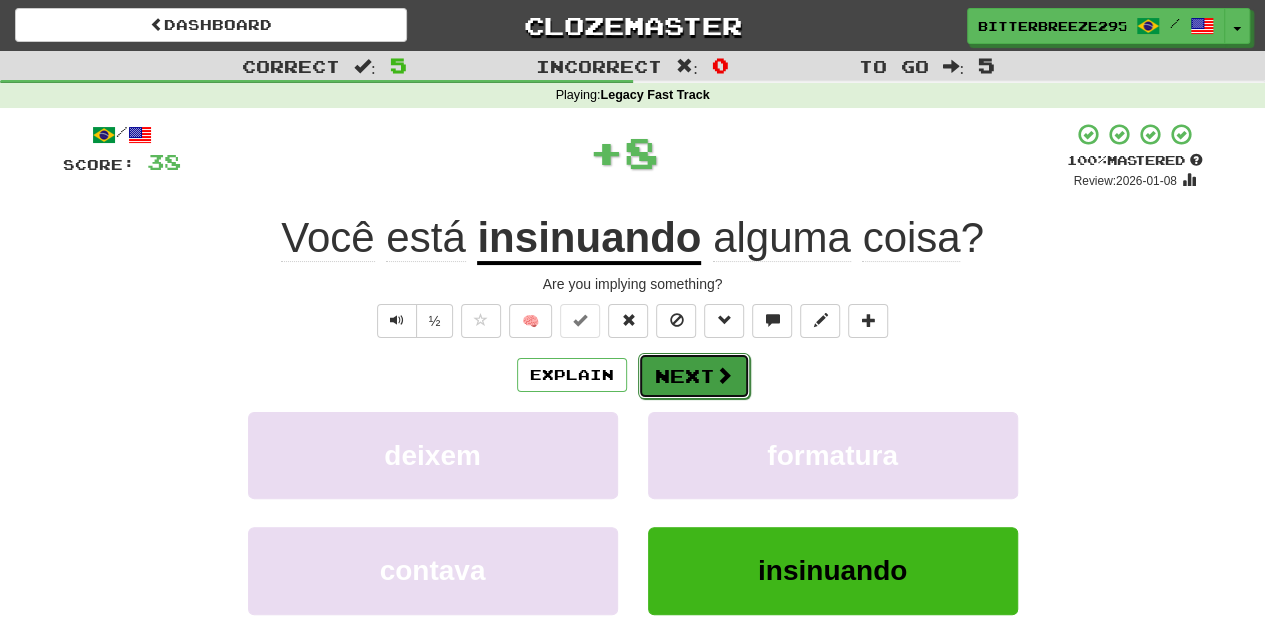 click on "Next" at bounding box center [694, 376] 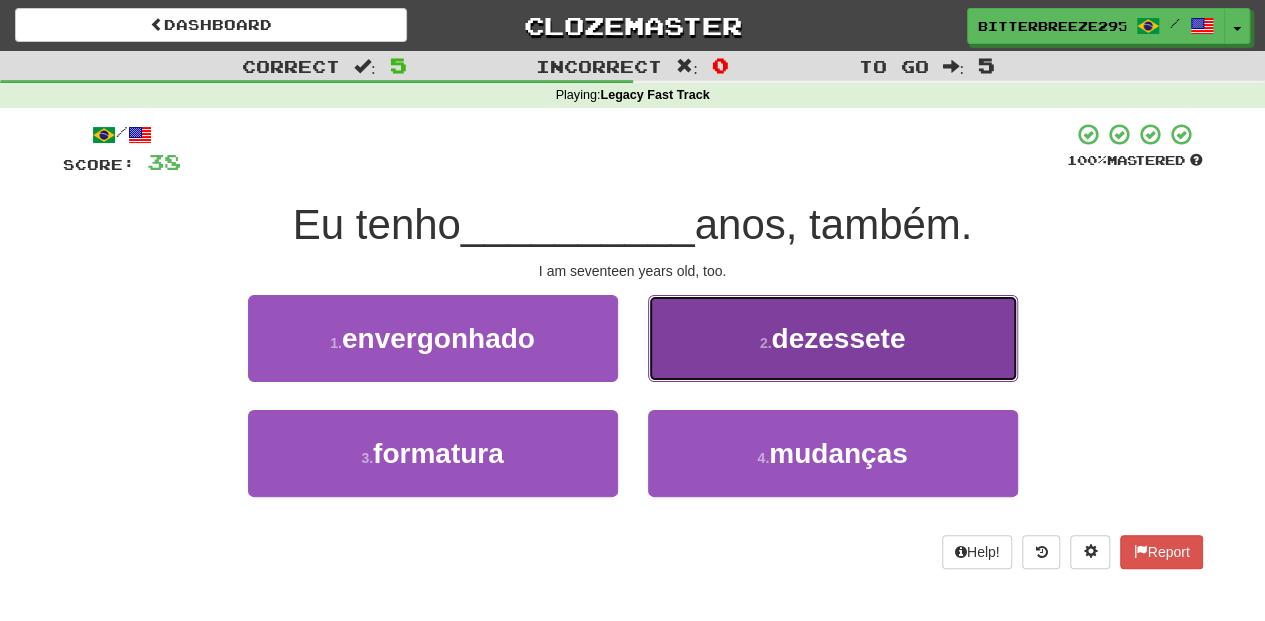 click on "2 .  dezessete" at bounding box center (833, 338) 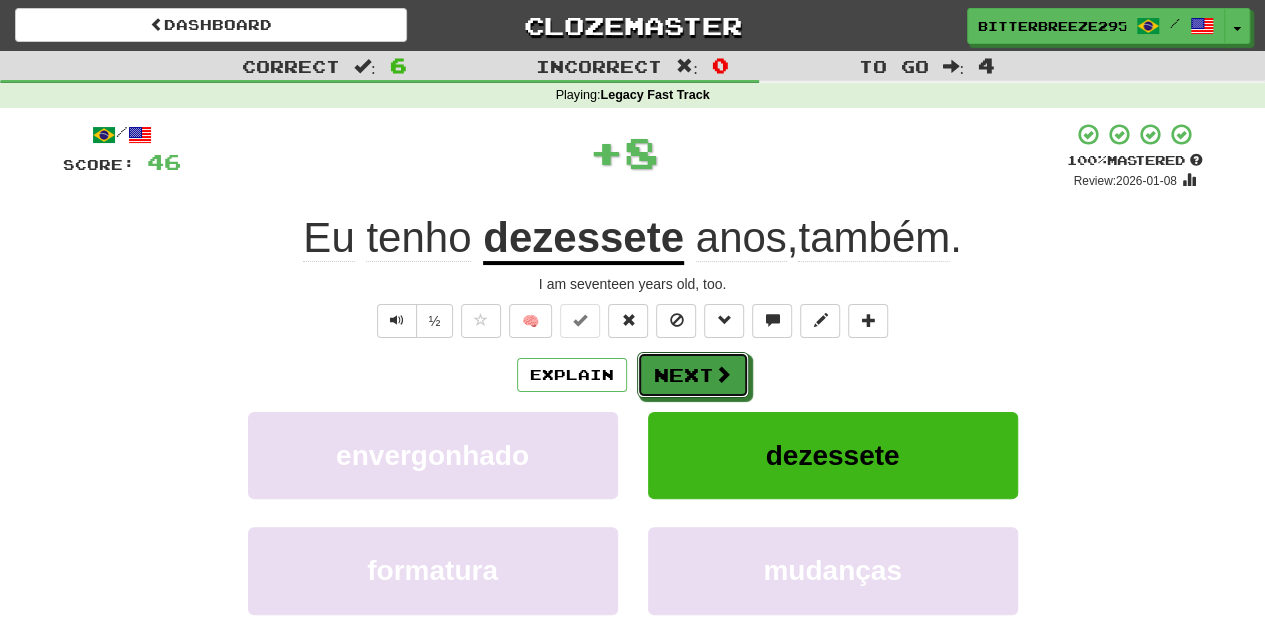 click on "Next" at bounding box center [693, 375] 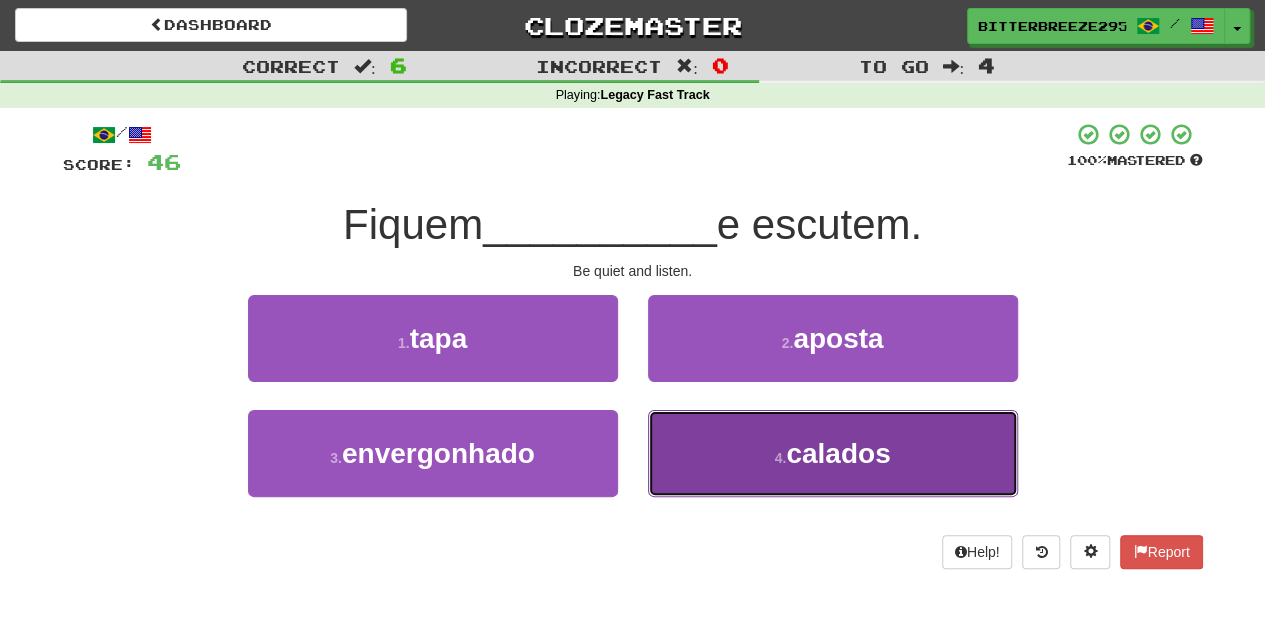 click on "4 .  calados" at bounding box center (833, 453) 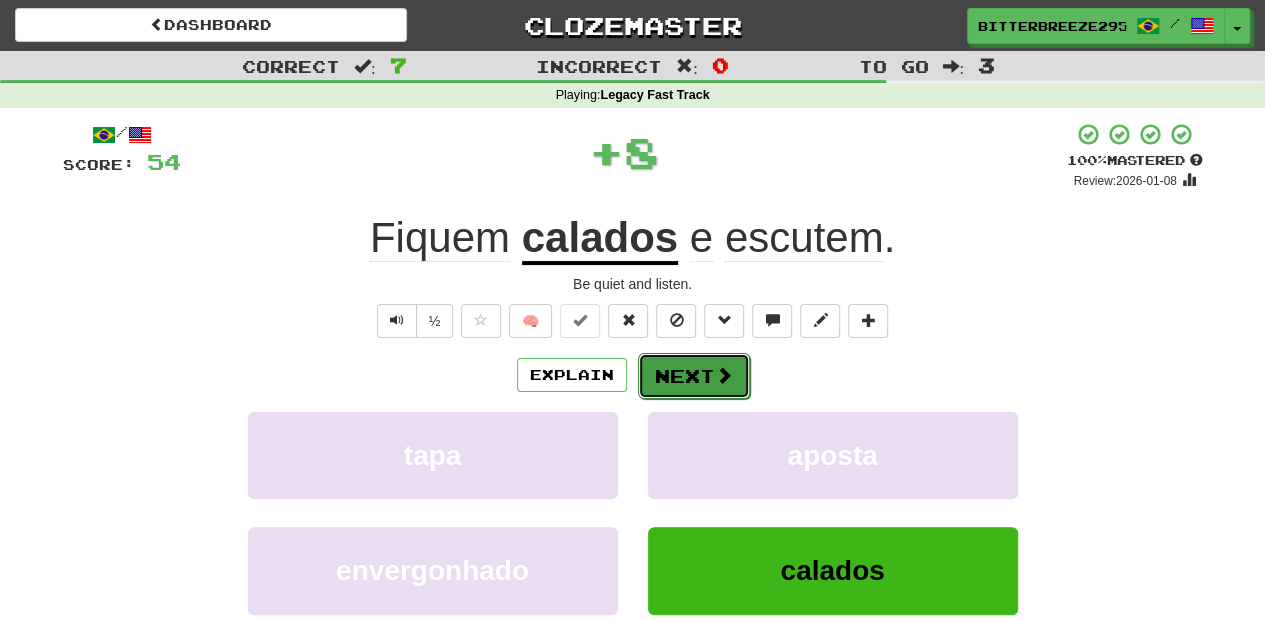 click on "Next" at bounding box center (694, 376) 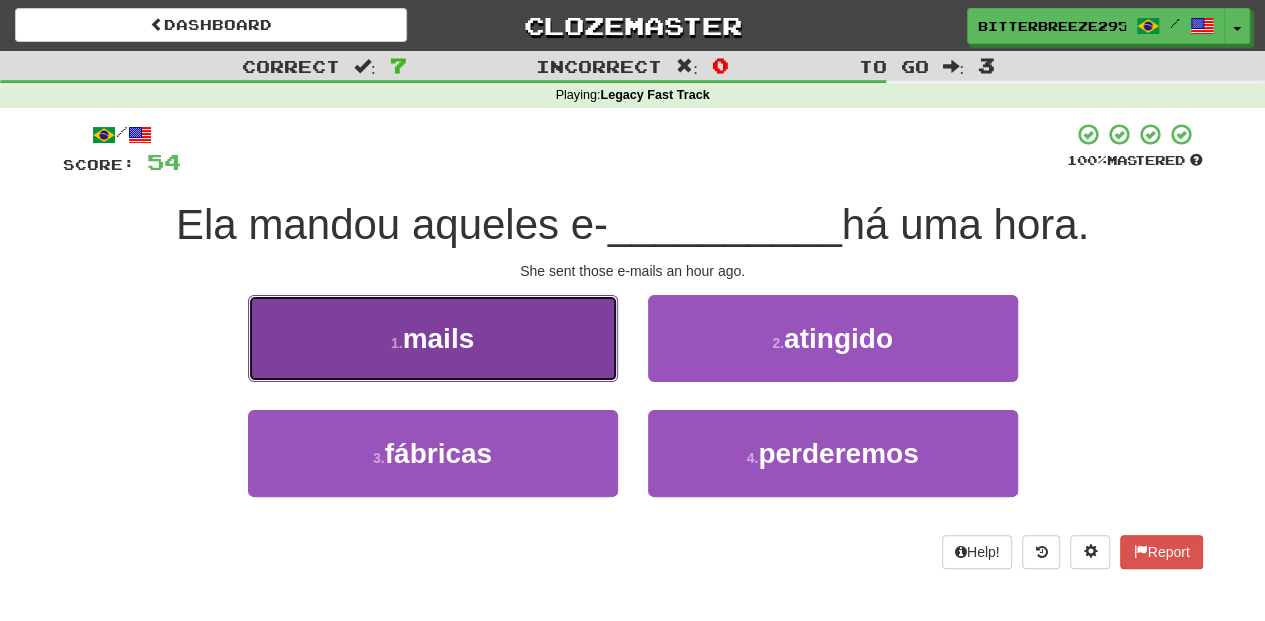 click on "1 .  mails" at bounding box center (433, 338) 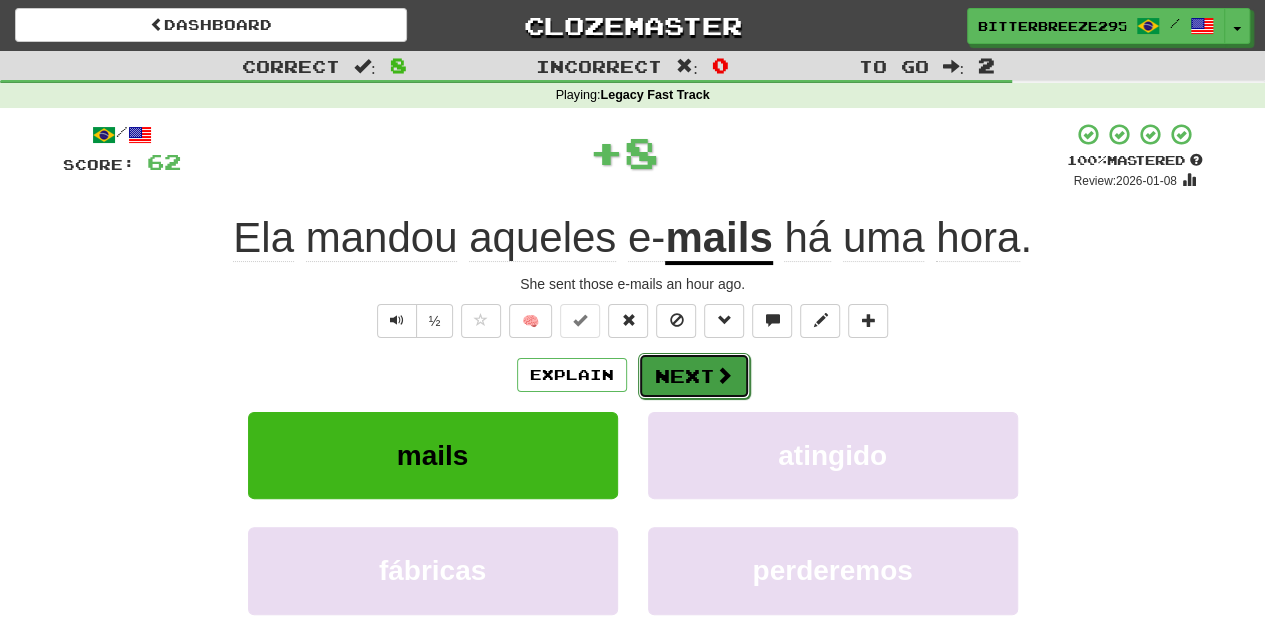 click on "Next" at bounding box center (694, 376) 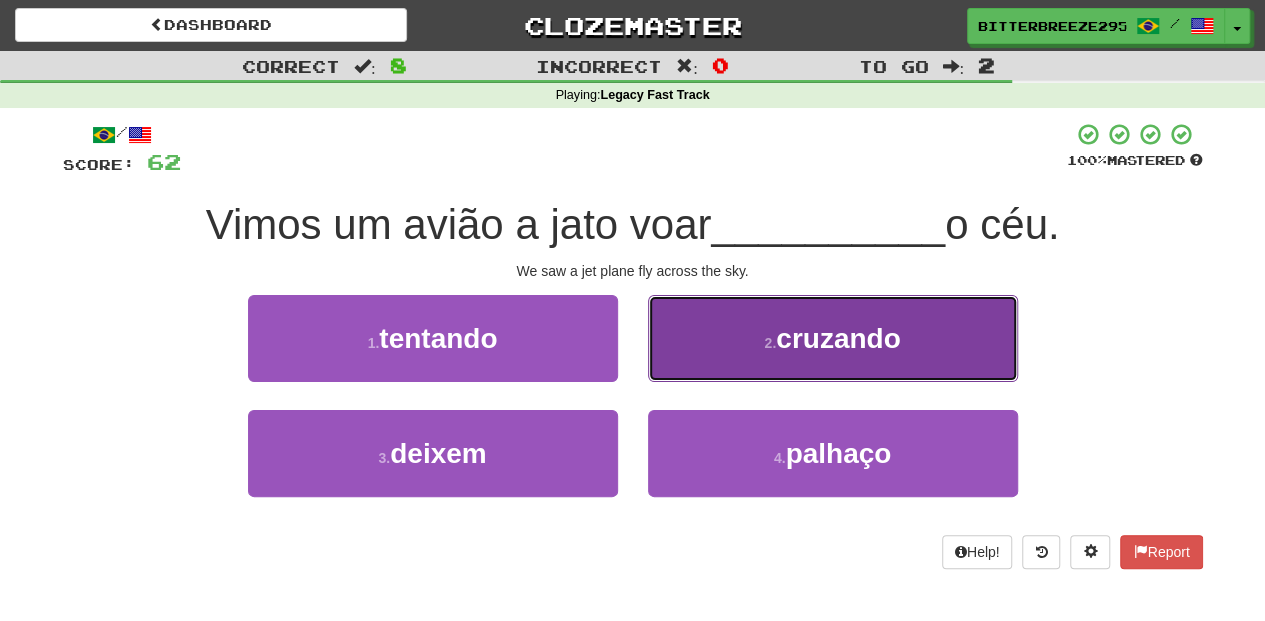click on "2 .  cruzando" at bounding box center (833, 338) 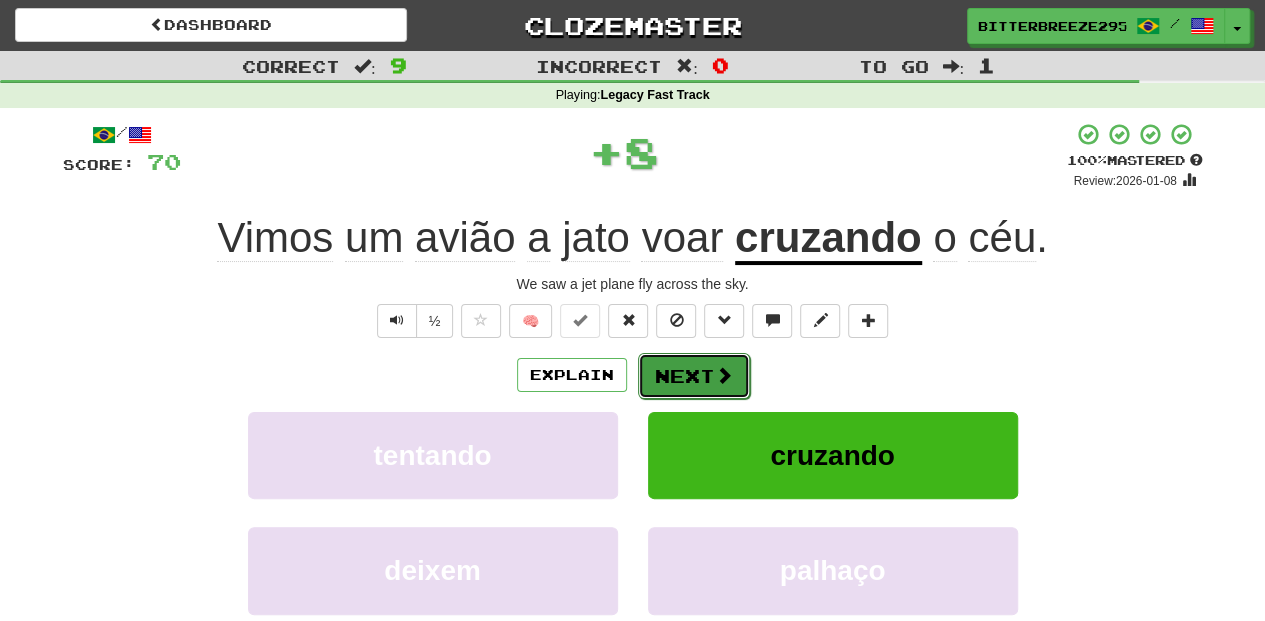 click on "Next" at bounding box center (694, 376) 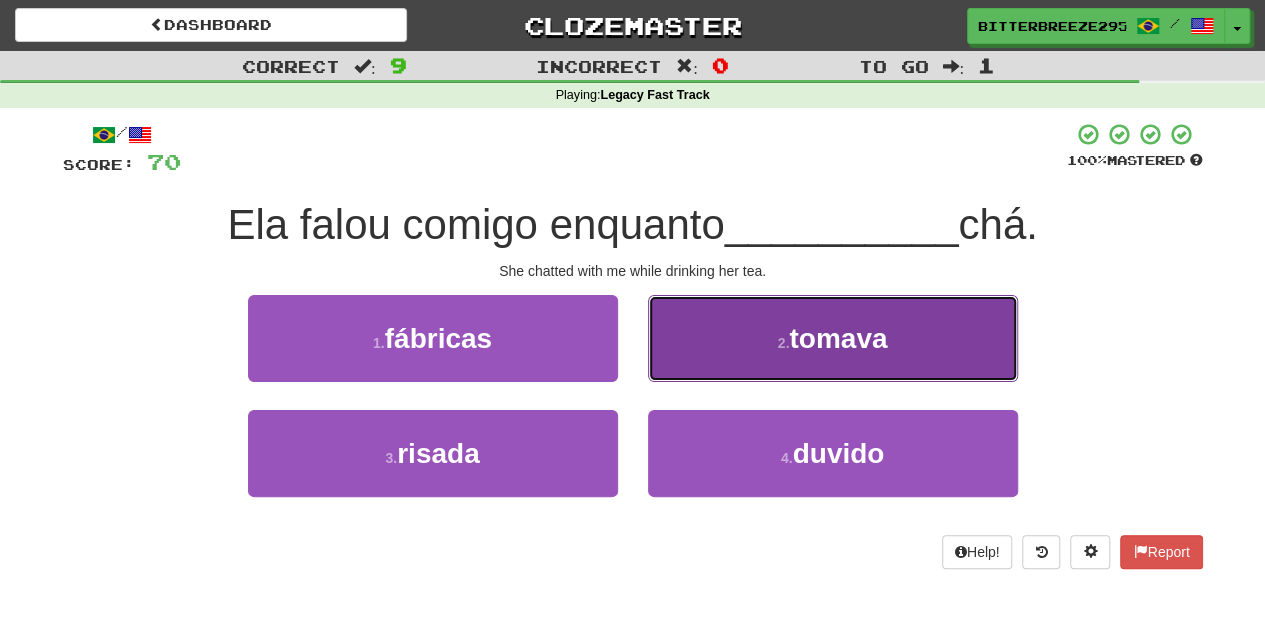 click on "2 .  tomava" at bounding box center (833, 338) 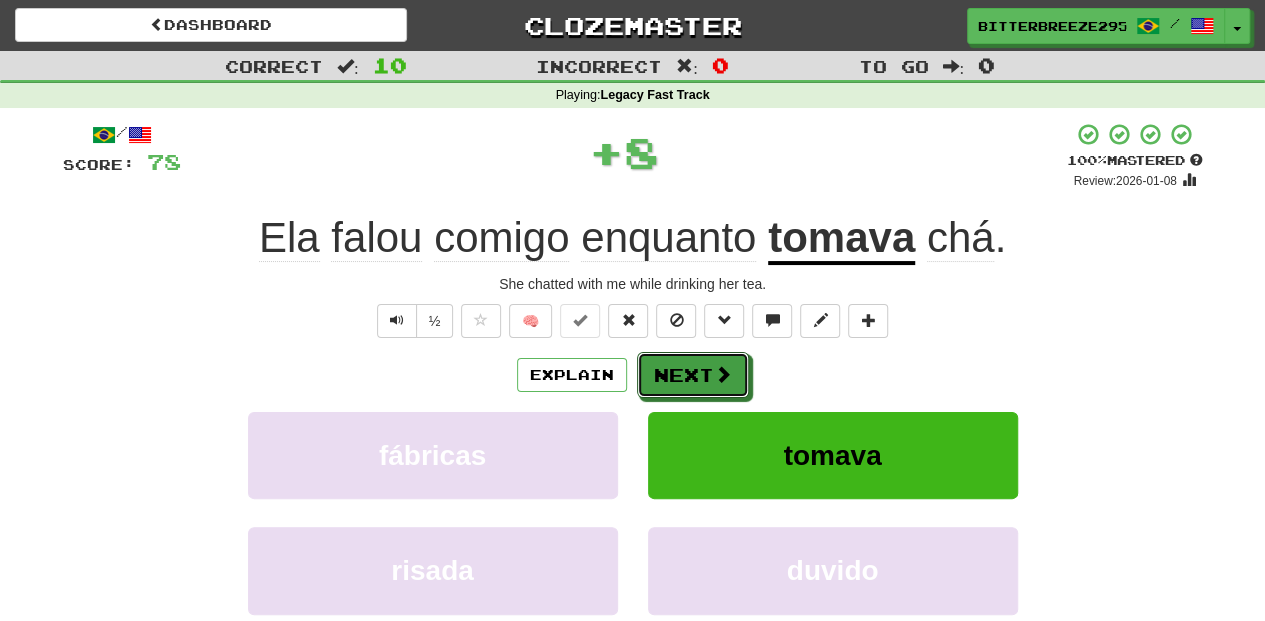 click on "Next" at bounding box center (693, 375) 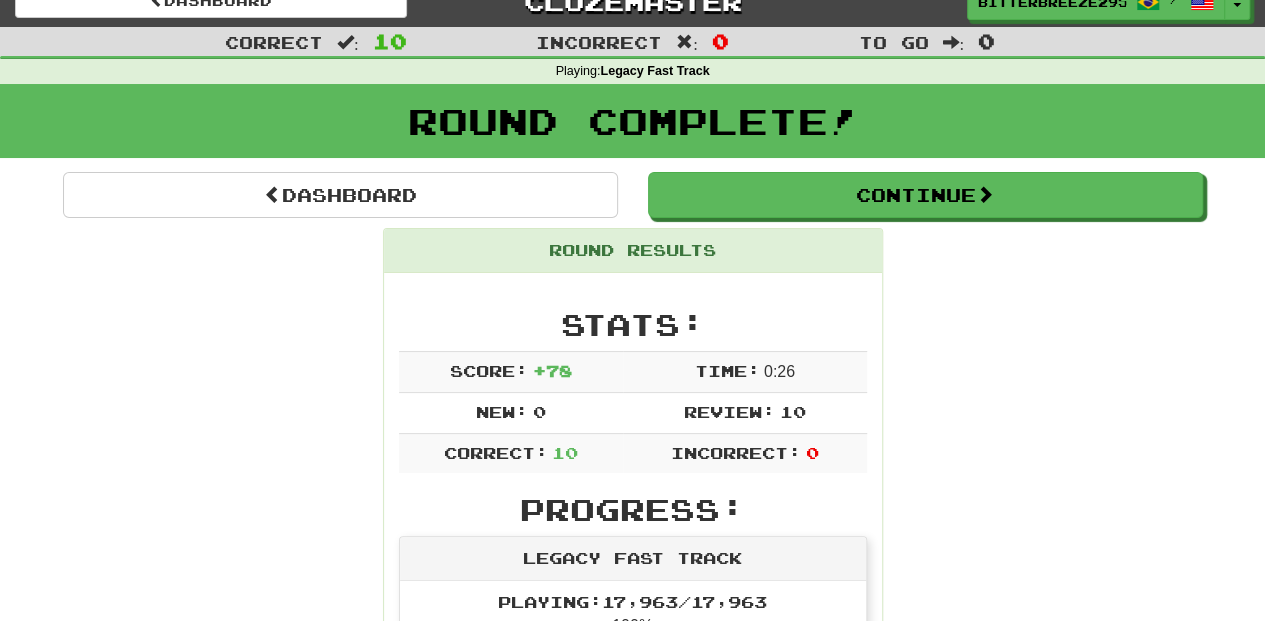 scroll, scrollTop: 0, scrollLeft: 0, axis: both 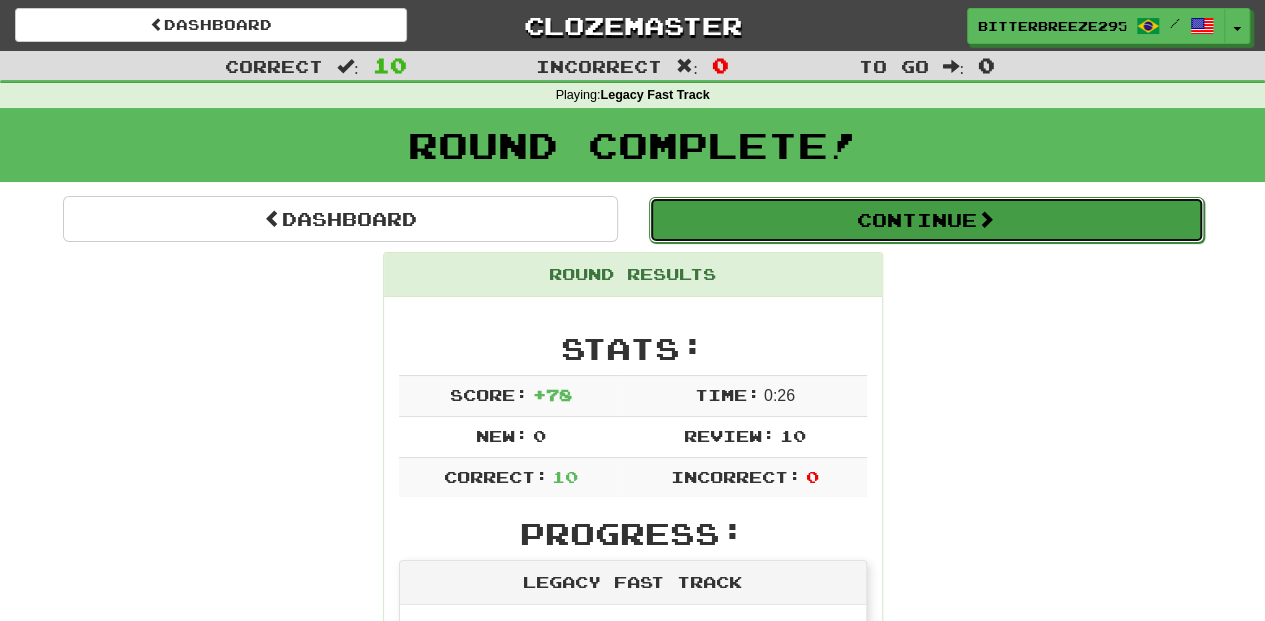 click on "Continue" at bounding box center (926, 220) 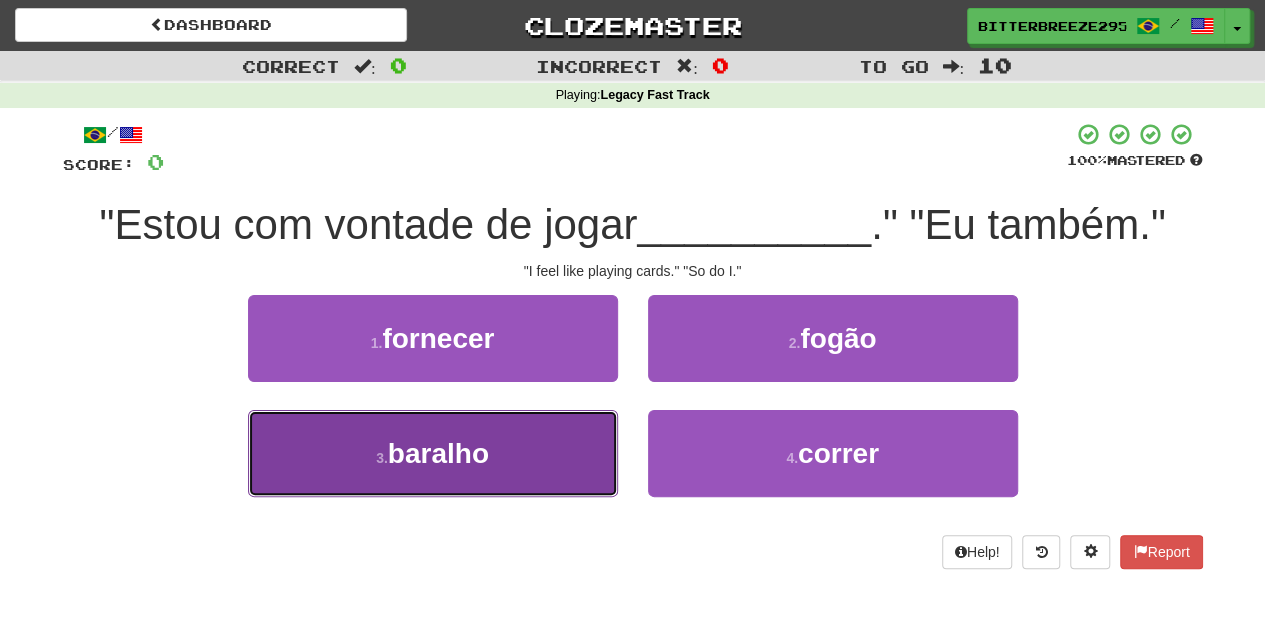 click on "3 .  baralho" at bounding box center [433, 453] 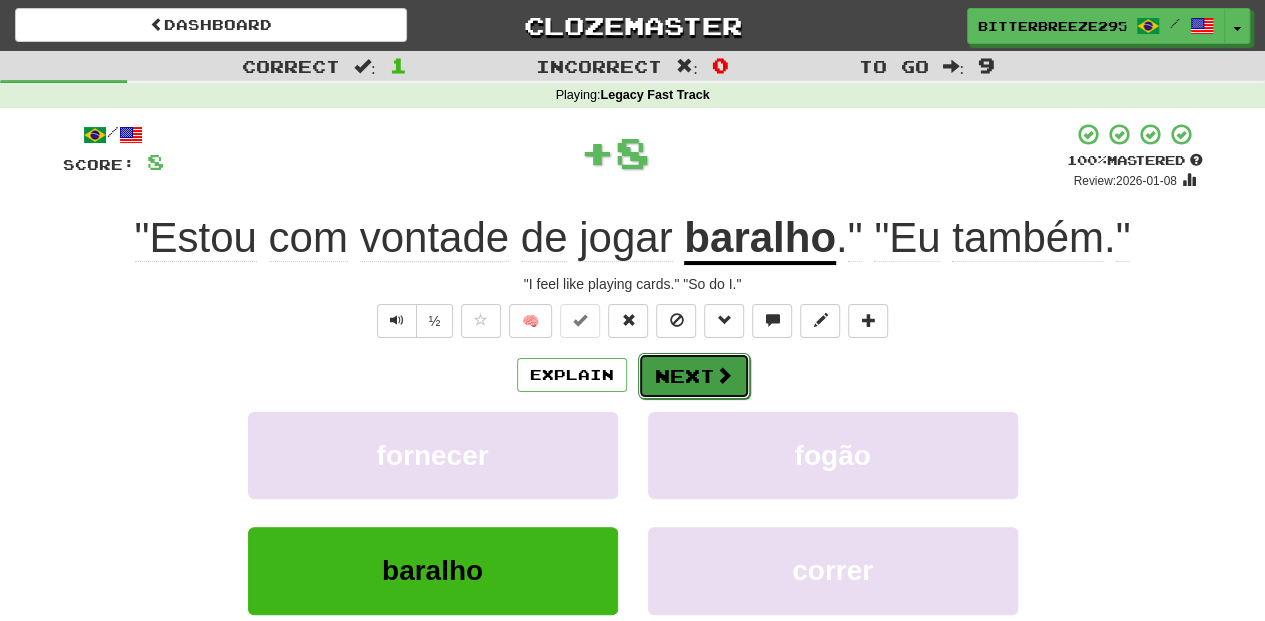 click on "Next" at bounding box center [694, 376] 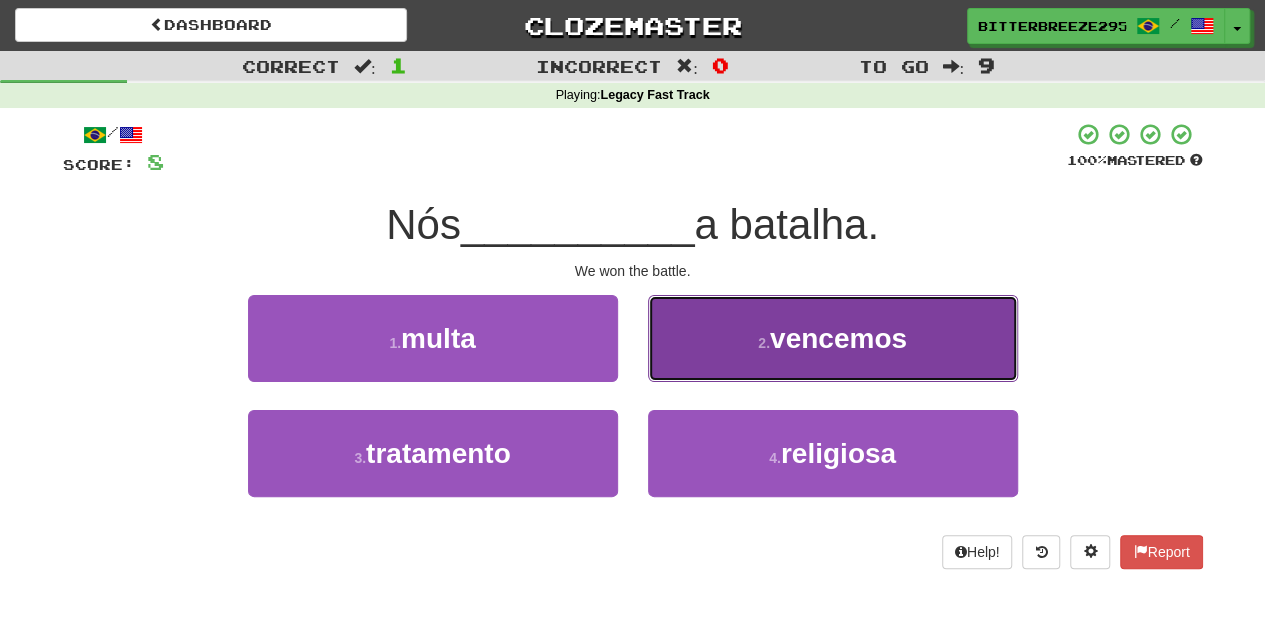 click on "2 .  vencemos" at bounding box center [833, 338] 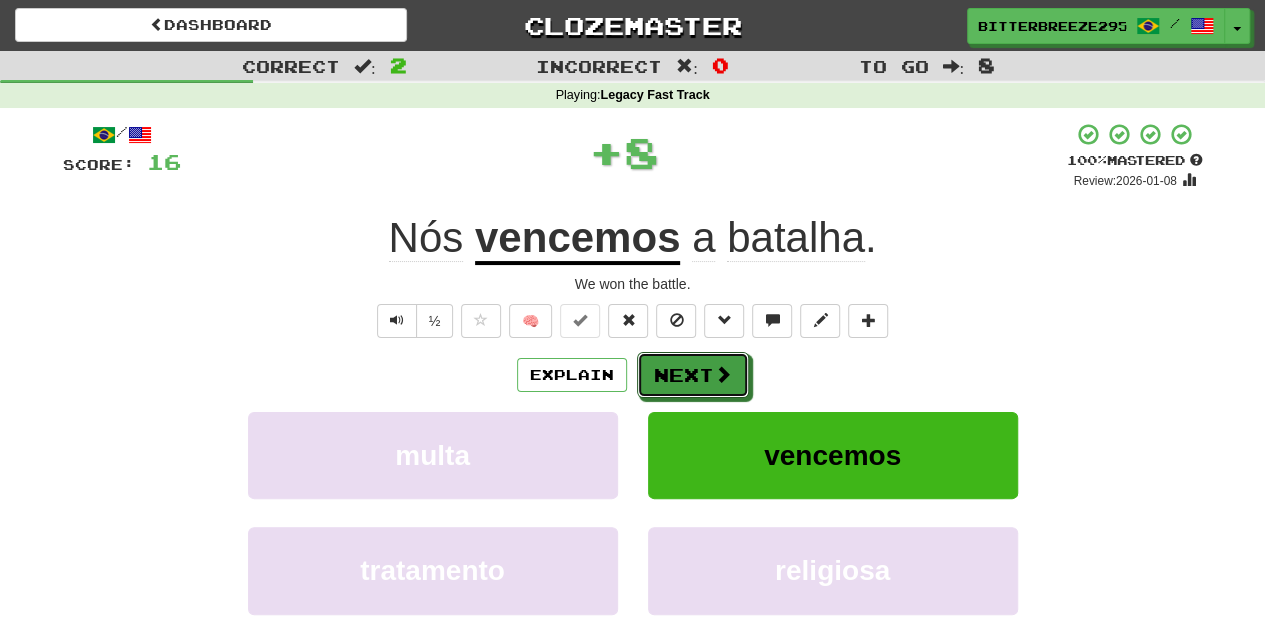 click on "Next" at bounding box center (693, 375) 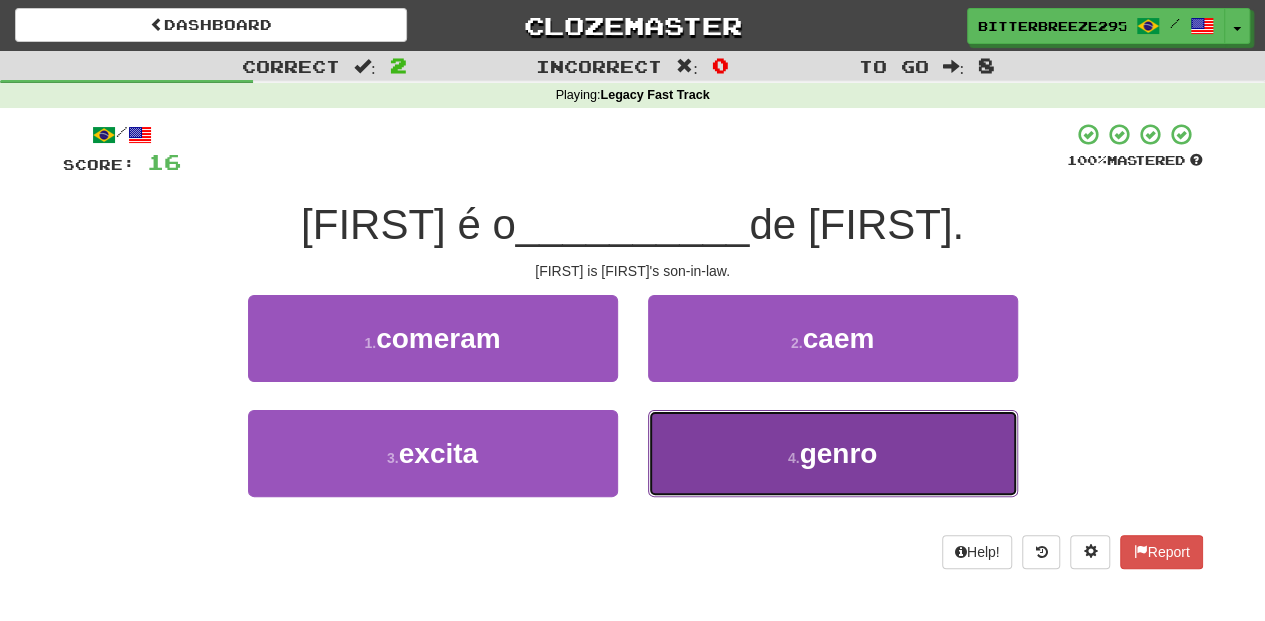 click on "4 .  genro" at bounding box center (833, 453) 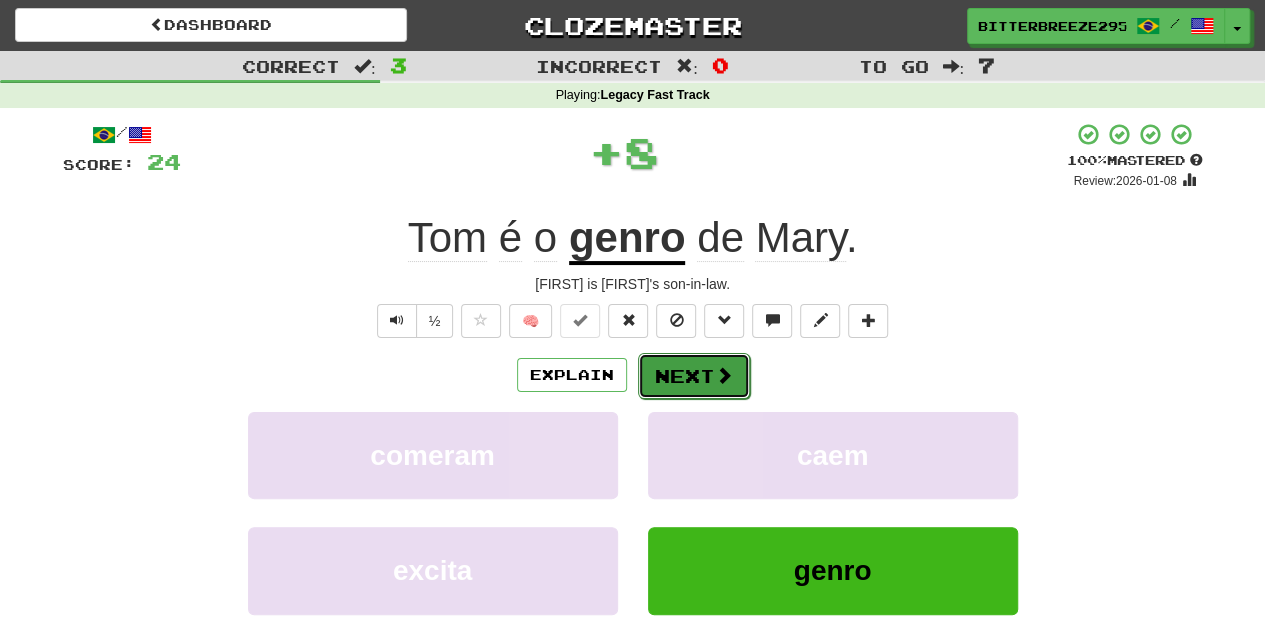 click on "Next" at bounding box center [694, 376] 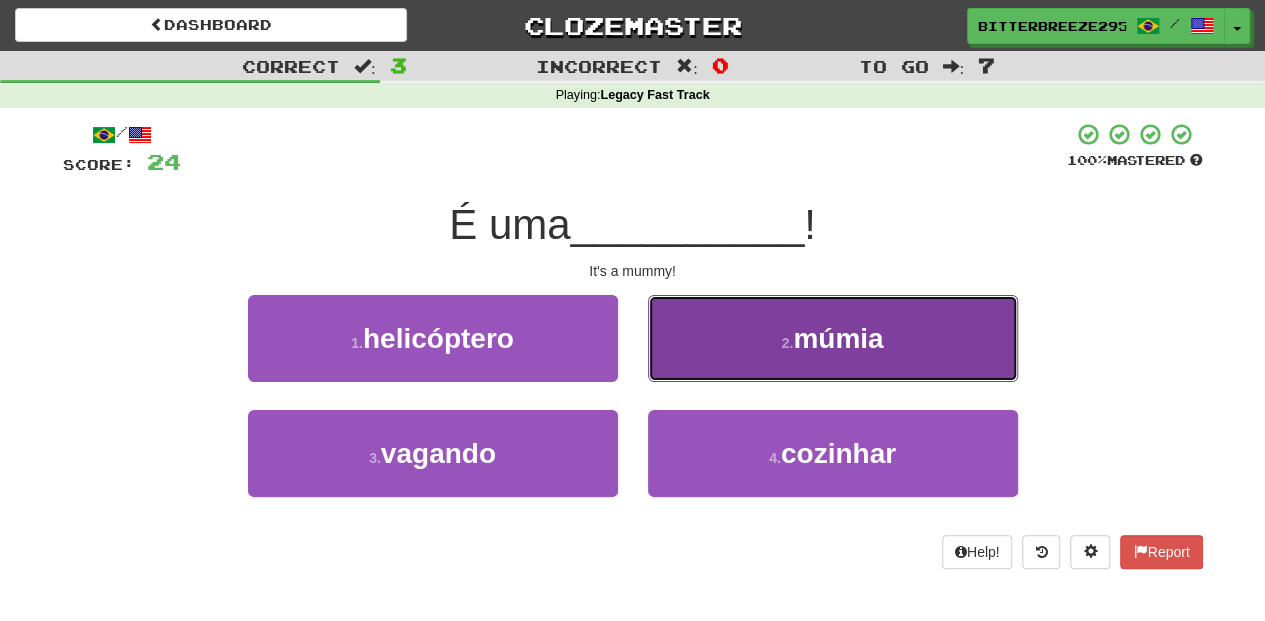 click on "2 .  múmia" at bounding box center [833, 338] 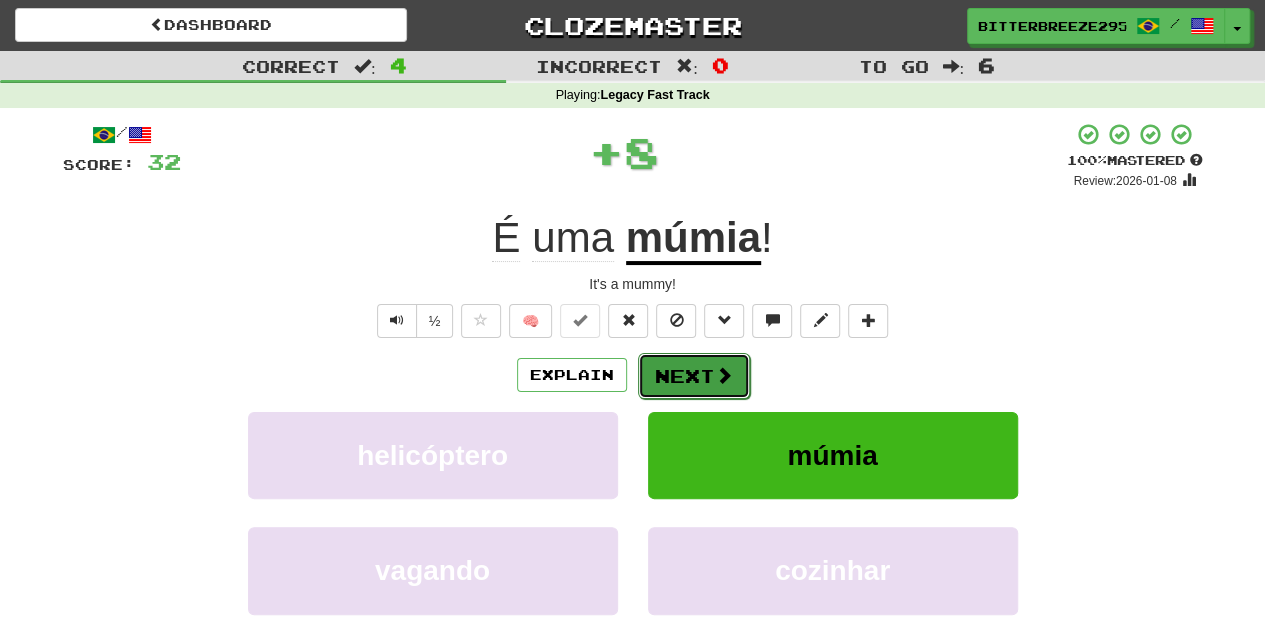 click on "Next" at bounding box center [694, 376] 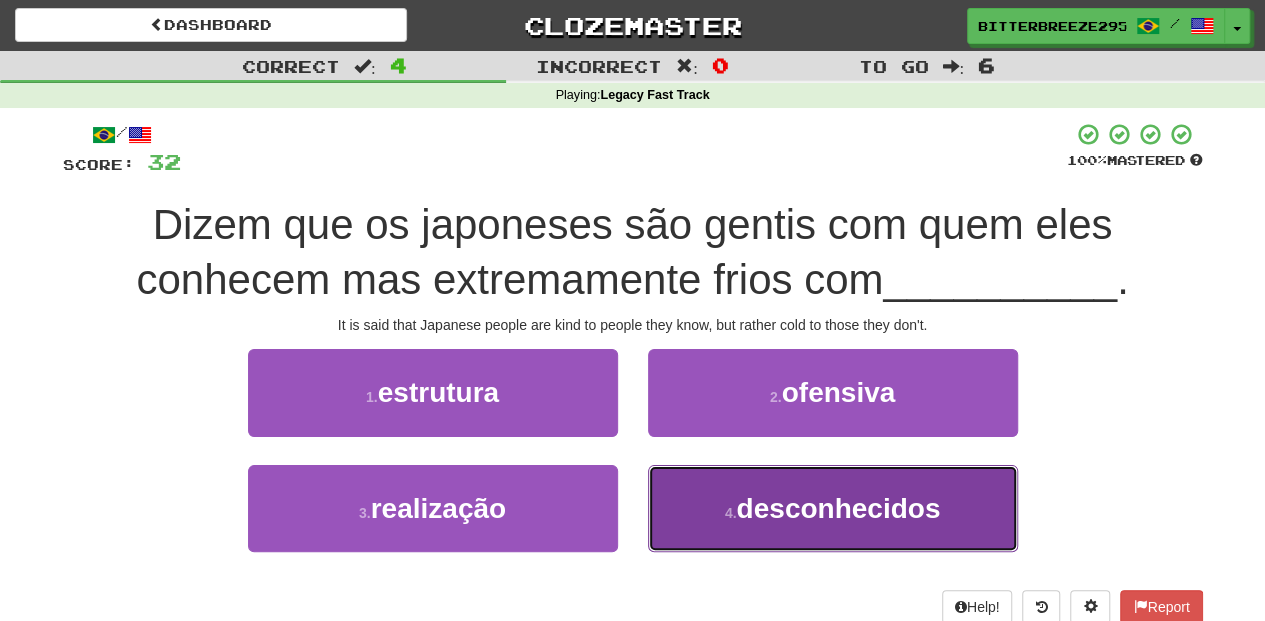 click on "4 .  desconhecidos" at bounding box center (833, 508) 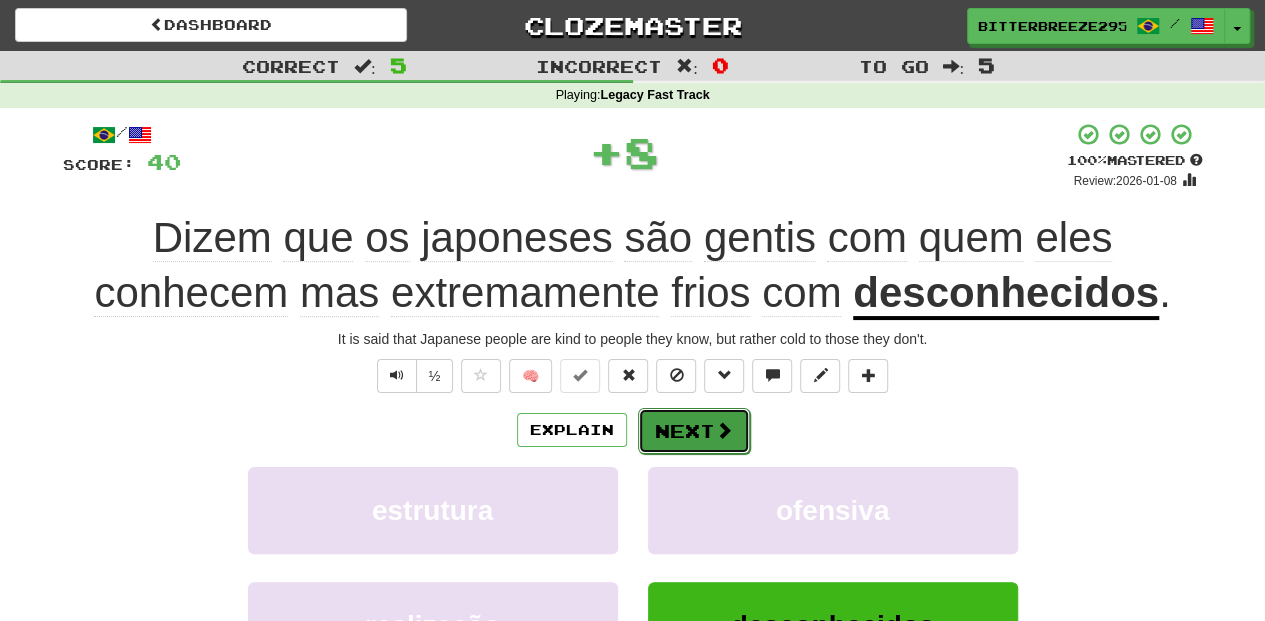 click on "Next" at bounding box center [694, 431] 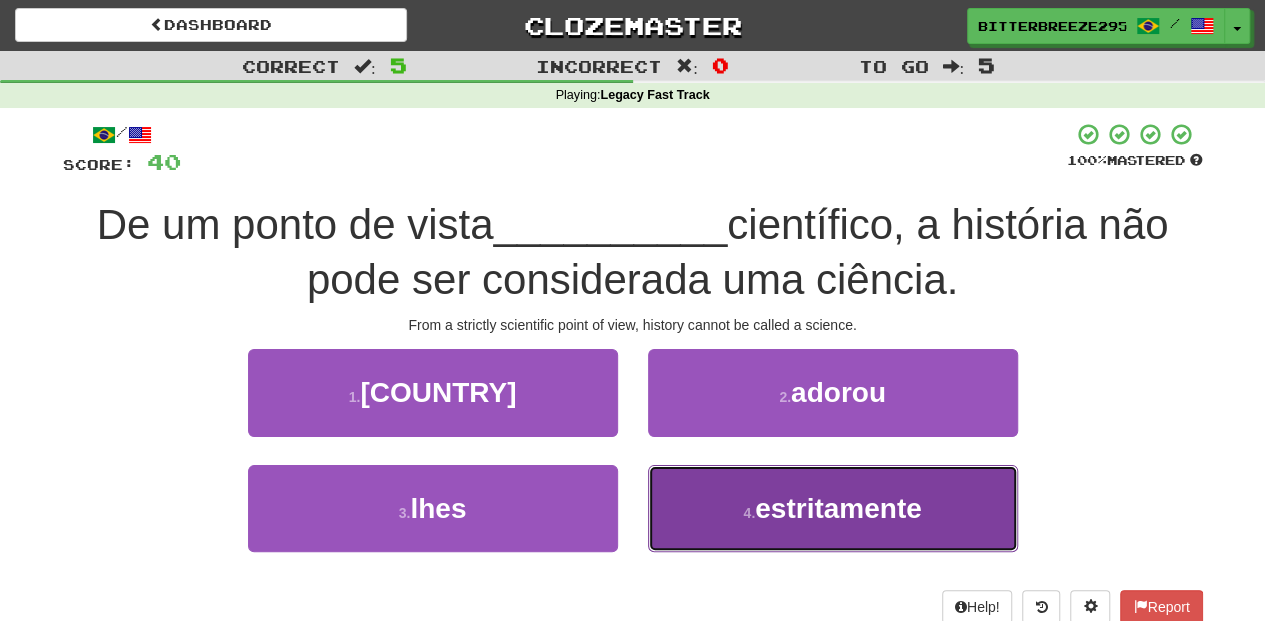 click on "4 .  estritamente" at bounding box center [833, 508] 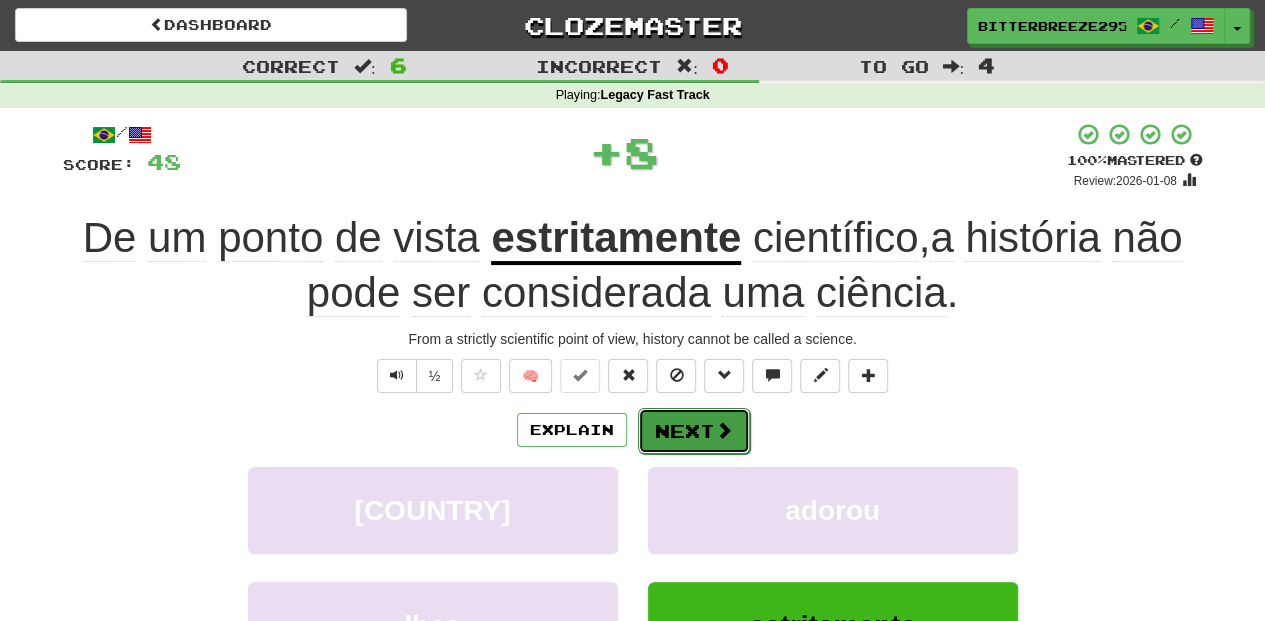 click on "Next" at bounding box center [694, 431] 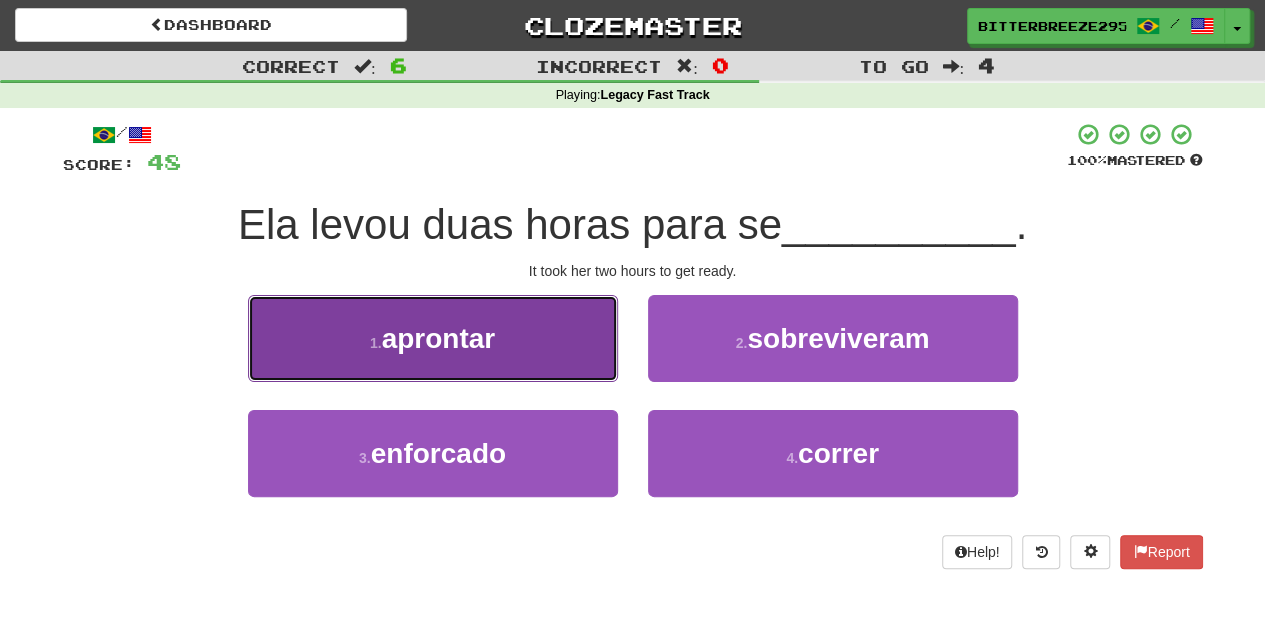 click on "1 .  aprontar" at bounding box center [433, 338] 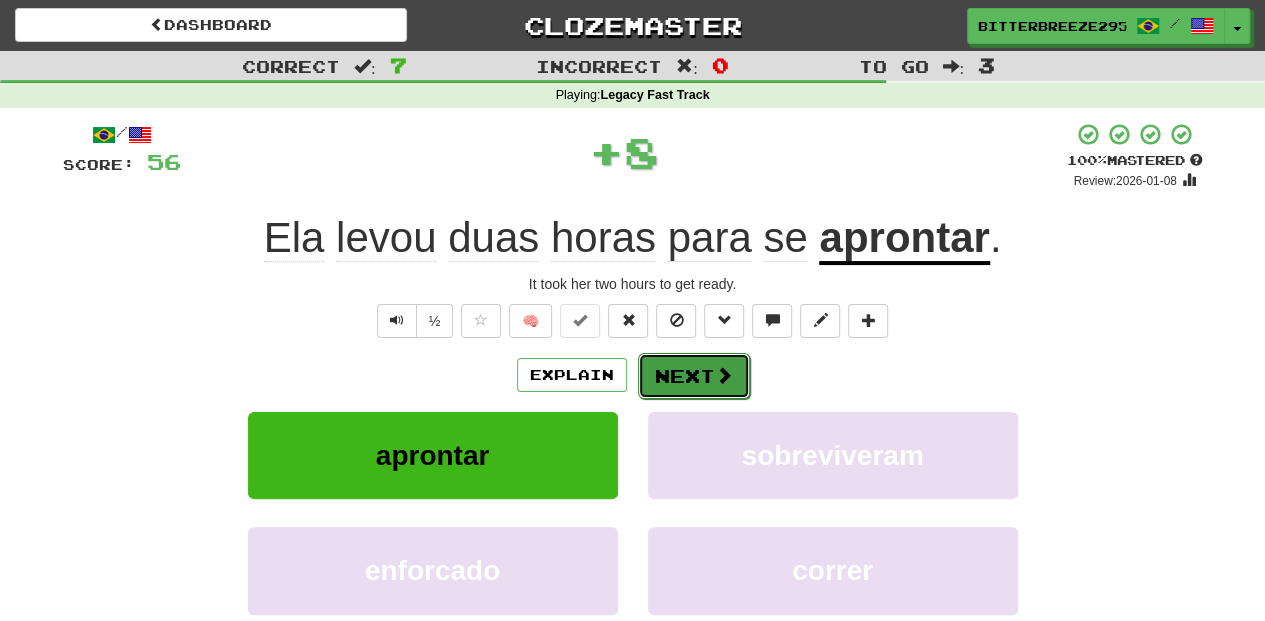 click on "Next" at bounding box center [694, 376] 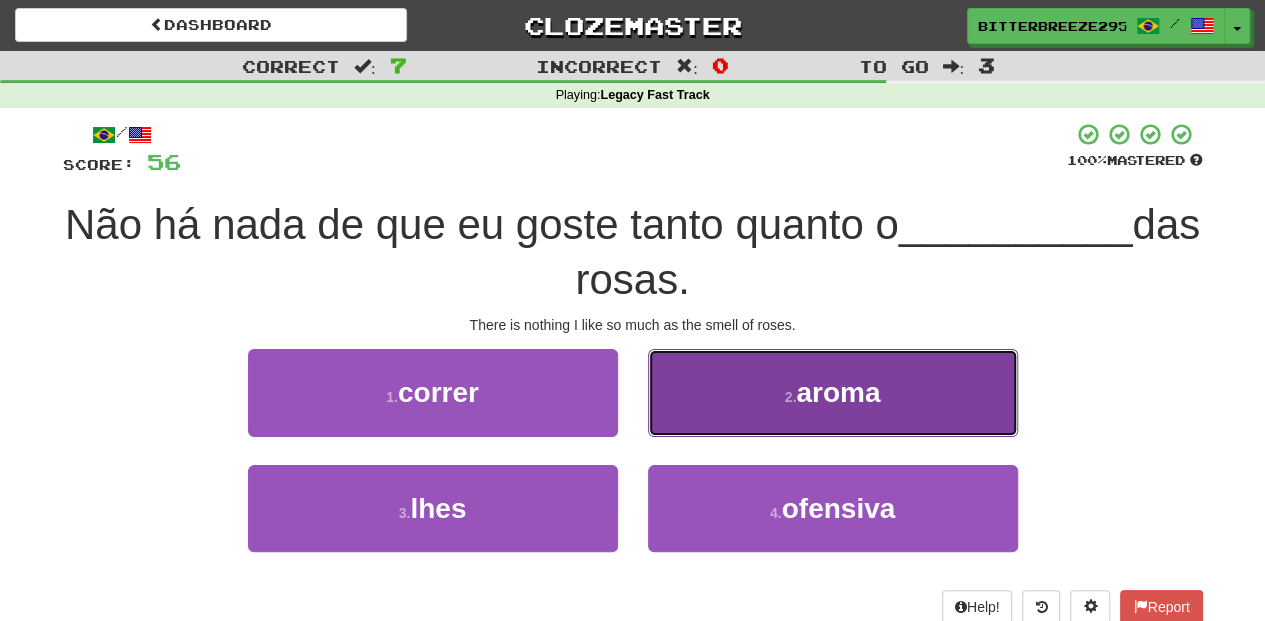 click on "2 .  aroma" at bounding box center [833, 392] 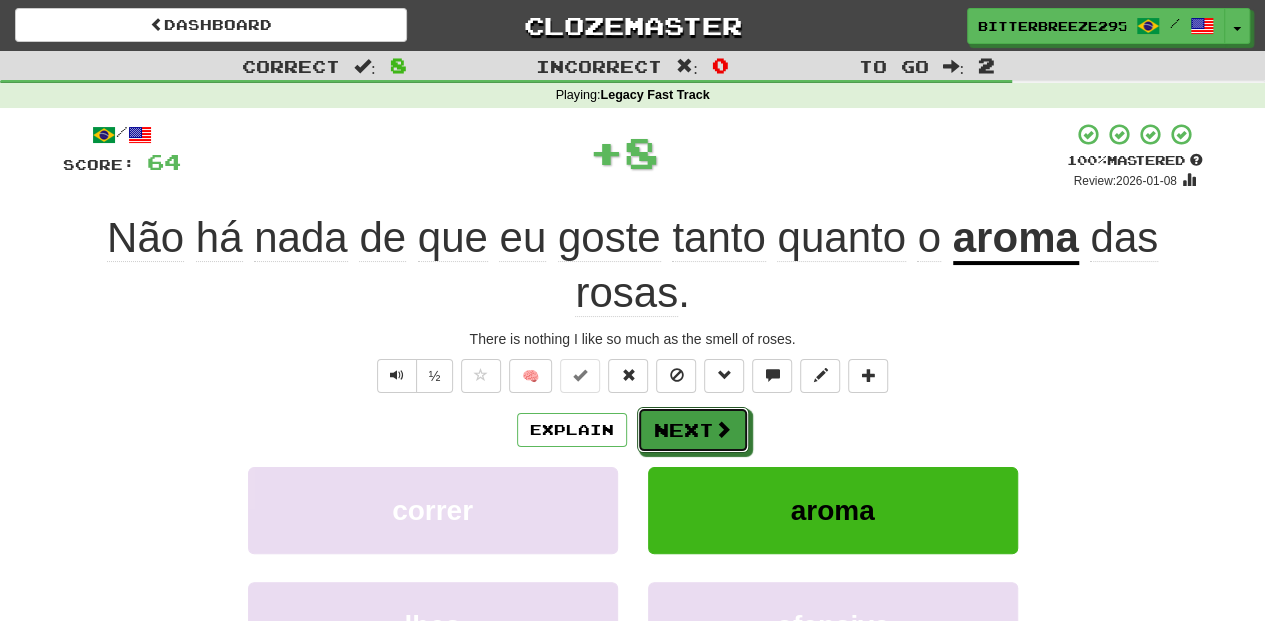 click at bounding box center (723, 429) 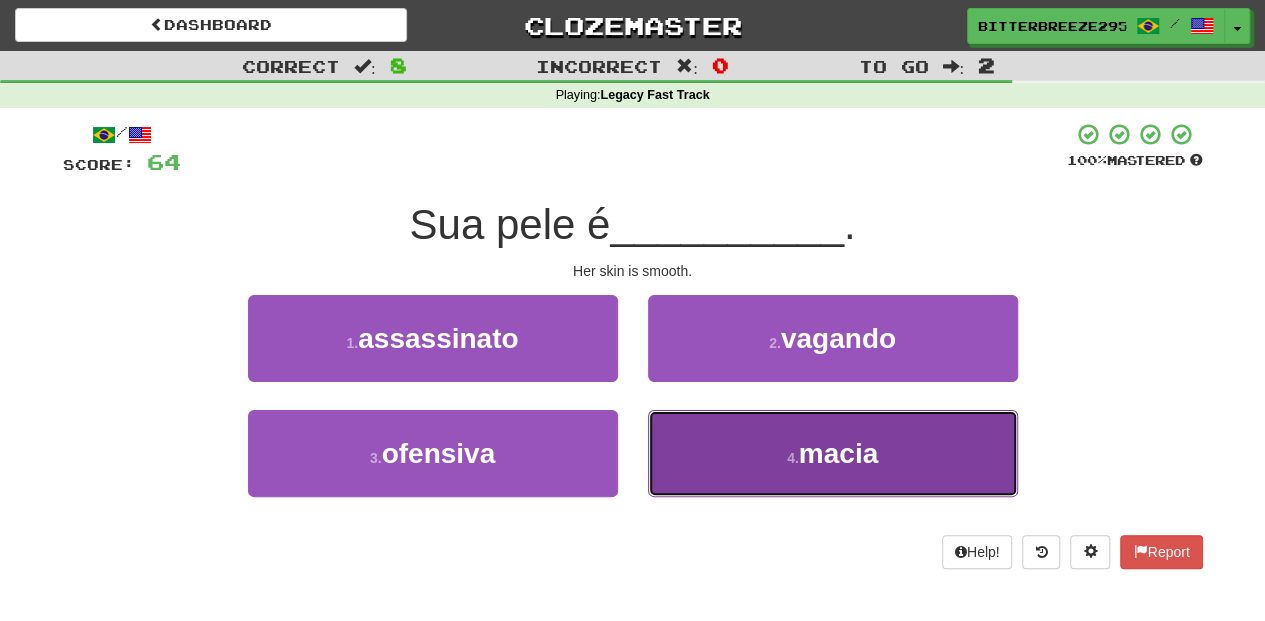 click on "4 .  macia" at bounding box center [833, 453] 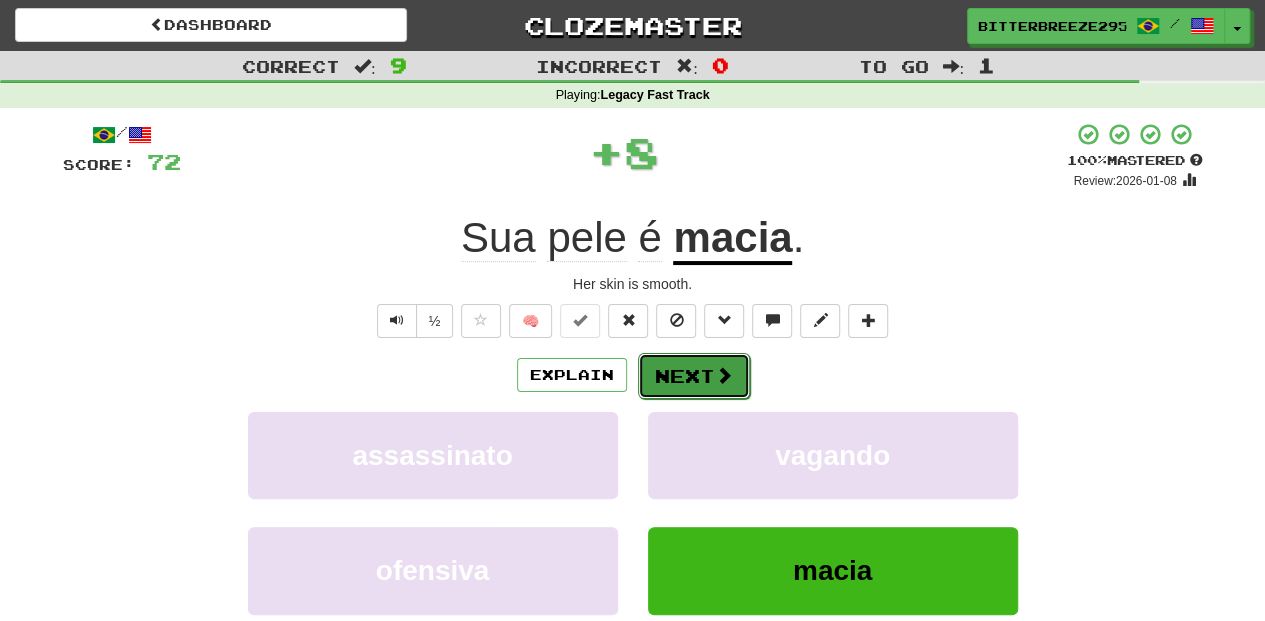click on "Next" at bounding box center [694, 376] 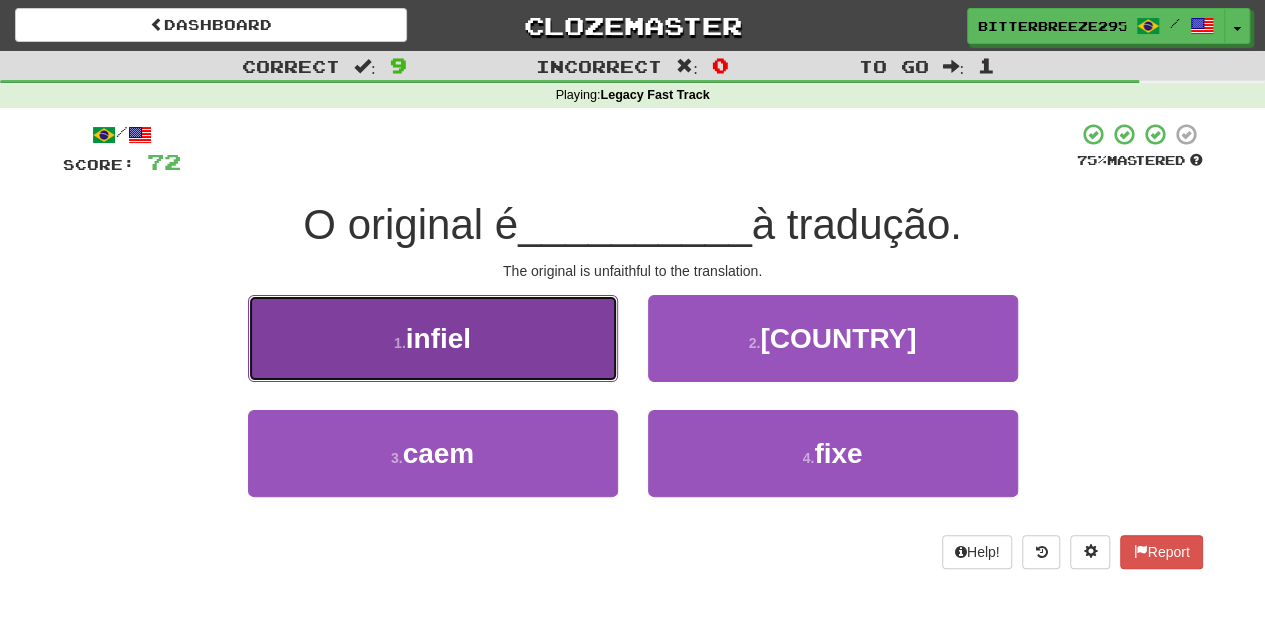 click on "1 .  infiel" at bounding box center [433, 338] 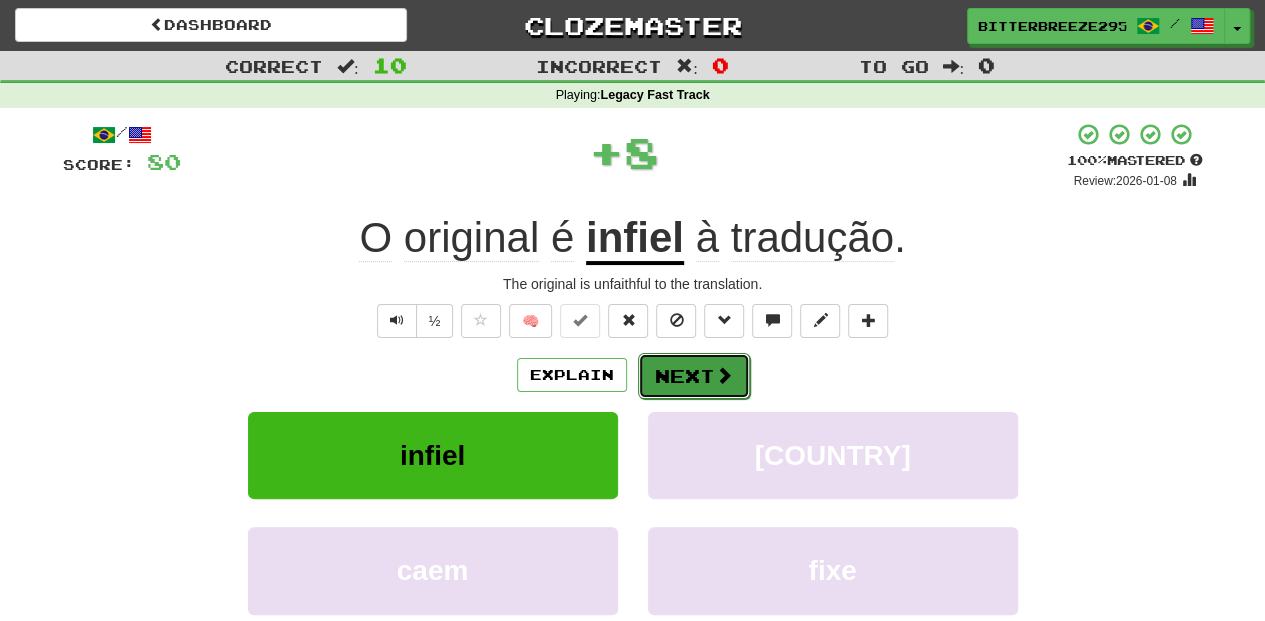 click on "Next" at bounding box center [694, 376] 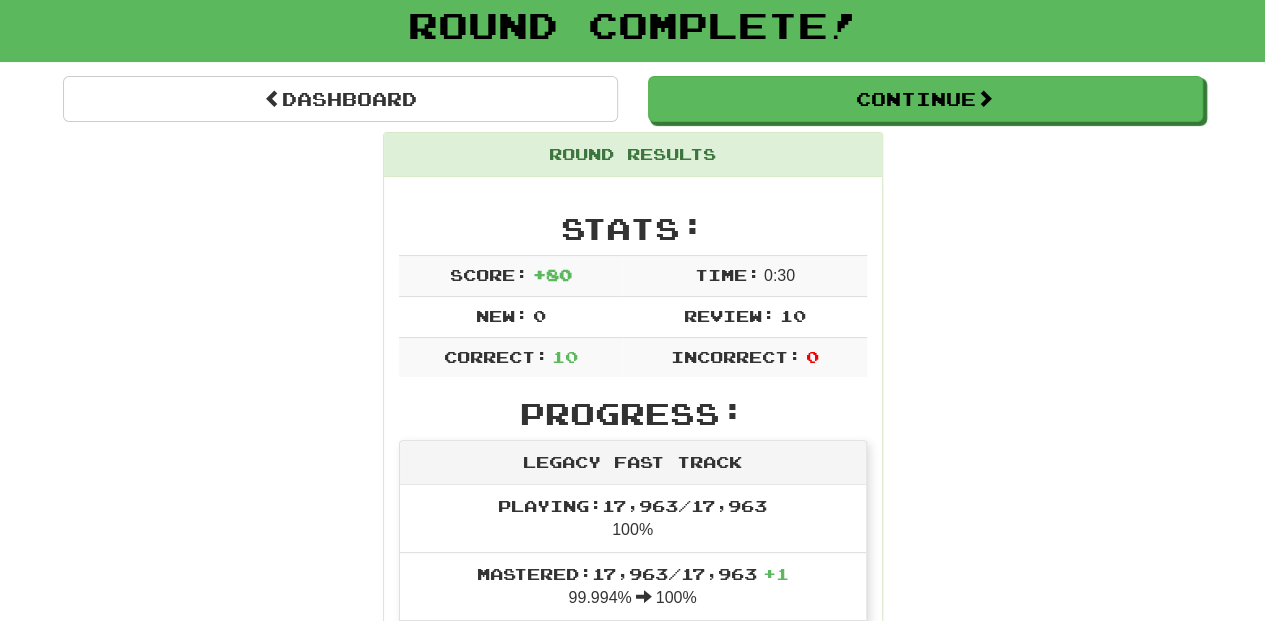 scroll, scrollTop: 66, scrollLeft: 0, axis: vertical 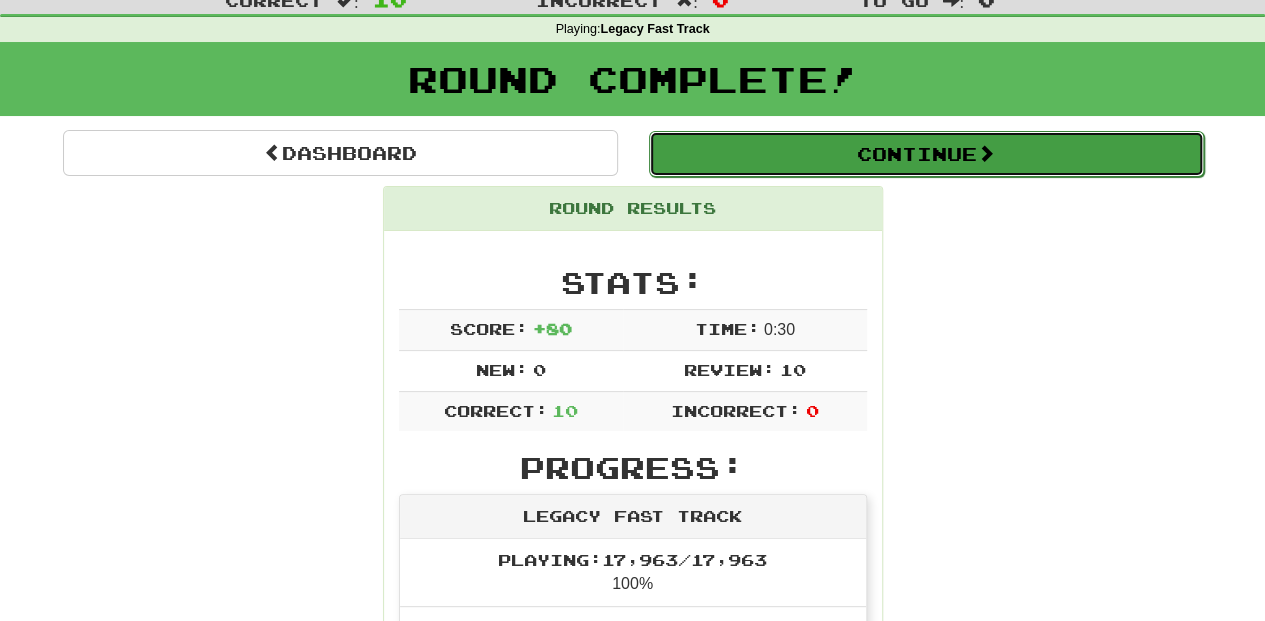 click on "Continue" at bounding box center [926, 154] 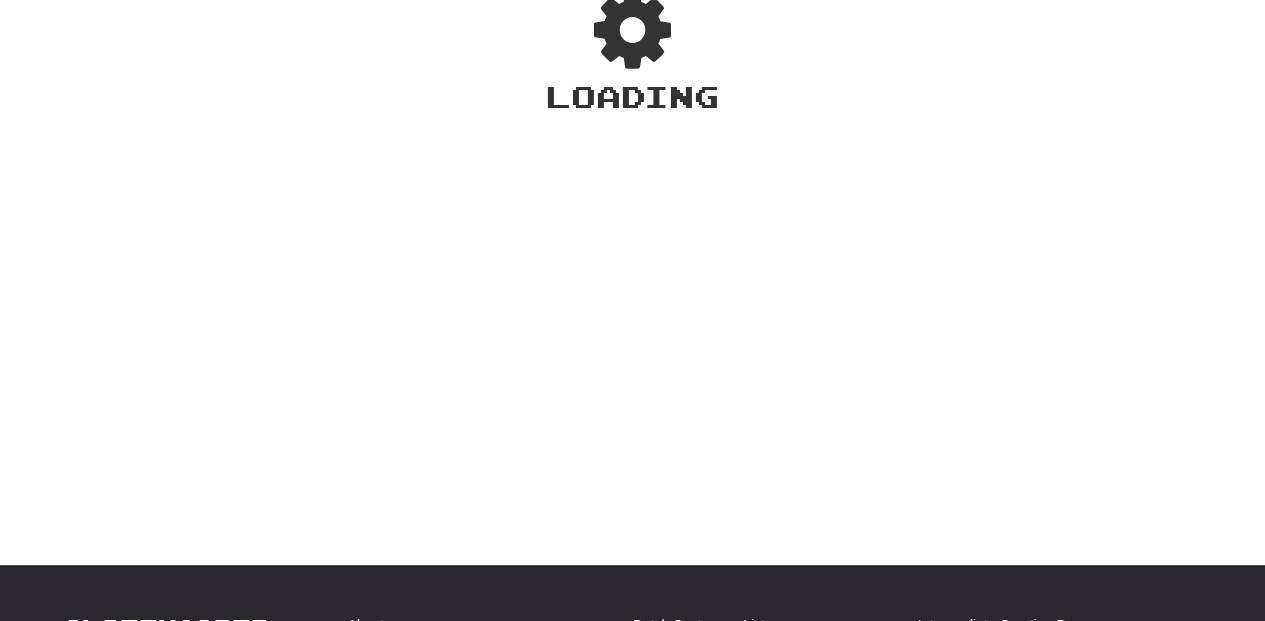 scroll, scrollTop: 66, scrollLeft: 0, axis: vertical 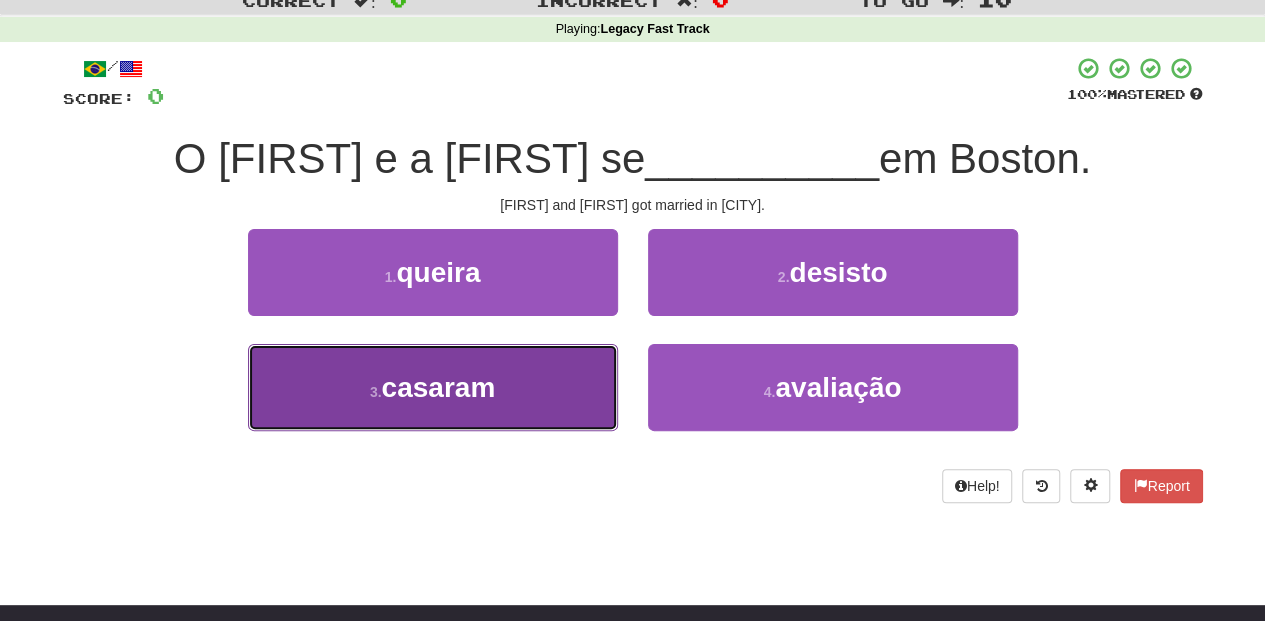 click on "casaram" at bounding box center (439, 387) 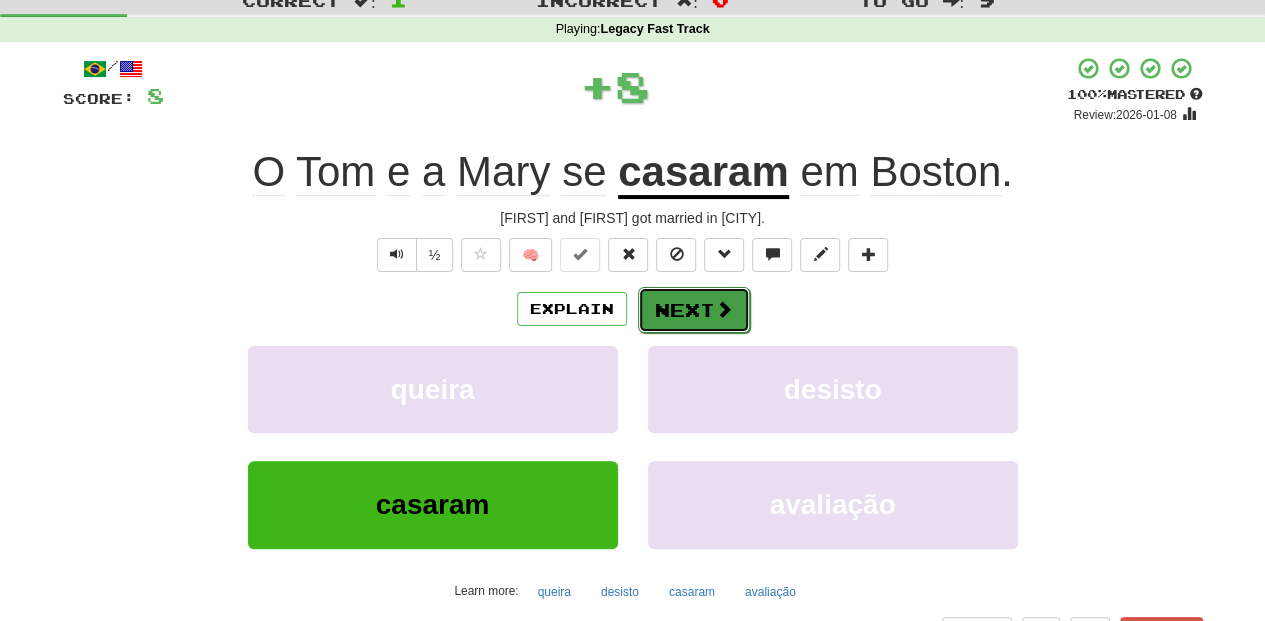 click on "Next" at bounding box center [694, 310] 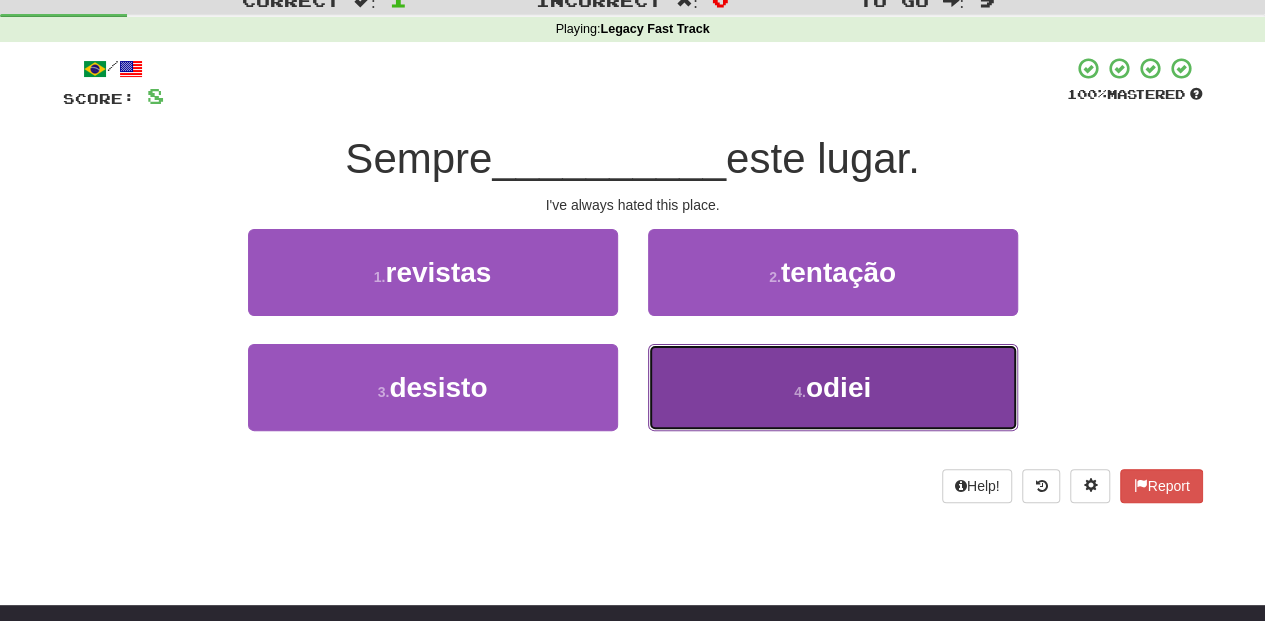 click on "4 .  odiei" at bounding box center [833, 387] 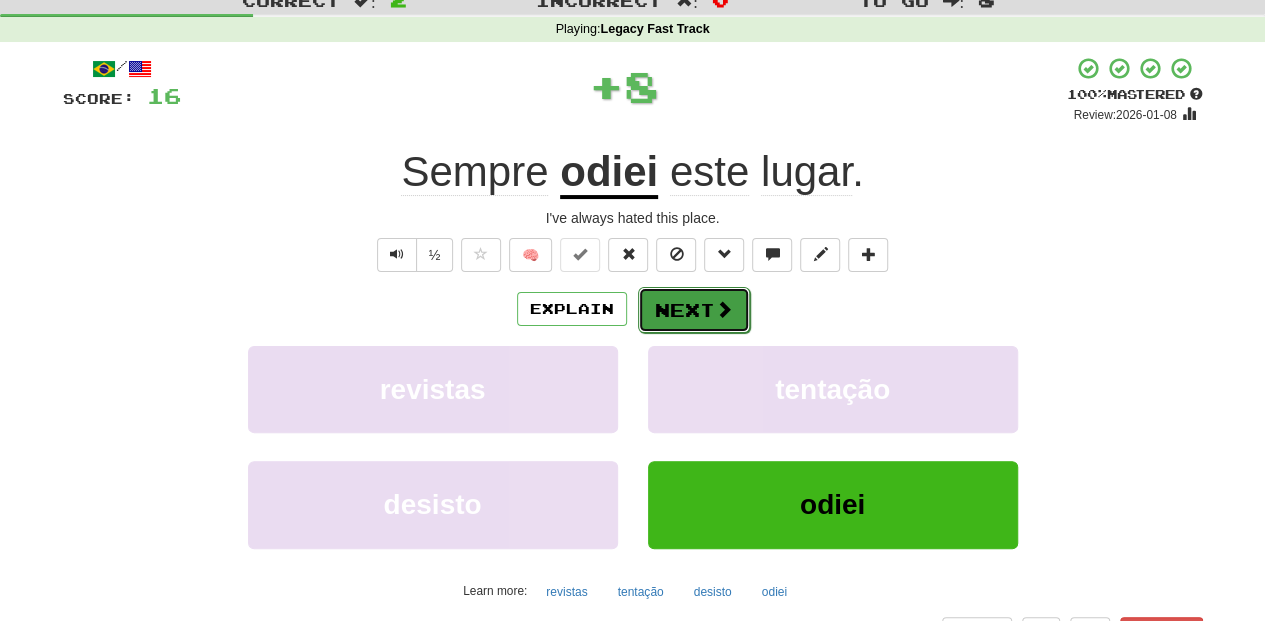 click on "Next" at bounding box center [694, 310] 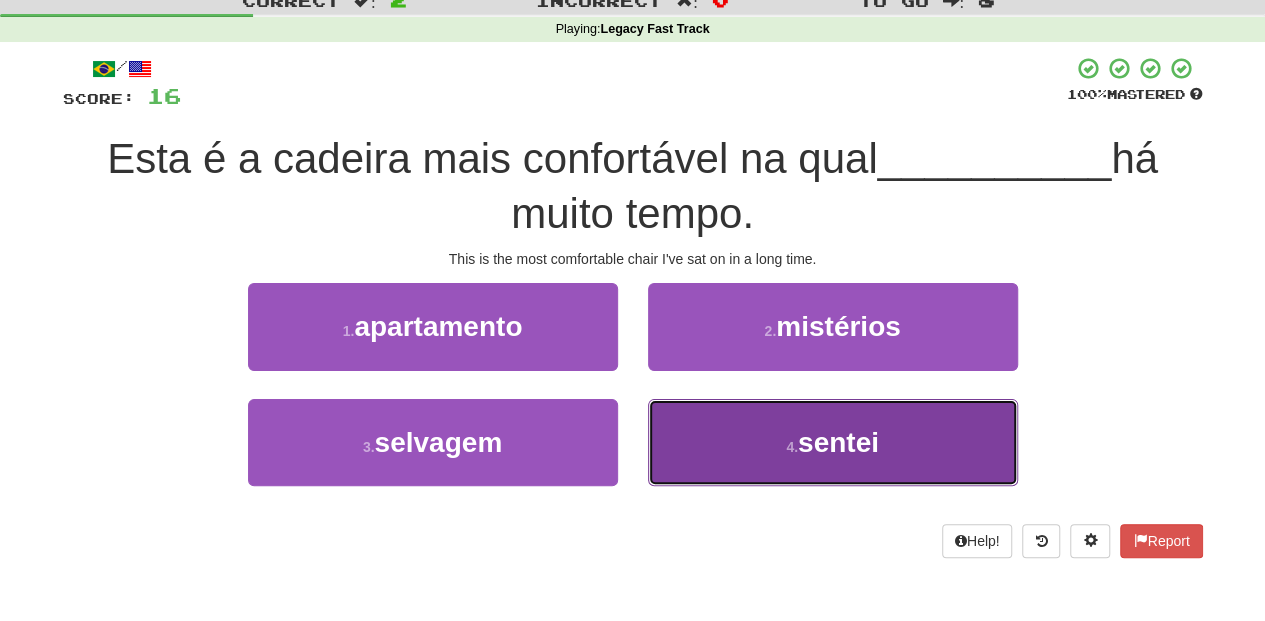 click on "4 .  sentei" at bounding box center (833, 442) 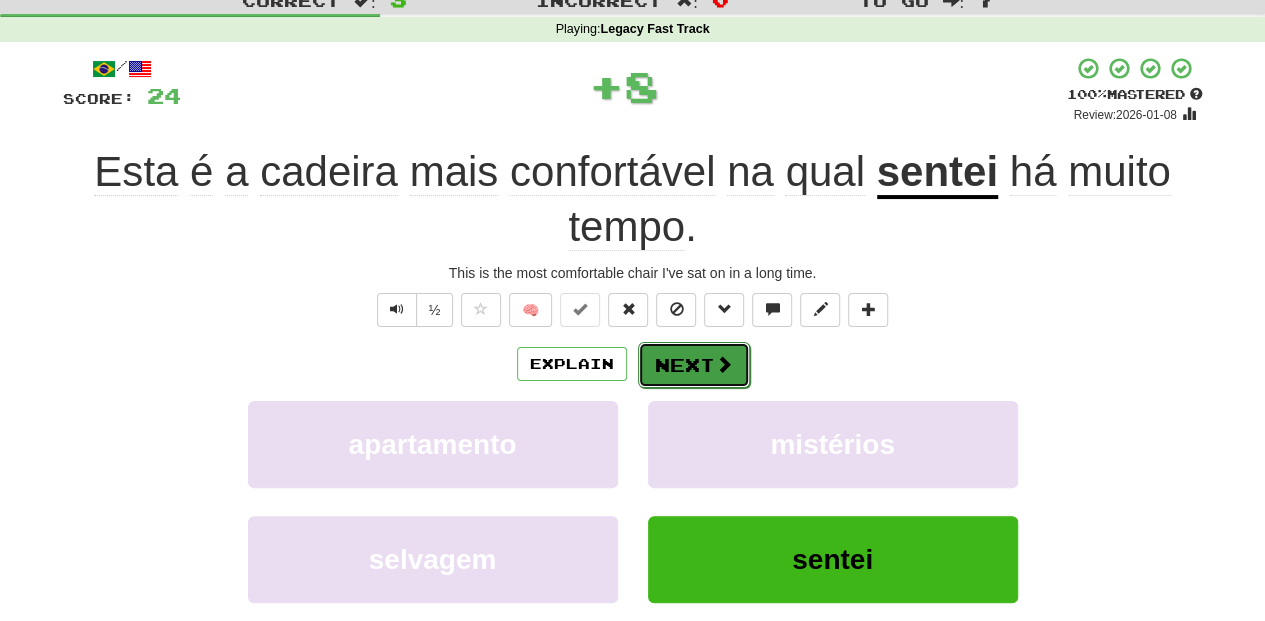click on "Next" at bounding box center [694, 365] 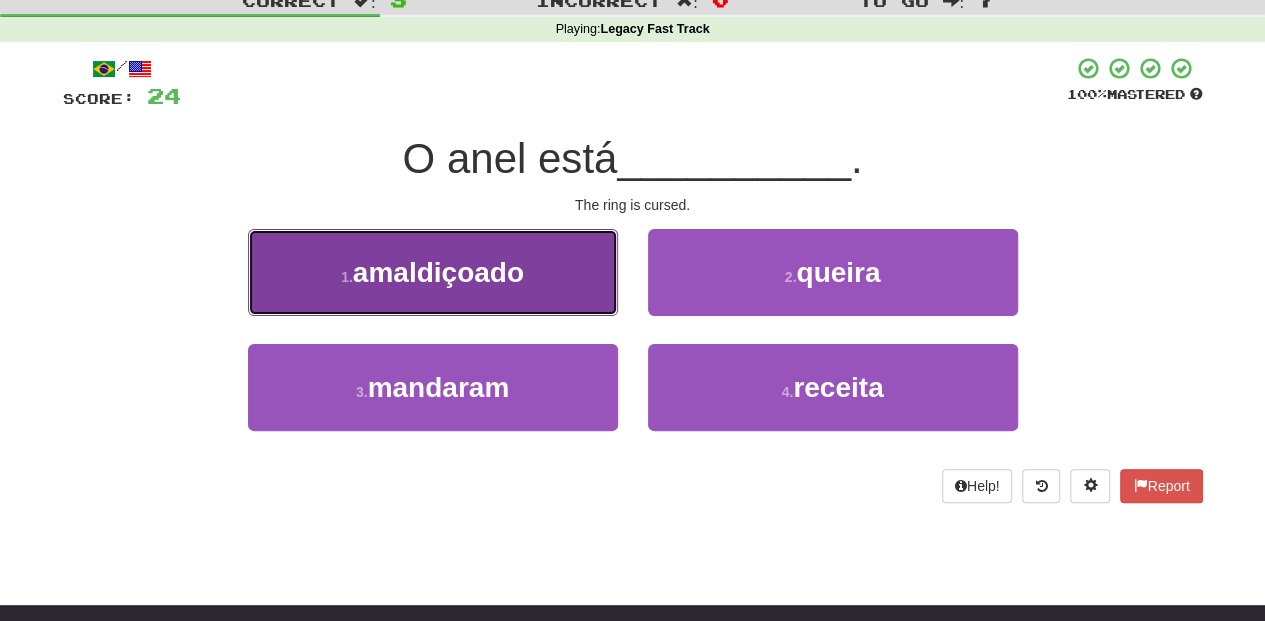 click on "1 .  amaldiçoado" at bounding box center (433, 272) 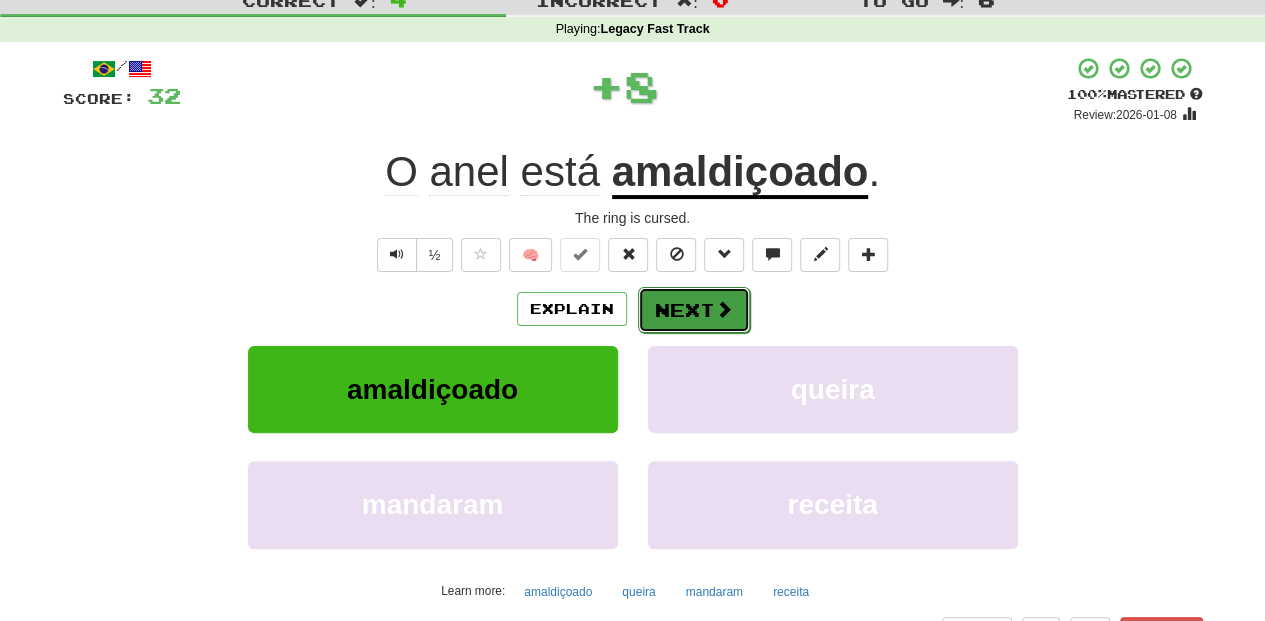 click on "Next" at bounding box center [694, 310] 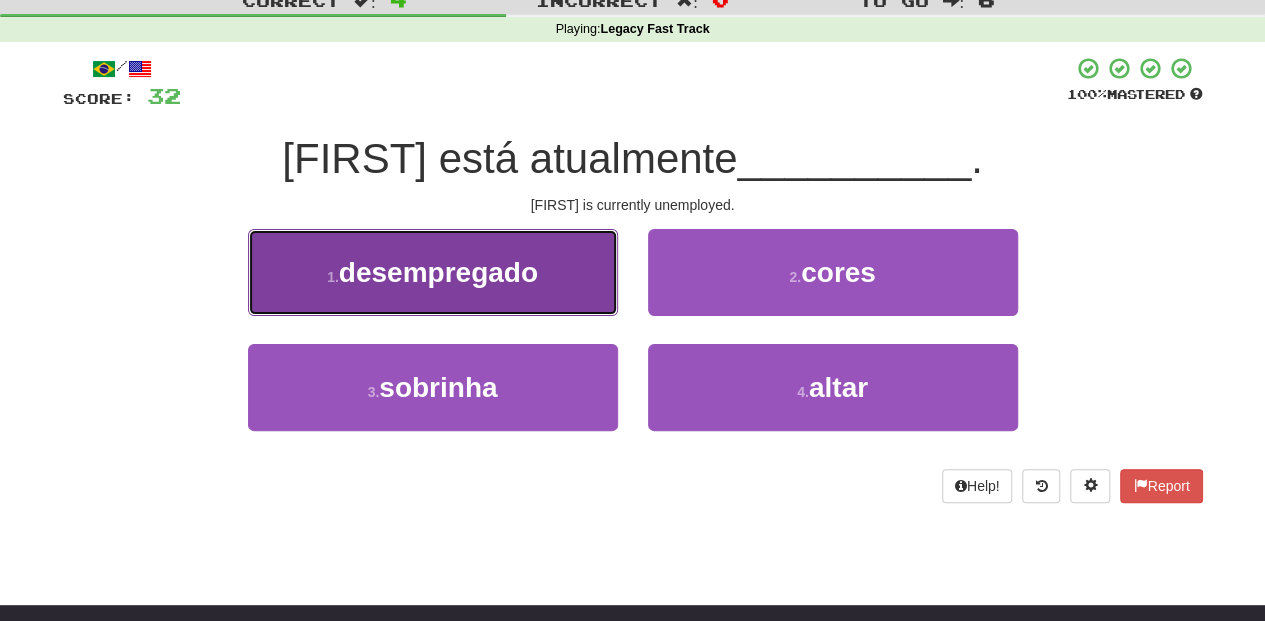 click on "1 .  desempregado" at bounding box center (433, 272) 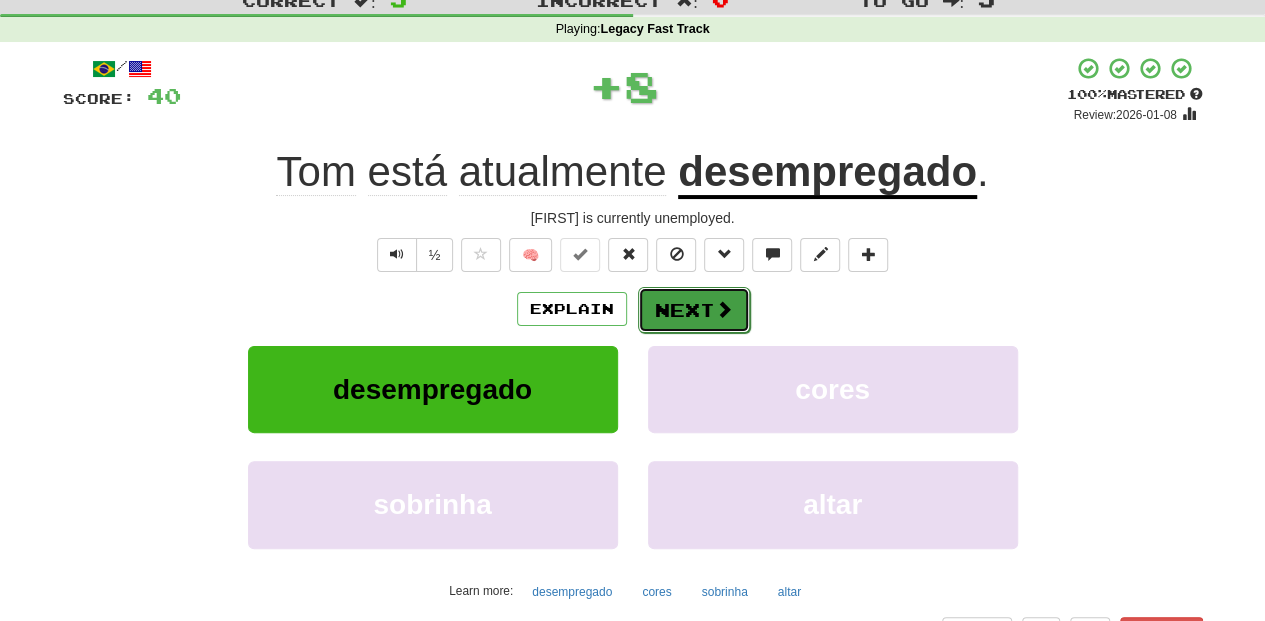 click on "Next" at bounding box center [694, 310] 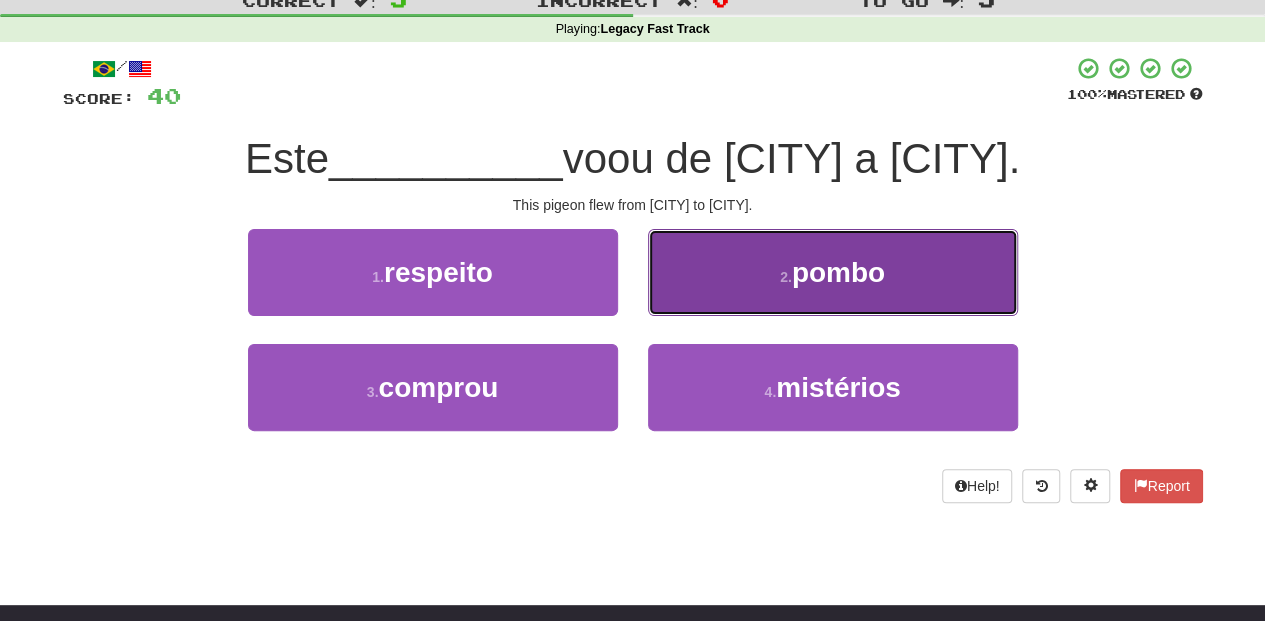 click on "2 .  pombo" at bounding box center (833, 272) 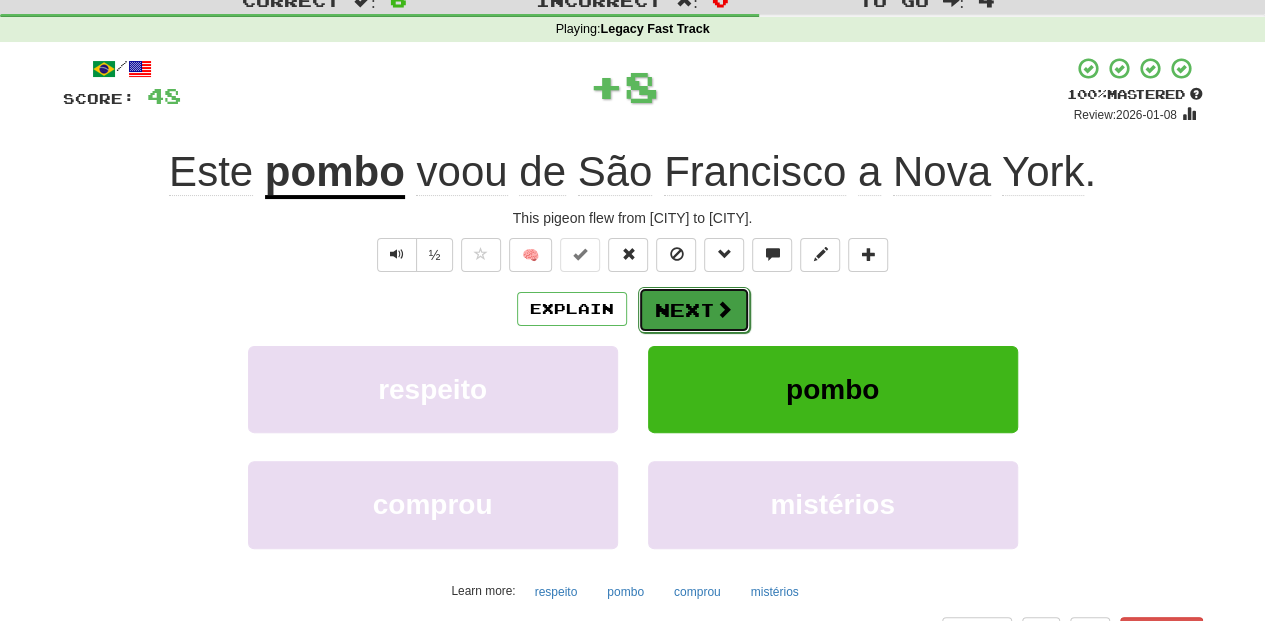 click on "Next" at bounding box center (694, 310) 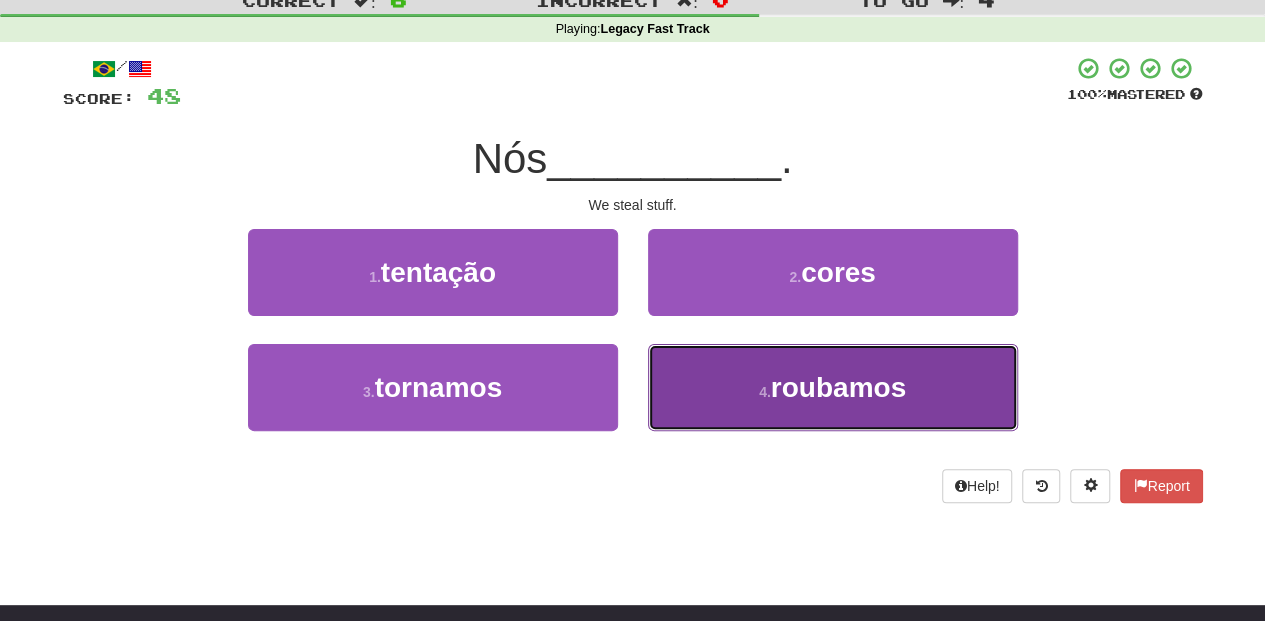 click on "4 .  roubamos" at bounding box center [833, 387] 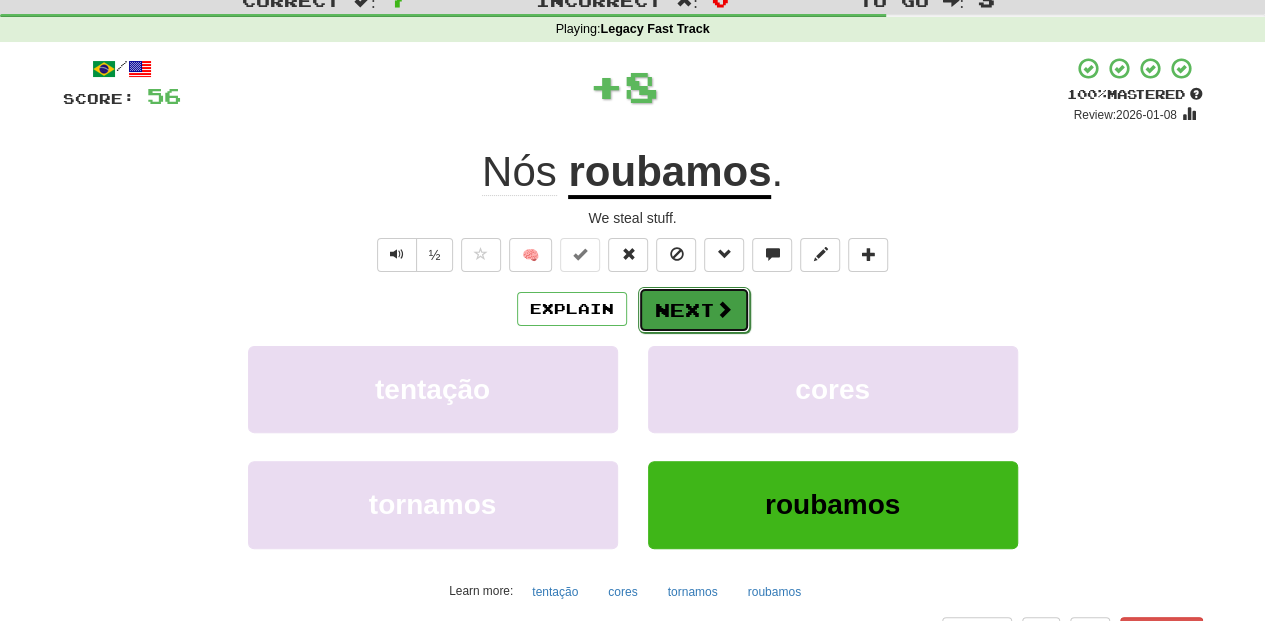 click on "Next" at bounding box center [694, 310] 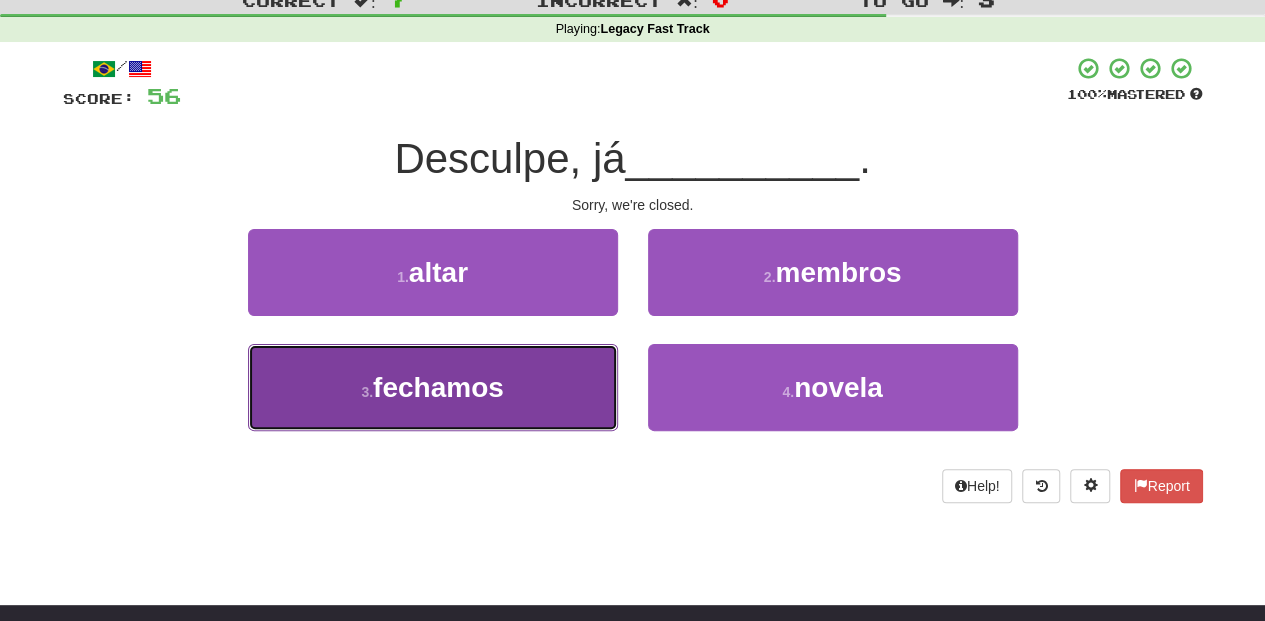 click on "3 .  fechamos" at bounding box center (433, 387) 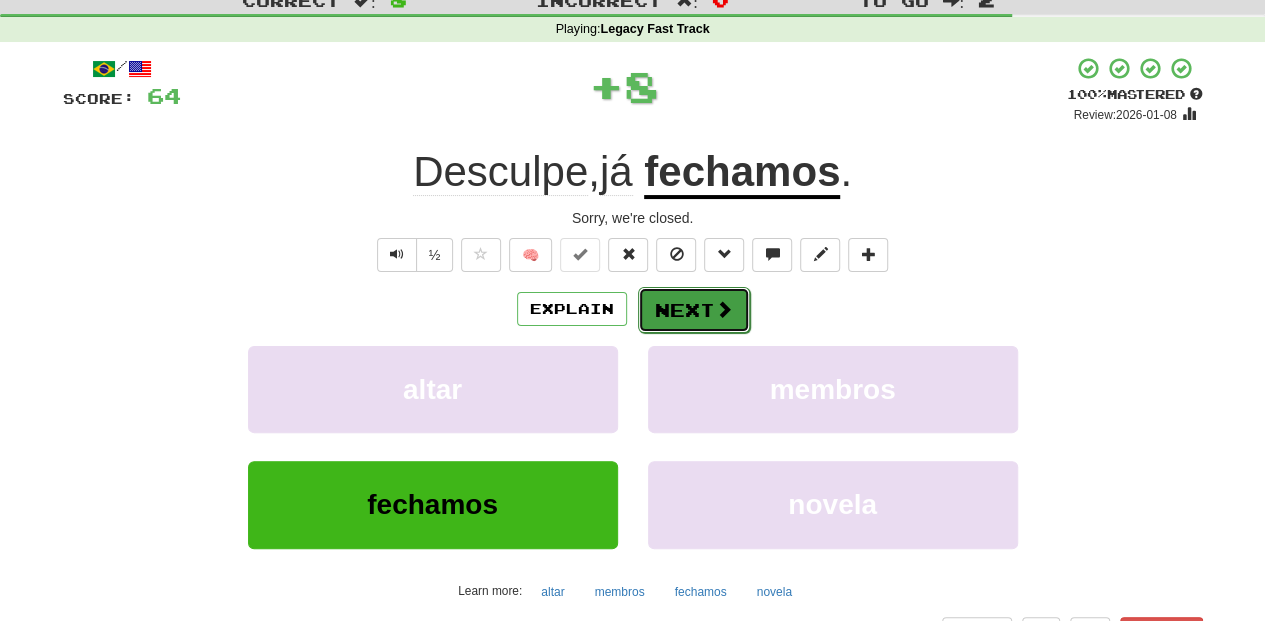 click on "Next" at bounding box center (694, 310) 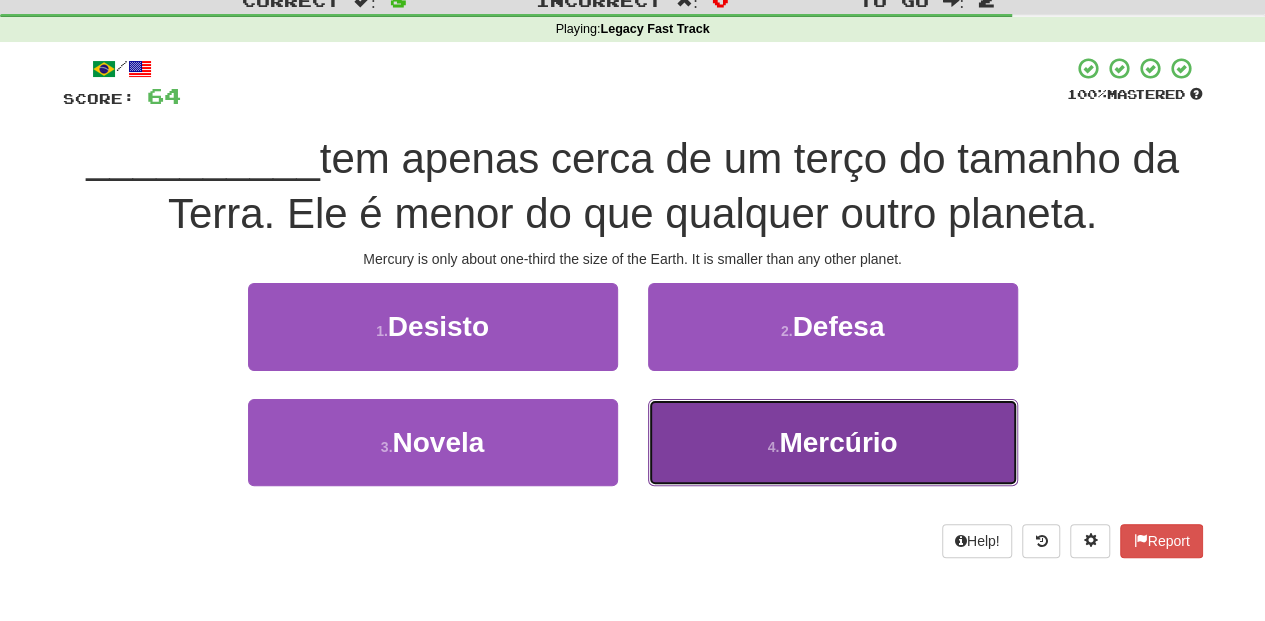 click on "4 .  Mercúrio" at bounding box center [833, 442] 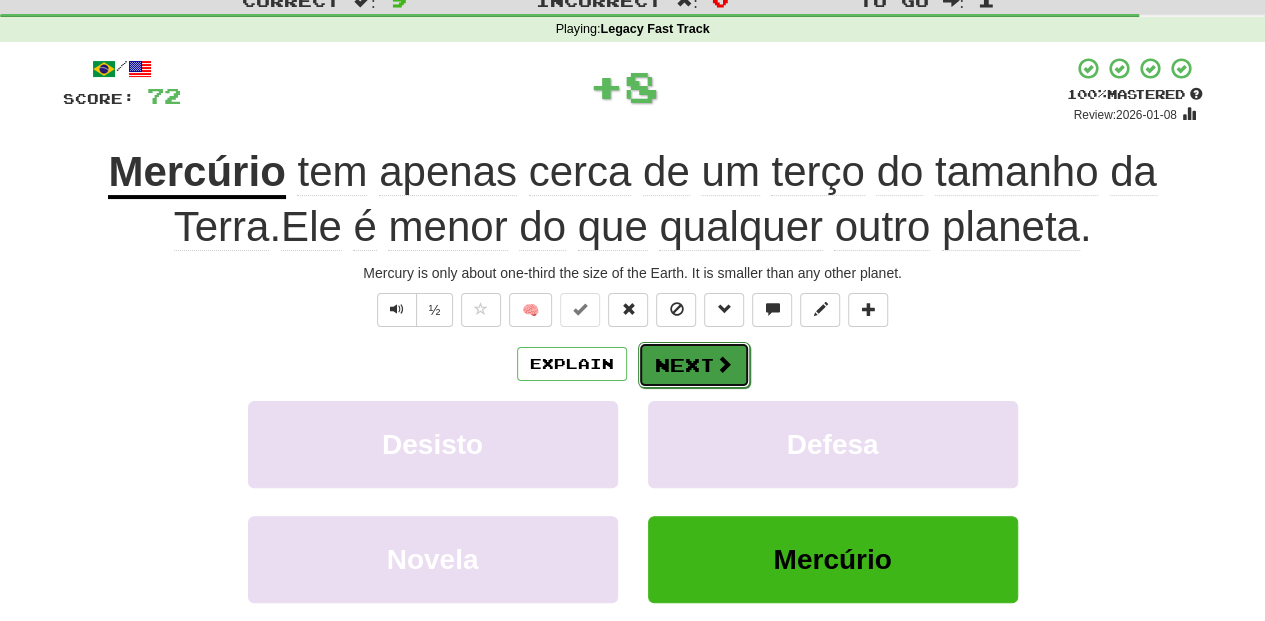click on "Next" at bounding box center (694, 365) 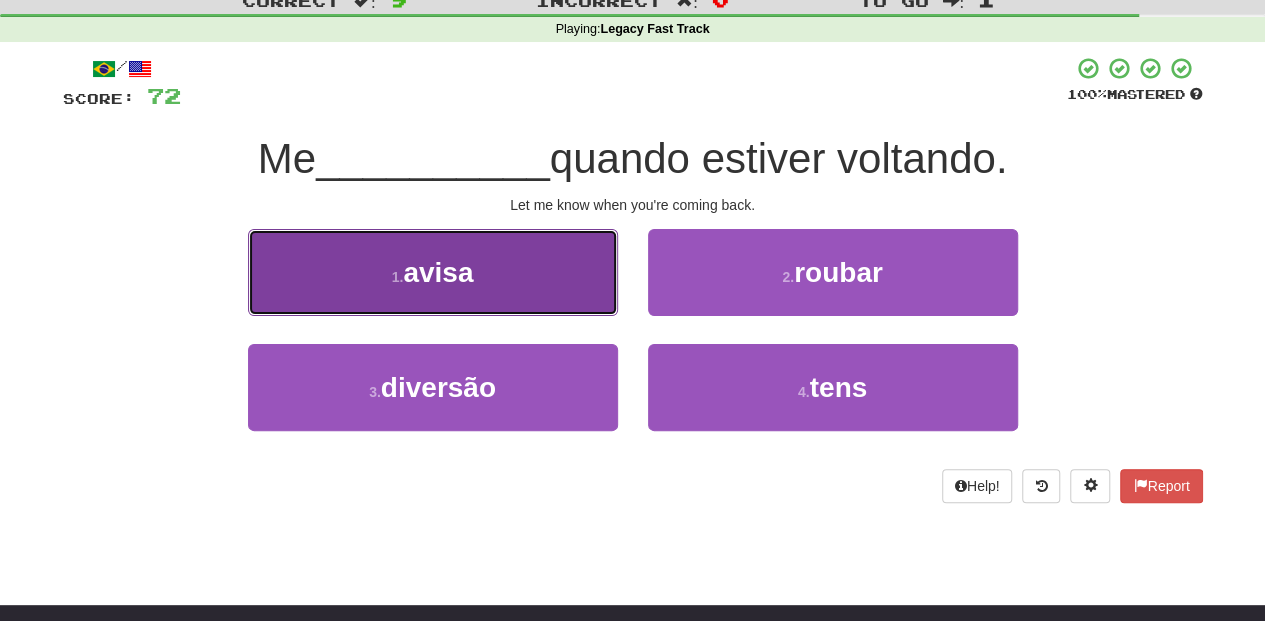 click on "1 .  avisa" at bounding box center (433, 272) 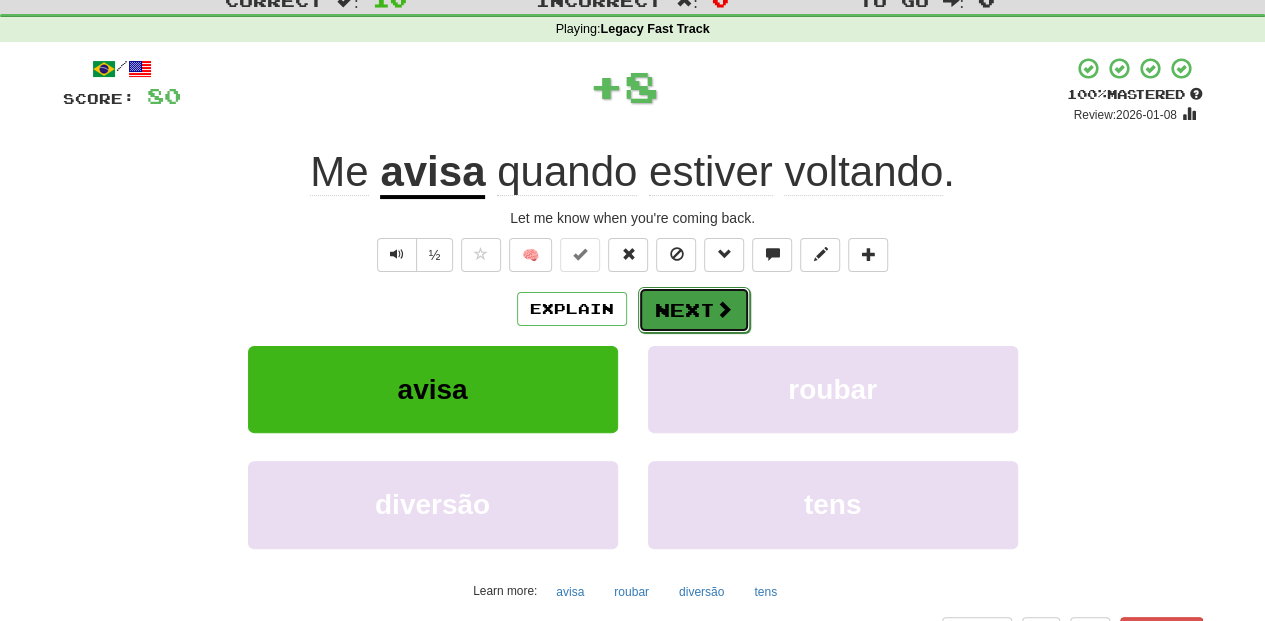 click on "Next" at bounding box center [694, 310] 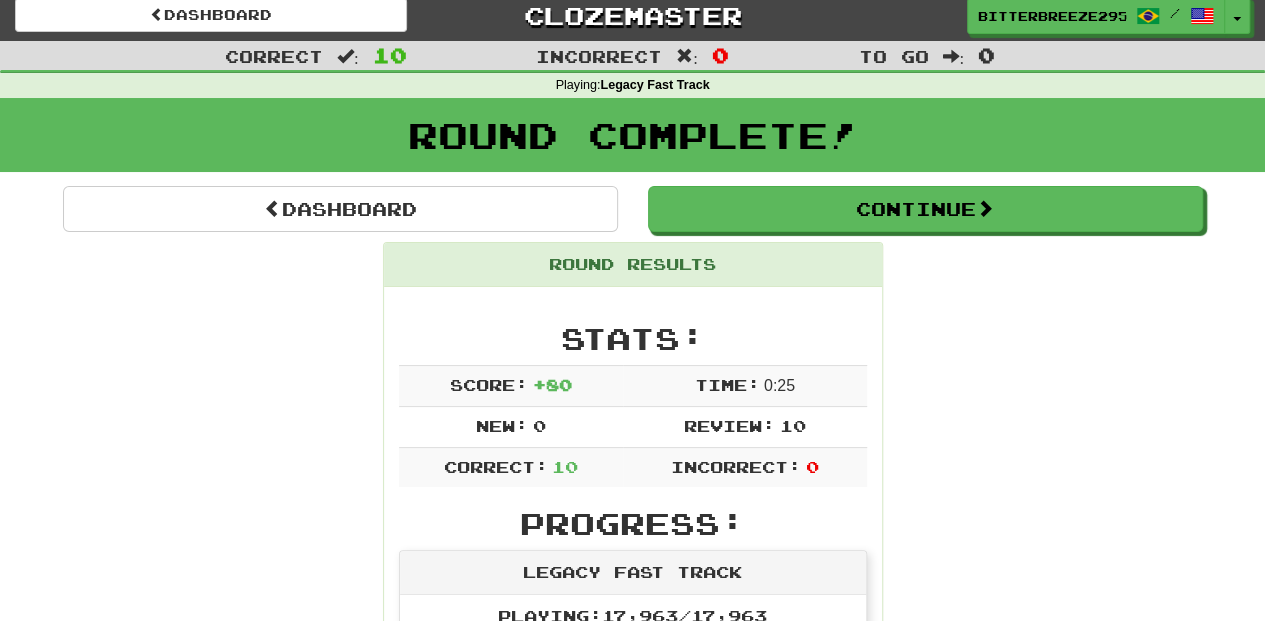 scroll, scrollTop: 0, scrollLeft: 0, axis: both 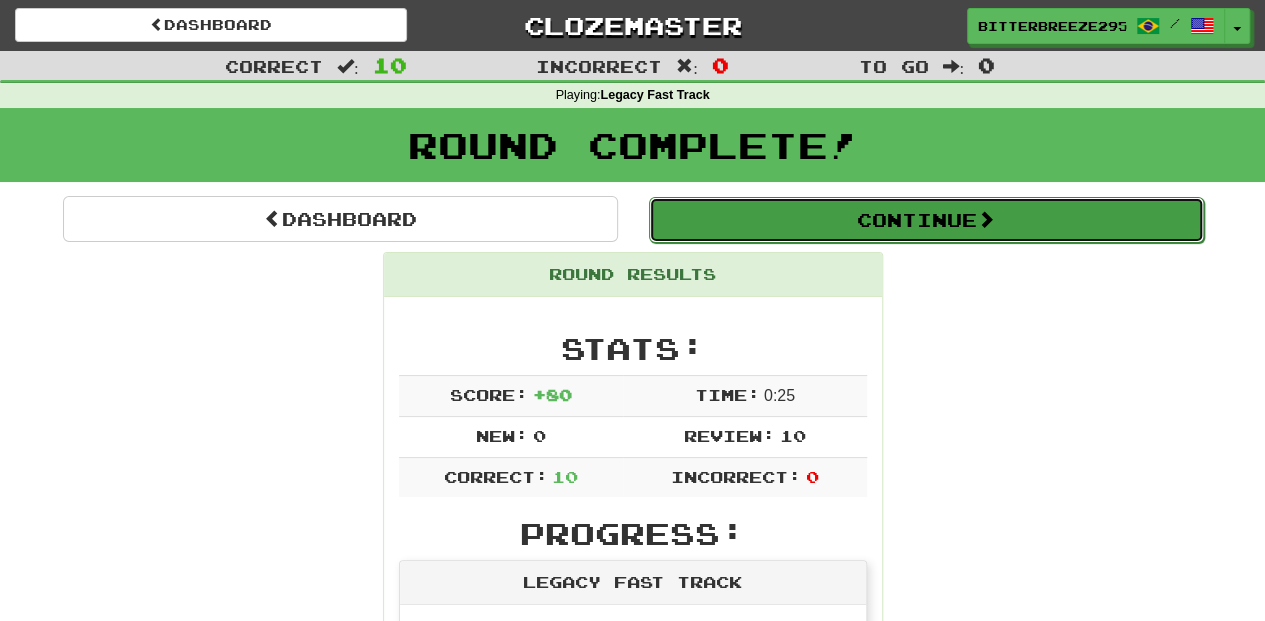 click on "Continue" at bounding box center [926, 220] 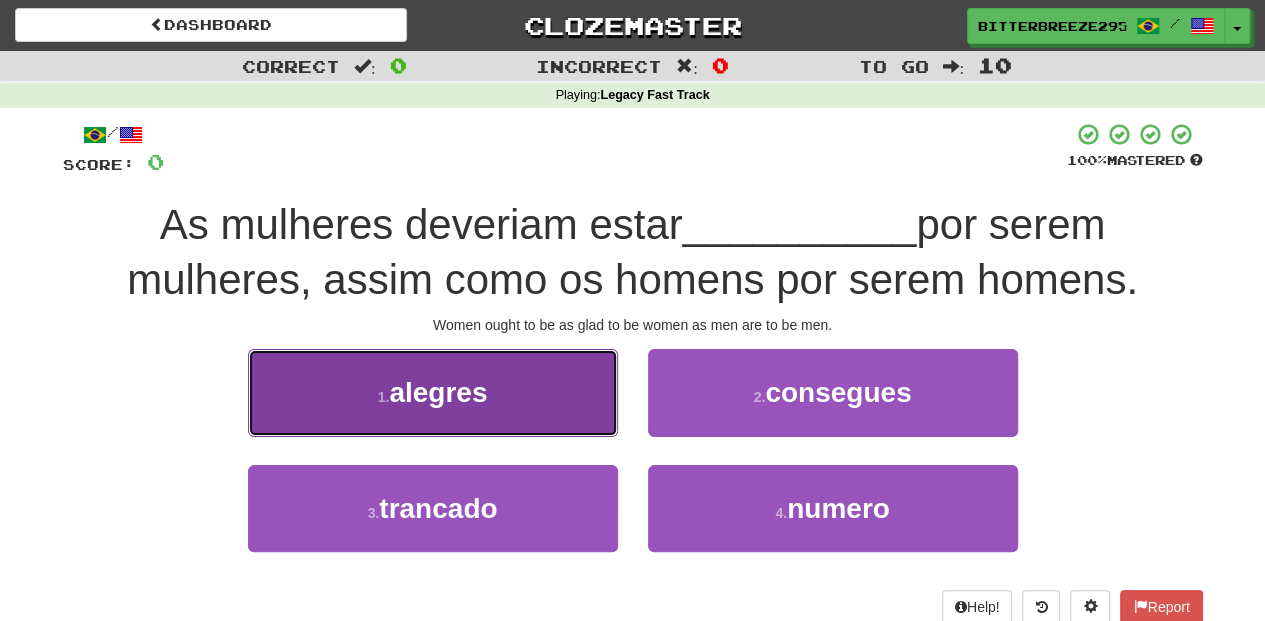click on "1 .  alegres" at bounding box center [433, 392] 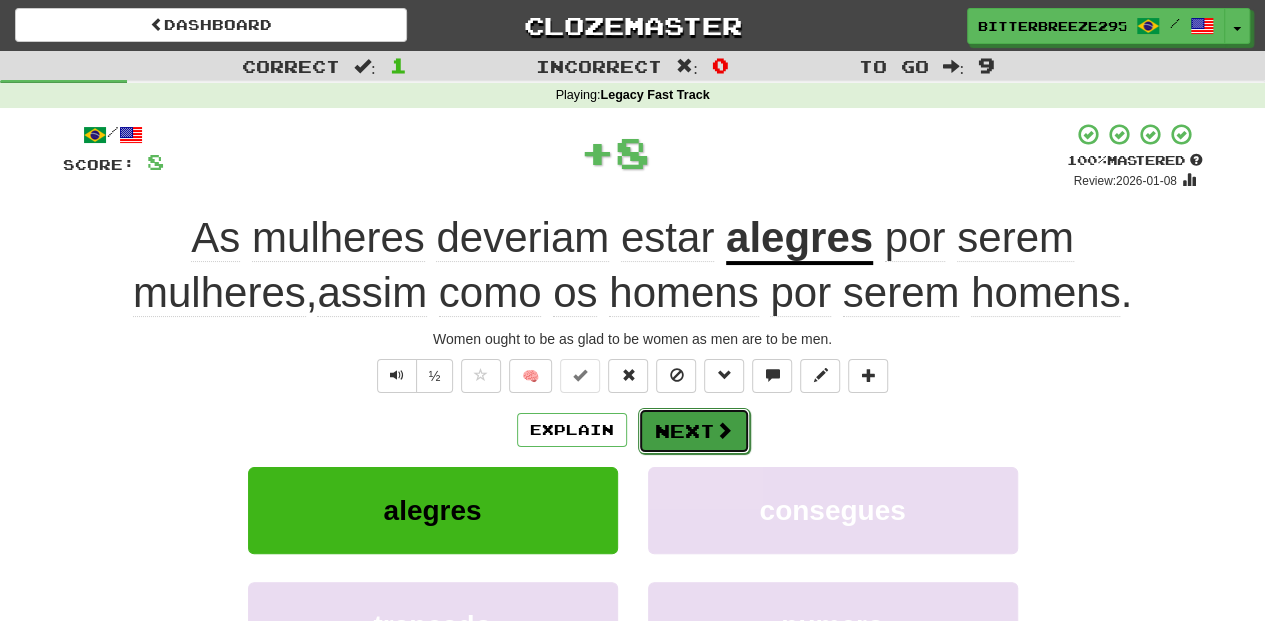 click on "Next" at bounding box center (694, 431) 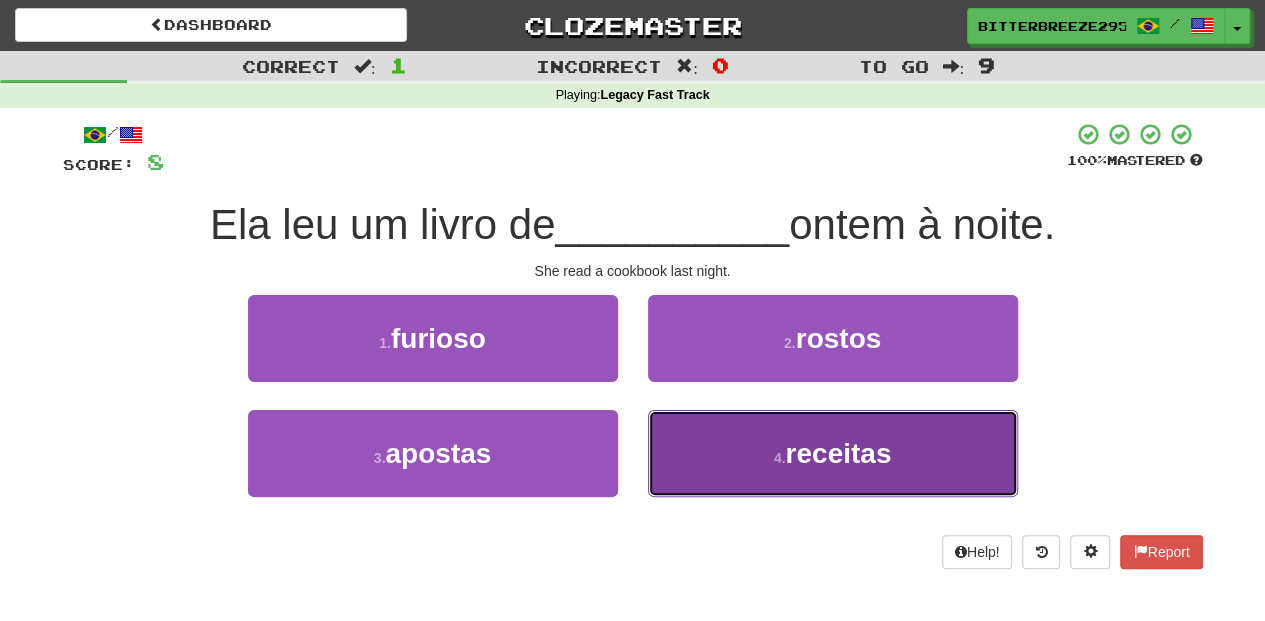 click on "4 .  receitas" at bounding box center [833, 453] 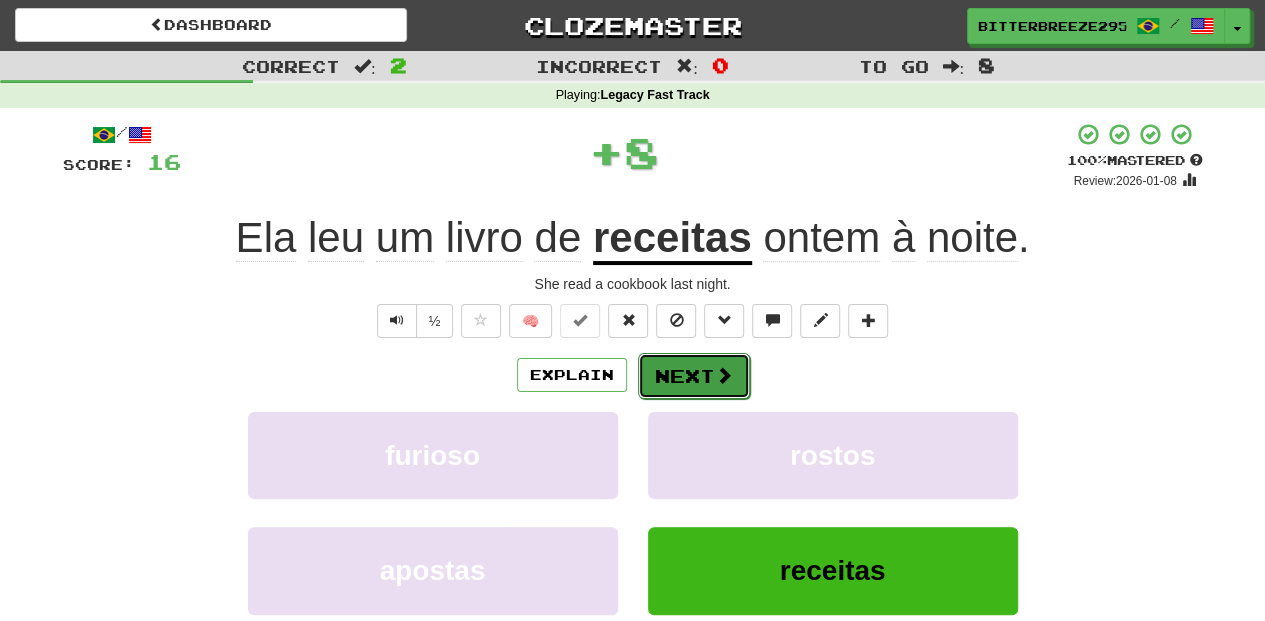 click on "Next" at bounding box center [694, 376] 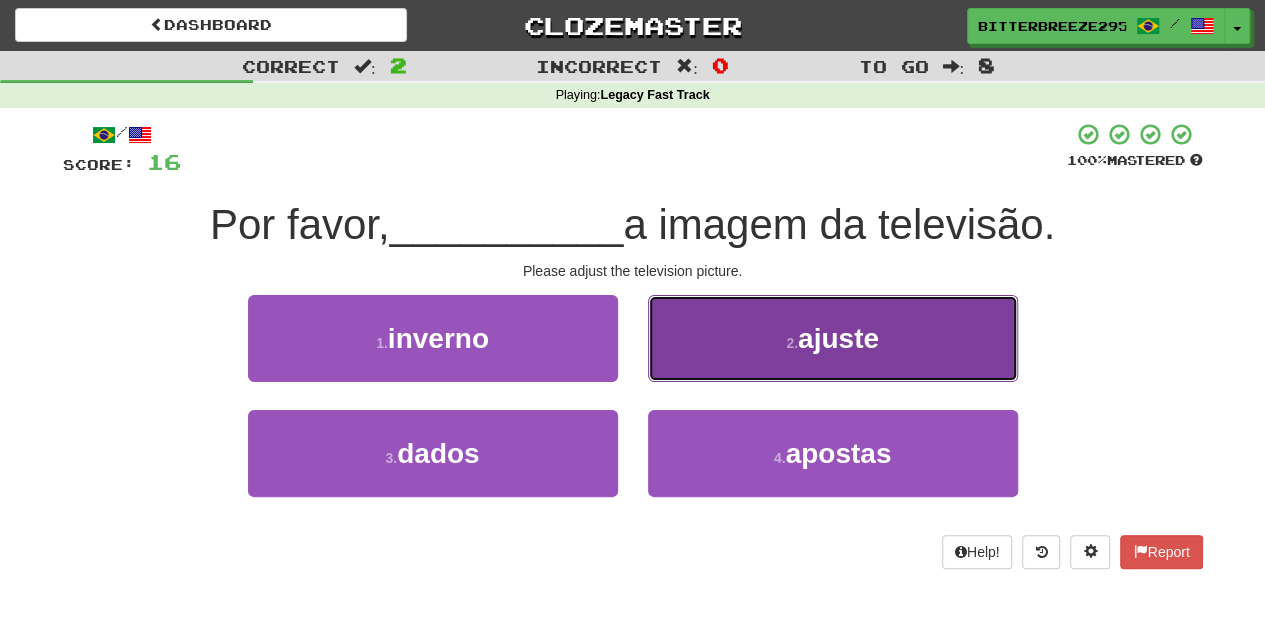 click on "2 .  ajuste" at bounding box center [833, 338] 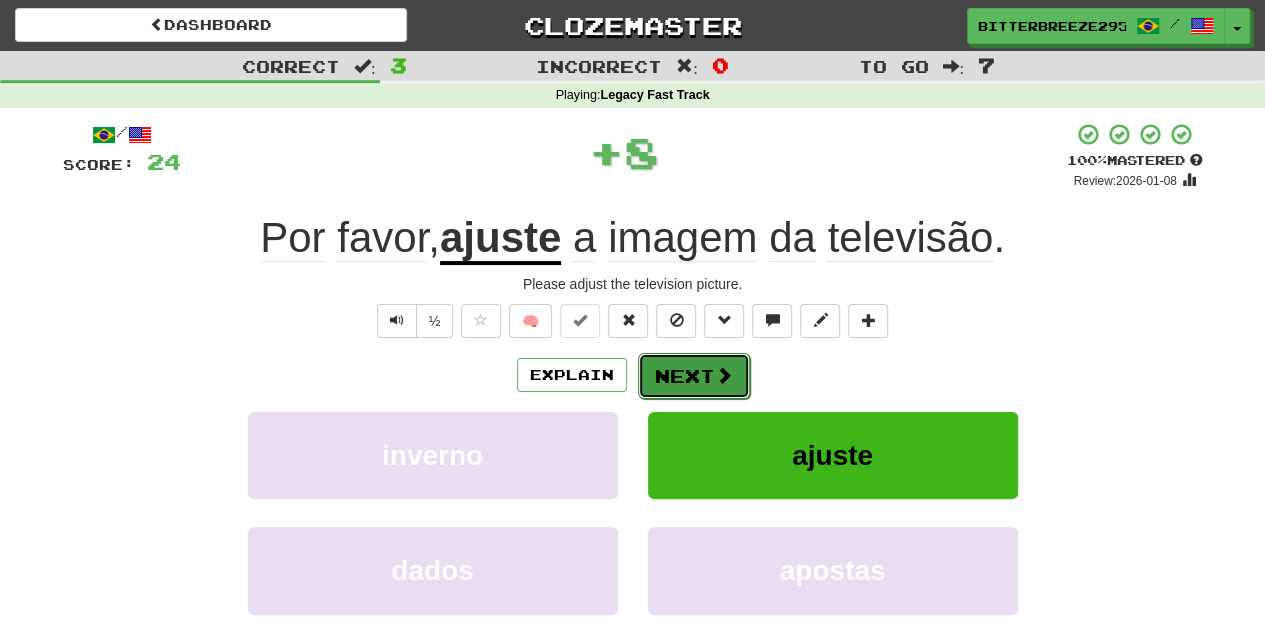 click on "Next" at bounding box center [694, 376] 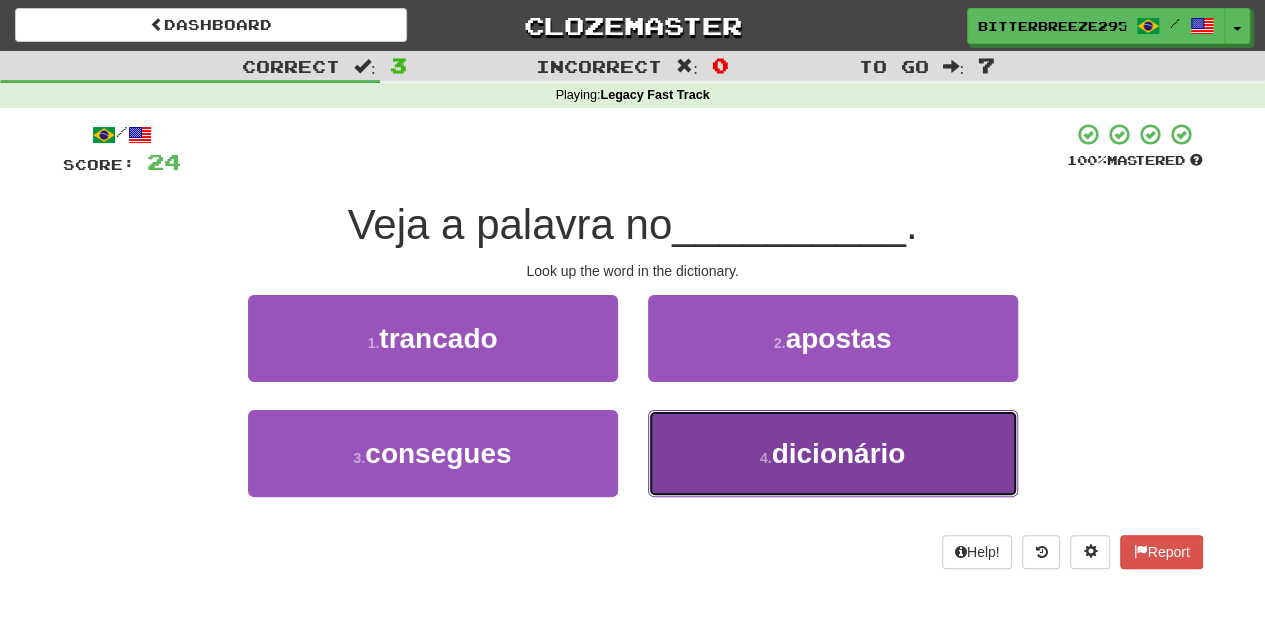 click on "4 .  dicionário" at bounding box center (833, 453) 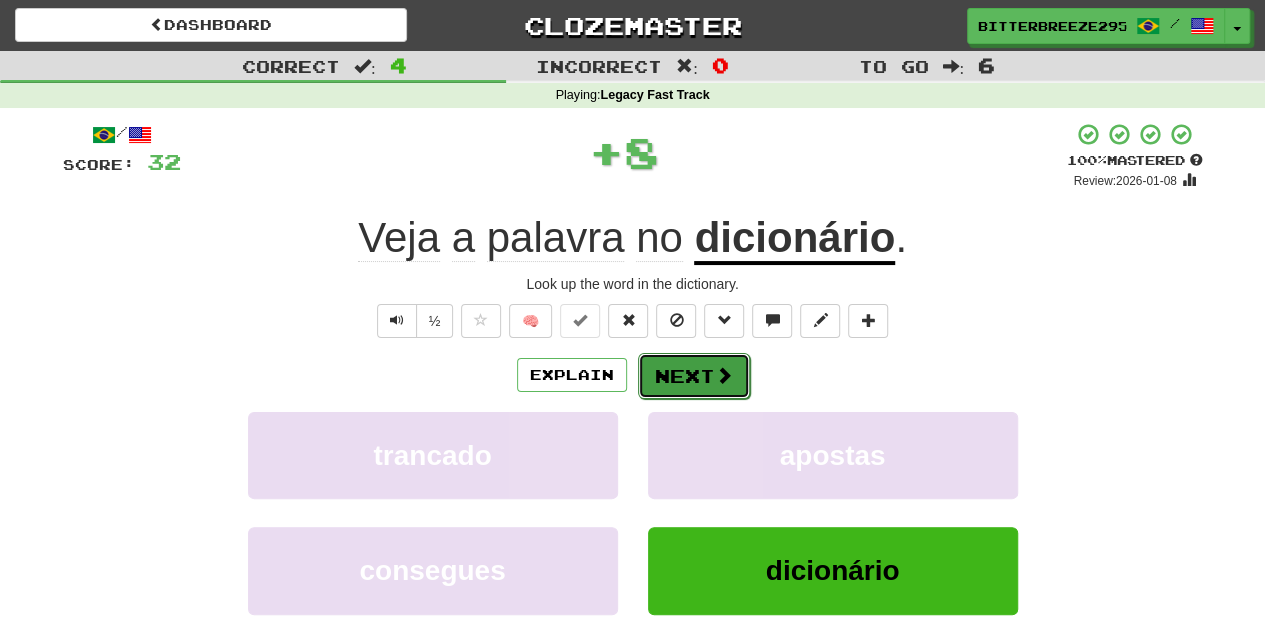 click on "Next" at bounding box center (694, 376) 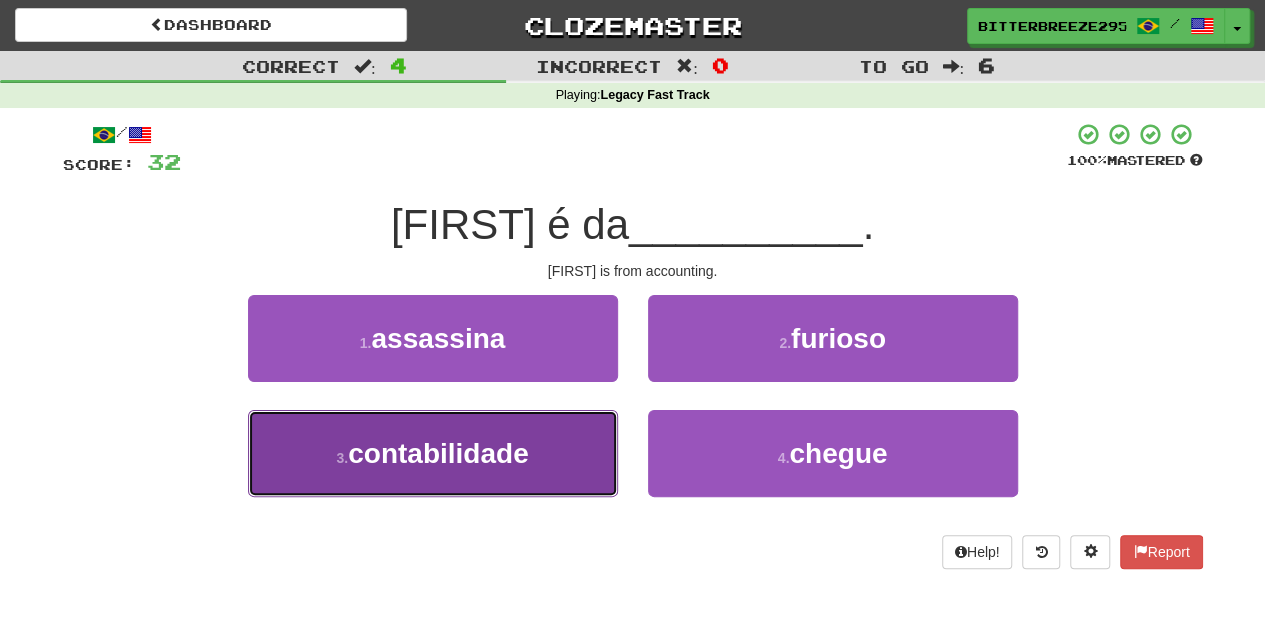 click on "3 .  contabilidade" at bounding box center (433, 453) 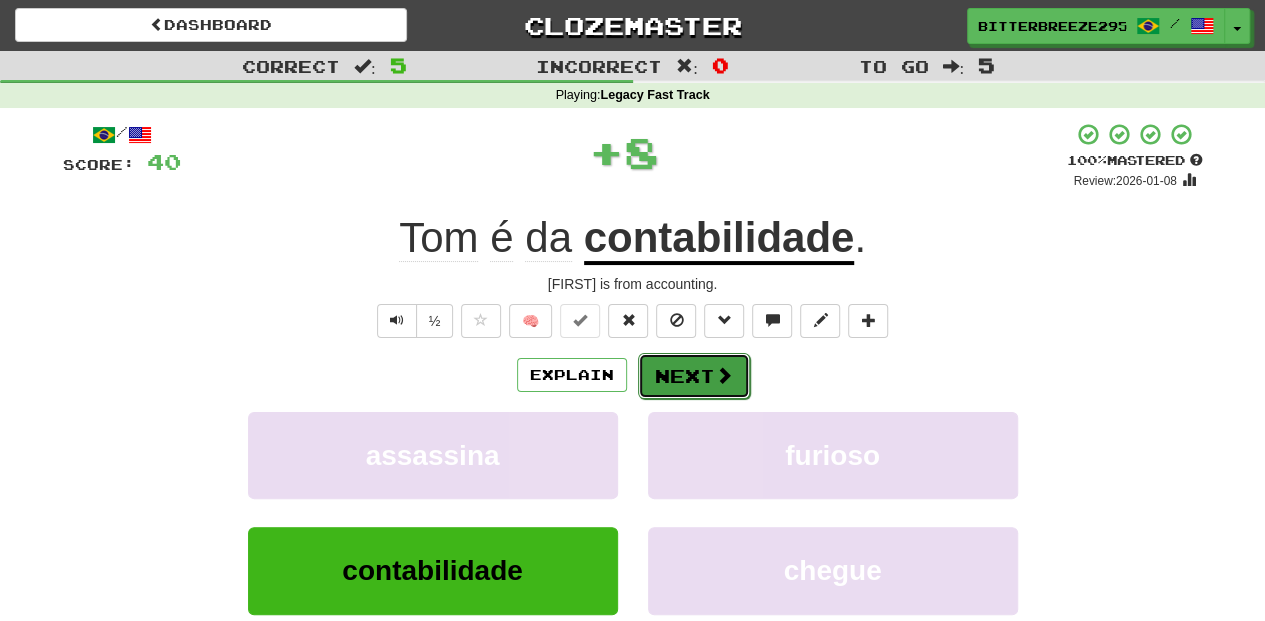 click on "Next" at bounding box center [694, 376] 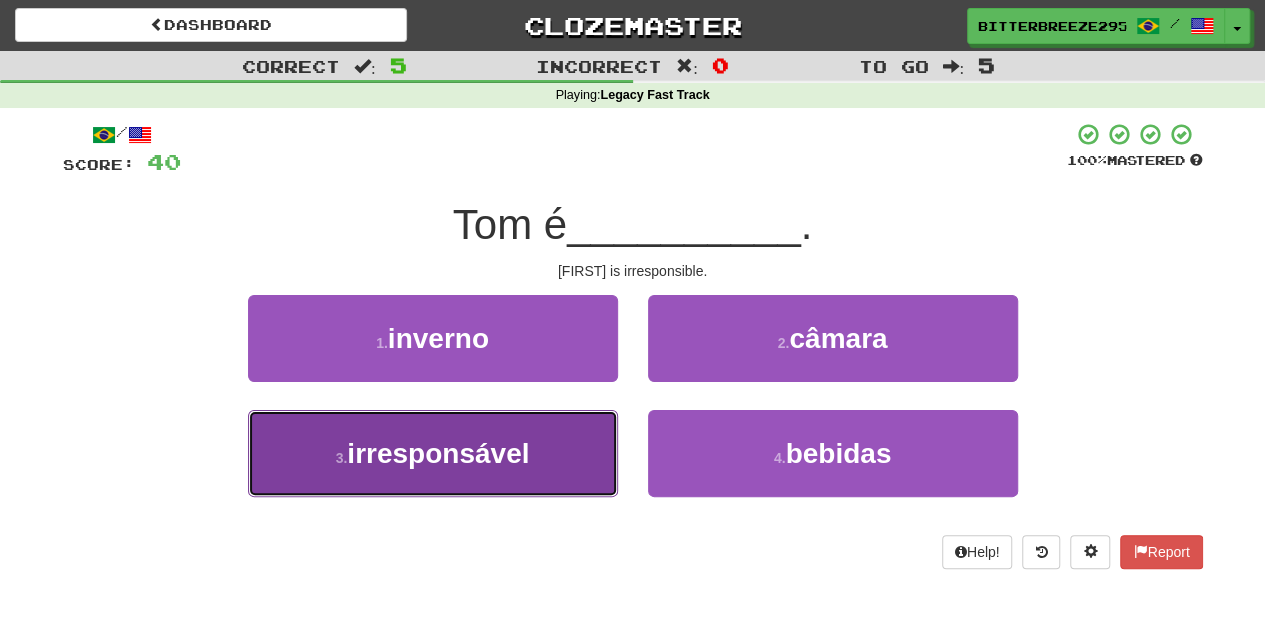 click on "3 .  irresponsável" at bounding box center (433, 453) 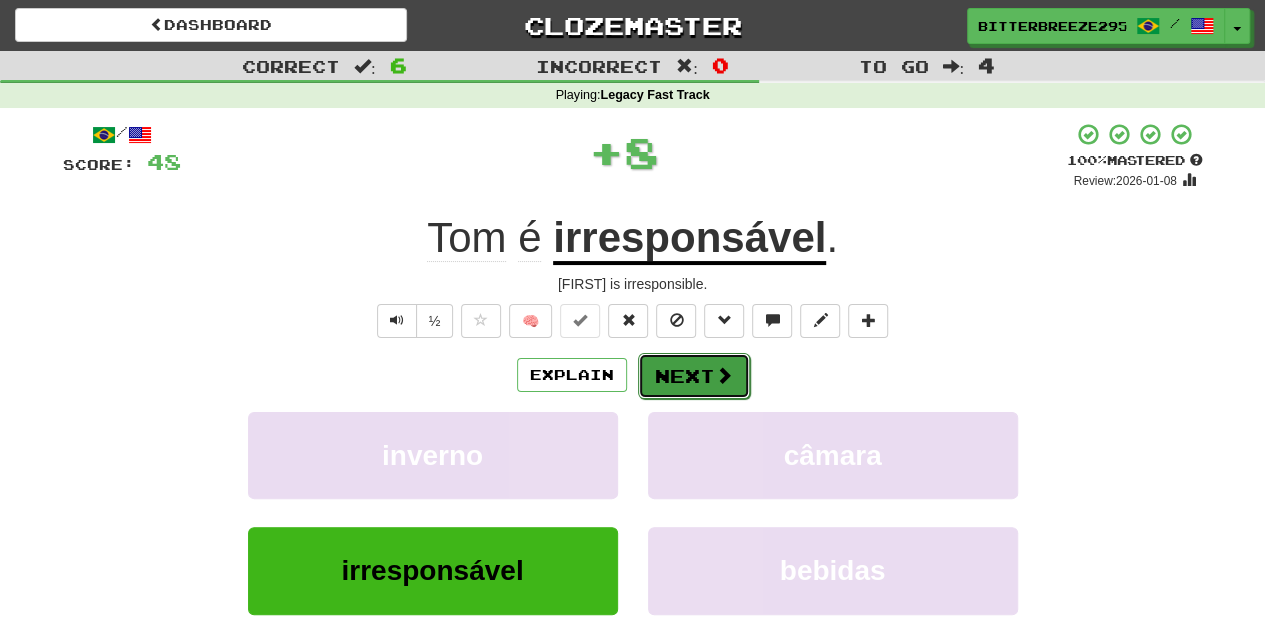 click on "Next" at bounding box center (694, 376) 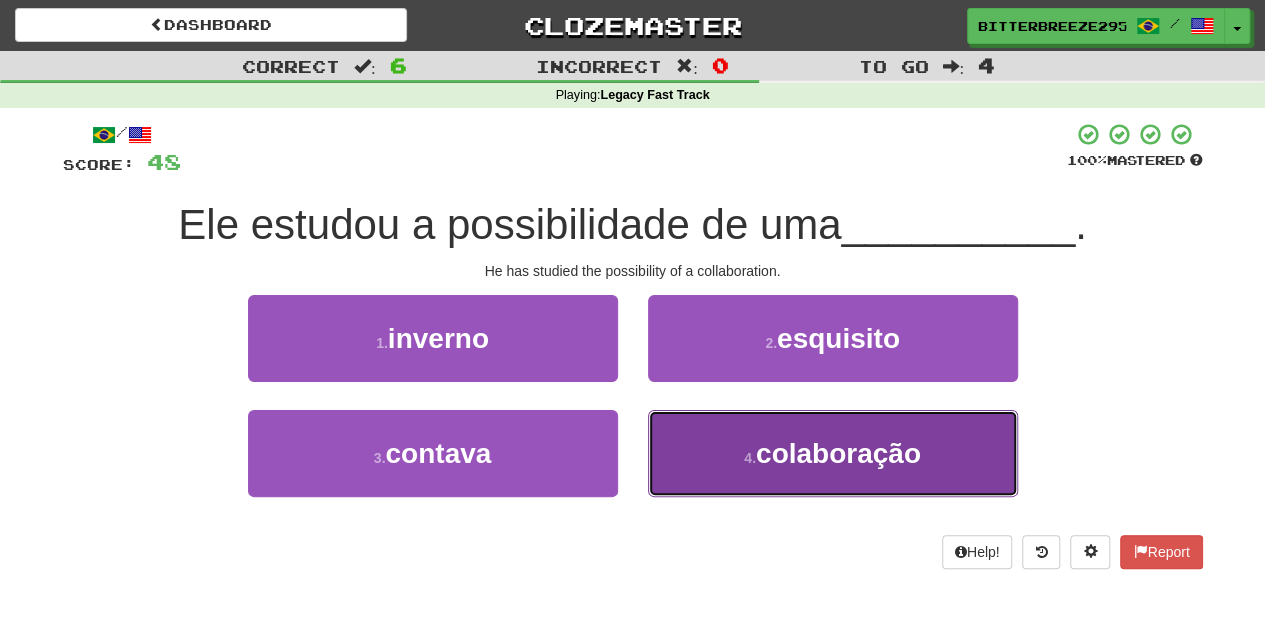 click on "4 .  colaboração" at bounding box center [833, 453] 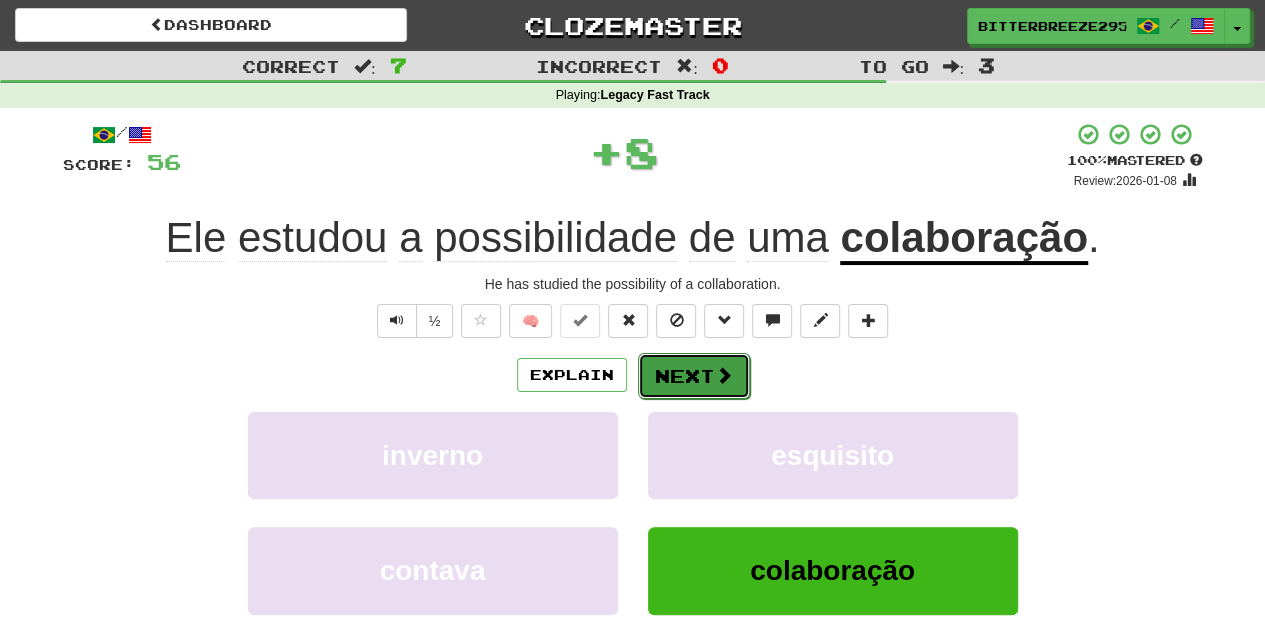 click on "Next" at bounding box center [694, 376] 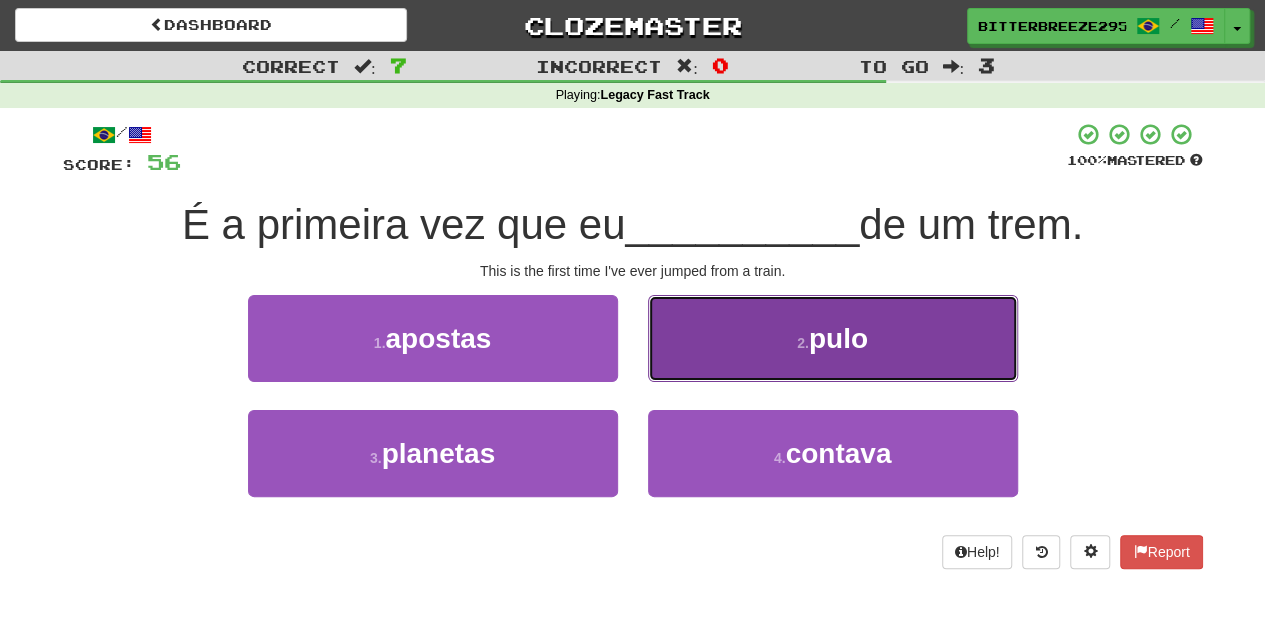 click on "2 .  pulo" at bounding box center [833, 338] 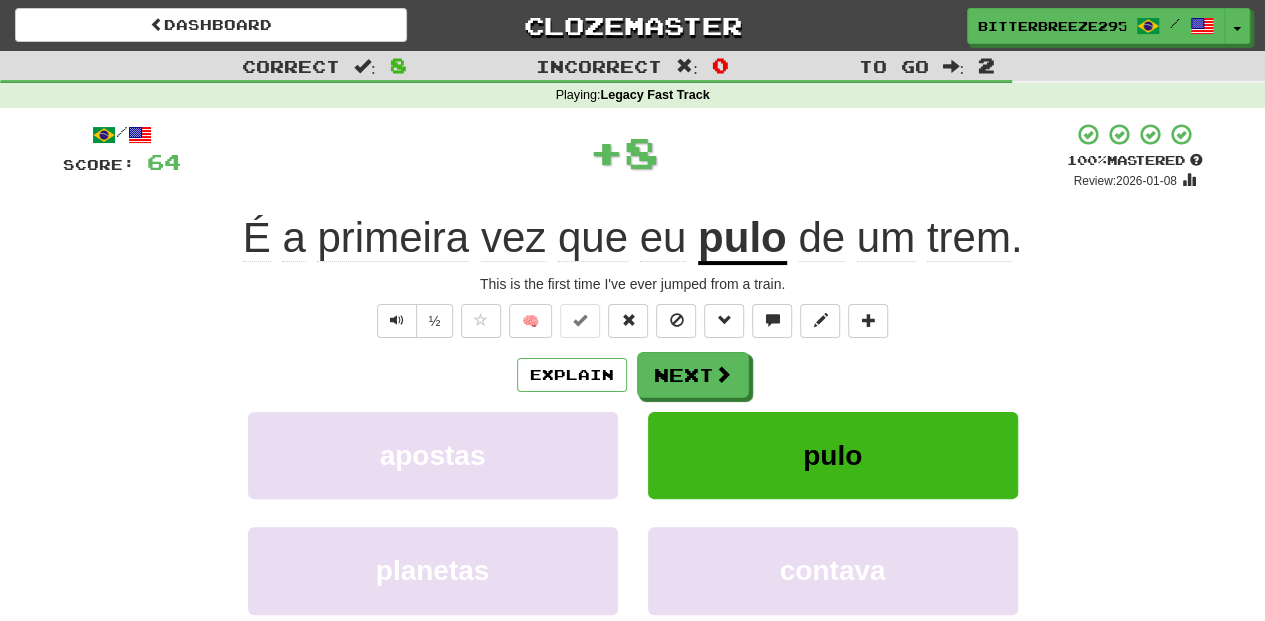 click on "Next" at bounding box center [693, 375] 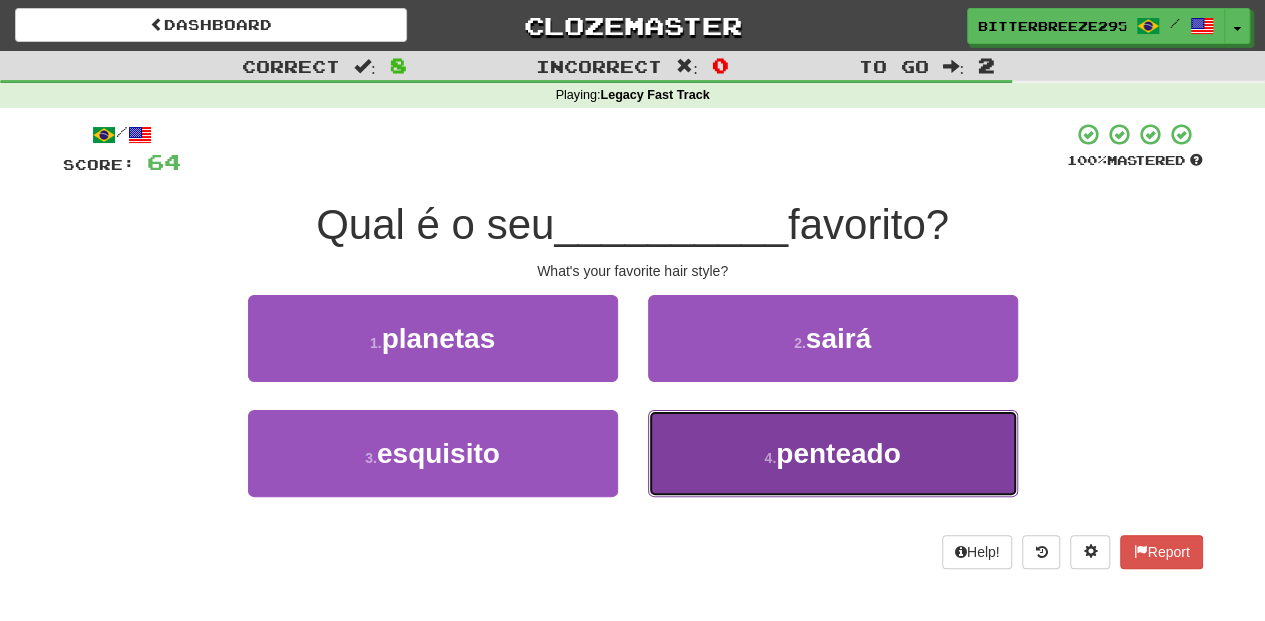 click on "4 .  penteado" at bounding box center [833, 453] 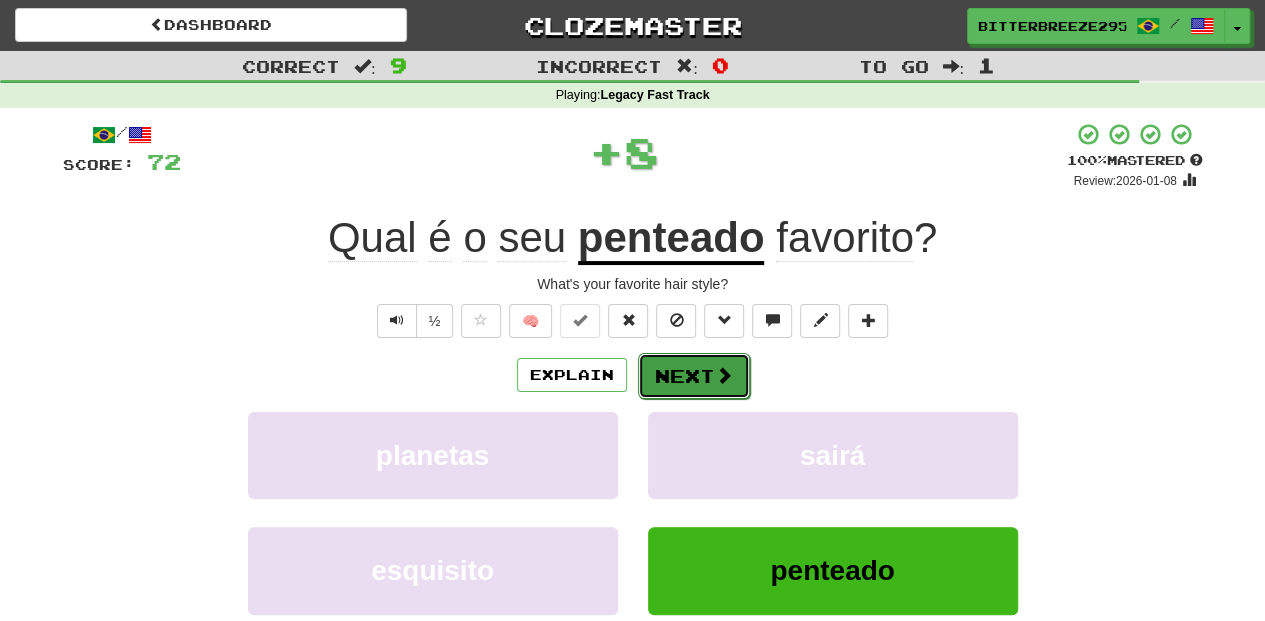 click on "Next" at bounding box center (694, 376) 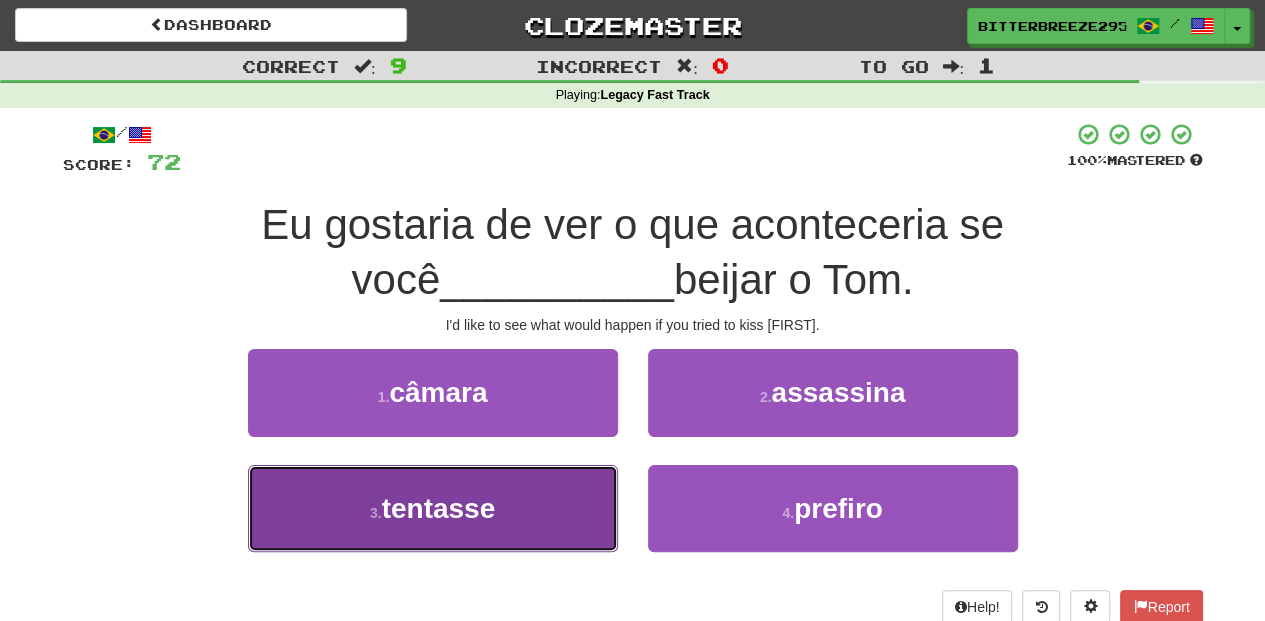 click on "3 .  tentasse" at bounding box center [433, 508] 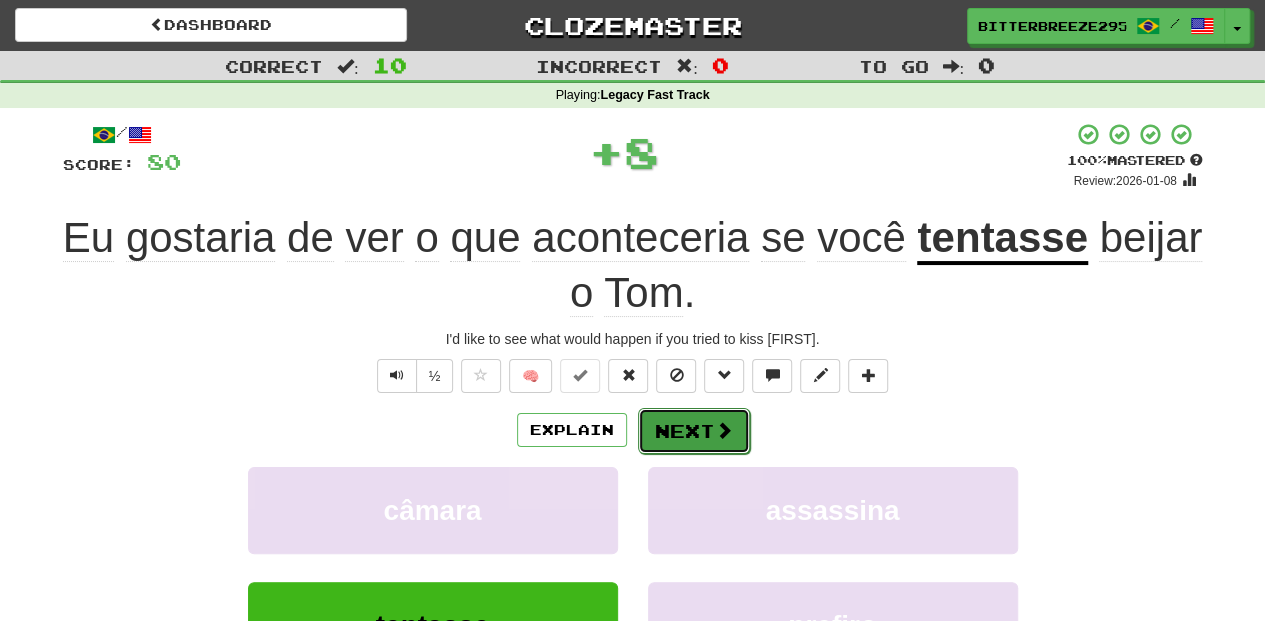 click on "Next" at bounding box center [694, 431] 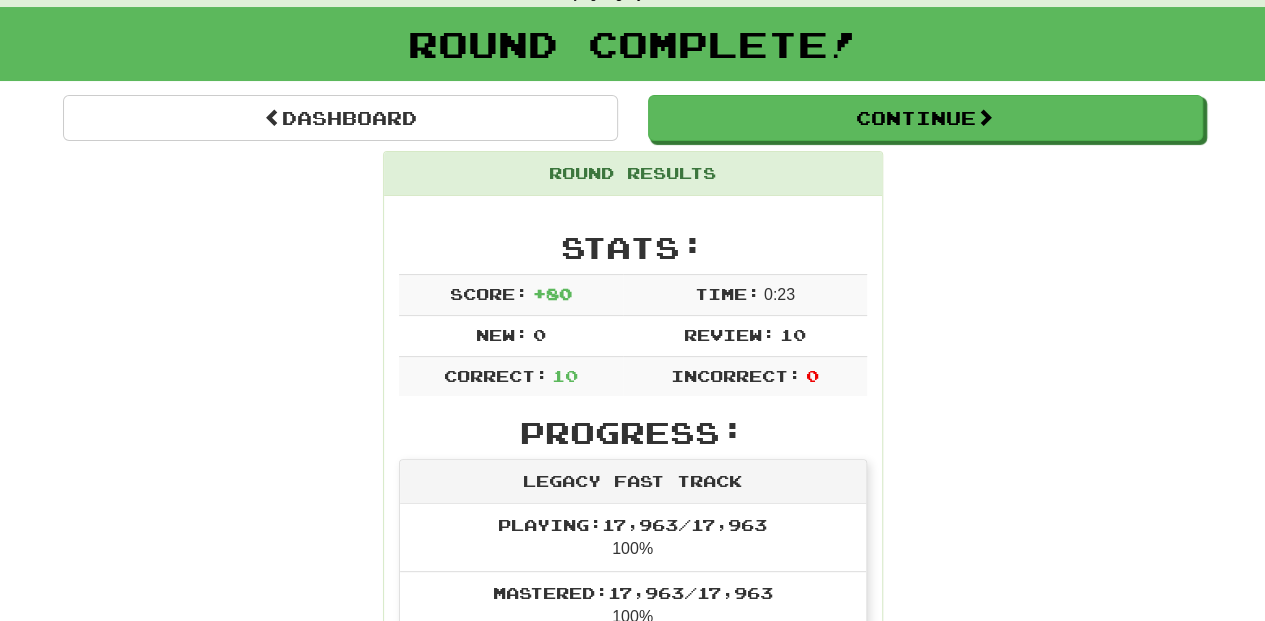 scroll, scrollTop: 0, scrollLeft: 0, axis: both 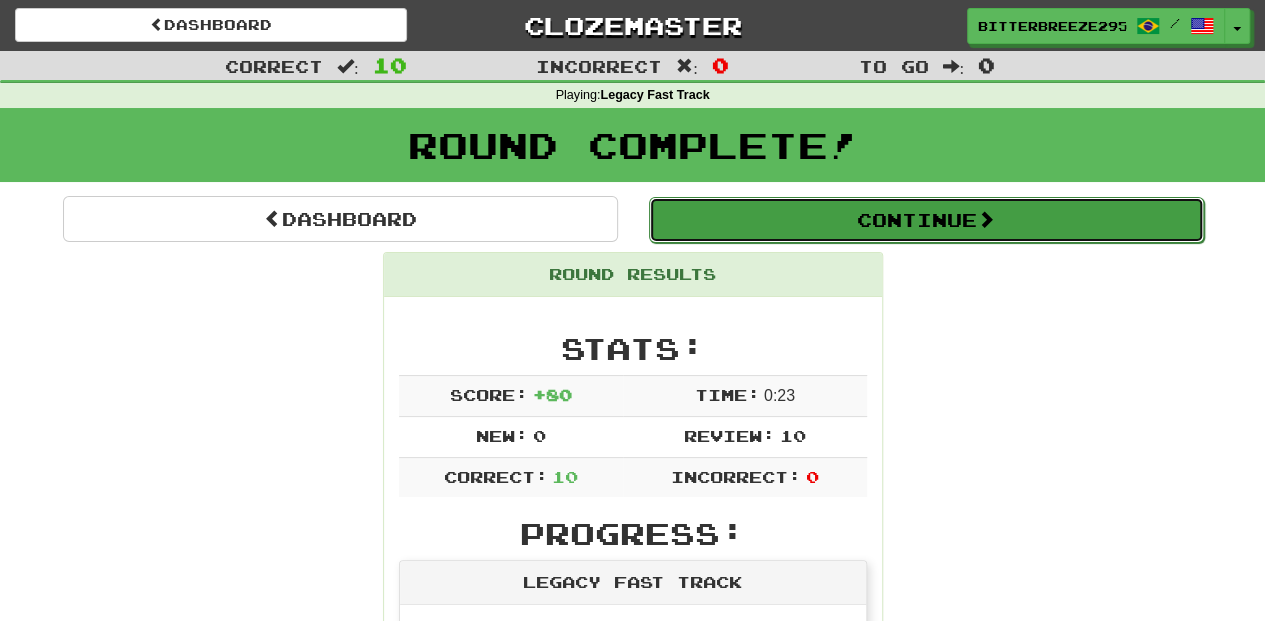 click on "Continue" at bounding box center [926, 220] 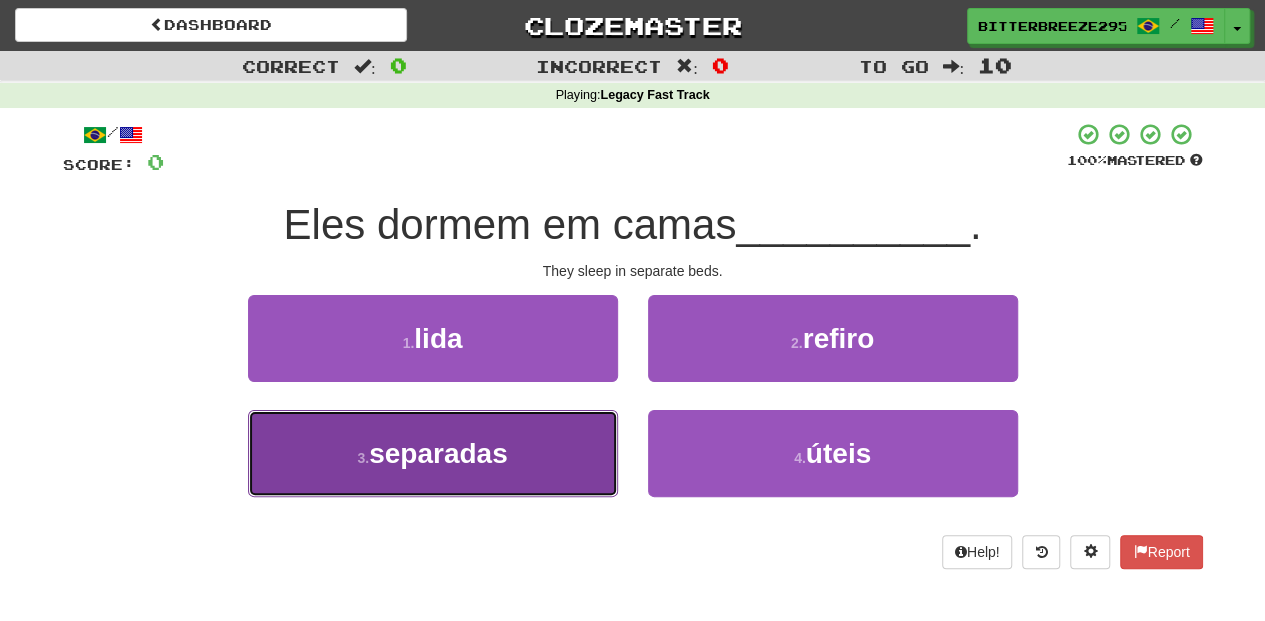 click on "3 .  separadas" at bounding box center [433, 453] 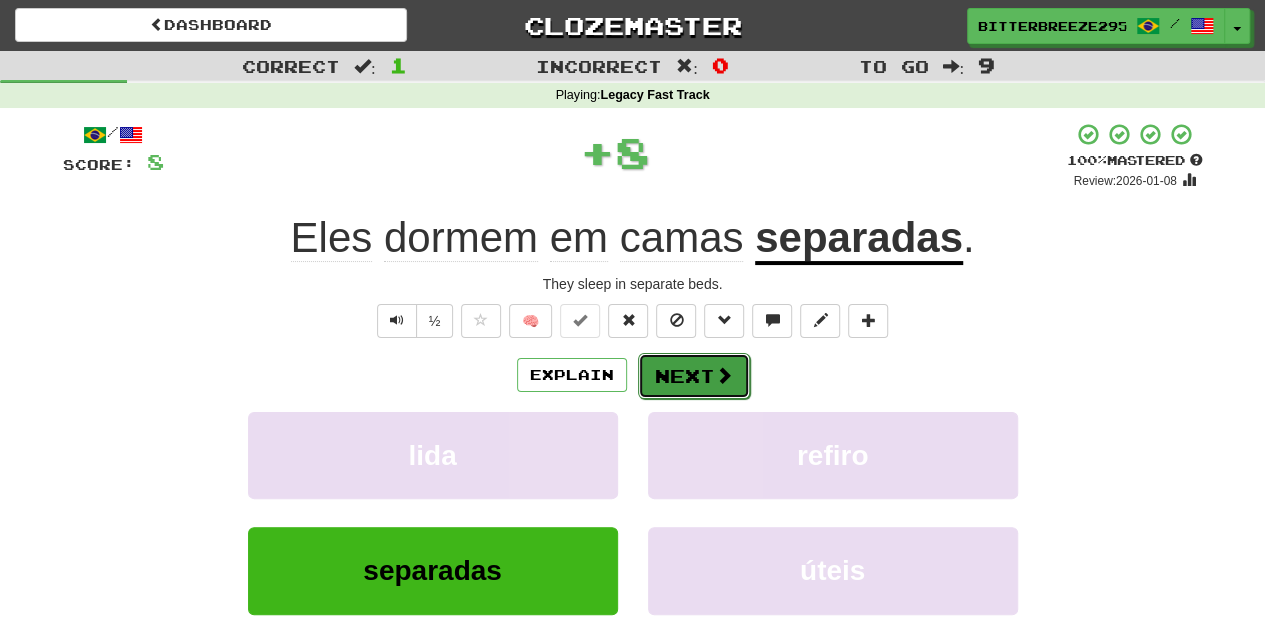 click on "Next" at bounding box center (694, 376) 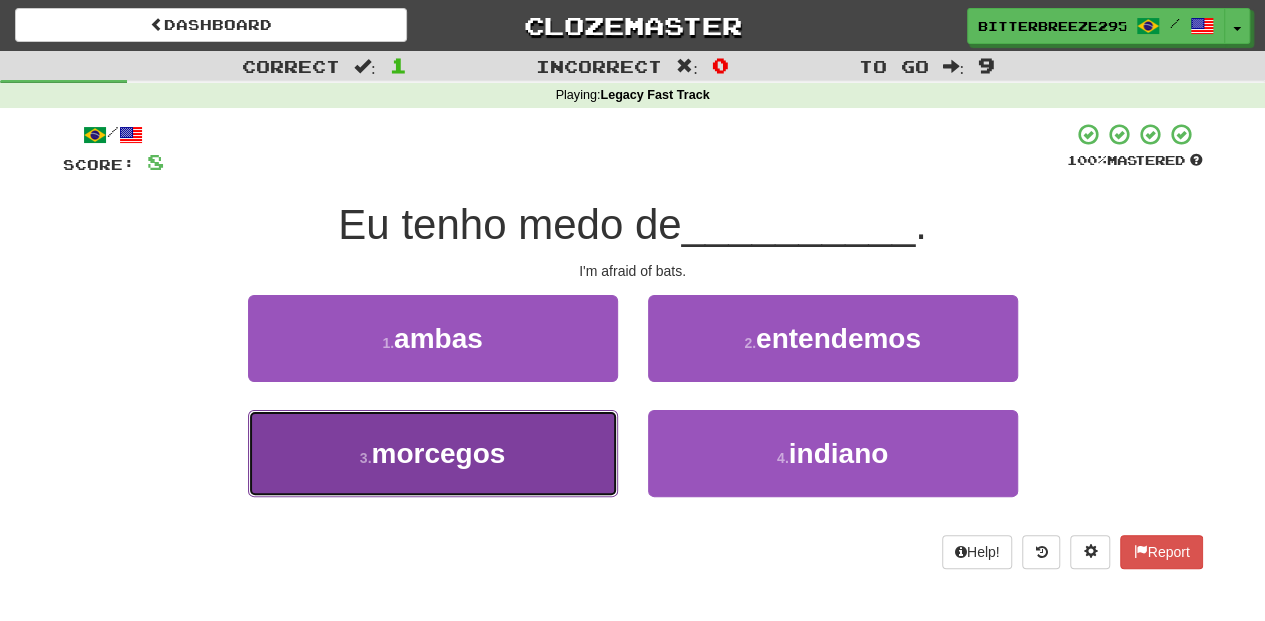 click on "3 .  morcegos" at bounding box center (433, 453) 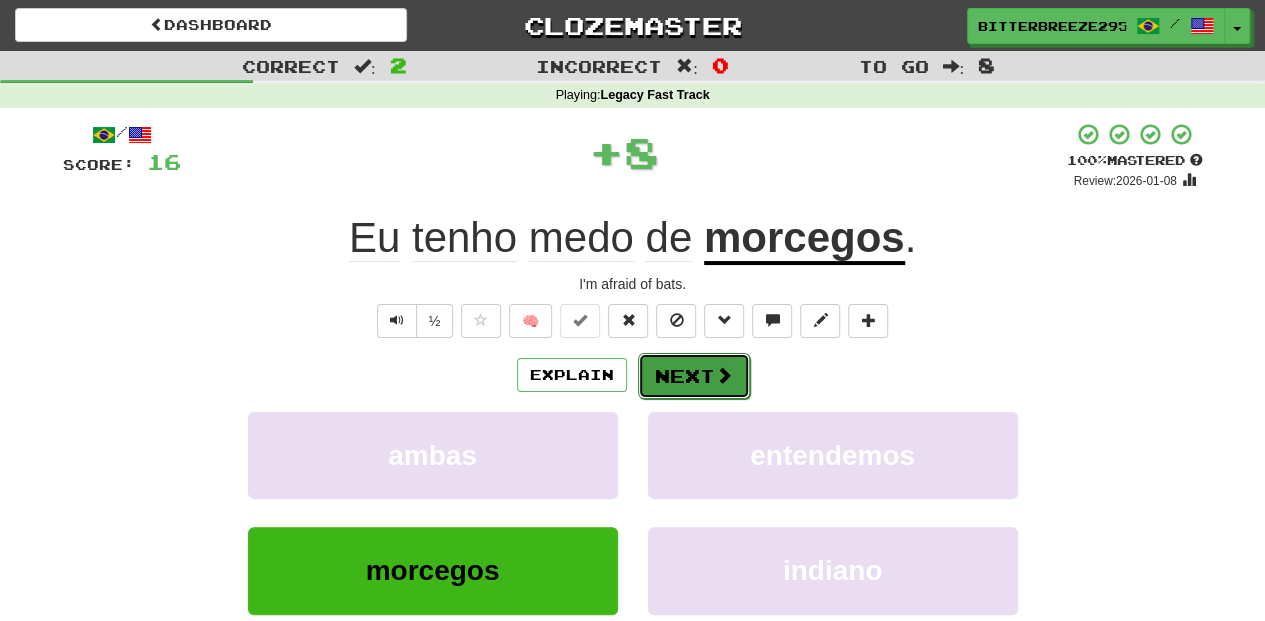 click on "Next" at bounding box center [694, 376] 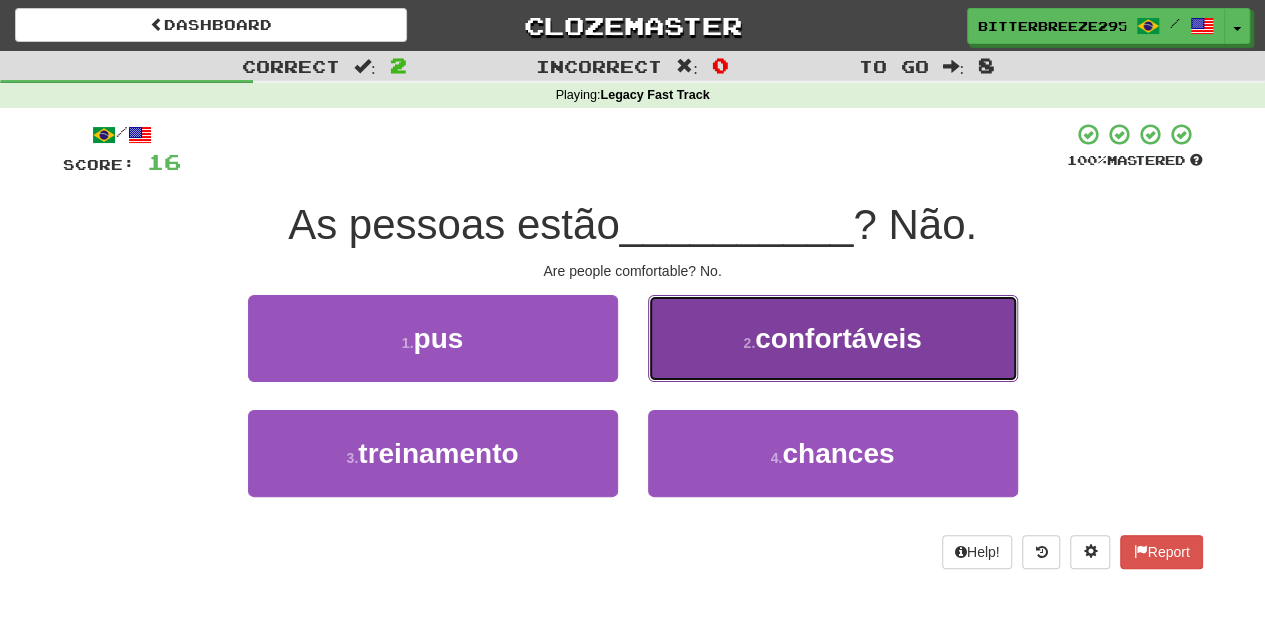 click on "2 .  confortáveis" at bounding box center [833, 338] 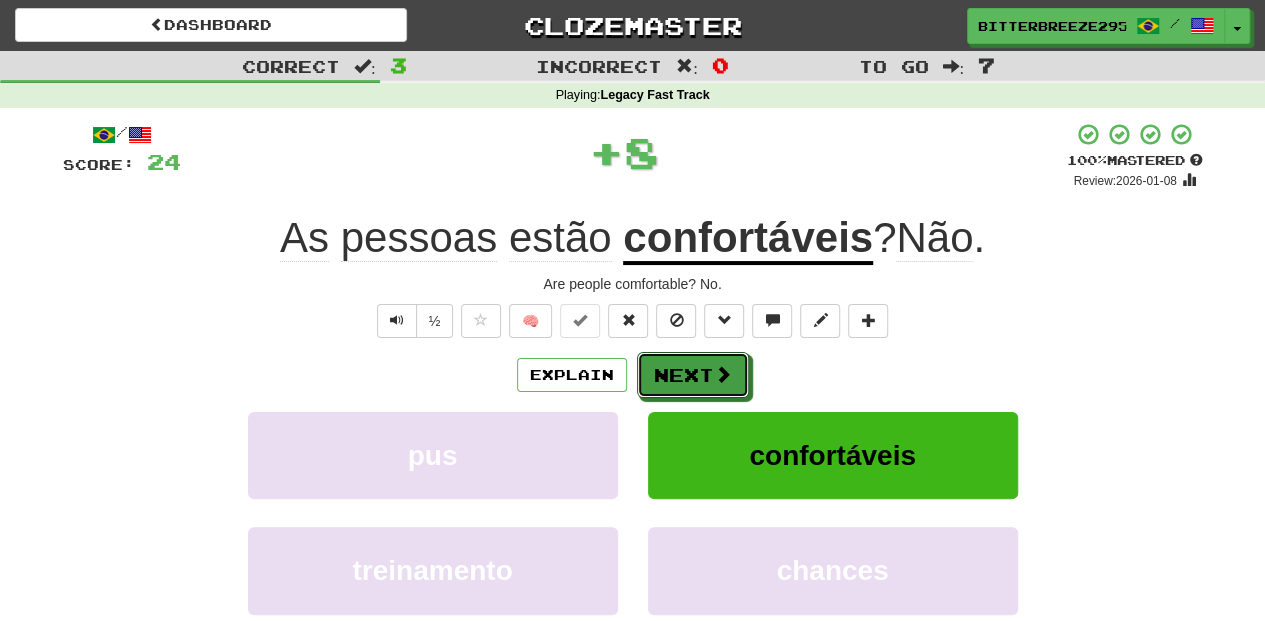 click on "Next" at bounding box center (693, 375) 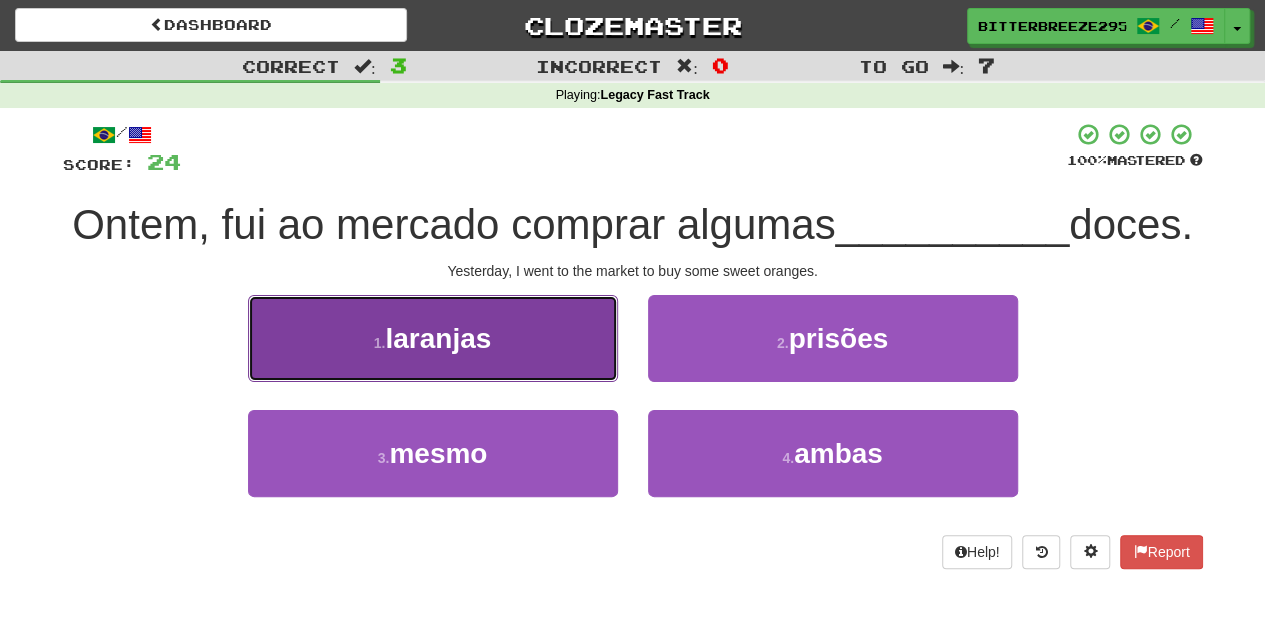 click on "1 .  laranjas" at bounding box center (433, 338) 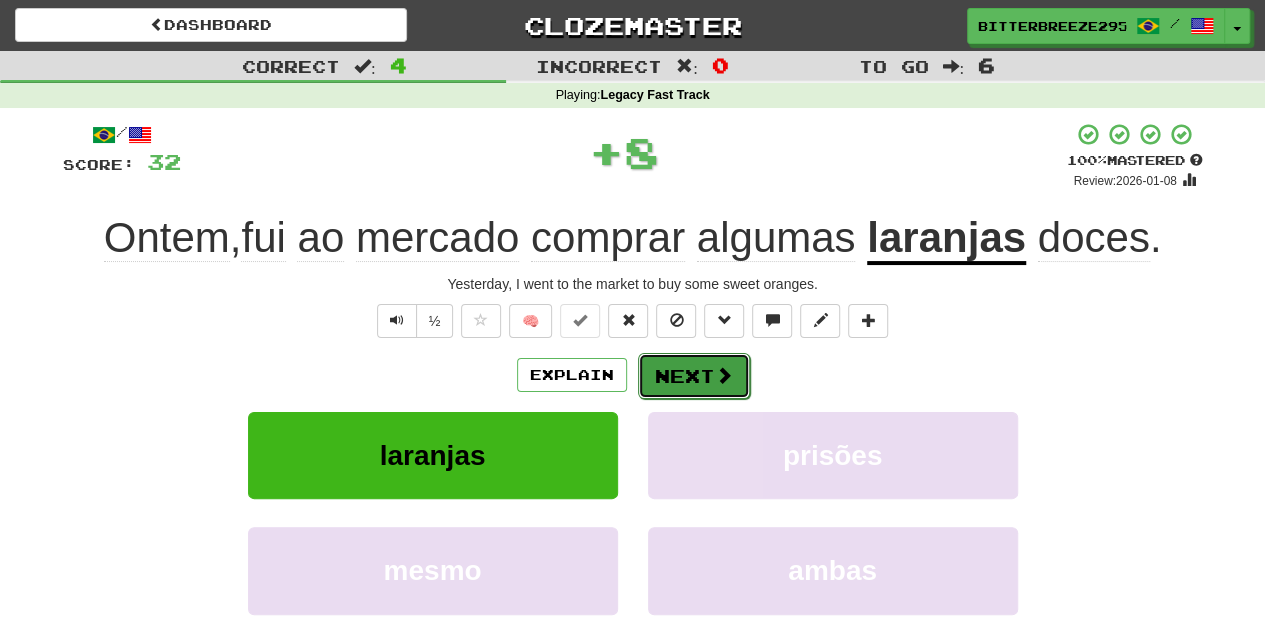 click on "Next" at bounding box center (694, 376) 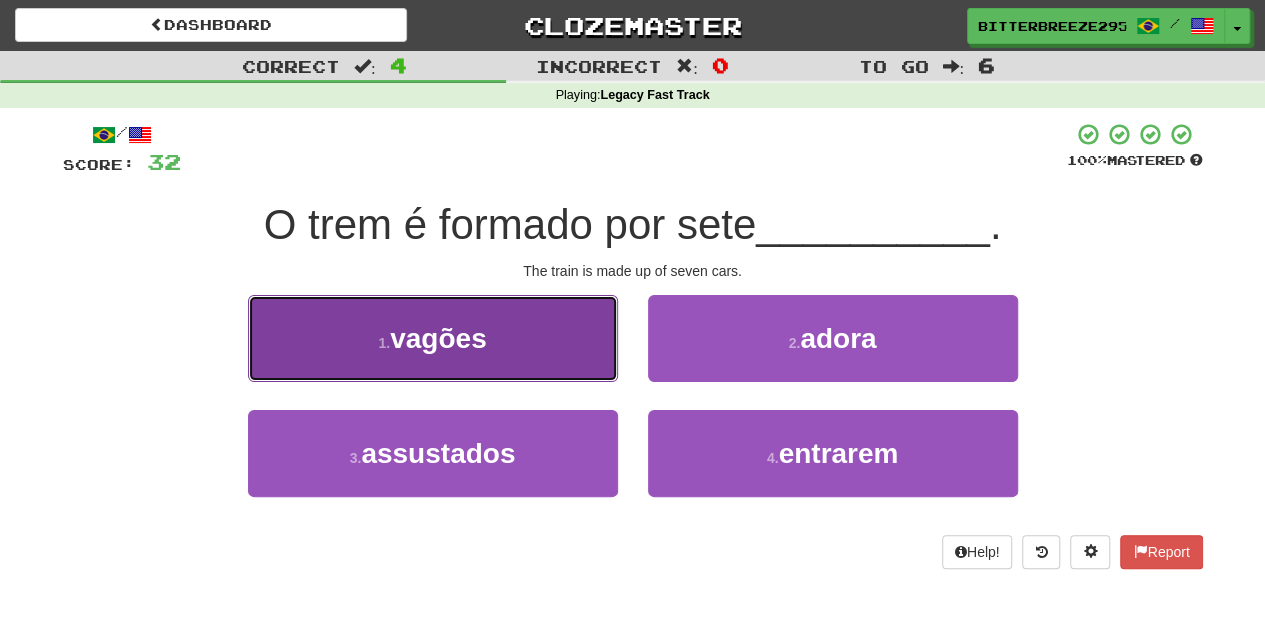 click on "1 .  vagões" at bounding box center (433, 338) 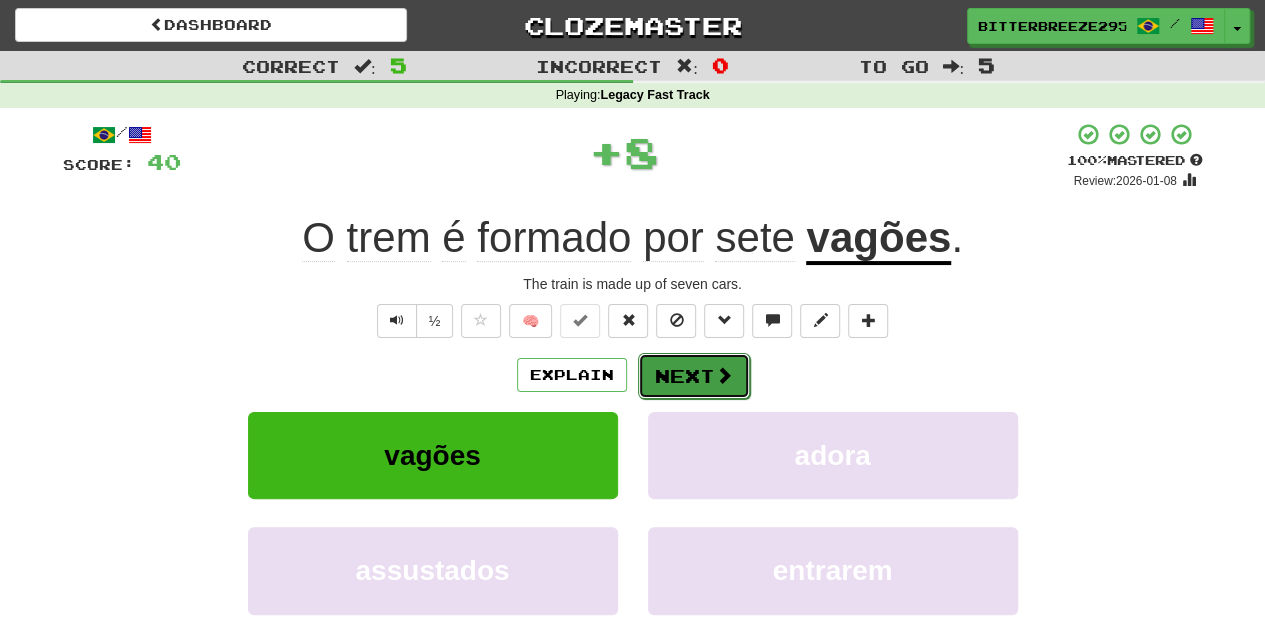 click on "Next" at bounding box center [694, 376] 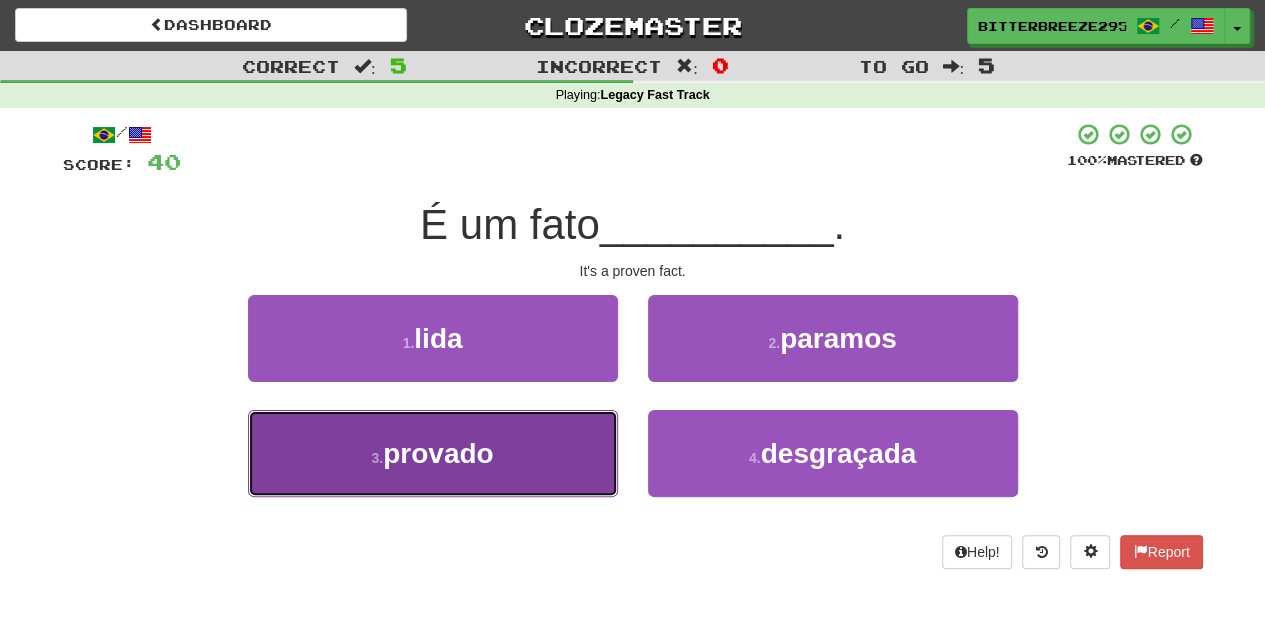 click on "3 .  provado" at bounding box center (433, 453) 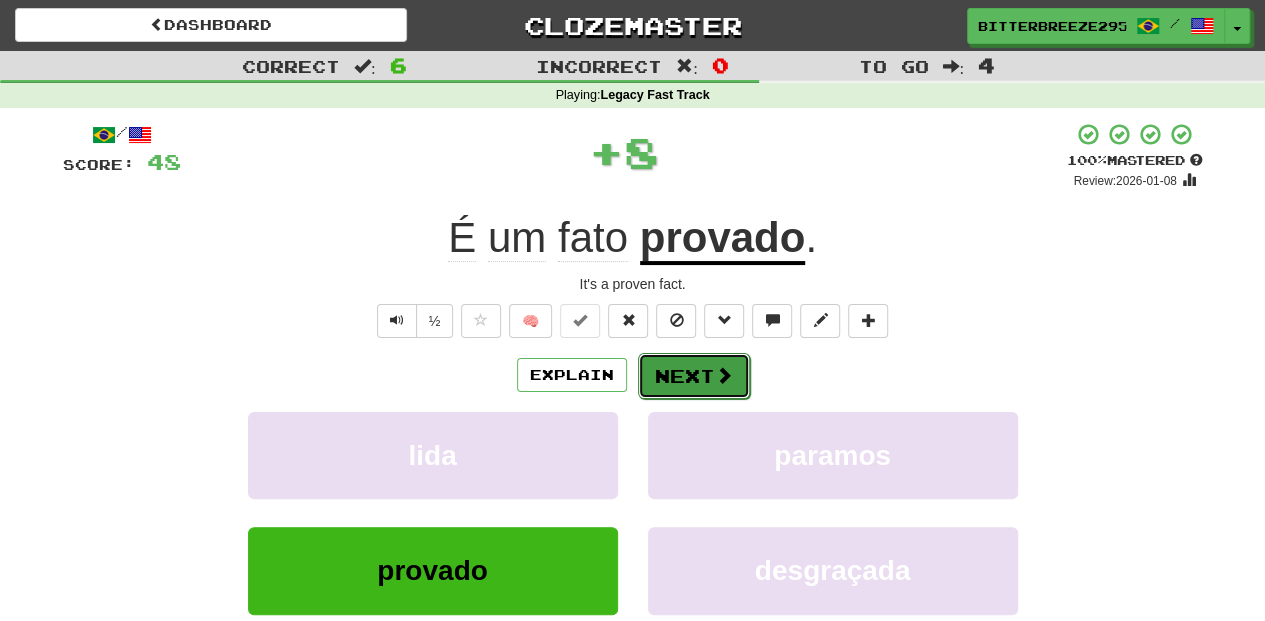click on "Next" at bounding box center (694, 376) 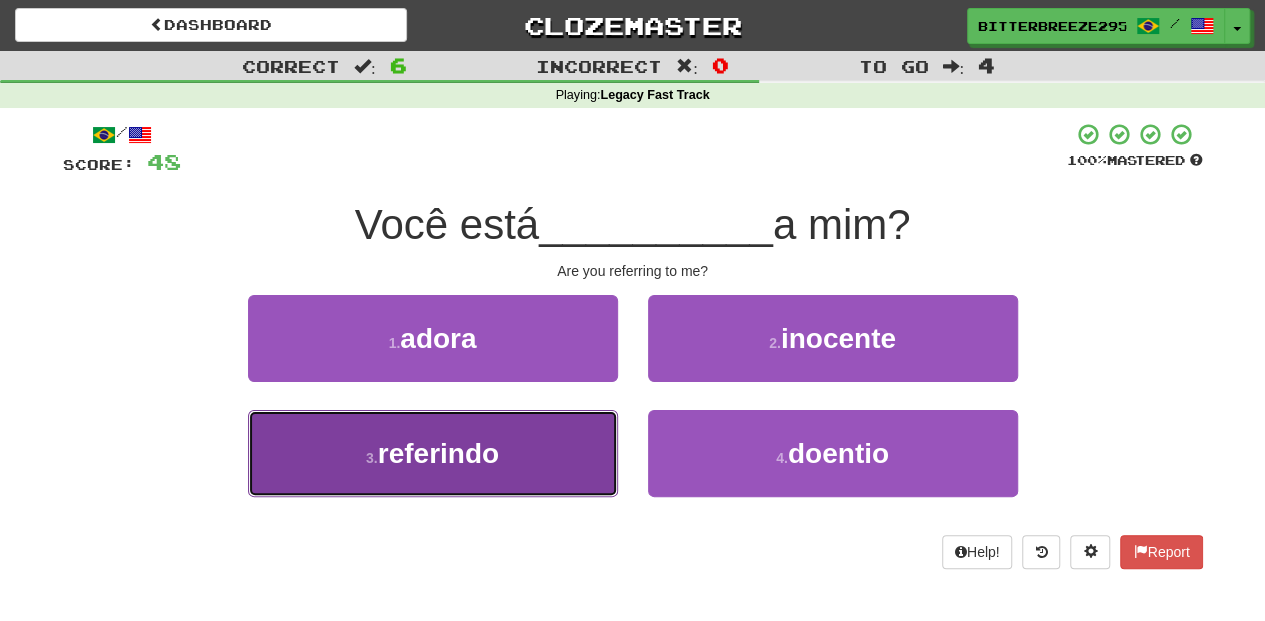 click on "3 .  referindo" at bounding box center [433, 453] 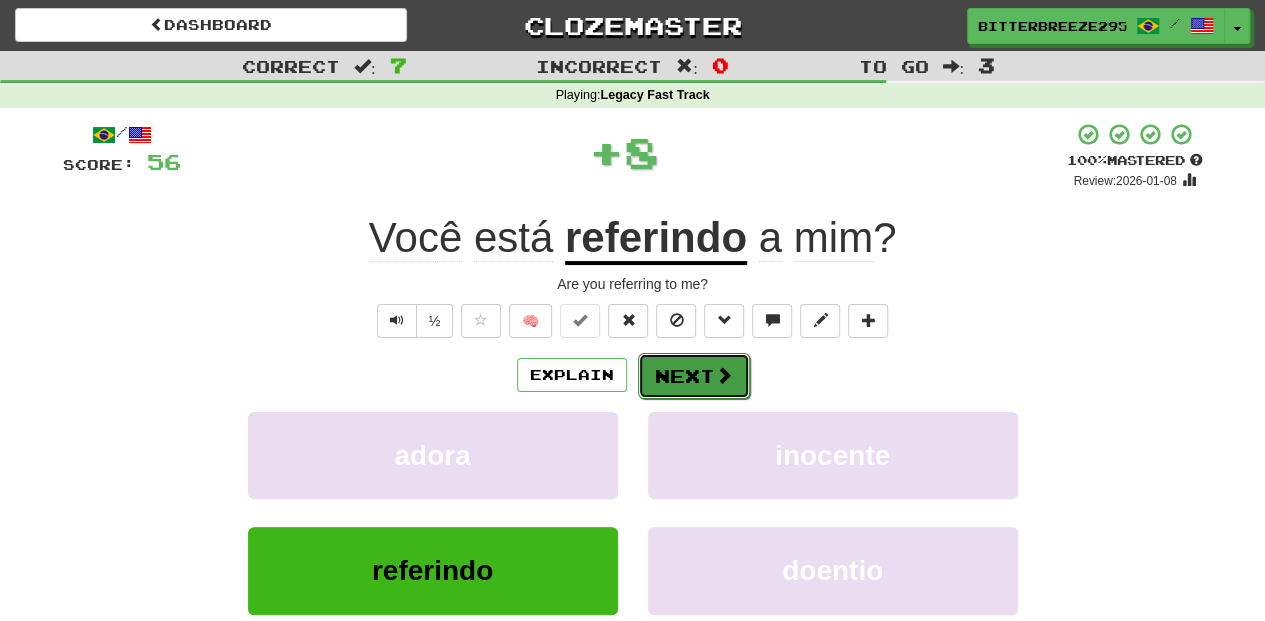 click on "Next" at bounding box center [694, 376] 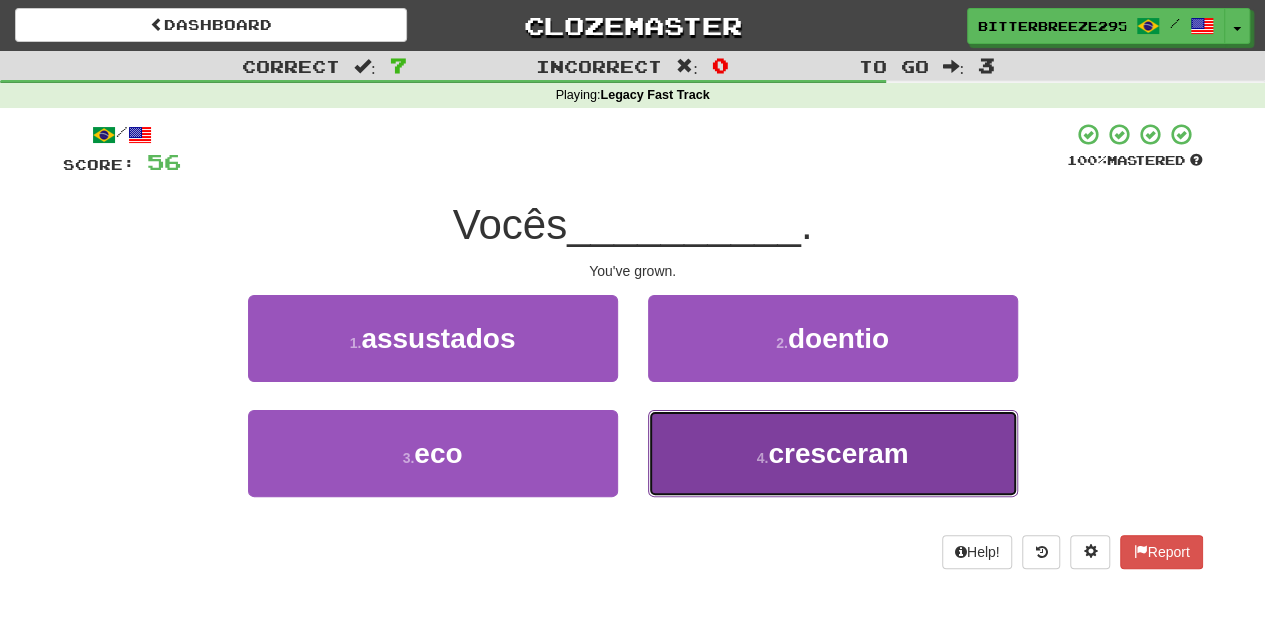 click on "4 .  cresceram" at bounding box center [833, 453] 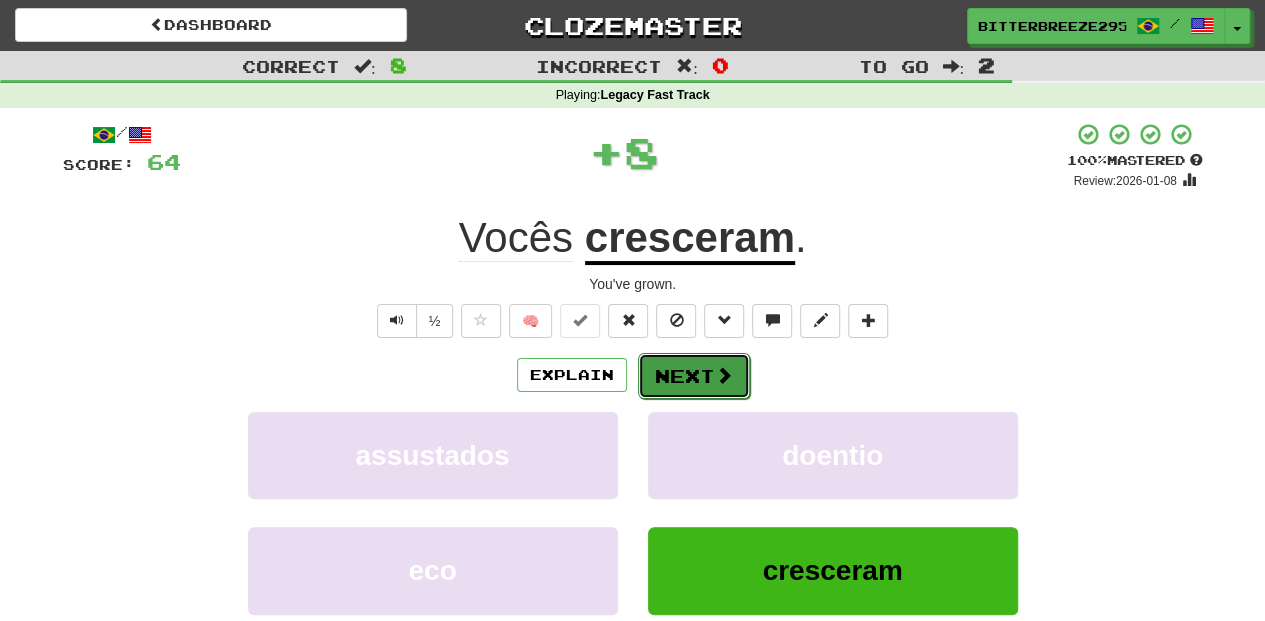click on "Next" at bounding box center (694, 376) 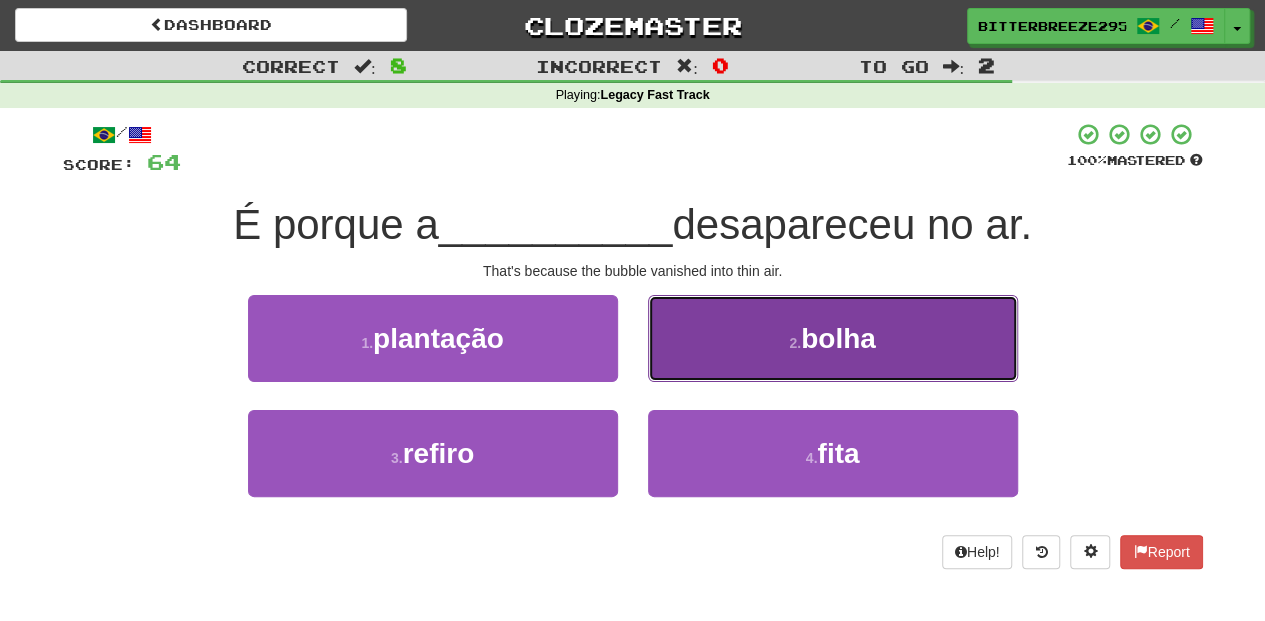 click on "2 .  bolha" at bounding box center (833, 338) 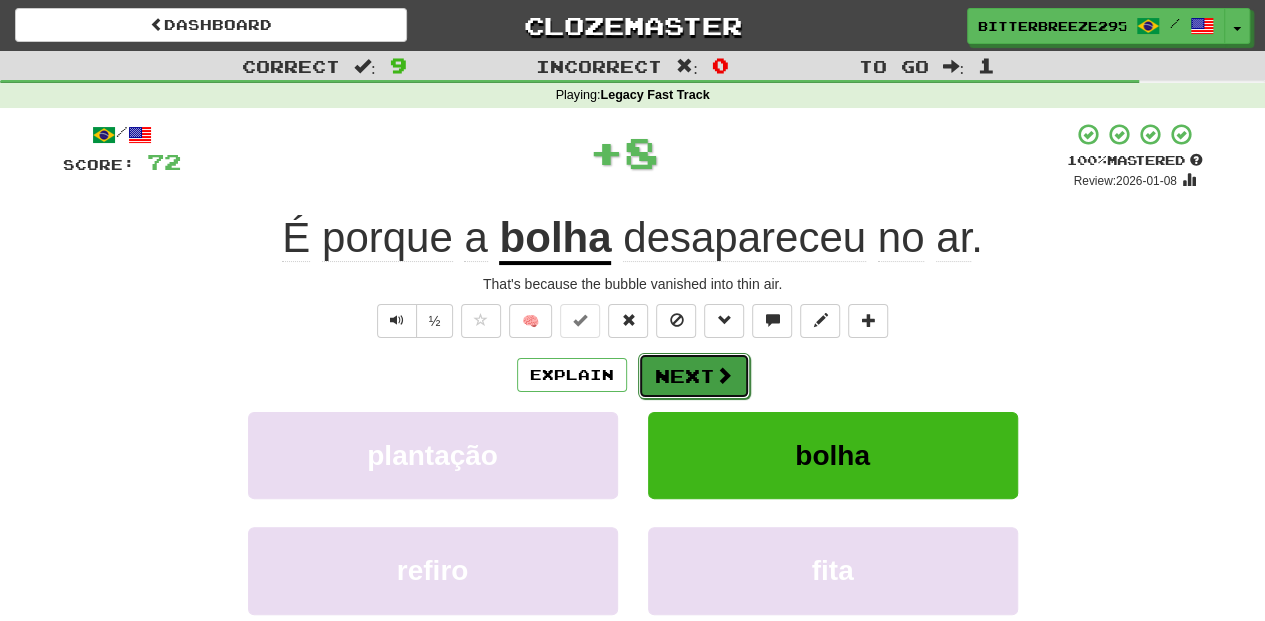 click on "Next" at bounding box center (694, 376) 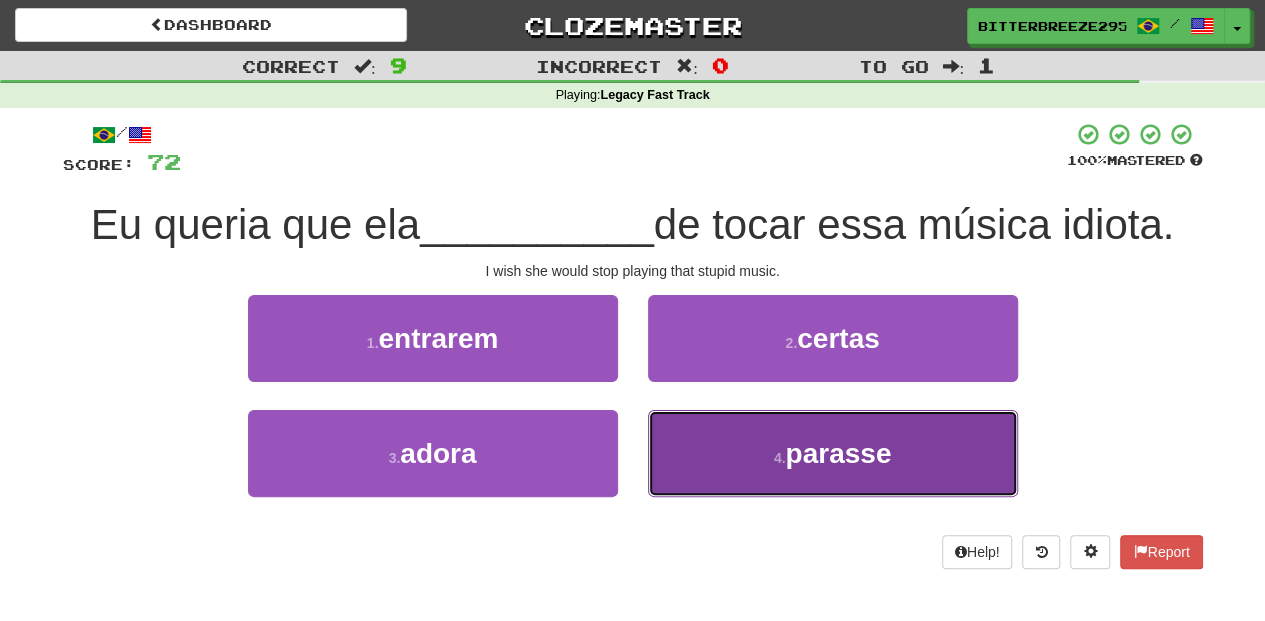 click on "4 .  parasse" at bounding box center [833, 453] 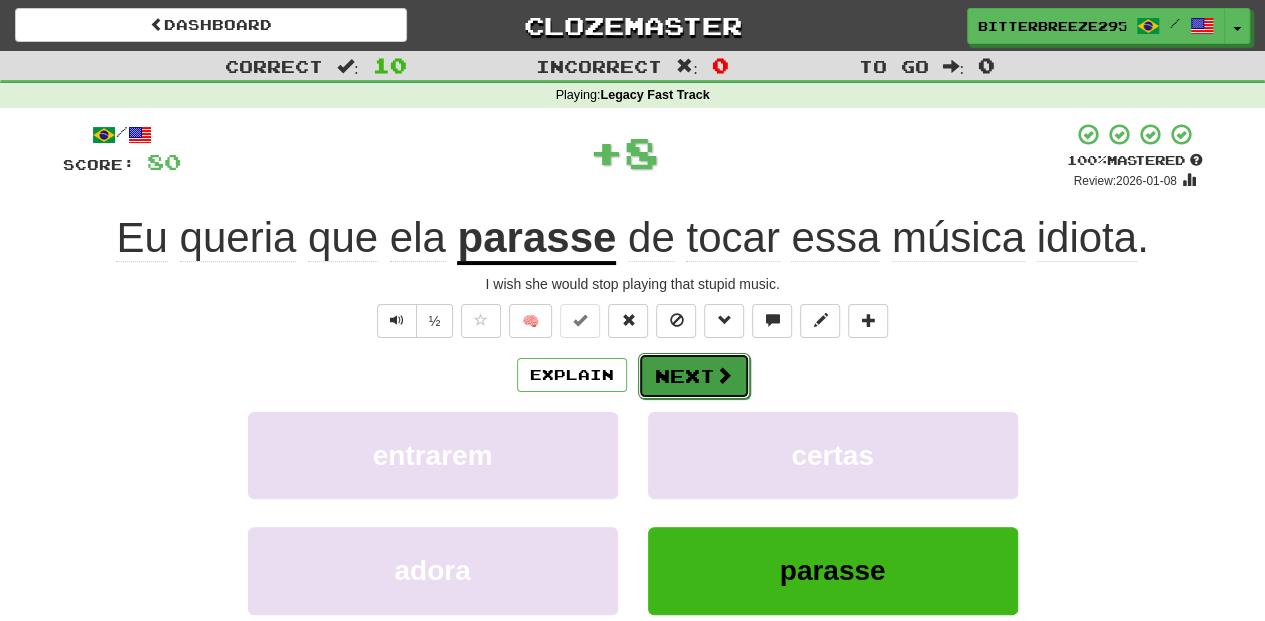 click on "Next" at bounding box center (694, 376) 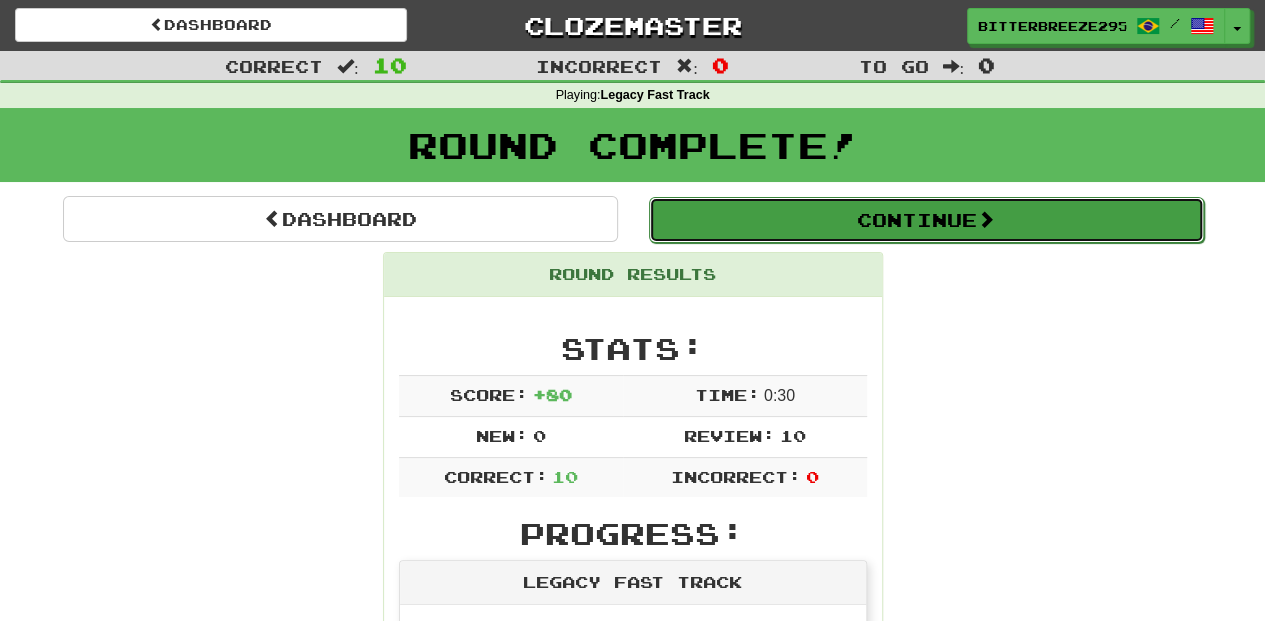 click on "Continue" at bounding box center (926, 220) 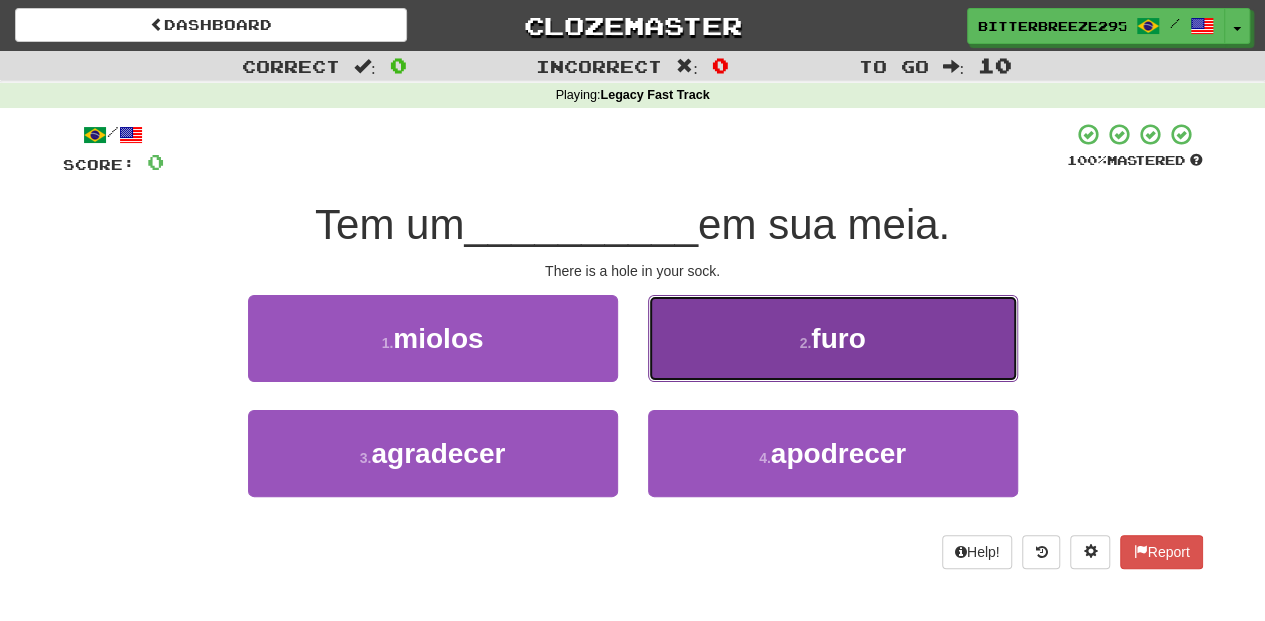 click on "2 .  furo" at bounding box center (833, 338) 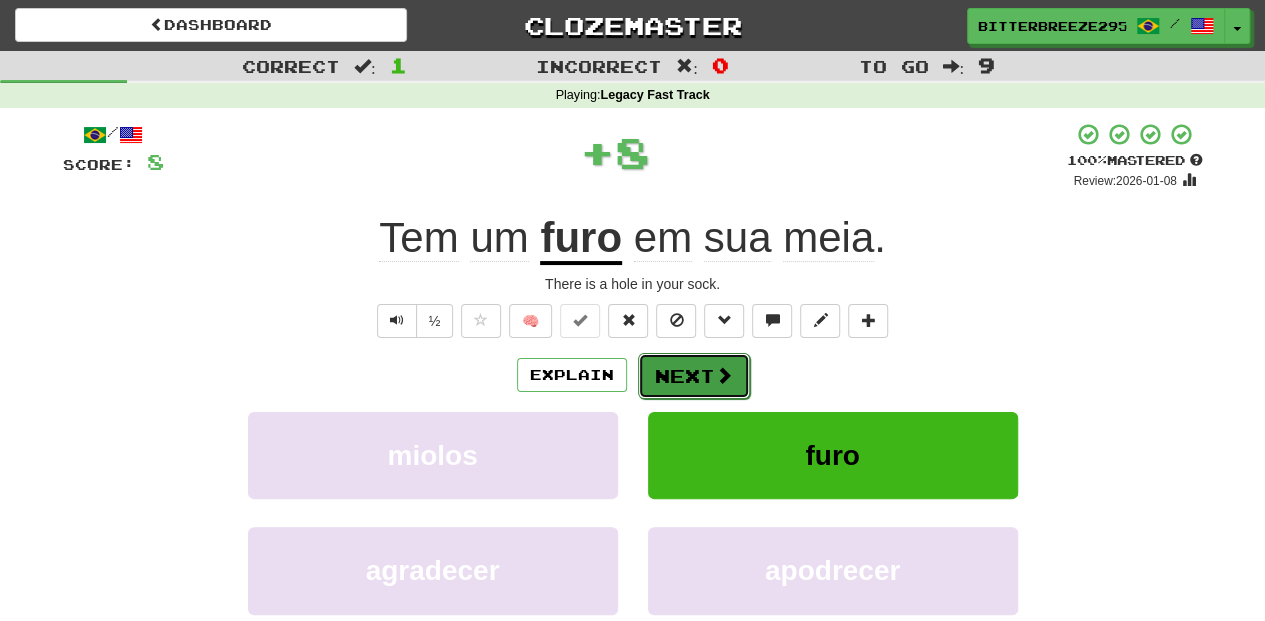 click on "Next" at bounding box center [694, 376] 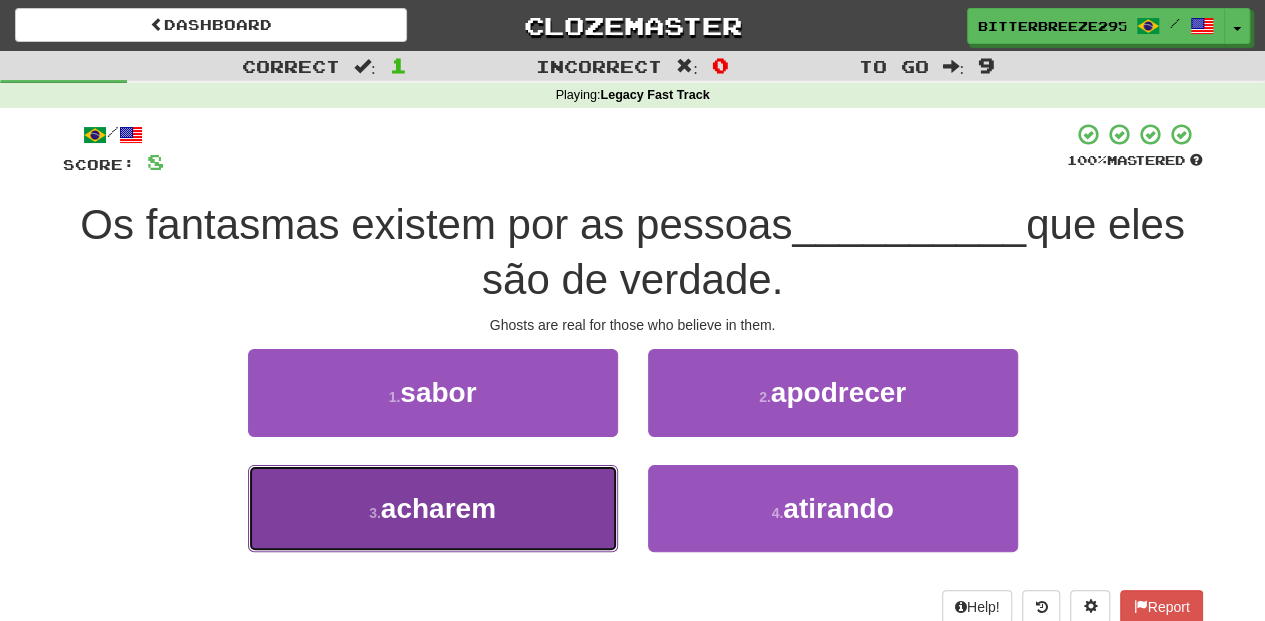 click on "3 .  acharem" at bounding box center (433, 508) 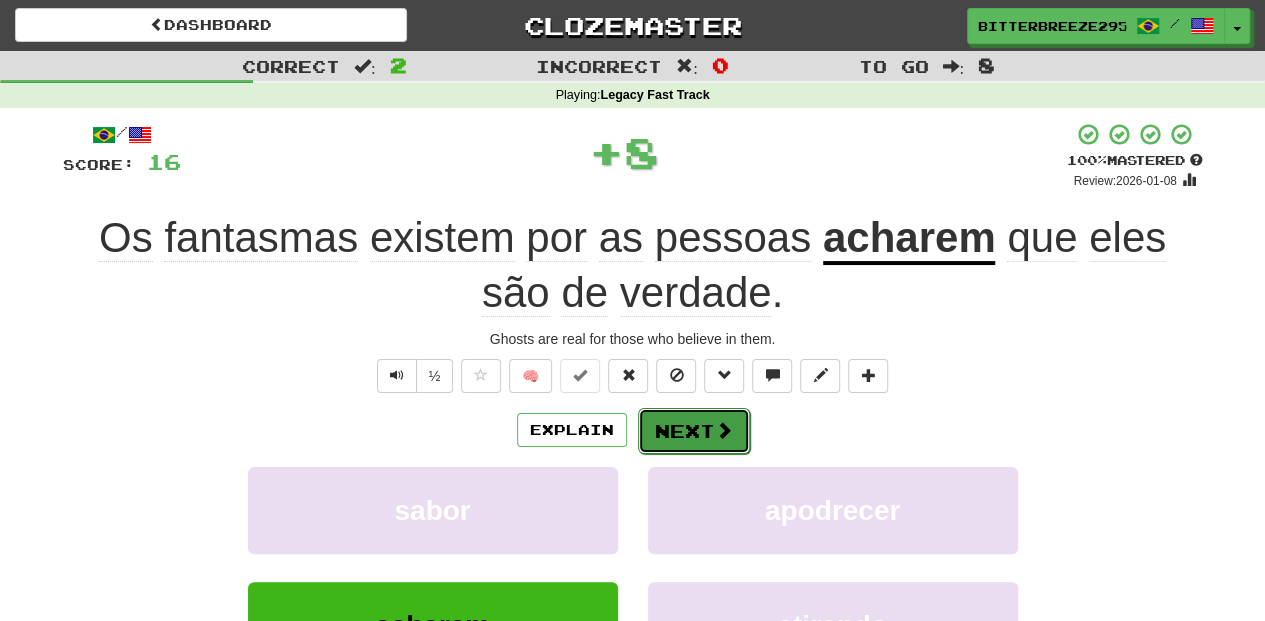 click on "Next" at bounding box center (694, 431) 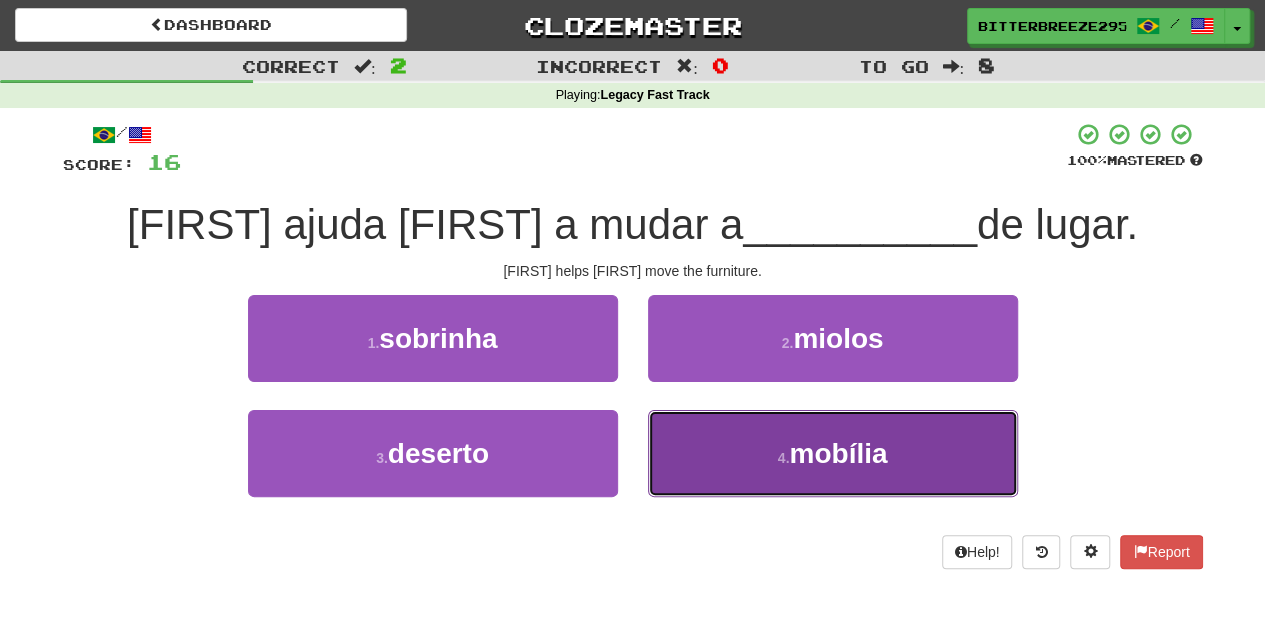 click on "4 .  mobília" at bounding box center [833, 453] 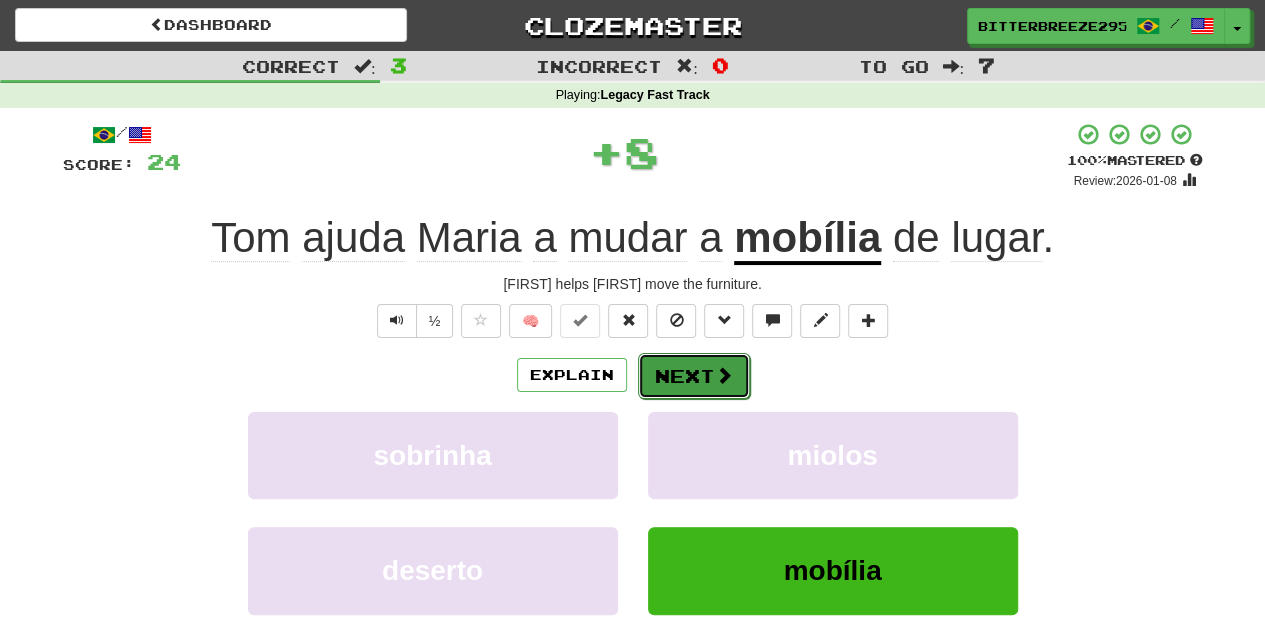 click on "Next" at bounding box center [694, 376] 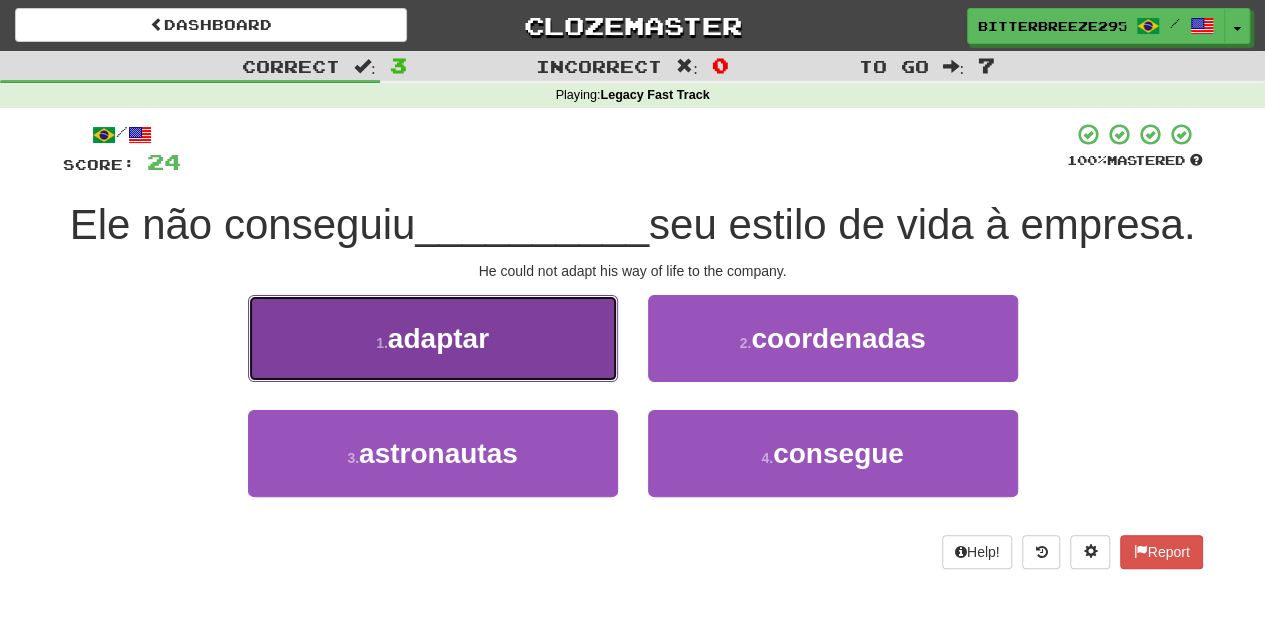 click on "1 .  adaptar" at bounding box center [433, 338] 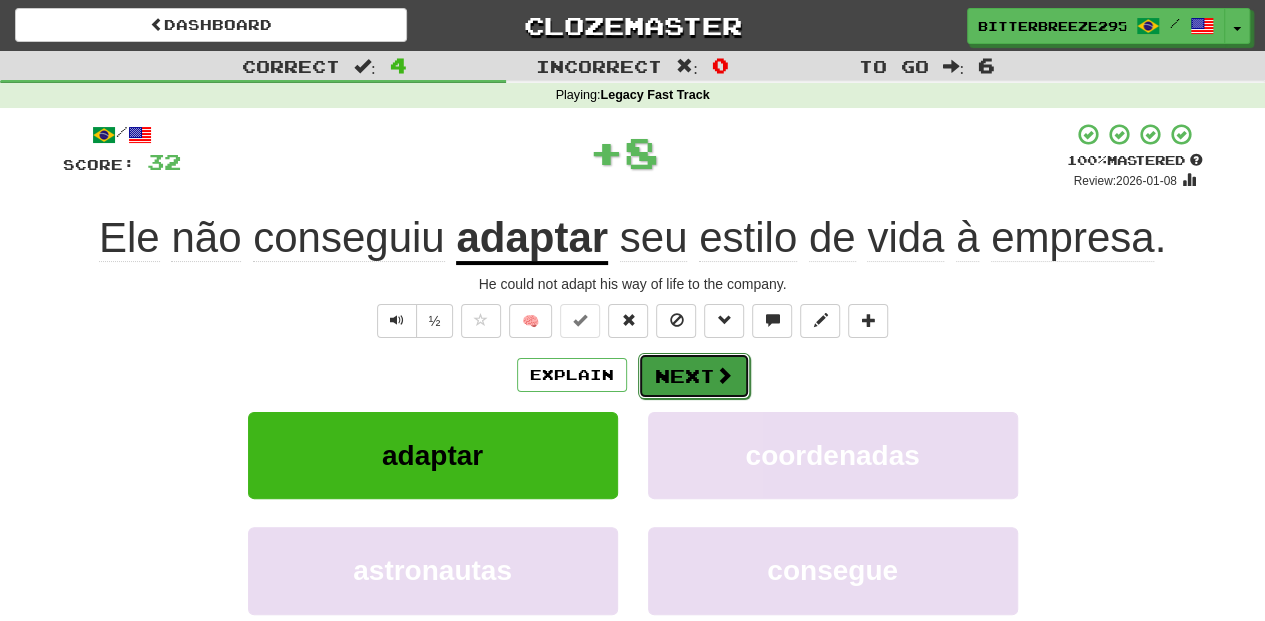 click on "Next" at bounding box center (694, 376) 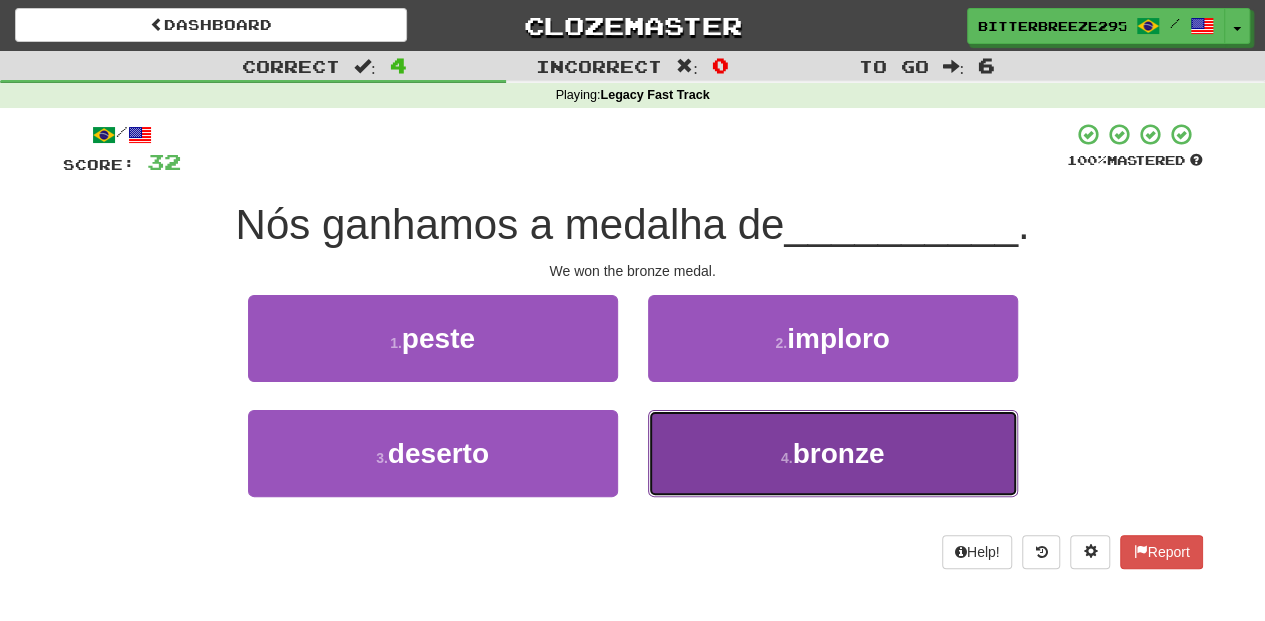 click on "4 .  bronze" at bounding box center [833, 453] 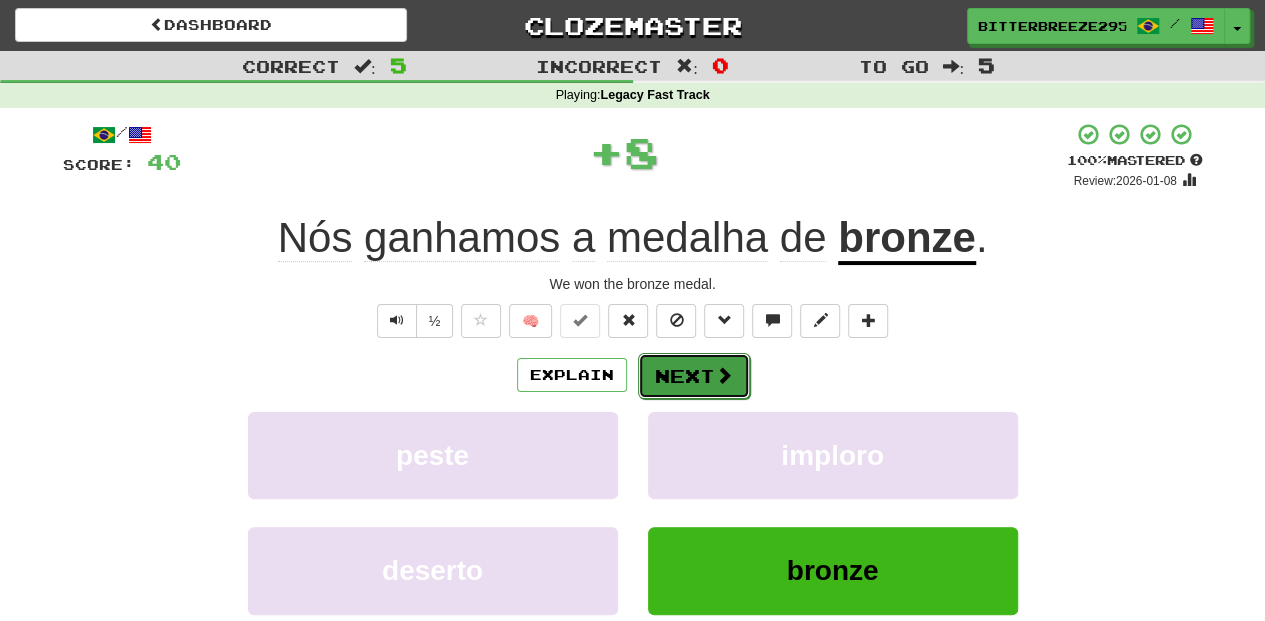 click on "Next" at bounding box center (694, 376) 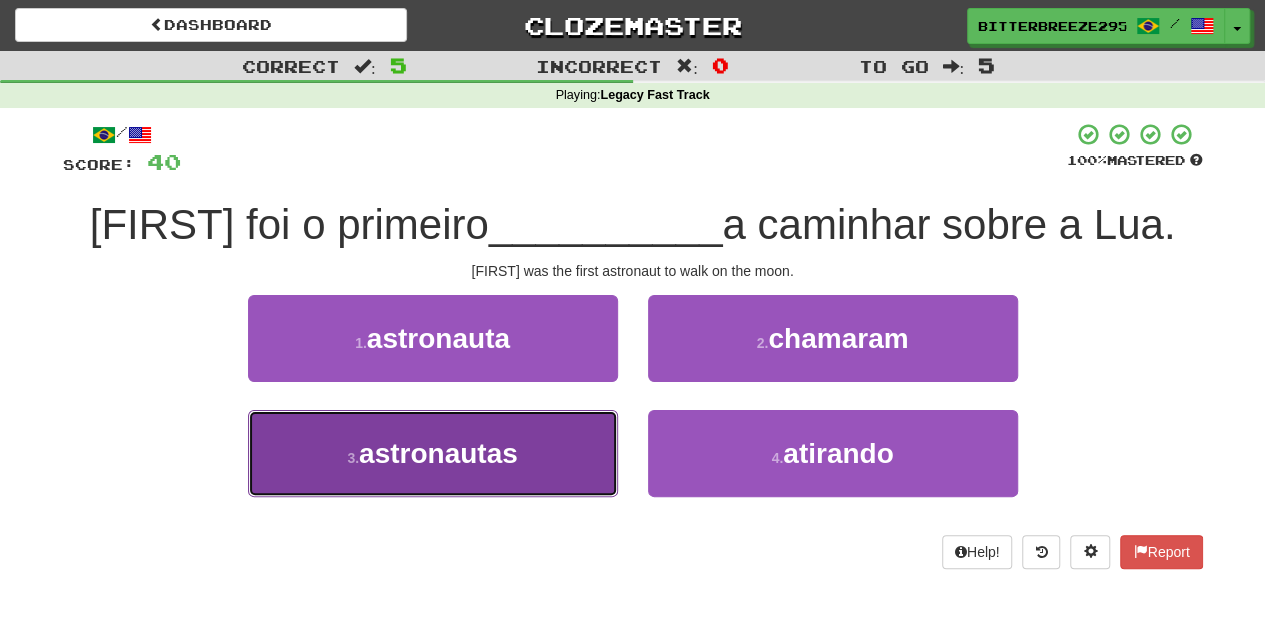 click on "3 .  astronautas" at bounding box center (433, 453) 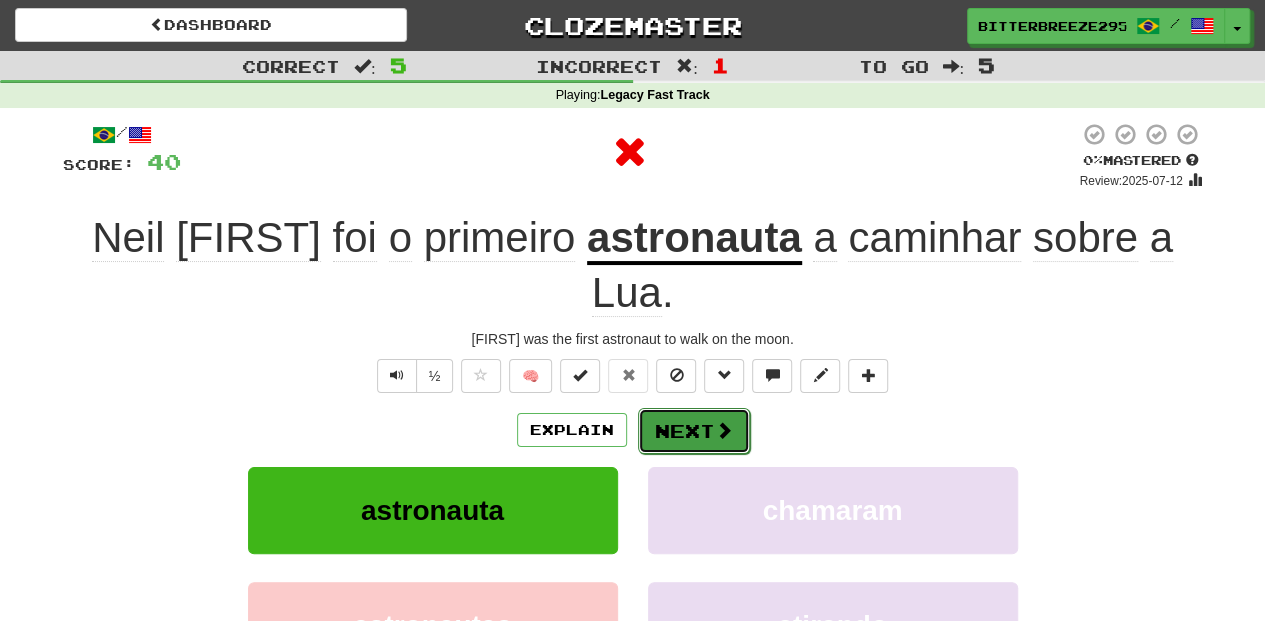 click on "Next" at bounding box center (694, 431) 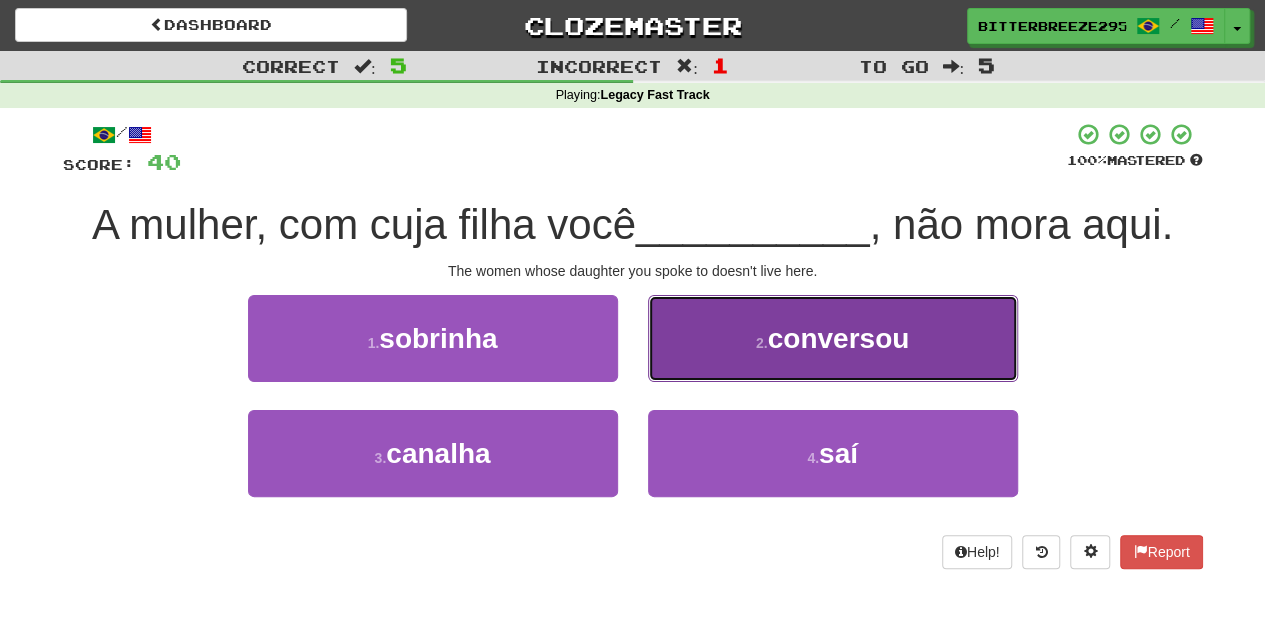 click on "2 .  conversou" at bounding box center (833, 338) 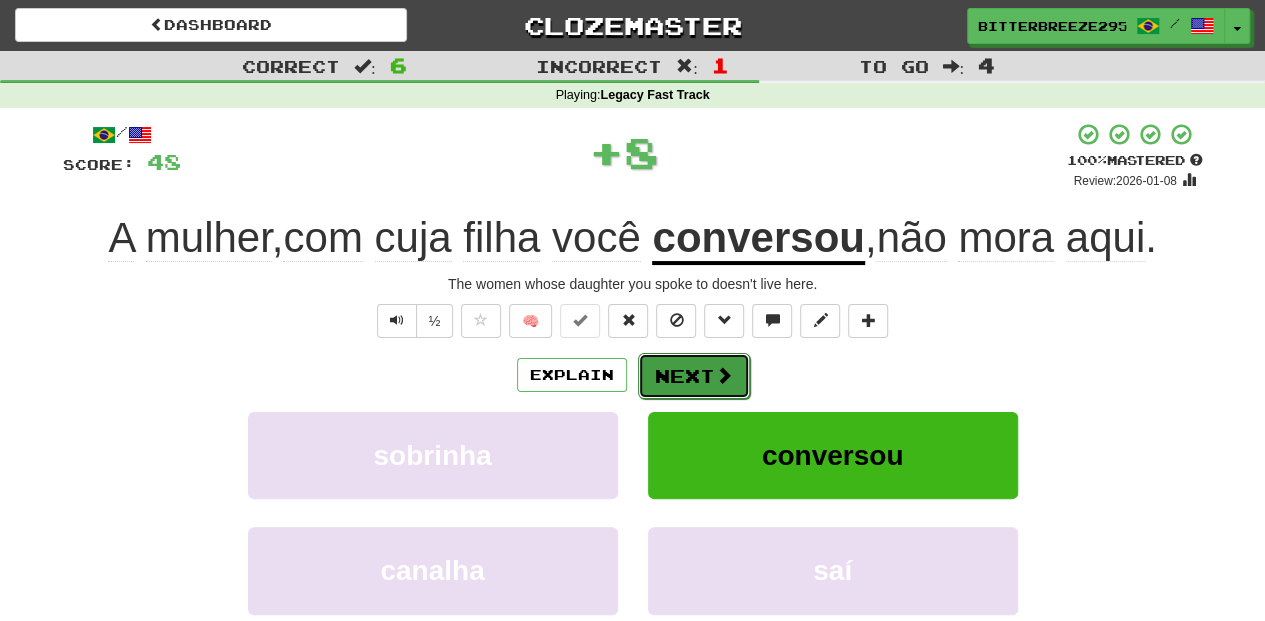 click on "Next" at bounding box center [694, 376] 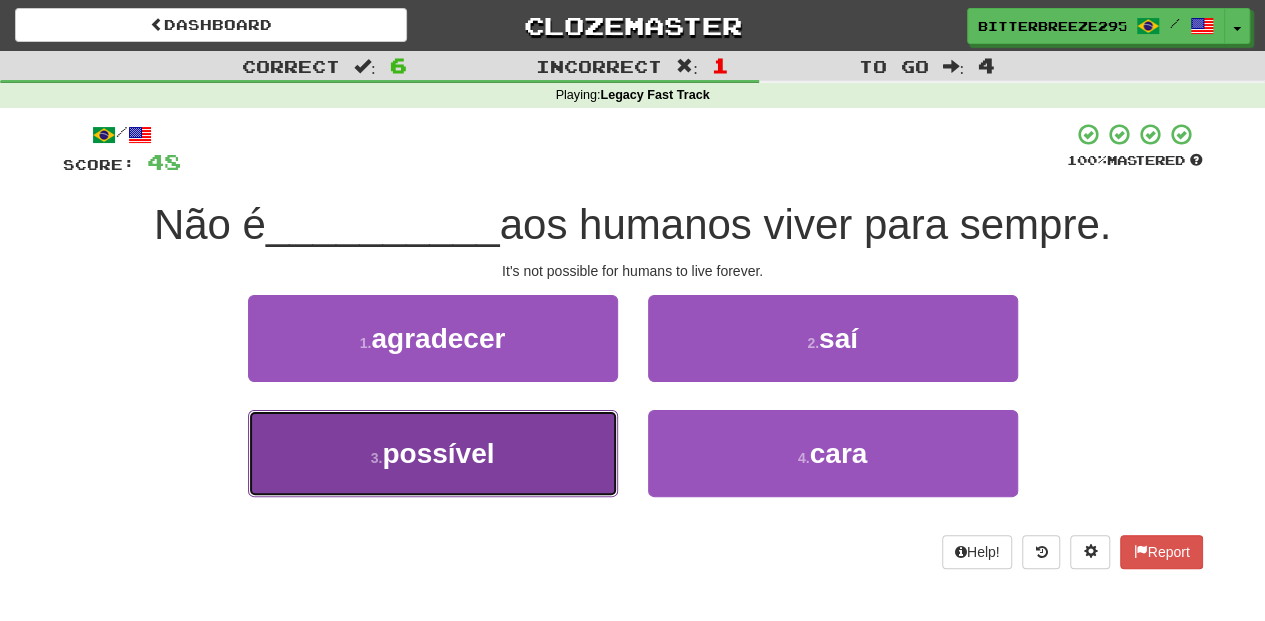 click on "3 .  possível" at bounding box center (433, 453) 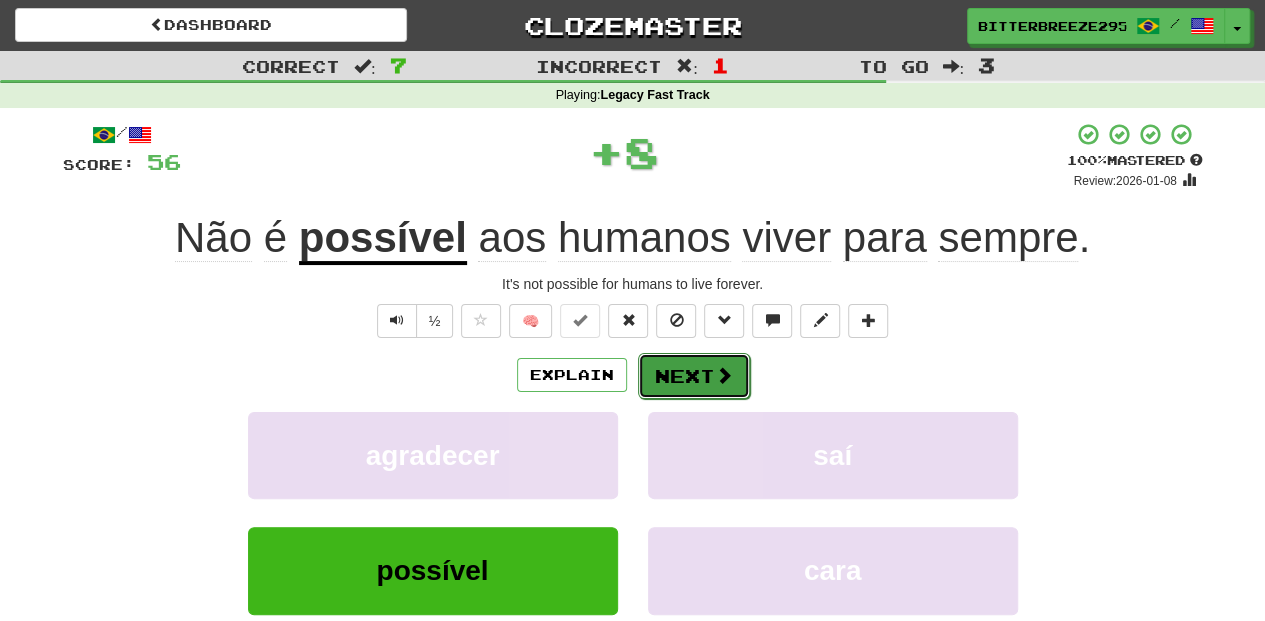 click on "Next" at bounding box center [694, 376] 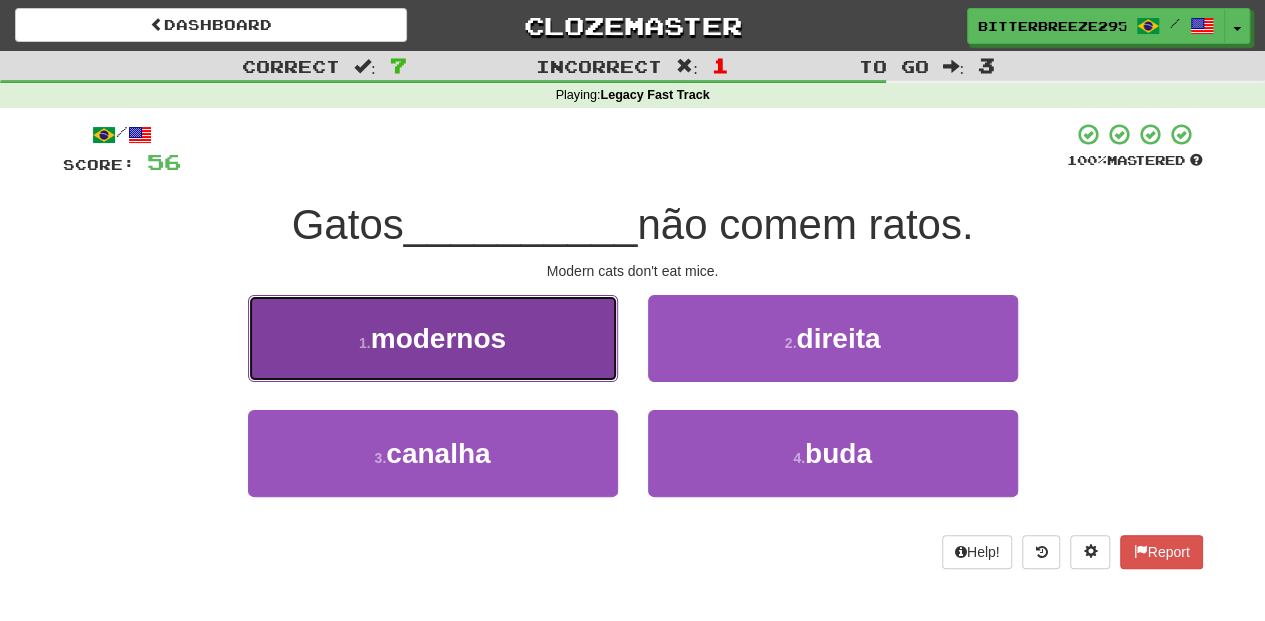 click on "1 .  modernos" at bounding box center [433, 338] 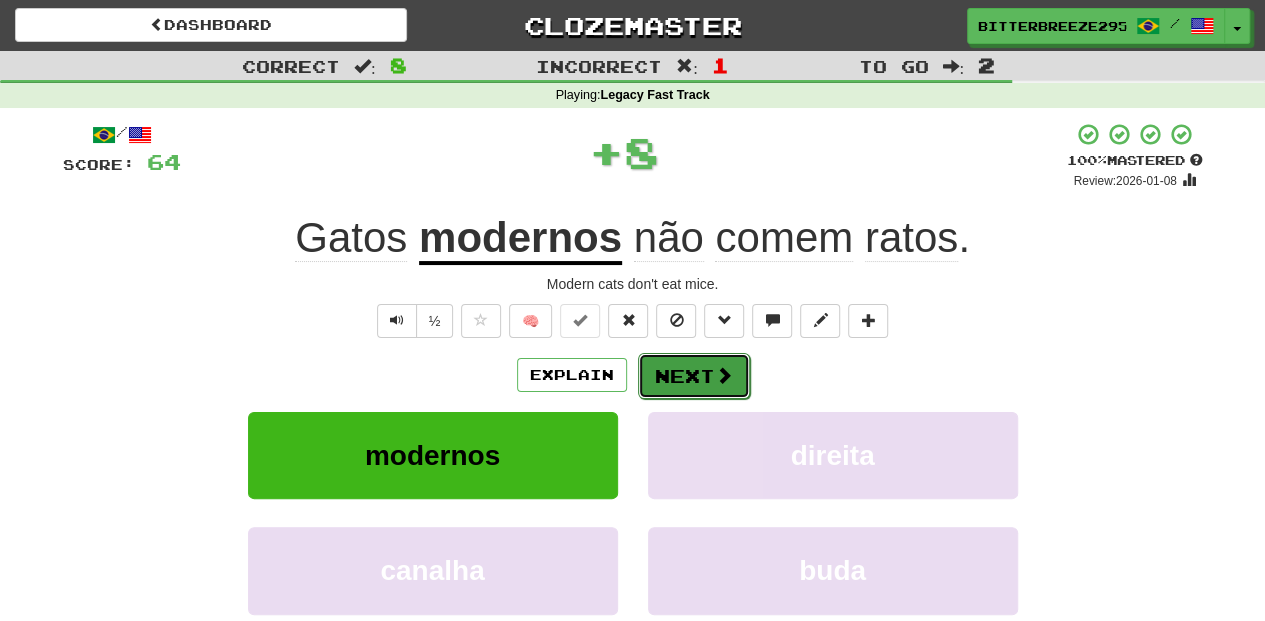 click on "Next" at bounding box center (694, 376) 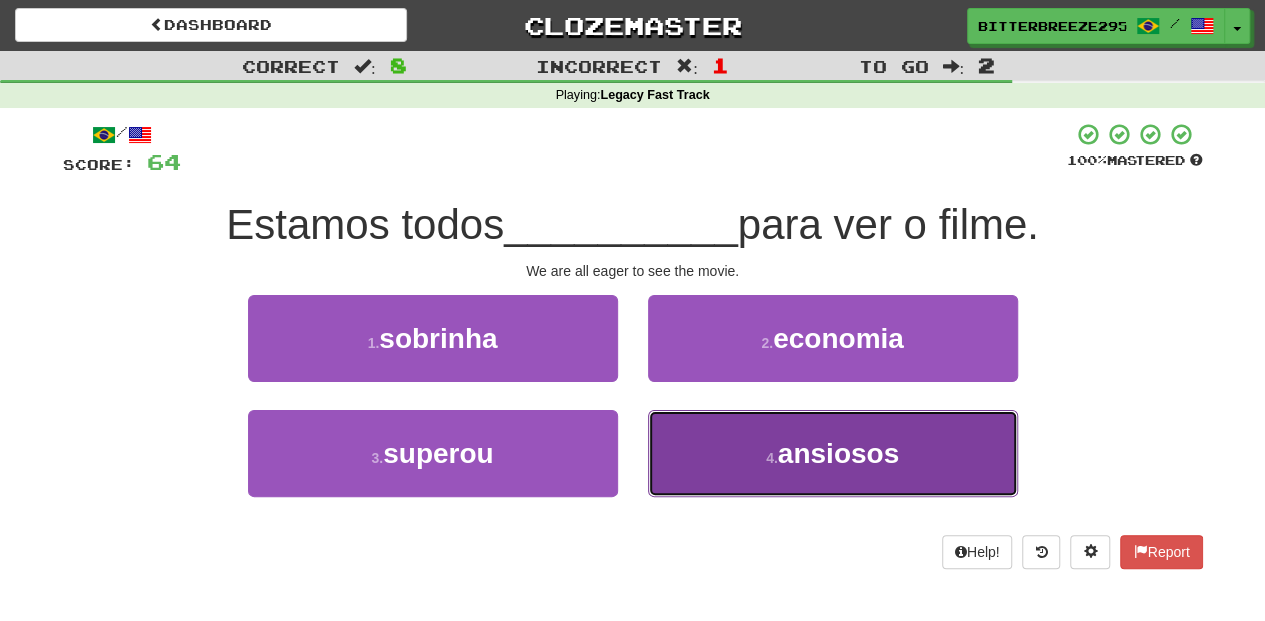 click on "4 .  ansiosos" at bounding box center (833, 453) 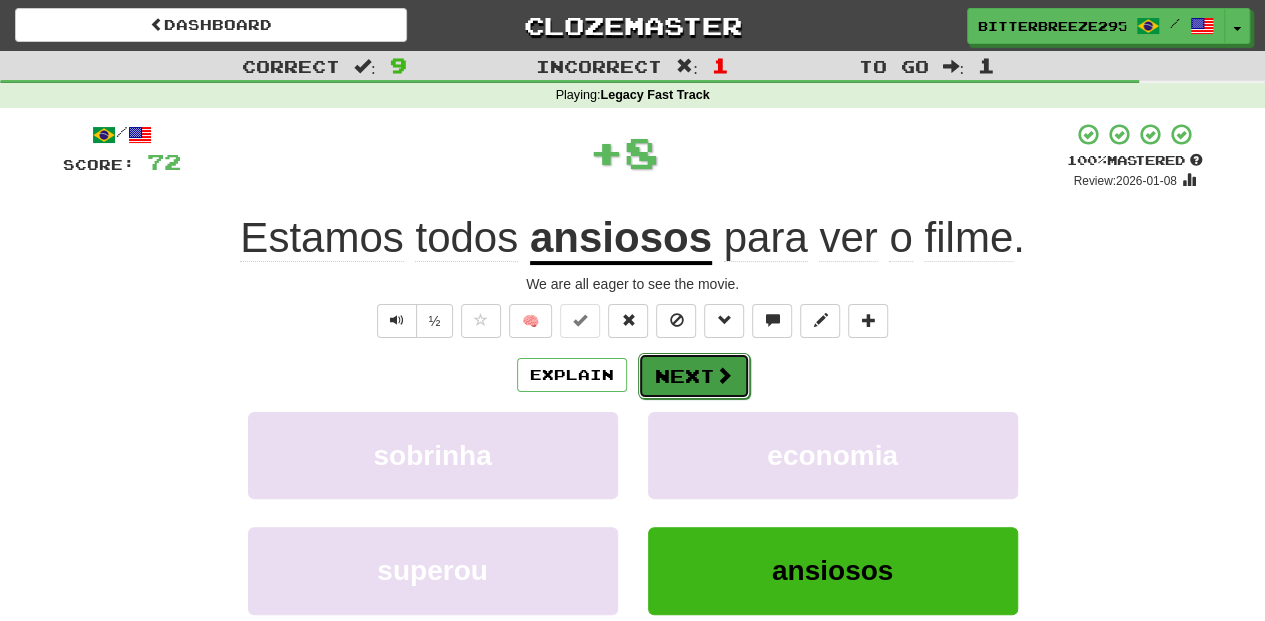 click on "Next" at bounding box center (694, 376) 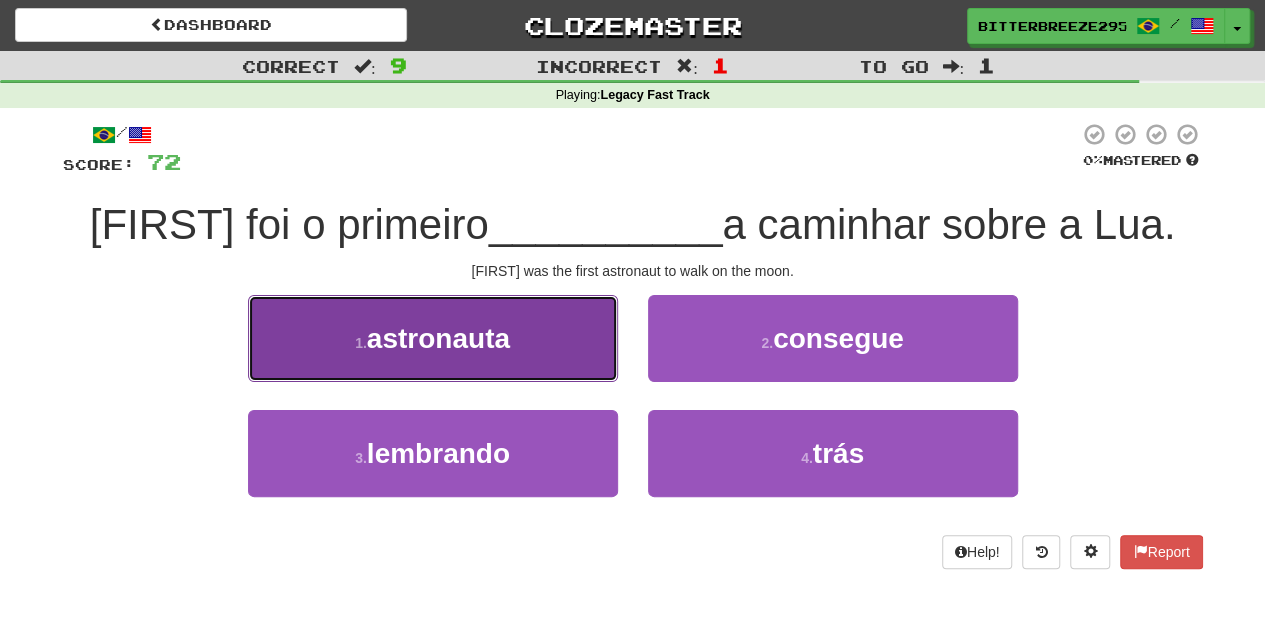 click on "1 .  astronauta" at bounding box center [433, 338] 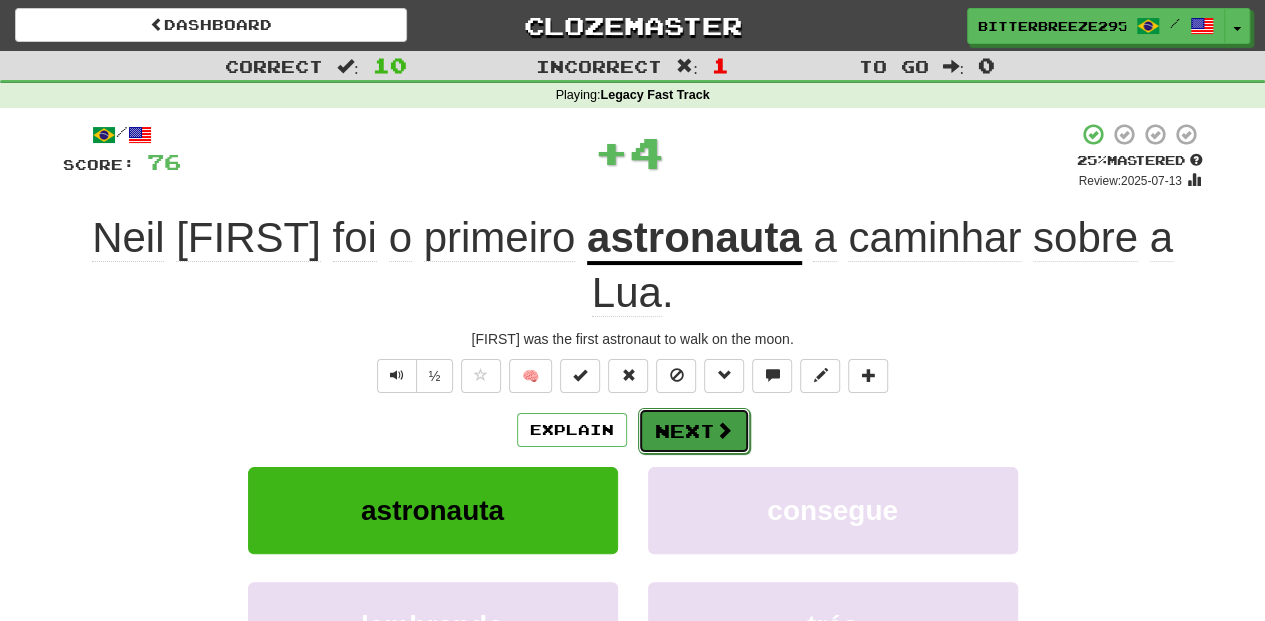 click on "Next" at bounding box center [694, 431] 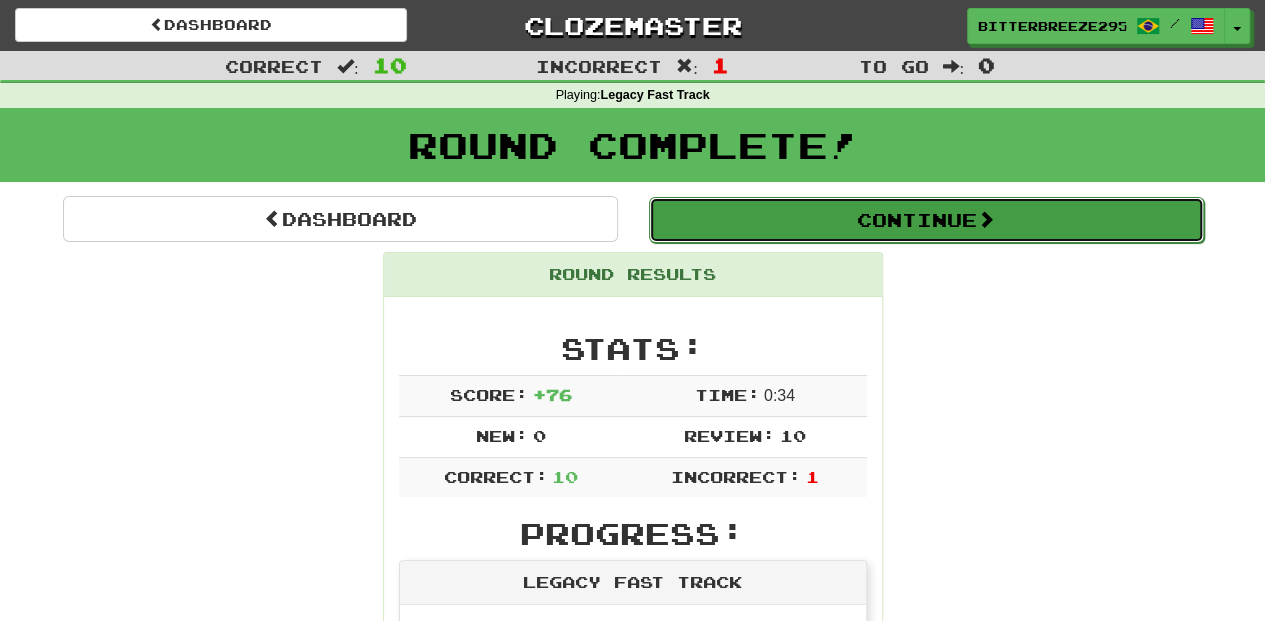 click on "Continue" at bounding box center [926, 220] 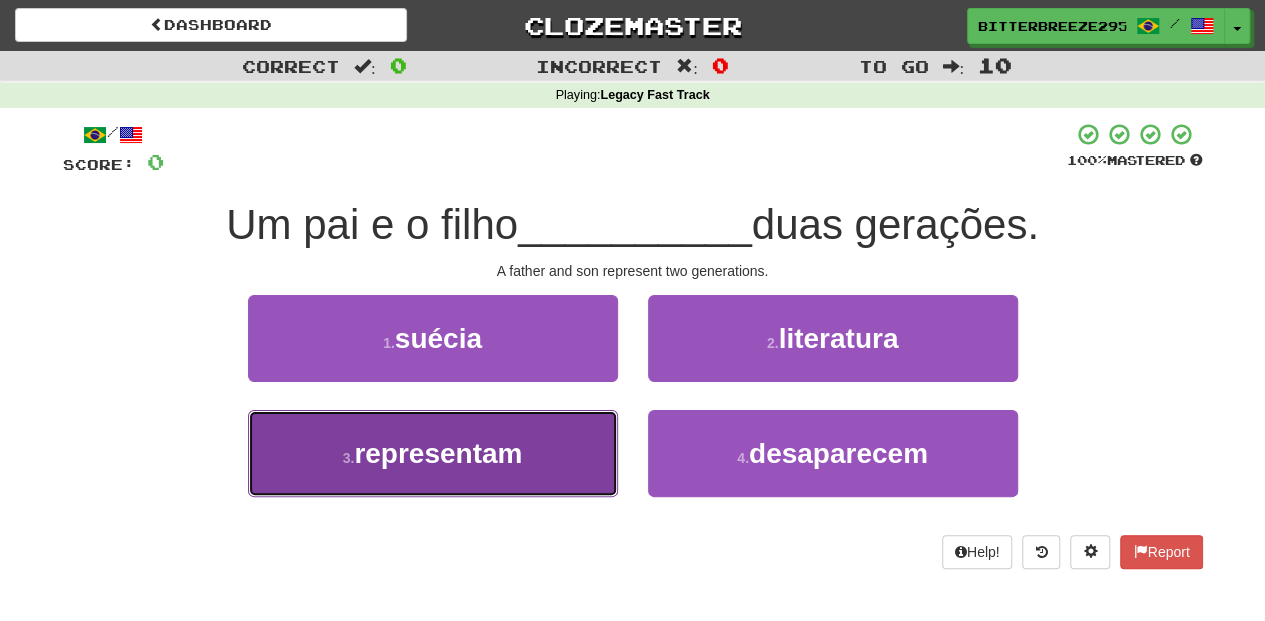 click on "3 .  representam" at bounding box center (433, 453) 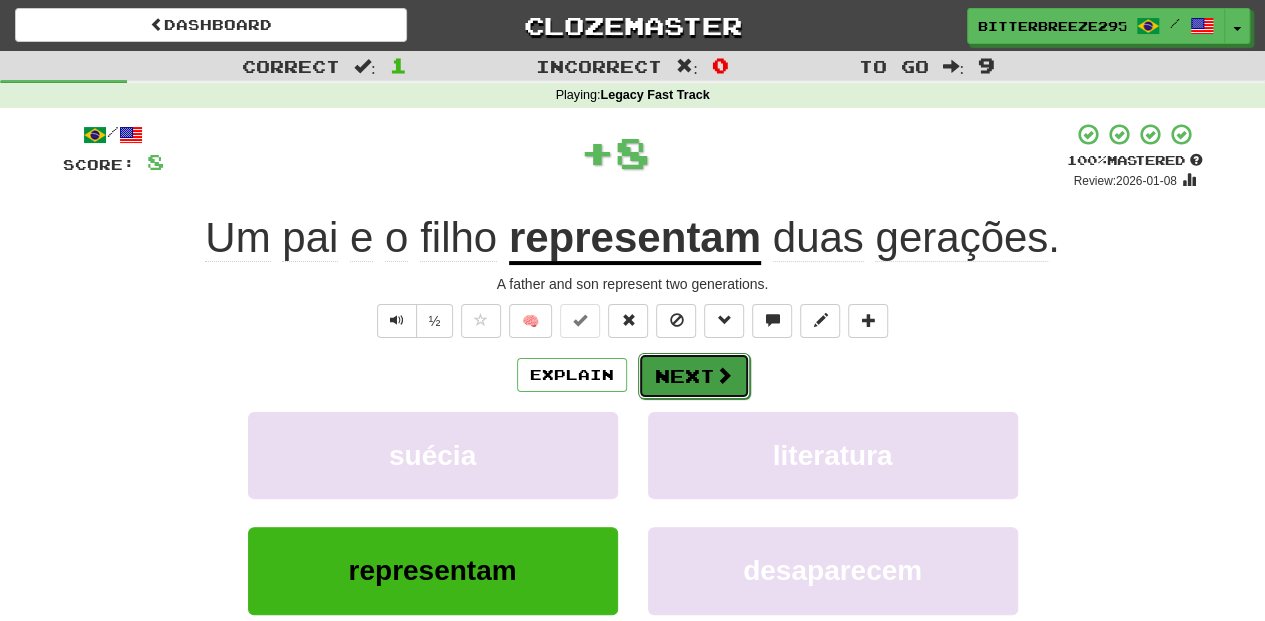 click on "Next" at bounding box center (694, 376) 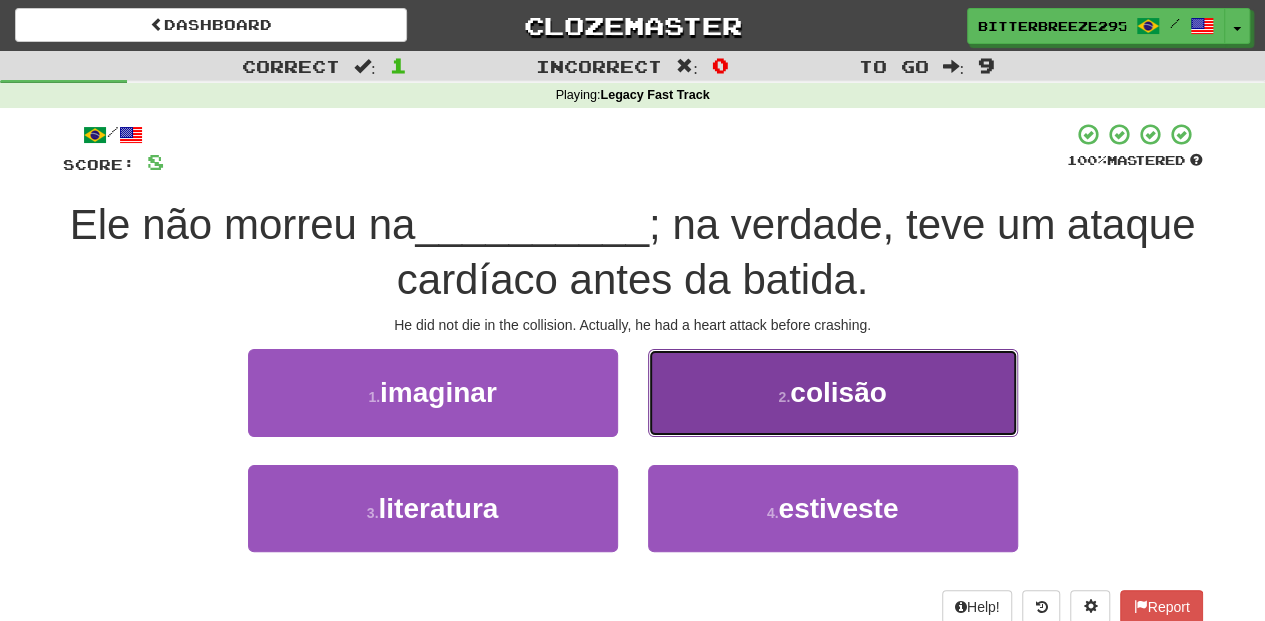 click on "2 .  colisão" at bounding box center [833, 392] 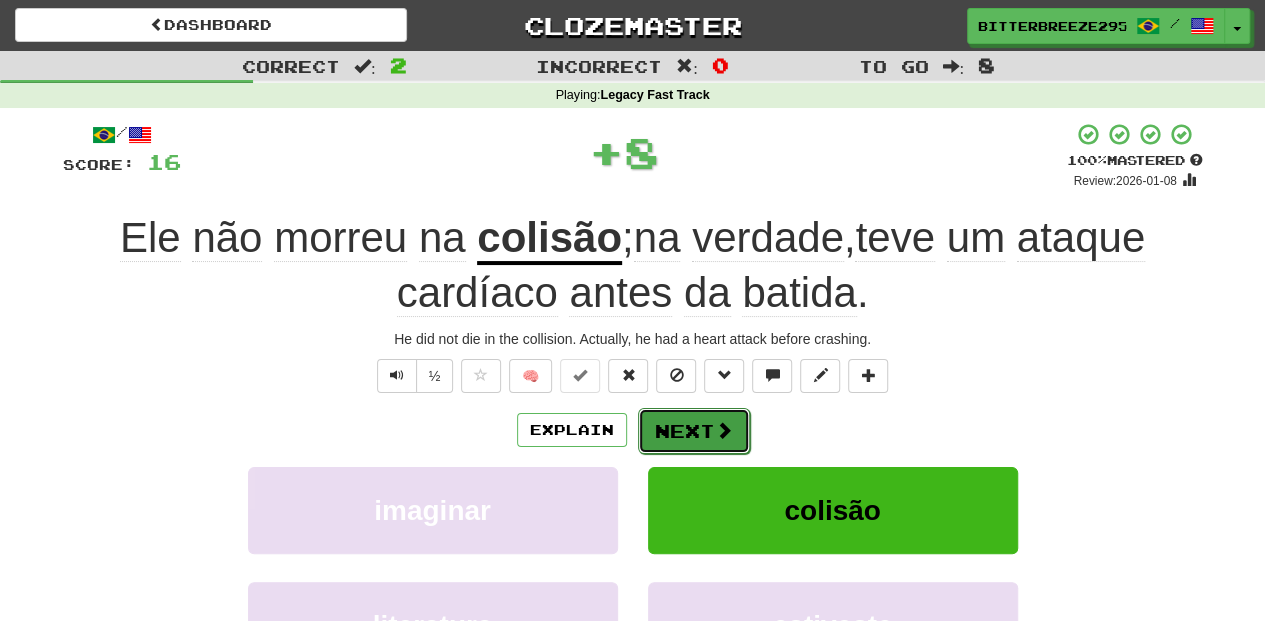 click on "Next" at bounding box center [694, 431] 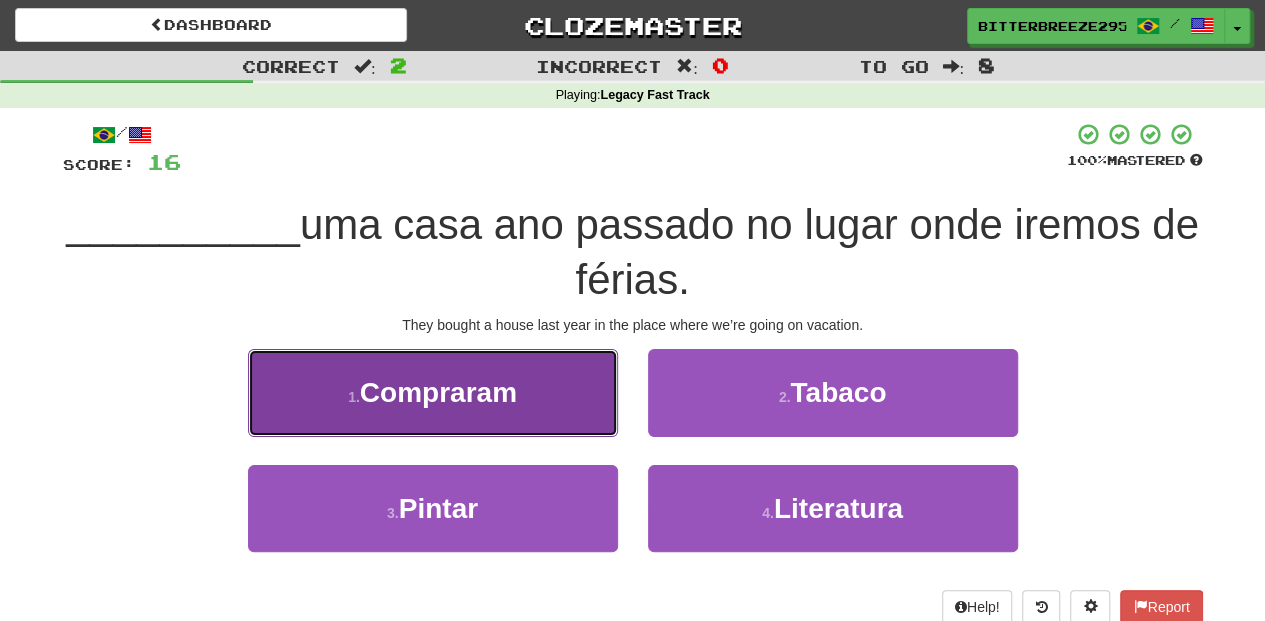 click on "1 .  Compraram" at bounding box center (433, 392) 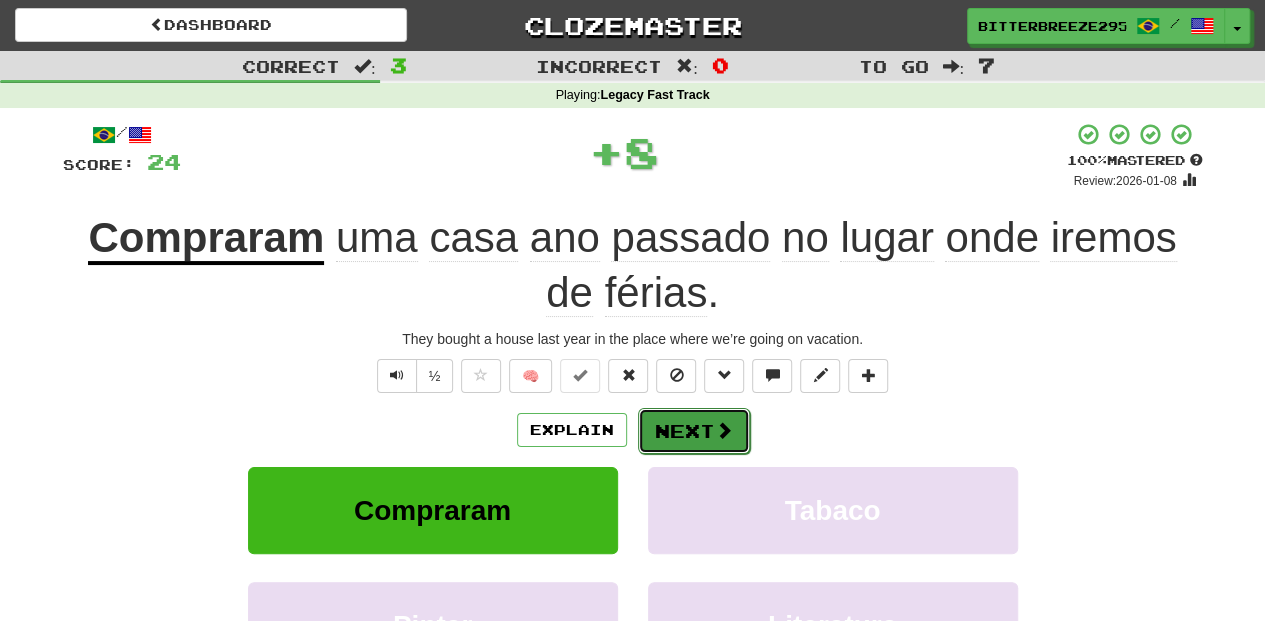 click on "Next" at bounding box center [694, 431] 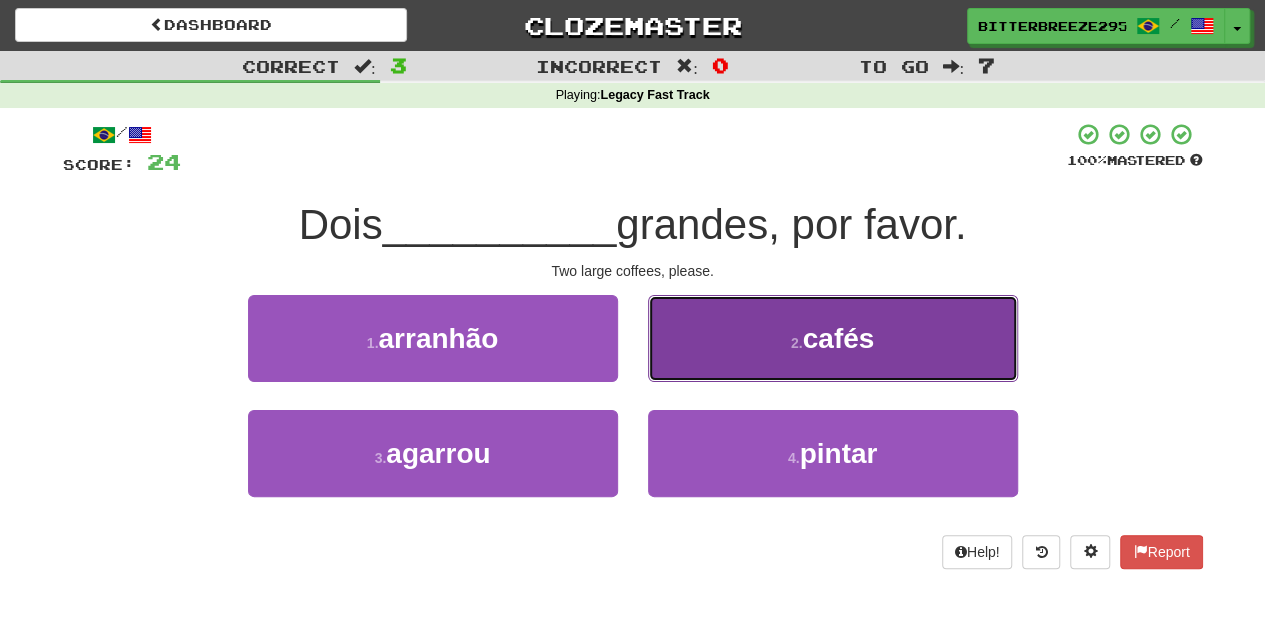 click on "2 .  cafés" at bounding box center (833, 338) 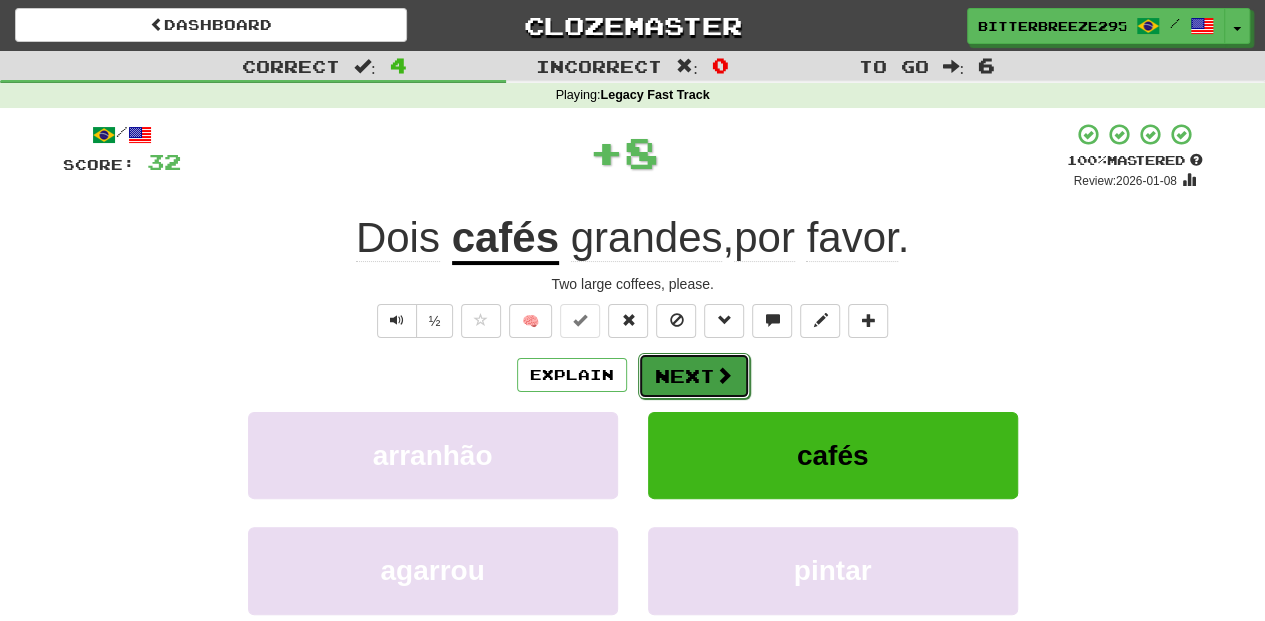 click on "Next" at bounding box center [694, 376] 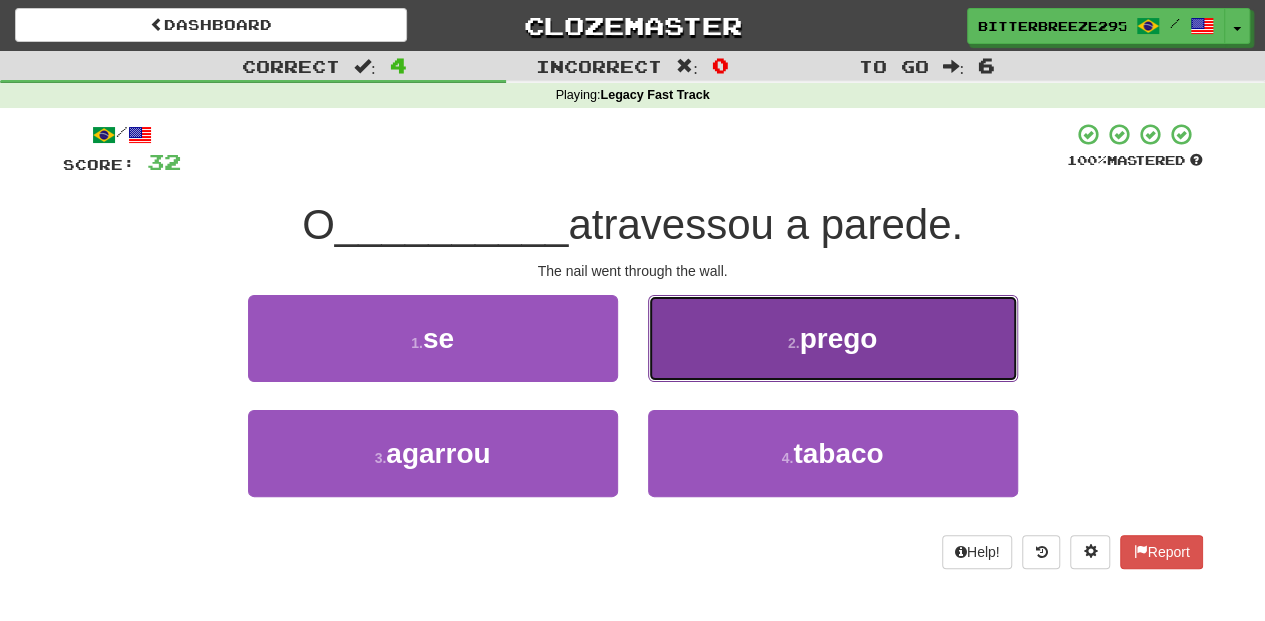 click on "2 .  prego" at bounding box center [833, 338] 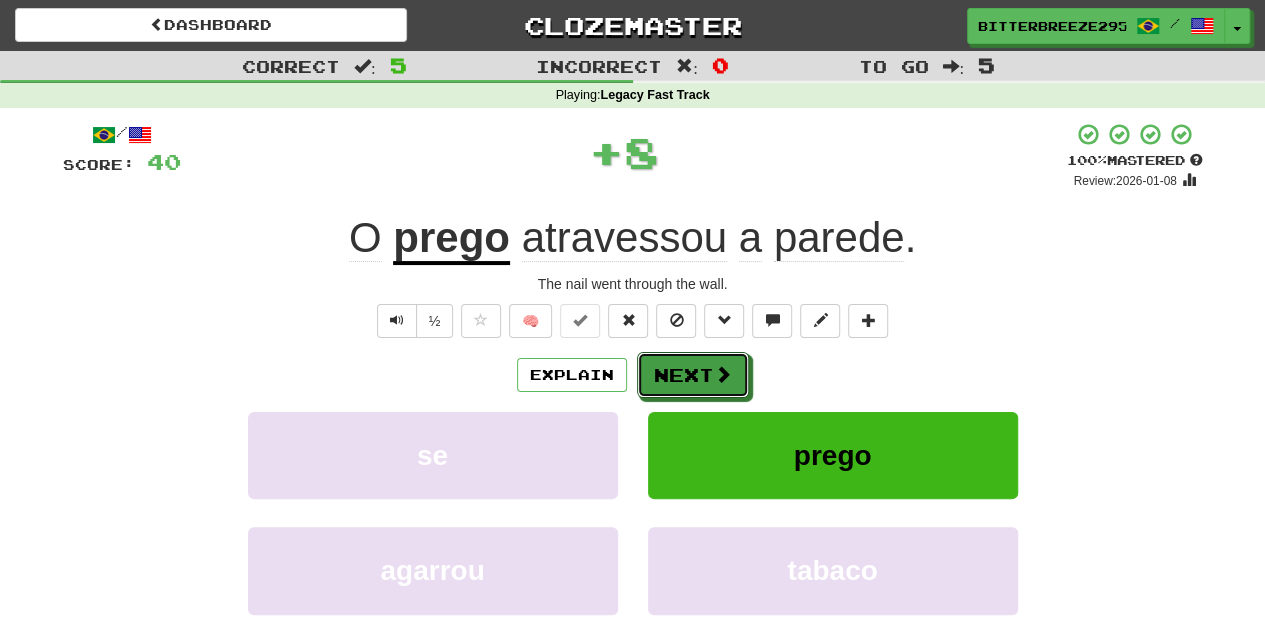 click on "Next" at bounding box center (693, 375) 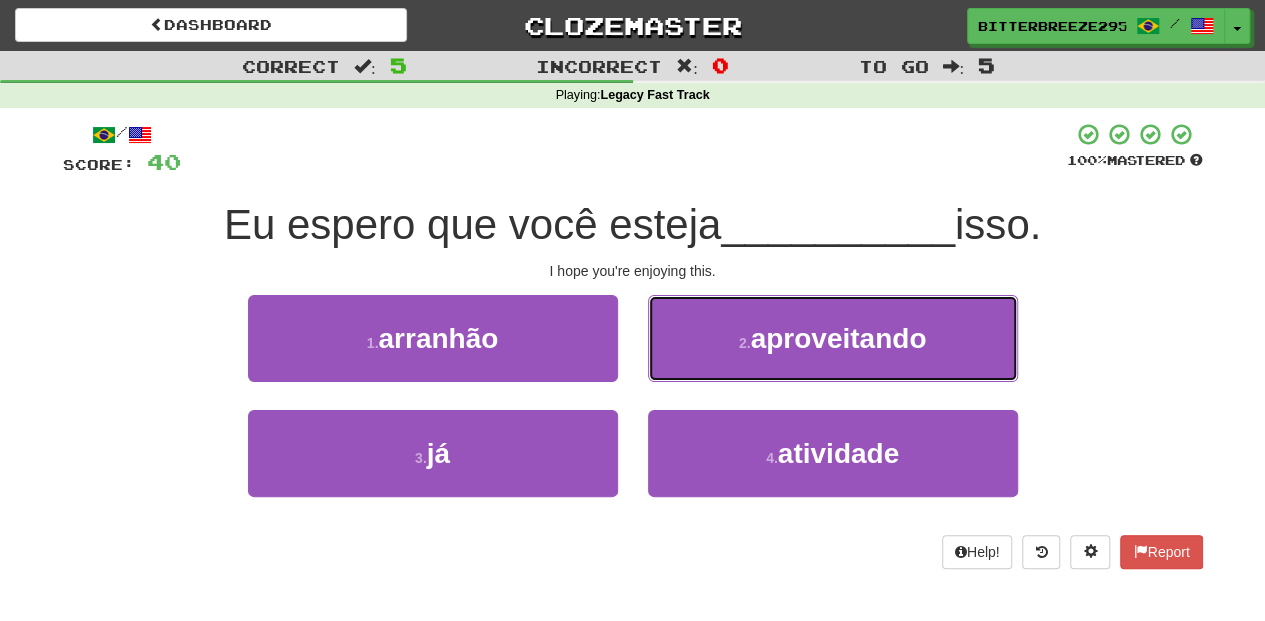 click on "2 .  aproveitando" at bounding box center [833, 338] 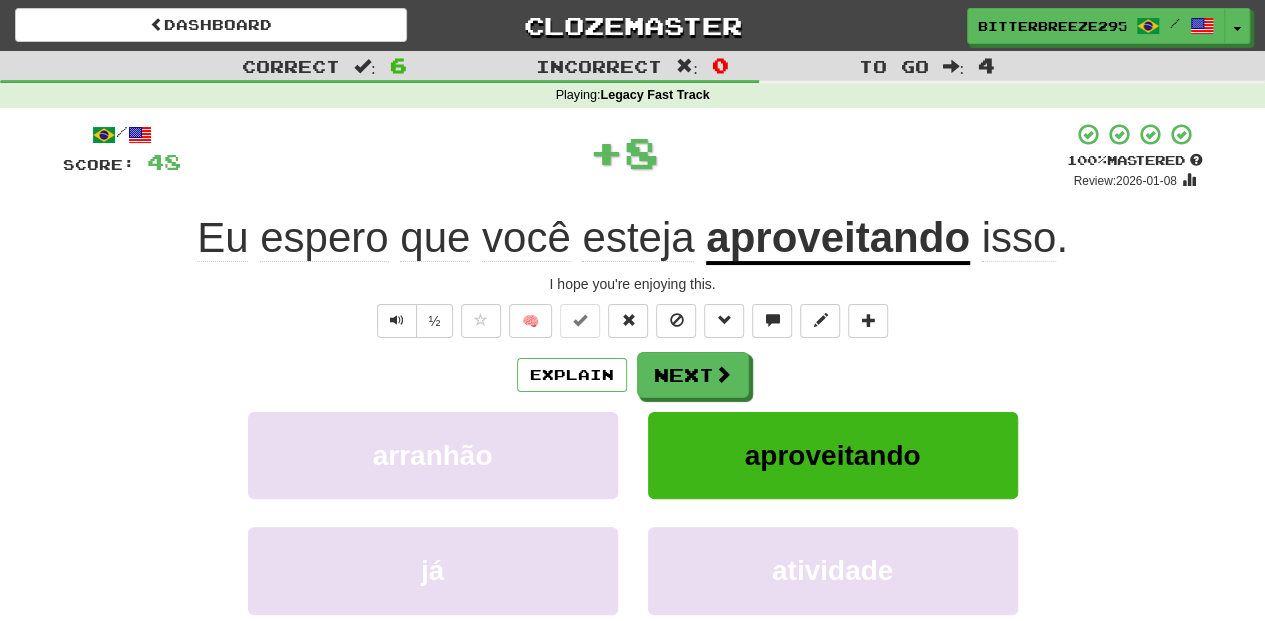 click on "Next" at bounding box center (693, 375) 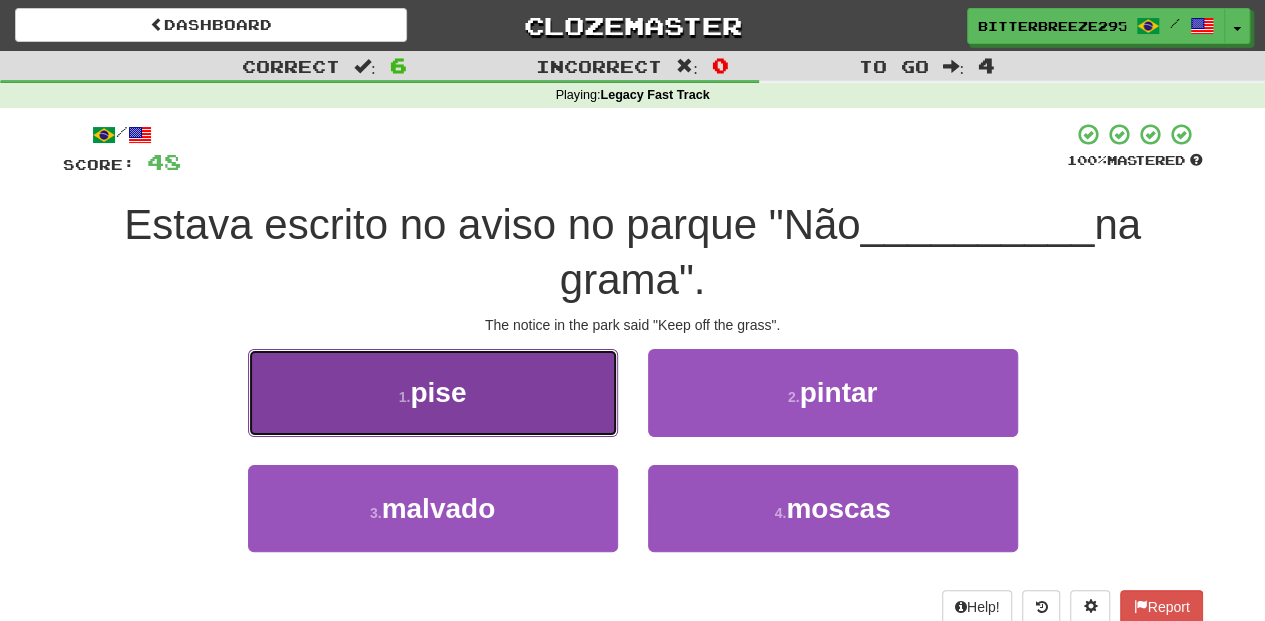 click on "1 .  pise" at bounding box center (433, 392) 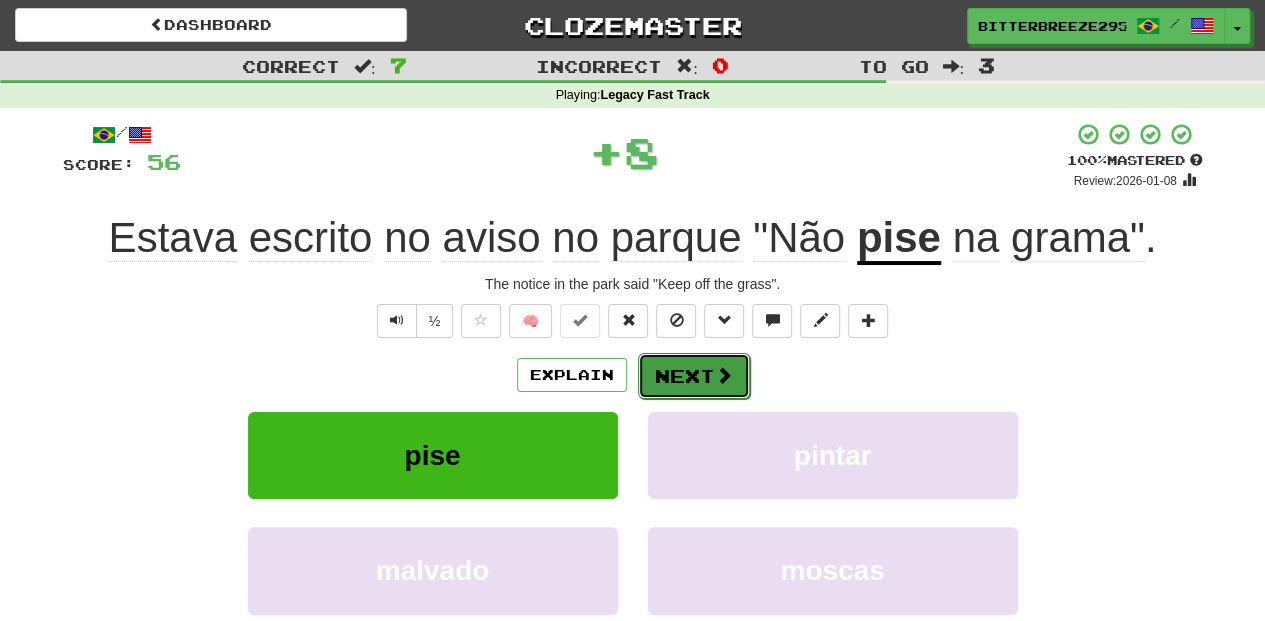 click on "Next" at bounding box center [694, 376] 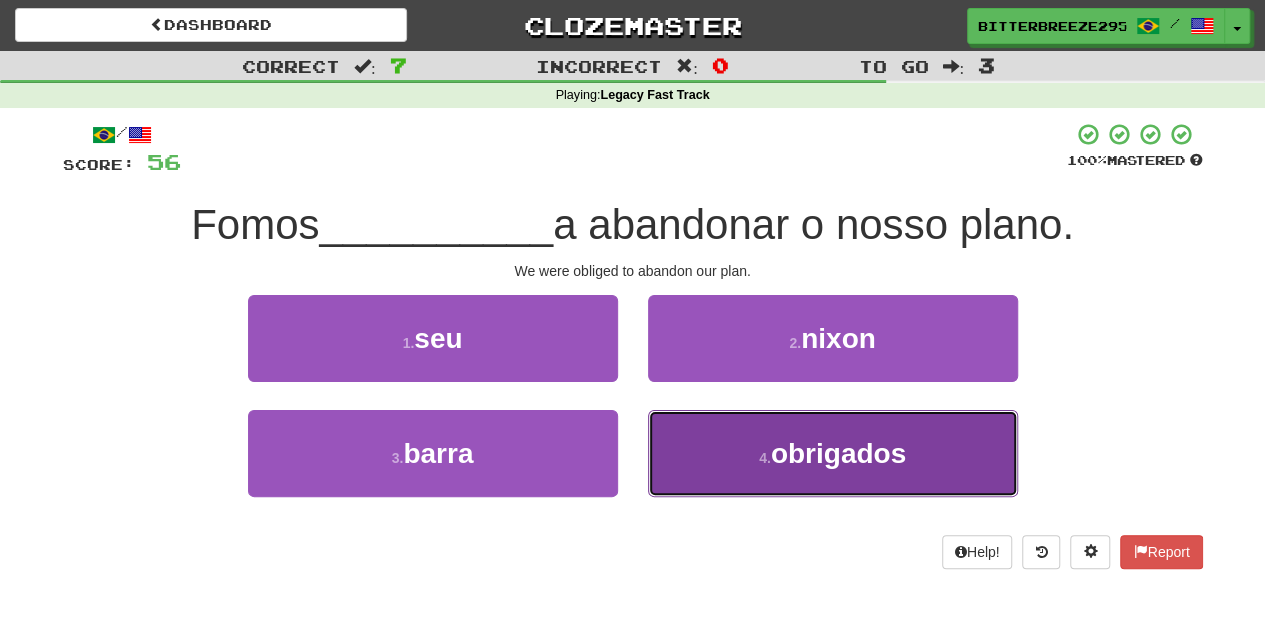 click on "4 .  obrigados" at bounding box center (833, 453) 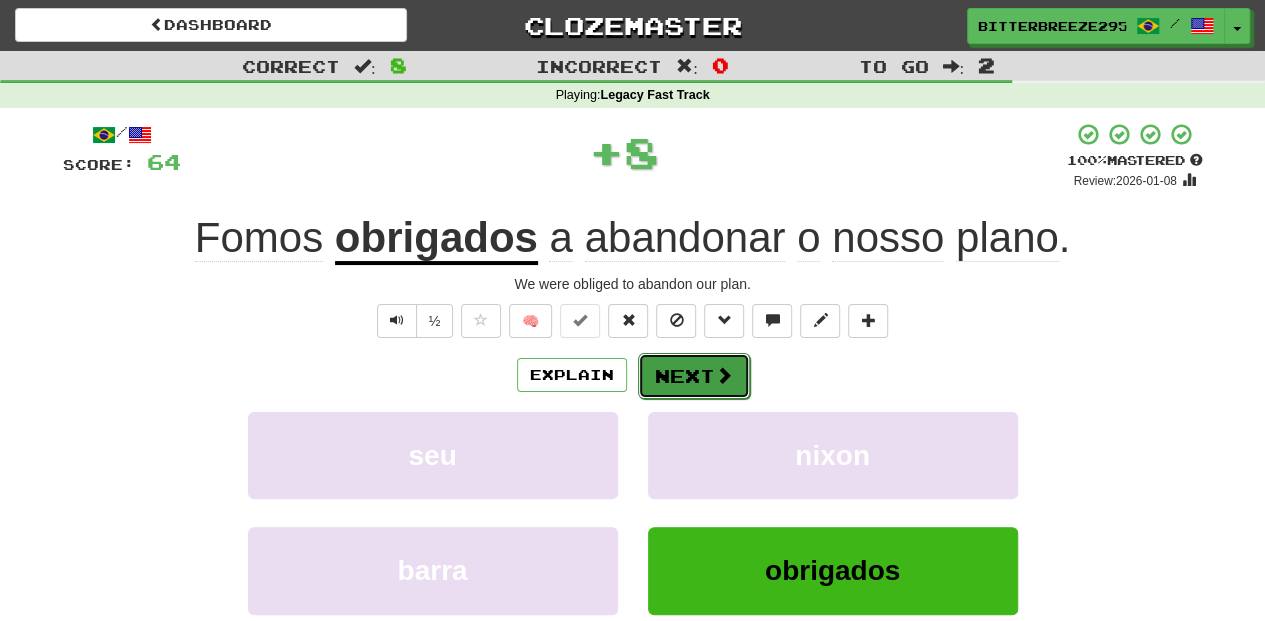 click on "Next" at bounding box center [694, 376] 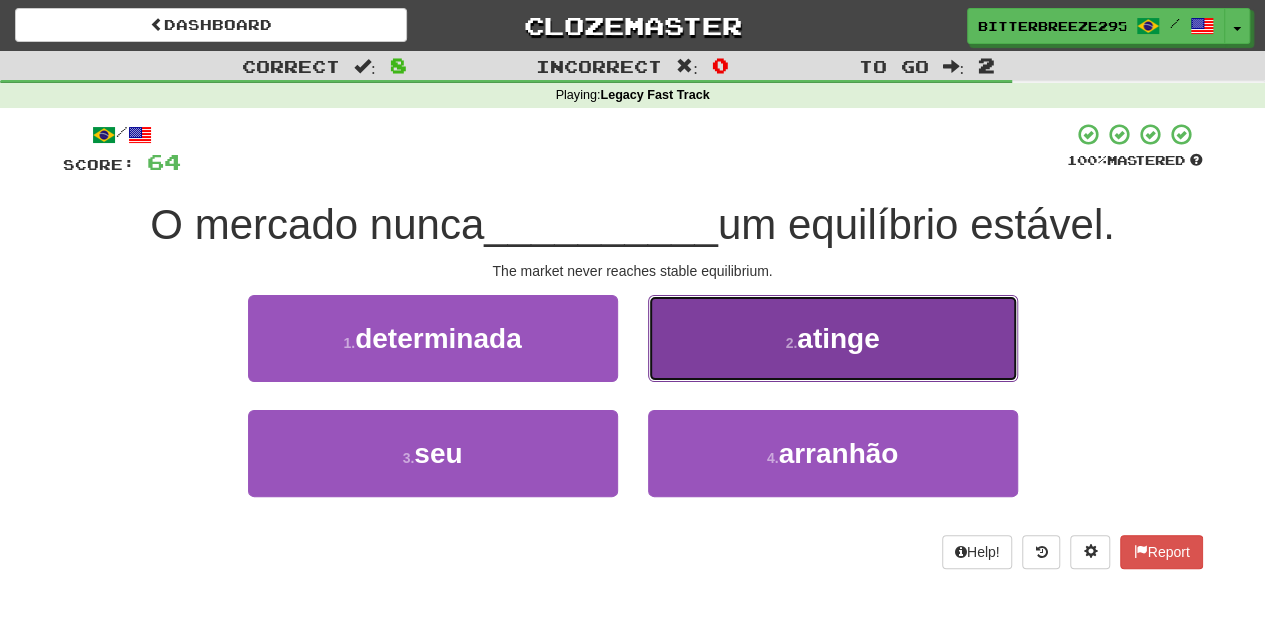 click on "2 .  atinge" at bounding box center (833, 338) 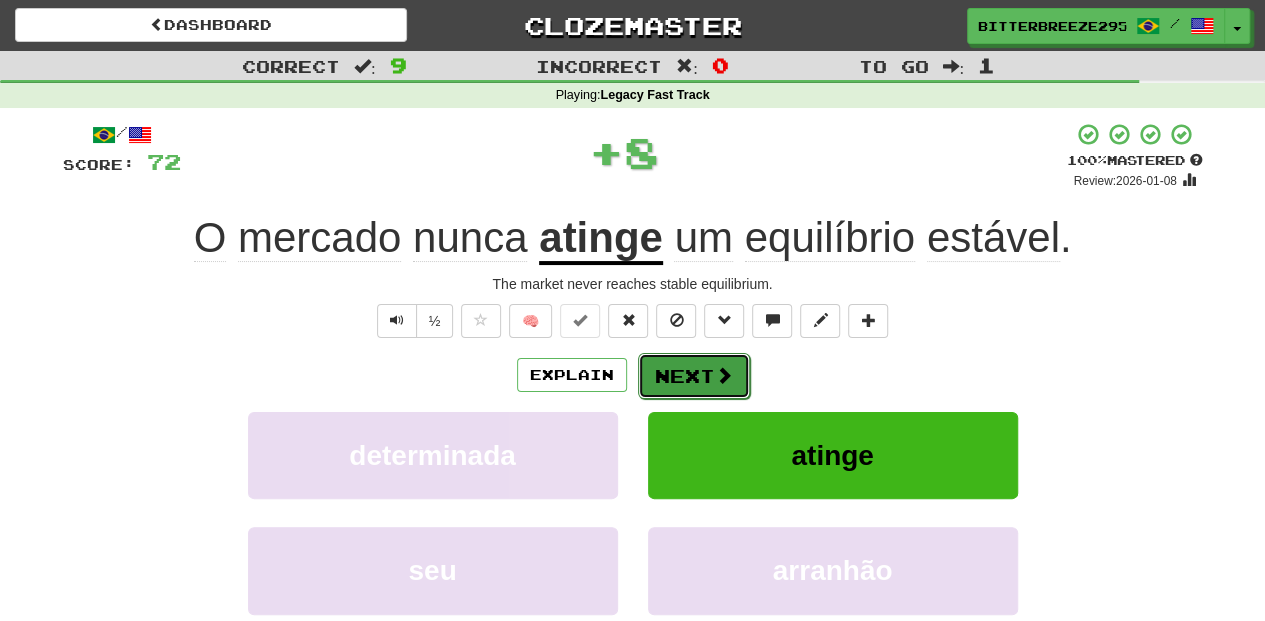 click on "Next" at bounding box center (694, 376) 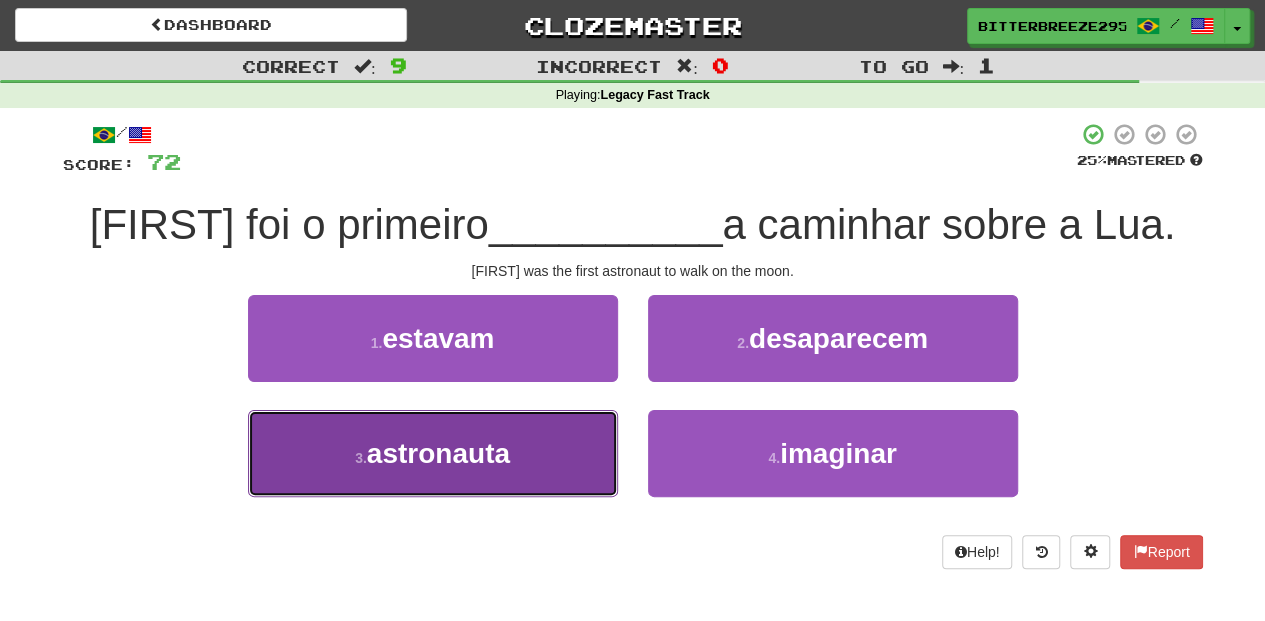 click on "3 .  astronauta" at bounding box center (433, 453) 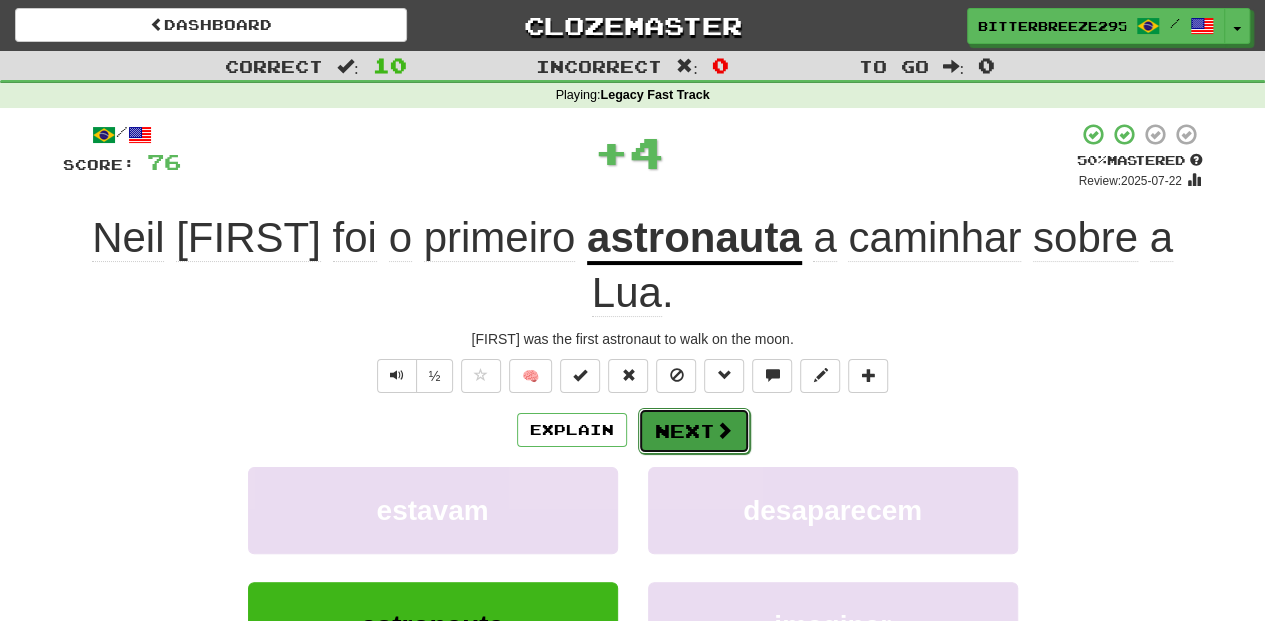 click on "Next" at bounding box center [694, 431] 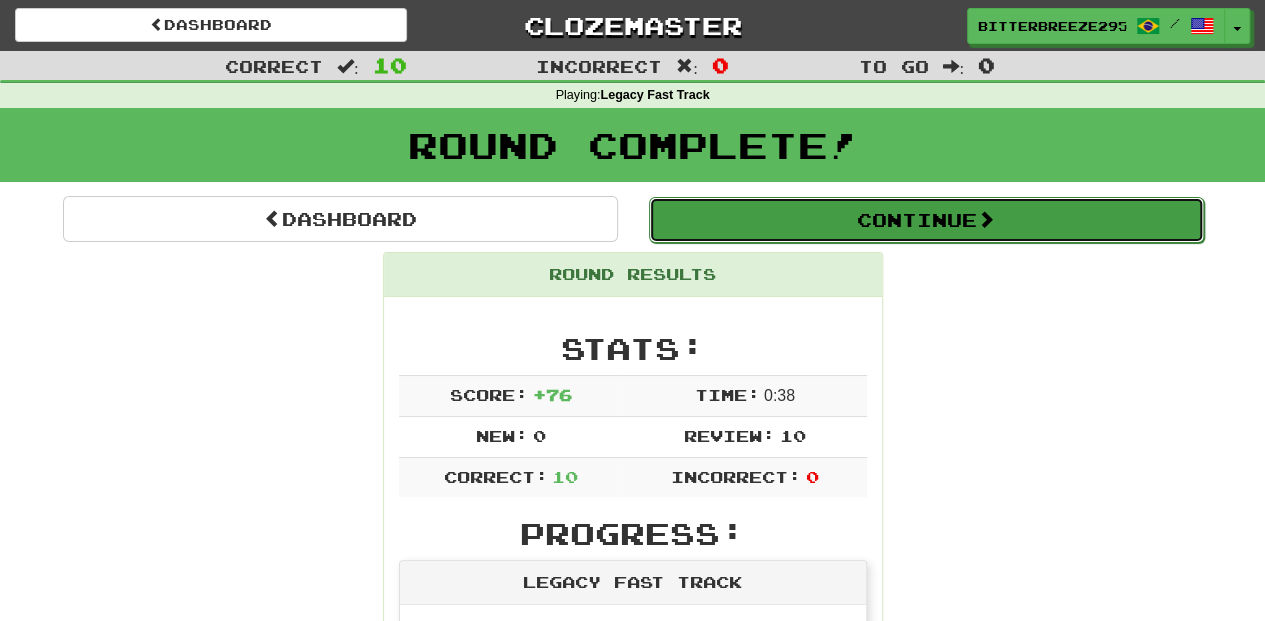 click on "Continue" at bounding box center [926, 220] 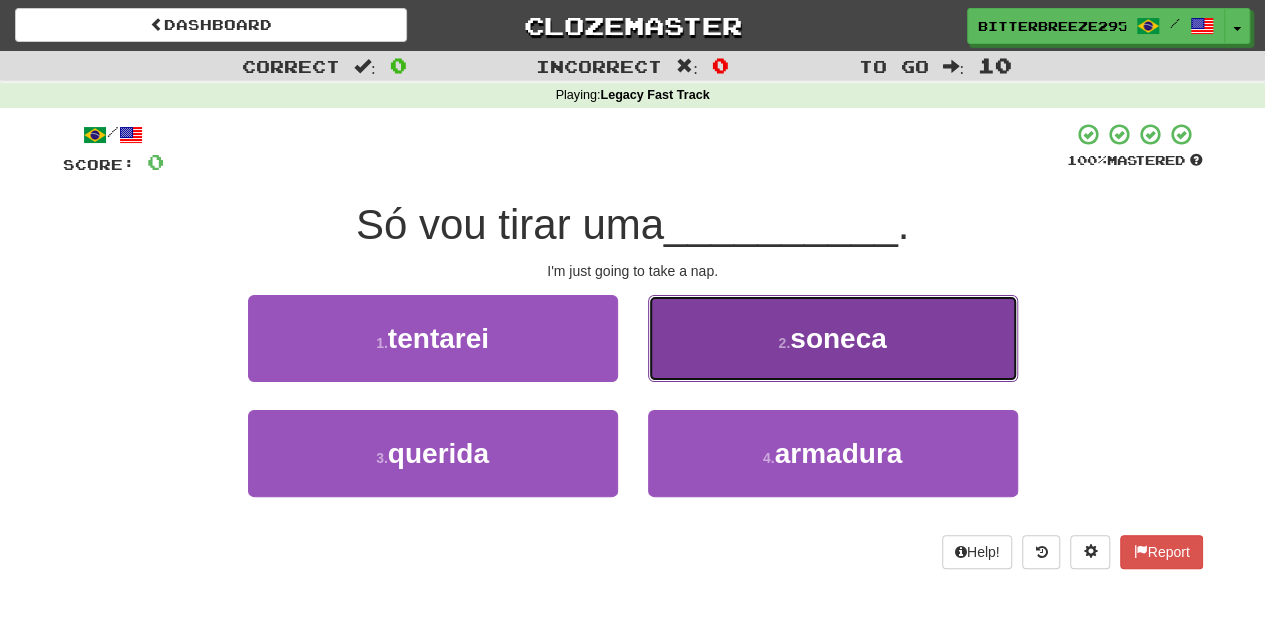 click on "2 .  soneca" at bounding box center [833, 338] 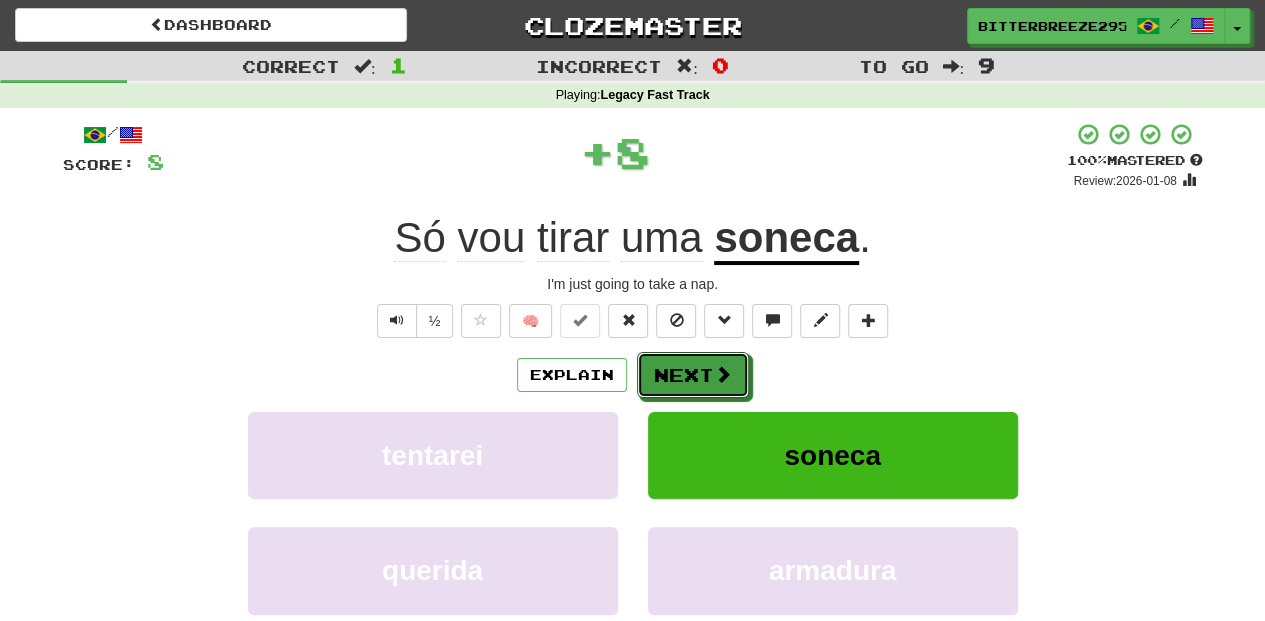 click on "Next" at bounding box center [693, 375] 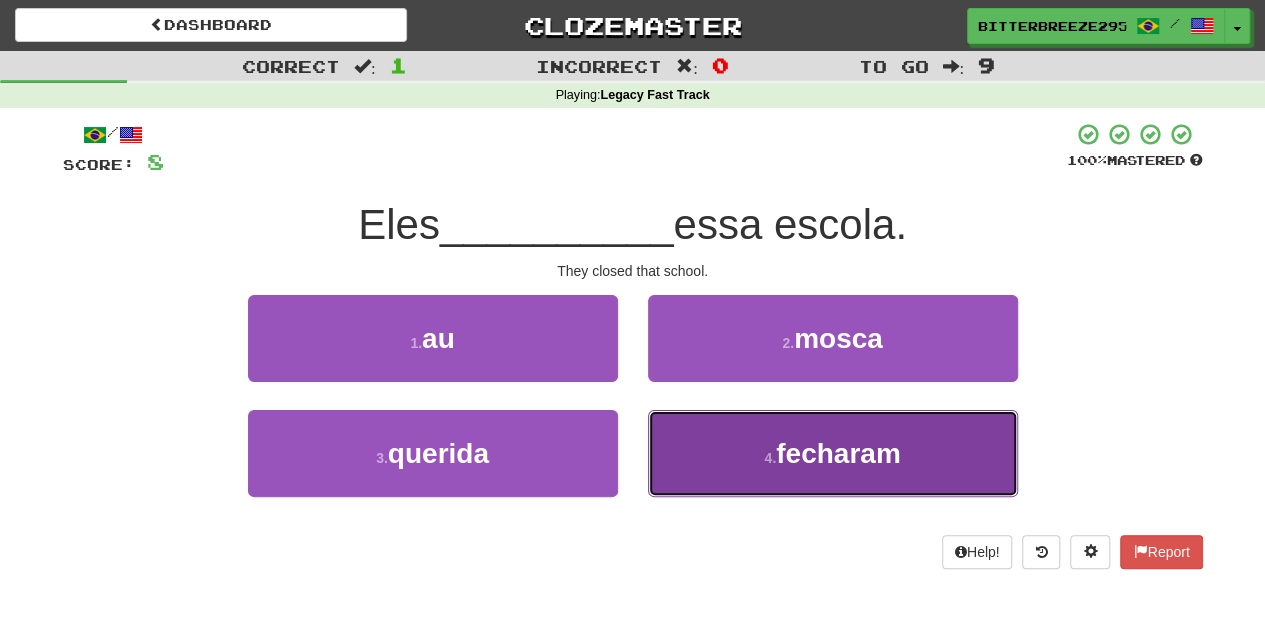 click on "4 .  fecharam" at bounding box center [833, 453] 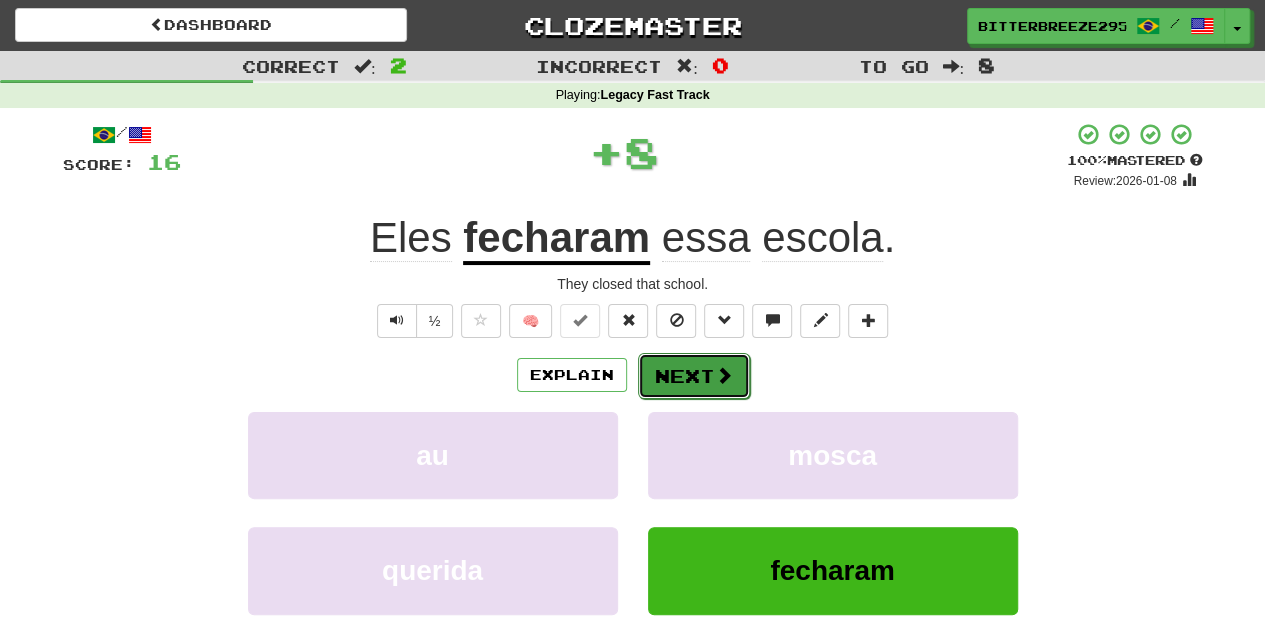 click on "Next" at bounding box center (694, 376) 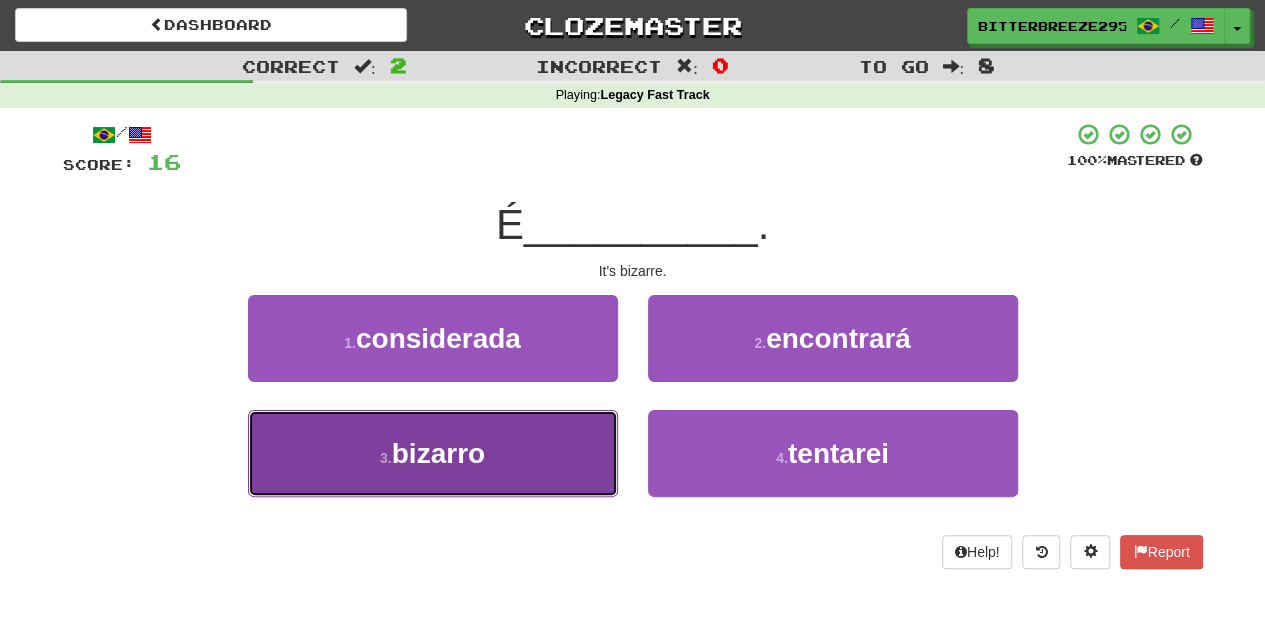 click on "3 .  bizarro" at bounding box center (433, 453) 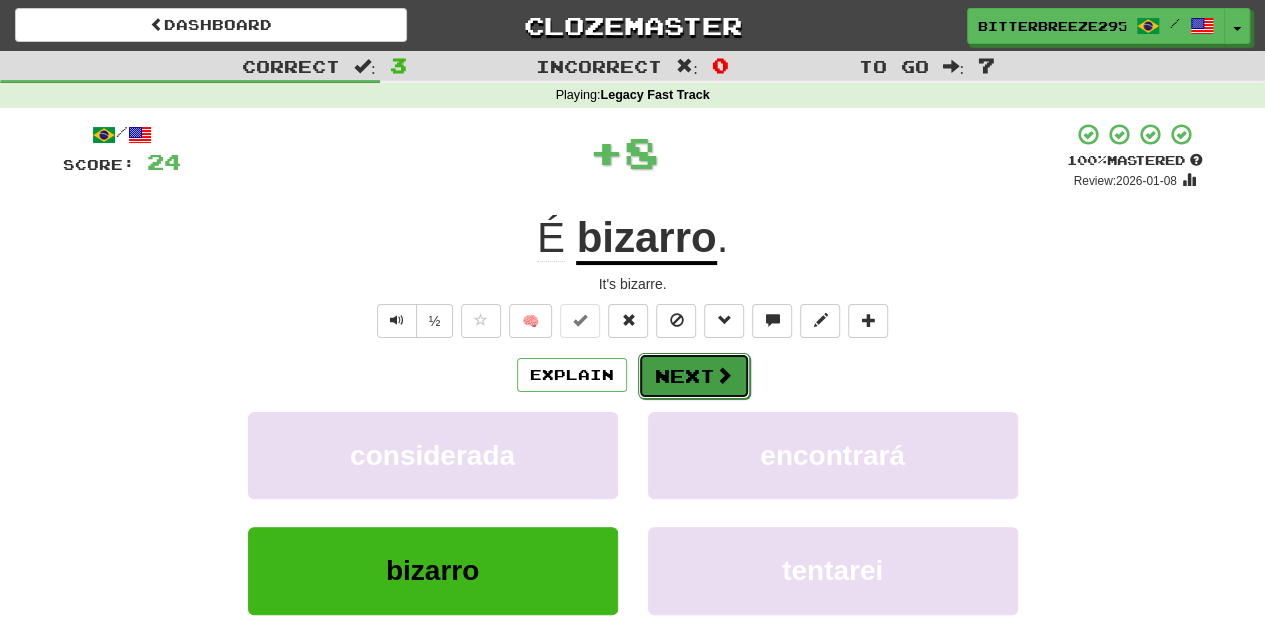 click on "Next" at bounding box center [694, 376] 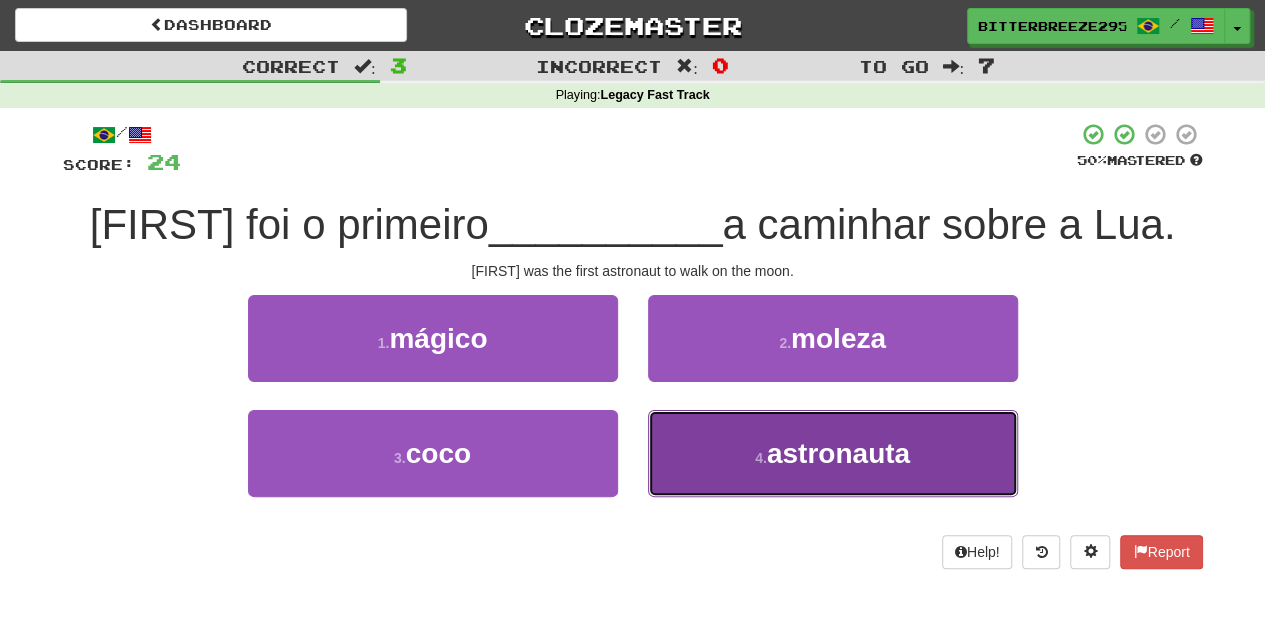 click on "4 .  astronauta" at bounding box center (833, 453) 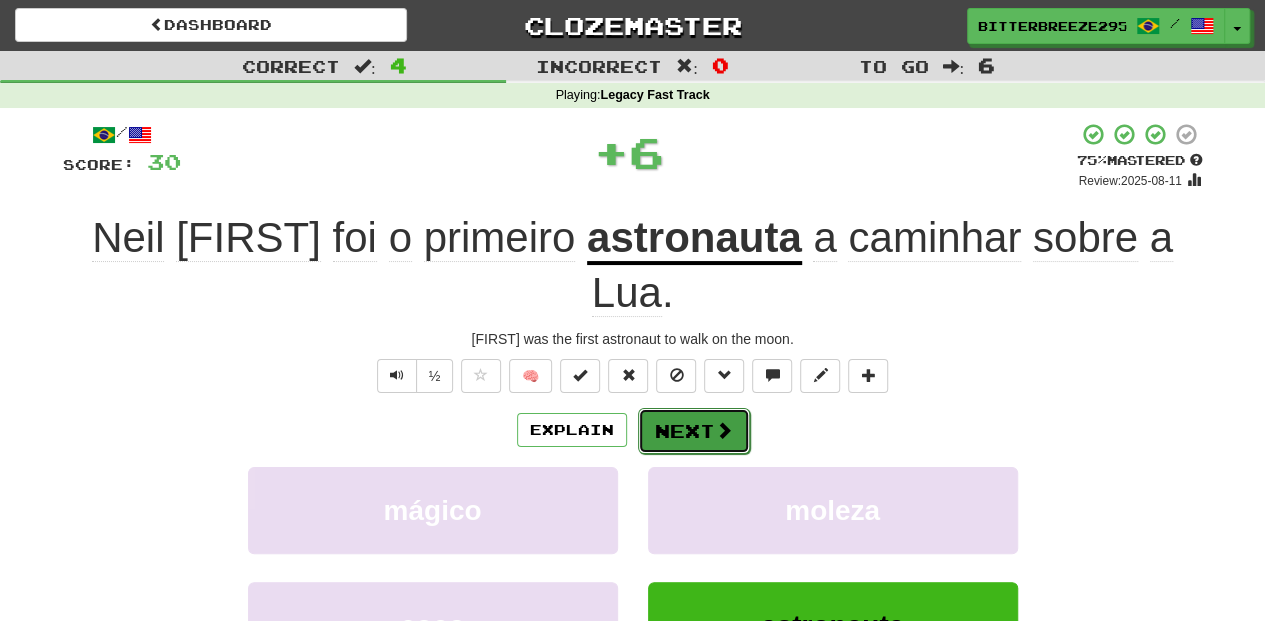 click on "Next" at bounding box center (694, 431) 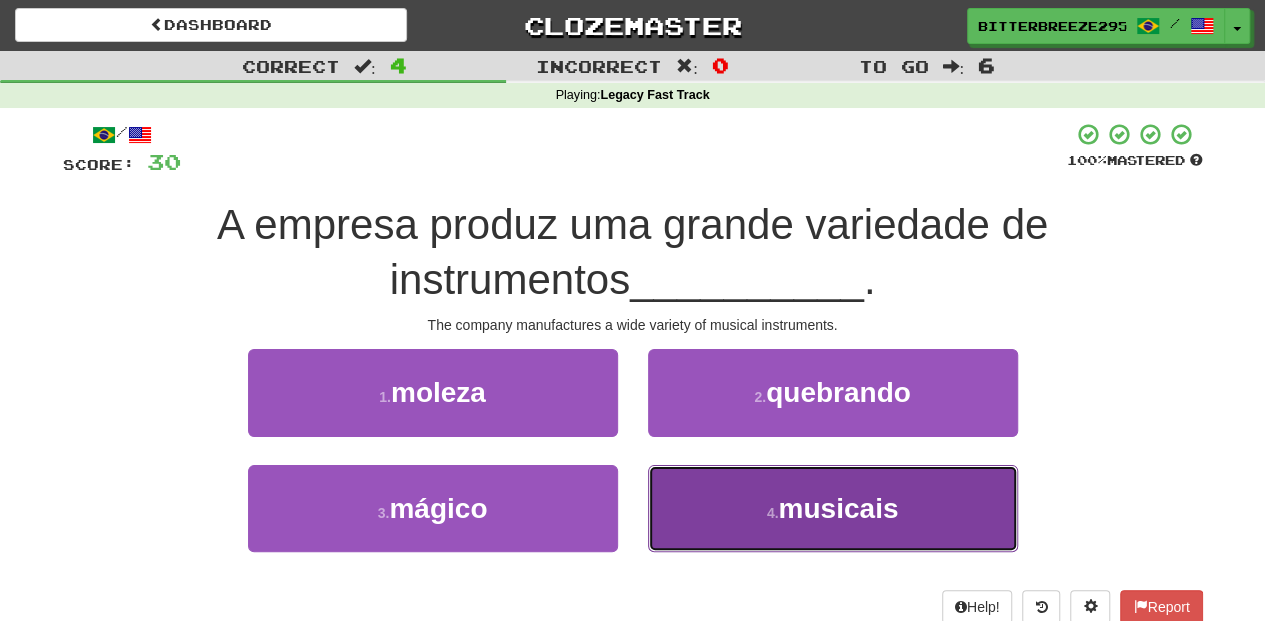 click on "4 .  musicais" at bounding box center [833, 508] 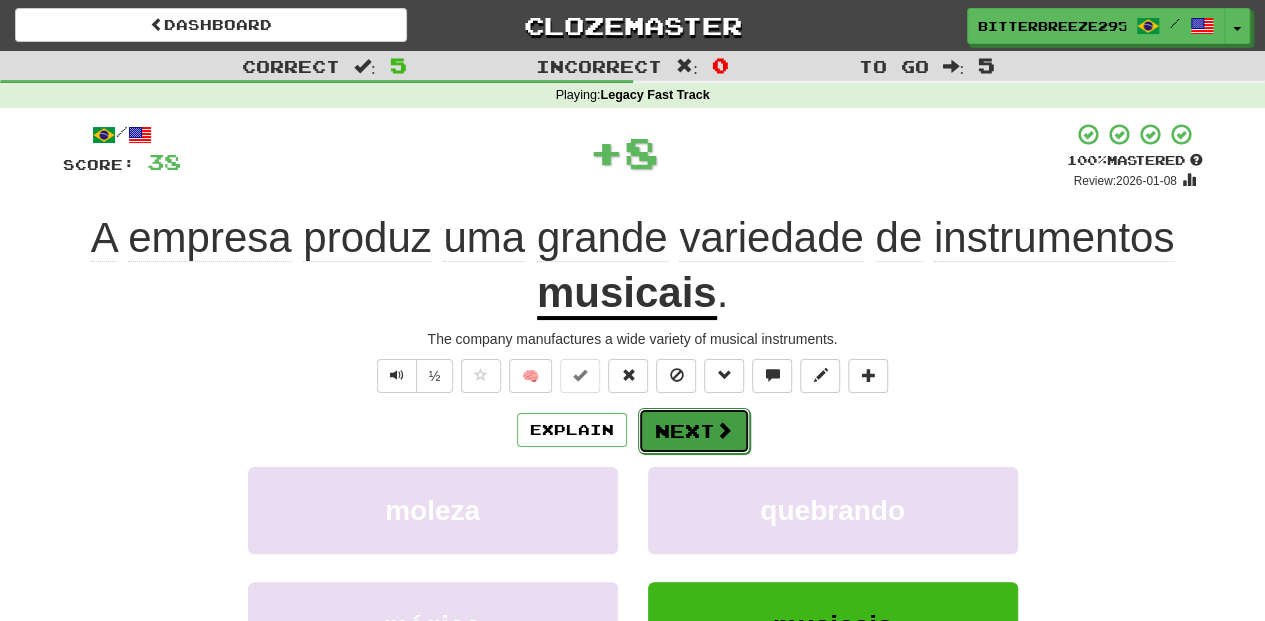 click on "Next" at bounding box center (694, 431) 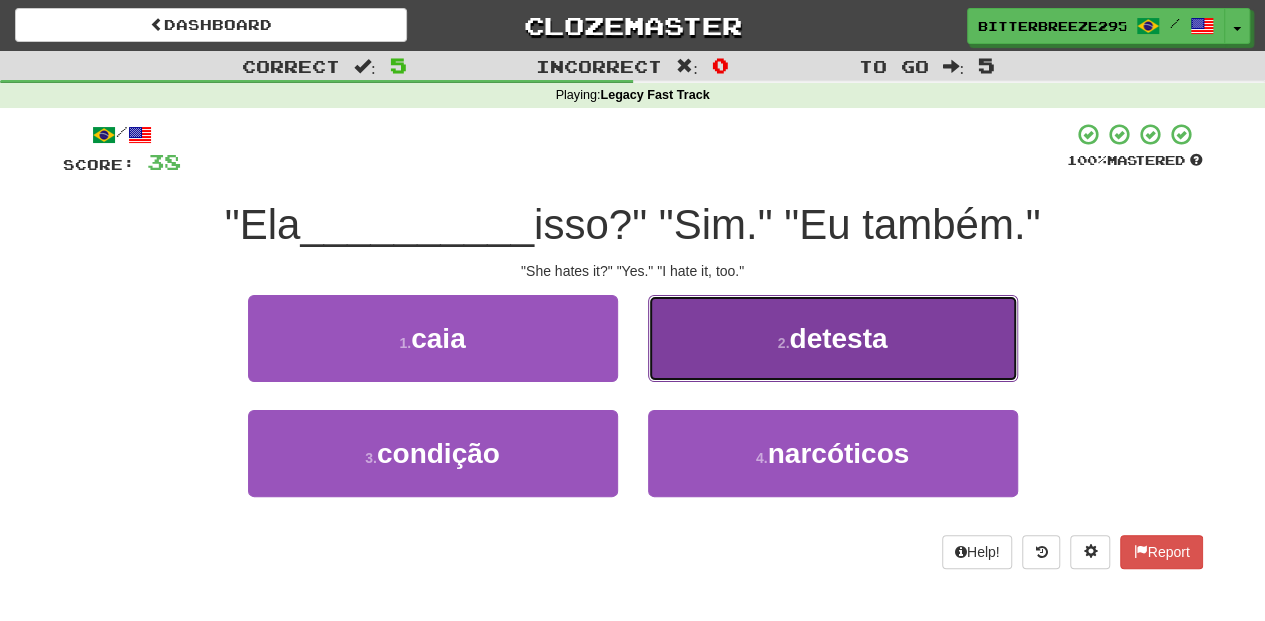 click on "2 .  detesta" at bounding box center [833, 338] 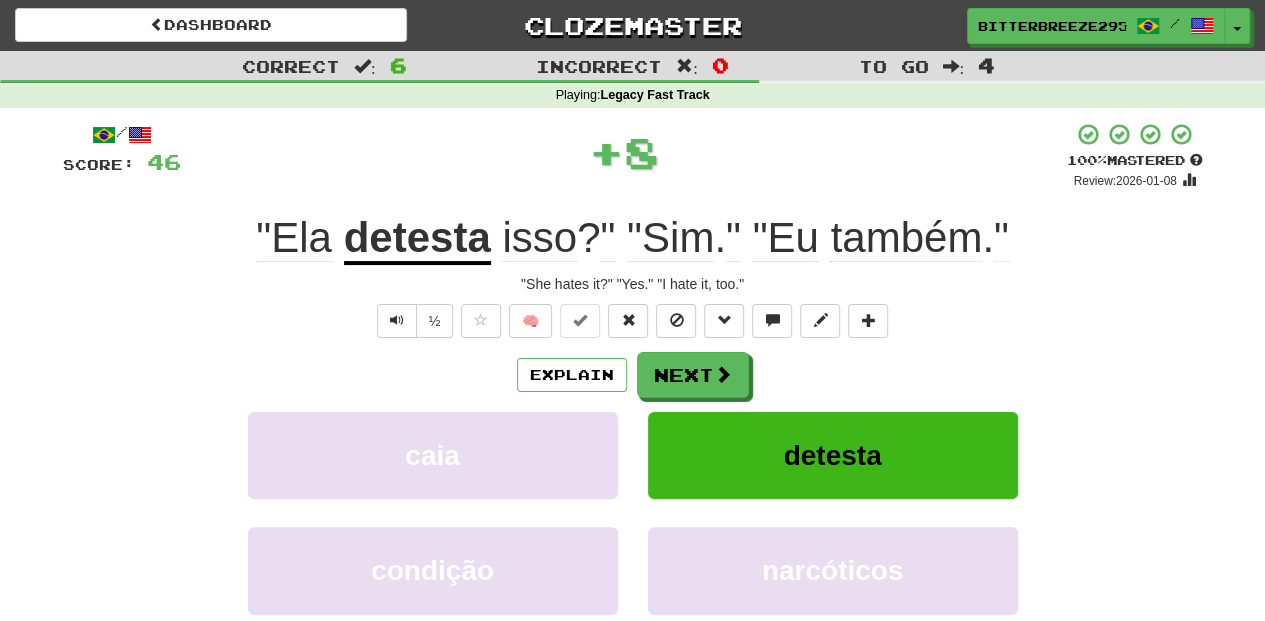 click on "Next" at bounding box center [693, 375] 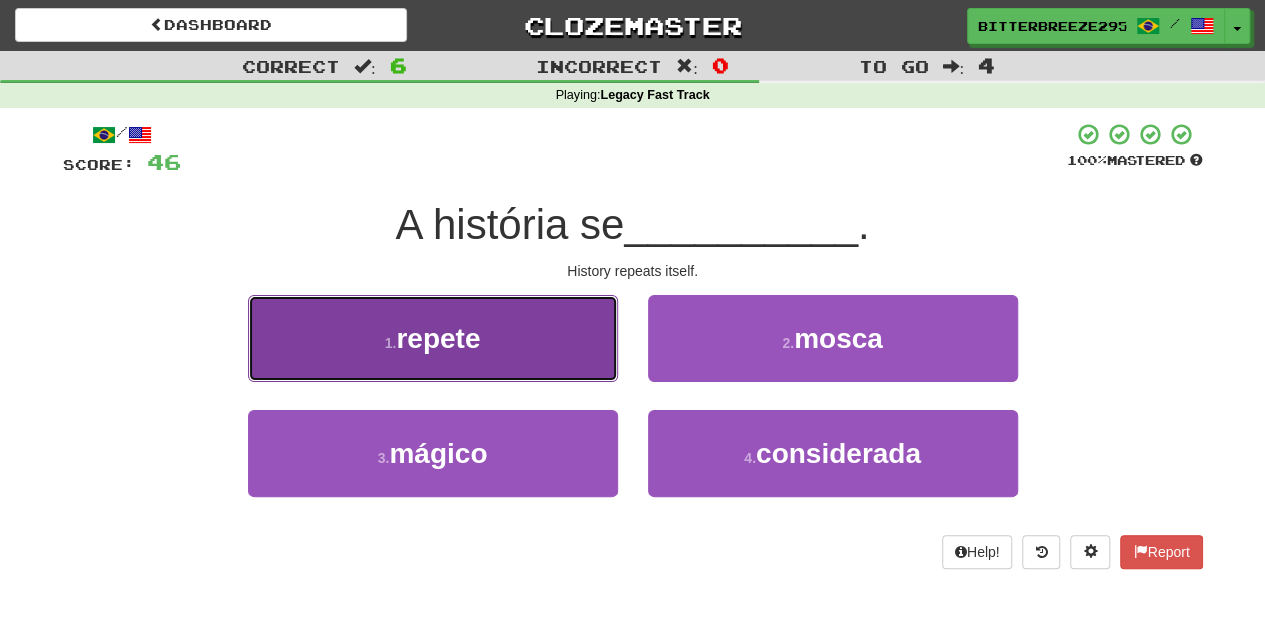click on "1 .  repete" at bounding box center (433, 338) 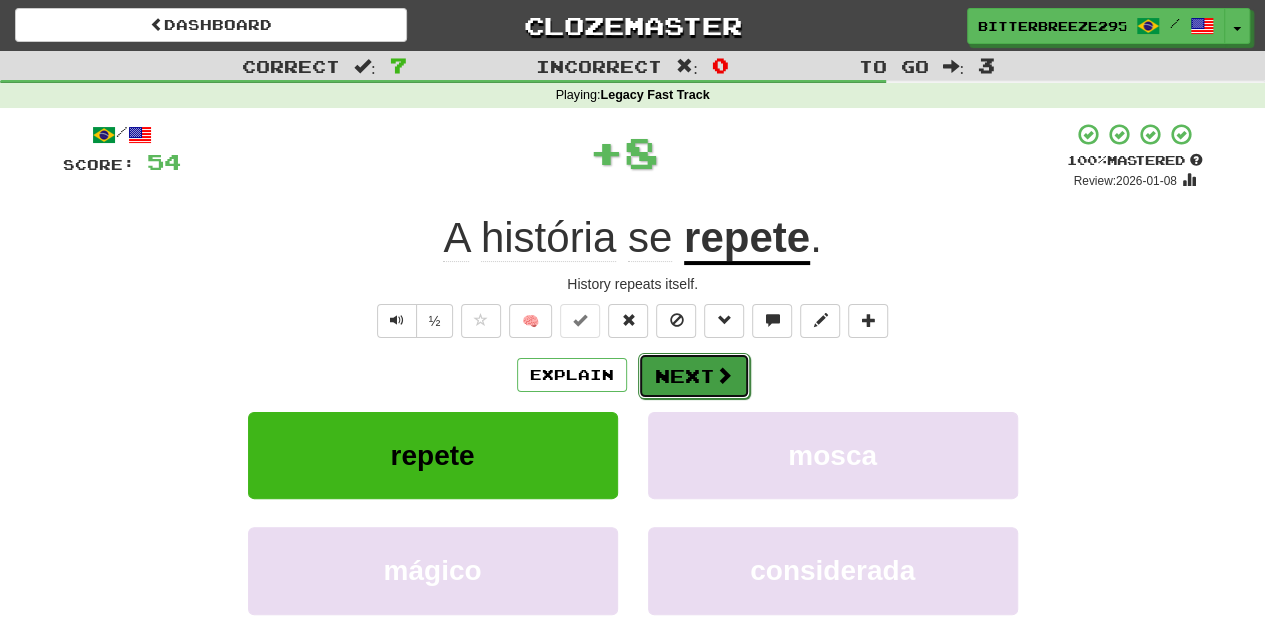 click on "Next" at bounding box center (694, 376) 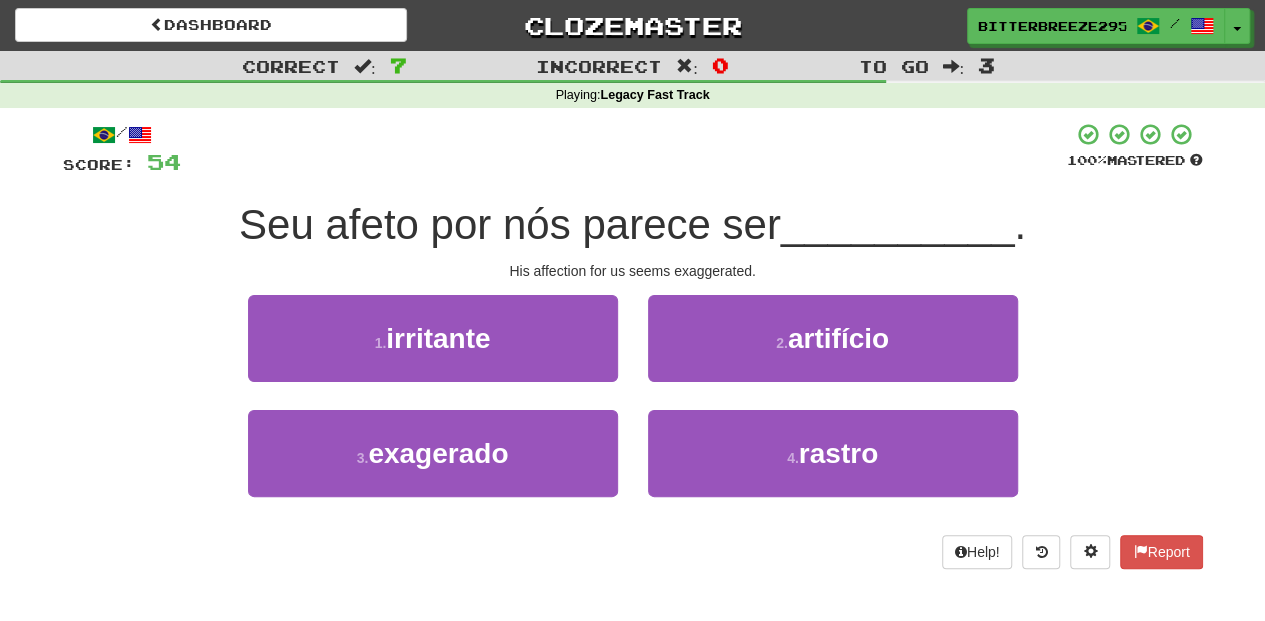 click on "3 .  exagerado" at bounding box center [433, 467] 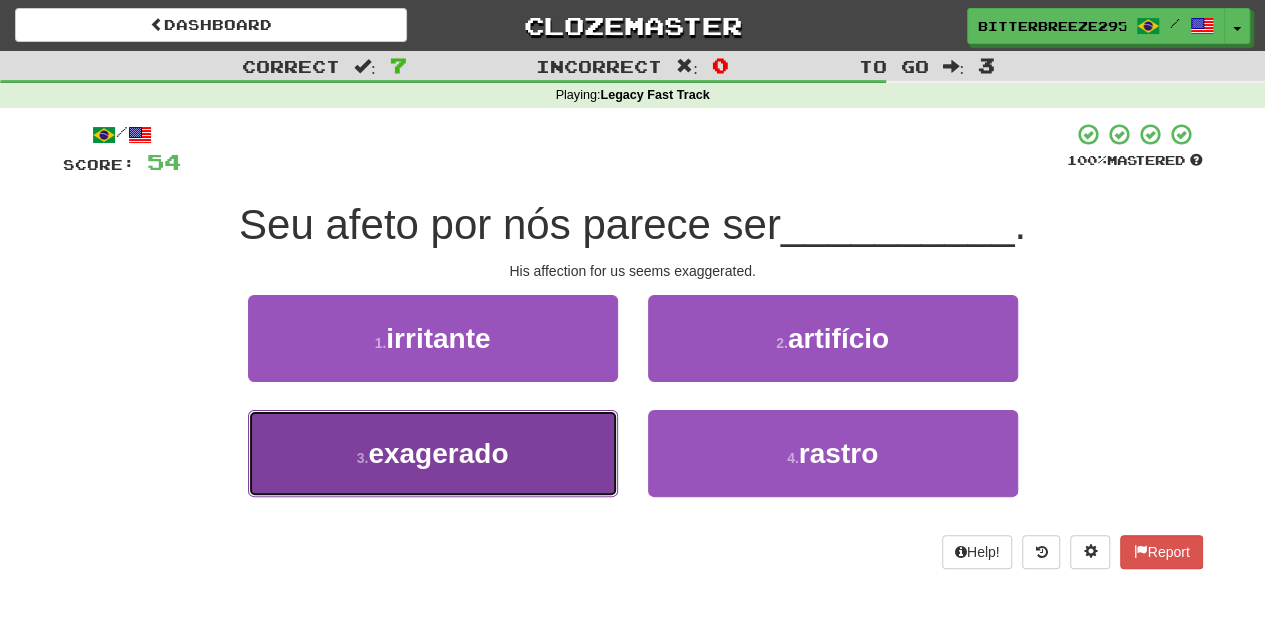 click on "3 .  exagerado" at bounding box center (433, 453) 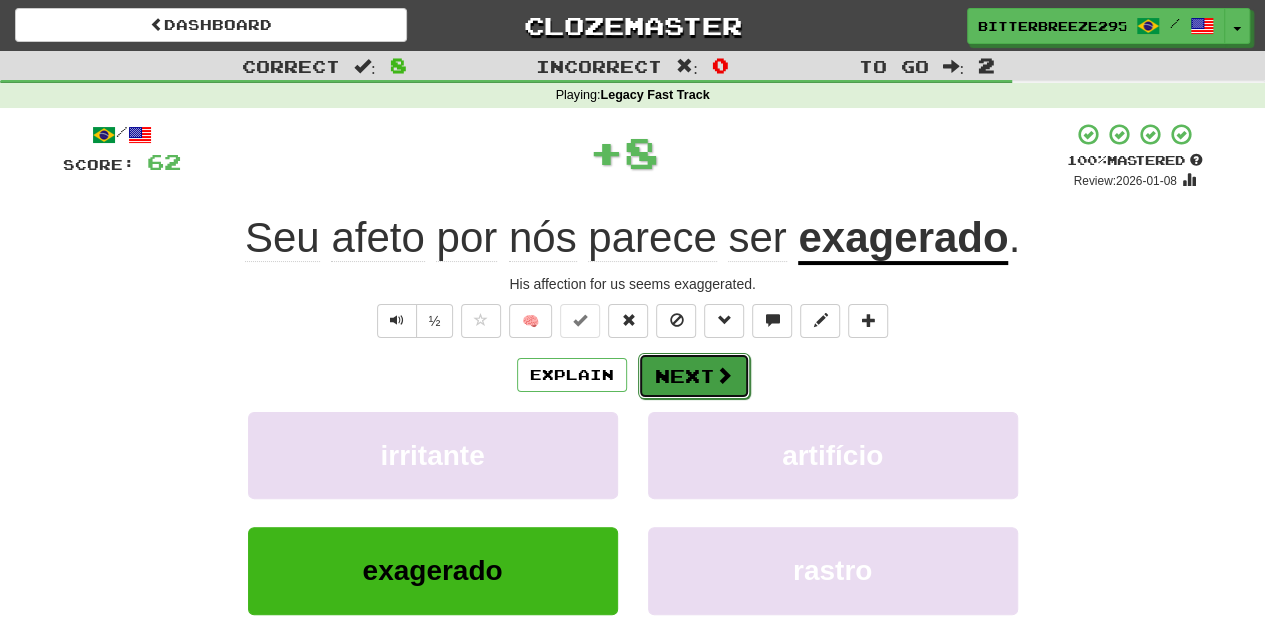 click on "Next" at bounding box center [694, 376] 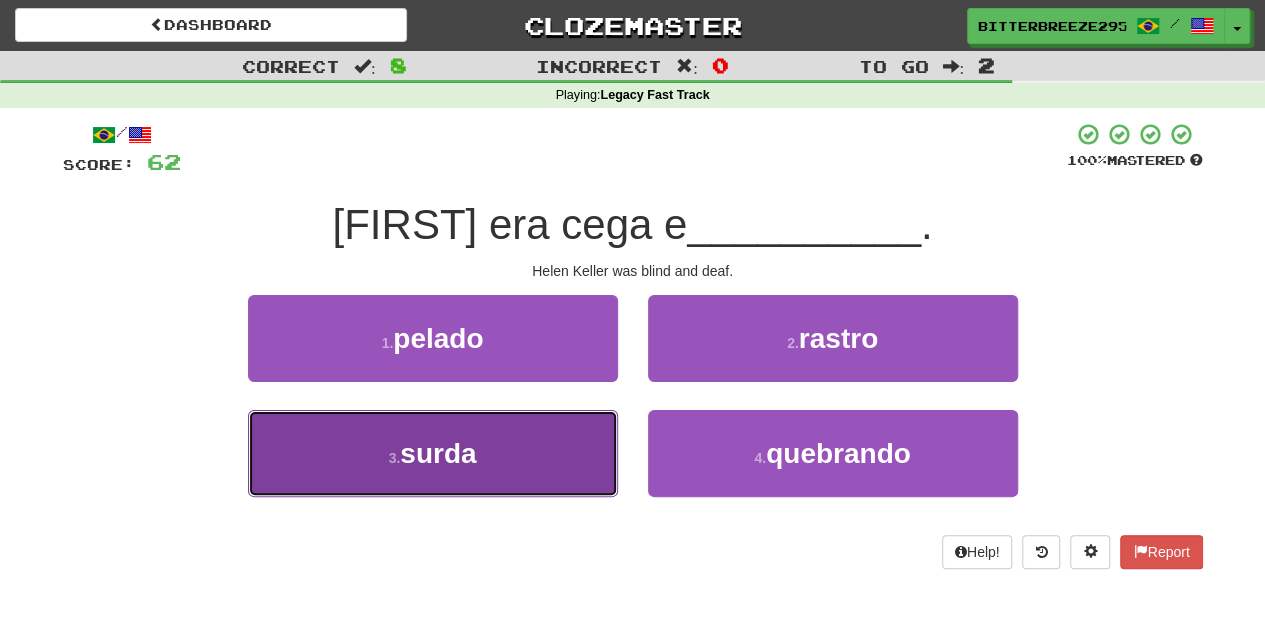 click on "3 .  surda" at bounding box center [433, 453] 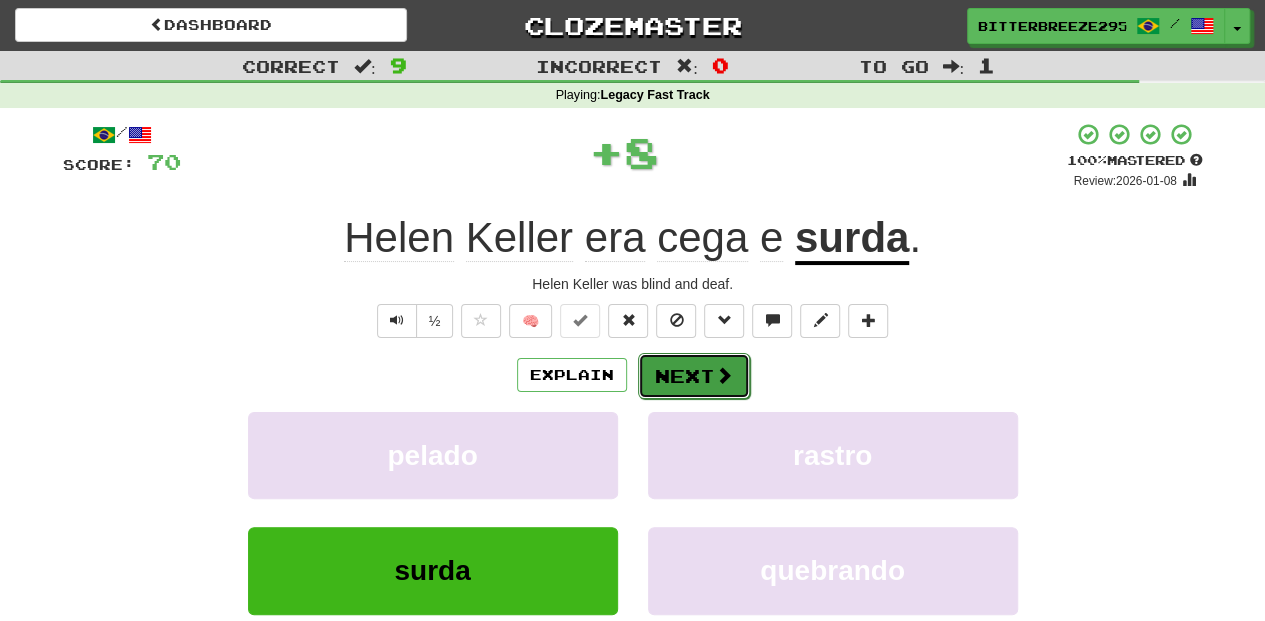 click on "Next" at bounding box center (694, 376) 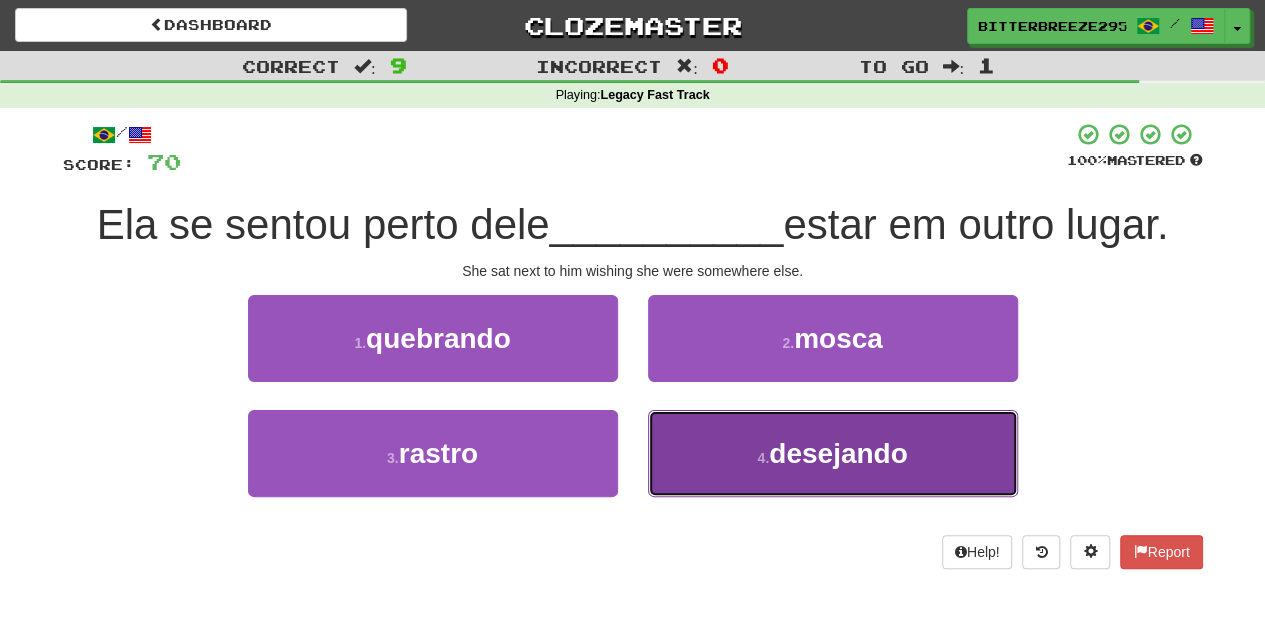 click on "4 .  desejando" at bounding box center (833, 453) 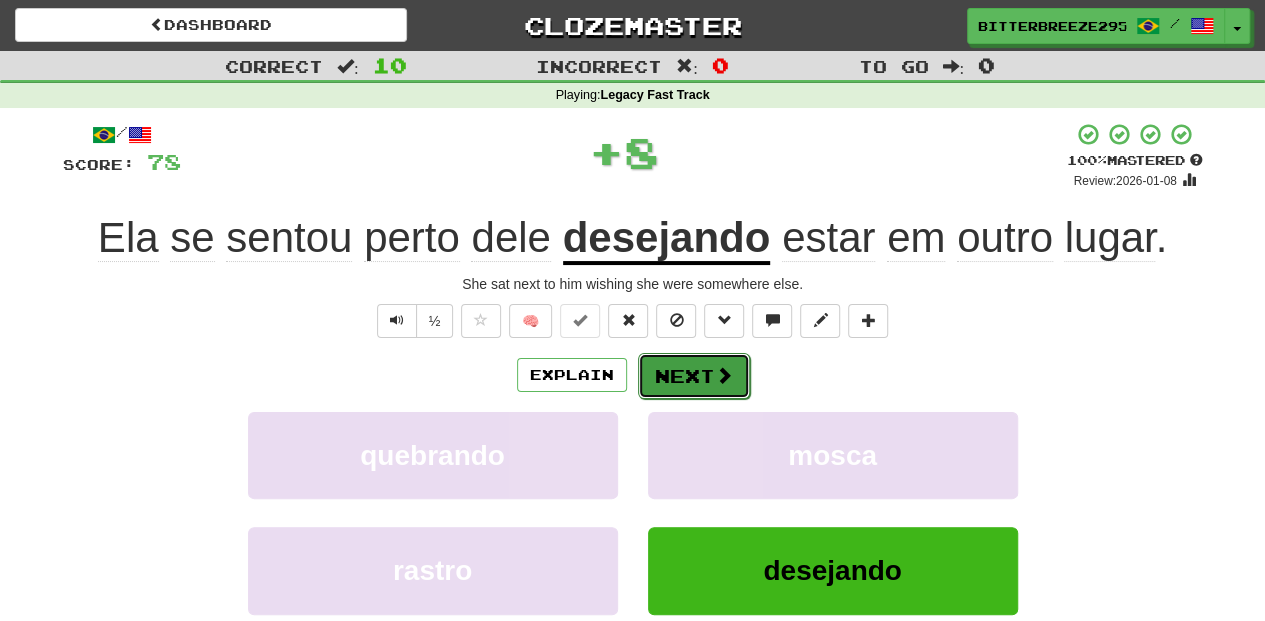 click on "Next" at bounding box center (694, 376) 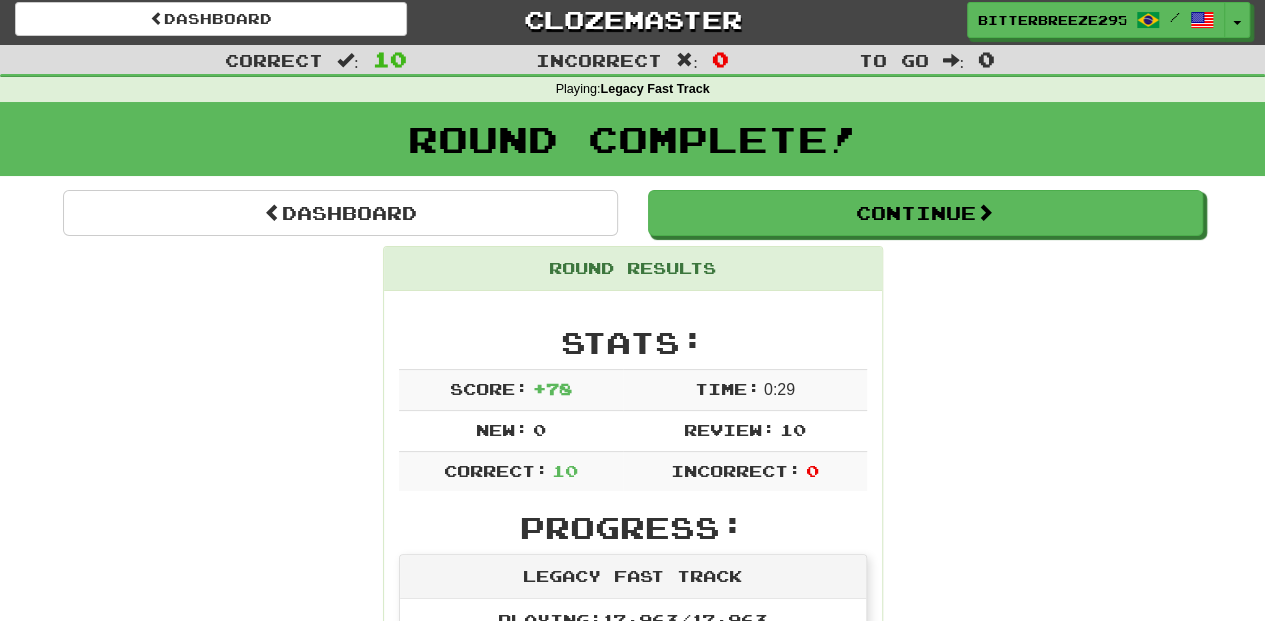 scroll, scrollTop: 0, scrollLeft: 0, axis: both 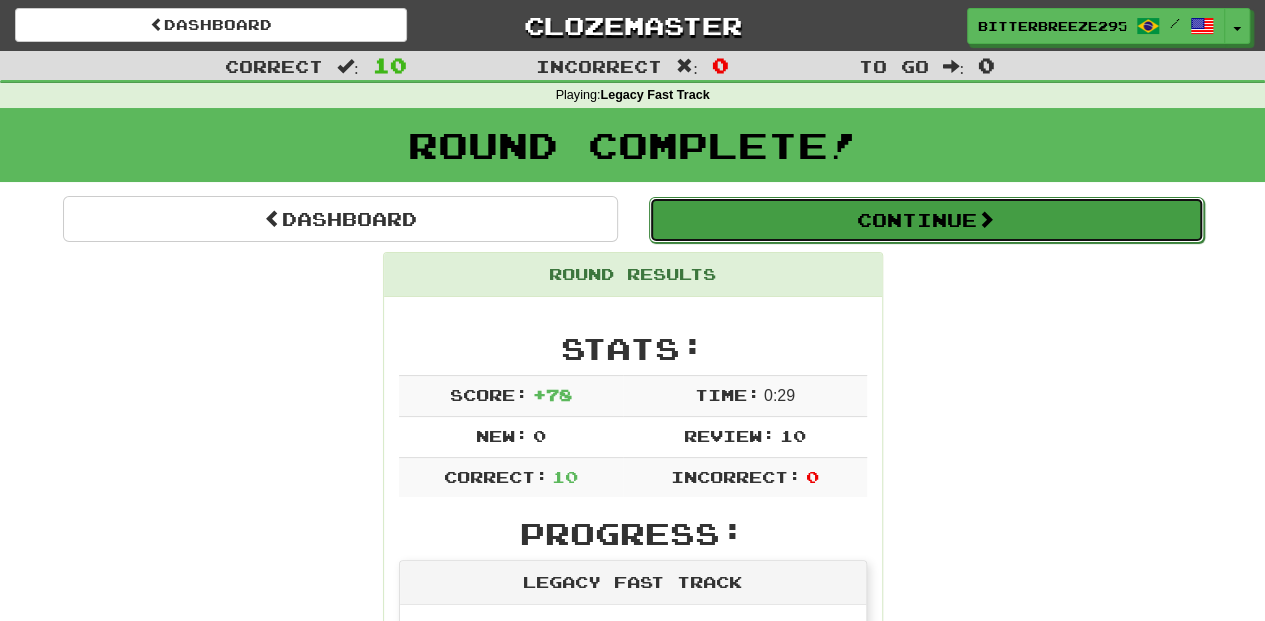 click on "Continue" at bounding box center (926, 220) 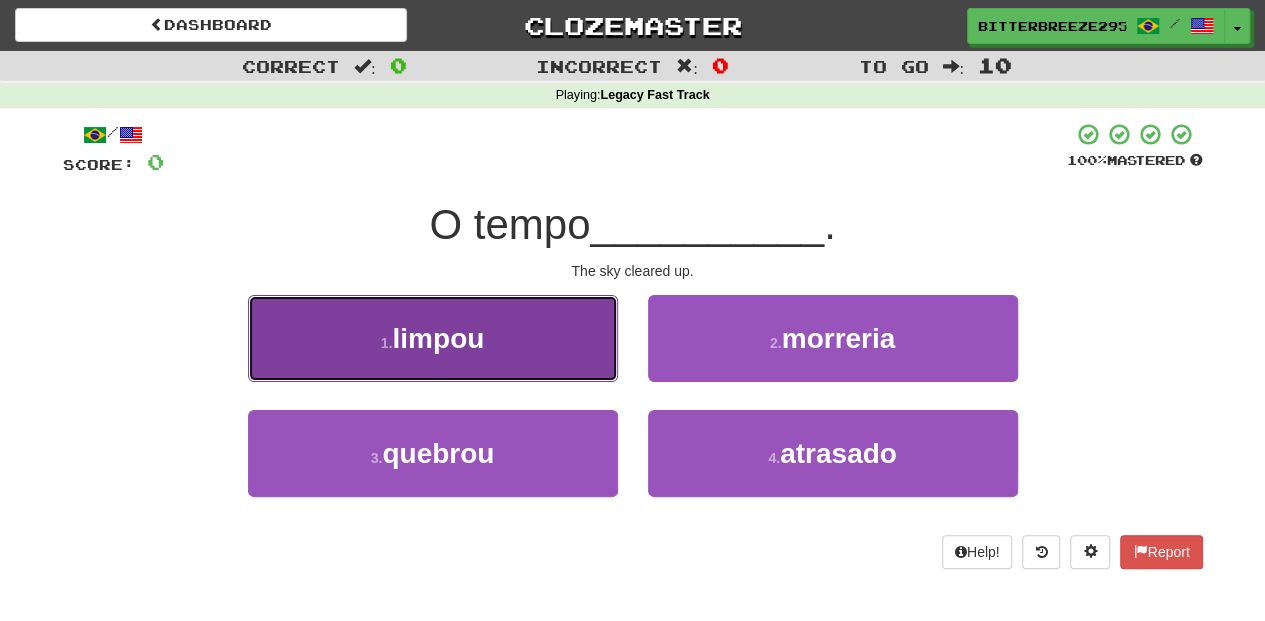 drag, startPoint x: 513, startPoint y: 343, endPoint x: 514, endPoint y: 354, distance: 11.045361 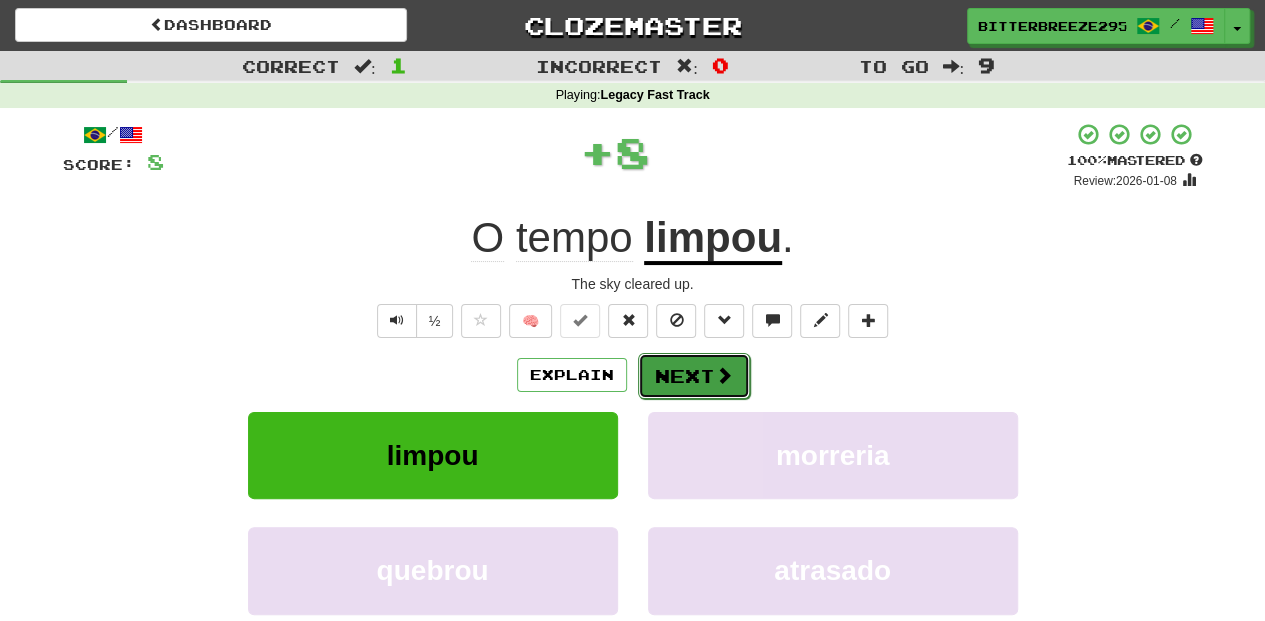 click on "Next" at bounding box center [694, 376] 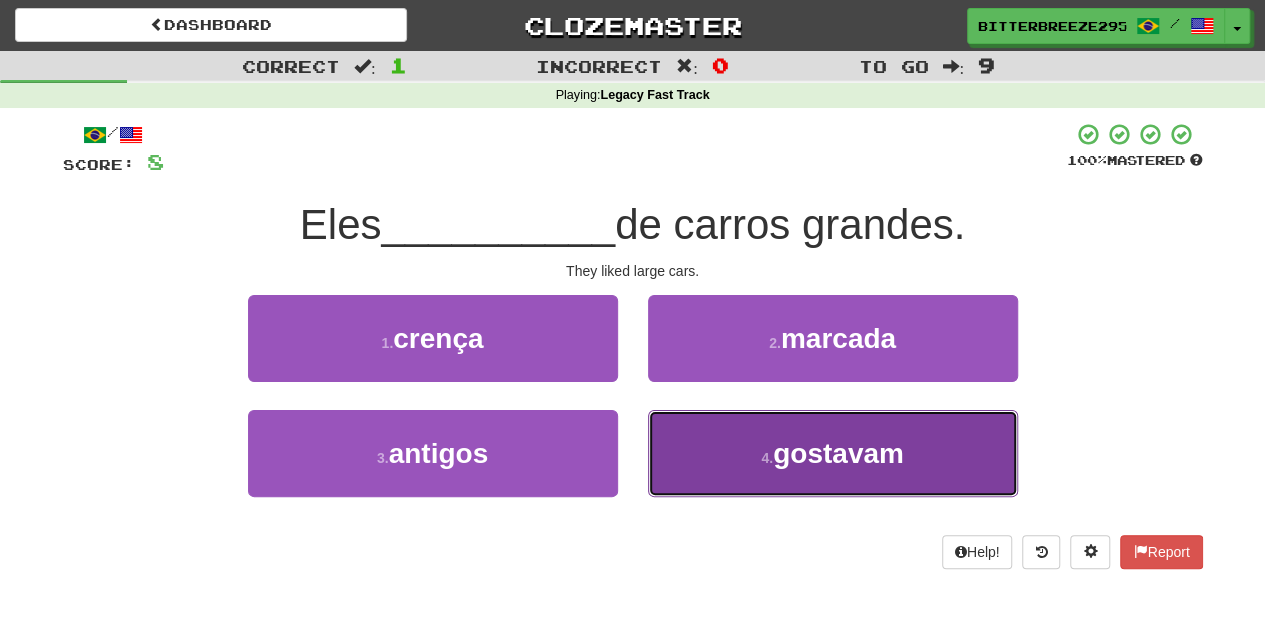 click on "4 .  gostavam" at bounding box center [833, 453] 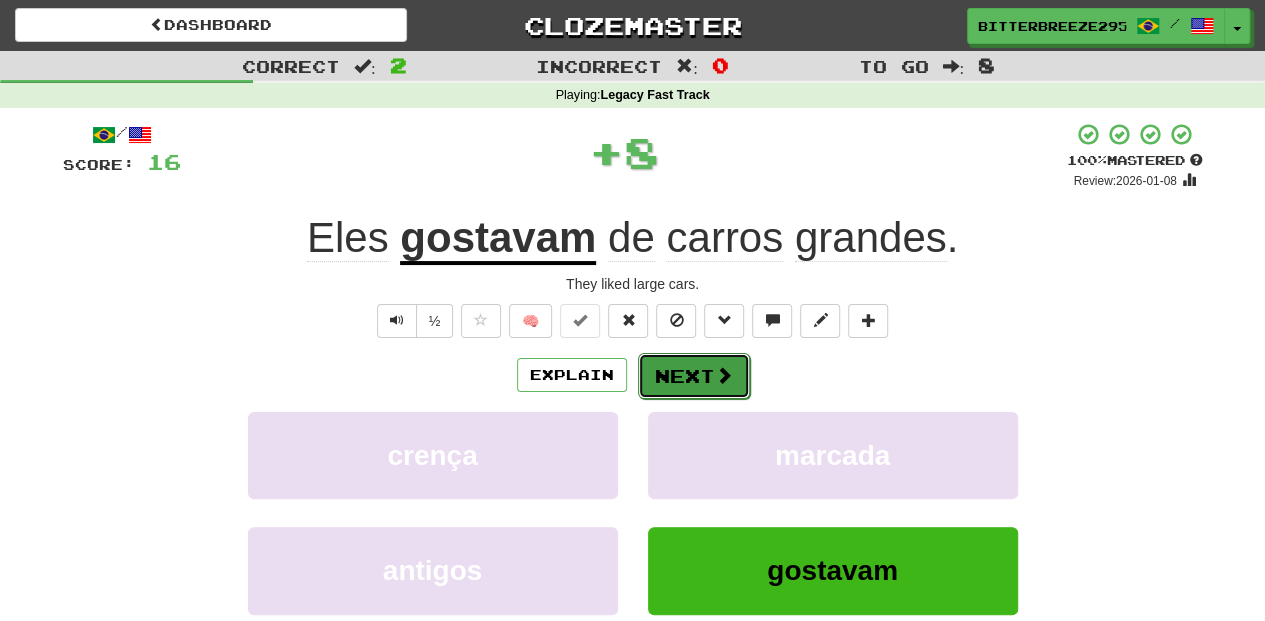 click on "Next" at bounding box center (694, 376) 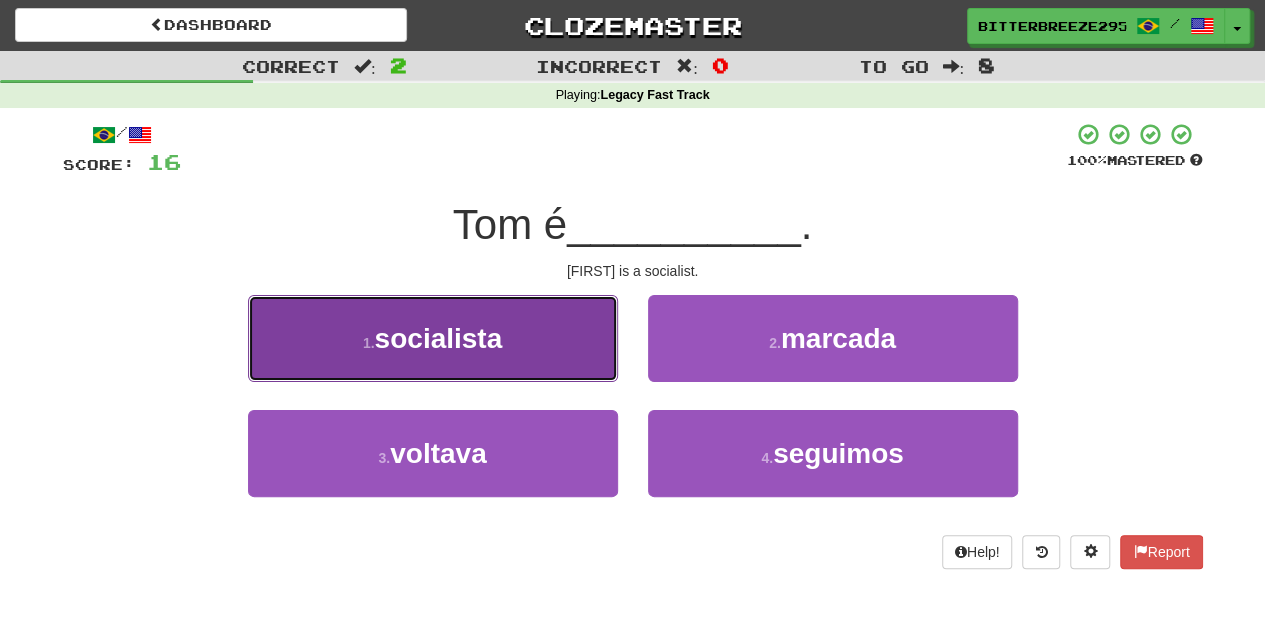 click on "1 .  socialista" at bounding box center [433, 338] 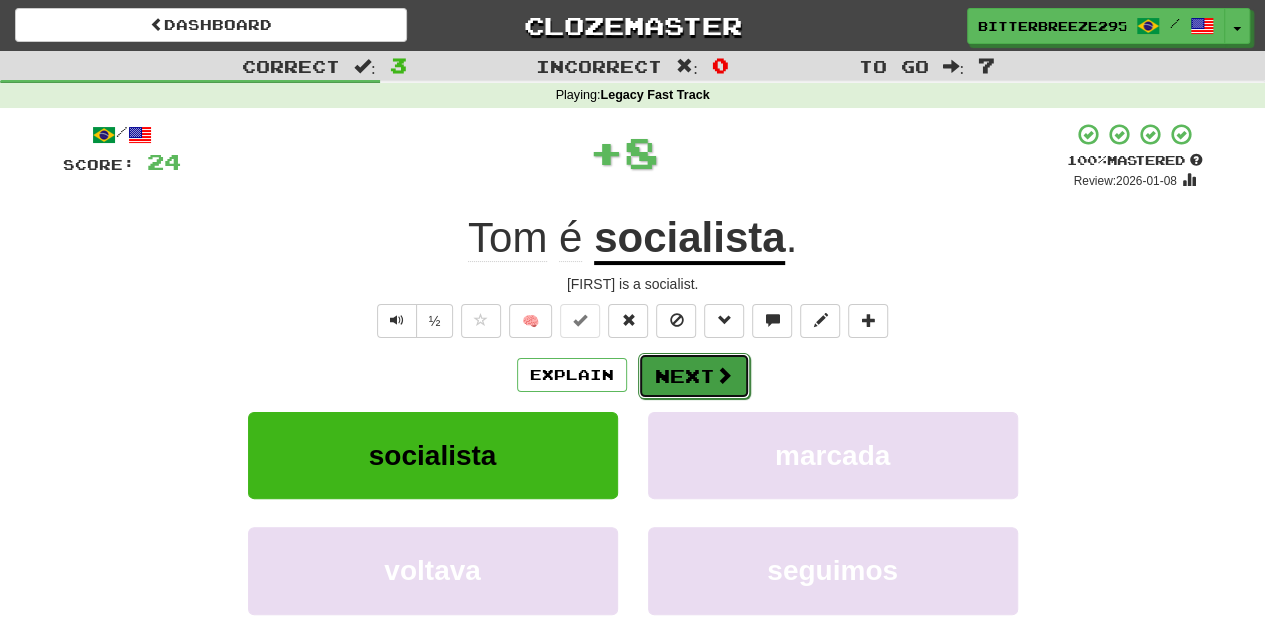 click on "Next" at bounding box center [694, 376] 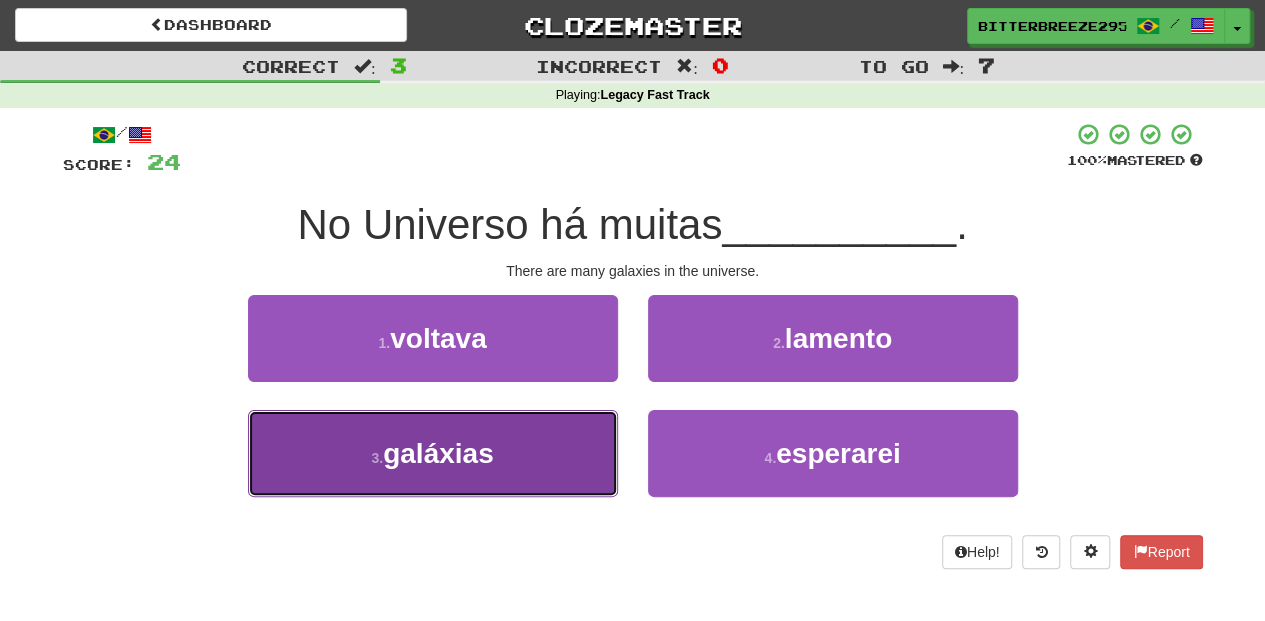 click on "3 .  galáxias" at bounding box center (433, 453) 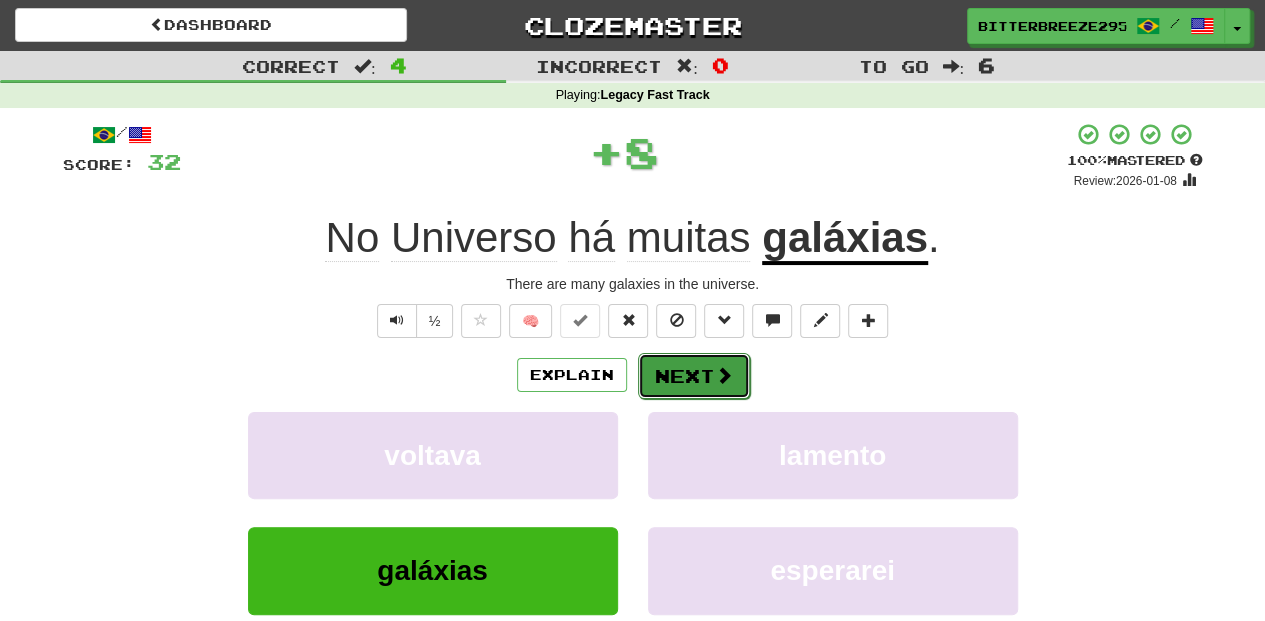 click on "Next" at bounding box center [694, 376] 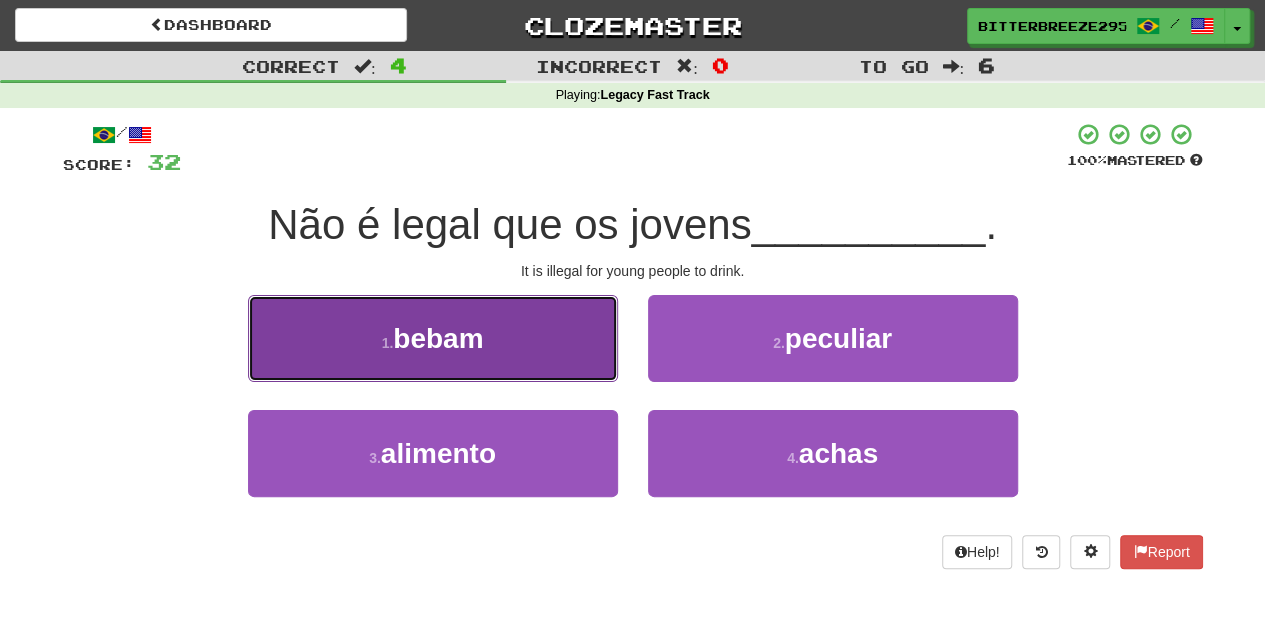 click on "1 .  bebam" at bounding box center [433, 338] 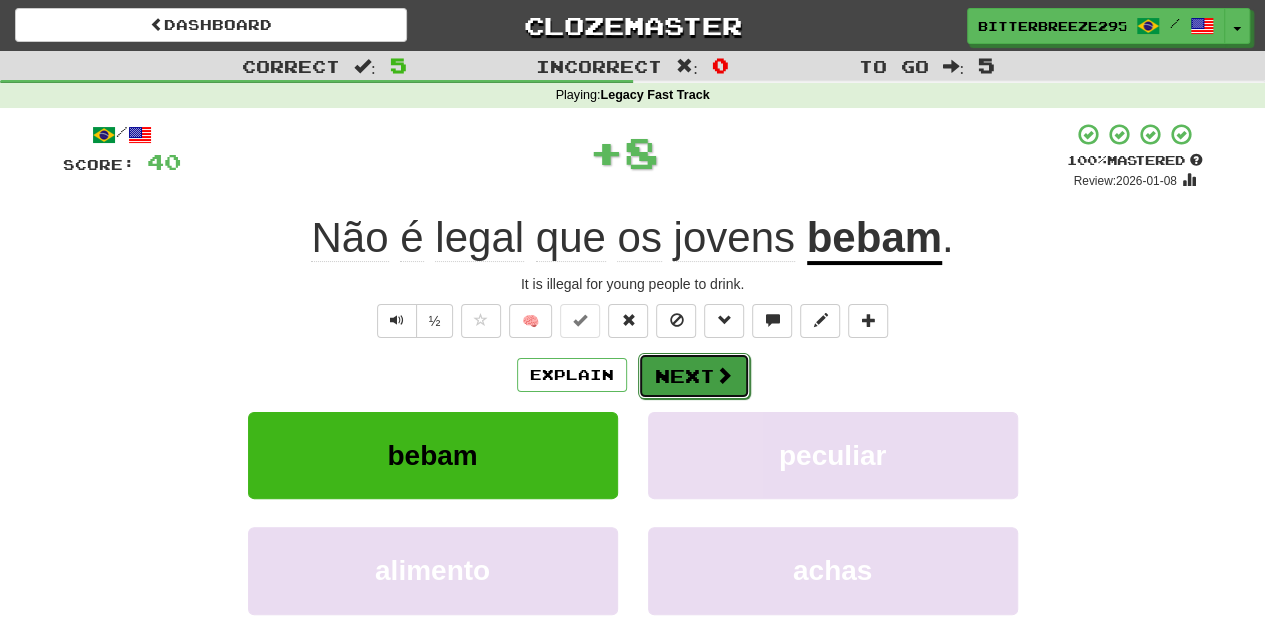 click on "Next" at bounding box center (694, 376) 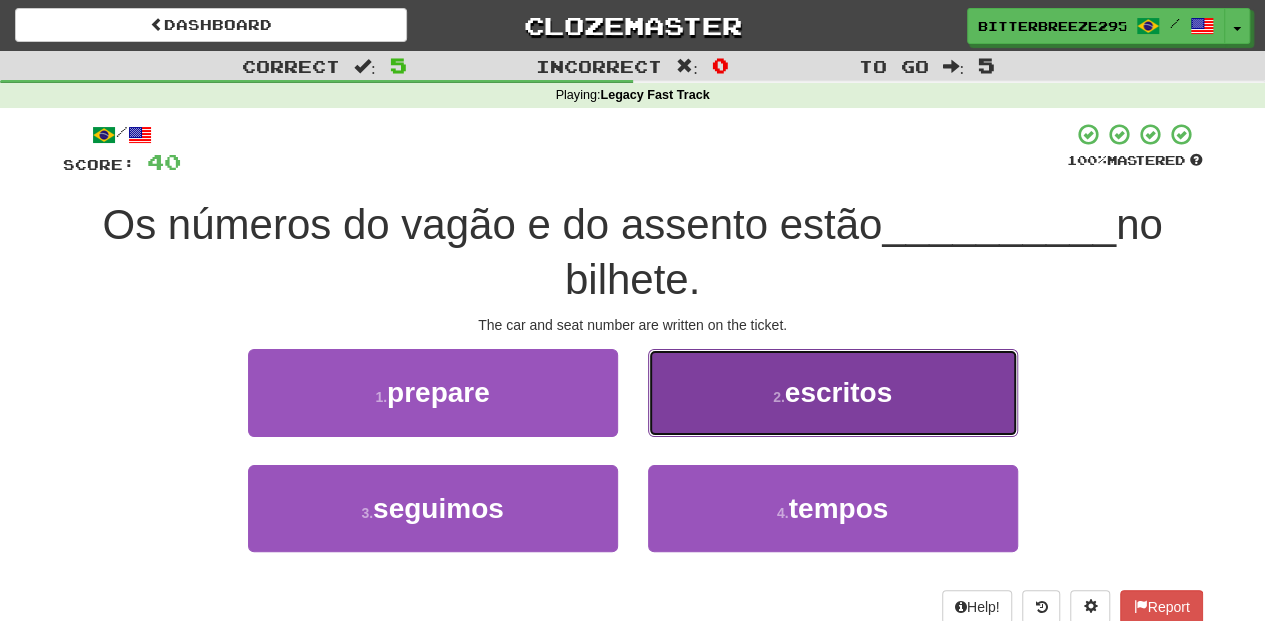click on "2 .  escritos" at bounding box center [833, 392] 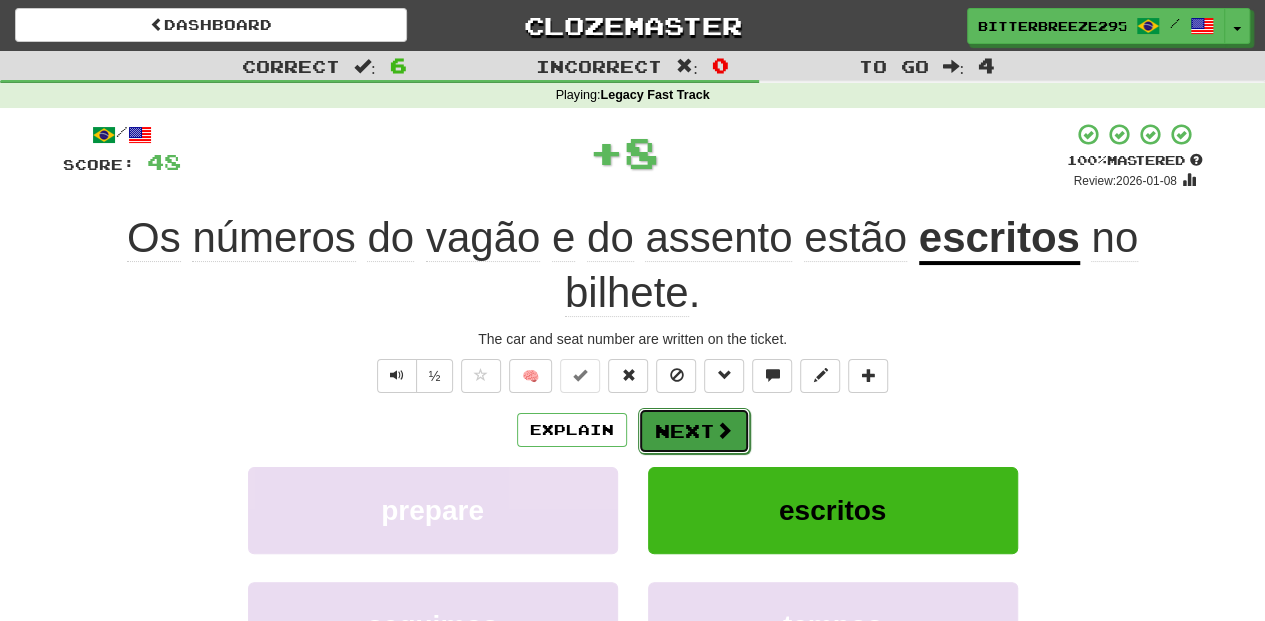 click on "Next" at bounding box center [694, 431] 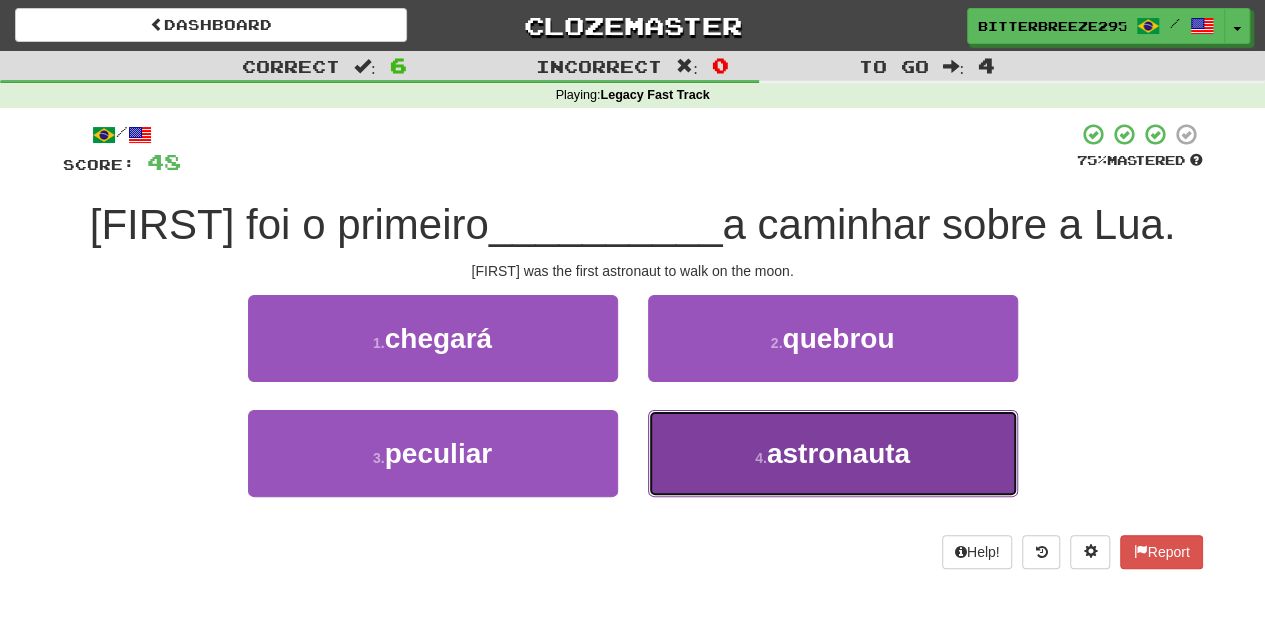 click on "4 .  astronauta" at bounding box center (833, 453) 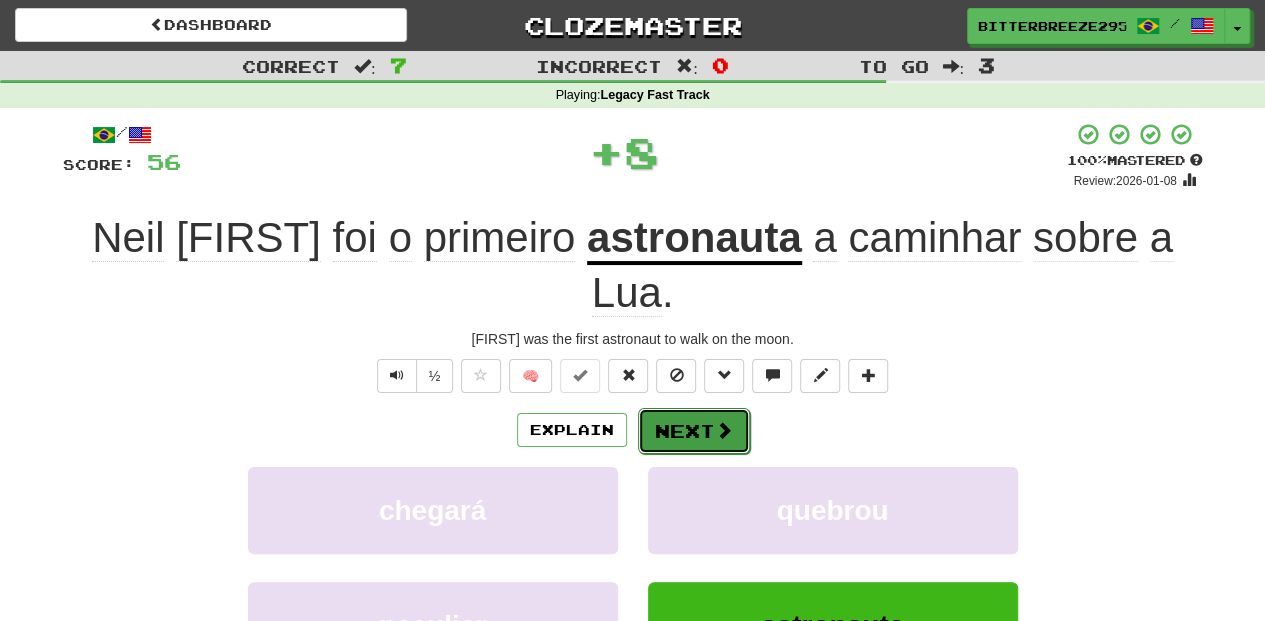 click on "Next" at bounding box center (694, 431) 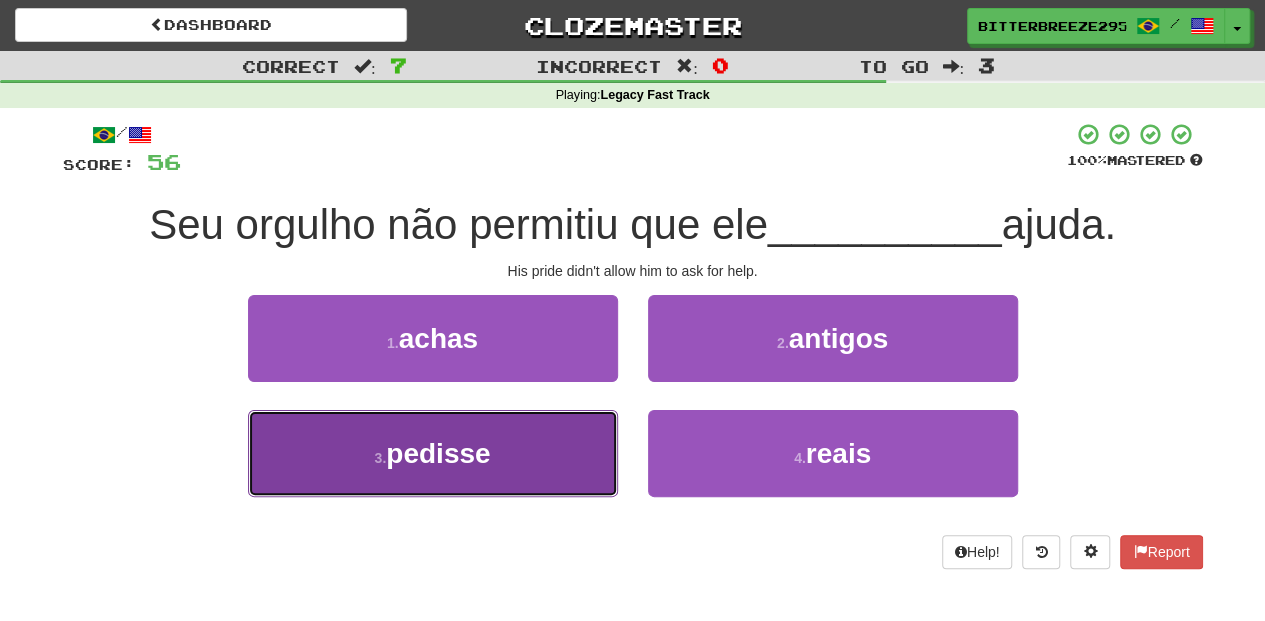 click on "3 .  pedisse" at bounding box center (433, 453) 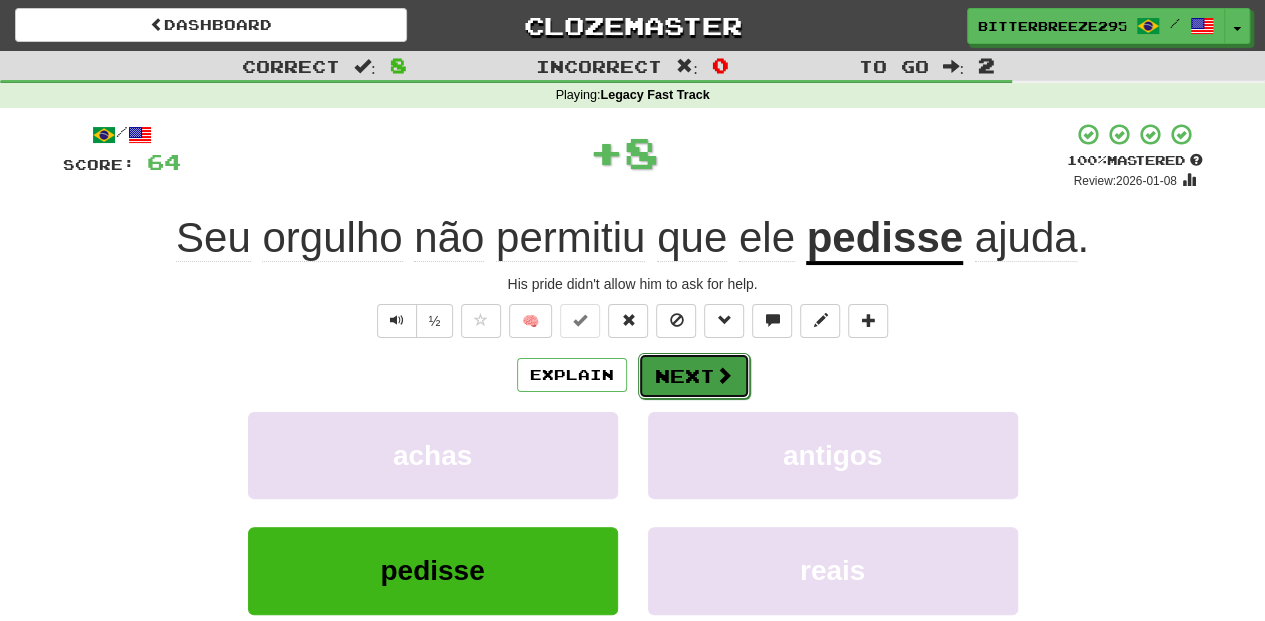 click on "Next" at bounding box center (694, 376) 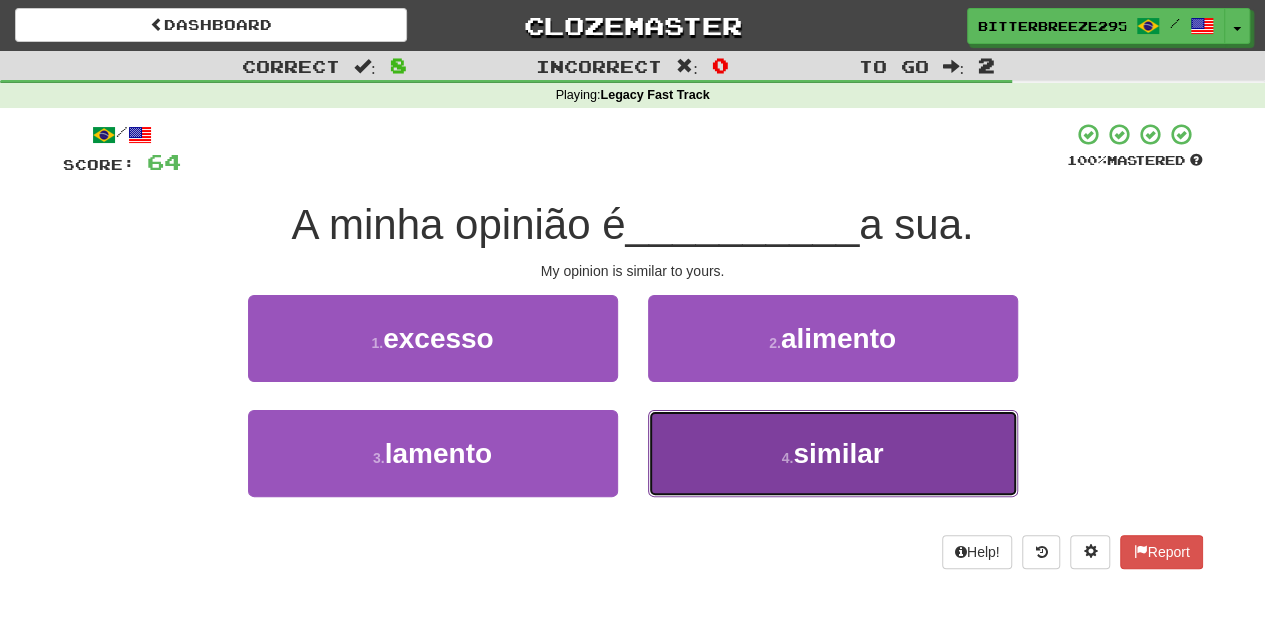 click on "4 .  similar" at bounding box center (833, 453) 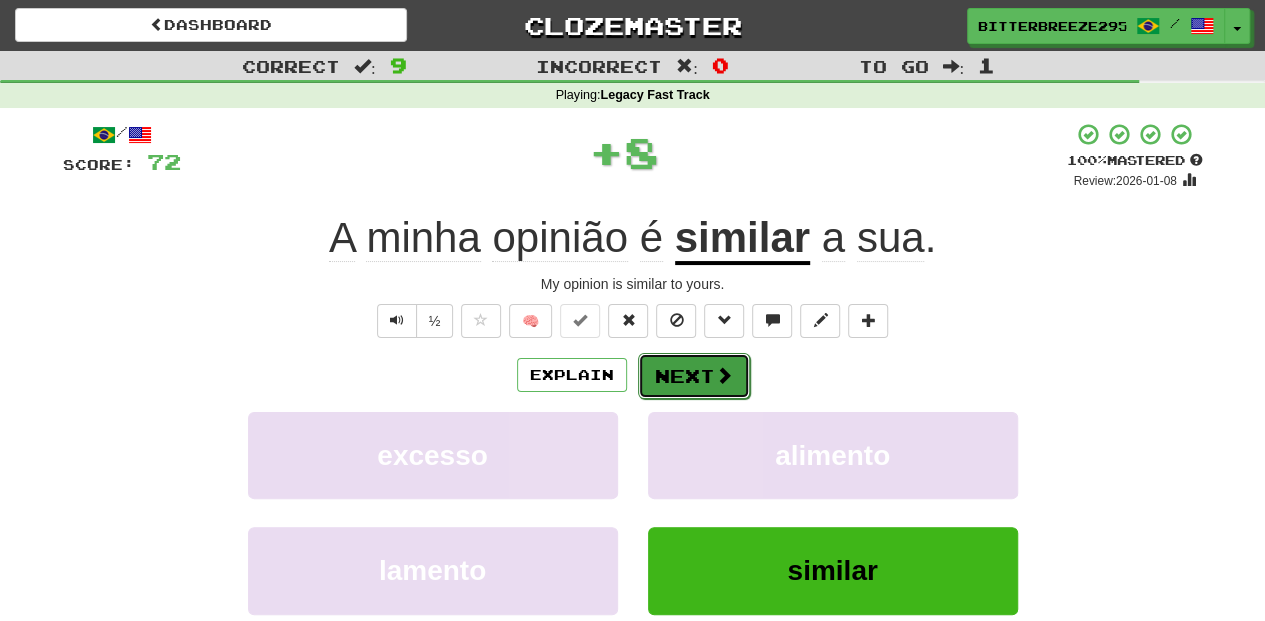 click on "Next" at bounding box center (694, 376) 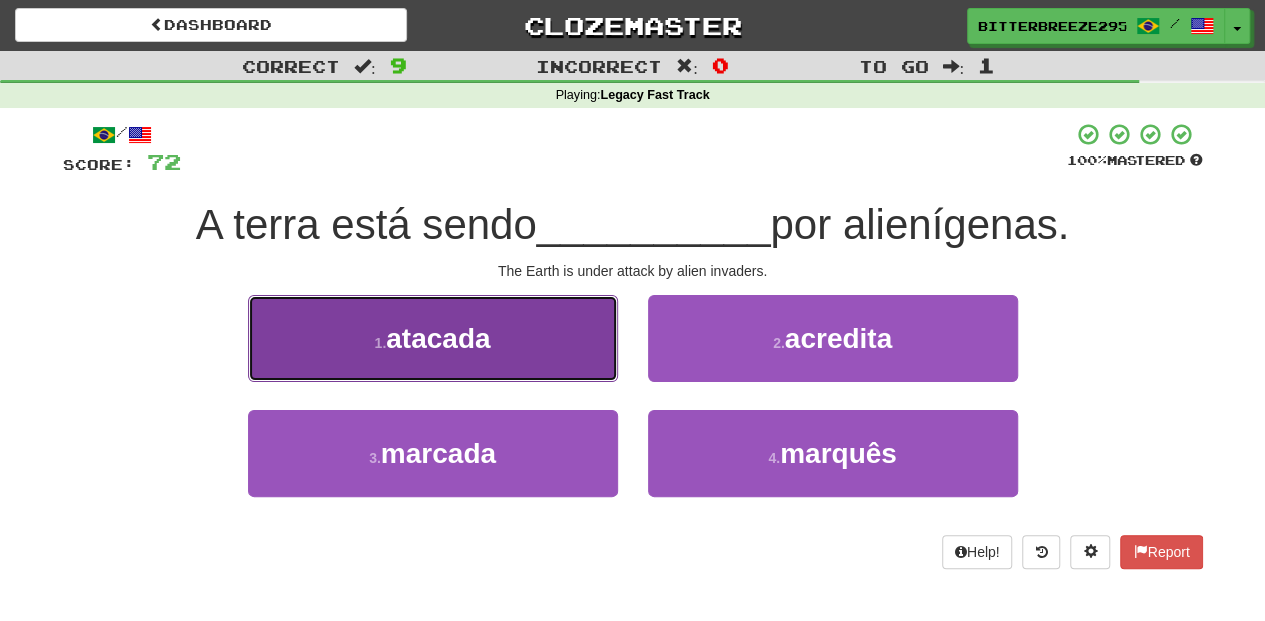 click on "1 .  atacada" at bounding box center (433, 338) 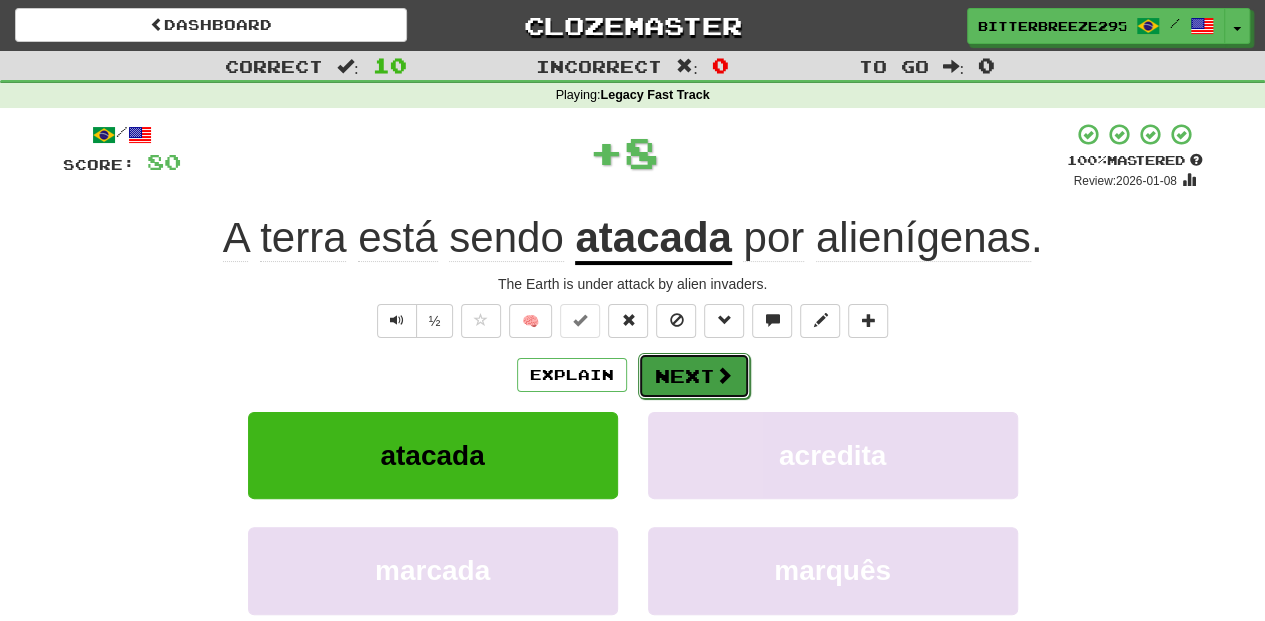click on "Next" at bounding box center [694, 376] 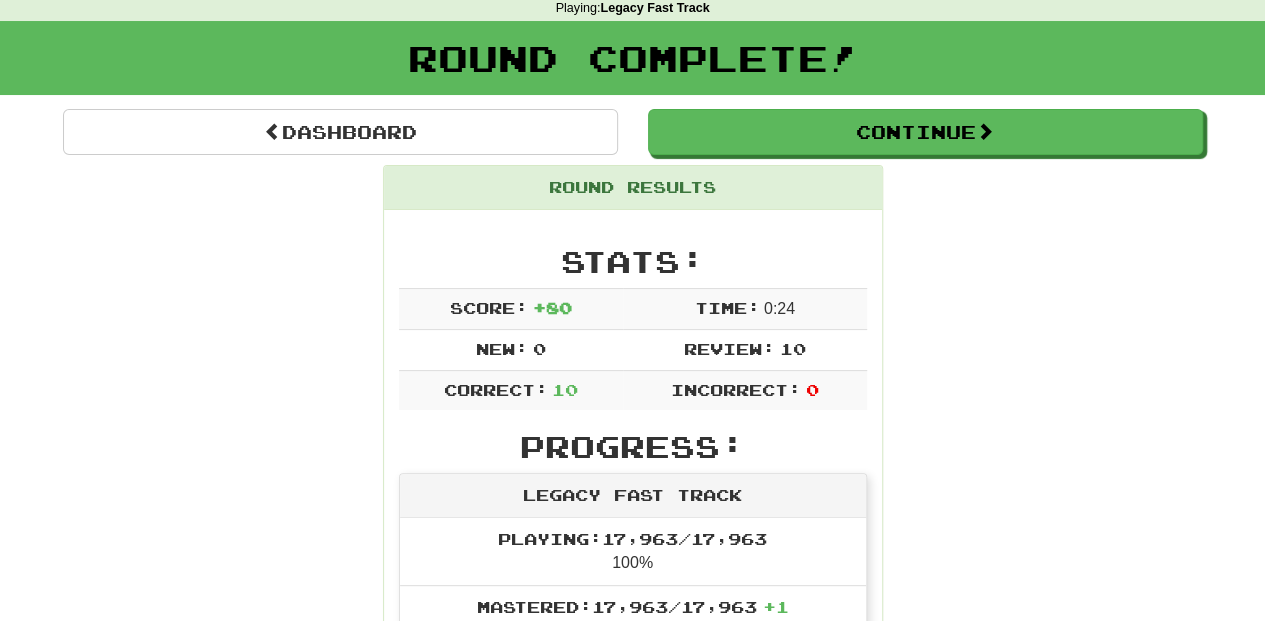 scroll, scrollTop: 0, scrollLeft: 0, axis: both 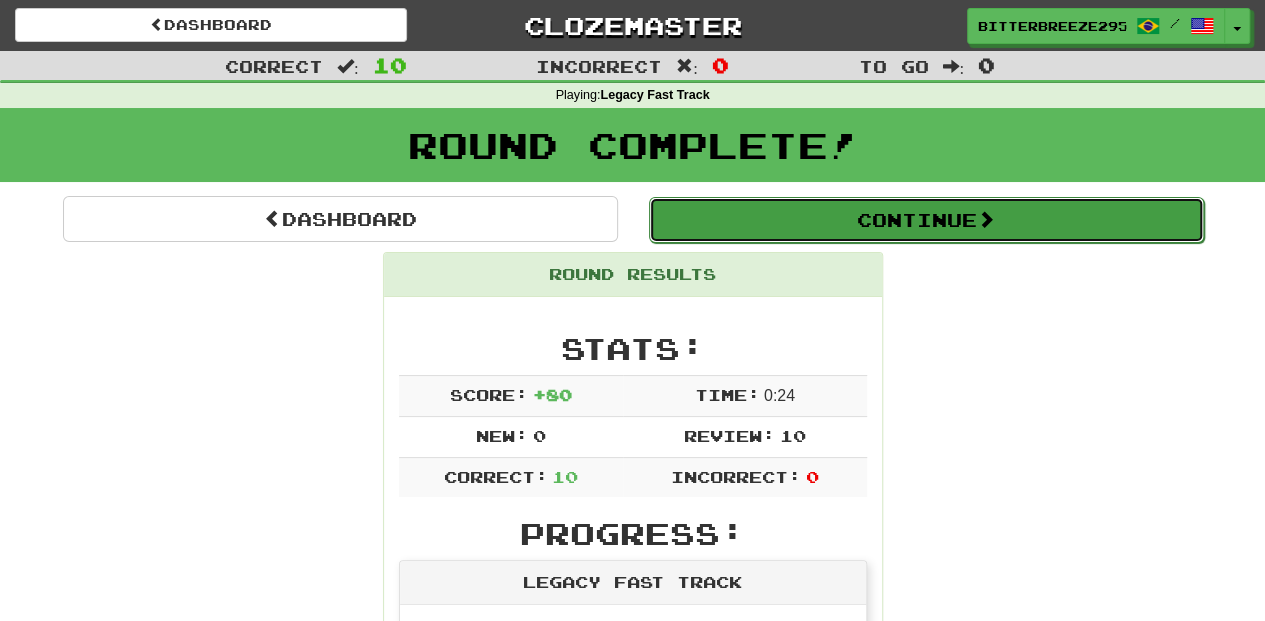 click on "Continue" at bounding box center [926, 220] 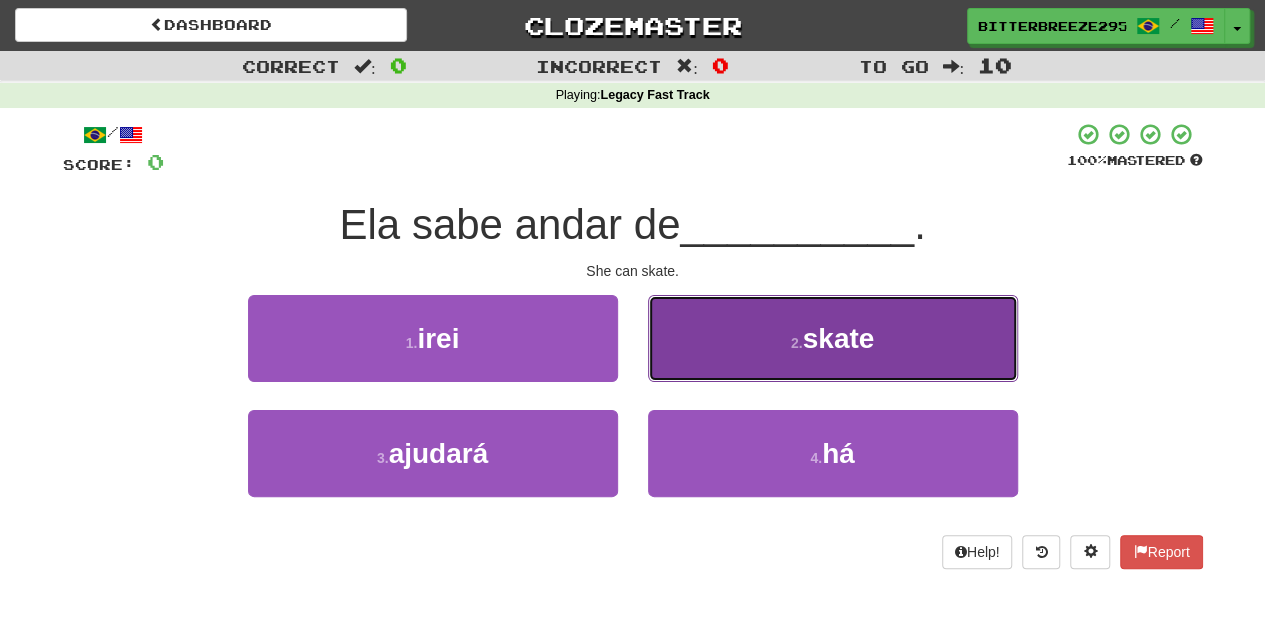 click on "2 .  skate" at bounding box center [833, 338] 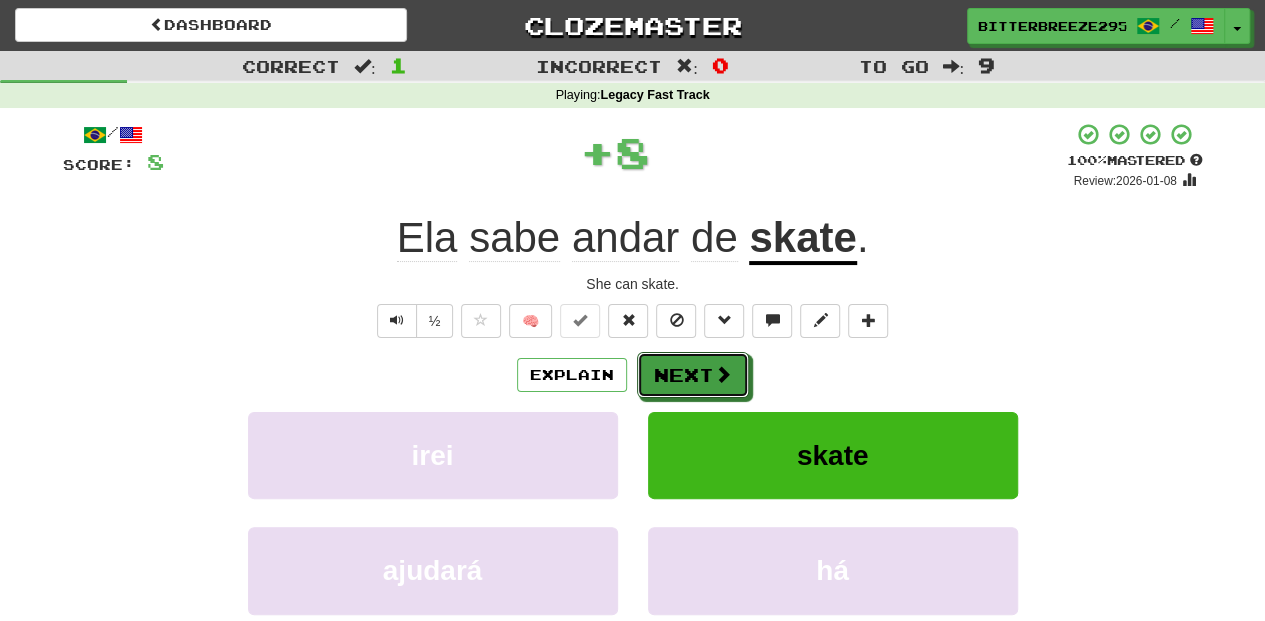 click on "Next" at bounding box center (693, 375) 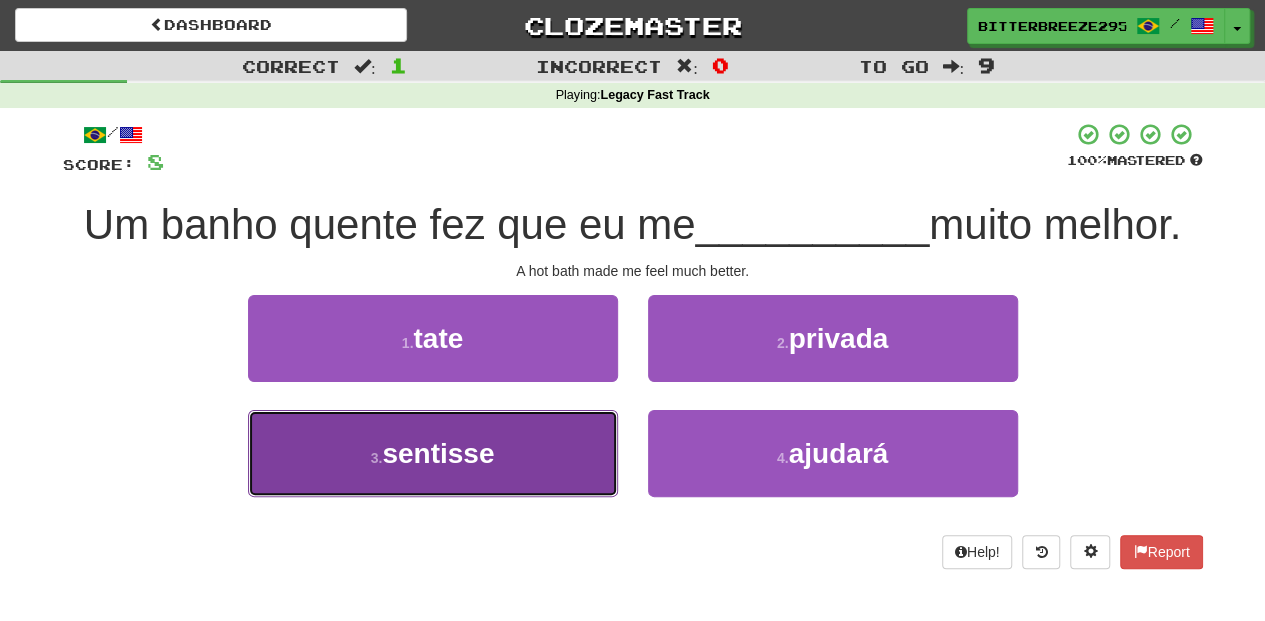 click on "3 .  sentisse" at bounding box center (433, 453) 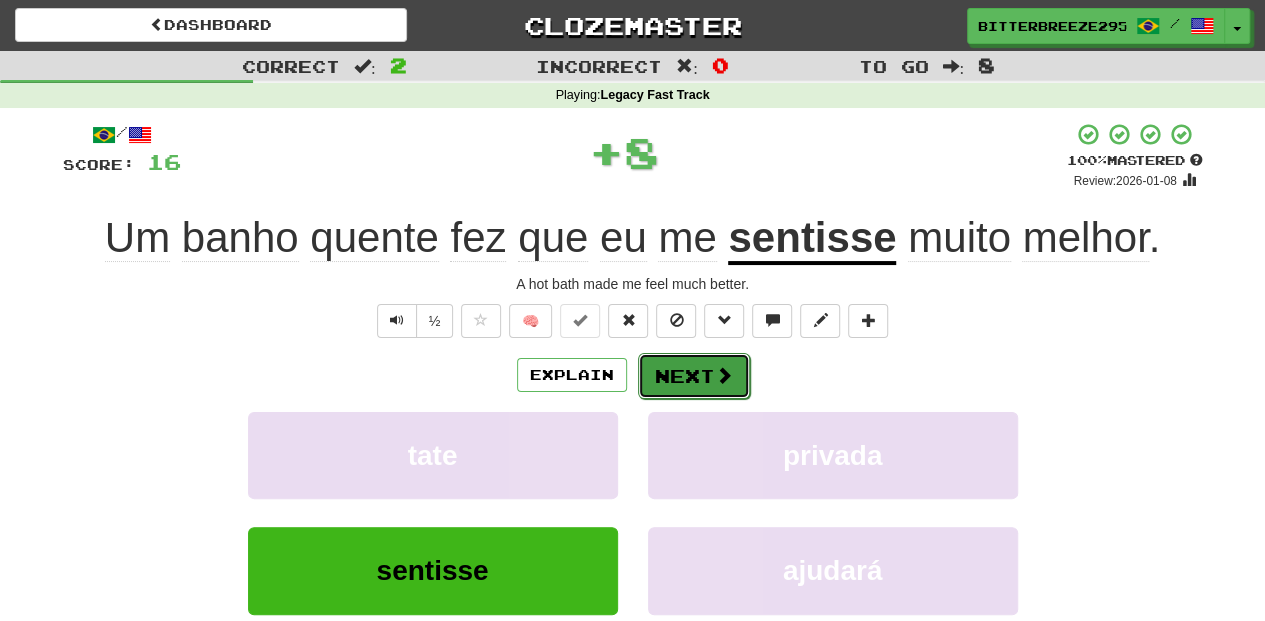 click on "Next" at bounding box center [694, 376] 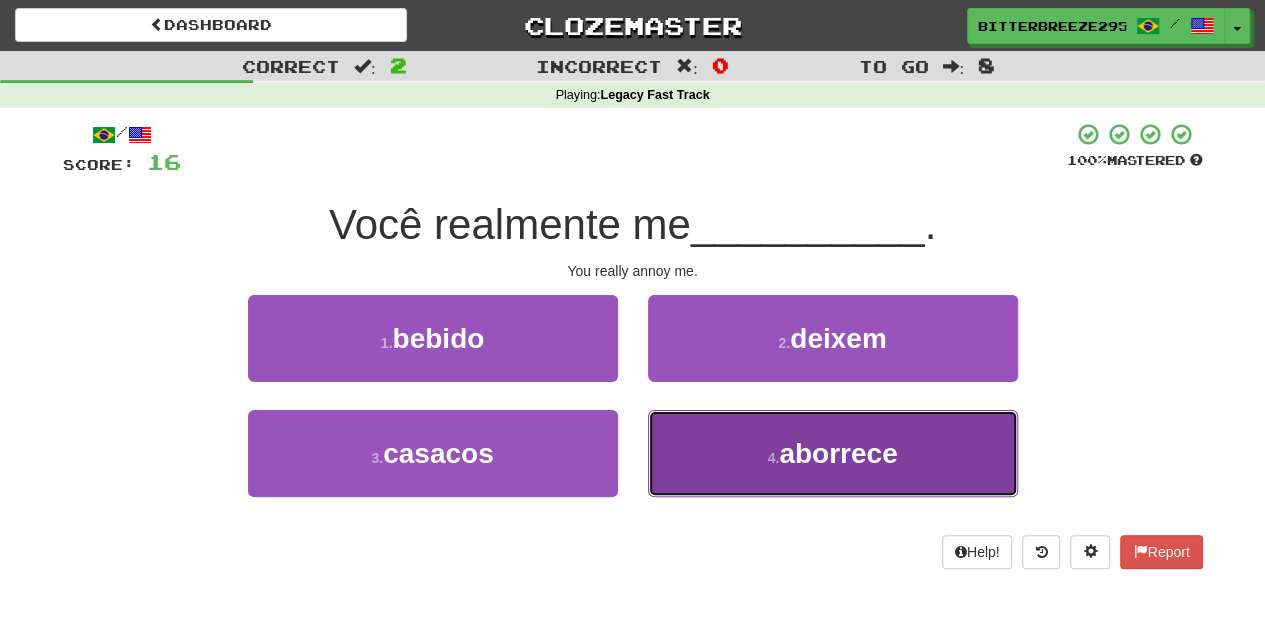 click on "4 .  aborrece" at bounding box center [833, 453] 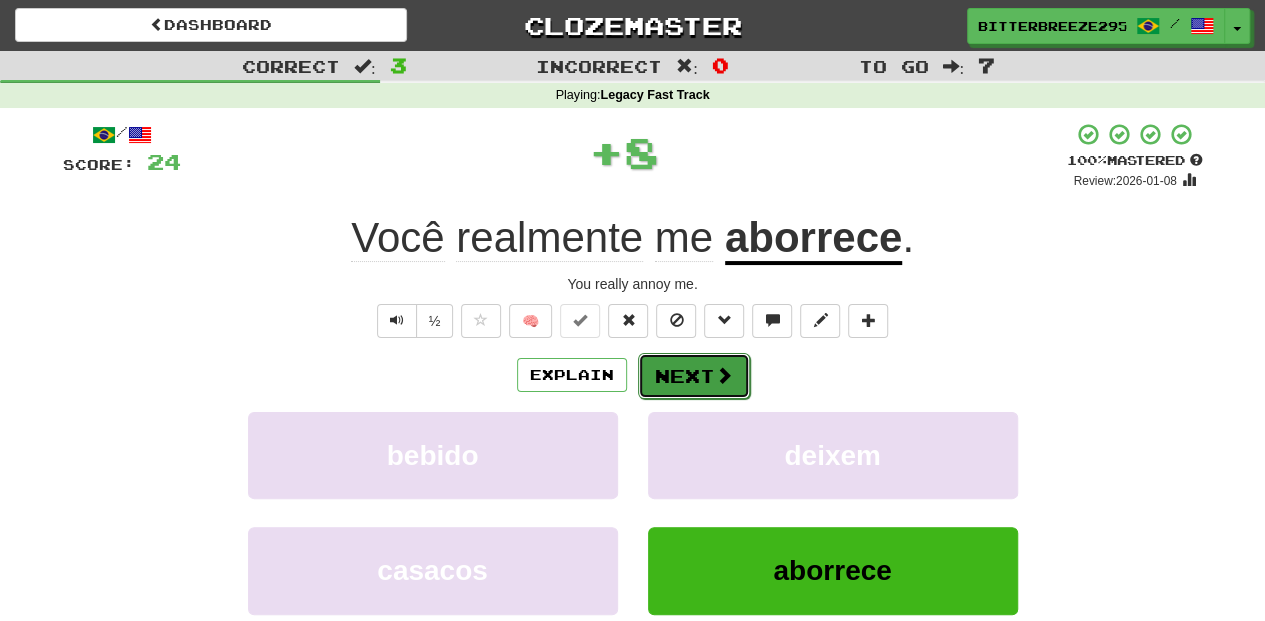 click on "Next" at bounding box center [694, 376] 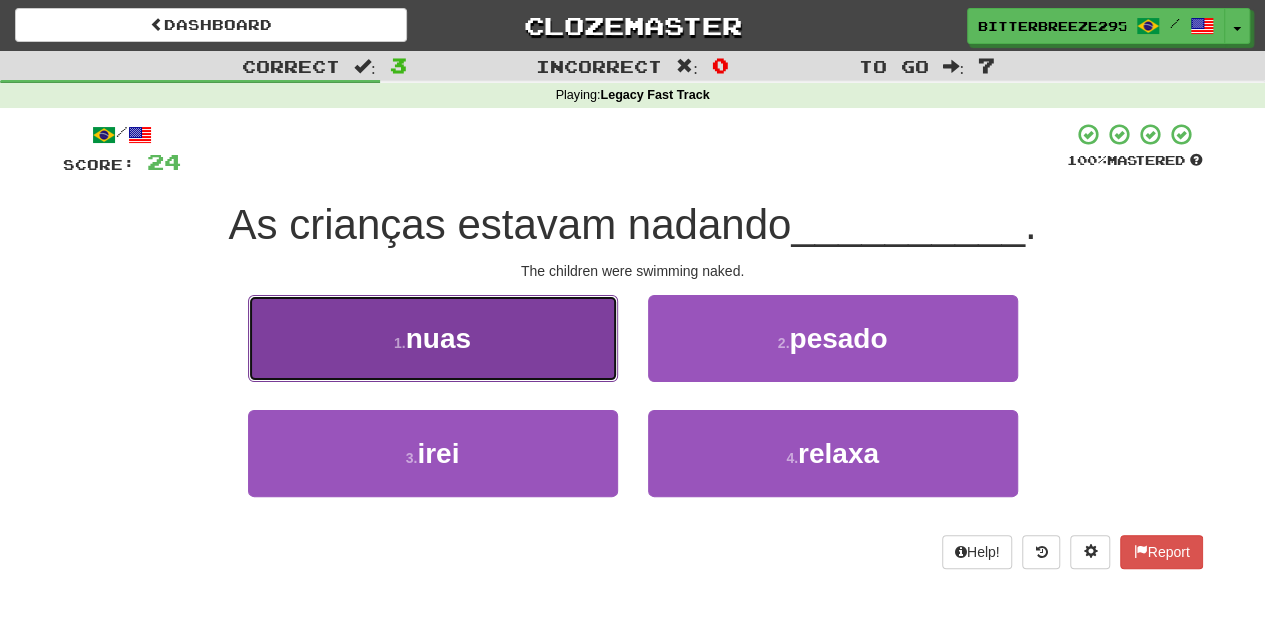 click on "1 .  nuas" at bounding box center (433, 338) 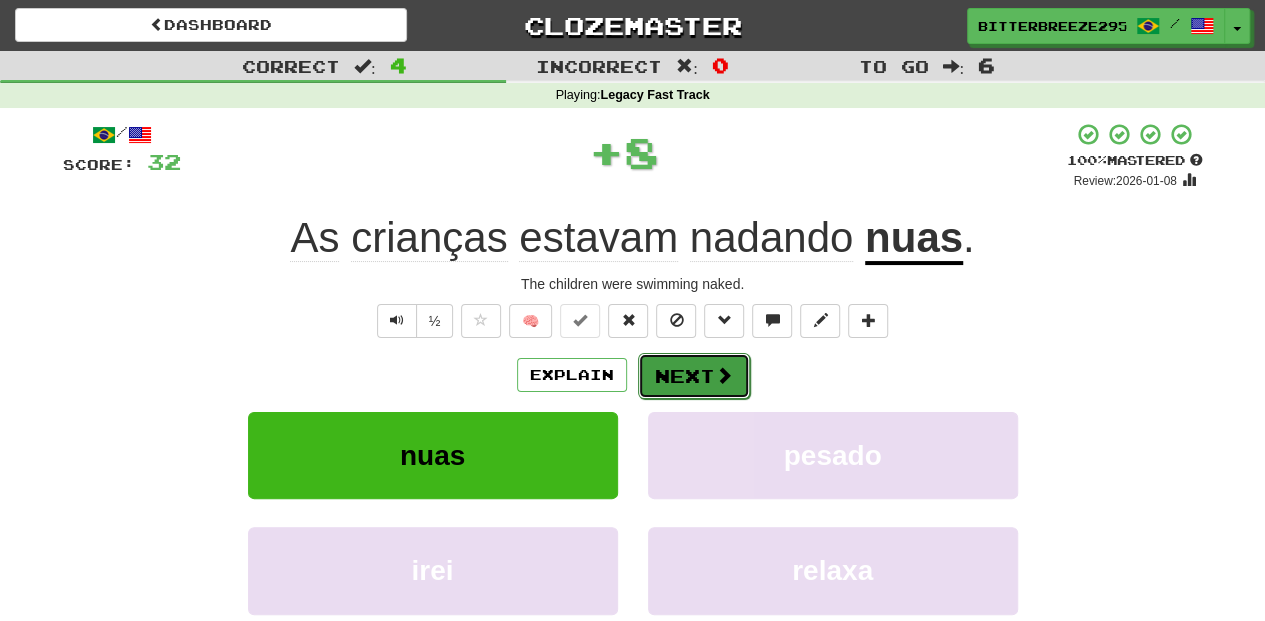 click on "Next" at bounding box center (694, 376) 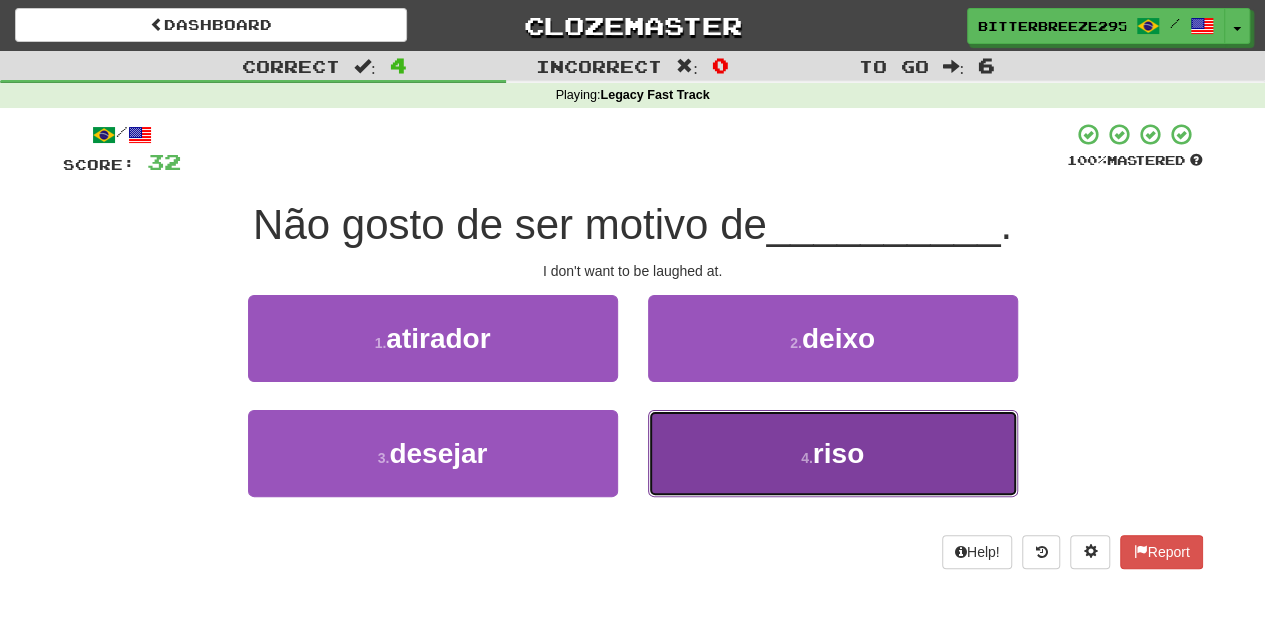 click on "4 .  riso" at bounding box center (833, 453) 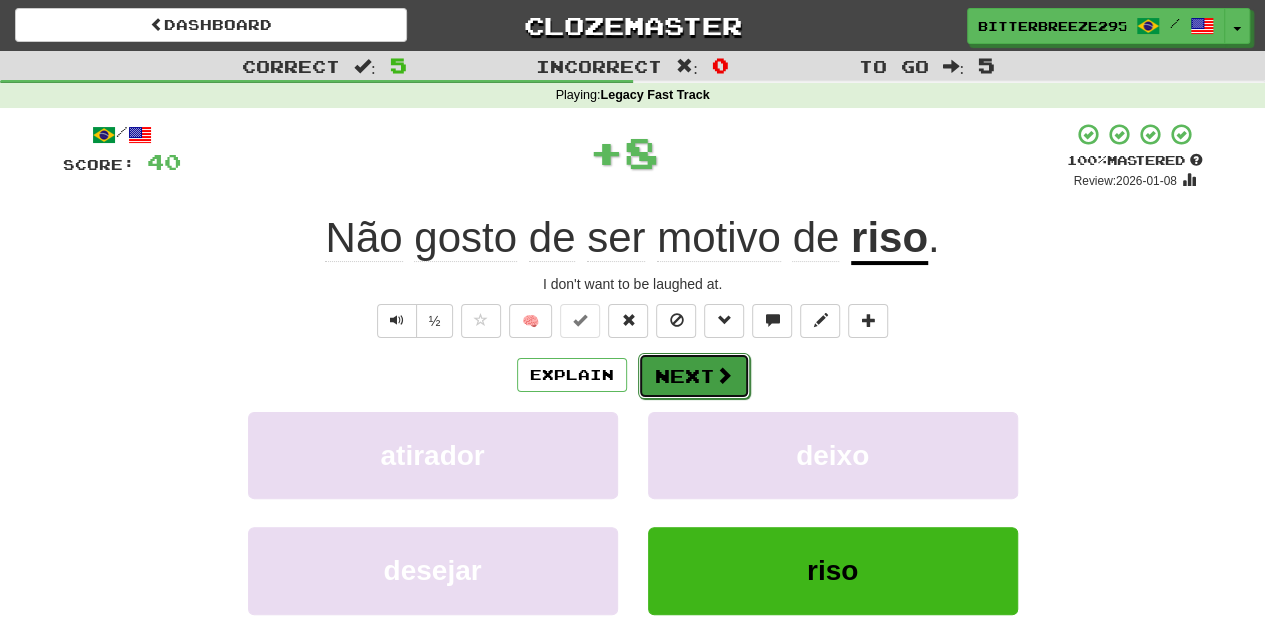click on "Next" at bounding box center [694, 376] 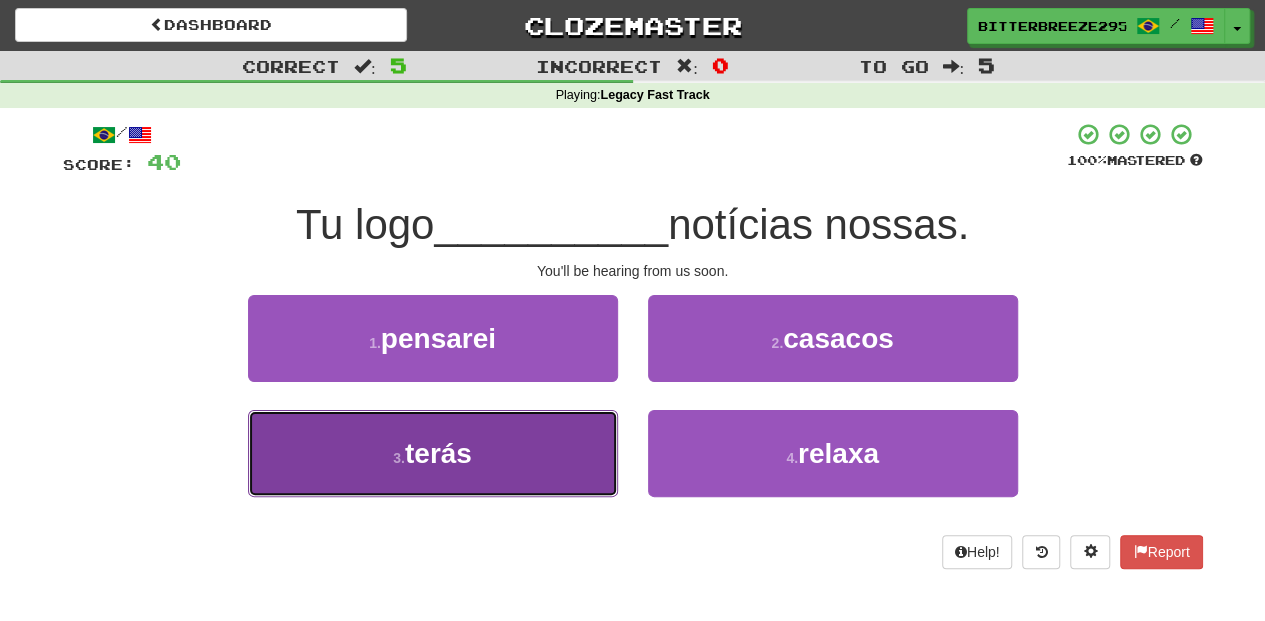 click on "3 .  terás" at bounding box center [433, 453] 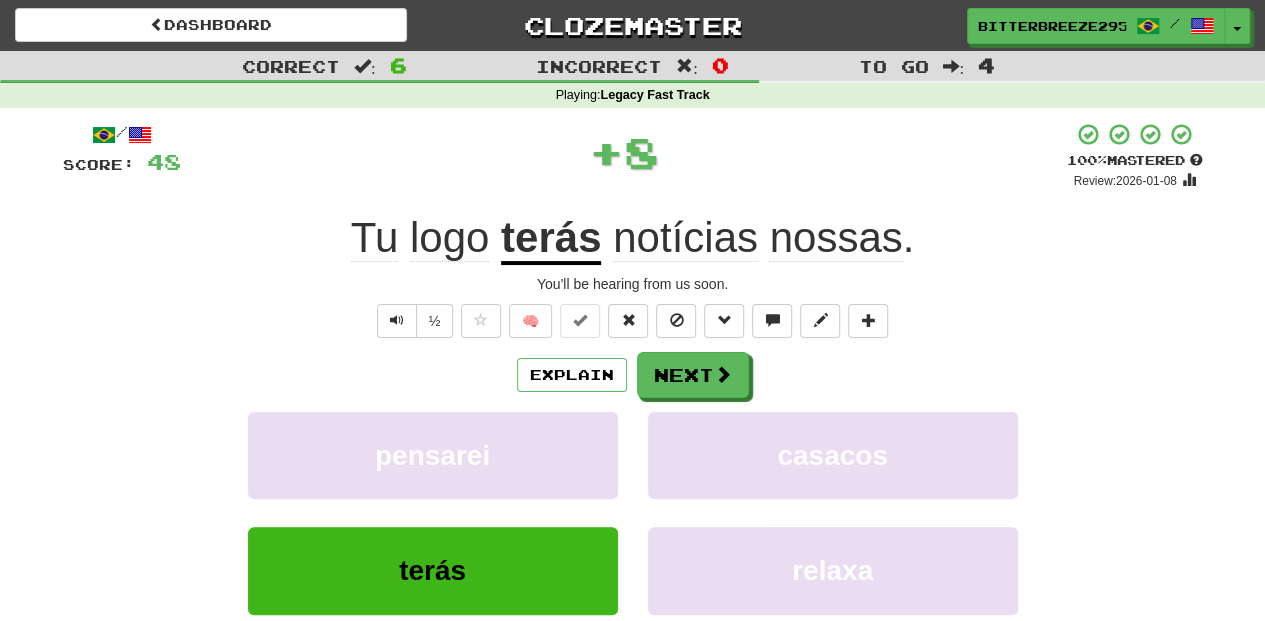 click on "Explain Next pensarei casacos terás relaxa Learn more: pensarei casacos terás relaxa" at bounding box center (633, 512) 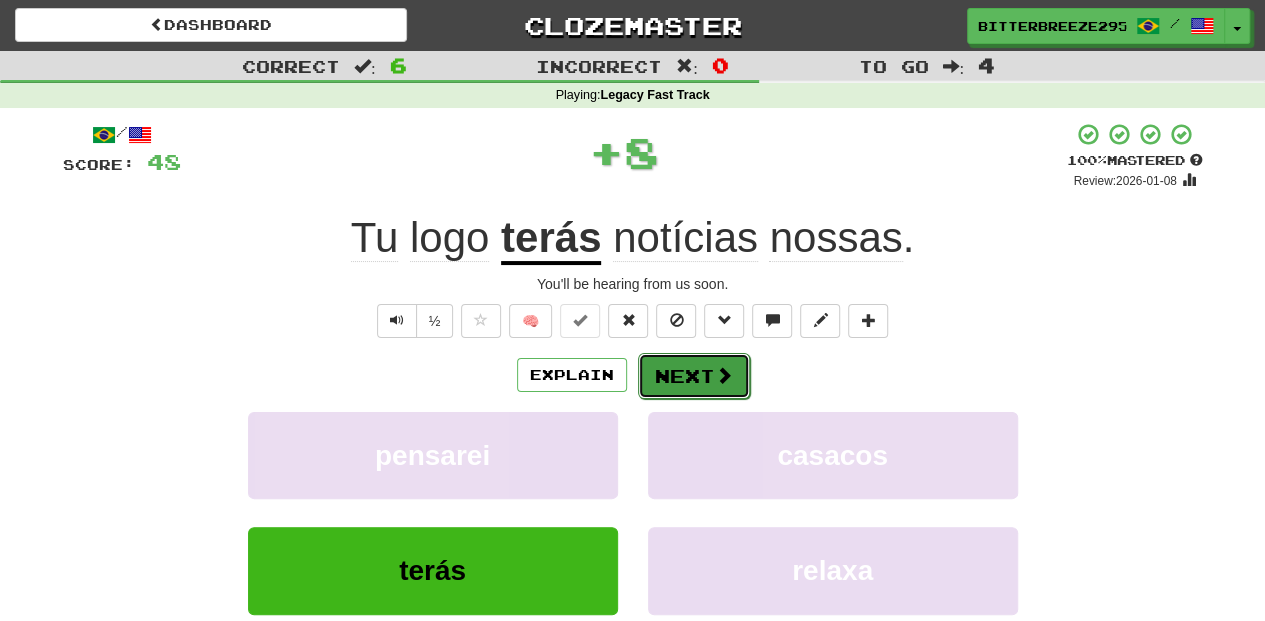 click on "Next" at bounding box center [694, 376] 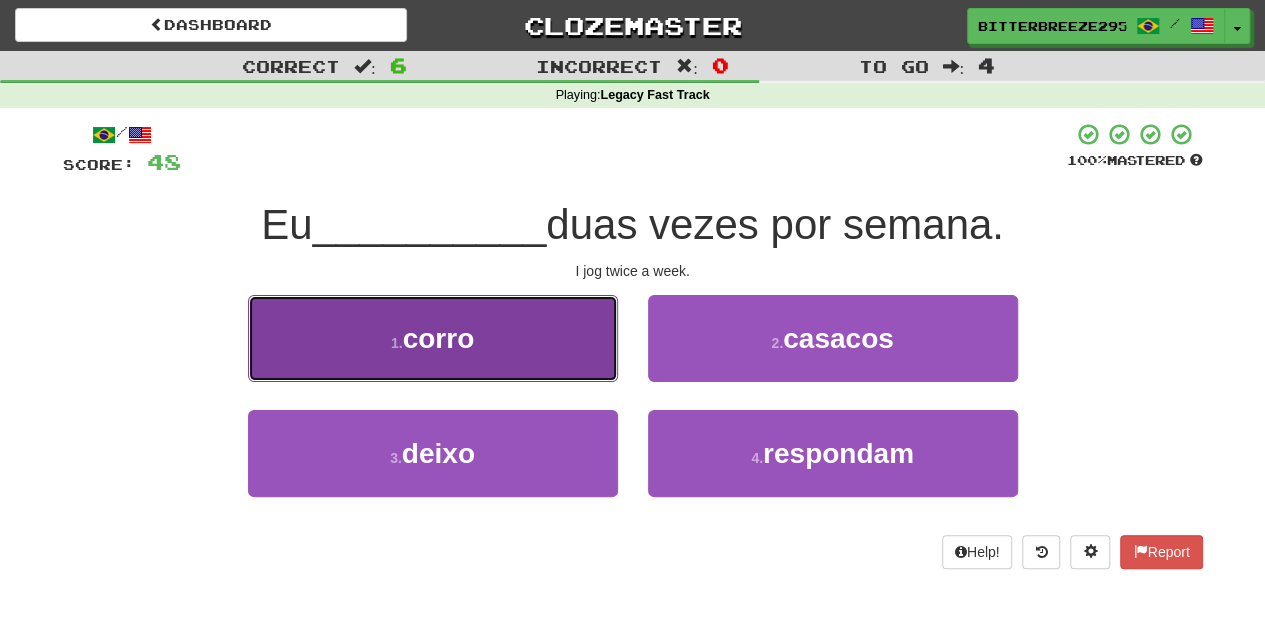 click on "1 .  corro" at bounding box center (433, 338) 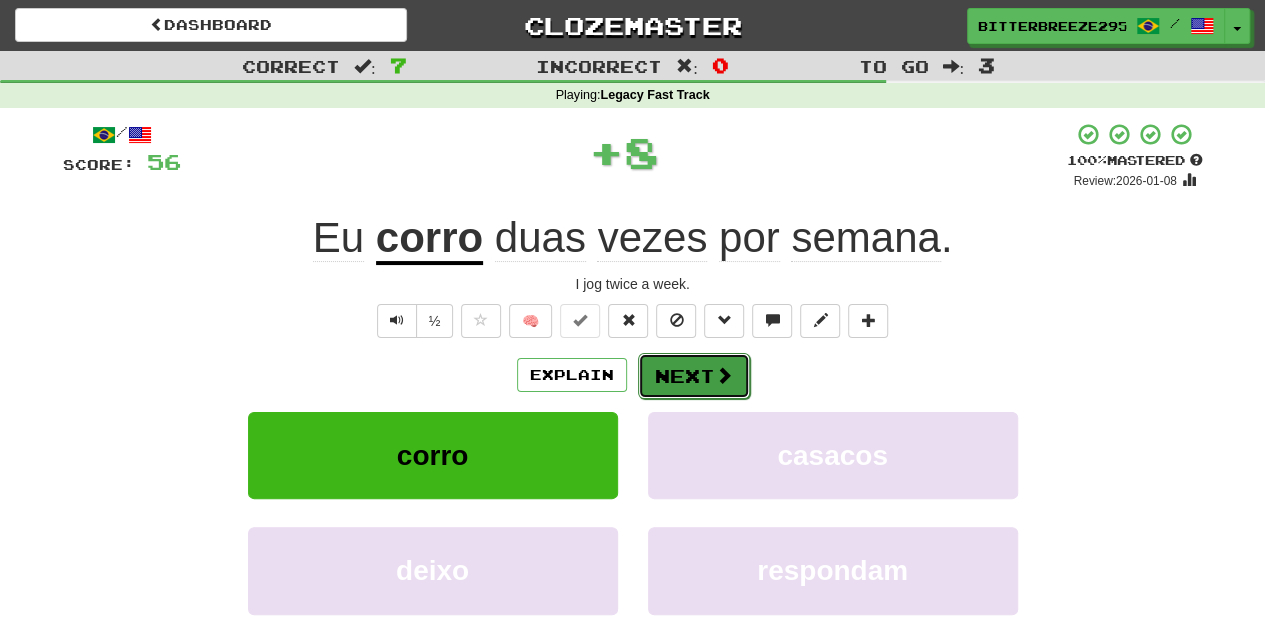 click on "Next" at bounding box center [694, 376] 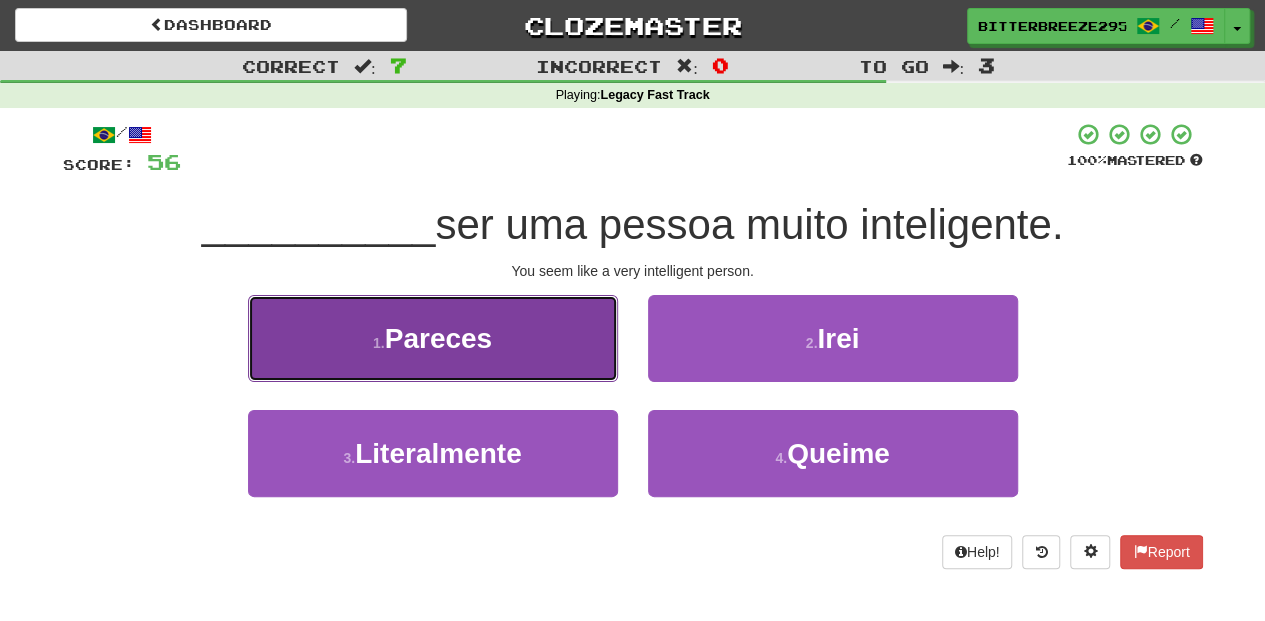 click on "1 .  Pareces" at bounding box center [433, 338] 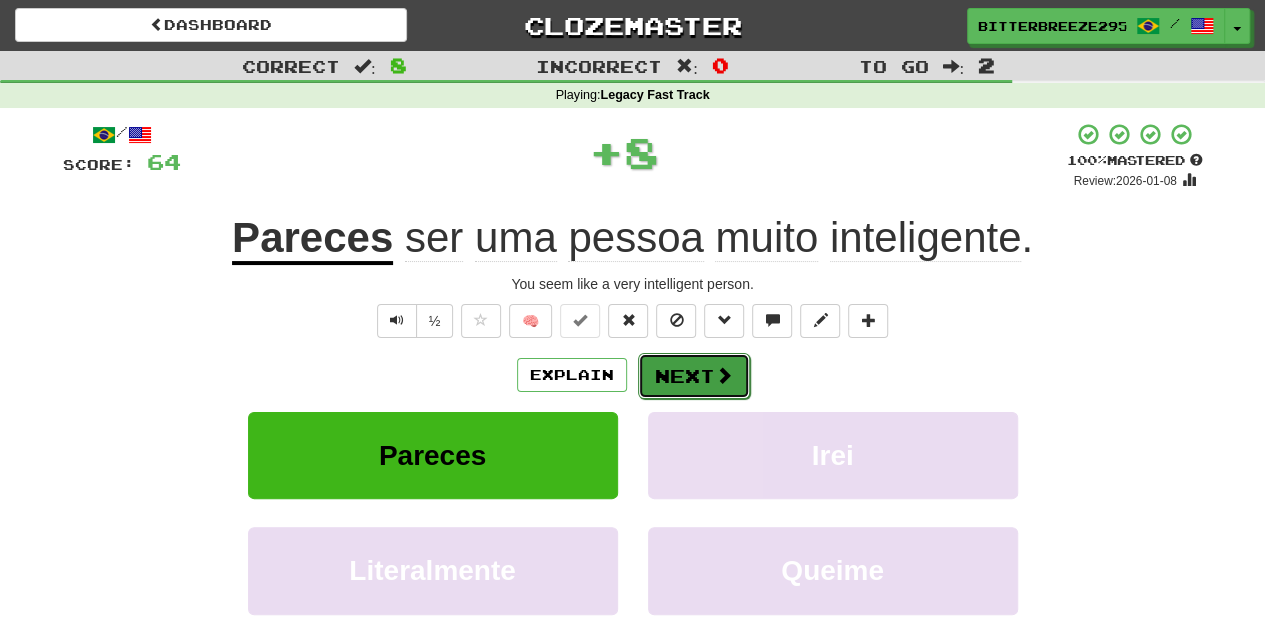 click on "Next" at bounding box center [694, 376] 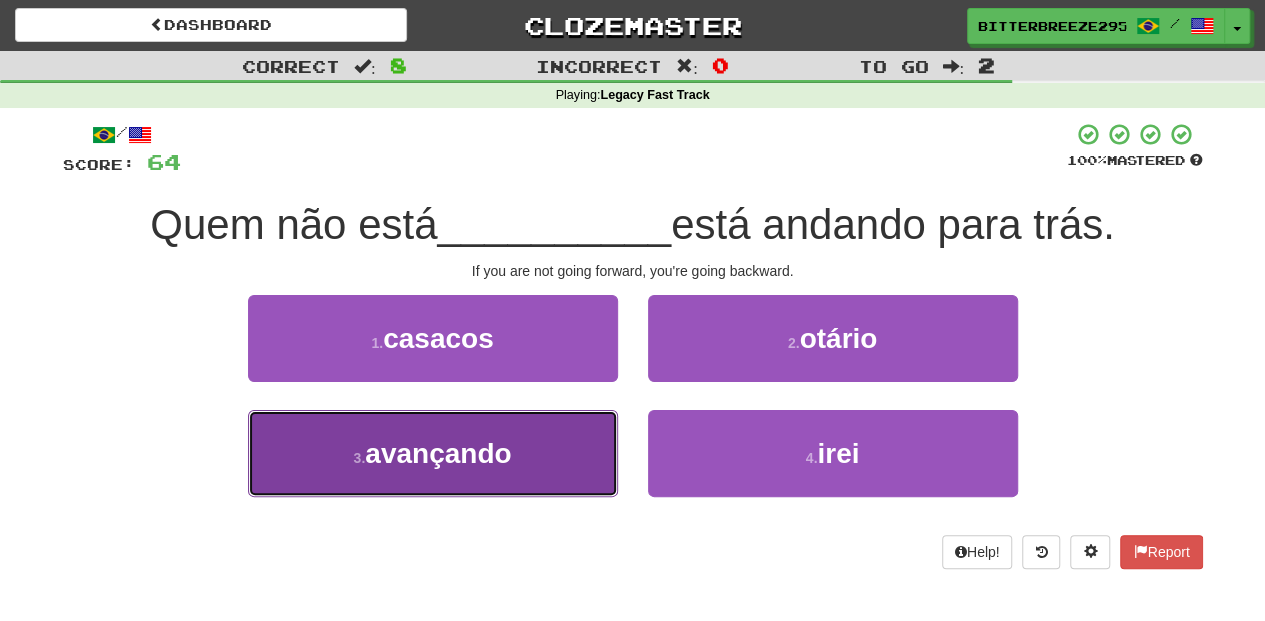 click on "3 .  avançando" at bounding box center (433, 453) 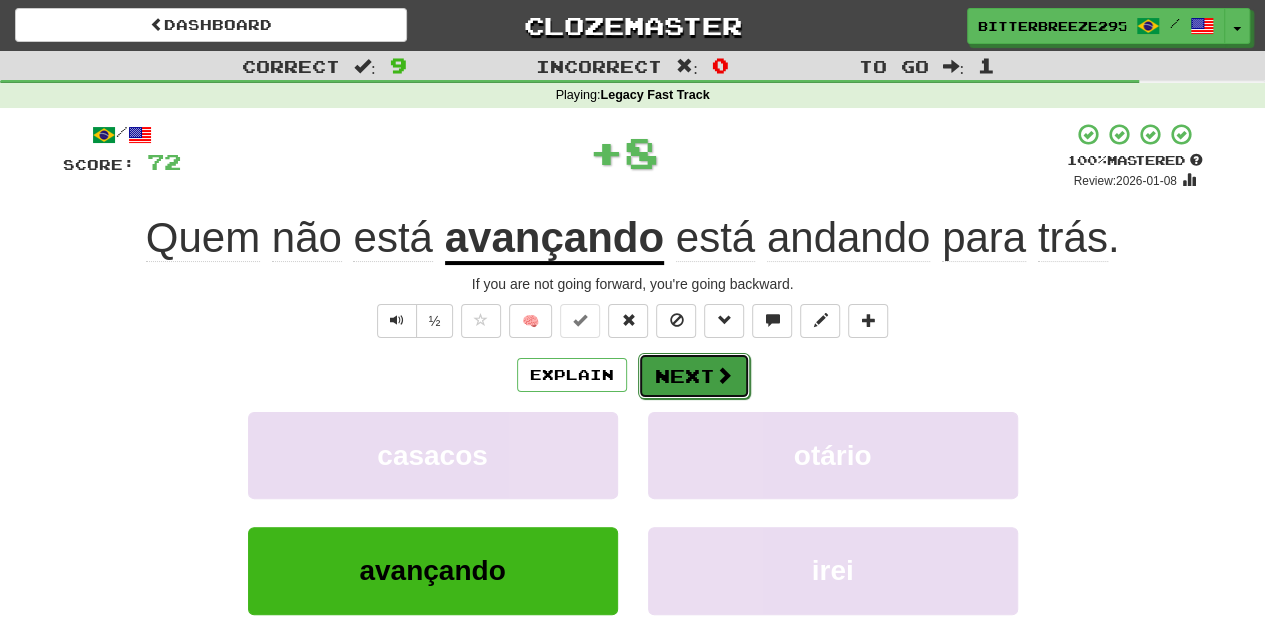 click on "Next" at bounding box center (694, 376) 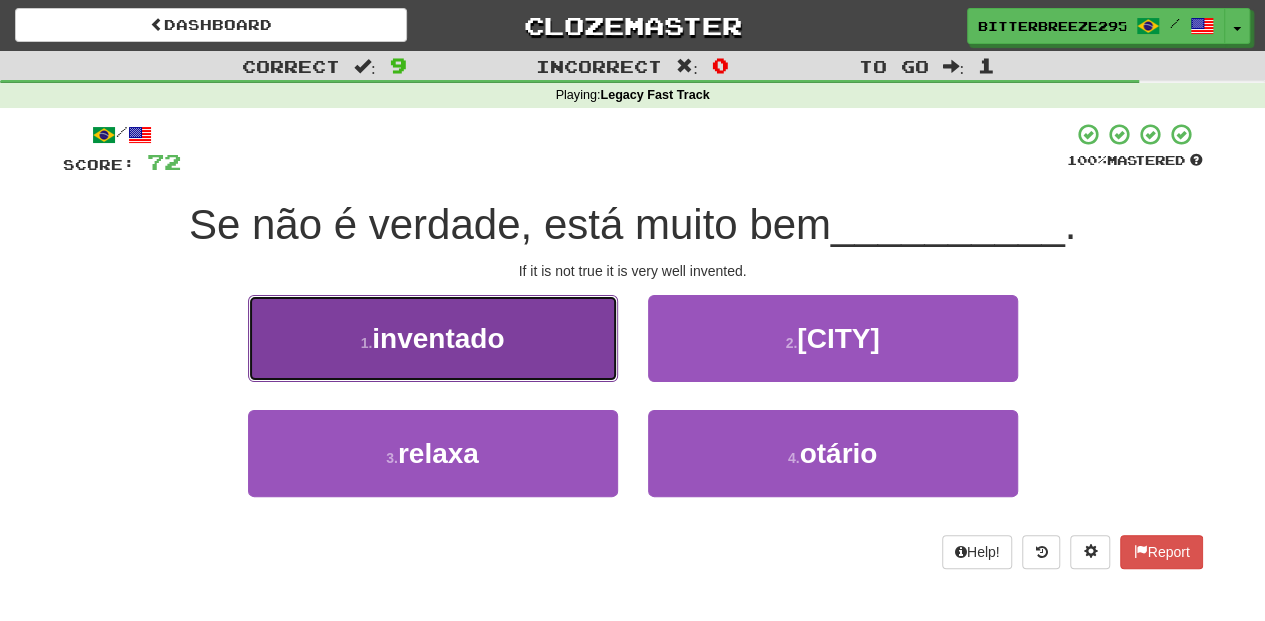click on "1 .  inventado" at bounding box center (433, 338) 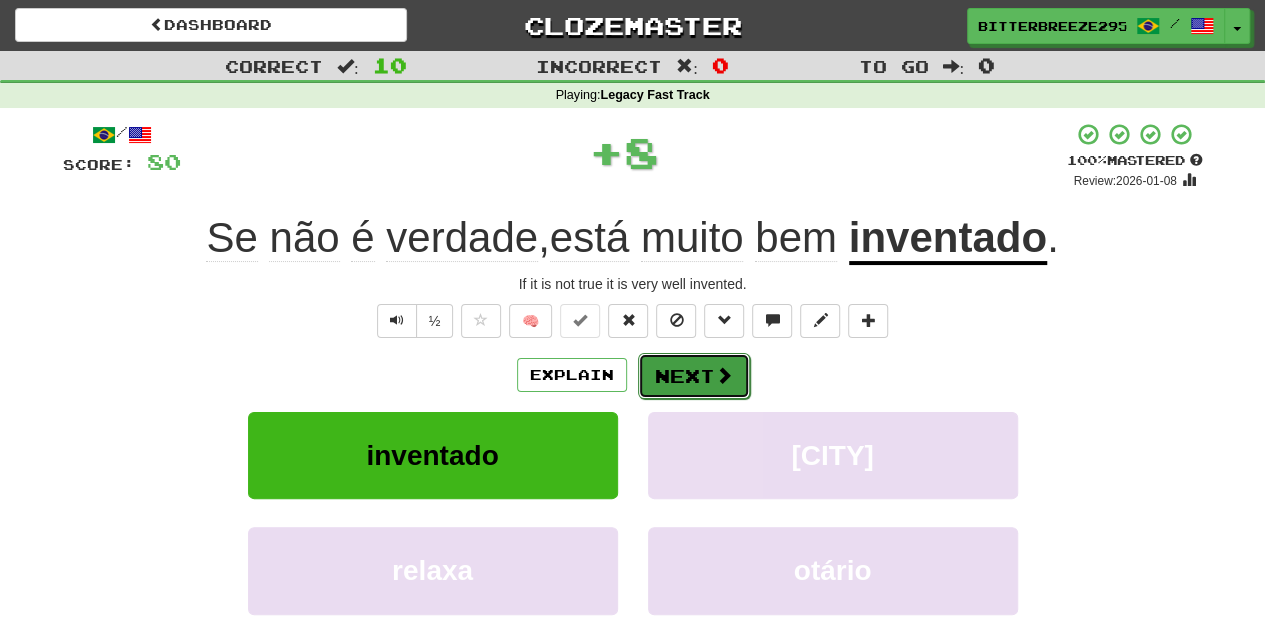 click on "Next" at bounding box center [694, 376] 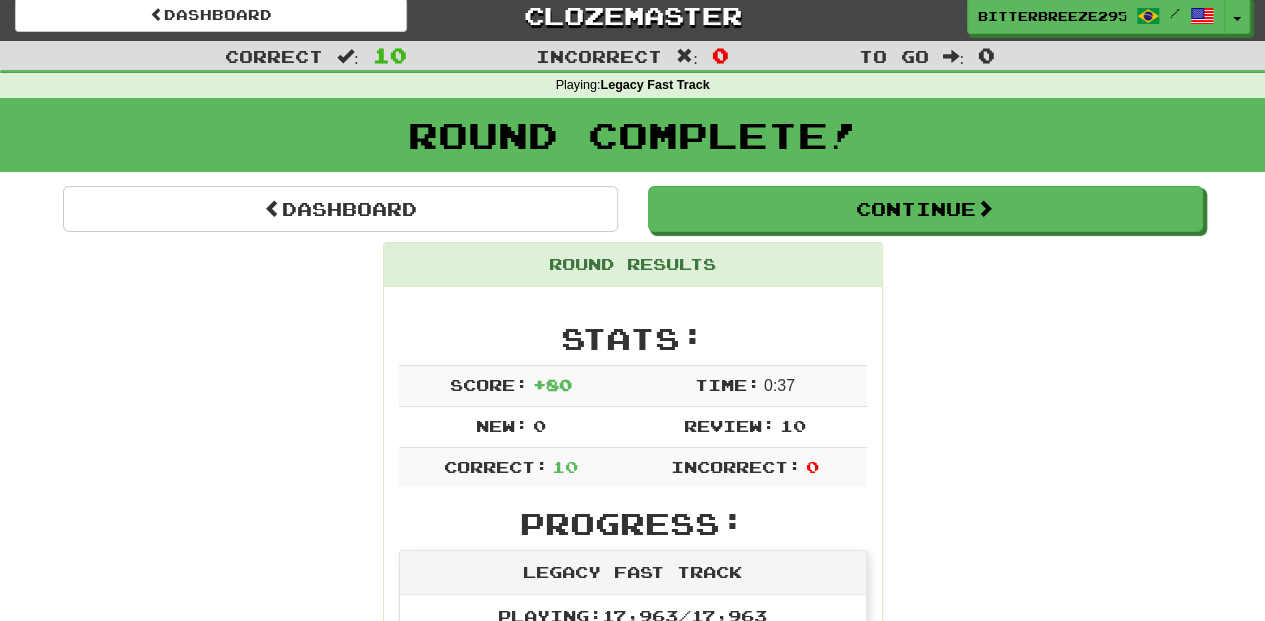 scroll, scrollTop: 0, scrollLeft: 0, axis: both 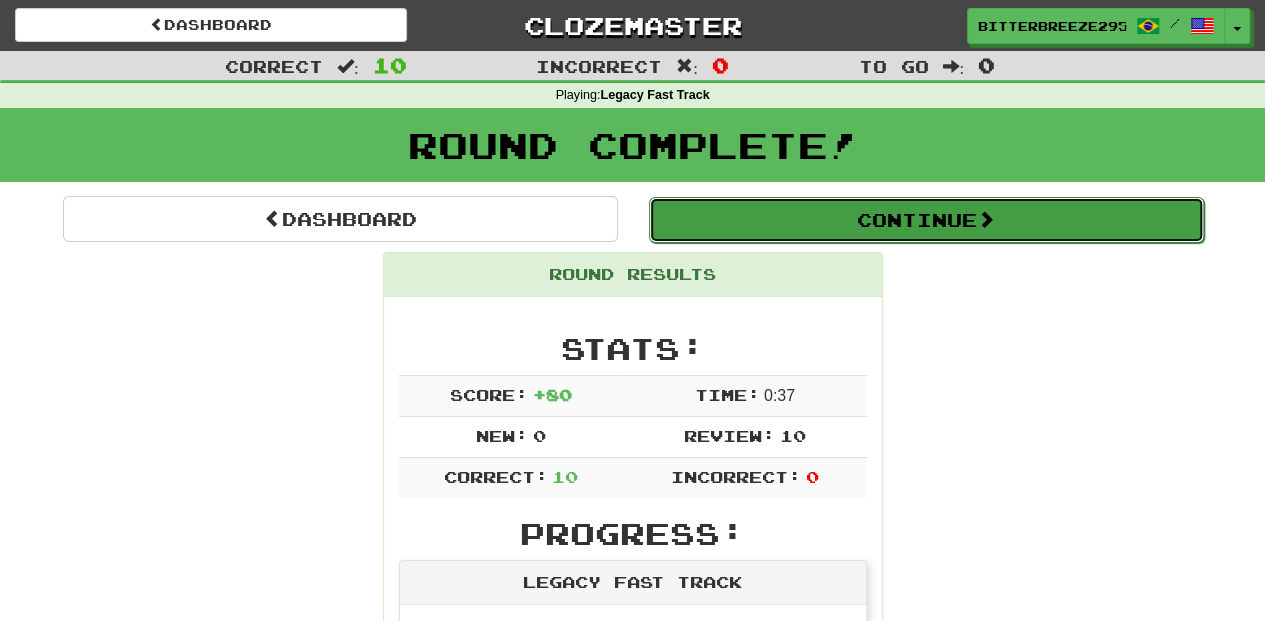 click on "Continue" at bounding box center (926, 220) 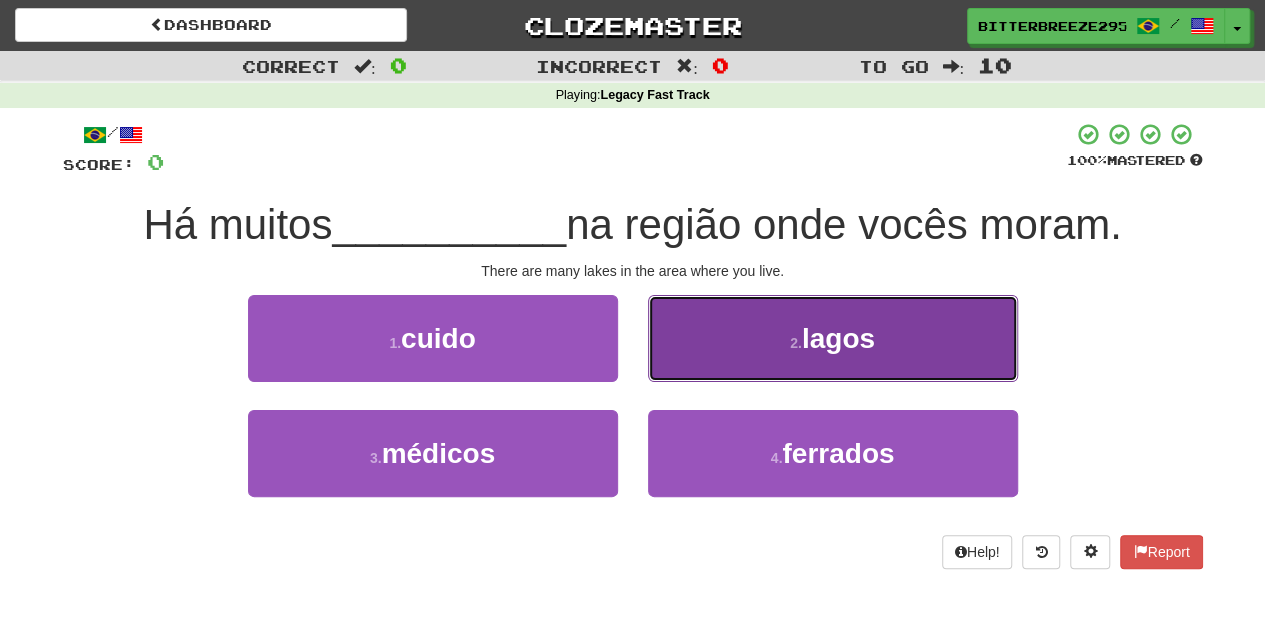 click on "2 .  lagos" at bounding box center [833, 338] 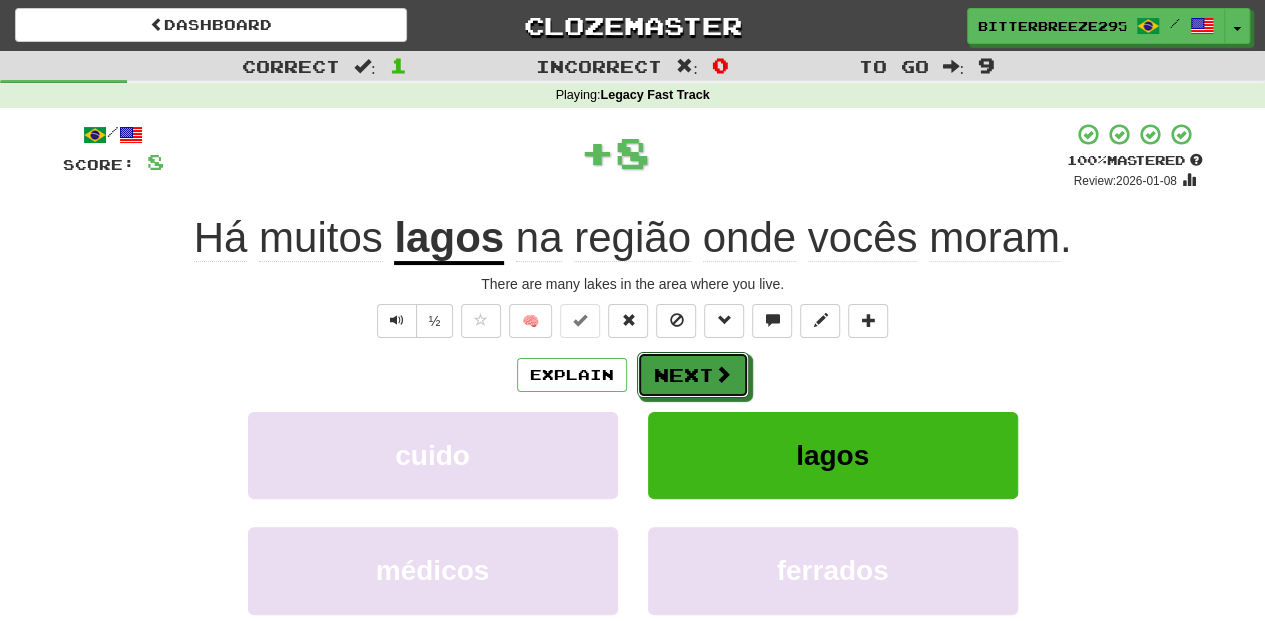 click at bounding box center (723, 374) 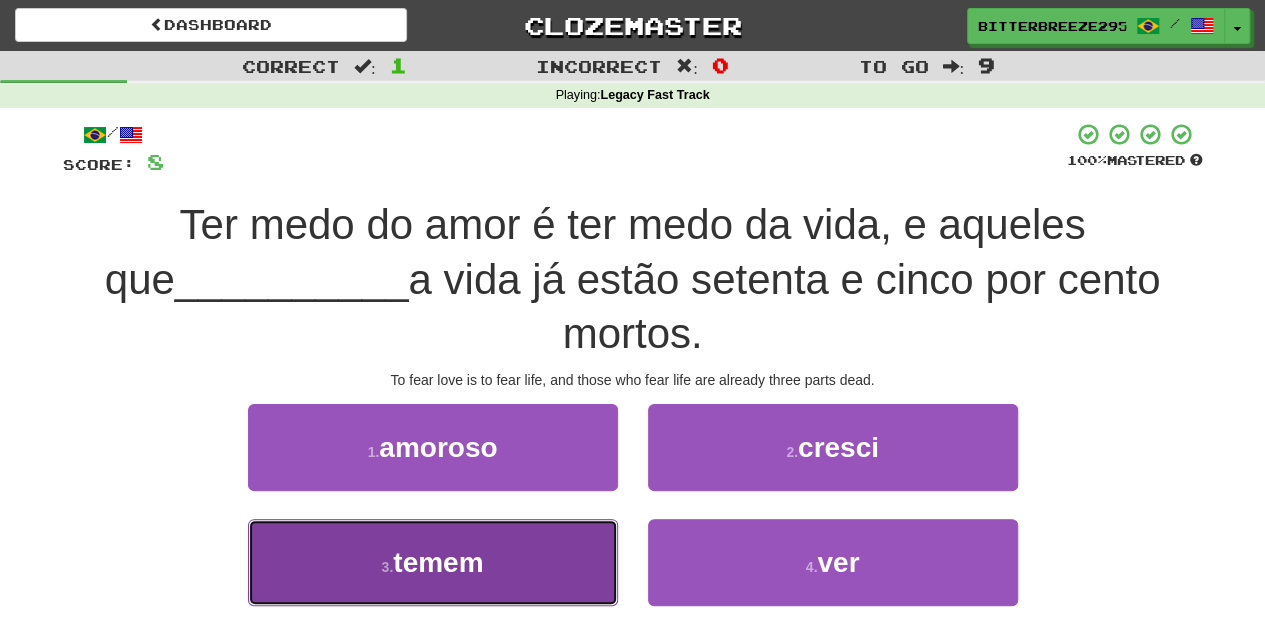 click on "3 .  temem" at bounding box center (433, 562) 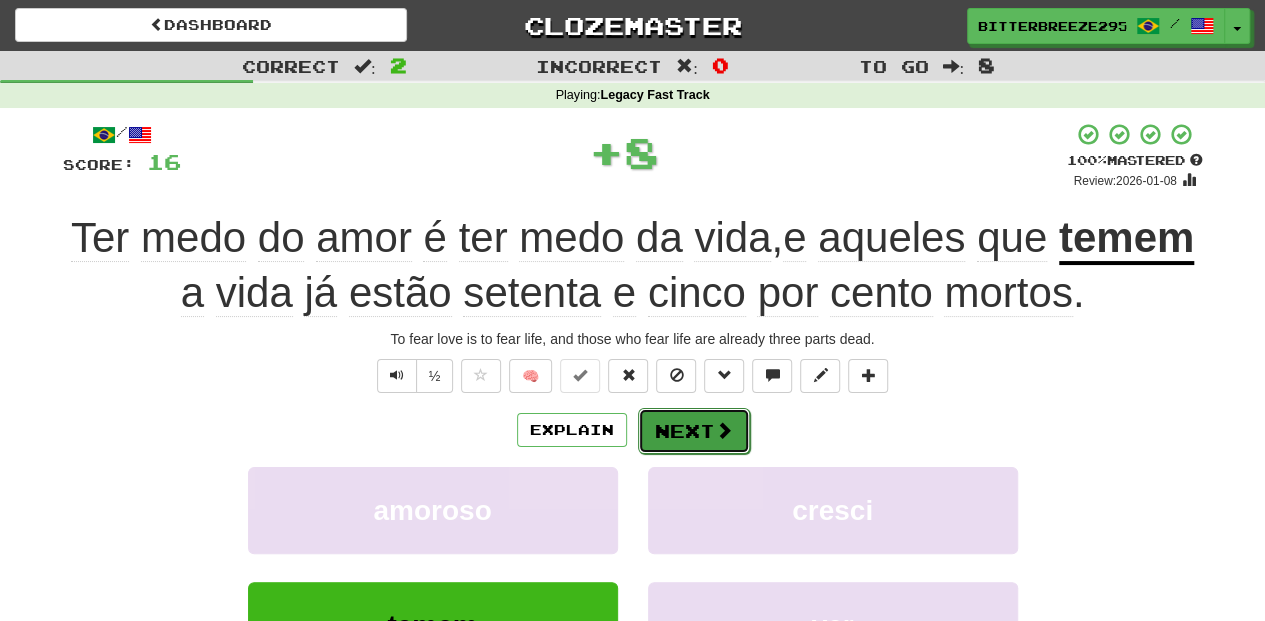 click at bounding box center (724, 430) 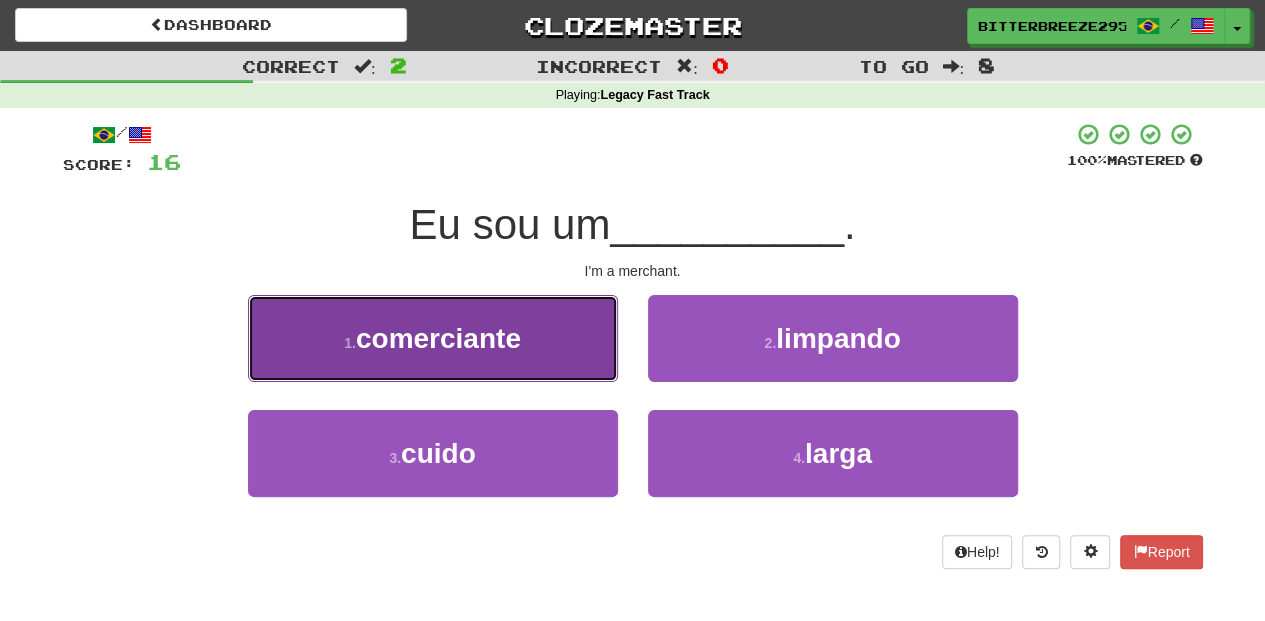 click on "1 .  comerciante" at bounding box center [433, 338] 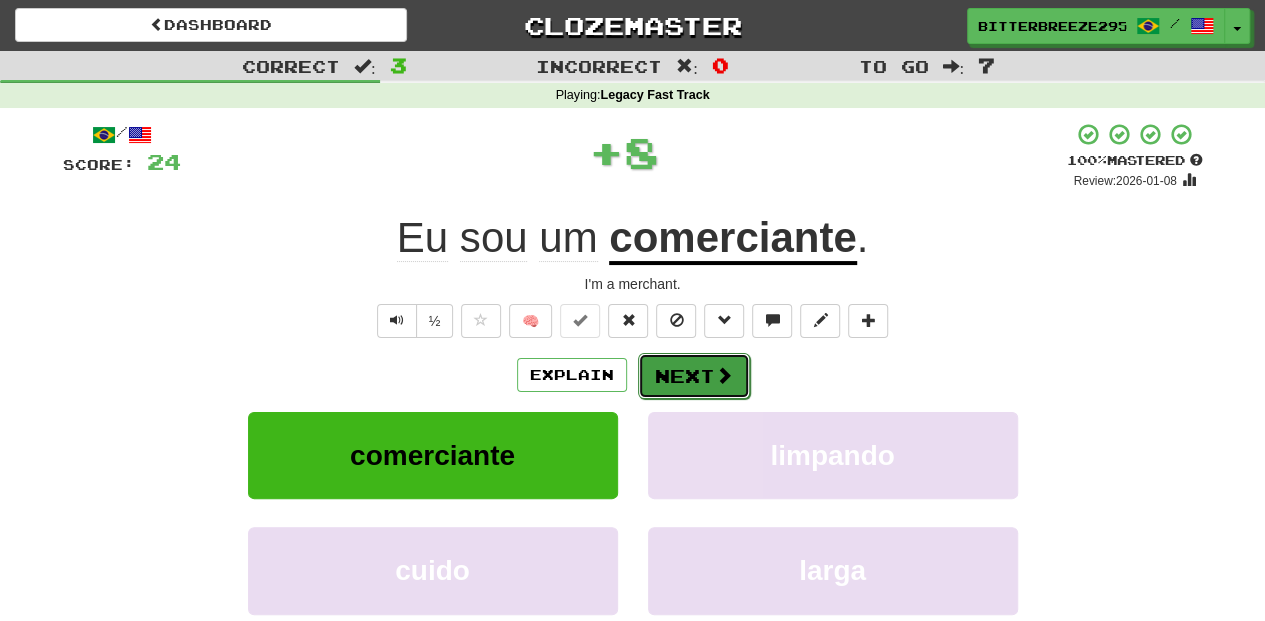 click on "Next" at bounding box center [694, 376] 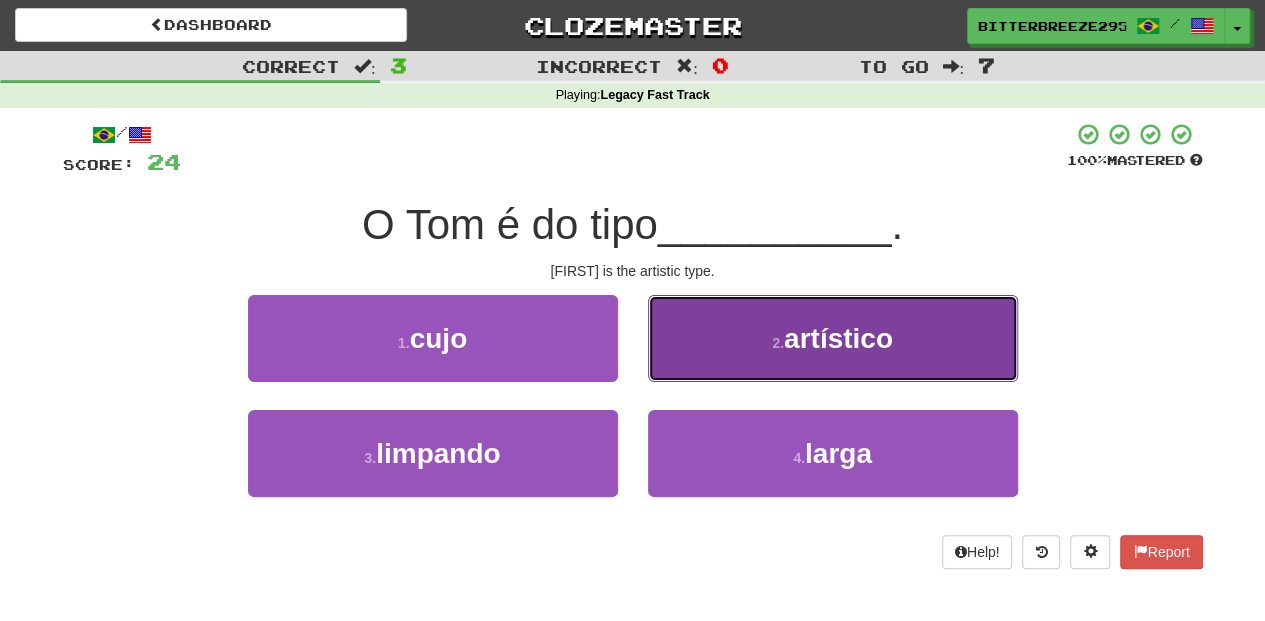 click on "2 .  artístico" at bounding box center (833, 338) 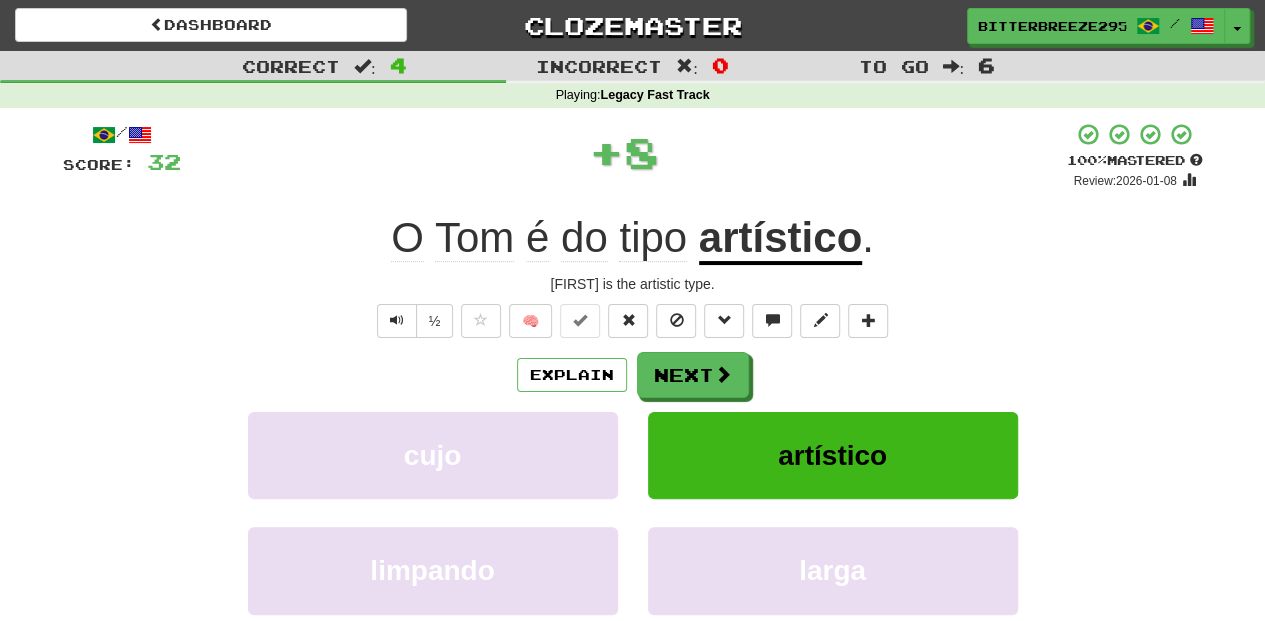 click on "Next" at bounding box center (693, 375) 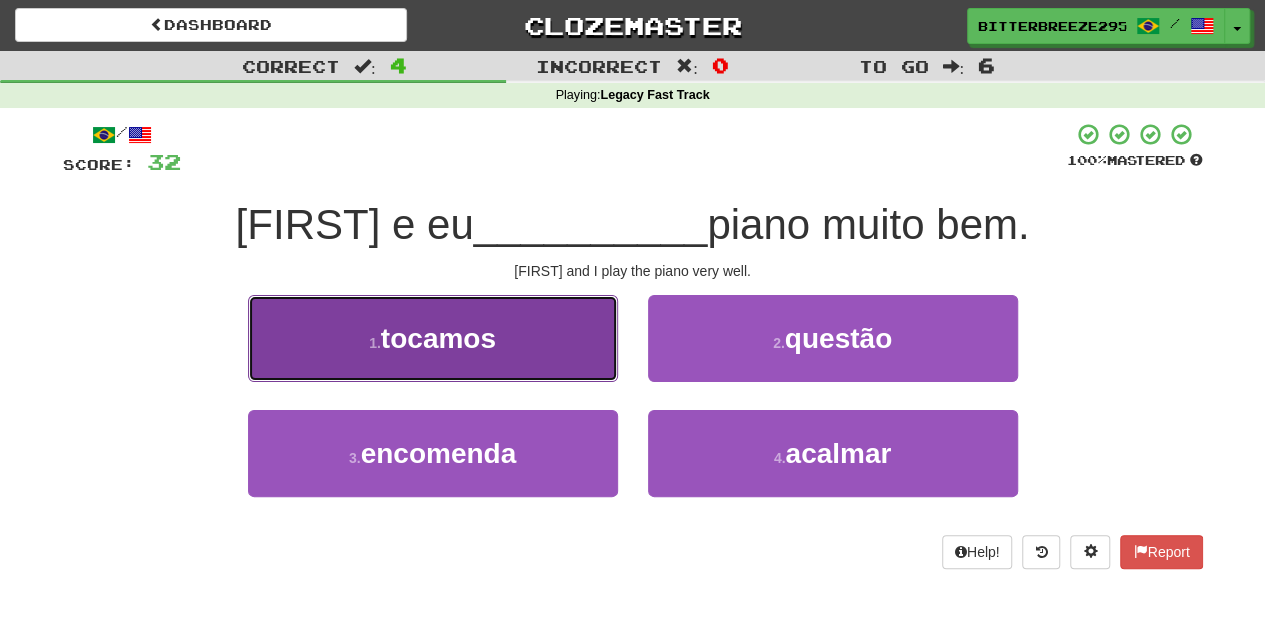 click on "1 .  tocamos" at bounding box center (433, 338) 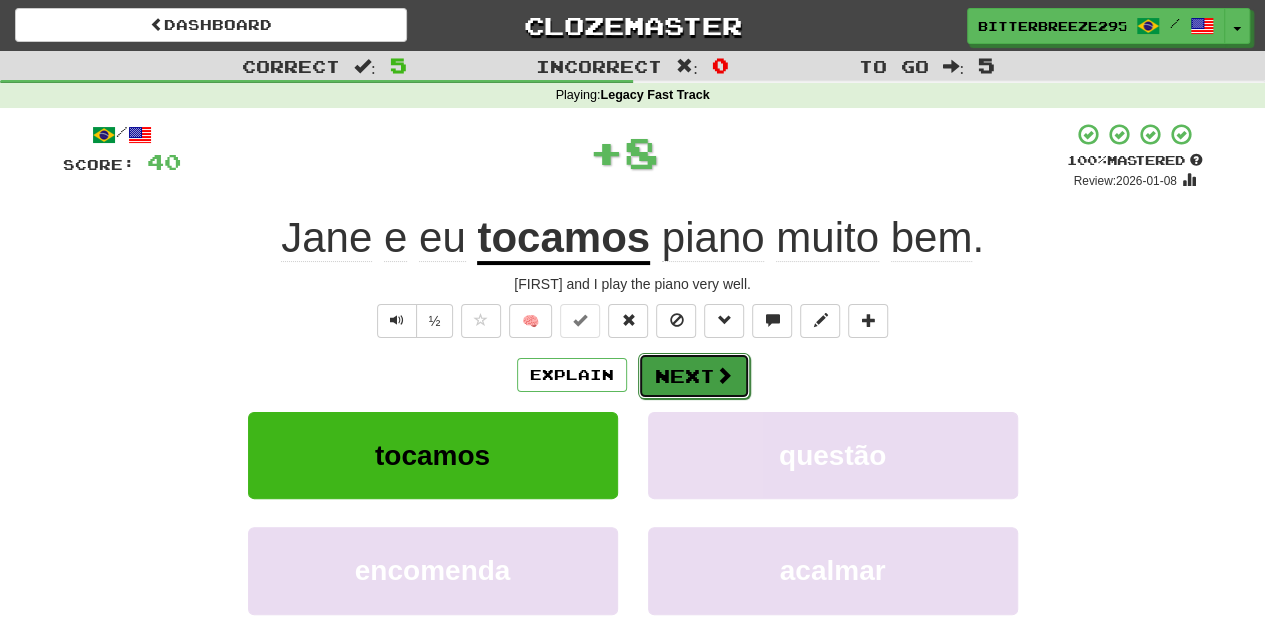 click on "Next" at bounding box center [694, 376] 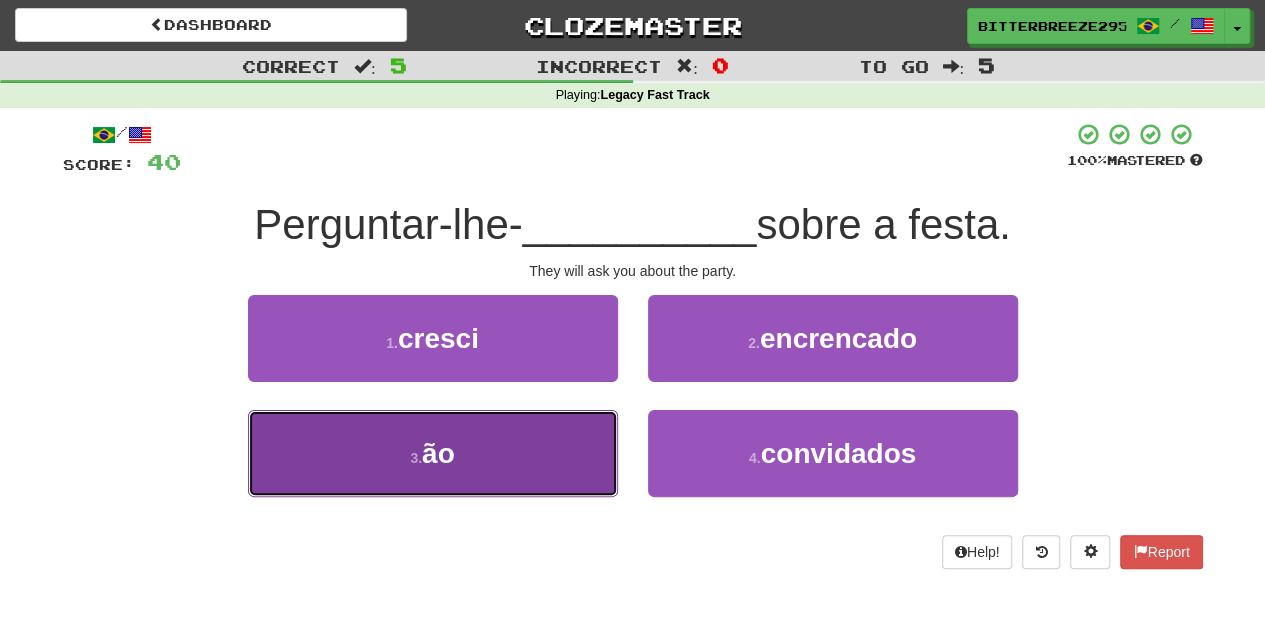click on "3 .  ão" at bounding box center [433, 453] 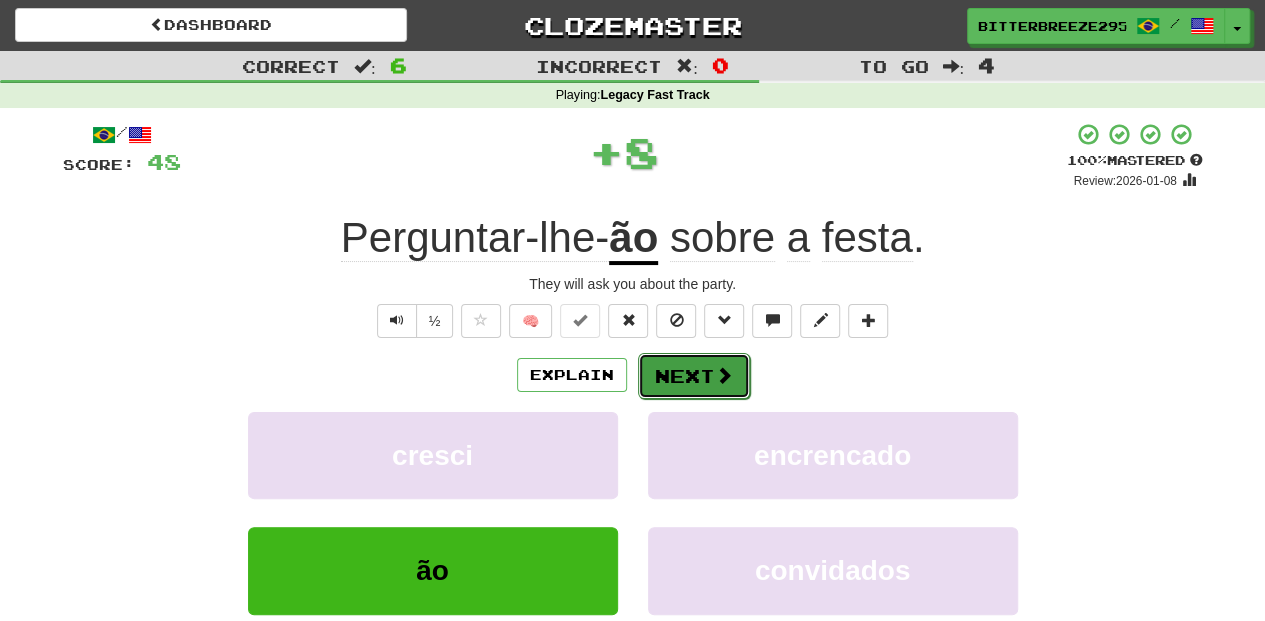 click on "Next" at bounding box center [694, 376] 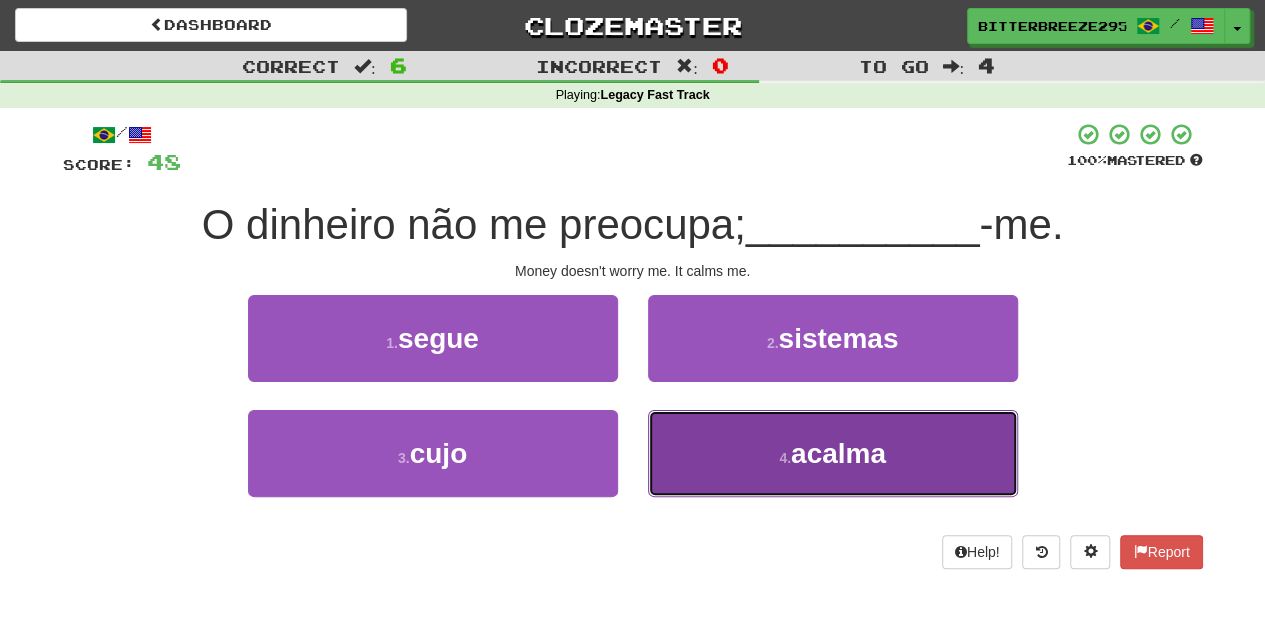 click on "4 .  acalma" at bounding box center [833, 453] 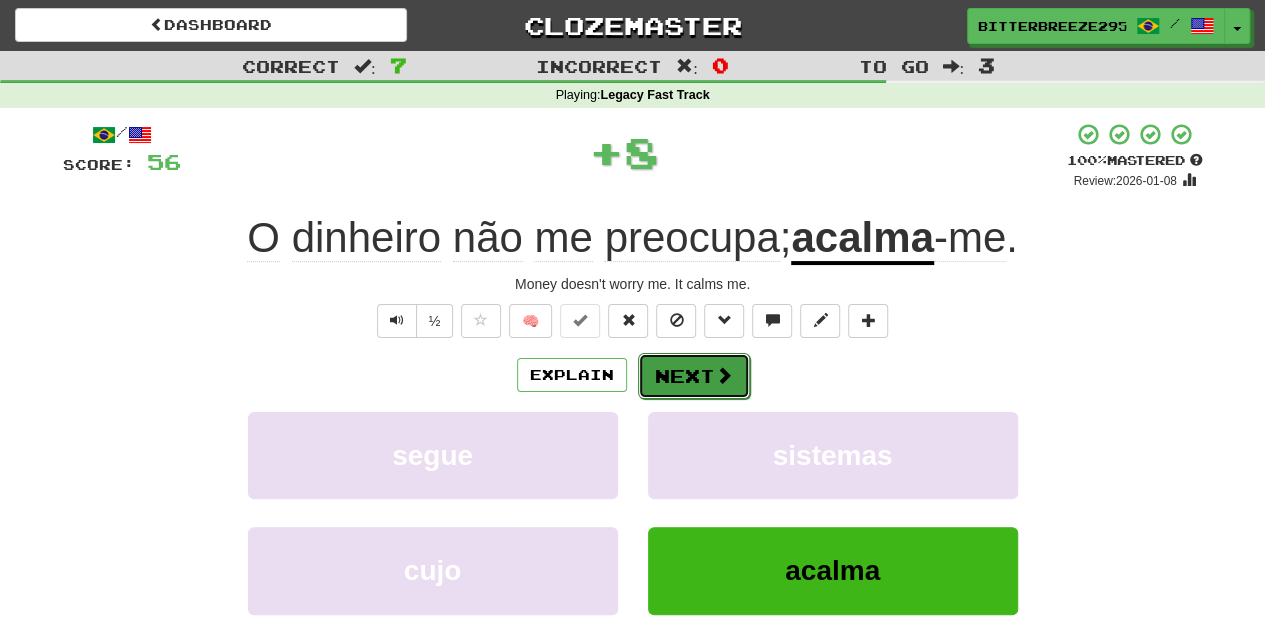 click on "Next" at bounding box center (694, 376) 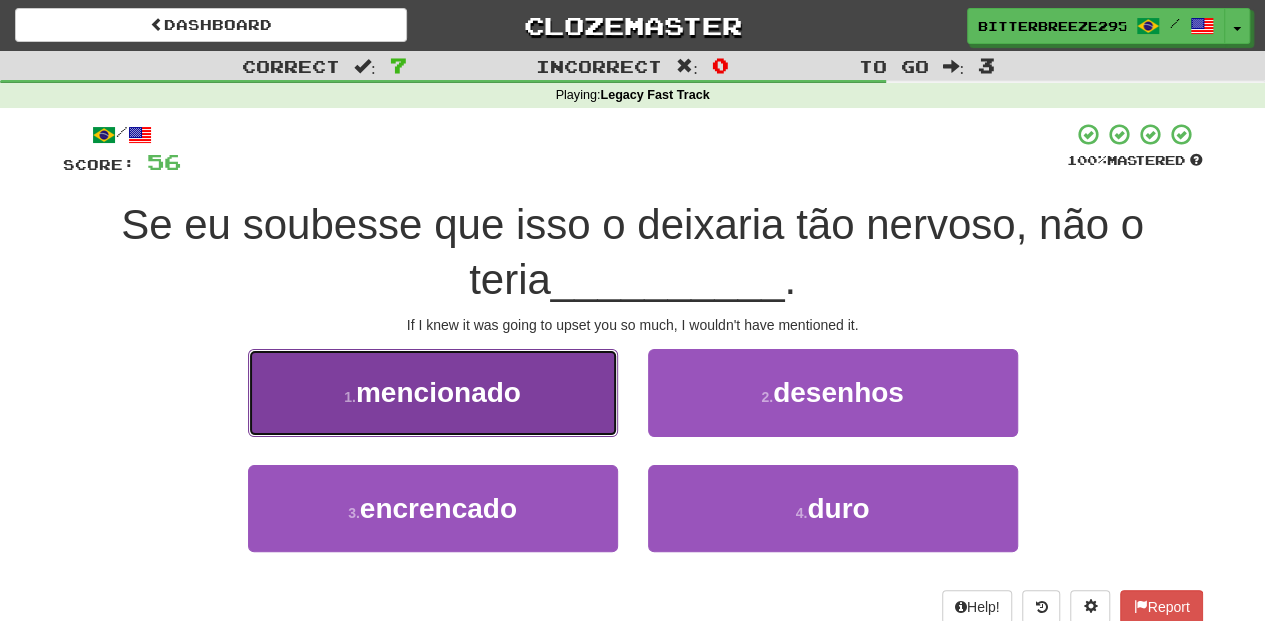 click on "1 .  mencionado" at bounding box center [433, 392] 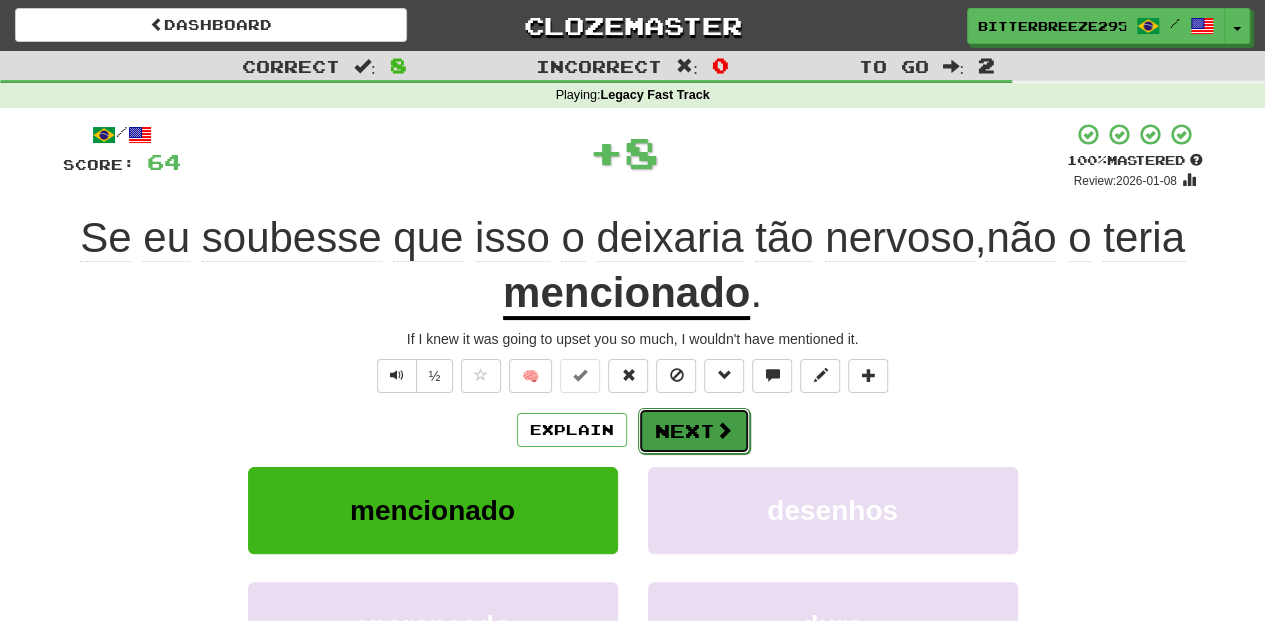 click on "Next" at bounding box center [694, 431] 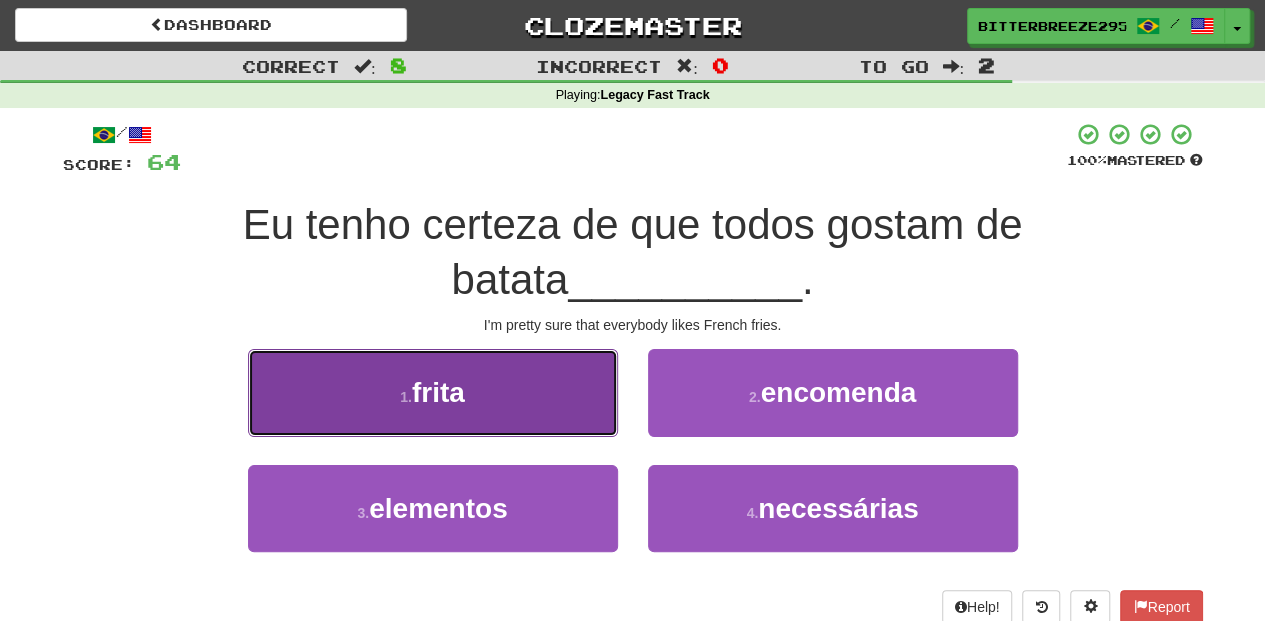 click on "1 .  frita" at bounding box center (433, 392) 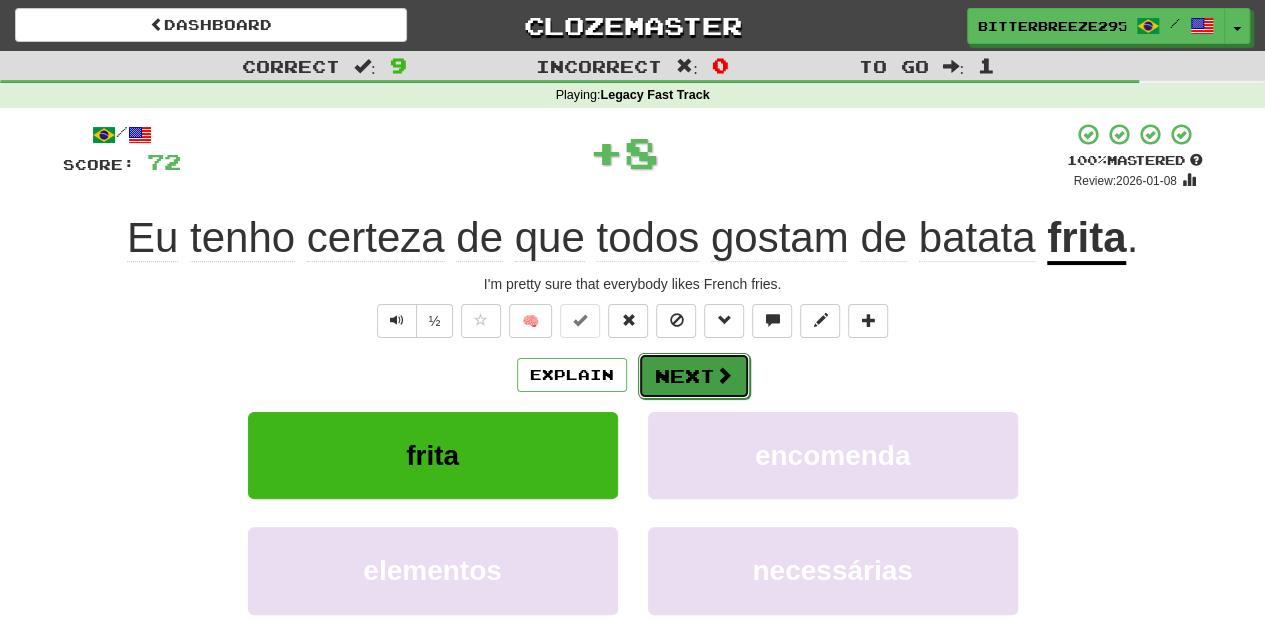 click on "Next" at bounding box center [694, 376] 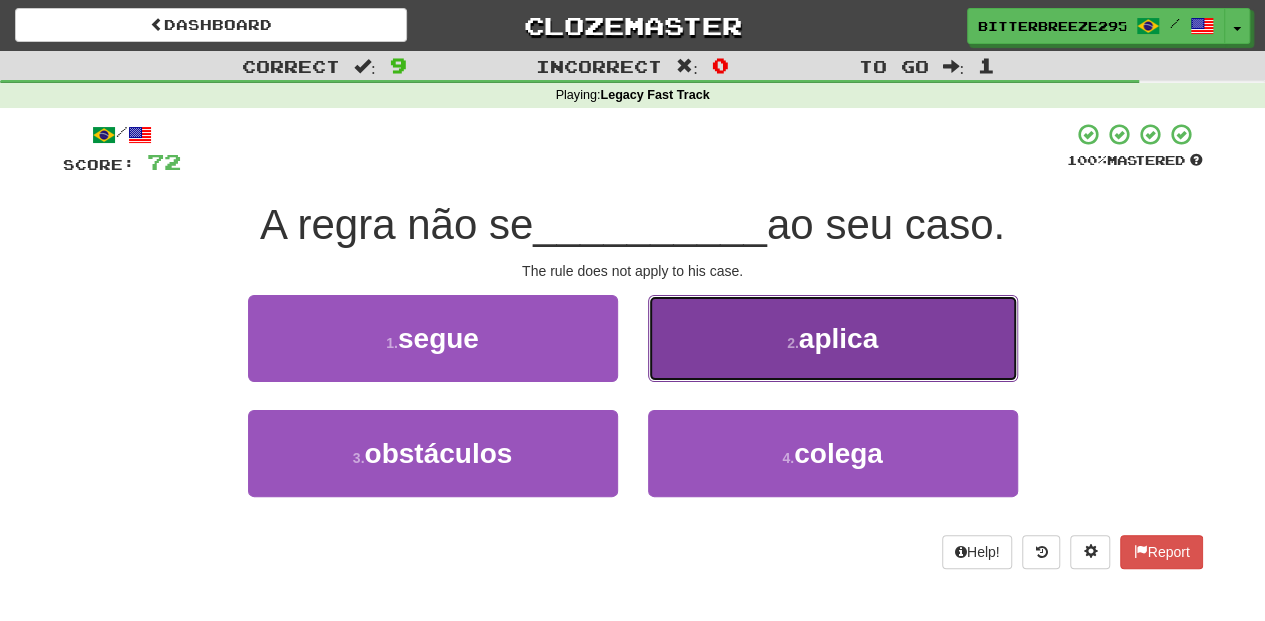 click on "2 .  aplica" at bounding box center (833, 338) 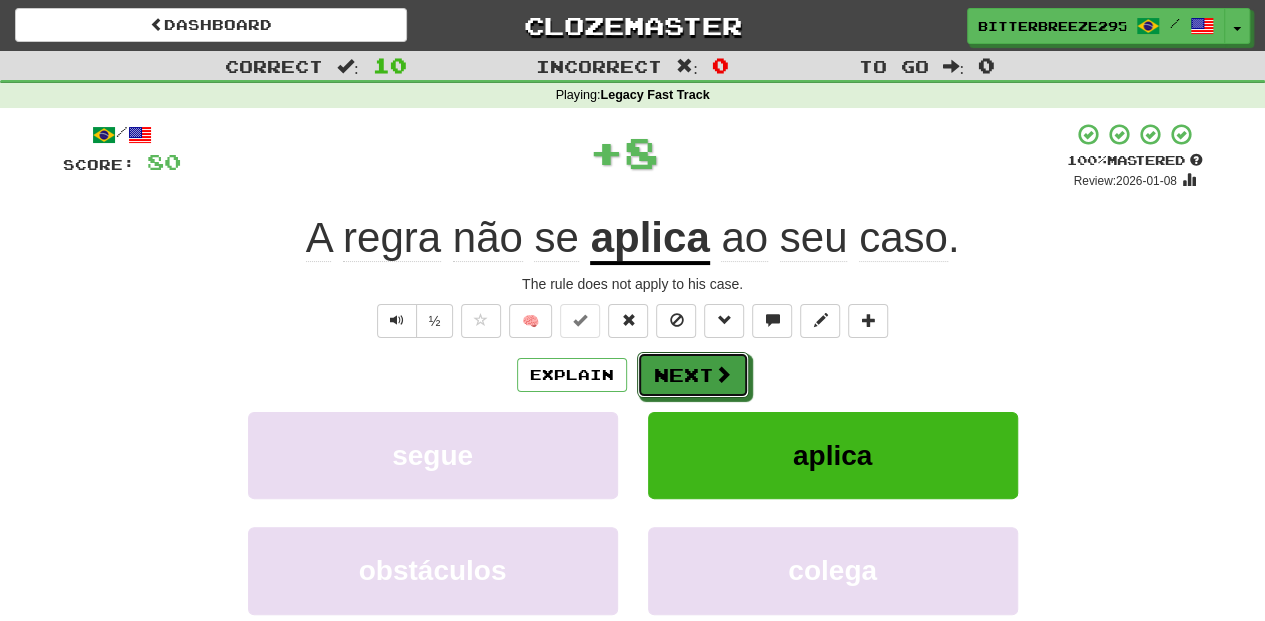 click on "Next" at bounding box center (693, 375) 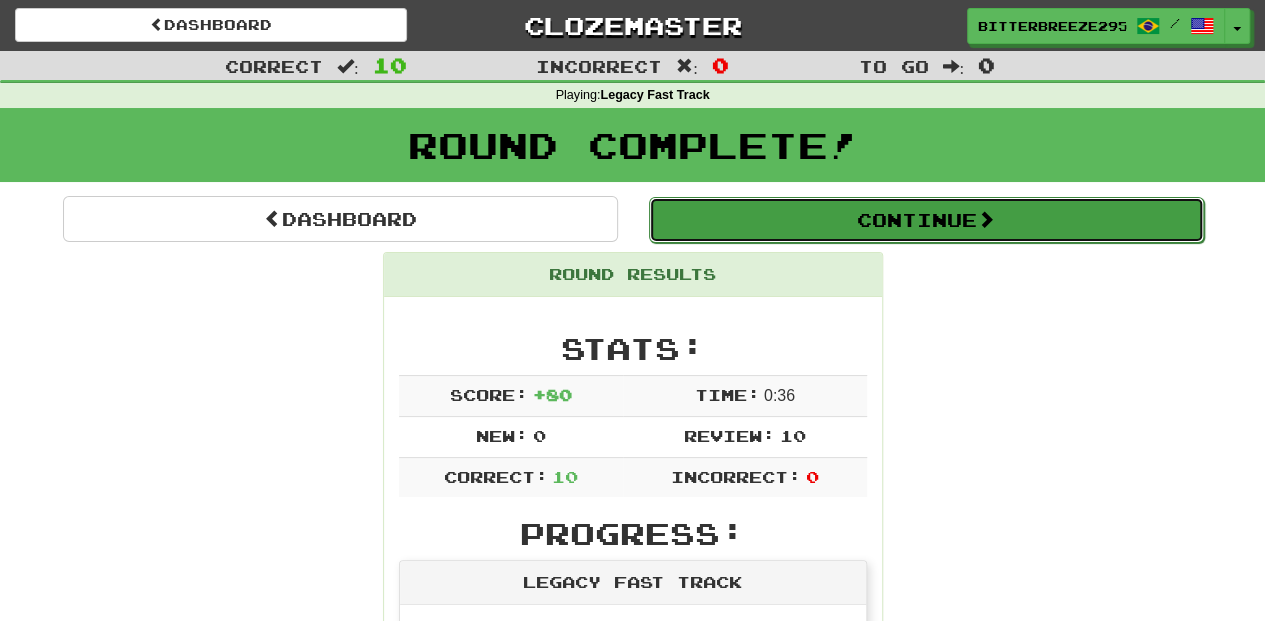 click on "Continue" at bounding box center [926, 220] 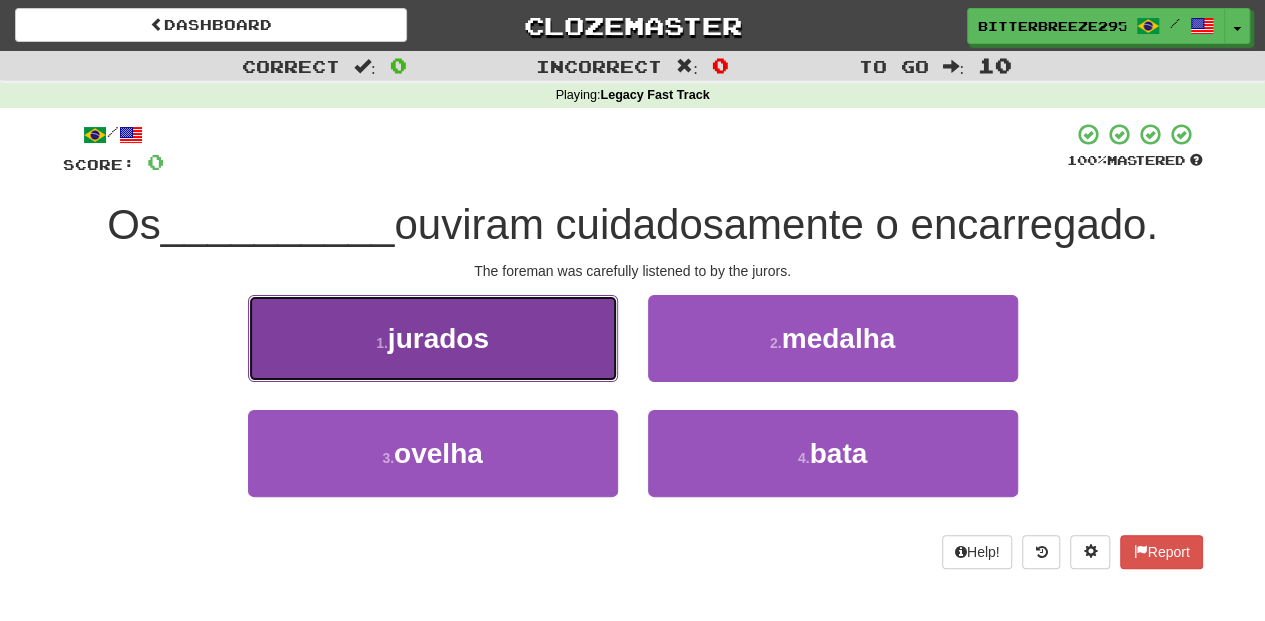 click on "1 .  jurados" at bounding box center (433, 338) 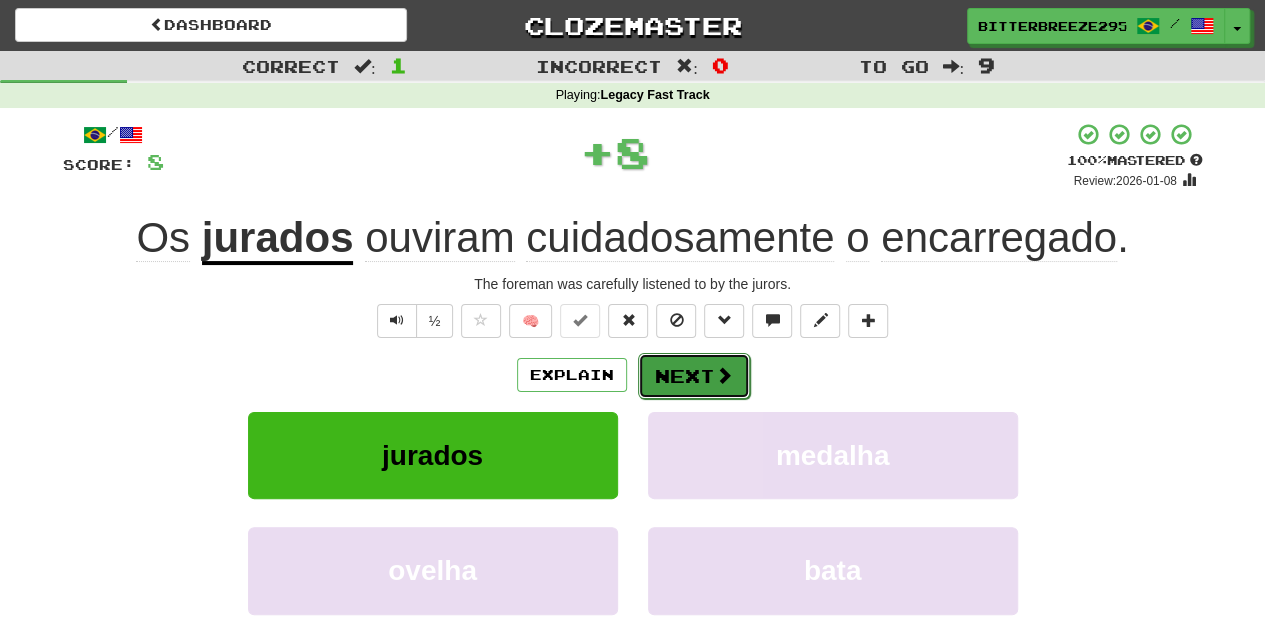 click on "Next" at bounding box center (694, 376) 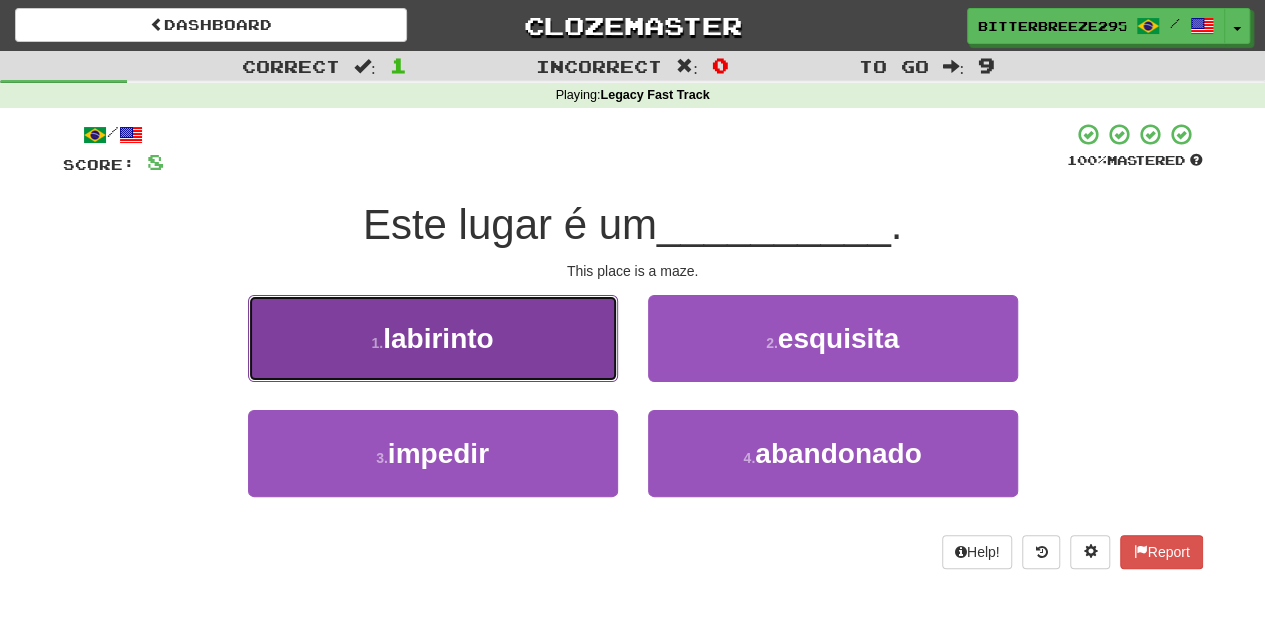 click on "1 .  labirinto" at bounding box center [433, 338] 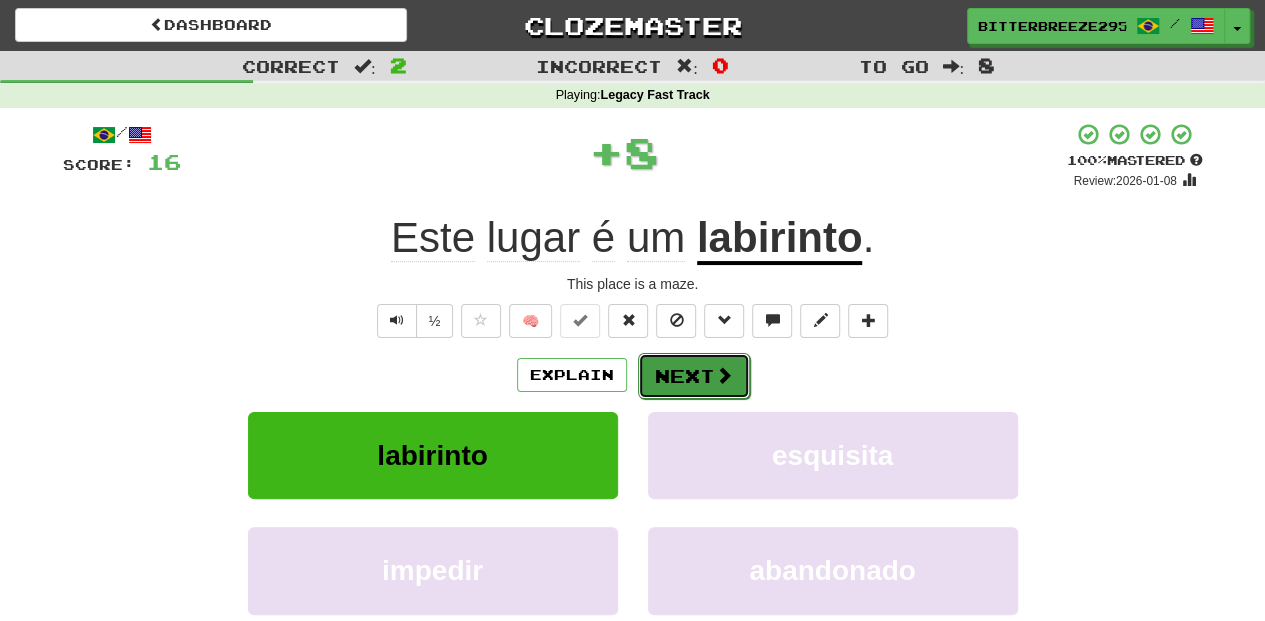 click on "Next" at bounding box center [694, 376] 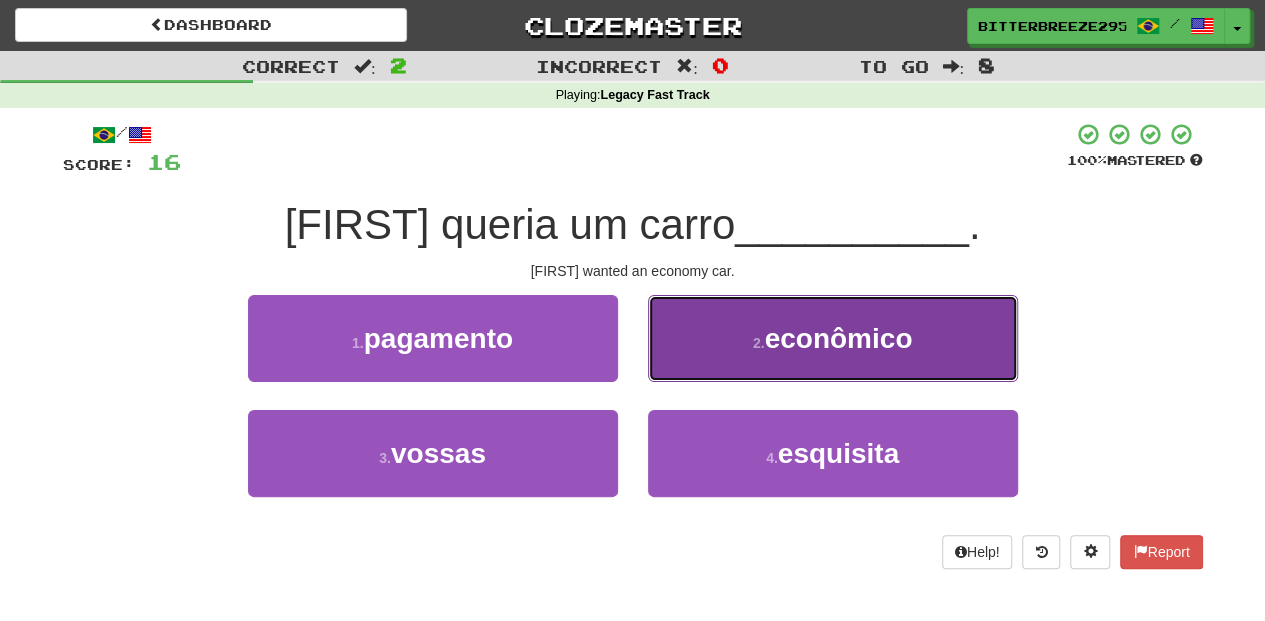 click on "2 .  econômico" at bounding box center [833, 338] 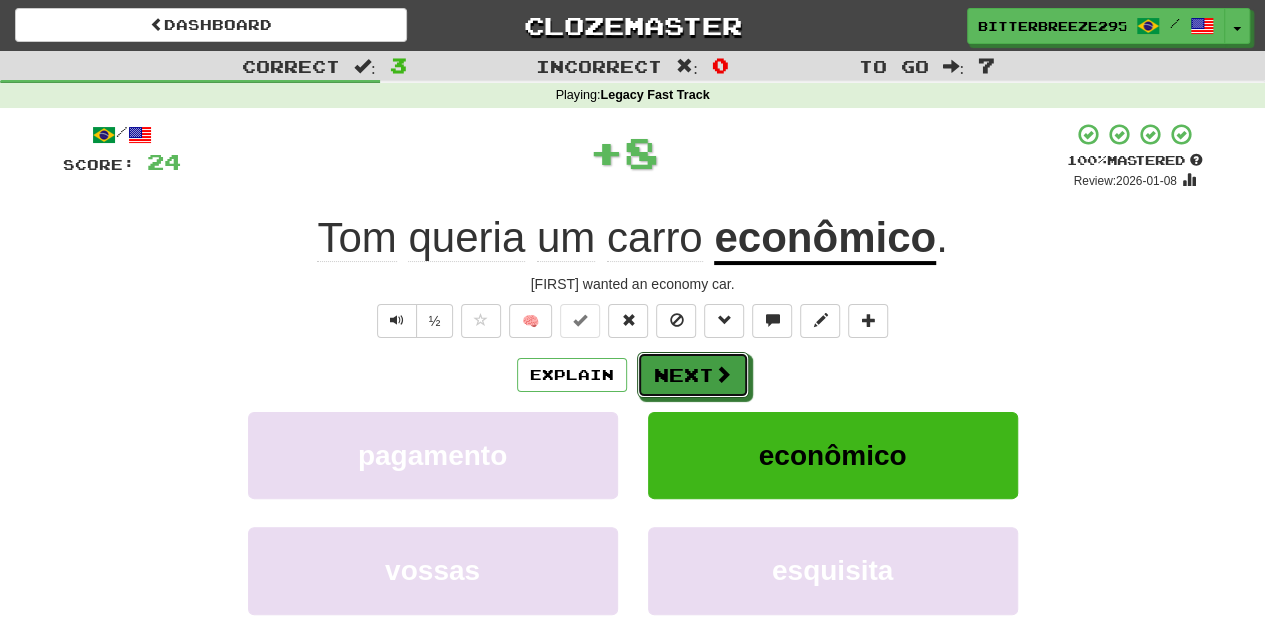 click on "Next" at bounding box center [693, 375] 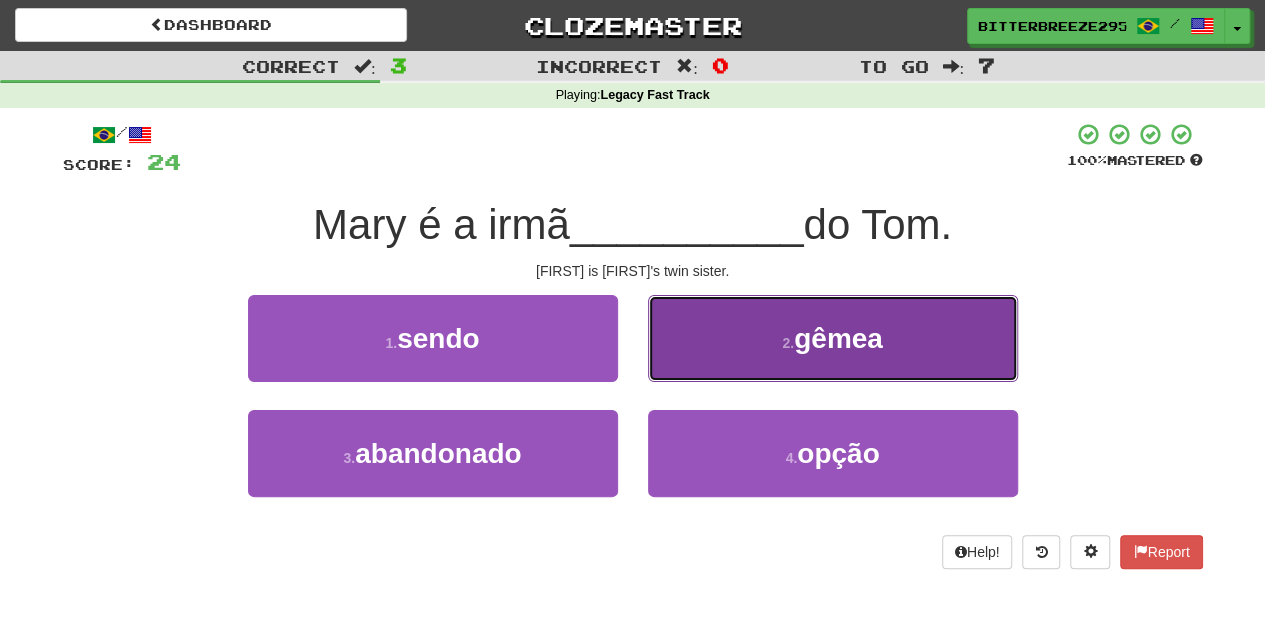click on "2 .  gêmea" at bounding box center [833, 338] 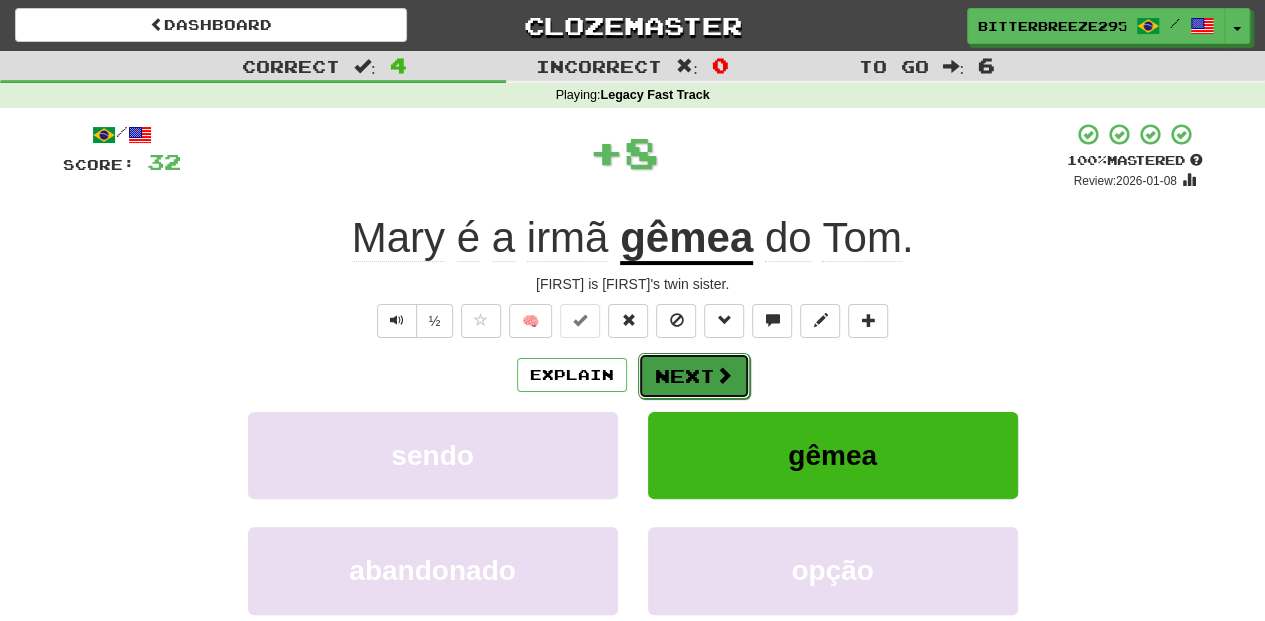 click on "Next" at bounding box center [694, 376] 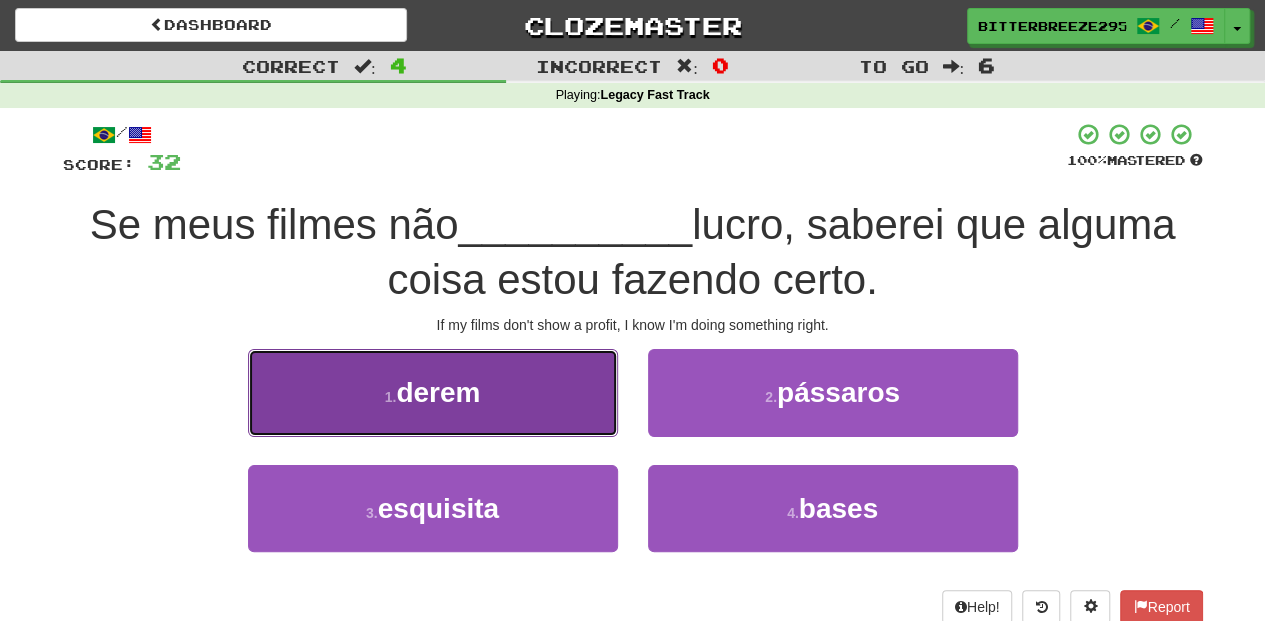 click on "1 .  derem" at bounding box center (433, 392) 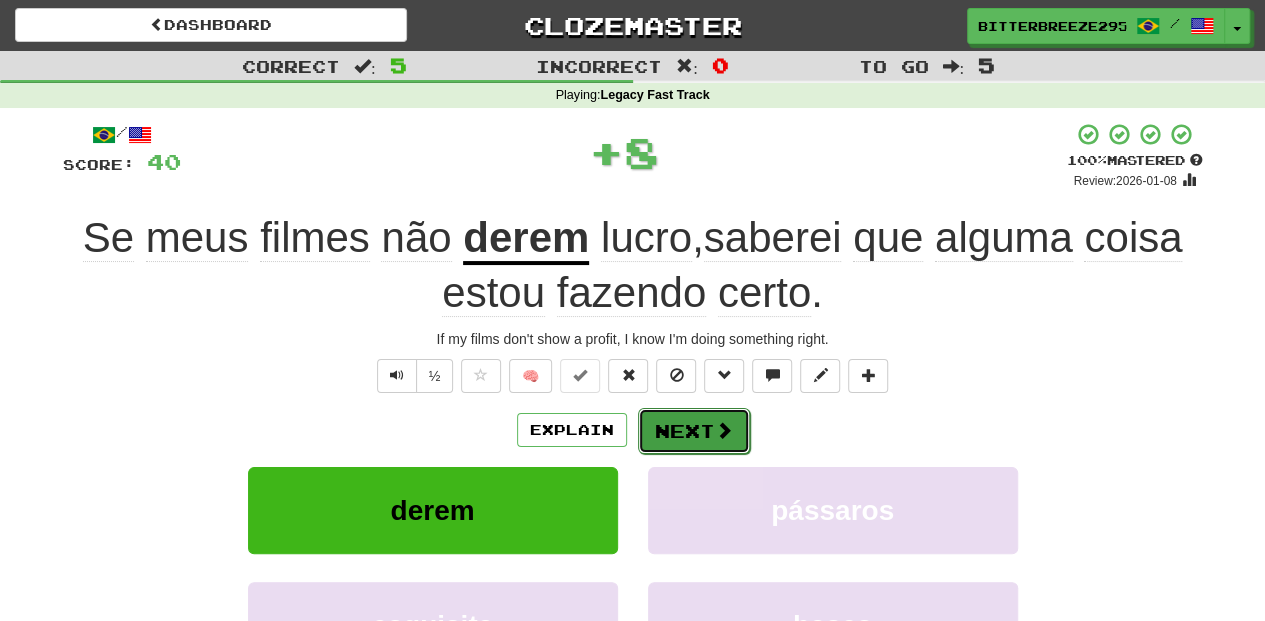click on "Next" at bounding box center (694, 431) 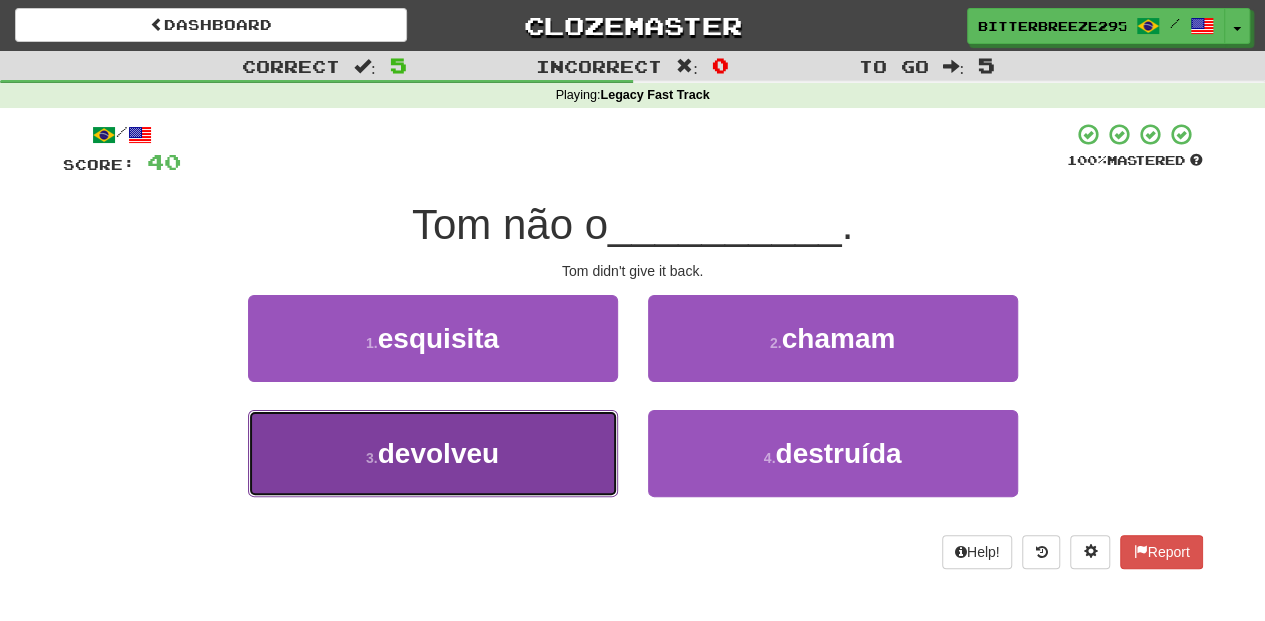 click on "3 .  devolveu" at bounding box center (433, 453) 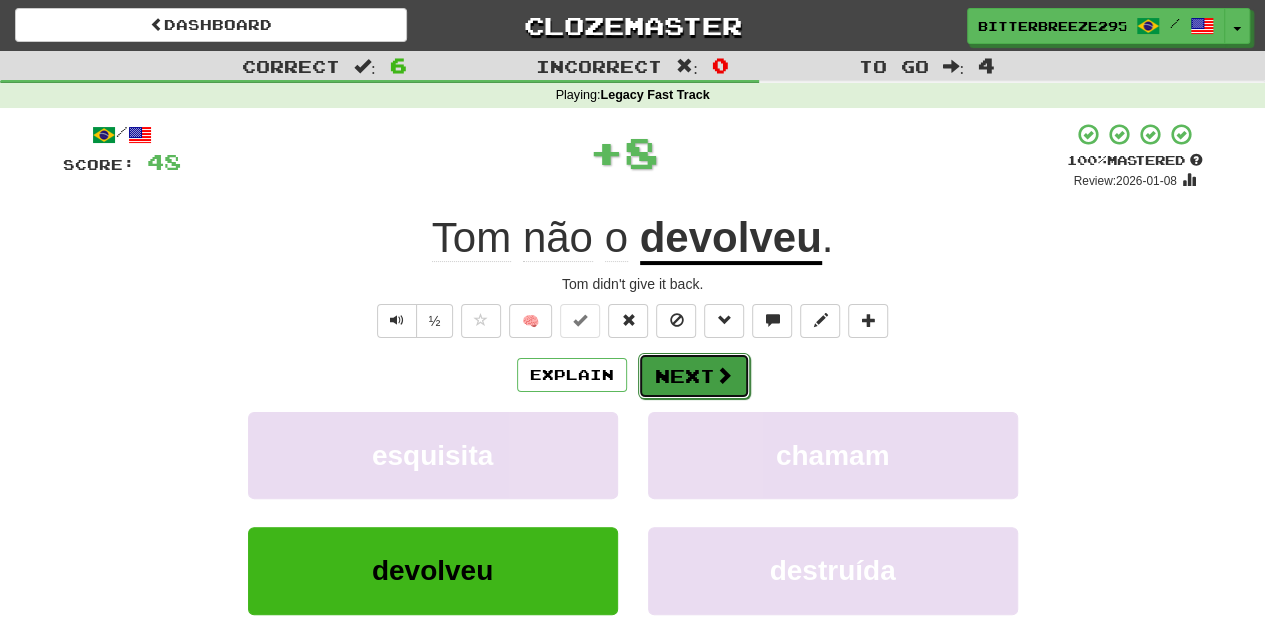 click on "Next" at bounding box center (694, 376) 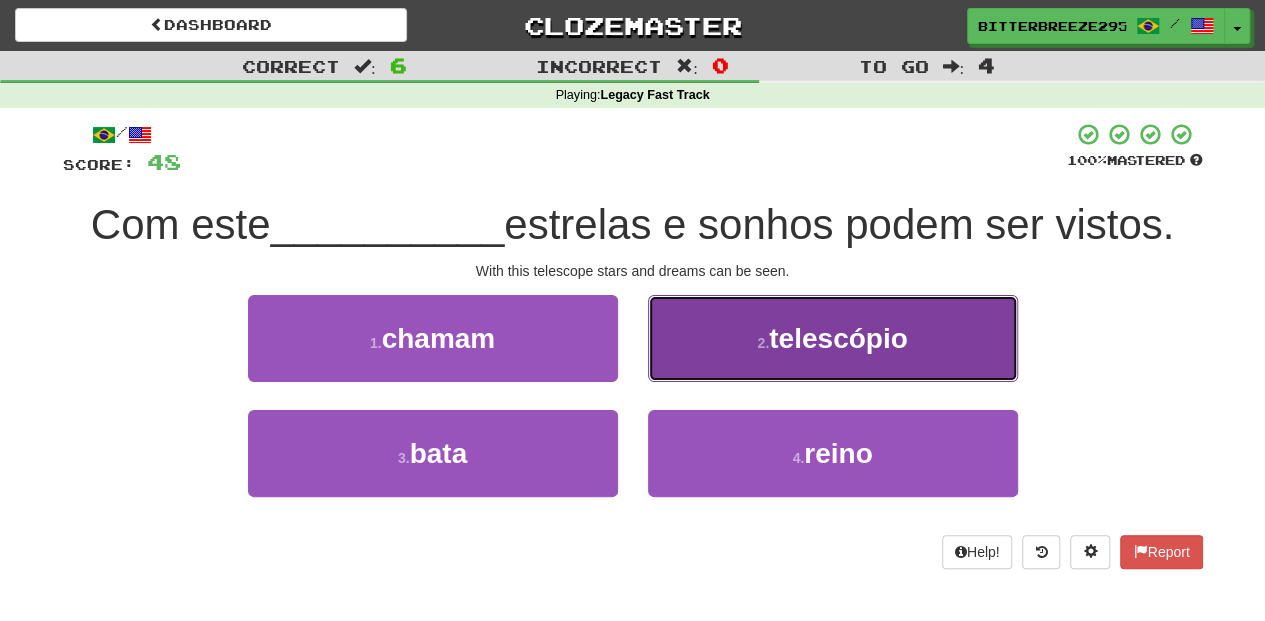 click on "2 .  telescópio" at bounding box center (833, 338) 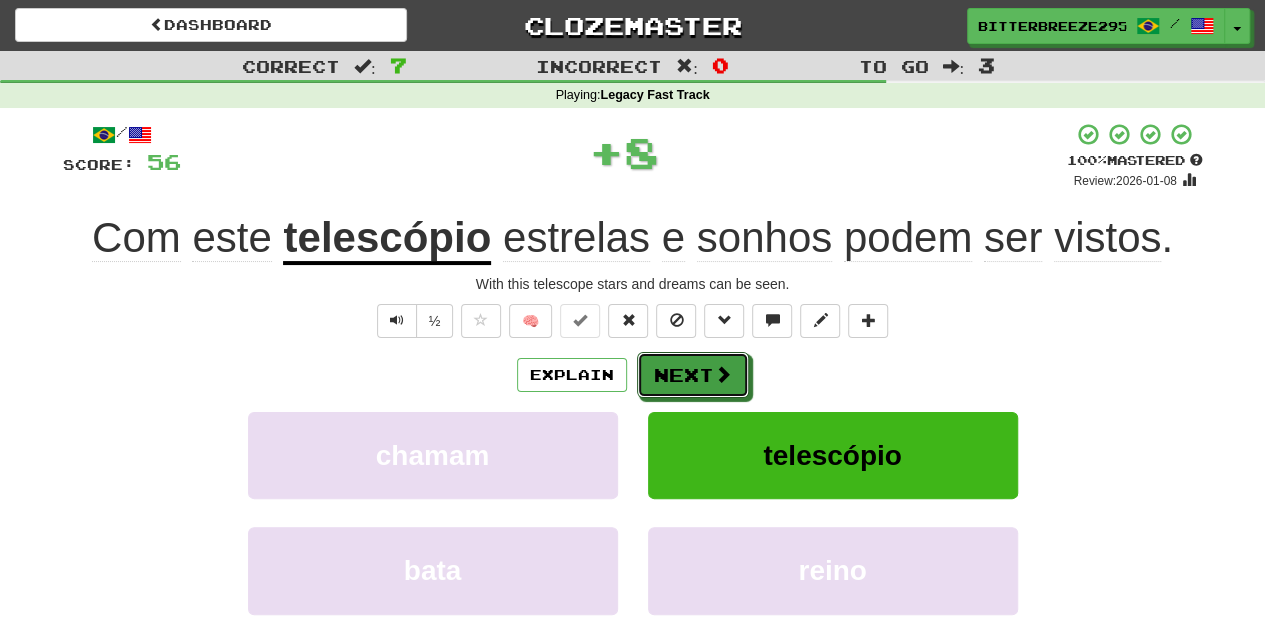 click on "Next" at bounding box center [693, 375] 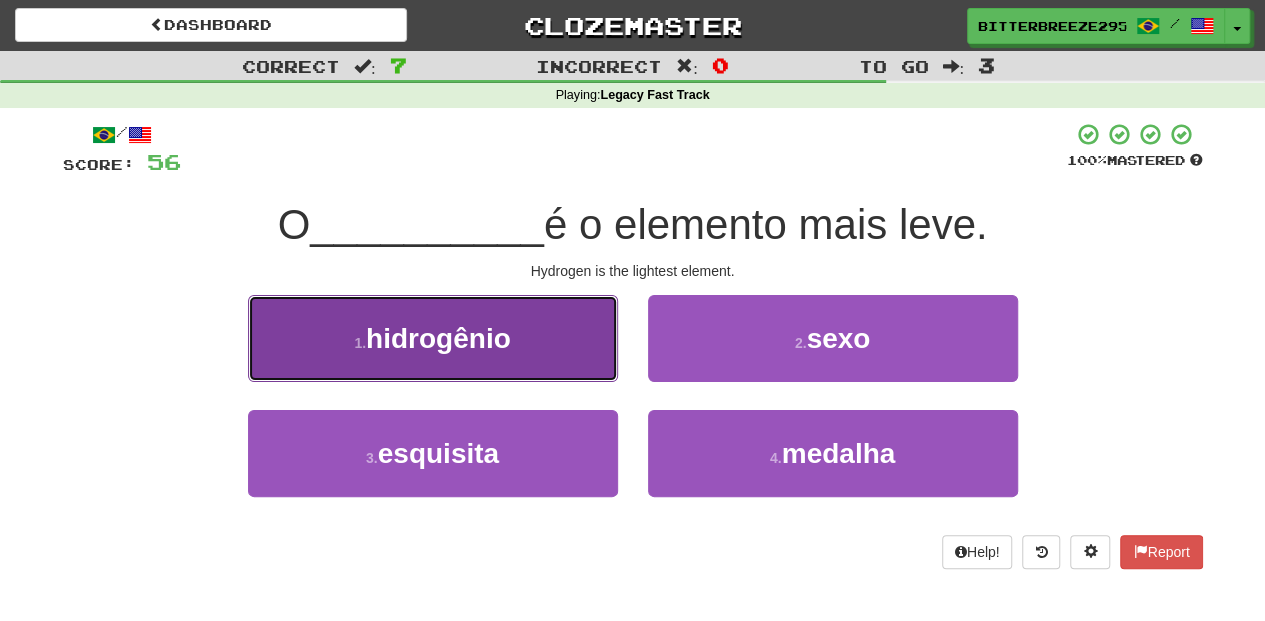 click on "1 .  hidrogênio" at bounding box center (433, 338) 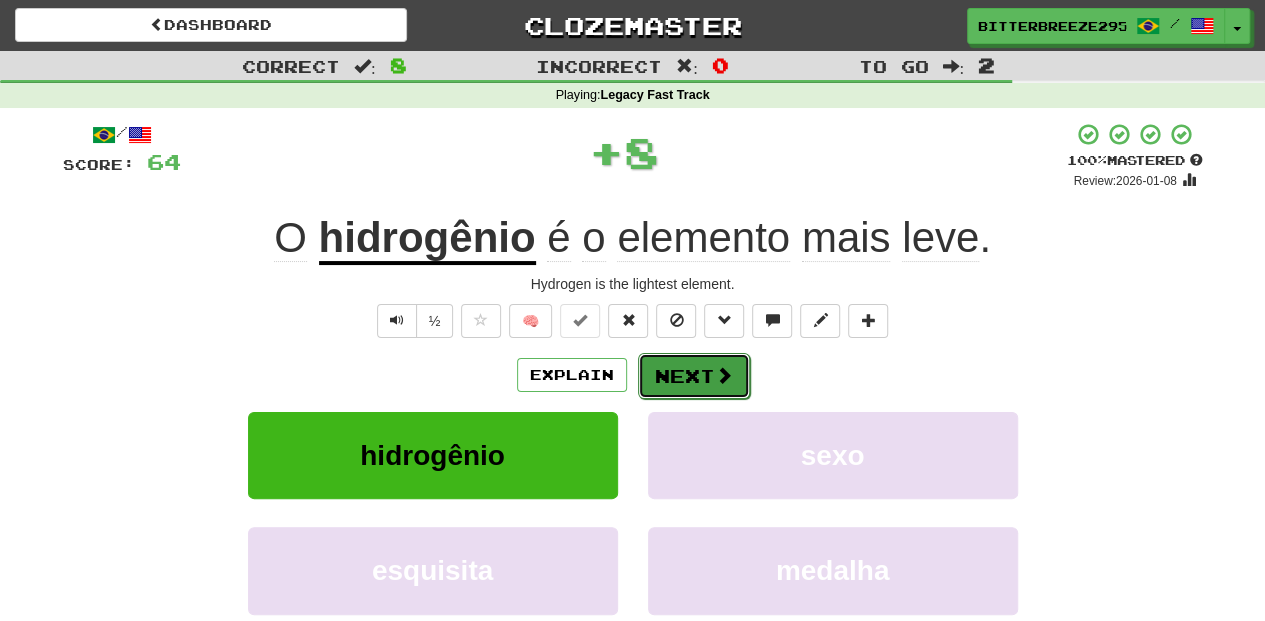 click on "Next" at bounding box center (694, 376) 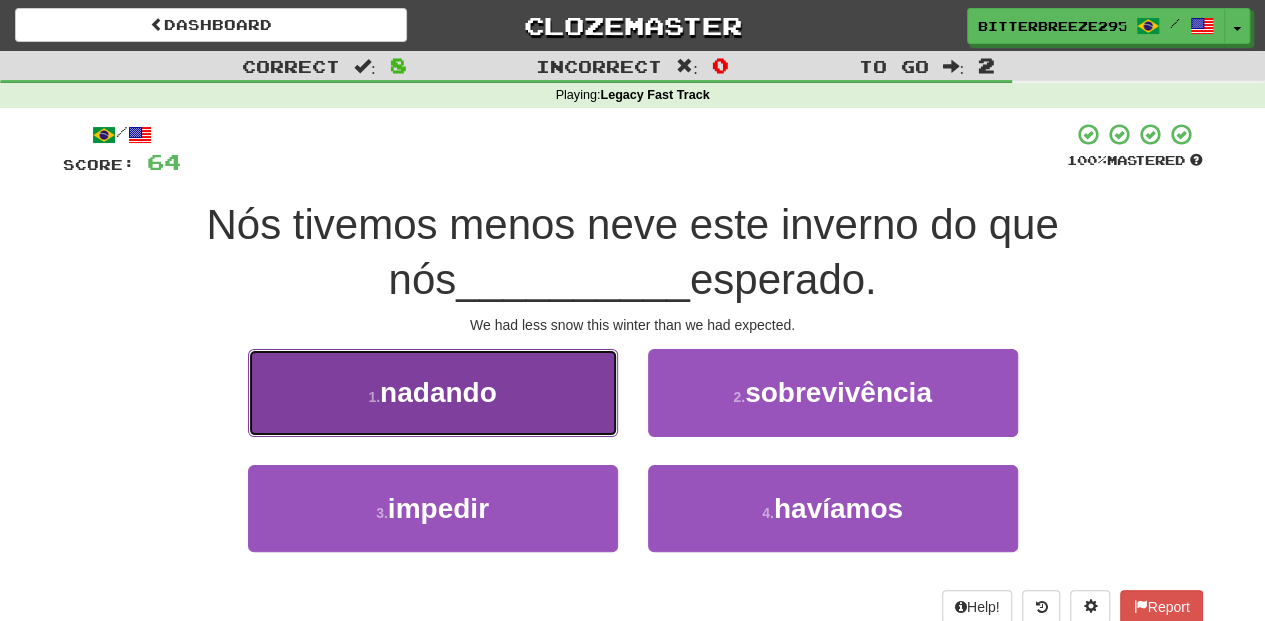 click on "1 .  nadando" at bounding box center (433, 392) 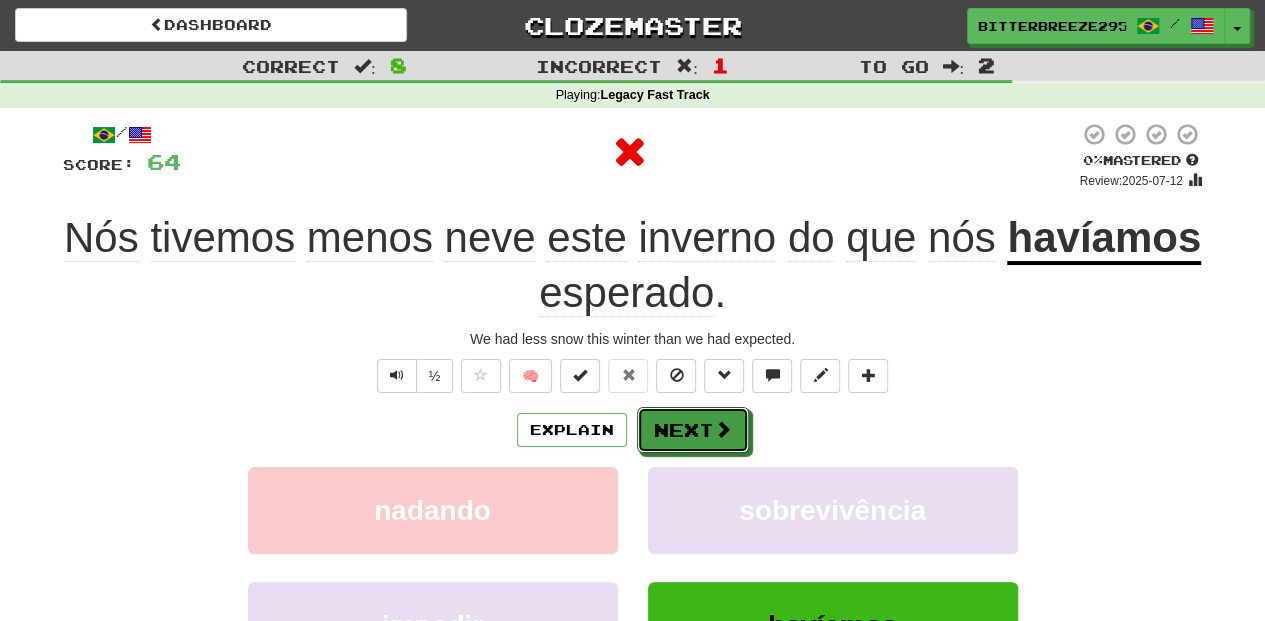 drag, startPoint x: 673, startPoint y: 416, endPoint x: 1156, endPoint y: 508, distance: 491.68384 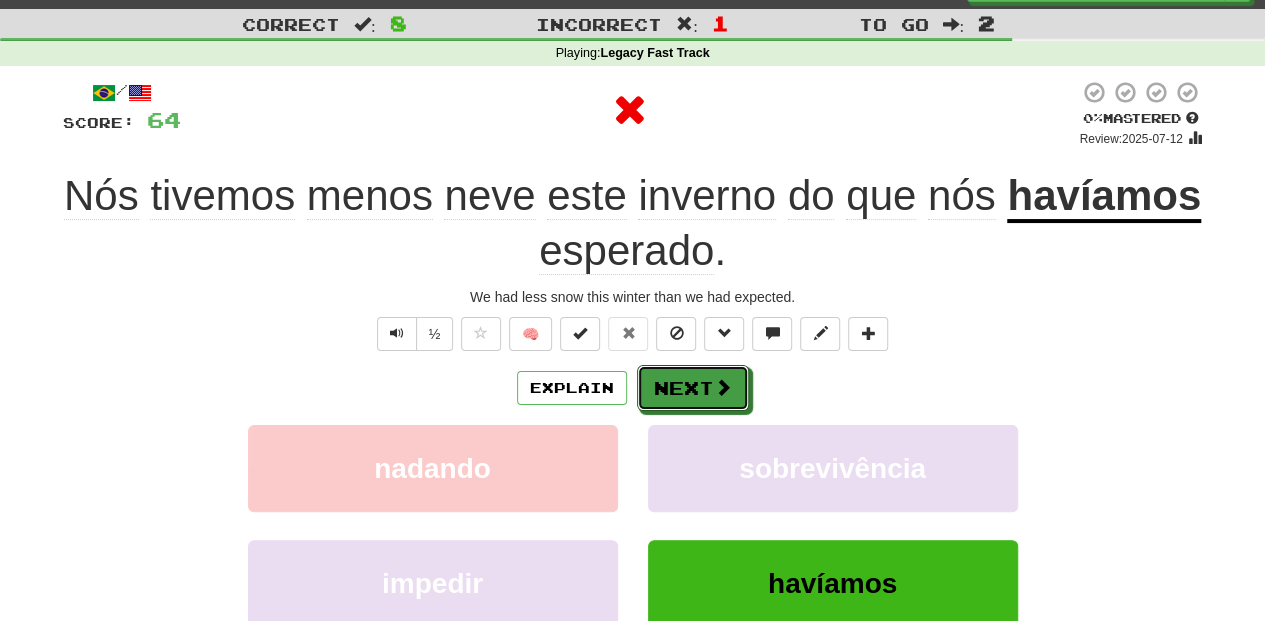 scroll, scrollTop: 66, scrollLeft: 0, axis: vertical 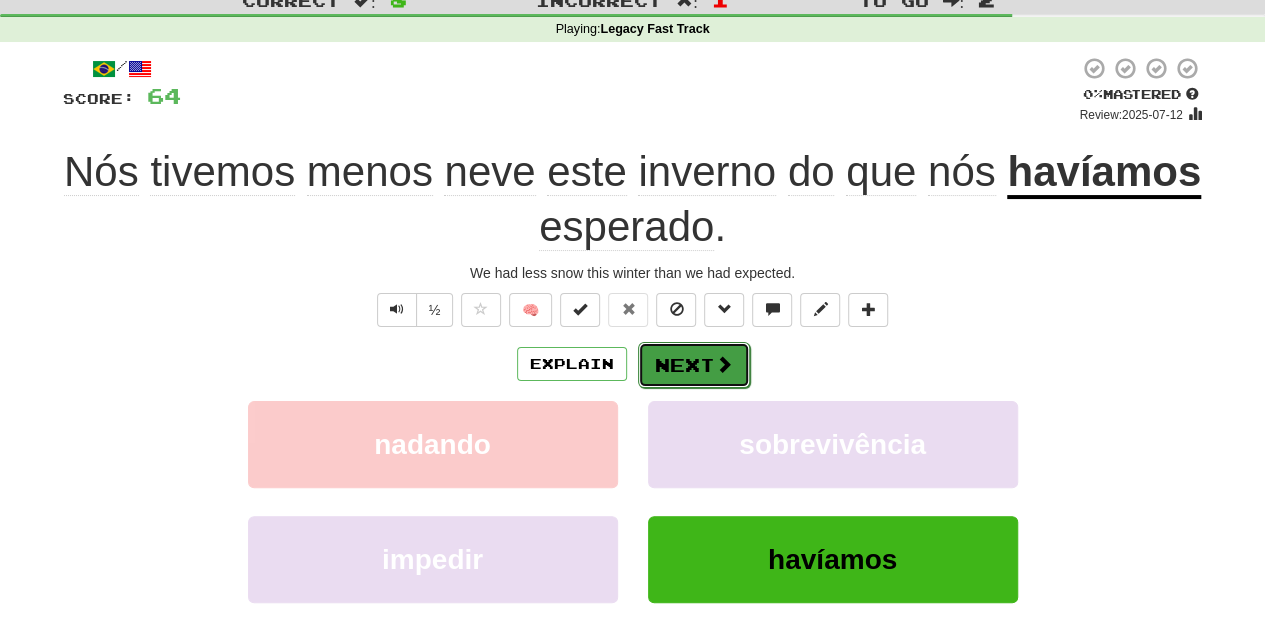 click on "Next" at bounding box center (694, 365) 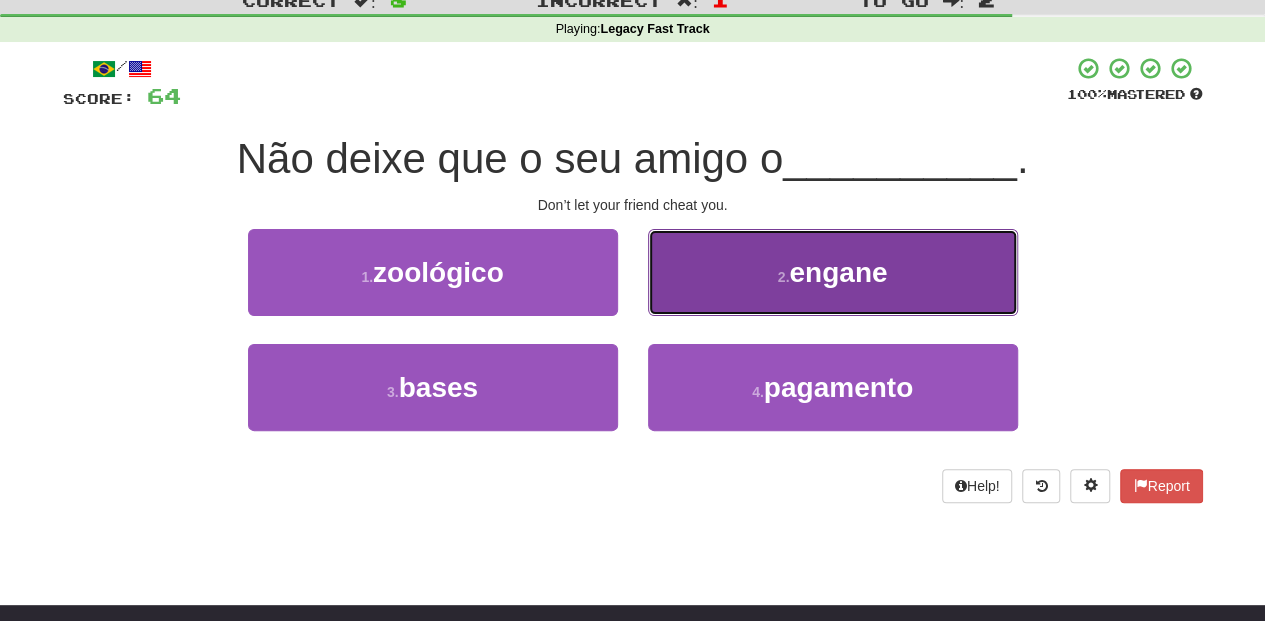 click on "2 .  engane" at bounding box center [833, 272] 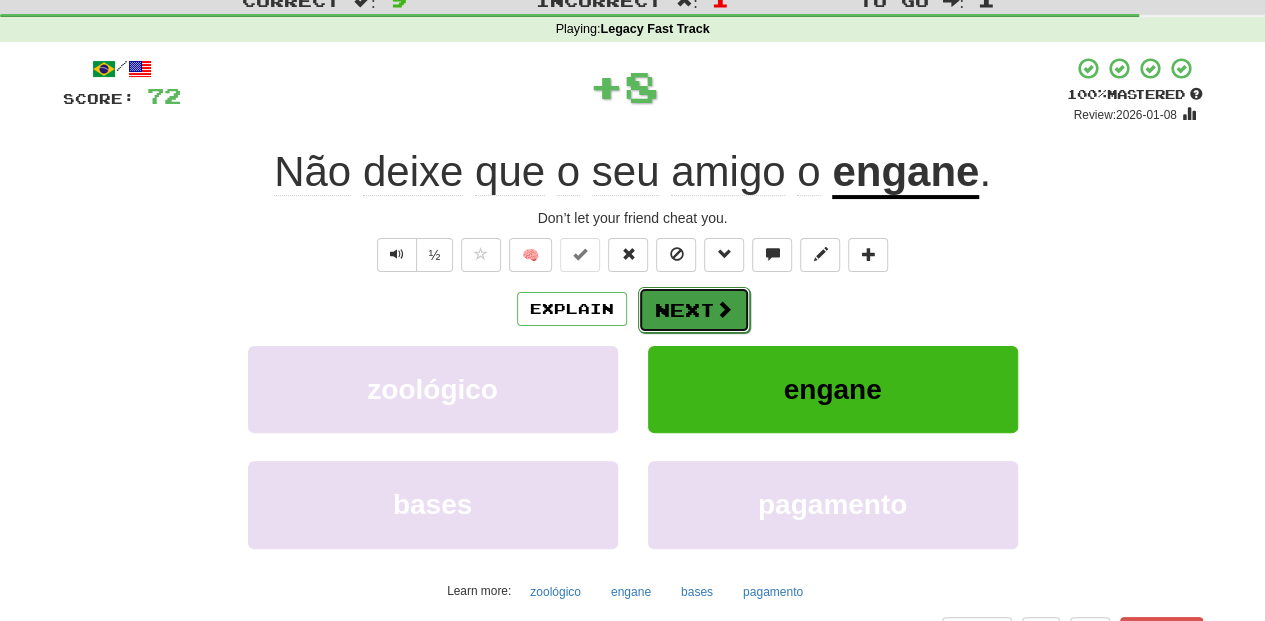 click on "Next" at bounding box center [694, 310] 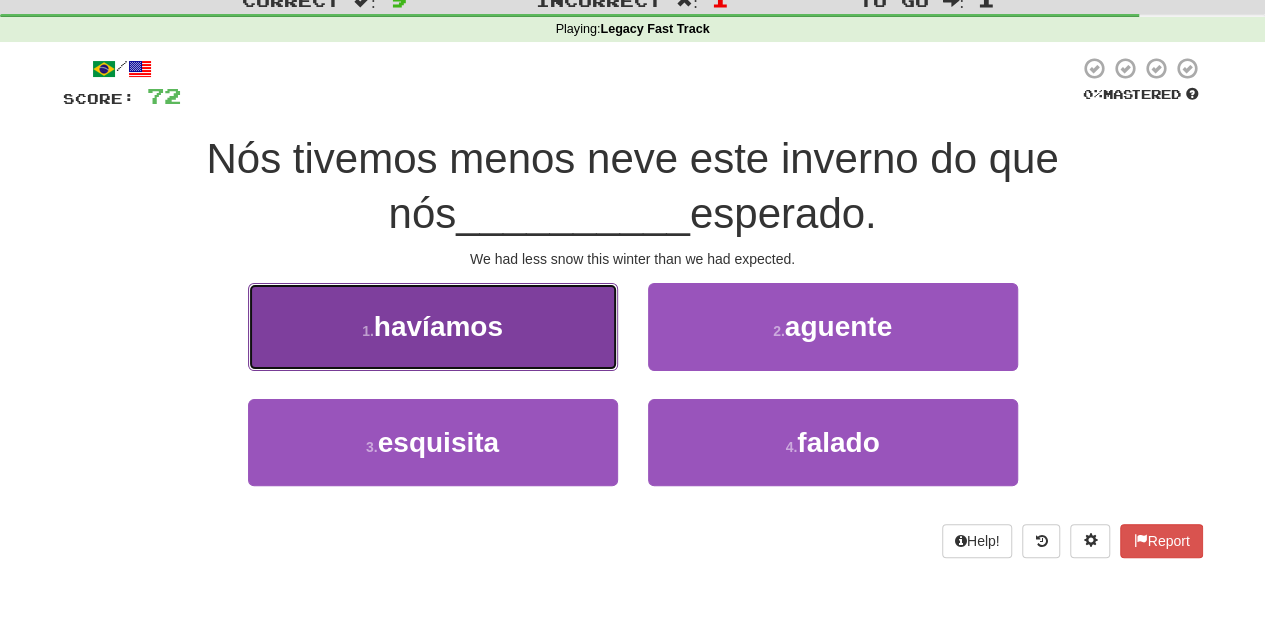 click on "1 .  havíamos" at bounding box center (433, 326) 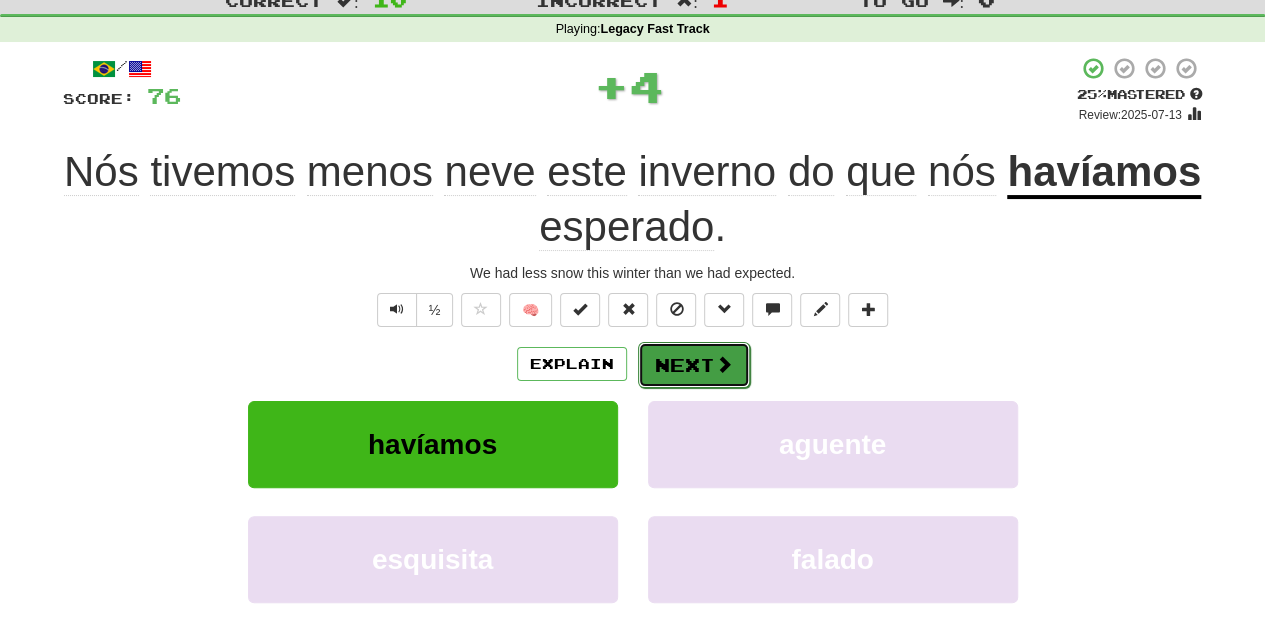 click on "Next" at bounding box center [694, 365] 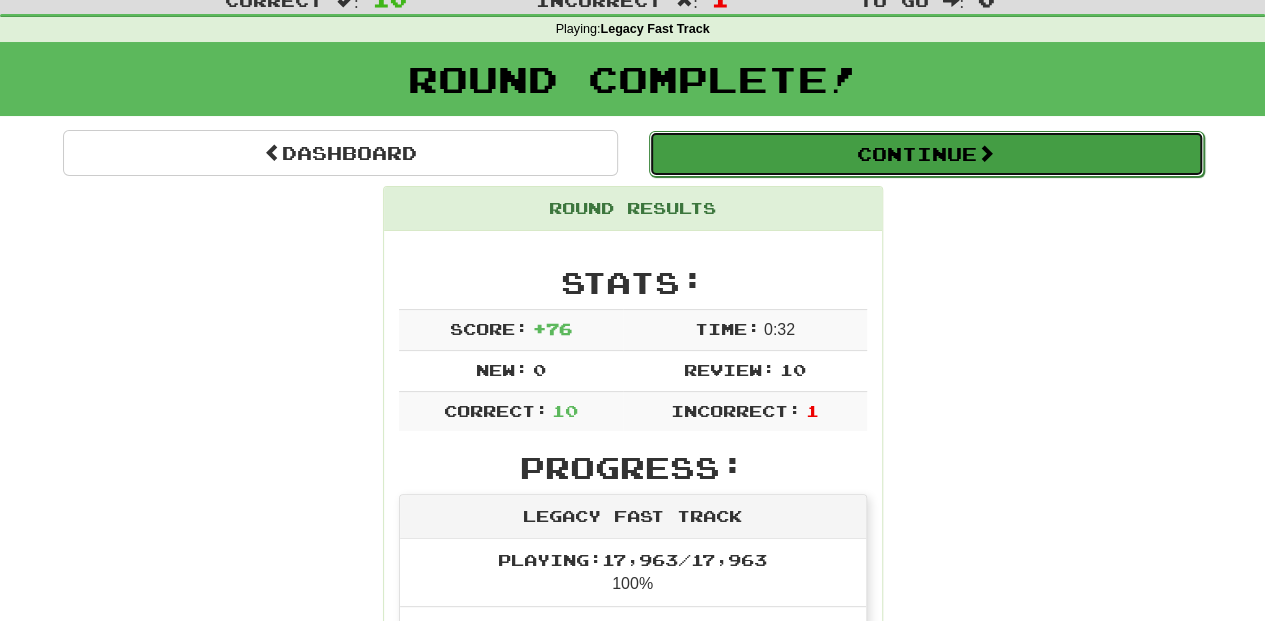 click on "Continue" at bounding box center [926, 154] 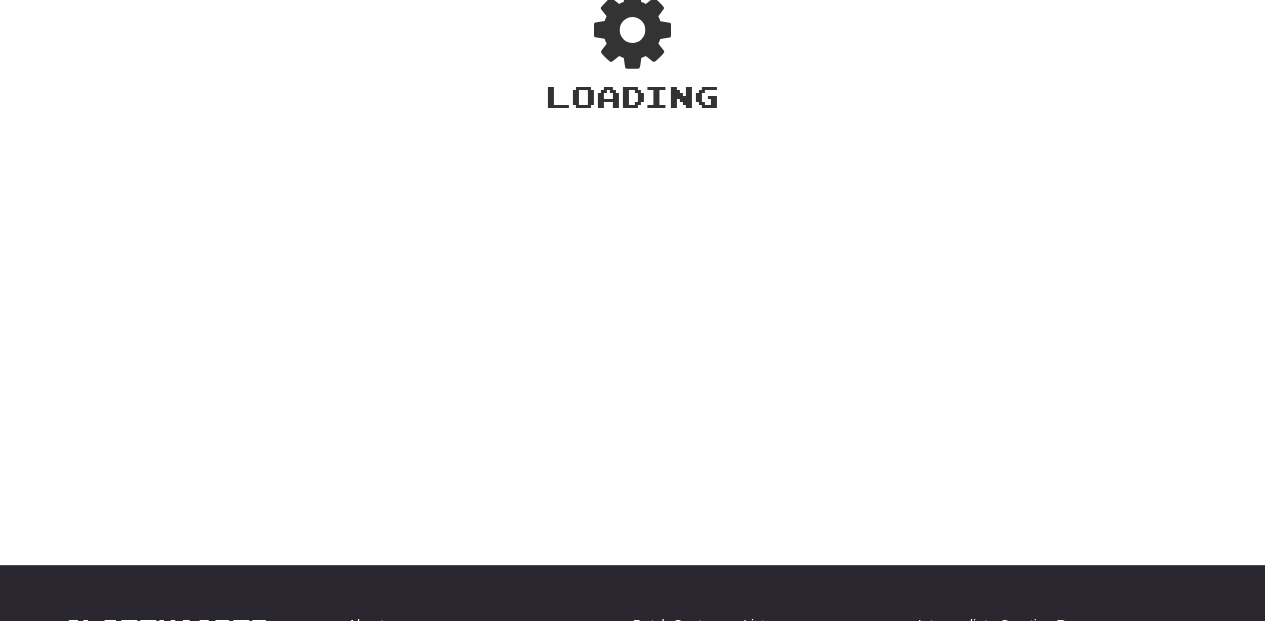 scroll, scrollTop: 66, scrollLeft: 0, axis: vertical 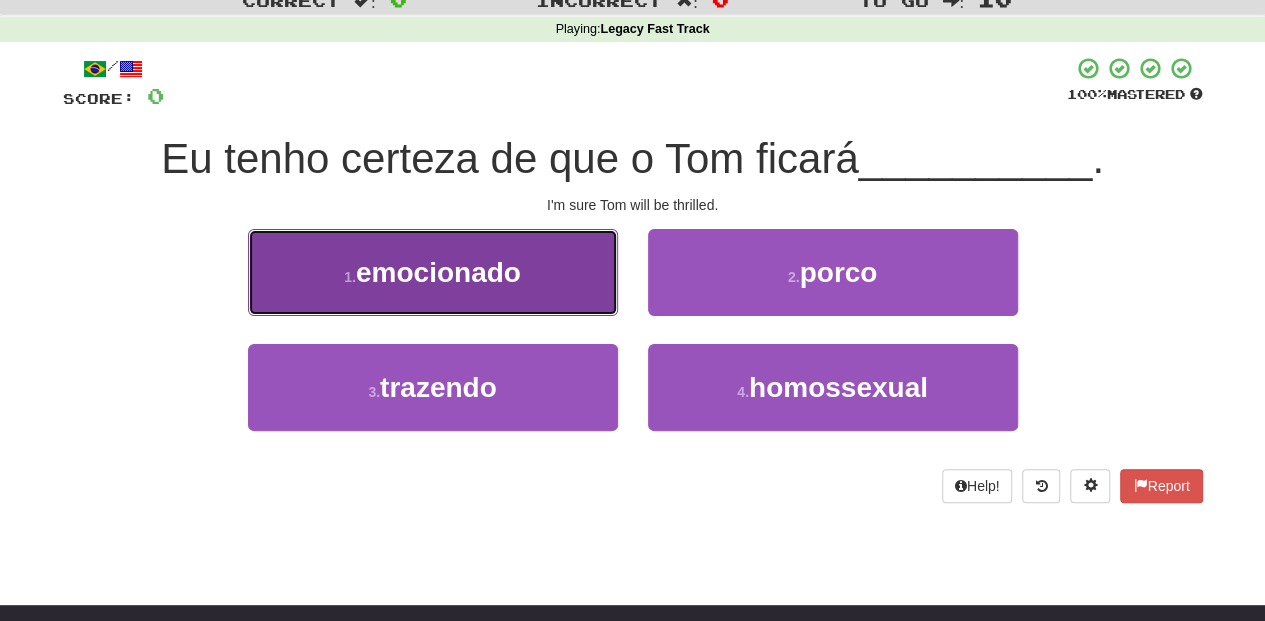 click on "1 .  emocionado" at bounding box center [433, 272] 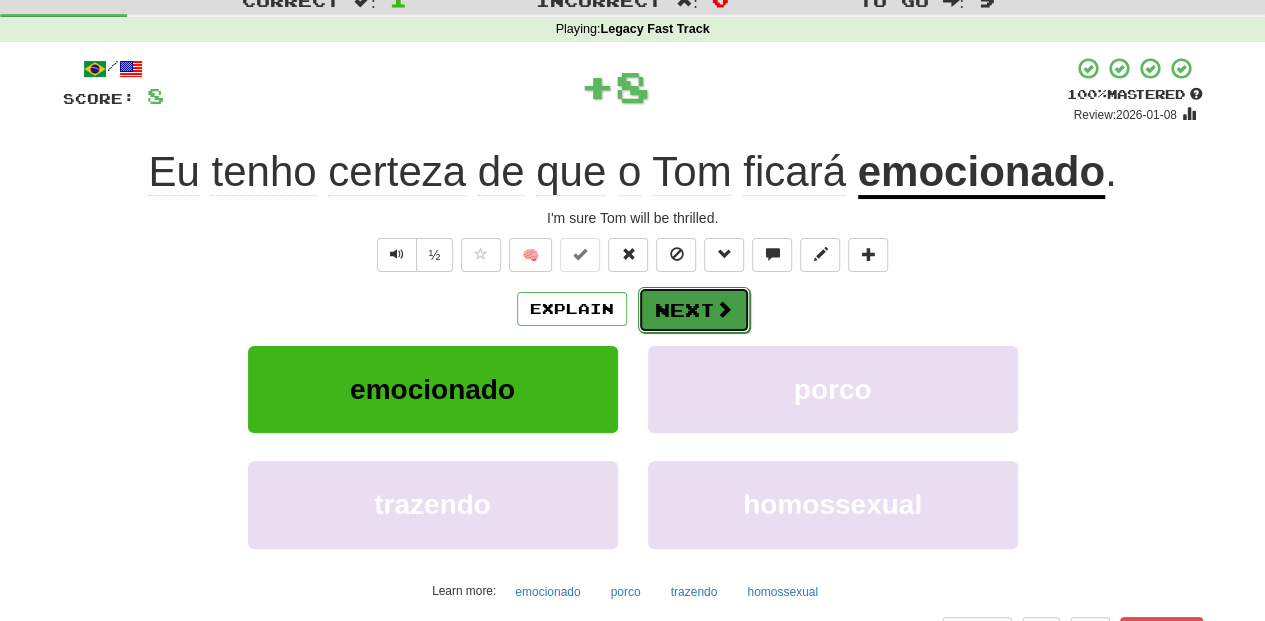 click on "Next" at bounding box center [694, 310] 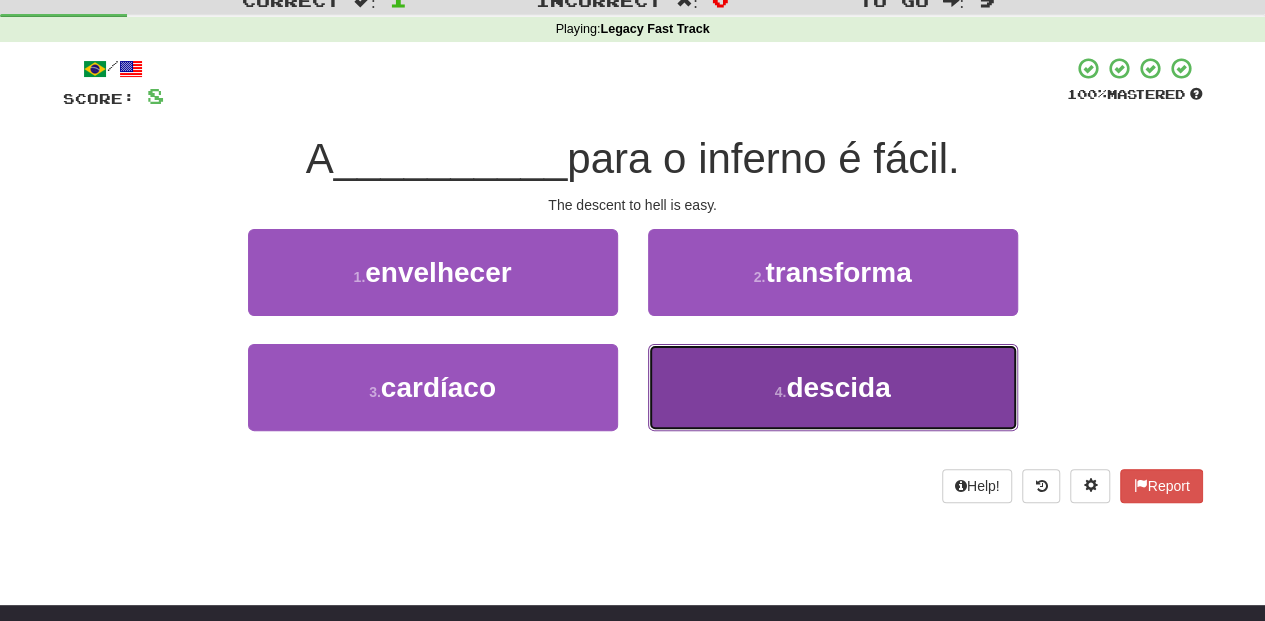 click on "4 .  descida" at bounding box center [833, 387] 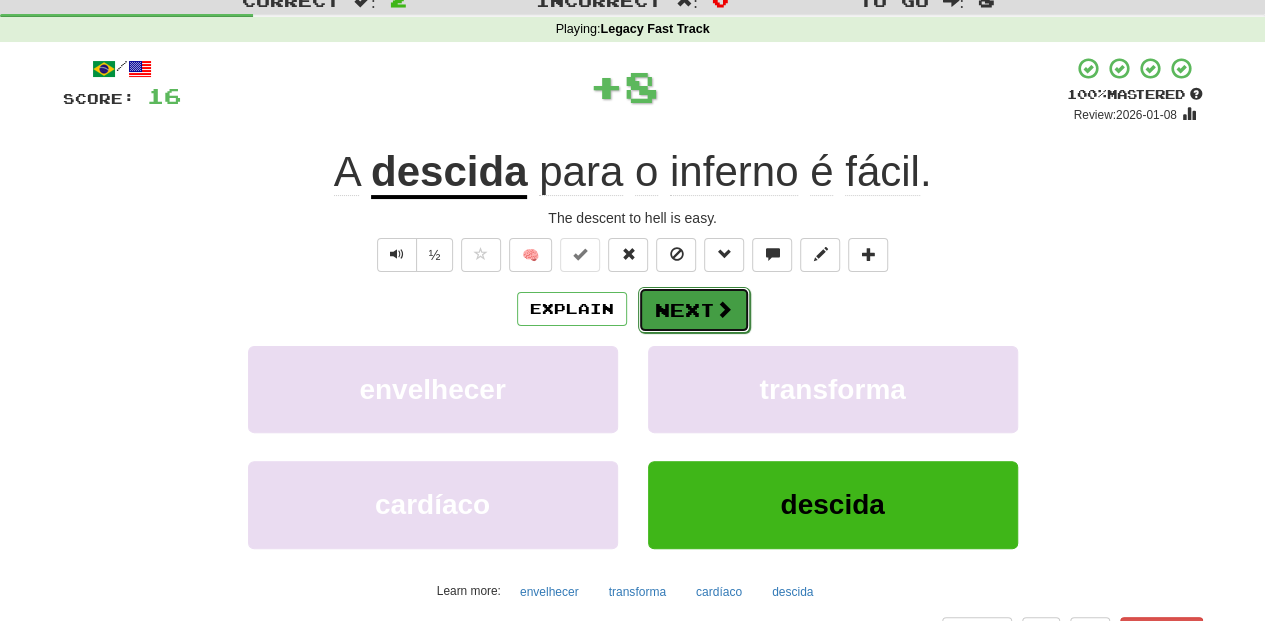 click on "Next" at bounding box center [694, 310] 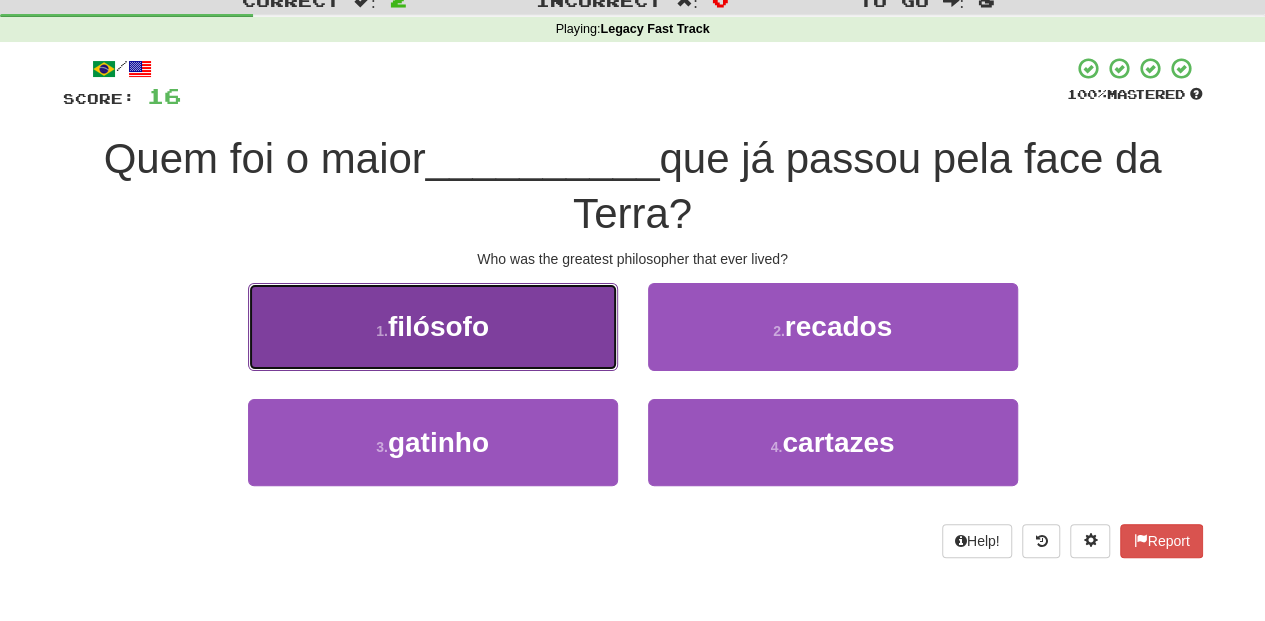 click on "1 .  filósofo" at bounding box center (433, 326) 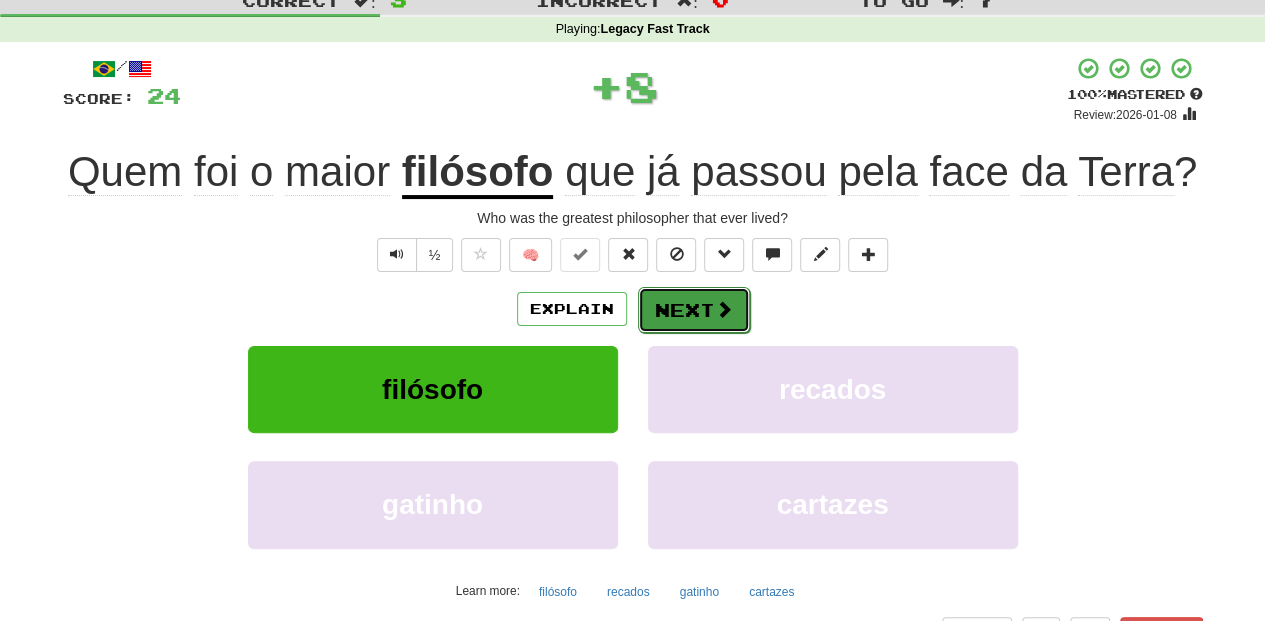 click on "Next" at bounding box center (694, 310) 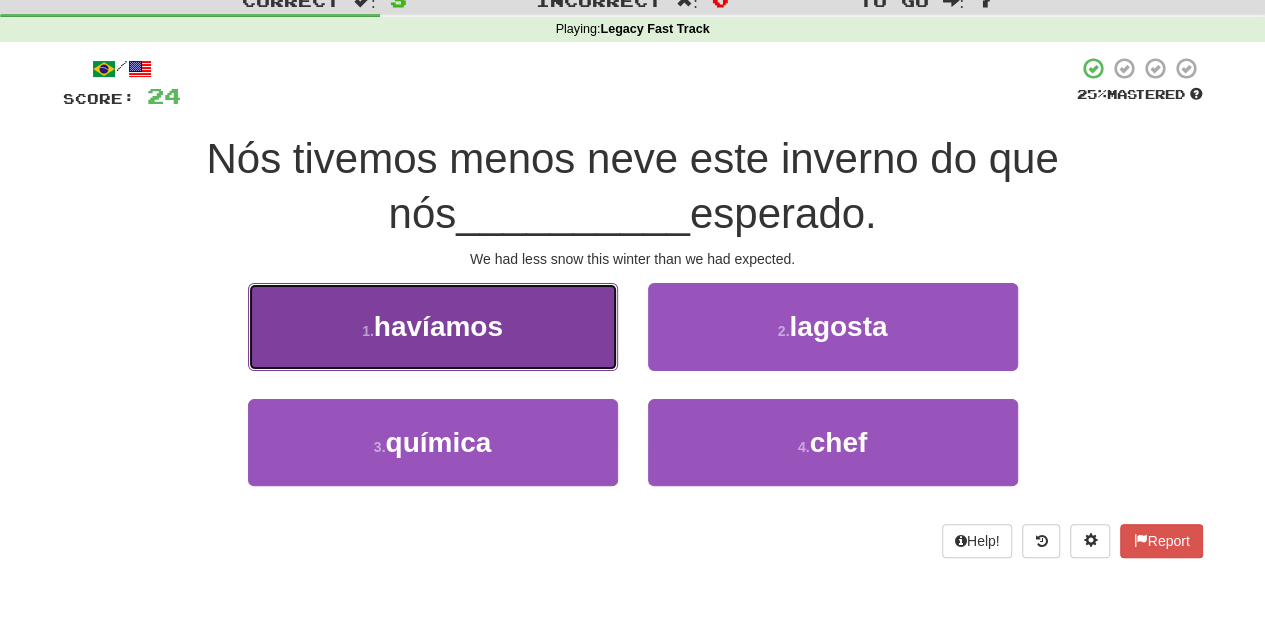 click on "1 .  havíamos" at bounding box center [433, 326] 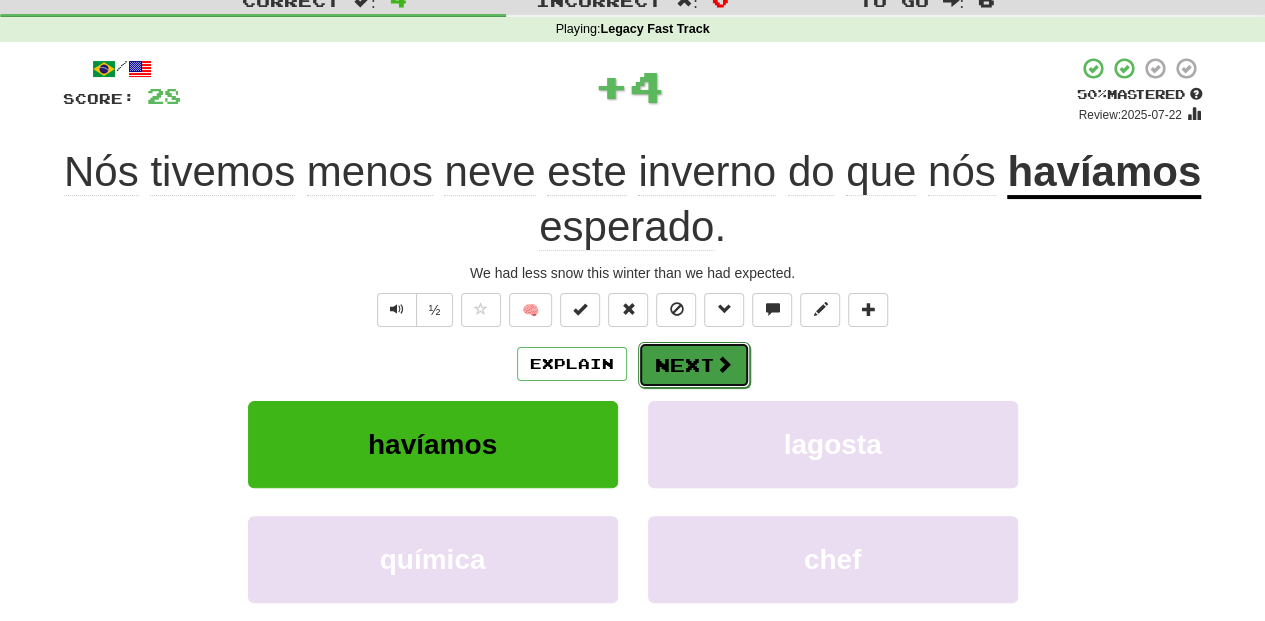 click on "Next" at bounding box center [694, 365] 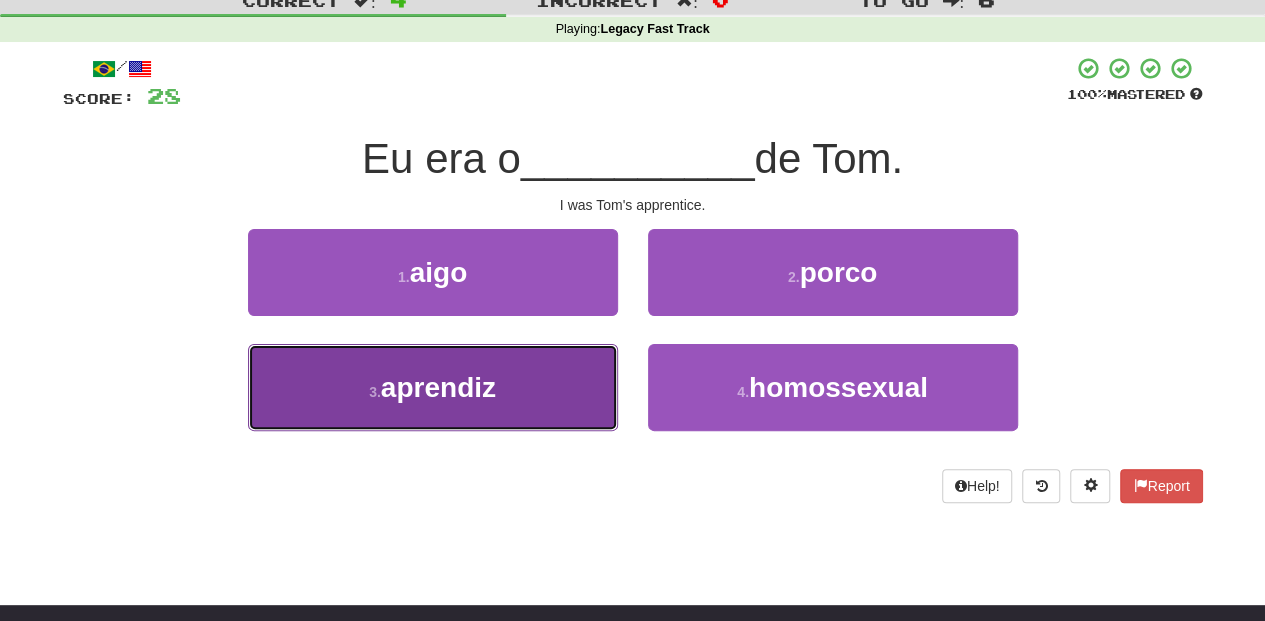 click on "3 .  aprendiz" at bounding box center (433, 387) 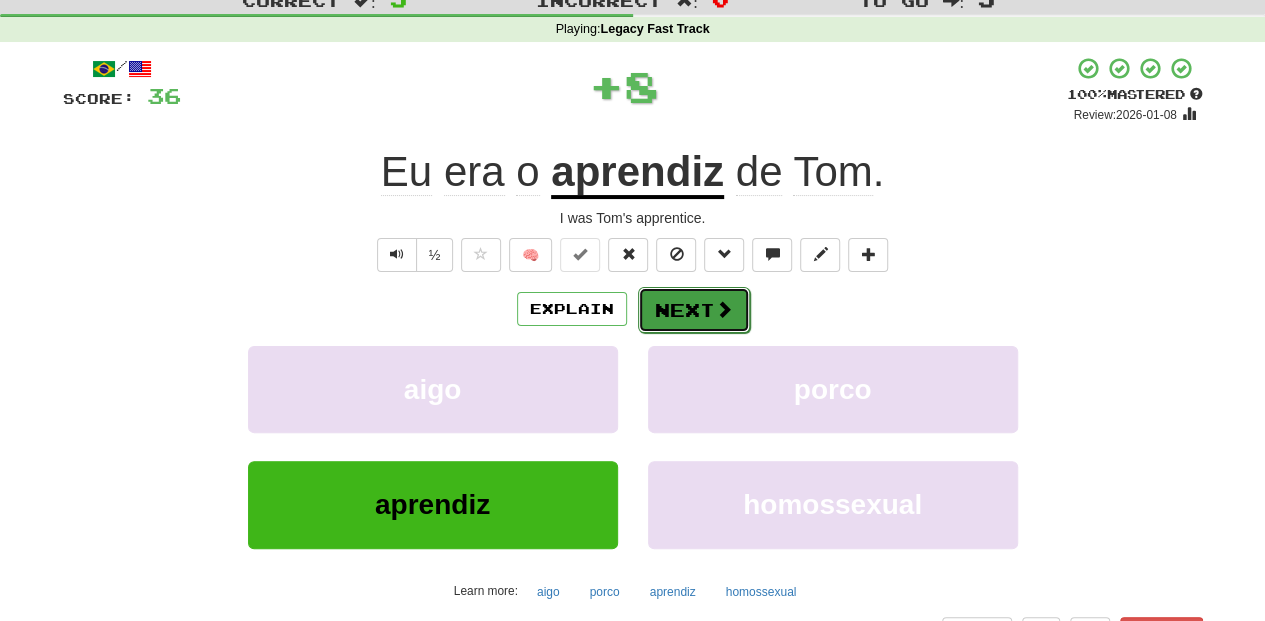 click on "Next" at bounding box center (694, 310) 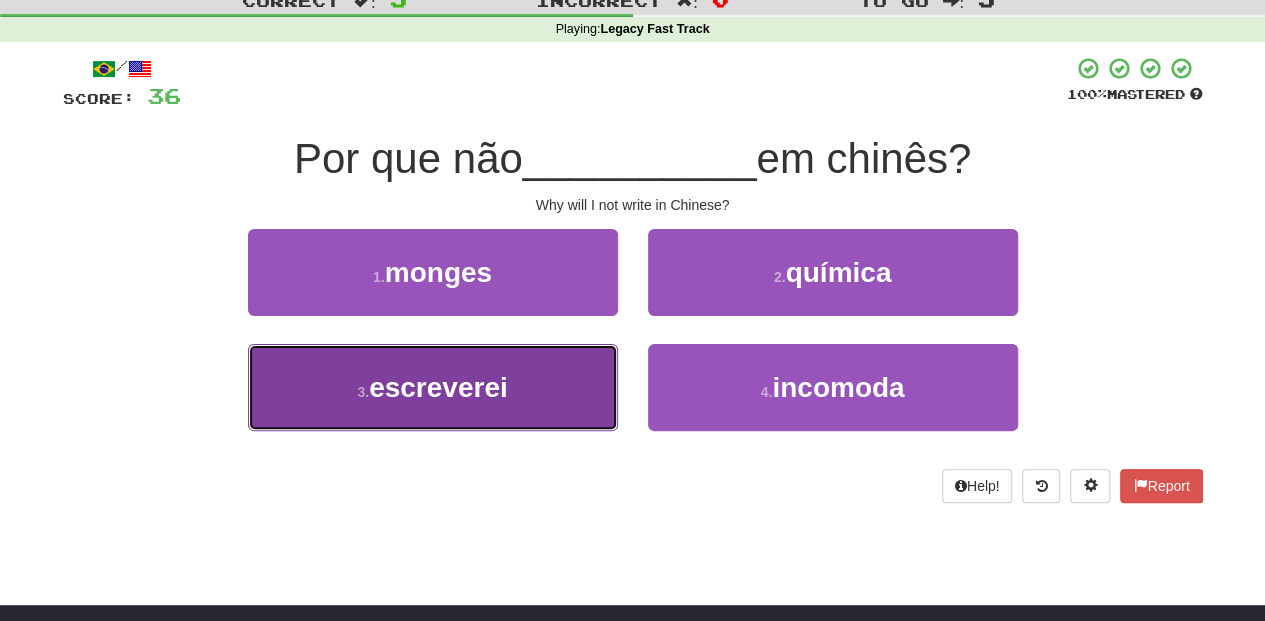 click on "3 .  escreverei" at bounding box center (433, 387) 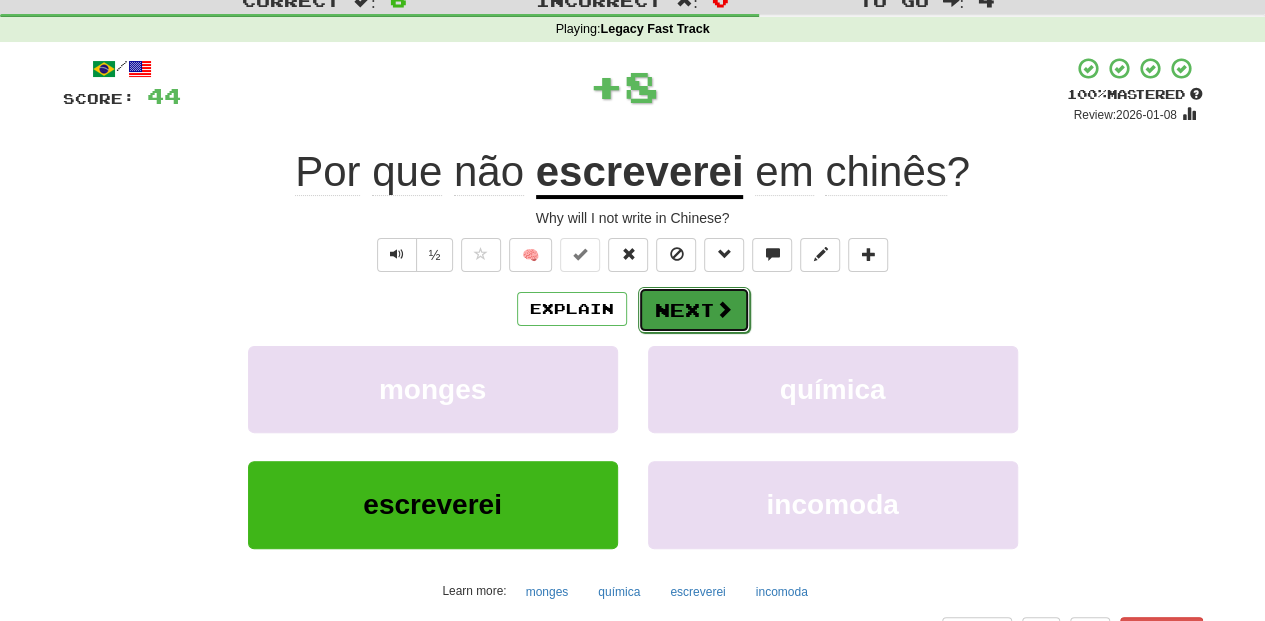 click on "Next" at bounding box center [694, 310] 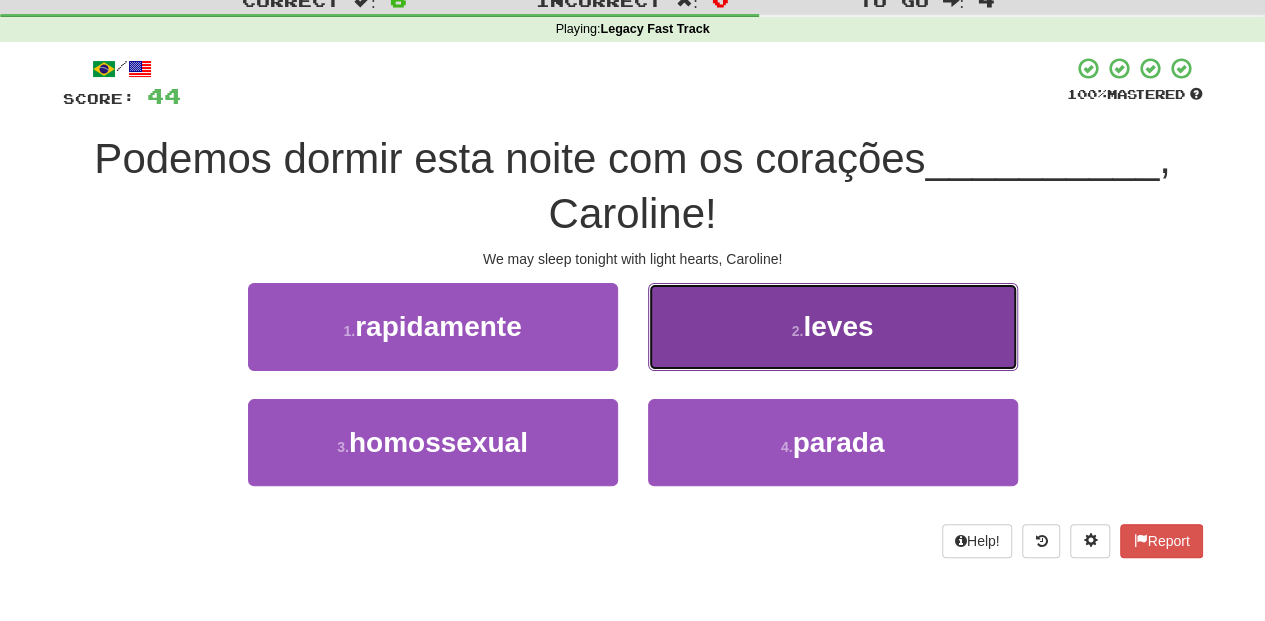click on "2 .  leves" at bounding box center (833, 326) 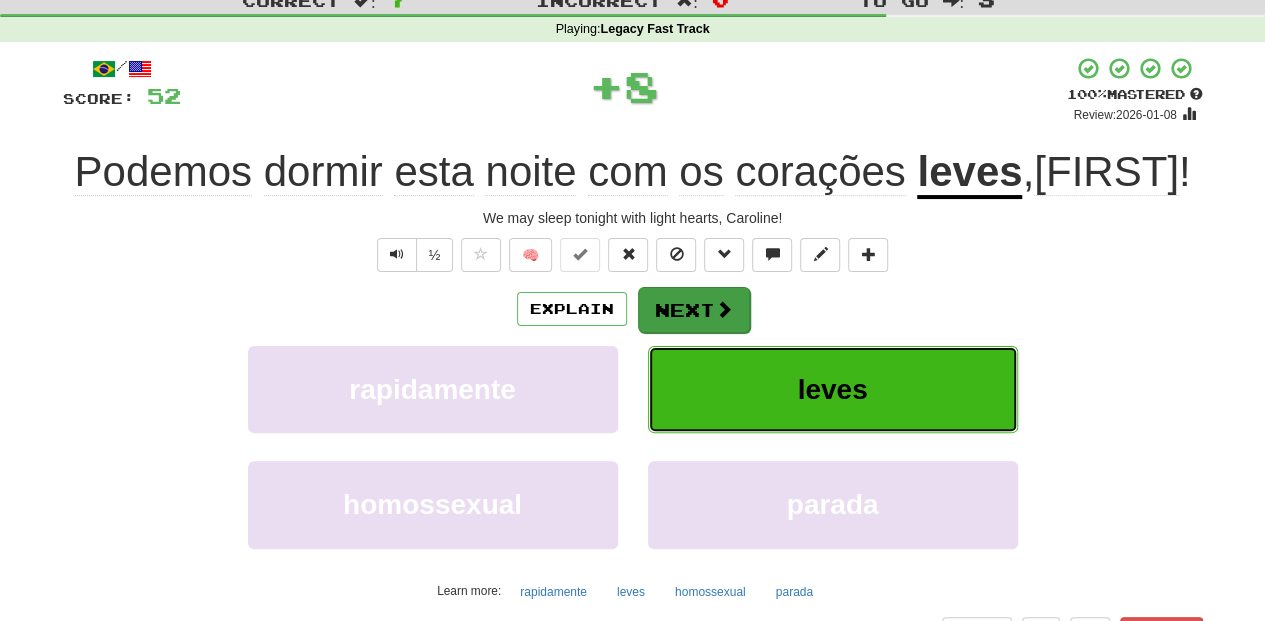 drag, startPoint x: 668, startPoint y: 346, endPoint x: 689, endPoint y: 312, distance: 39.962482 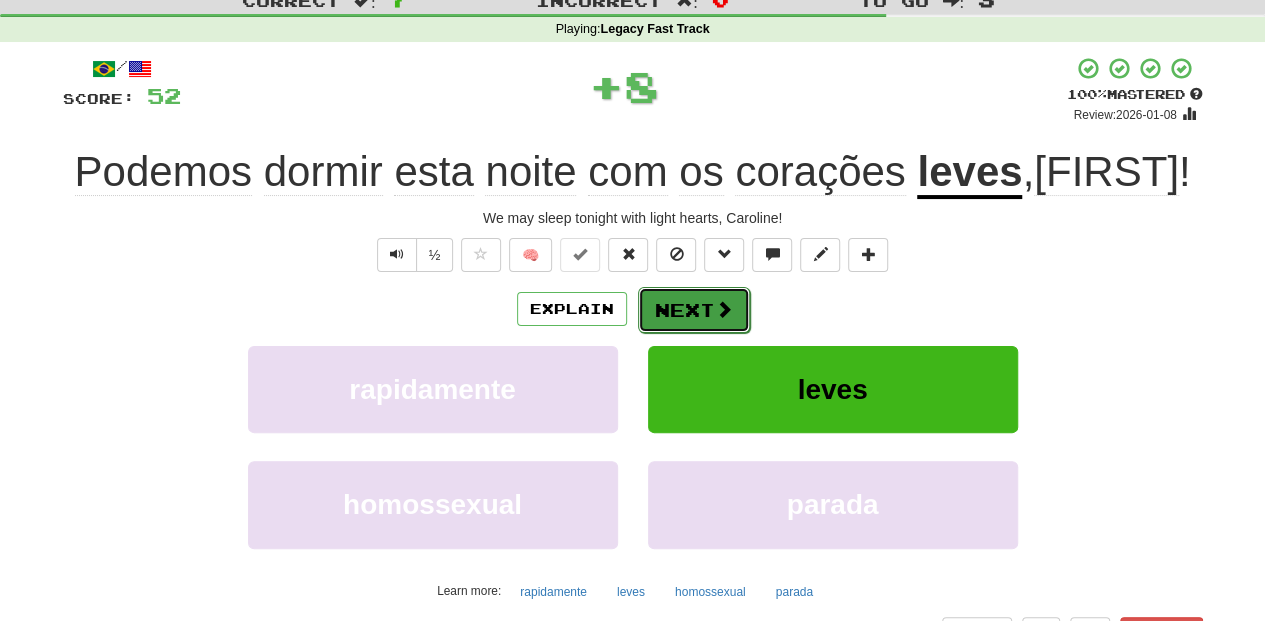 click on "Next" at bounding box center (694, 310) 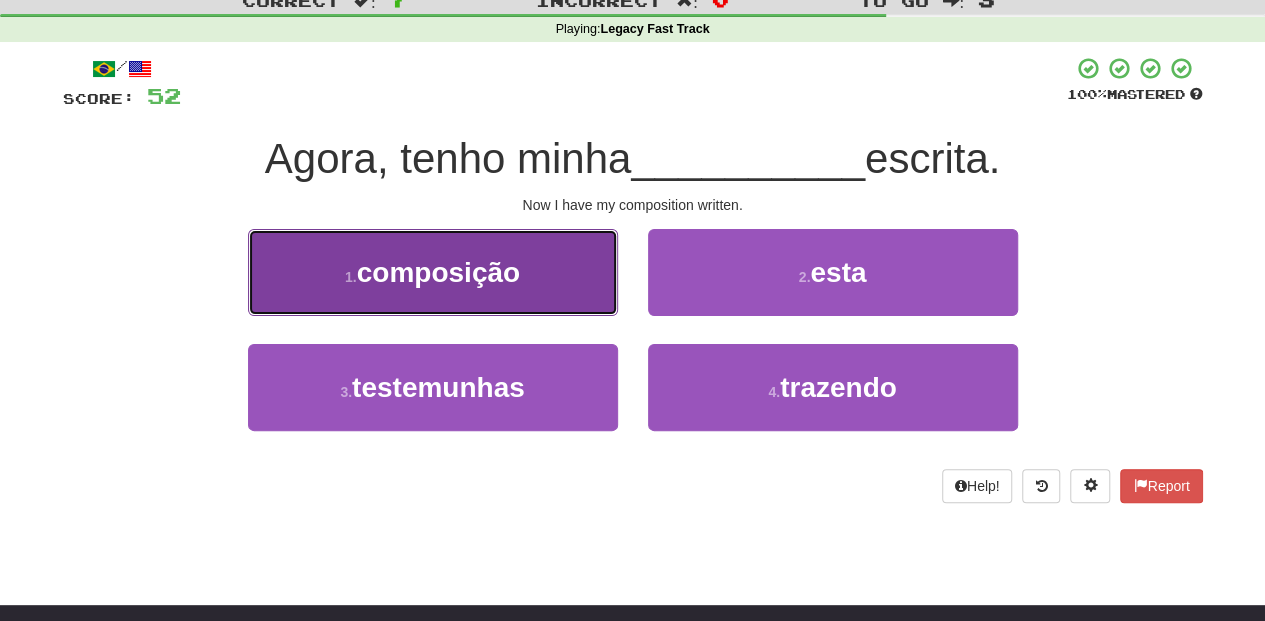click on "1 .  composição" at bounding box center (433, 272) 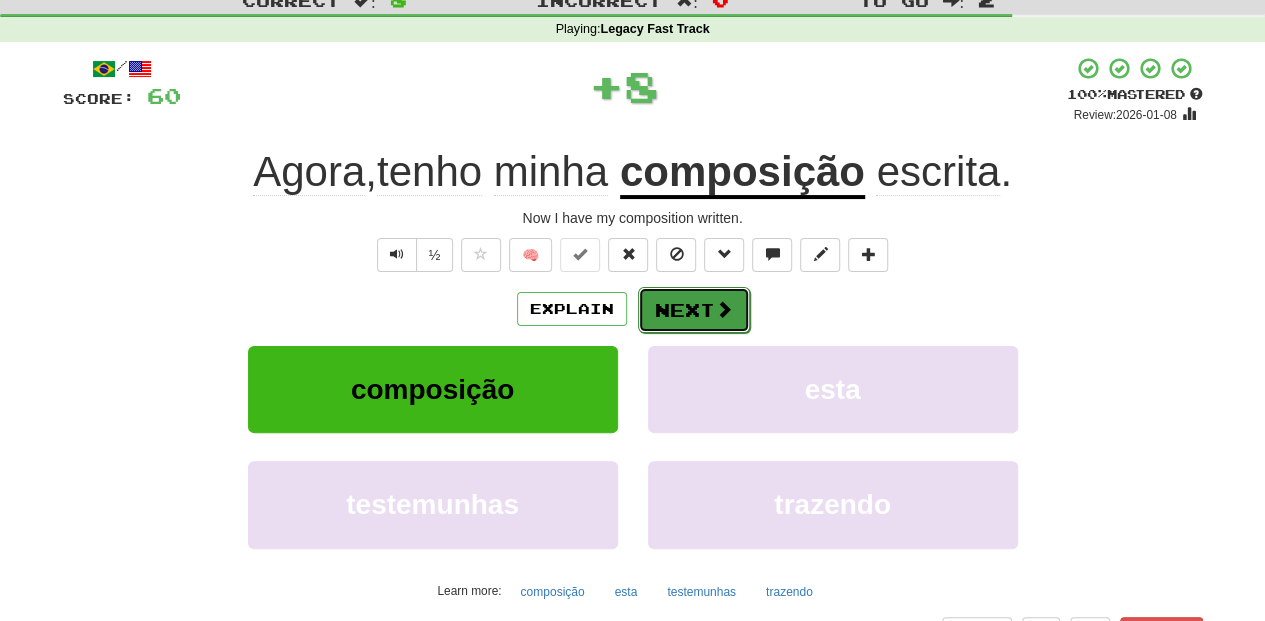 click on "Next" at bounding box center [694, 310] 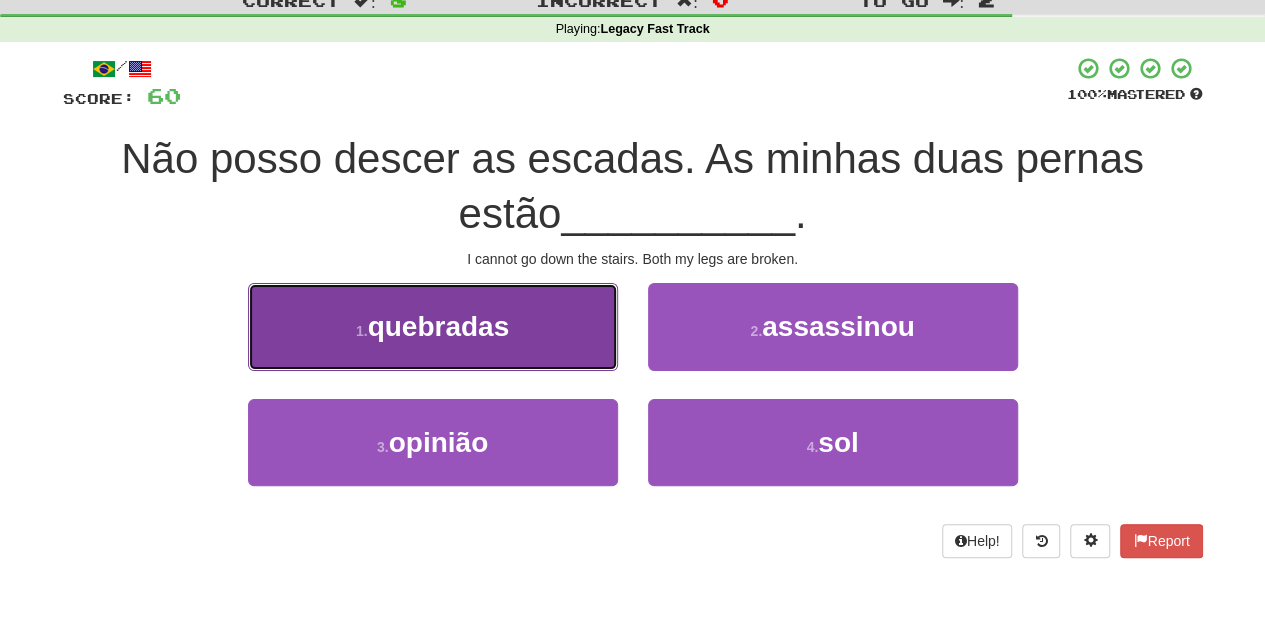 click on "1 .  quebradas" at bounding box center (433, 326) 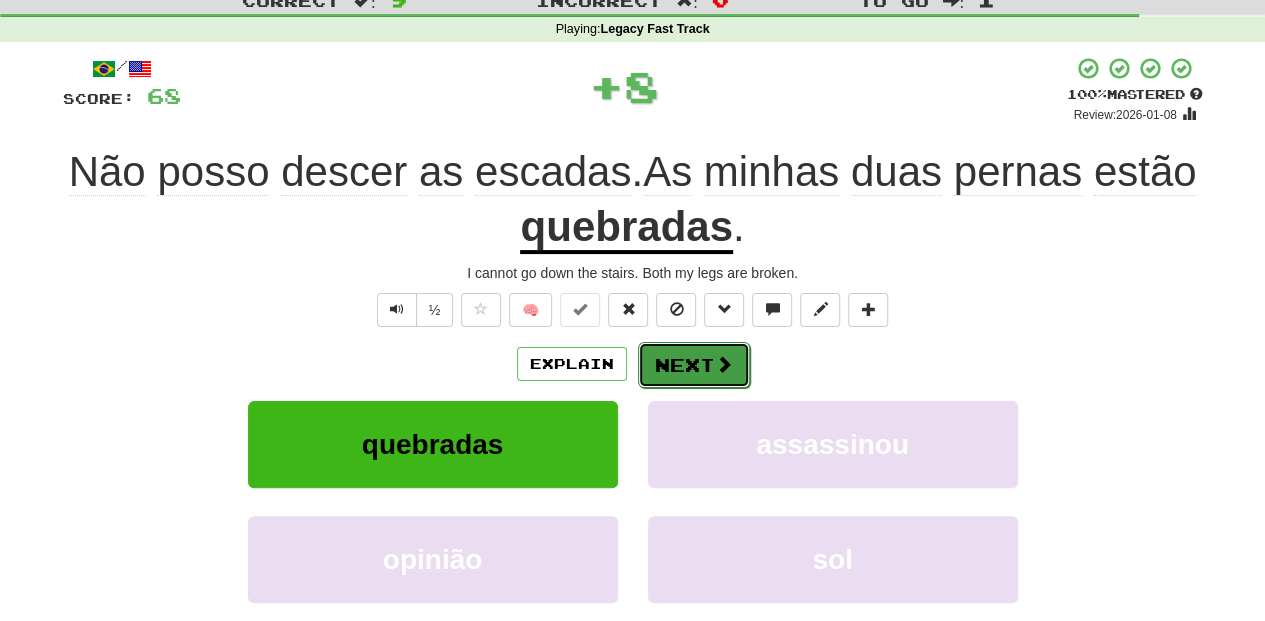 click on "Next" at bounding box center (694, 365) 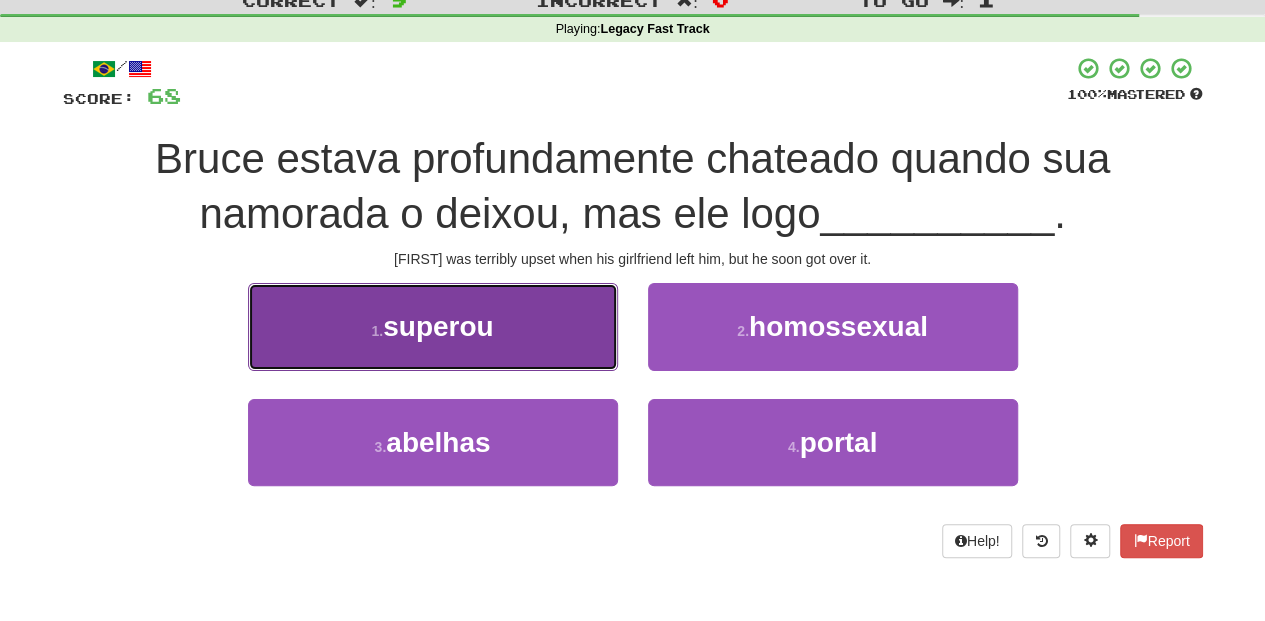 click on "1 .  superou" at bounding box center (433, 326) 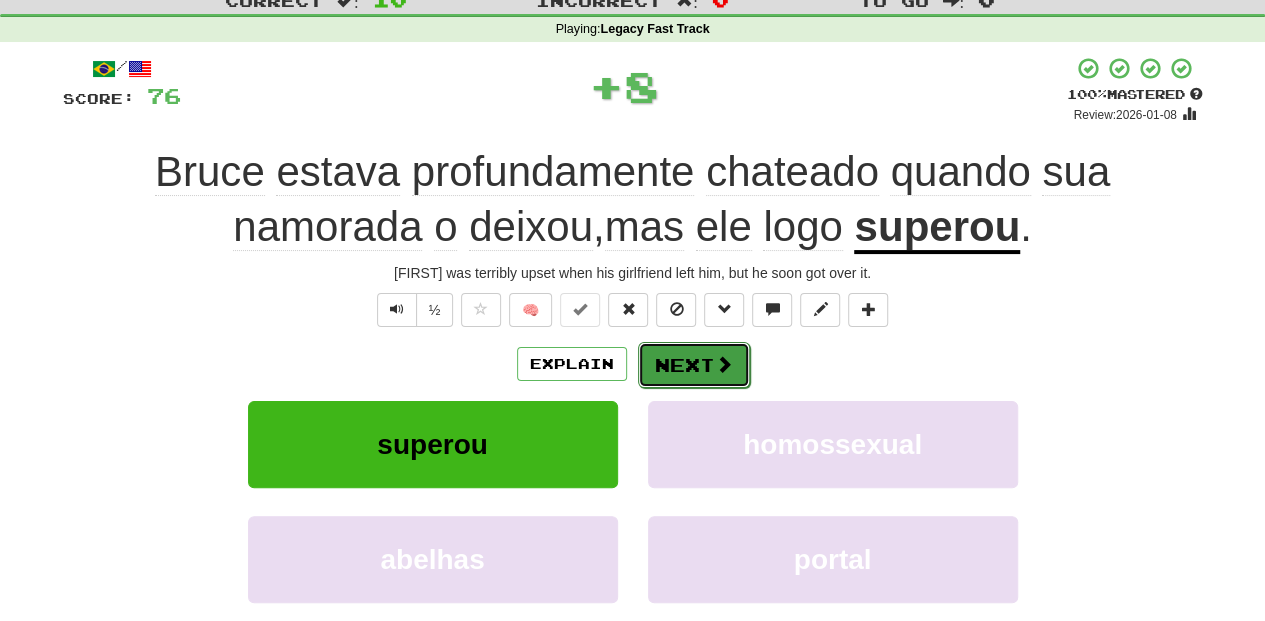 click on "Next" at bounding box center (694, 365) 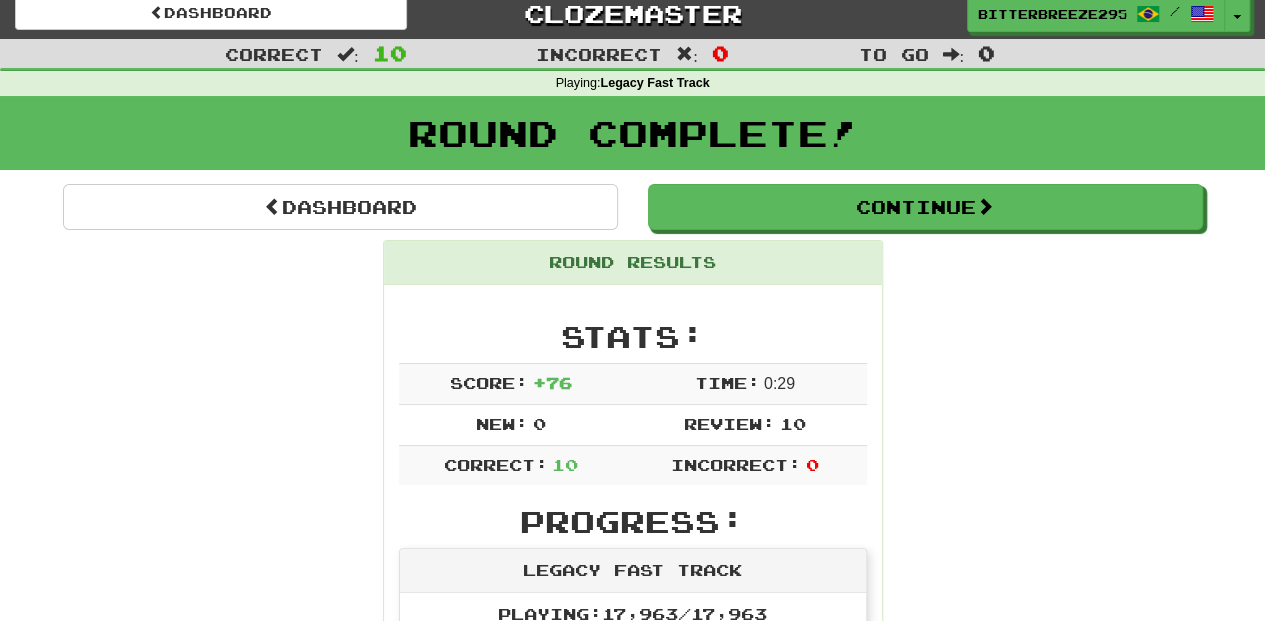 scroll, scrollTop: 0, scrollLeft: 0, axis: both 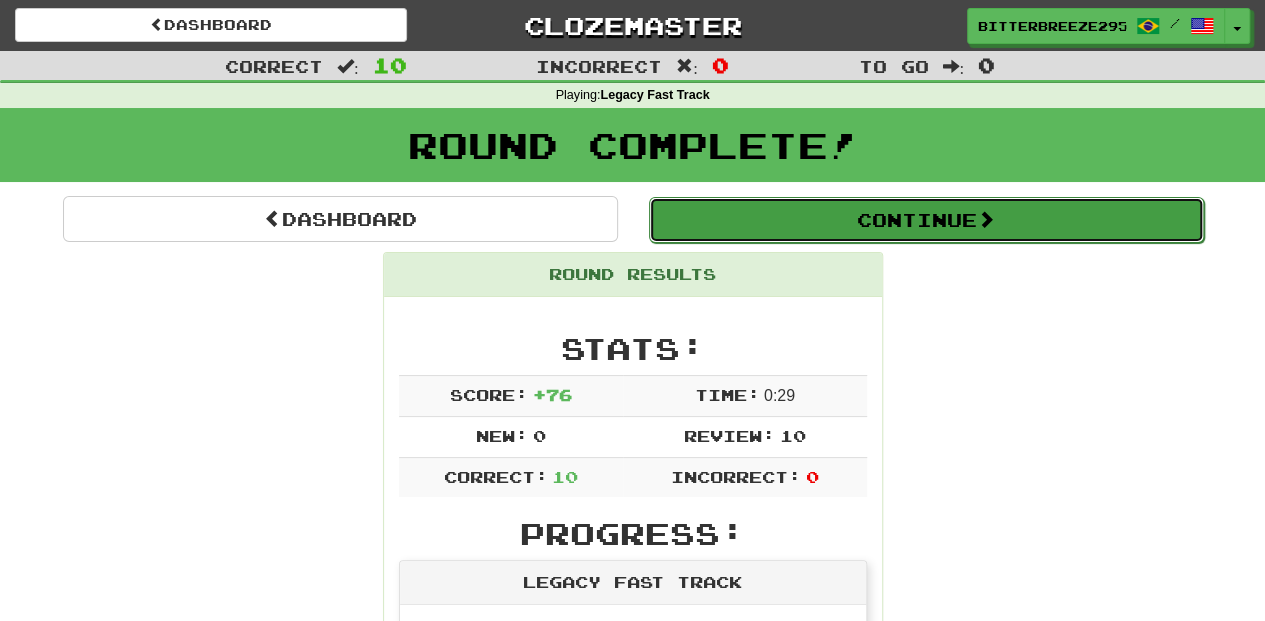 click on "Continue" at bounding box center (926, 220) 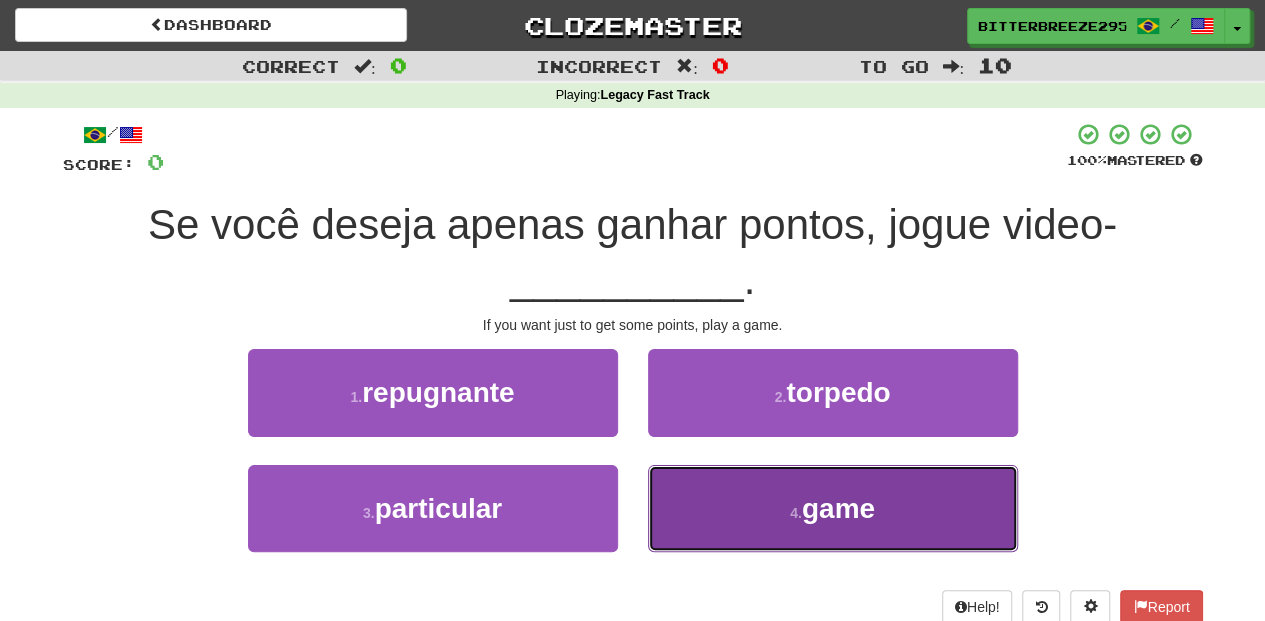 click on "4 .  game" at bounding box center [833, 508] 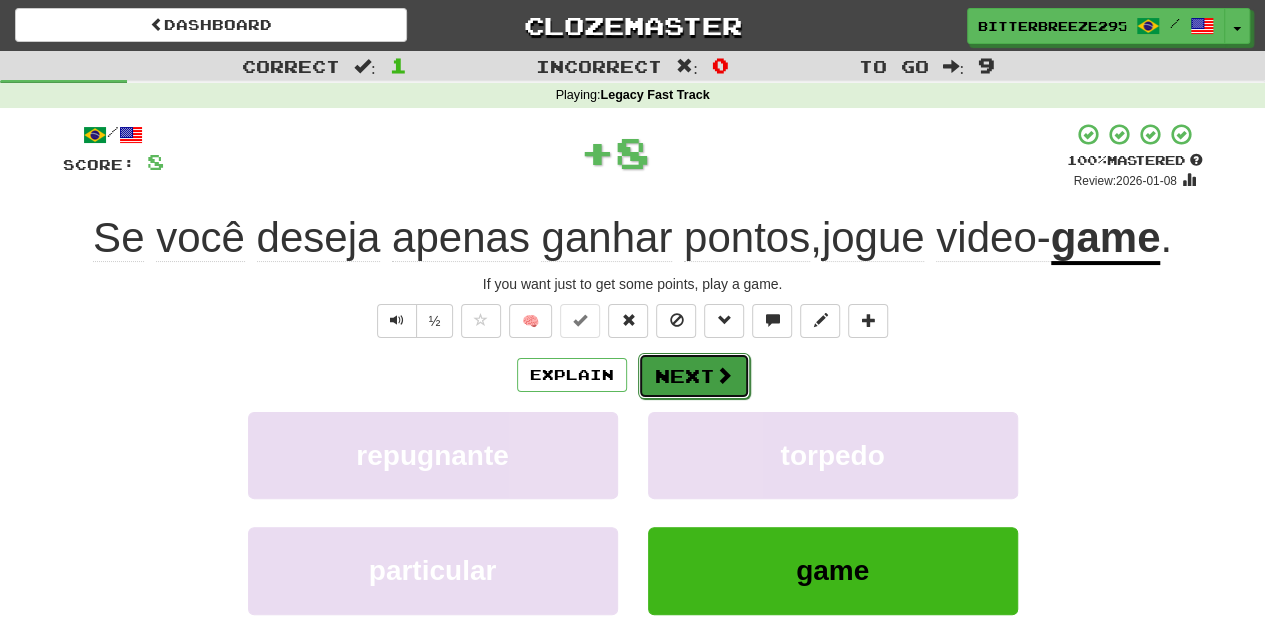 click on "Next" at bounding box center [694, 376] 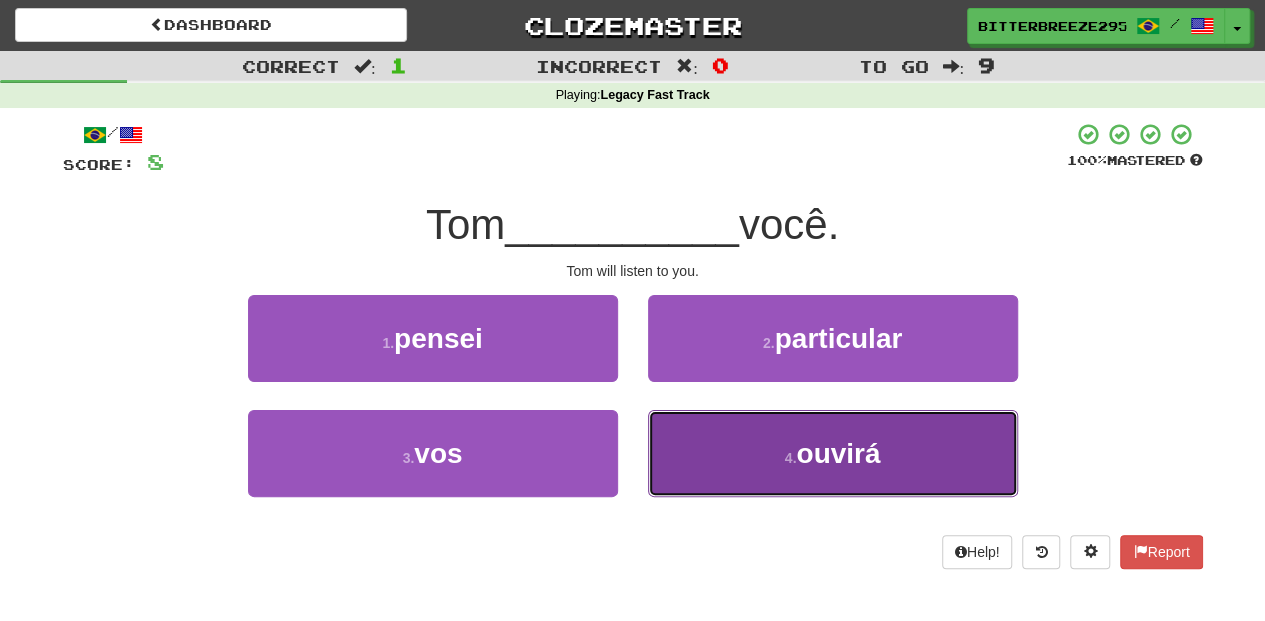 click on "4 .  ouvirá" at bounding box center (833, 453) 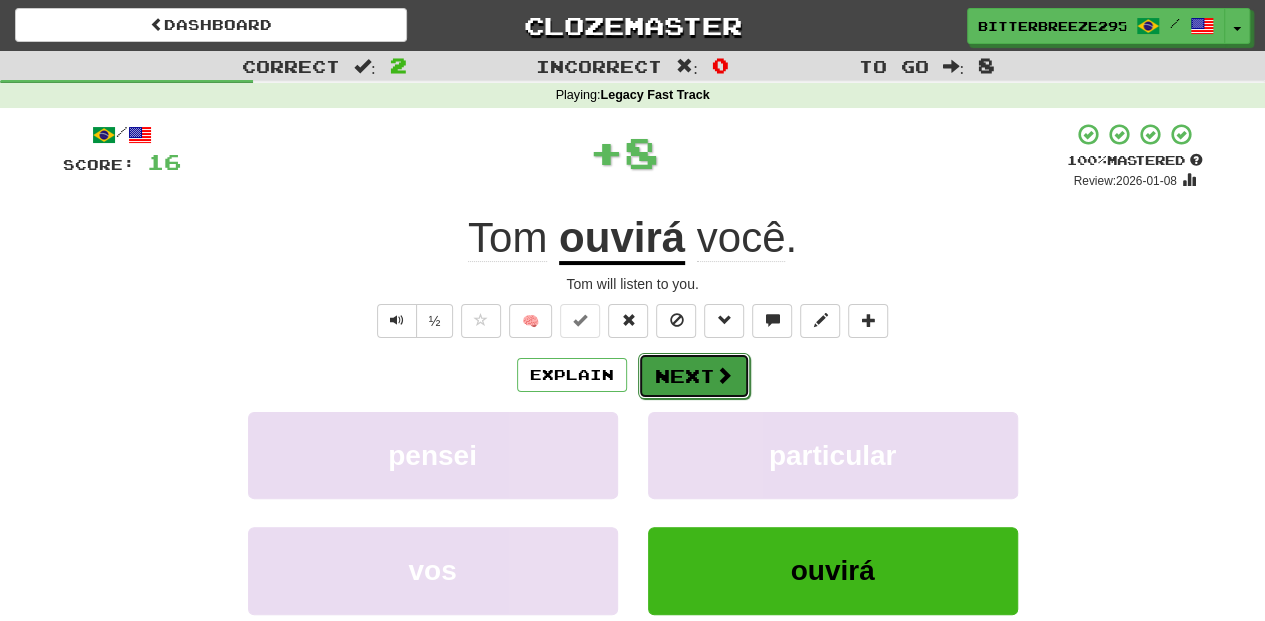 click on "Next" at bounding box center (694, 376) 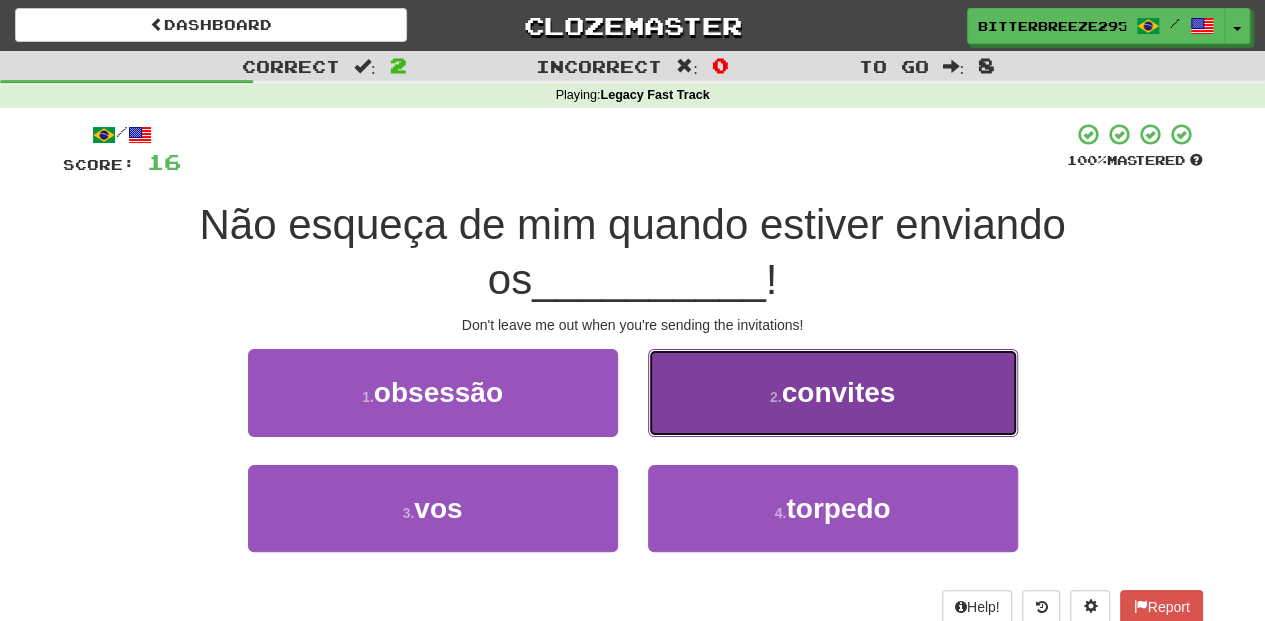 click on "2 .  convites" at bounding box center (833, 392) 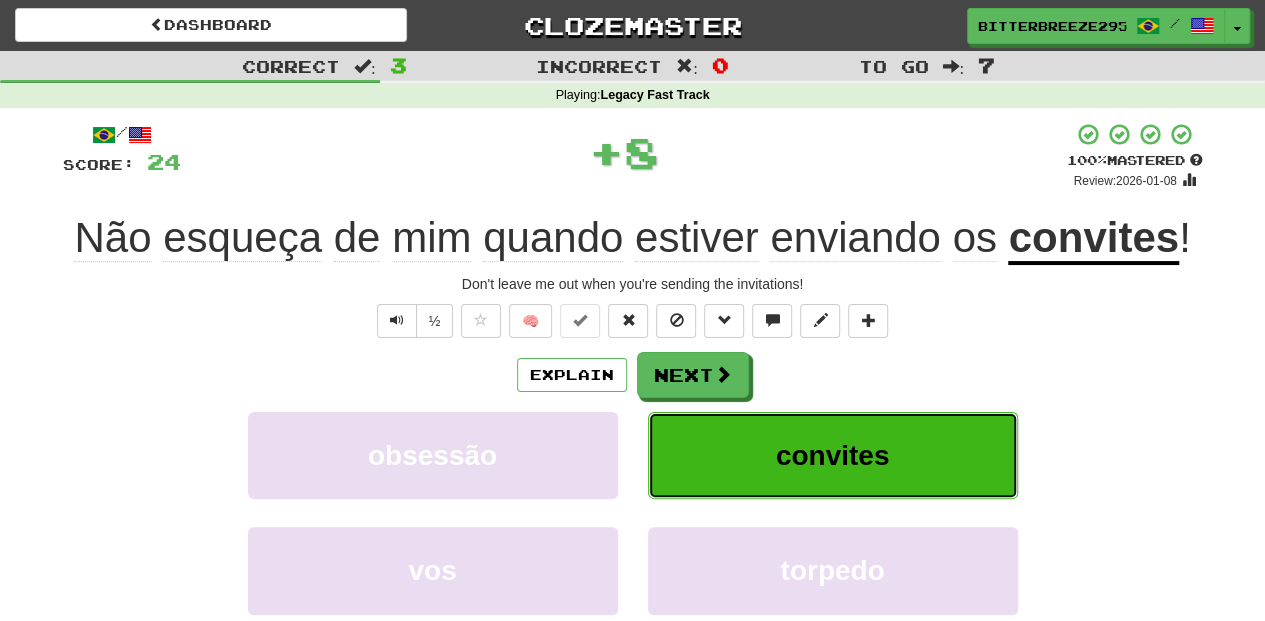 click on "convites" at bounding box center (833, 455) 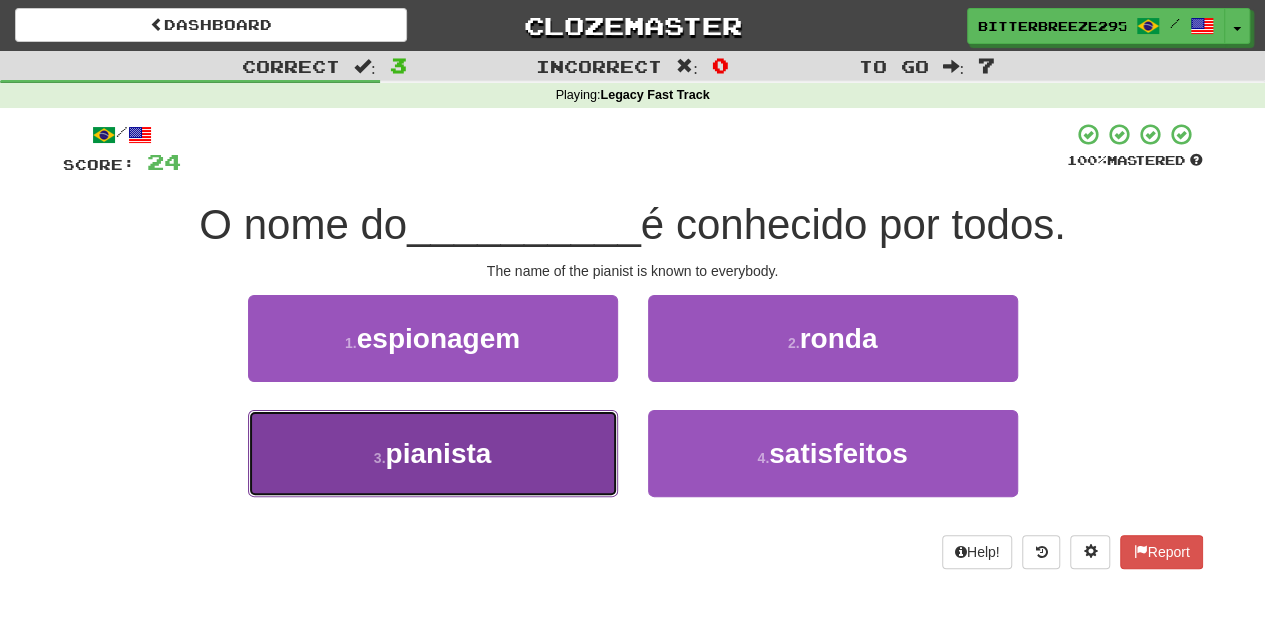 drag, startPoint x: 495, startPoint y: 461, endPoint x: 543, endPoint y: 444, distance: 50.92151 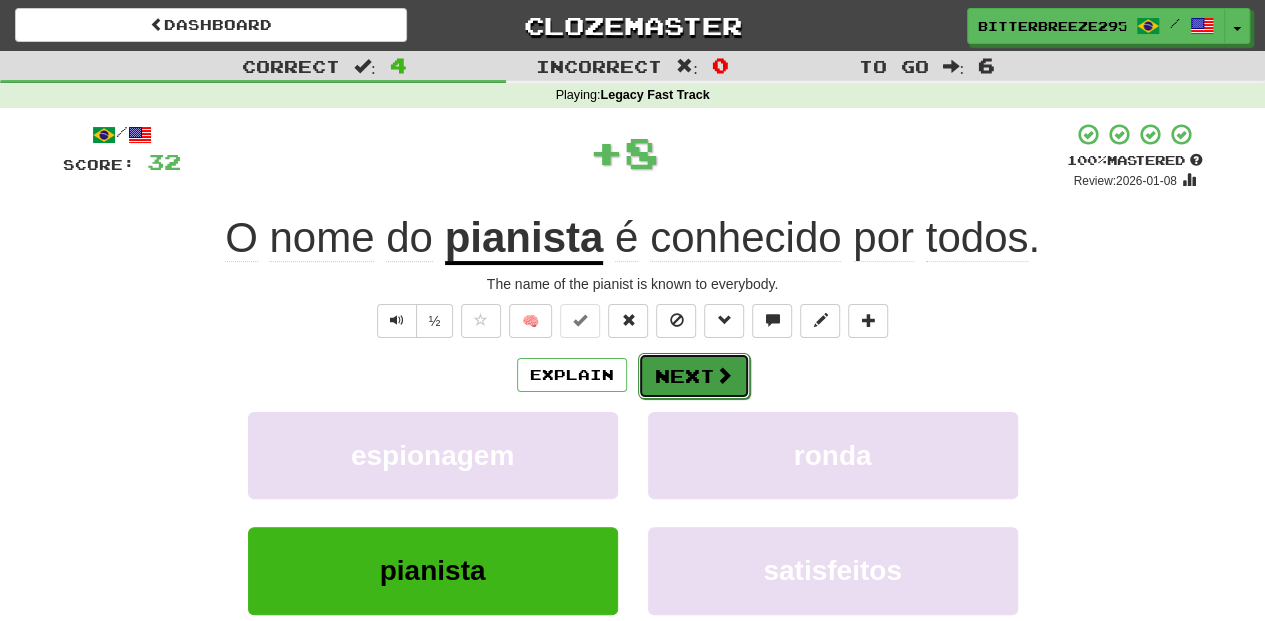 click at bounding box center (724, 375) 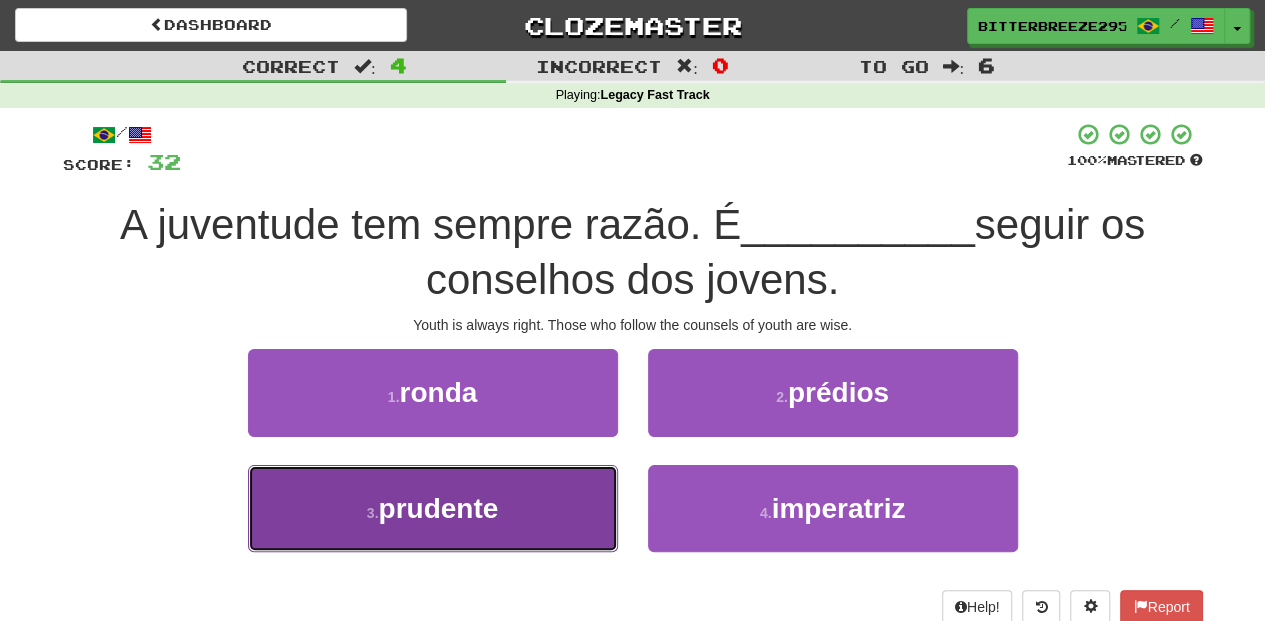 click on "3 .  prudente" at bounding box center (433, 508) 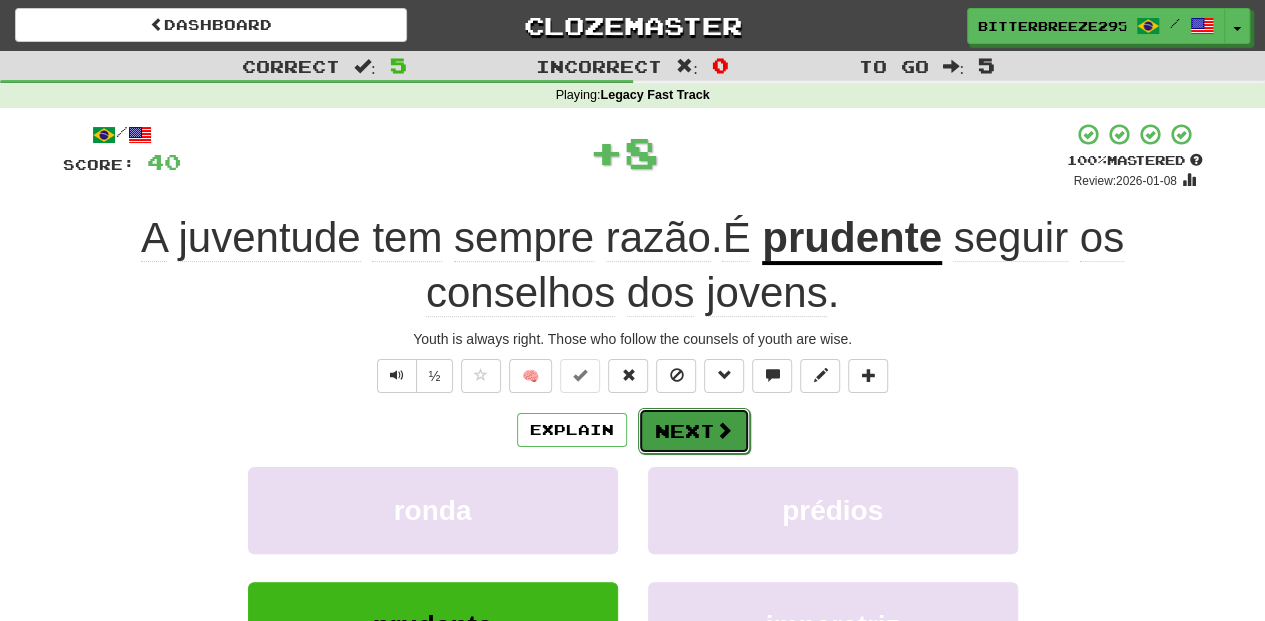 click on "Next" at bounding box center (694, 431) 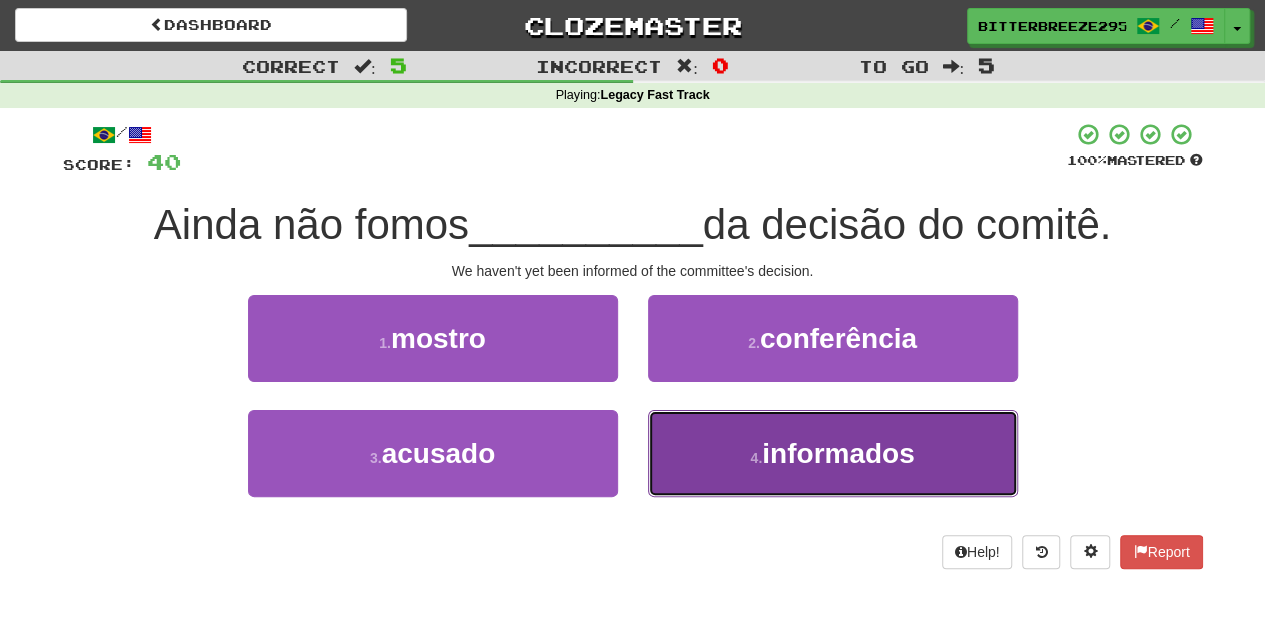 click on "4 .  informados" at bounding box center (833, 453) 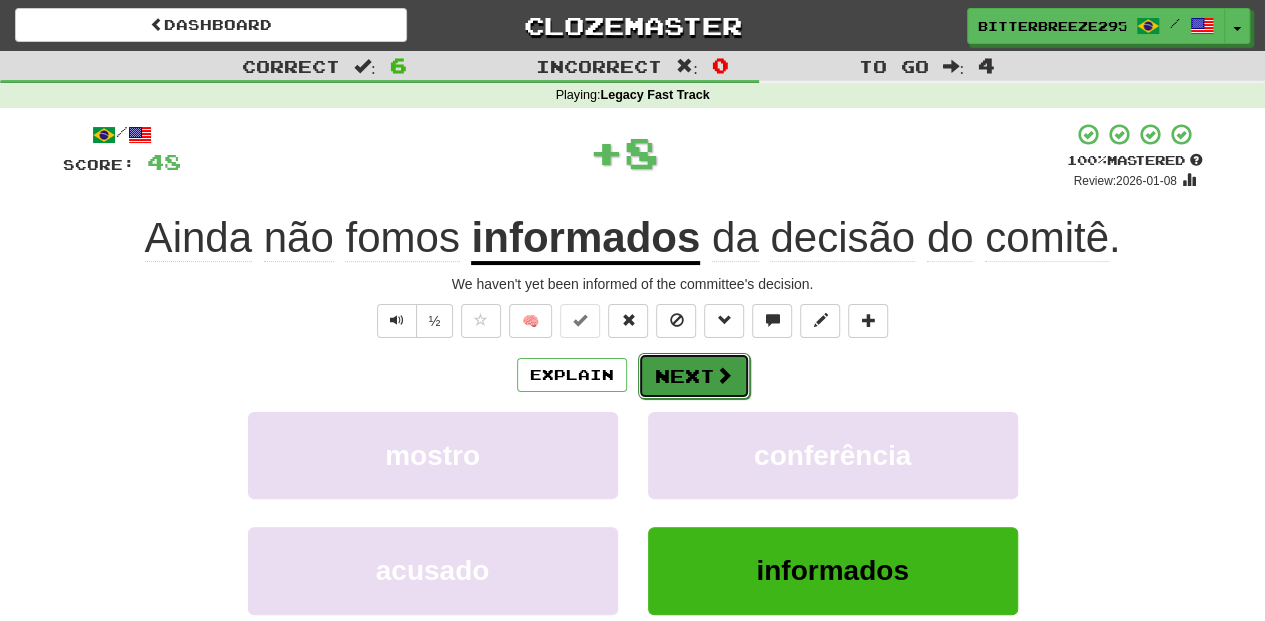 click on "Next" at bounding box center (694, 376) 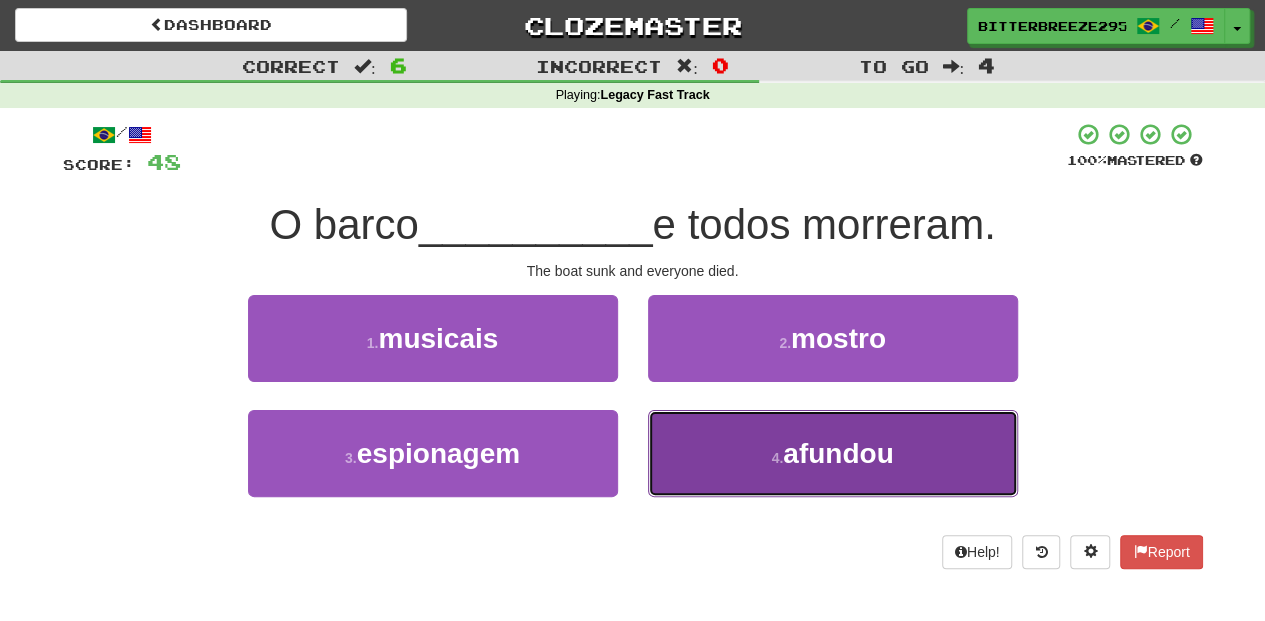 click on "4 .  afundou" at bounding box center (833, 453) 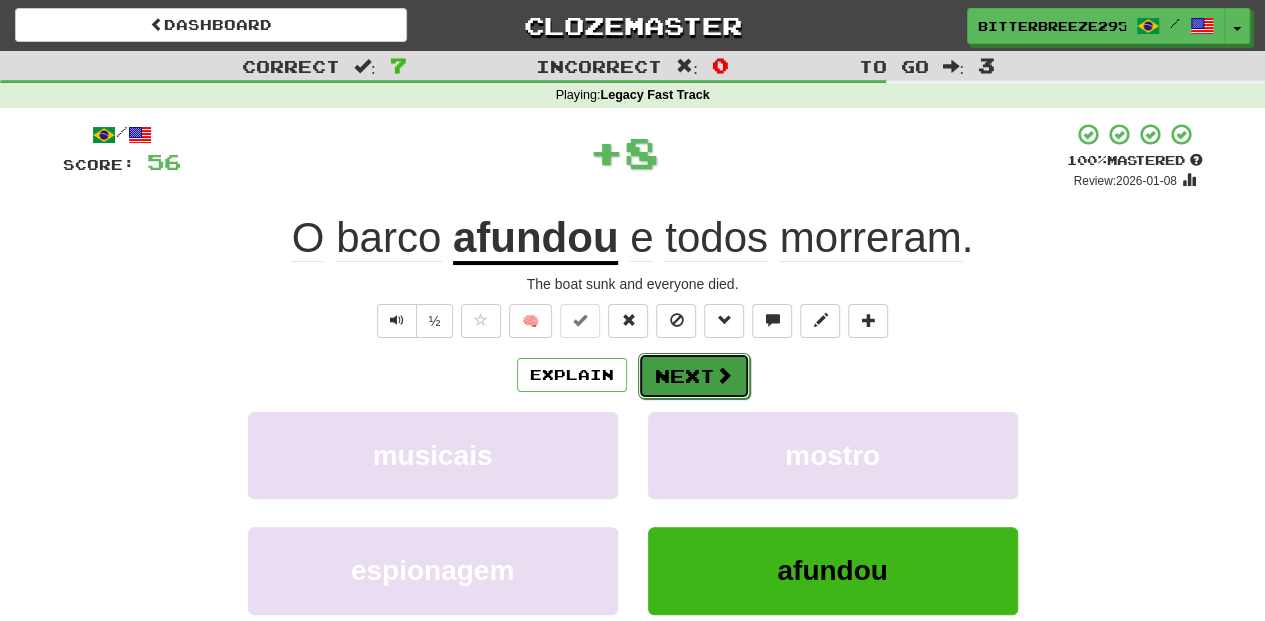 click on "Next" at bounding box center [694, 376] 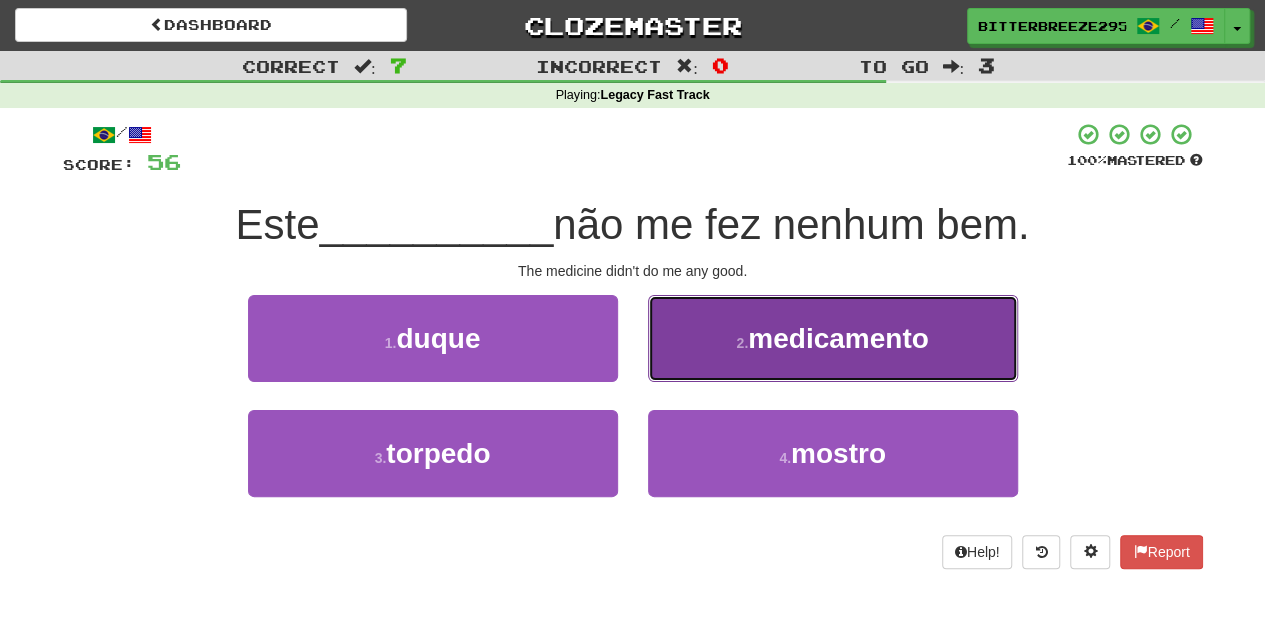 click on "2 .  medicamento" at bounding box center (833, 338) 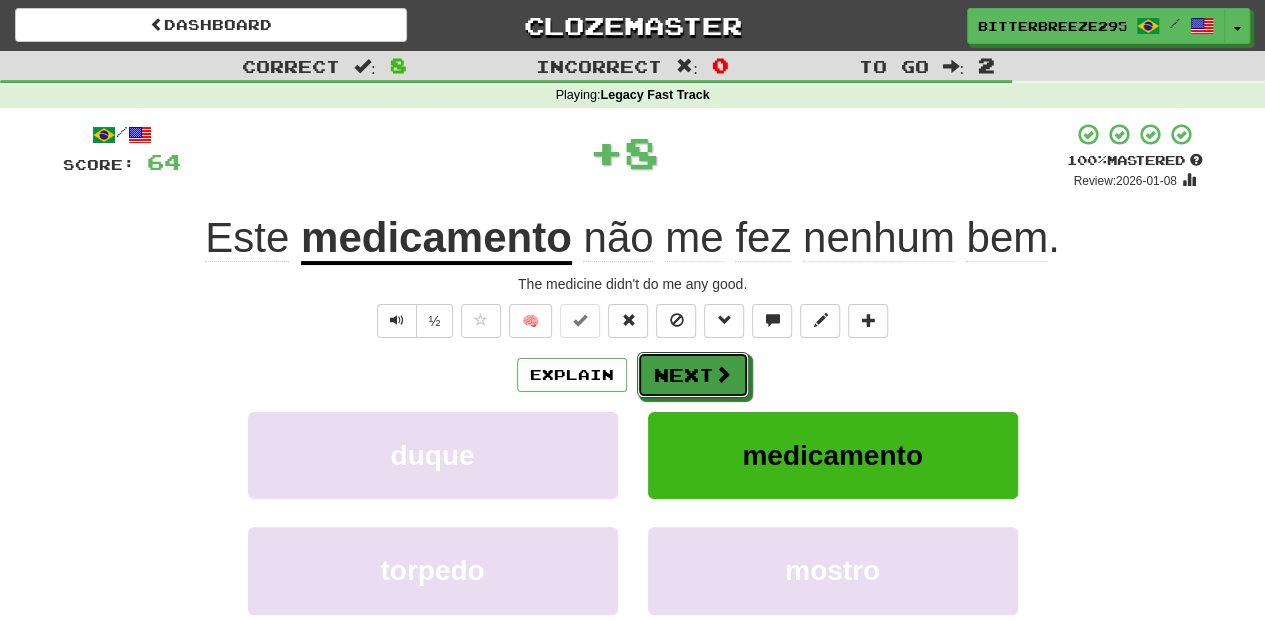click on "Next" at bounding box center (693, 375) 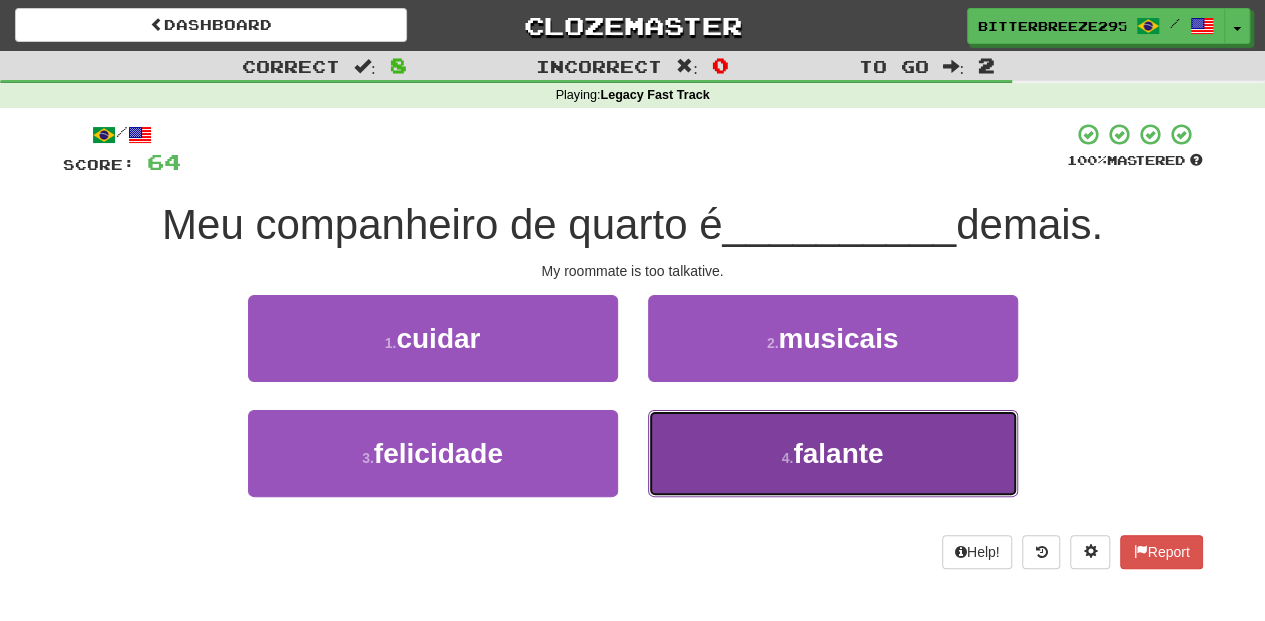 click on "4 .  falante" at bounding box center [833, 453] 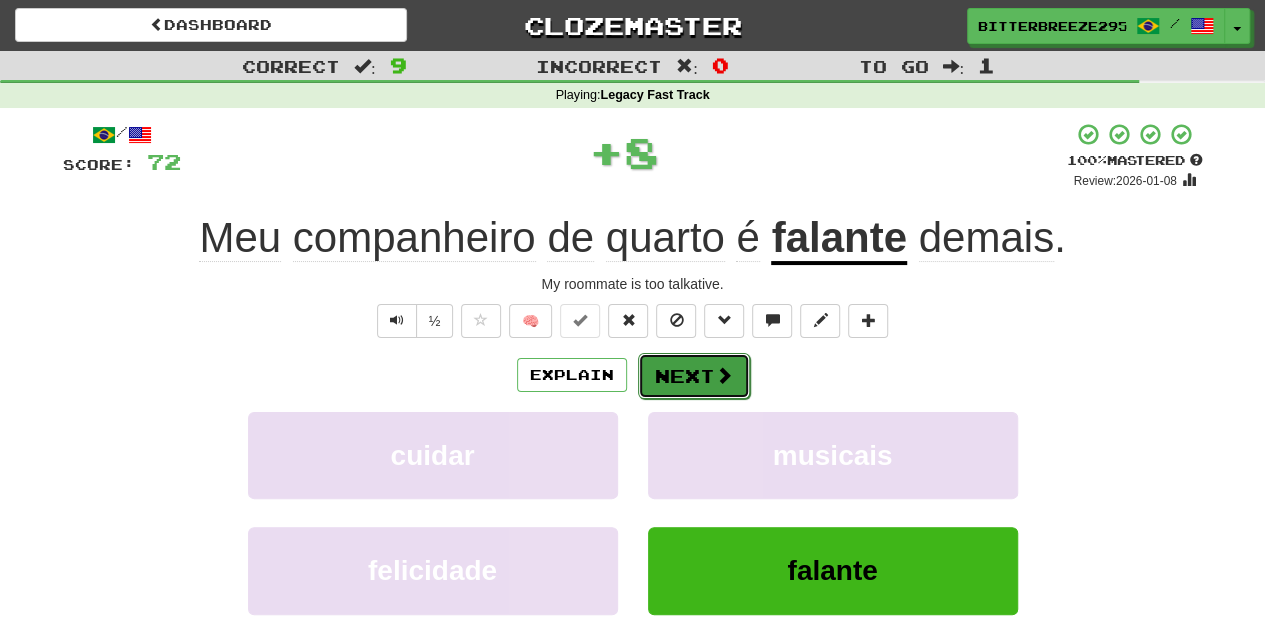 click on "Next" at bounding box center [694, 376] 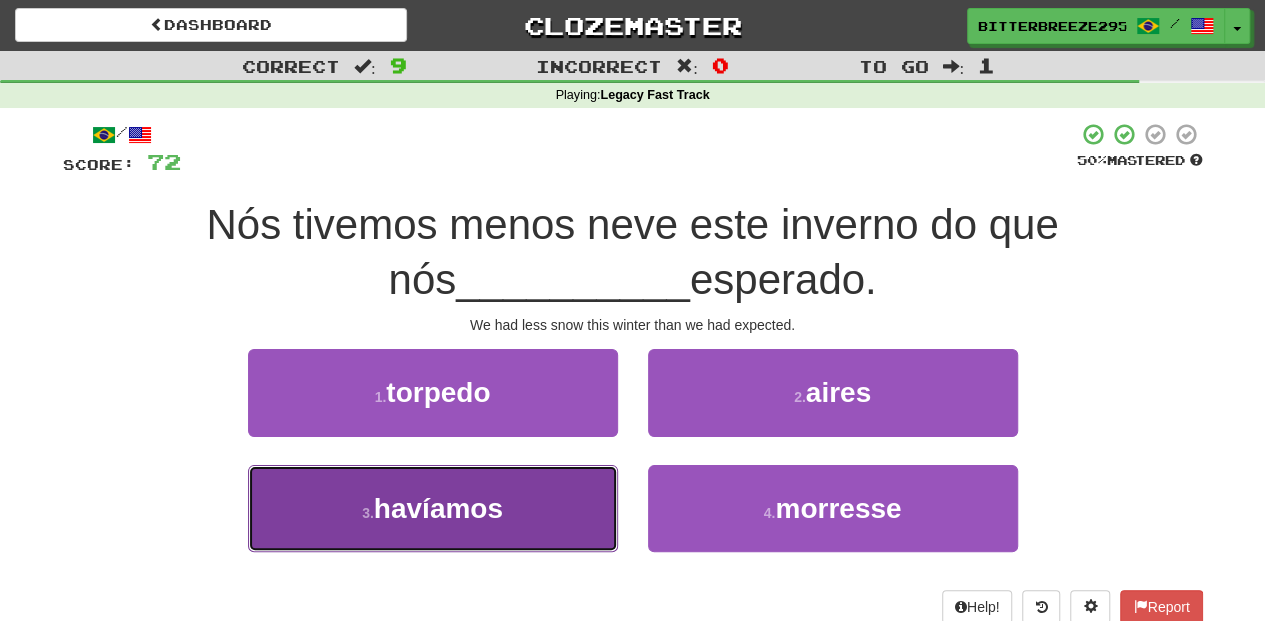 click on "3 .  havíamos" at bounding box center [433, 508] 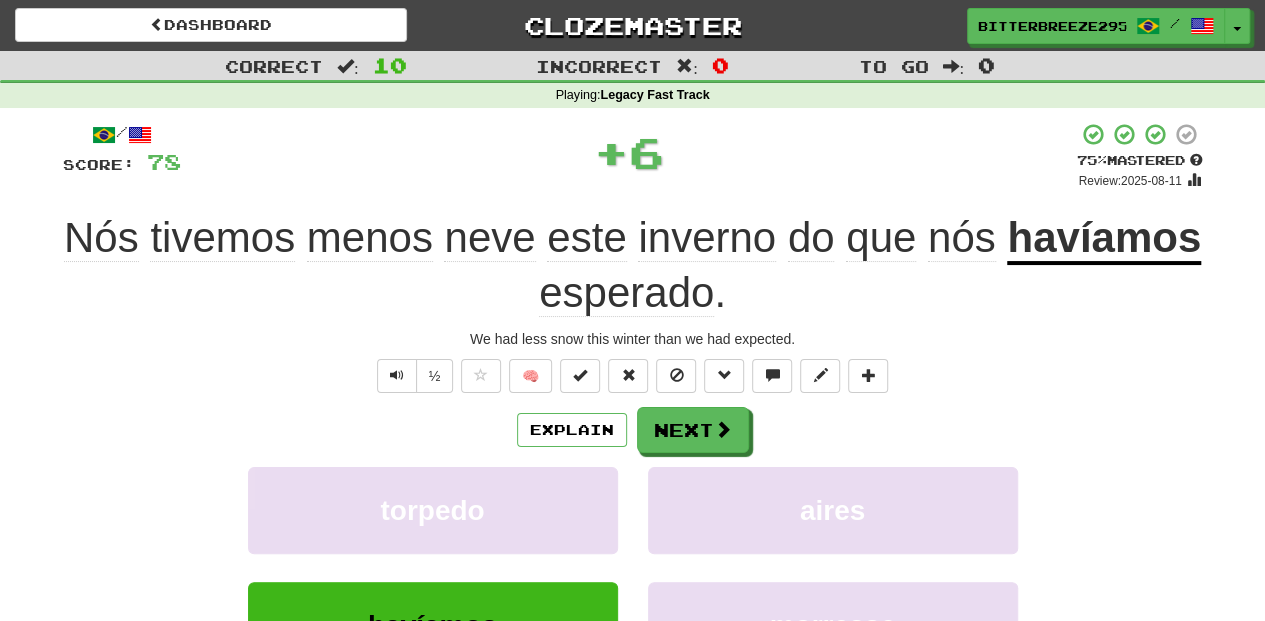 click on "Explain Next" at bounding box center [633, 430] 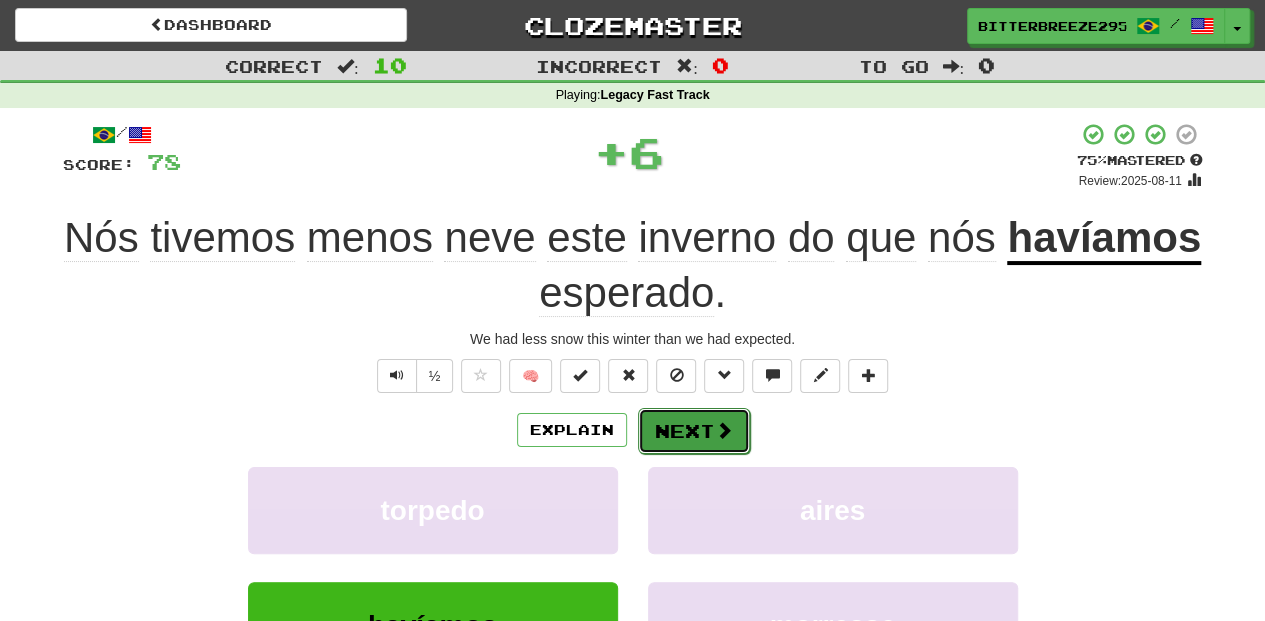 click on "Next" at bounding box center [694, 431] 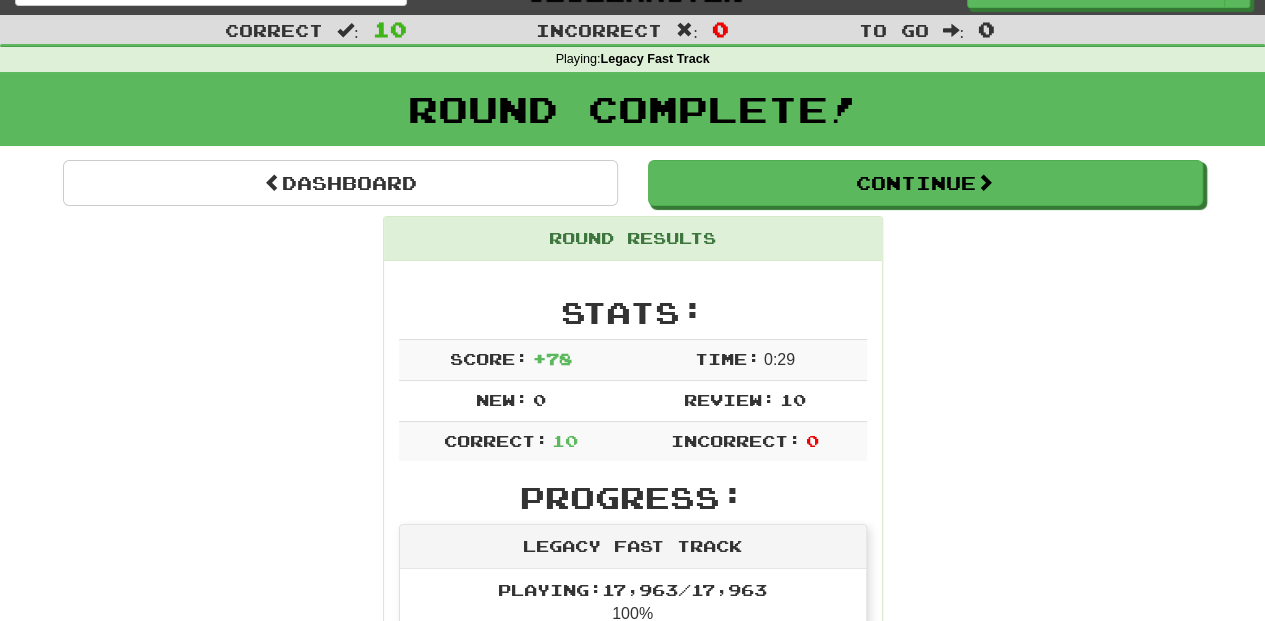 scroll, scrollTop: 0, scrollLeft: 0, axis: both 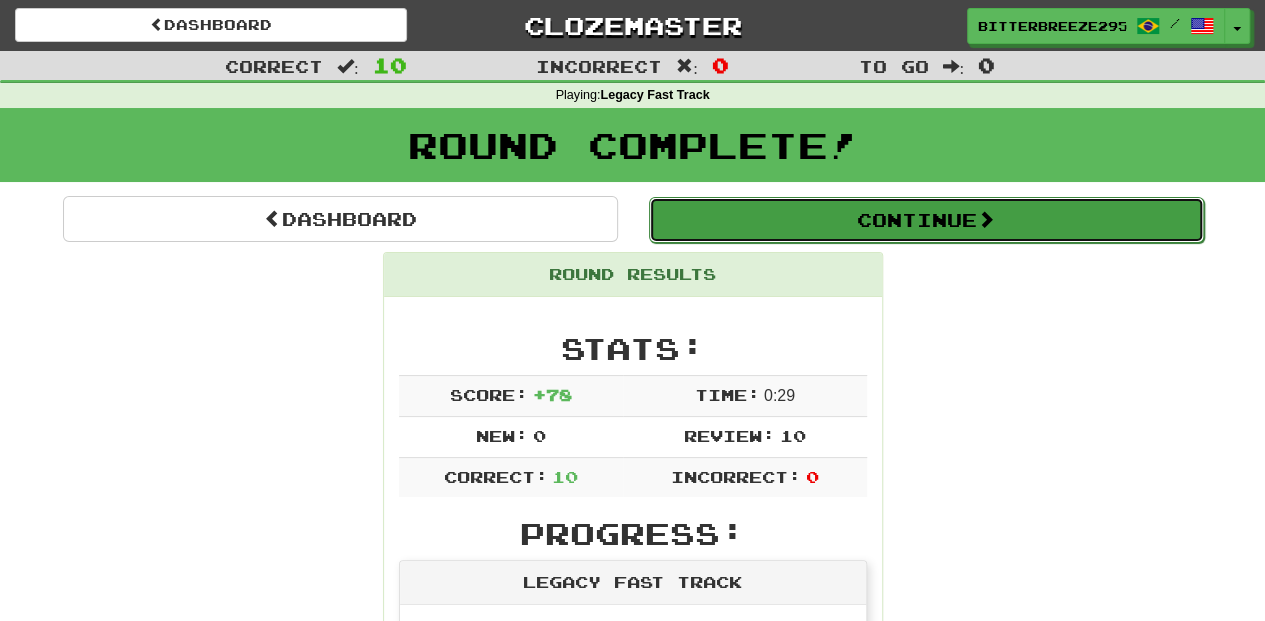 click on "Continue" at bounding box center [926, 220] 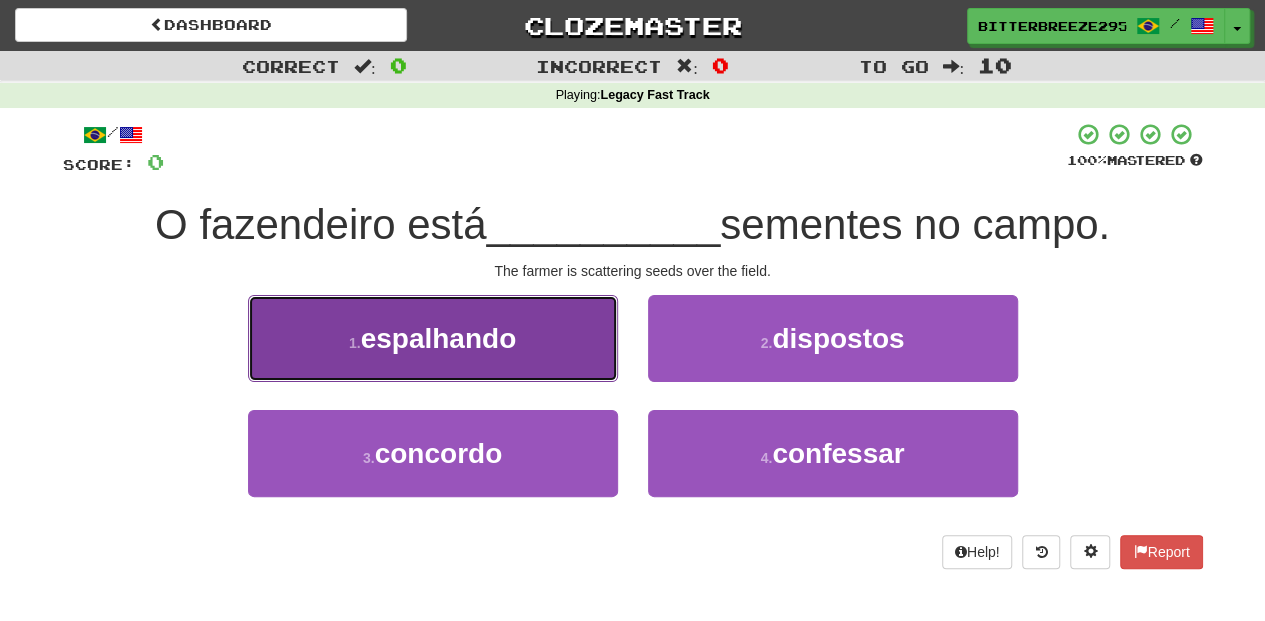 click on "1 .  espalhando" at bounding box center (433, 338) 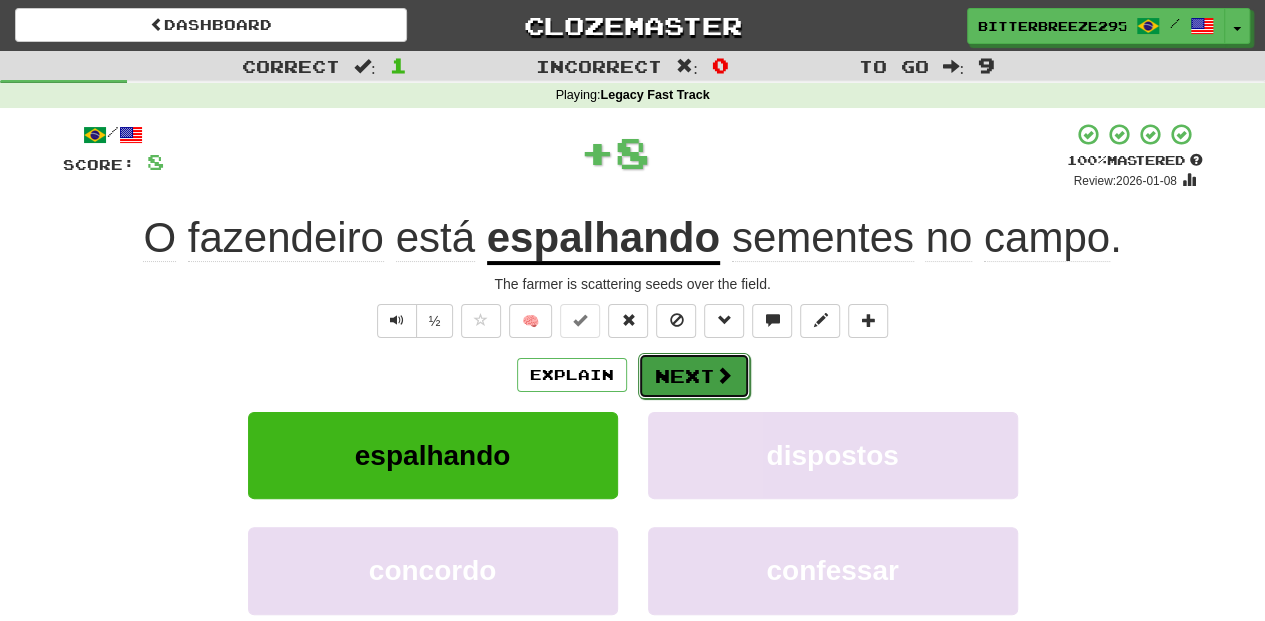 click on "Next" at bounding box center [694, 376] 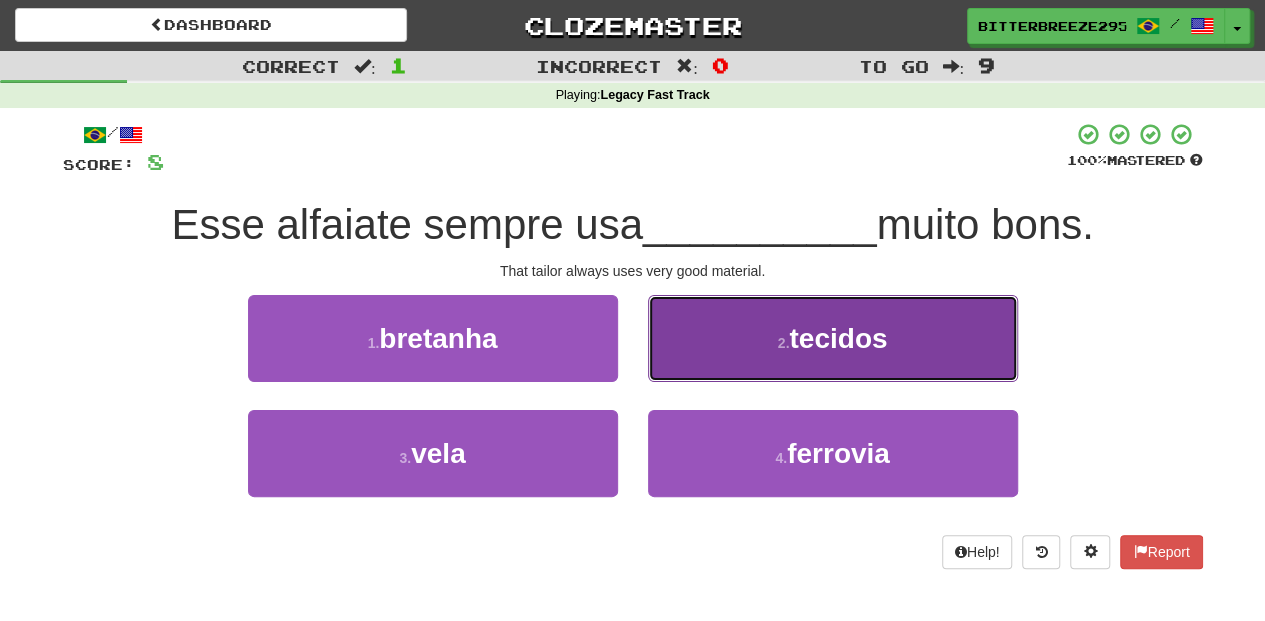 click on "2 .  tecidos" at bounding box center [833, 338] 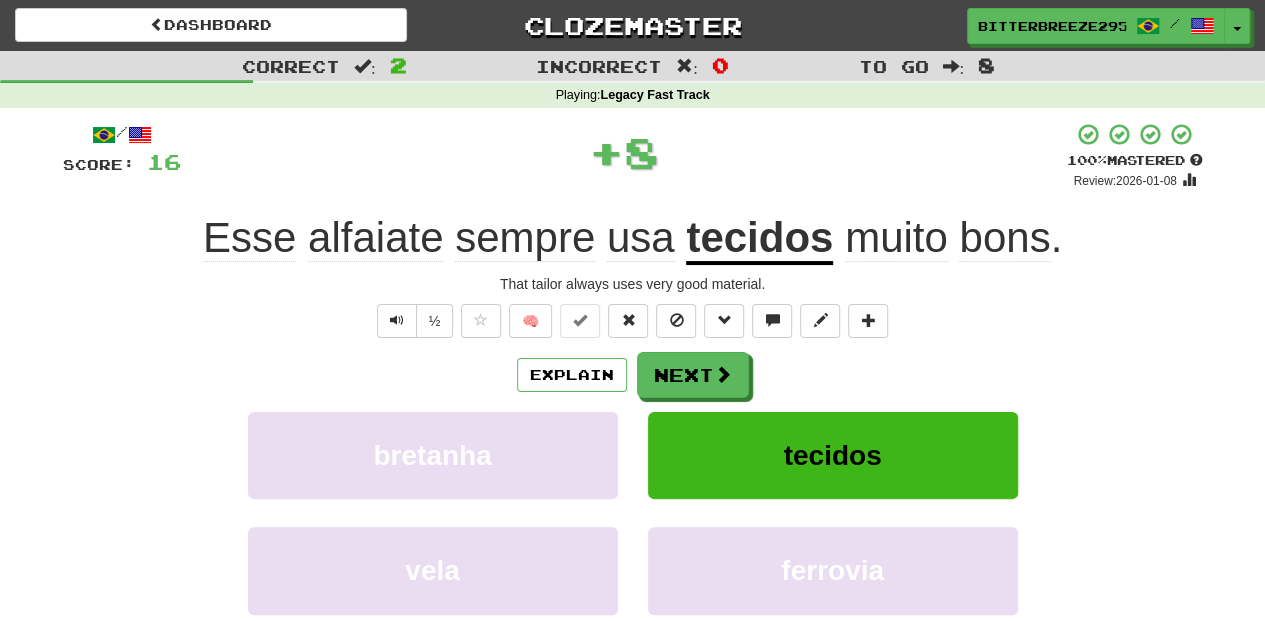 click on "Next" at bounding box center (693, 375) 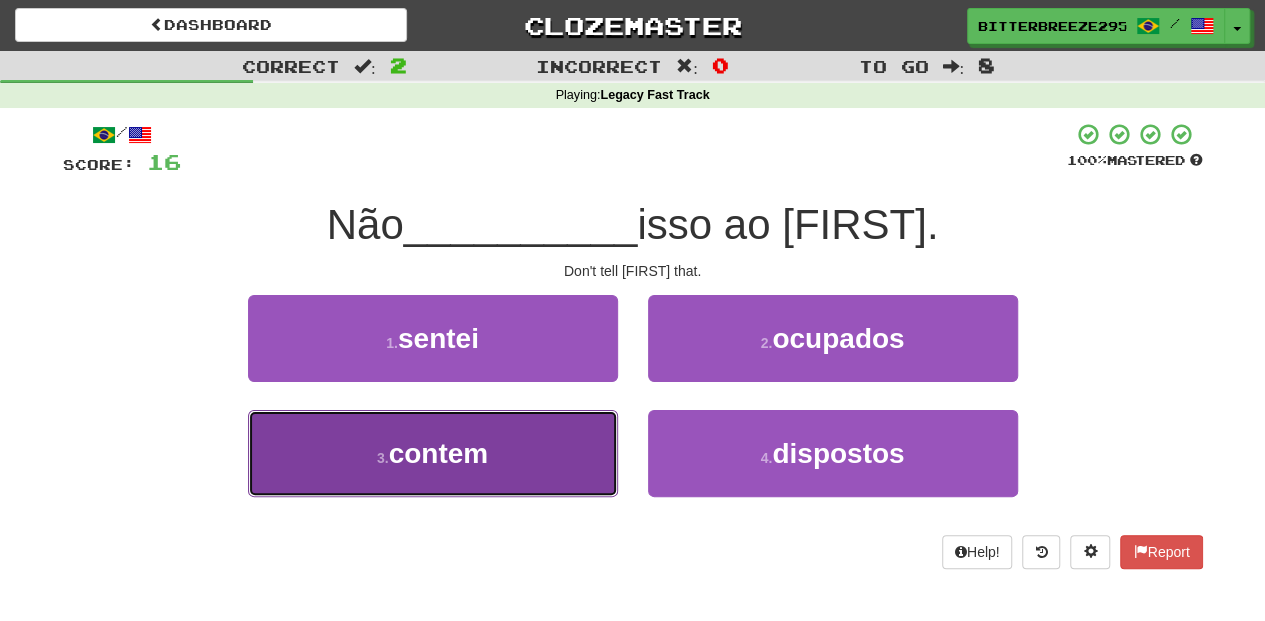 click on "3 .  contem" at bounding box center [433, 453] 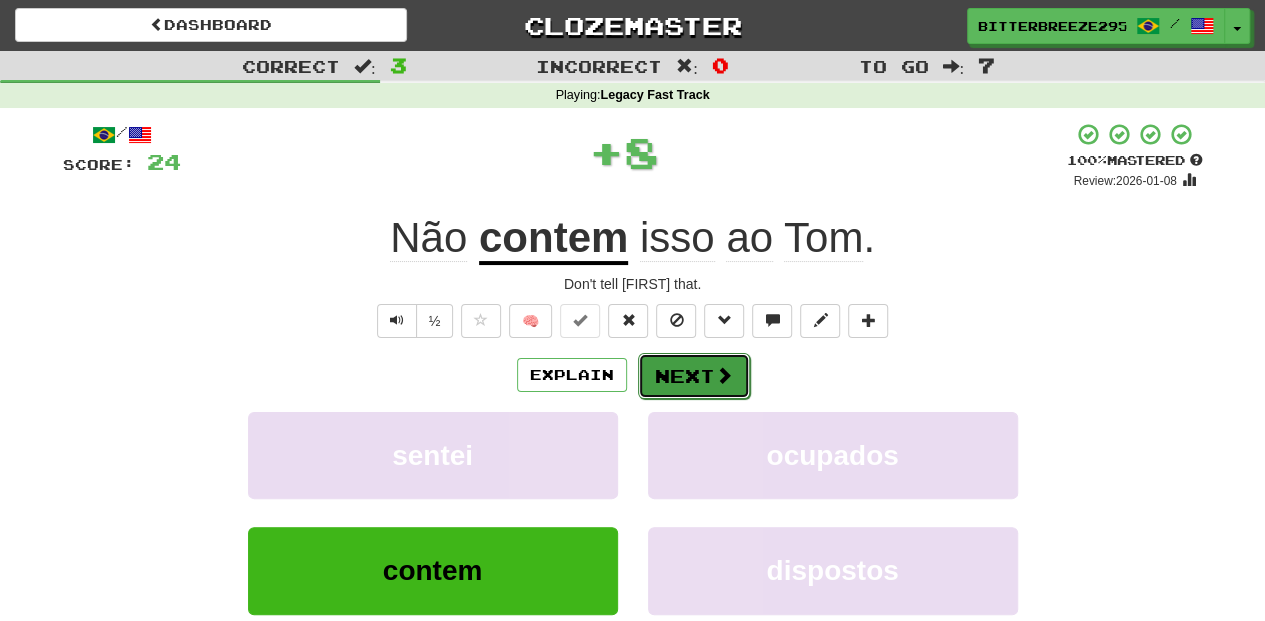 click on "Next" at bounding box center (694, 376) 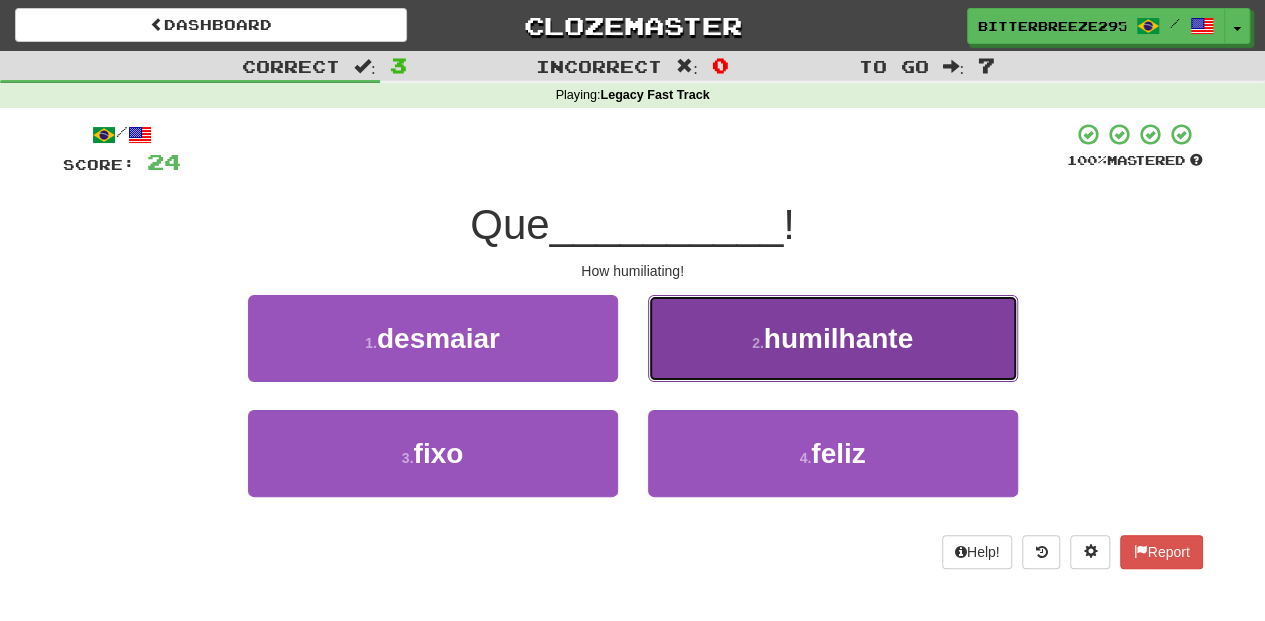 click on "2 .  humilhante" at bounding box center (833, 338) 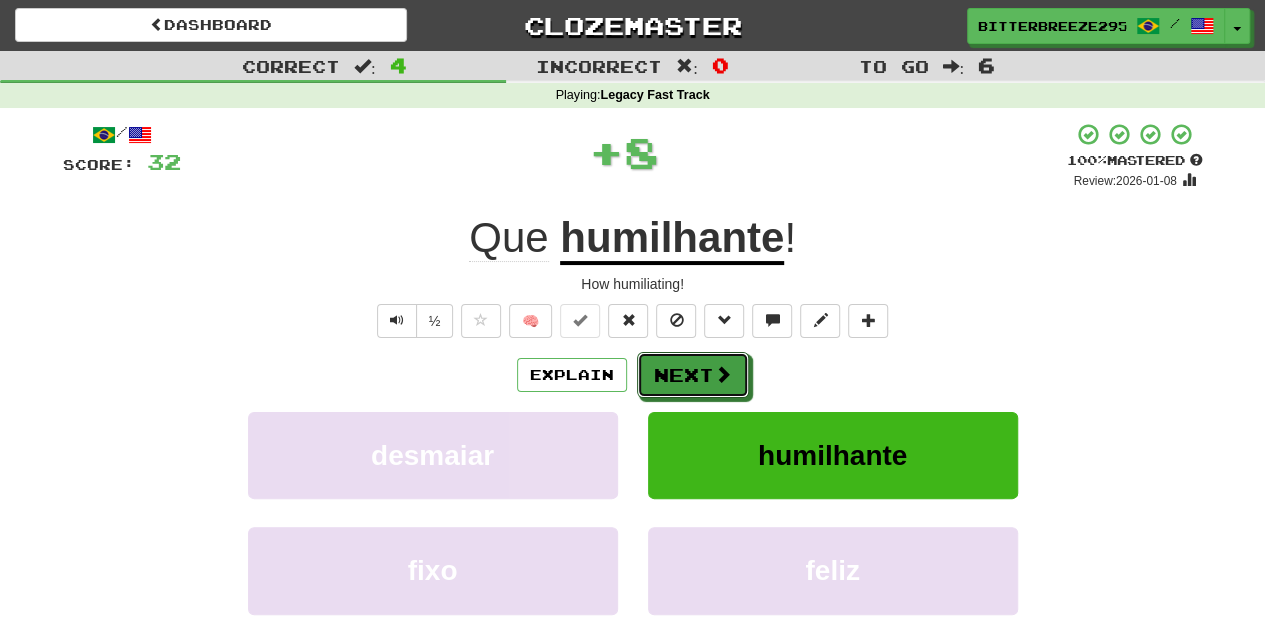 click on "Next" at bounding box center (693, 375) 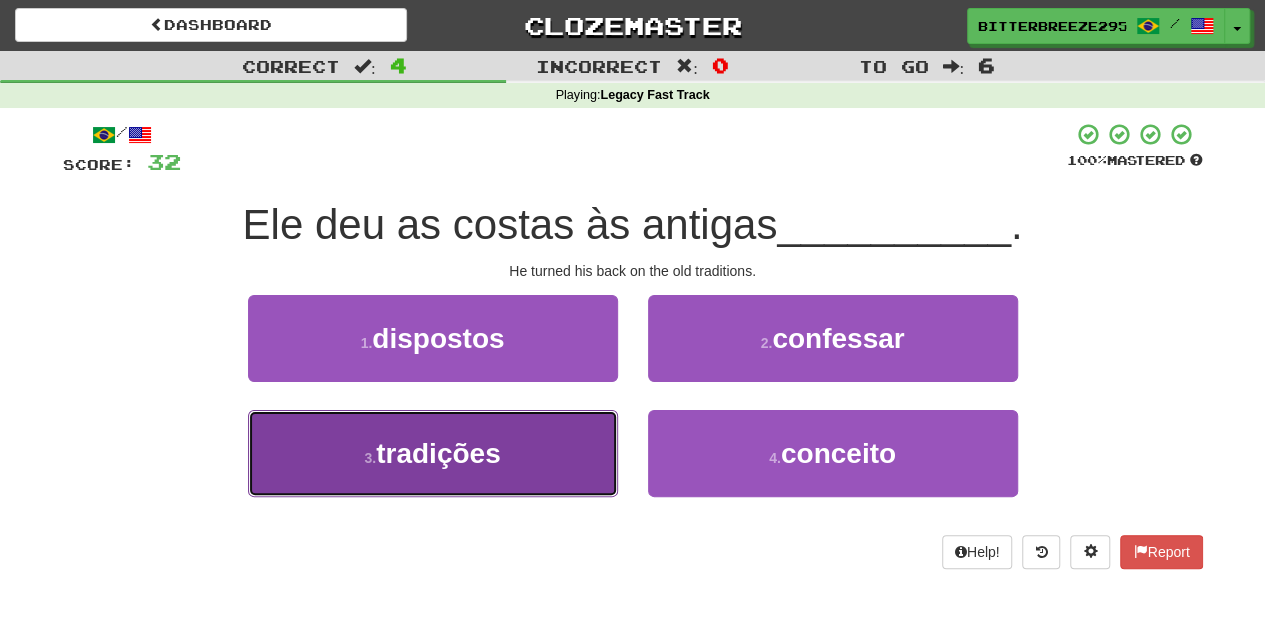 click on "3 .  tradições" at bounding box center [433, 453] 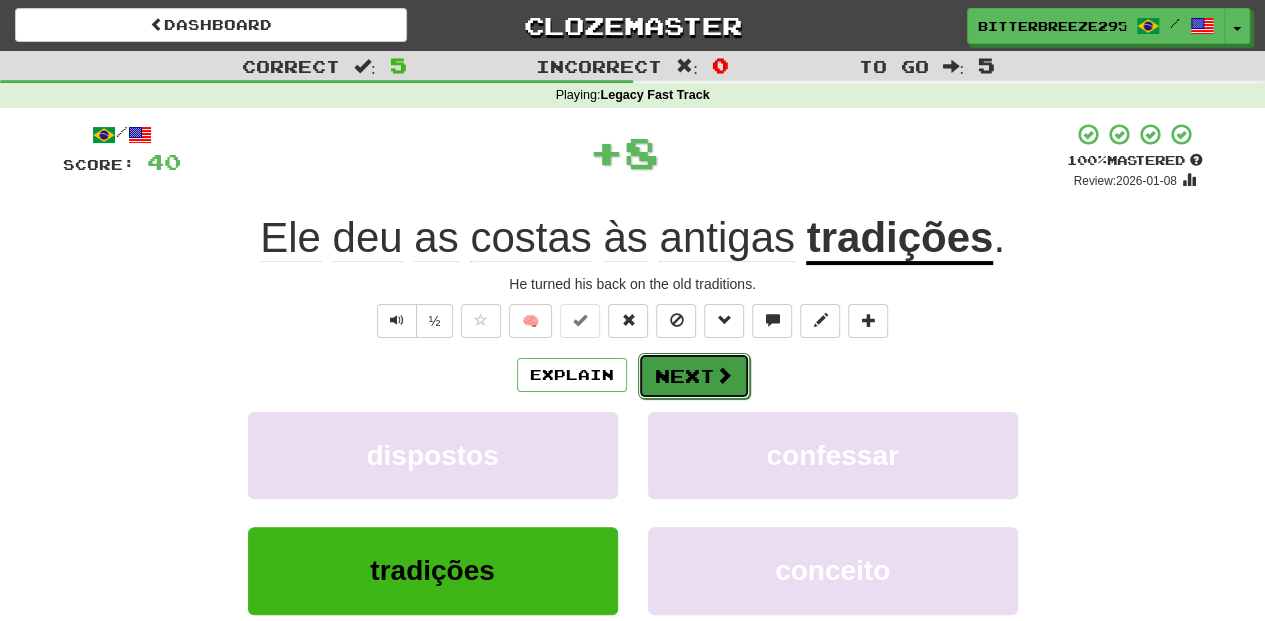 click on "Next" at bounding box center [694, 376] 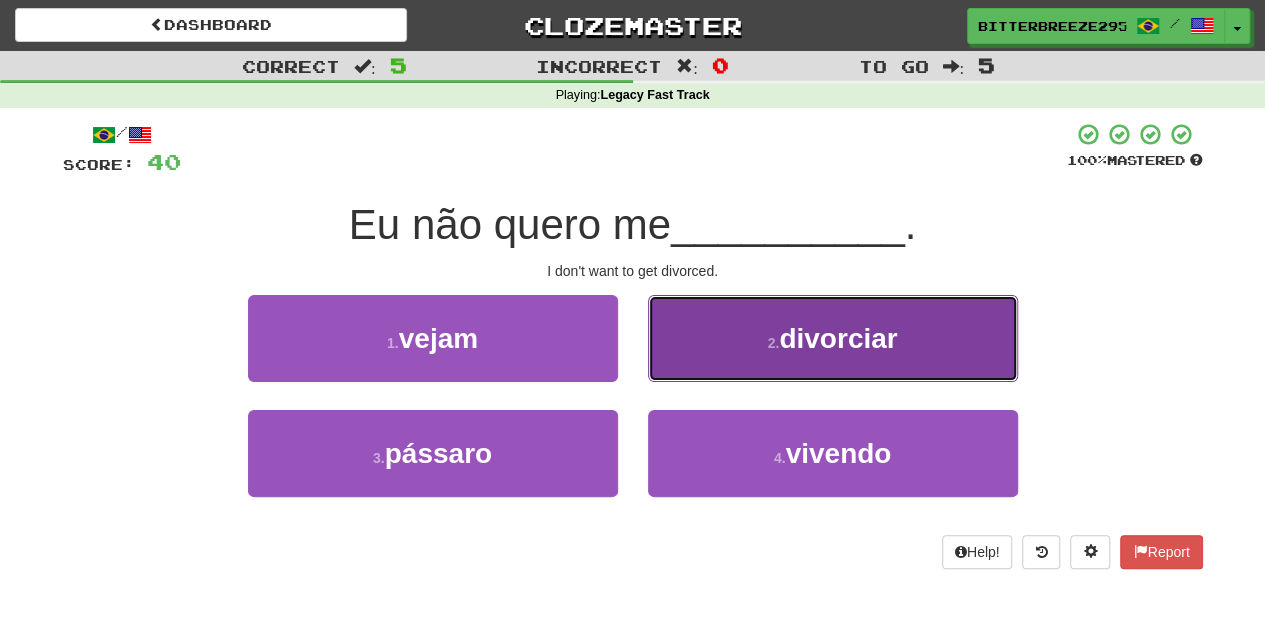click on "2 .  divorciar" at bounding box center (833, 338) 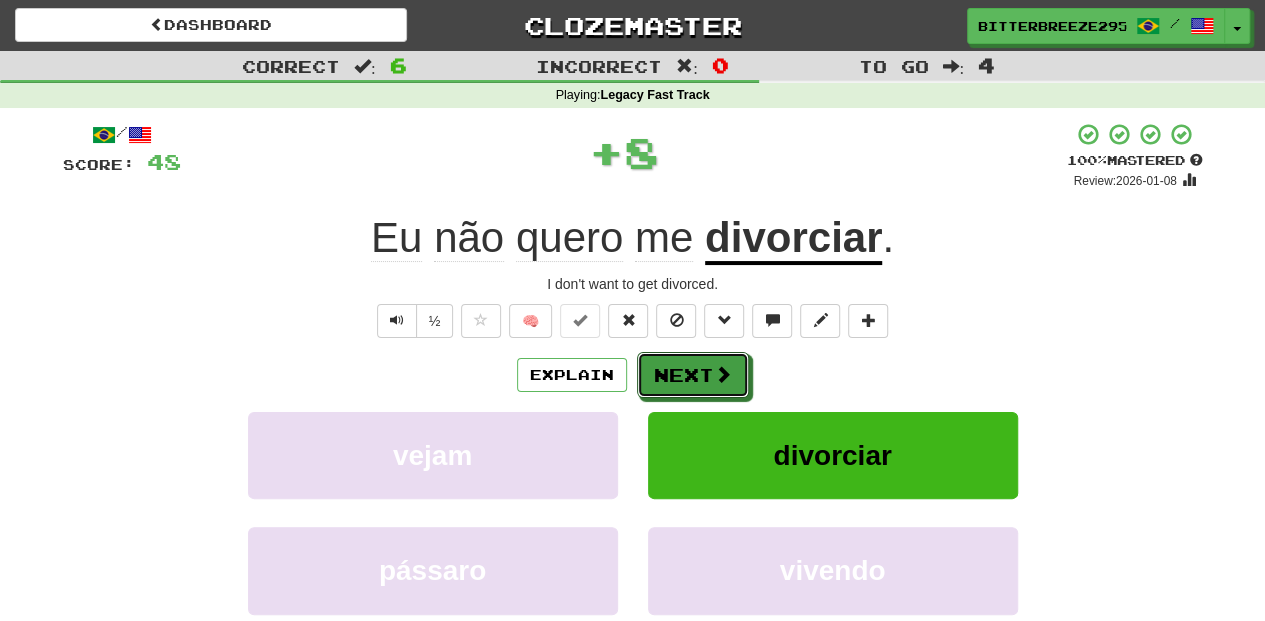 click on "Next" at bounding box center (693, 375) 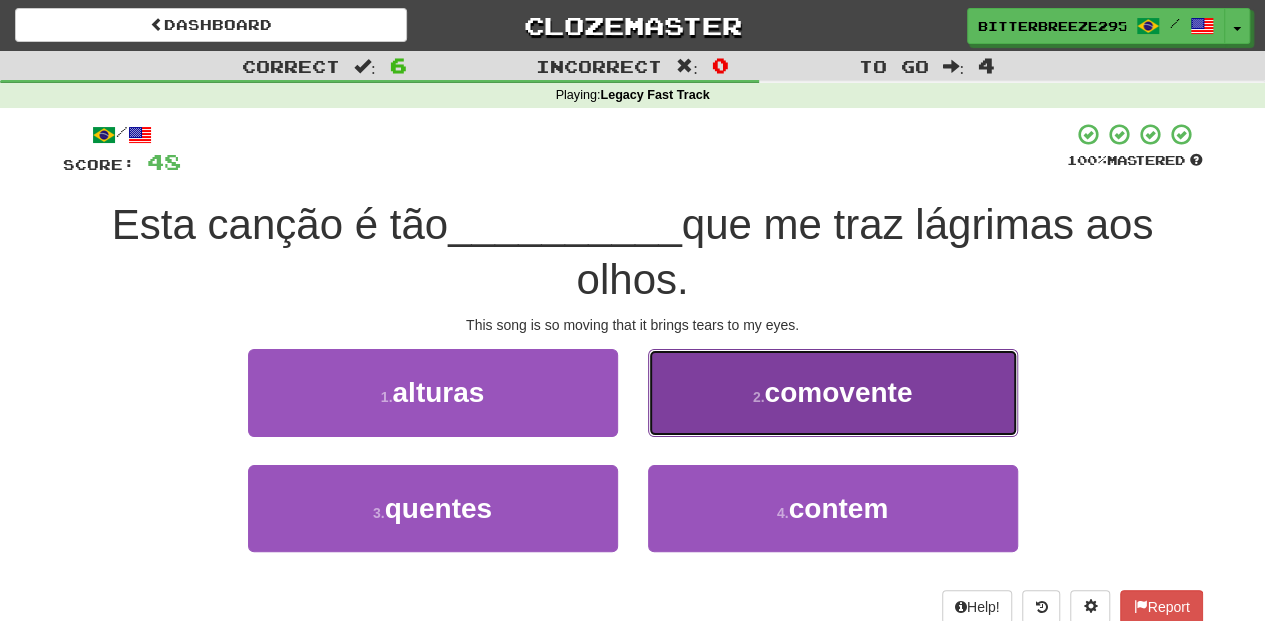 click on "2 .  comovente" at bounding box center (833, 392) 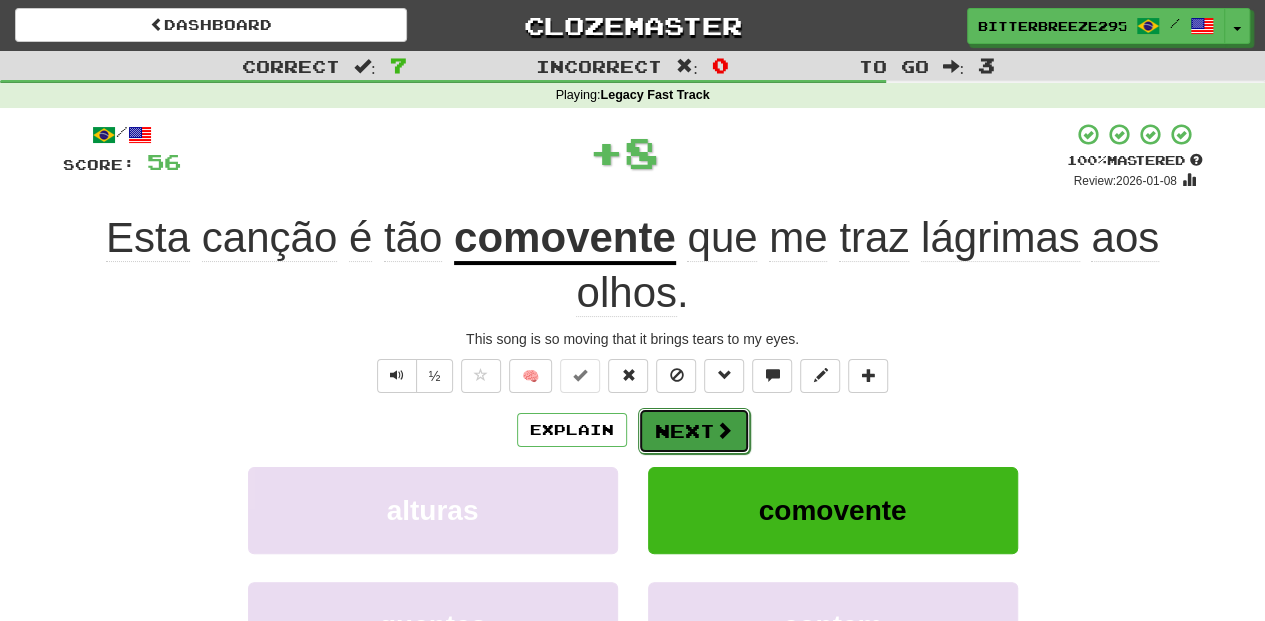 click on "Next" at bounding box center (694, 431) 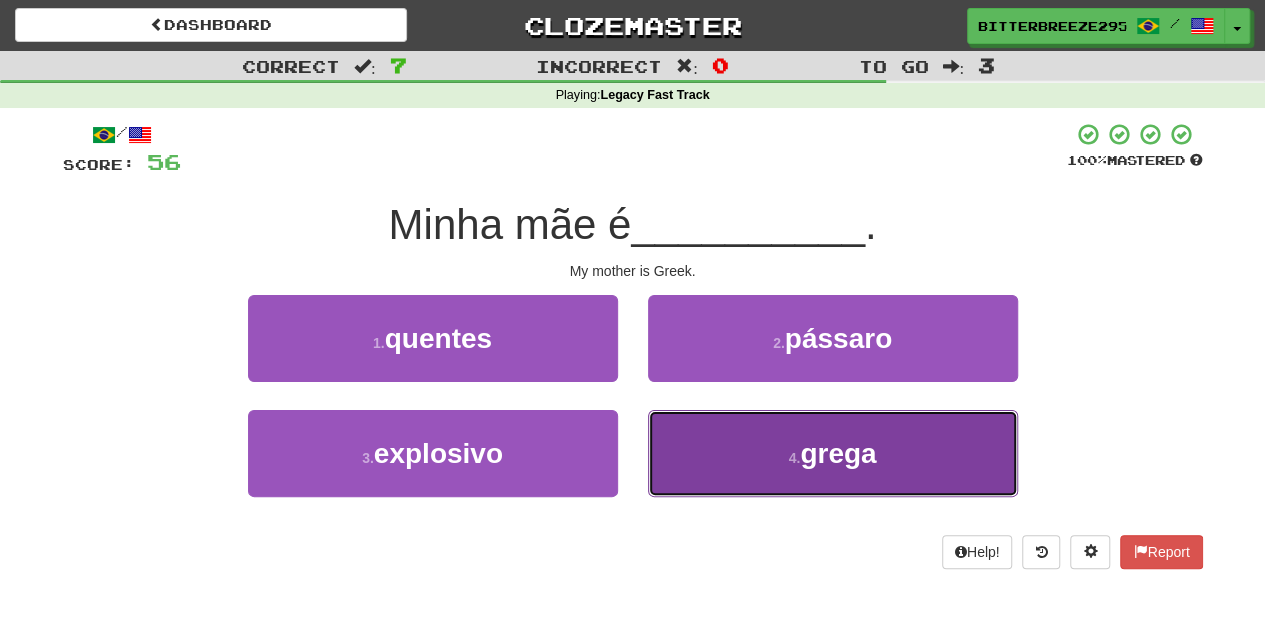 click on "4 .  grega" at bounding box center (833, 453) 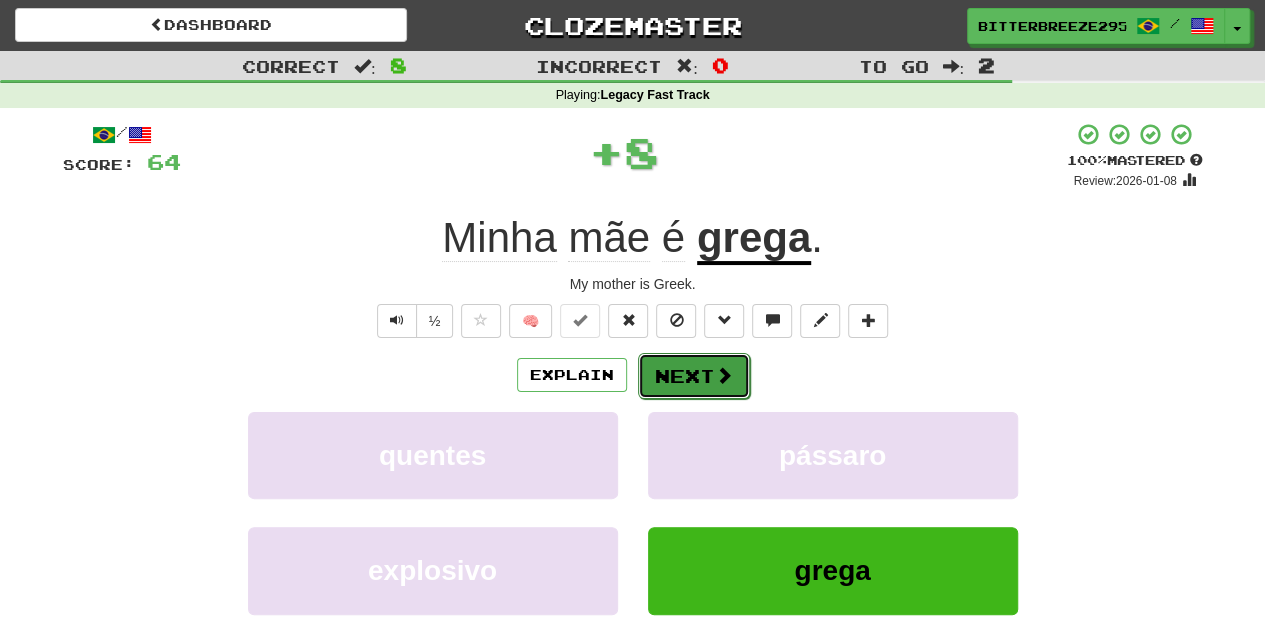 click on "Next" at bounding box center [694, 376] 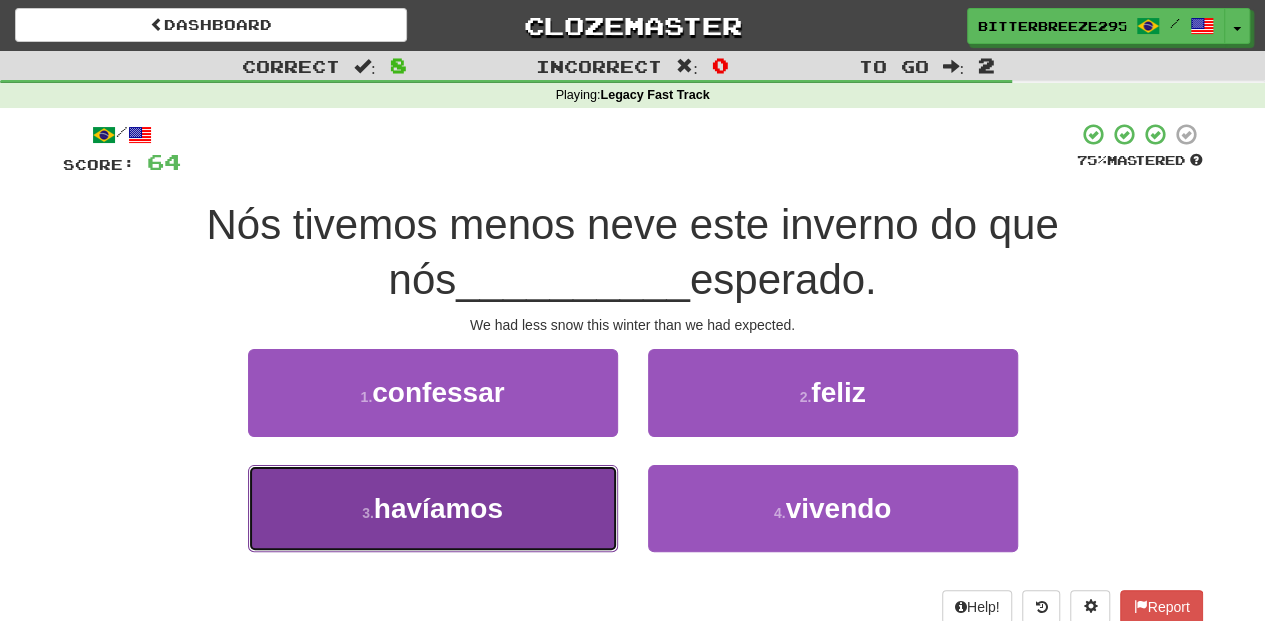 click on "3 .  havíamos" at bounding box center (433, 508) 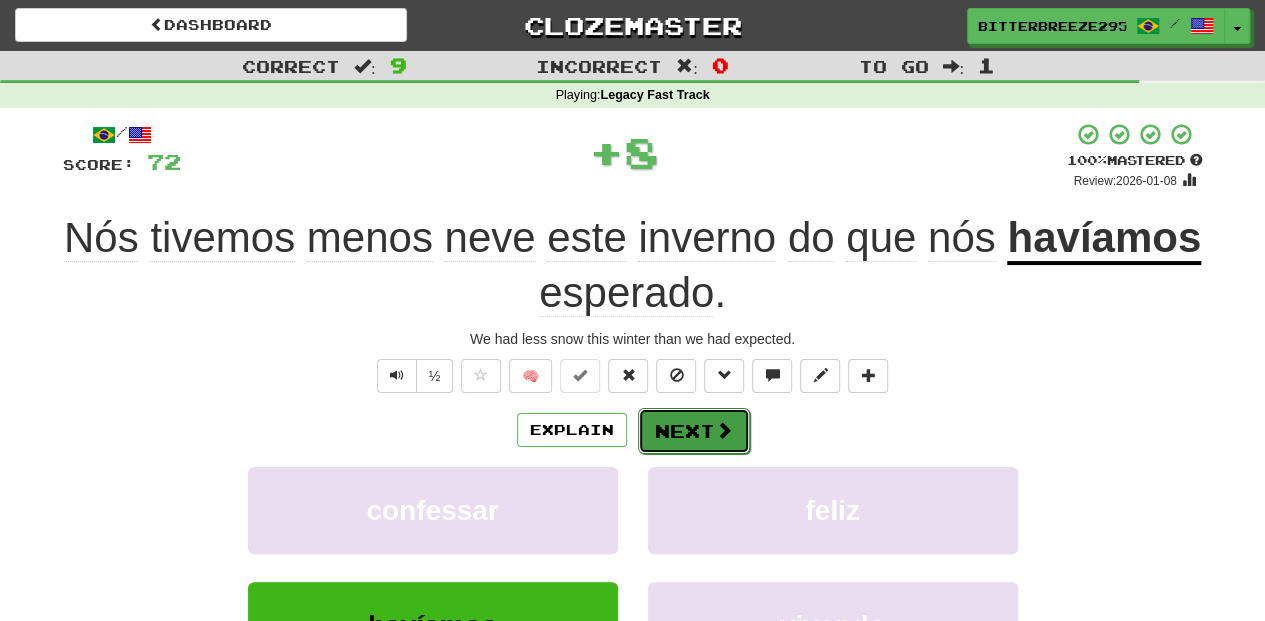 click on "Next" at bounding box center (694, 431) 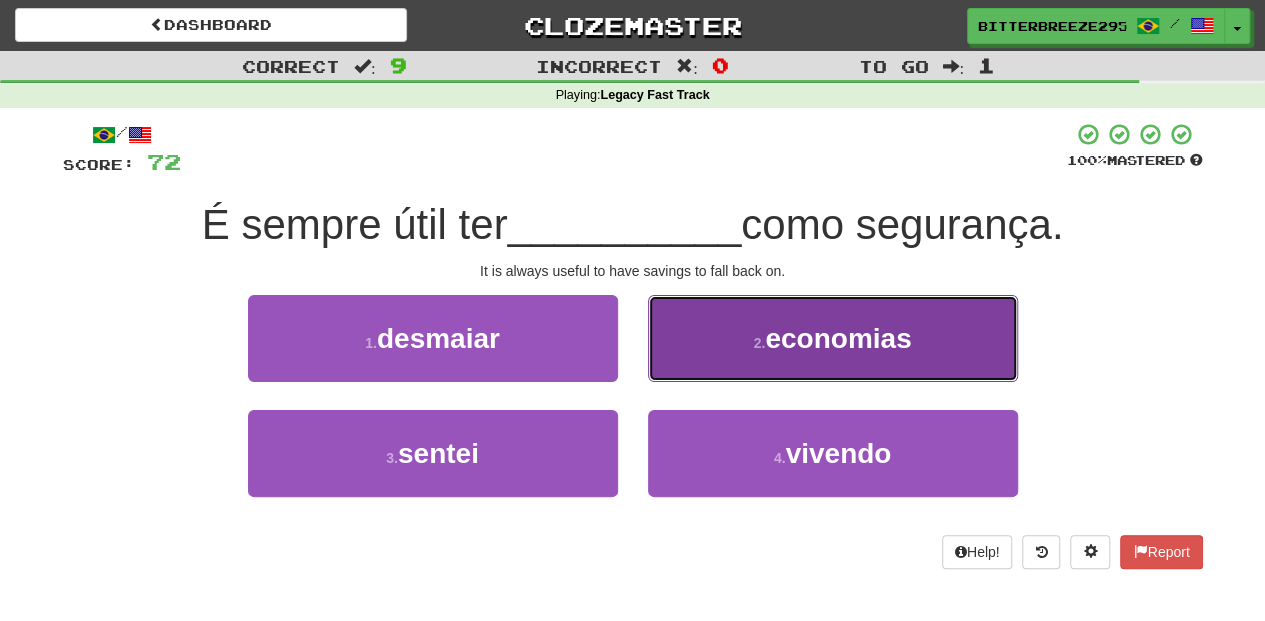 click on "2 .  economias" at bounding box center [833, 338] 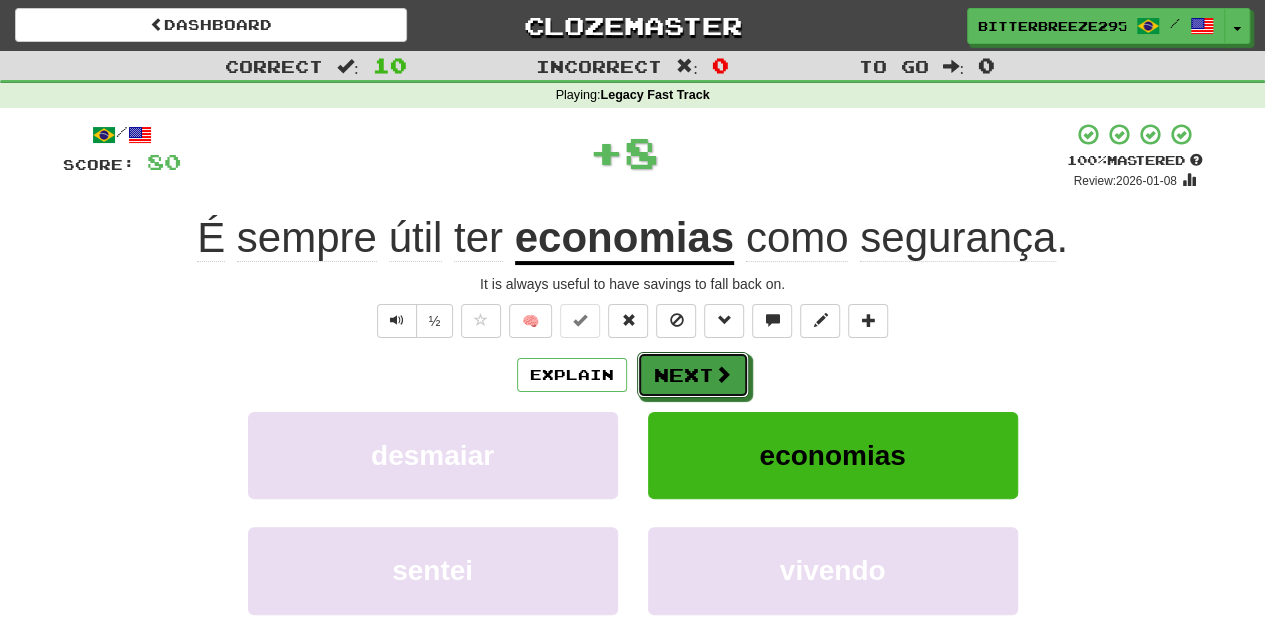 click on "Next" at bounding box center [693, 375] 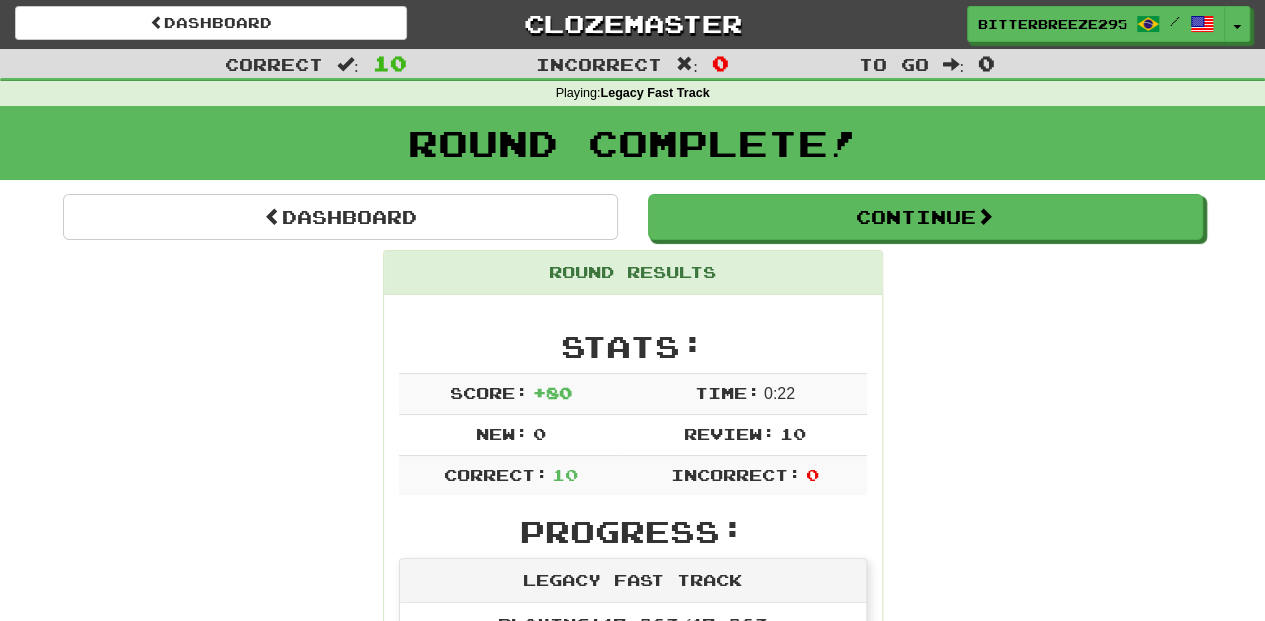 scroll, scrollTop: 0, scrollLeft: 0, axis: both 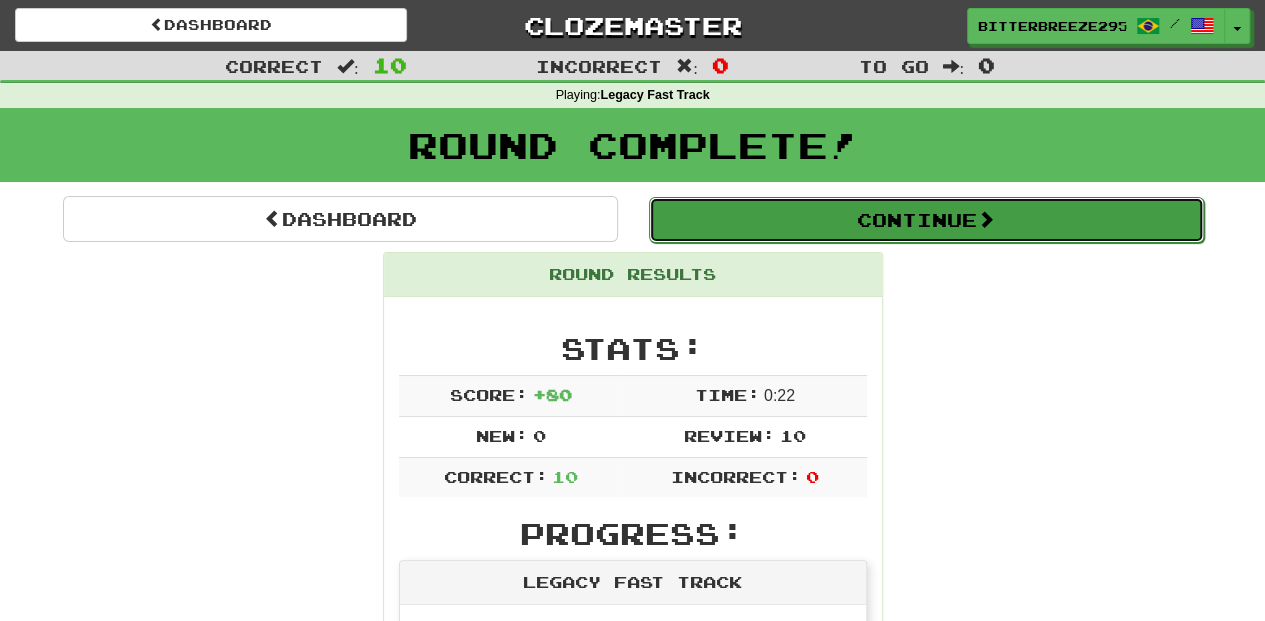 click on "Continue" at bounding box center [926, 220] 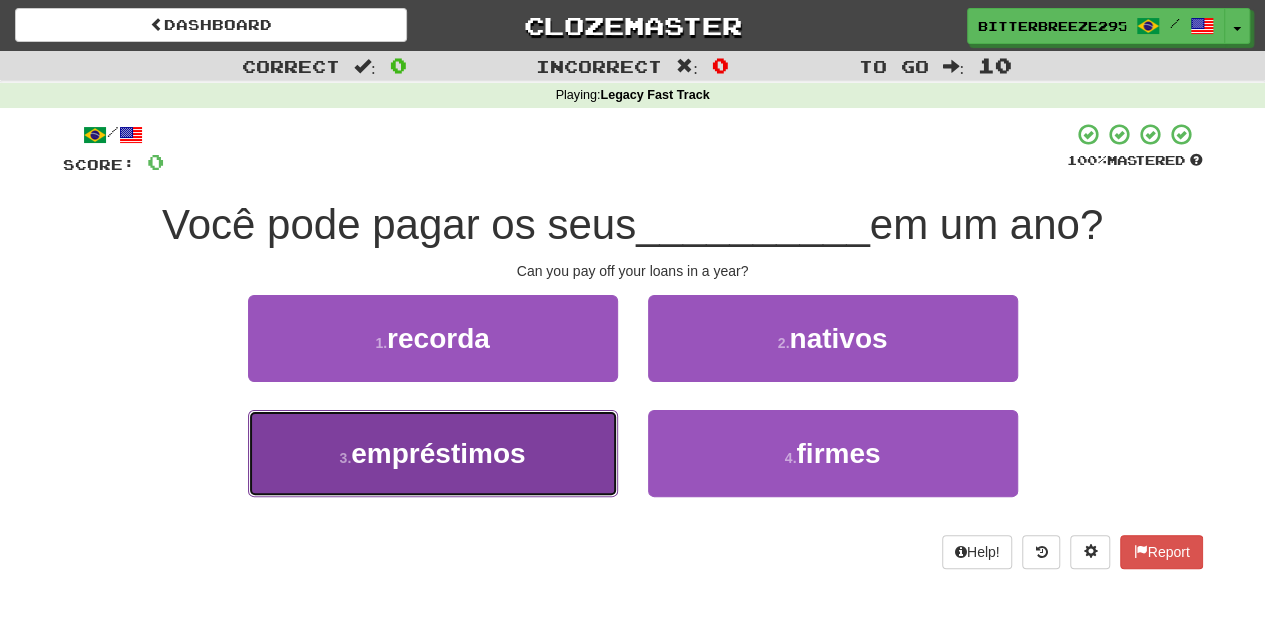 click on "3 .  empréstimos" at bounding box center (433, 453) 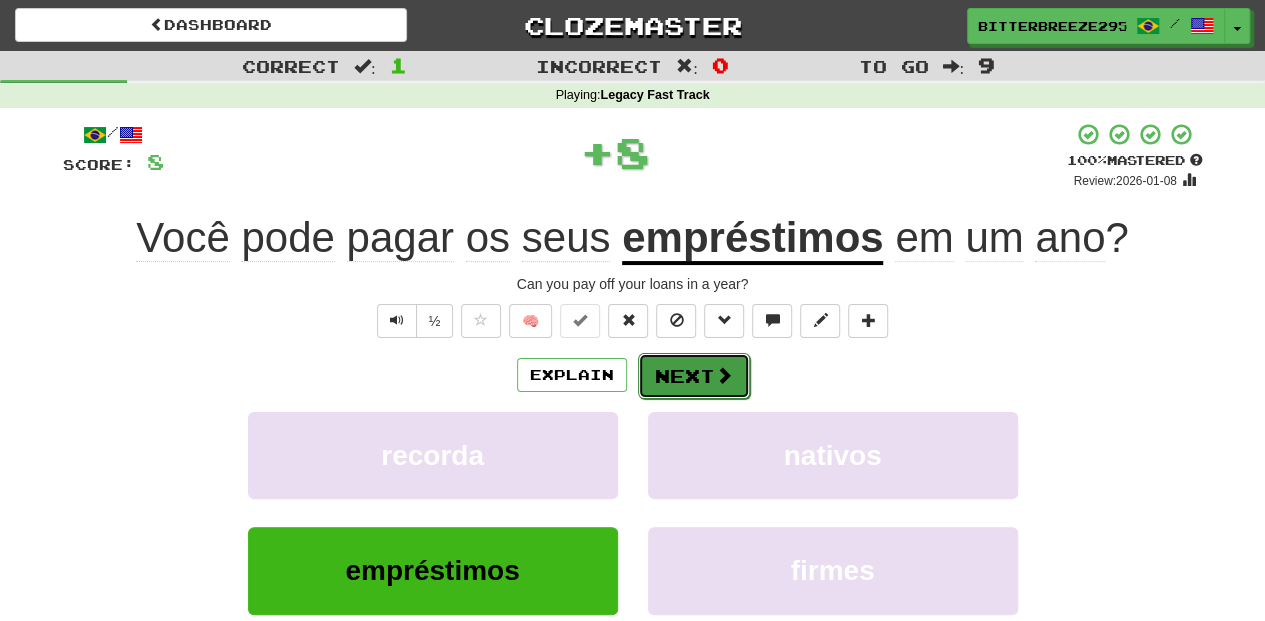 click on "Next" at bounding box center (694, 376) 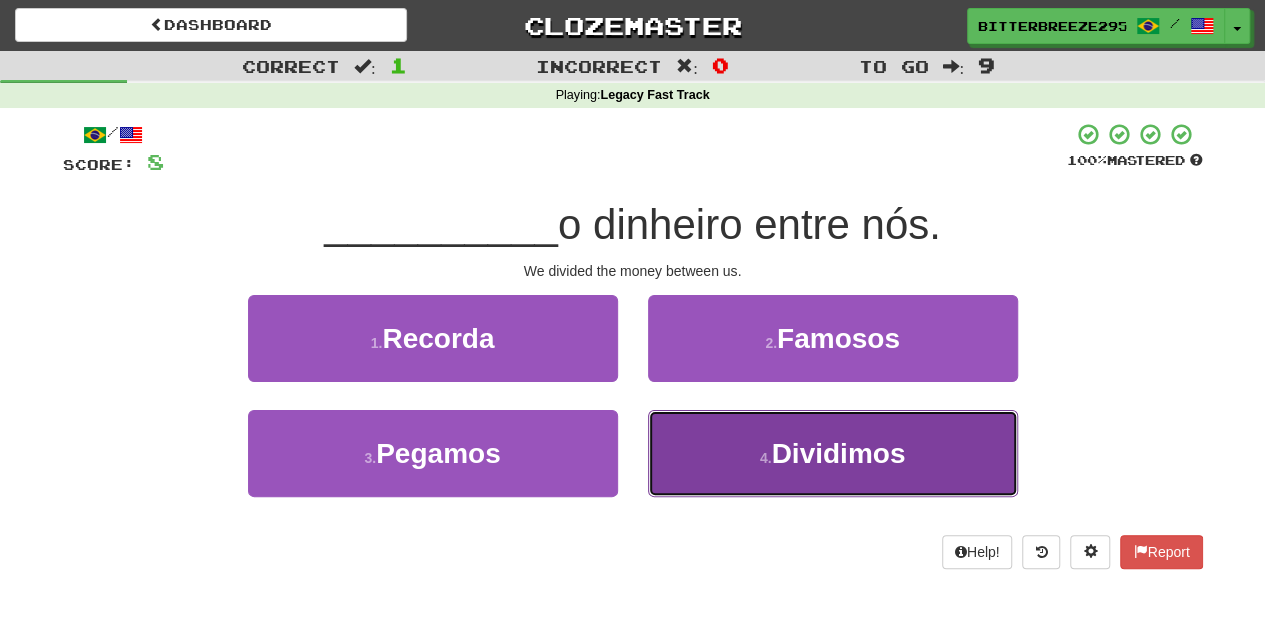 click on "4 .  Dividimos" at bounding box center [833, 453] 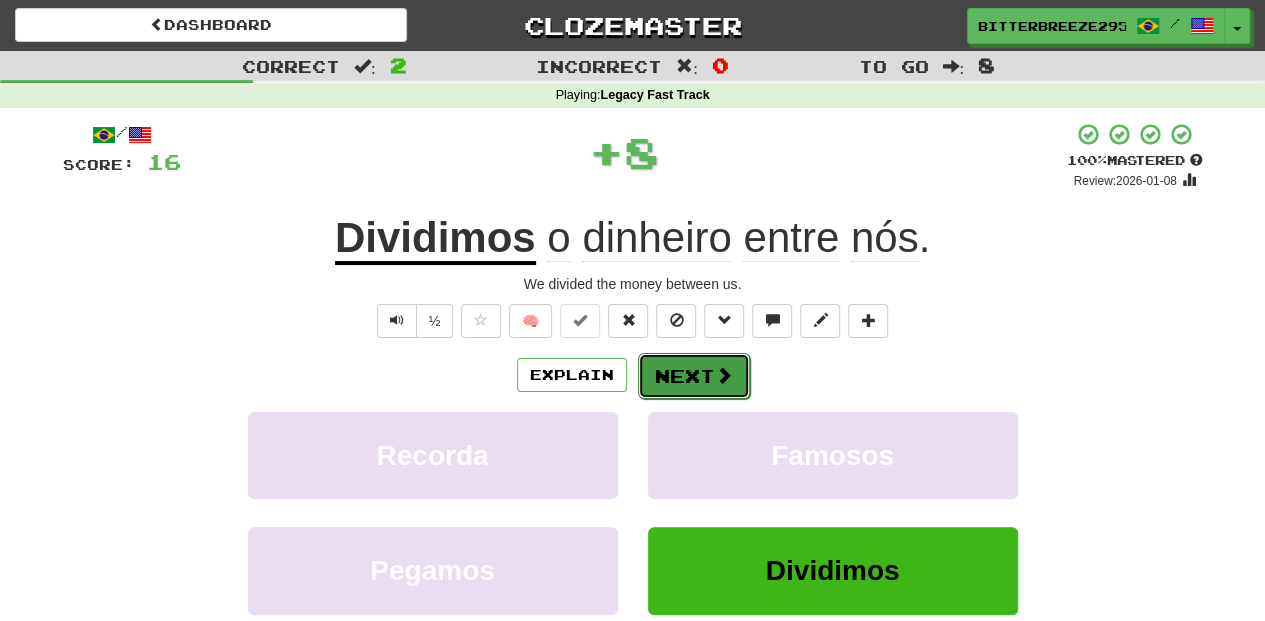 click on "Next" at bounding box center (694, 376) 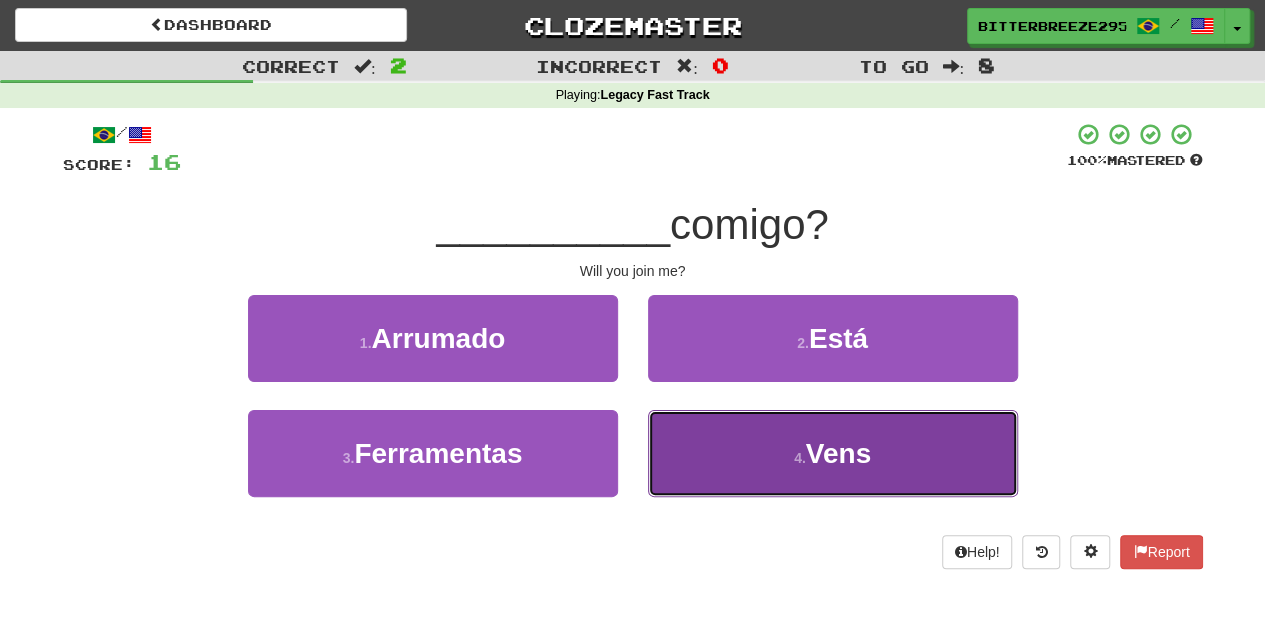 click on "4 .  Vens" at bounding box center (833, 453) 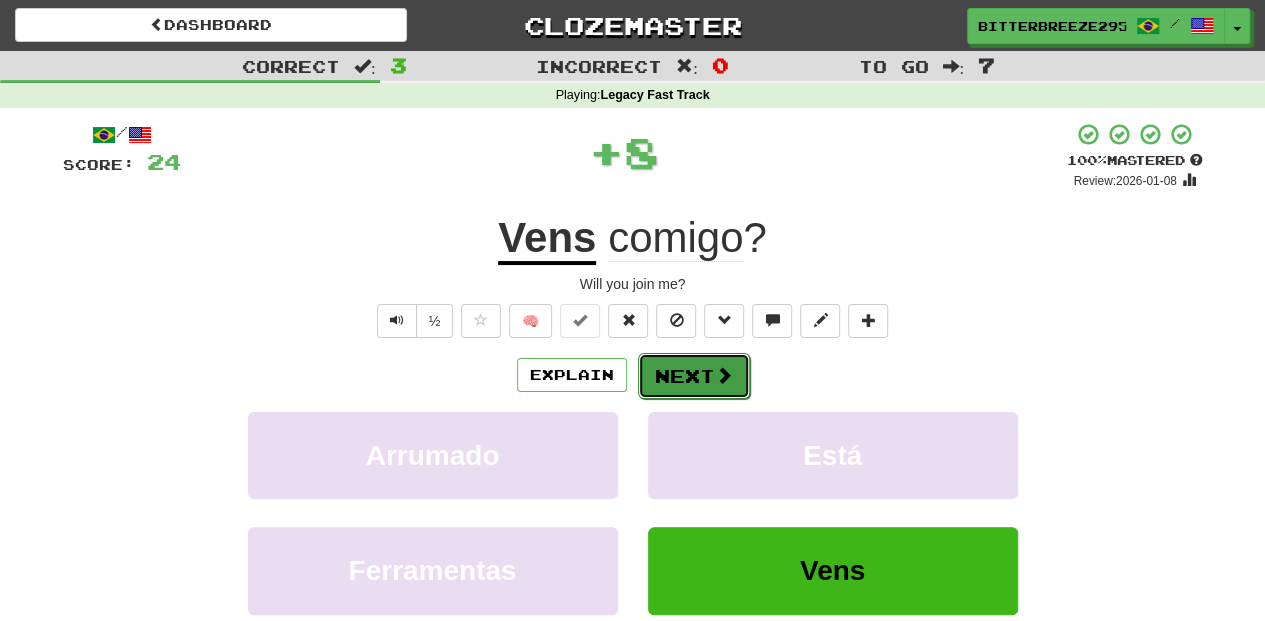 click on "Next" at bounding box center (694, 376) 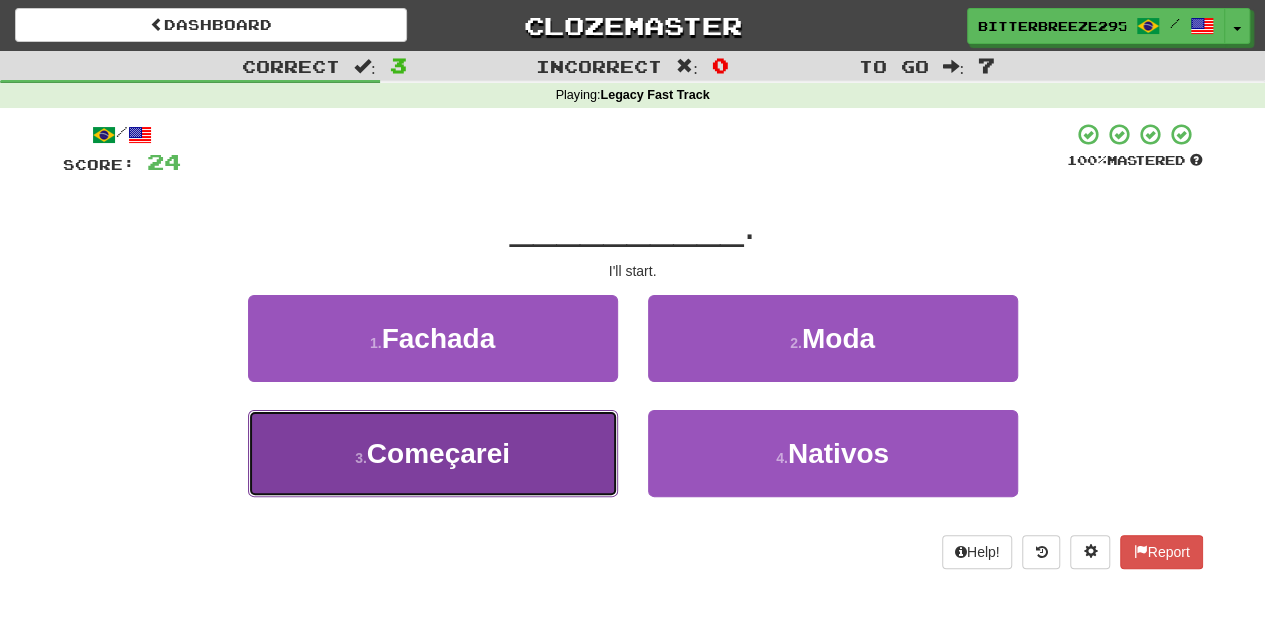 click on "3 .  Começarei" at bounding box center (433, 453) 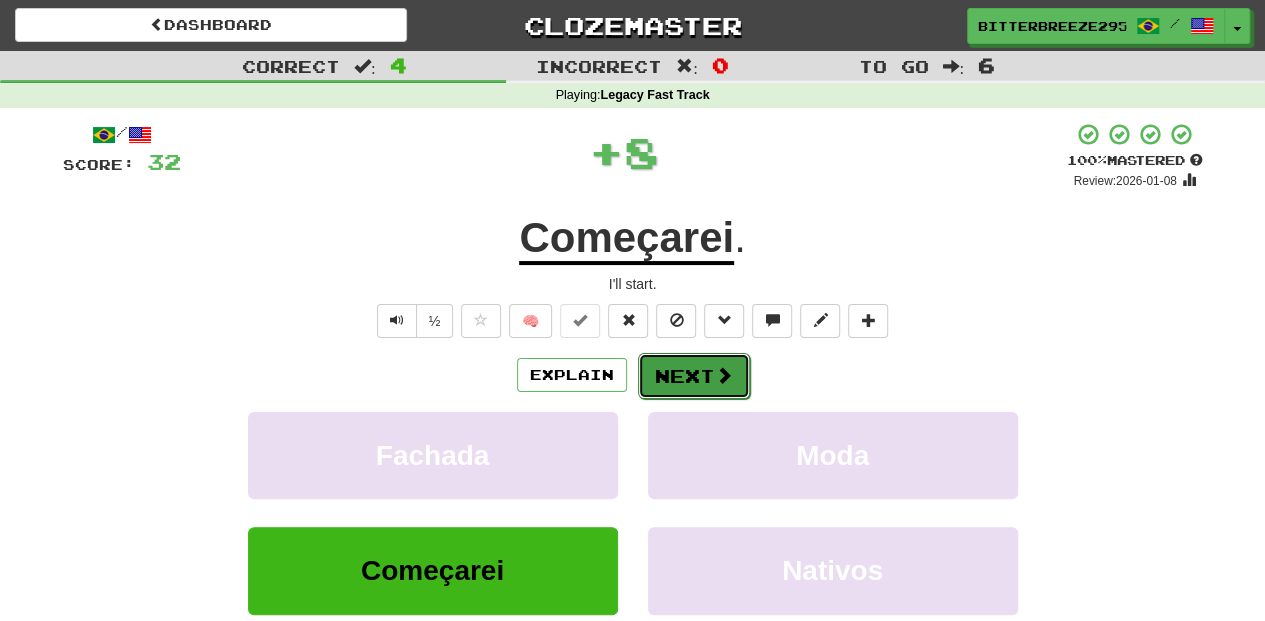 click on "Next" at bounding box center [694, 376] 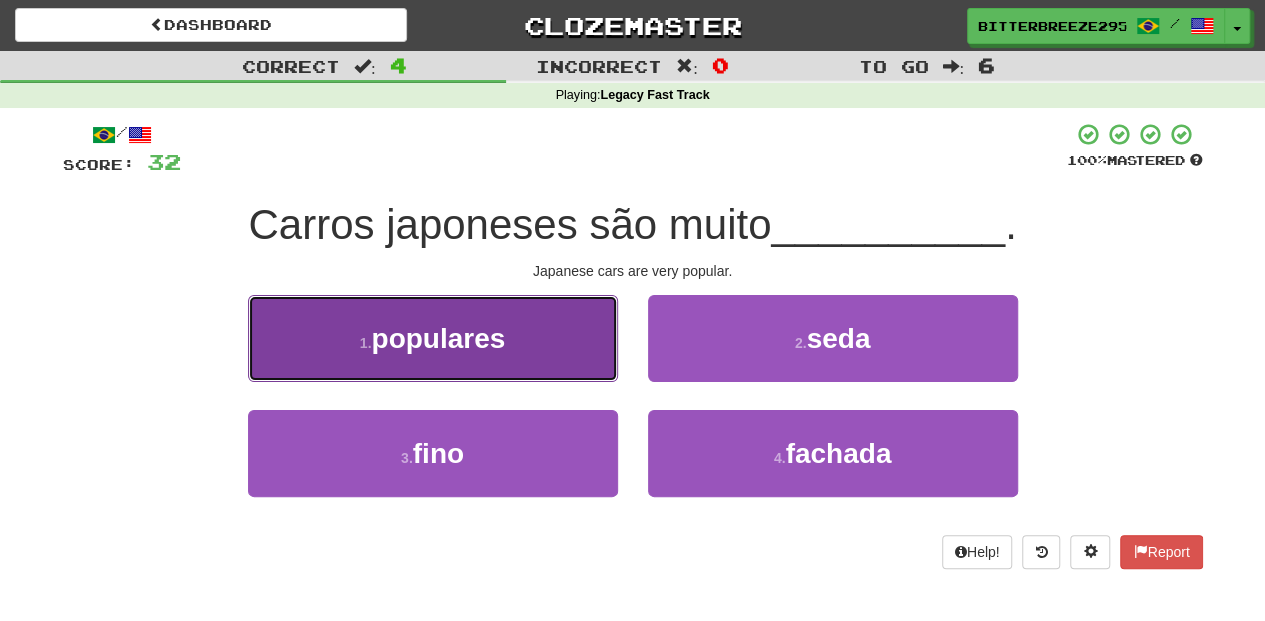 click on "1 .  populares" at bounding box center (433, 338) 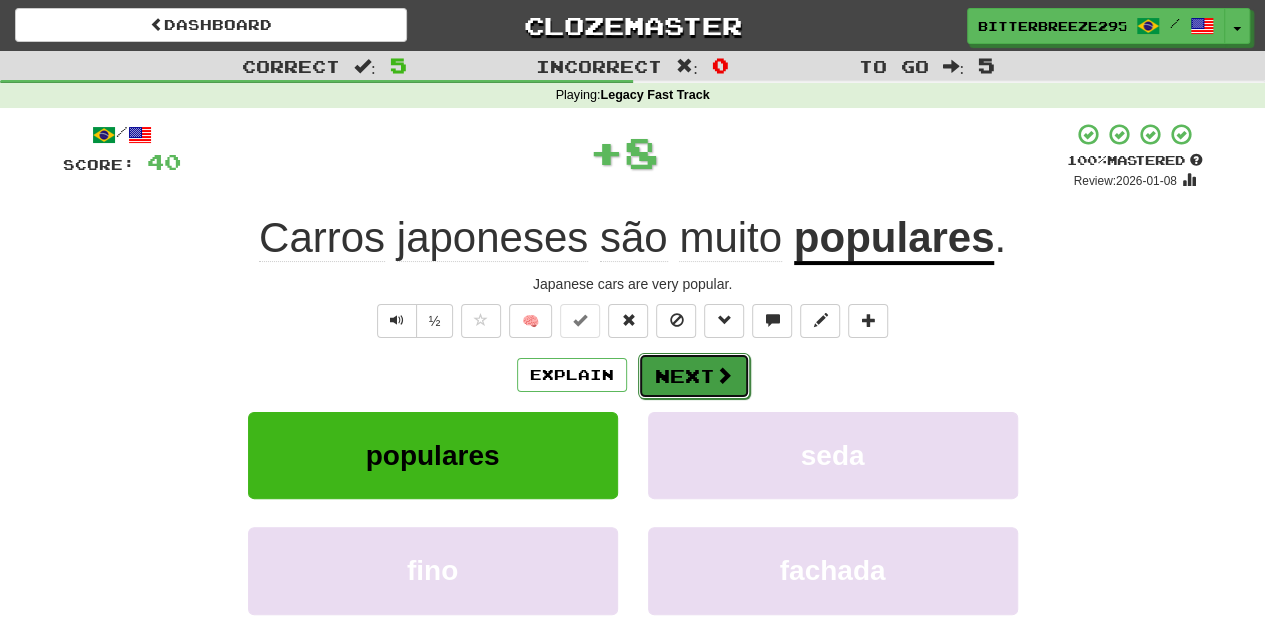 click on "Next" at bounding box center (694, 376) 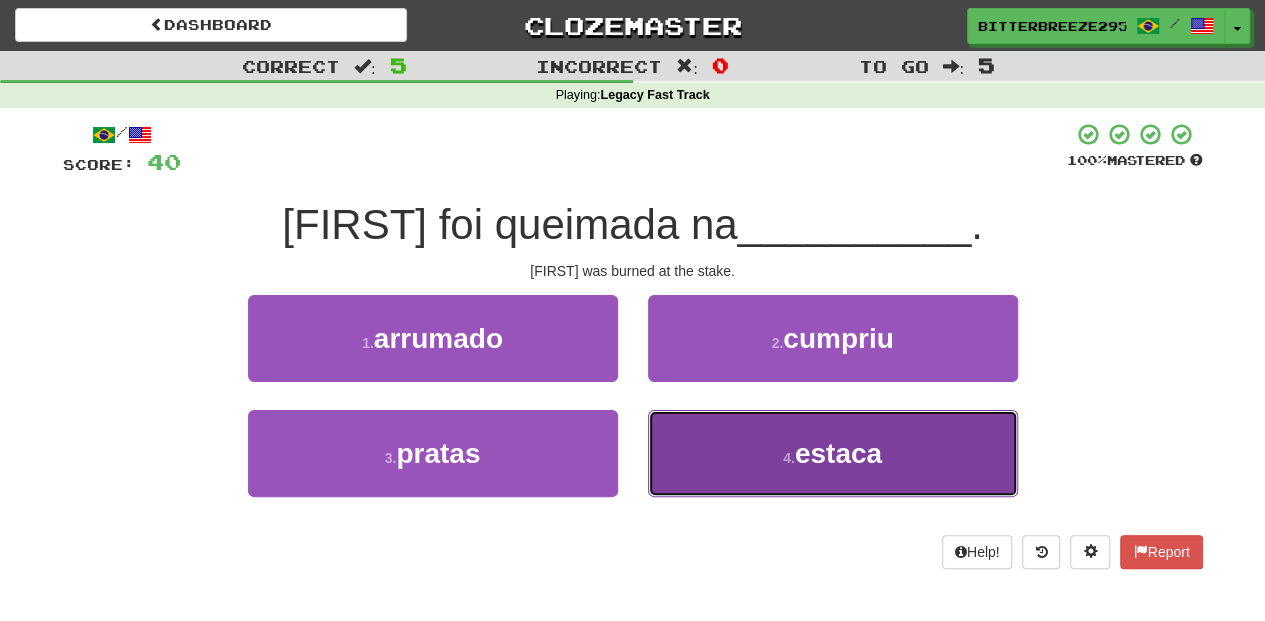 click on "4 .  estaca" at bounding box center (833, 453) 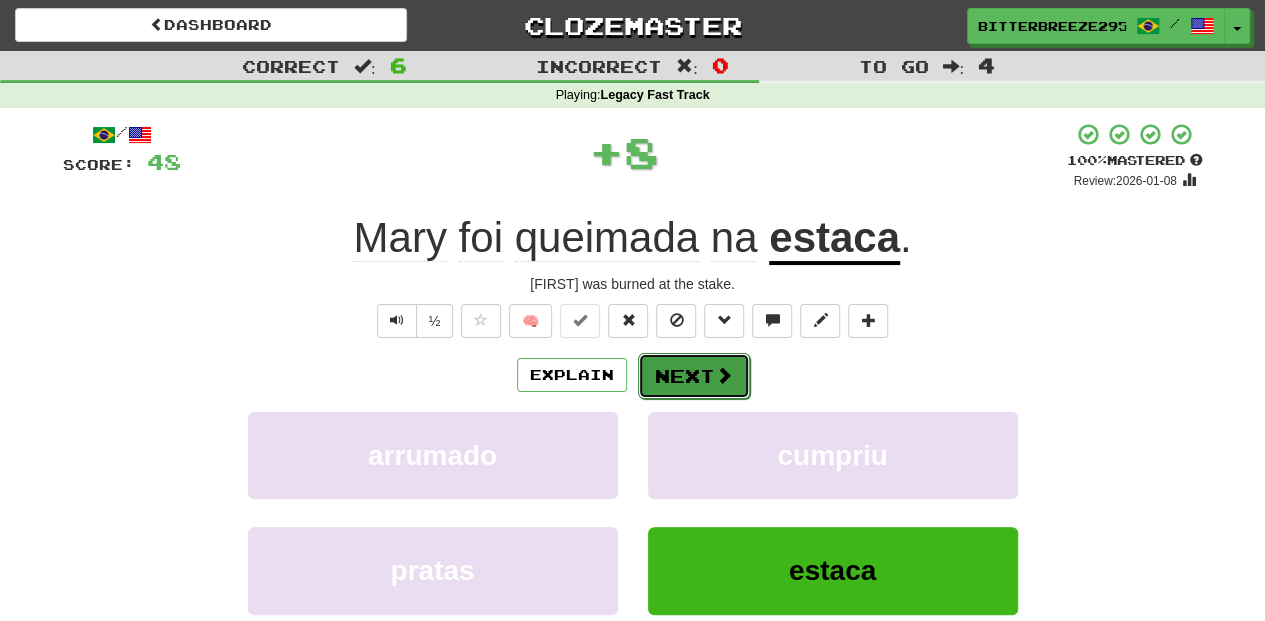 click on "Next" at bounding box center [694, 376] 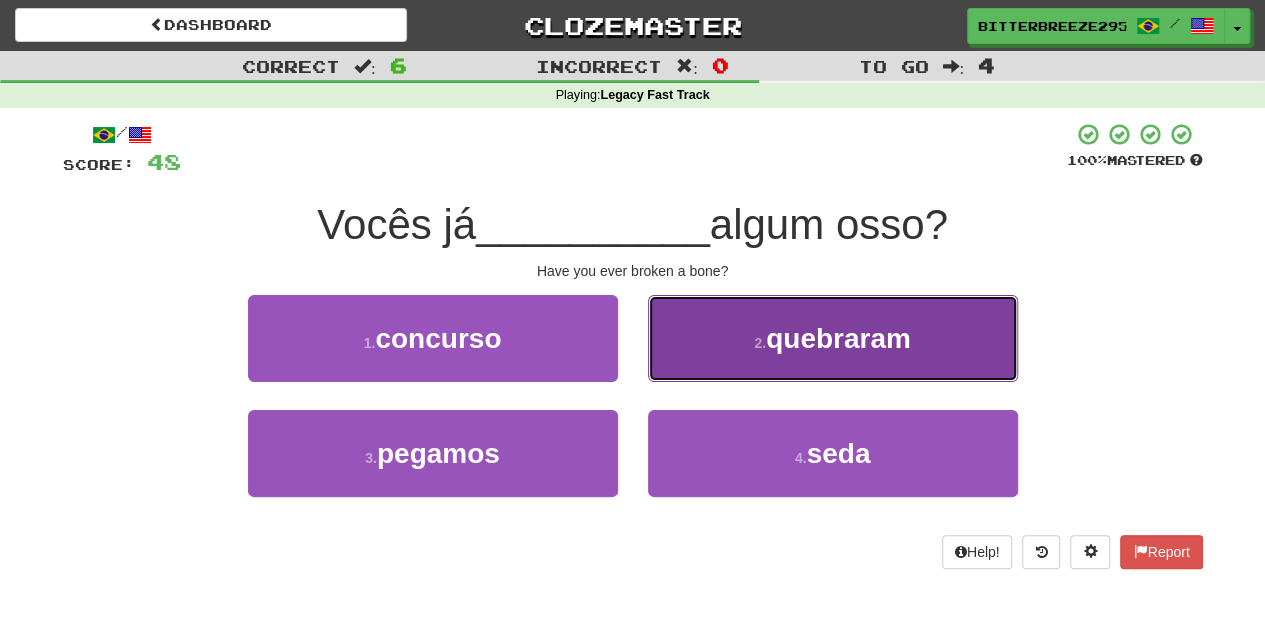 click on "2 .  quebraram" at bounding box center [833, 338] 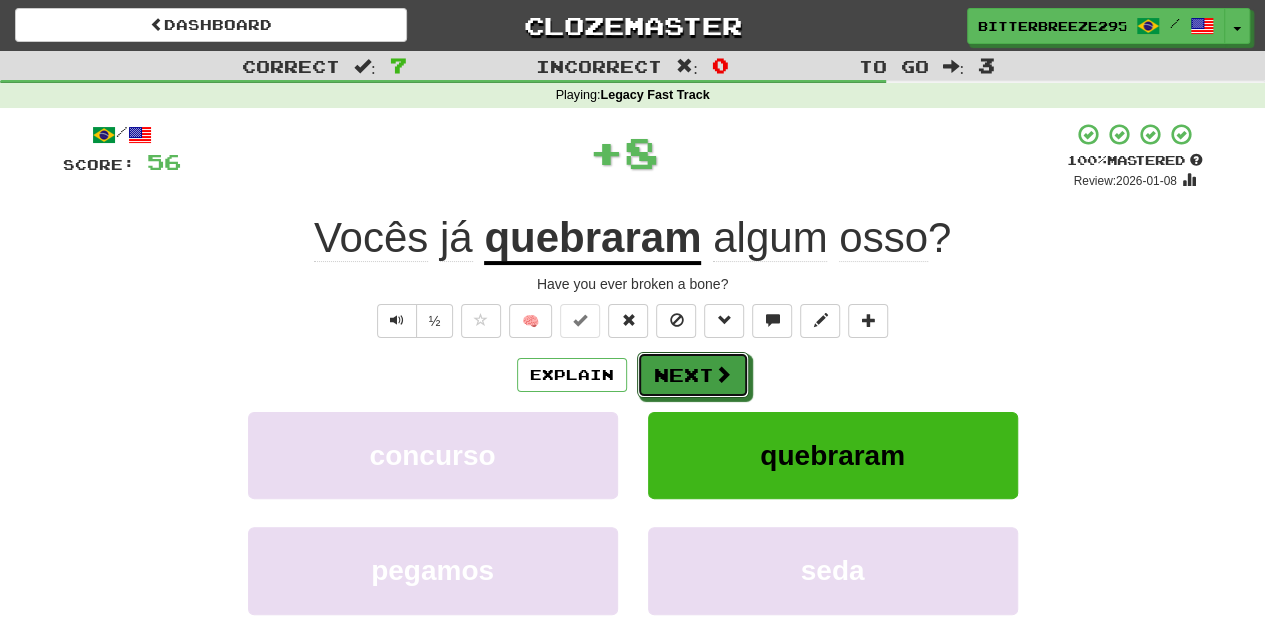 click on "Next" at bounding box center (693, 375) 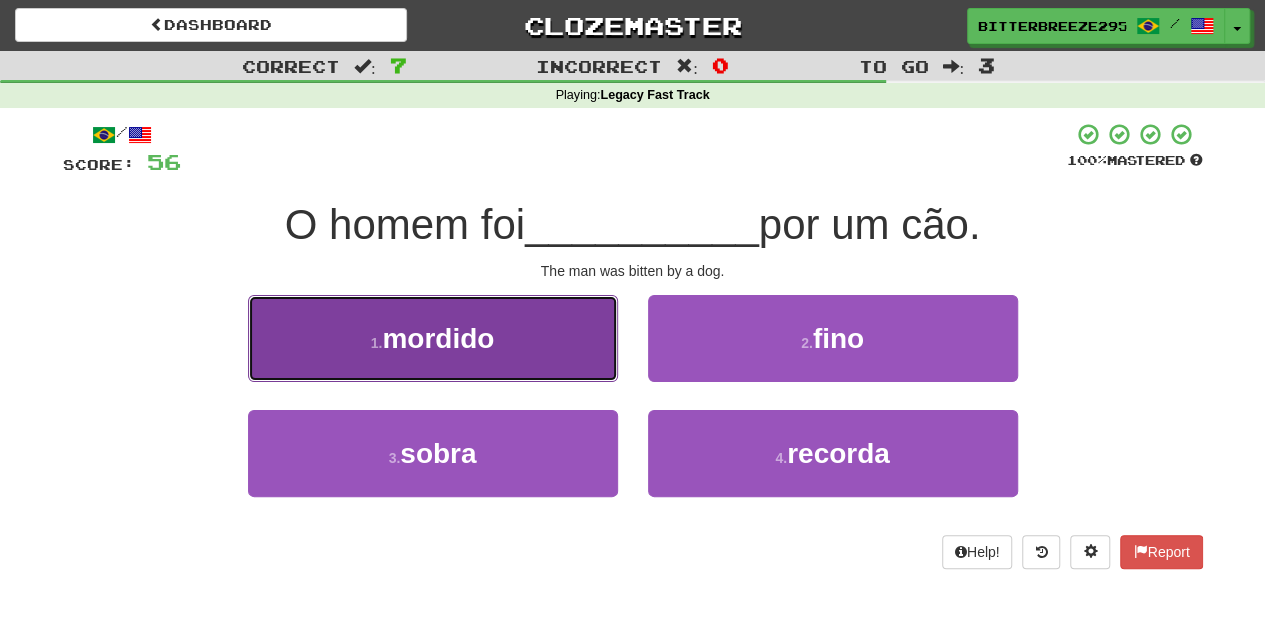 click on "1 .  mordido" at bounding box center (433, 338) 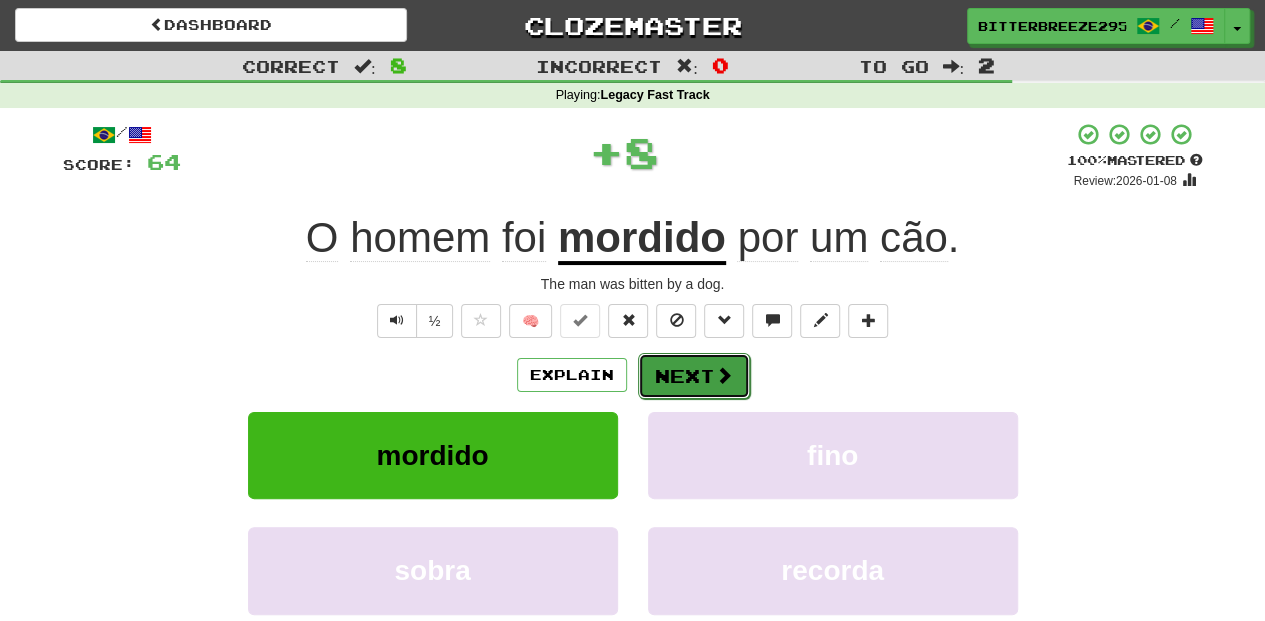 click on "Next" at bounding box center [694, 376] 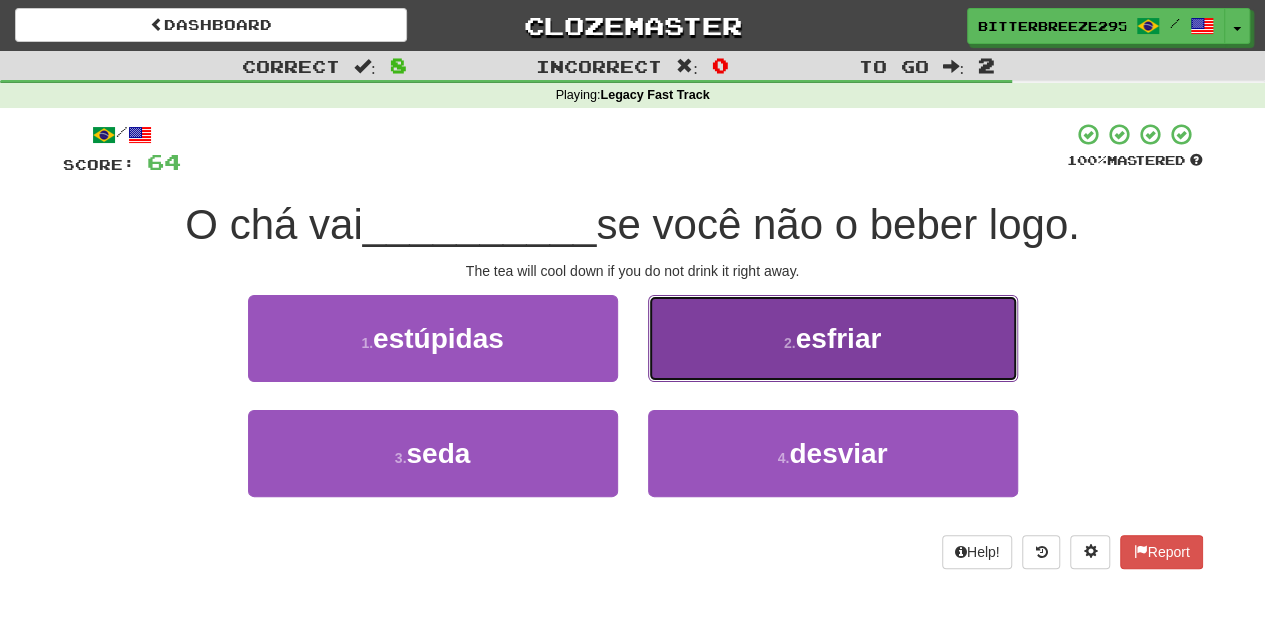 click on "2 .  esfriar" at bounding box center [833, 338] 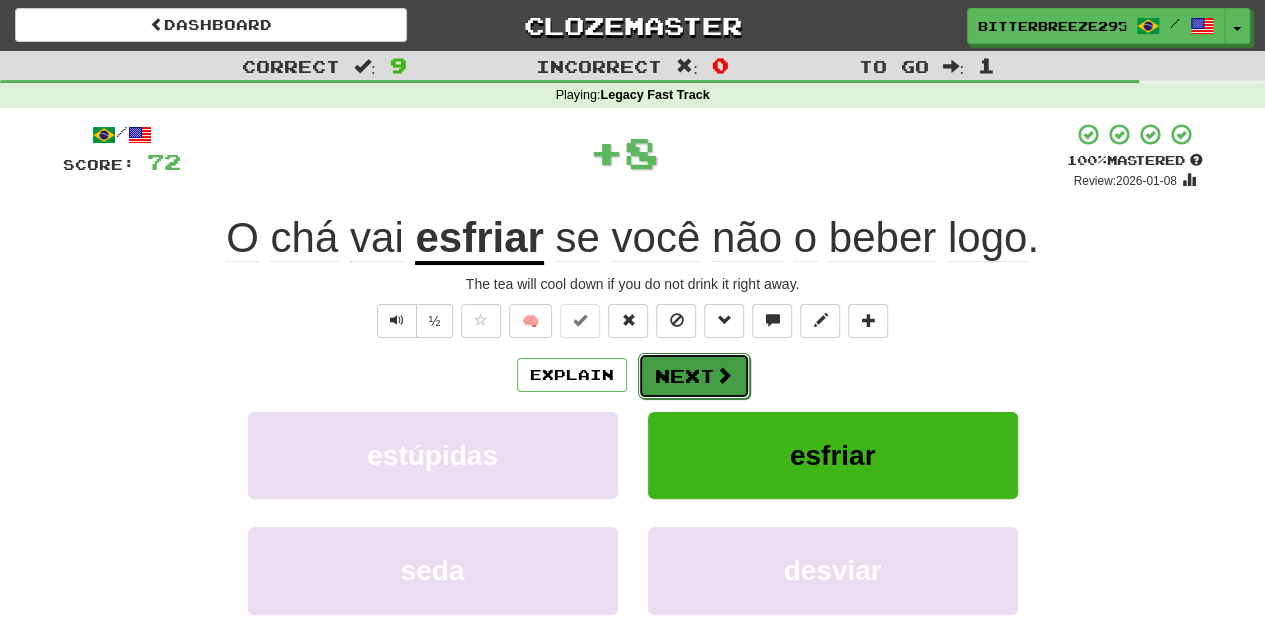 click on "Next" at bounding box center [694, 376] 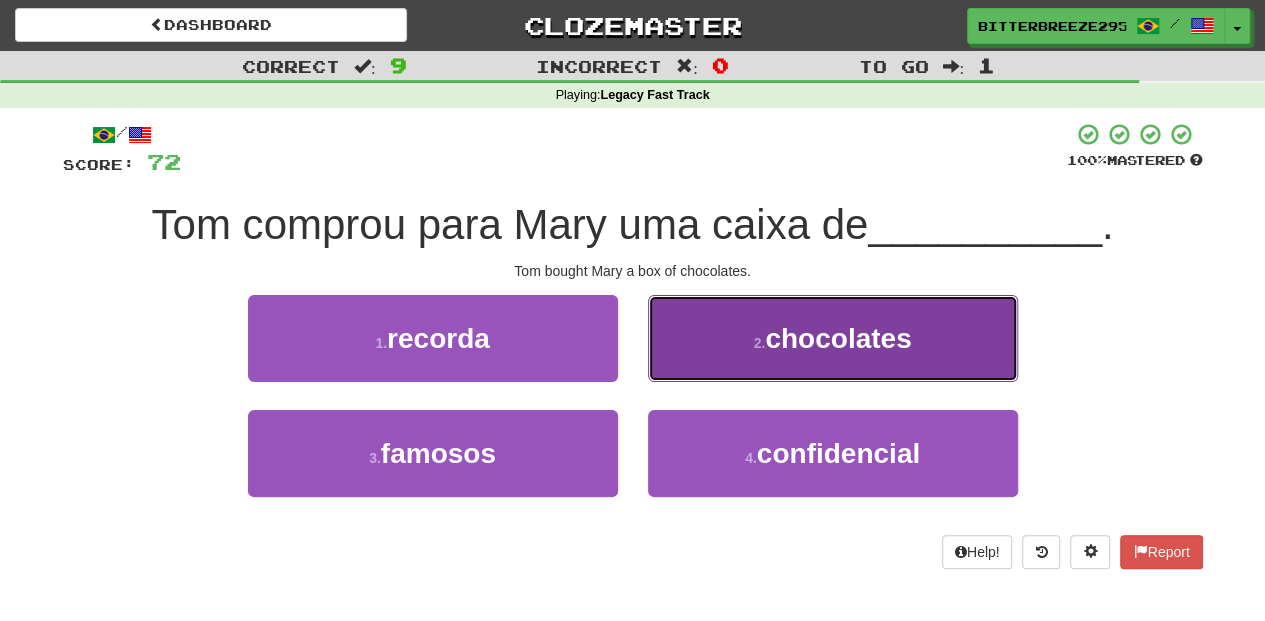 click on "2 .  chocolates" at bounding box center [833, 338] 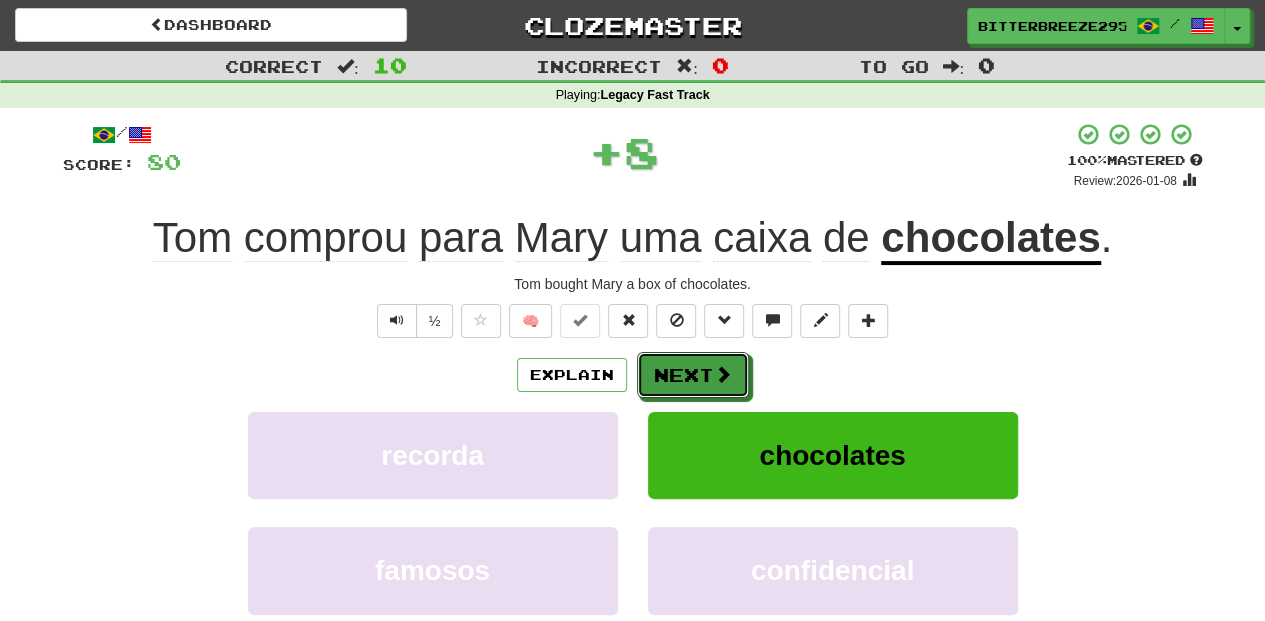 click on "Next" at bounding box center (693, 375) 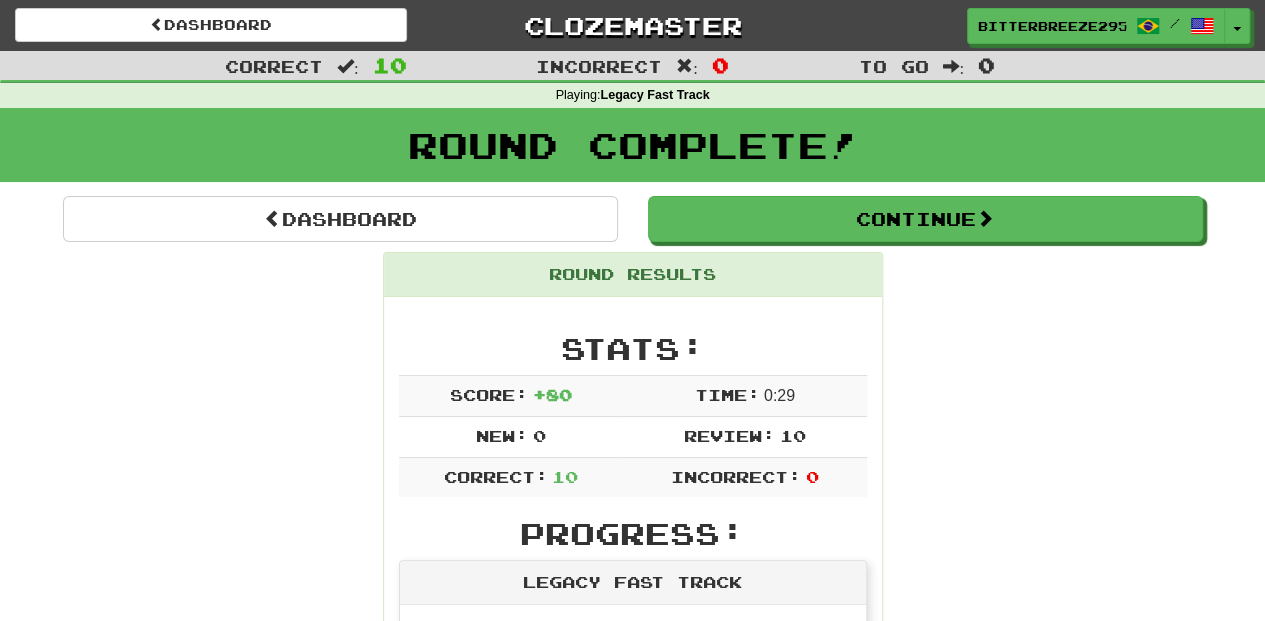scroll, scrollTop: 0, scrollLeft: 0, axis: both 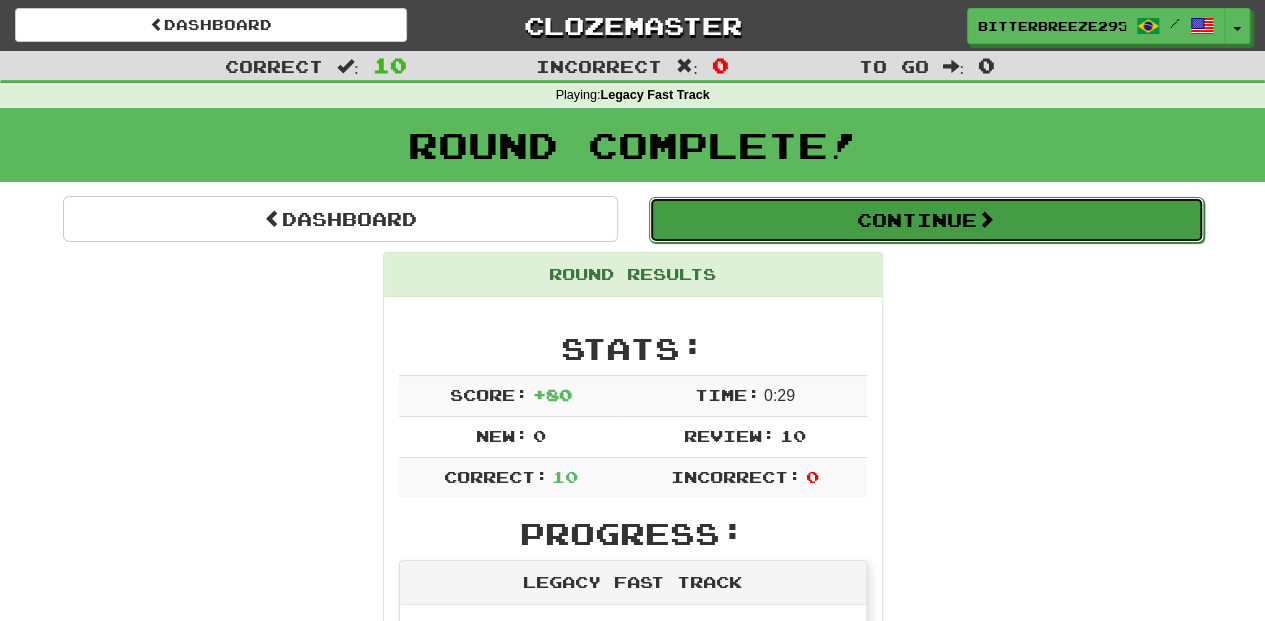 click on "Continue" at bounding box center (926, 220) 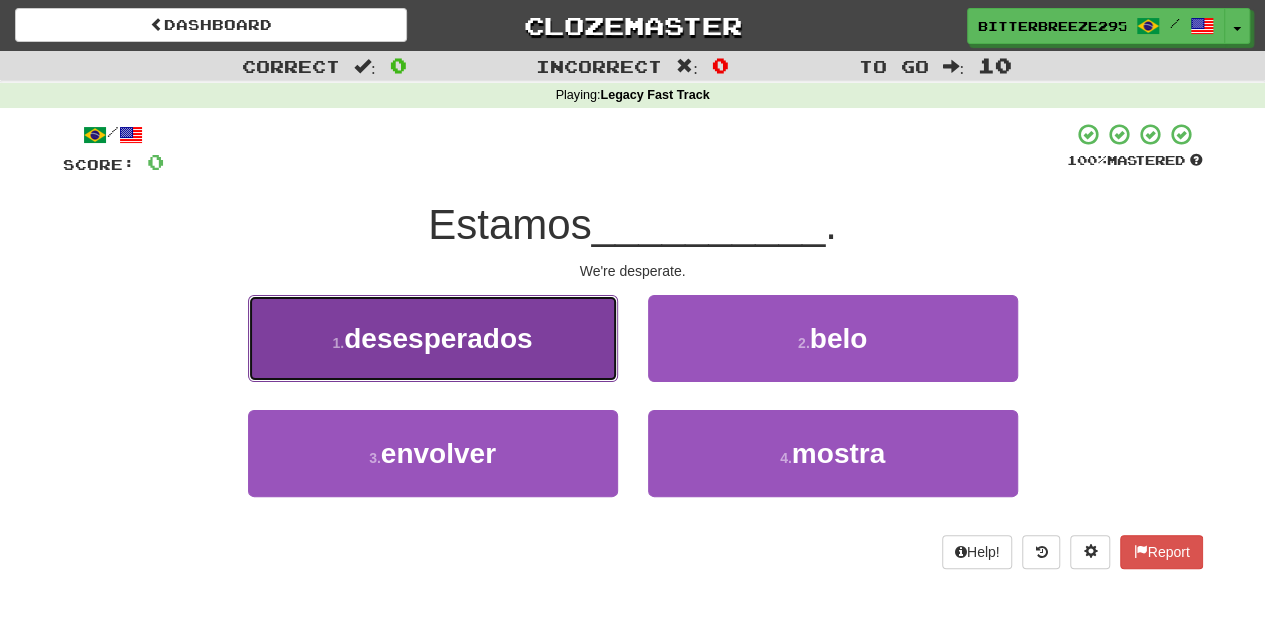 click on "1 .  desesperados" at bounding box center [433, 338] 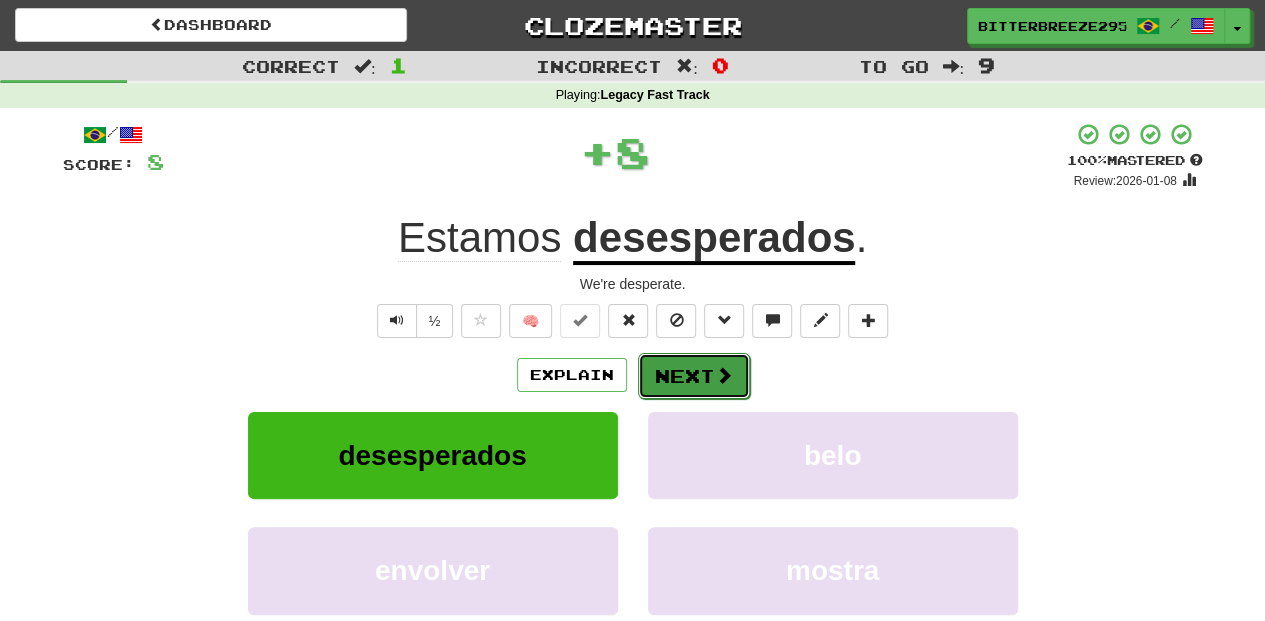 click on "Next" at bounding box center [694, 376] 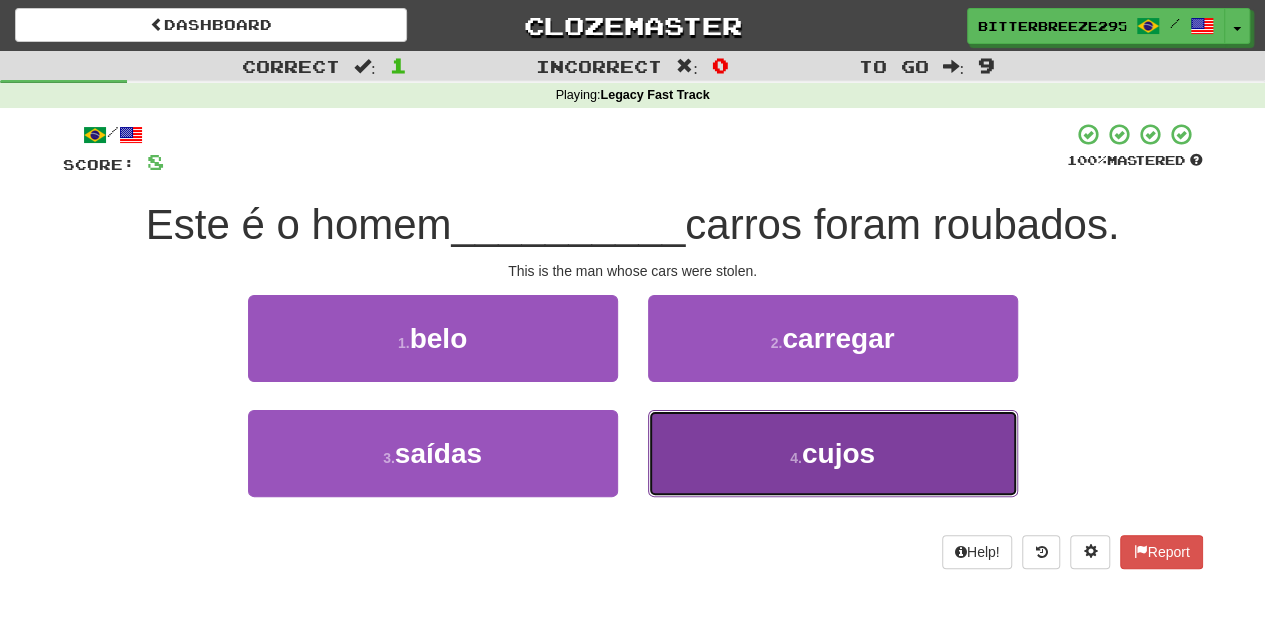 click on "4 .  cujos" at bounding box center (833, 453) 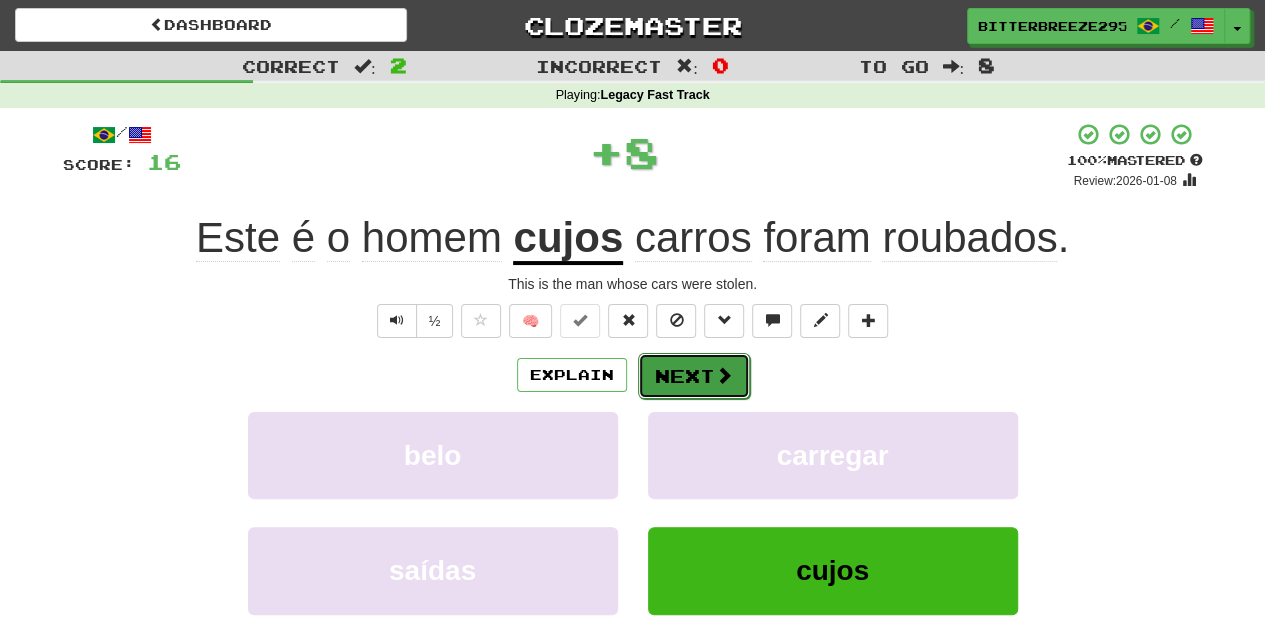 click on "Next" at bounding box center [694, 376] 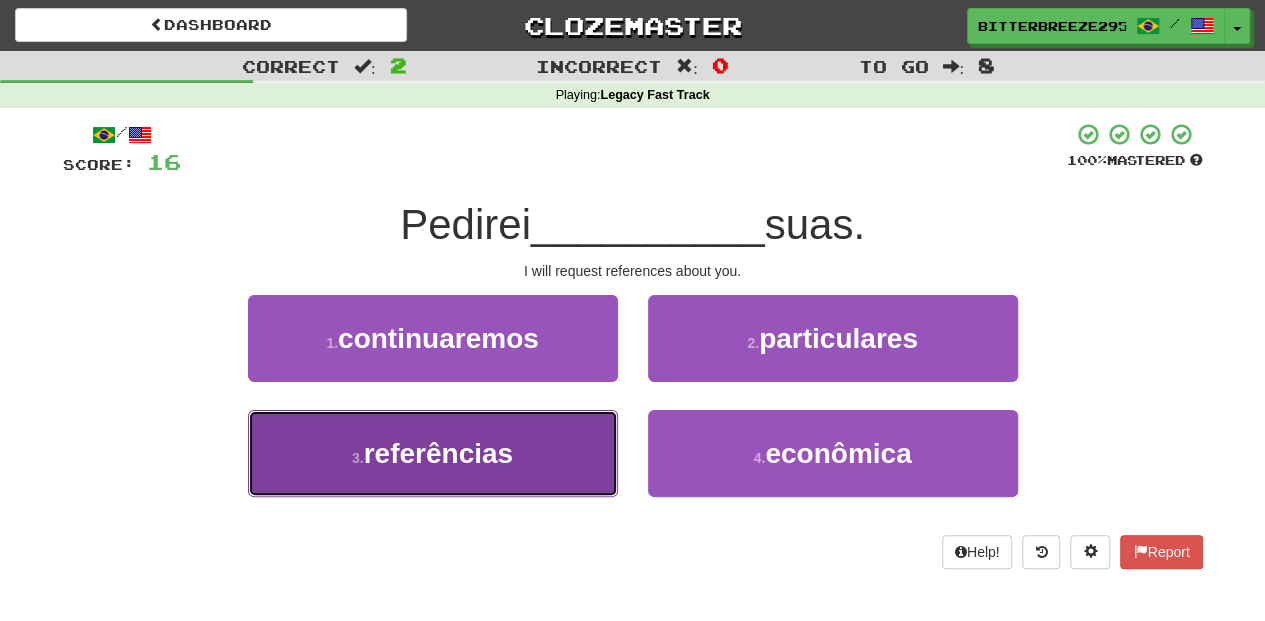 click on "3 .  referências" at bounding box center [433, 453] 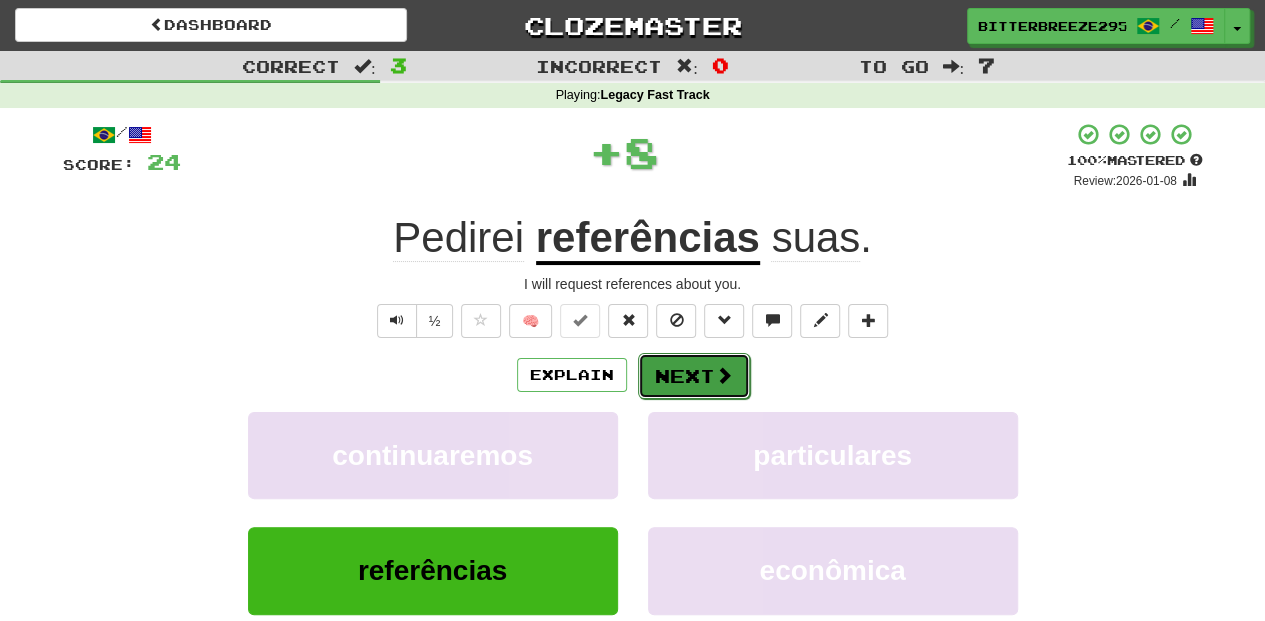 click on "Next" at bounding box center (694, 376) 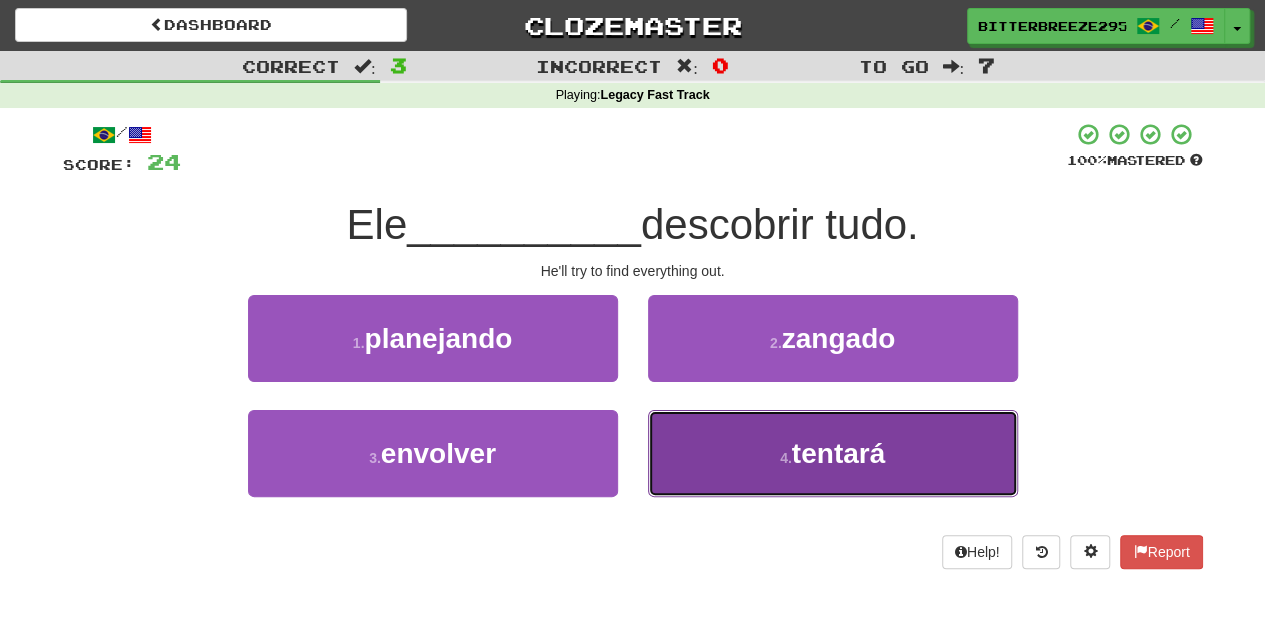 click on "4 .  tentará" at bounding box center [833, 453] 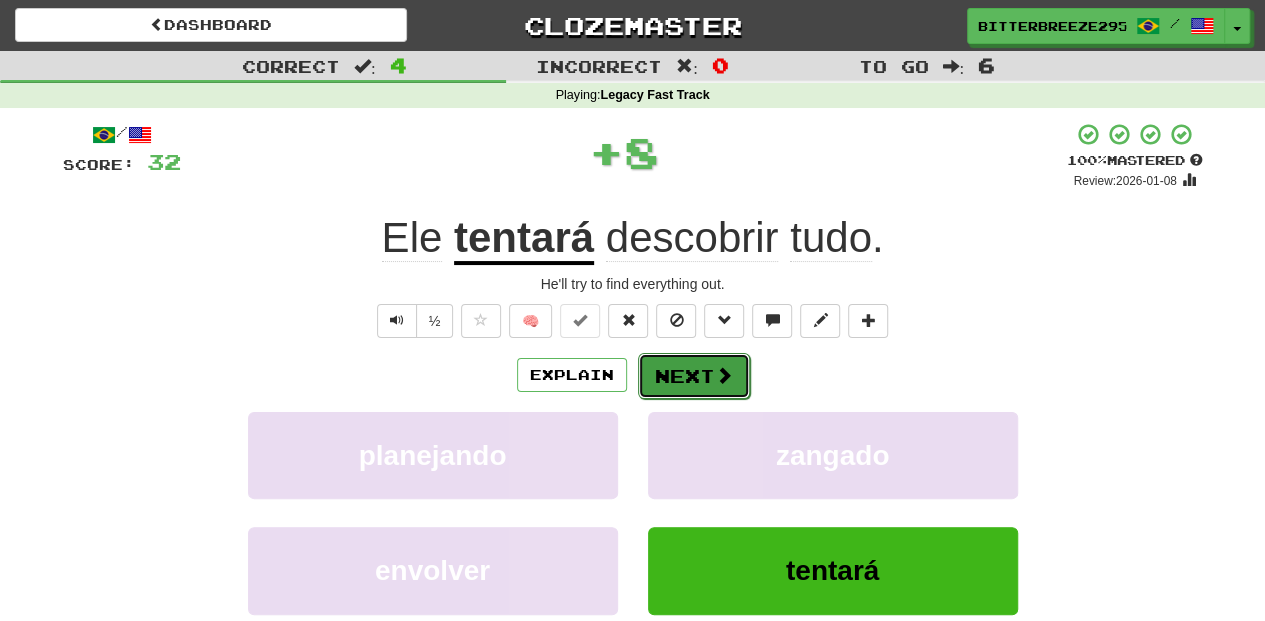 click on "Next" at bounding box center [694, 376] 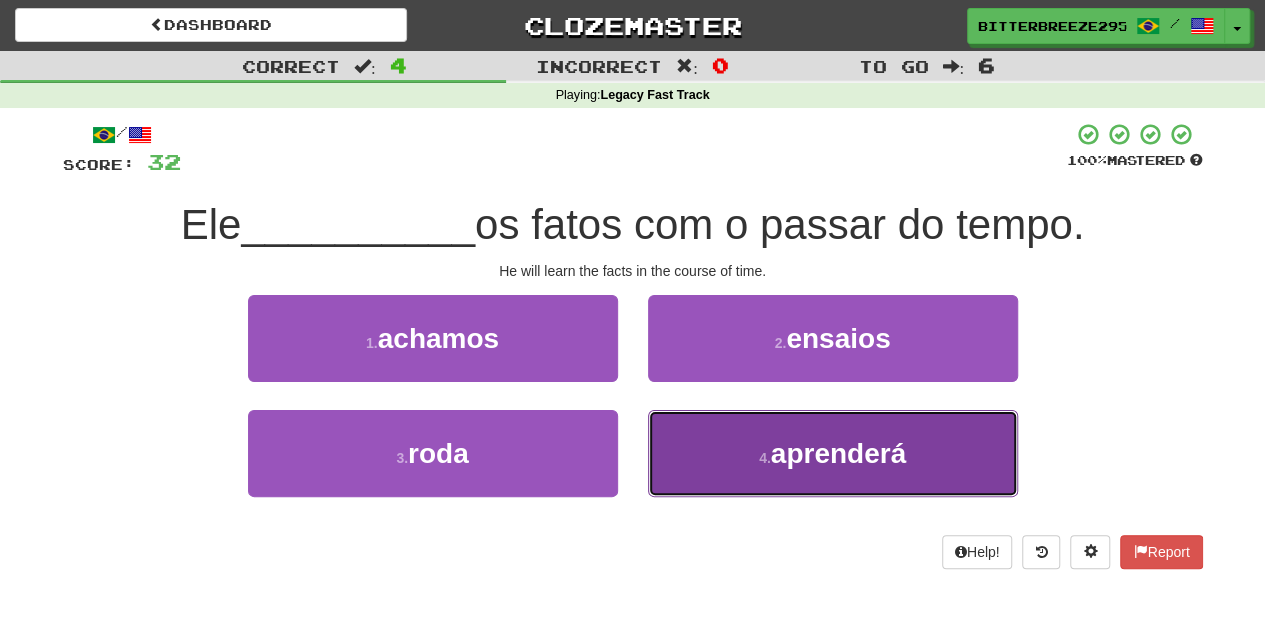 click on "4 .  aprenderá" at bounding box center (833, 453) 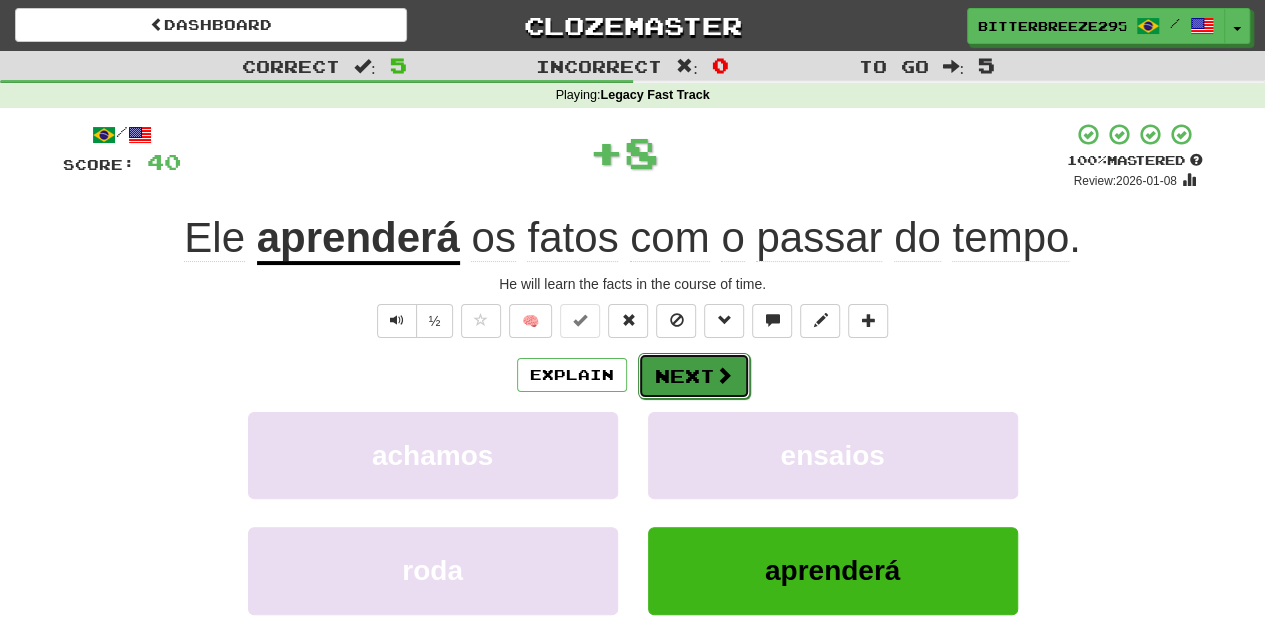 click on "Next" at bounding box center [694, 376] 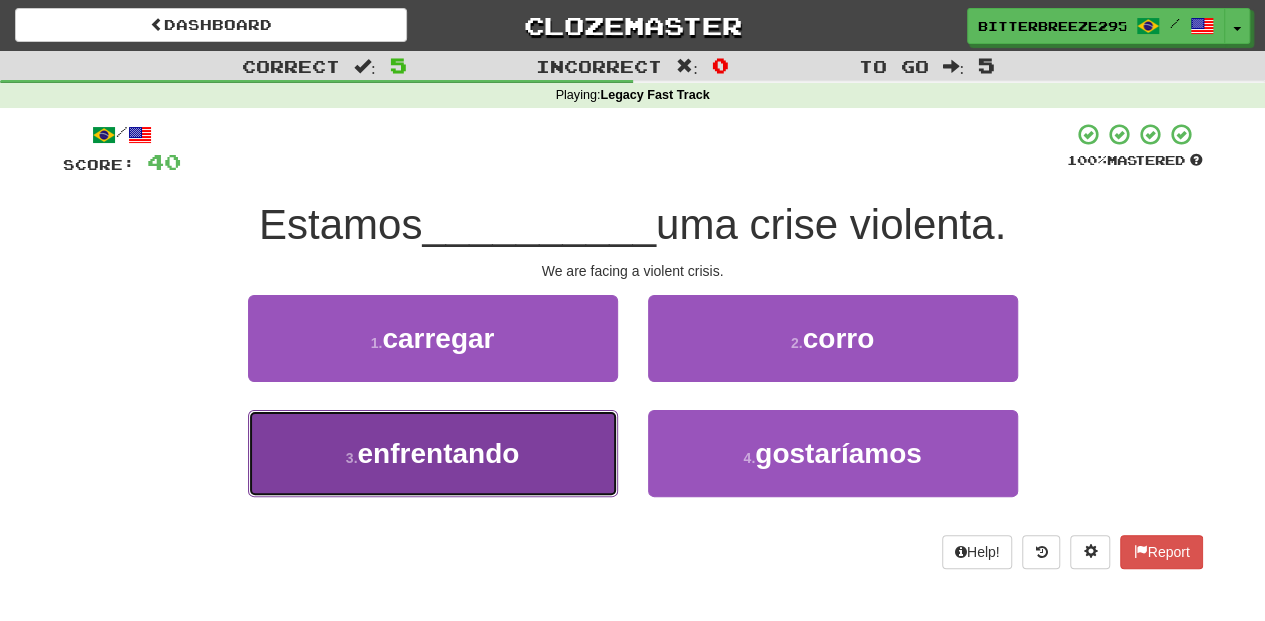 click on "3 .  enfrentando" at bounding box center (433, 453) 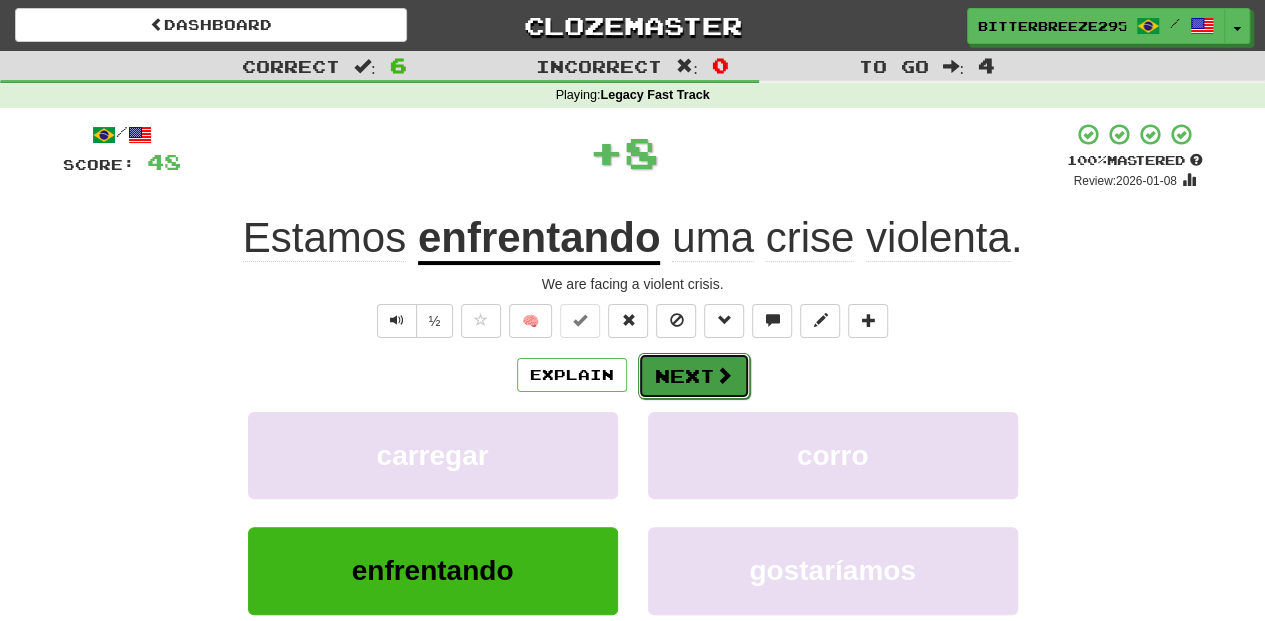 click on "Next" at bounding box center [694, 376] 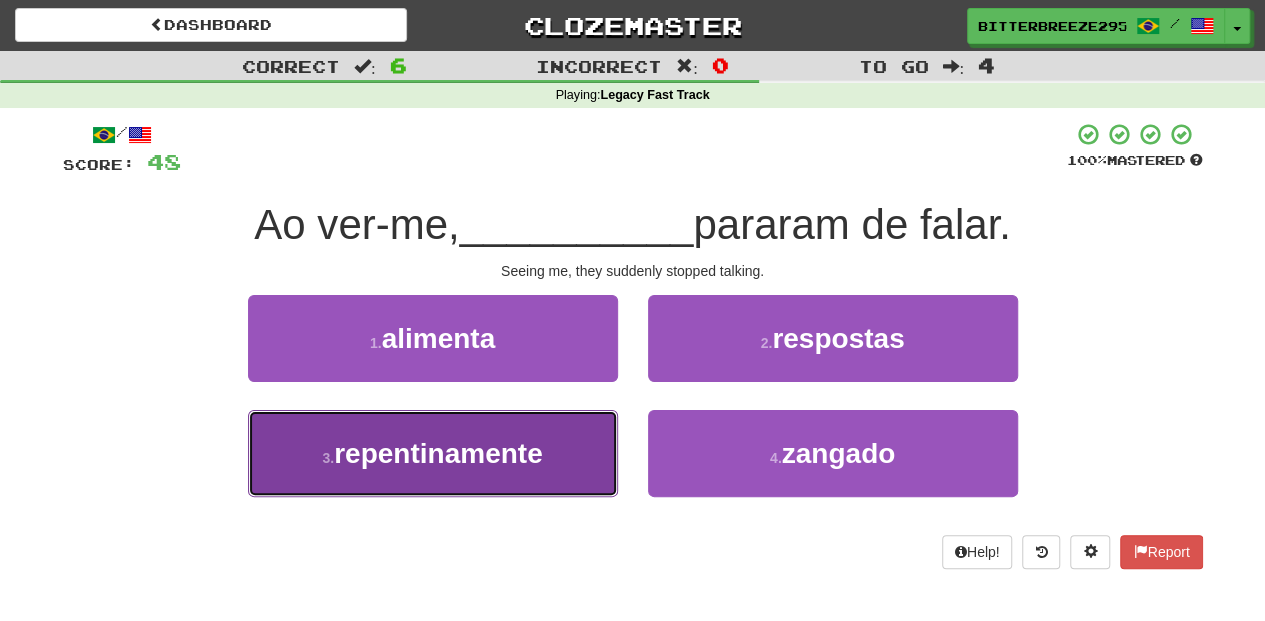 click on "3 .  repentinamente" at bounding box center [433, 453] 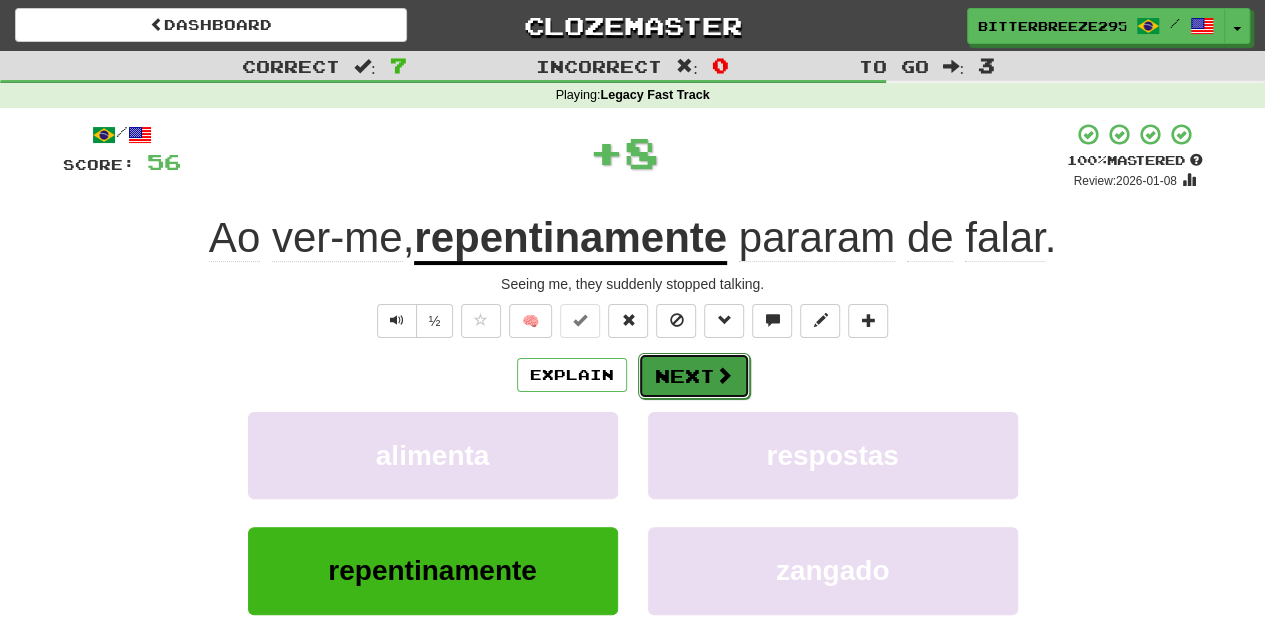 click on "Next" at bounding box center [694, 376] 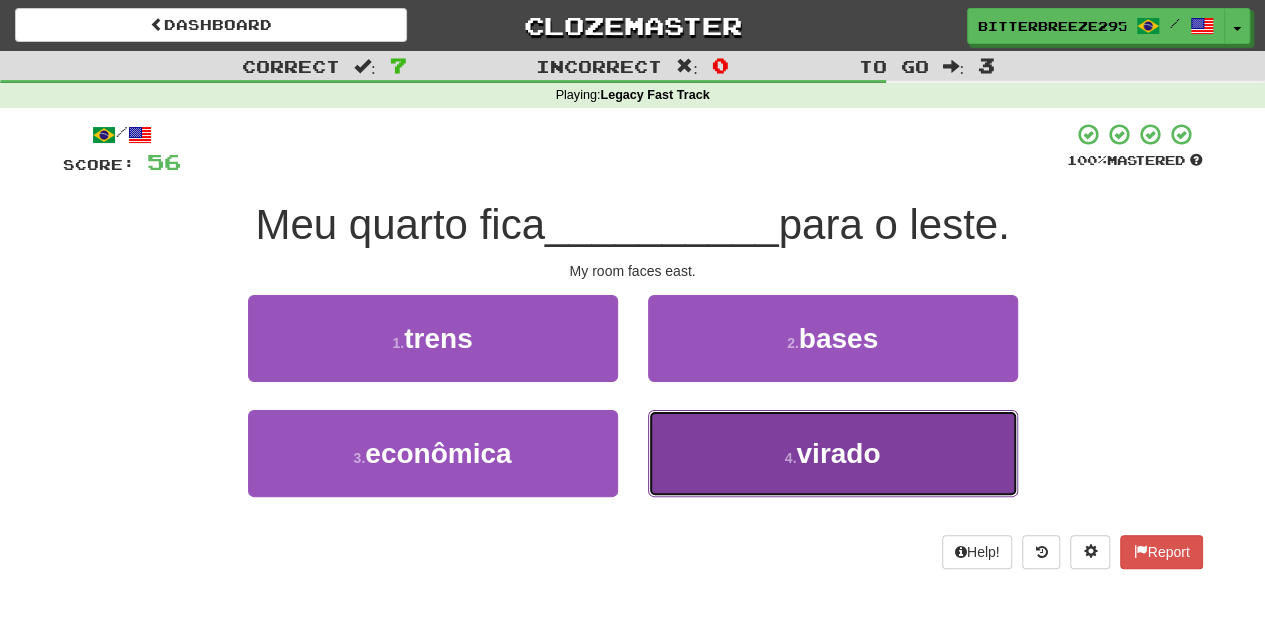 click on "4 .  virado" at bounding box center (833, 453) 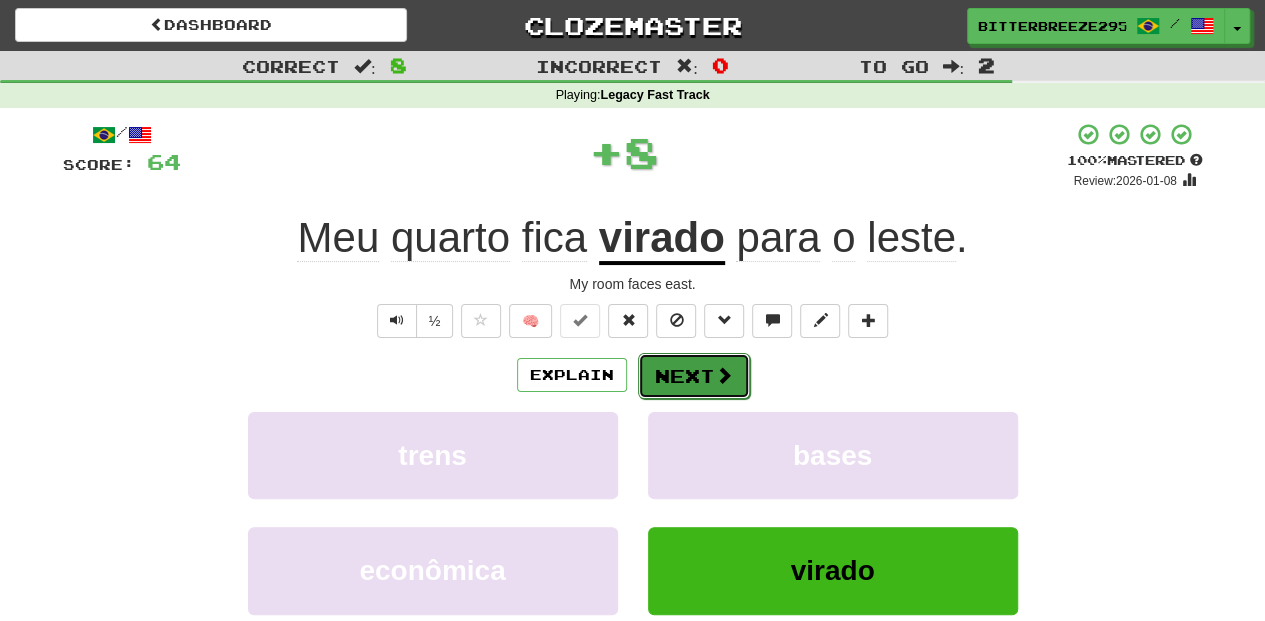 click on "Next" at bounding box center [694, 376] 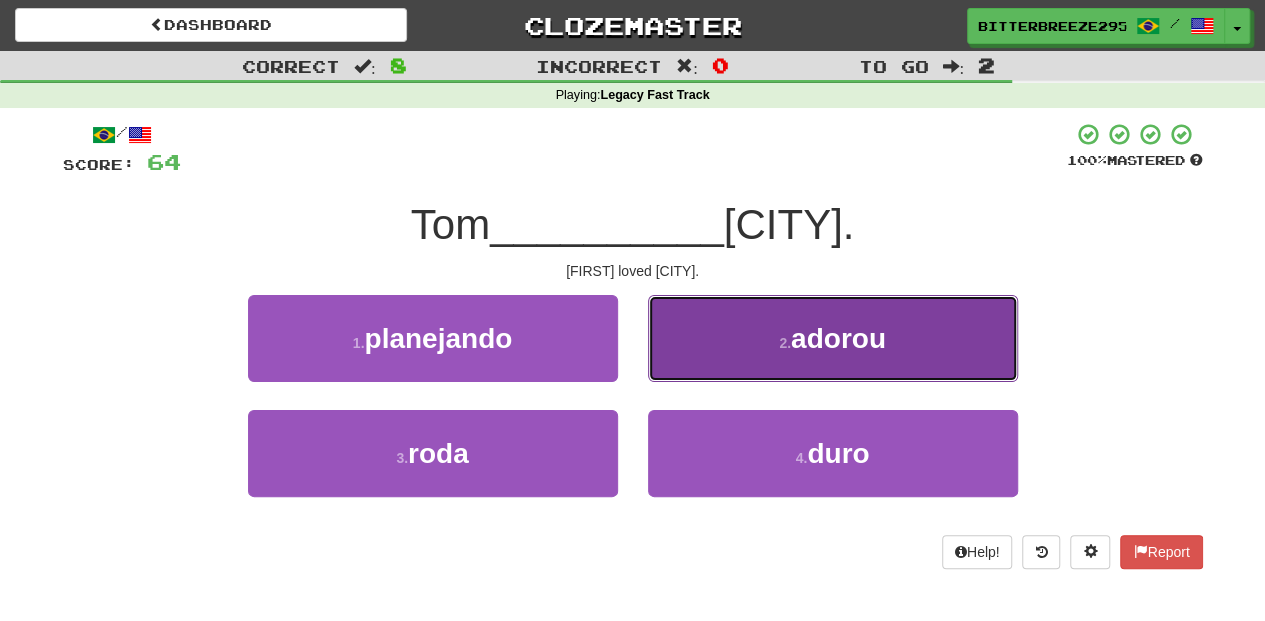 click on "2 .  adorou" at bounding box center [833, 338] 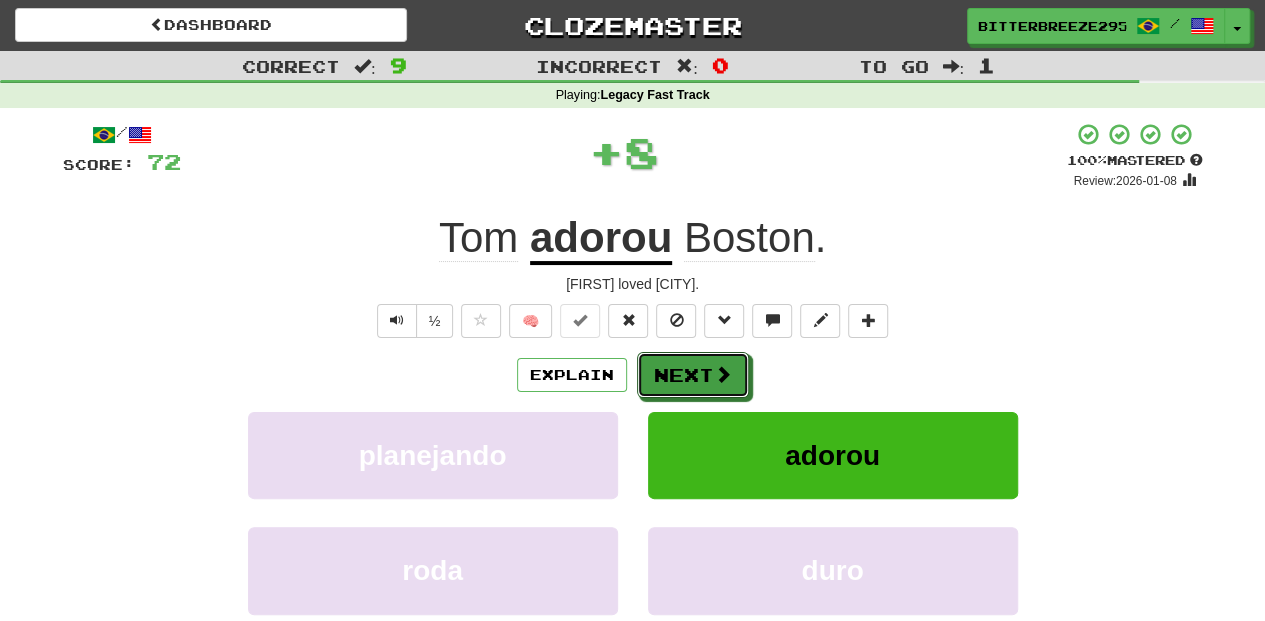 click on "Next" at bounding box center [693, 375] 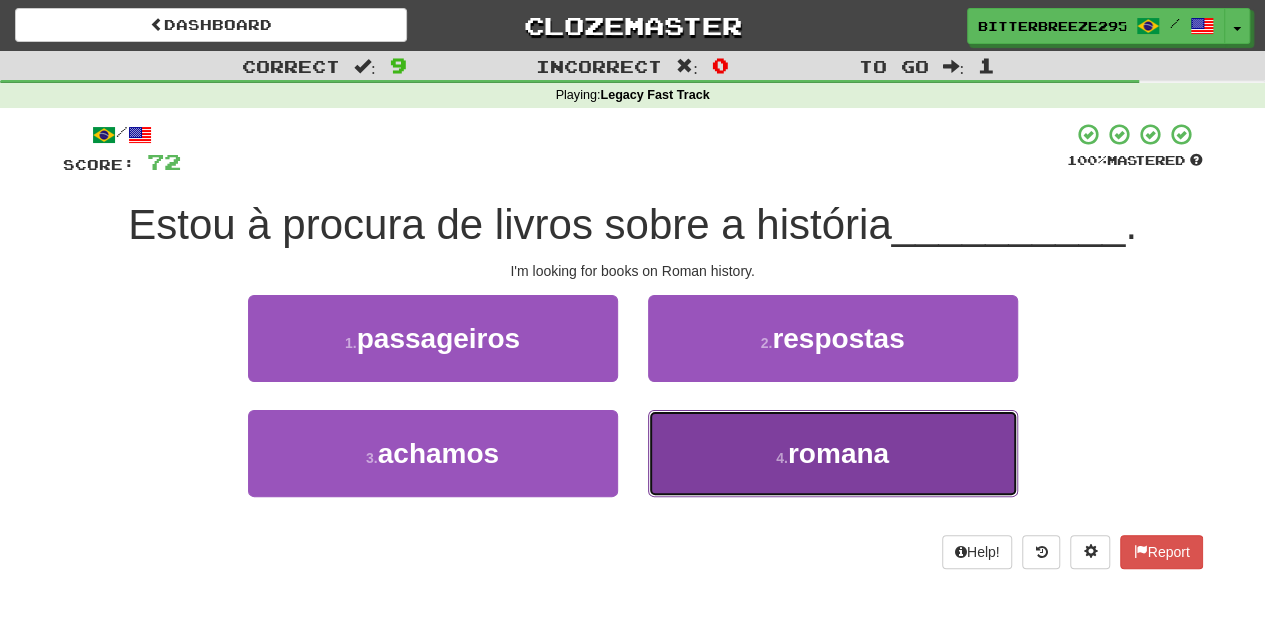 click on "4 .  romana" at bounding box center (833, 453) 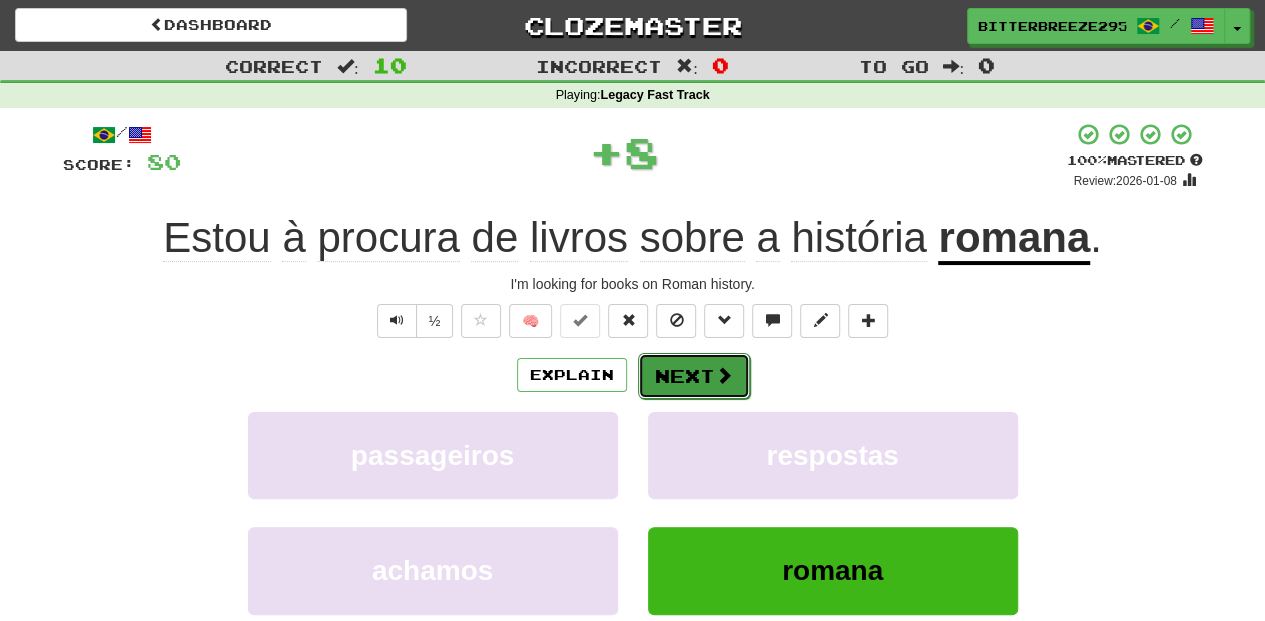click at bounding box center [724, 375] 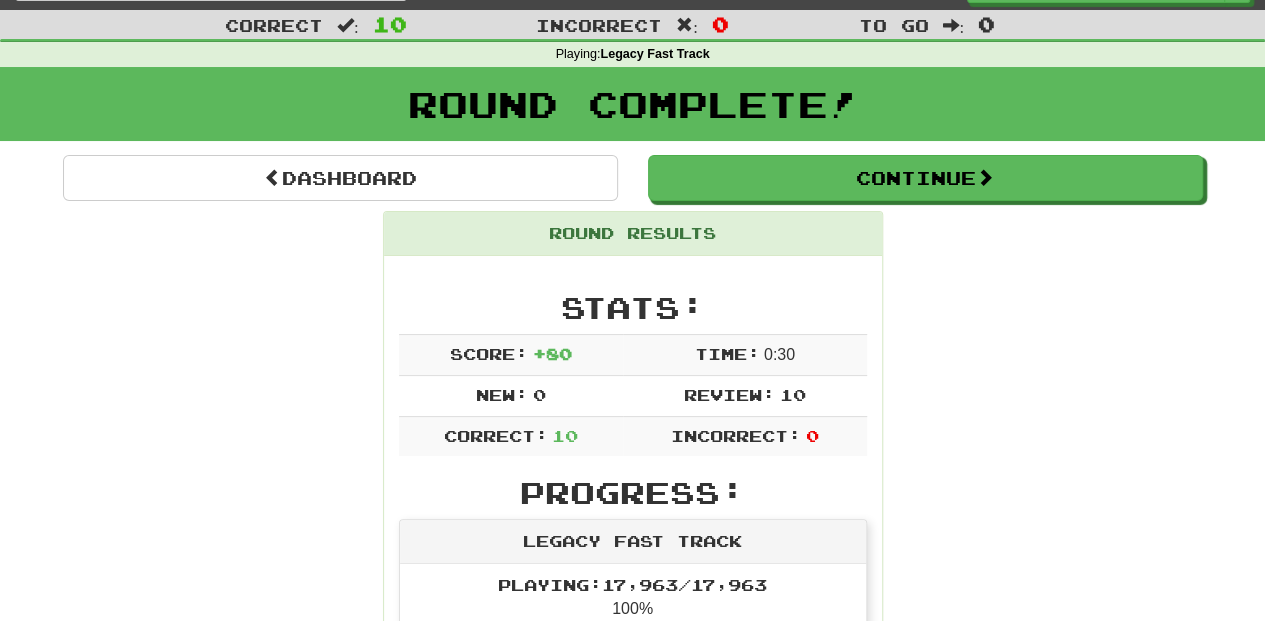 scroll, scrollTop: 0, scrollLeft: 0, axis: both 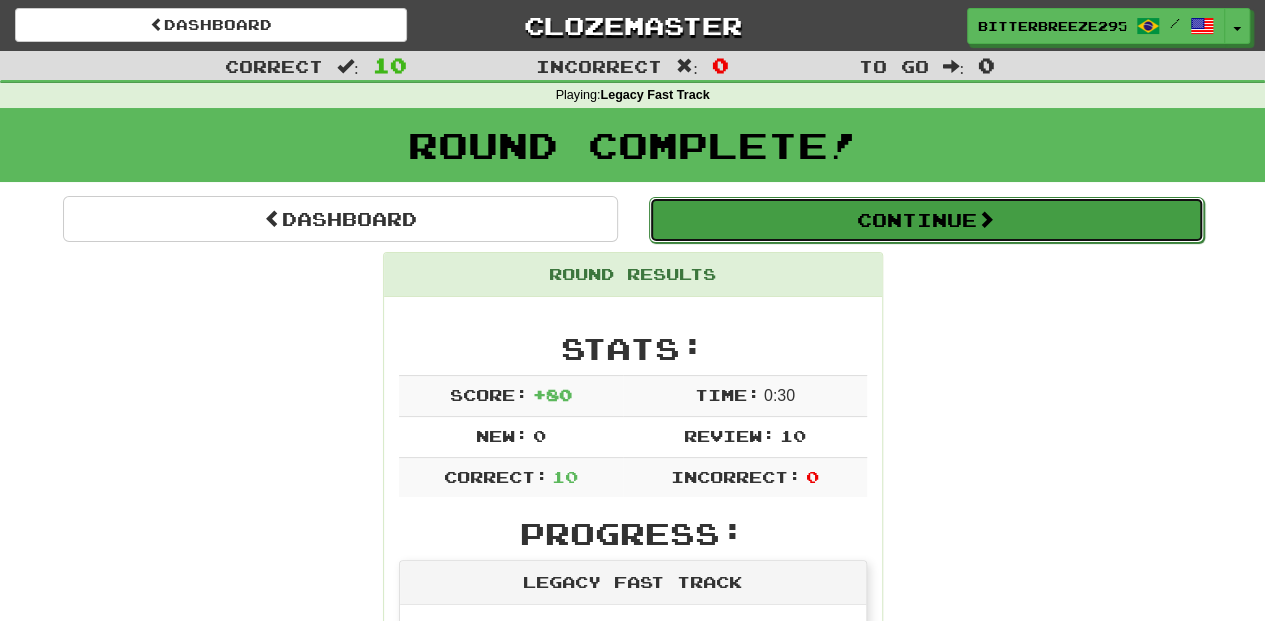 click on "Continue" at bounding box center (926, 220) 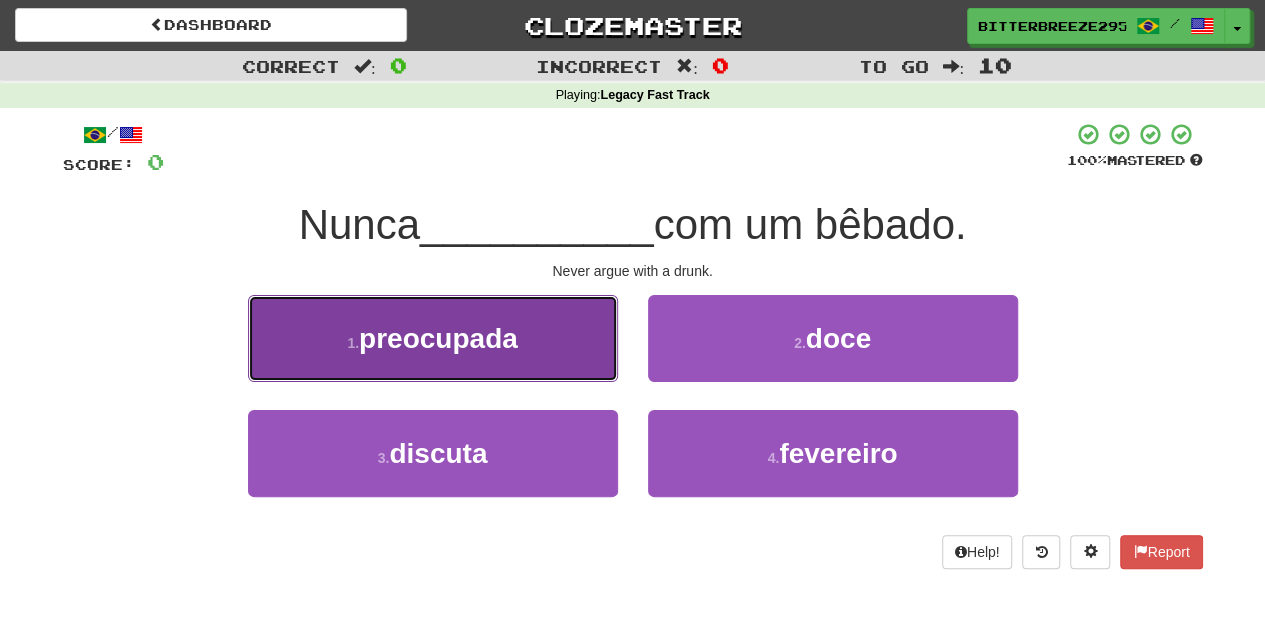 click on "1 .  preocupada" at bounding box center [433, 338] 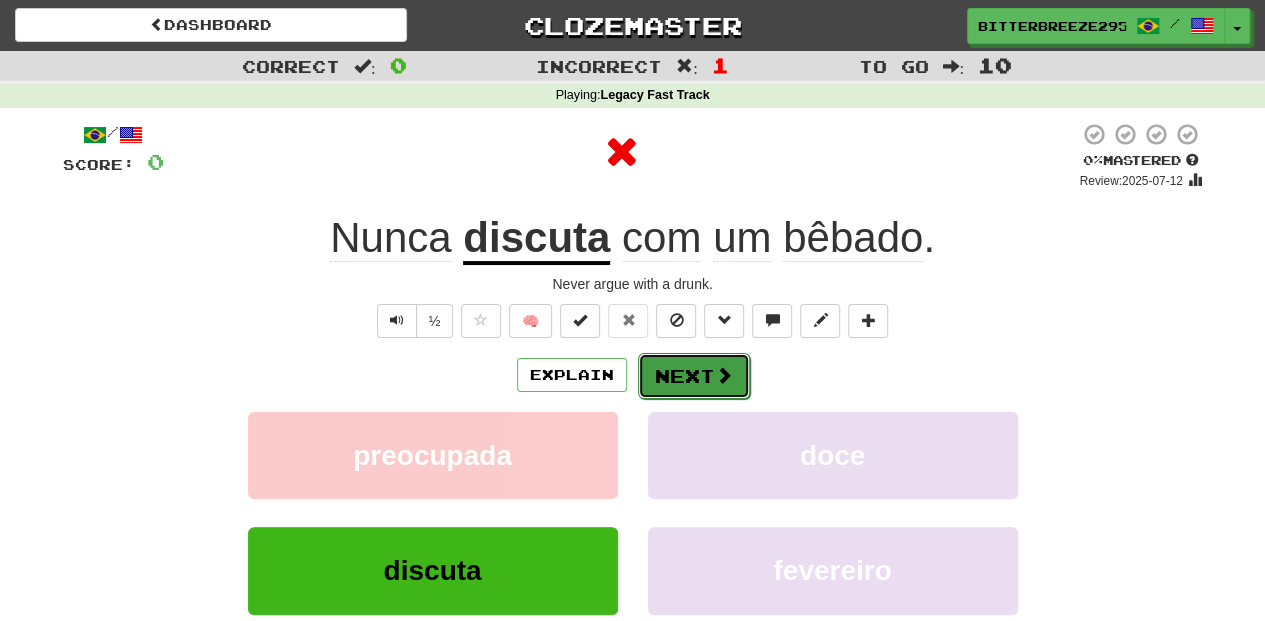 click on "Next" at bounding box center (694, 376) 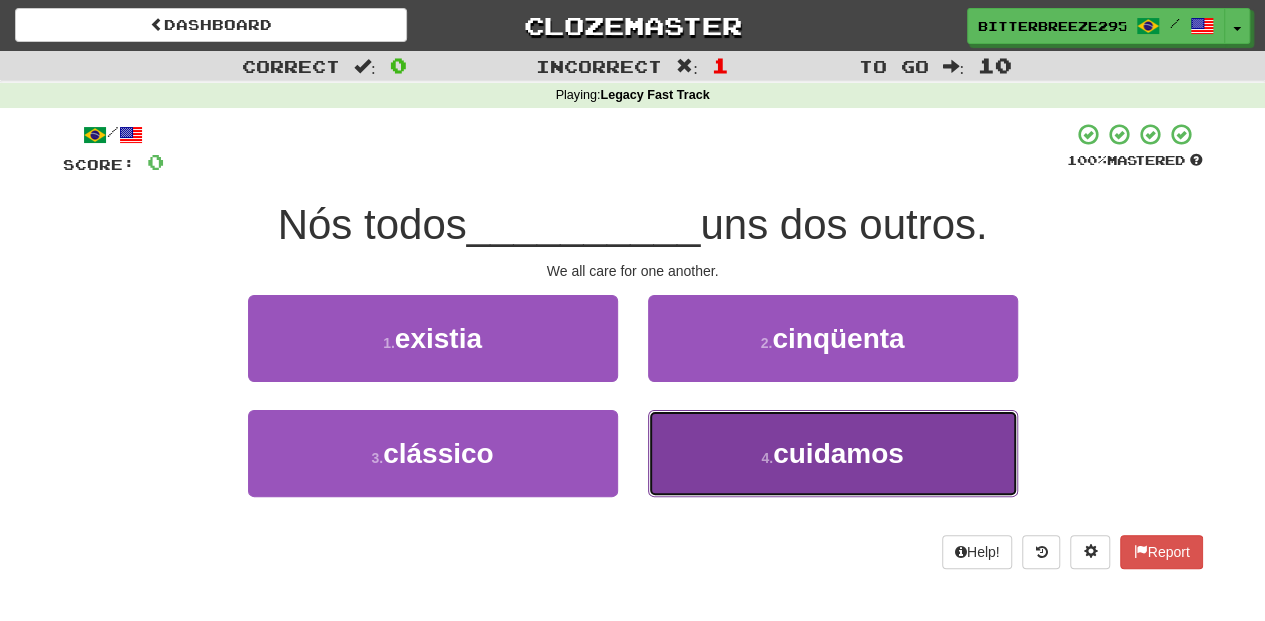click on "4 .  cuidamos" at bounding box center (833, 453) 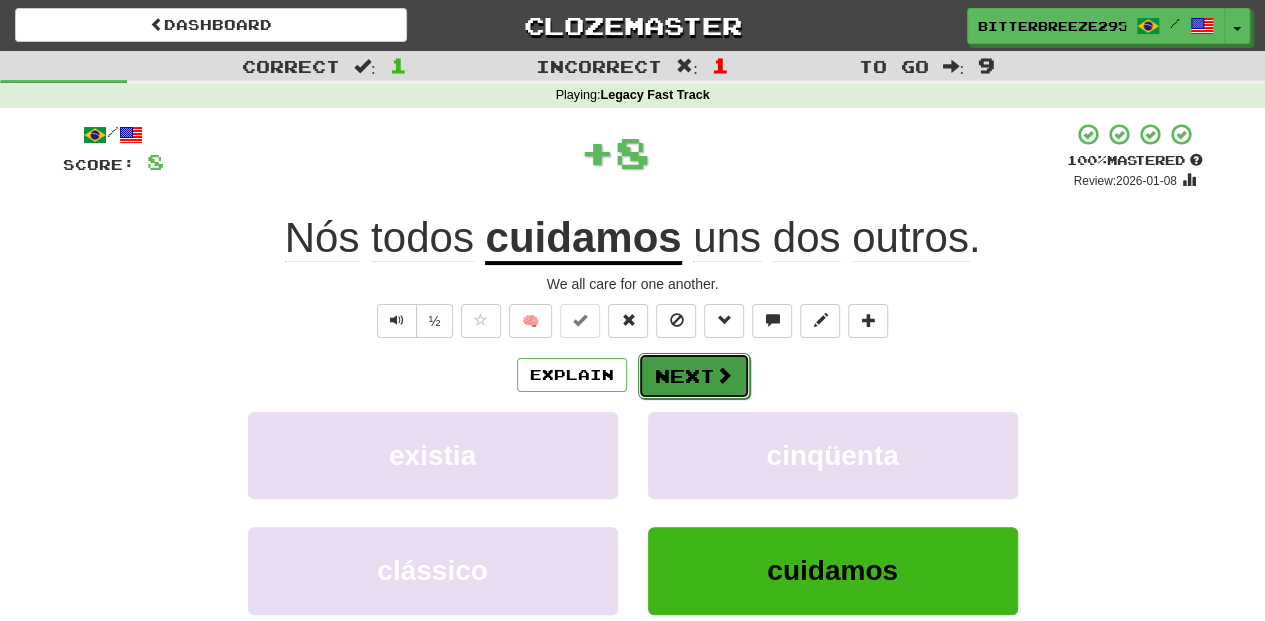 click on "Next" at bounding box center (694, 376) 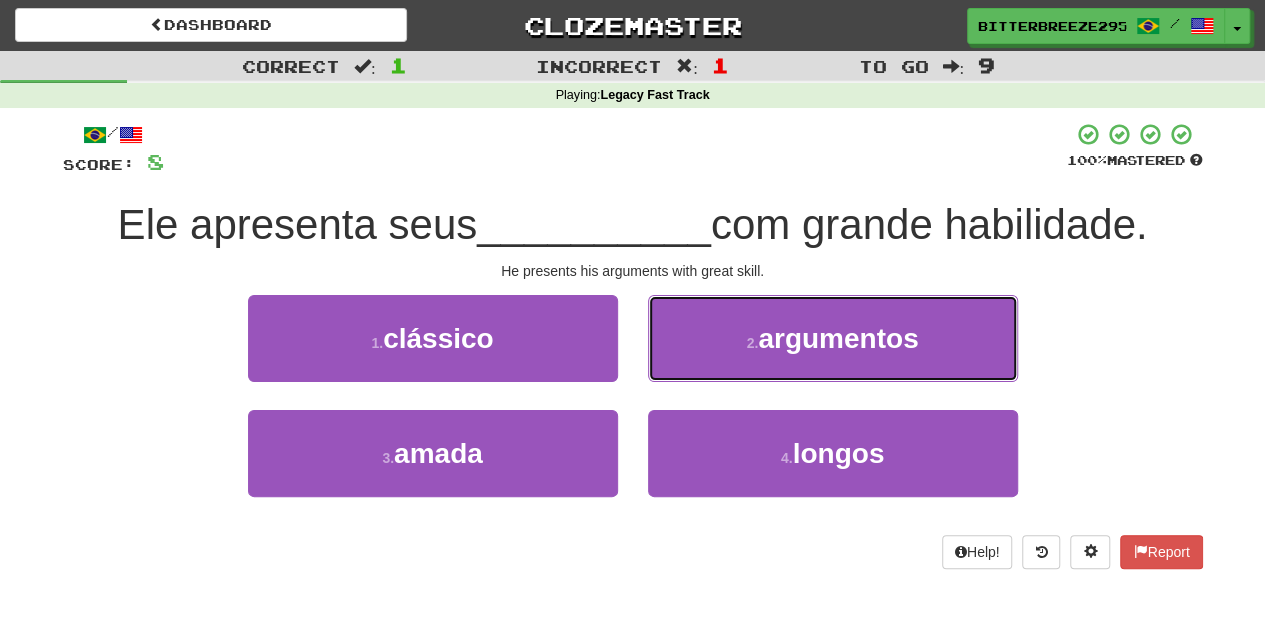 click on "2 .  argumentos" at bounding box center [833, 338] 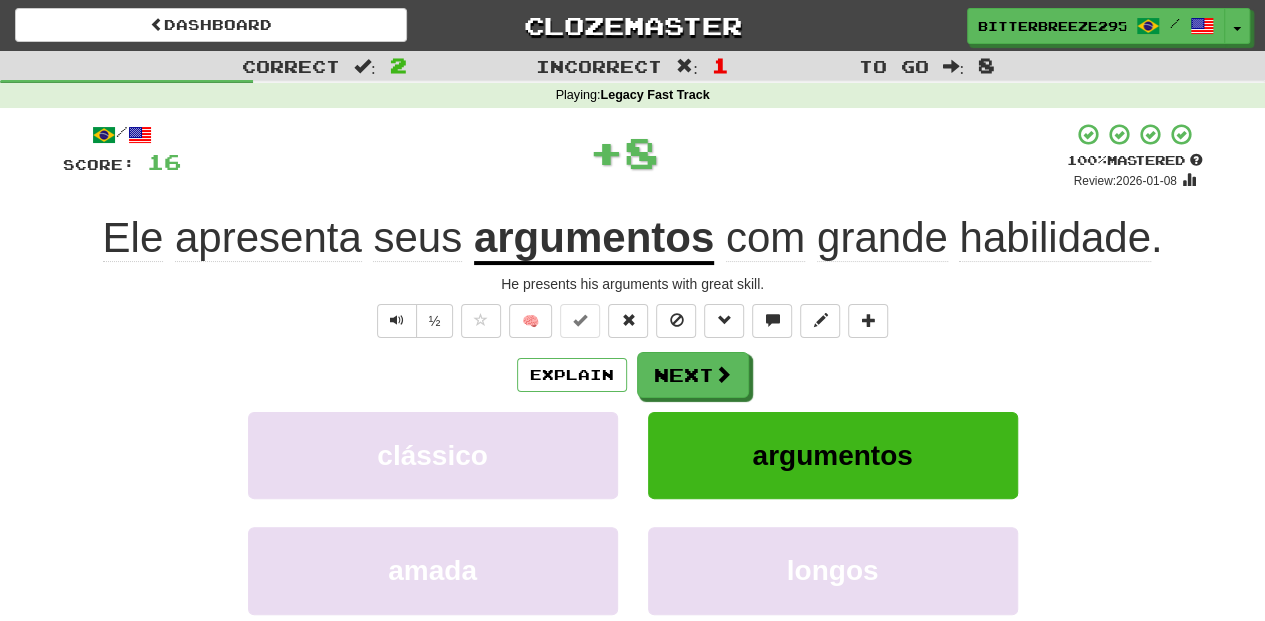 click on "/  Score:   16 + 8 100 %  Mastered Review:  2026-01-08 Ele   apresenta   seus   argumentos   com   grande   habilidade . He presents his arguments with great skill. ½ 🧠 Explain Next clássico argumentos amada longos Learn more: clássico argumentos amada longos  Help!  Report Sentence Source" at bounding box center [633, 435] 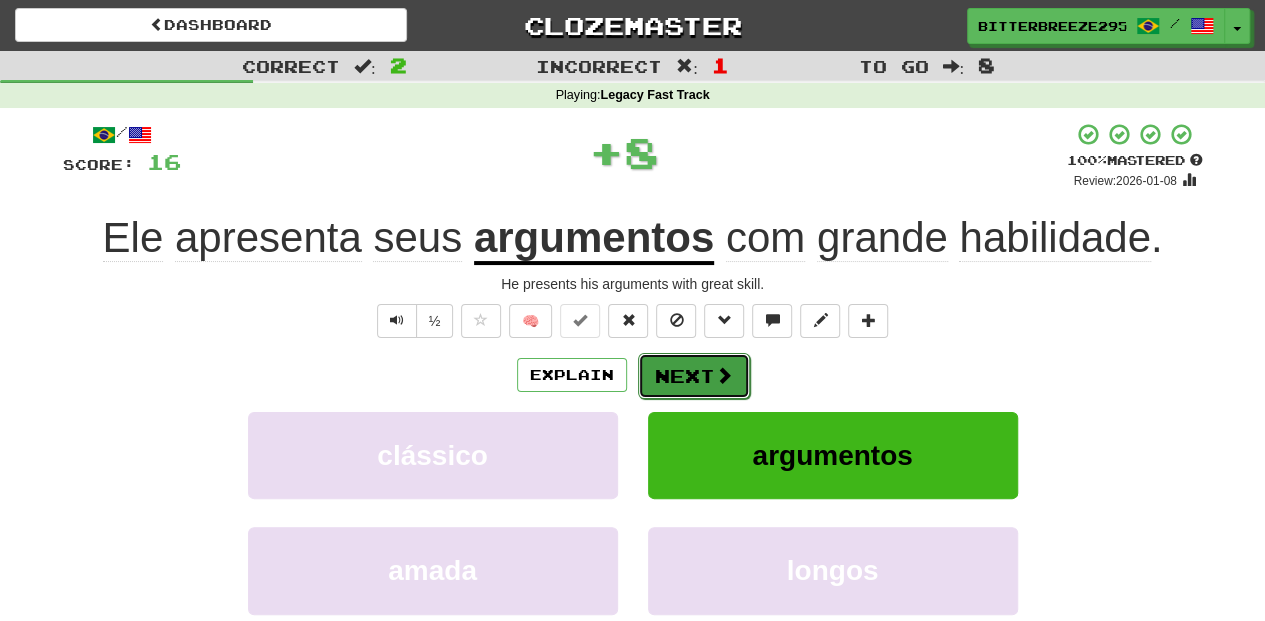 drag, startPoint x: 696, startPoint y: 350, endPoint x: 703, endPoint y: 364, distance: 15.652476 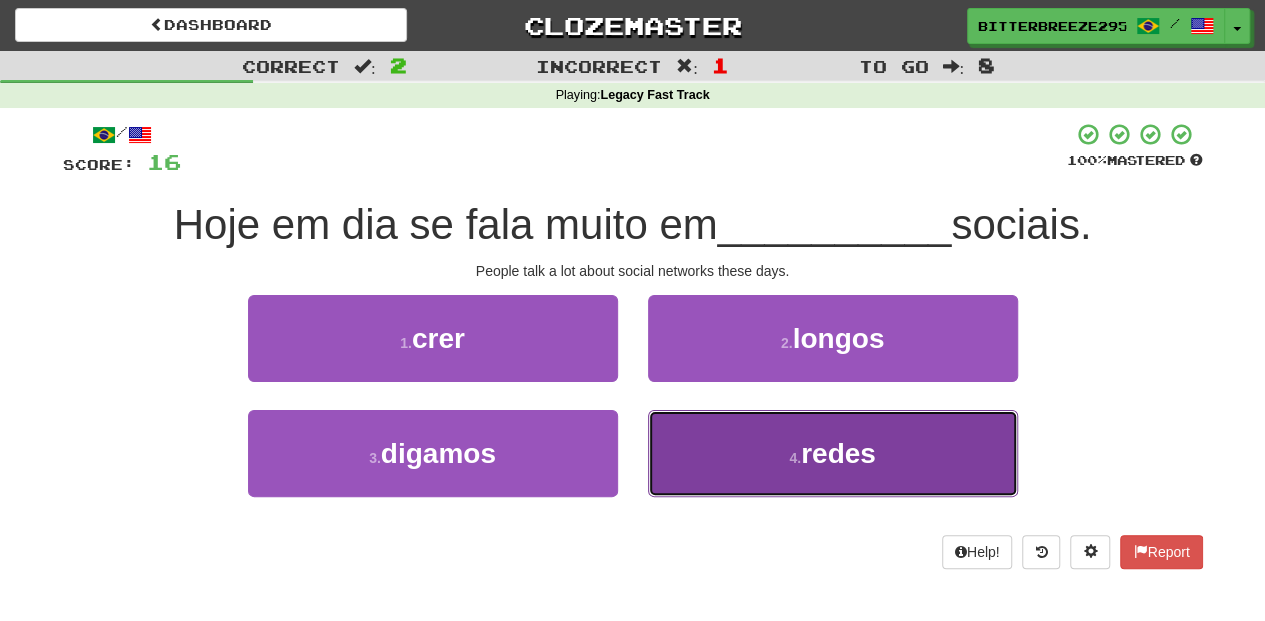 click on "4 .  redes" at bounding box center (833, 453) 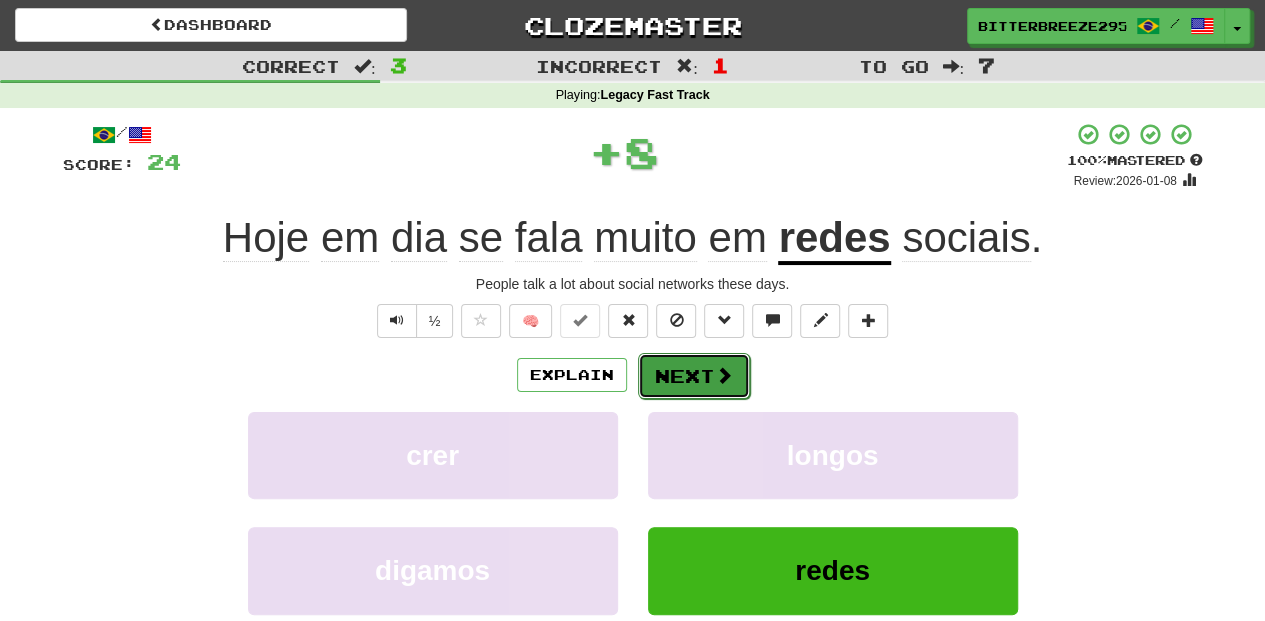click on "Next" at bounding box center [694, 376] 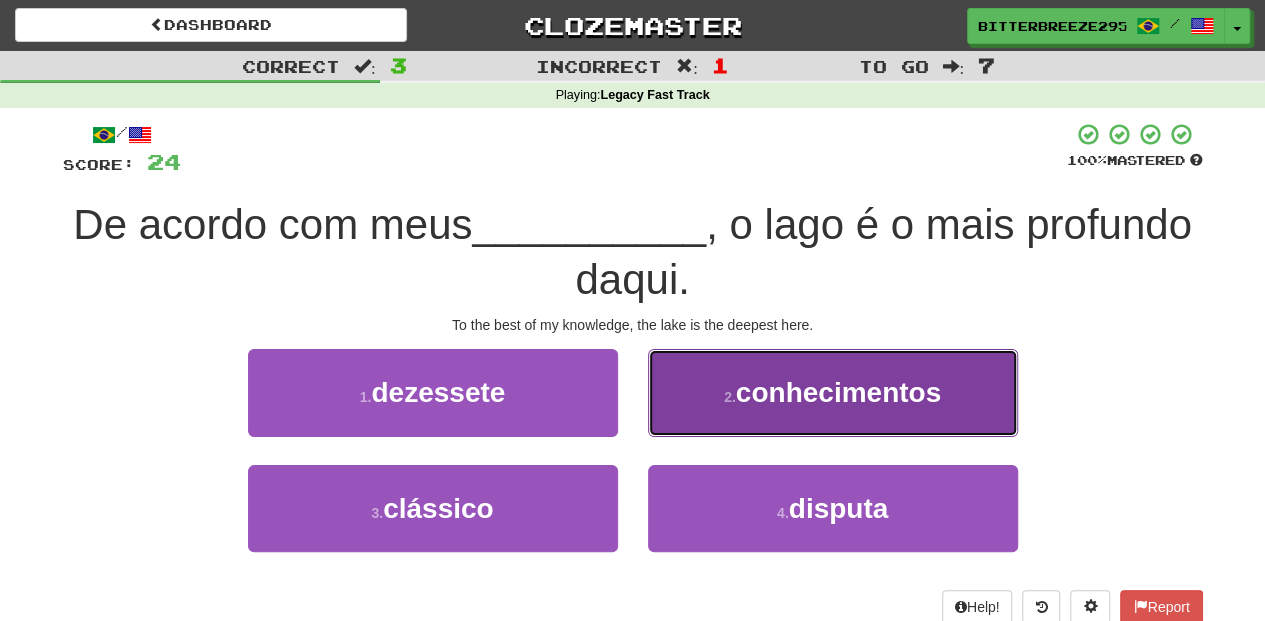 click on "2 .  conhecimentos" at bounding box center (833, 392) 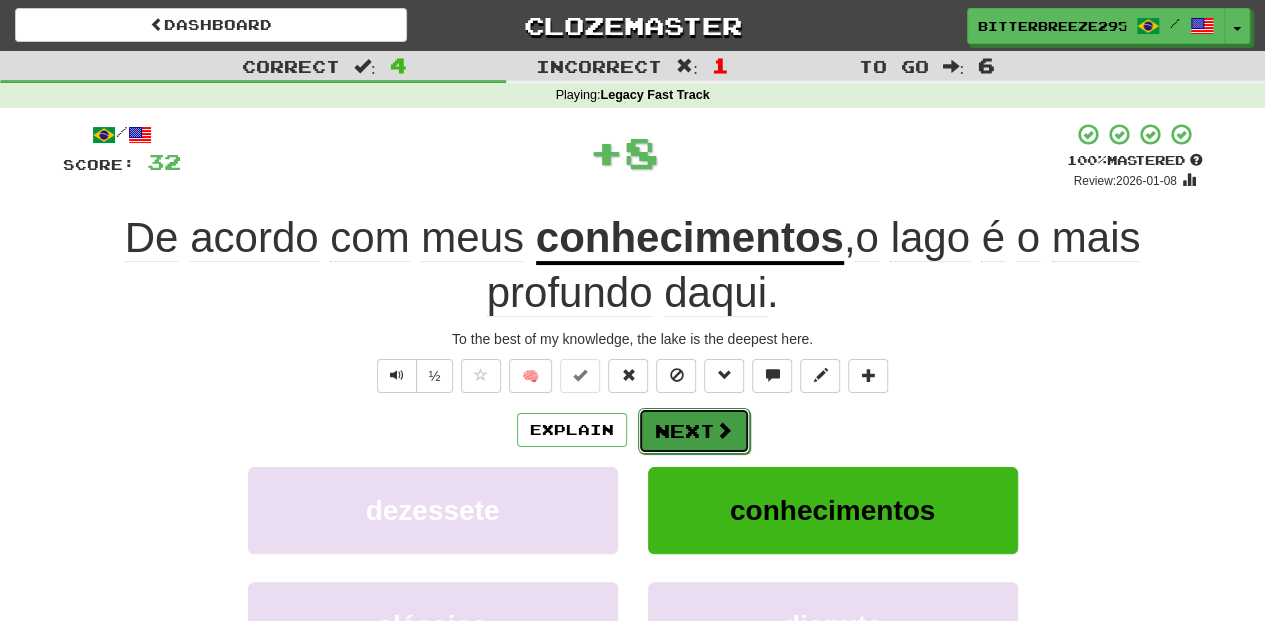 click on "Next" at bounding box center (694, 431) 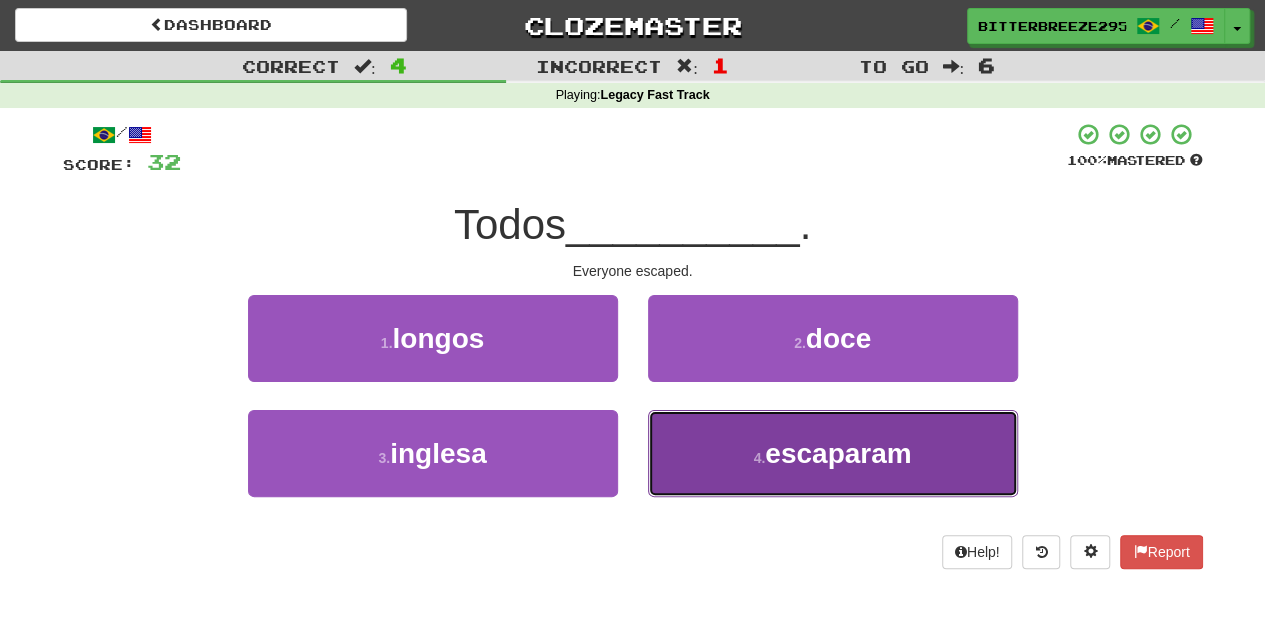 click on "4 .  escaparam" at bounding box center (833, 453) 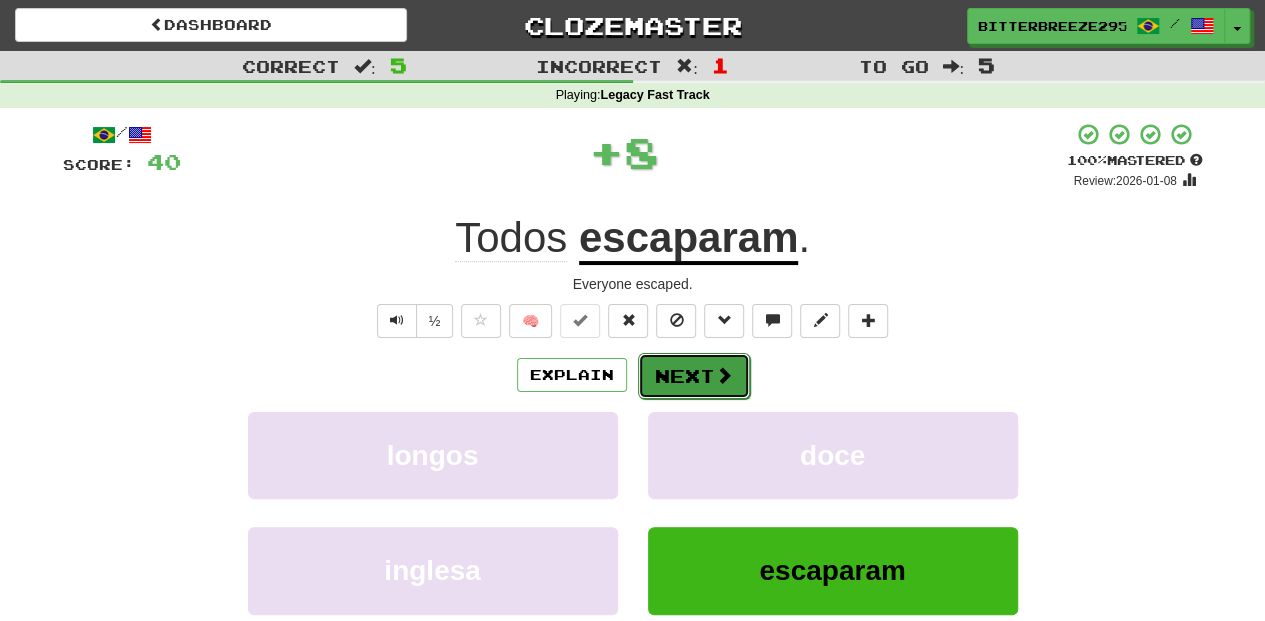 click on "Next" at bounding box center (694, 376) 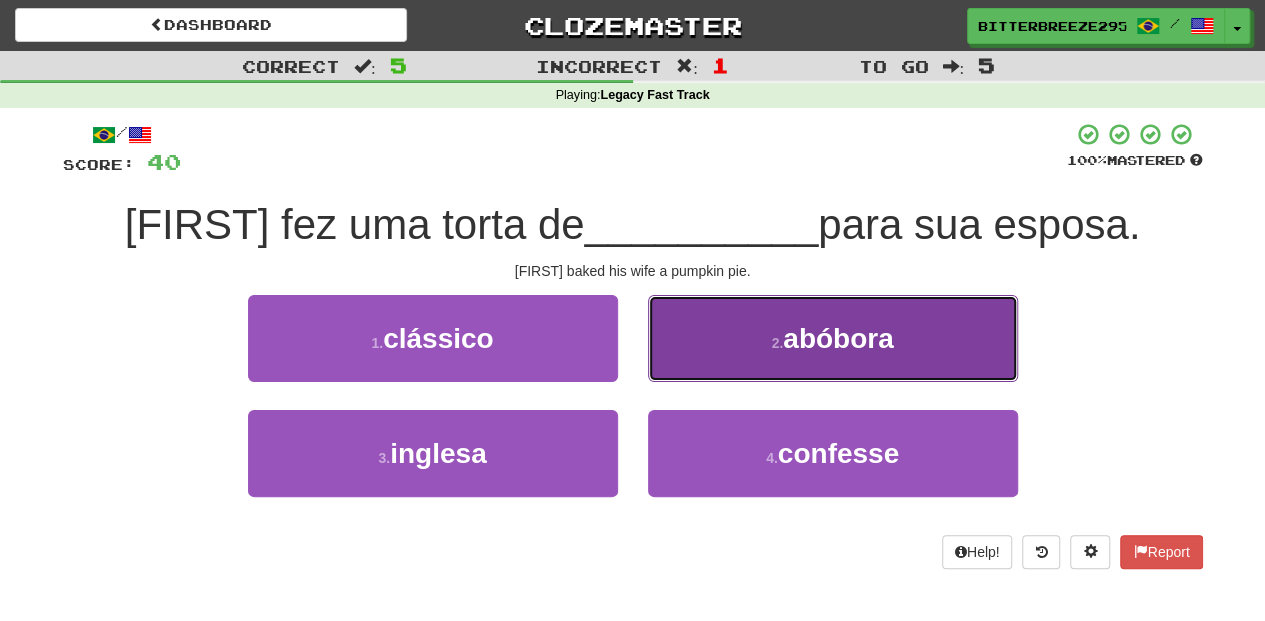 click on "2 .  abóbora" at bounding box center (833, 338) 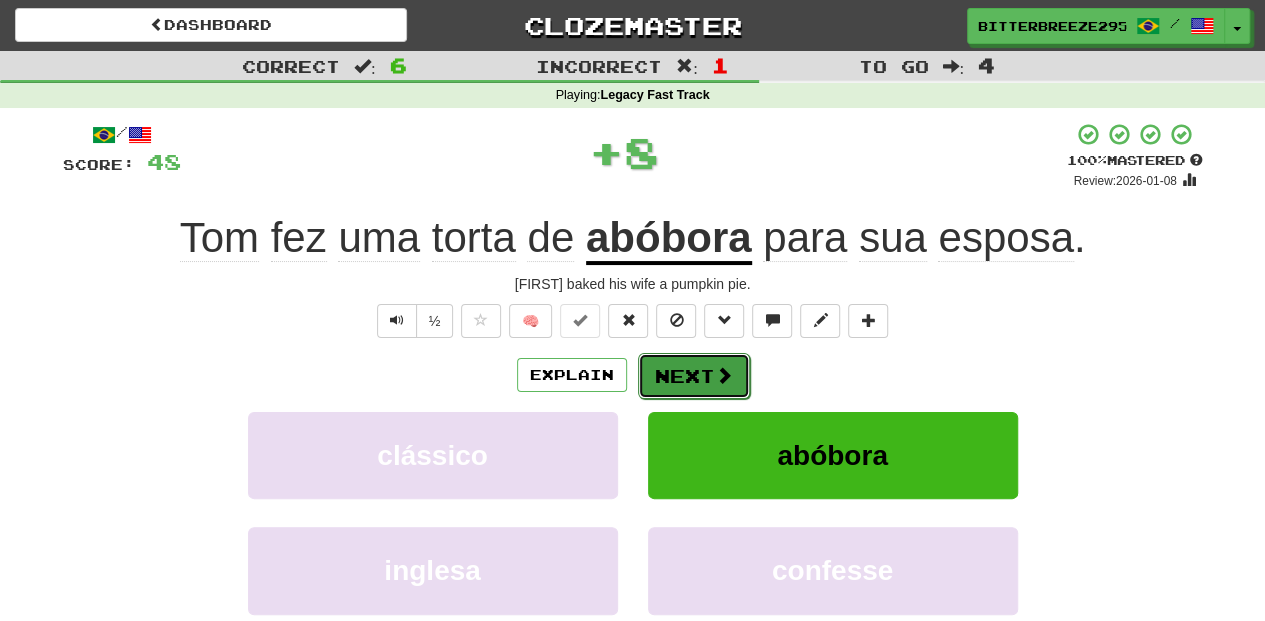 click on "Next" at bounding box center (694, 376) 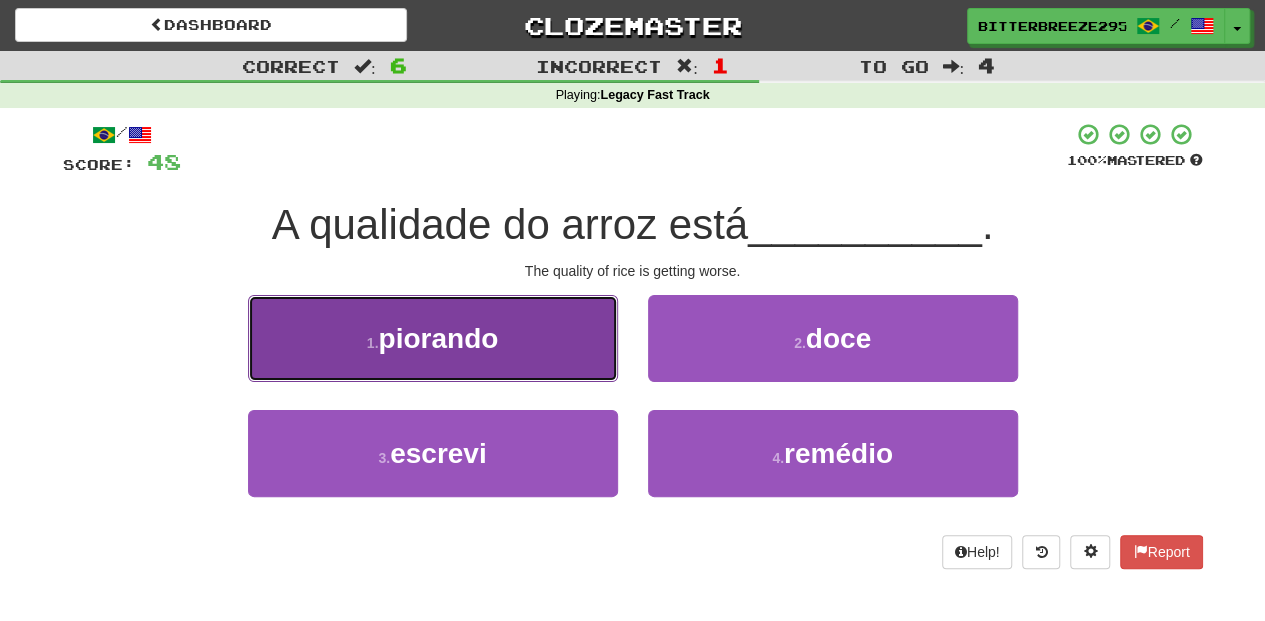 click on "1 .  piorando" at bounding box center (433, 338) 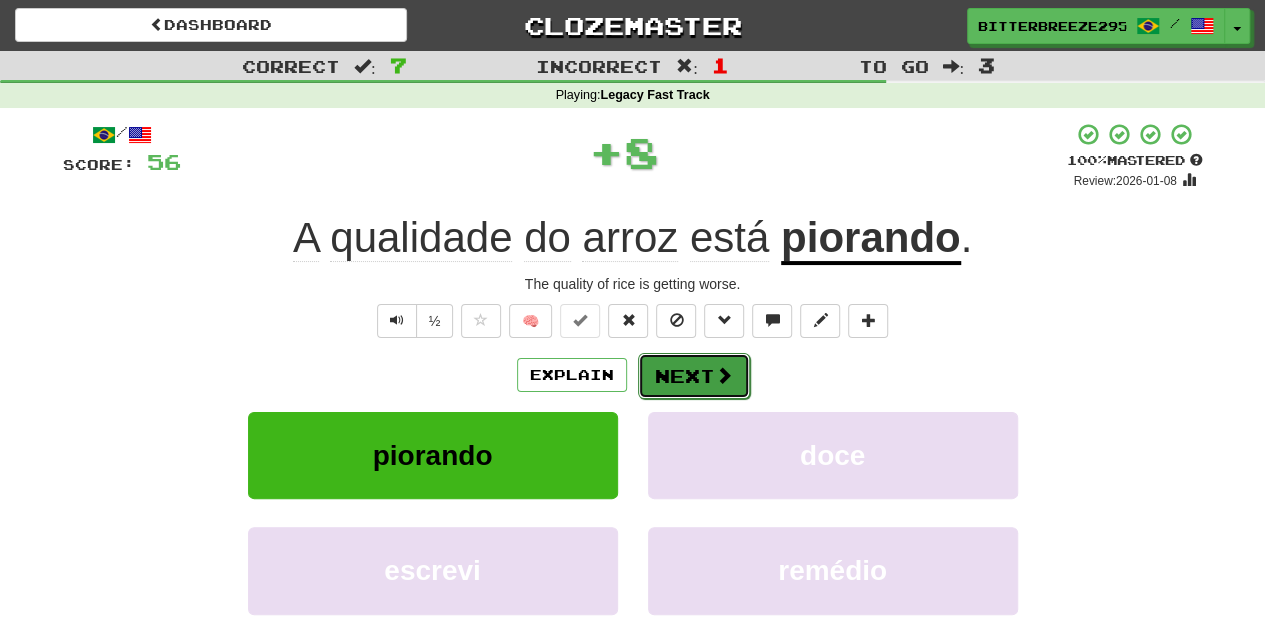 click on "Next" at bounding box center (694, 376) 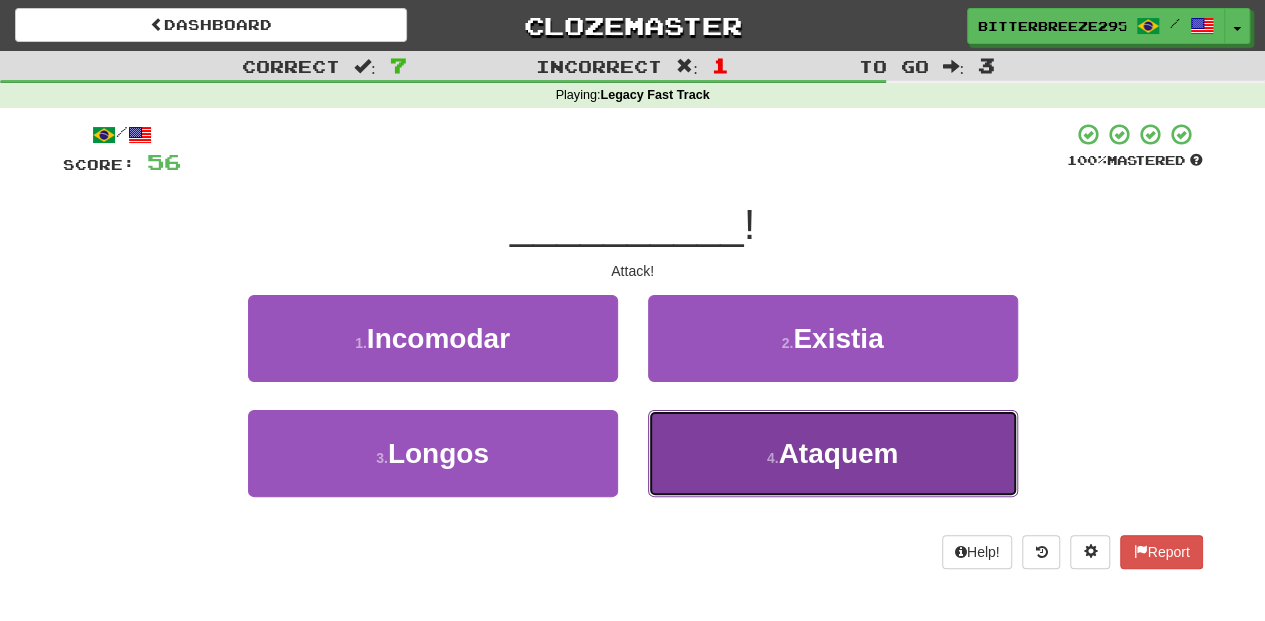 click on "4 .  Ataquem" at bounding box center [833, 453] 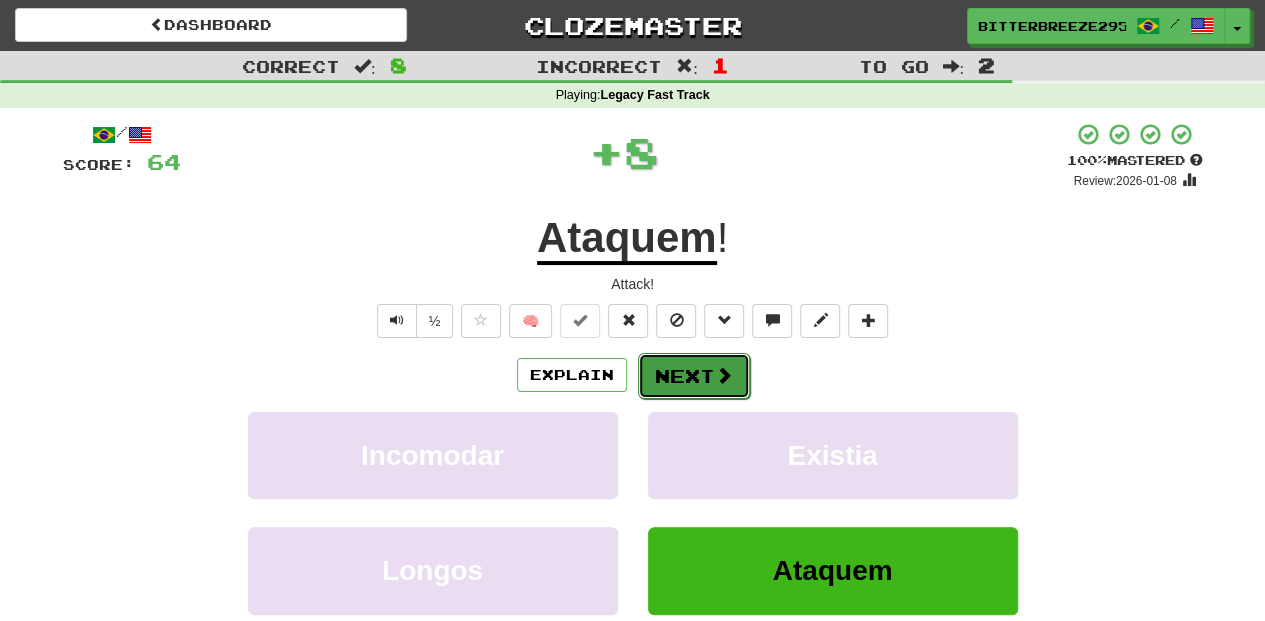 click at bounding box center [724, 375] 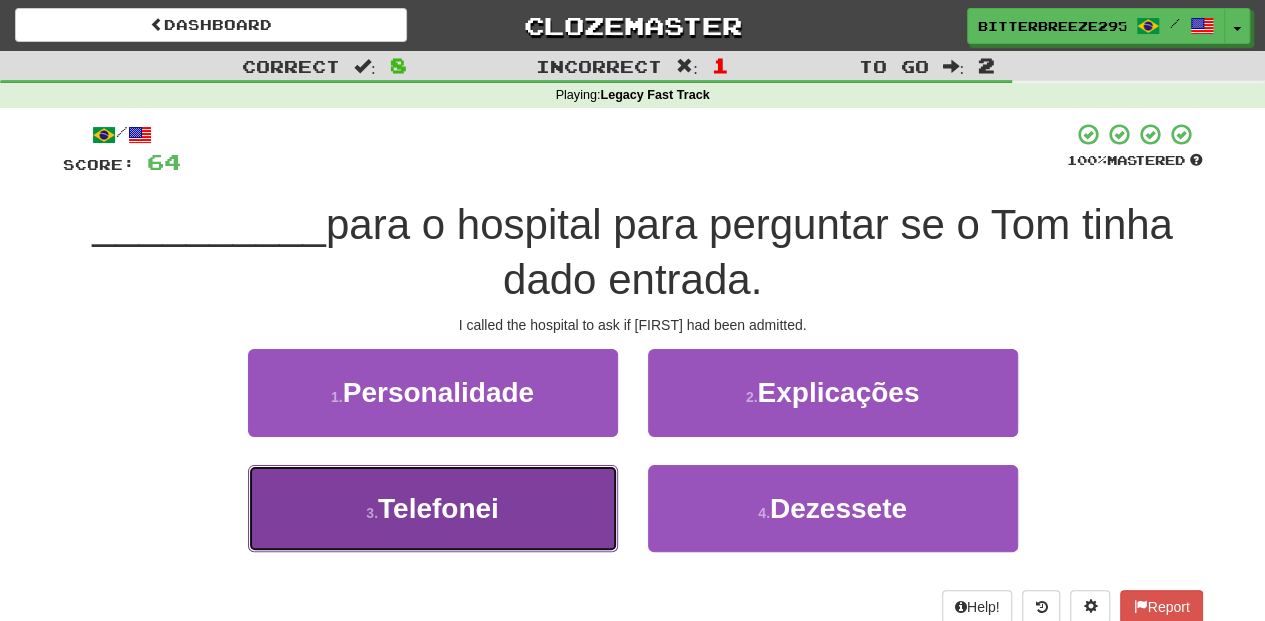 click on "3 .  Telefonei" at bounding box center [433, 508] 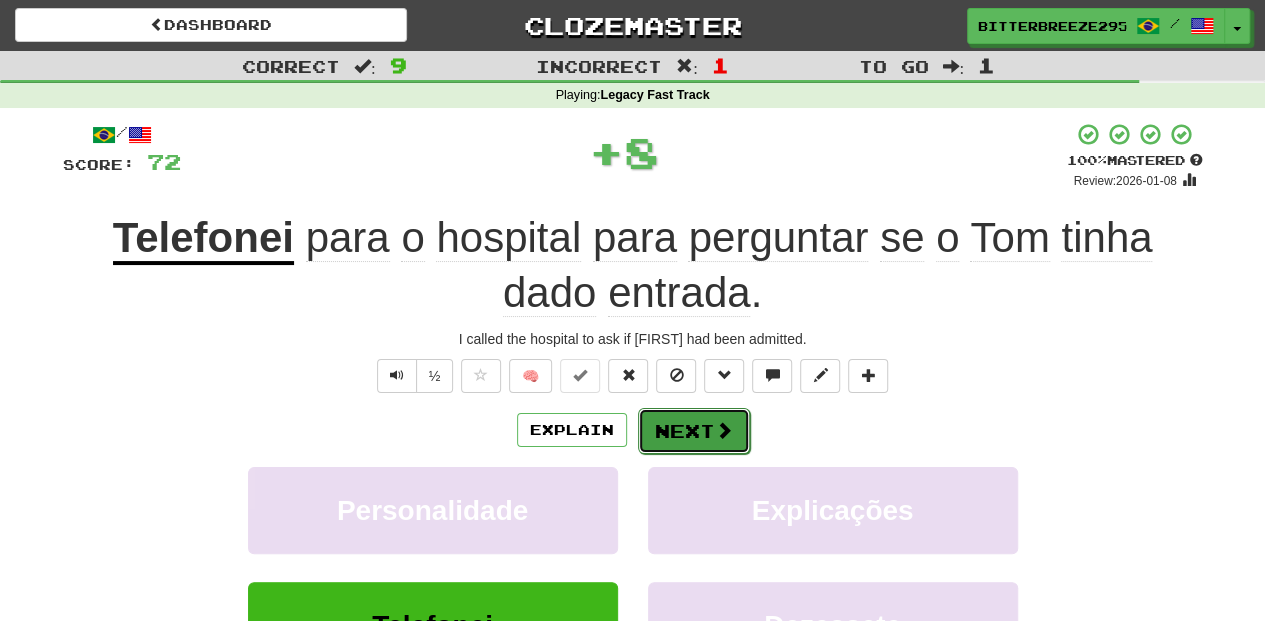 click on "Next" at bounding box center [694, 431] 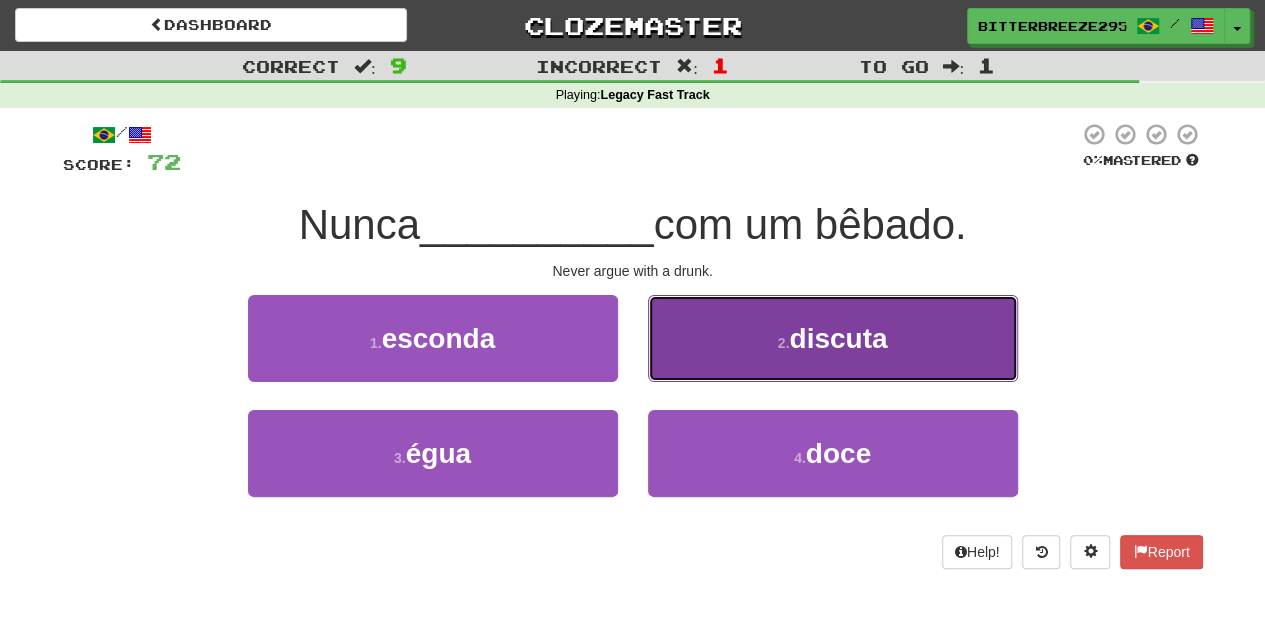 click on "2 .  discuta" at bounding box center [833, 338] 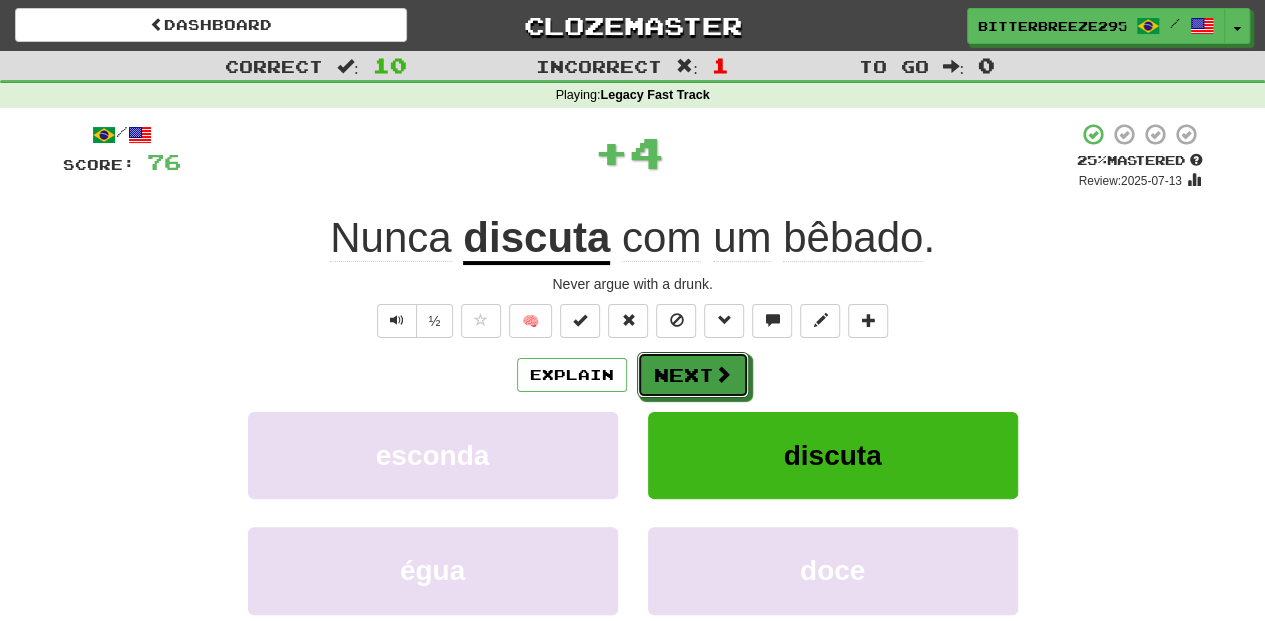 click on "Next" at bounding box center (693, 375) 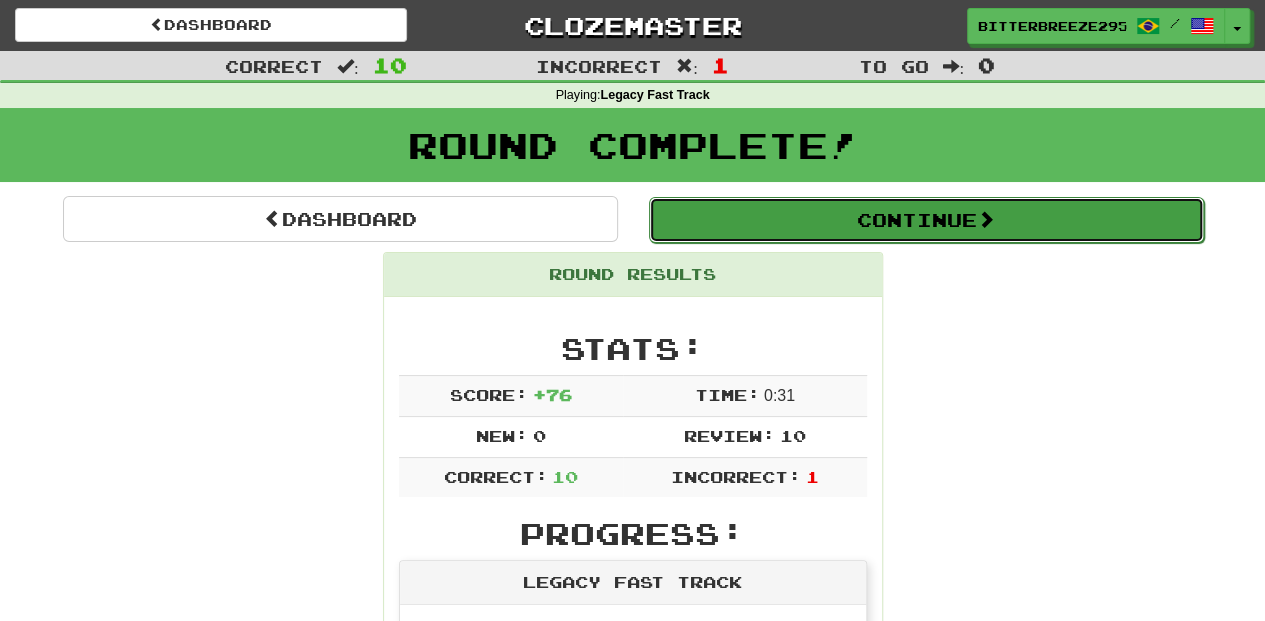 click on "Continue" at bounding box center [926, 220] 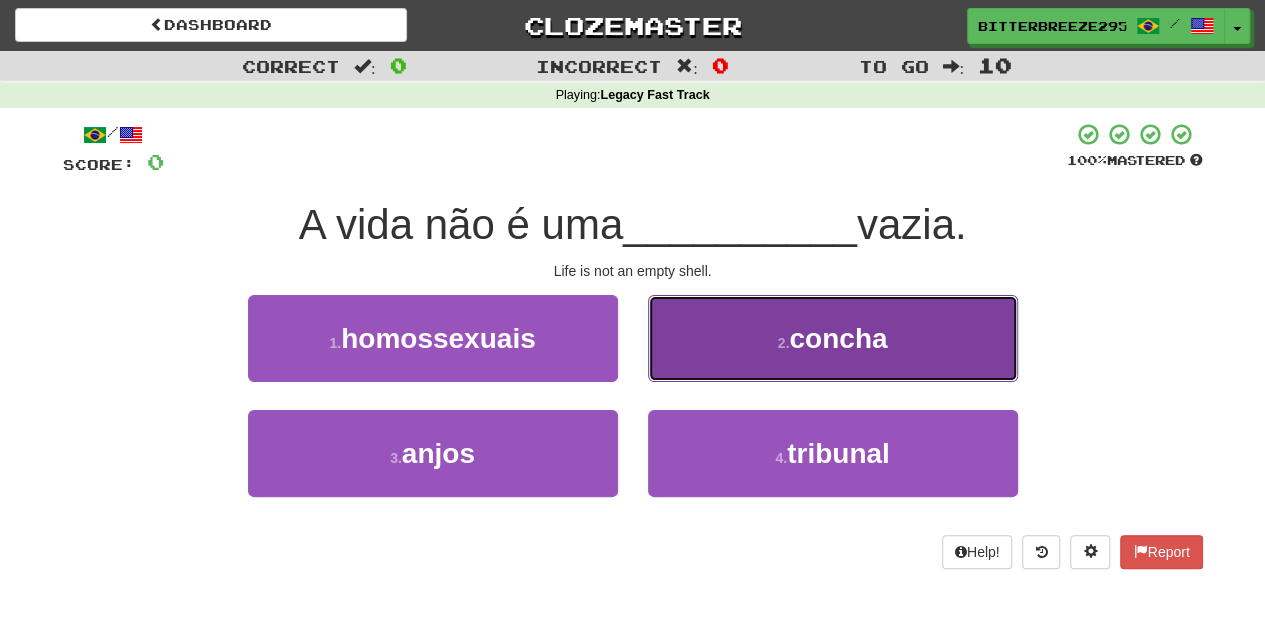 click on "2 .  concha" at bounding box center (833, 338) 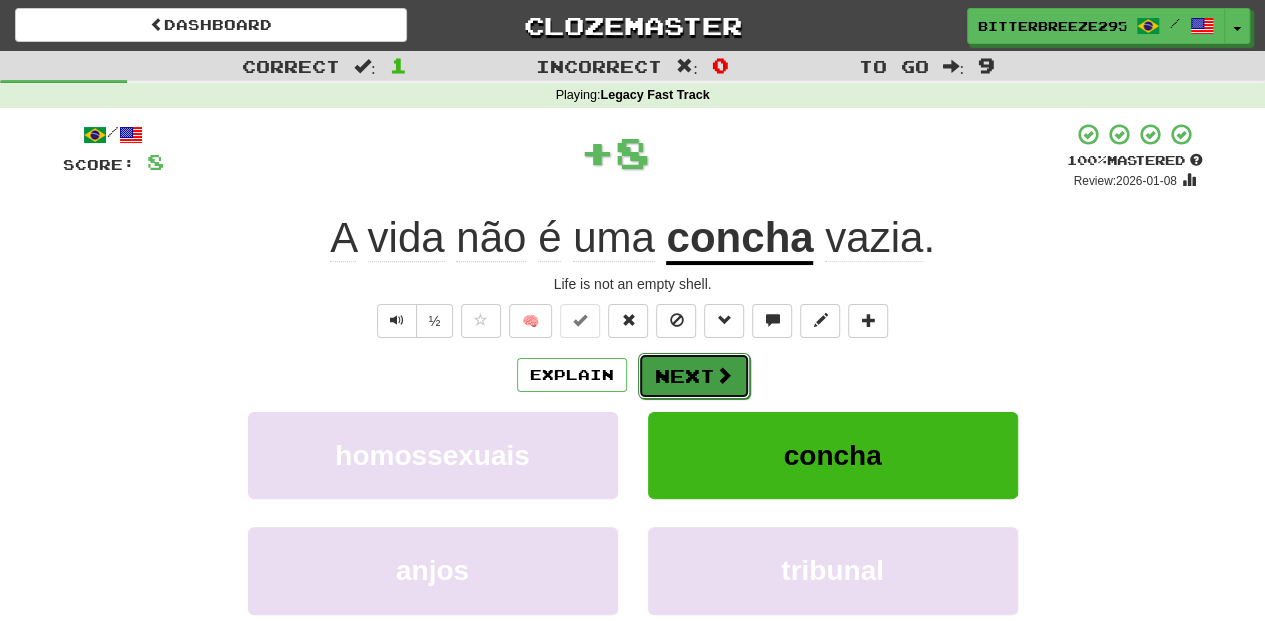 click on "Next" at bounding box center [694, 376] 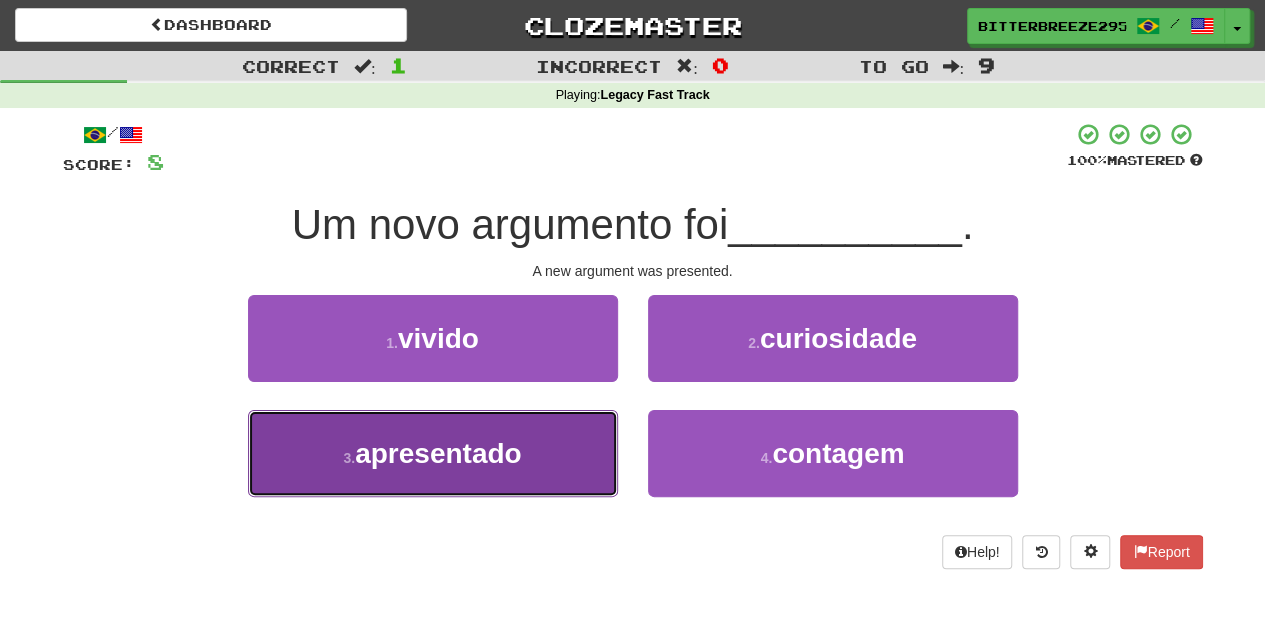 click on "3 .  apresentado" at bounding box center (433, 453) 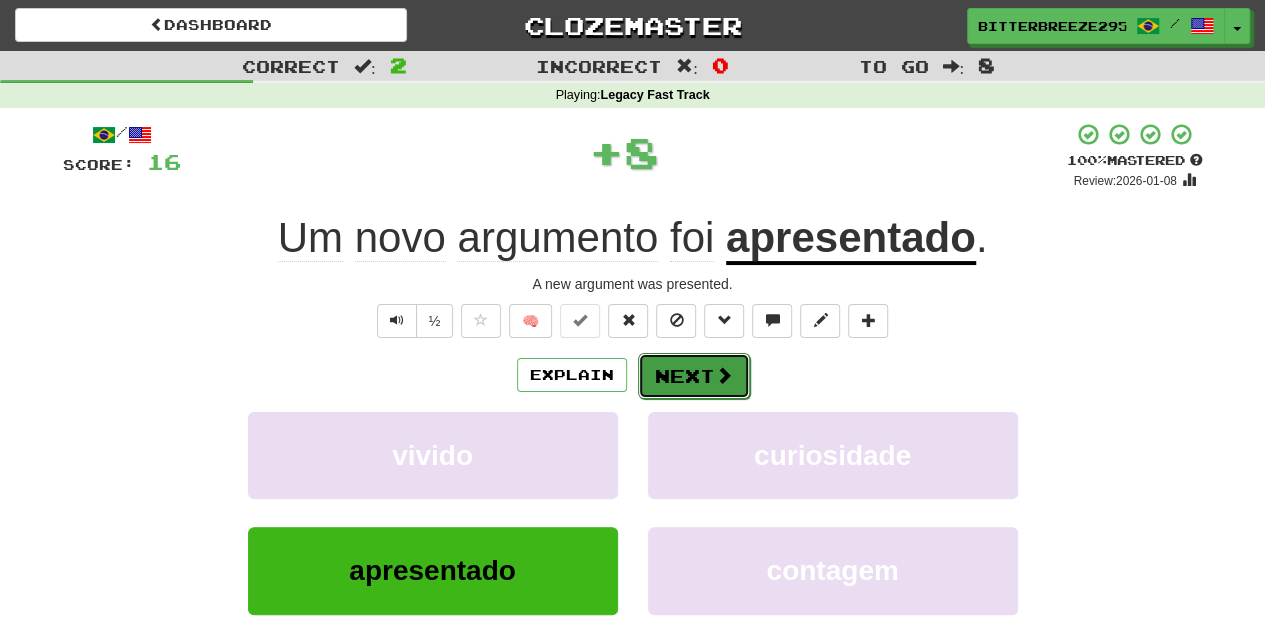 click on "Next" at bounding box center [694, 376] 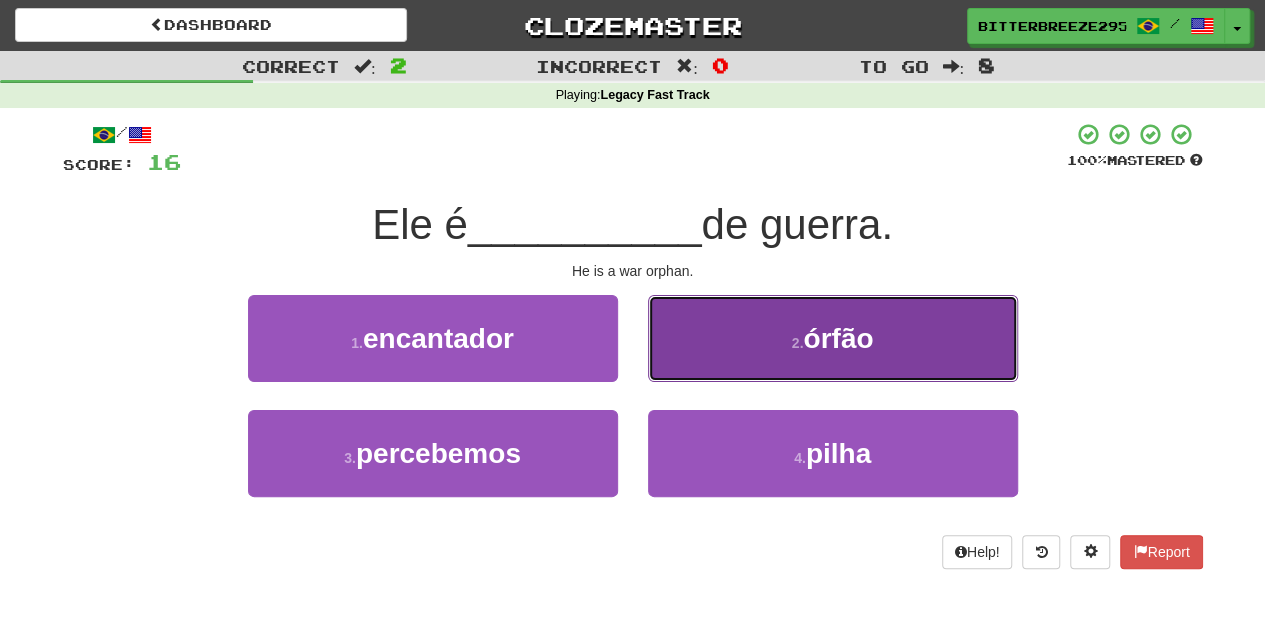 click on "2 .  órfão" at bounding box center (833, 338) 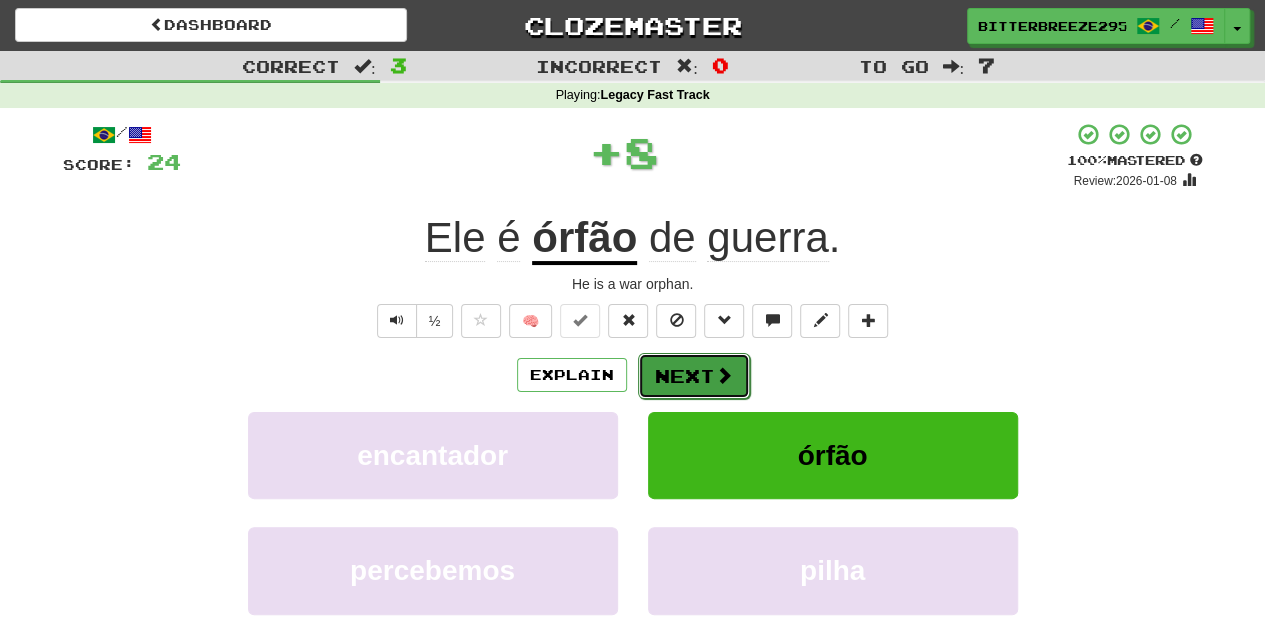 click on "Next" at bounding box center [694, 376] 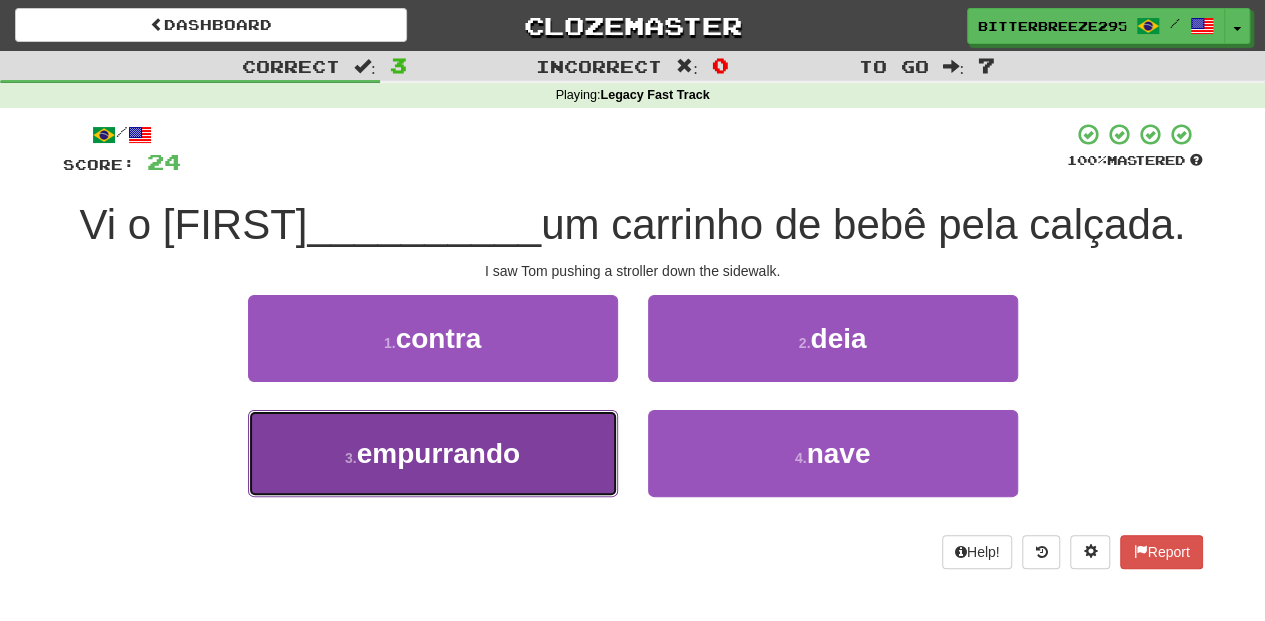 click on "3 .  empurrando" at bounding box center (433, 453) 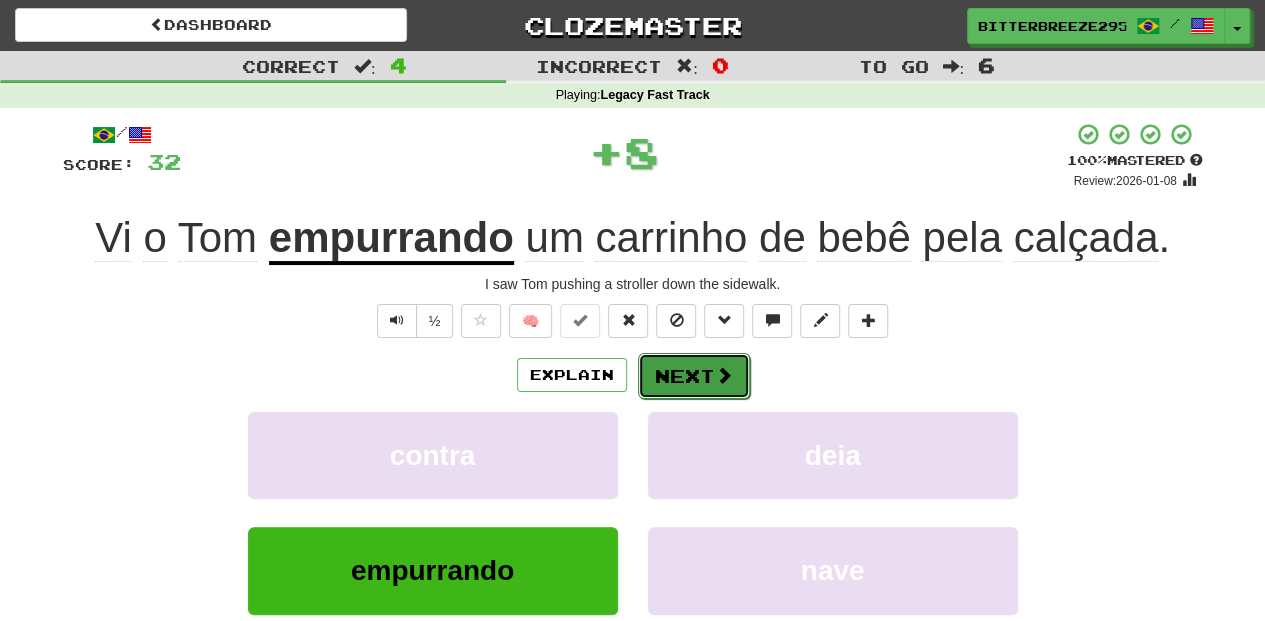 click on "Next" at bounding box center [694, 376] 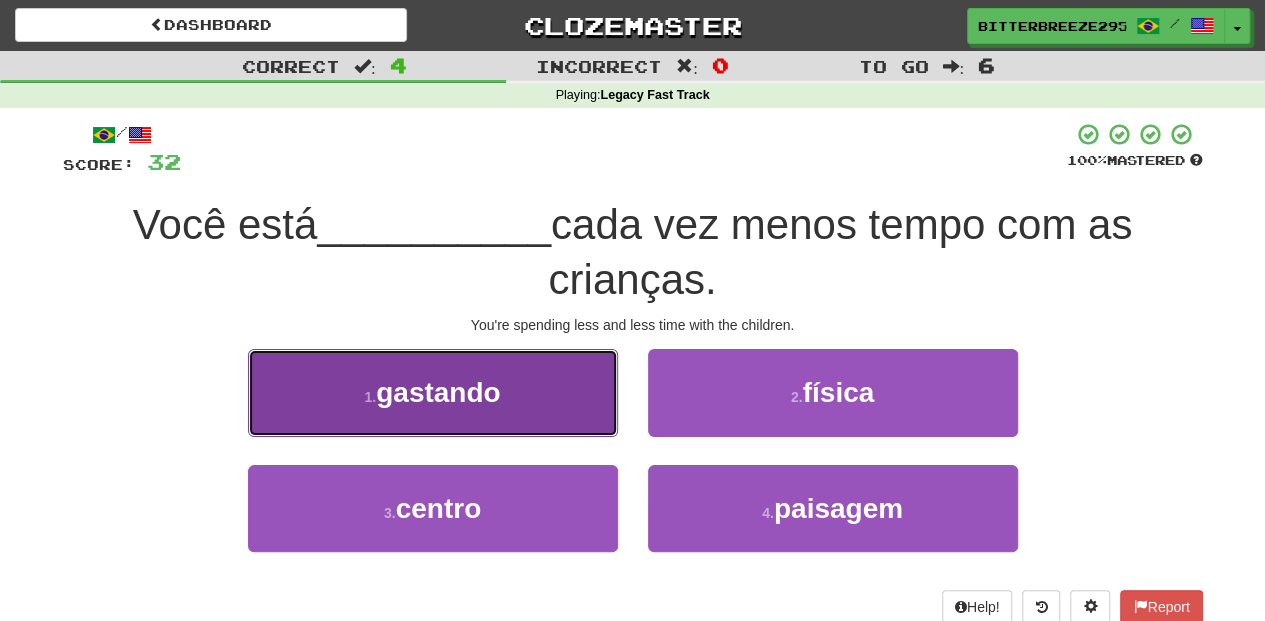 click on "1 .  gastando" at bounding box center [433, 392] 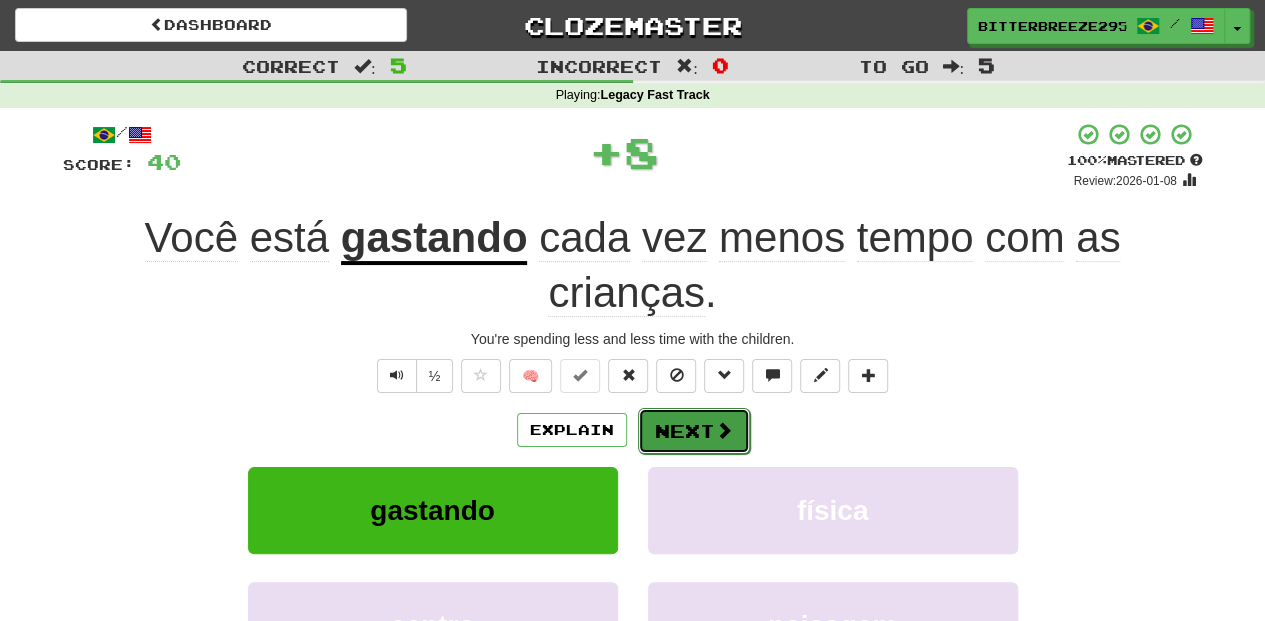 click on "Next" at bounding box center (694, 431) 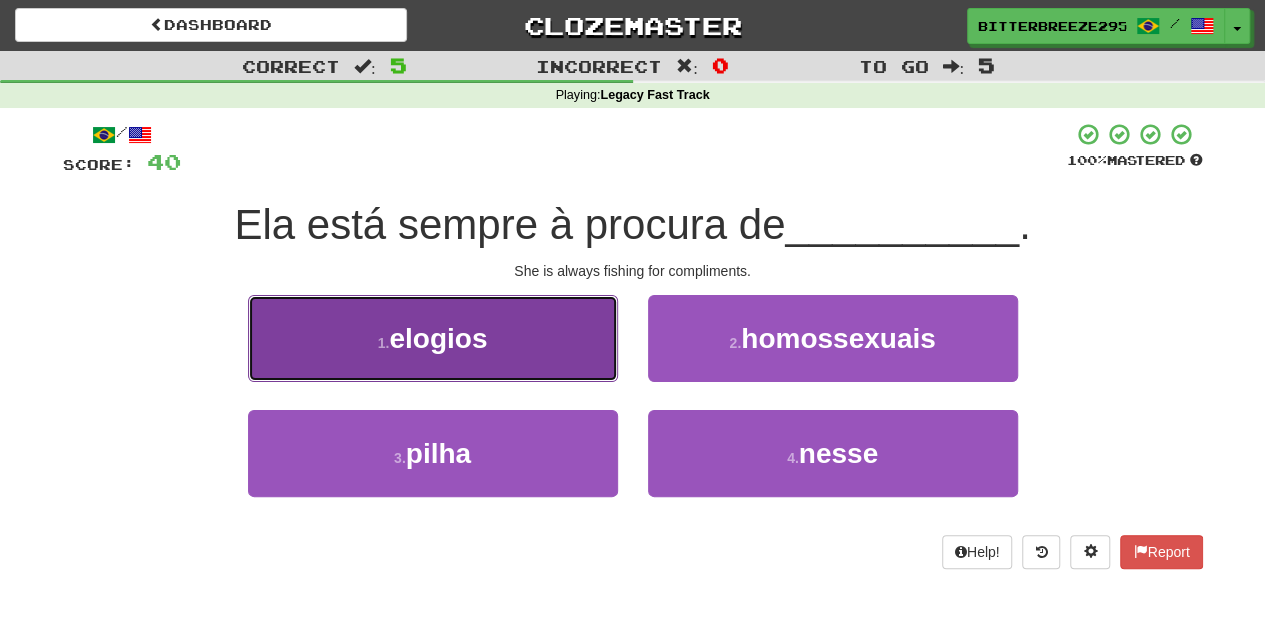 click on "1 .  elogios" at bounding box center [433, 338] 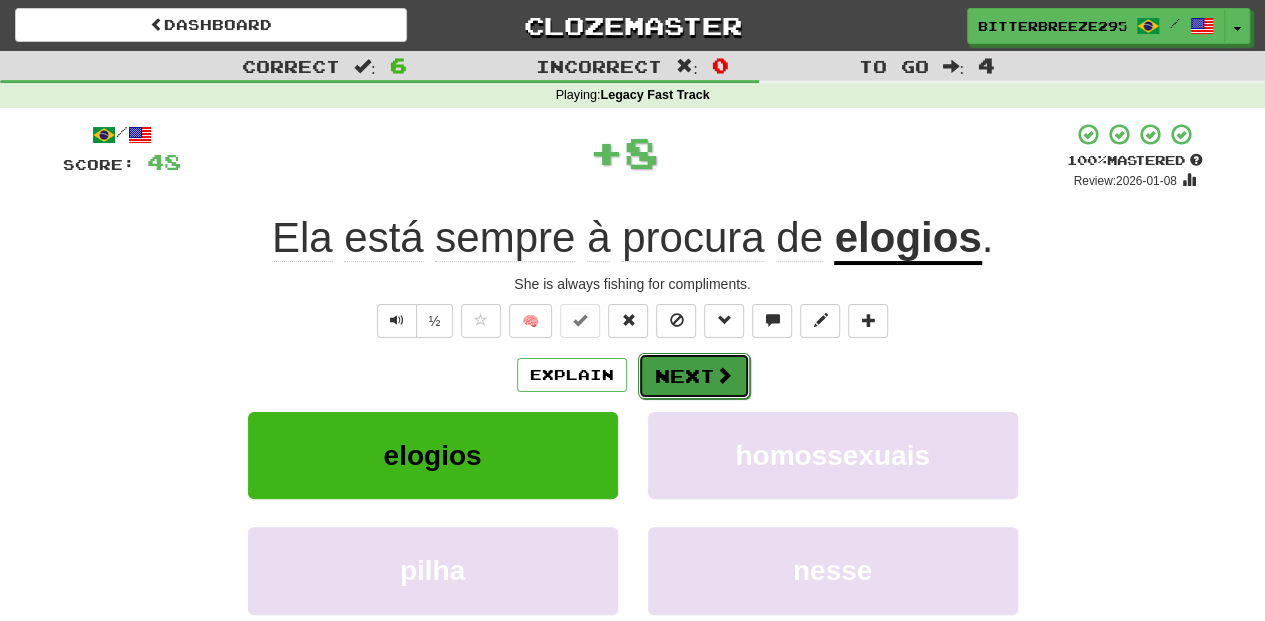 click on "Next" at bounding box center (694, 376) 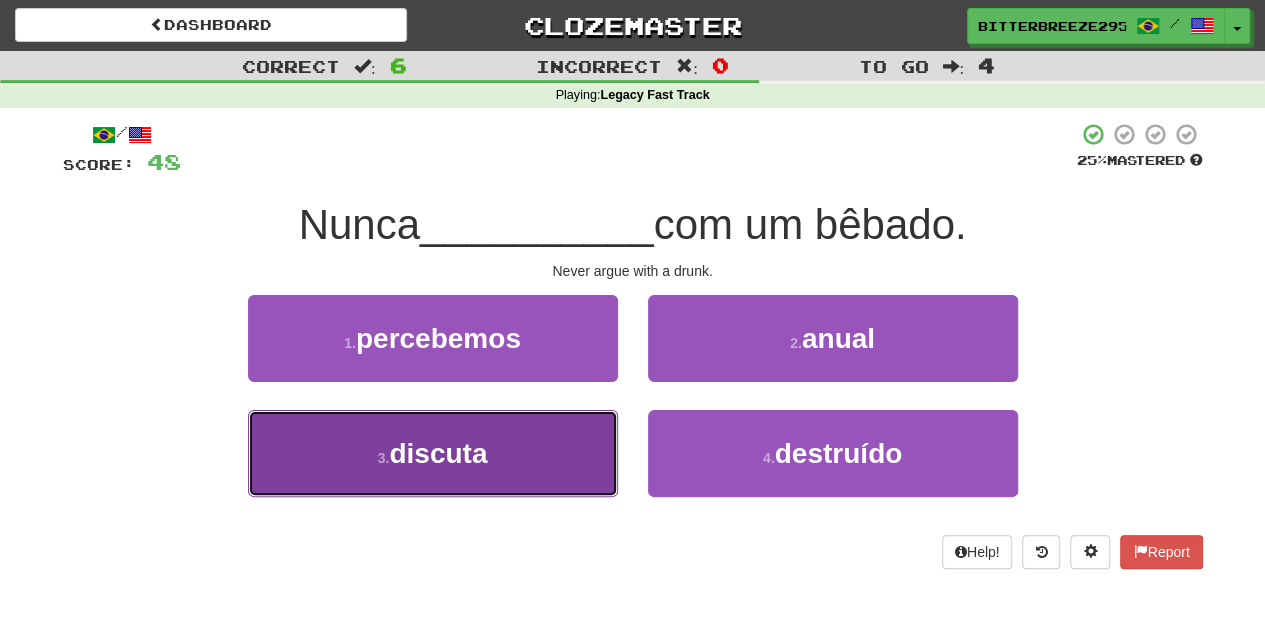 click on "3 .  discuta" at bounding box center [433, 453] 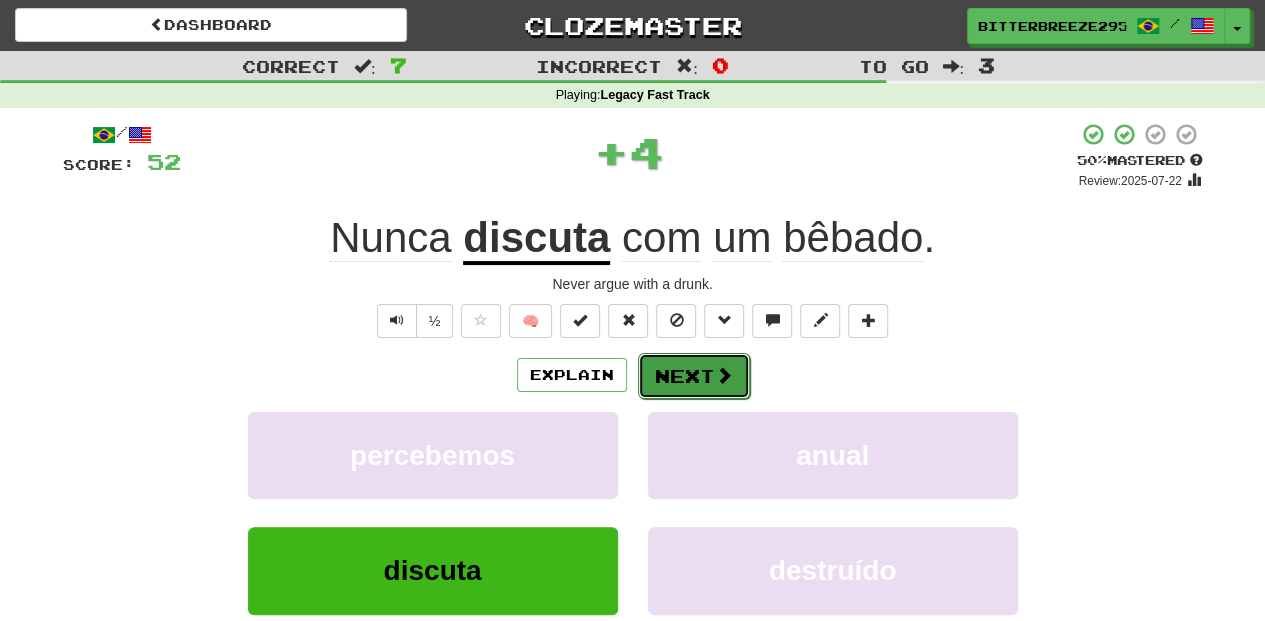 click on "Next" at bounding box center (694, 376) 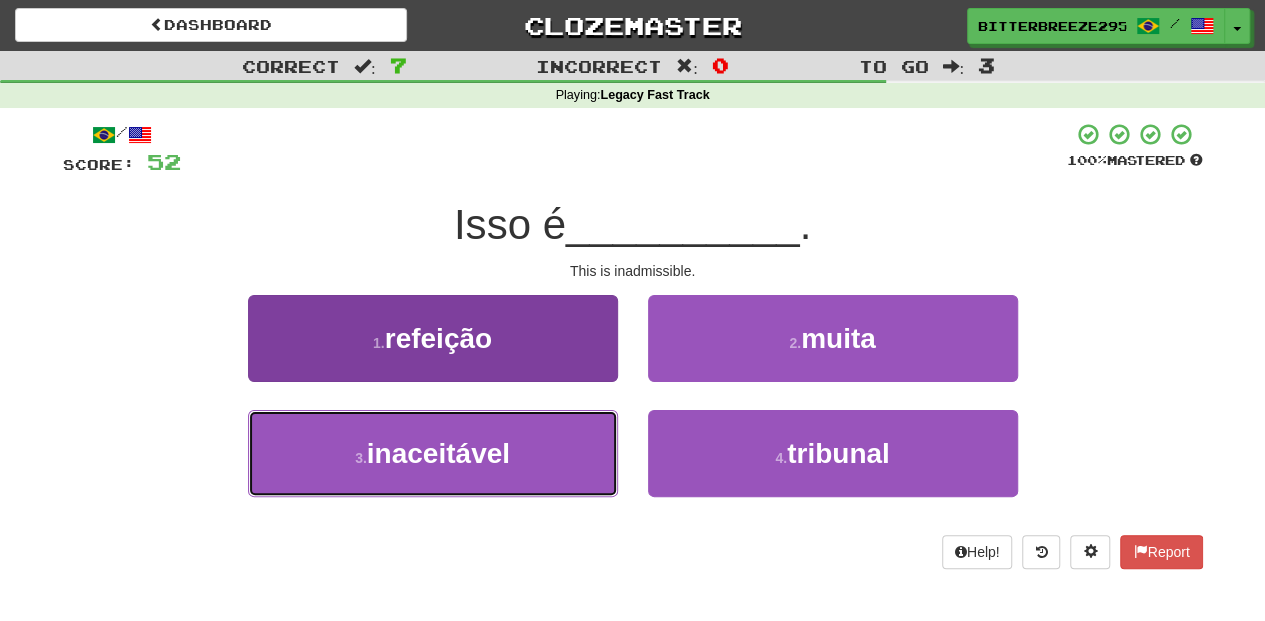 click on "3 .  inaceitável" at bounding box center (433, 453) 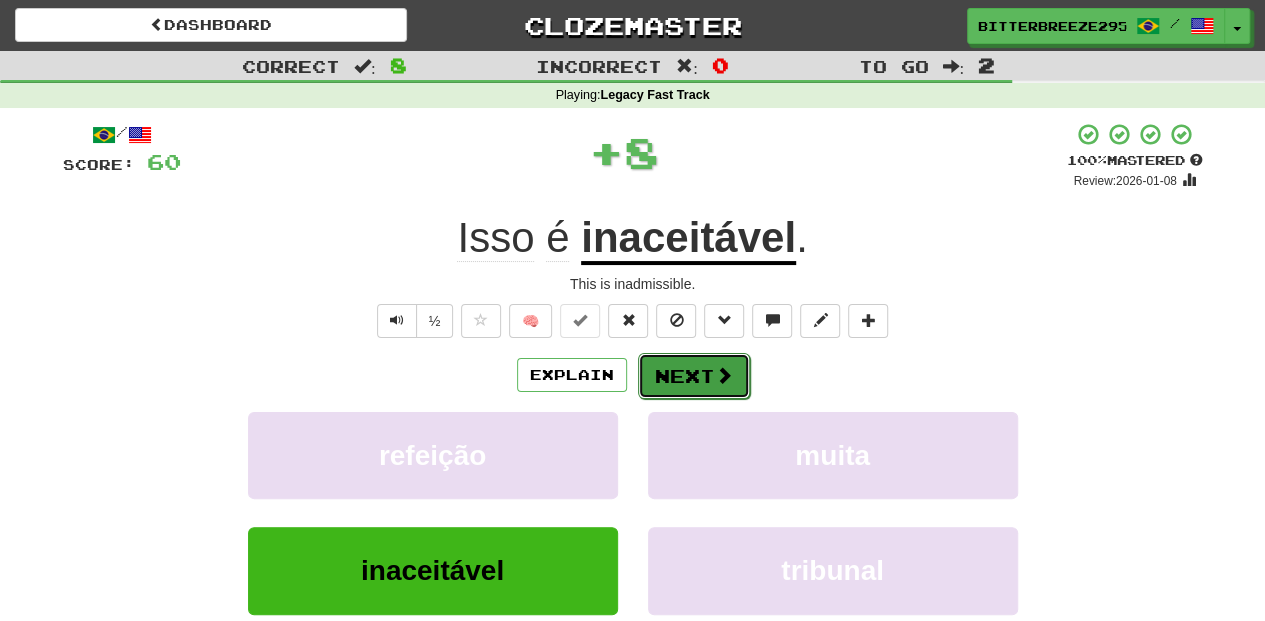 click on "Next" at bounding box center [694, 376] 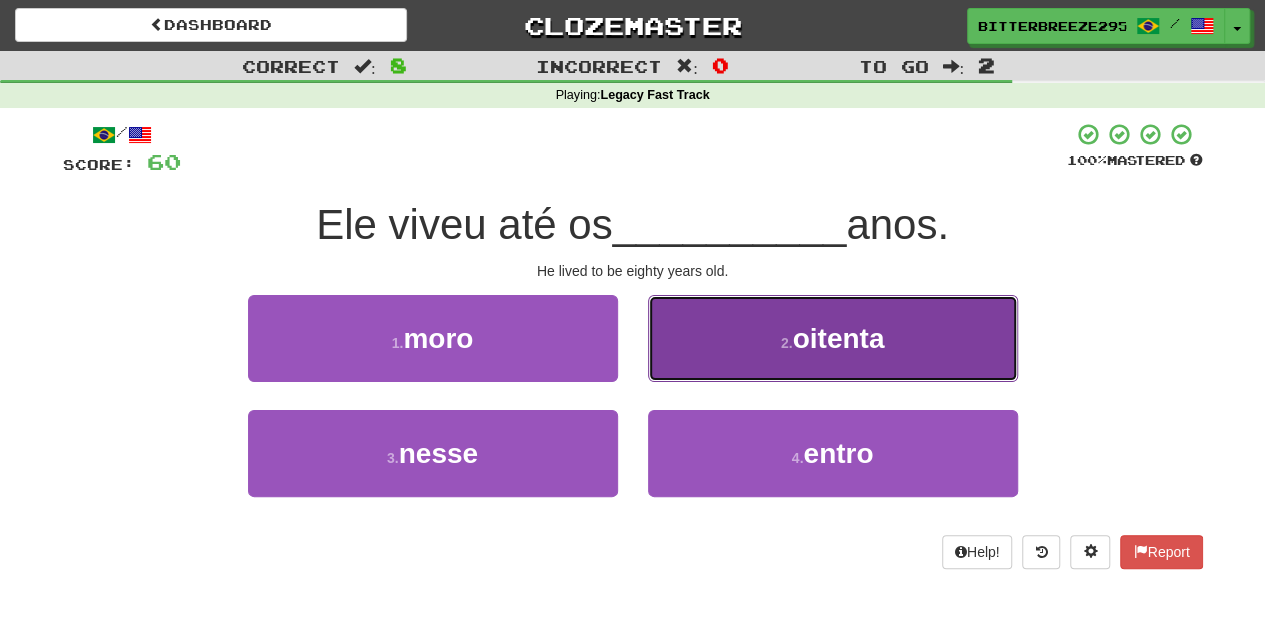 click on "2 .  oitenta" at bounding box center [833, 338] 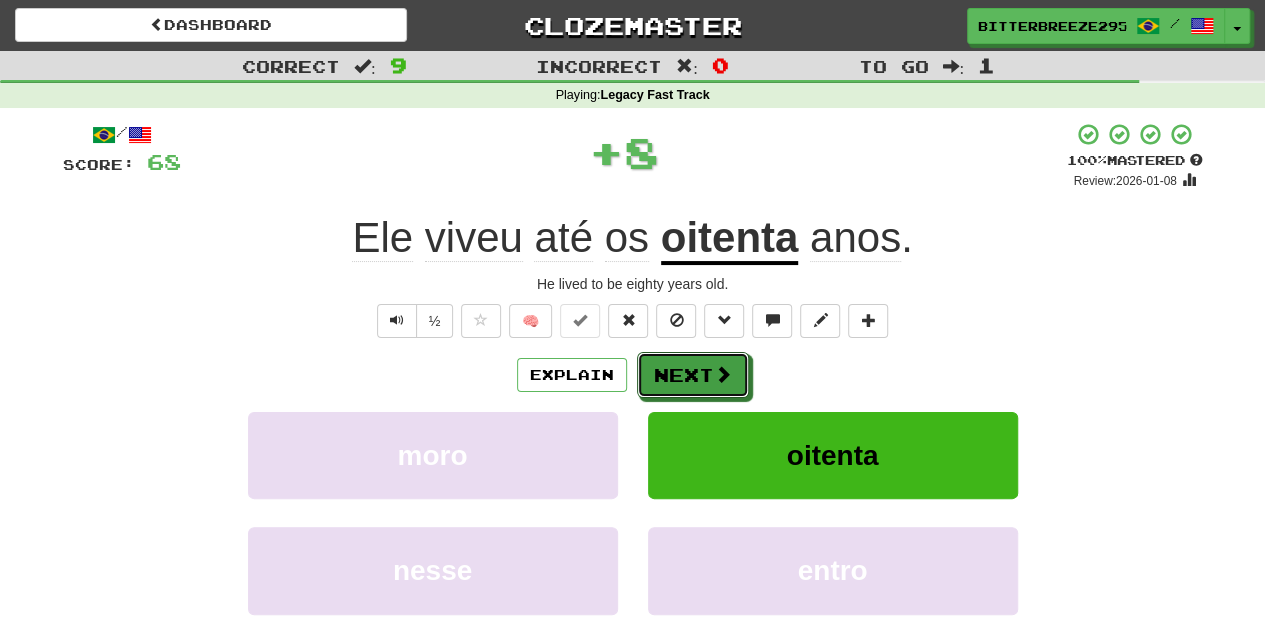 click on "Next" at bounding box center (693, 375) 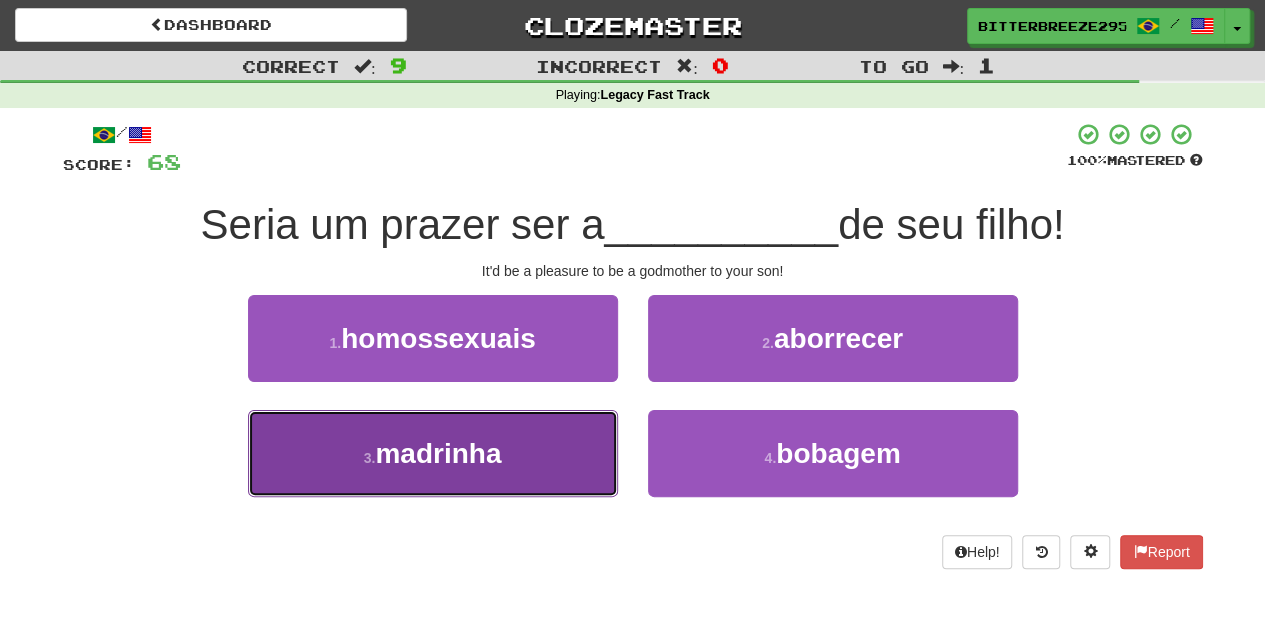 click on "3 .  madrinha" at bounding box center (433, 453) 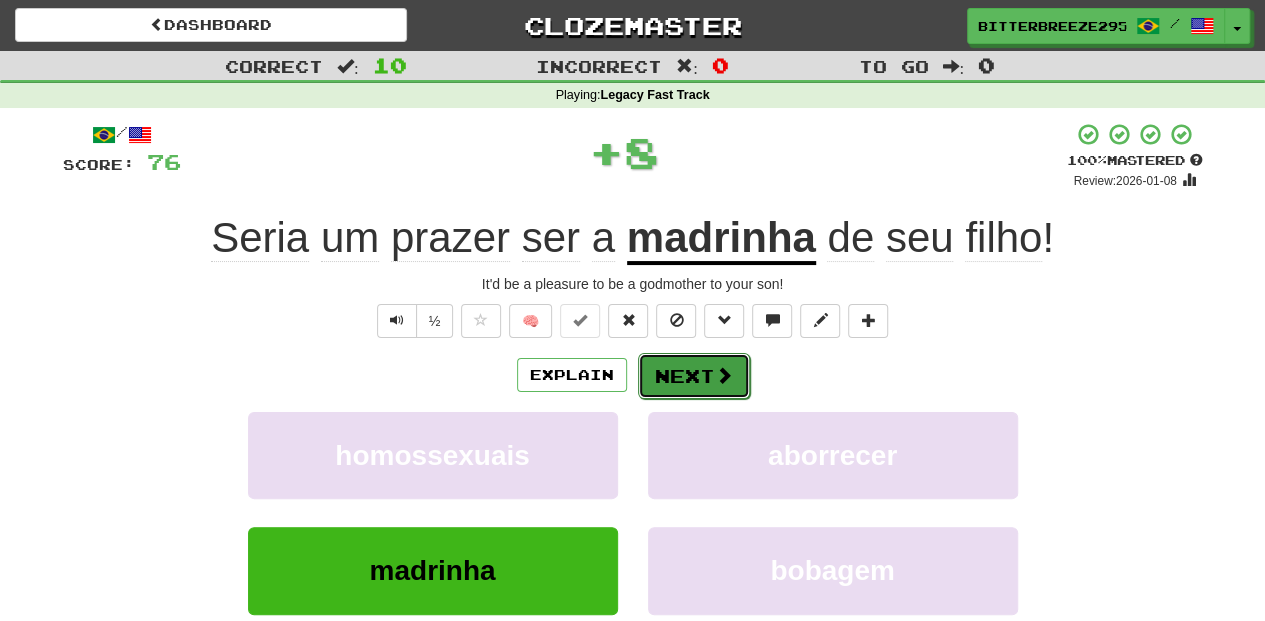 click on "Next" at bounding box center (694, 376) 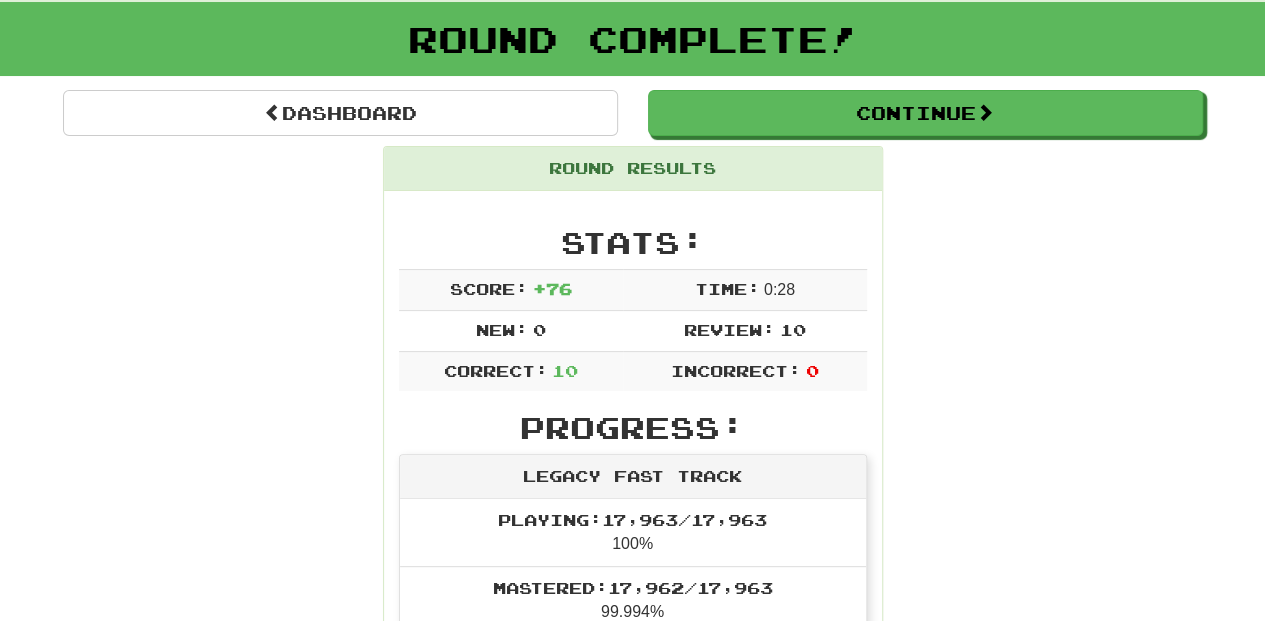 scroll, scrollTop: 66, scrollLeft: 0, axis: vertical 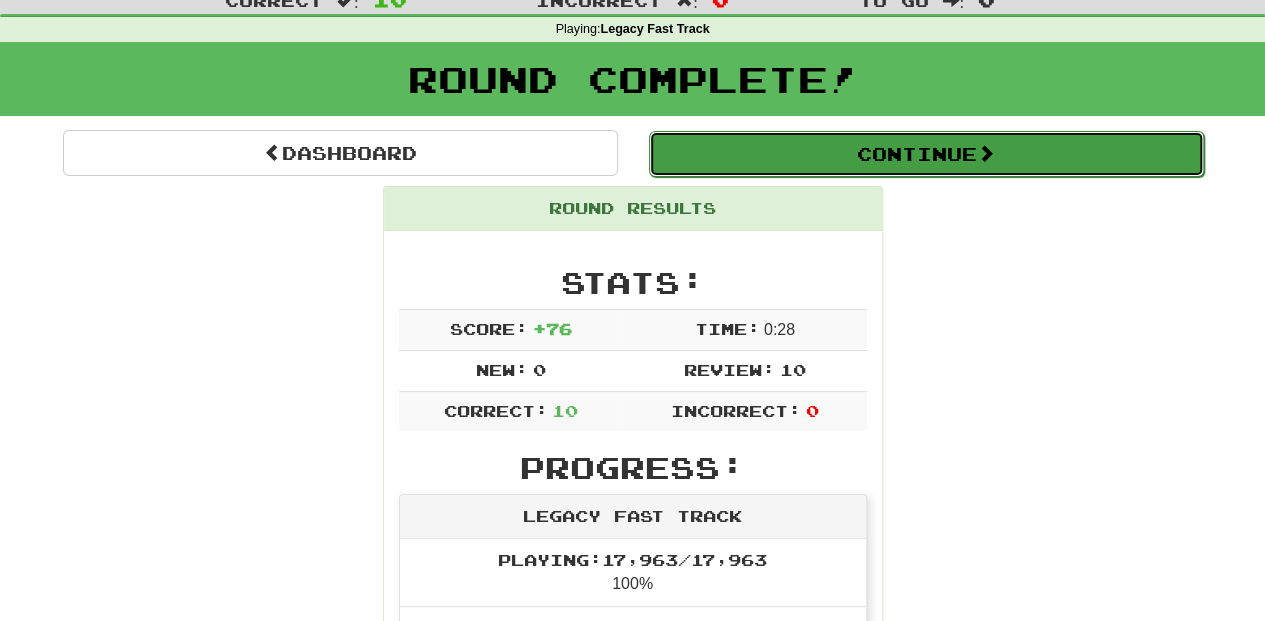 click on "Continue" at bounding box center [926, 154] 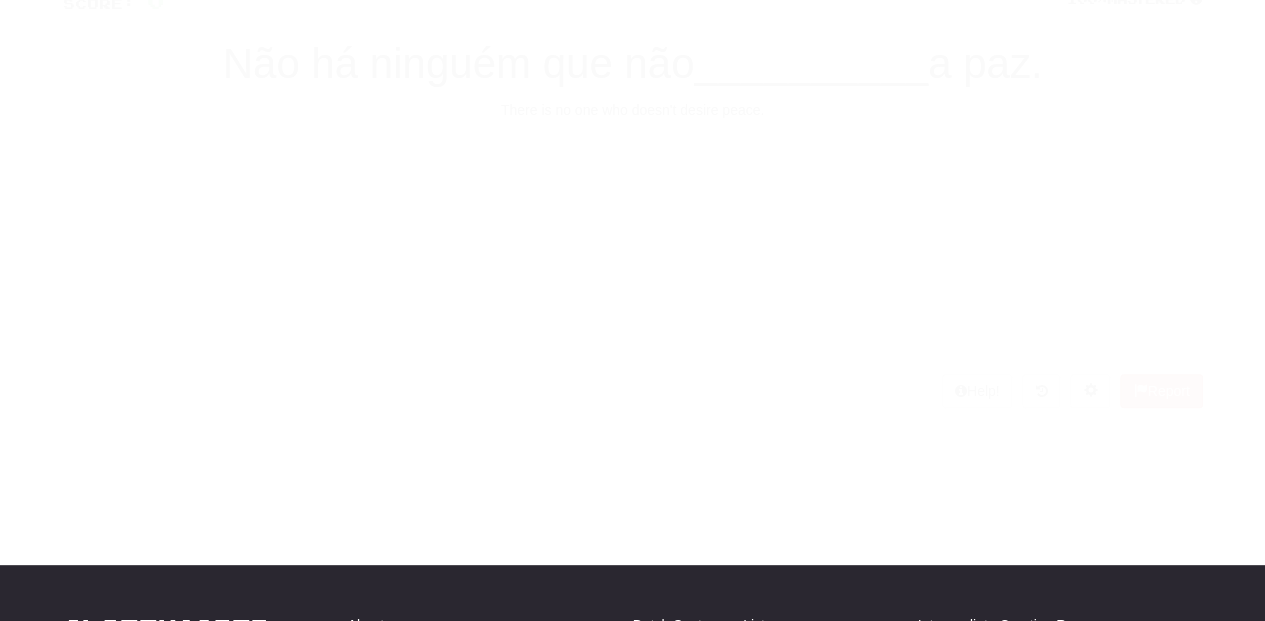scroll, scrollTop: 66, scrollLeft: 0, axis: vertical 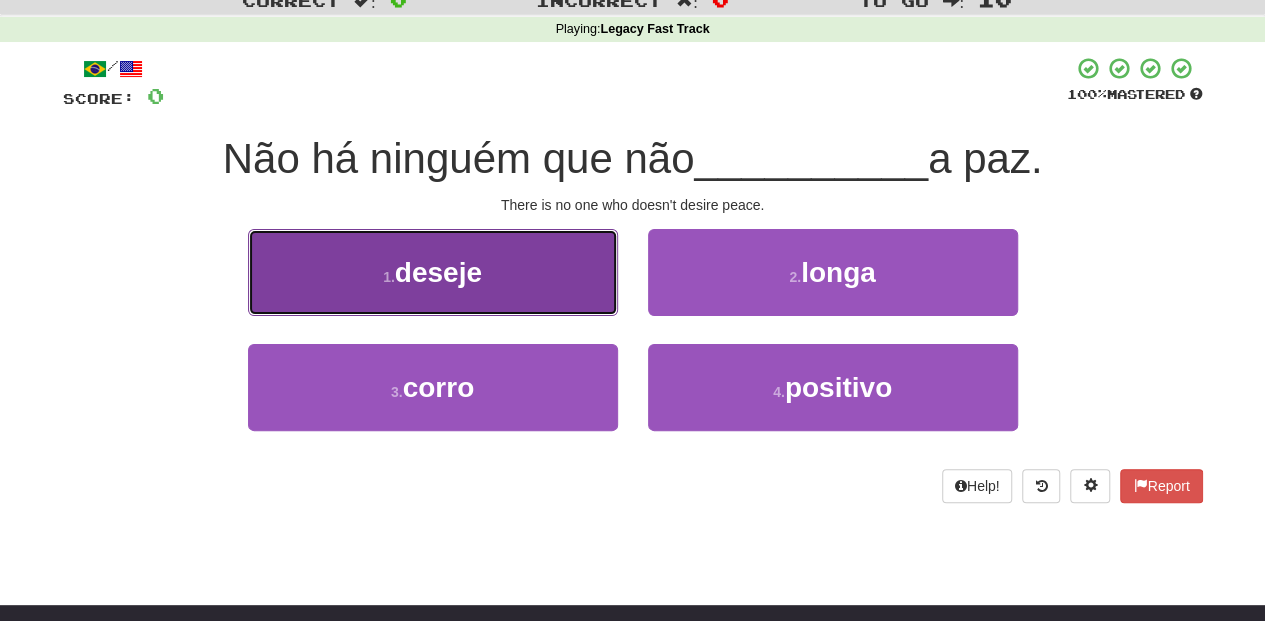 click on "1 .  deseje" at bounding box center (433, 272) 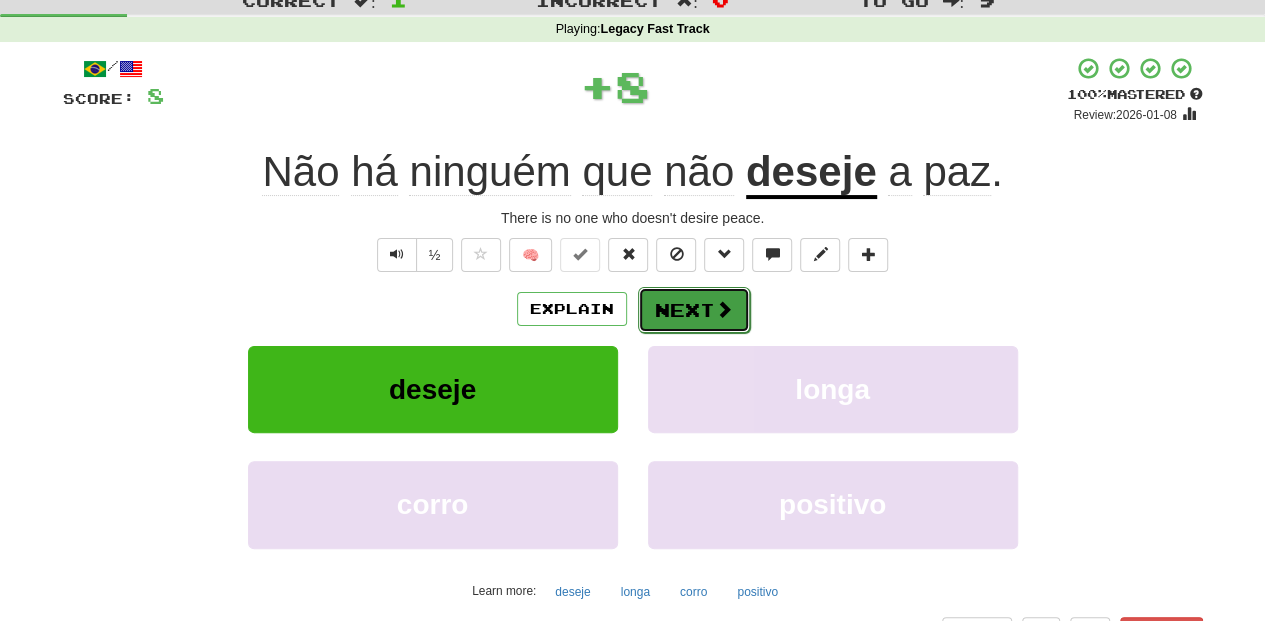 click on "Next" at bounding box center [694, 310] 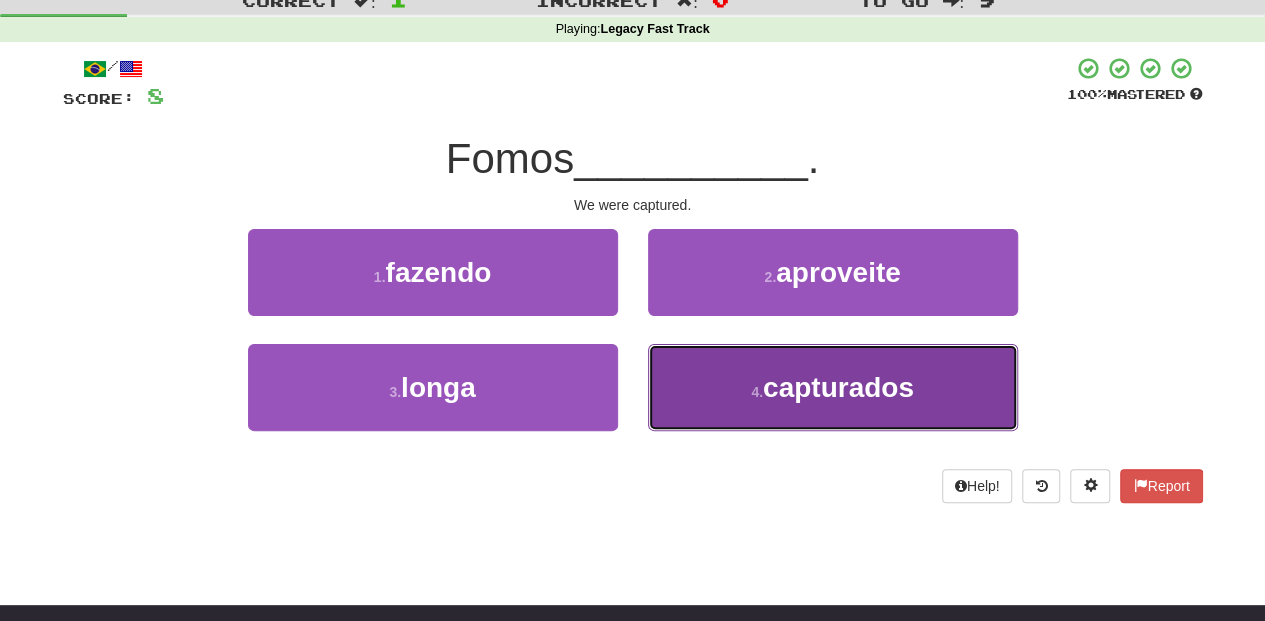click on "4 .  capturados" at bounding box center [833, 387] 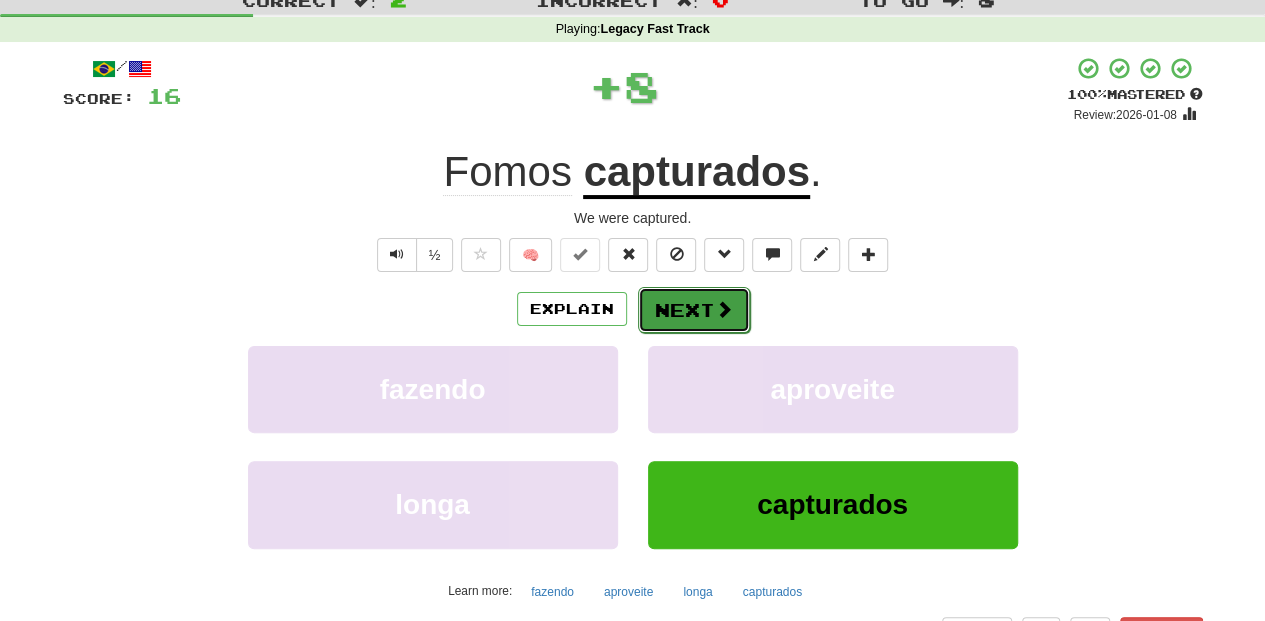 click on "Next" at bounding box center (694, 310) 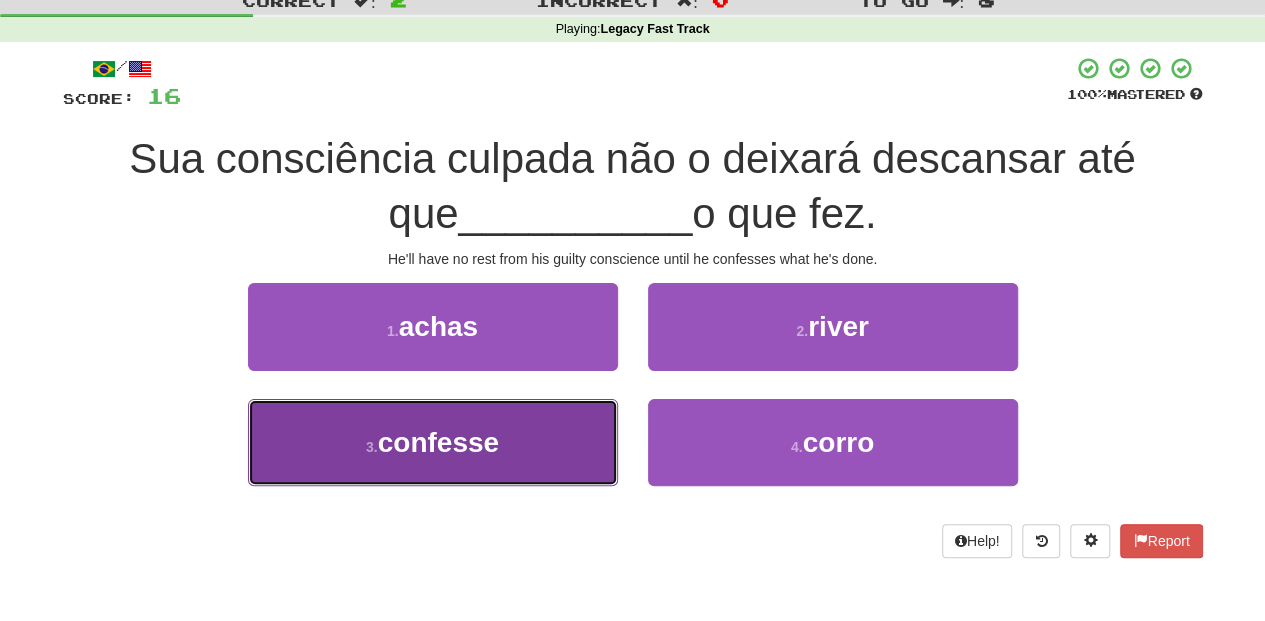 click on "3 .  confesse" at bounding box center (433, 442) 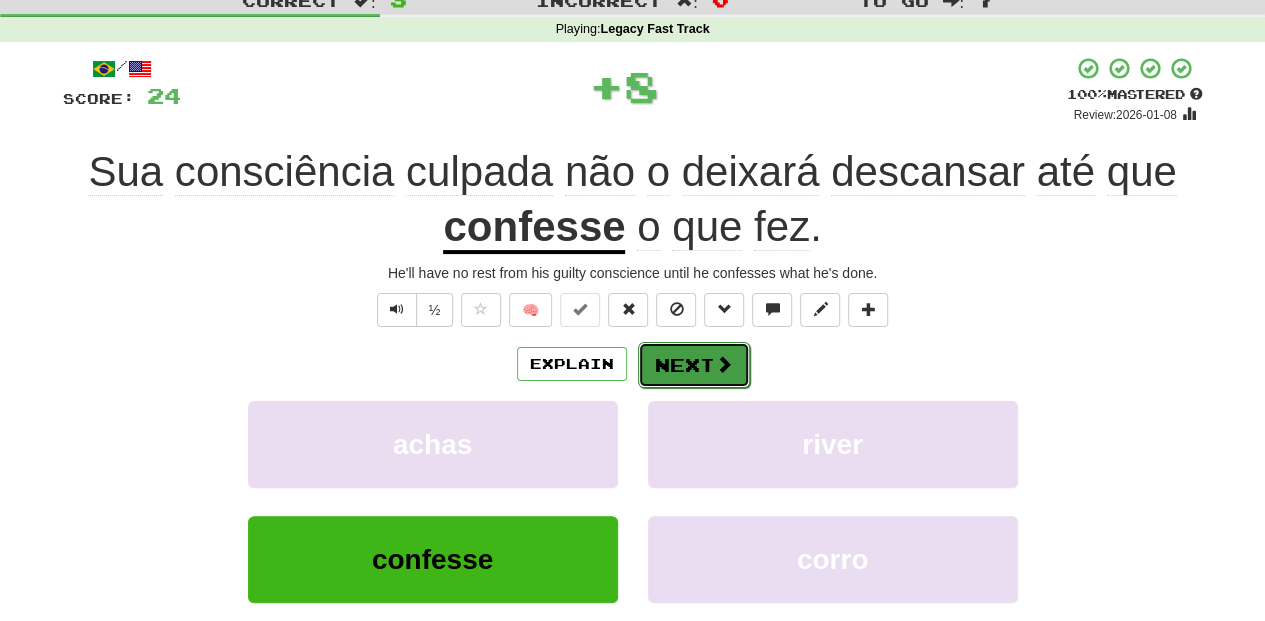 click on "Next" at bounding box center [694, 365] 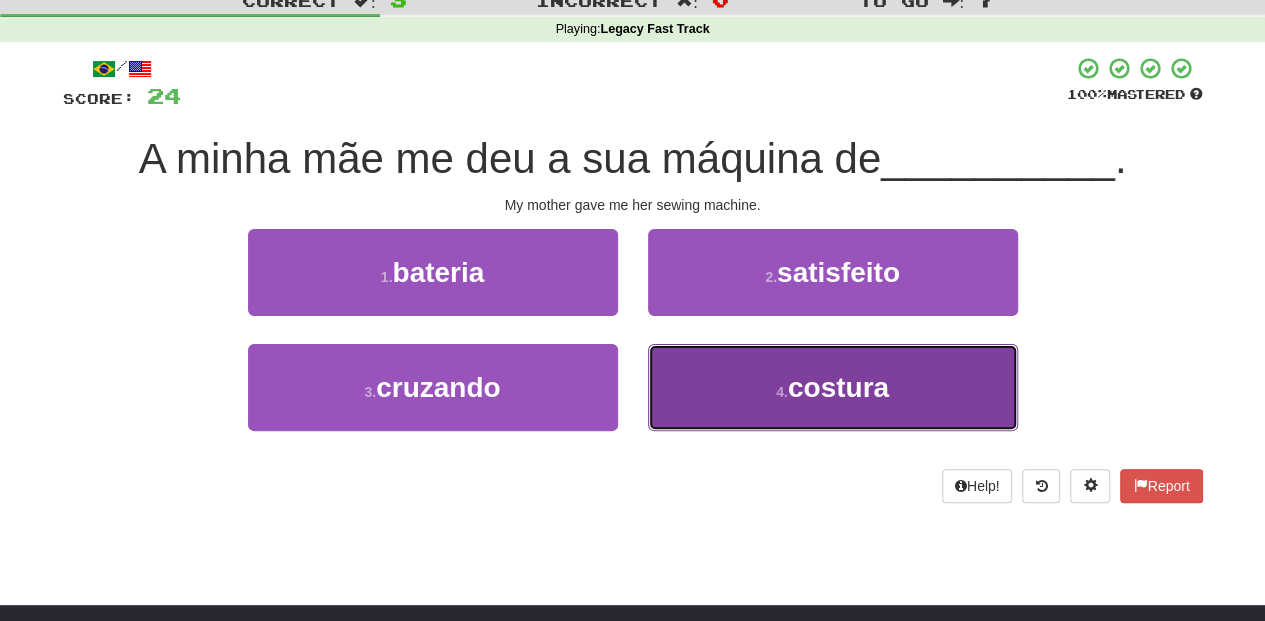 click on "4 .  costura" at bounding box center [833, 387] 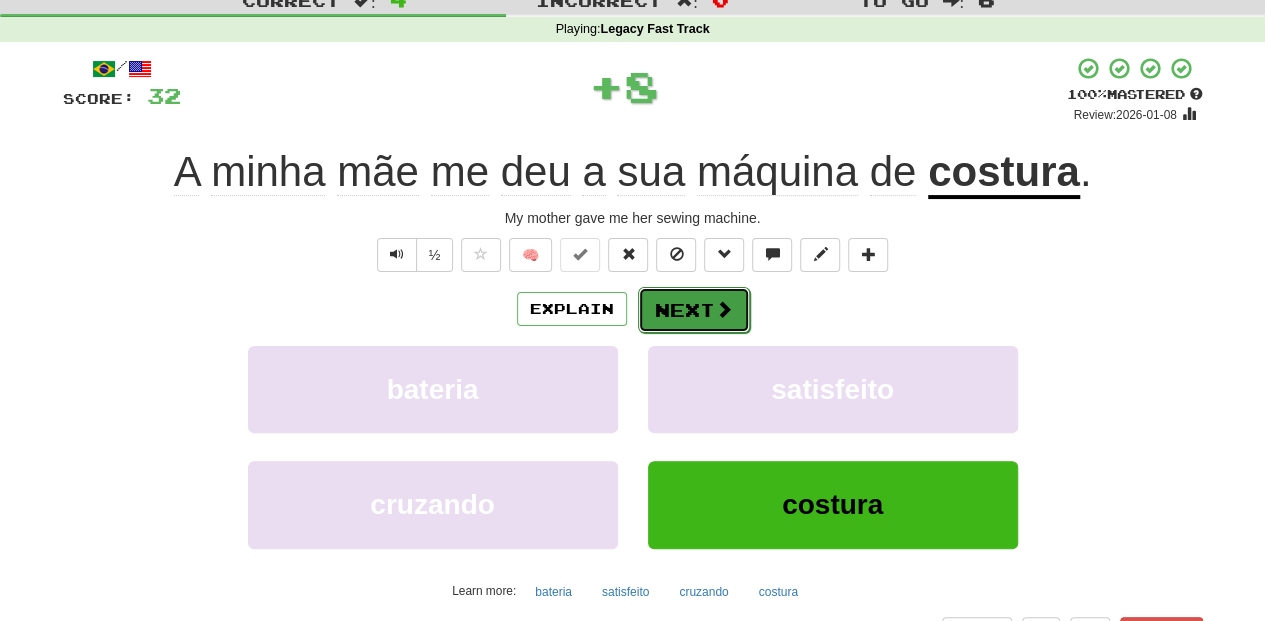 click on "Next" at bounding box center (694, 310) 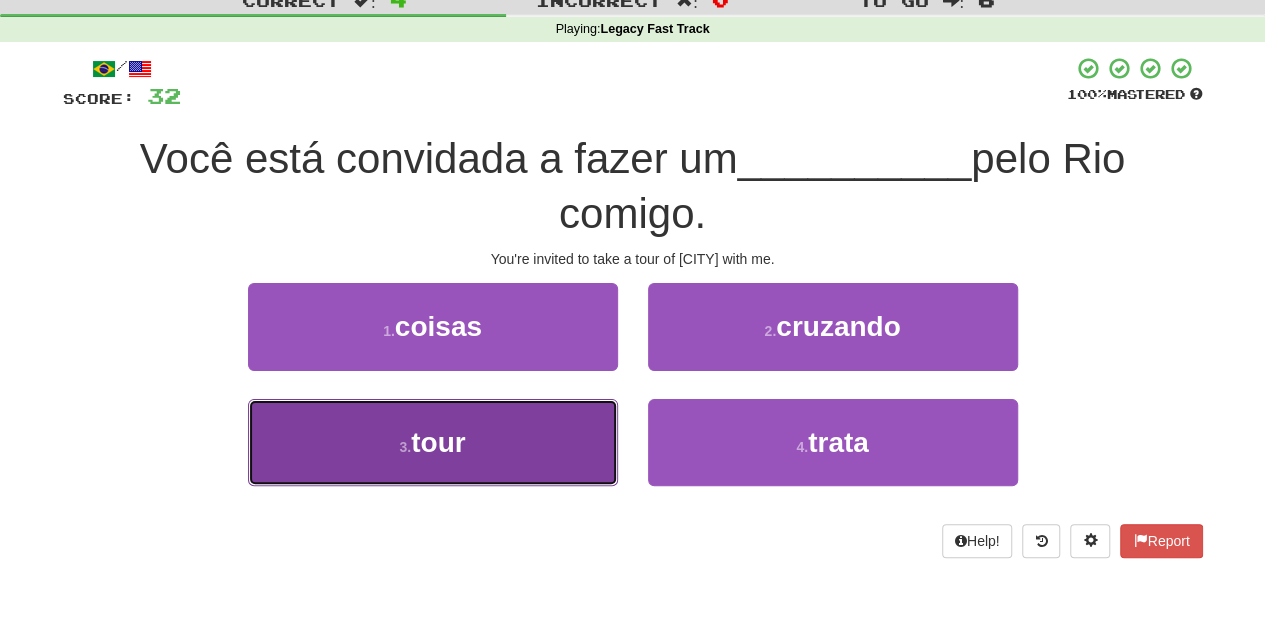 click on "3 .  tour" at bounding box center (433, 442) 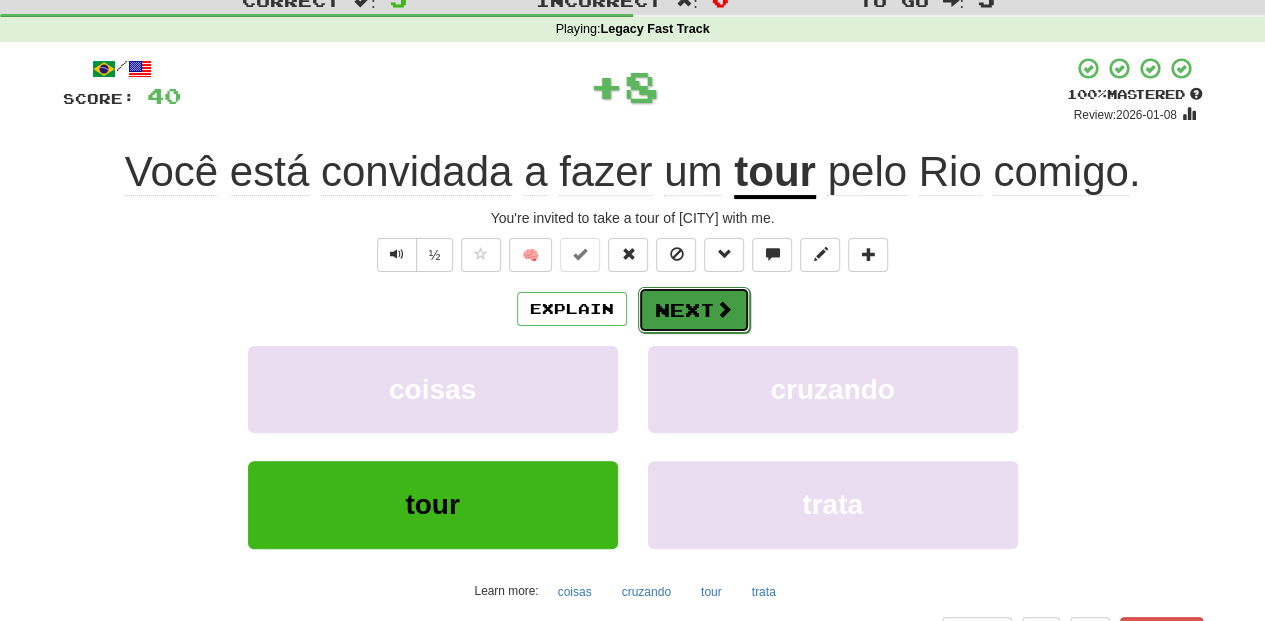 click on "Next" at bounding box center (694, 310) 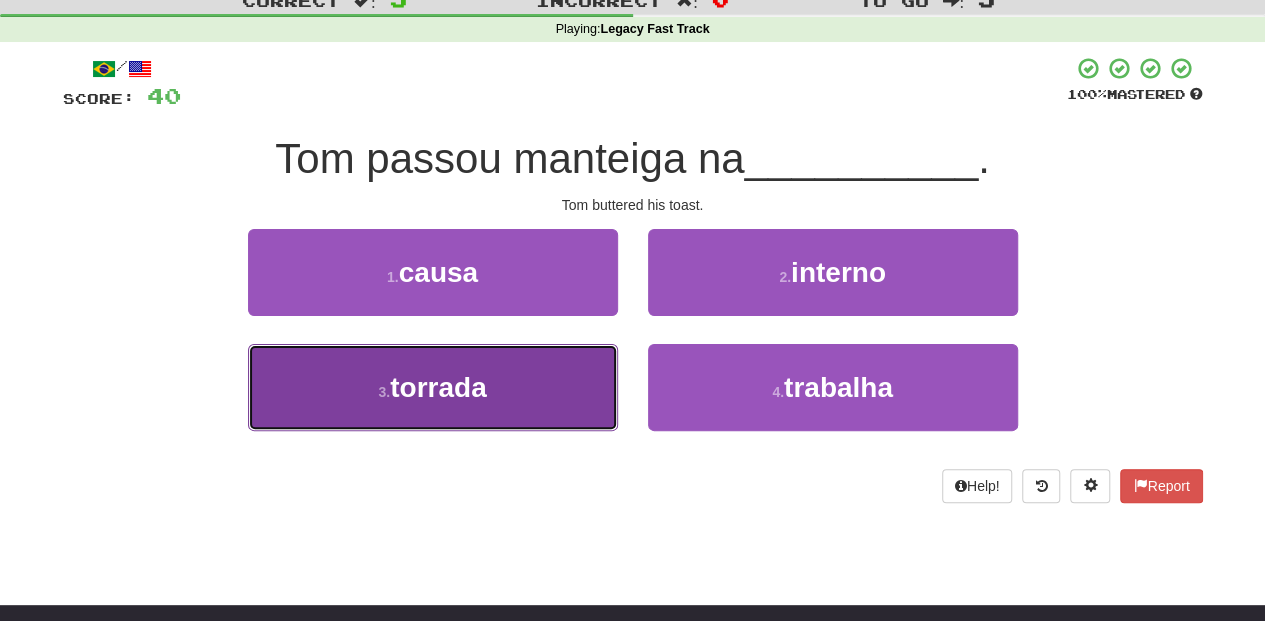 click on "3 .  torrada" at bounding box center [433, 387] 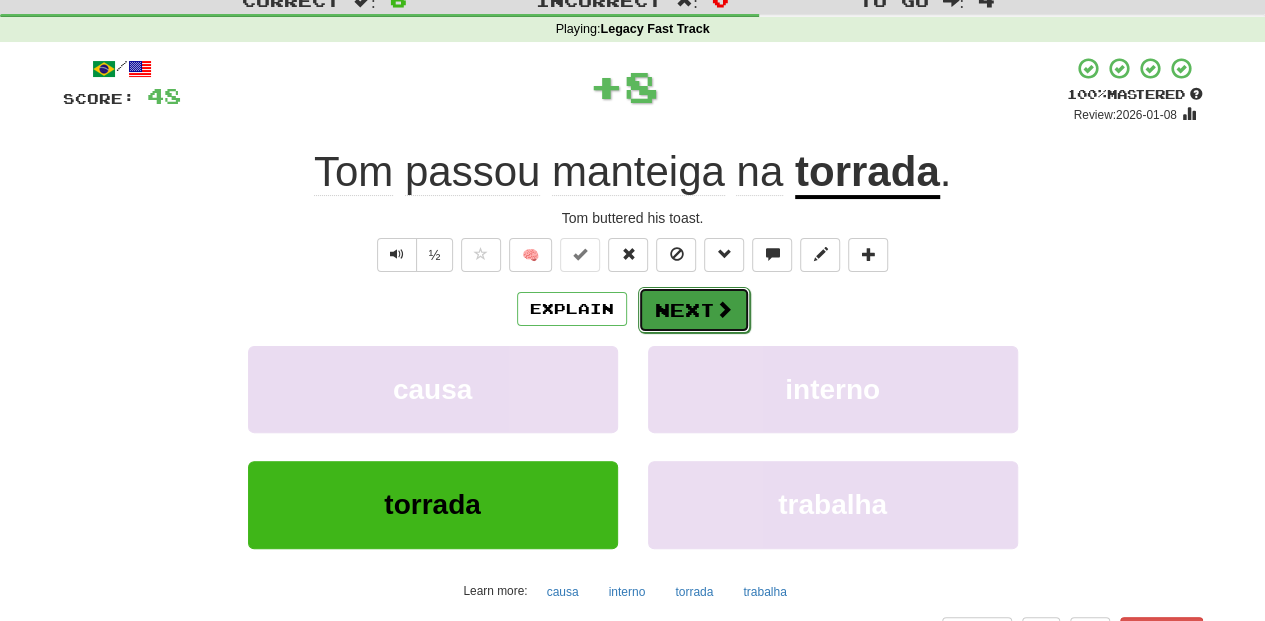 click on "Next" at bounding box center [694, 310] 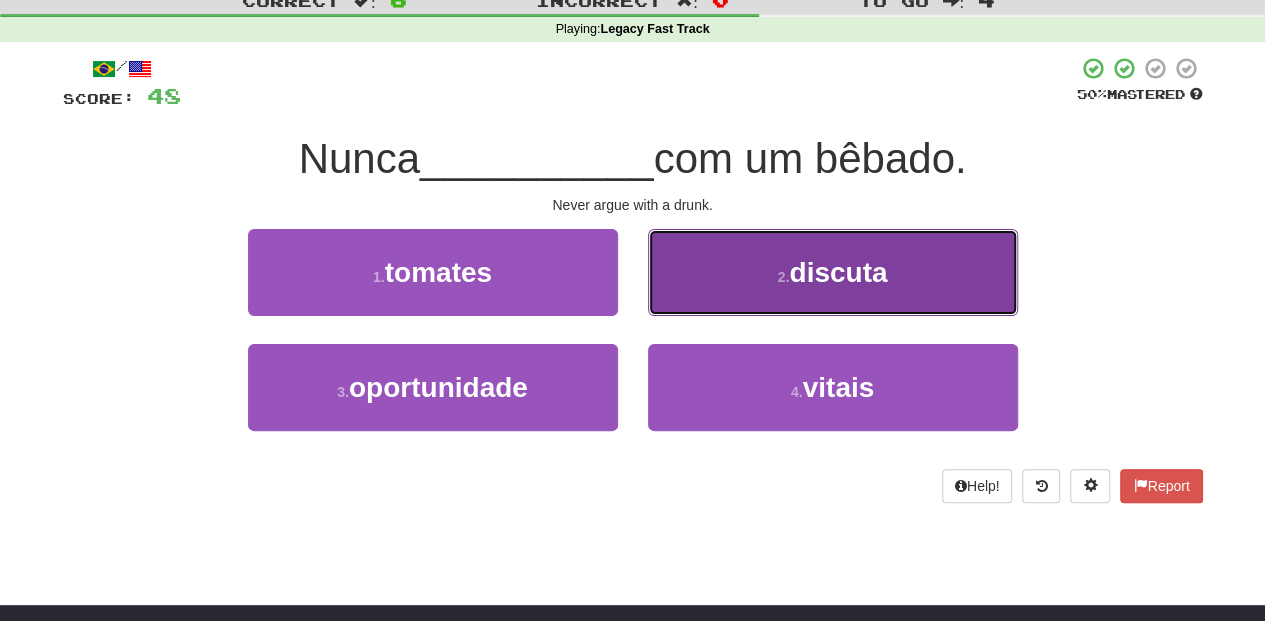 click on "2 .  discuta" at bounding box center [833, 272] 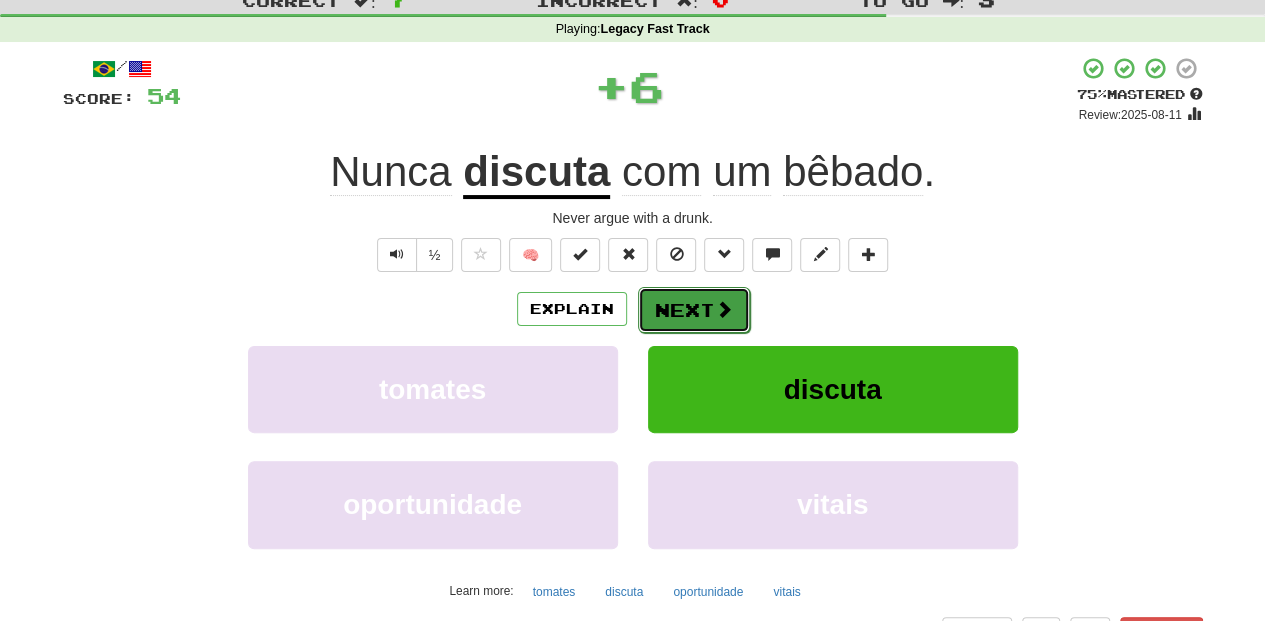click on "Next" at bounding box center [694, 310] 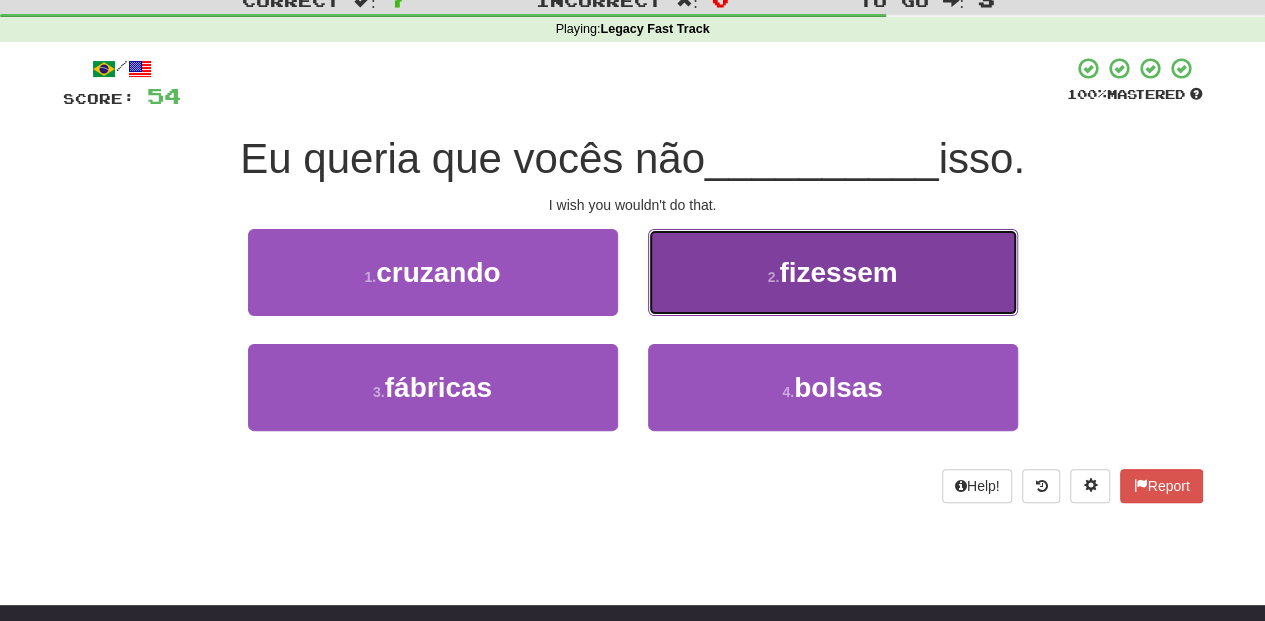 click on "2 .  fizessem" at bounding box center [833, 272] 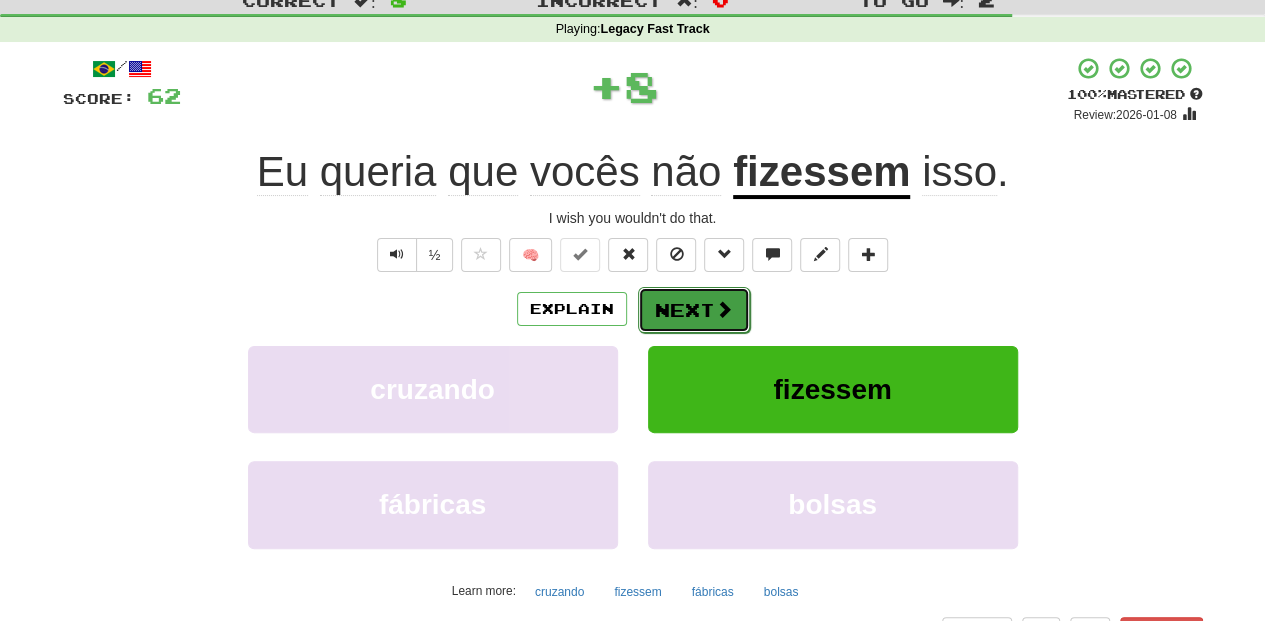 click on "Next" at bounding box center (694, 310) 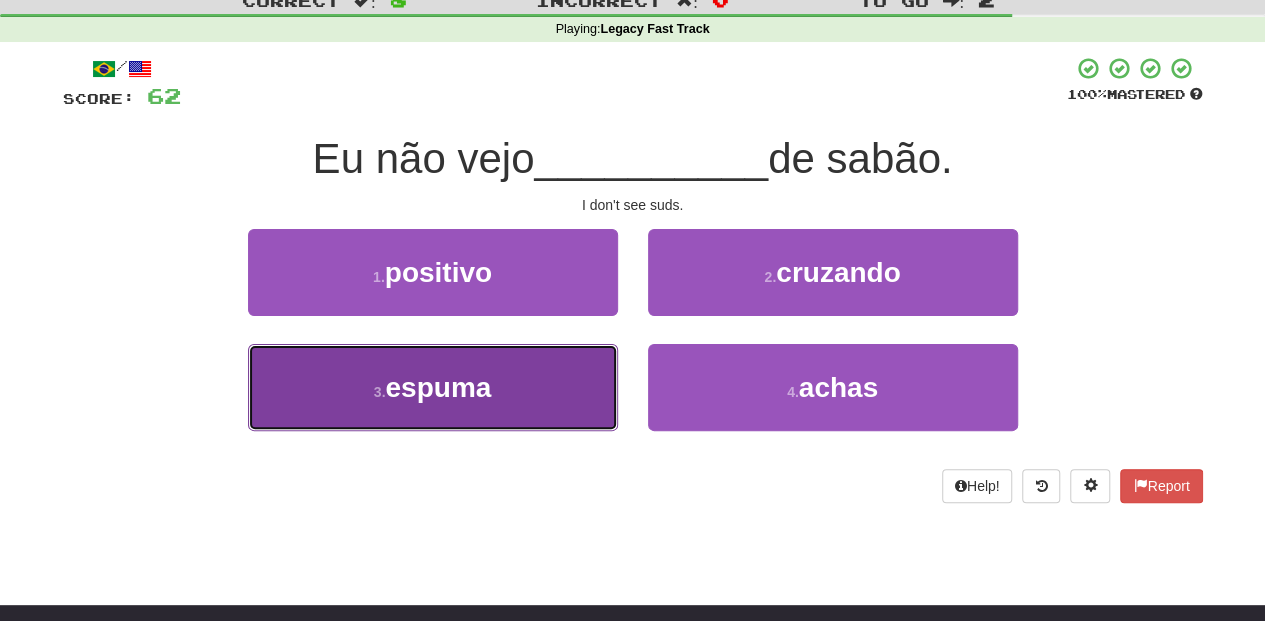 click on "3 .  espuma" at bounding box center (433, 387) 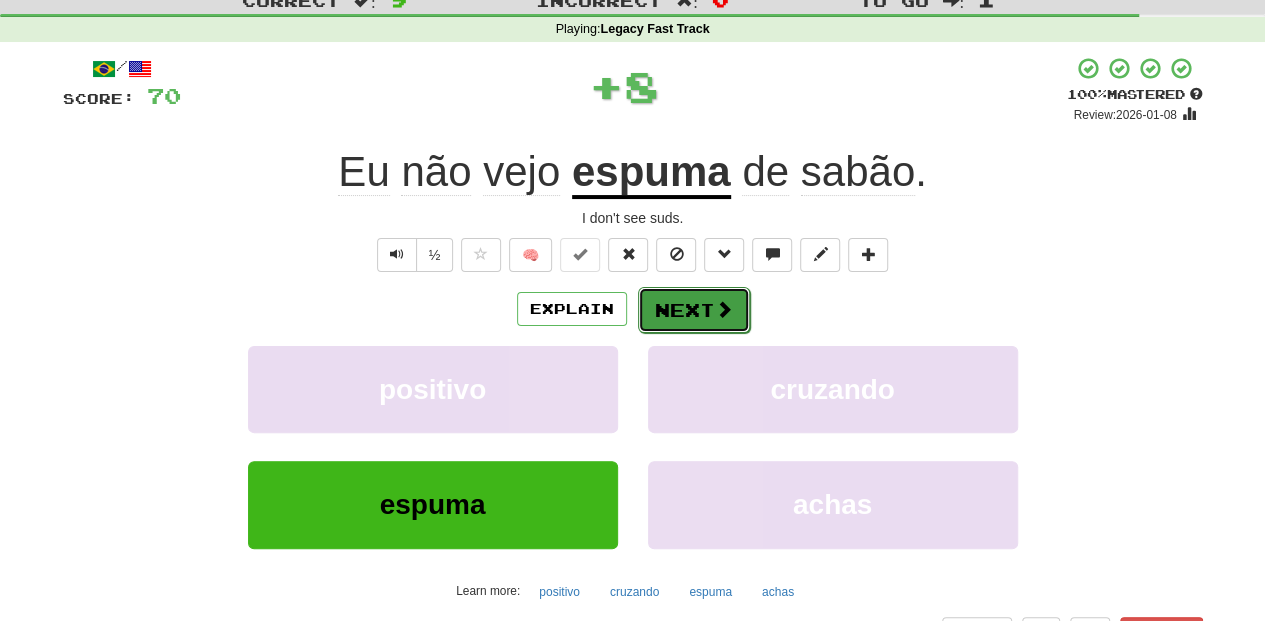 click on "Next" at bounding box center [694, 310] 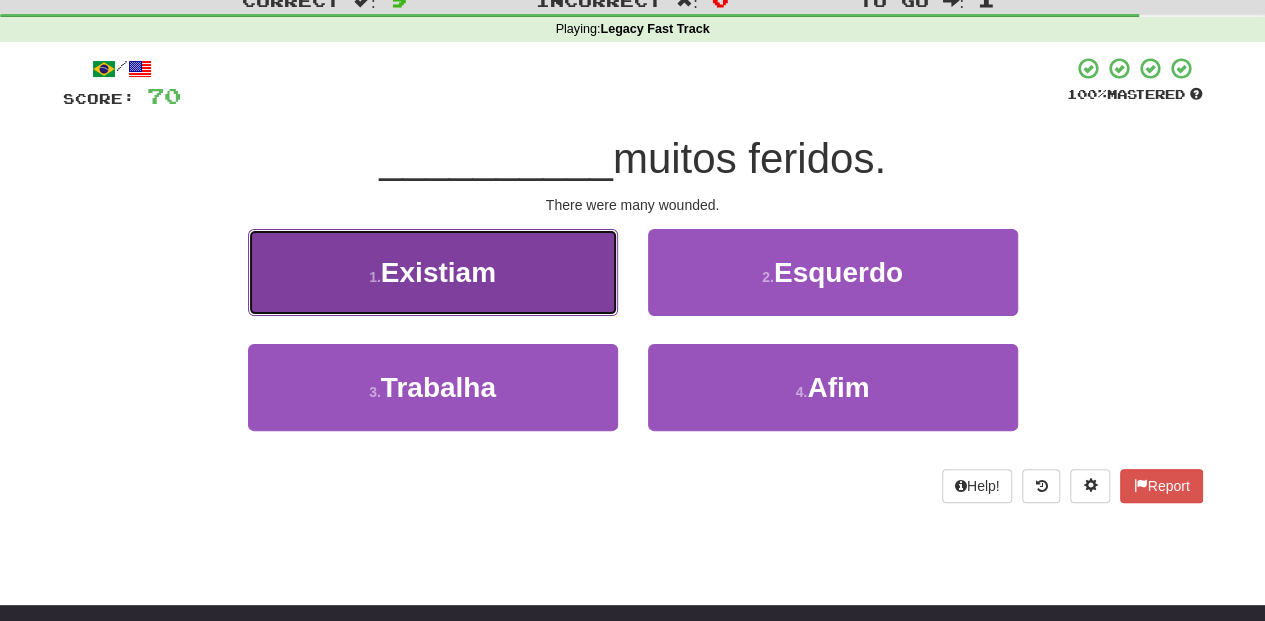 click on "1 .  Existiam" at bounding box center (433, 272) 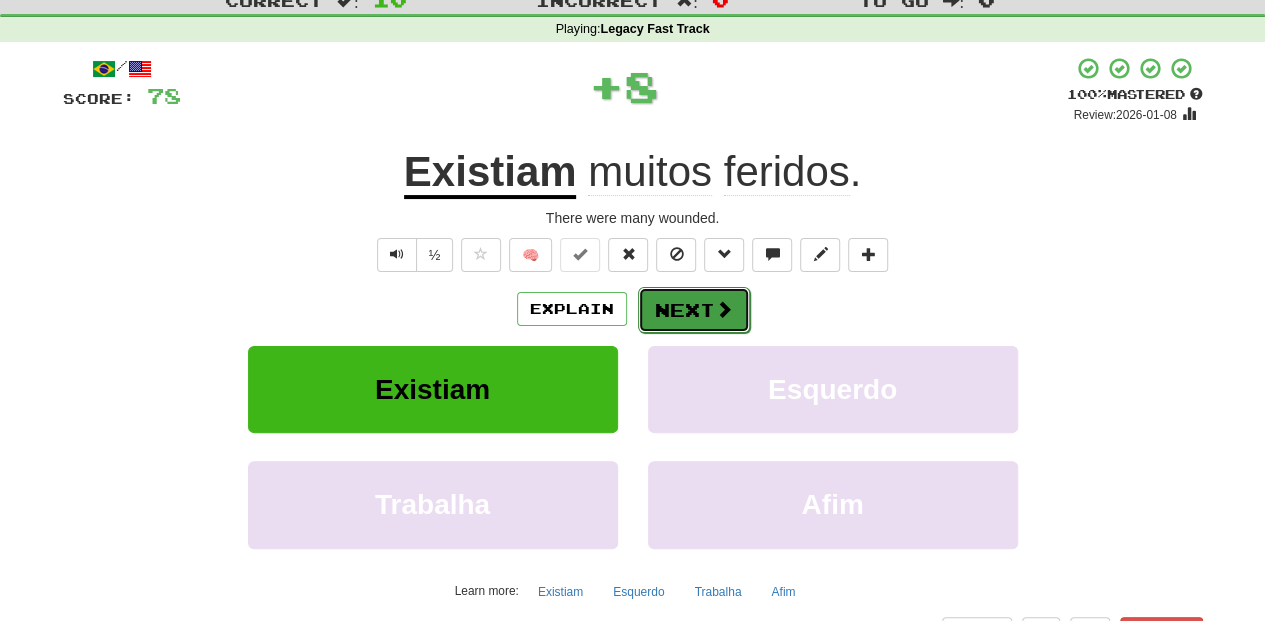 click on "Next" at bounding box center [694, 310] 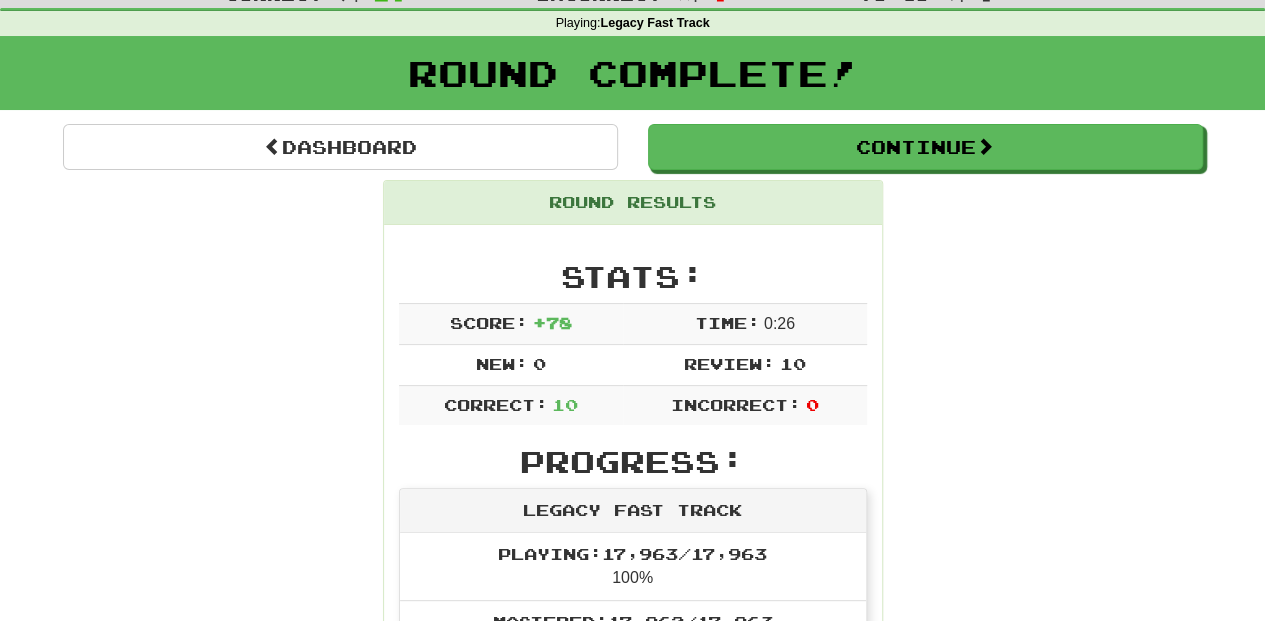 scroll, scrollTop: 0, scrollLeft: 0, axis: both 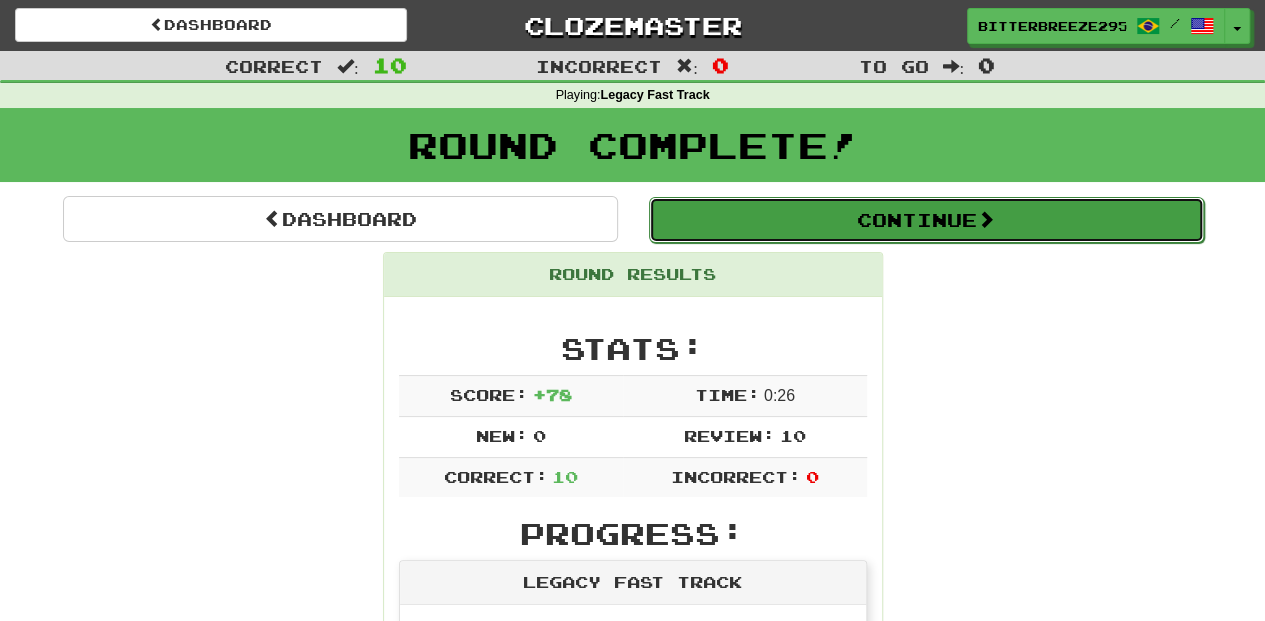 click on "Continue" at bounding box center [926, 220] 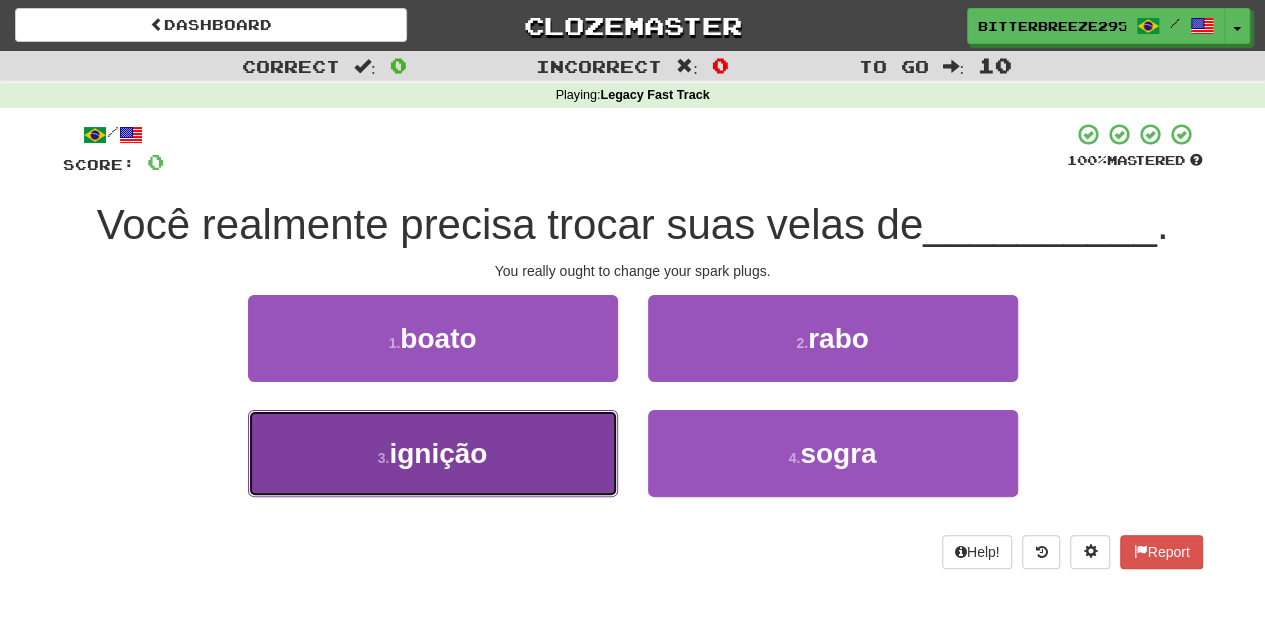 click on "3 .  ignição" at bounding box center [433, 453] 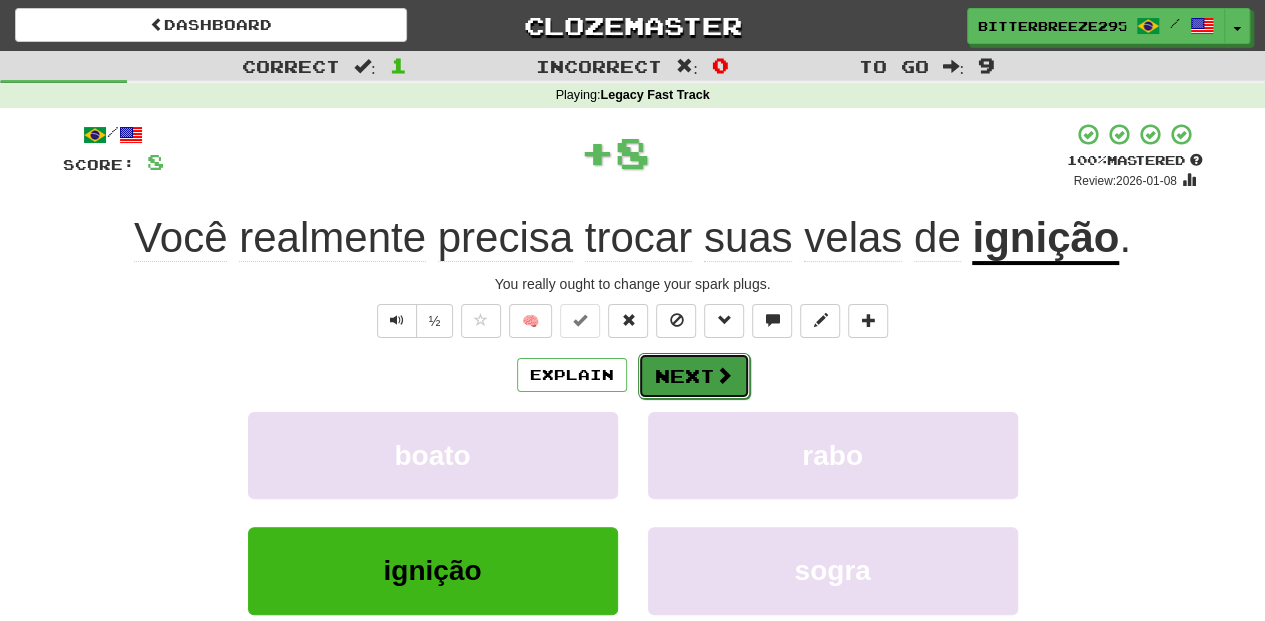 click on "Next" at bounding box center [694, 376] 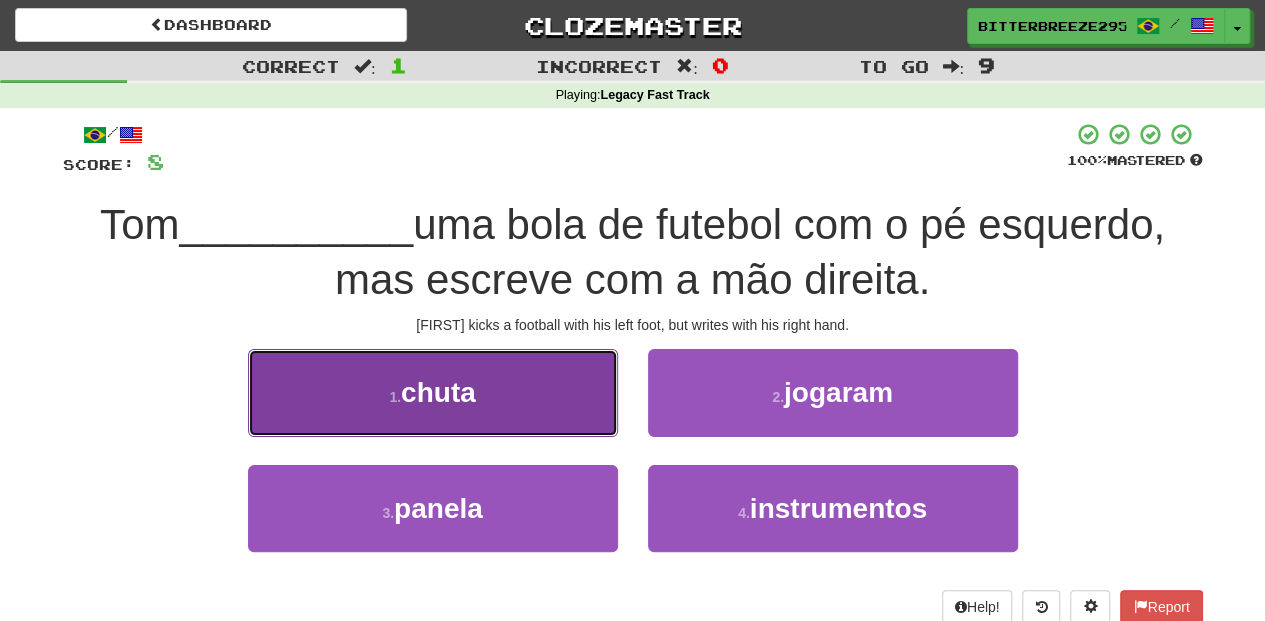 click on "1 .  chuta" at bounding box center (433, 392) 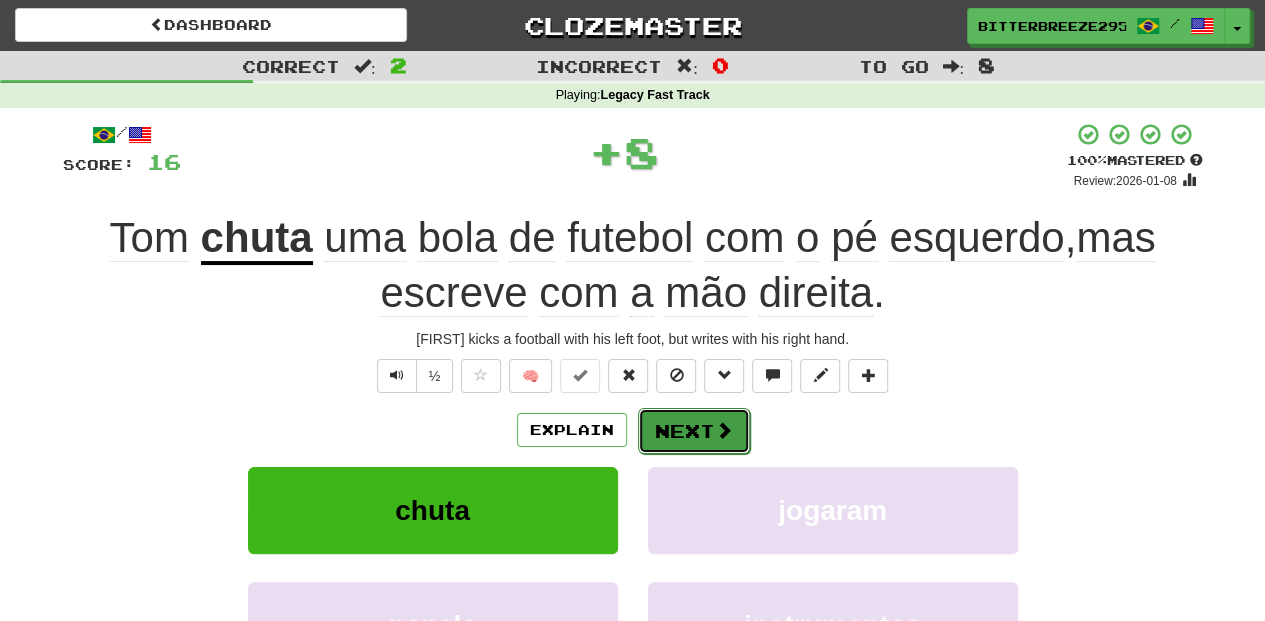 click on "Next" at bounding box center (694, 431) 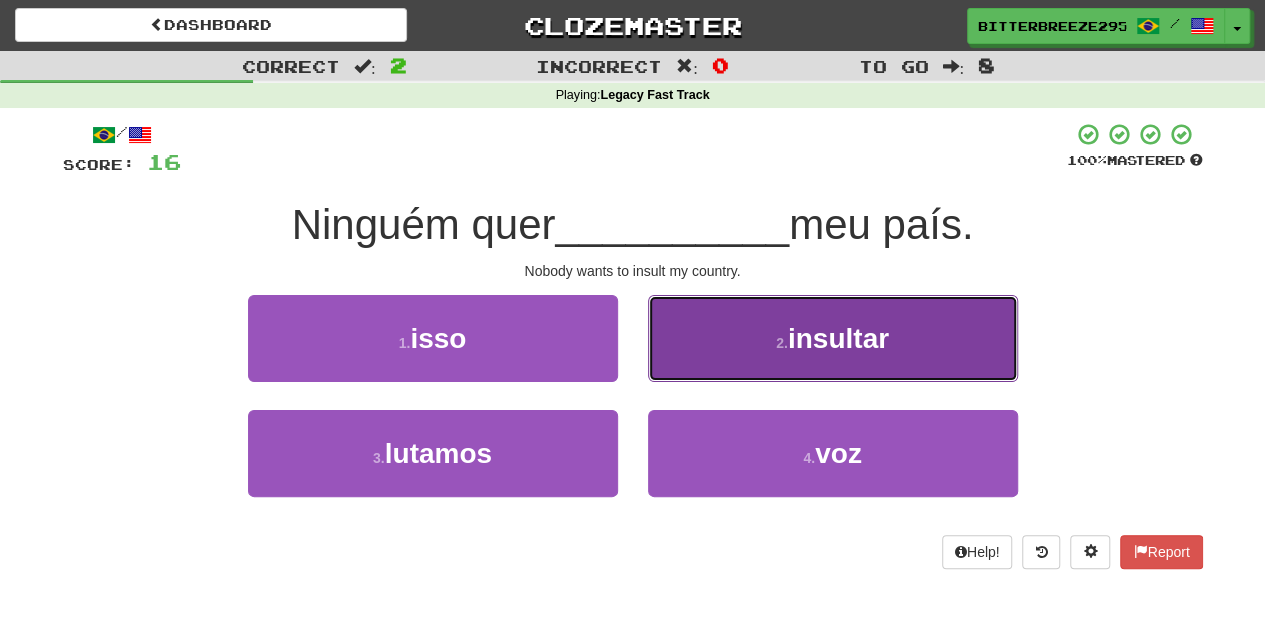 click on "2 .  insultar" at bounding box center [833, 338] 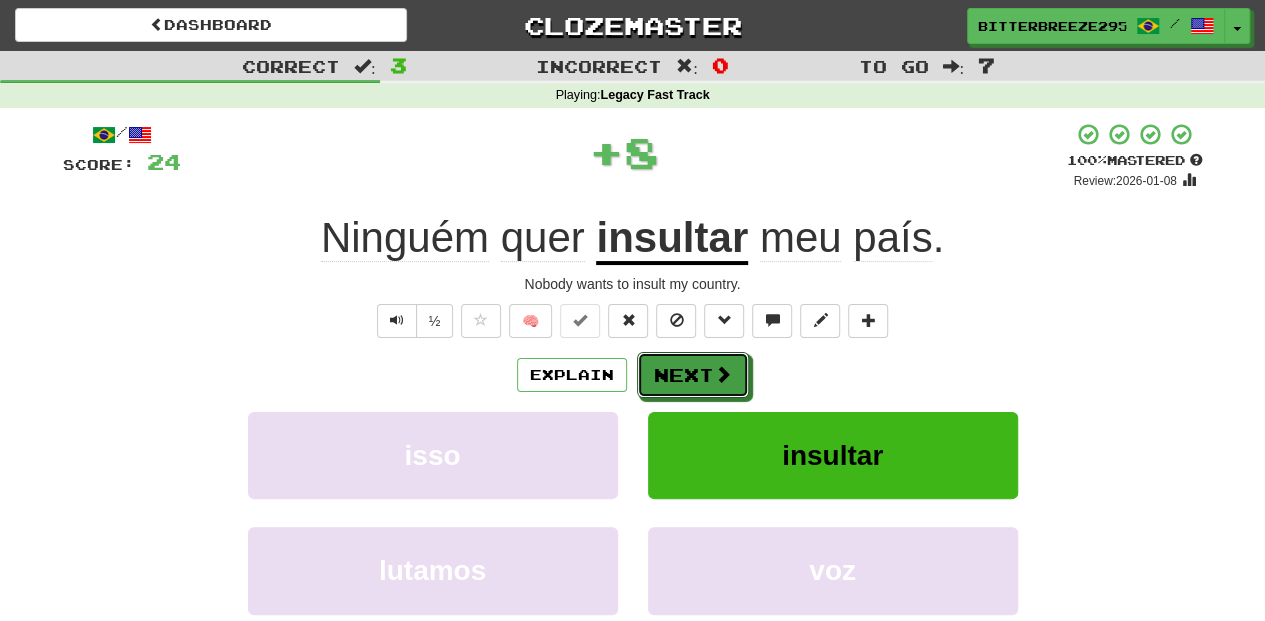 click on "Next" at bounding box center [693, 375] 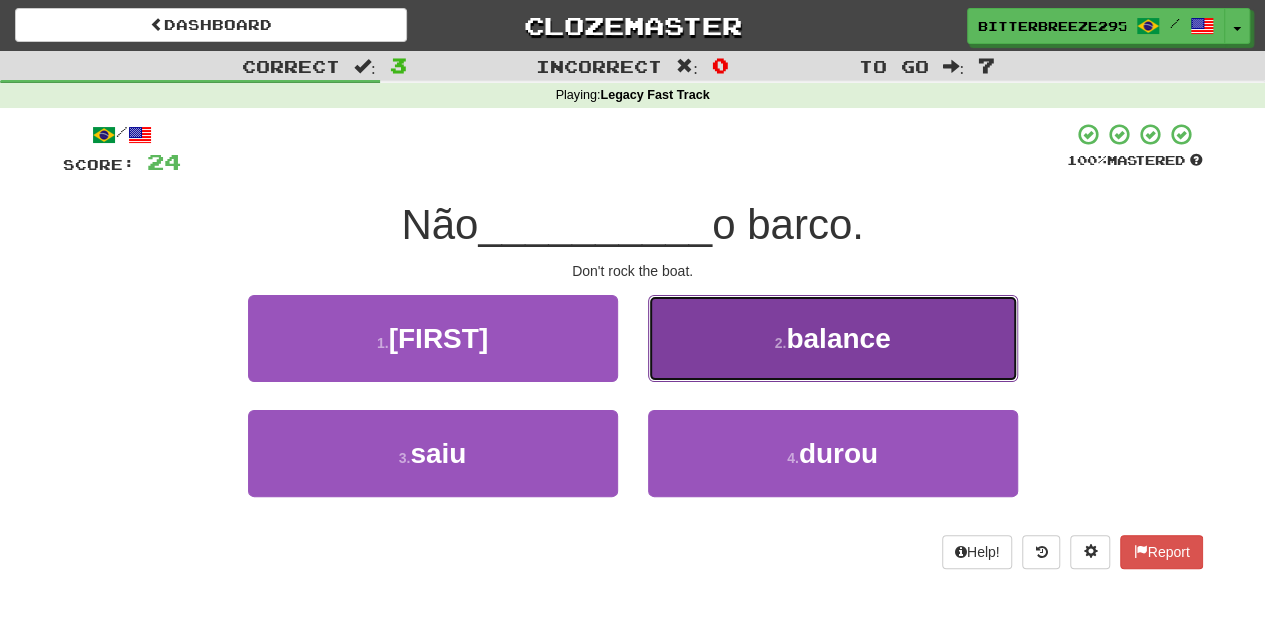click on "2 .  balance" at bounding box center [833, 338] 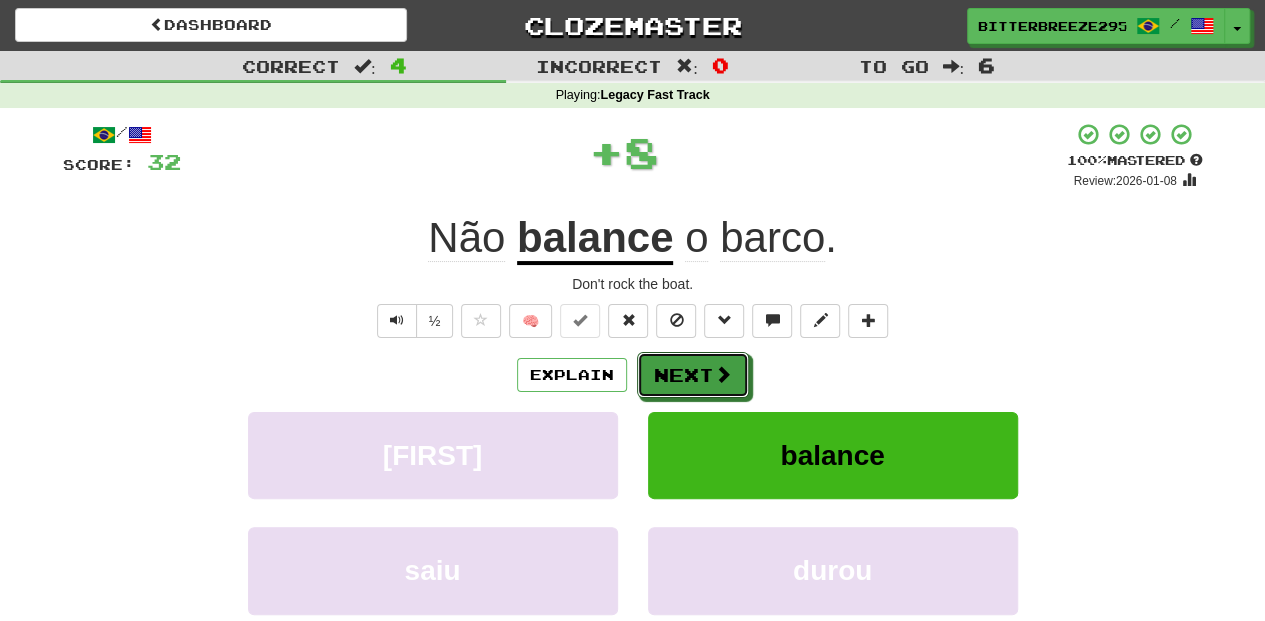 click on "Next" at bounding box center [693, 375] 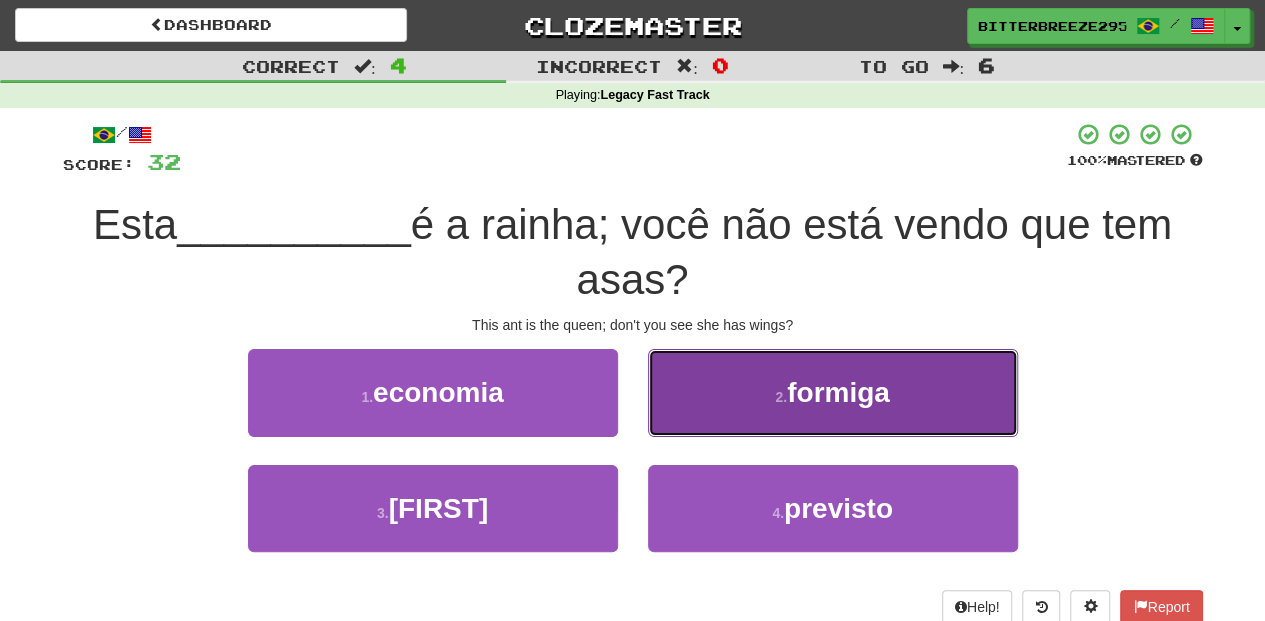 click on "2 .  formiga" at bounding box center (833, 392) 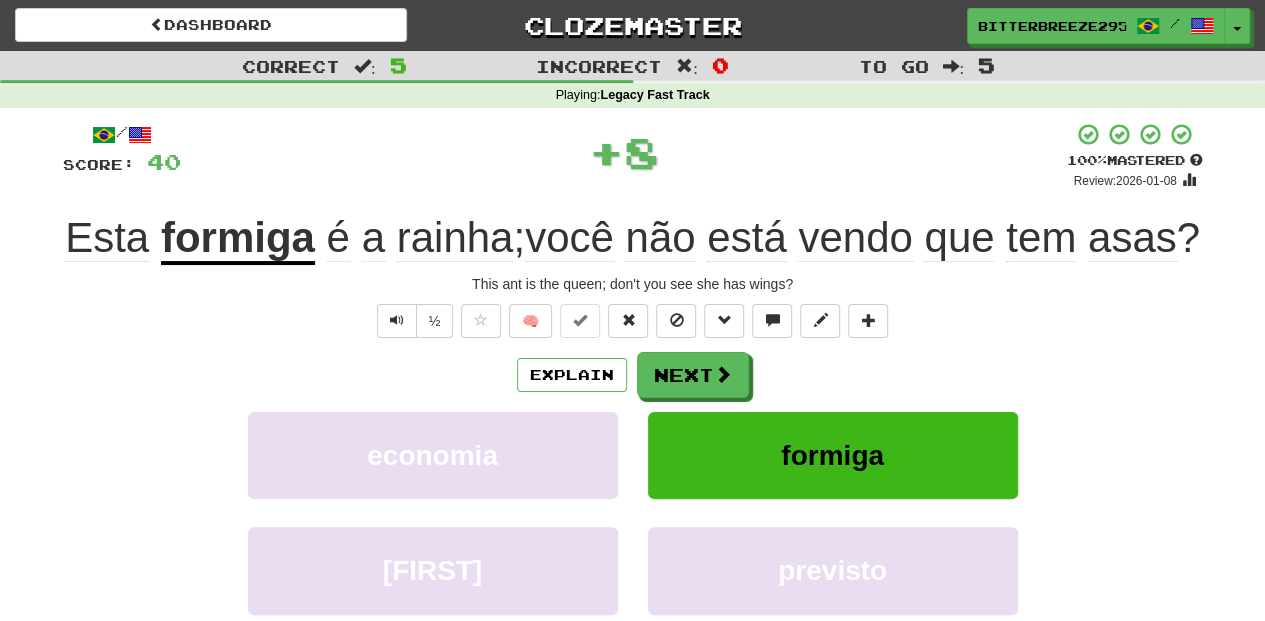 click on "Next" at bounding box center [693, 375] 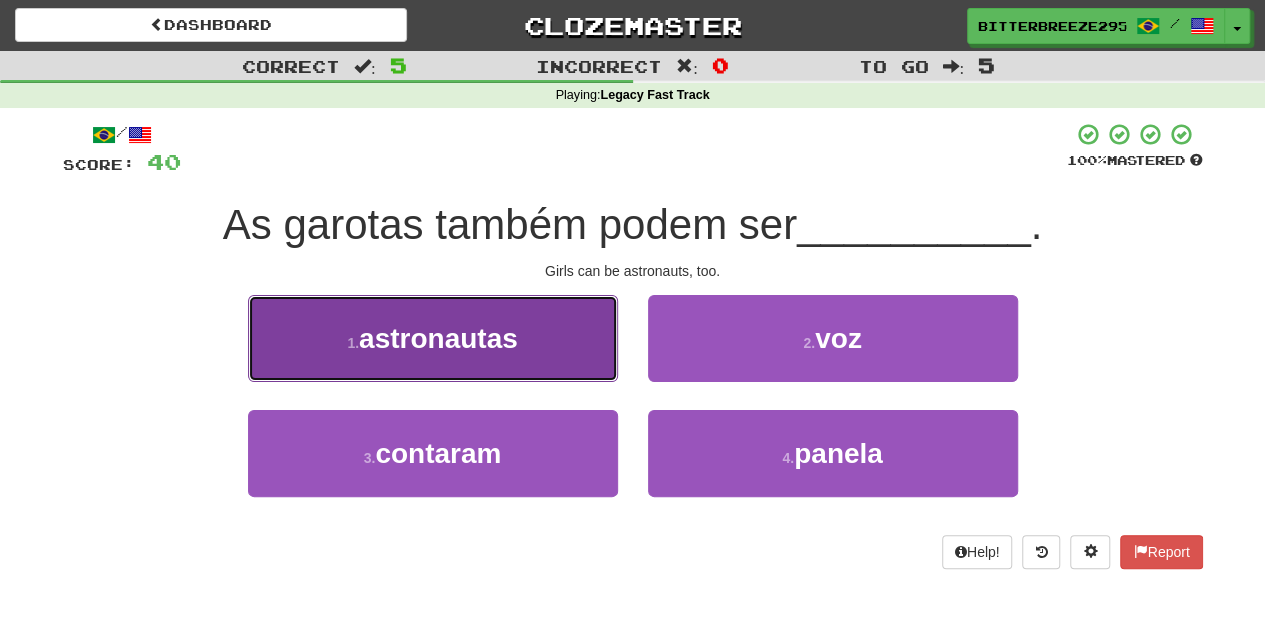 click on "1 .  astronautas" at bounding box center [433, 338] 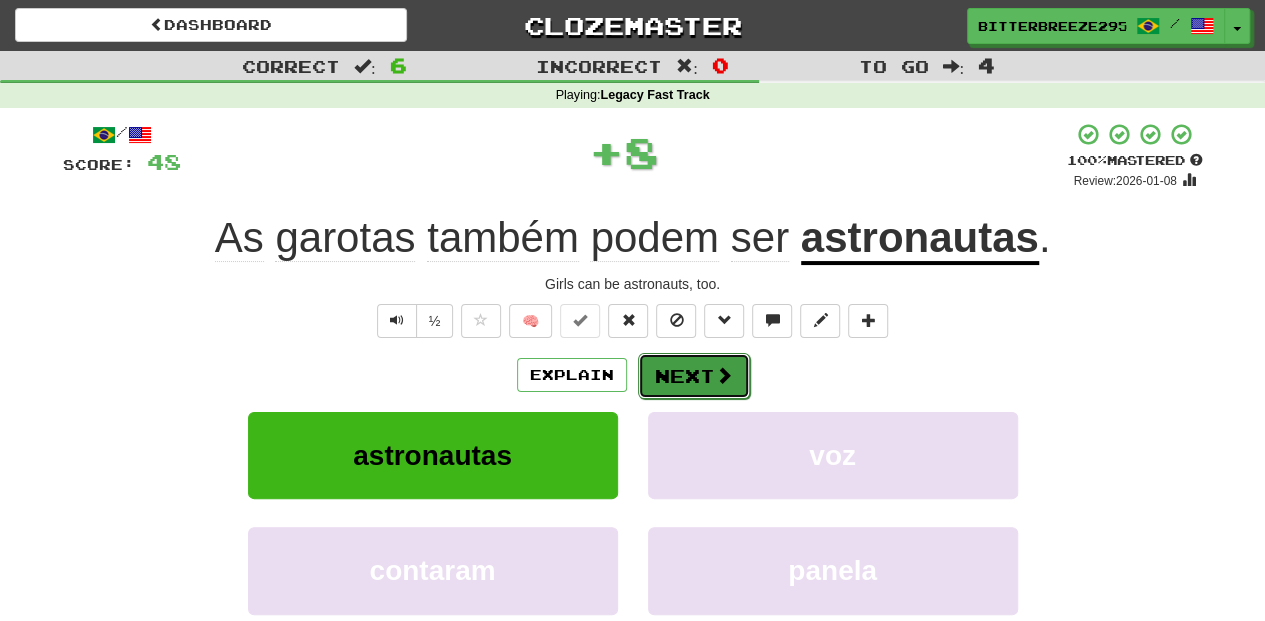 click on "Next" at bounding box center (694, 376) 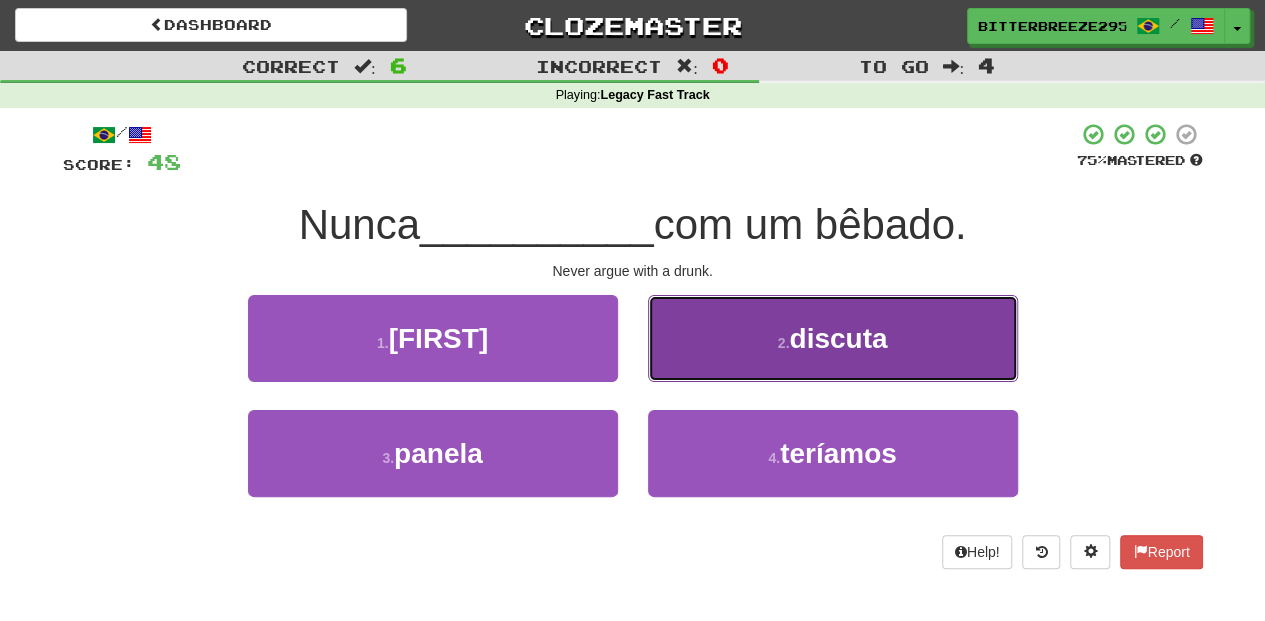 click on "2 .  discuta" at bounding box center [833, 338] 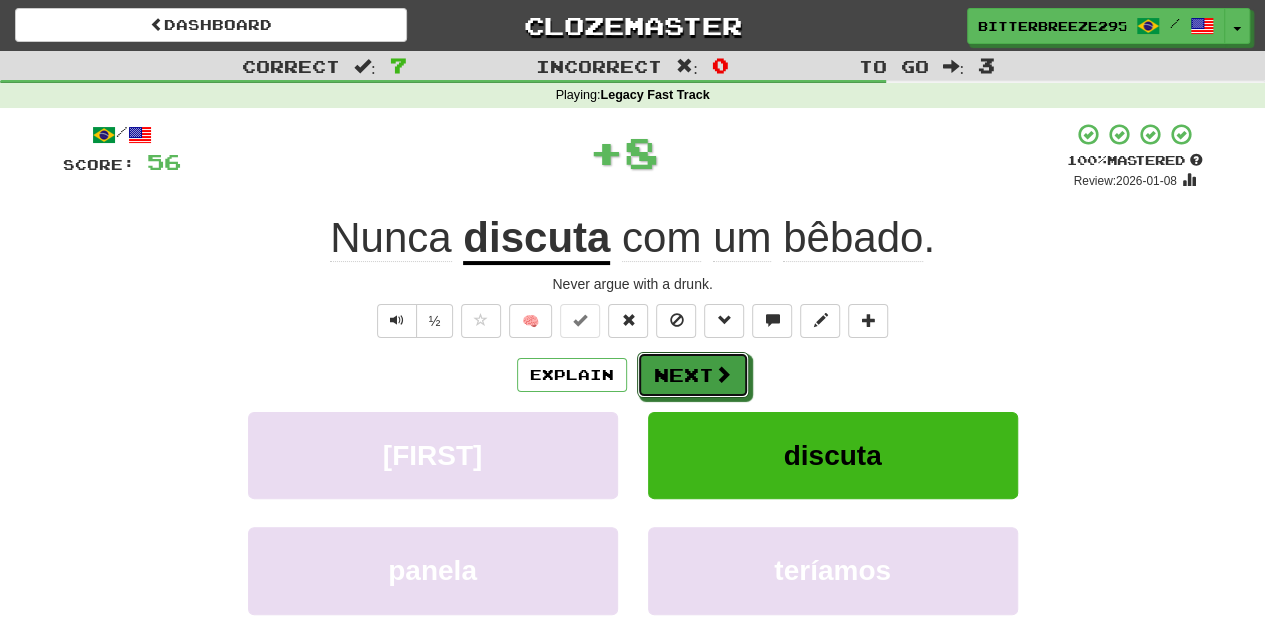 click on "Next" at bounding box center [693, 375] 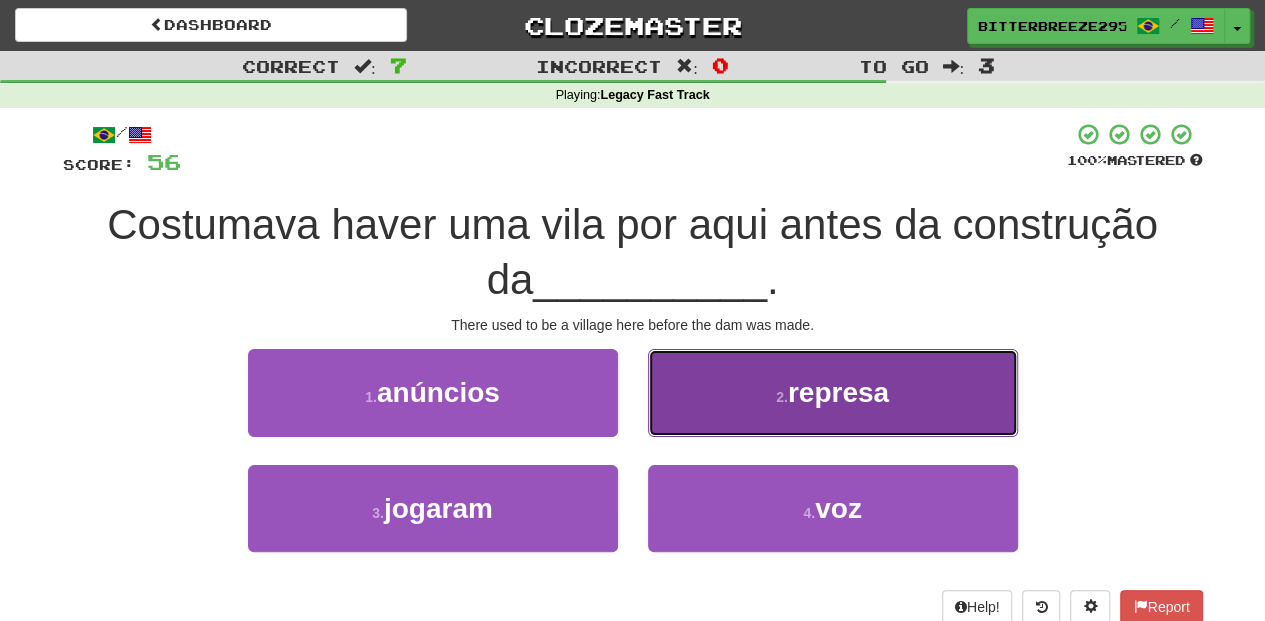 click on "2 .  represa" at bounding box center (833, 392) 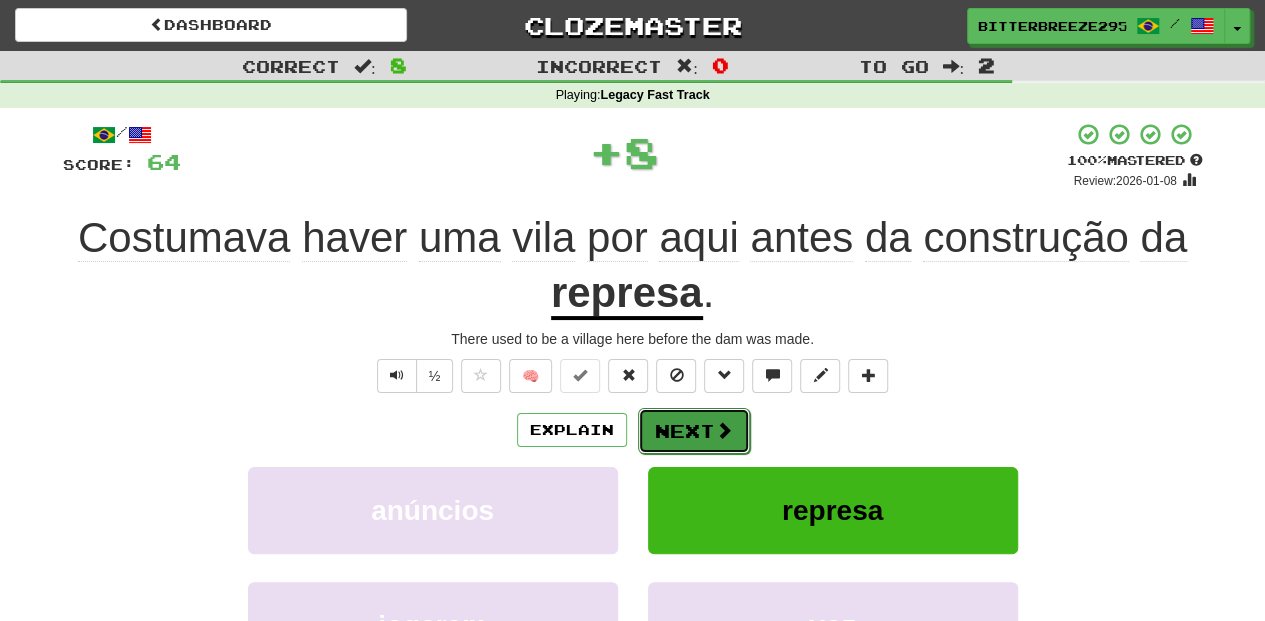 click on "Next" at bounding box center (694, 431) 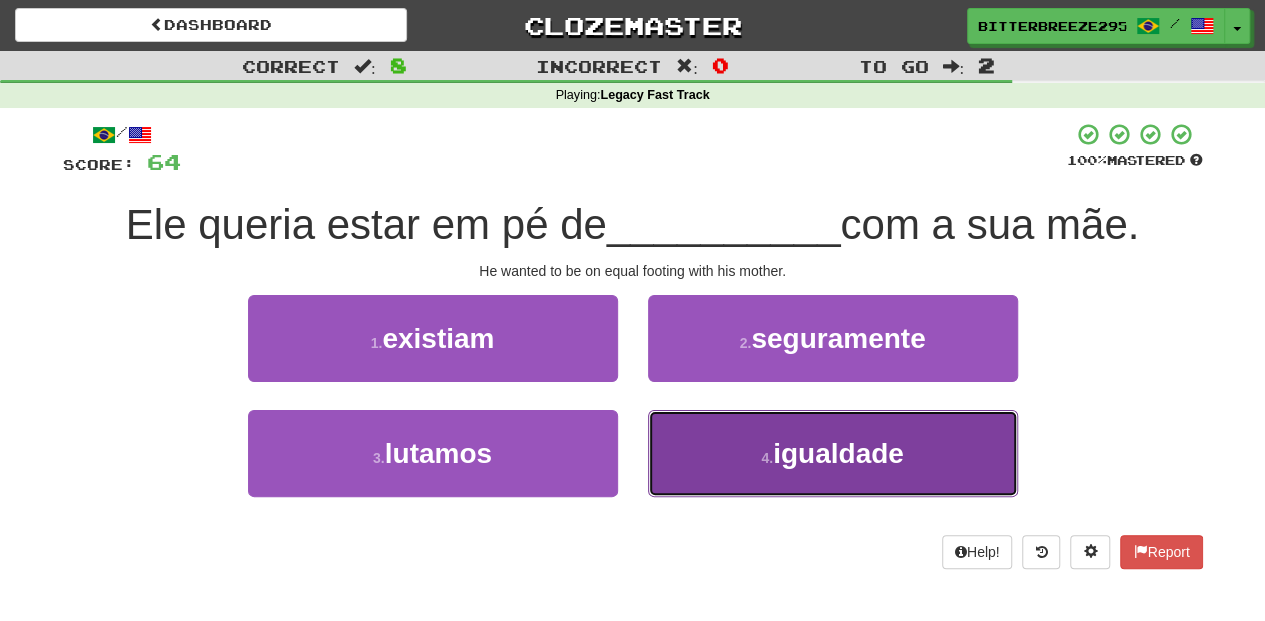click on "4 .  igualdade" at bounding box center [833, 453] 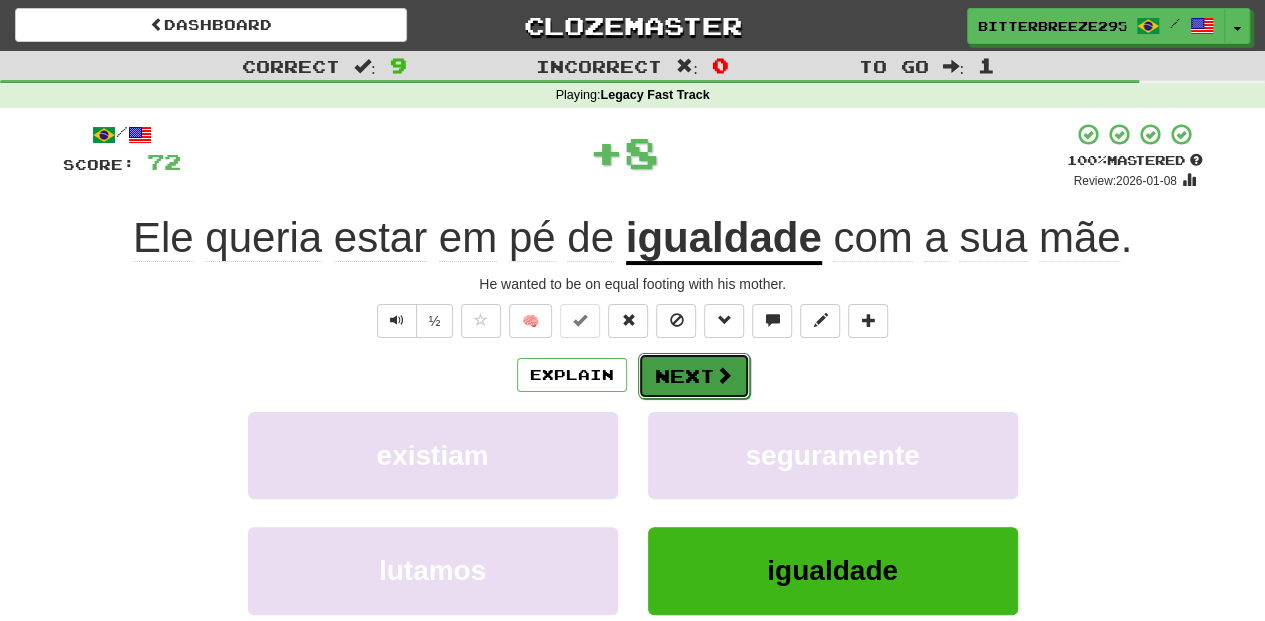 click on "Next" at bounding box center (694, 376) 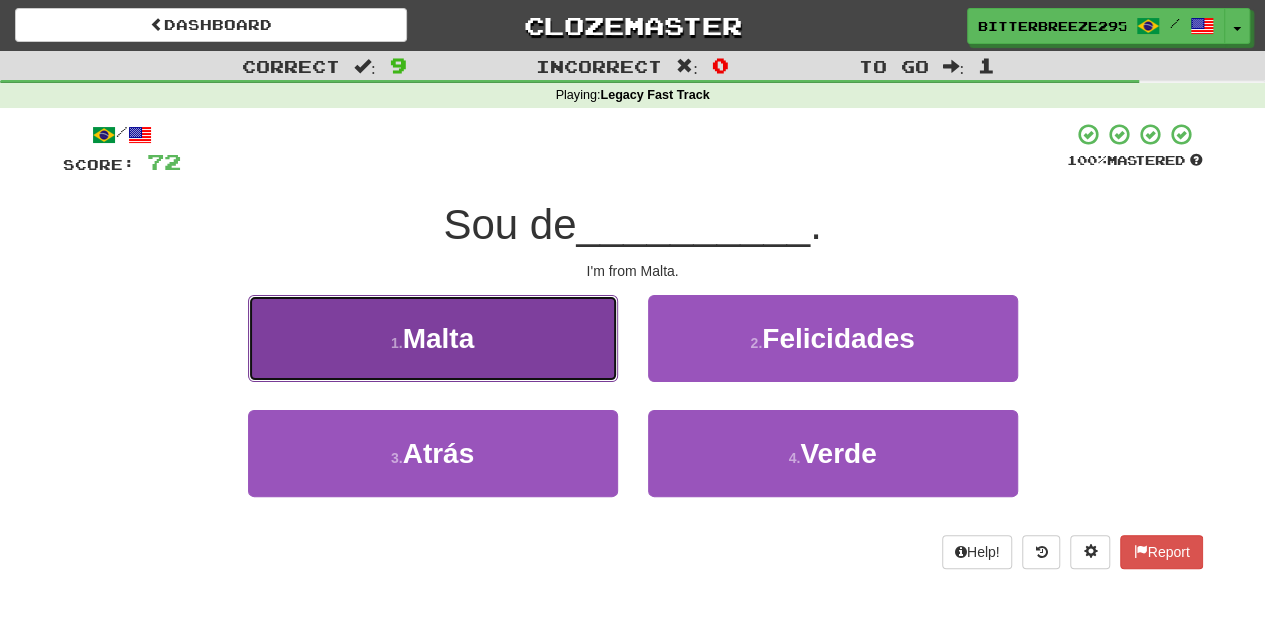 click on "1 .  Malta" at bounding box center [433, 338] 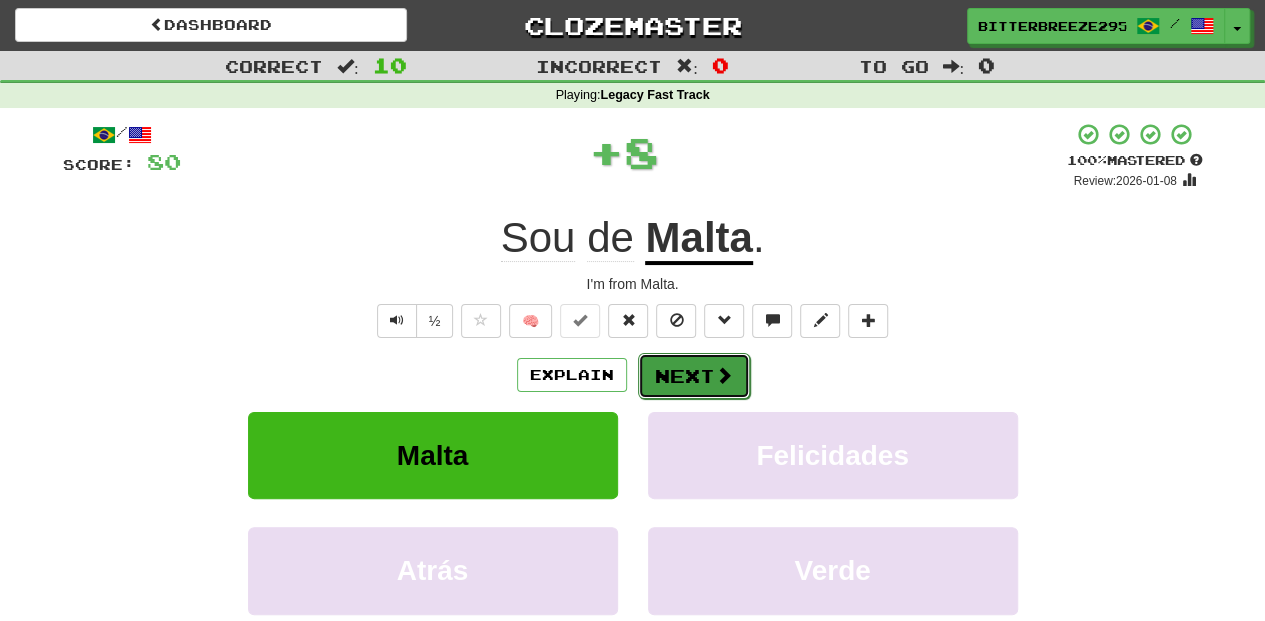 click on "Next" at bounding box center [694, 376] 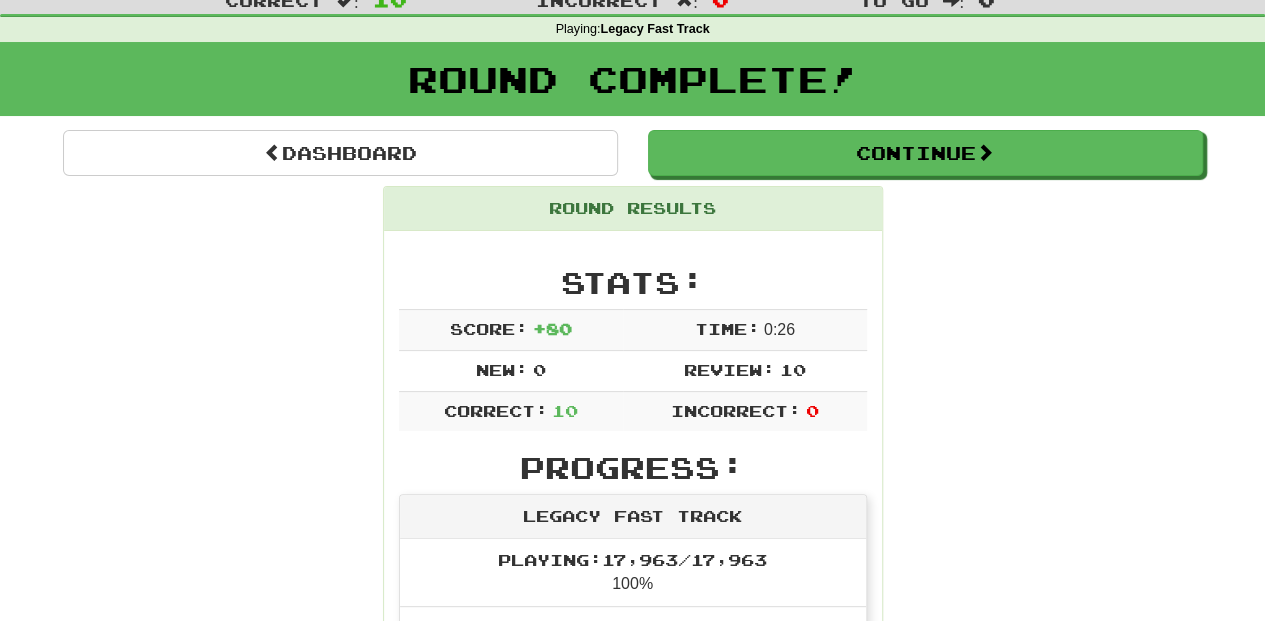 scroll, scrollTop: 0, scrollLeft: 0, axis: both 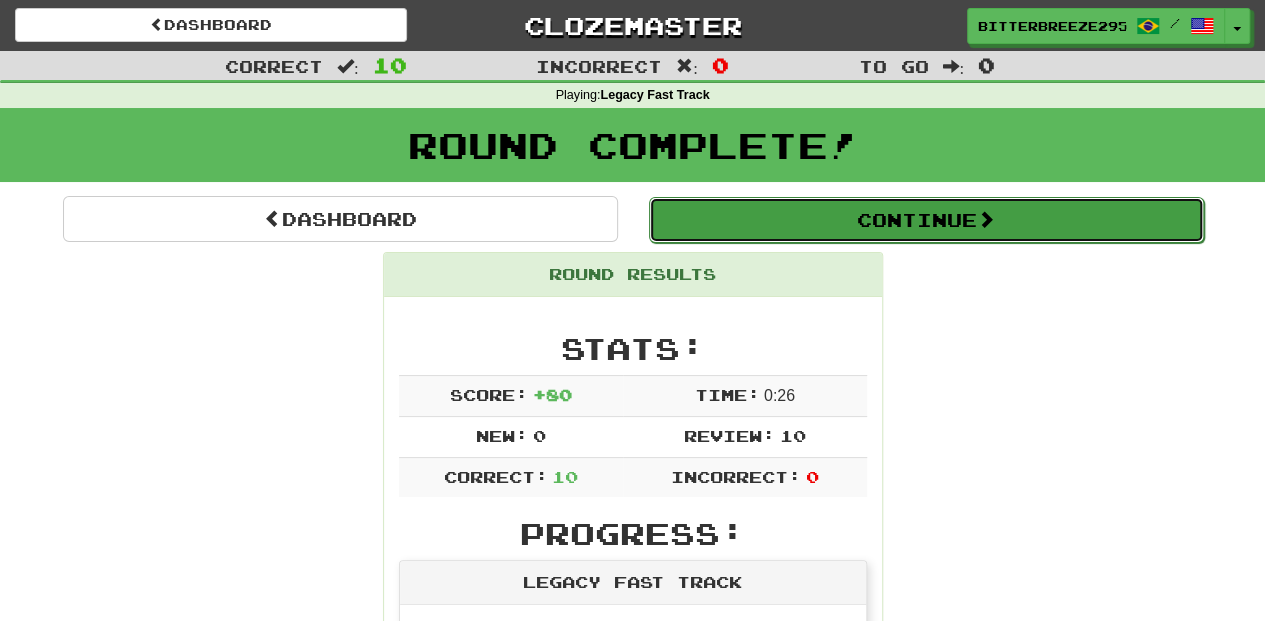 click on "Continue" at bounding box center (926, 220) 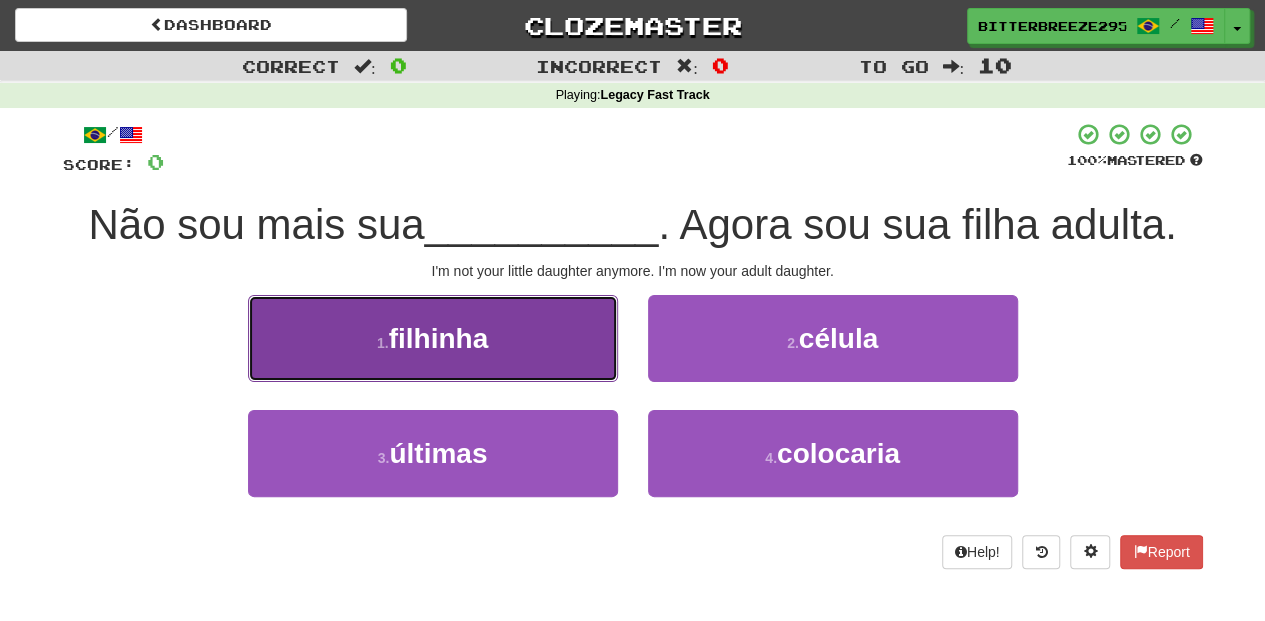 click on "1 .  filhinha" at bounding box center [433, 338] 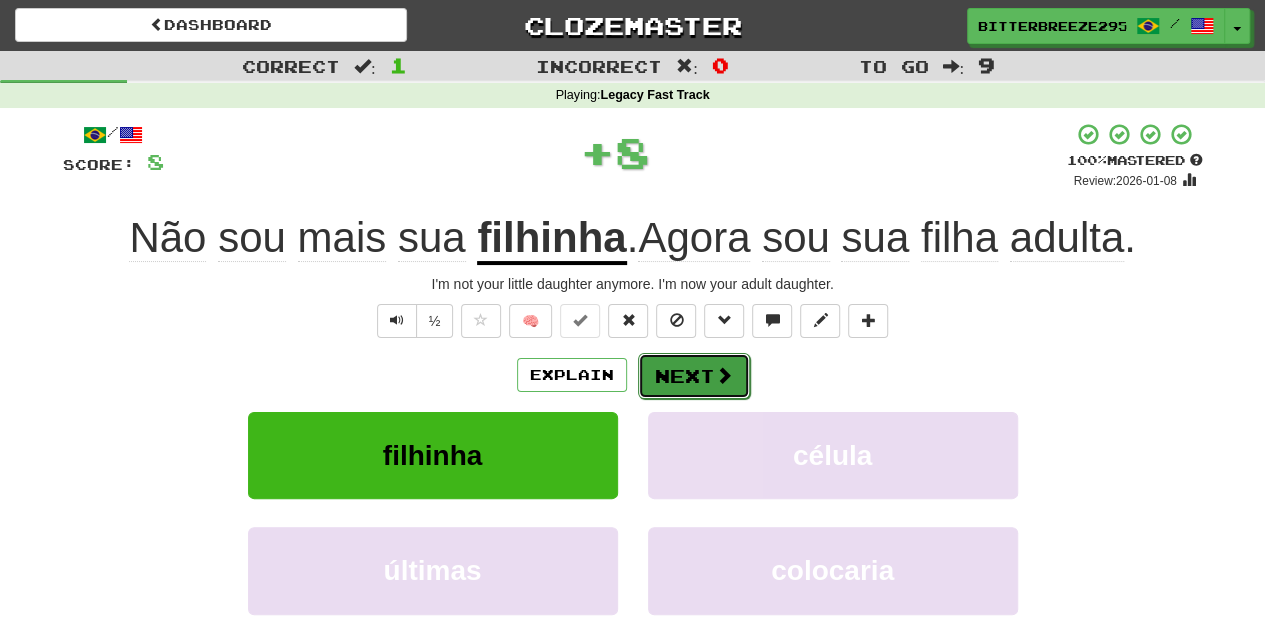 click on "Next" at bounding box center (694, 376) 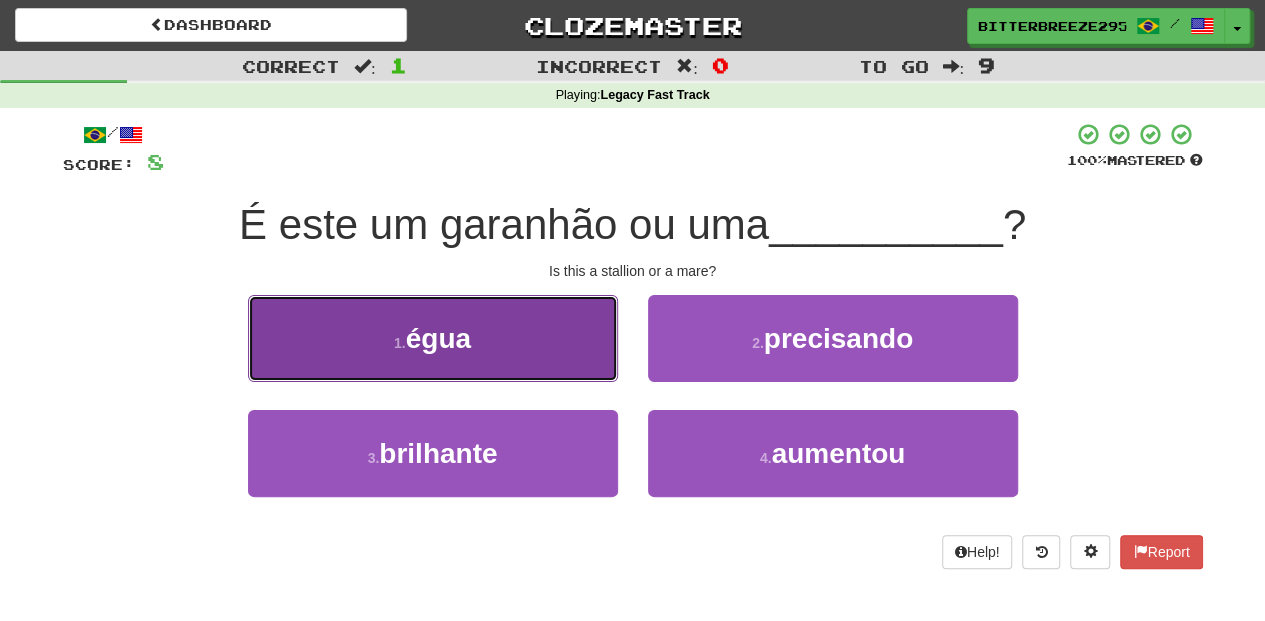 click on "1 .  égua" at bounding box center (433, 338) 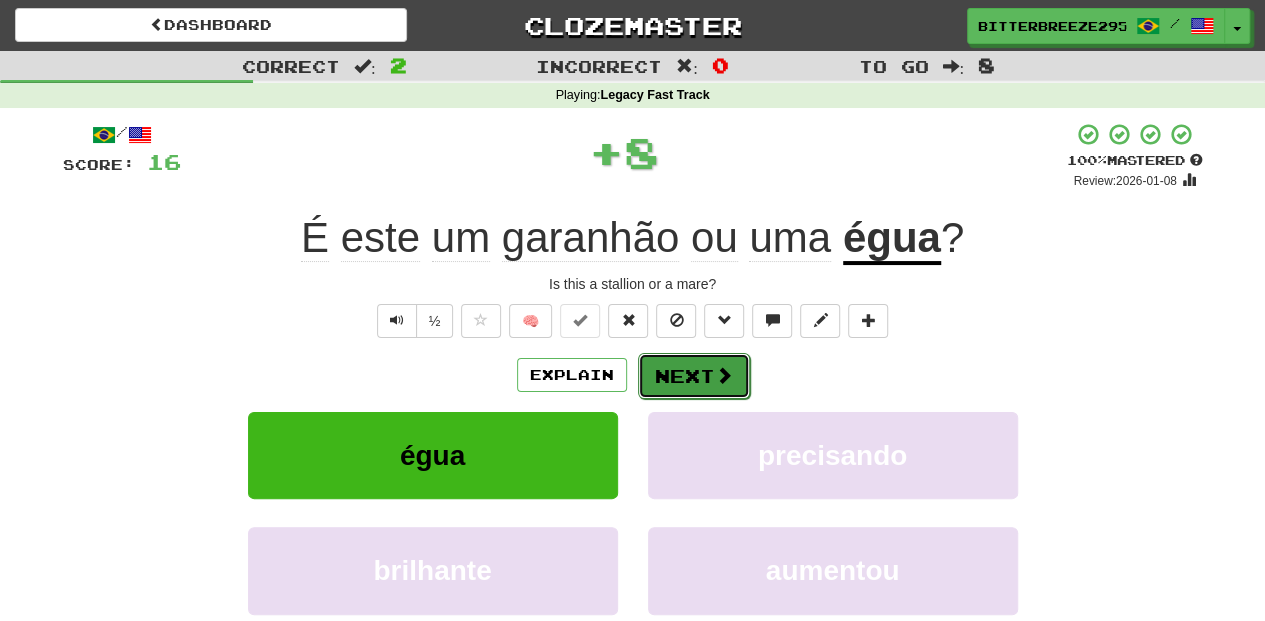 click on "Next" at bounding box center [694, 376] 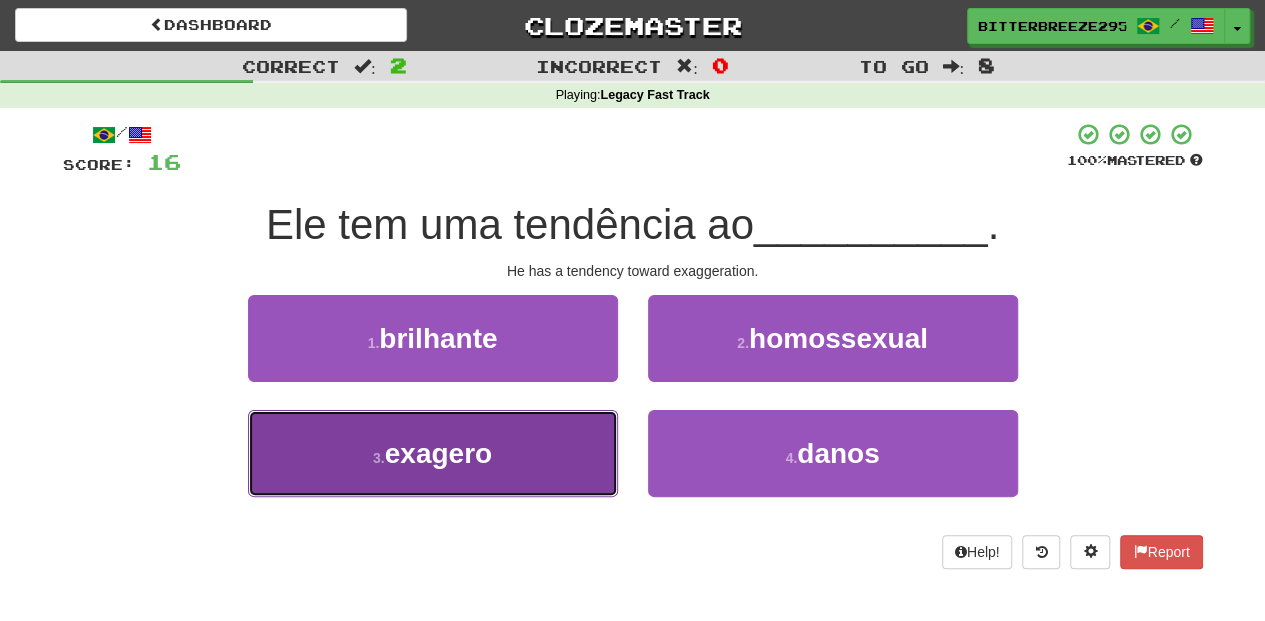 click on "3 .  exagero" at bounding box center (433, 453) 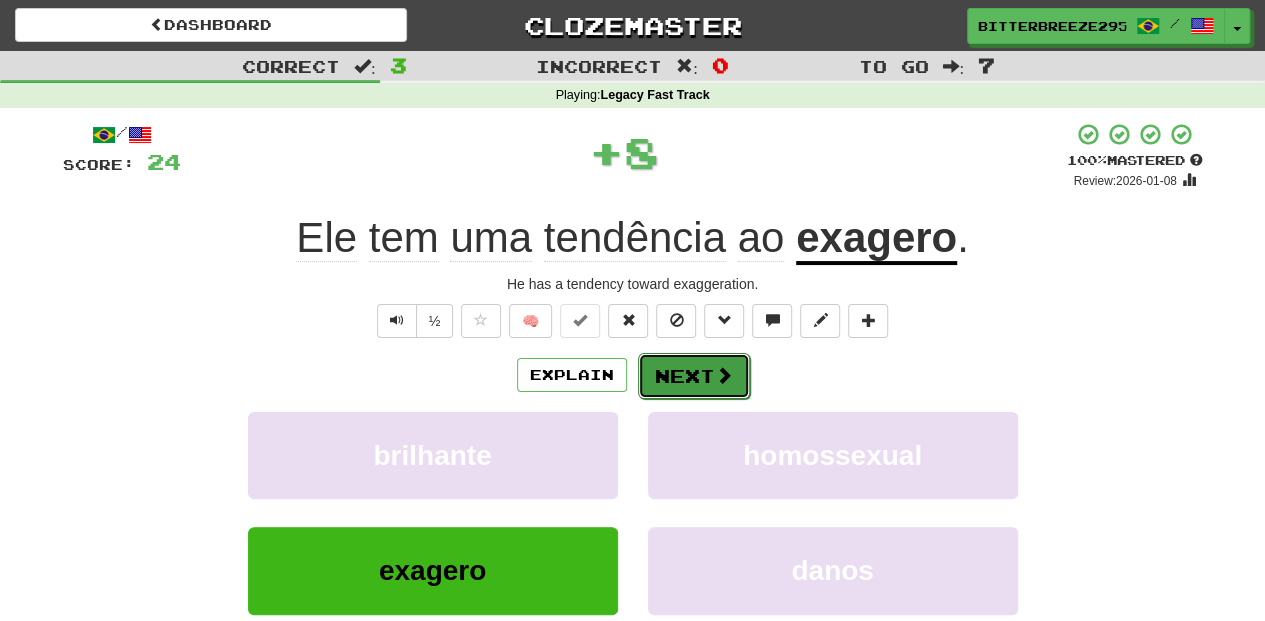 click on "Next" at bounding box center [694, 376] 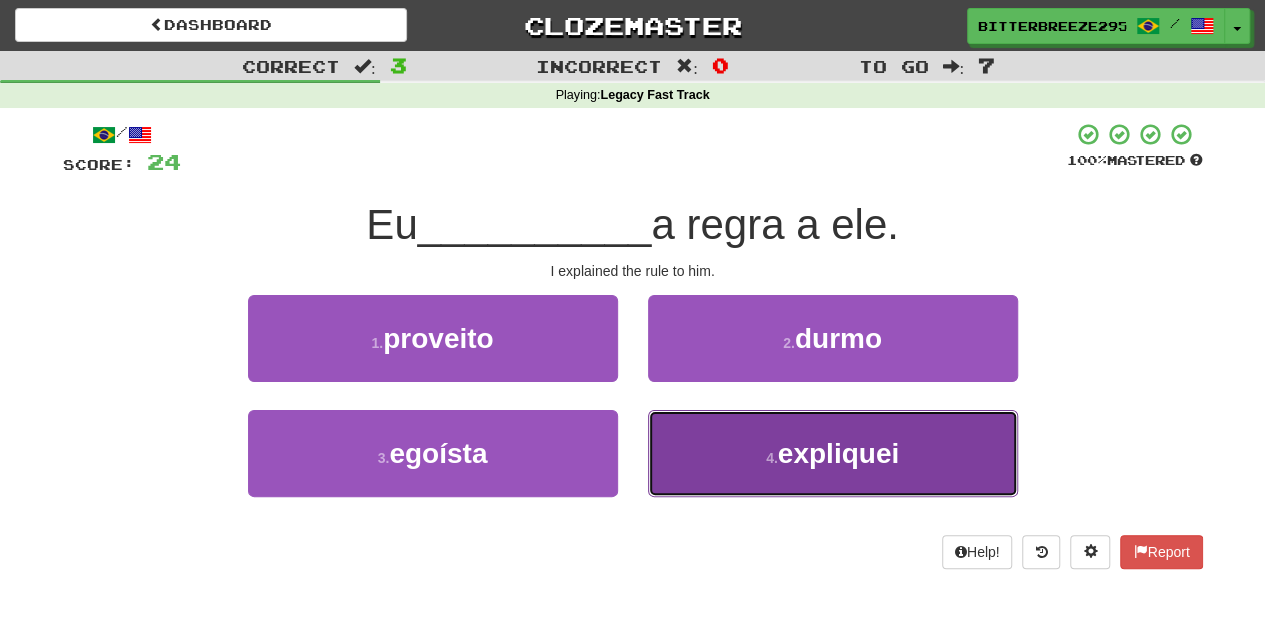 click on "4 .  expliquei" at bounding box center [833, 453] 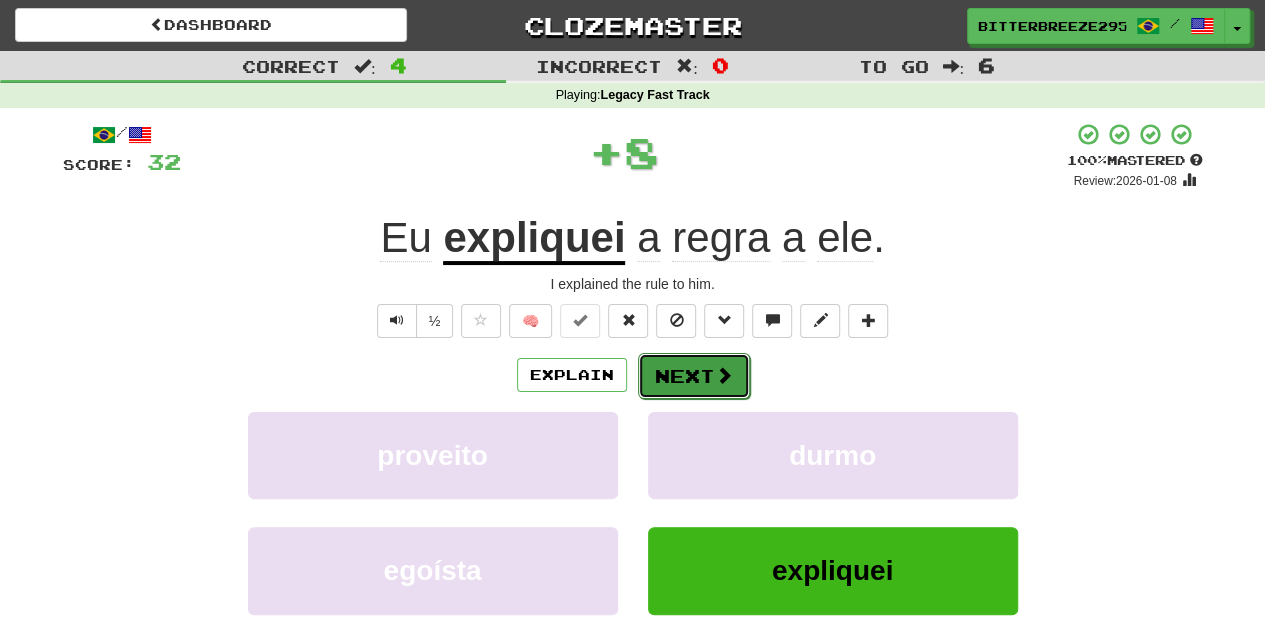 click on "Next" at bounding box center [694, 376] 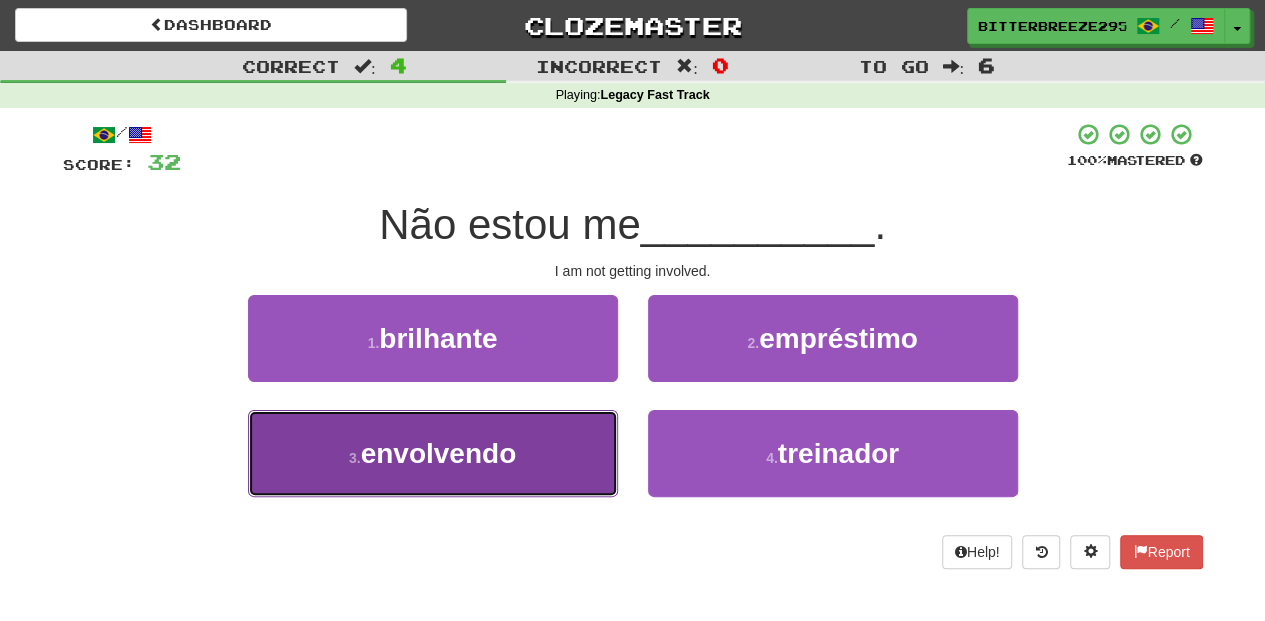 click on "3 .  envolvendo" at bounding box center (433, 453) 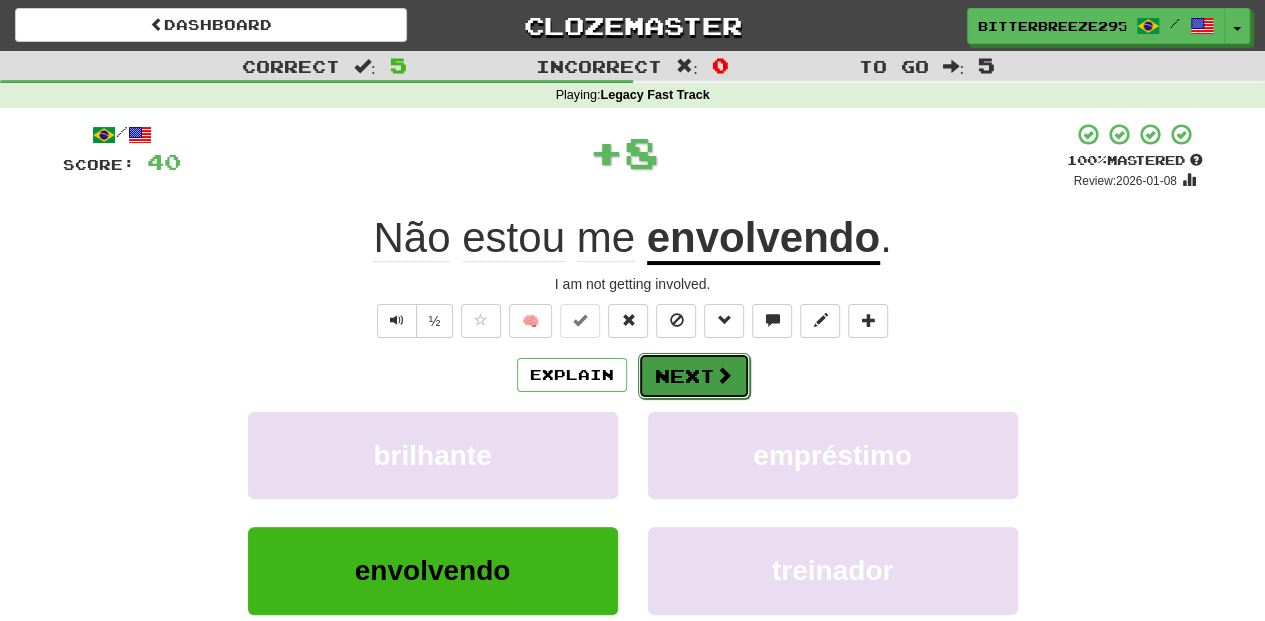 click on "Next" at bounding box center (694, 376) 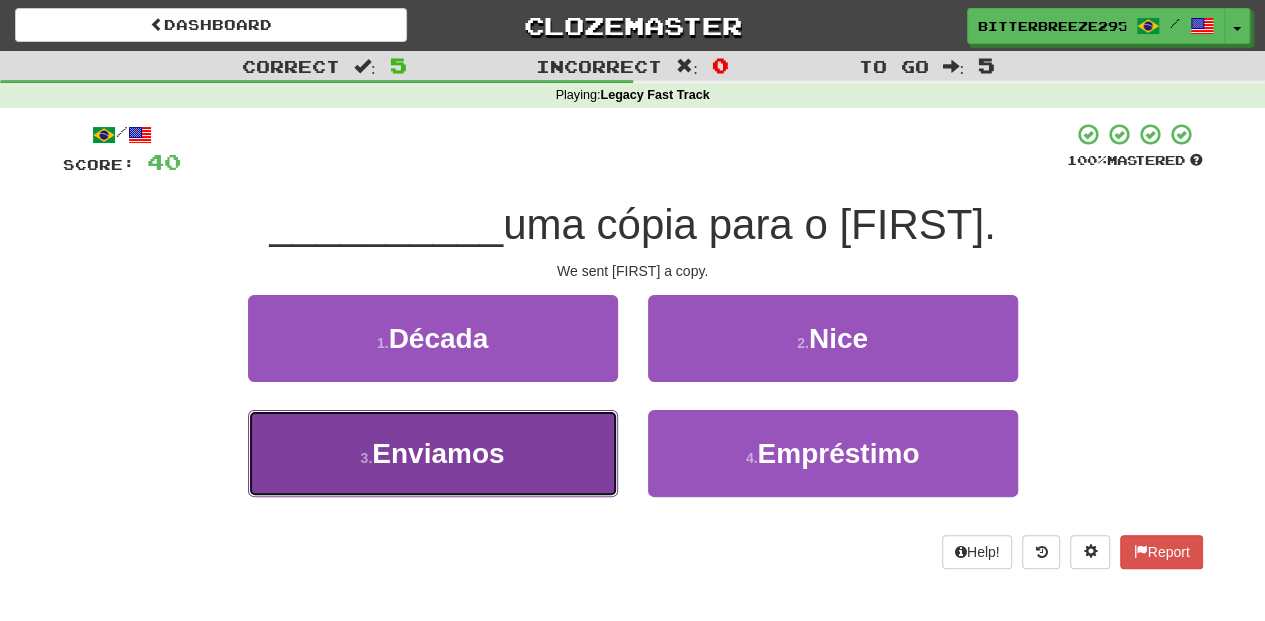 click on "3 .  Enviamos" at bounding box center (433, 453) 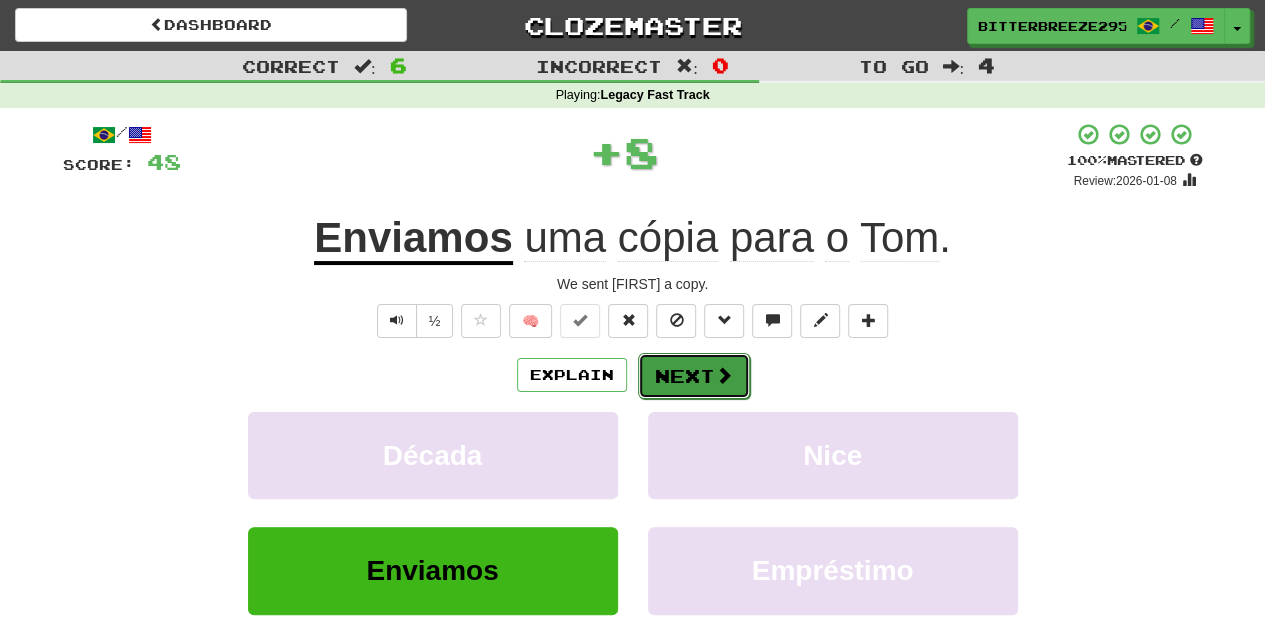click on "Next" at bounding box center (694, 376) 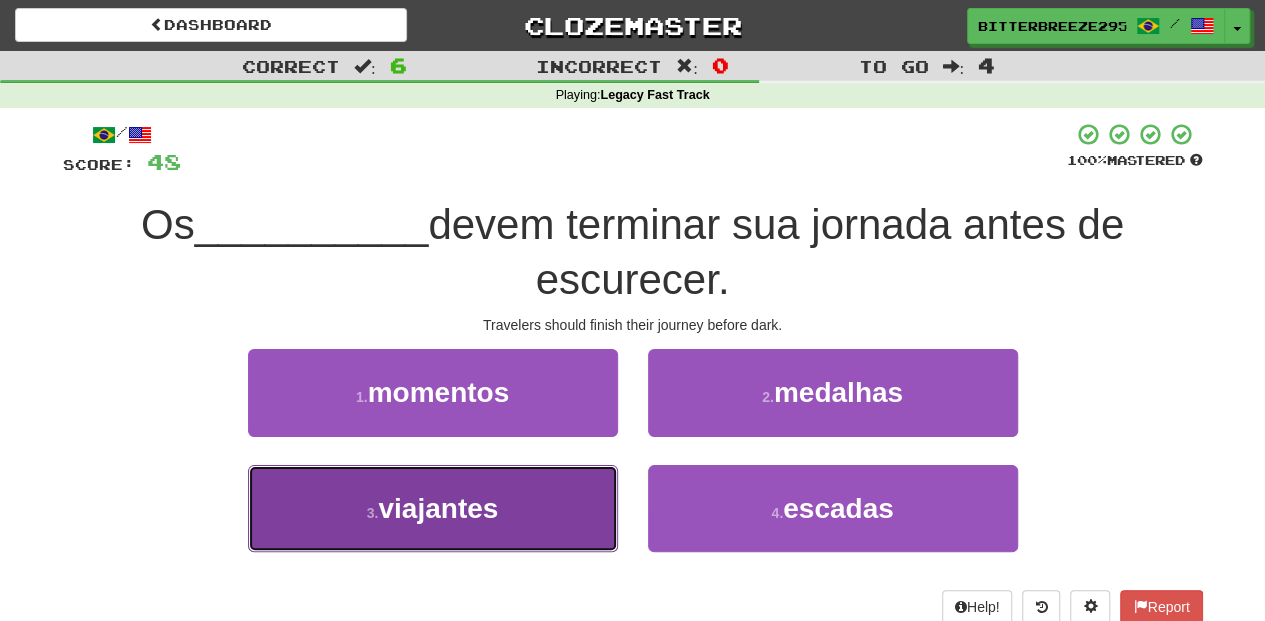 click on "3 .  viajantes" at bounding box center (433, 508) 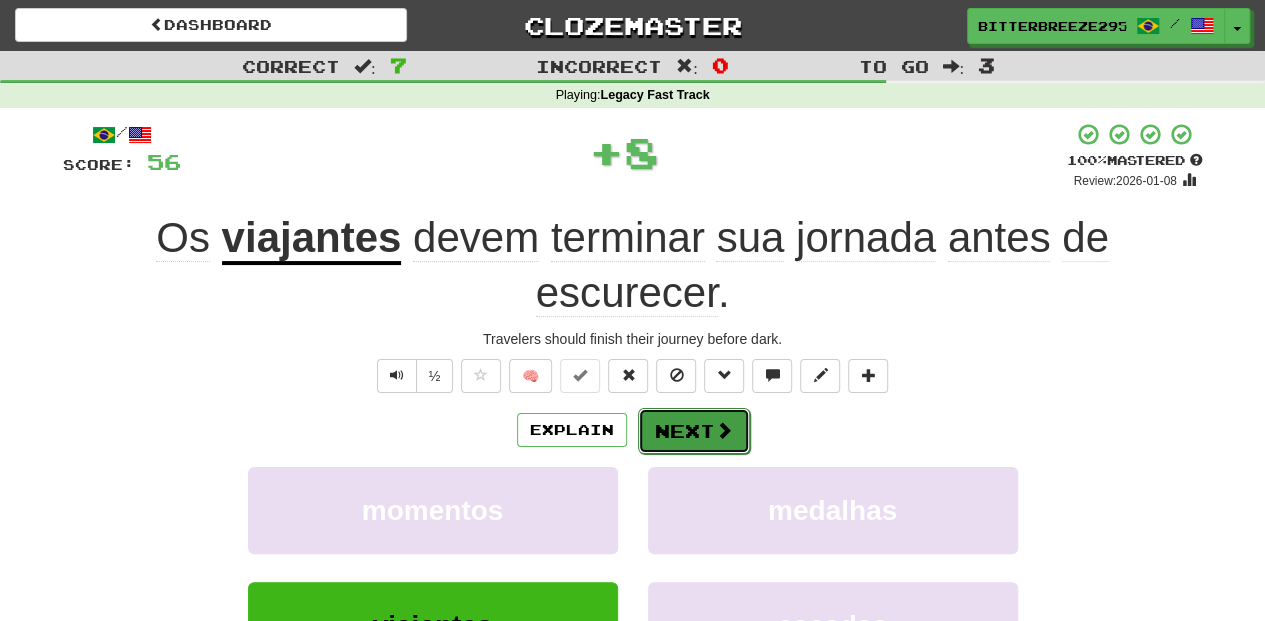 click on "Next" at bounding box center (694, 431) 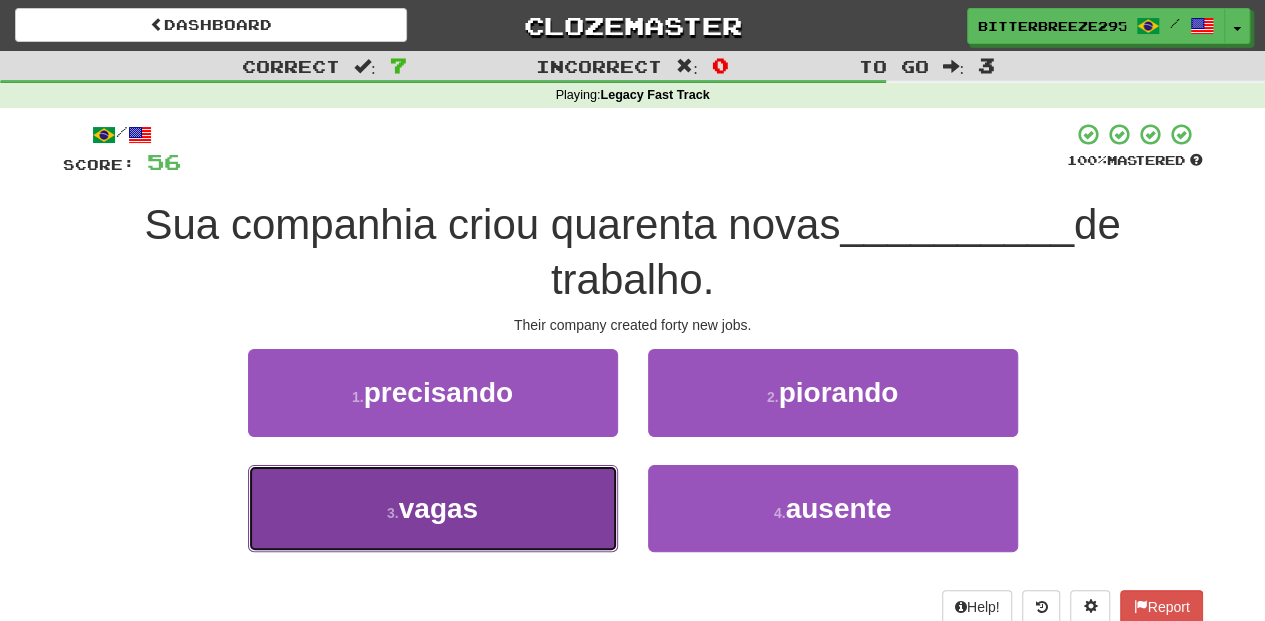 click on "3 .  vagas" at bounding box center [433, 508] 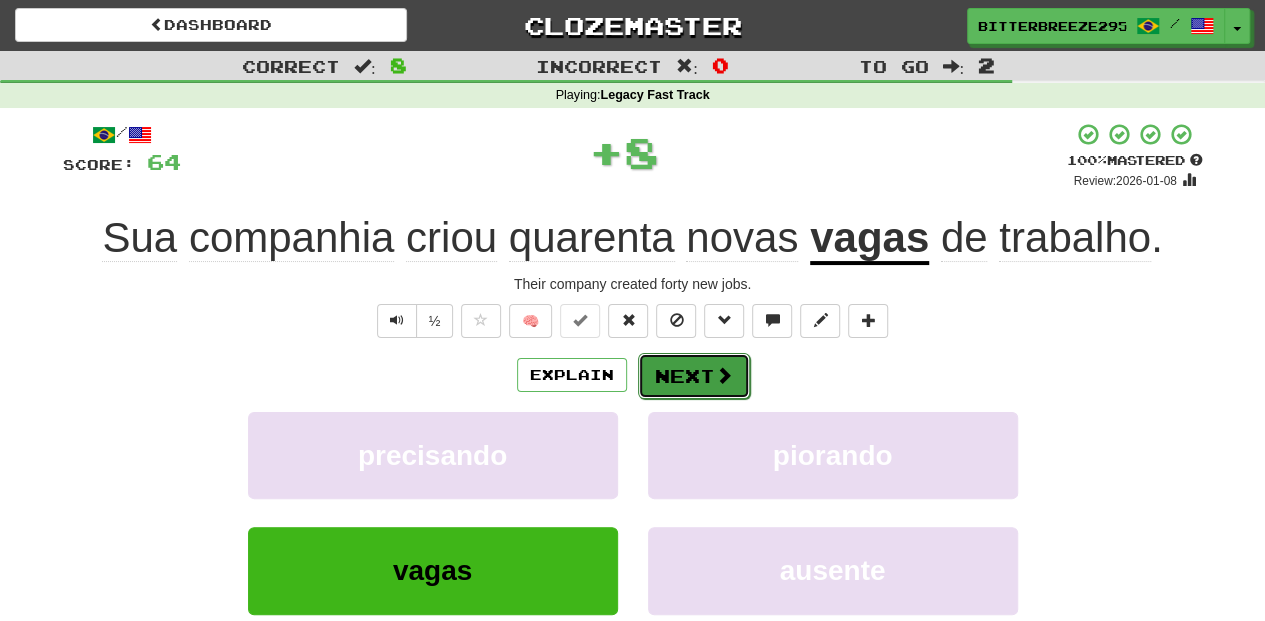click on "Next" at bounding box center (694, 376) 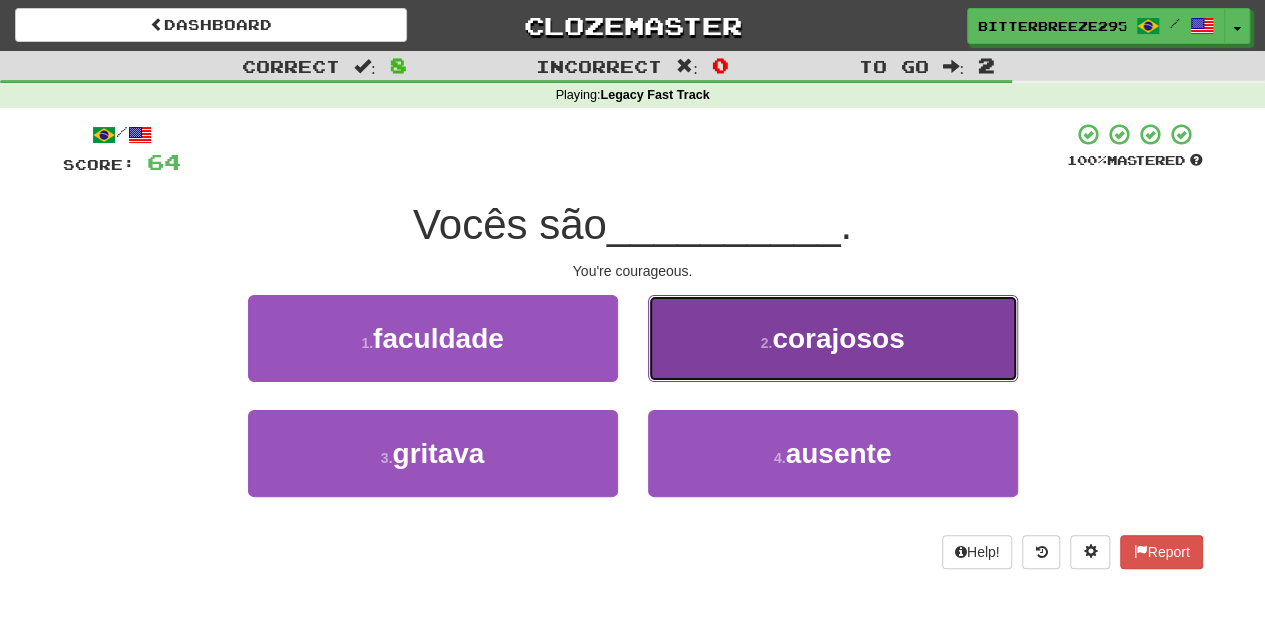 click on "2 .  corajosos" at bounding box center (833, 338) 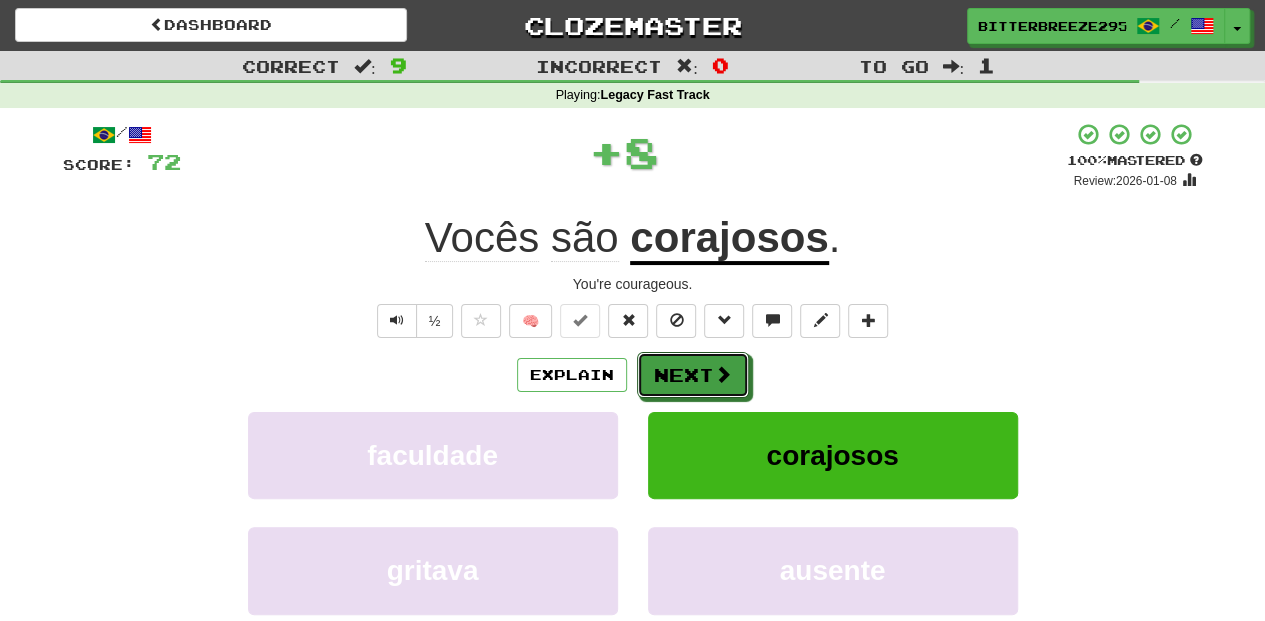 click on "Next" at bounding box center [693, 375] 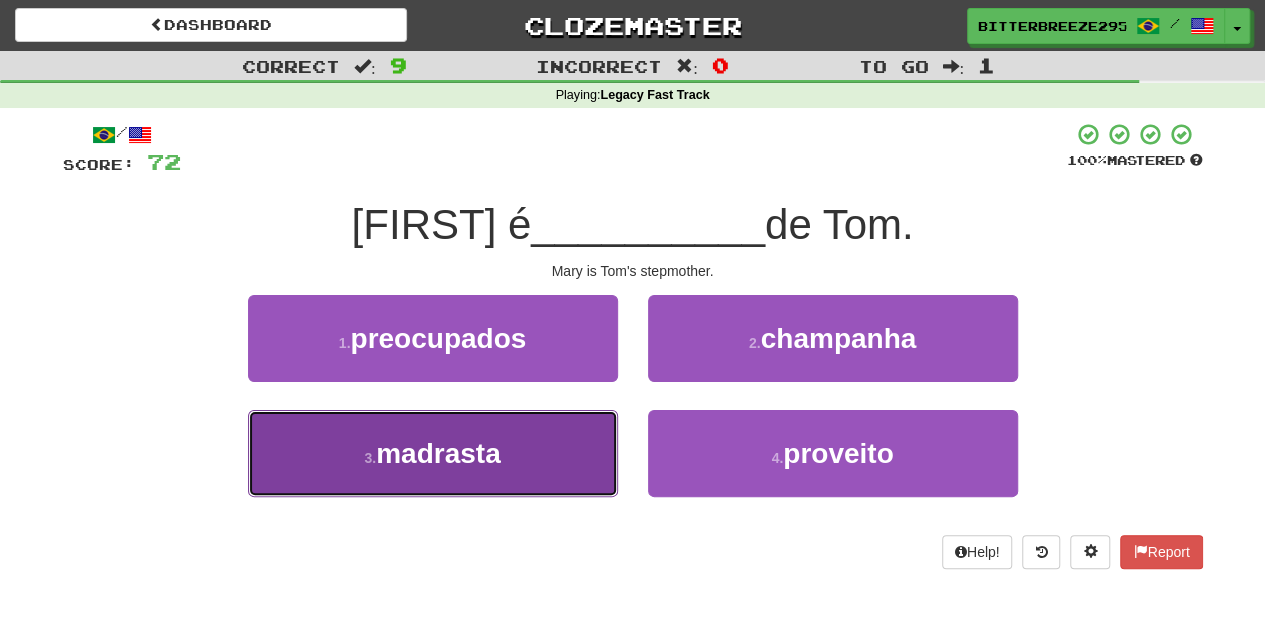 click on "3 .  madrasta" at bounding box center (433, 453) 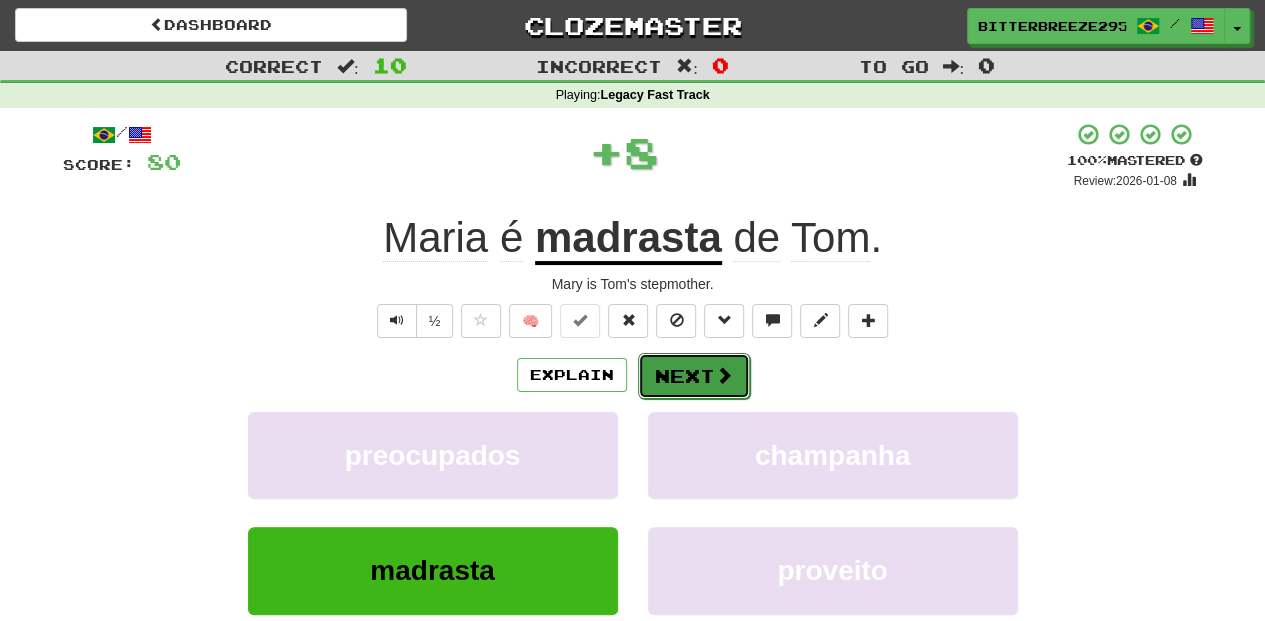 click on "Next" at bounding box center (694, 376) 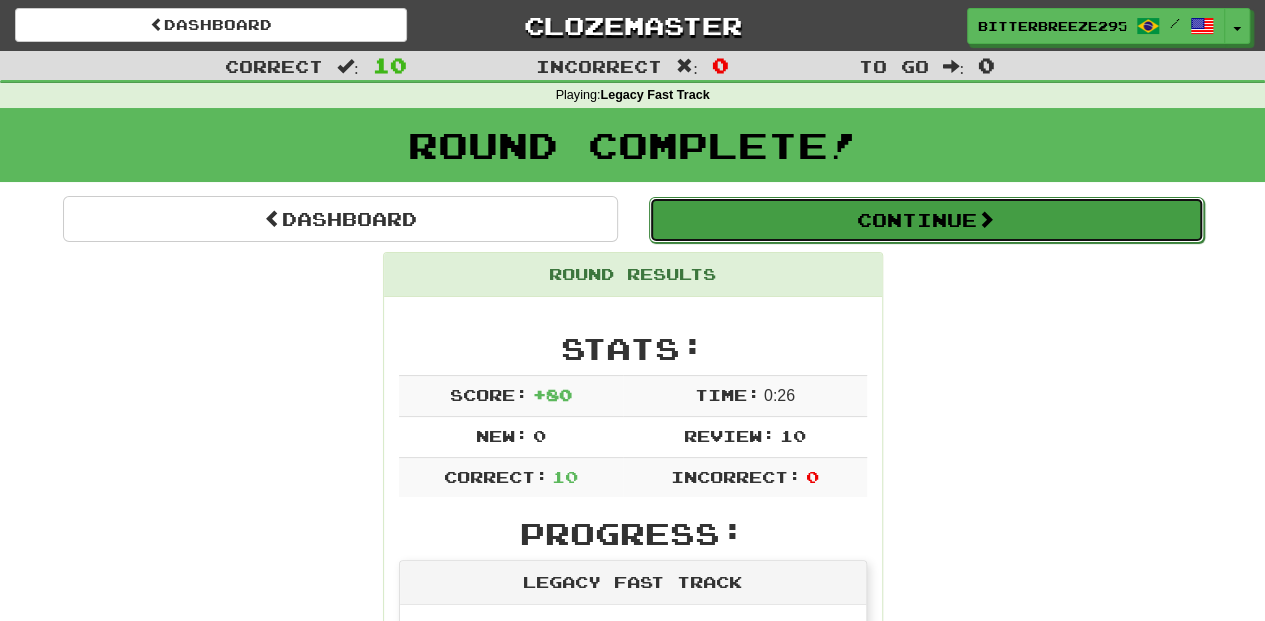 click on "Continue" at bounding box center (926, 220) 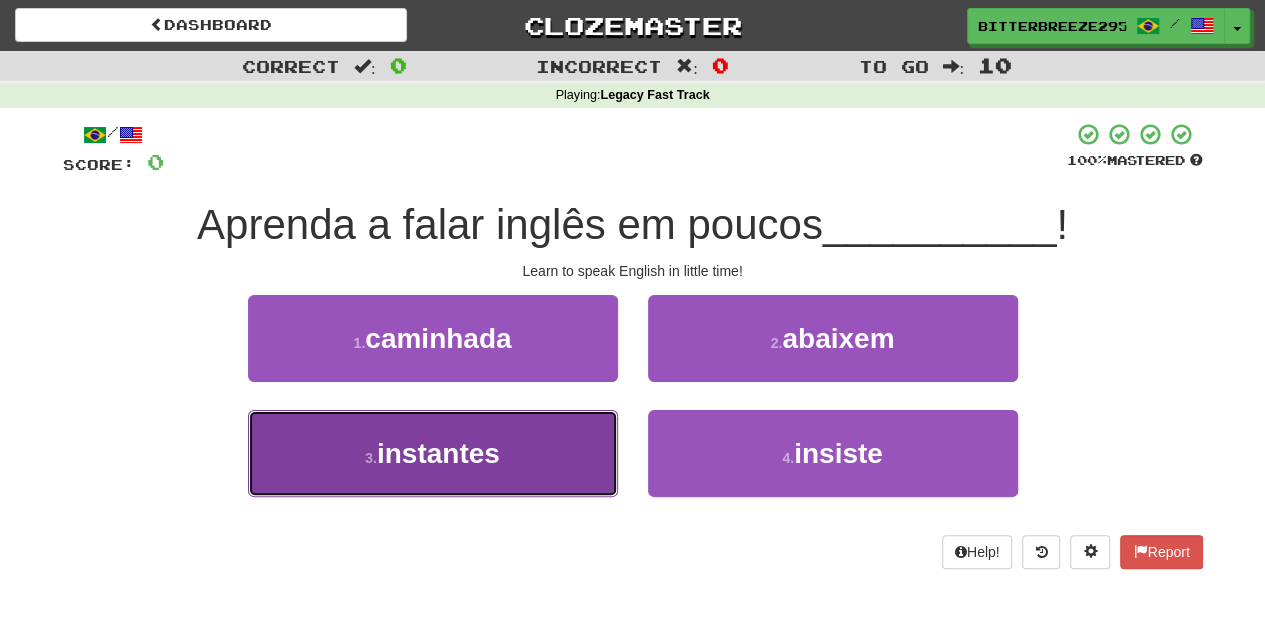 click on "3 .  instantes" at bounding box center (433, 453) 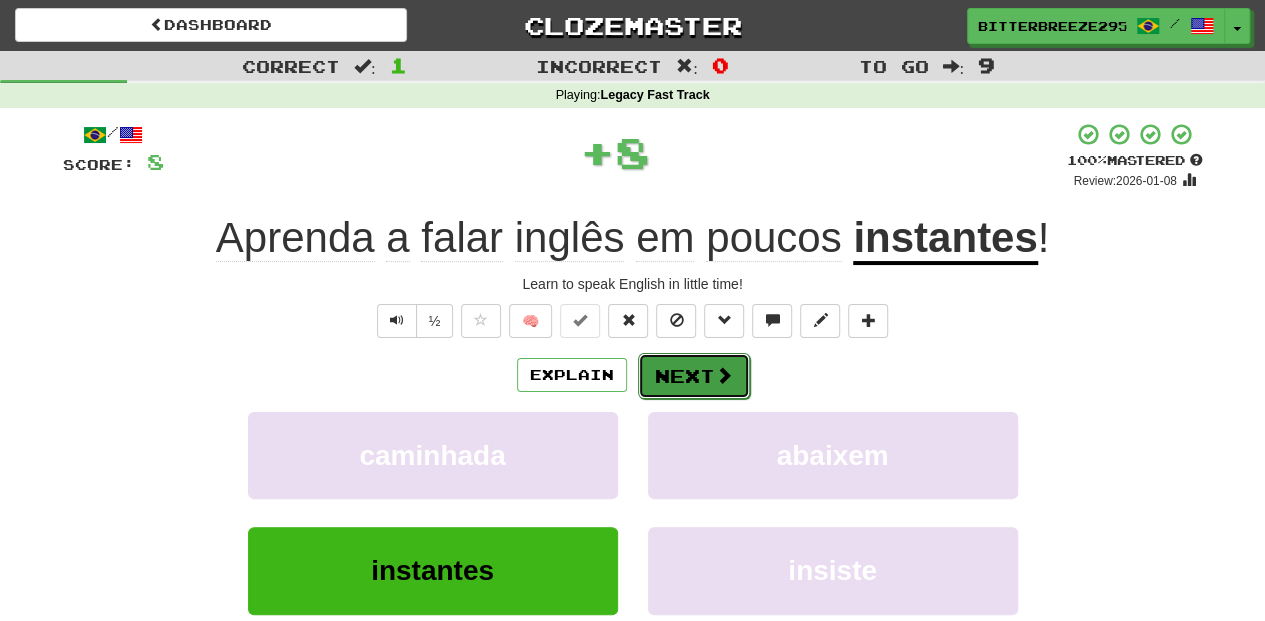click on "Next" at bounding box center (694, 376) 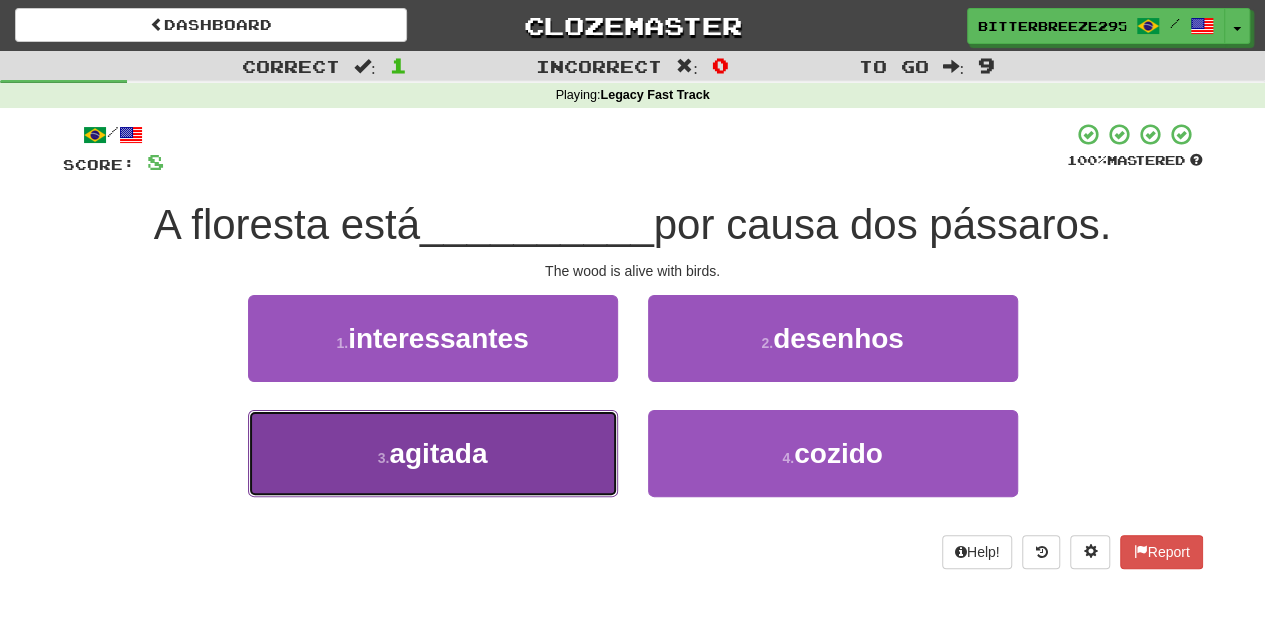 click on "3 .  agitada" at bounding box center [433, 453] 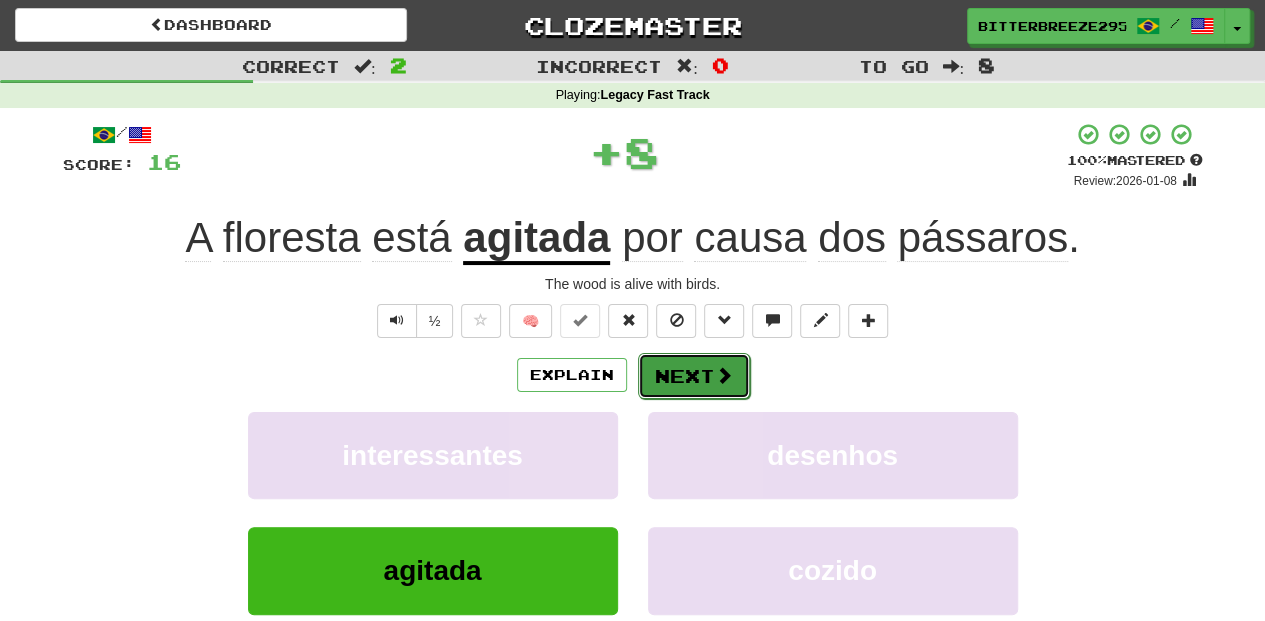 click on "Next" at bounding box center (694, 376) 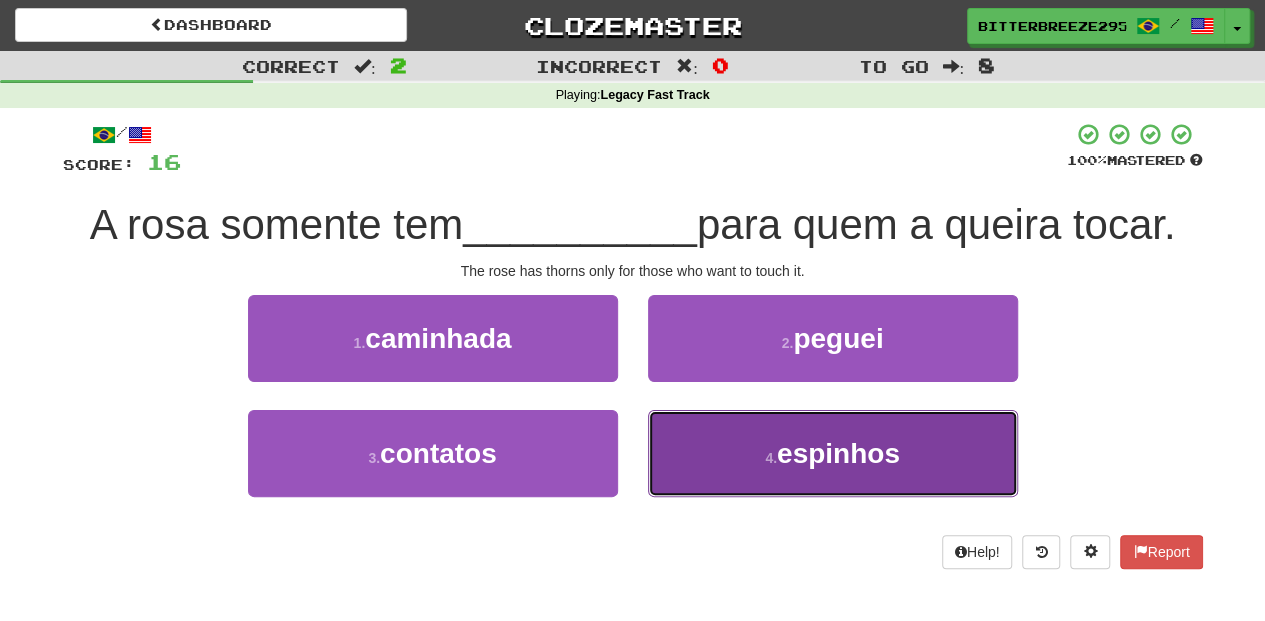 click on "4 .  espinhos" at bounding box center [833, 453] 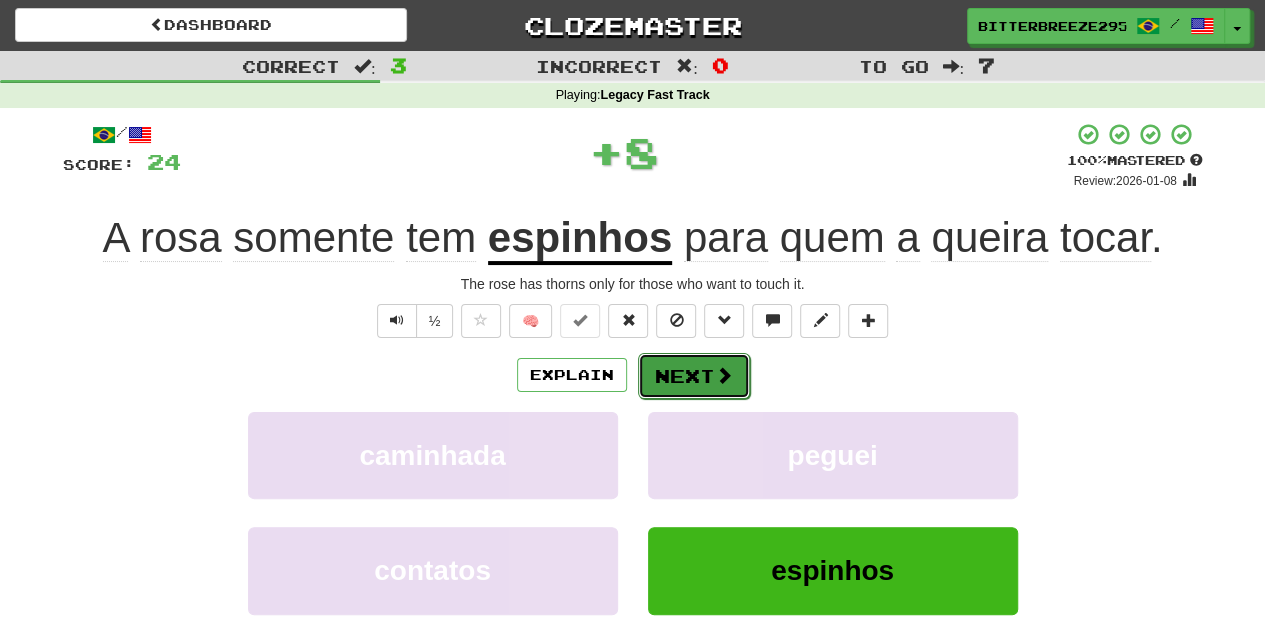 click on "Next" at bounding box center (694, 376) 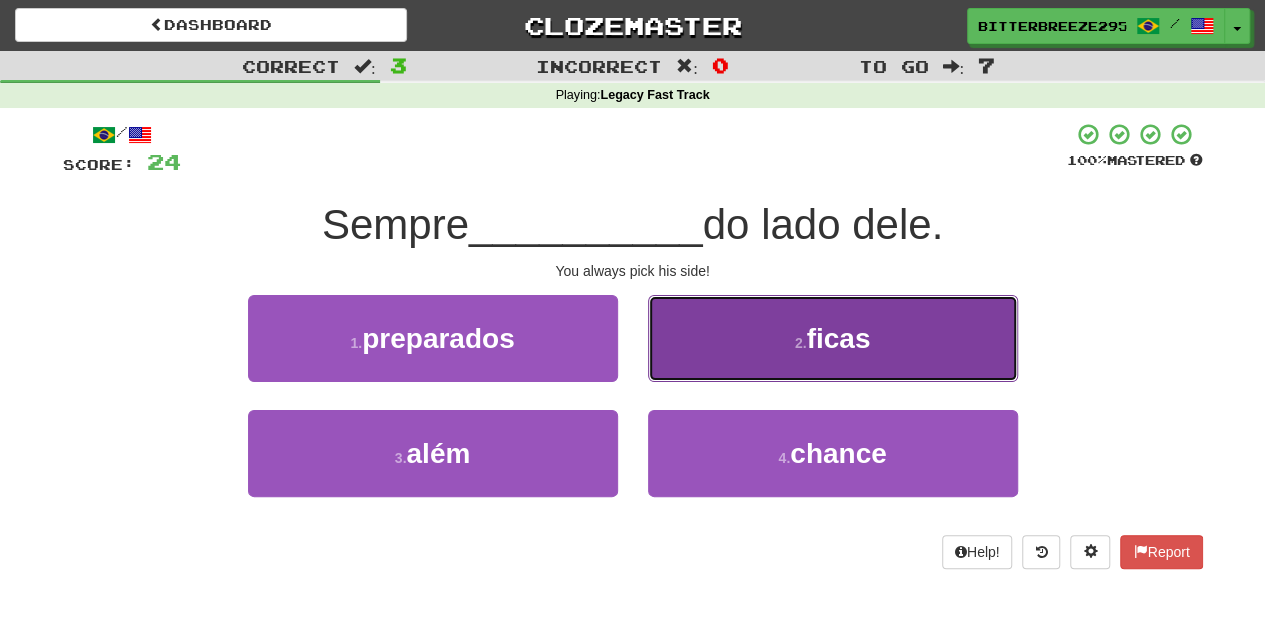 click on "2 .  ficas" at bounding box center (833, 338) 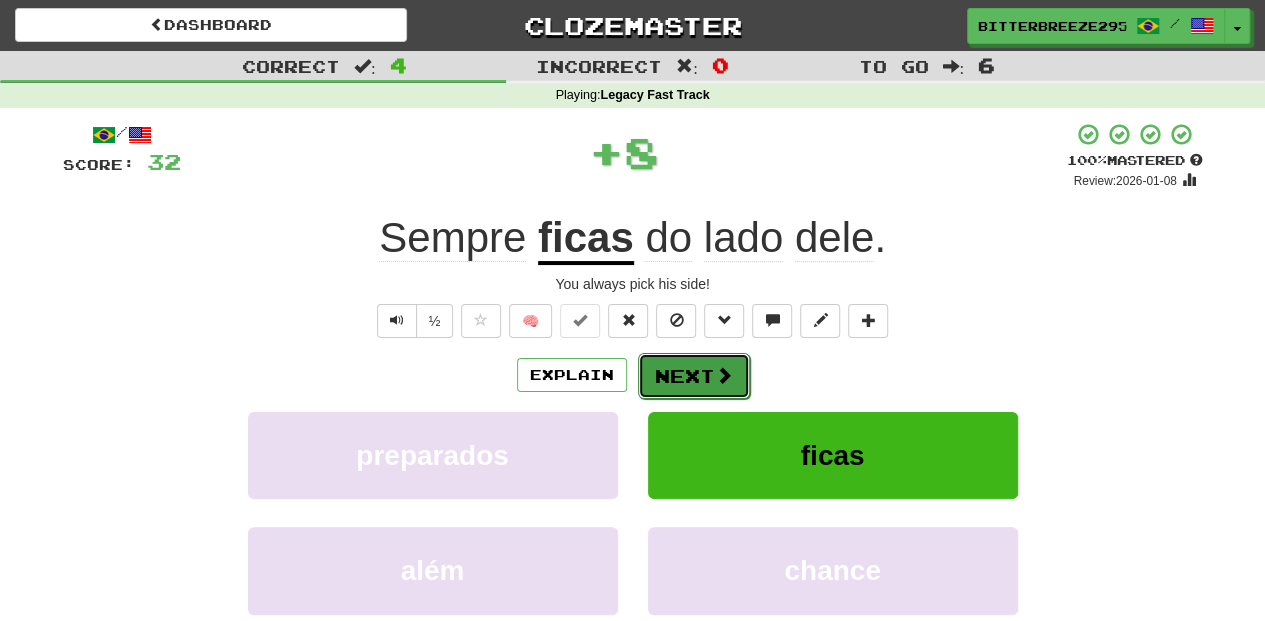 click at bounding box center (724, 375) 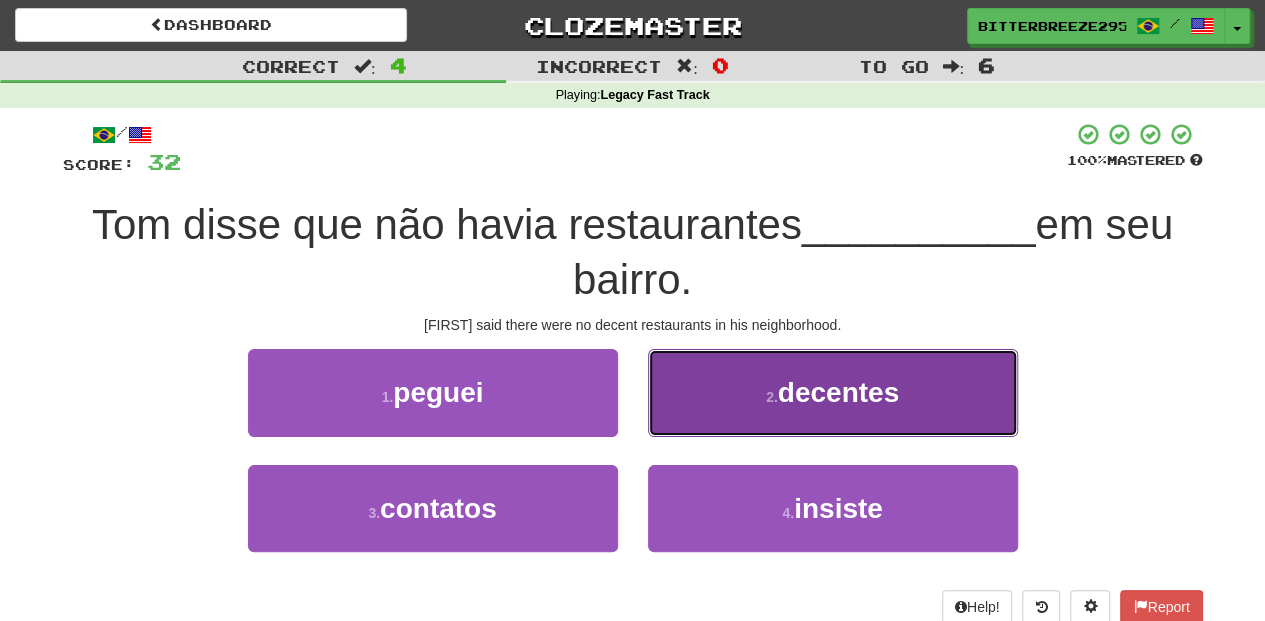 click on "2 .  decentes" at bounding box center (833, 392) 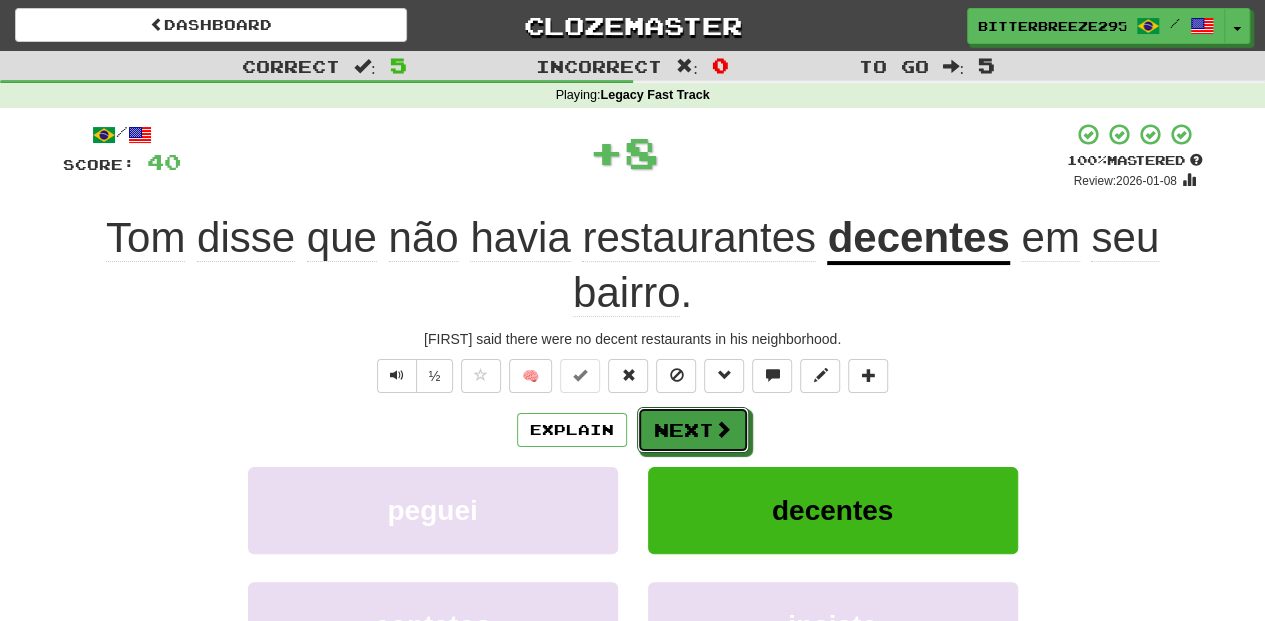 click on "Next" at bounding box center (693, 430) 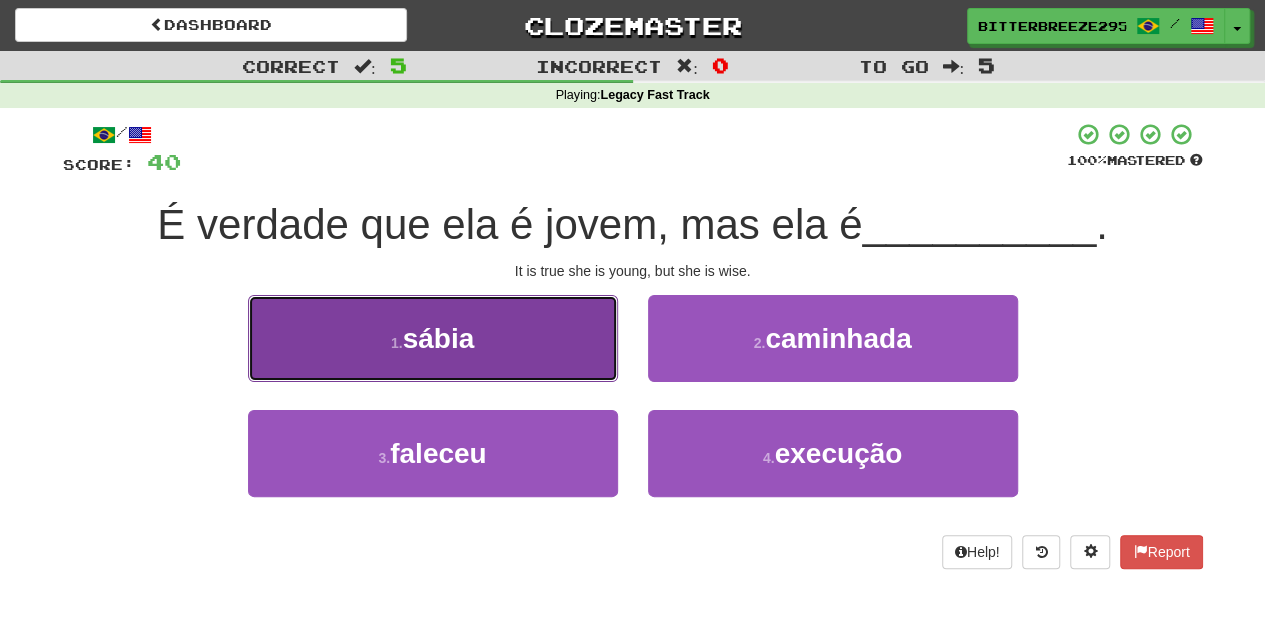 click on "1 .  sábia" at bounding box center [433, 338] 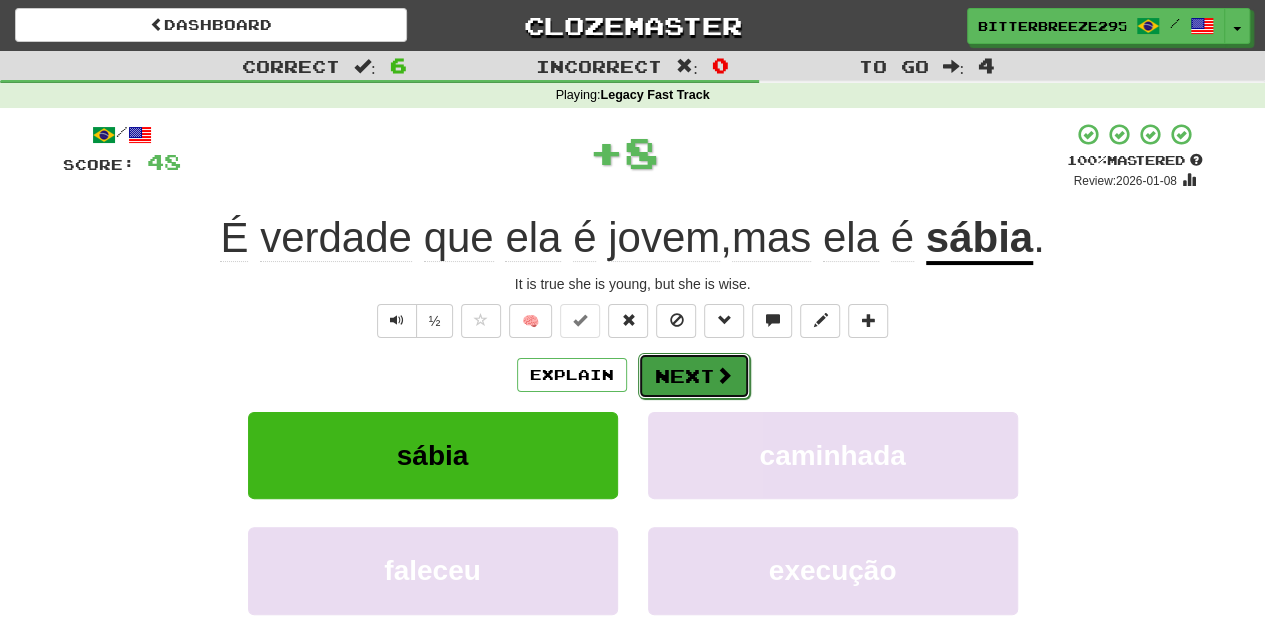 click on "Next" at bounding box center [694, 376] 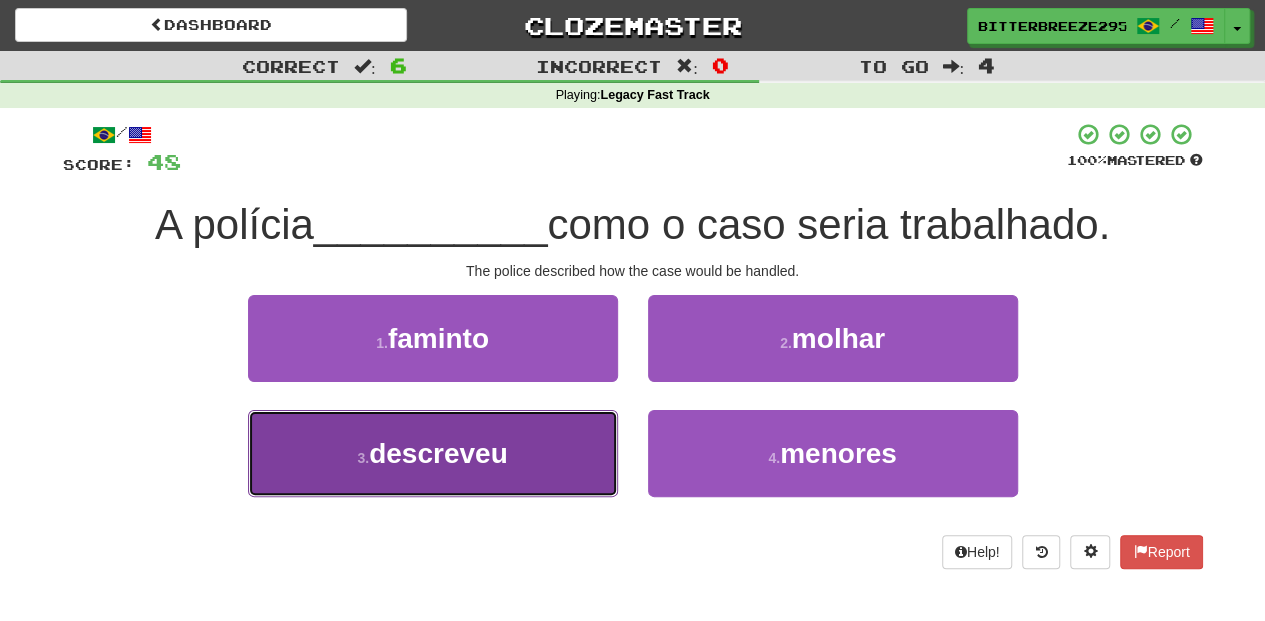 click on "3 .  descreveu" at bounding box center [433, 453] 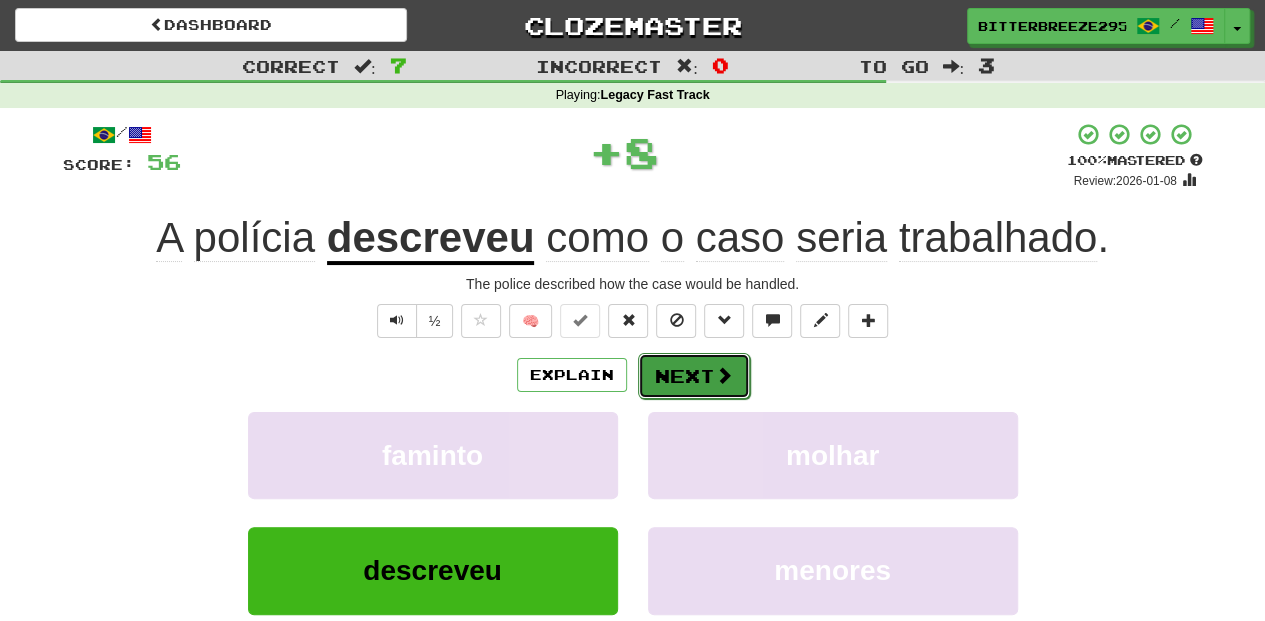 click on "Next" at bounding box center (694, 376) 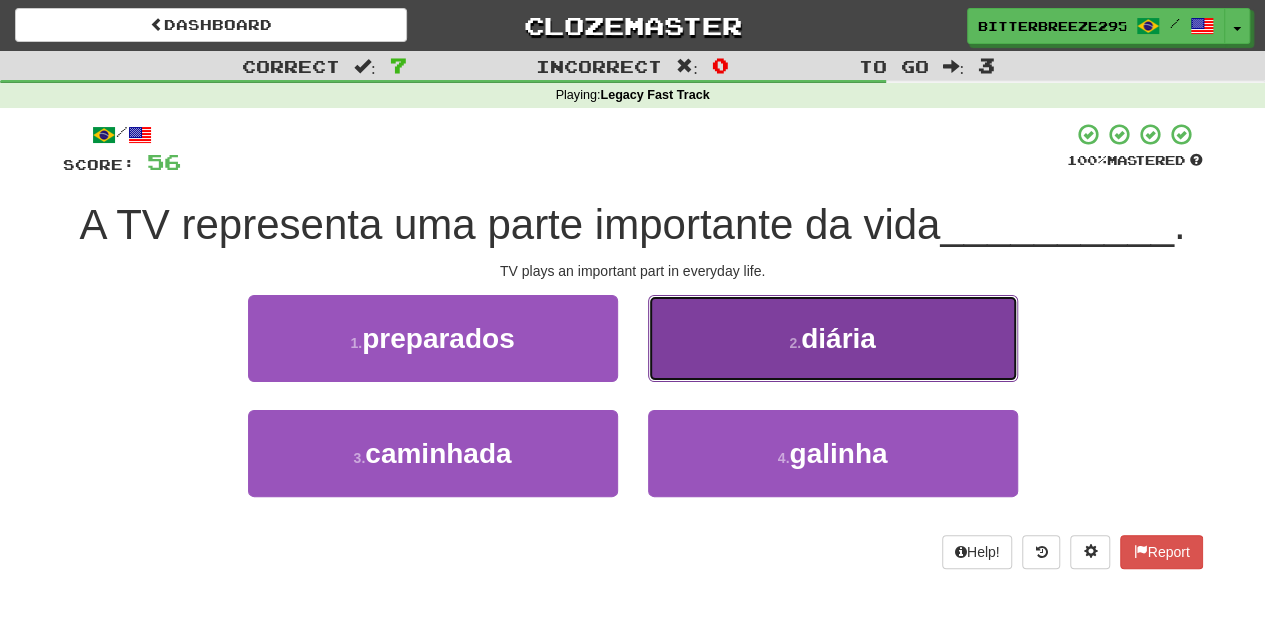 click on "2 .  diária" at bounding box center (833, 338) 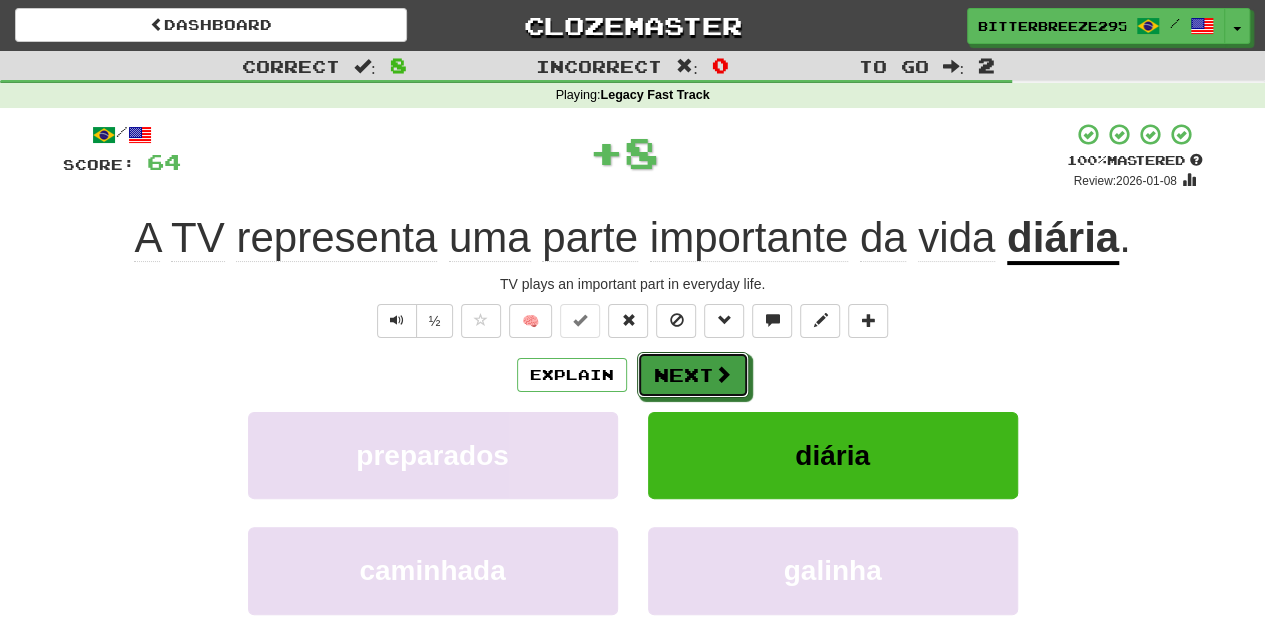 click on "Next" at bounding box center [693, 375] 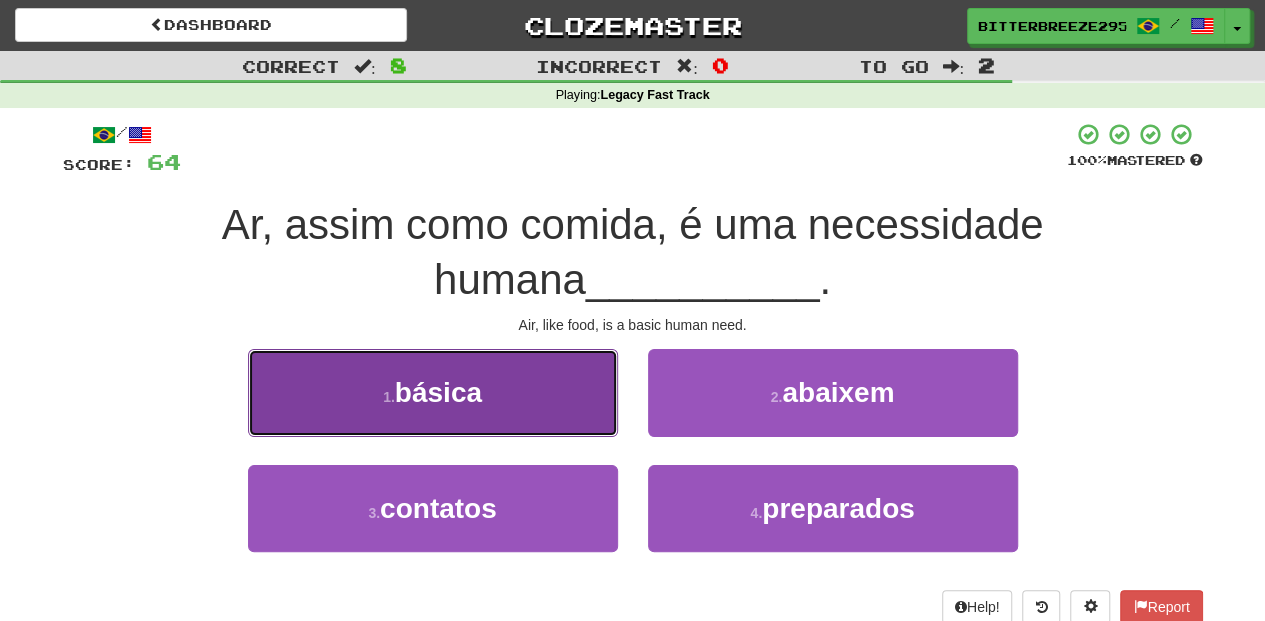 click on "1 .  básica" at bounding box center (433, 392) 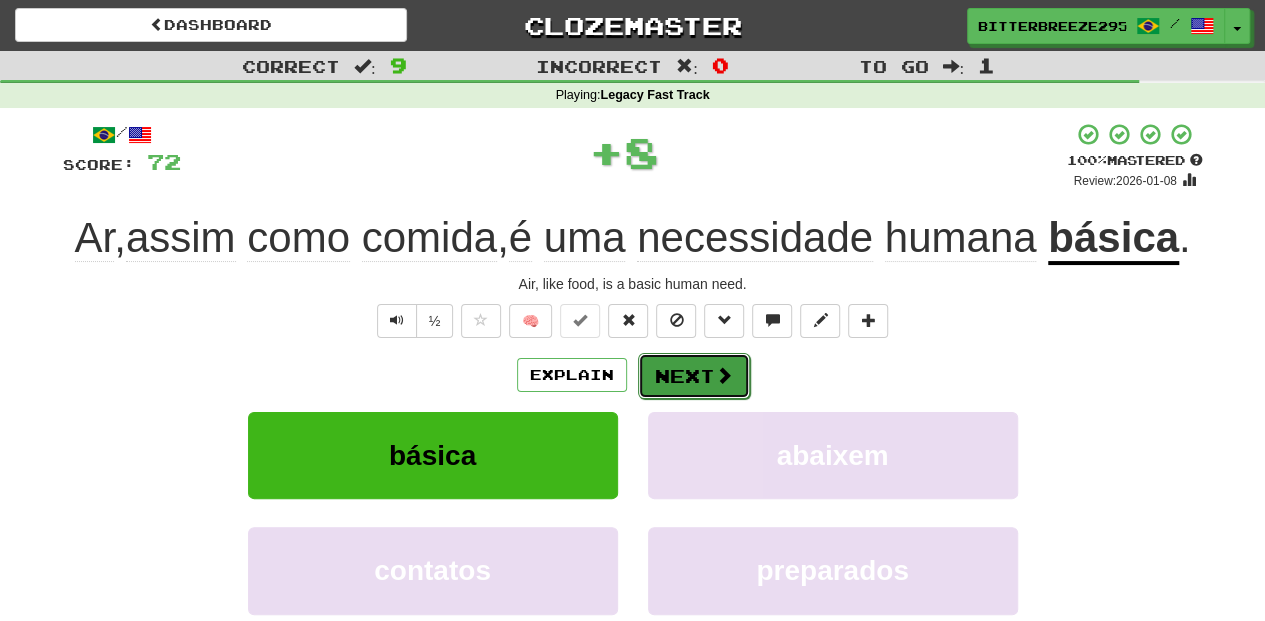 click on "Next" at bounding box center (694, 376) 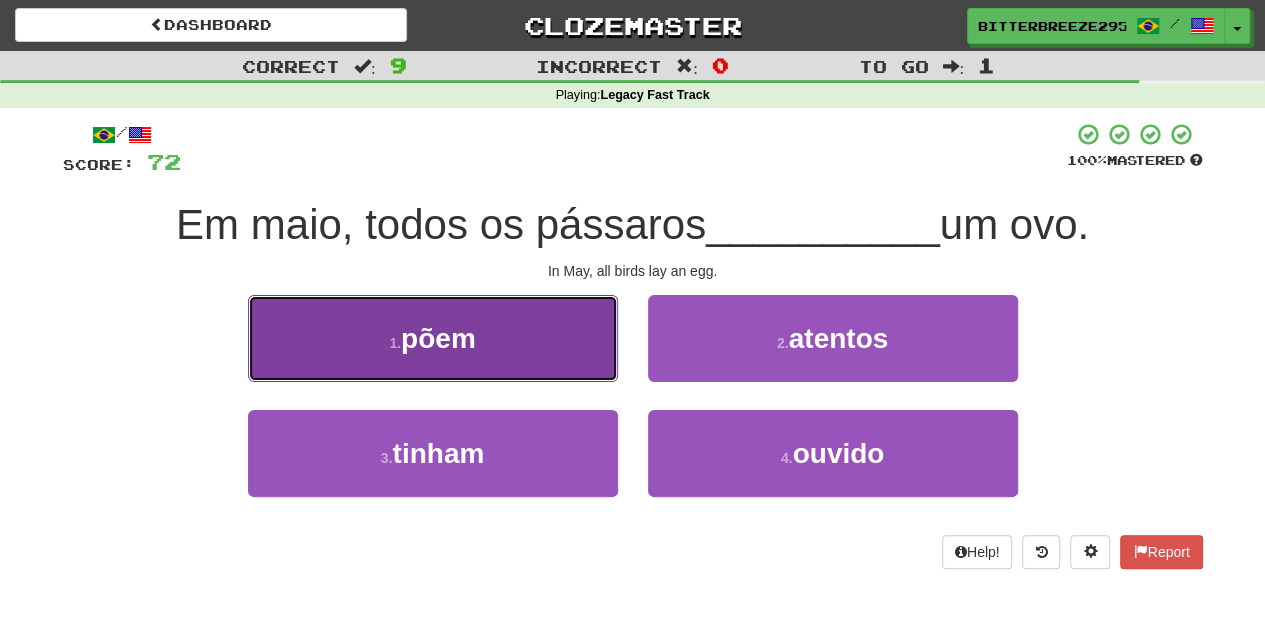 click on "1 .  põem" at bounding box center (433, 338) 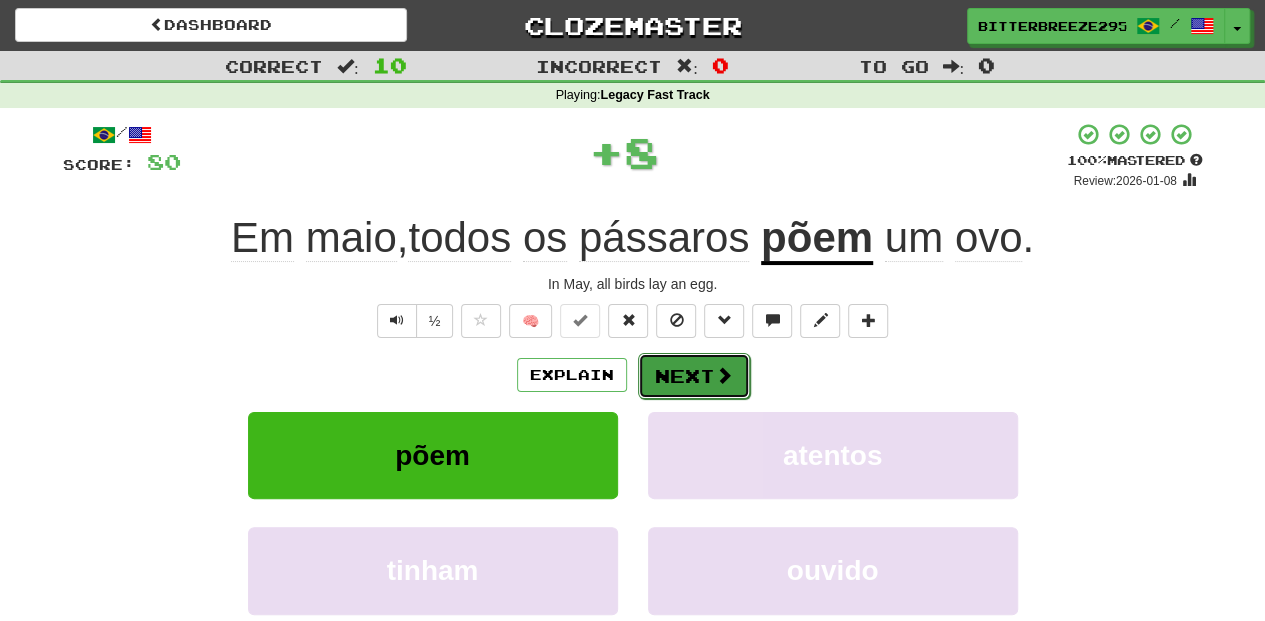 click on "Next" at bounding box center (694, 376) 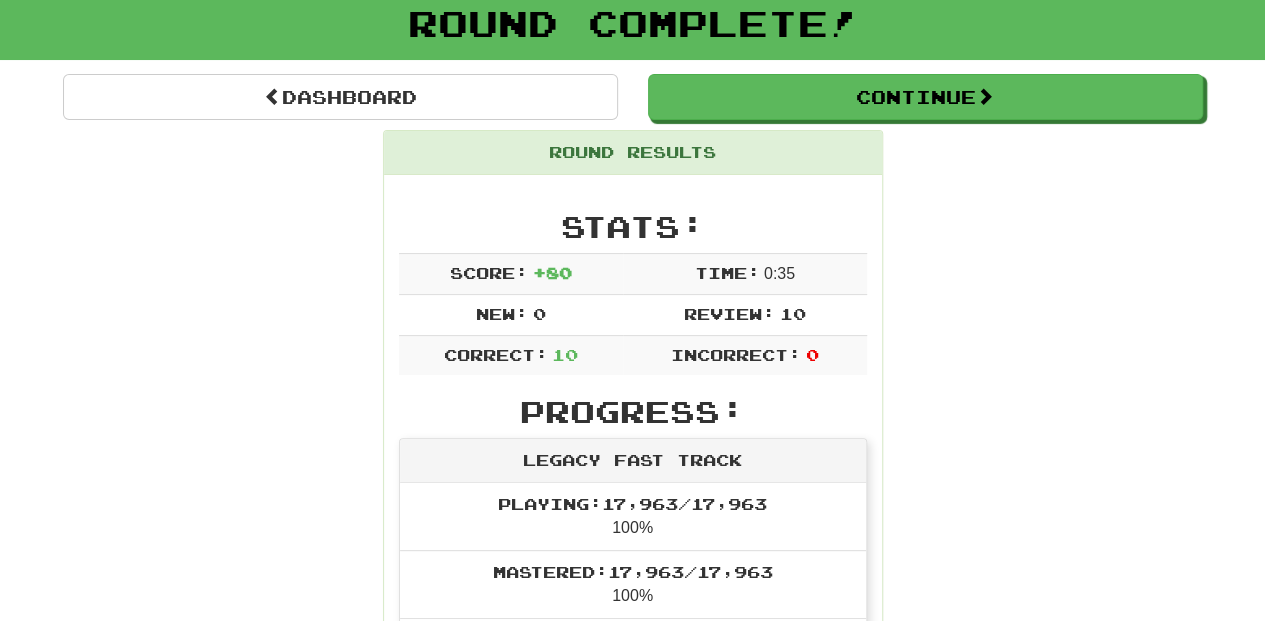 scroll, scrollTop: 0, scrollLeft: 0, axis: both 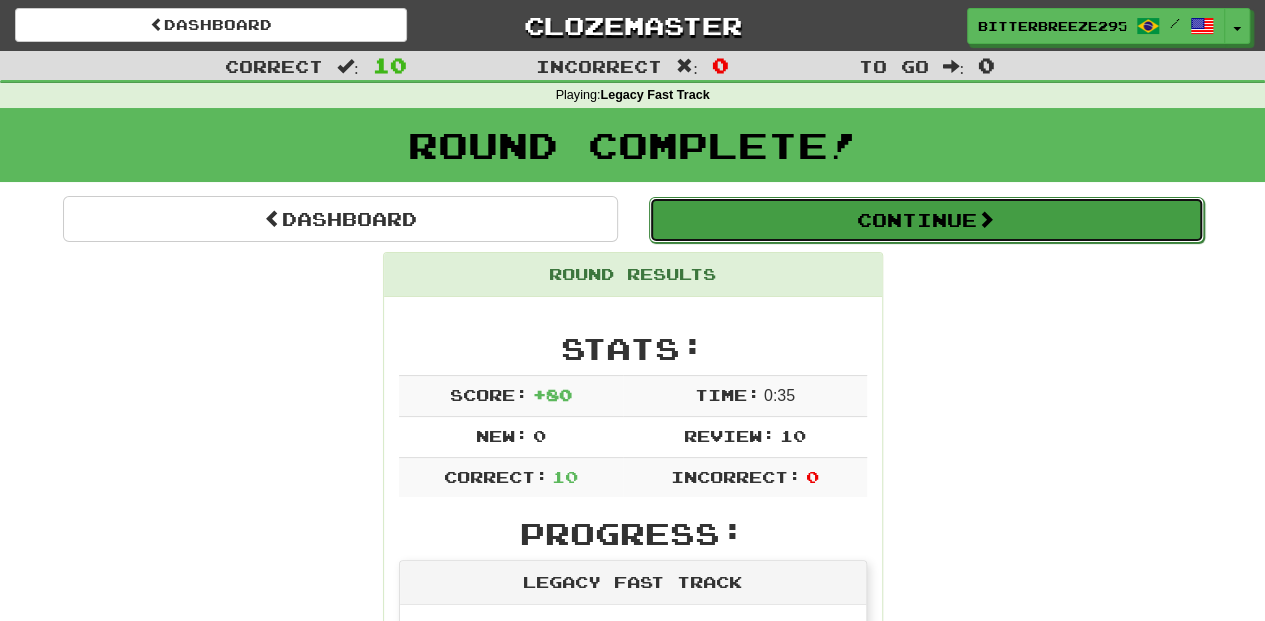 click on "Continue" at bounding box center (926, 220) 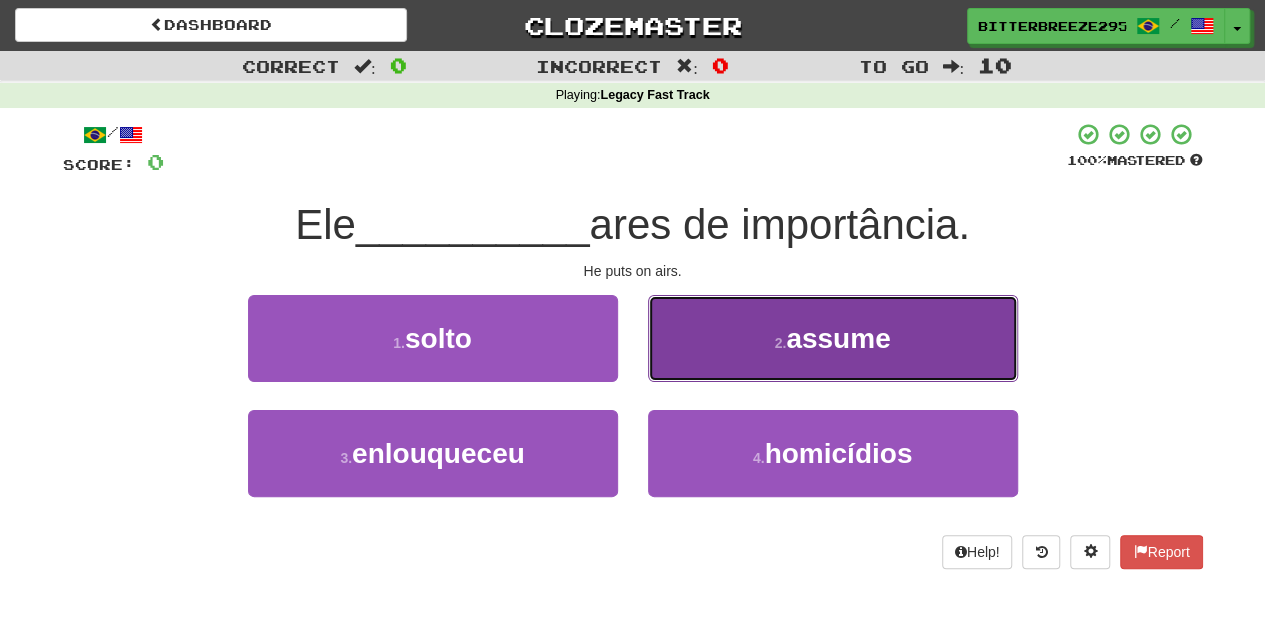 click on "2 .  assume" at bounding box center (833, 338) 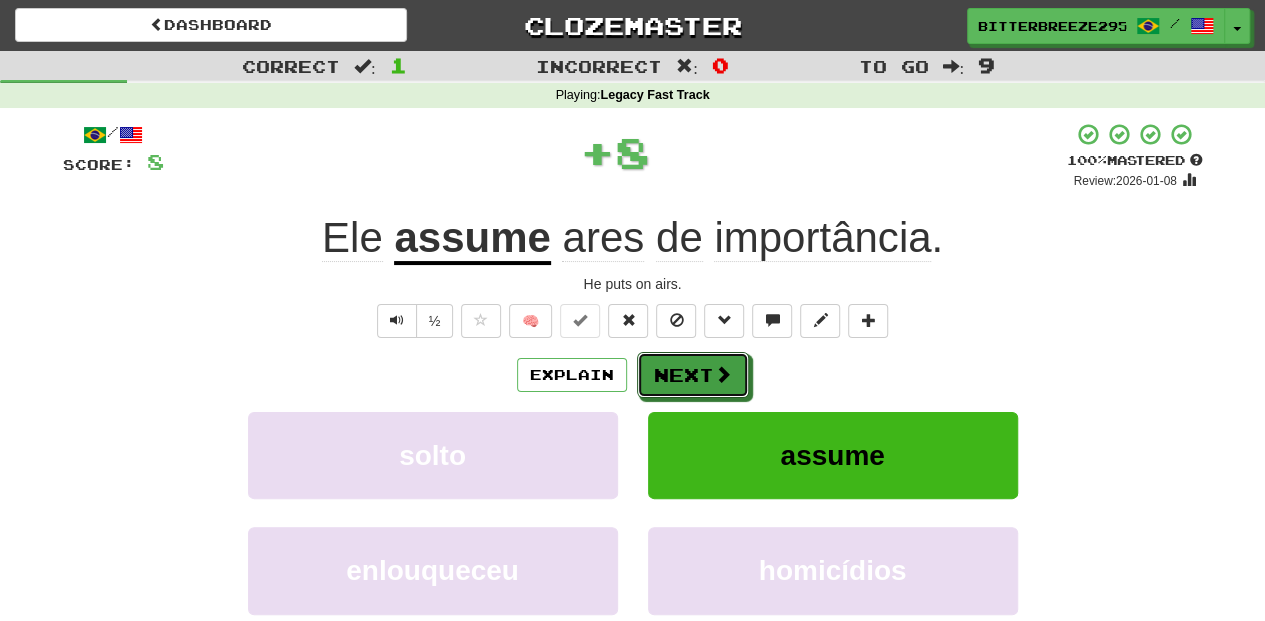 click on "Next" at bounding box center (693, 375) 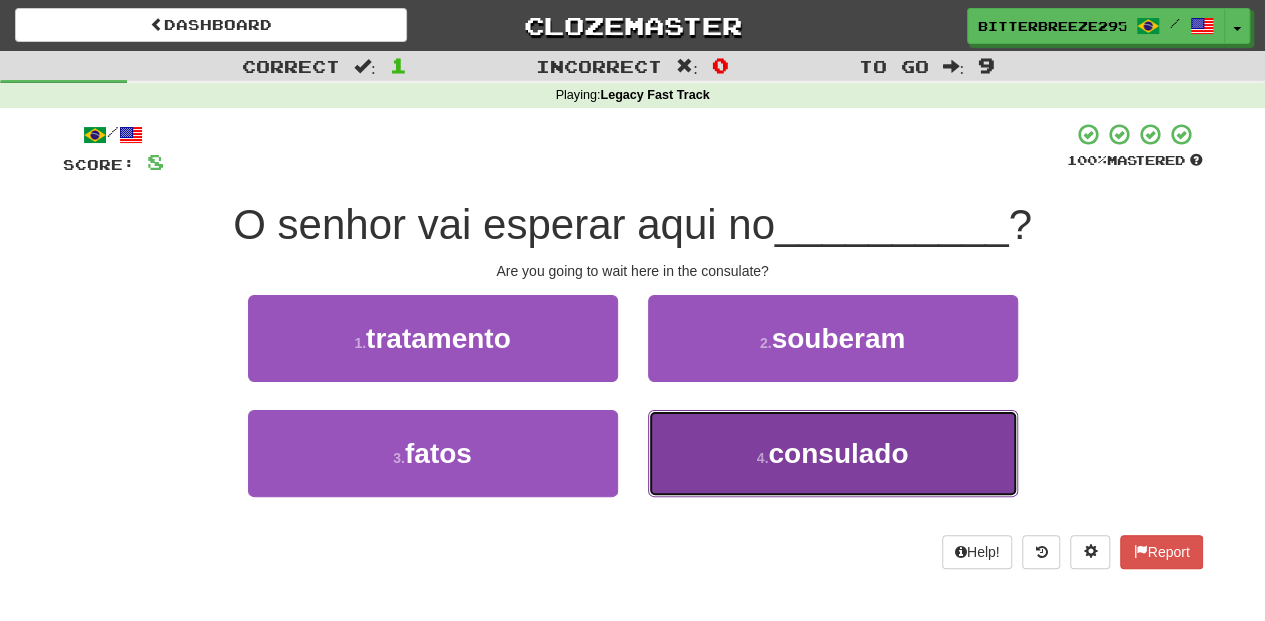 click on "4 .  consulado" at bounding box center (833, 453) 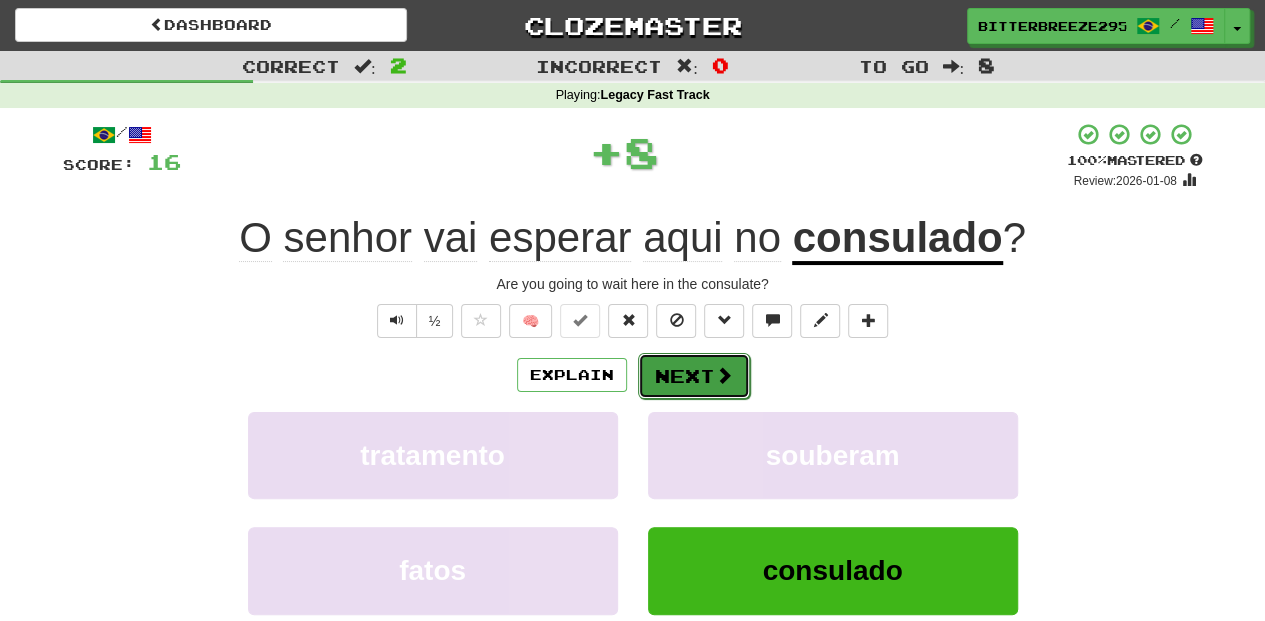 click on "Next" at bounding box center (694, 376) 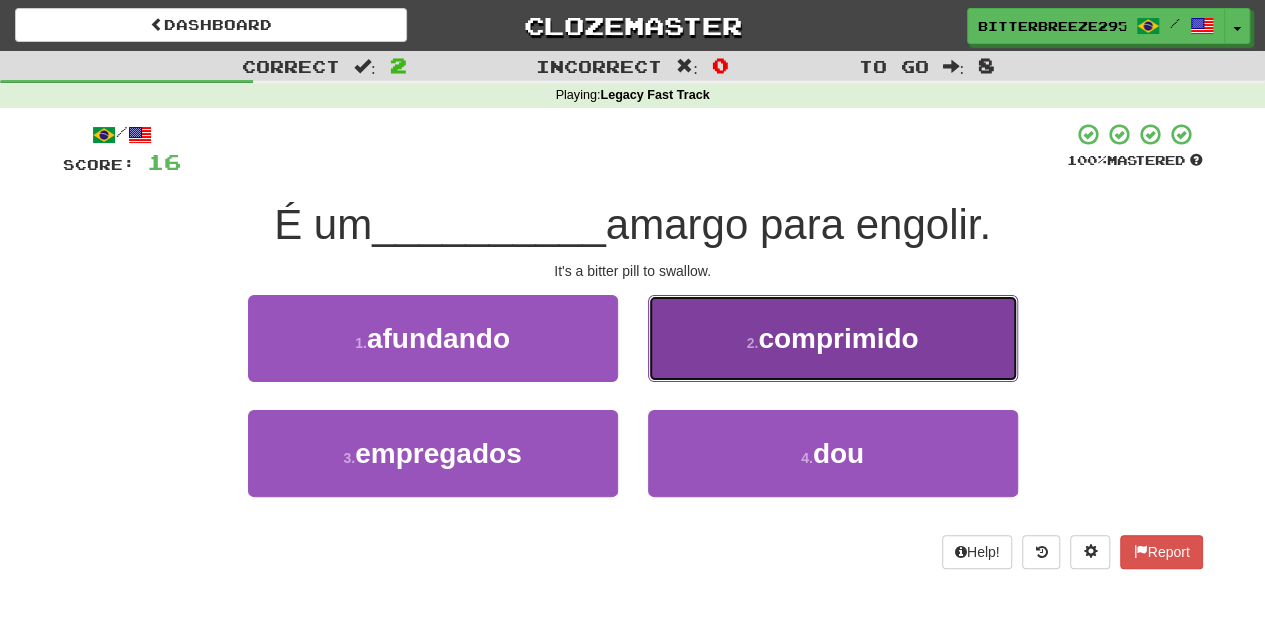 click on "2 .  comprimido" at bounding box center (833, 338) 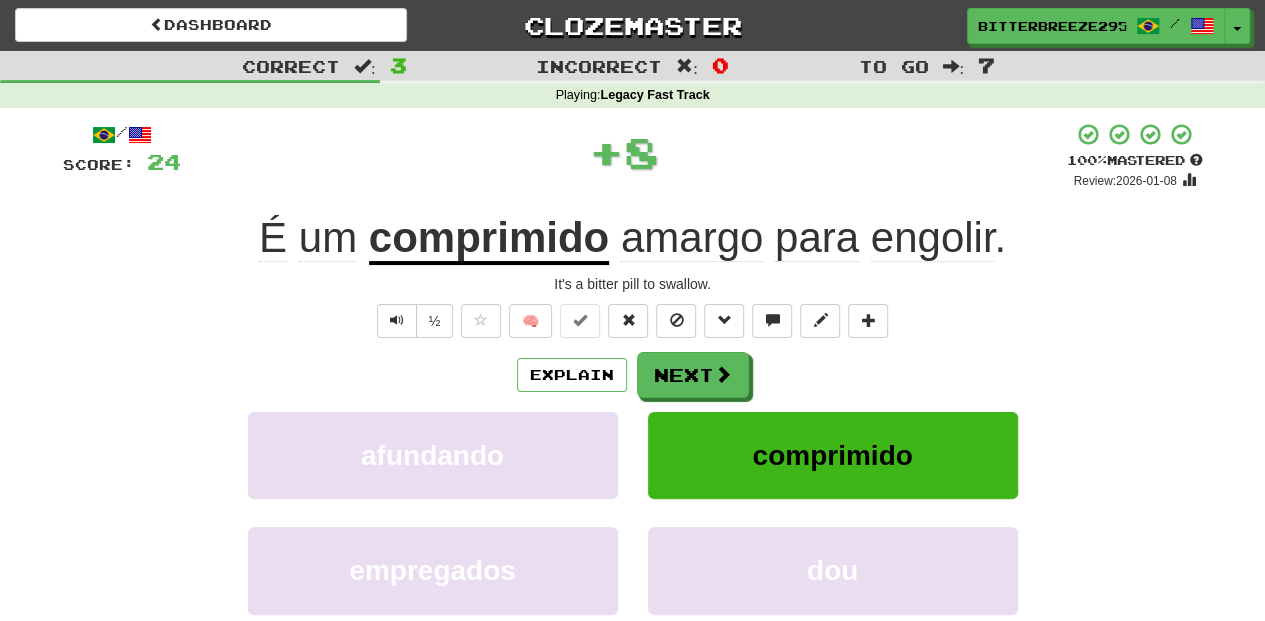 click on "/  Score:   24 + 8 100 %  Mastered Review:  2026-01-08 É   um   comprimido   amargo   para   engolir . It's a bitter pill to swallow. ½ 🧠 Explain Next afundando comprimido empregados dou Learn more: afundando comprimido empregados dou  Help!  Report Sentence Source" at bounding box center [633, 435] 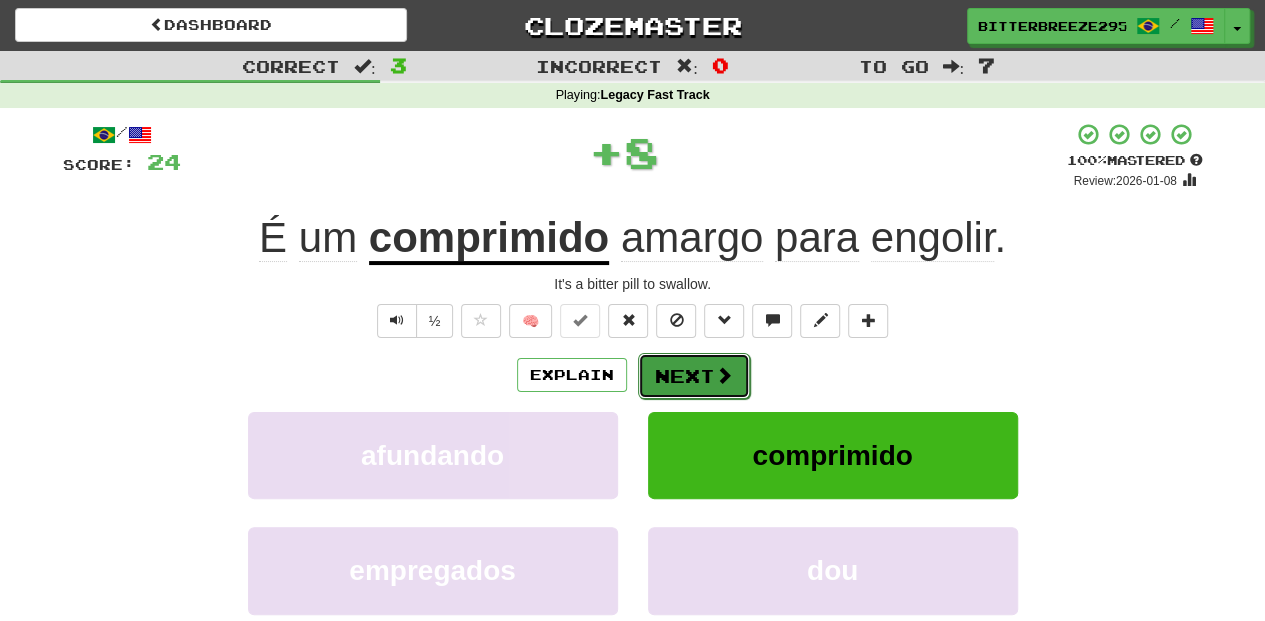 click on "Next" at bounding box center [694, 376] 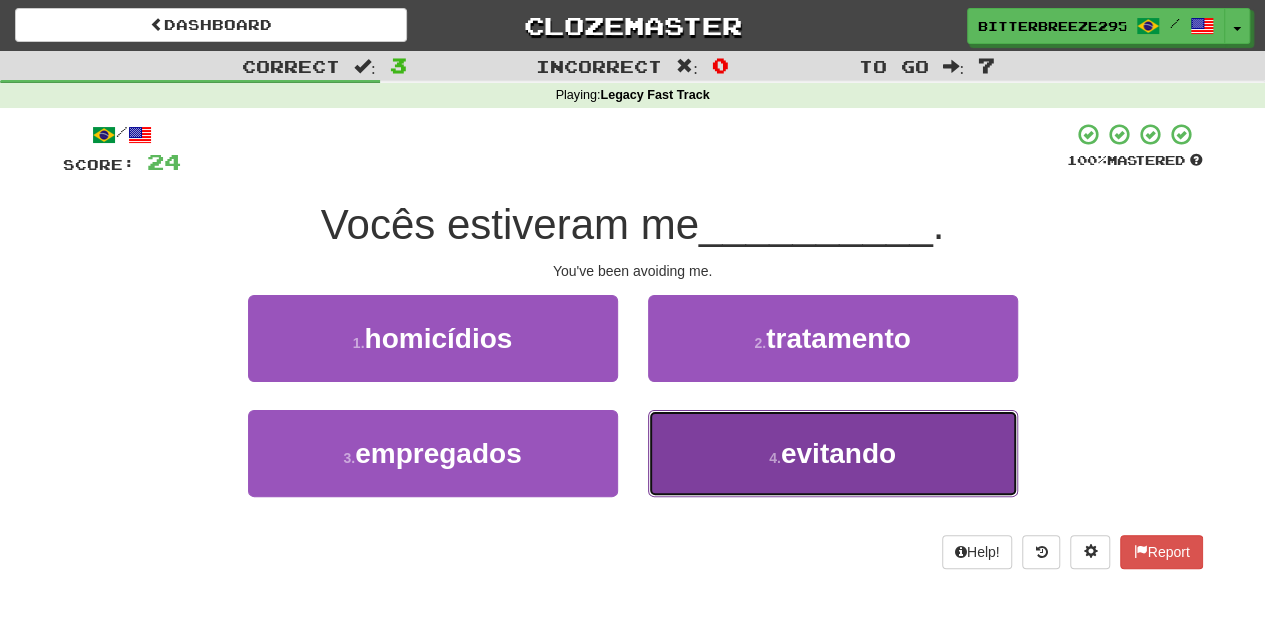click on "4 .  evitando" at bounding box center [833, 453] 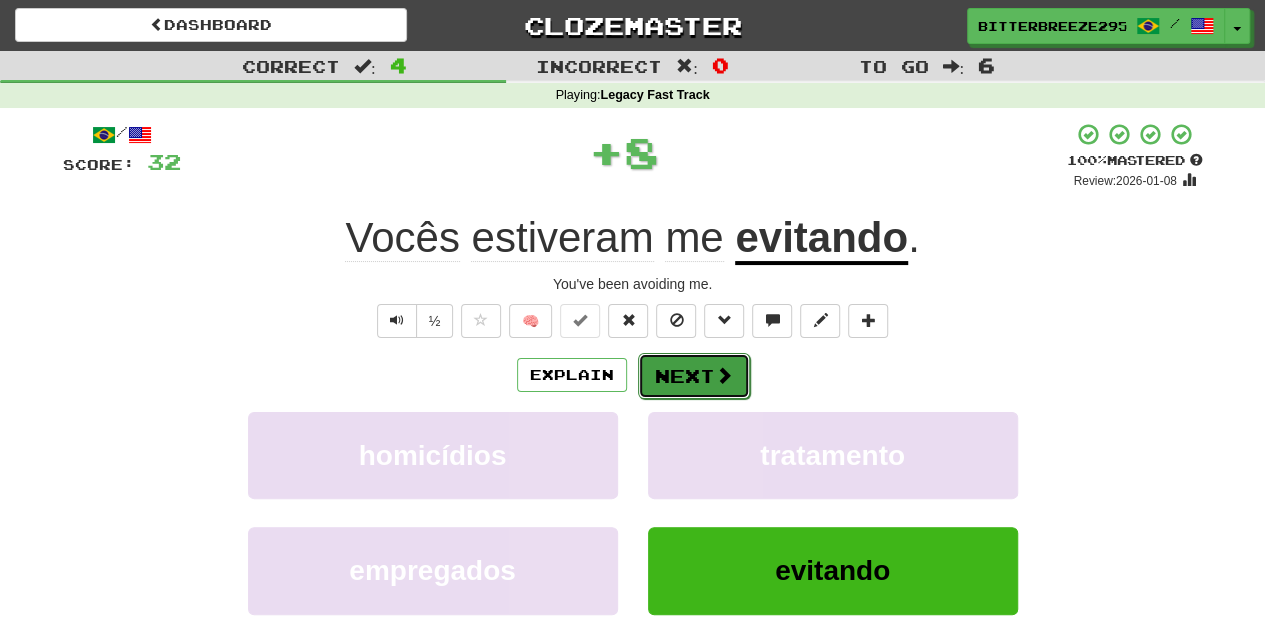 click on "Next" at bounding box center (694, 376) 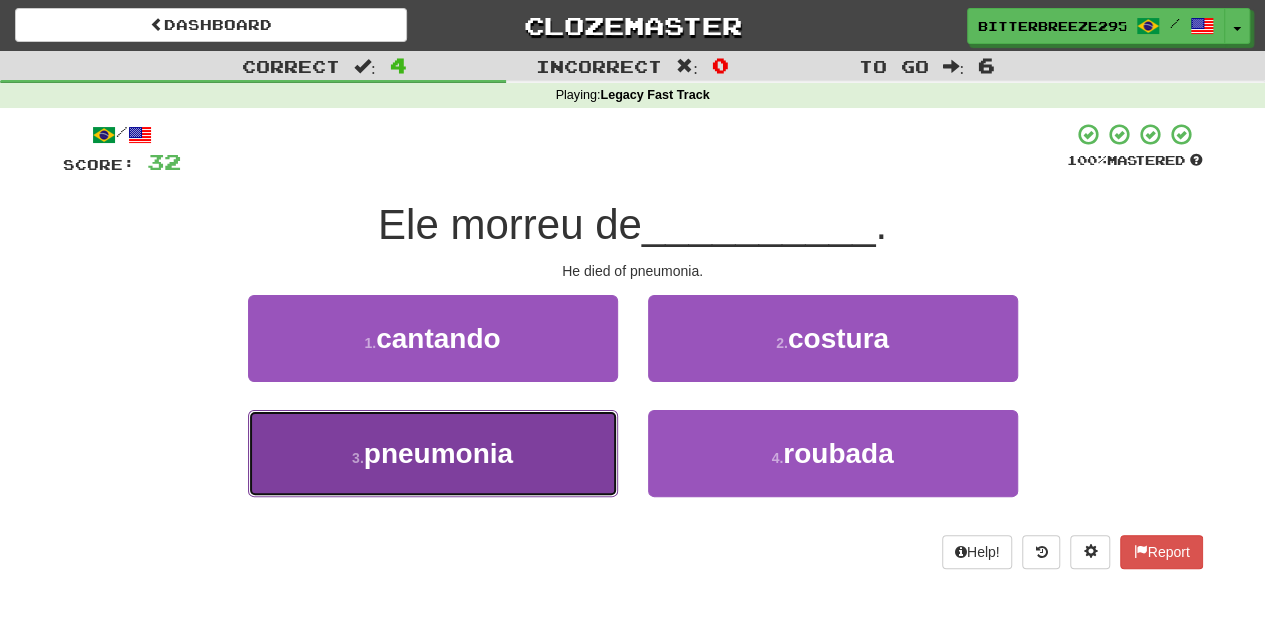 click on "3 .  pneumonia" at bounding box center [433, 453] 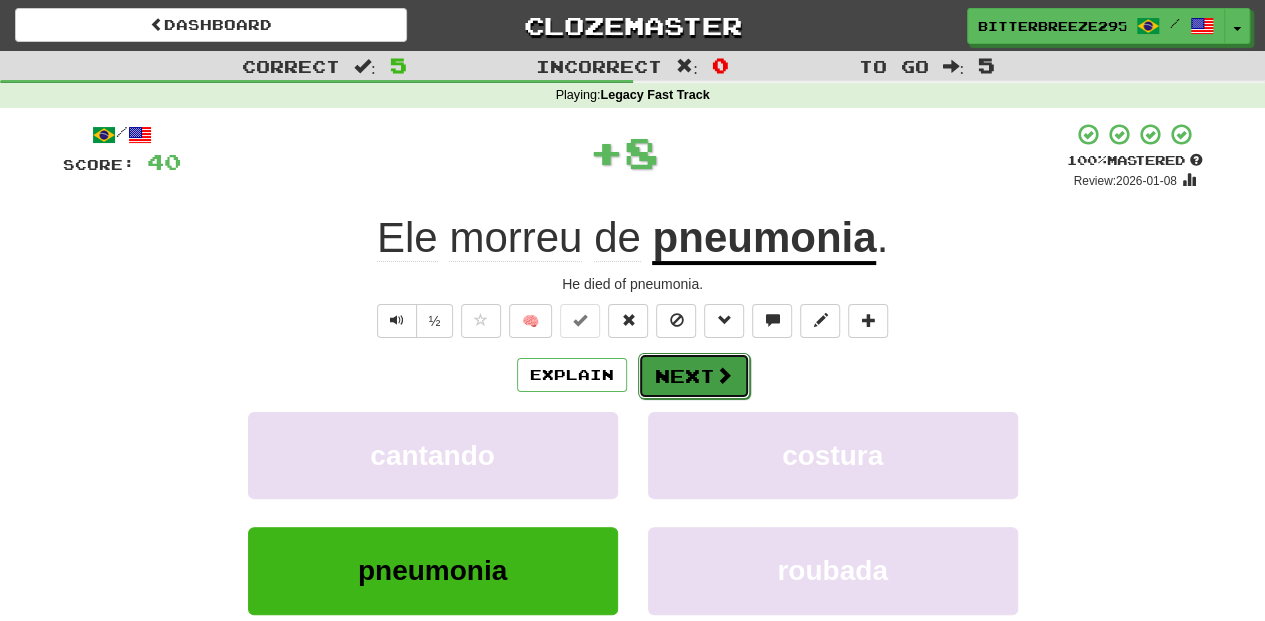 click on "Next" at bounding box center (694, 376) 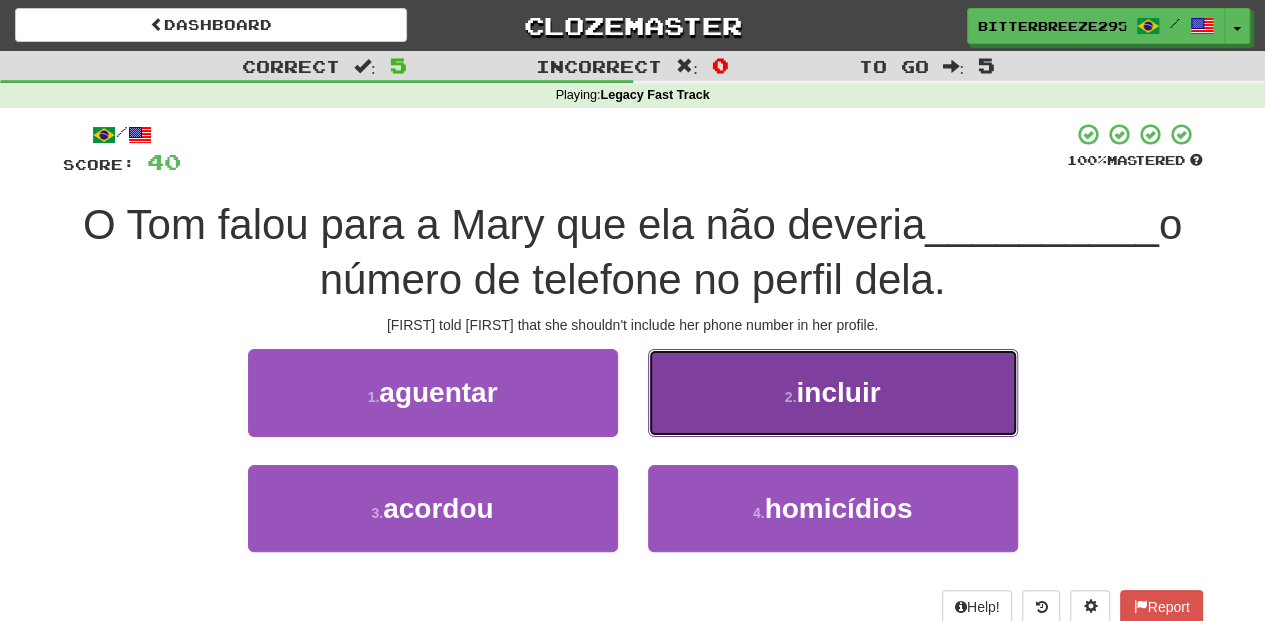 click on "2 .  incluir" at bounding box center (833, 392) 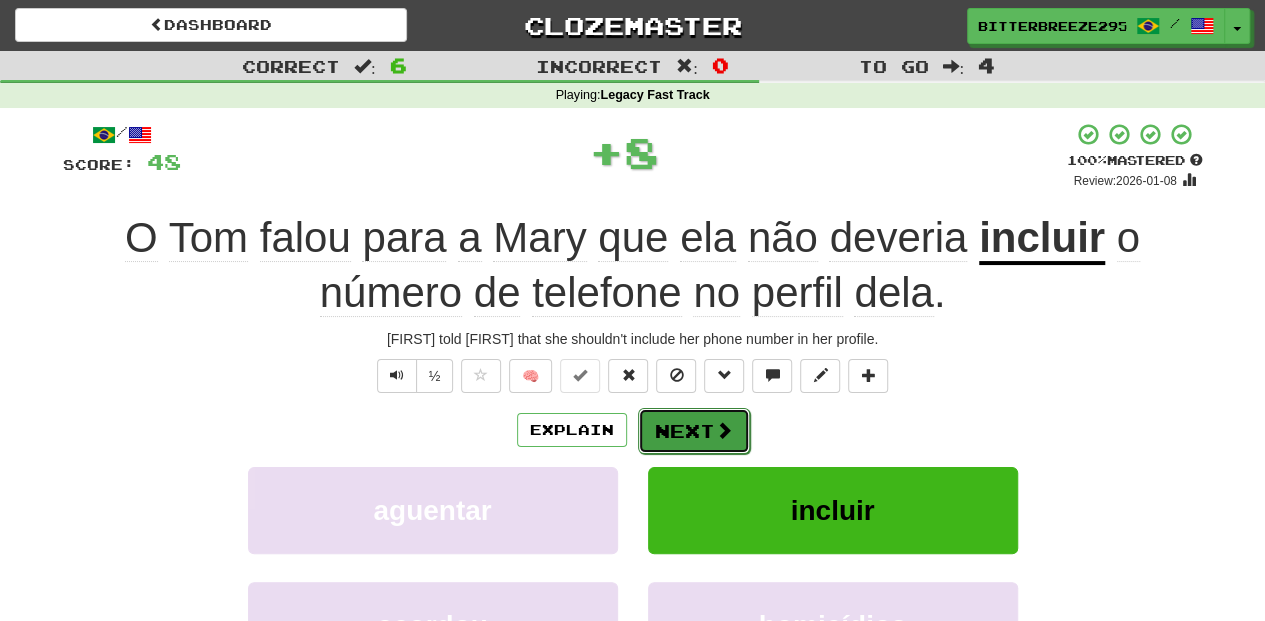 click on "Next" at bounding box center [694, 431] 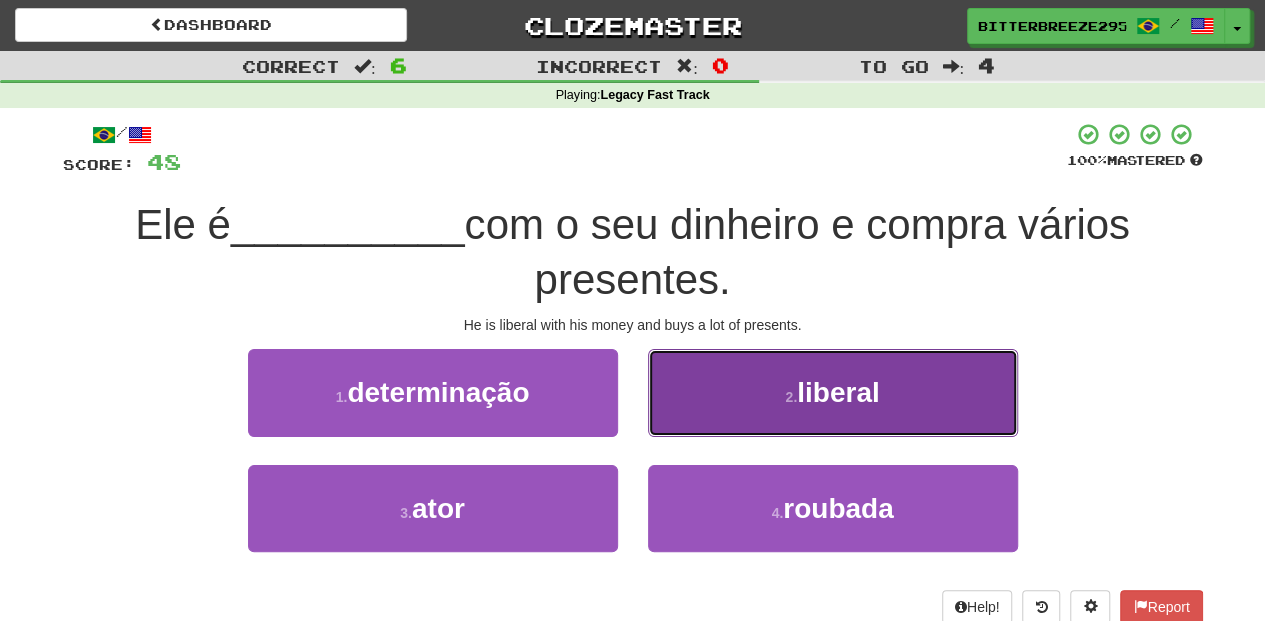 click on "2 .  liberal" at bounding box center (833, 392) 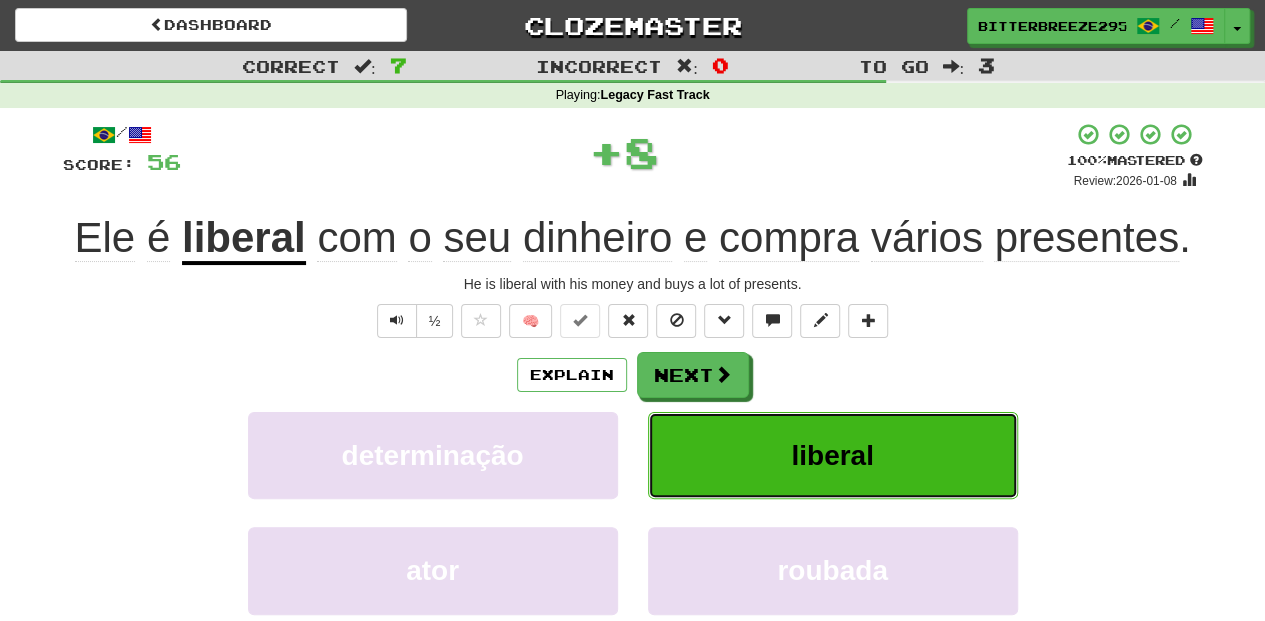 click on "liberal" at bounding box center [833, 455] 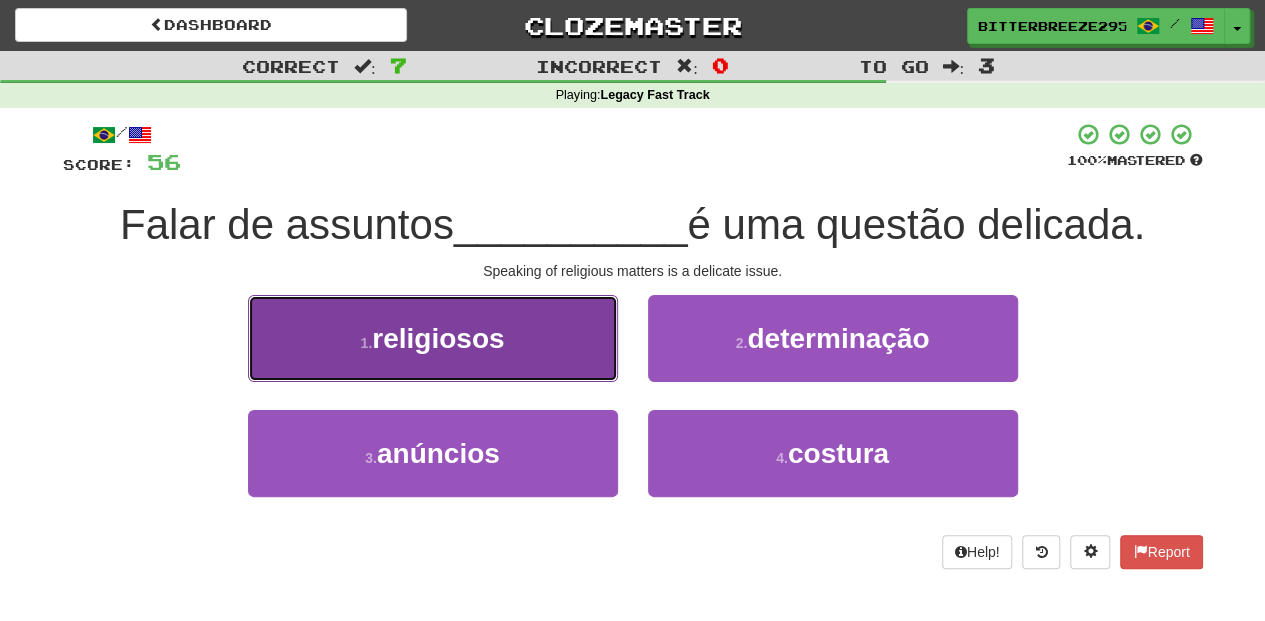 click on "1 .  religiosos" at bounding box center [433, 338] 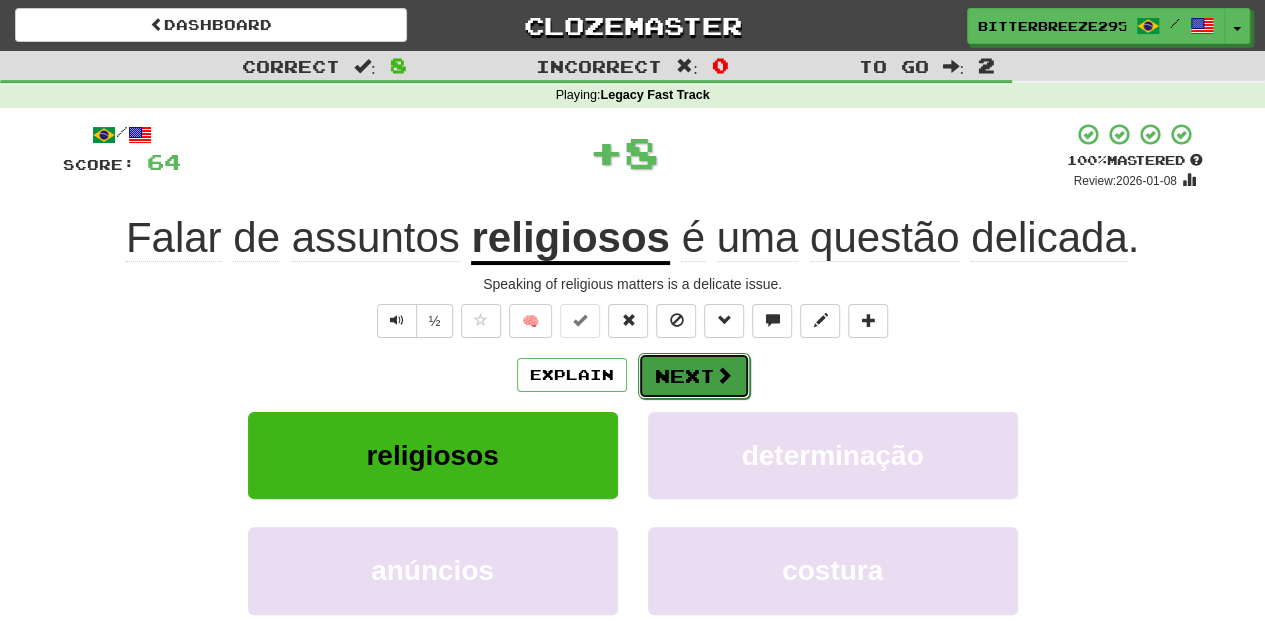 click on "Next" at bounding box center (694, 376) 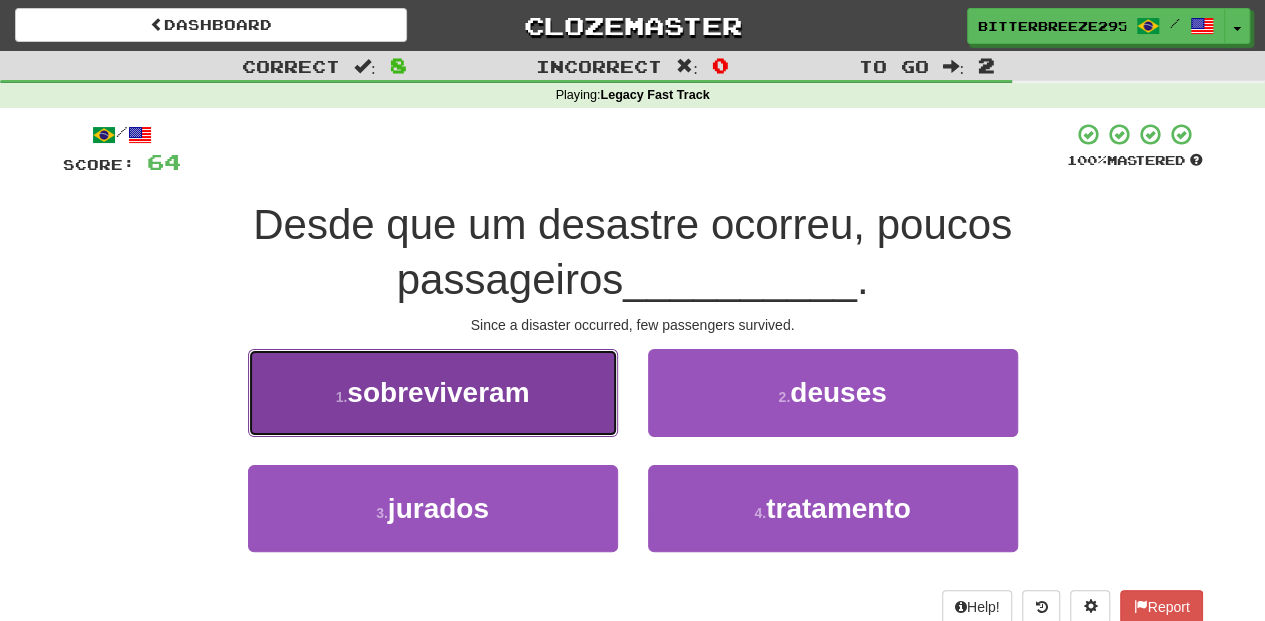 click on "1 .  sobreviveram" at bounding box center [433, 392] 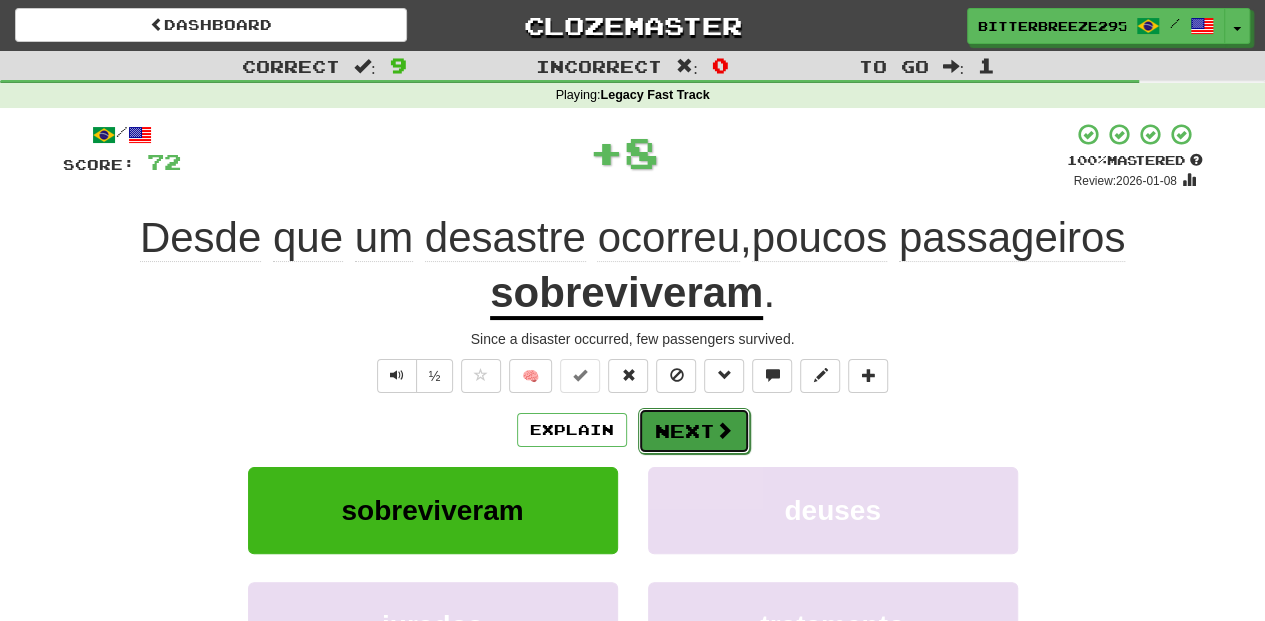 click on "Next" at bounding box center (694, 431) 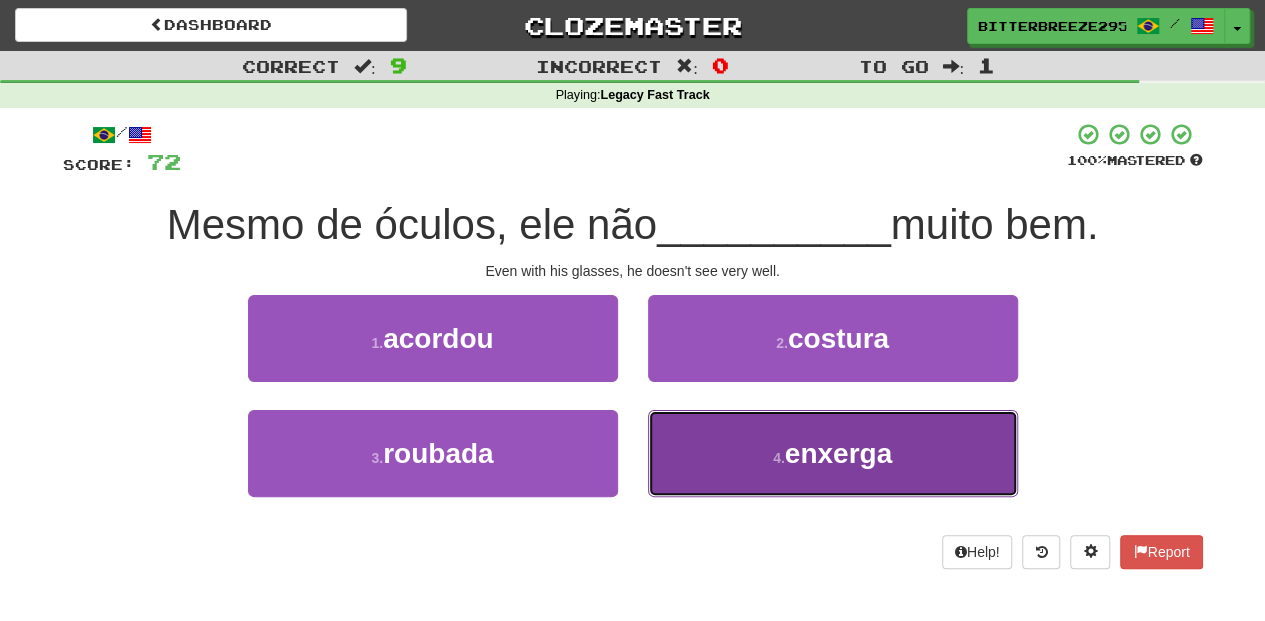 click on "4 .  enxerga" at bounding box center (833, 453) 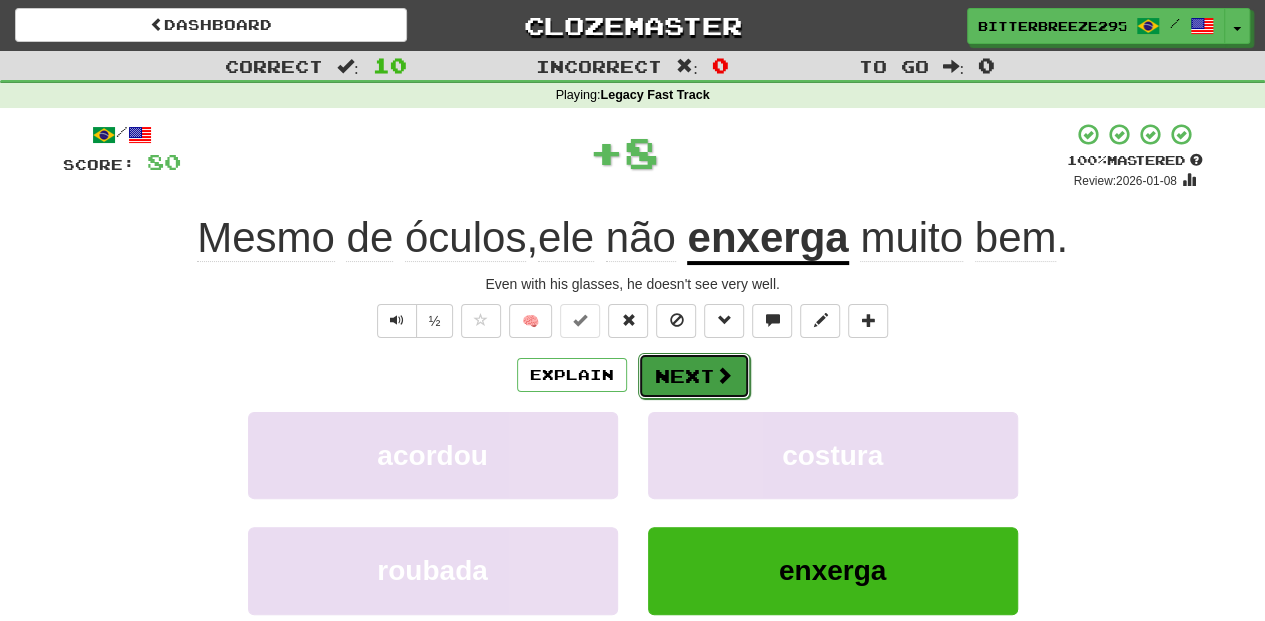 click on "Next" at bounding box center [694, 376] 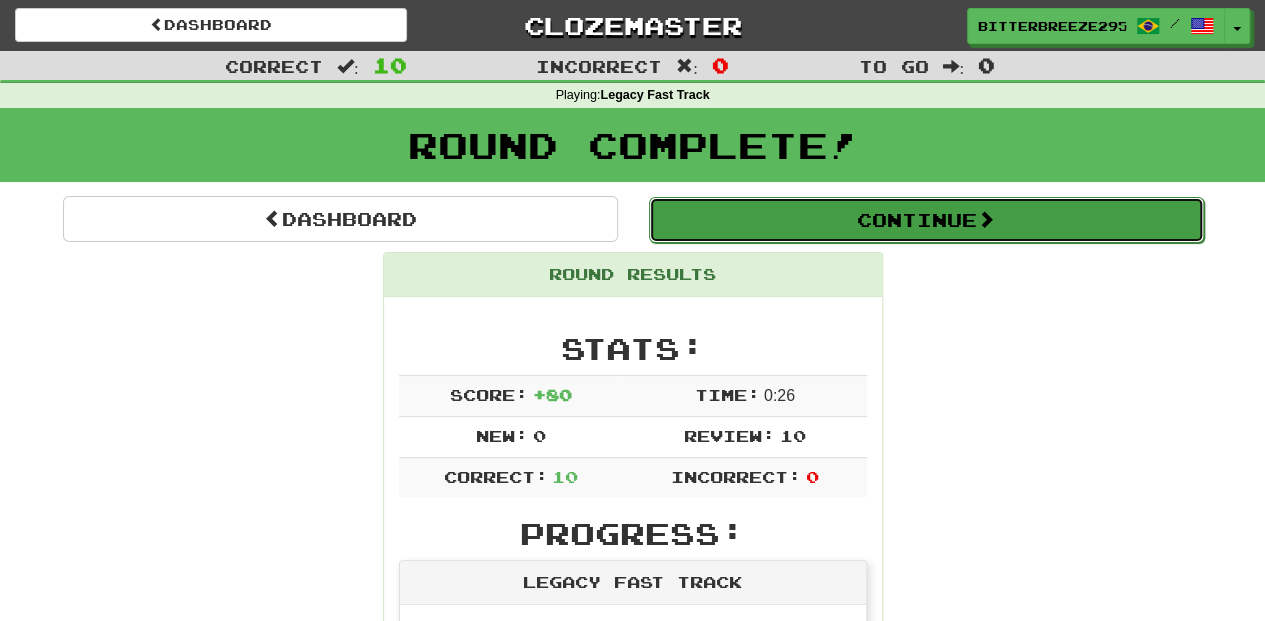 click on "Continue" at bounding box center [926, 220] 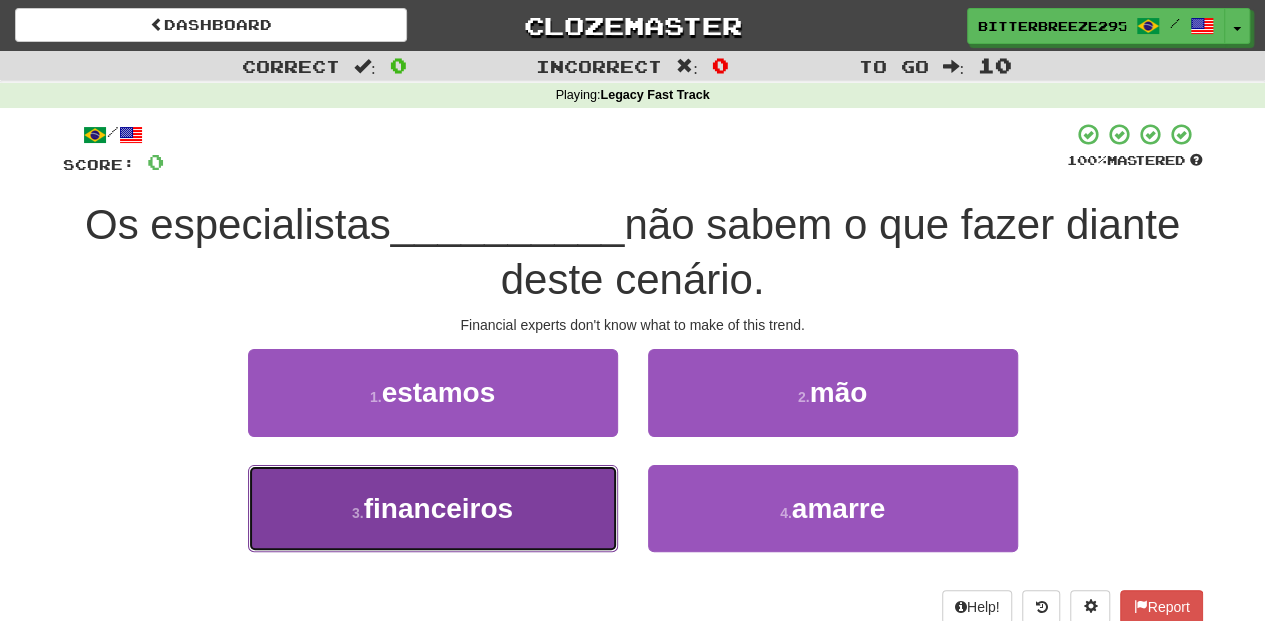 click on "3 .  financeiros" at bounding box center (433, 508) 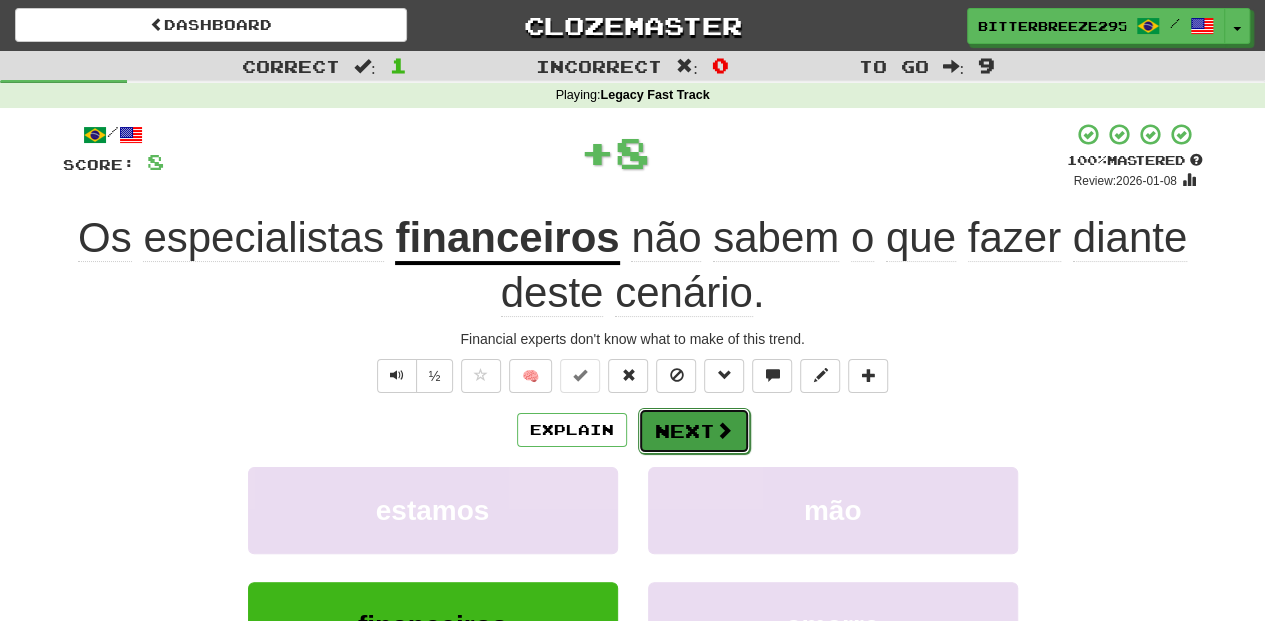 click on "Next" at bounding box center (694, 431) 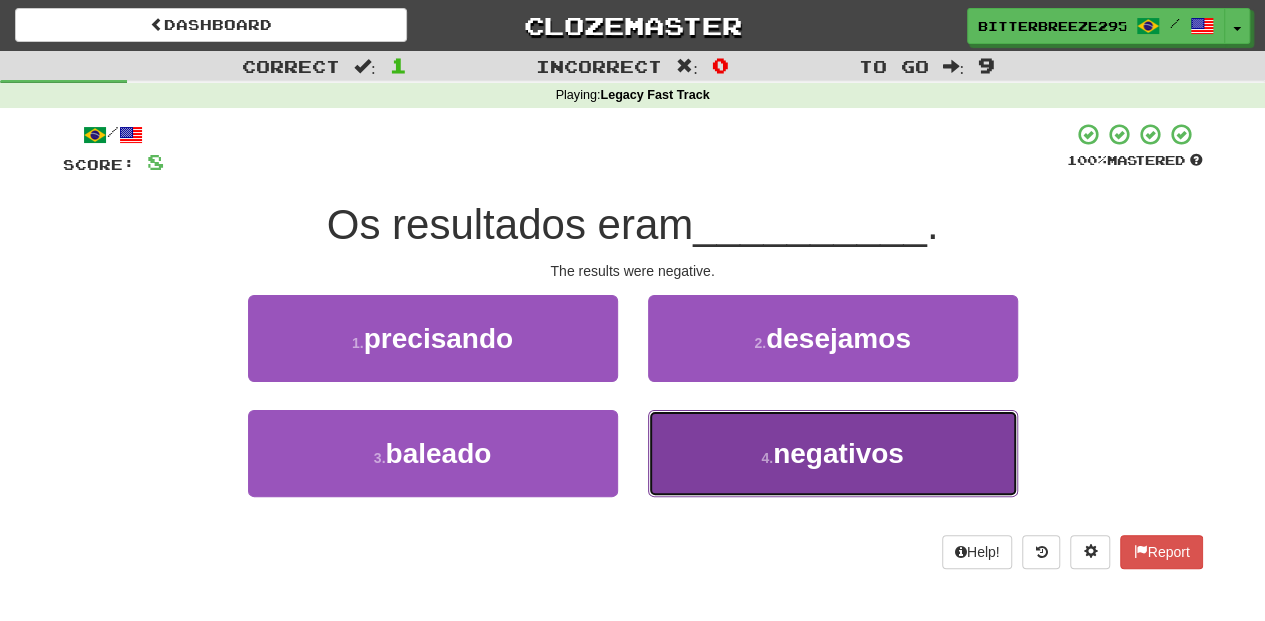click on "4 .  negativos" at bounding box center [833, 453] 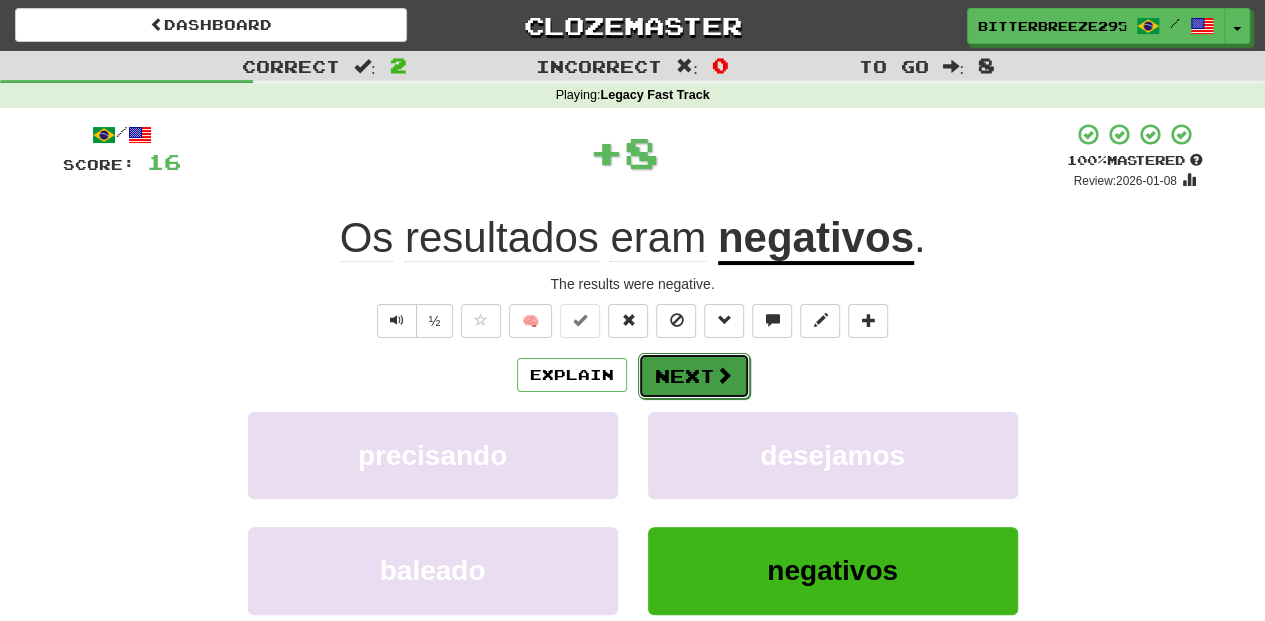 click on "Next" at bounding box center (694, 376) 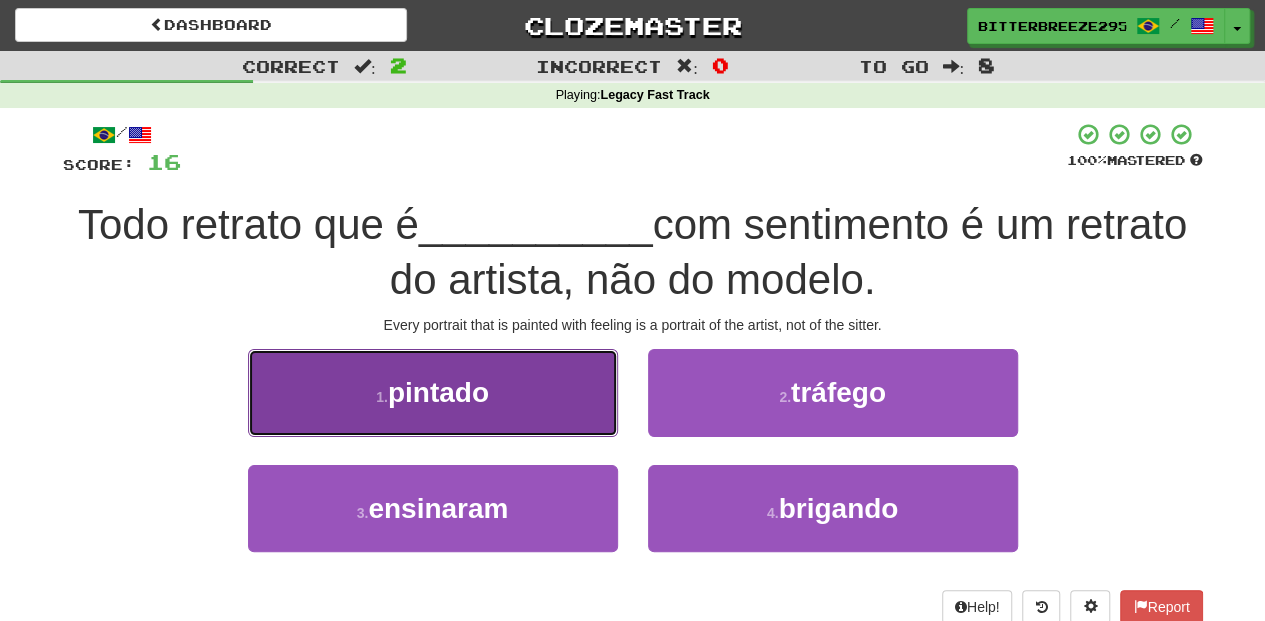 click on "1 .  pintado" at bounding box center [433, 392] 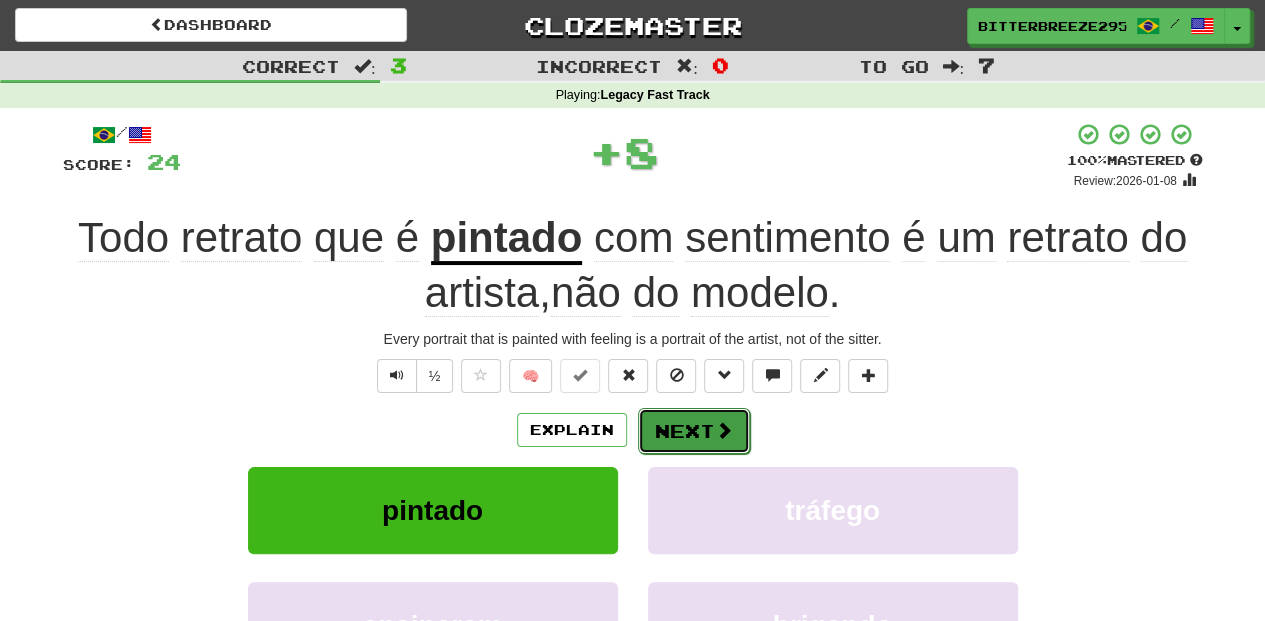 click on "Next" at bounding box center [694, 431] 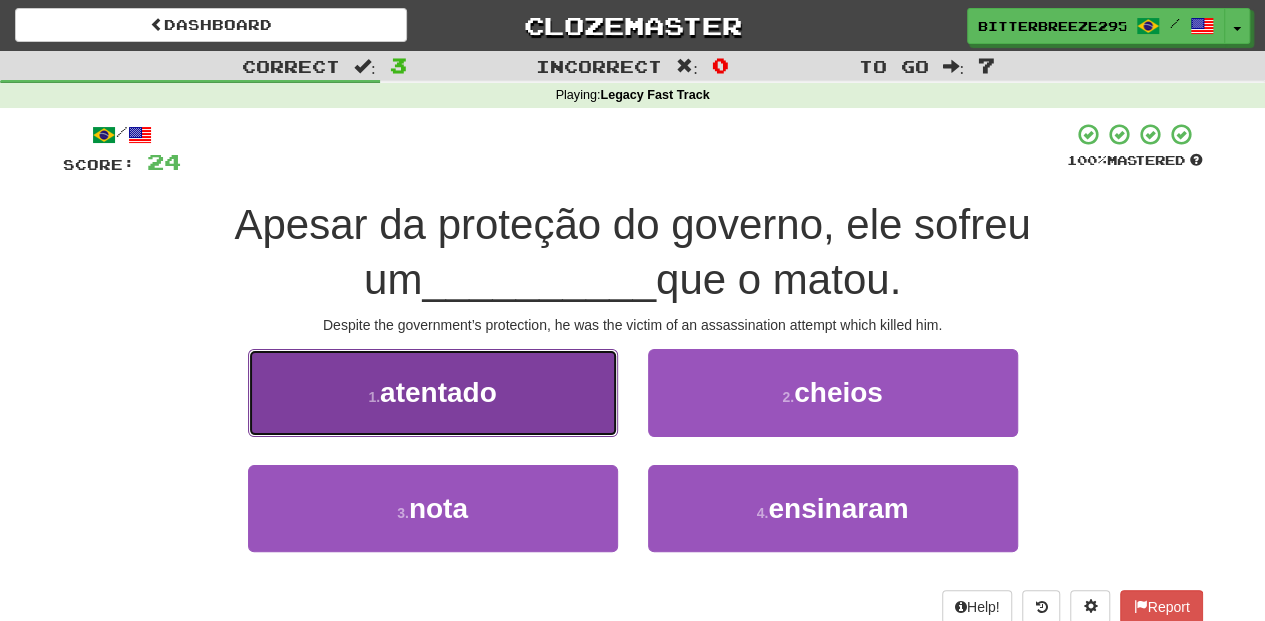 click on "1 .  atentado" at bounding box center [433, 392] 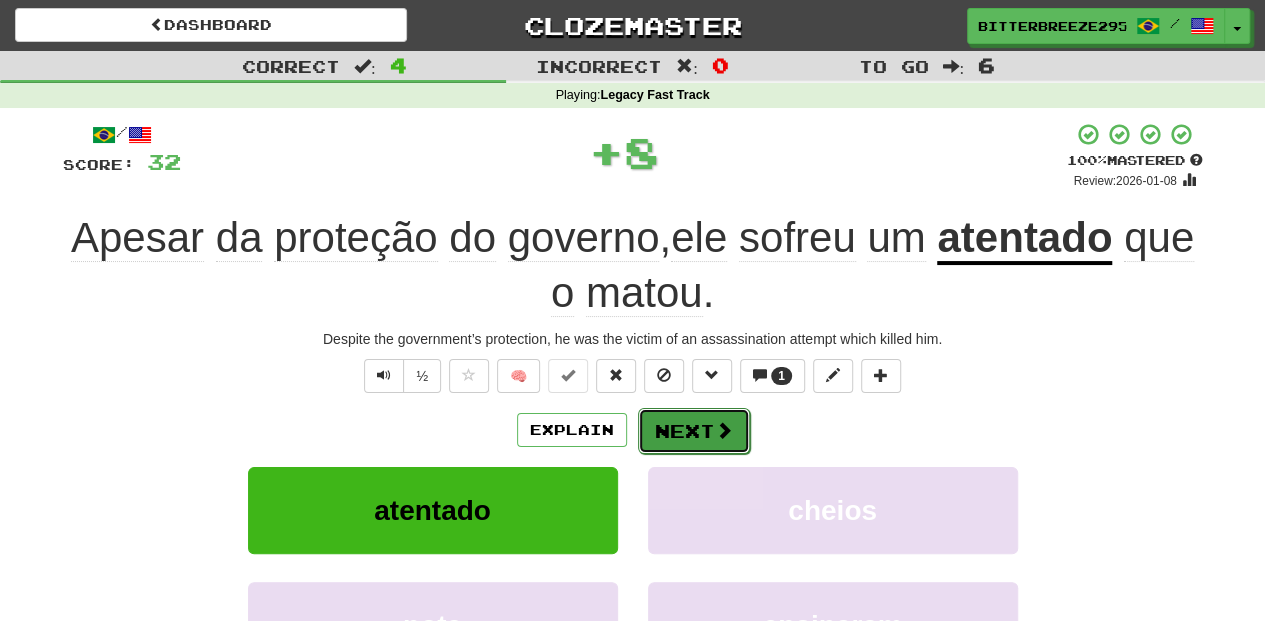 click on "Next" at bounding box center [694, 431] 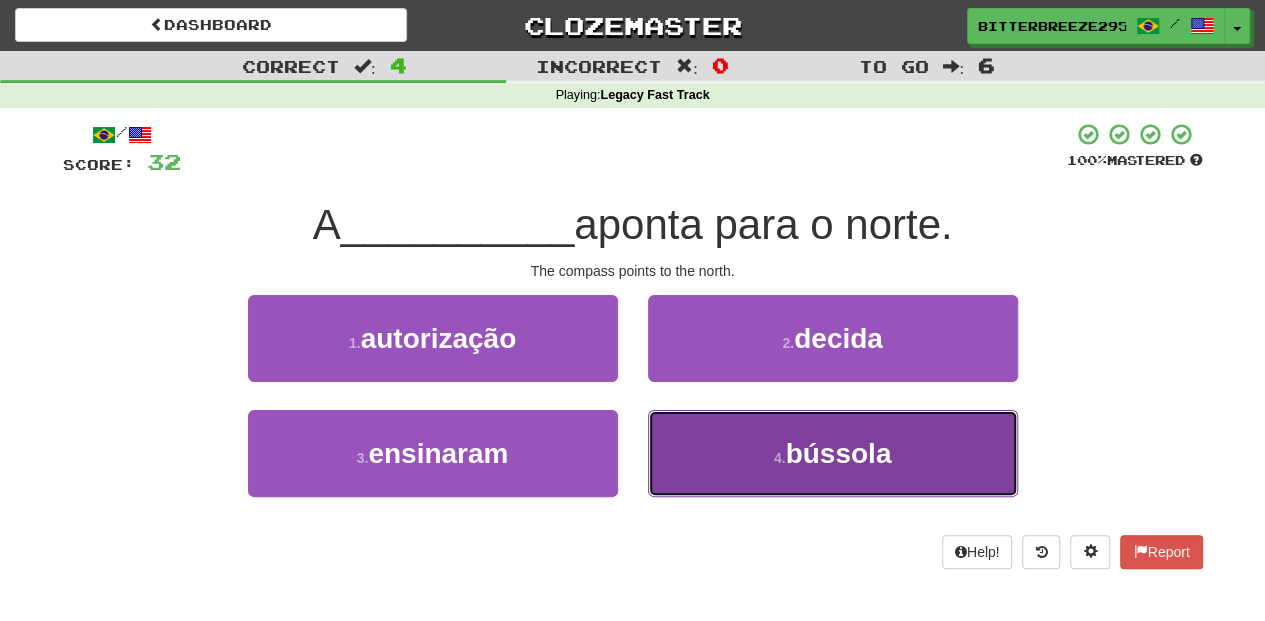 click on "4 .  bússola" at bounding box center (833, 453) 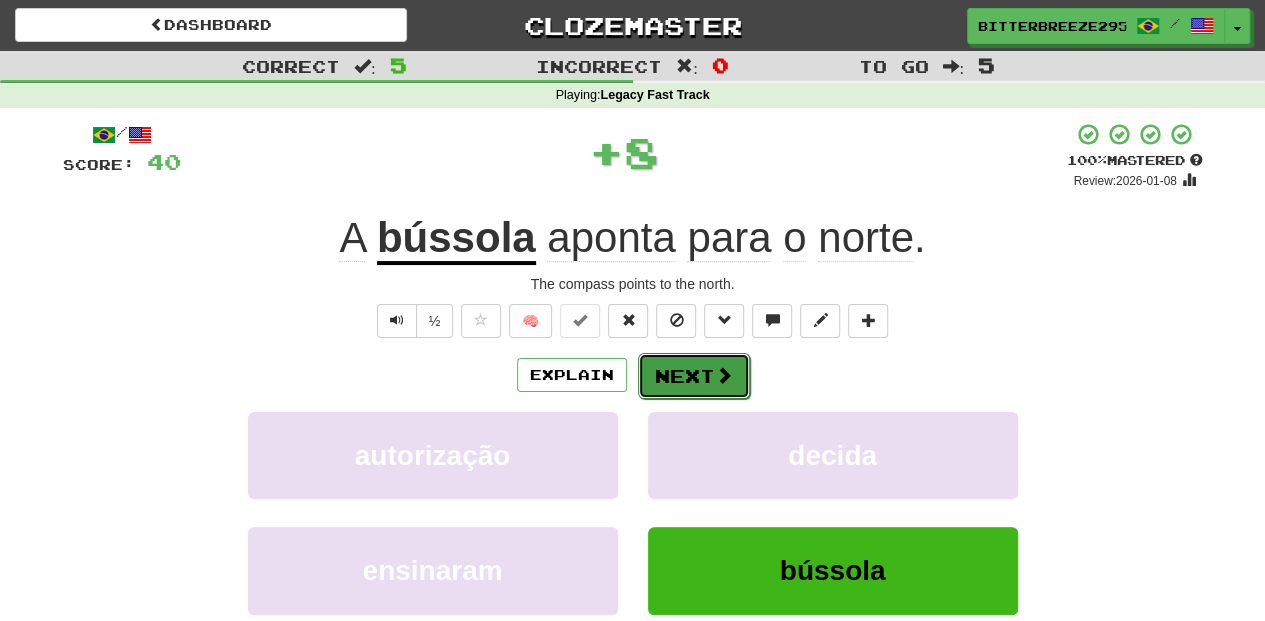 click on "Next" at bounding box center [694, 376] 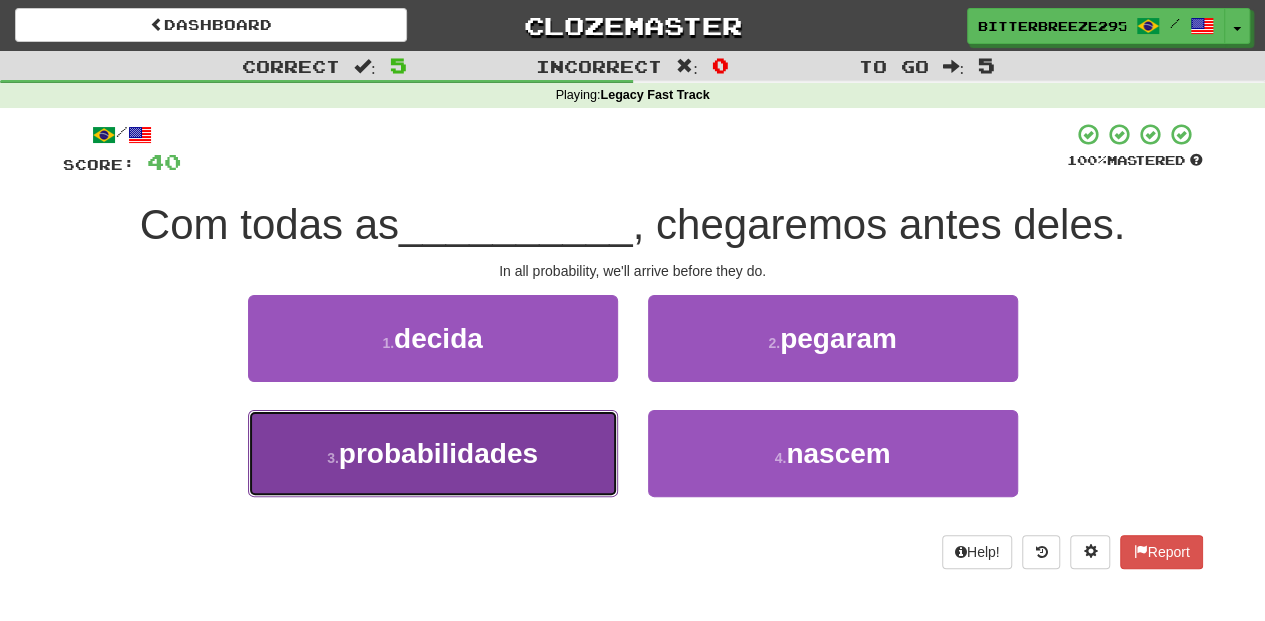 click on "3 .  probabilidades" at bounding box center (433, 453) 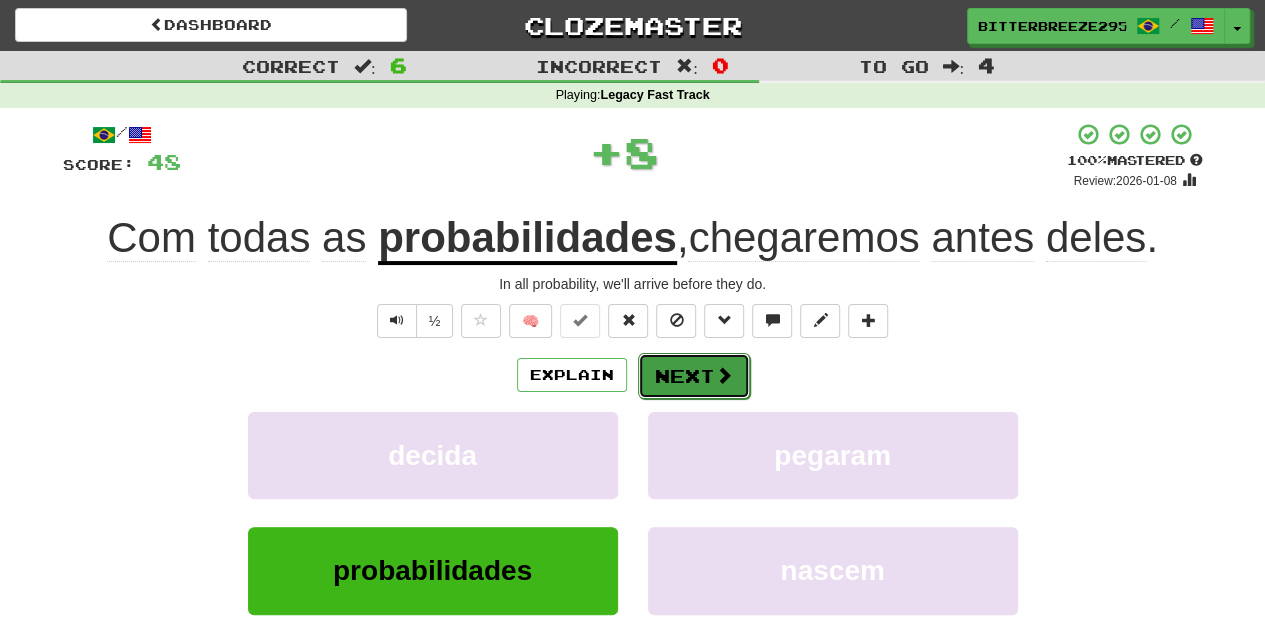 click on "Next" at bounding box center [694, 376] 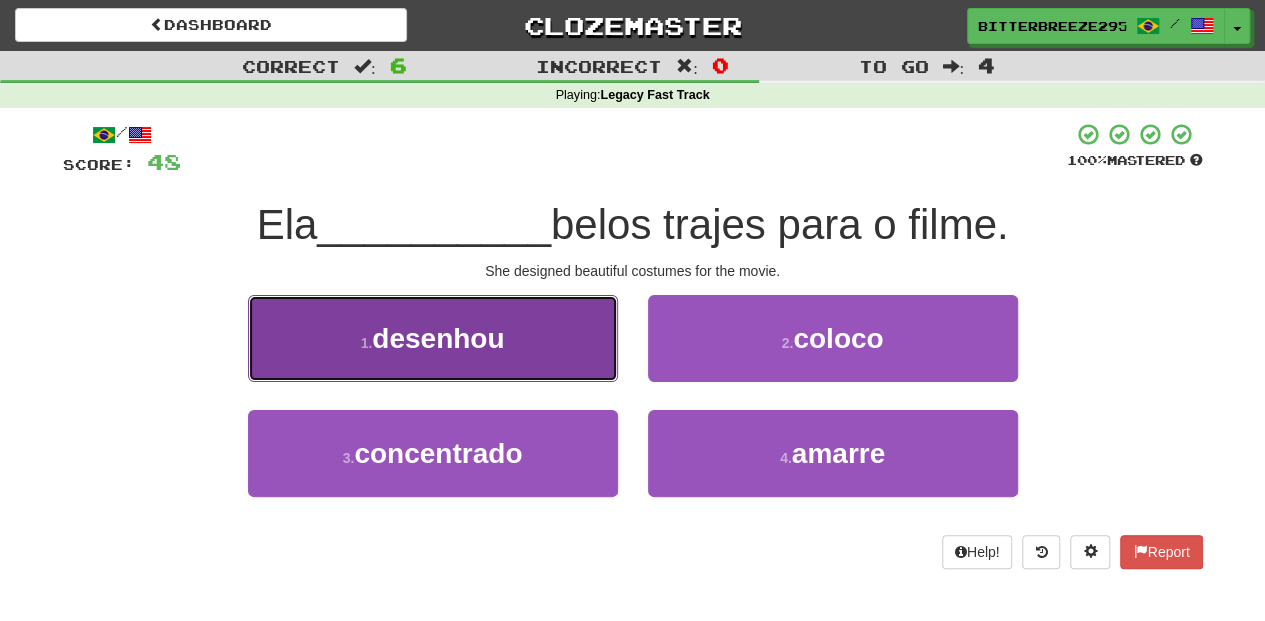 click on "1 .  desenhou" at bounding box center (433, 338) 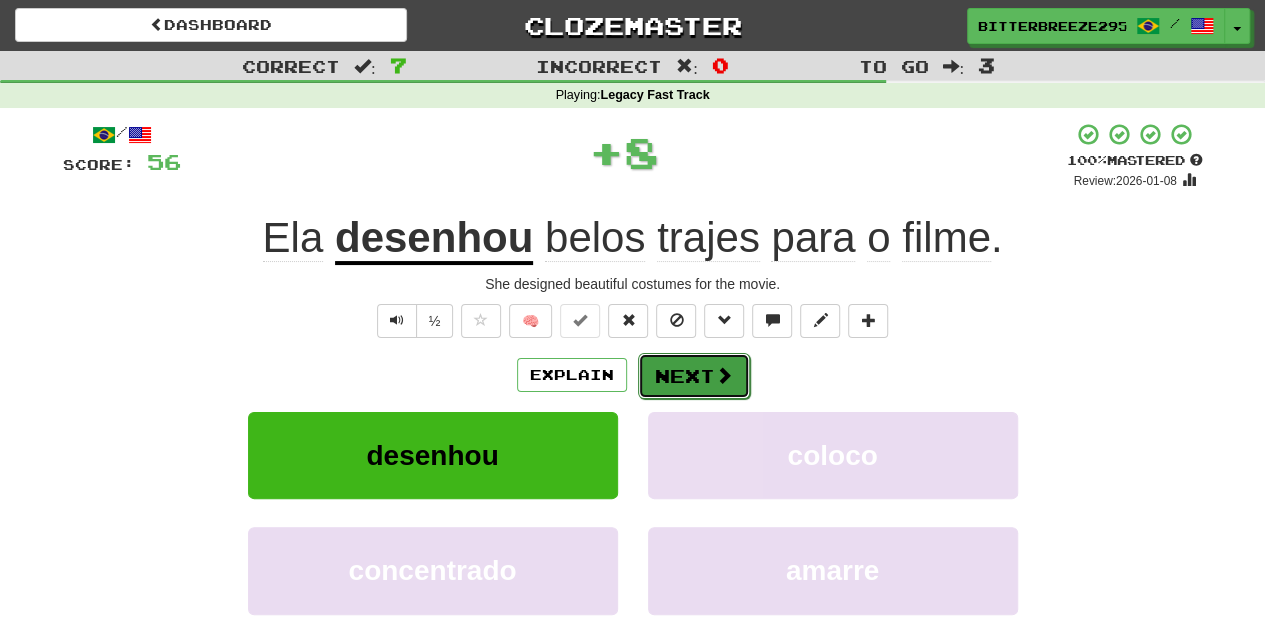 click on "Next" at bounding box center [694, 376] 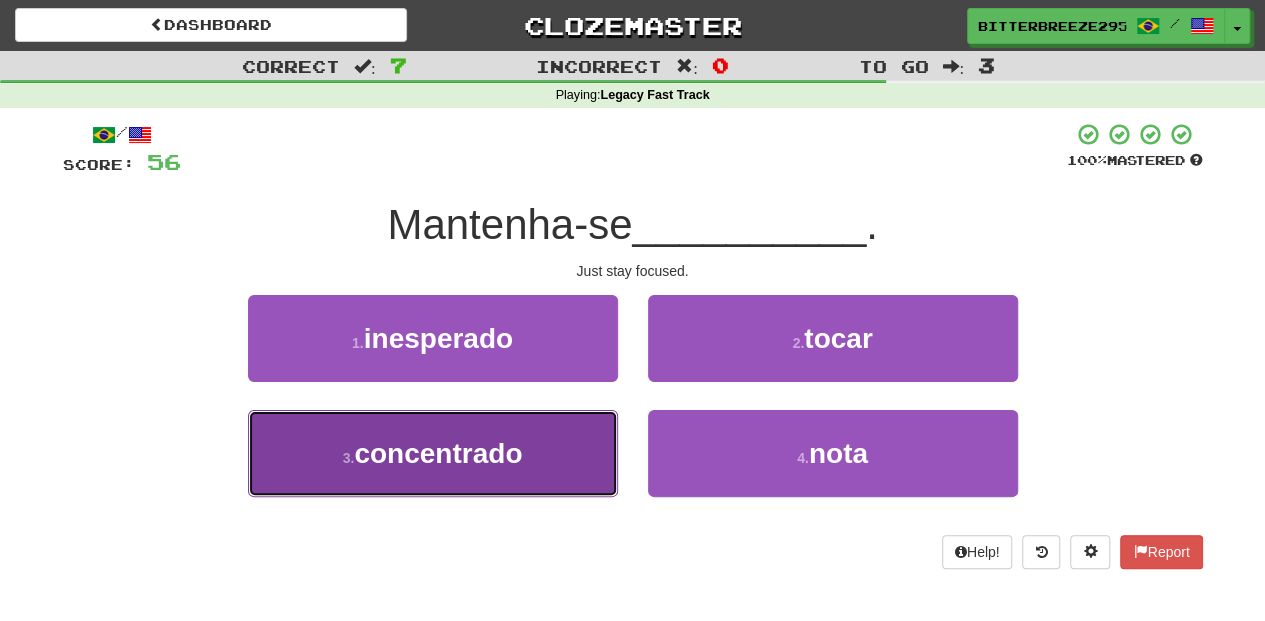 click on "3 .  concentrado" at bounding box center (433, 453) 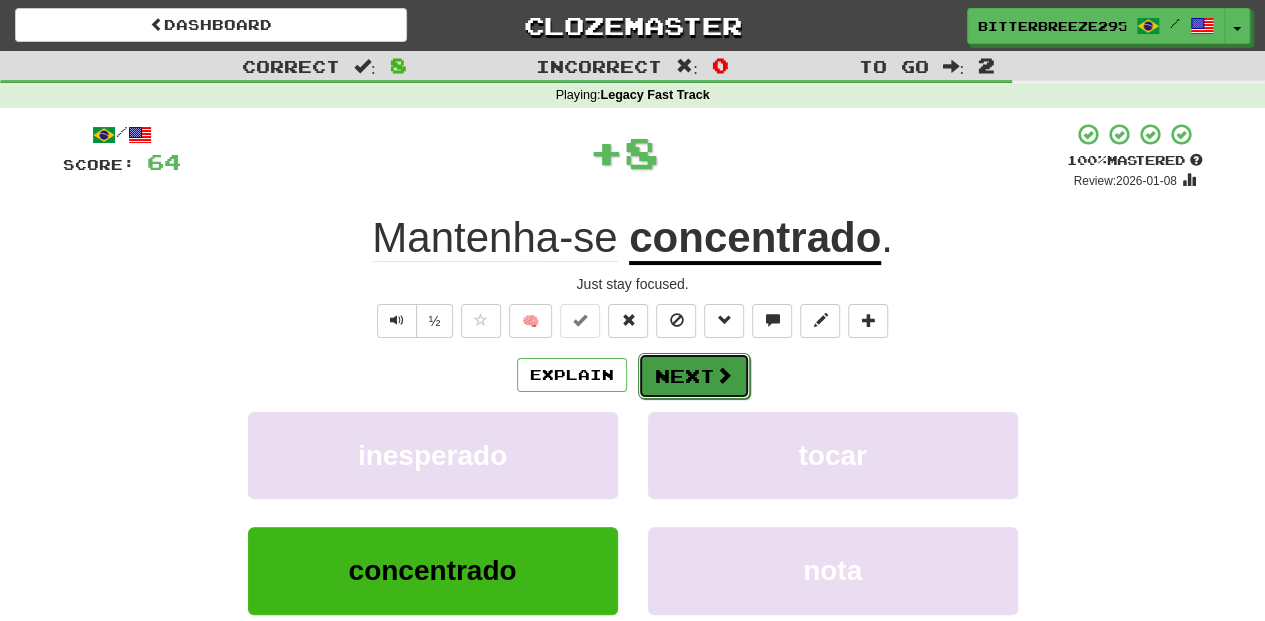 click on "Next" at bounding box center [694, 376] 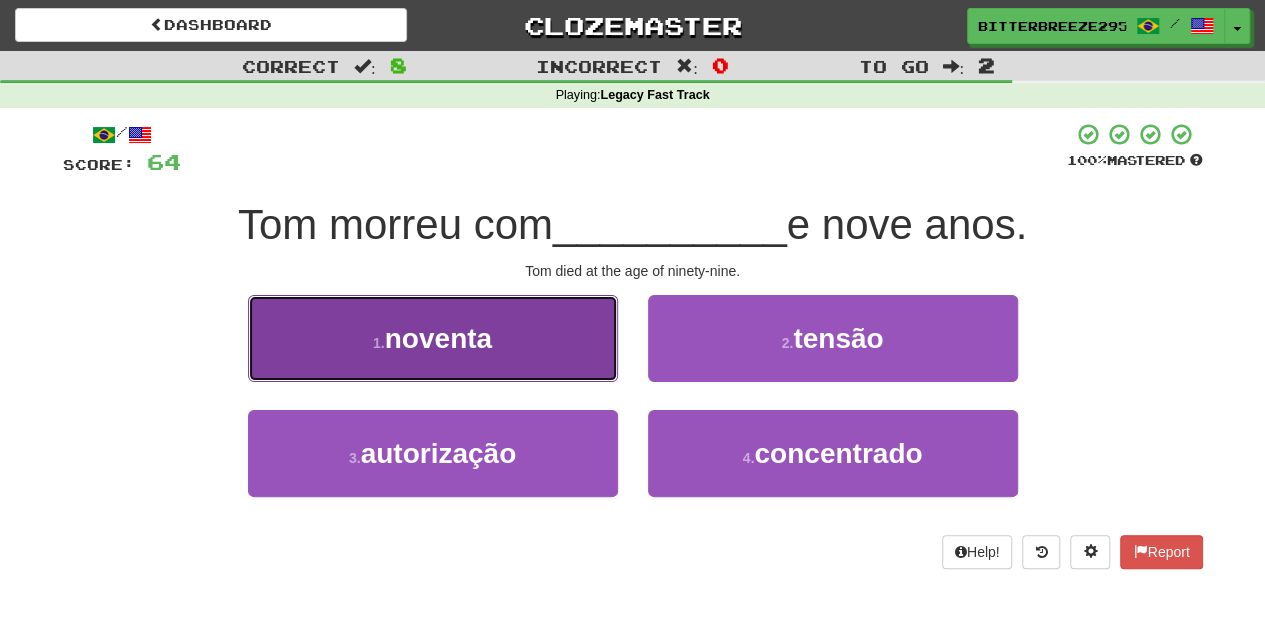 click on "1 .  noventa" at bounding box center (433, 338) 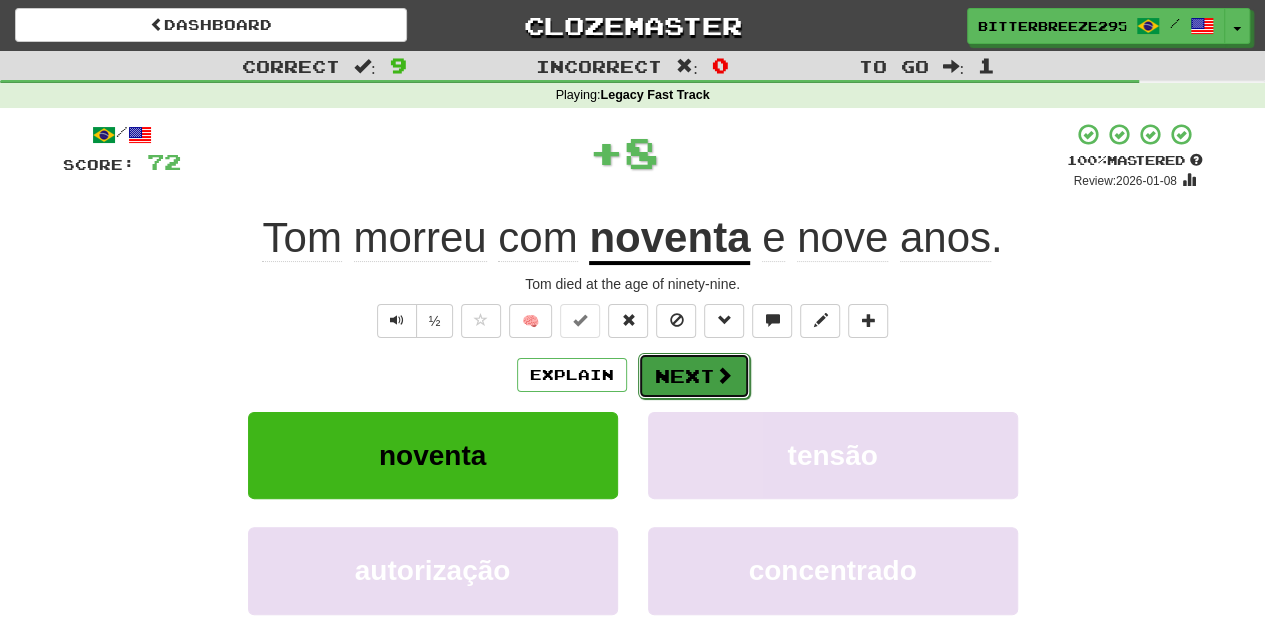click on "Next" at bounding box center (694, 376) 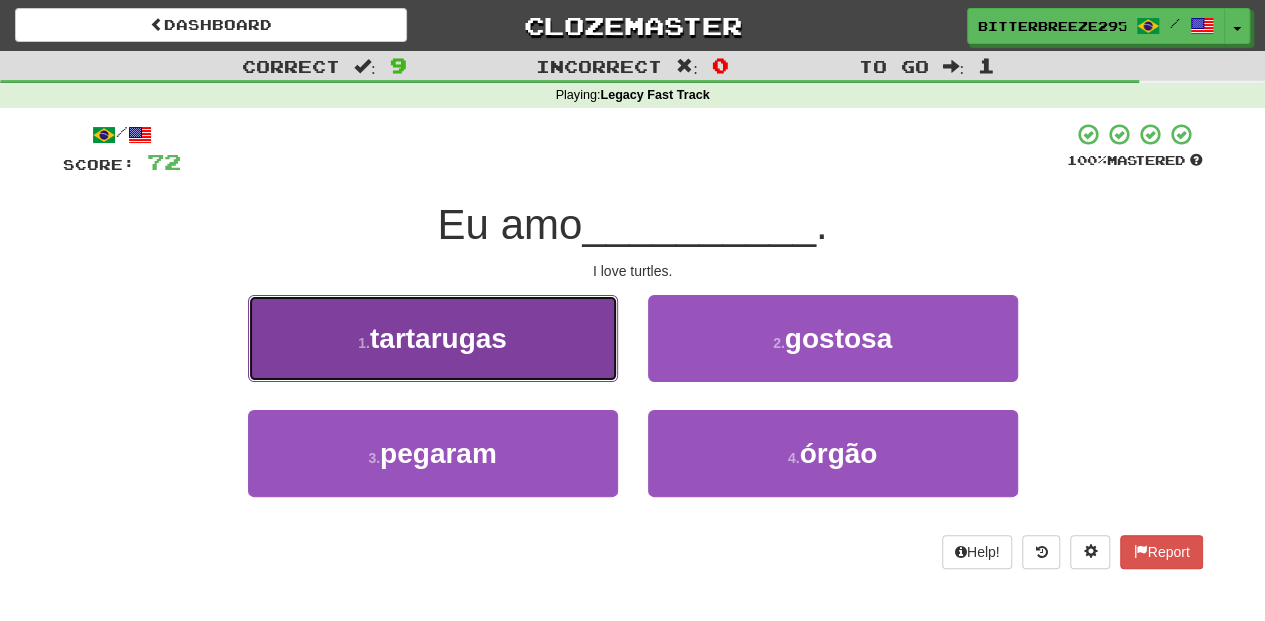 click on "1 .  tartarugas" at bounding box center (433, 338) 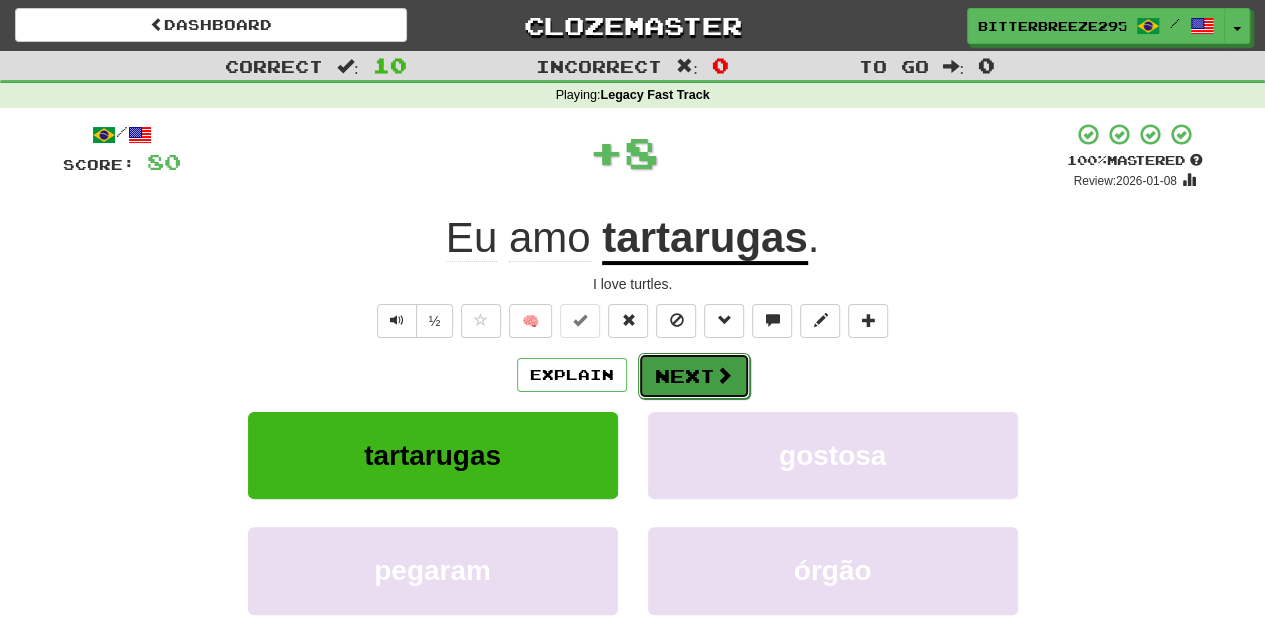click on "Next" at bounding box center [694, 376] 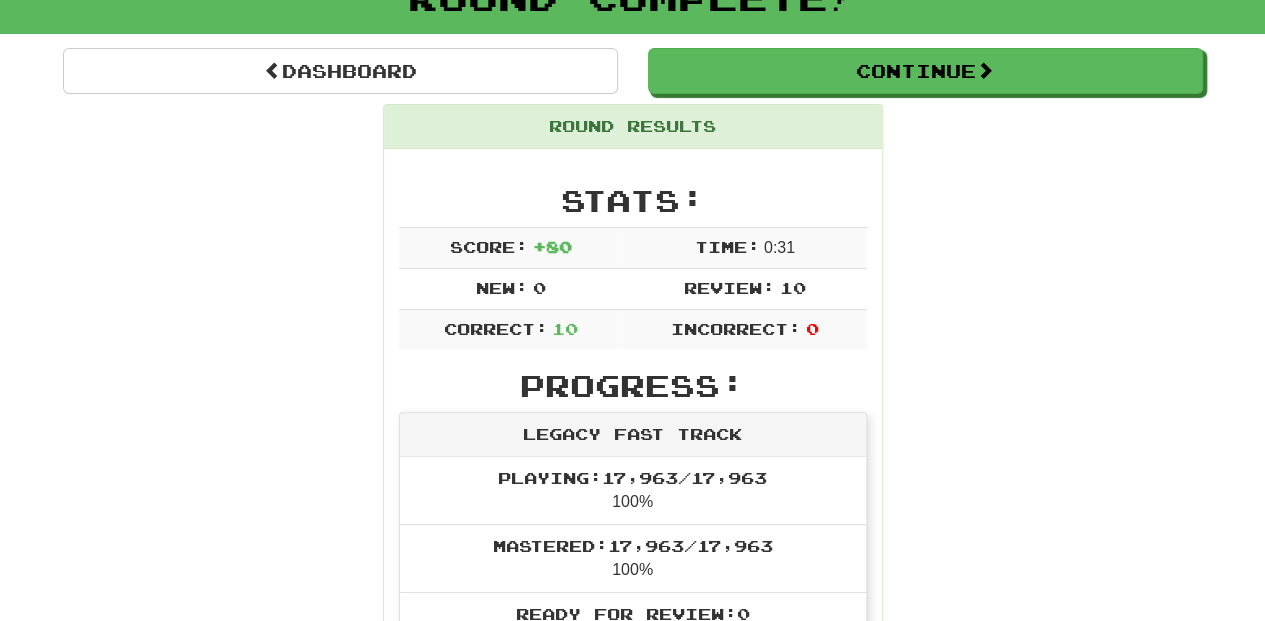 scroll, scrollTop: 0, scrollLeft: 0, axis: both 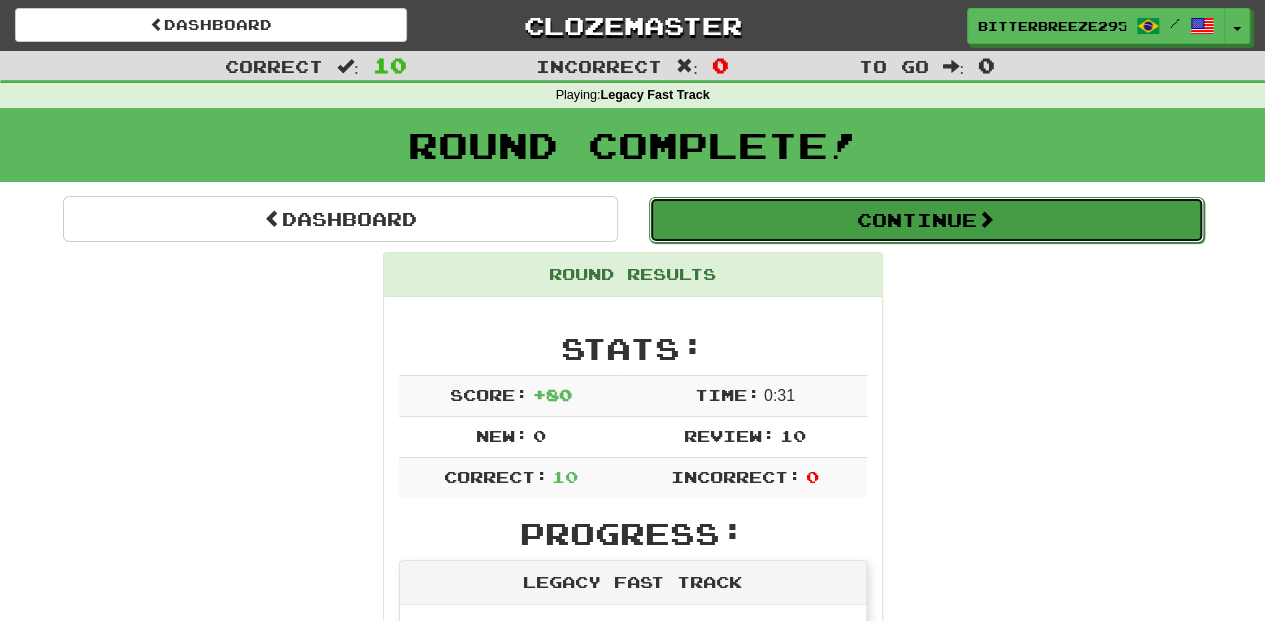 click on "Continue" at bounding box center (926, 220) 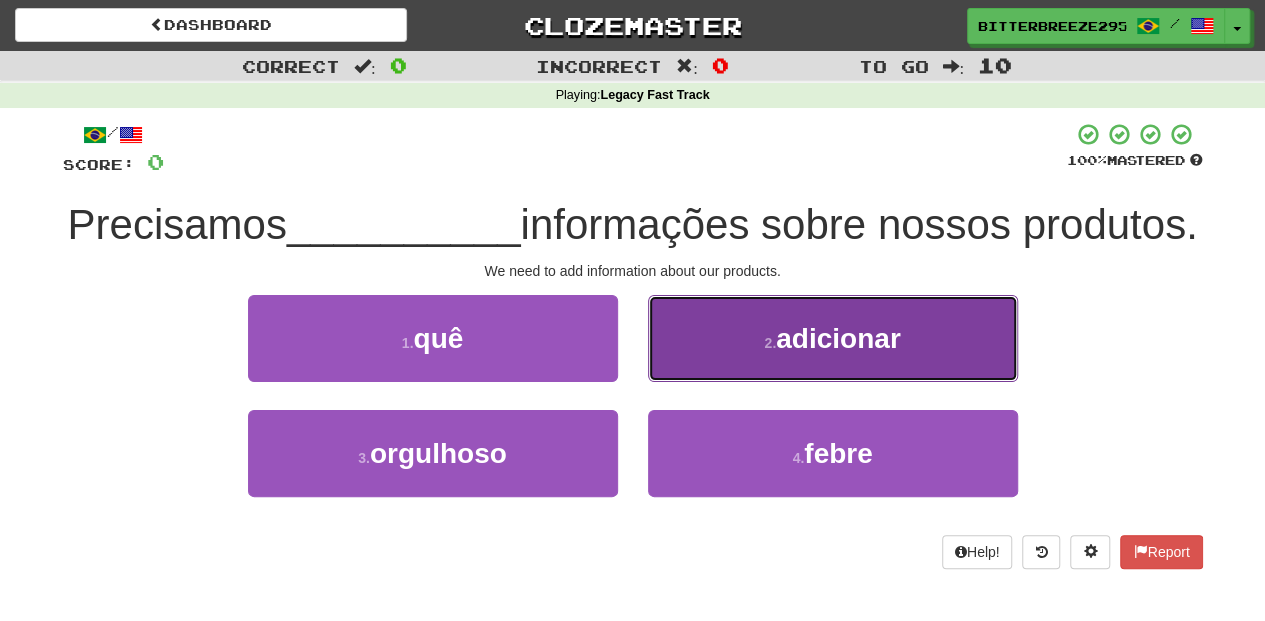 click on "2 .  adicionar" at bounding box center [833, 338] 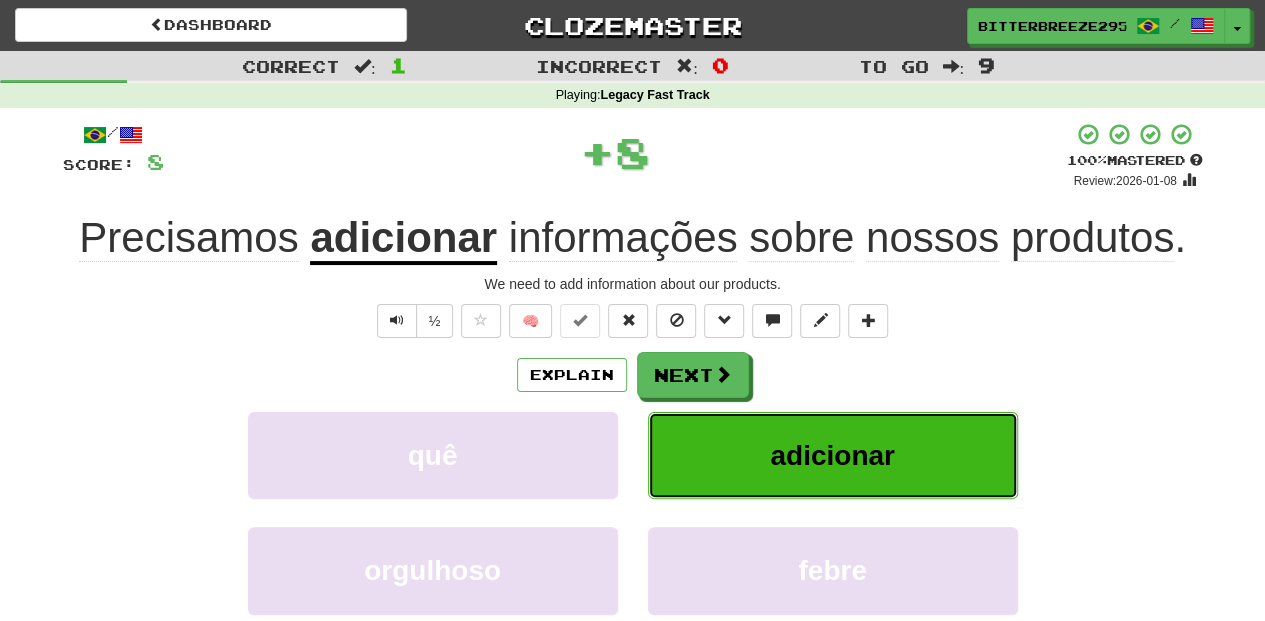 click on "adicionar" at bounding box center (833, 455) 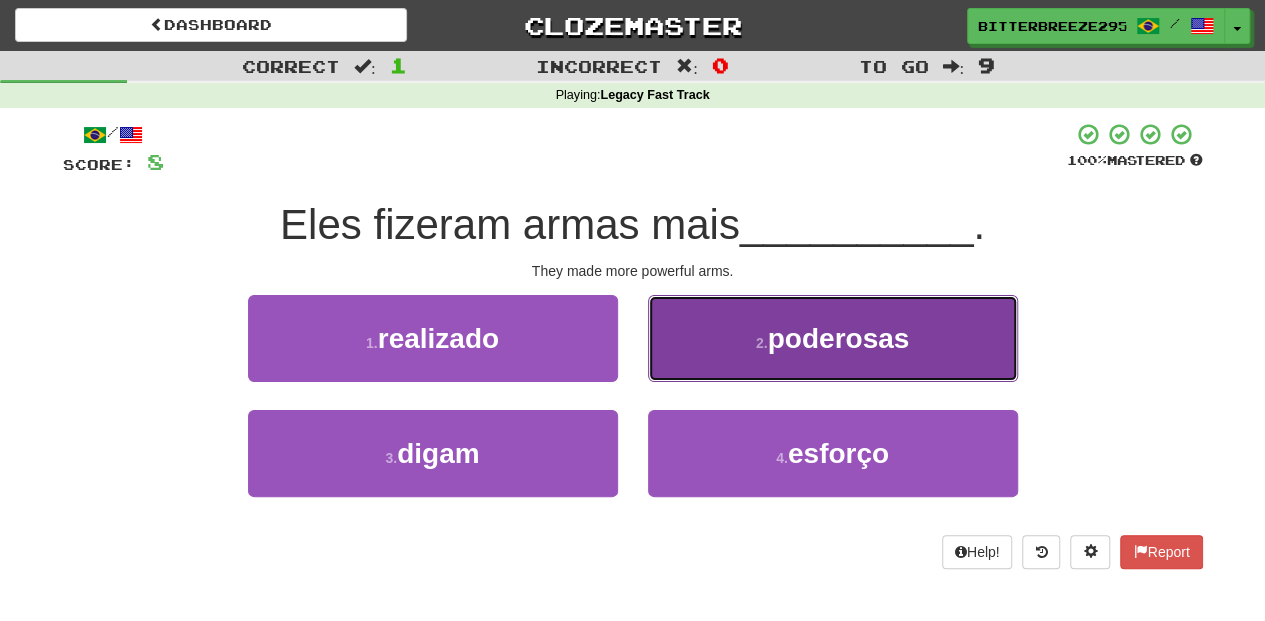 click on "2 .  poderosas" at bounding box center (833, 338) 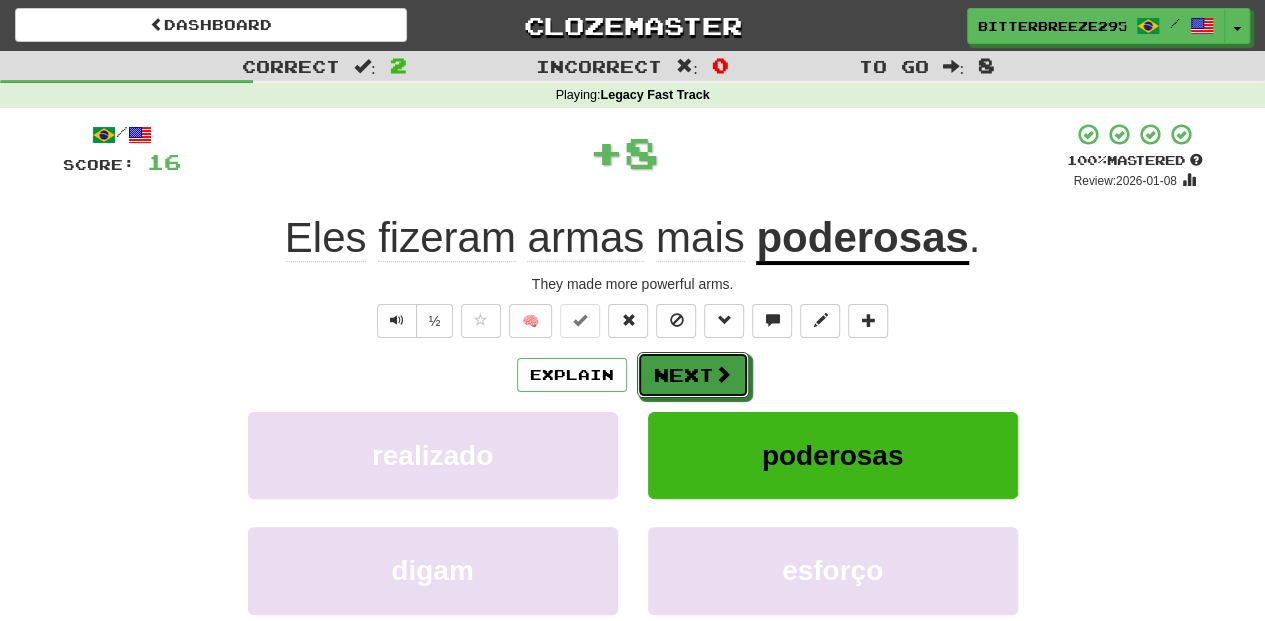 click on "Next" at bounding box center [693, 375] 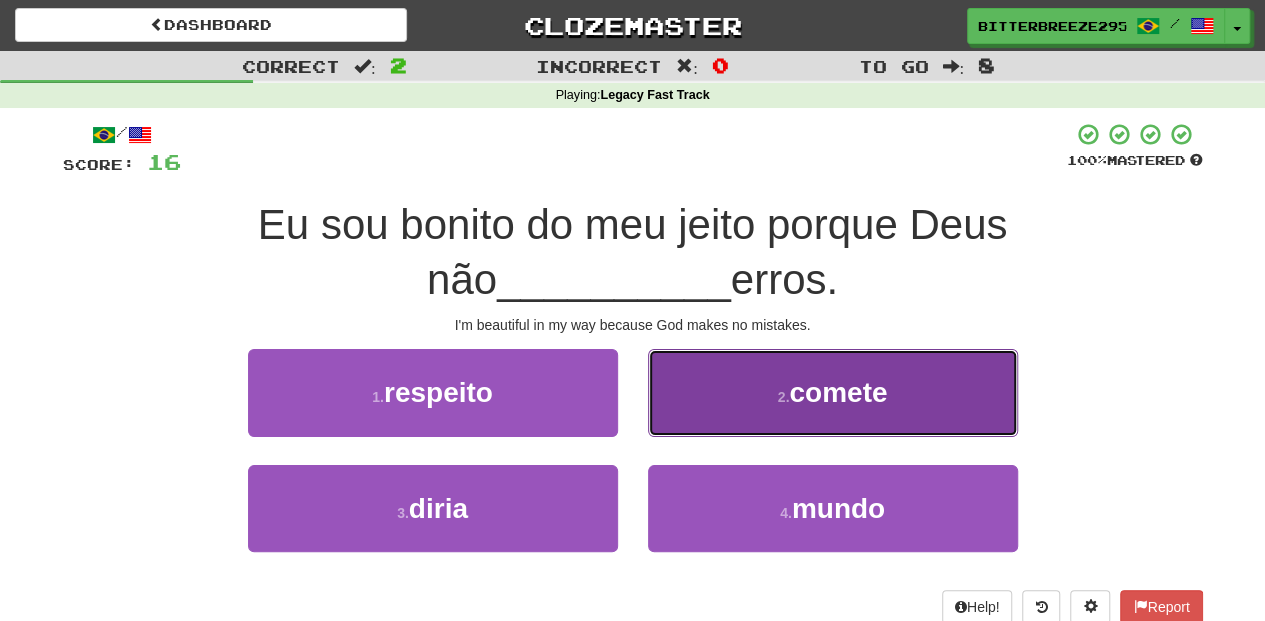 click on "2 .  comete" at bounding box center (833, 392) 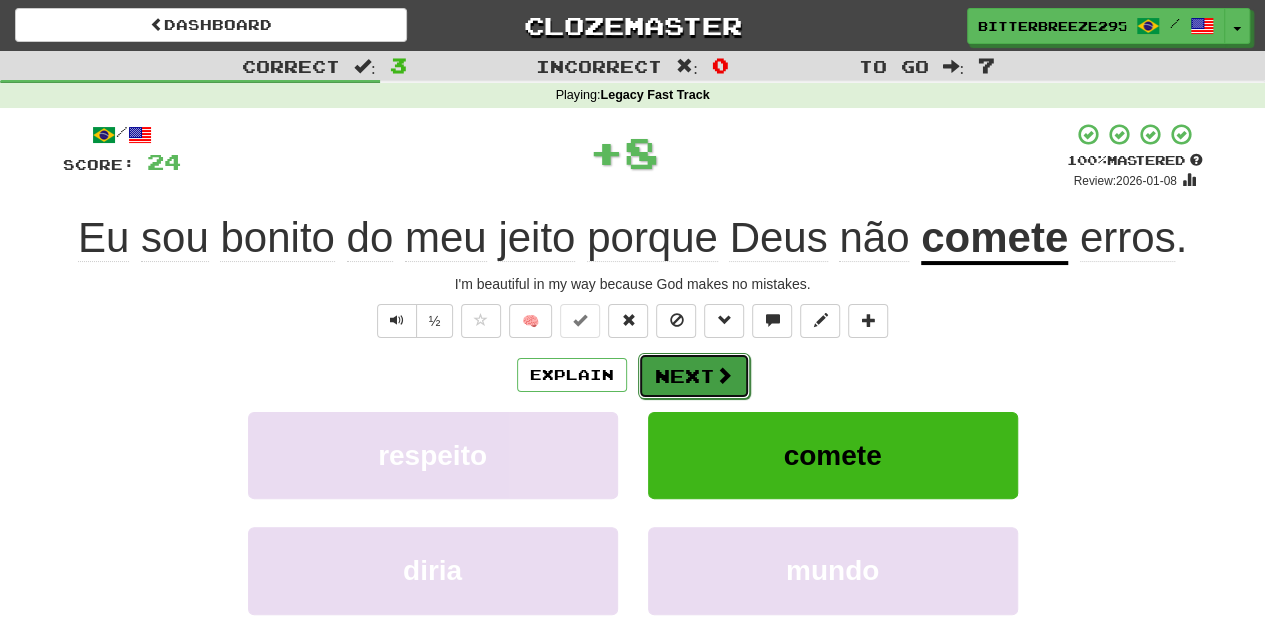click on "Next" at bounding box center (694, 376) 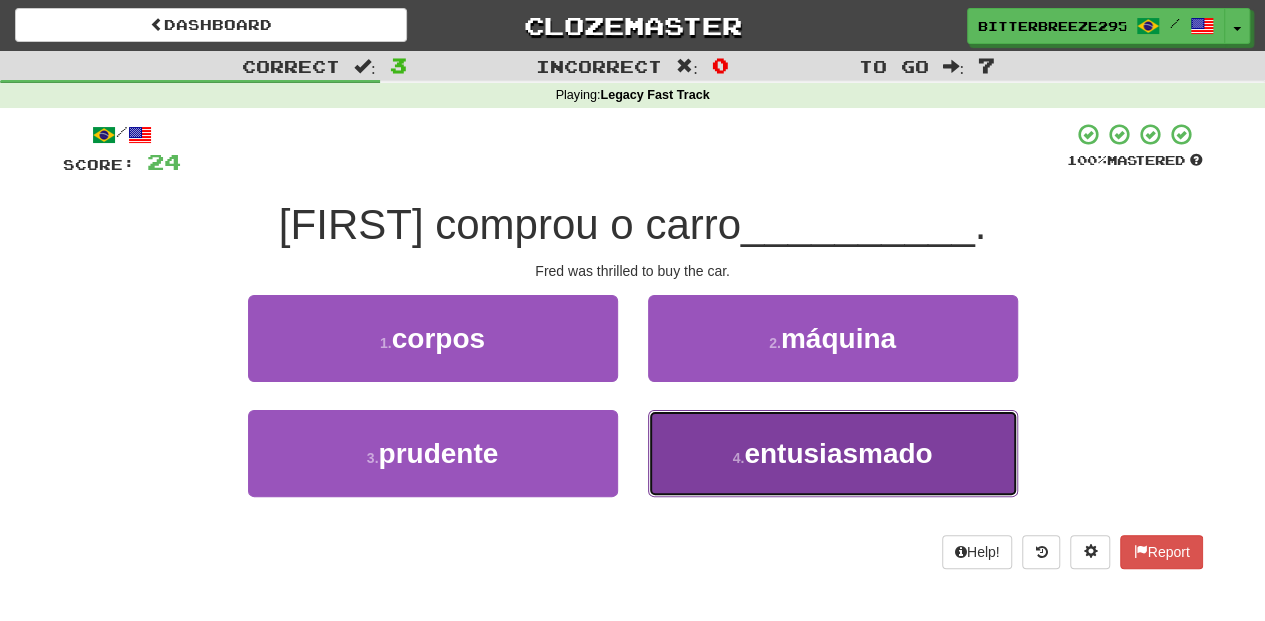 click on "4 .  entusiasmado" at bounding box center (833, 453) 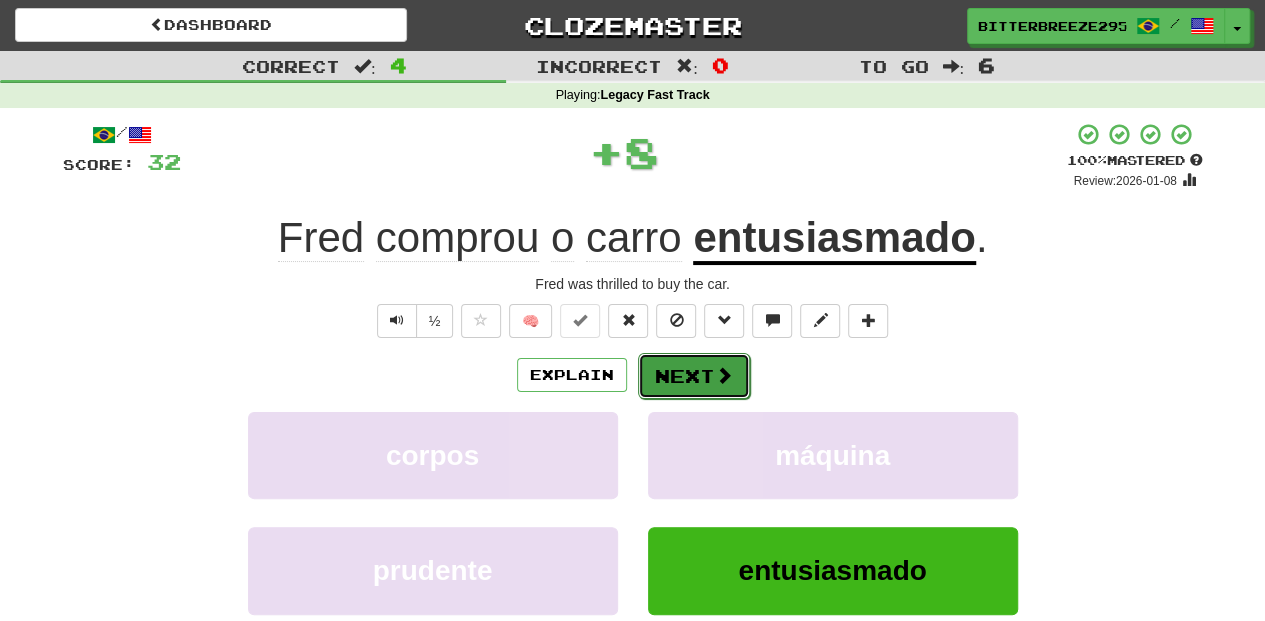click on "Next" at bounding box center (694, 376) 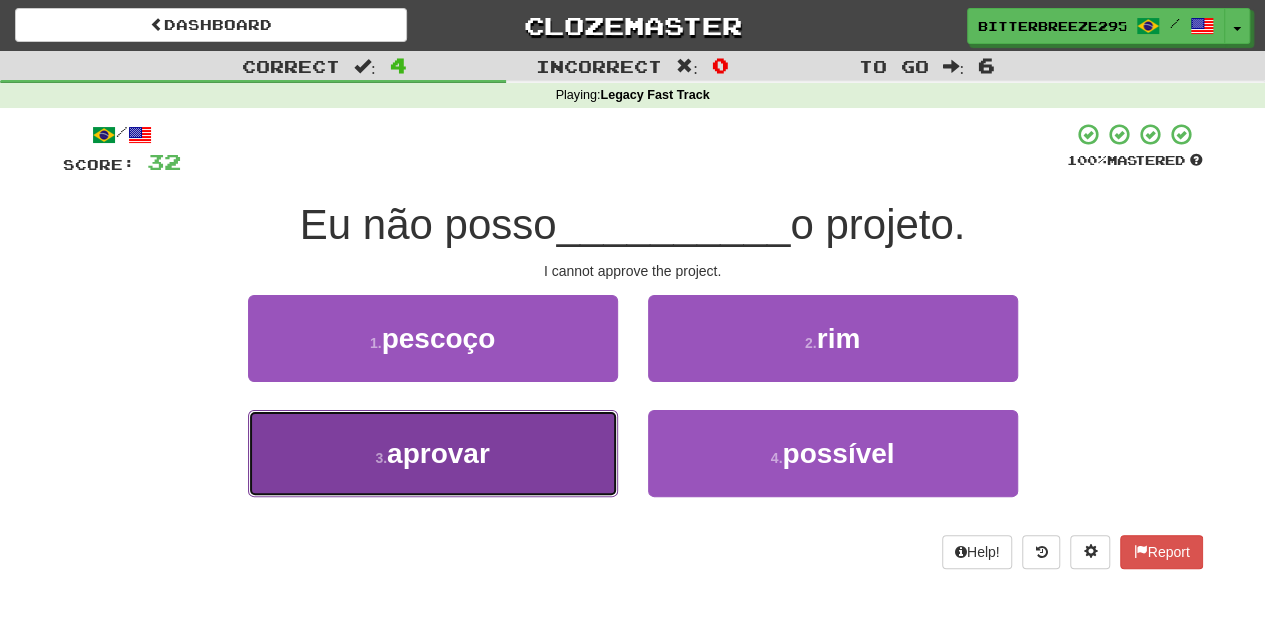 click on "3 .  aprovar" at bounding box center [433, 453] 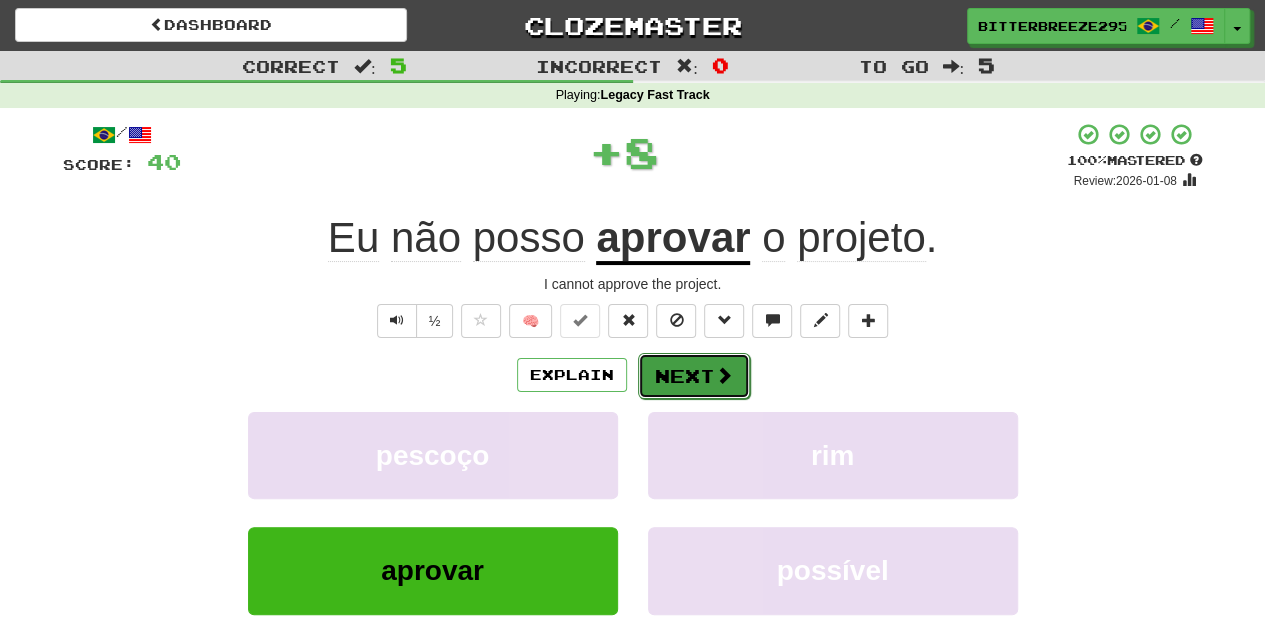 click on "Next" at bounding box center [694, 376] 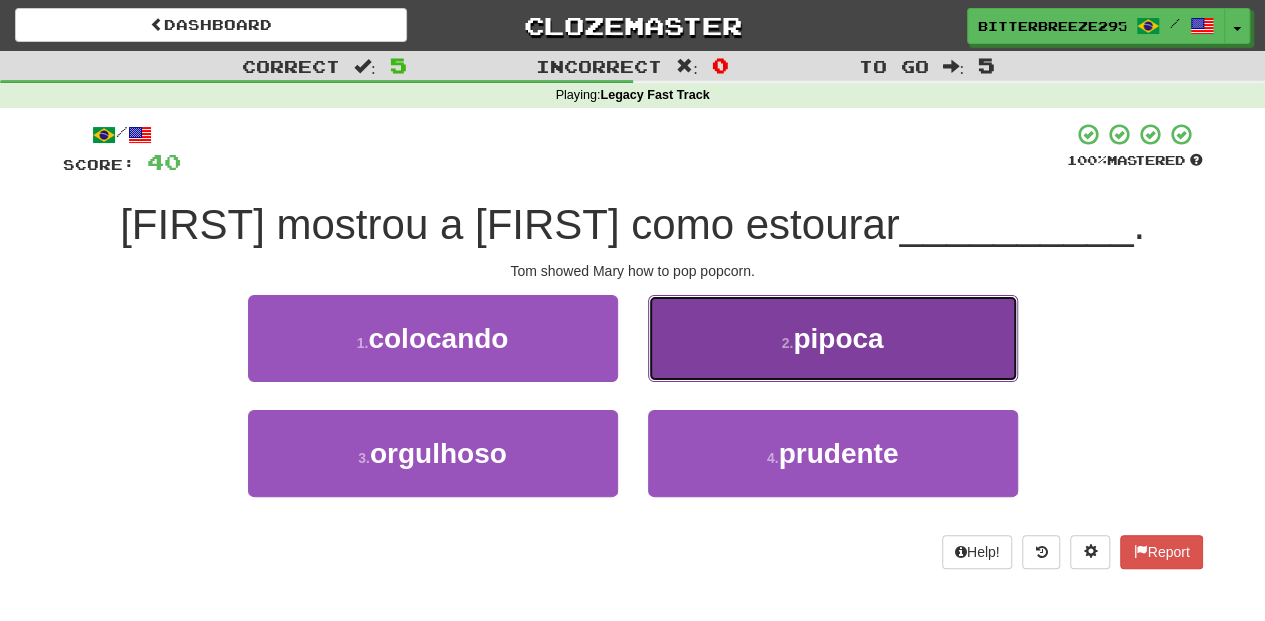 click on "2 .  pipoca" at bounding box center [833, 338] 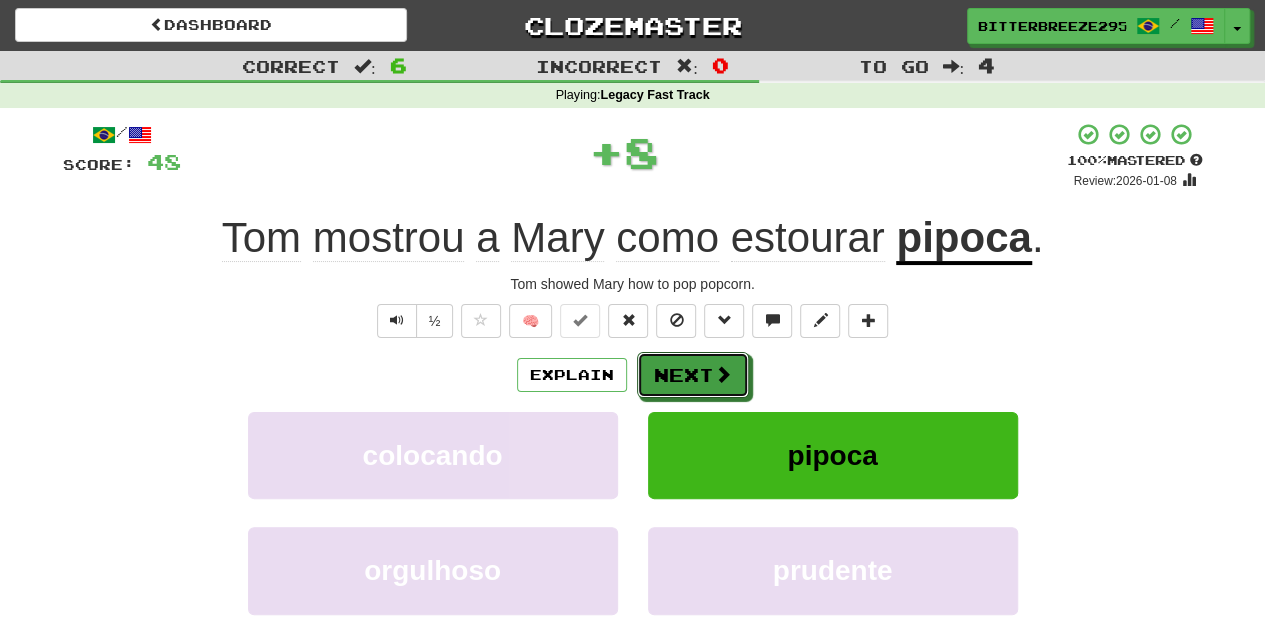 click on "Next" at bounding box center [693, 375] 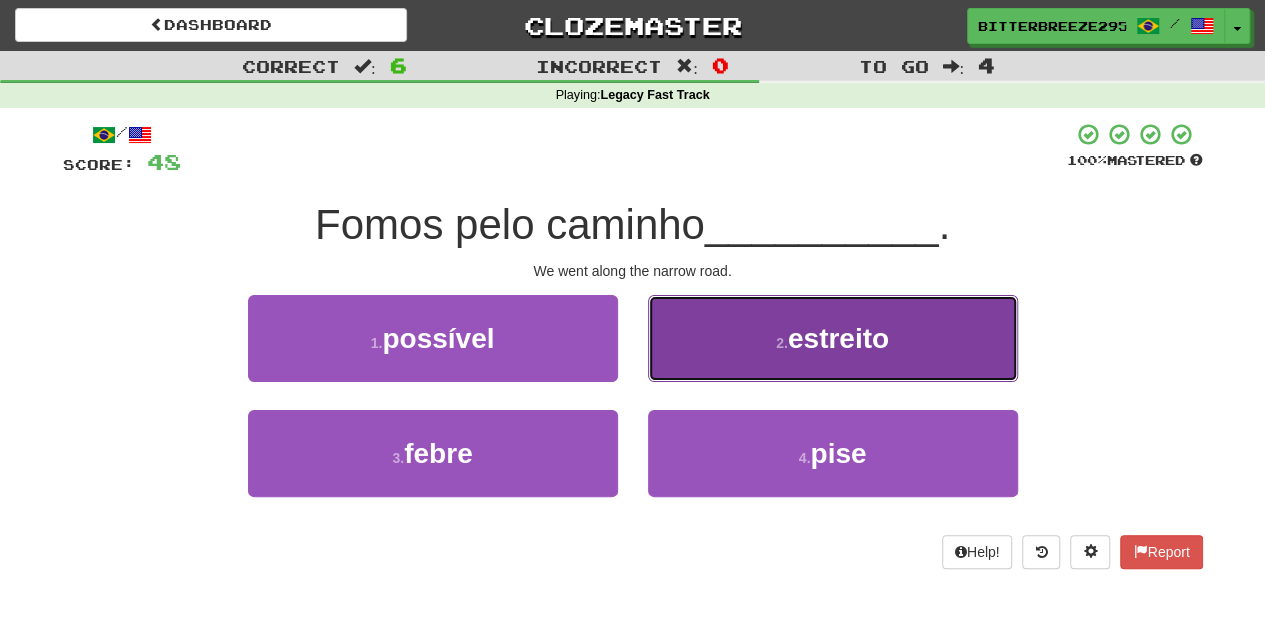 click on "2 .  estreito" at bounding box center (833, 338) 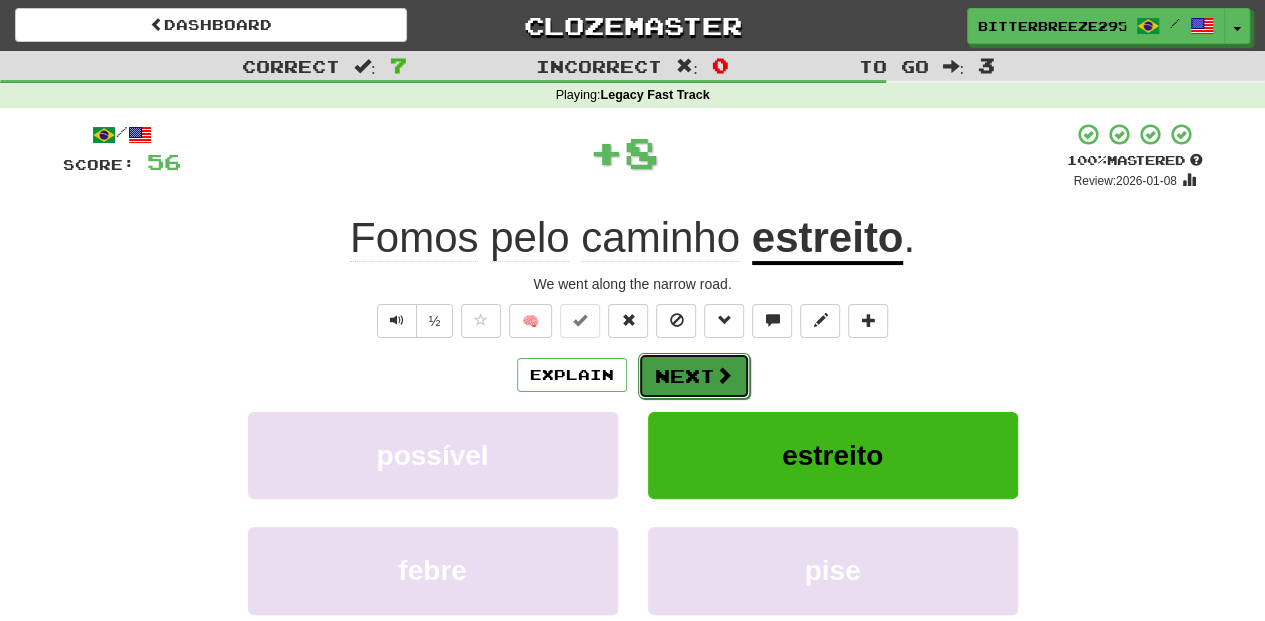 click on "Next" at bounding box center [694, 376] 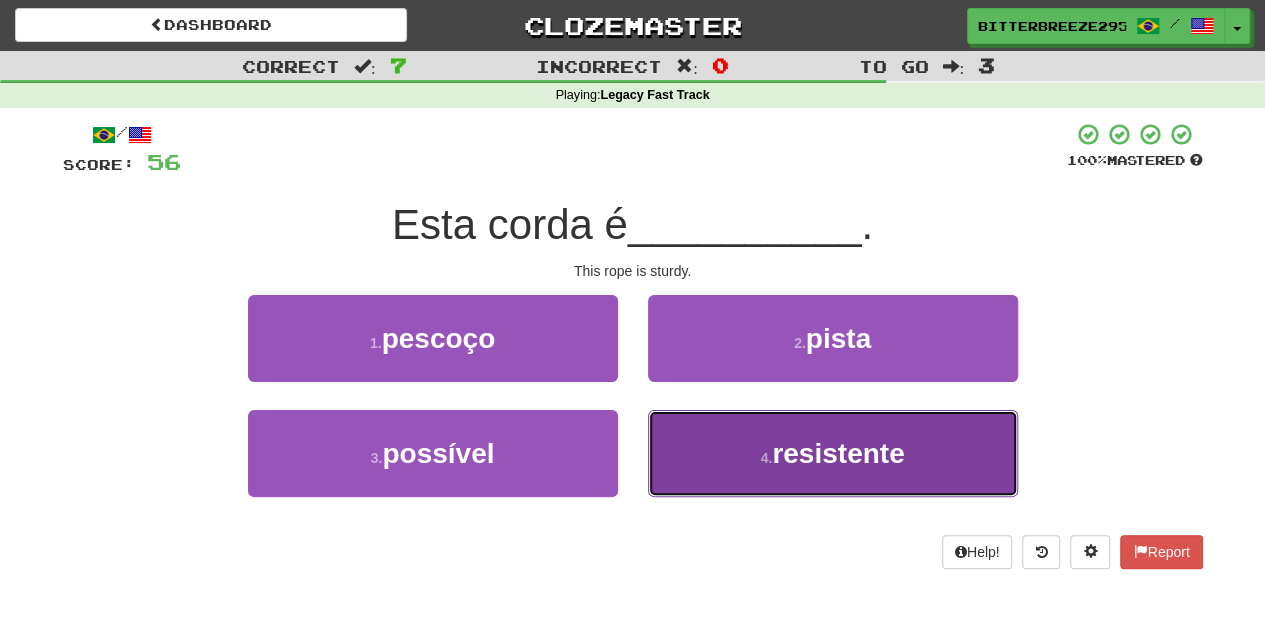 click on "4 .  resistente" at bounding box center [833, 453] 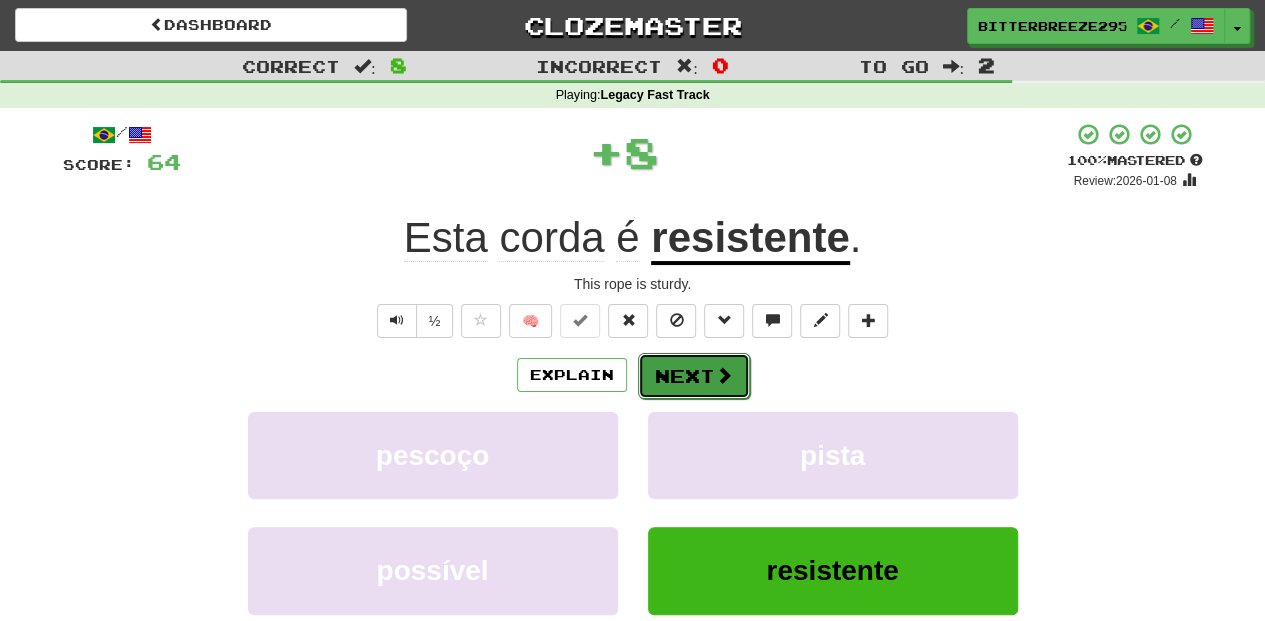 click on "Next" at bounding box center [694, 376] 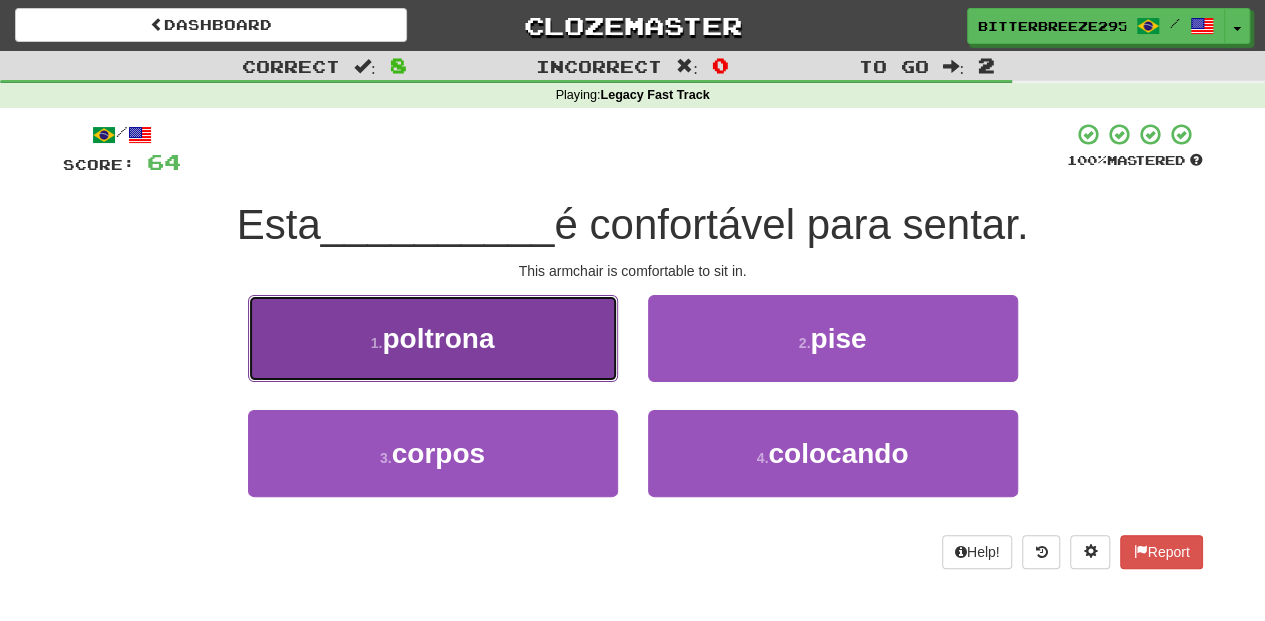 click on "1 .  poltrona" at bounding box center (433, 338) 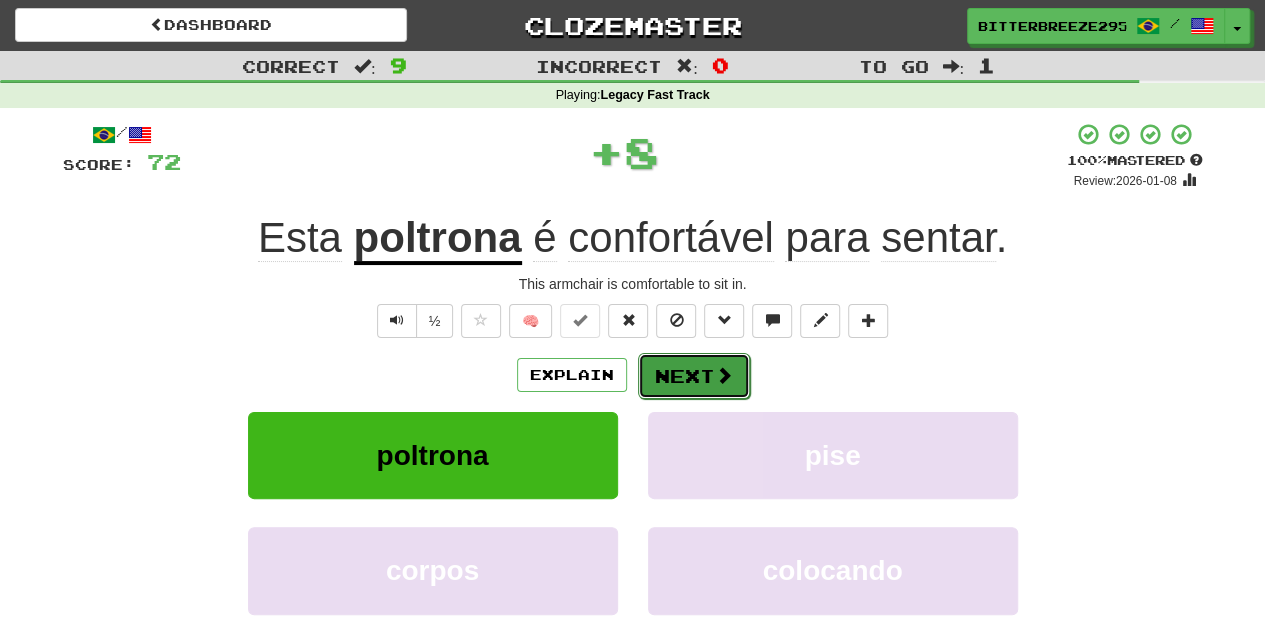 click on "Next" at bounding box center [694, 376] 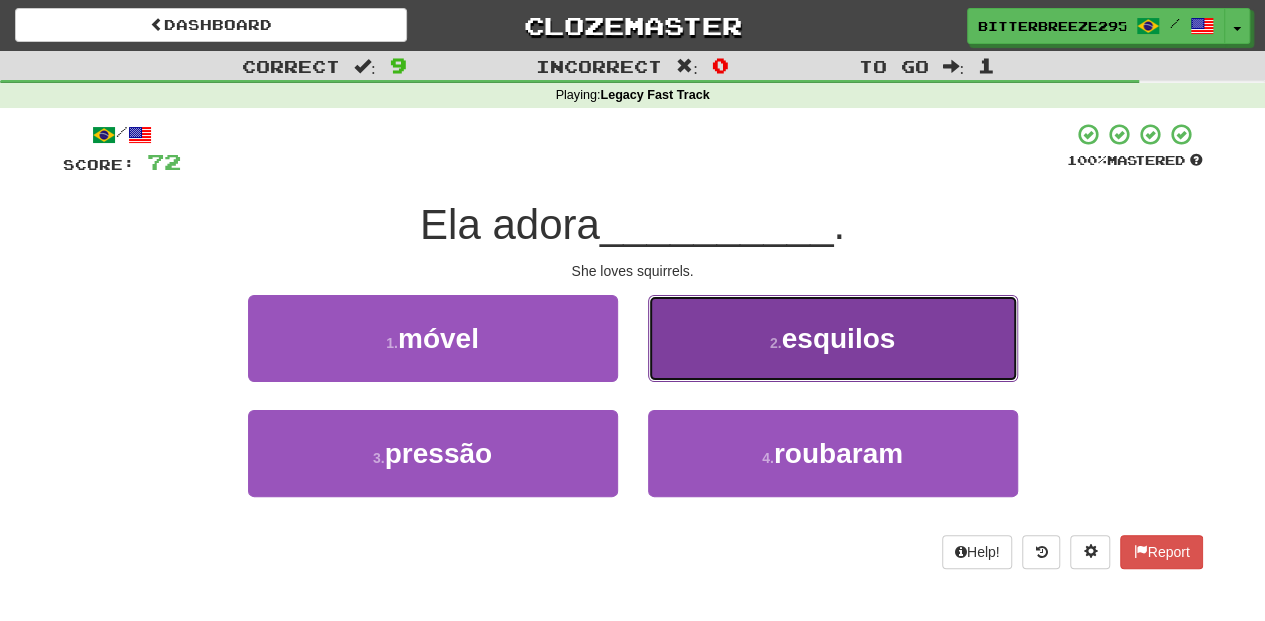 click on "2 .  esquilos" at bounding box center [833, 338] 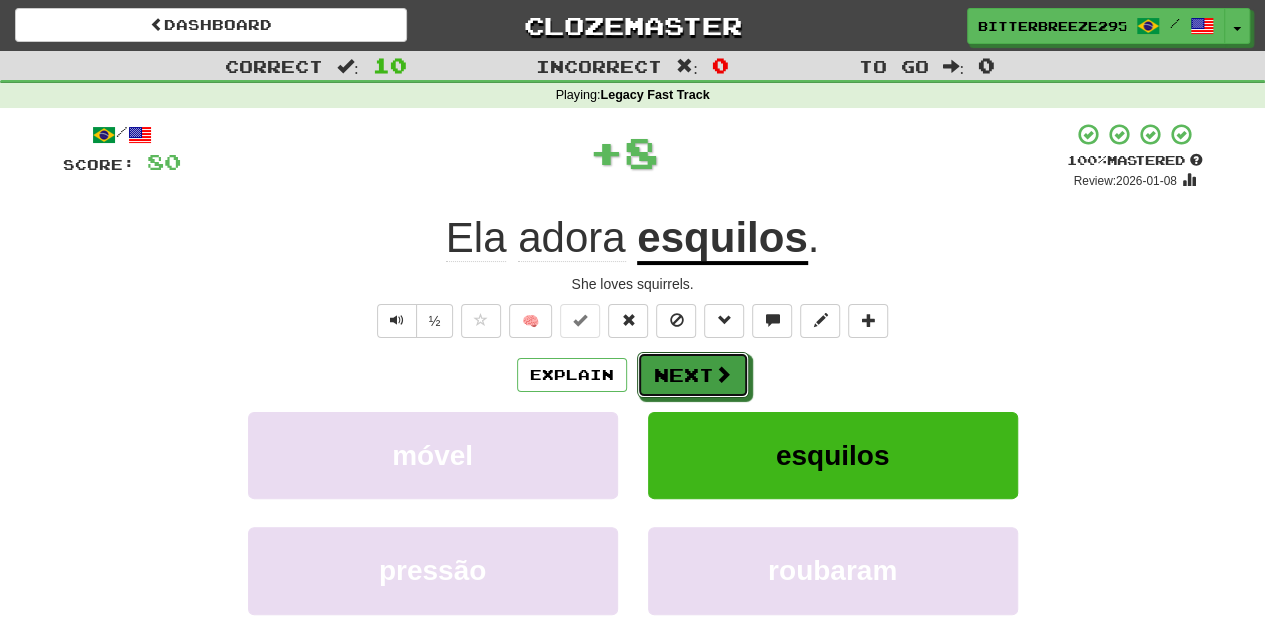 click on "Next" at bounding box center [693, 375] 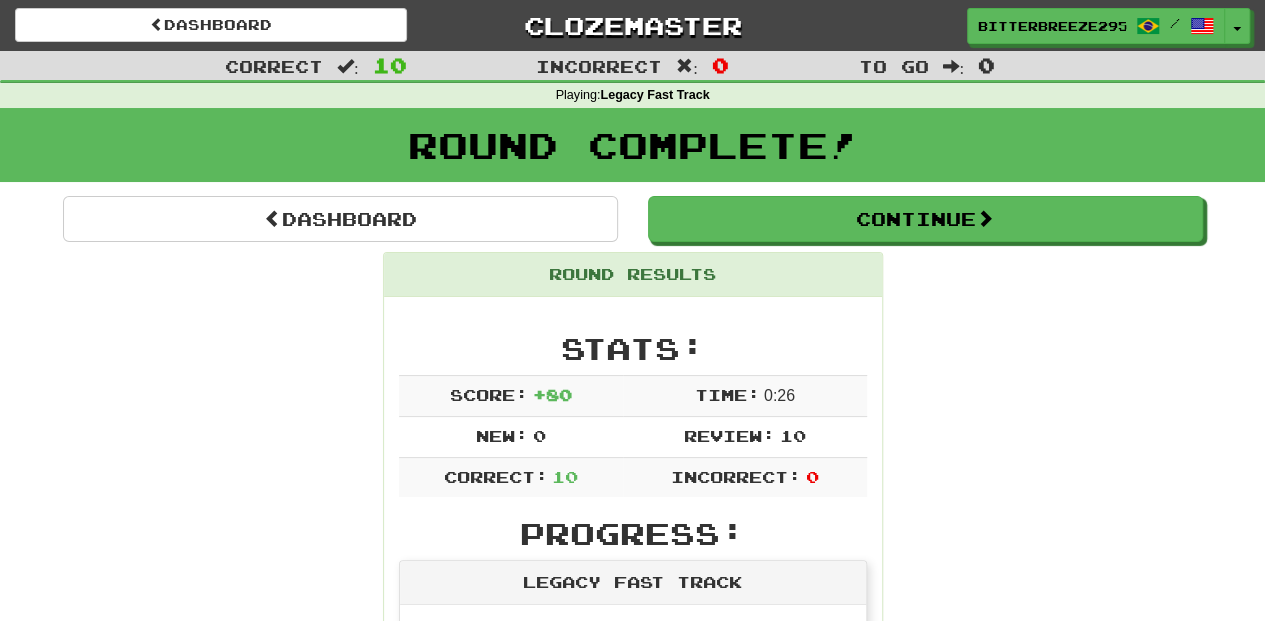 scroll, scrollTop: 0, scrollLeft: 0, axis: both 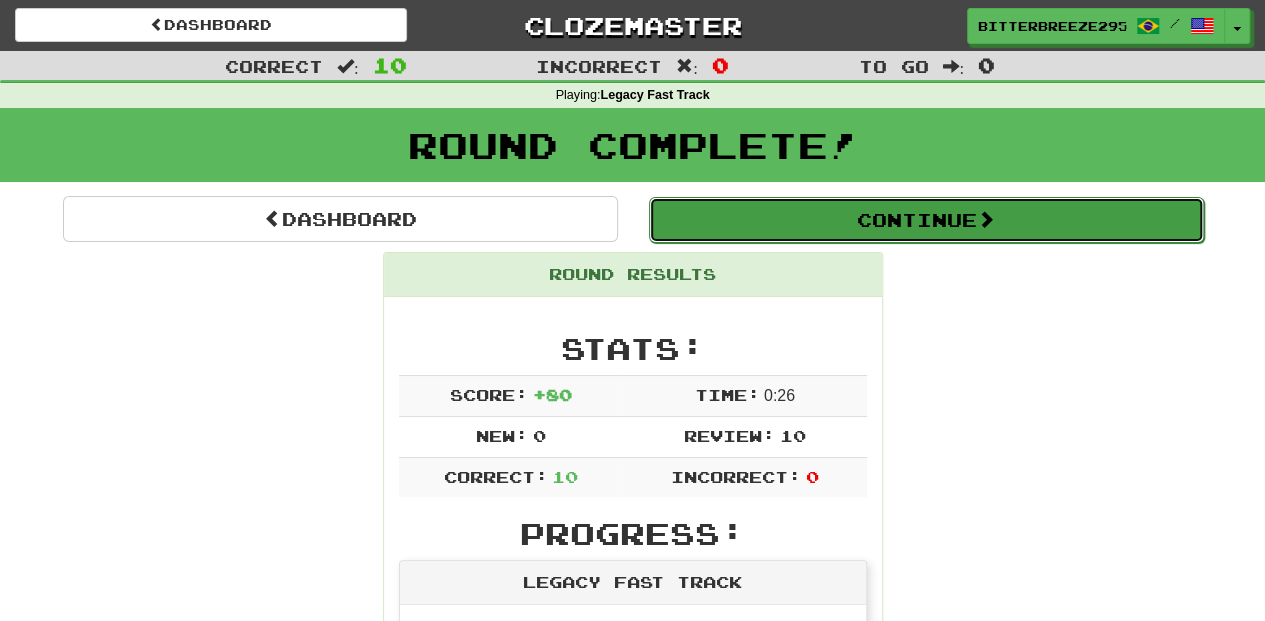 click on "Continue" at bounding box center (926, 220) 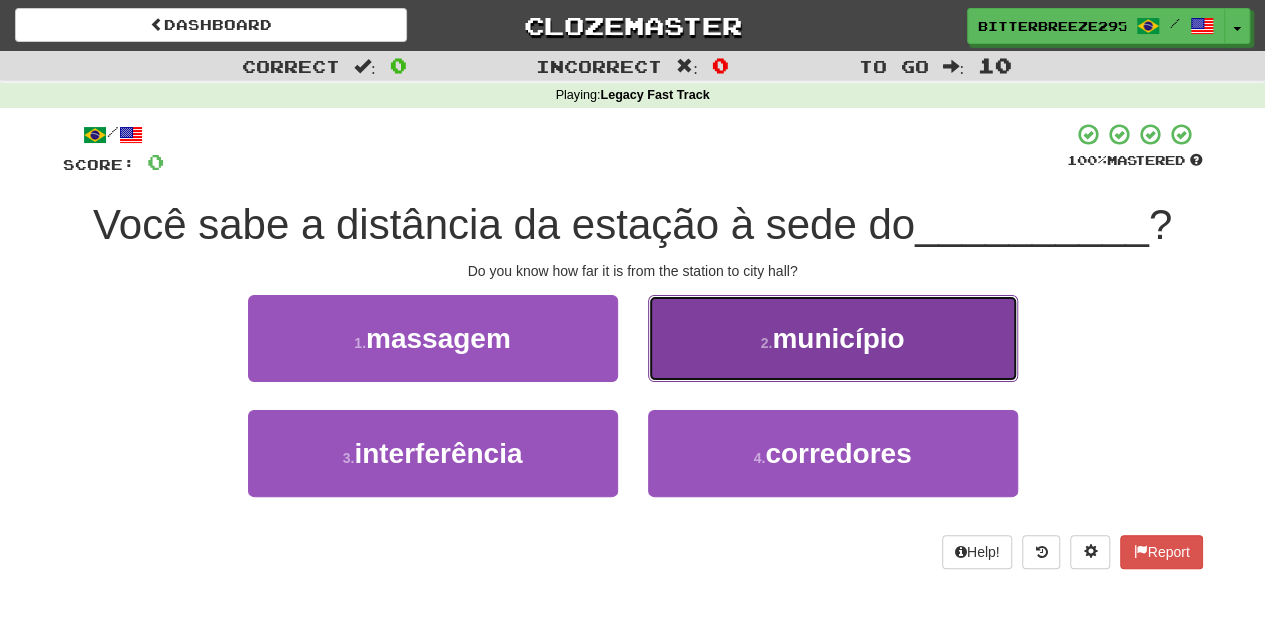 click on "2 .  município" at bounding box center (833, 338) 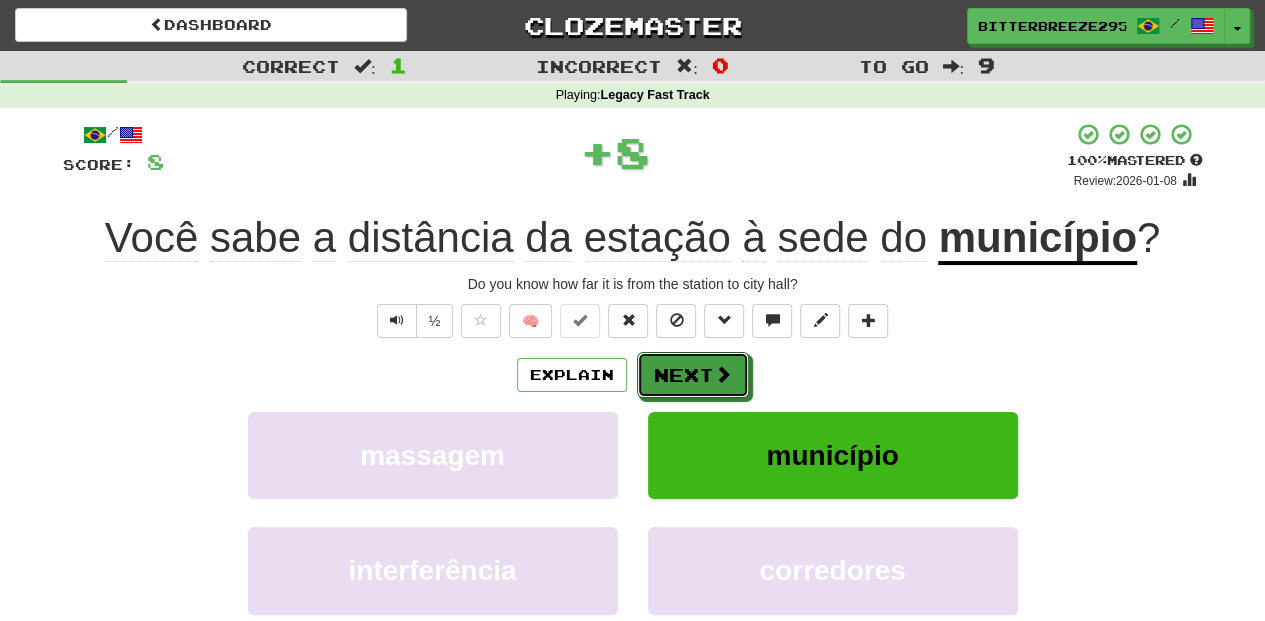 click on "Next" at bounding box center [693, 375] 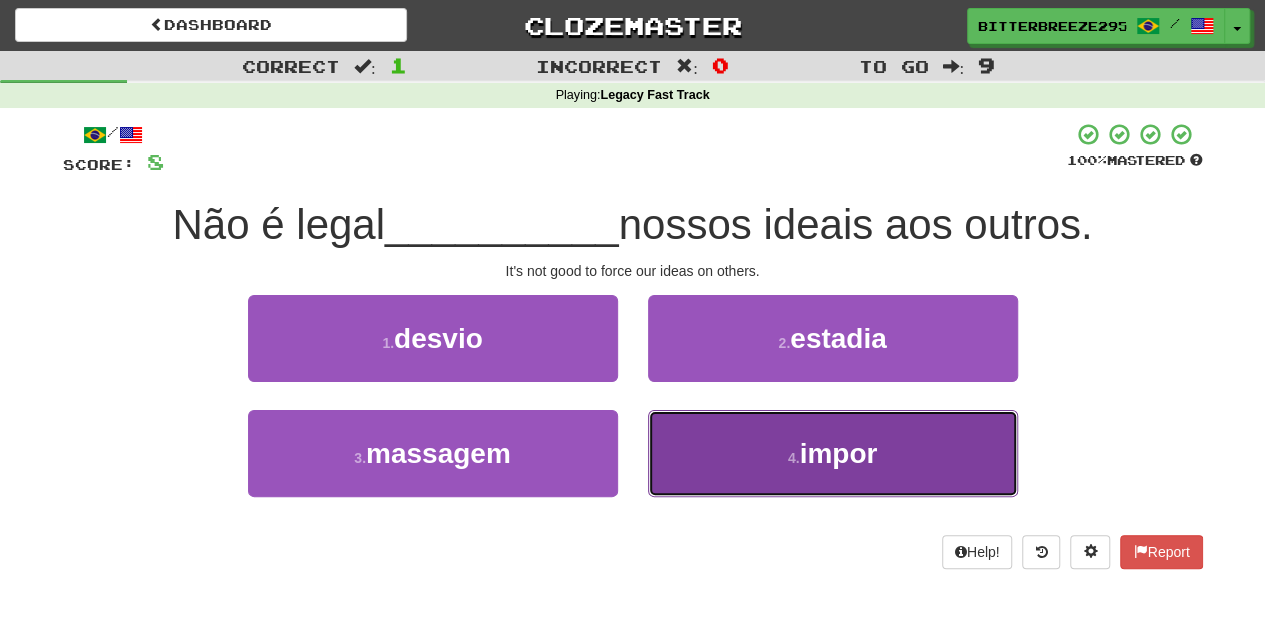 click on "4 .  impor" at bounding box center (833, 453) 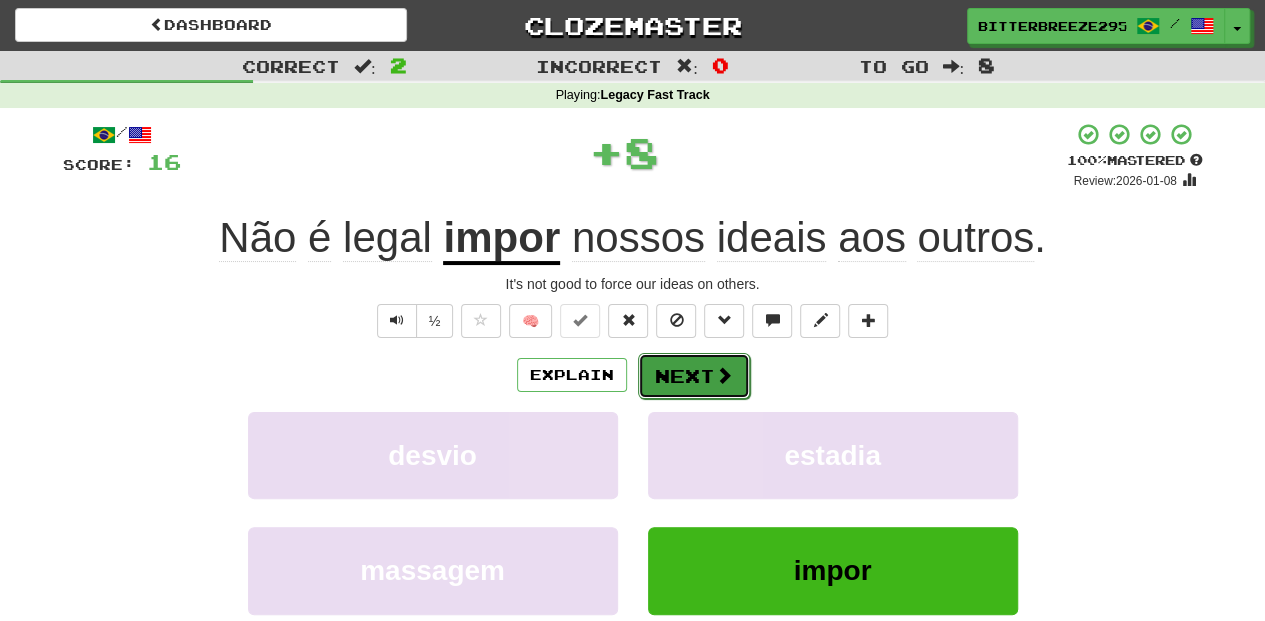 click on "Next" at bounding box center (694, 376) 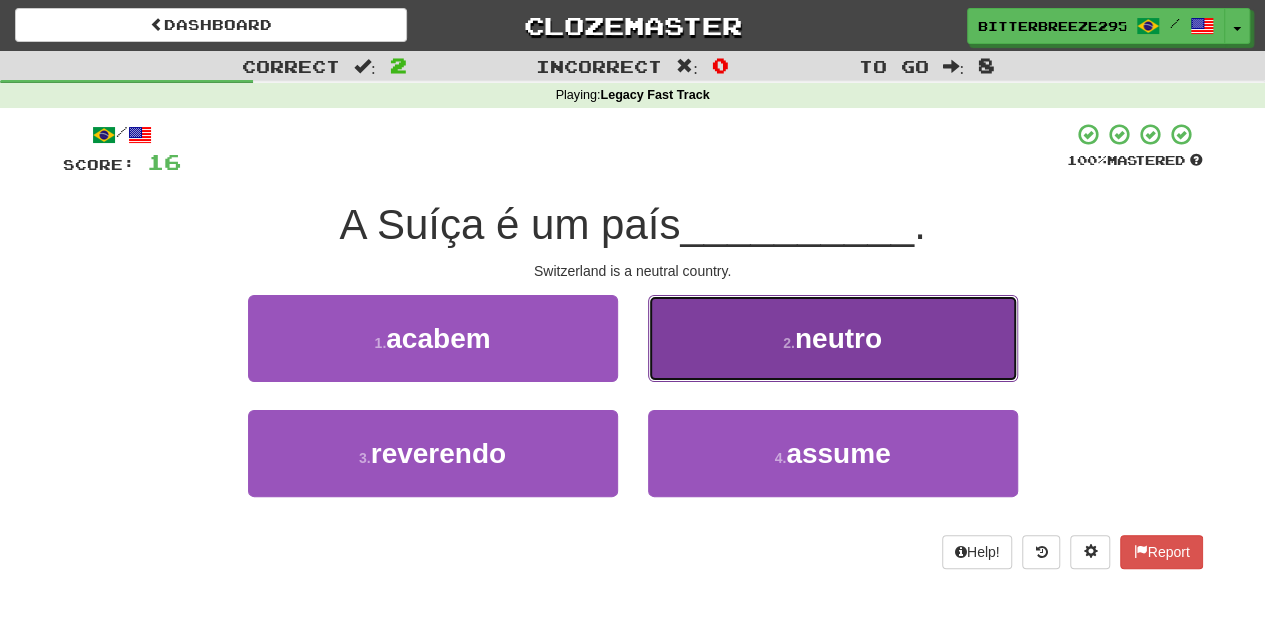 click on "2 .  neutro" at bounding box center [833, 338] 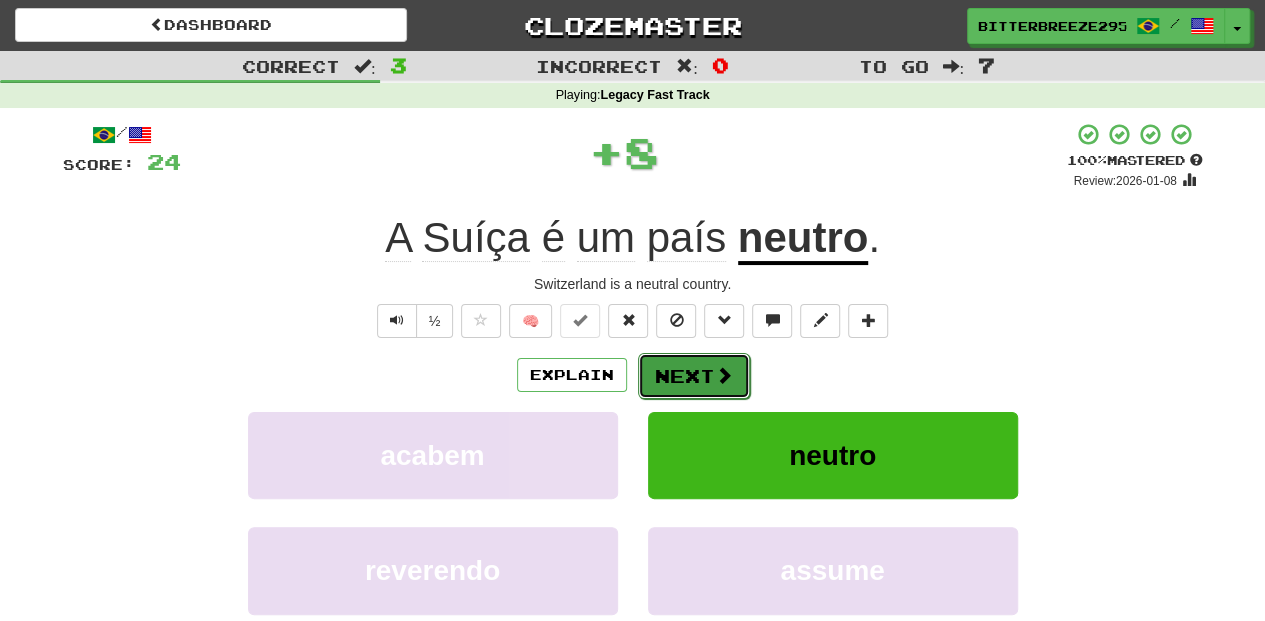 click on "Next" at bounding box center (694, 376) 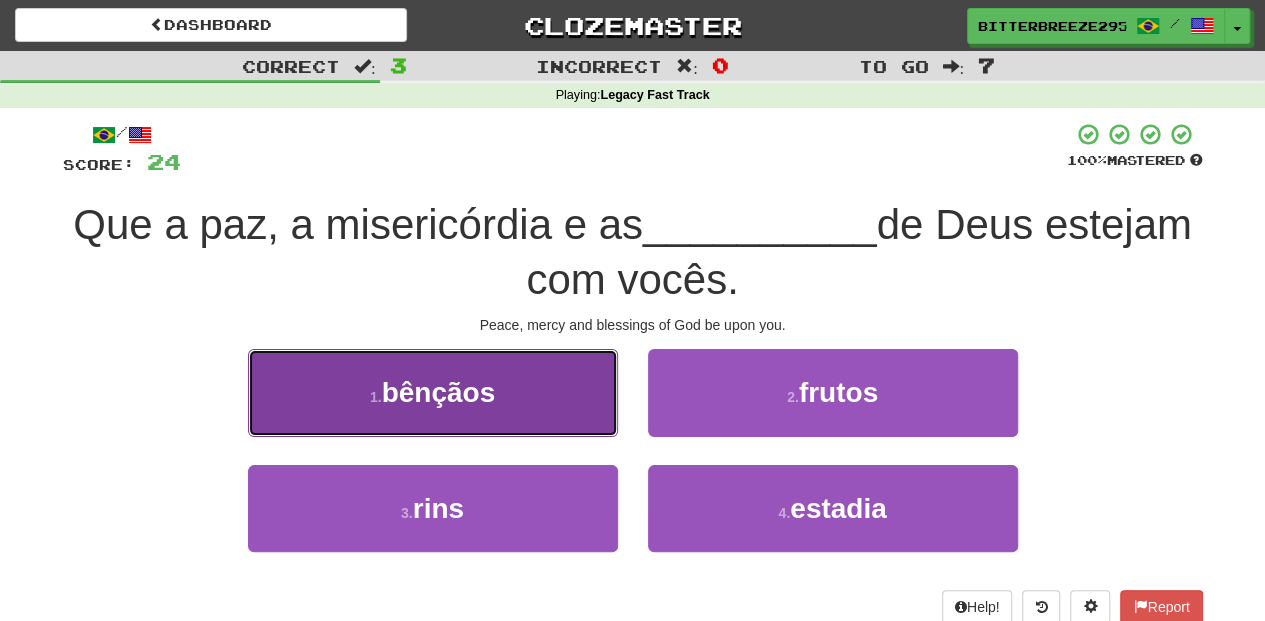 click on "1 .  bênçãos" at bounding box center [433, 392] 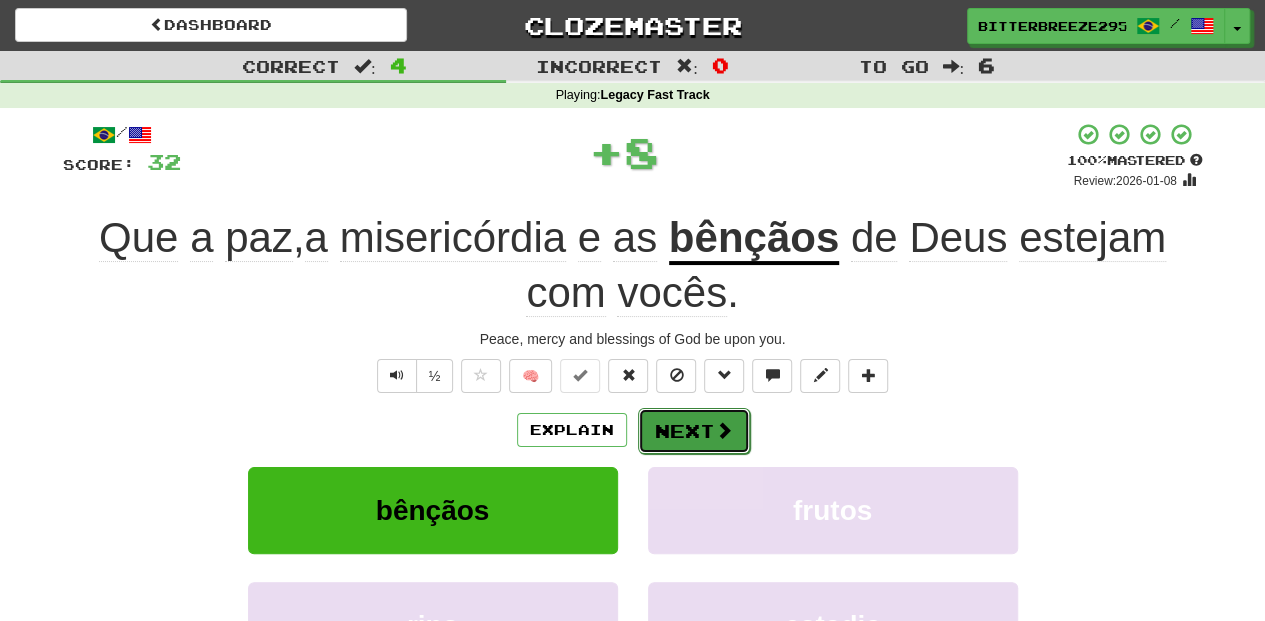 click on "Next" at bounding box center [694, 431] 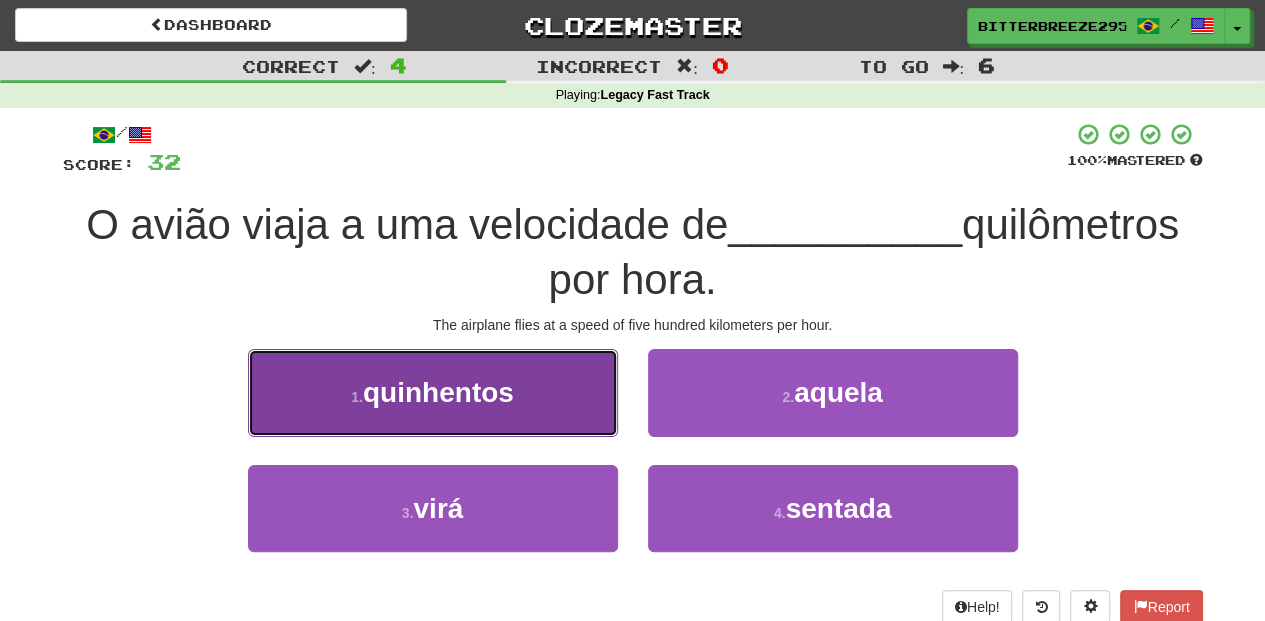 click on "1 .  quinhentos" at bounding box center [433, 392] 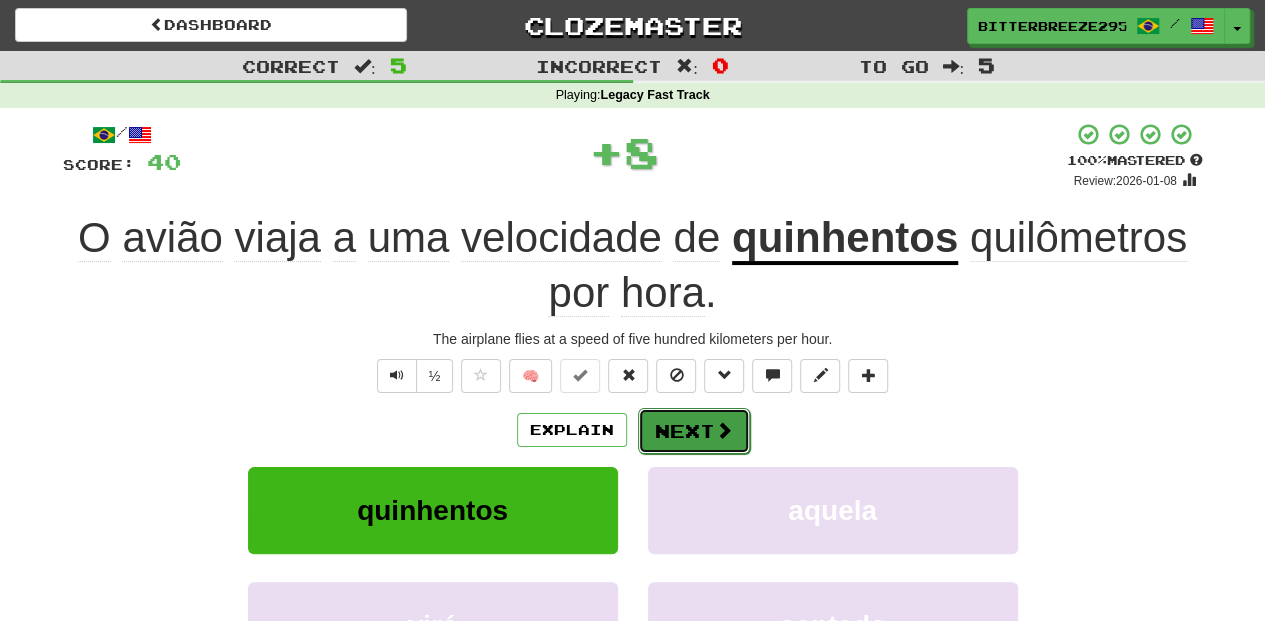 click on "Next" at bounding box center [694, 431] 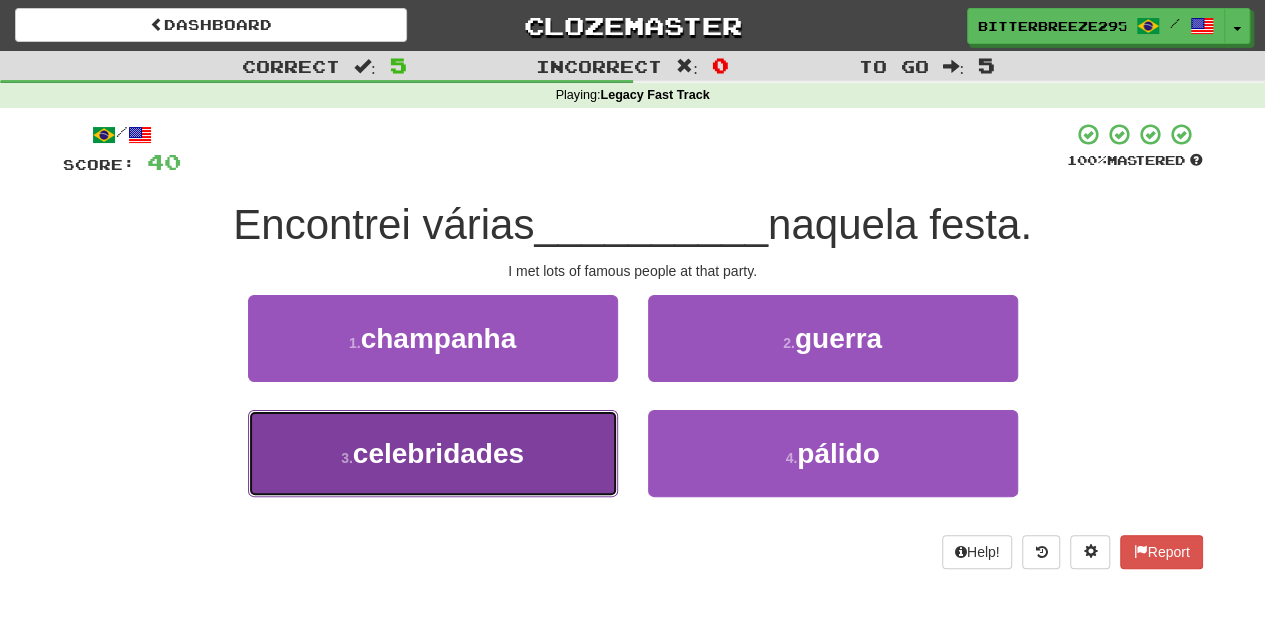 click on "3 .  celebridades" at bounding box center (433, 453) 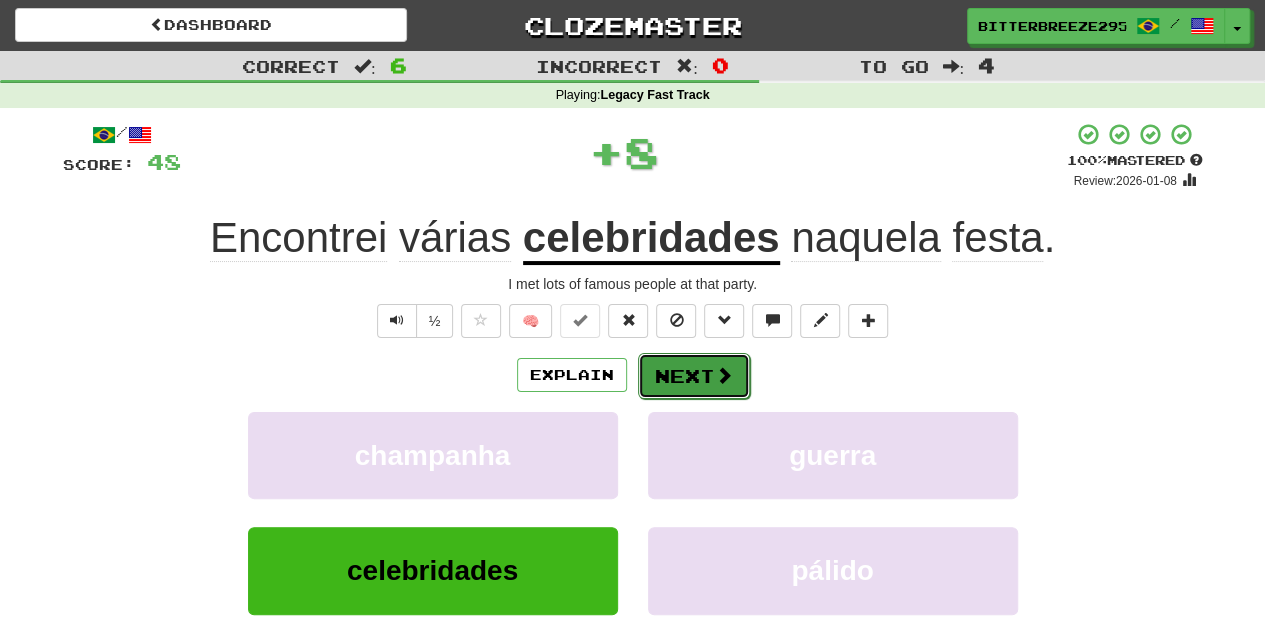 click on "Next" at bounding box center [694, 376] 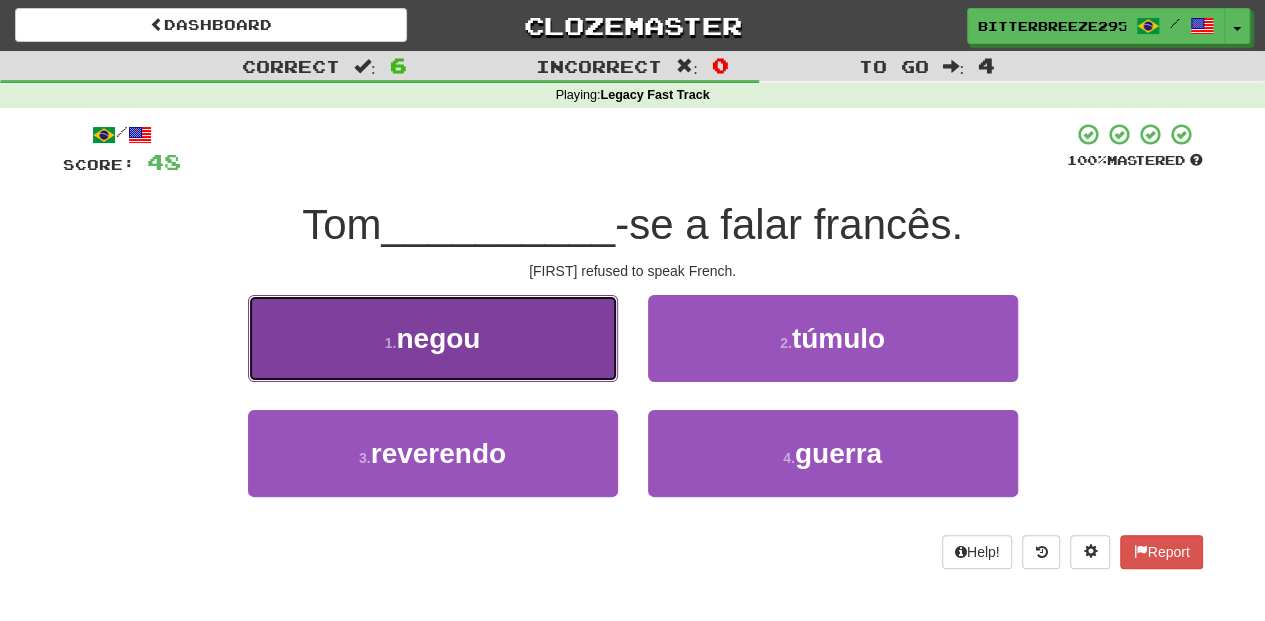 click on "1 .  negou" at bounding box center (433, 338) 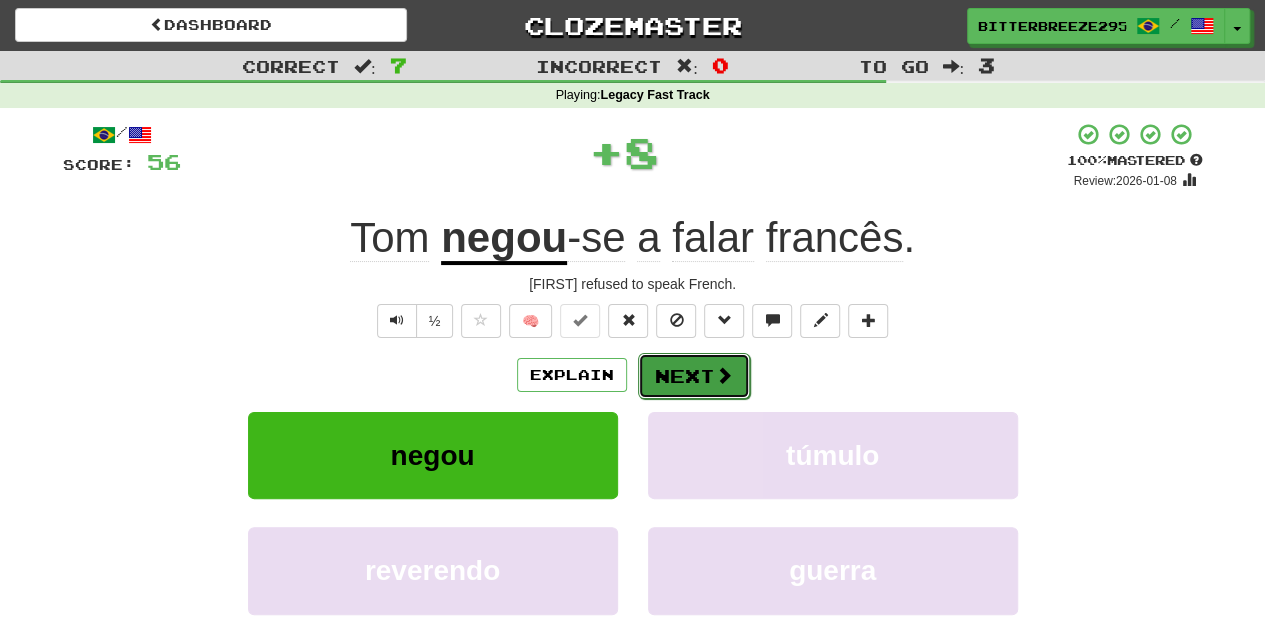 click on "Next" at bounding box center [694, 376] 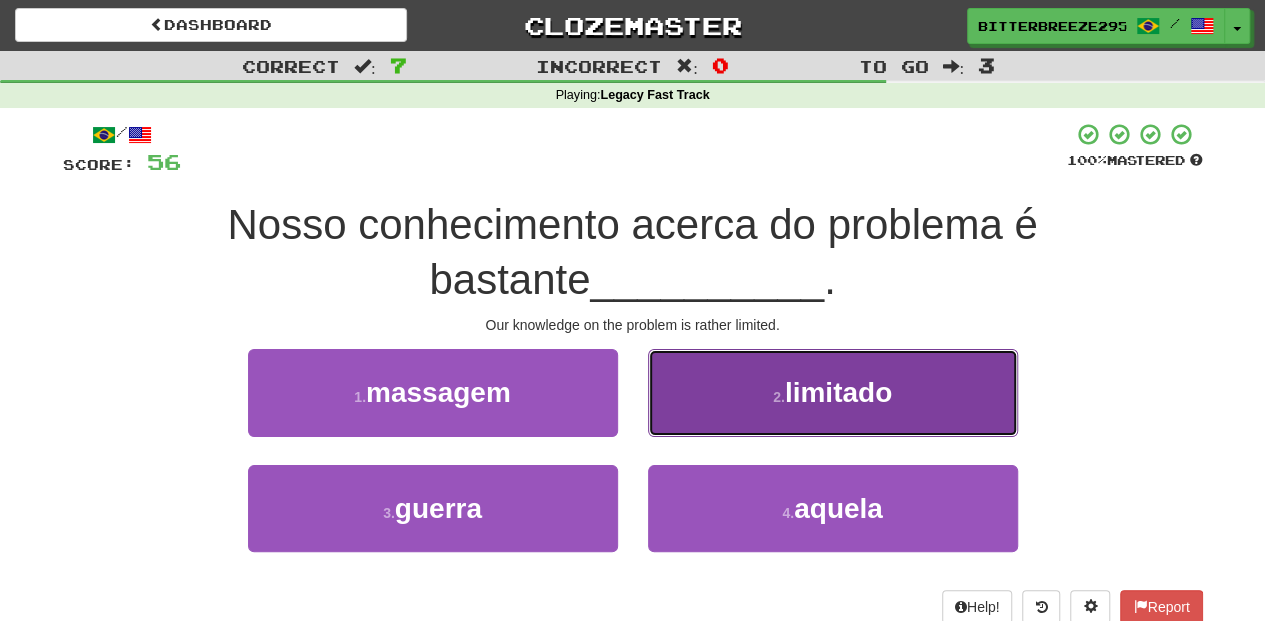 click on "2 .  limitado" at bounding box center (833, 392) 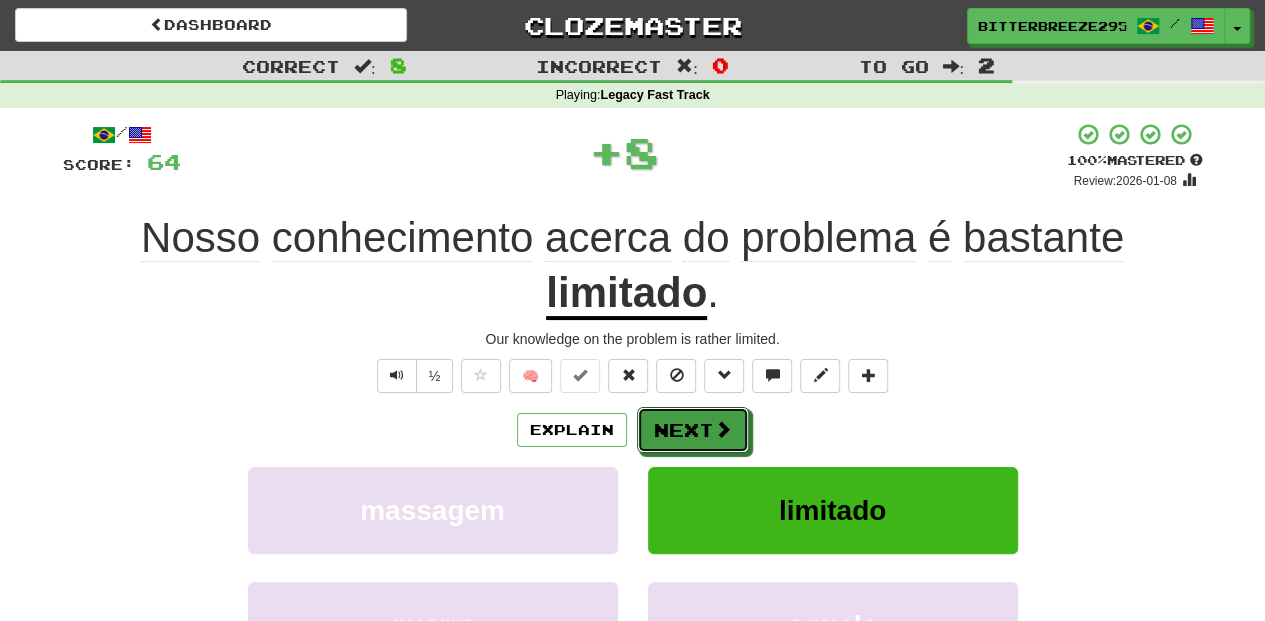 click on "Next" at bounding box center (693, 430) 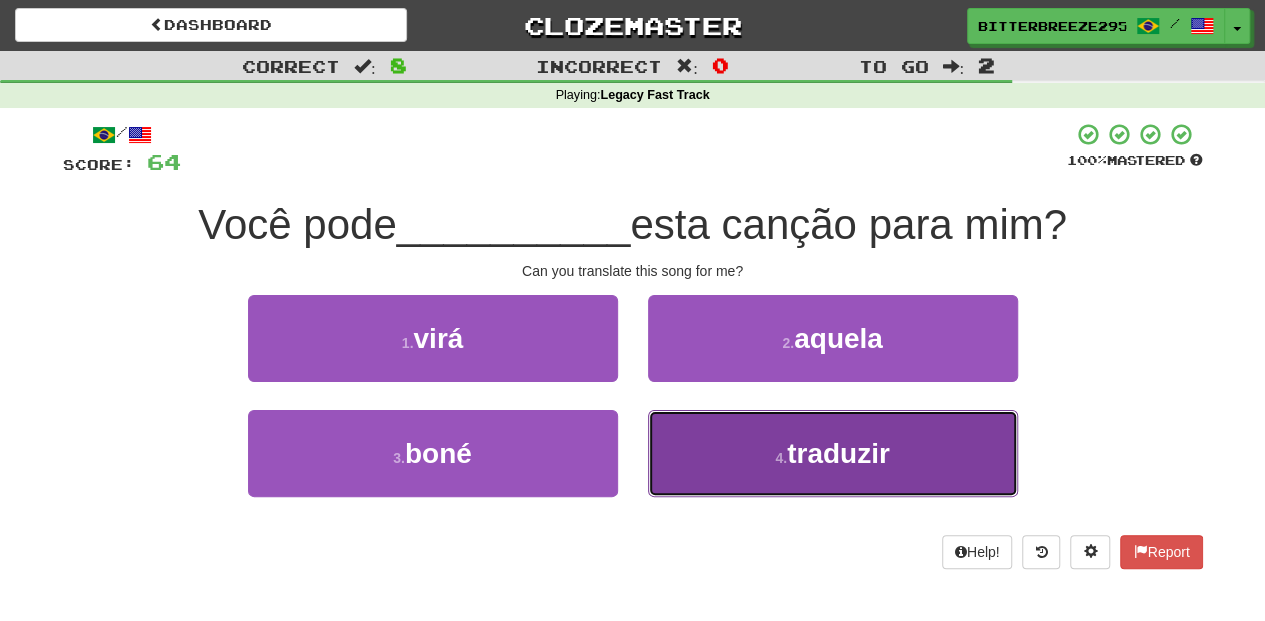 click on "4 .  traduzir" at bounding box center [833, 453] 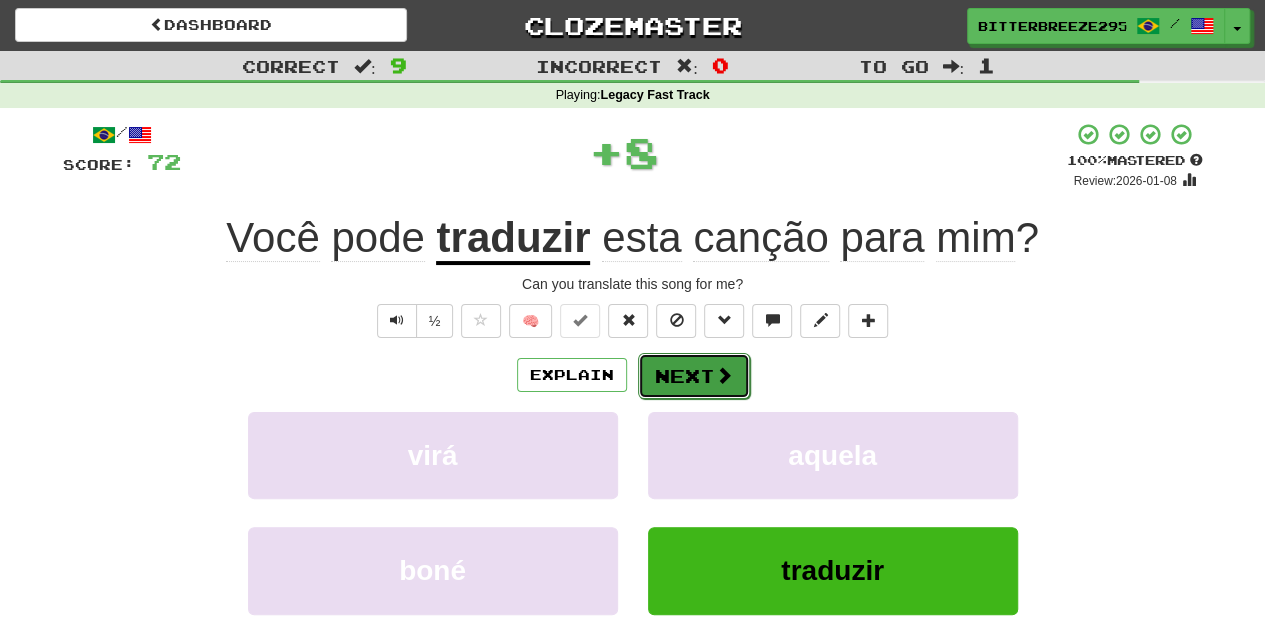 click on "Next" at bounding box center (694, 376) 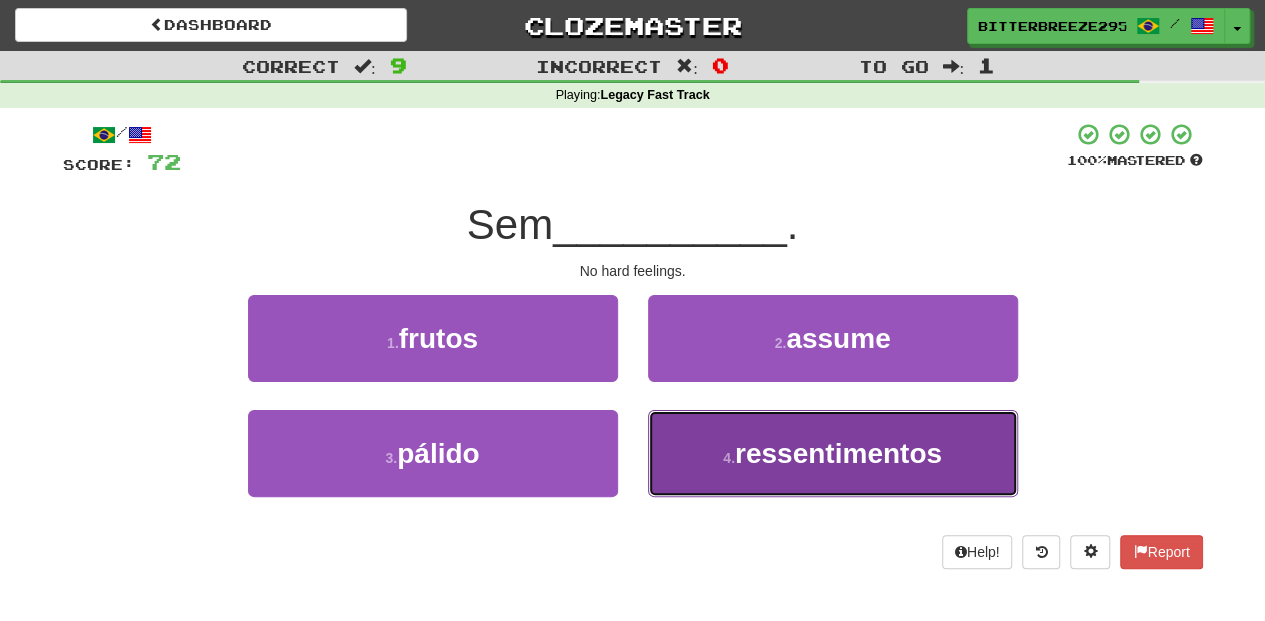 click on "4 .  ressentimentos" at bounding box center (833, 453) 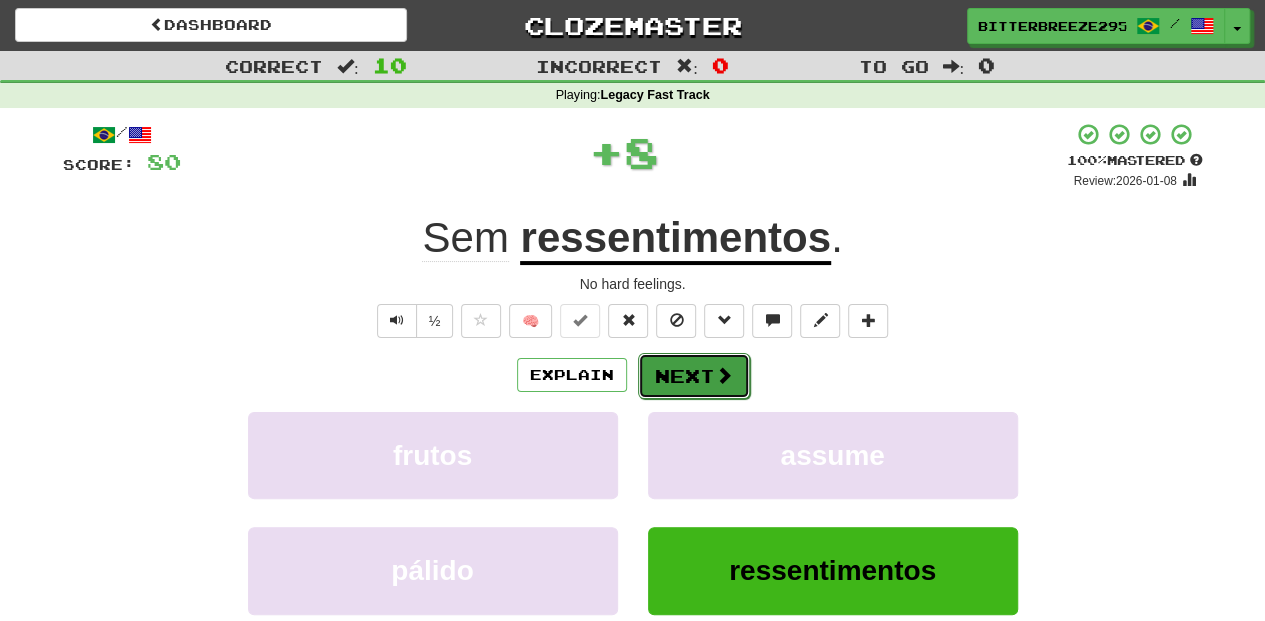 click on "Next" at bounding box center [694, 376] 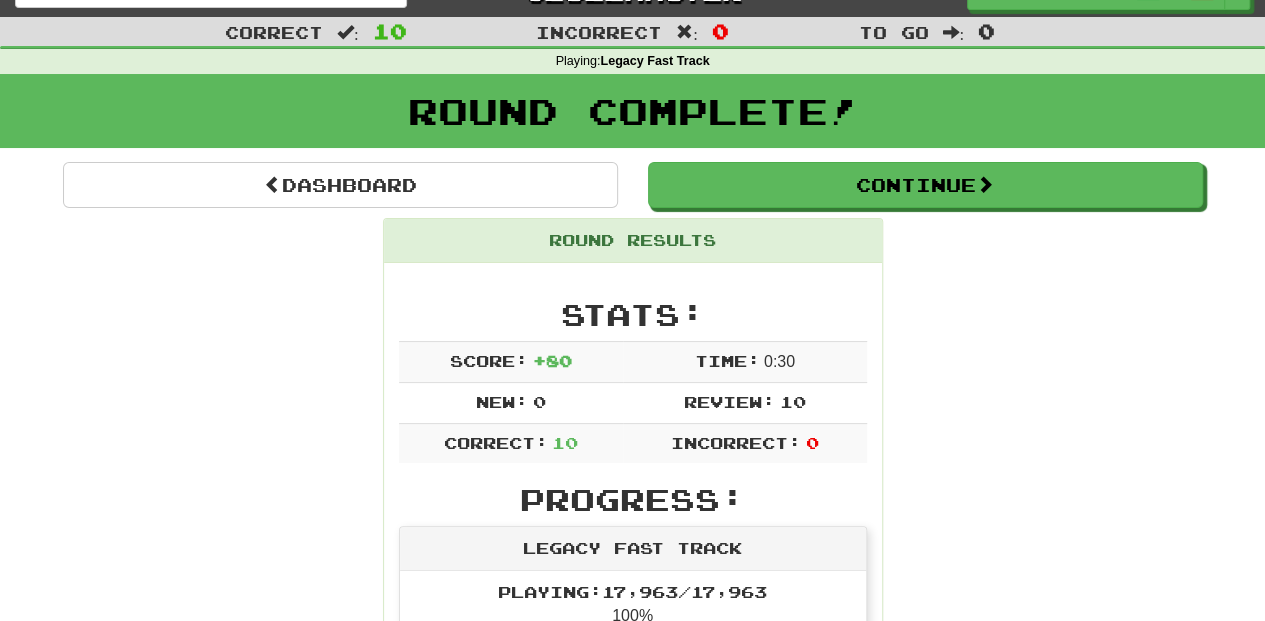 scroll, scrollTop: 0, scrollLeft: 0, axis: both 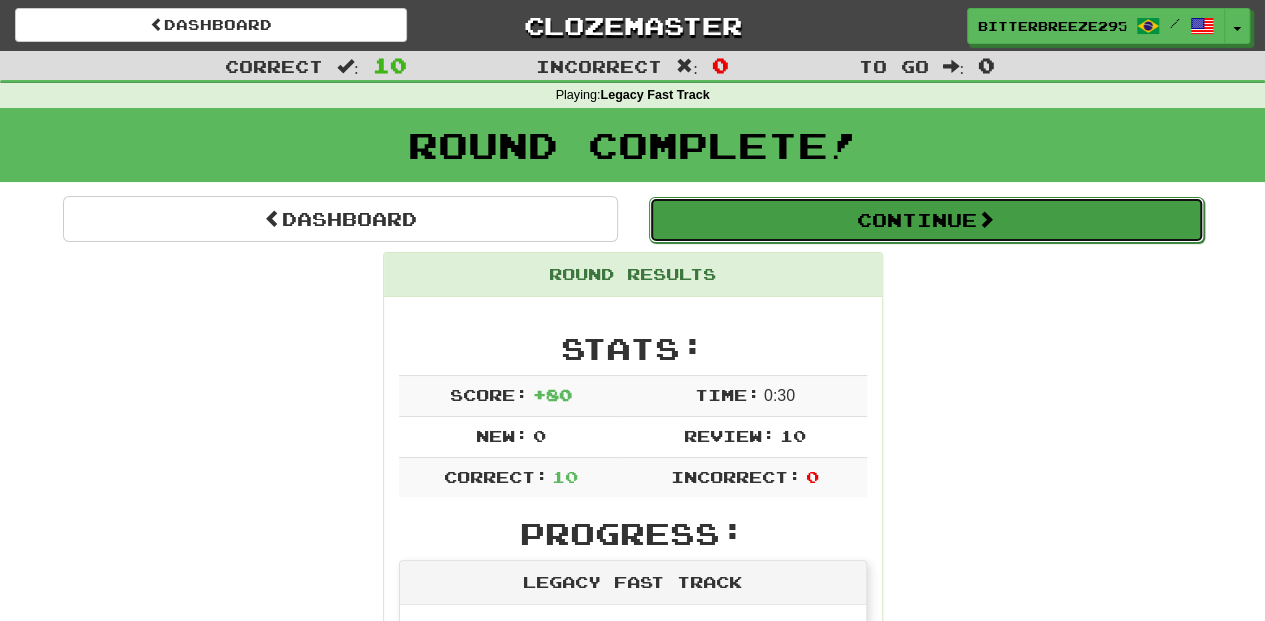 click on "Continue" at bounding box center [926, 220] 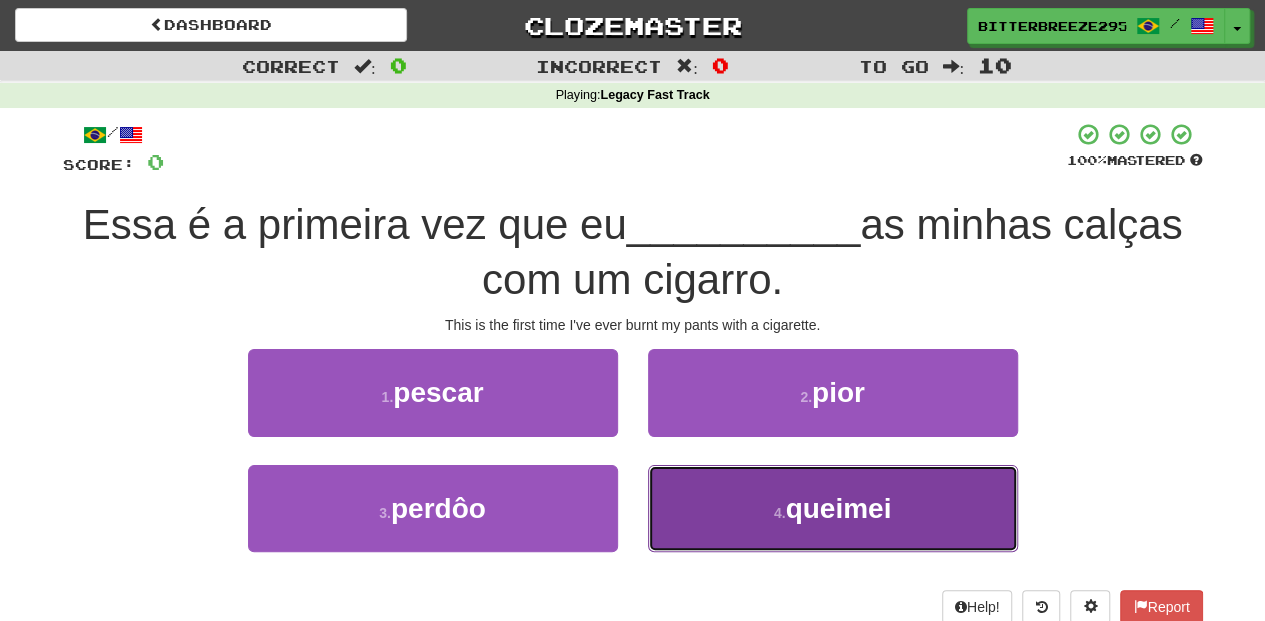 click on "4 .  queimei" at bounding box center [833, 508] 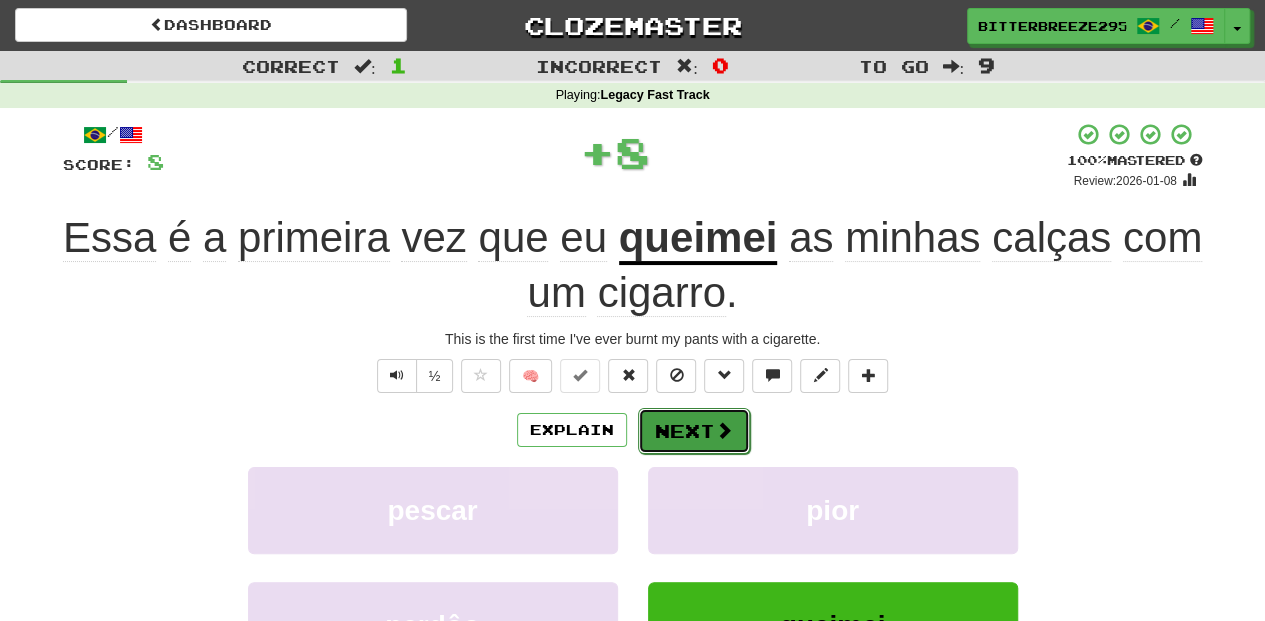 click on "Next" at bounding box center (694, 431) 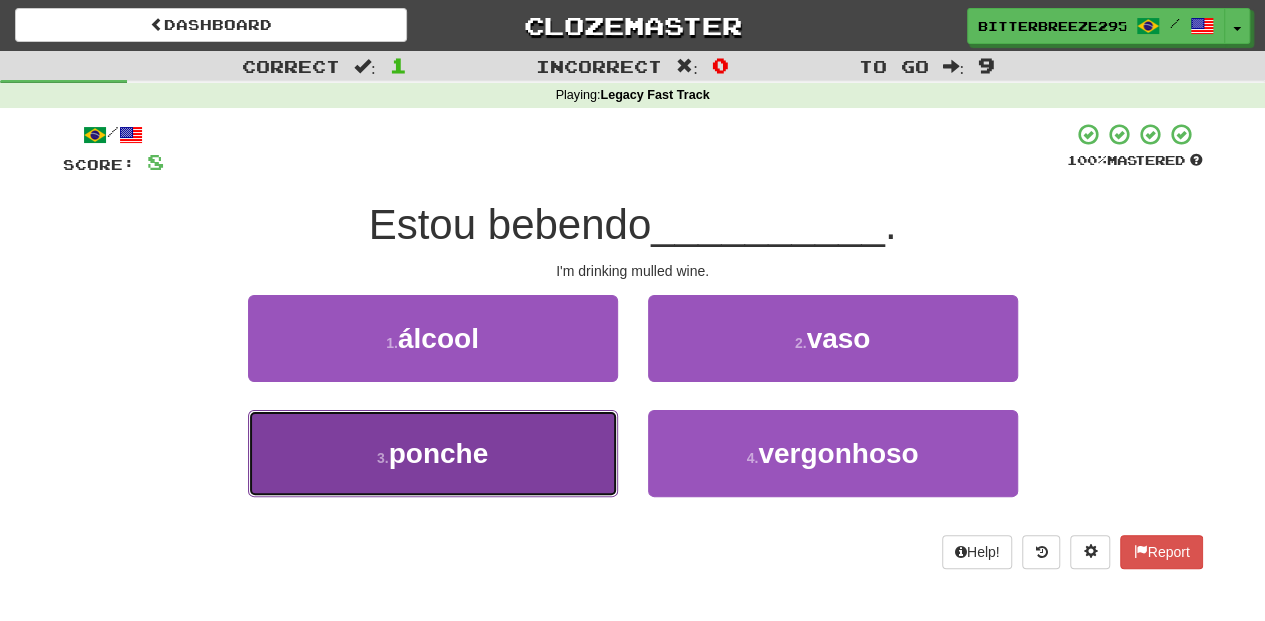 click on "3 .  ponche" at bounding box center (433, 453) 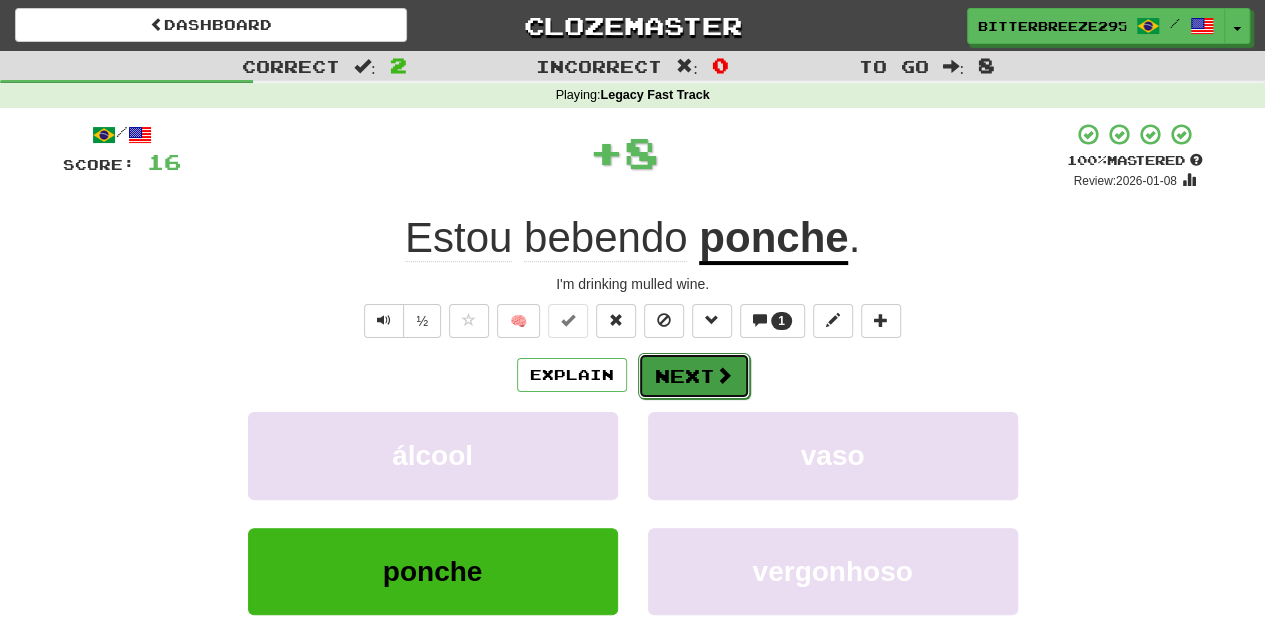 click on "Next" at bounding box center (694, 376) 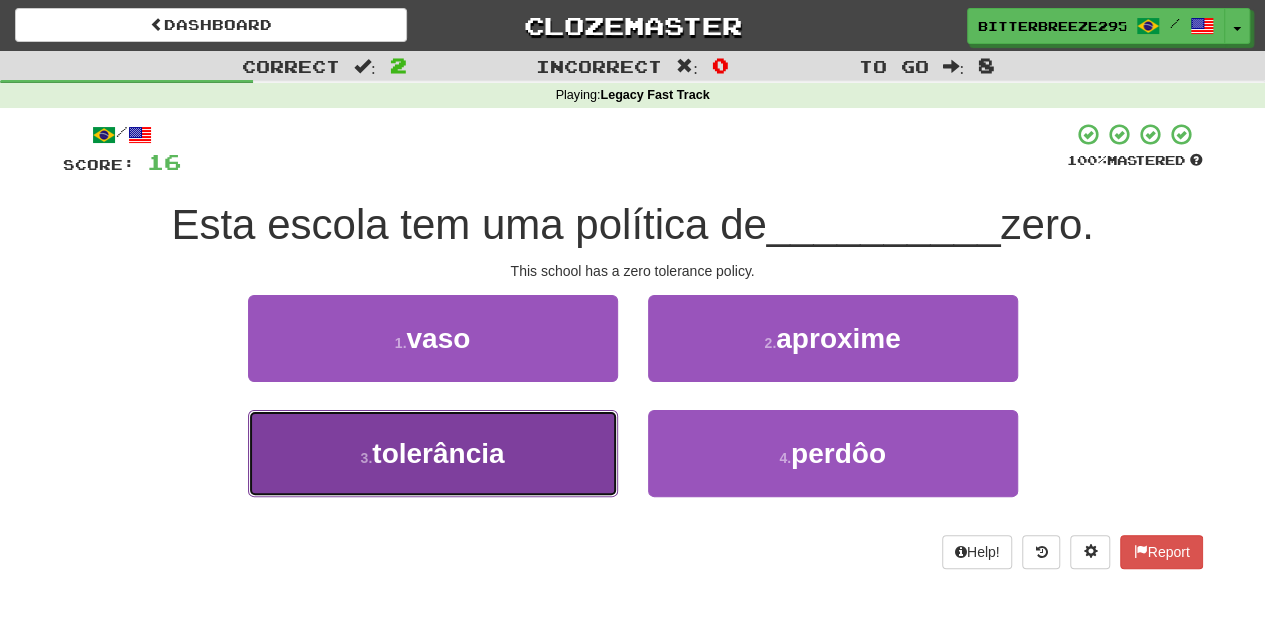 click on "3 .  tolerância" at bounding box center [433, 453] 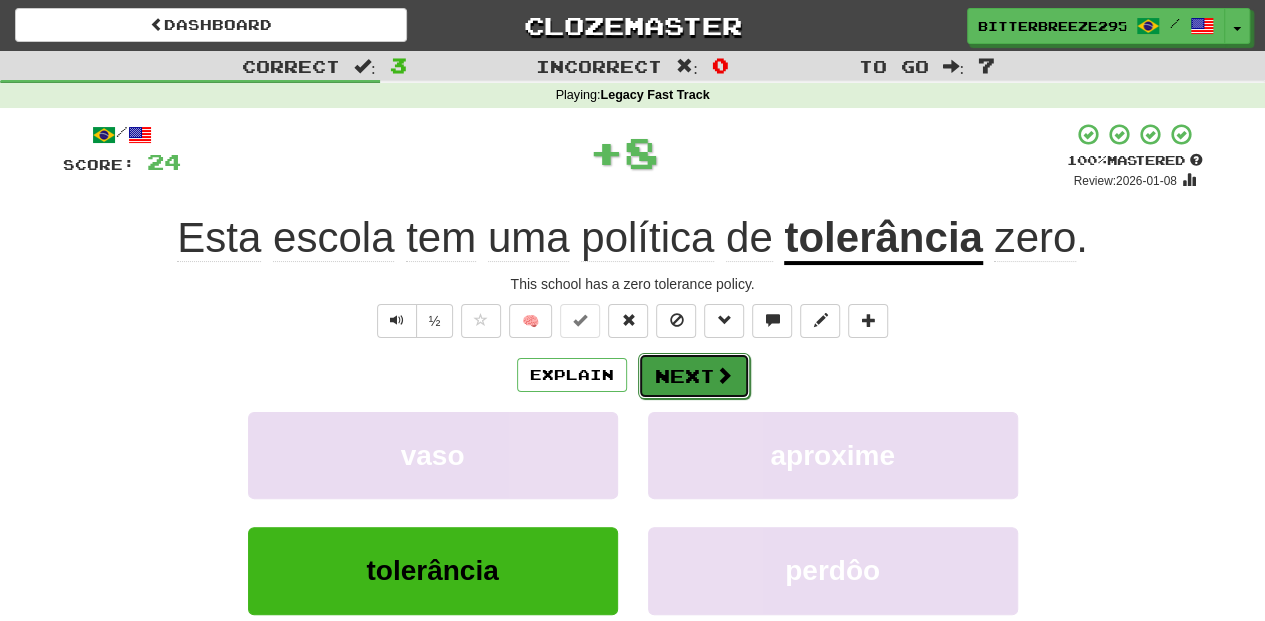 click on "Next" at bounding box center [694, 376] 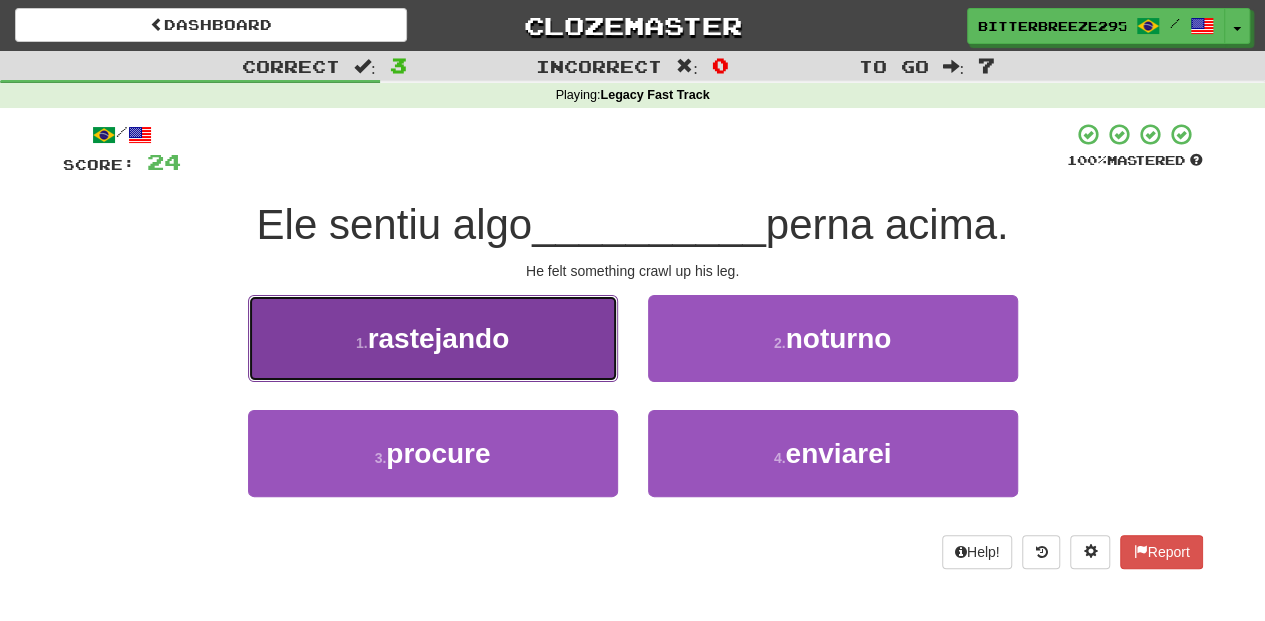 click on "1 .  rastejando" at bounding box center (433, 338) 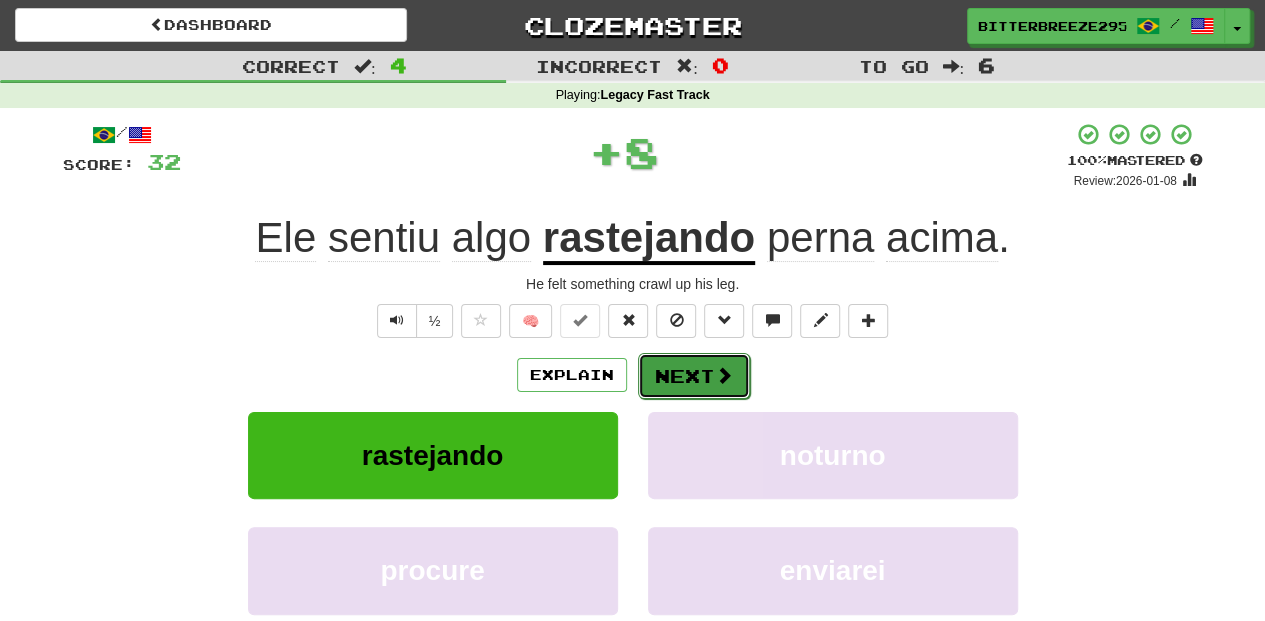 click on "Next" at bounding box center (694, 376) 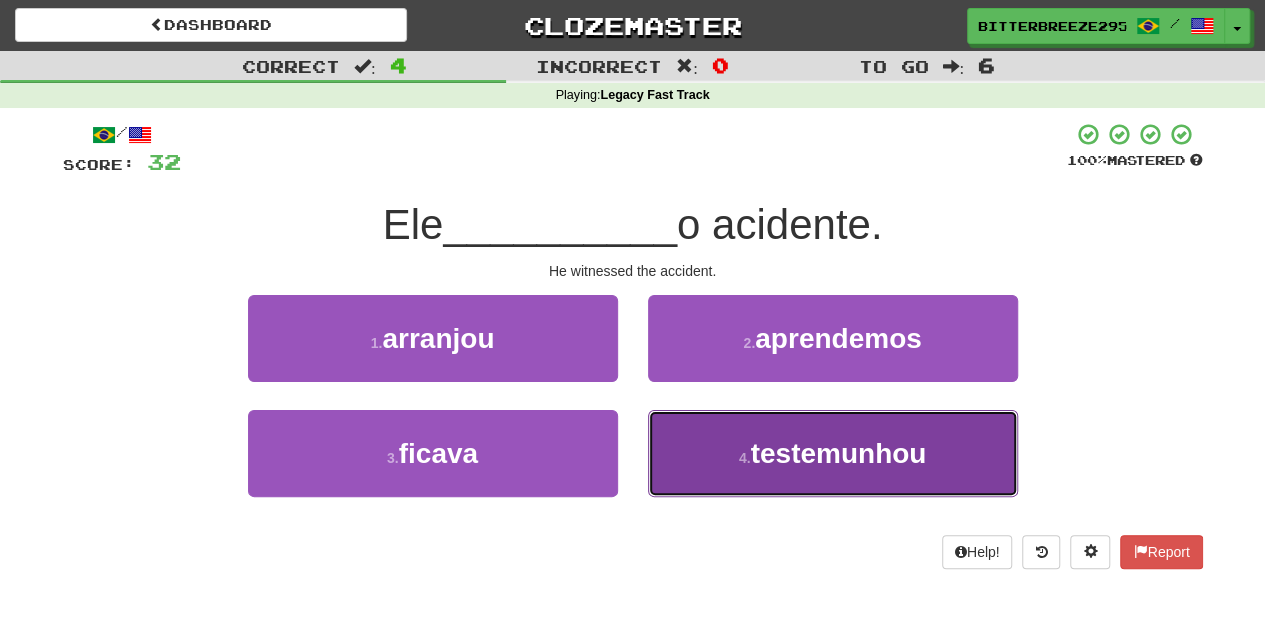 click on "4 .  testemunhou" at bounding box center (833, 453) 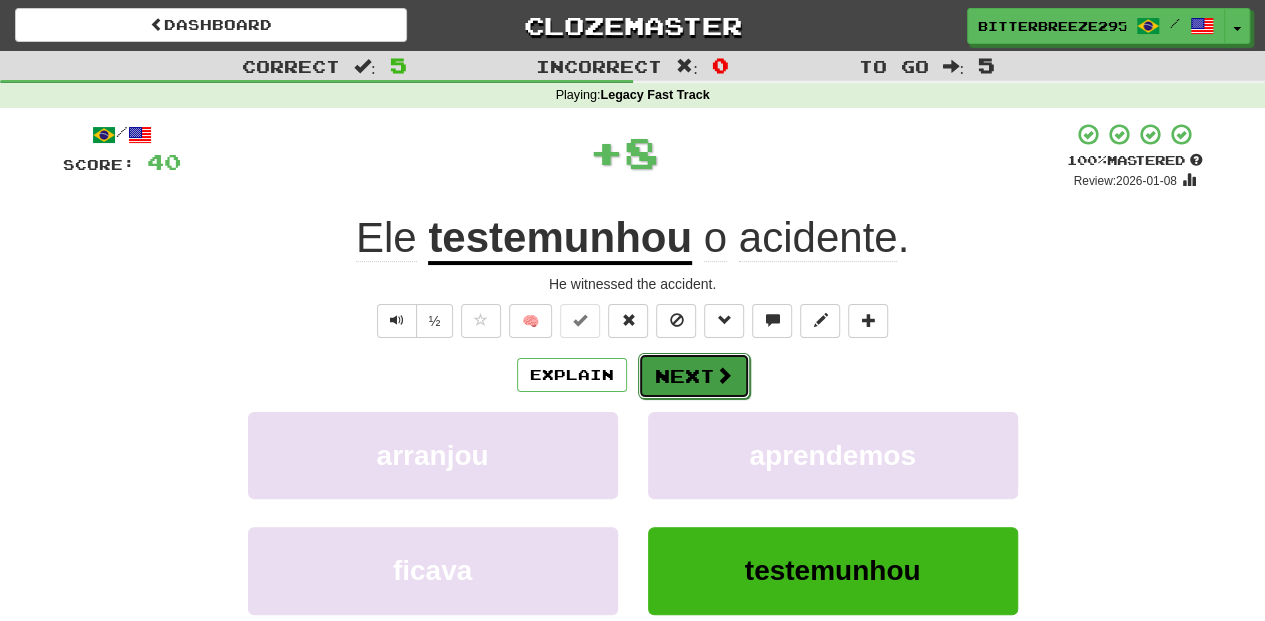 click on "Next" at bounding box center (694, 376) 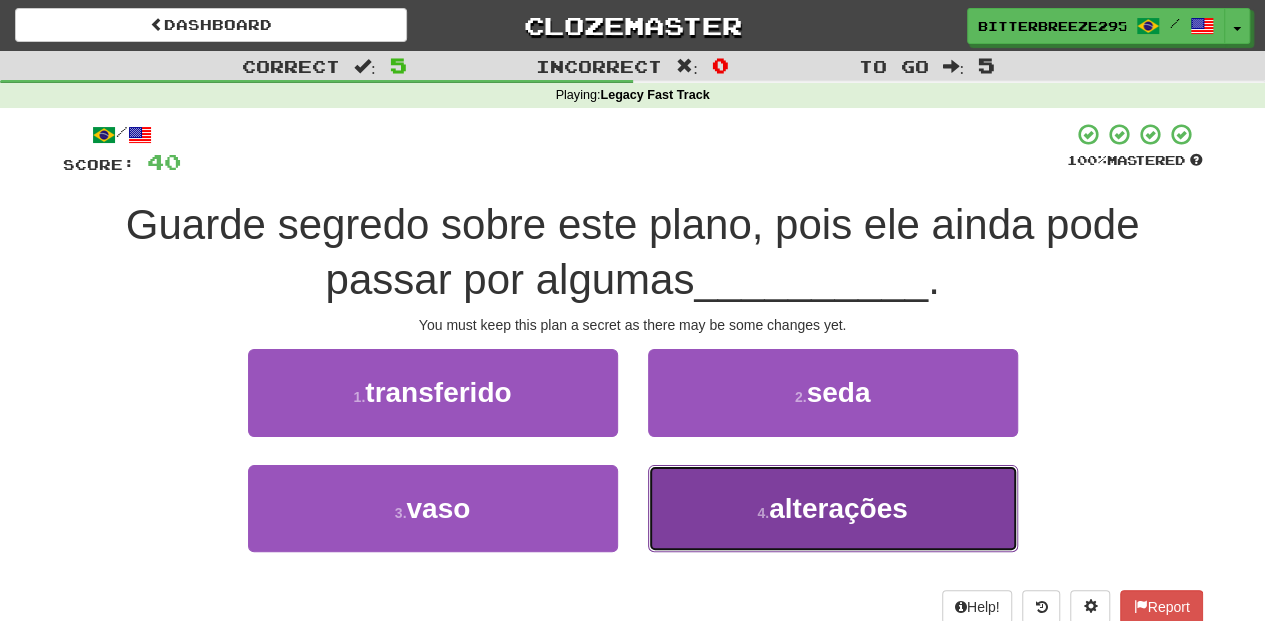 click on "4 .  alterações" at bounding box center [833, 508] 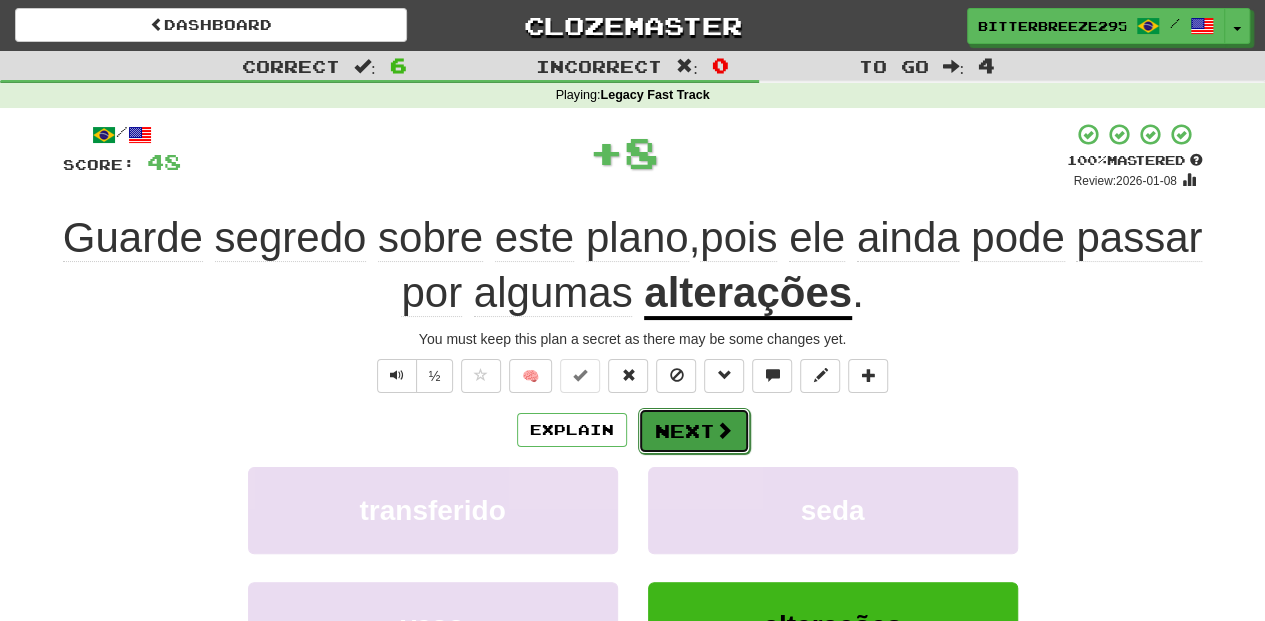 click on "Next" at bounding box center [694, 431] 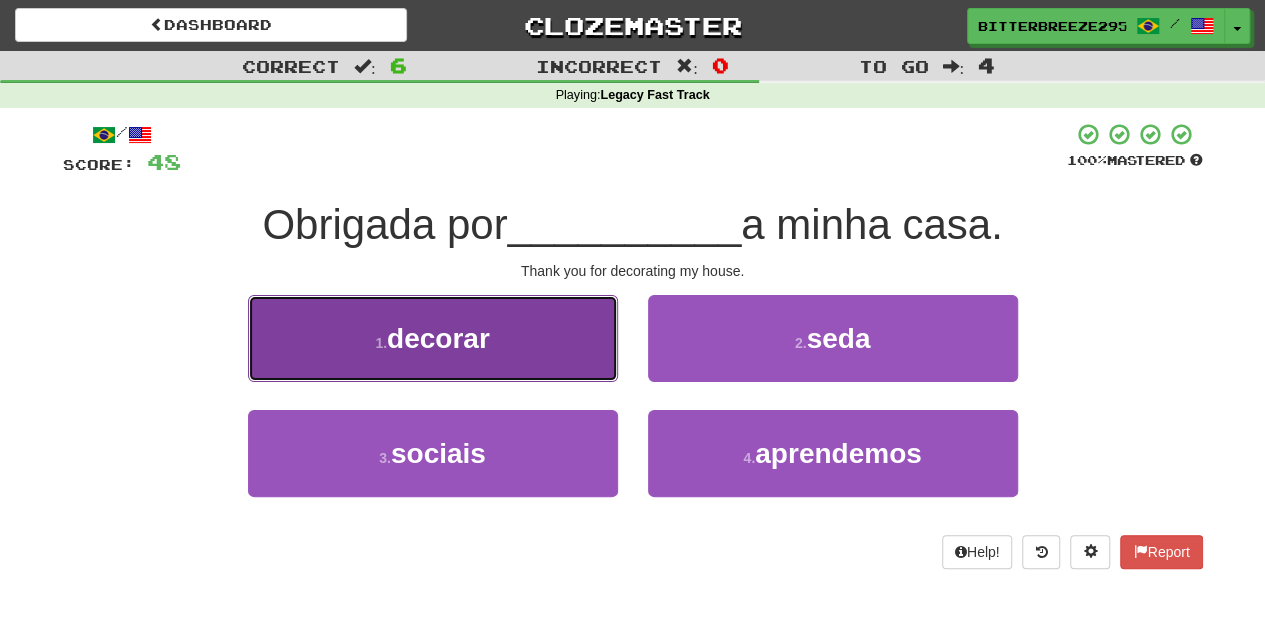 click on "1 .  decorar" at bounding box center [433, 338] 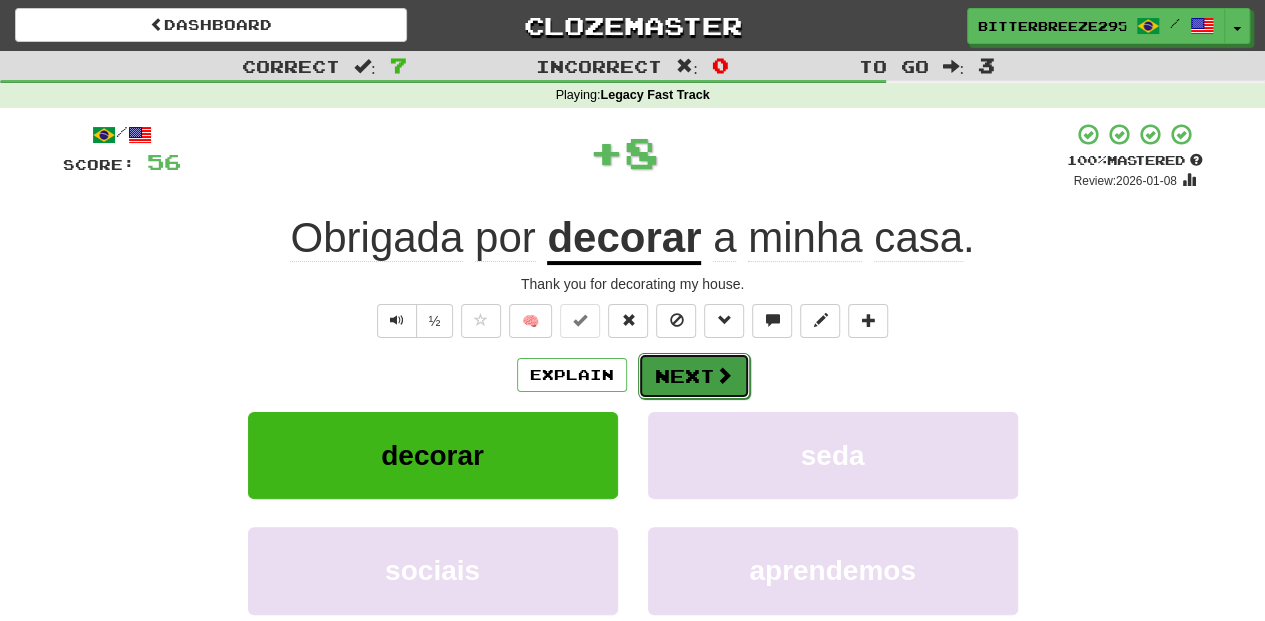 click on "Next" at bounding box center [694, 376] 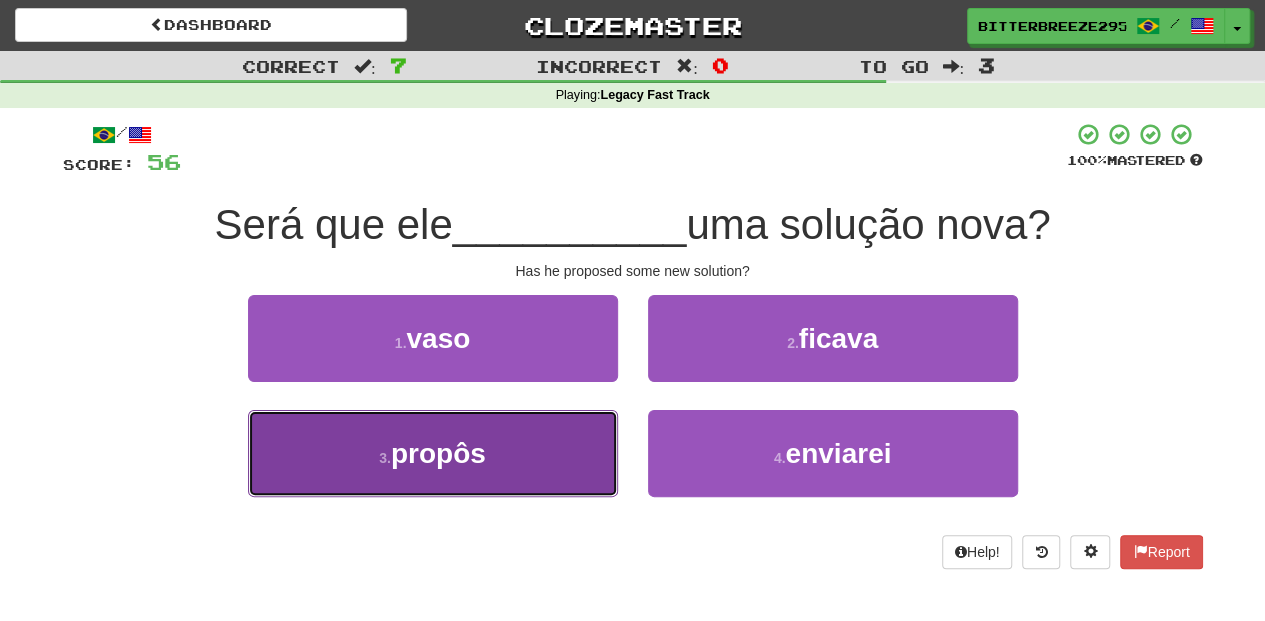 click on "3 .  propôs" at bounding box center [433, 453] 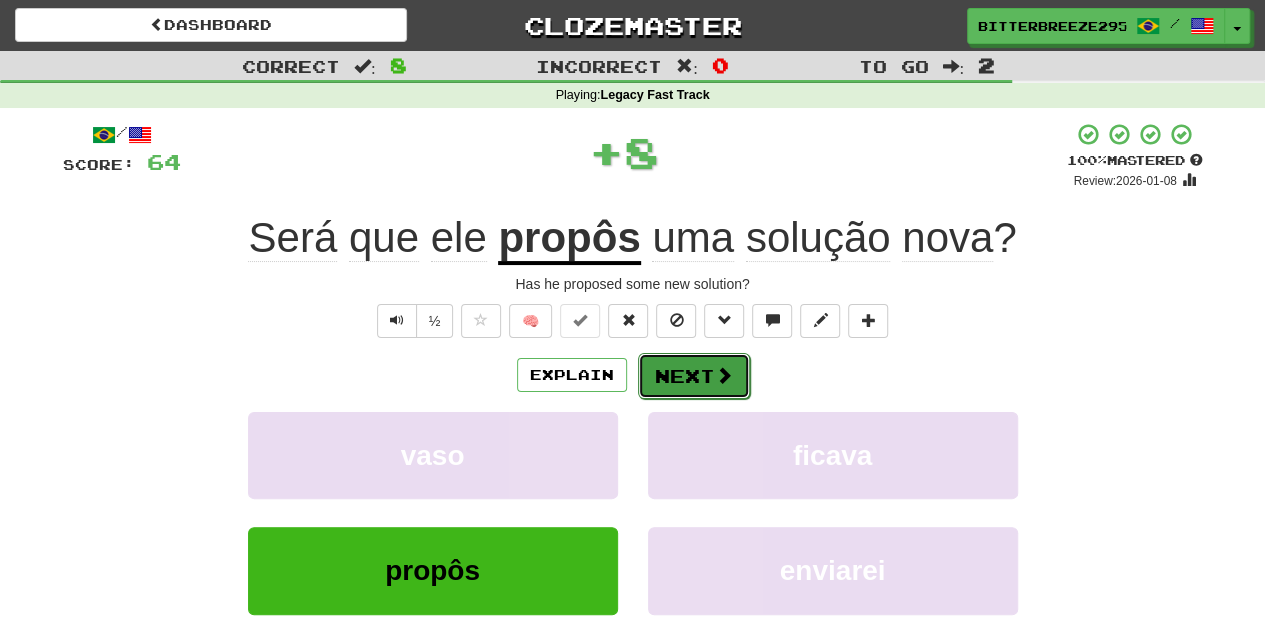 click on "Next" at bounding box center (694, 376) 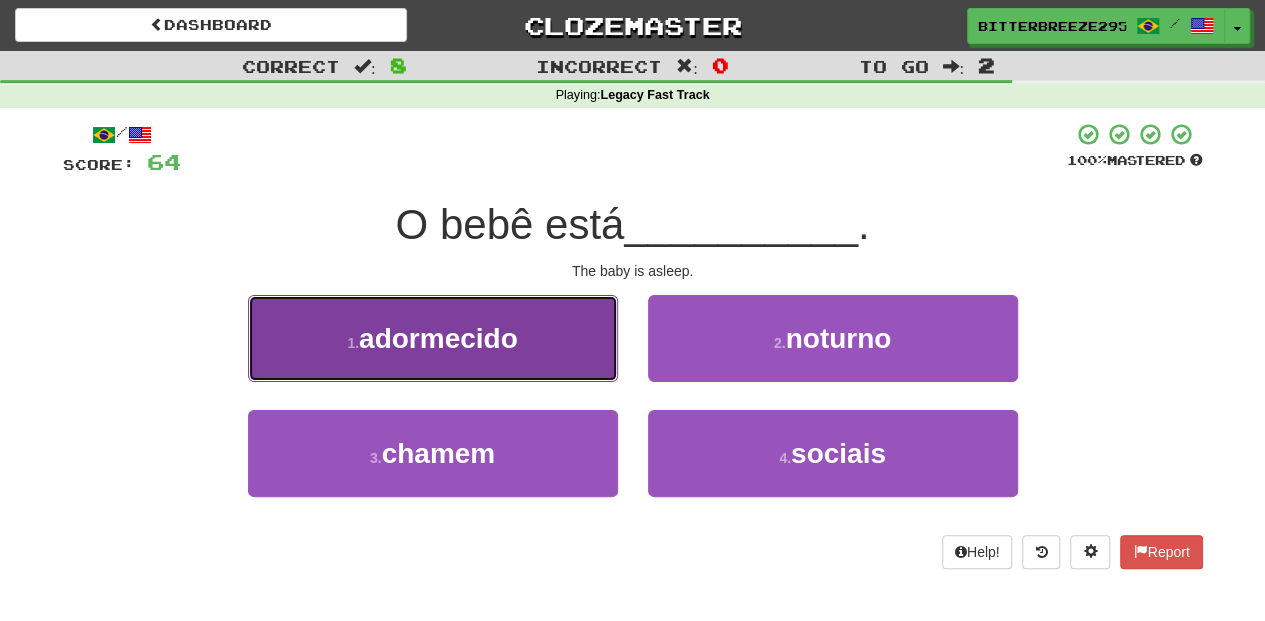 click on "1 .  adormecido" at bounding box center (433, 338) 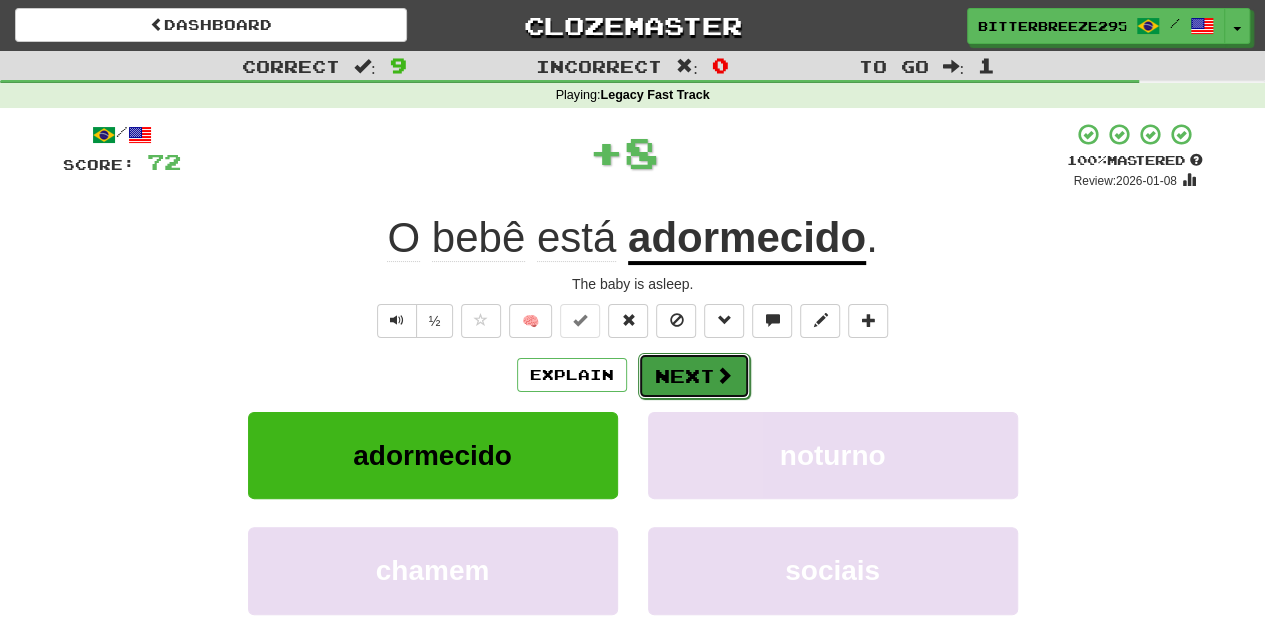 click on "Next" at bounding box center (694, 376) 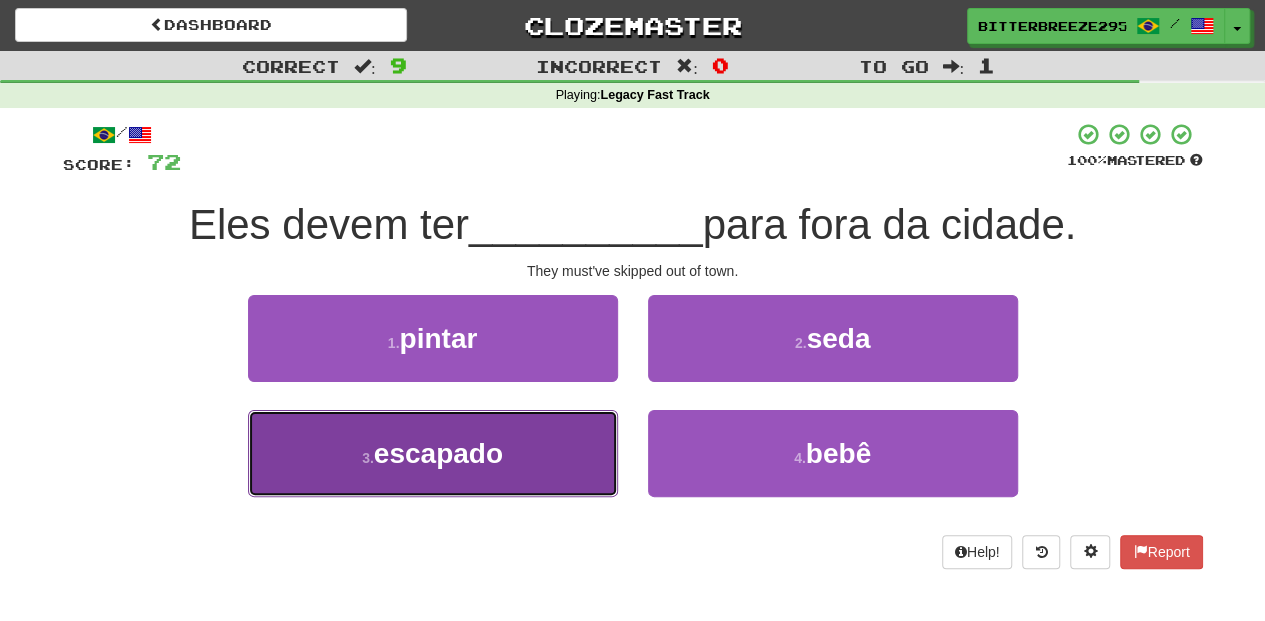click on "3 .  escapado" at bounding box center [433, 453] 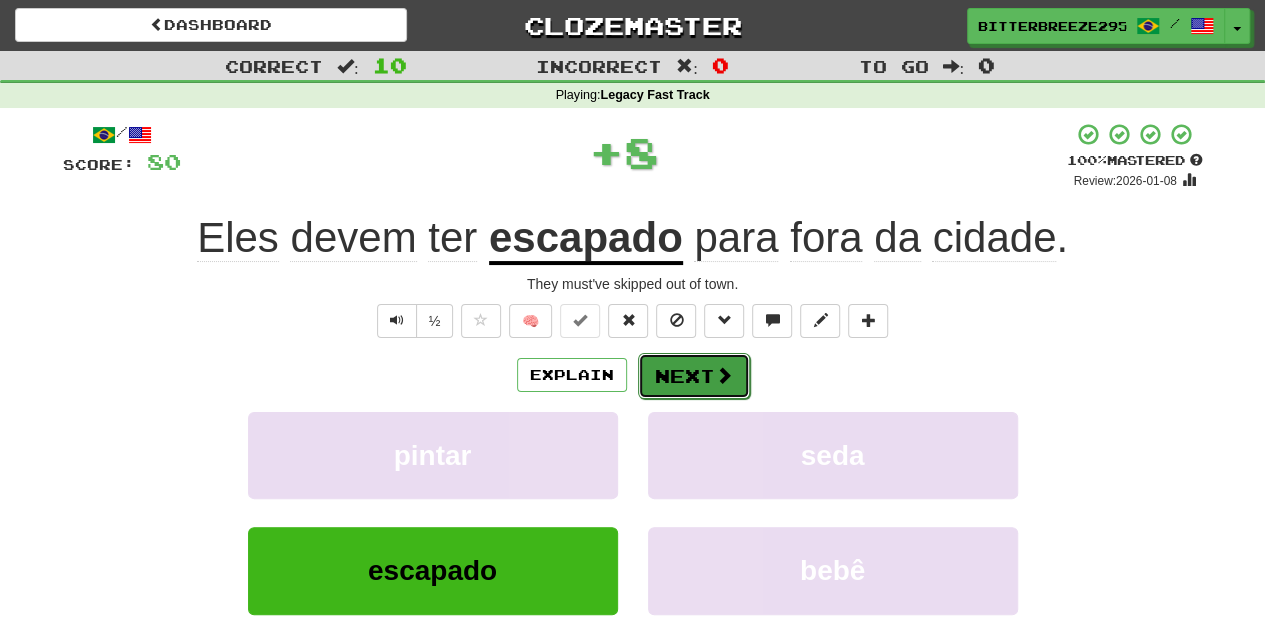 click on "Next" at bounding box center (694, 376) 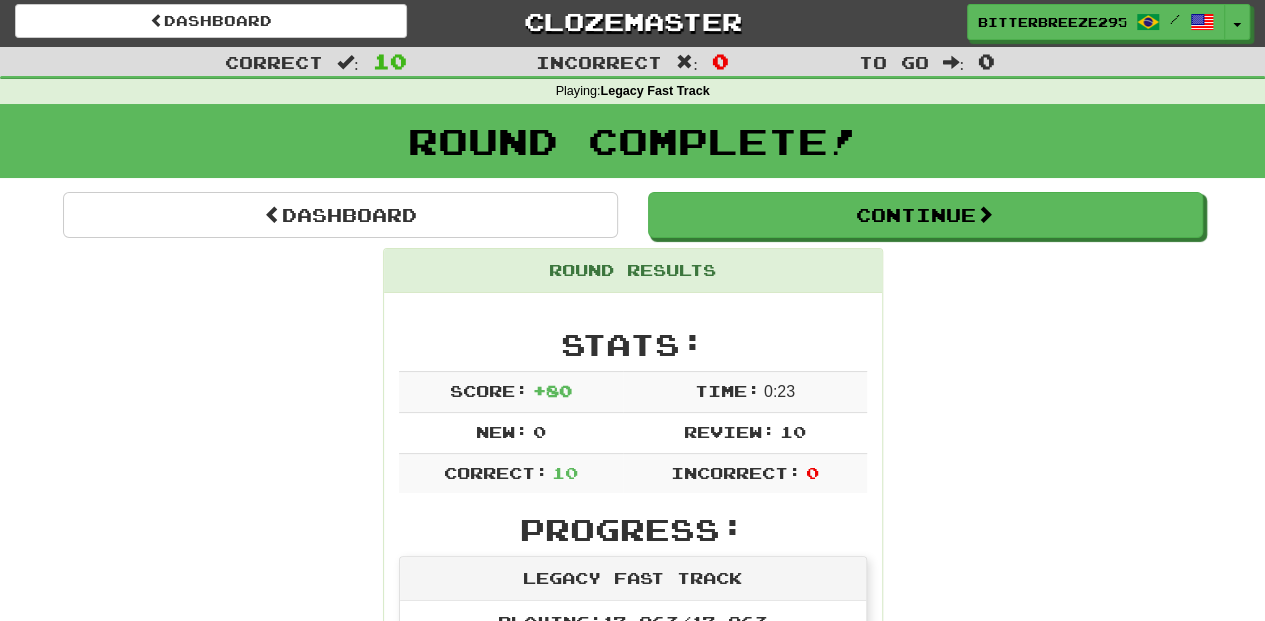 scroll, scrollTop: 0, scrollLeft: 0, axis: both 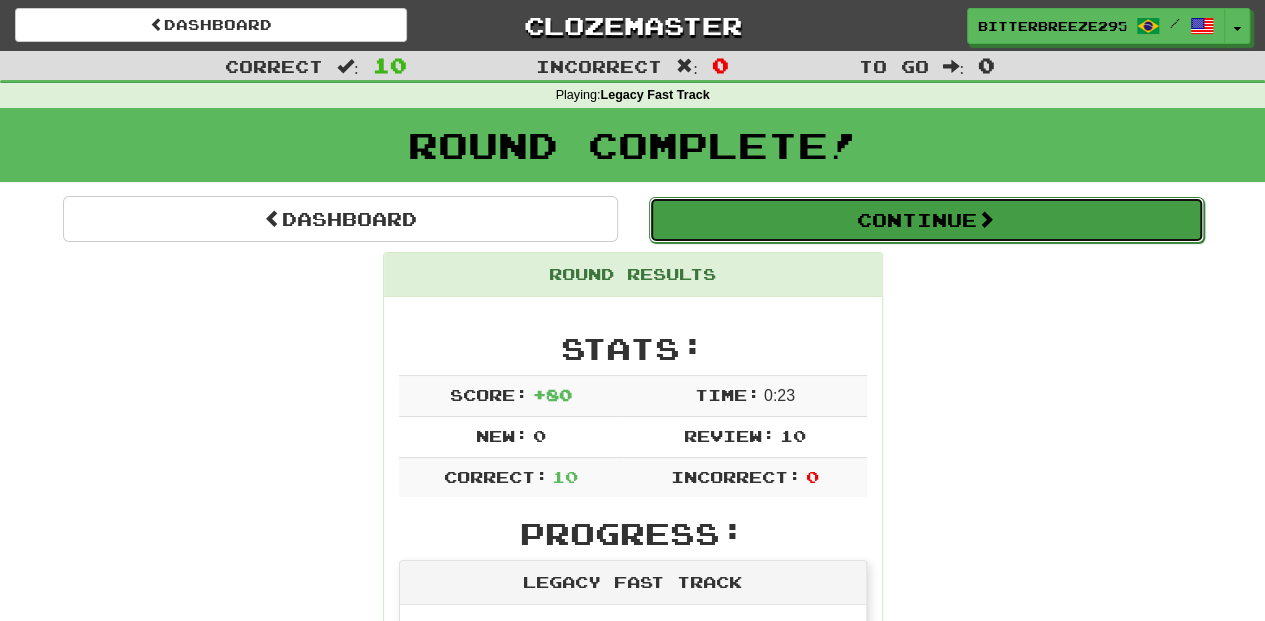 click on "Continue" at bounding box center [926, 220] 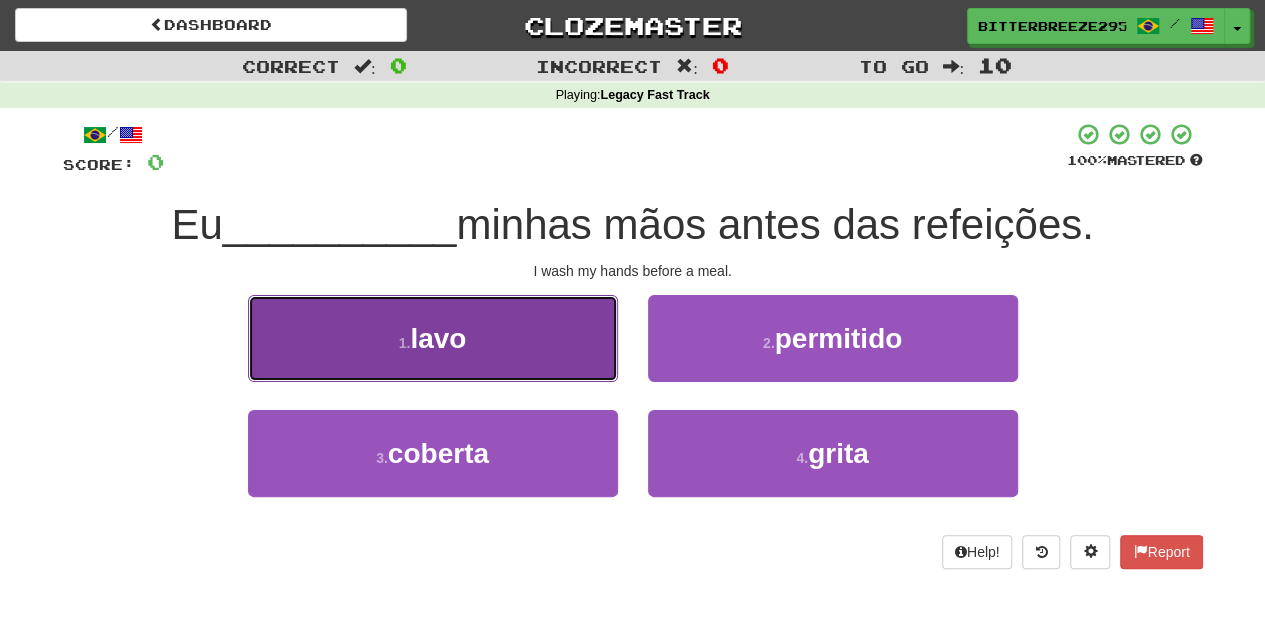 click on "1 .  lavo" at bounding box center [433, 338] 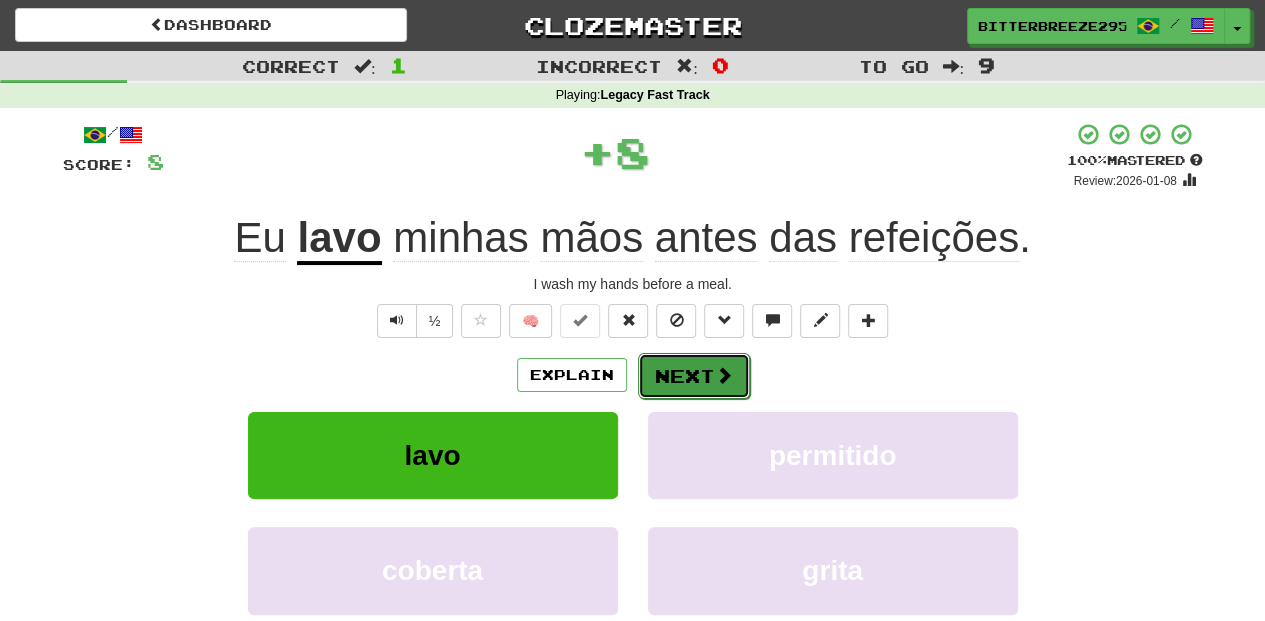 click on "Next" at bounding box center (694, 376) 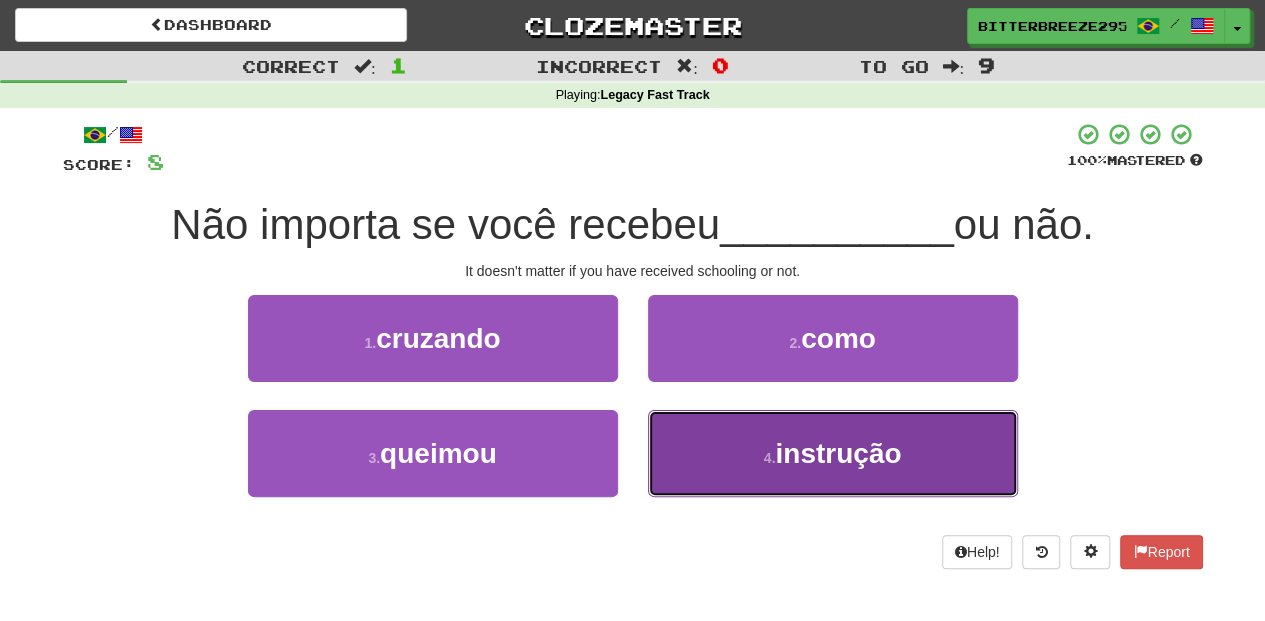 click on "4 .  instrução" at bounding box center [833, 453] 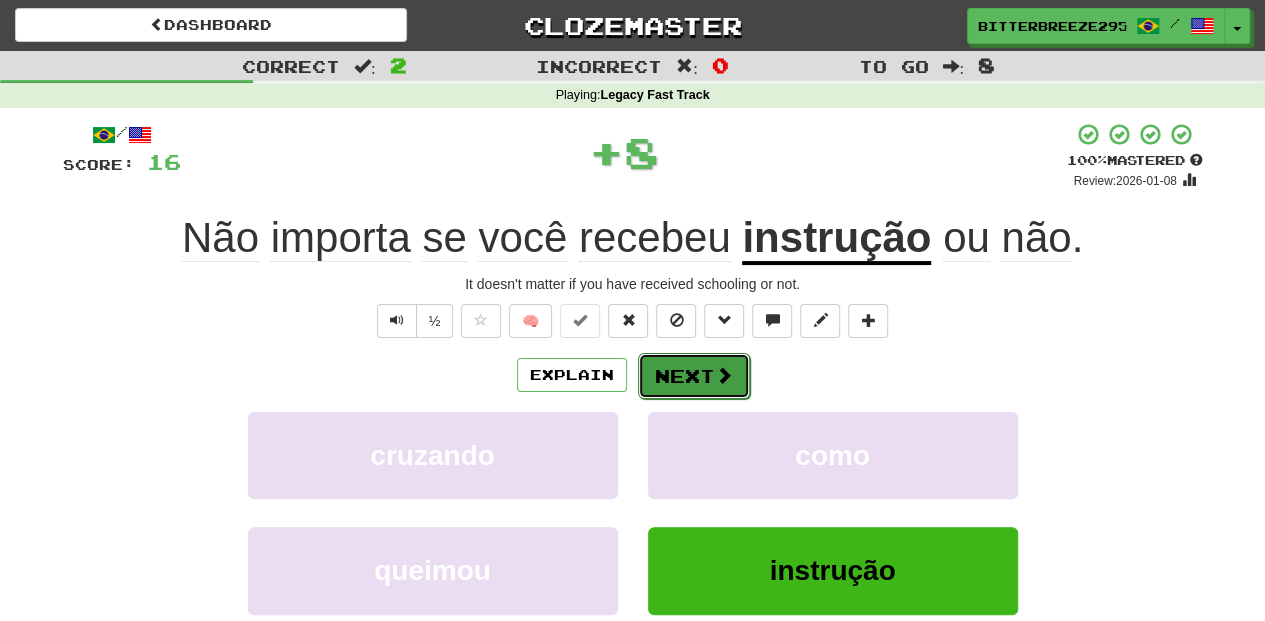 click on "Next" at bounding box center (694, 376) 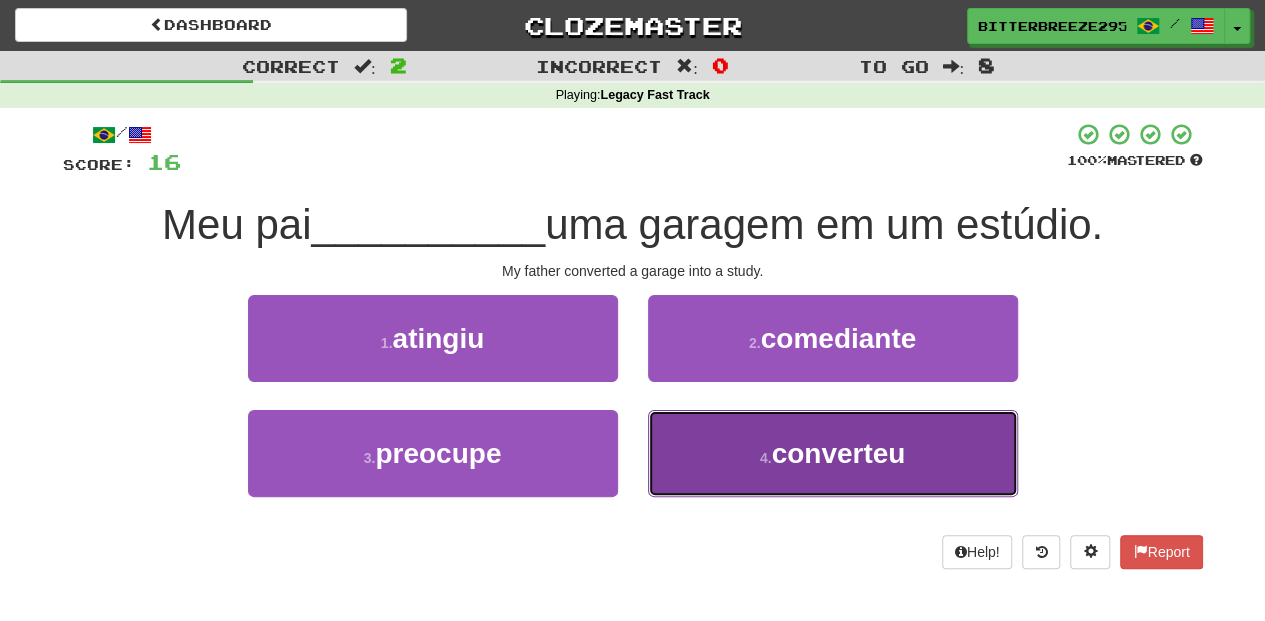 click on "4 .  converteu" at bounding box center (833, 453) 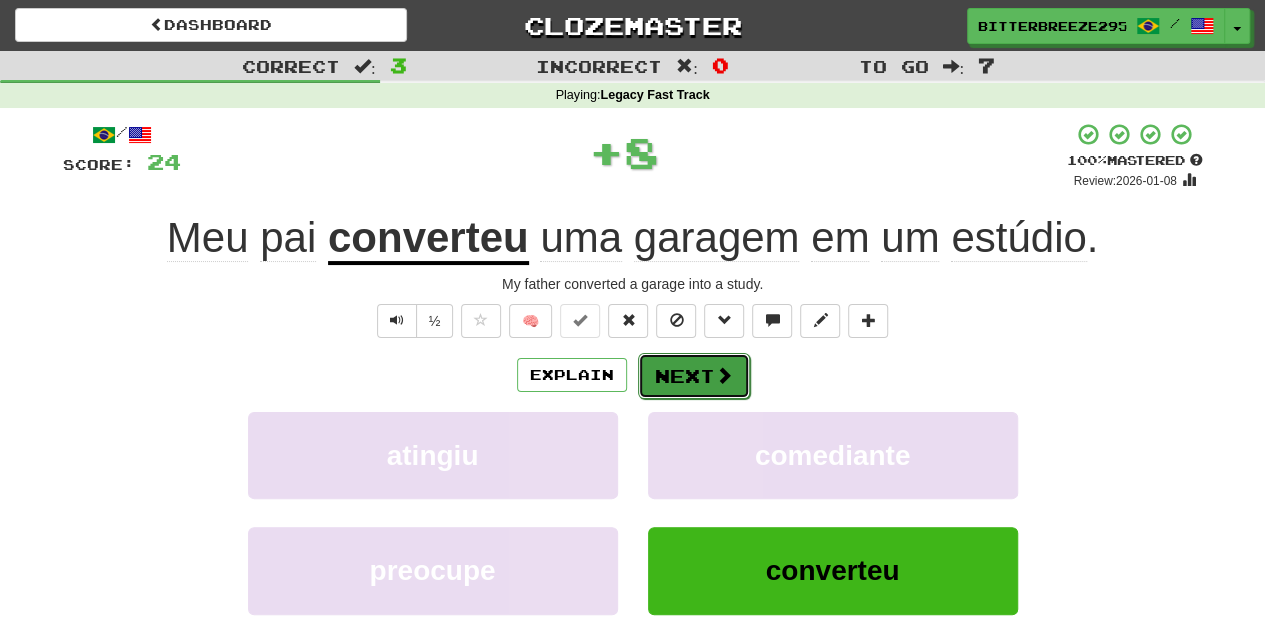 click on "Next" at bounding box center (694, 376) 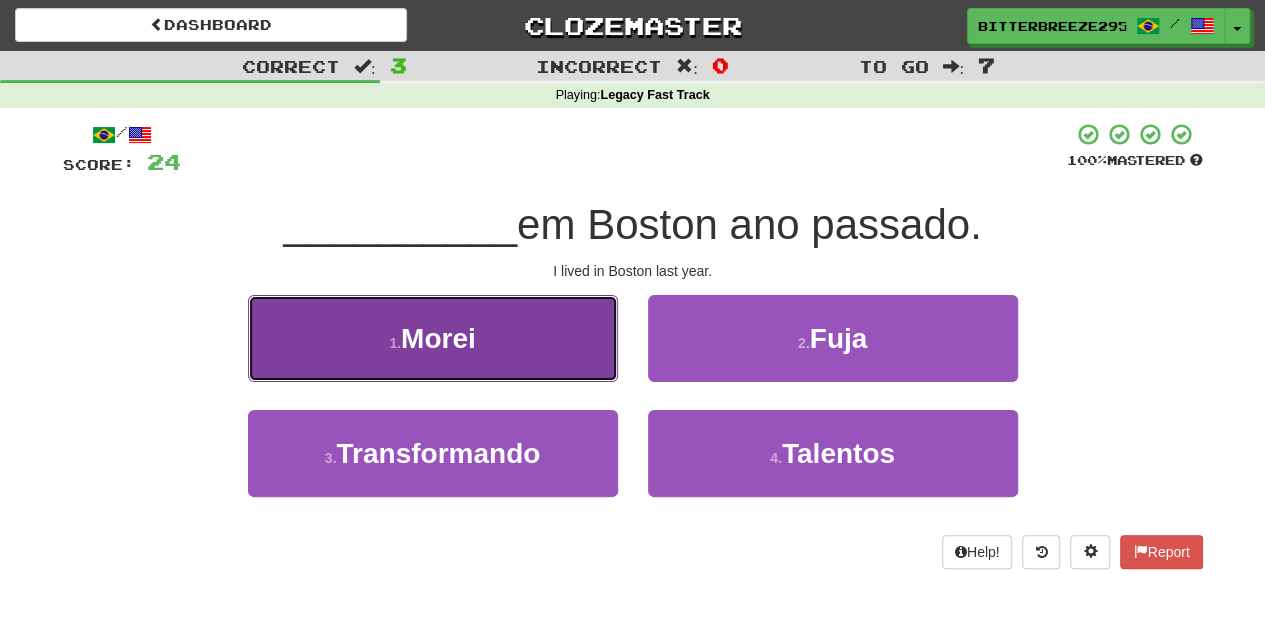 click on "1 .  Morei" at bounding box center (433, 338) 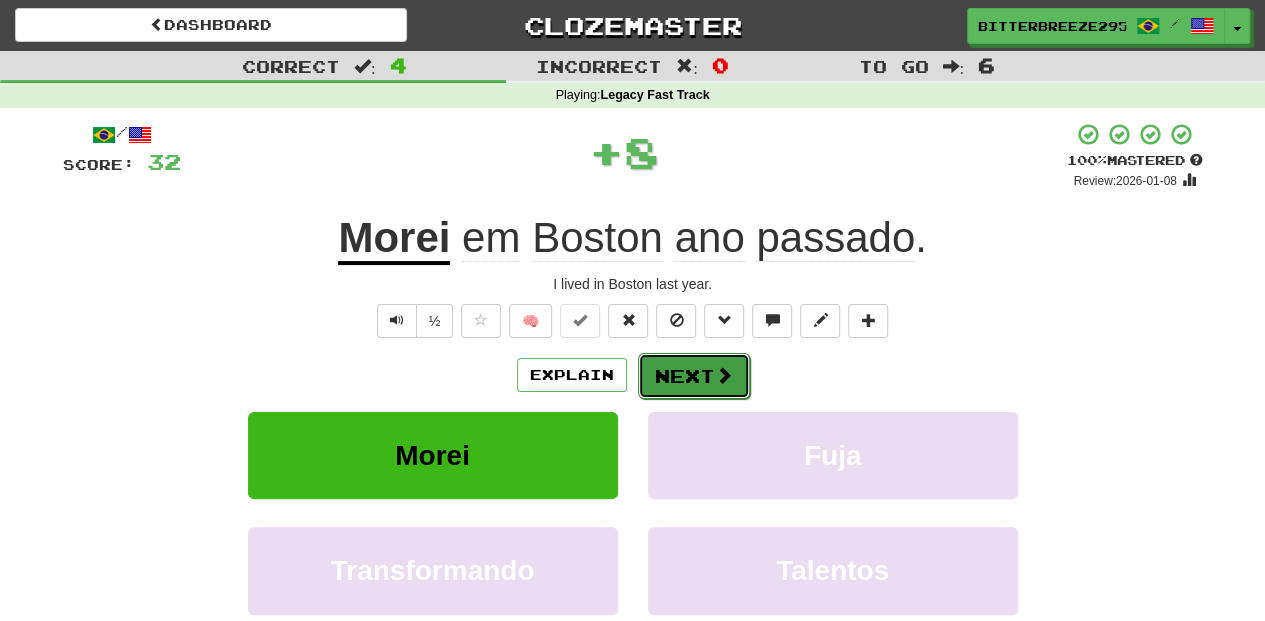 click on "Next" at bounding box center (694, 376) 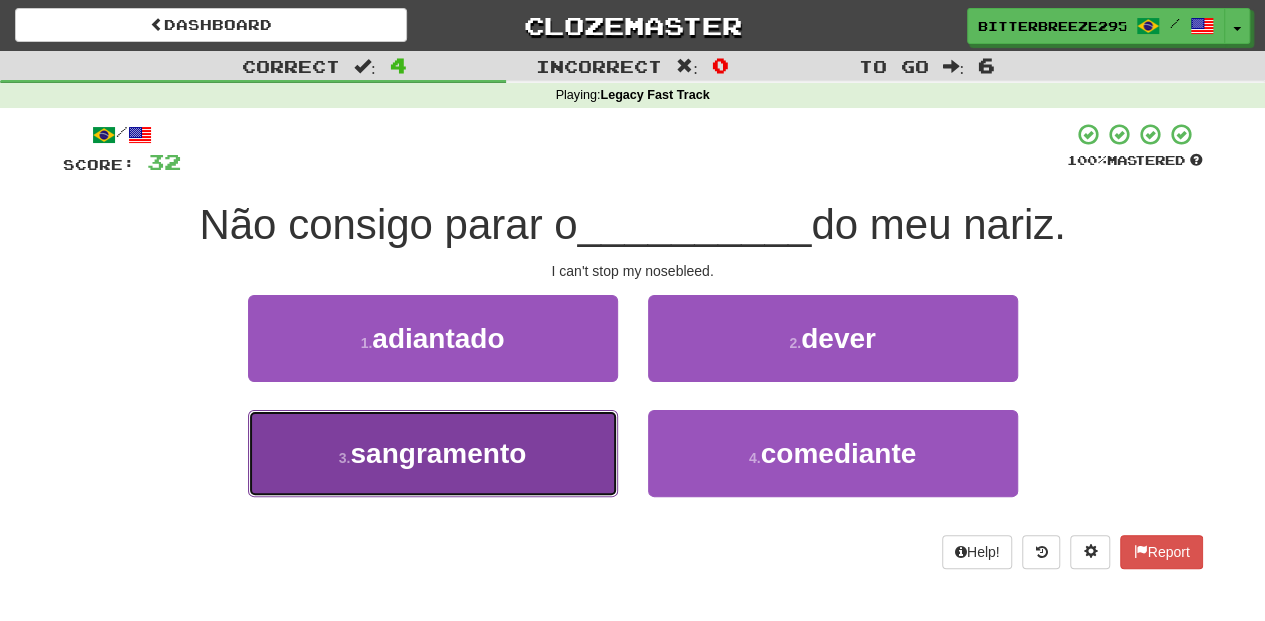 click on "3 .  sangramento" at bounding box center (433, 453) 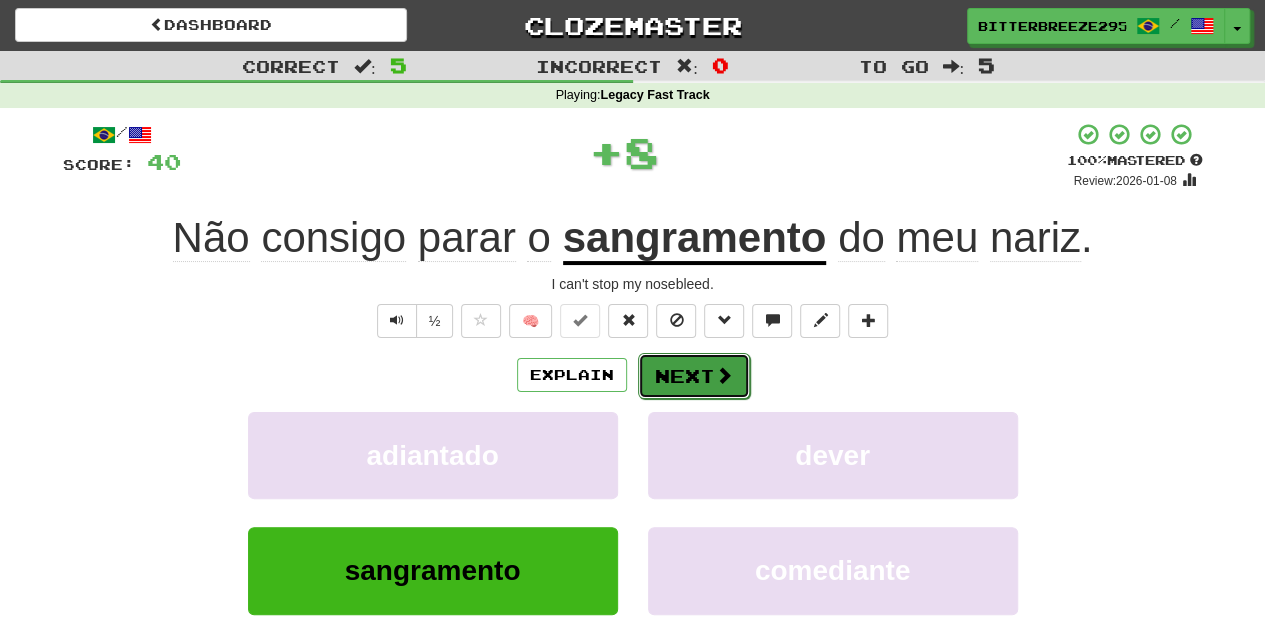 click on "Next" at bounding box center (694, 376) 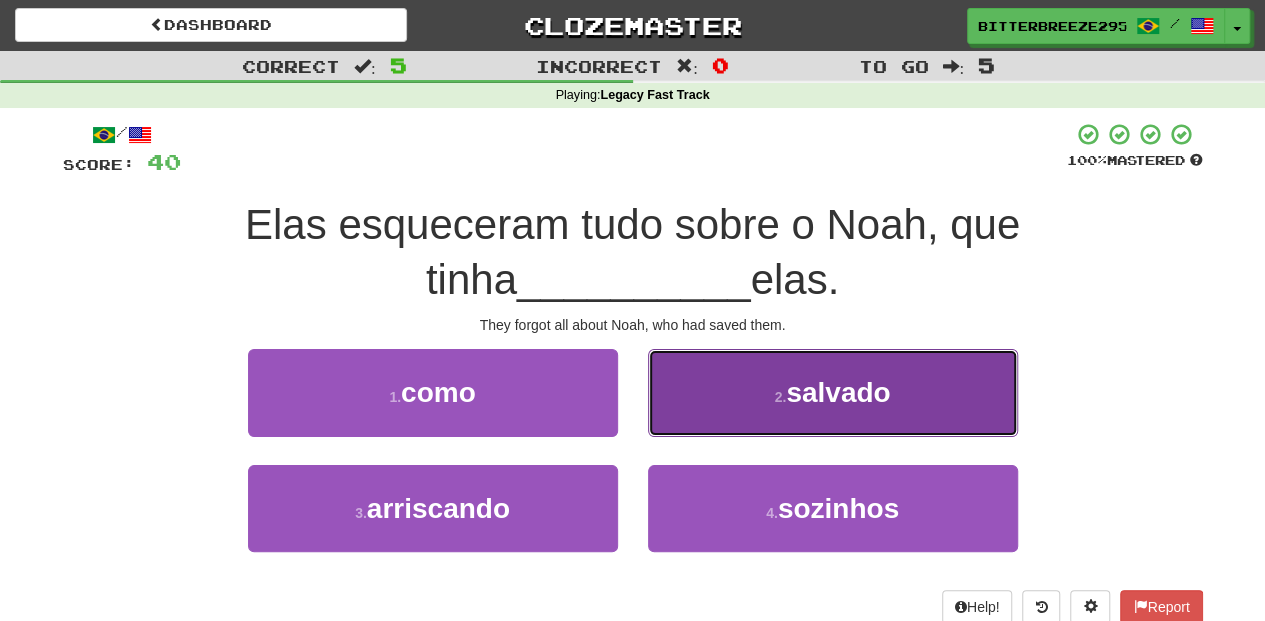 click on "2 .  salvado" at bounding box center [833, 392] 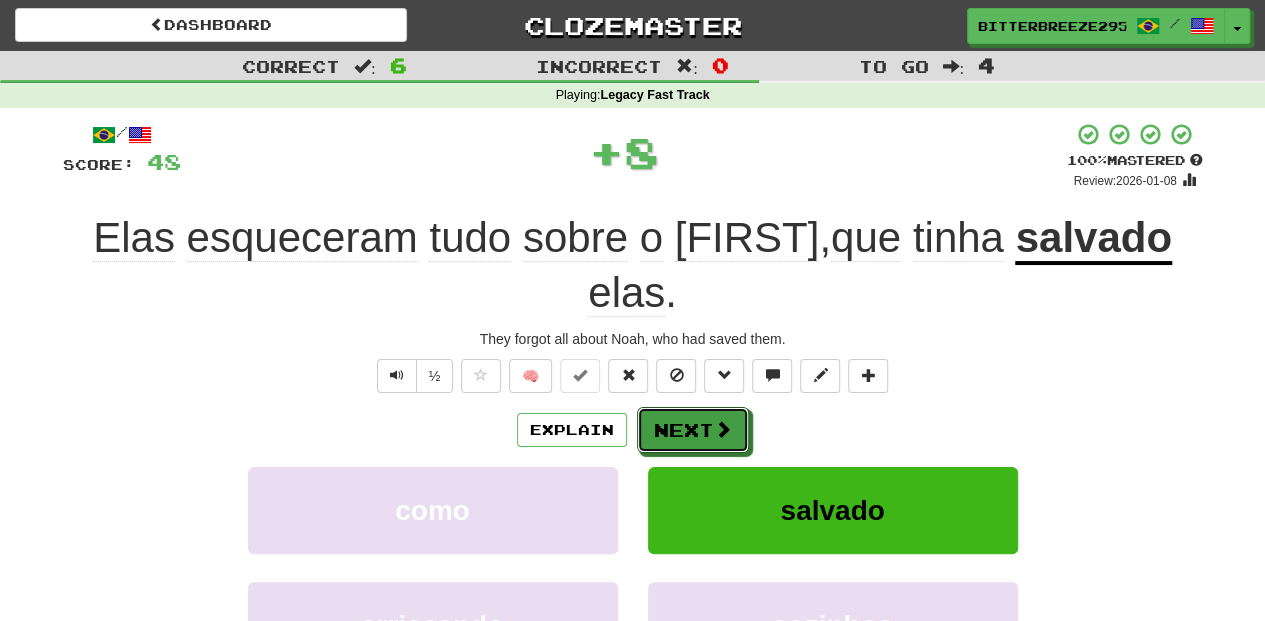 click on "Next" at bounding box center (693, 430) 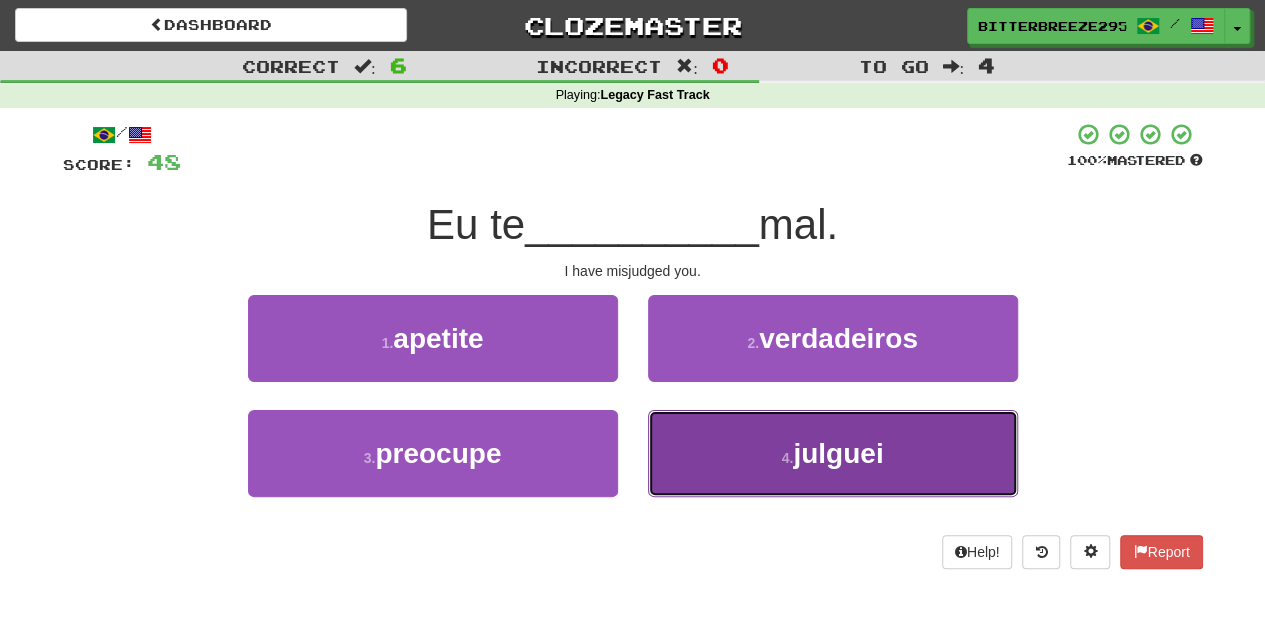 click on "4 .  julguei" at bounding box center (833, 453) 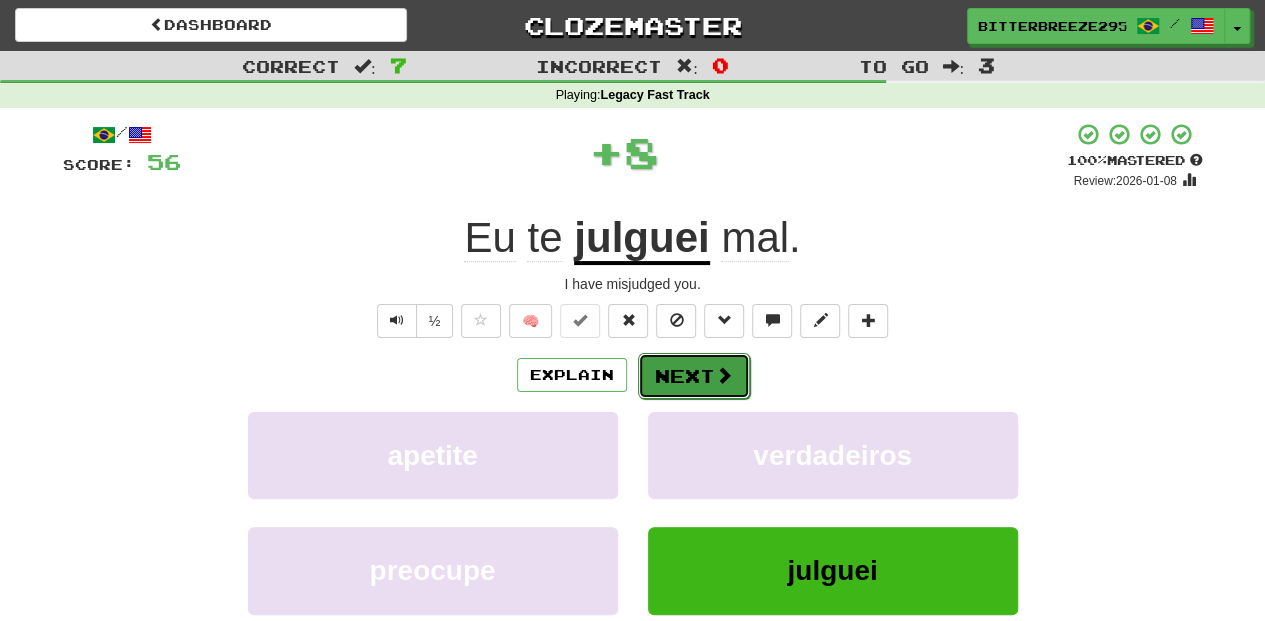 click on "Next" at bounding box center (694, 376) 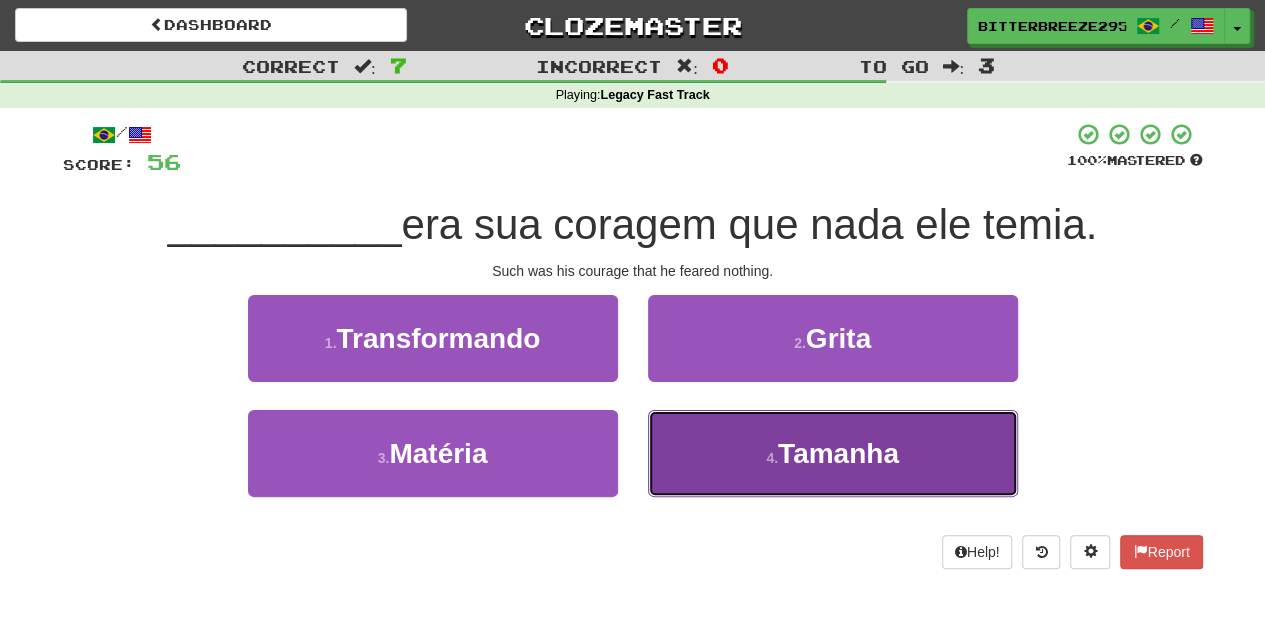 click on "4 .  Tamanha" at bounding box center (833, 453) 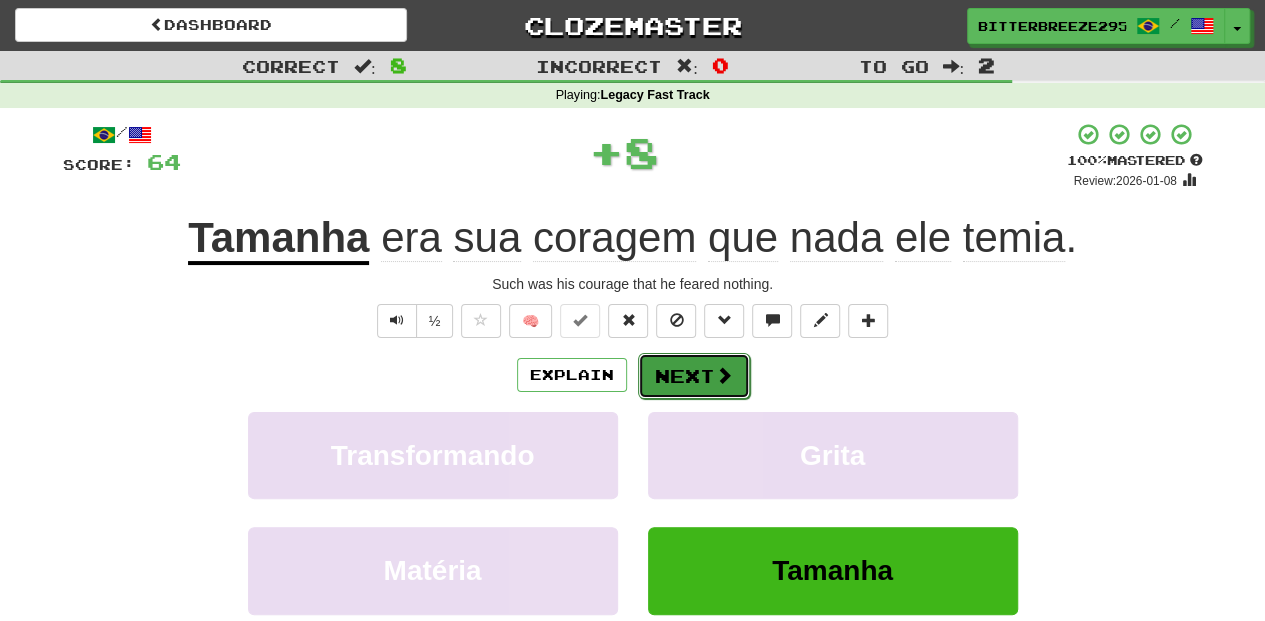 click on "Next" at bounding box center [694, 376] 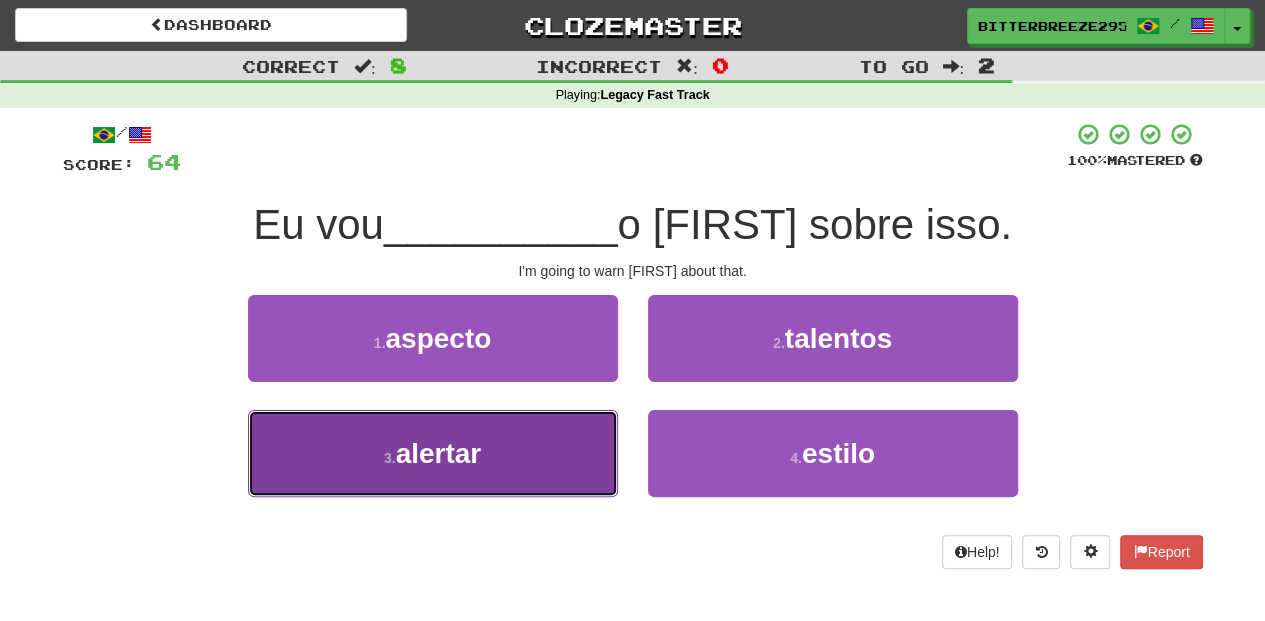 click on "3 .  alertar" at bounding box center (433, 453) 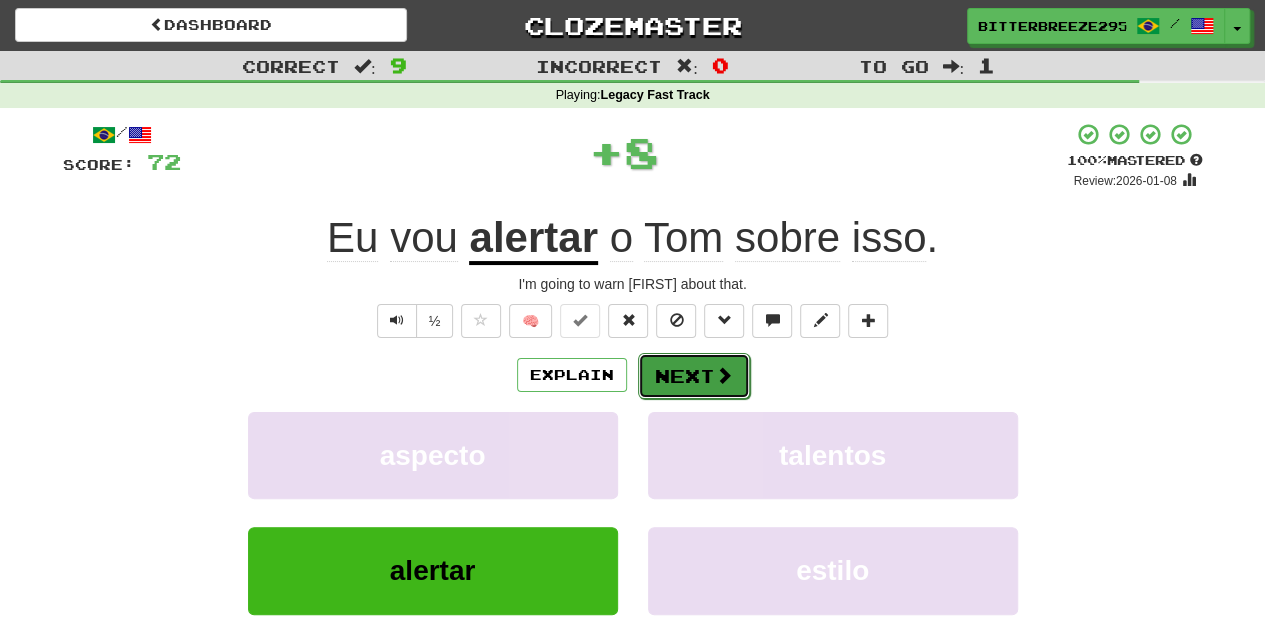 click on "Next" at bounding box center [694, 376] 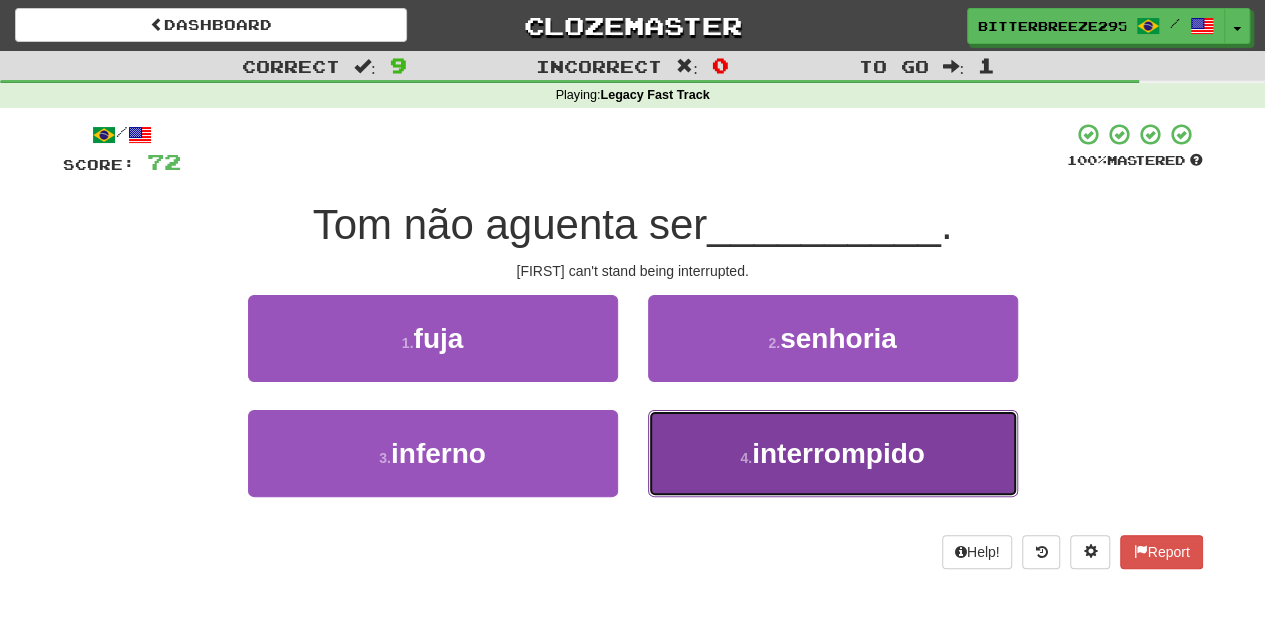 click on "4 .  interrompido" at bounding box center [833, 453] 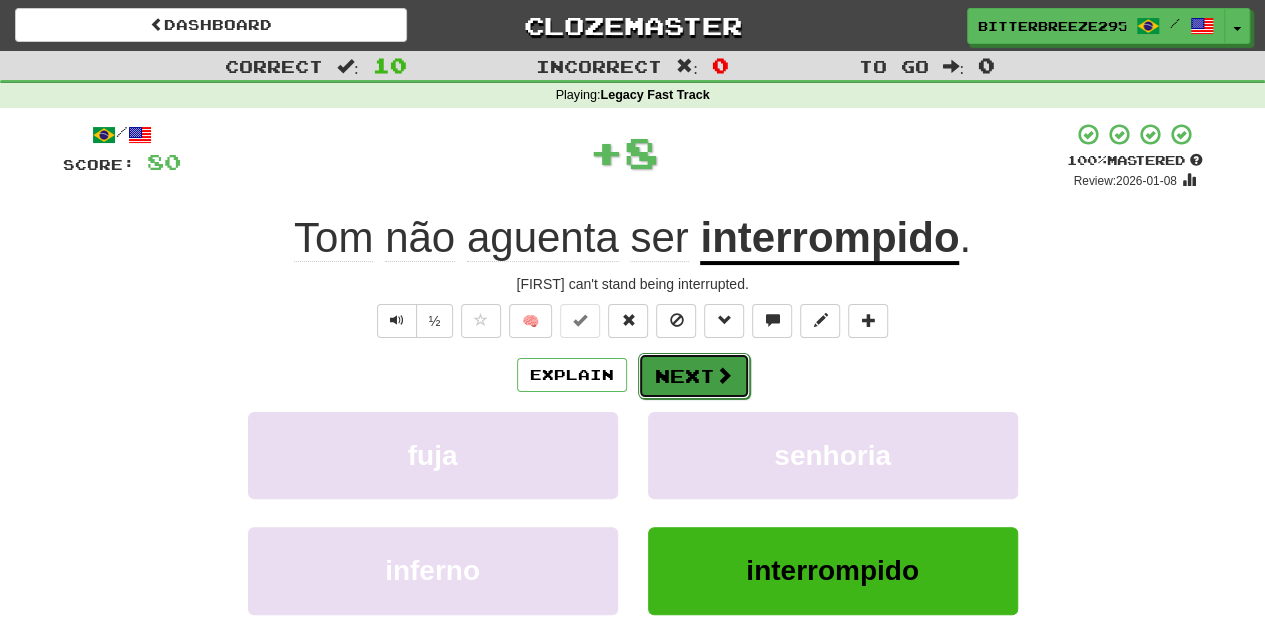 click on "Next" at bounding box center (694, 376) 